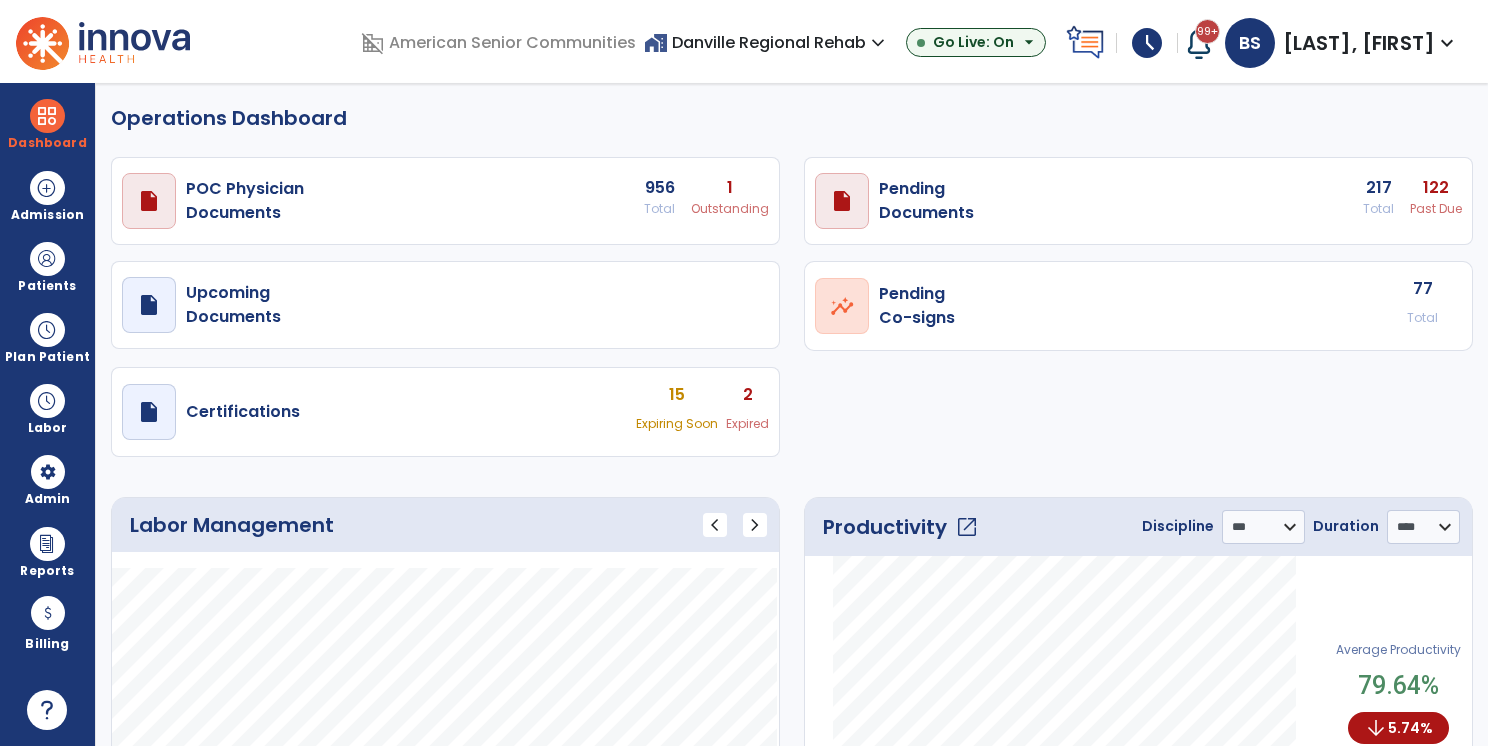 select on "***" 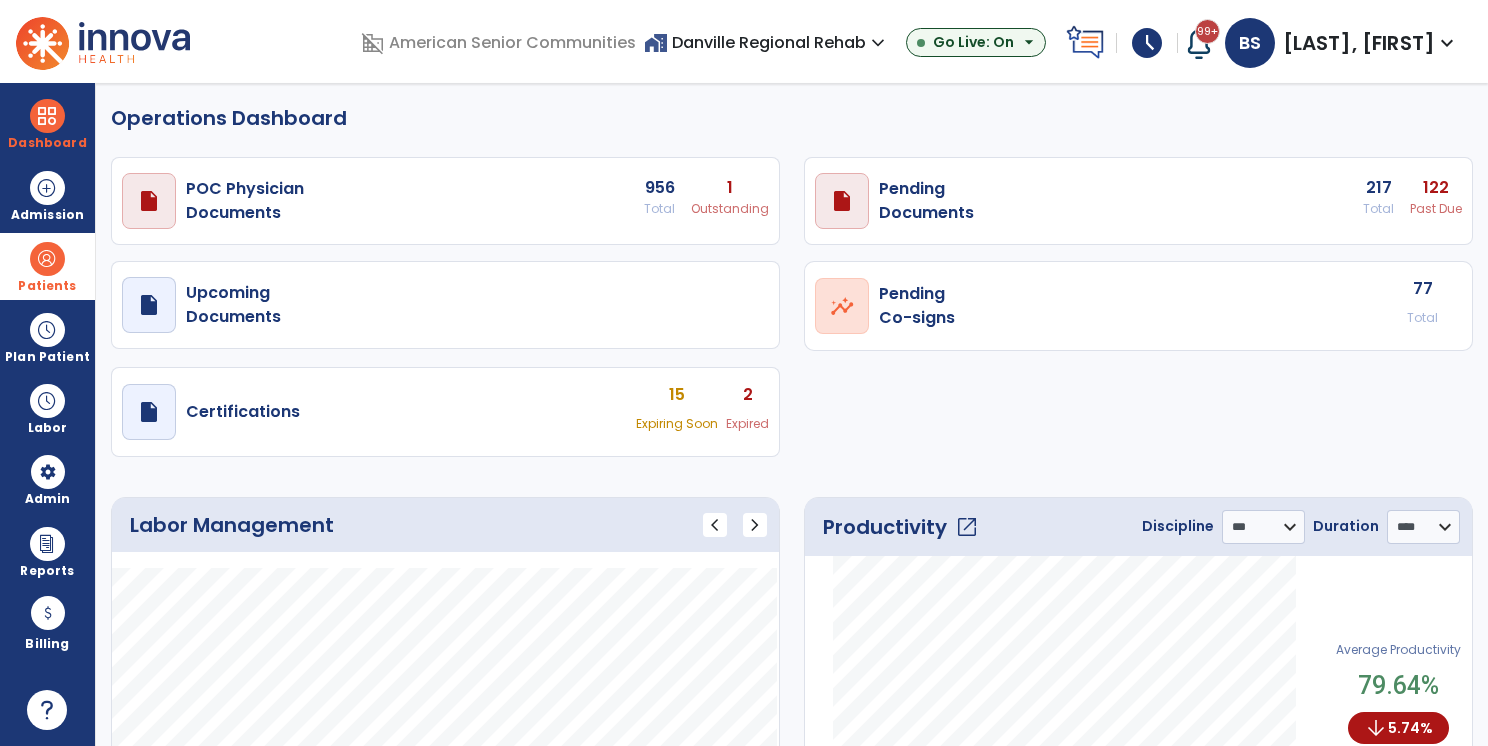 scroll, scrollTop: 0, scrollLeft: 0, axis: both 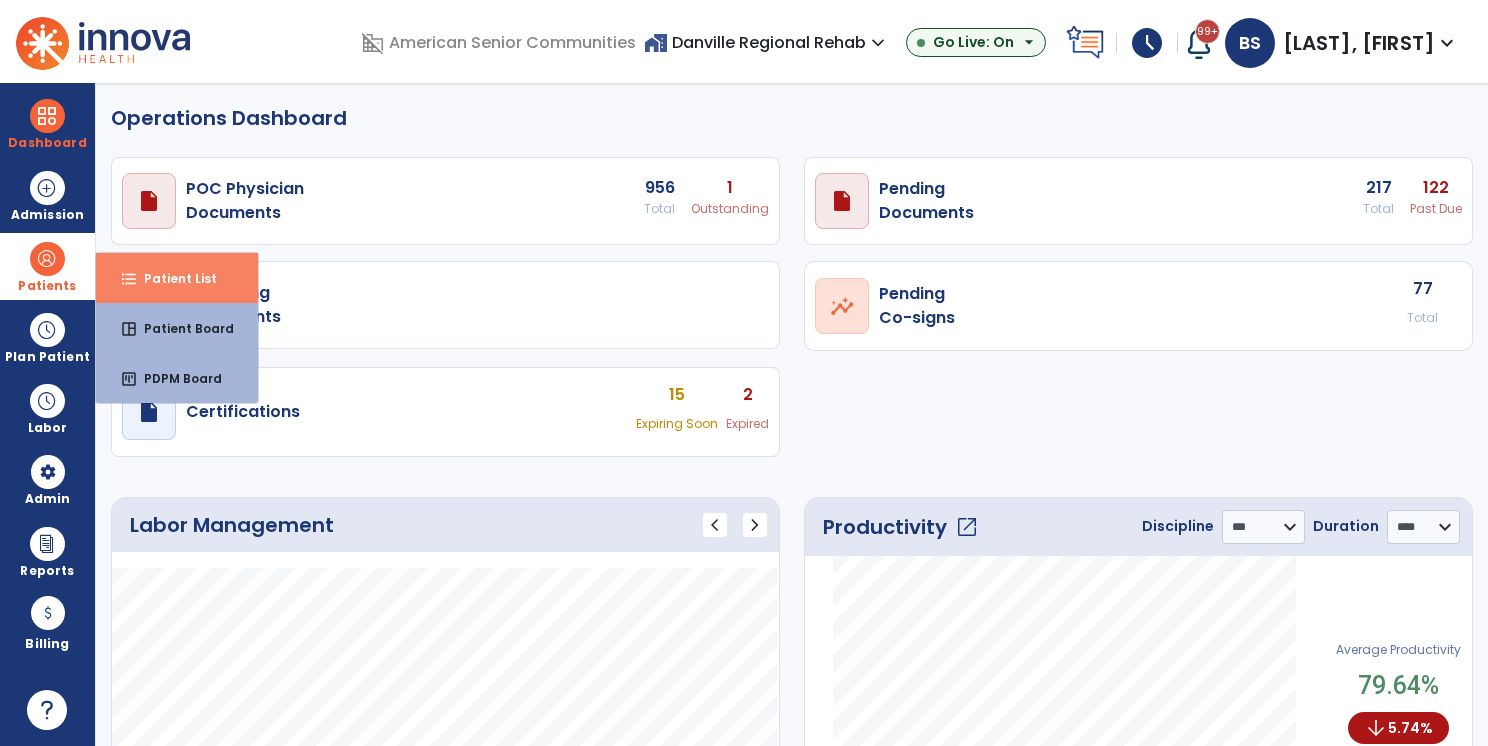 click on "Patient List" at bounding box center (172, 278) 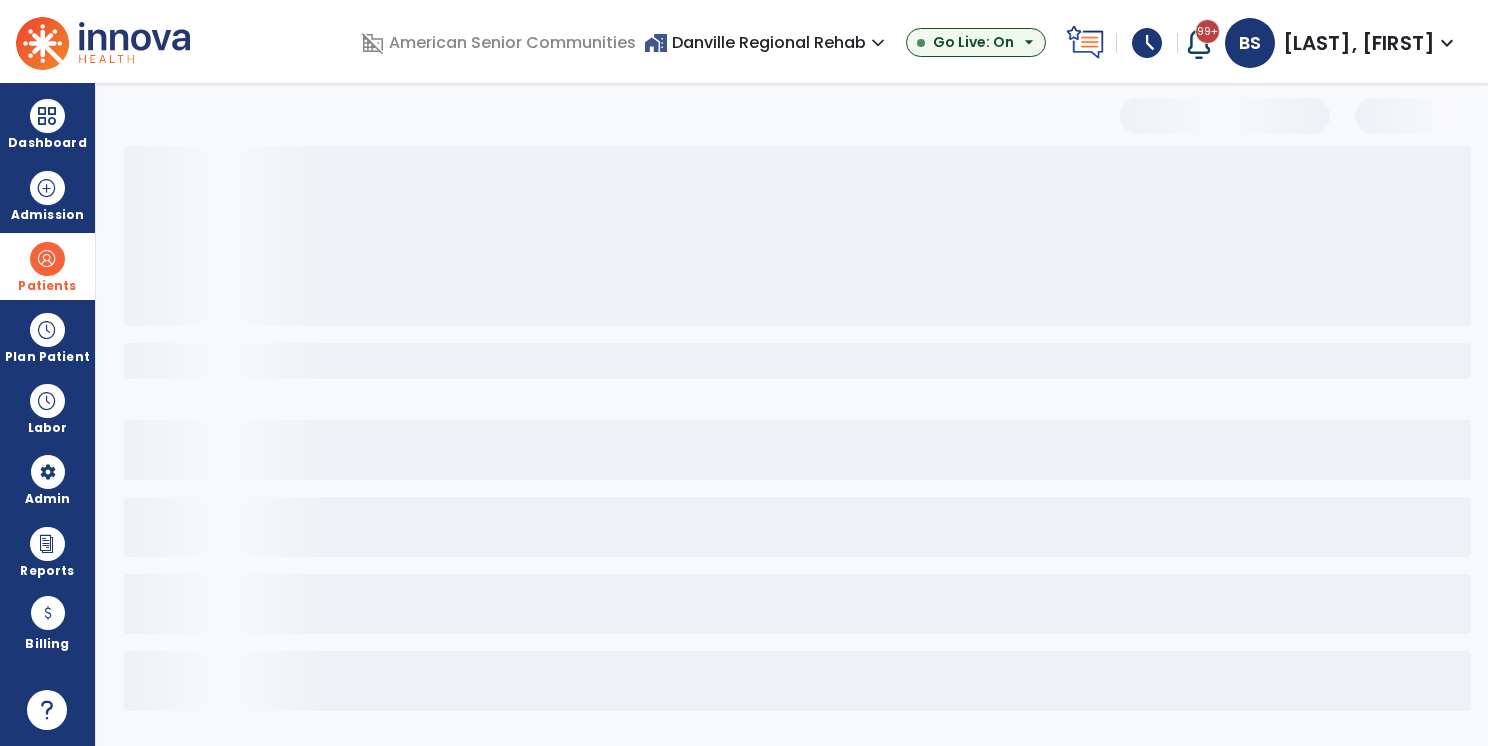select on "***" 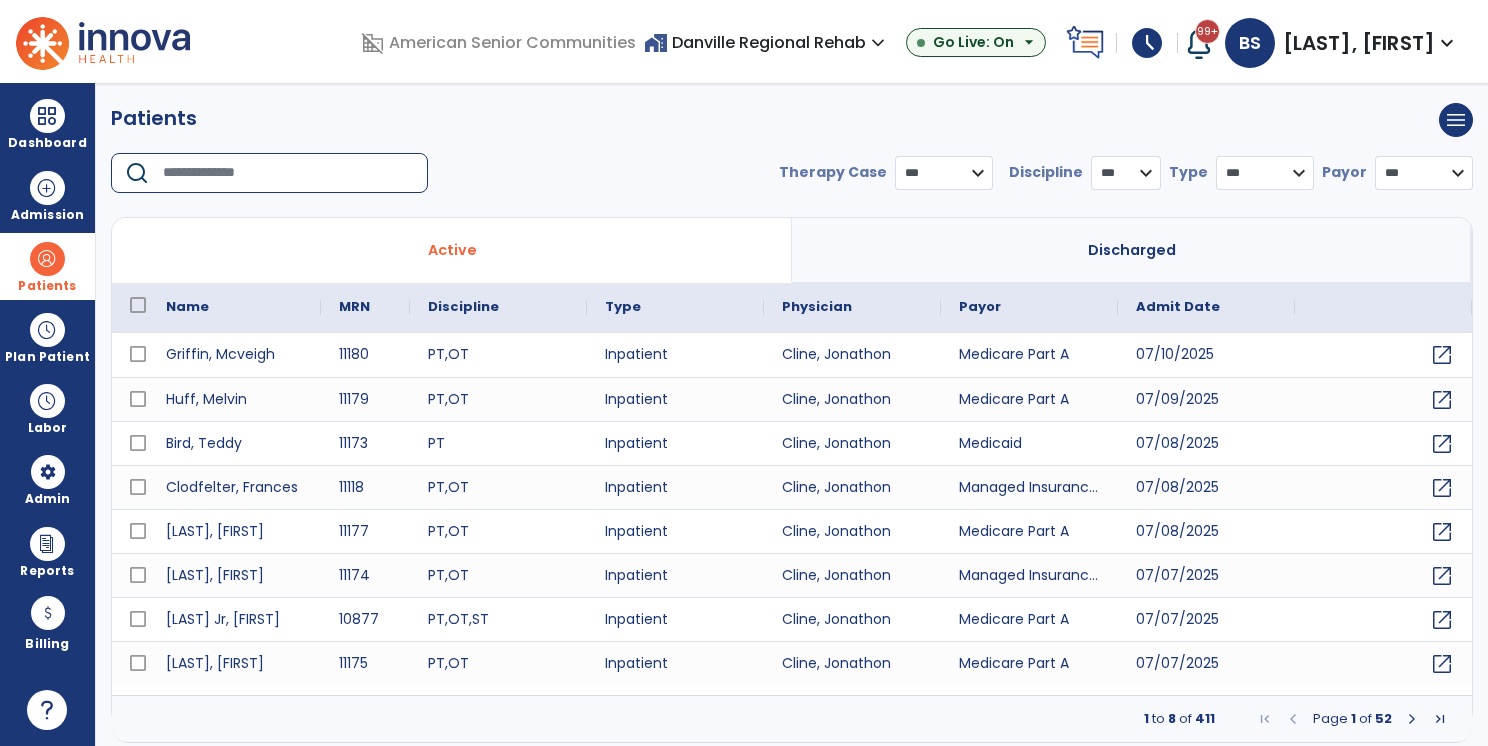 click at bounding box center [288, 173] 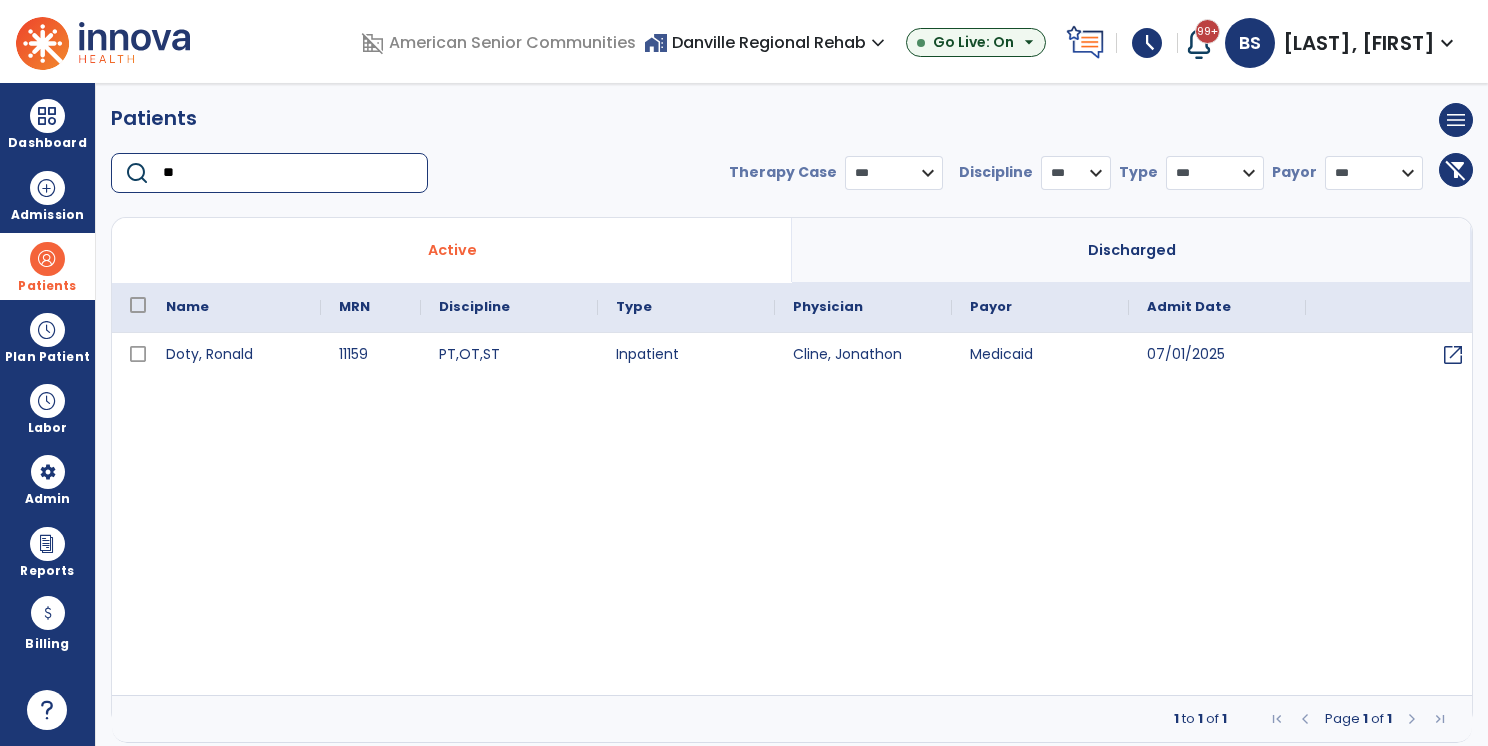 type on "*" 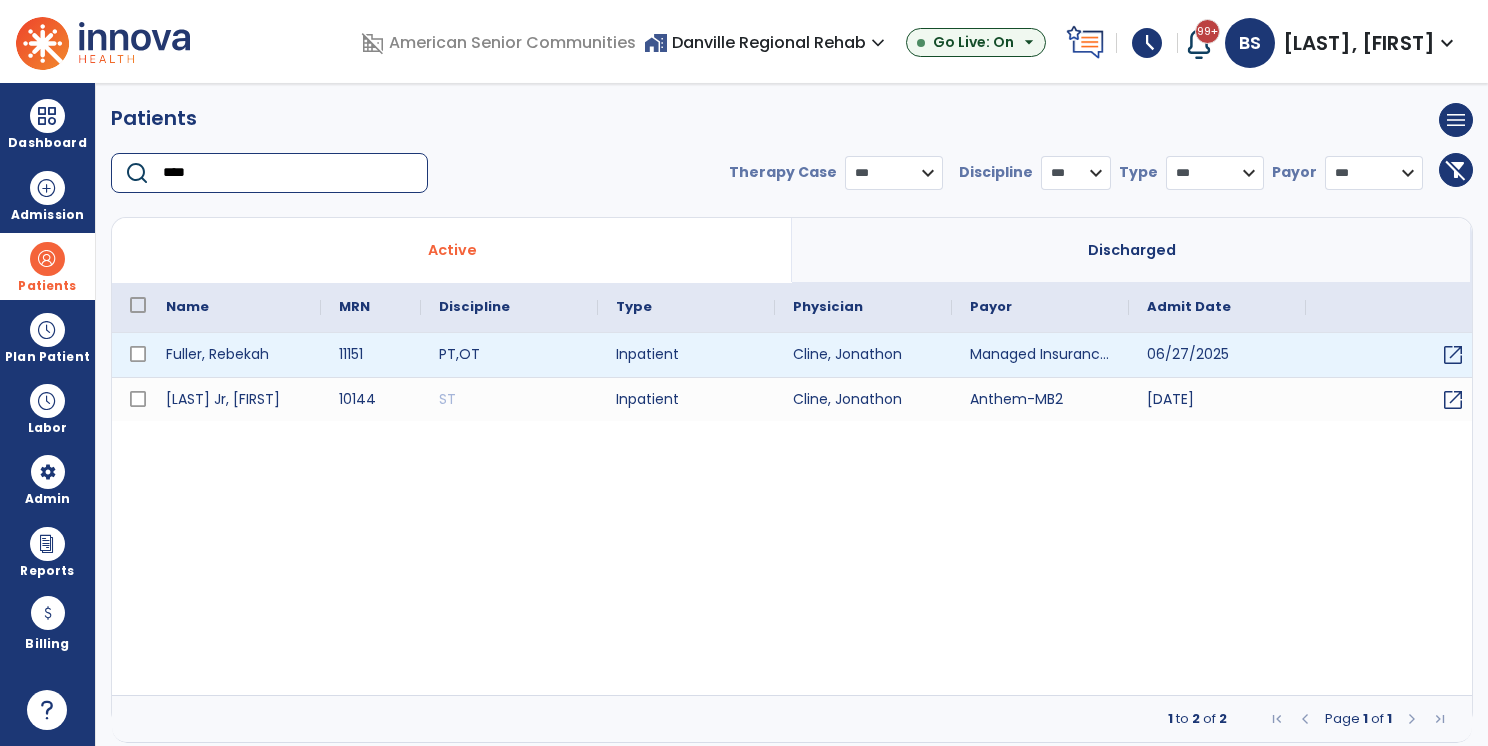 type on "****" 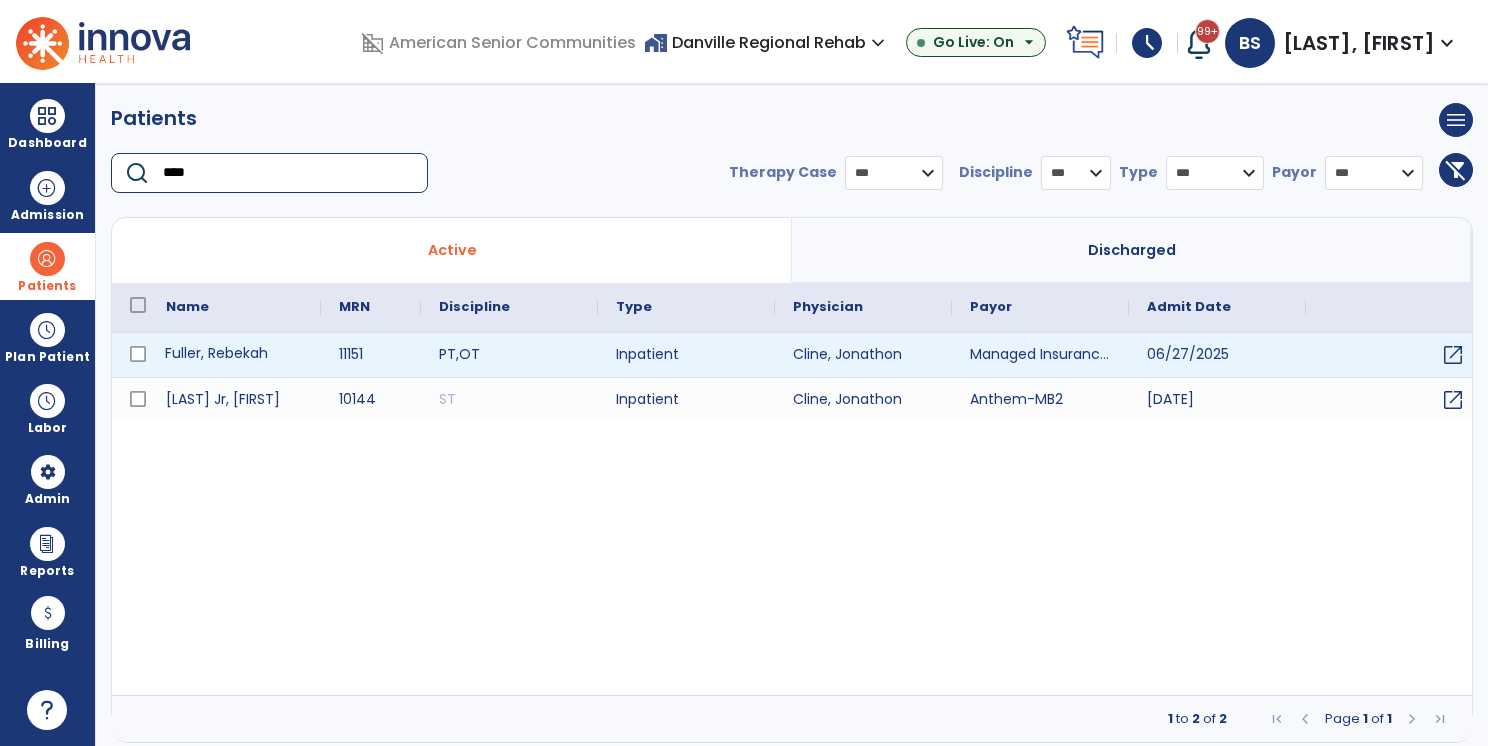 click on "Fuller, Rebekah" at bounding box center (234, 355) 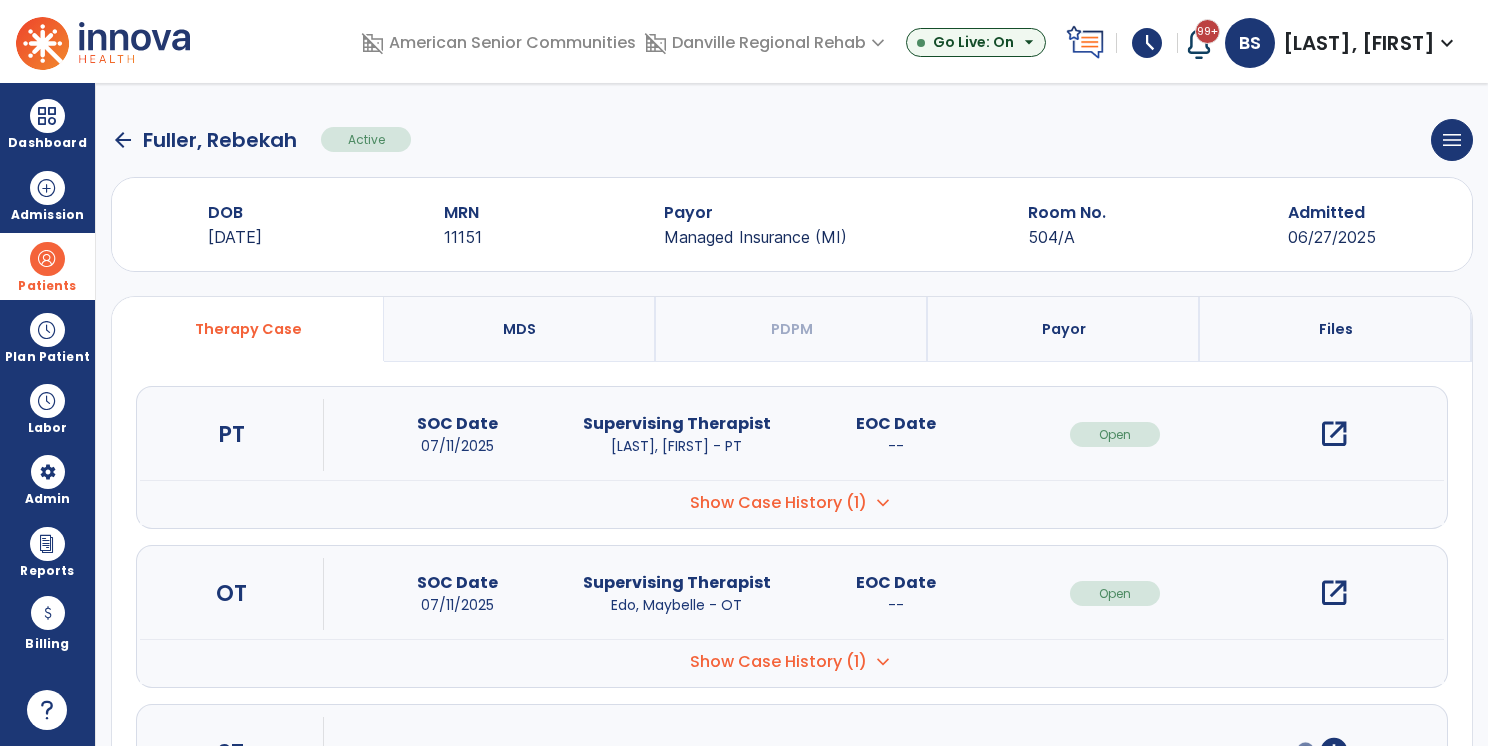 click on "Payor" at bounding box center [1064, 329] 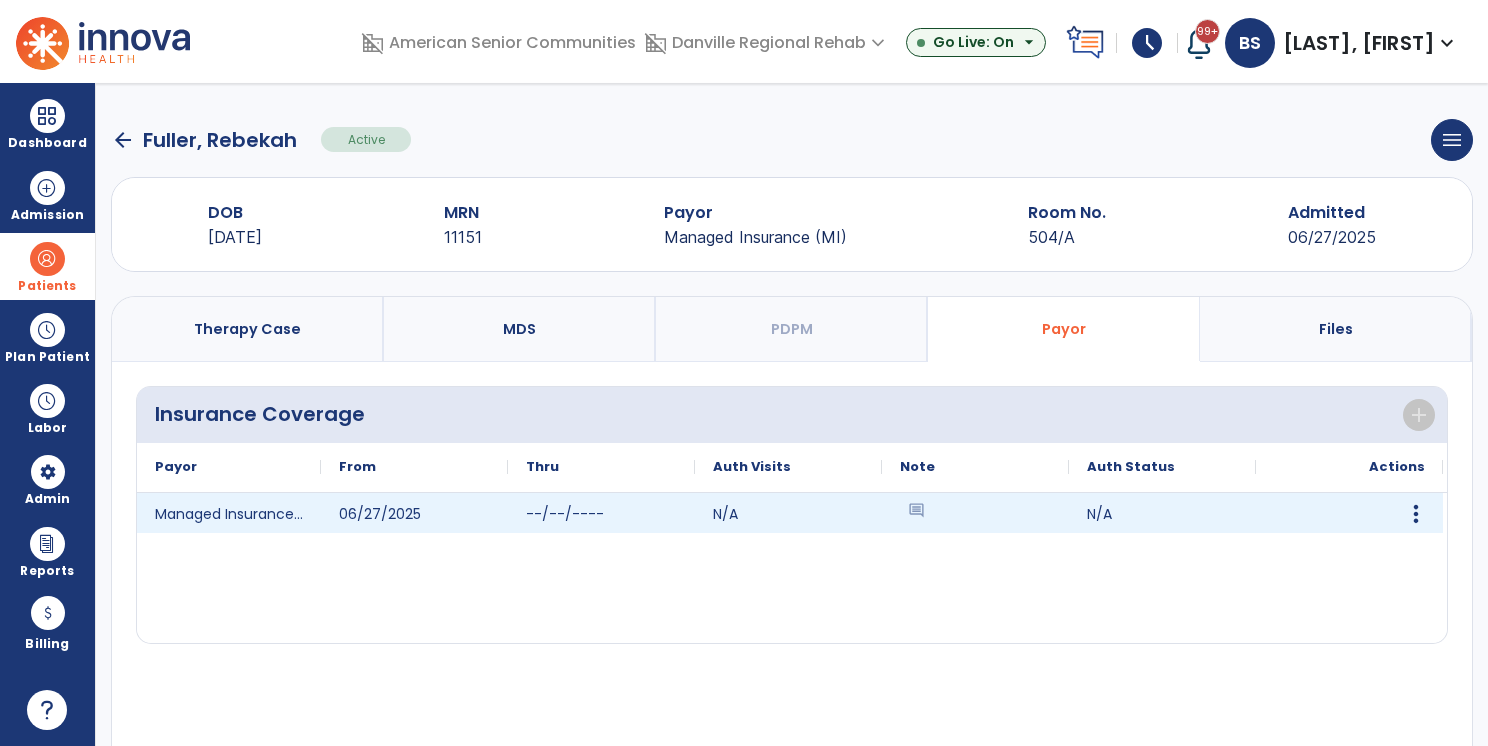 click 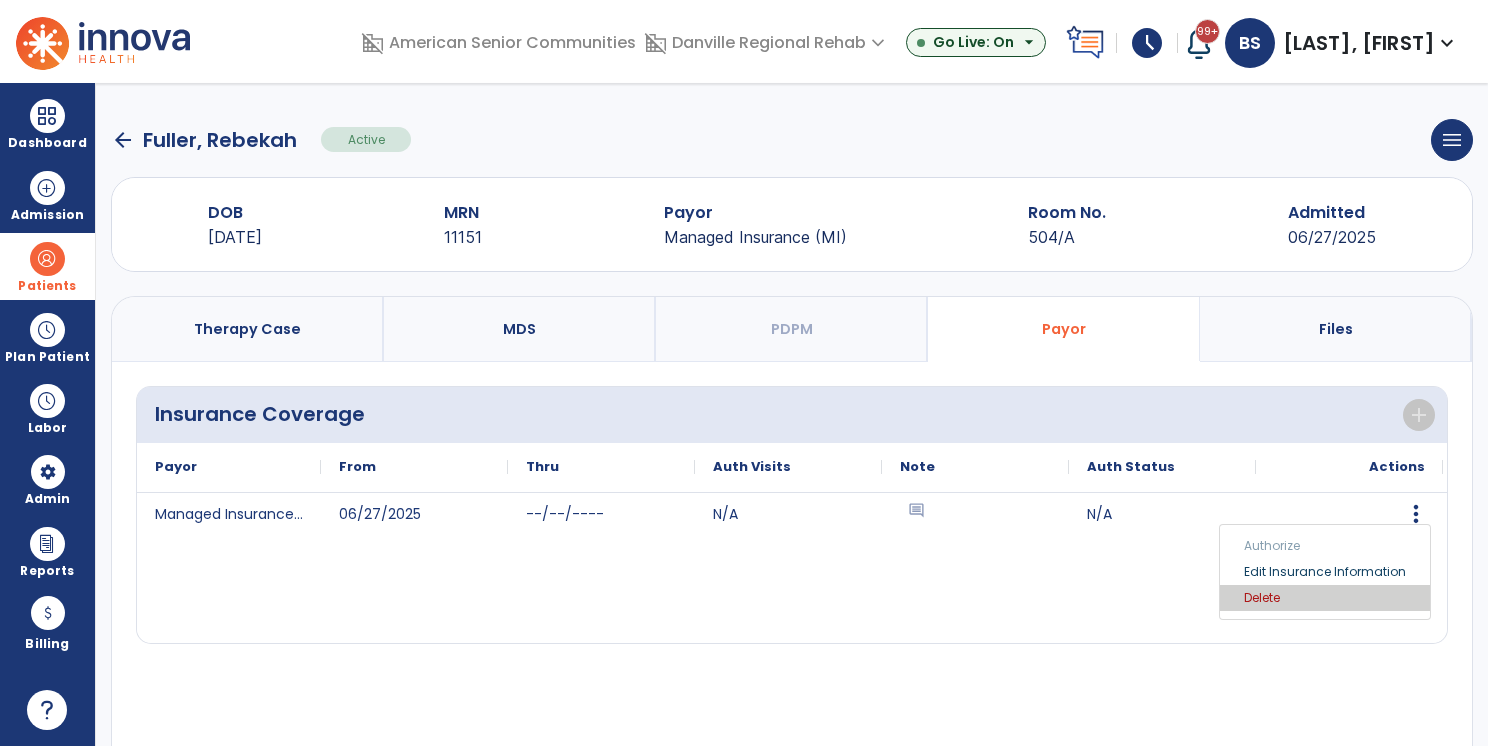 click on "Delete" at bounding box center [1325, 598] 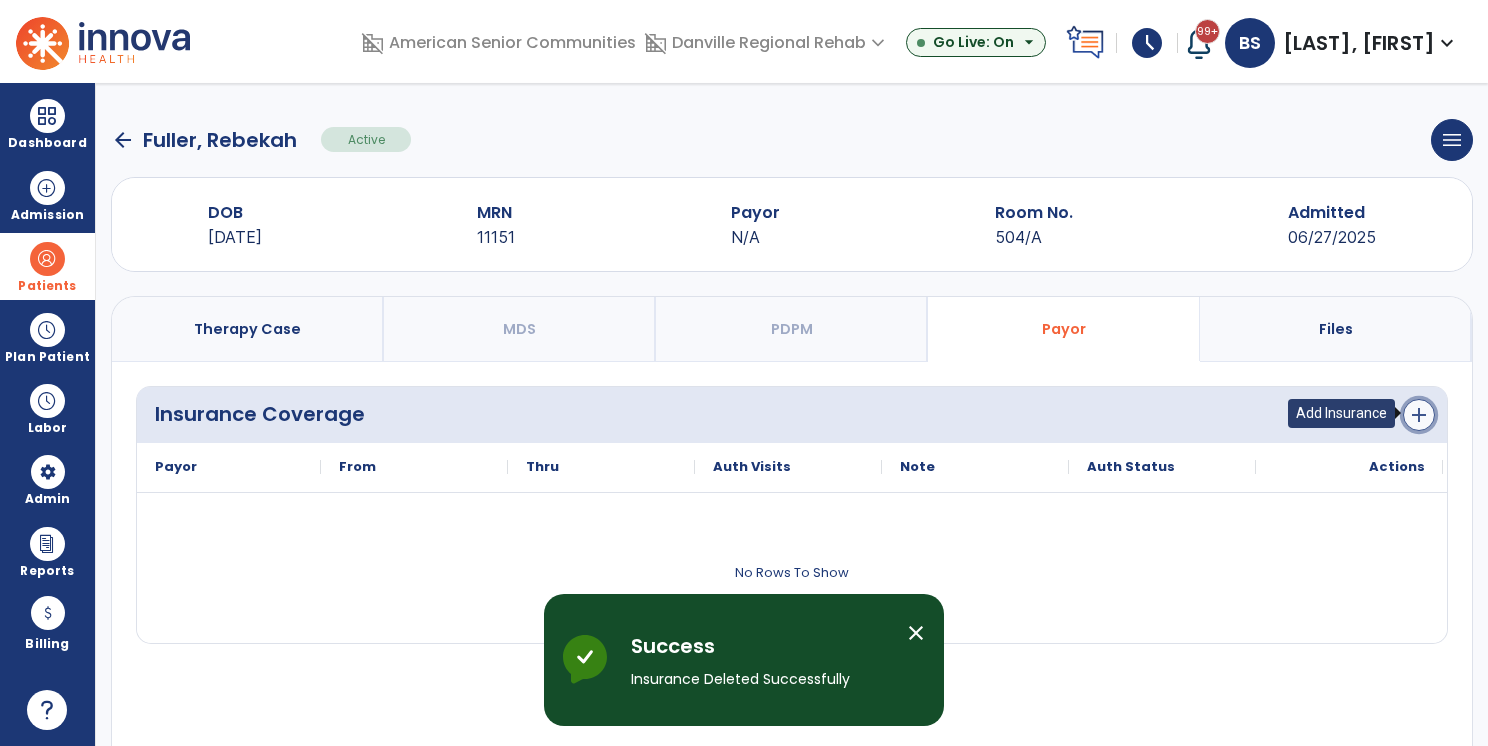 click on "add" 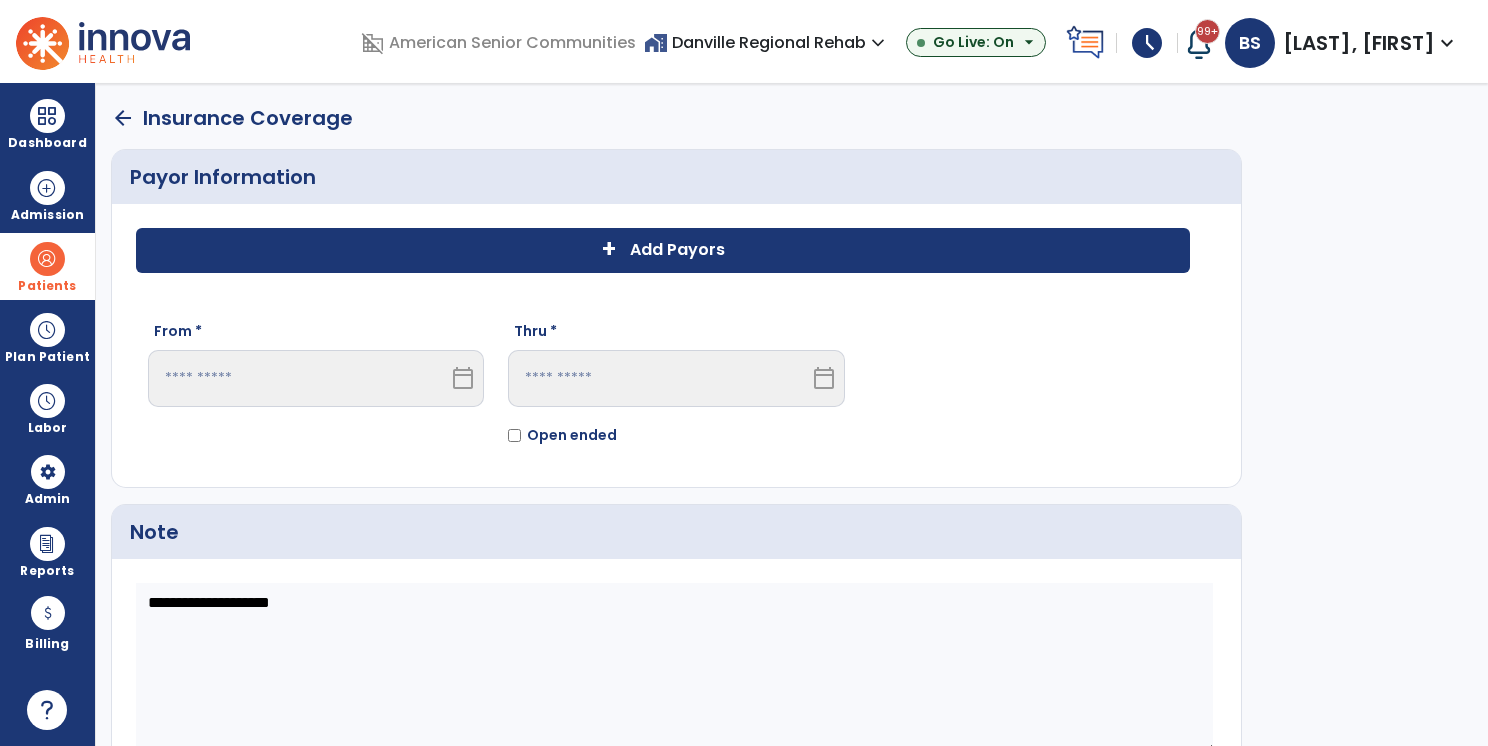 click on "+ Add Payors" 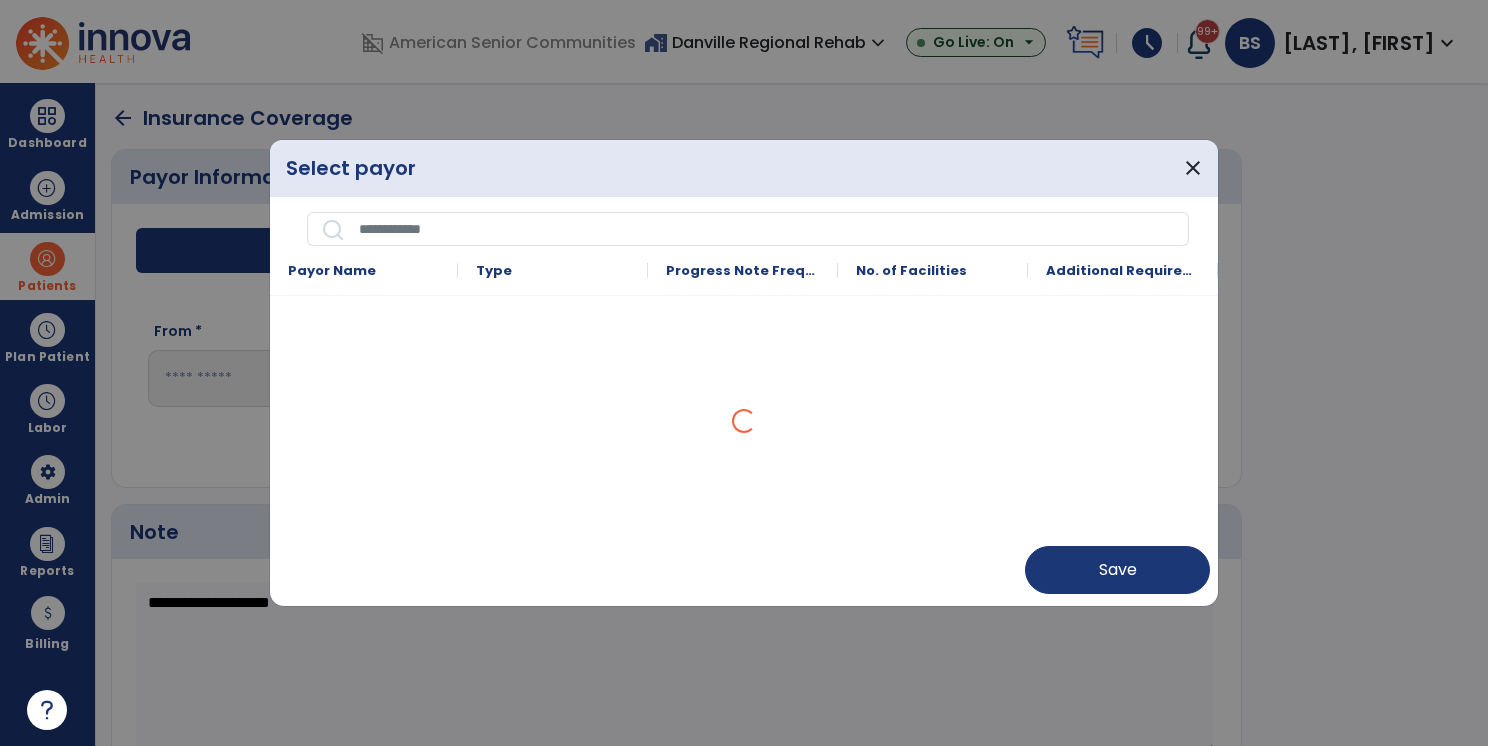 click at bounding box center [767, 229] 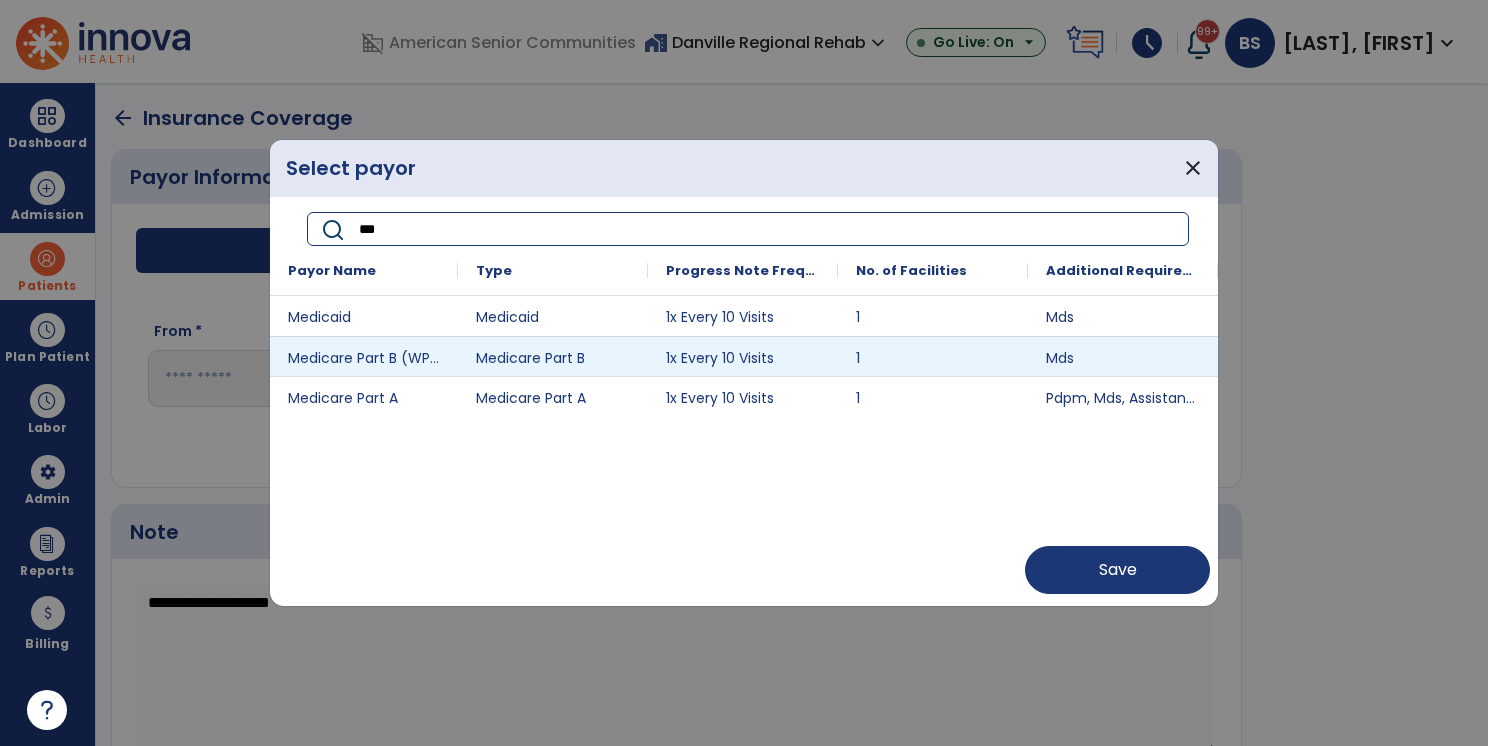 type on "***" 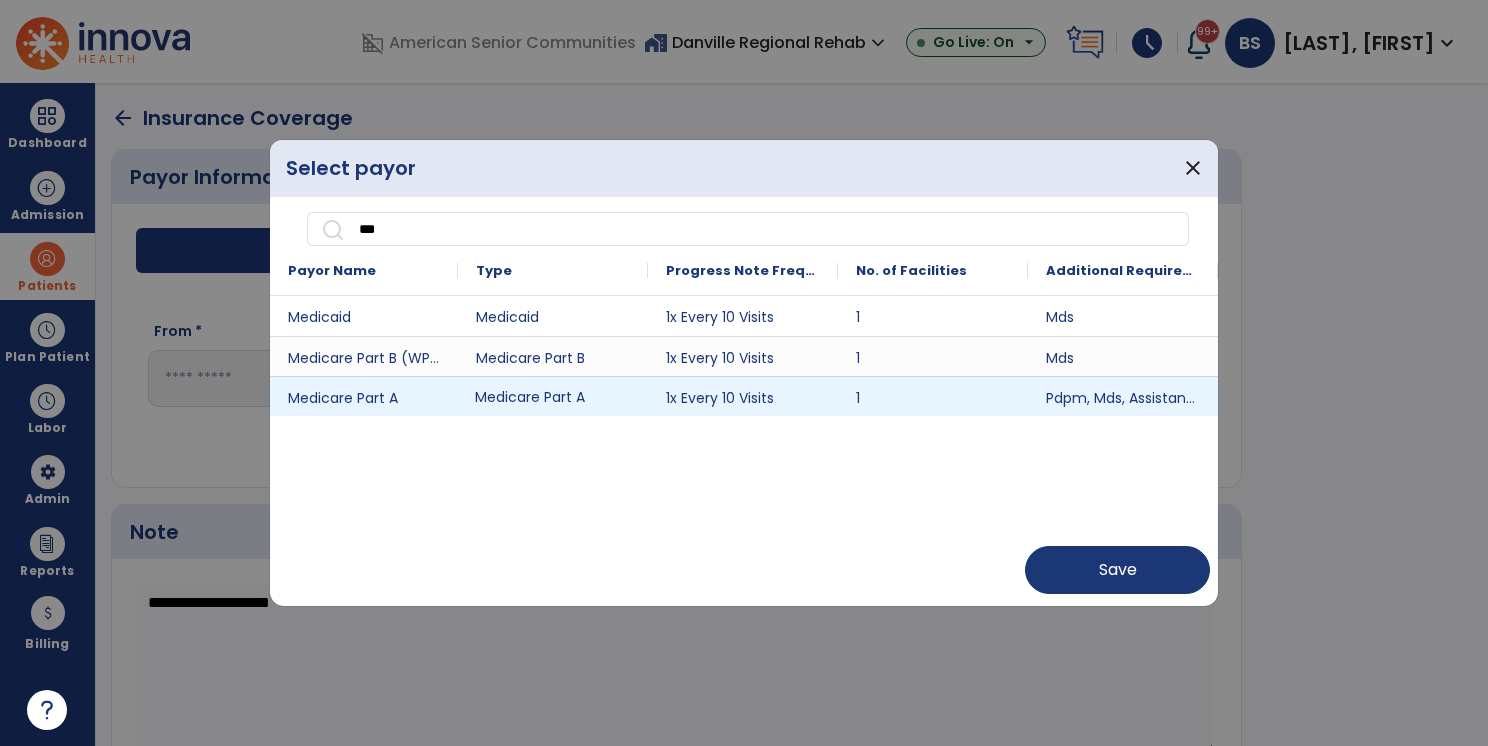 click on "Medicare Part A" at bounding box center (553, 396) 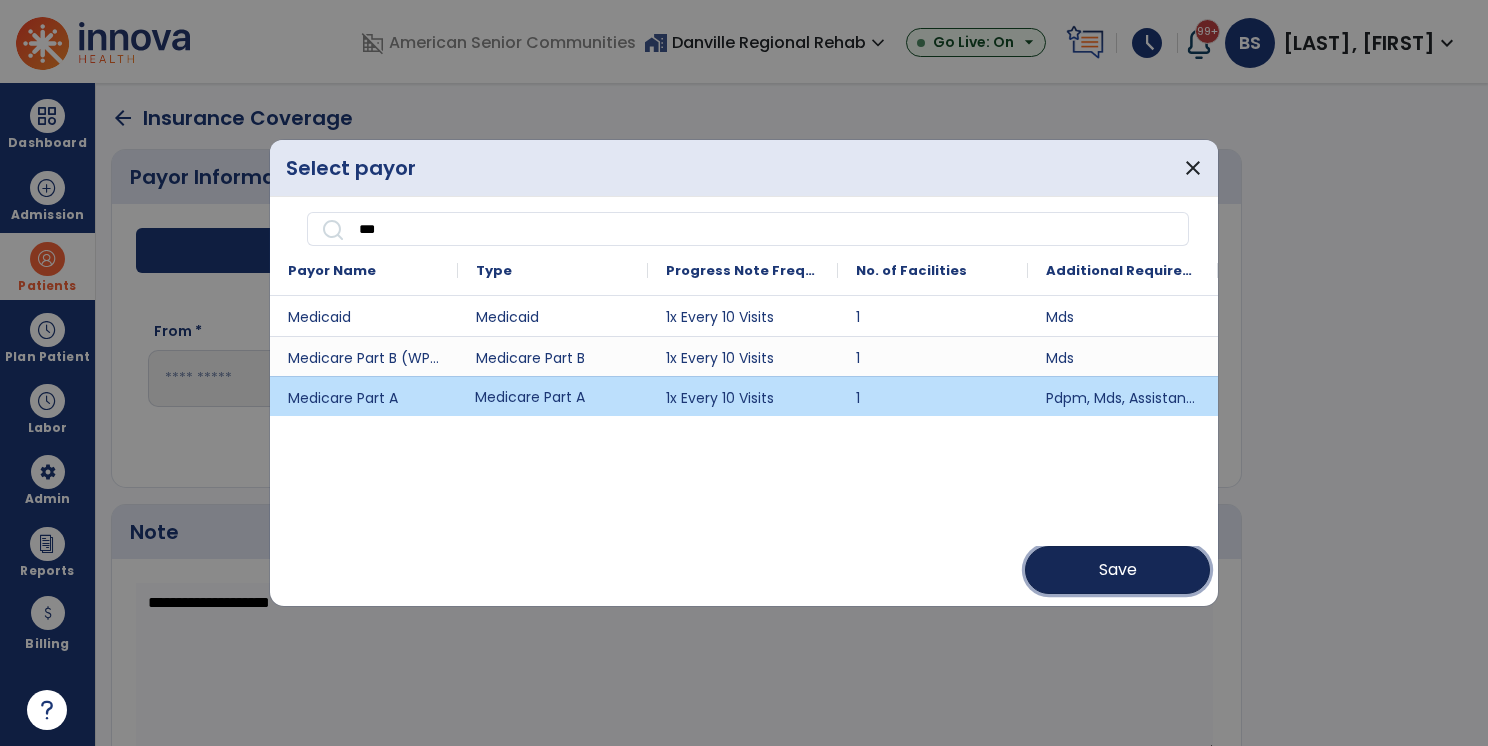 click on "Save" at bounding box center [1117, 570] 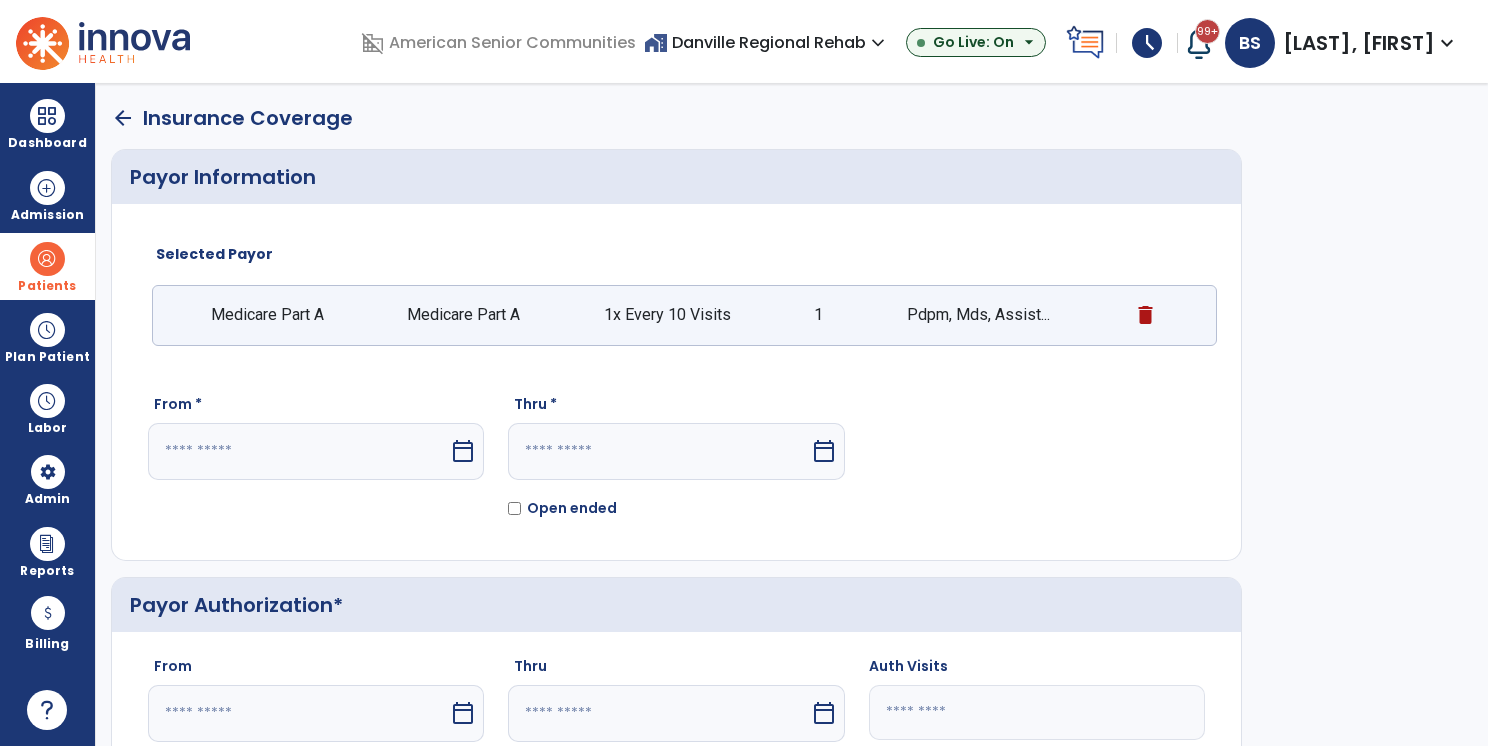 click at bounding box center [298, 451] 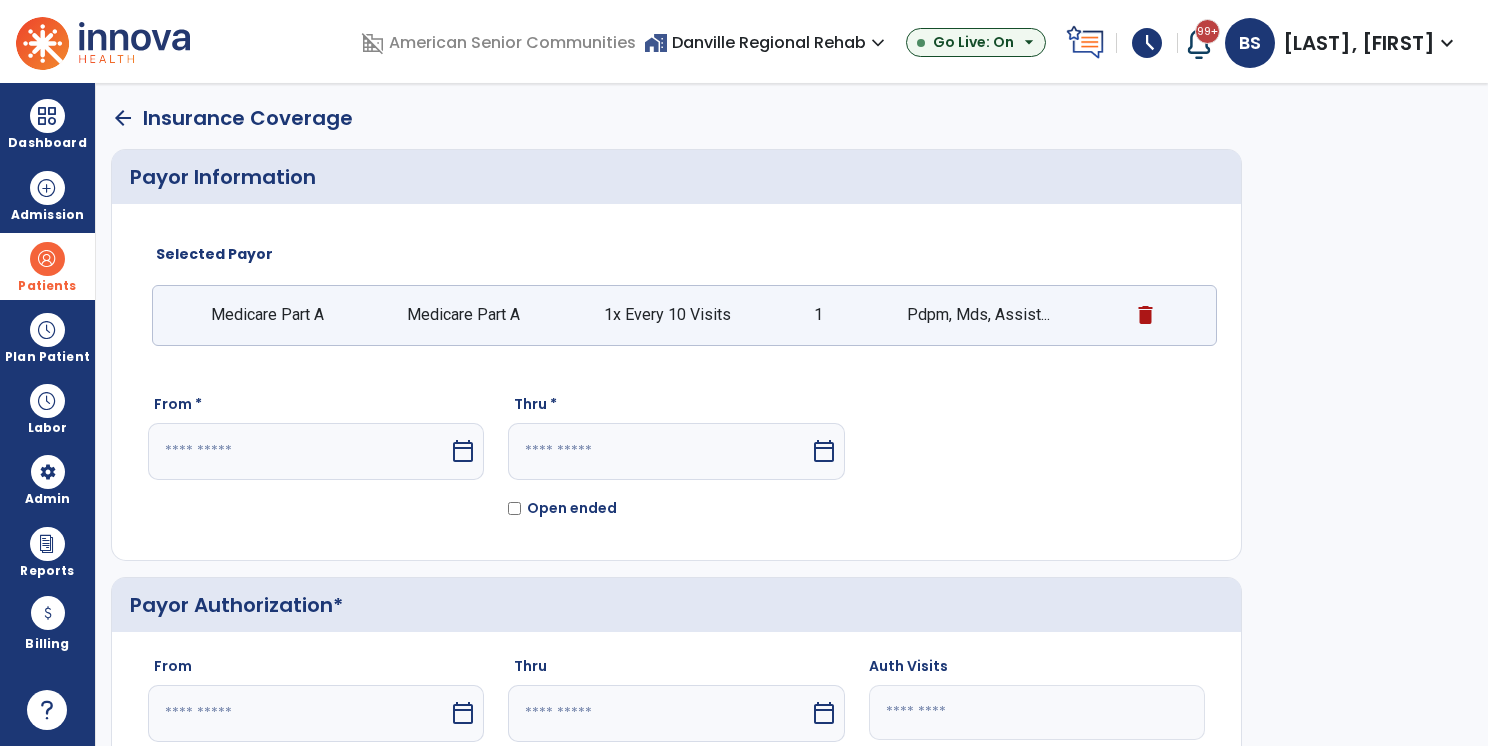 select on "*" 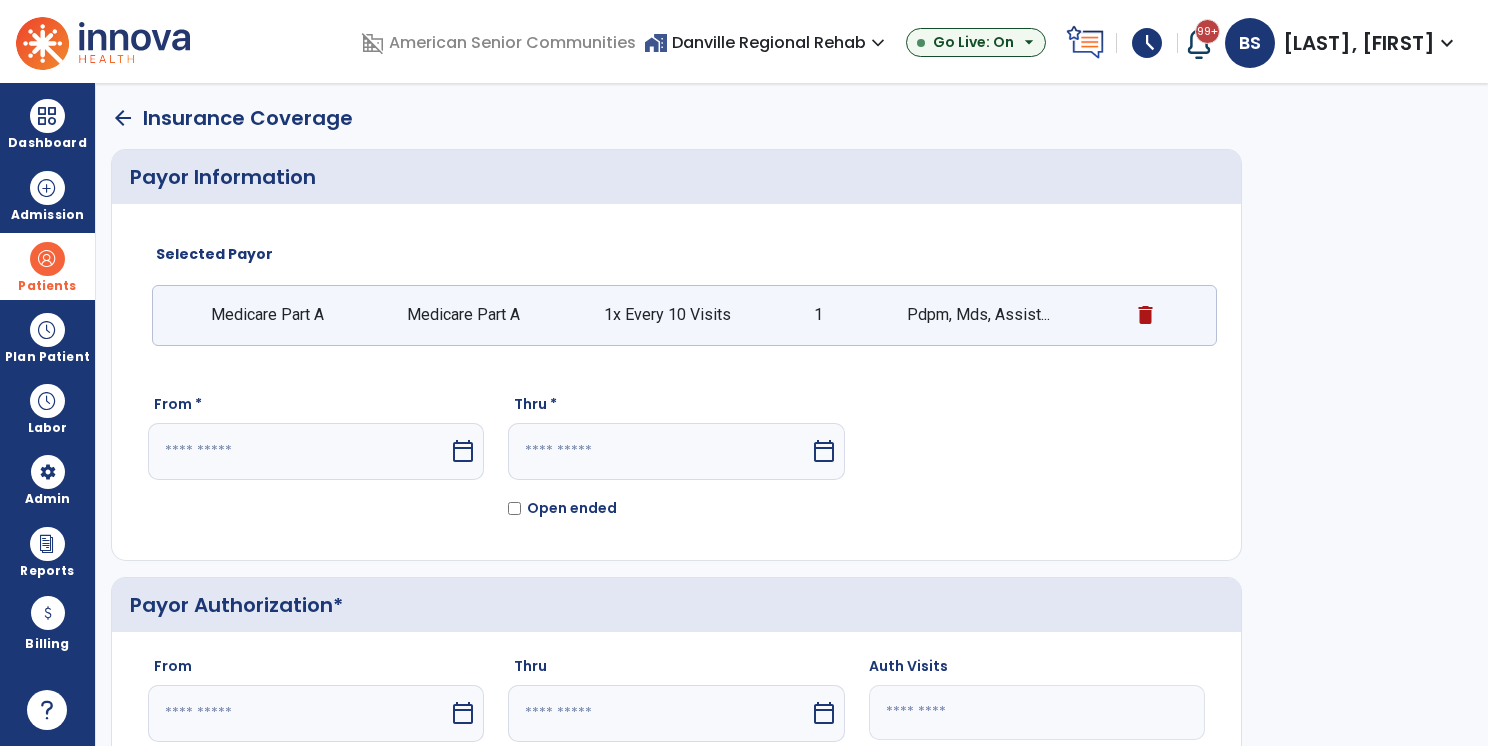 select on "****" 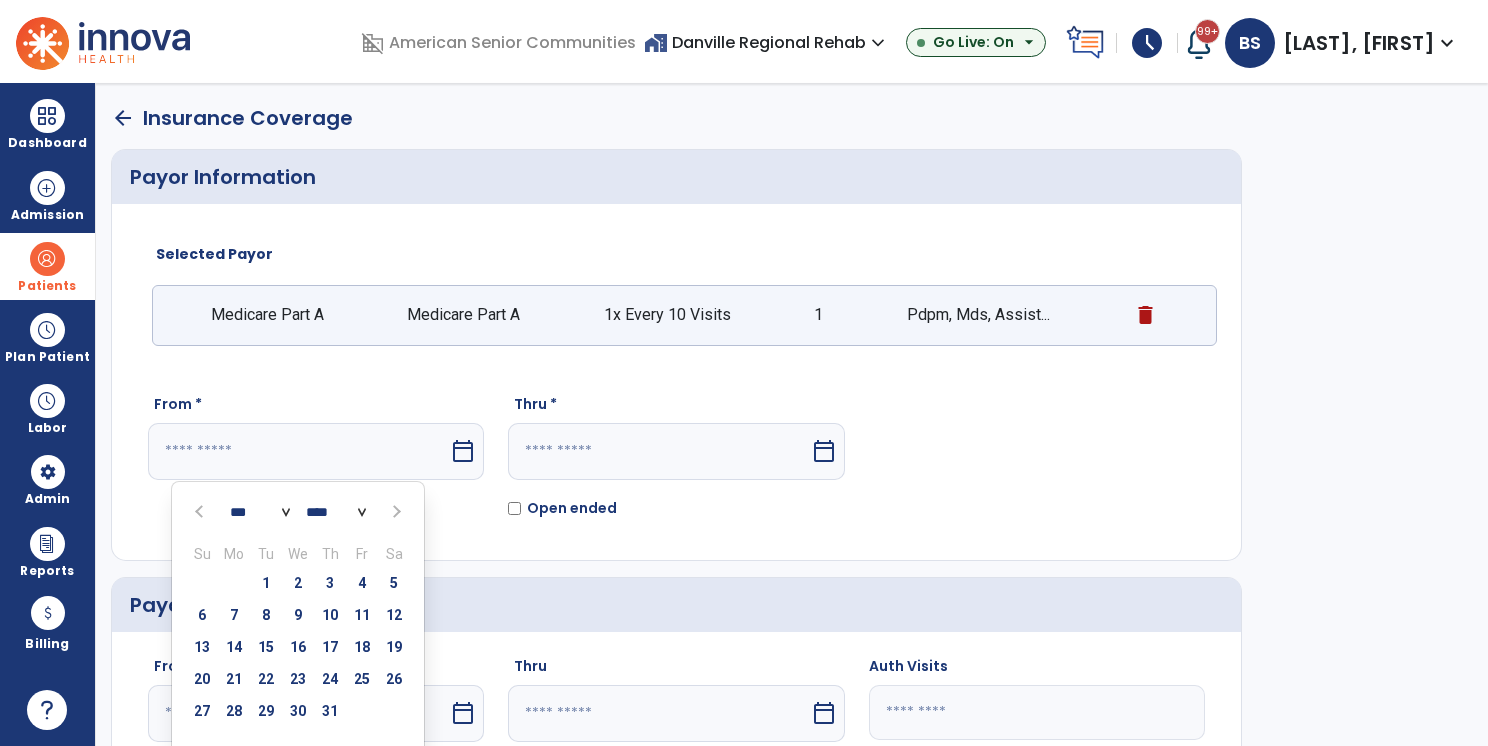 click on "*** *** *** *** *** *** *** *** *** *** *** ***" at bounding box center (260, 512) 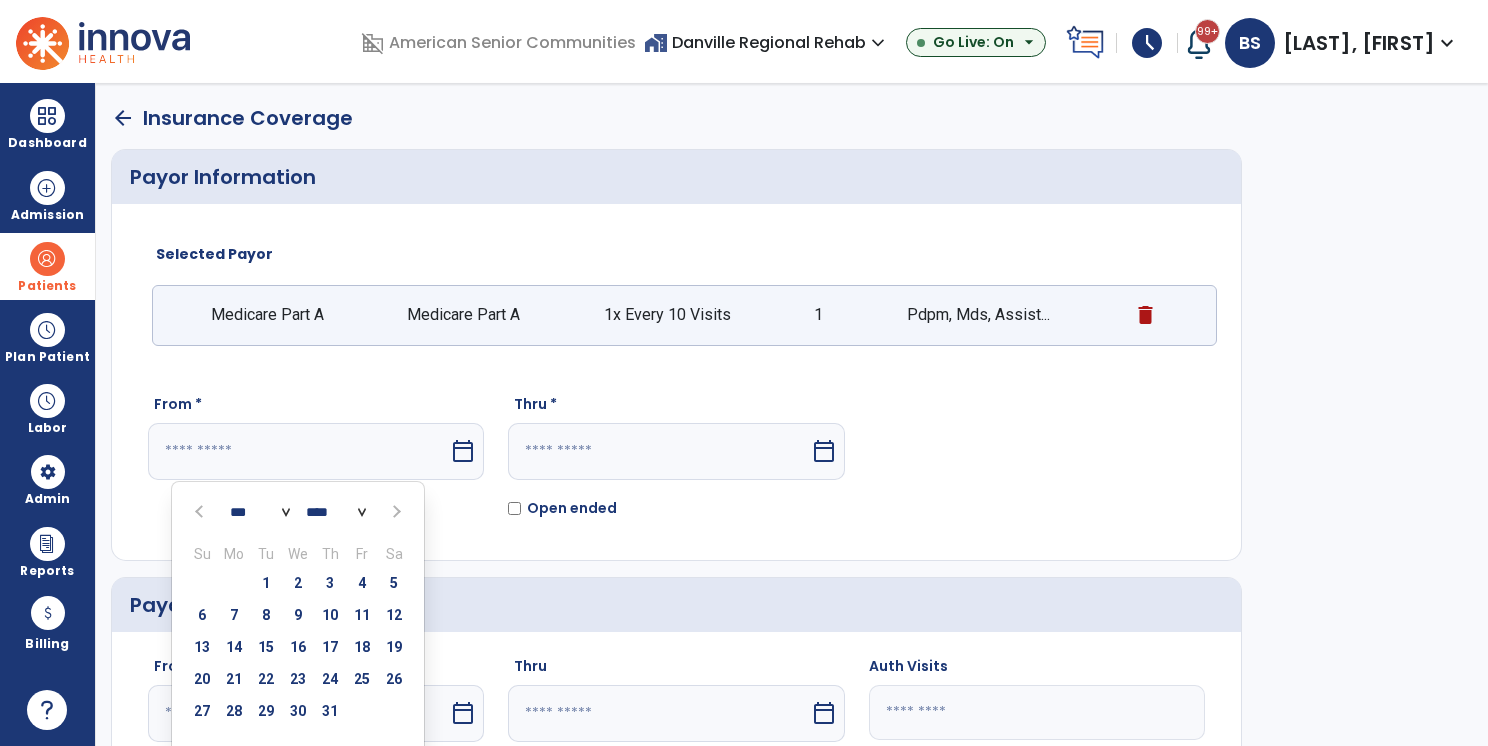 select on "*" 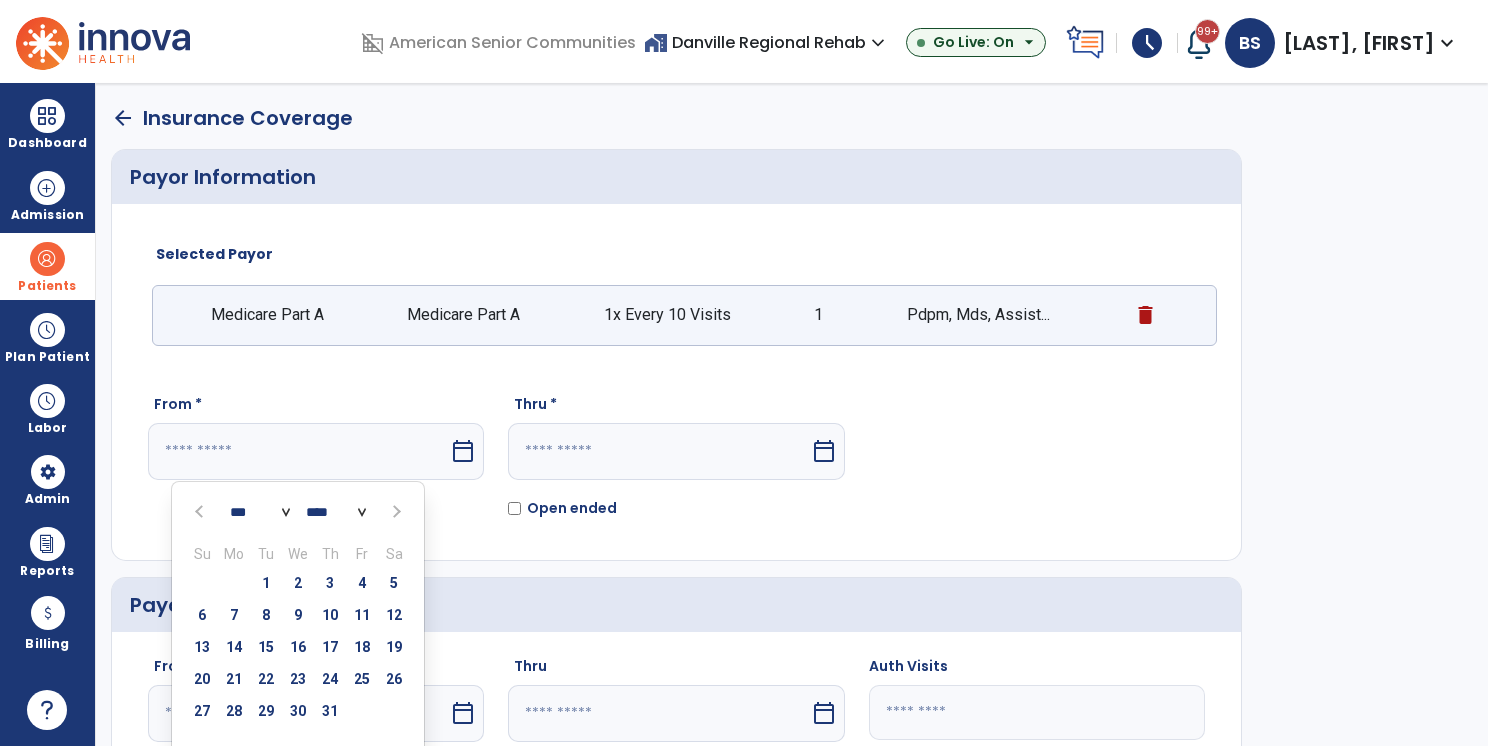 click on "*** *** *** *** *** *** *** *** *** *** *** ***" at bounding box center (260, 512) 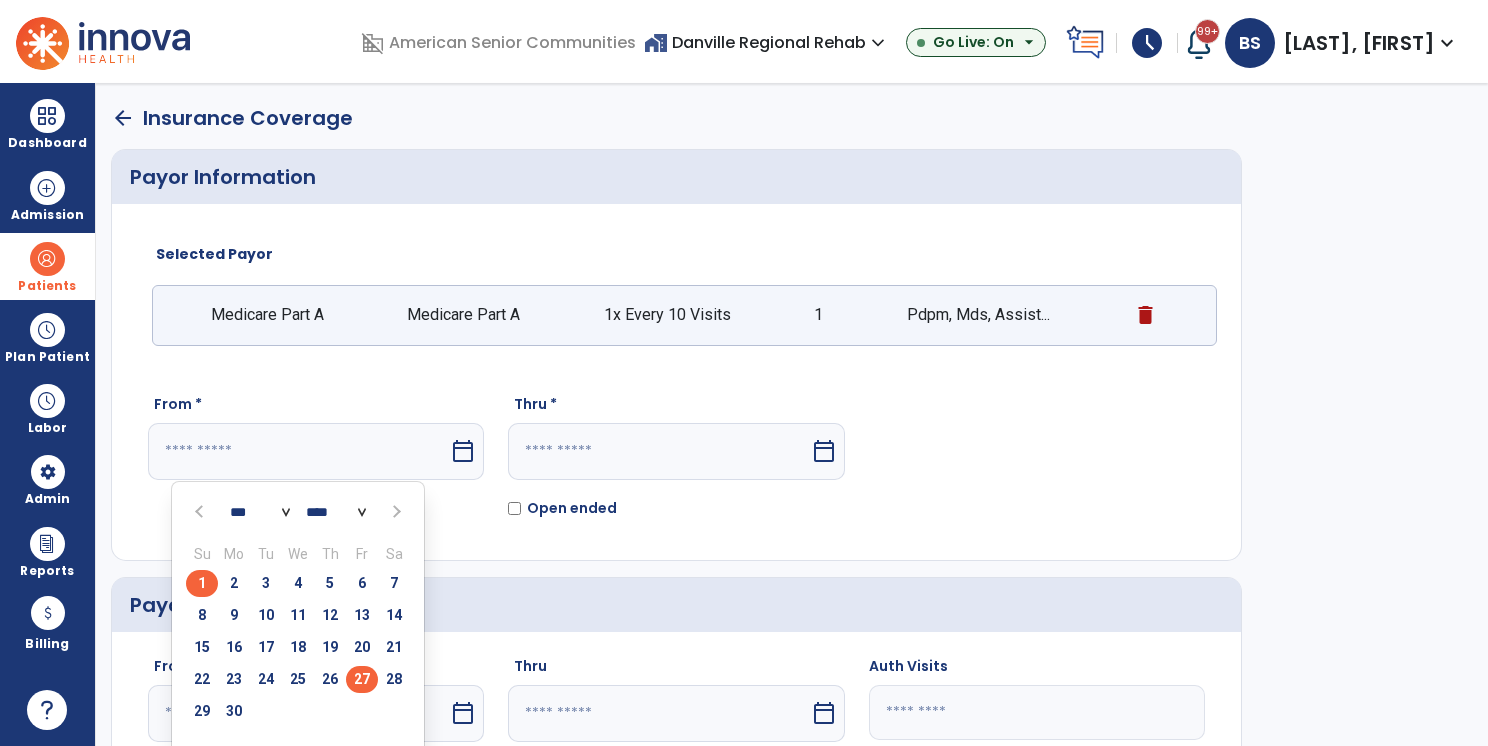 click on "27" at bounding box center [362, 679] 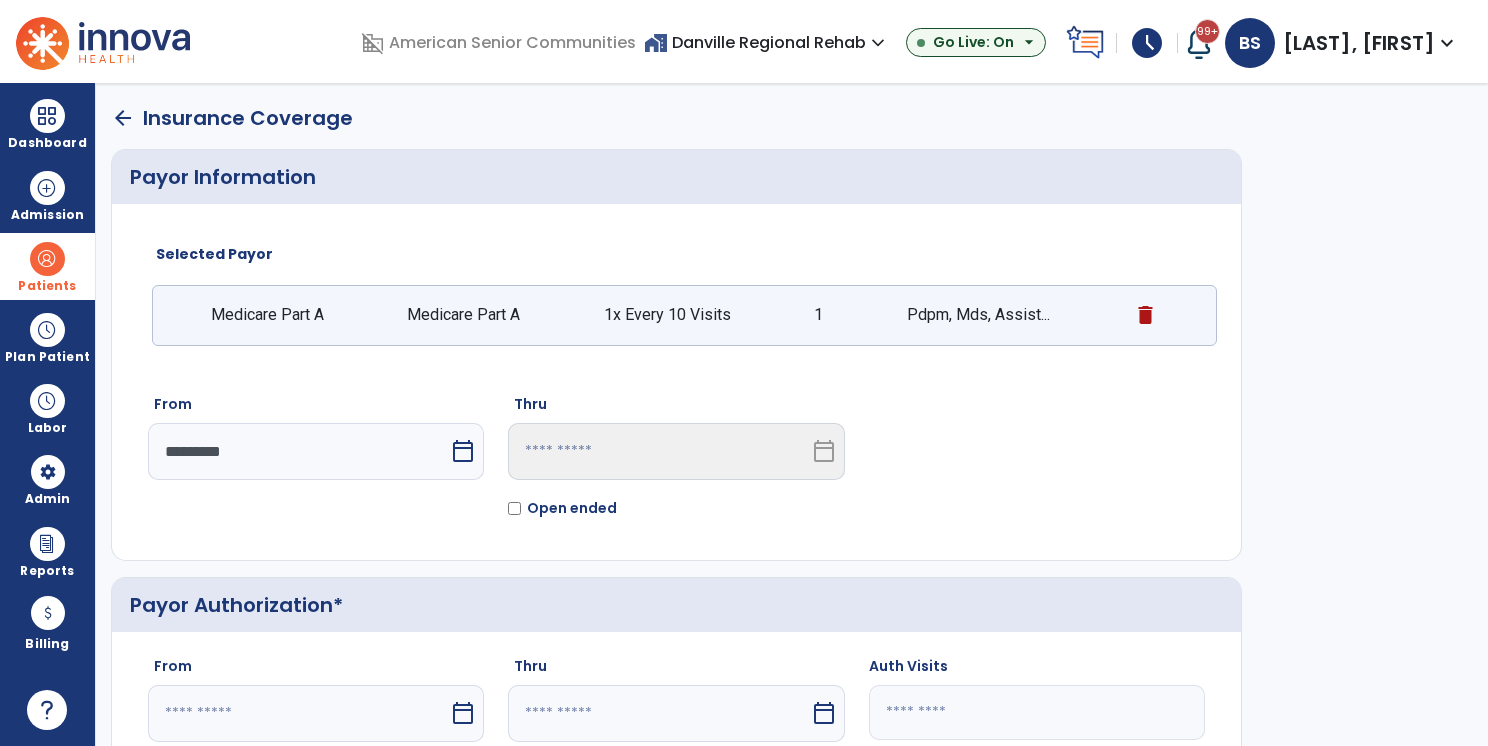 click on "arrow_back   Insurance Coverage  Payor Information Selected Payor  Medicare Part A Medicare Part A 1x Every 10 Visits 1 Pdpm, Mds, Assist... From  *********  calendar_today  Thru   calendar_today   Open ended  Payor Authorization* From   calendar_today  Thru   calendar_today  Auth Visits  Auth History
No.
From Date
to" 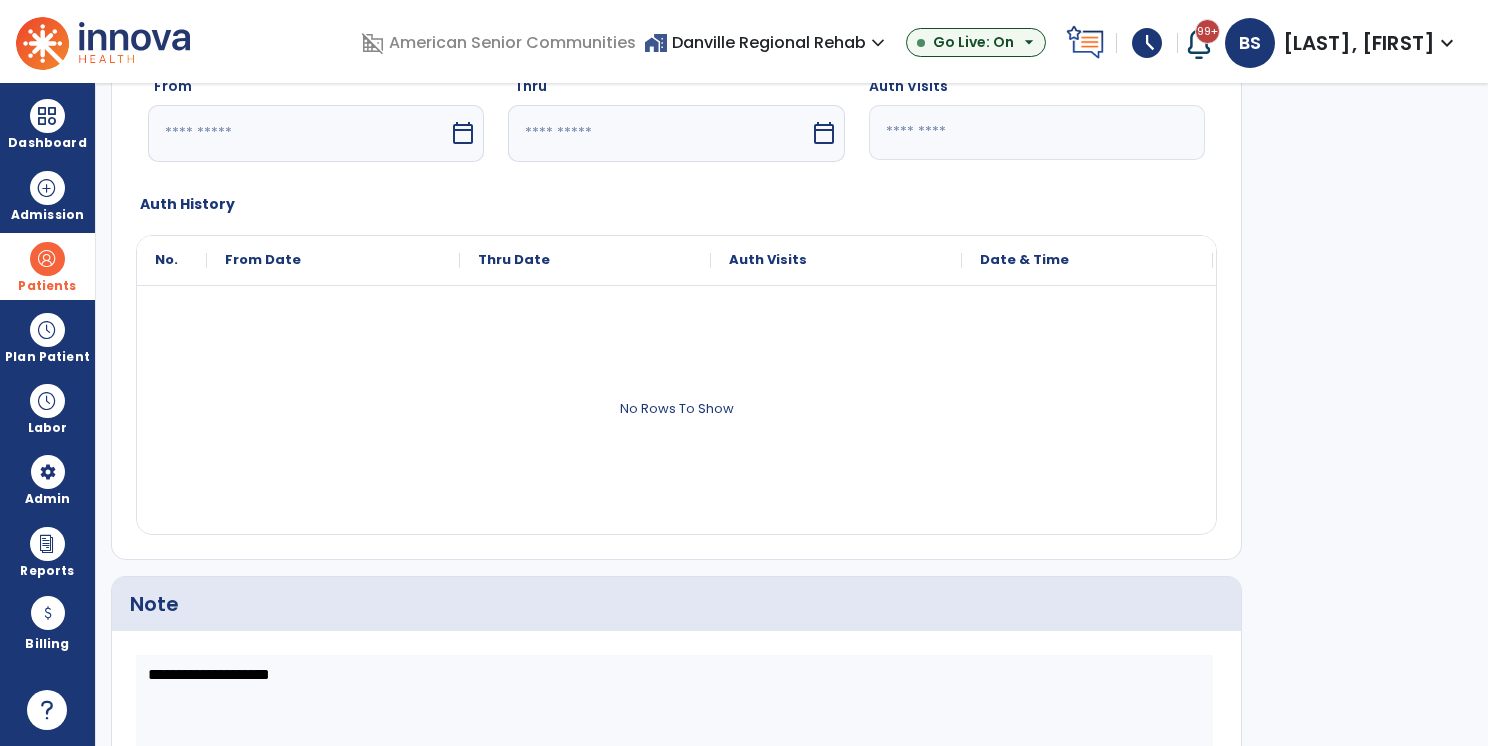 scroll, scrollTop: 740, scrollLeft: 0, axis: vertical 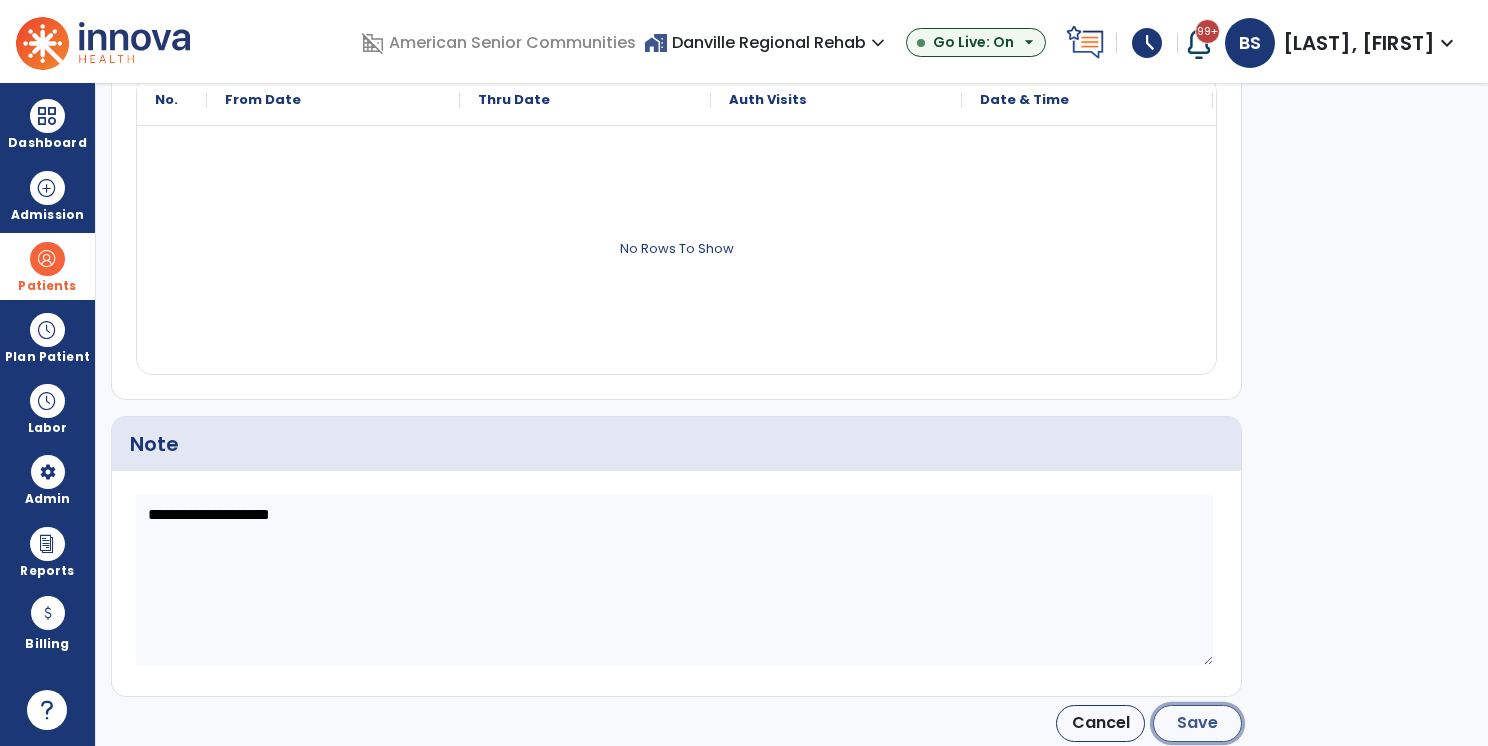 click on "Save" 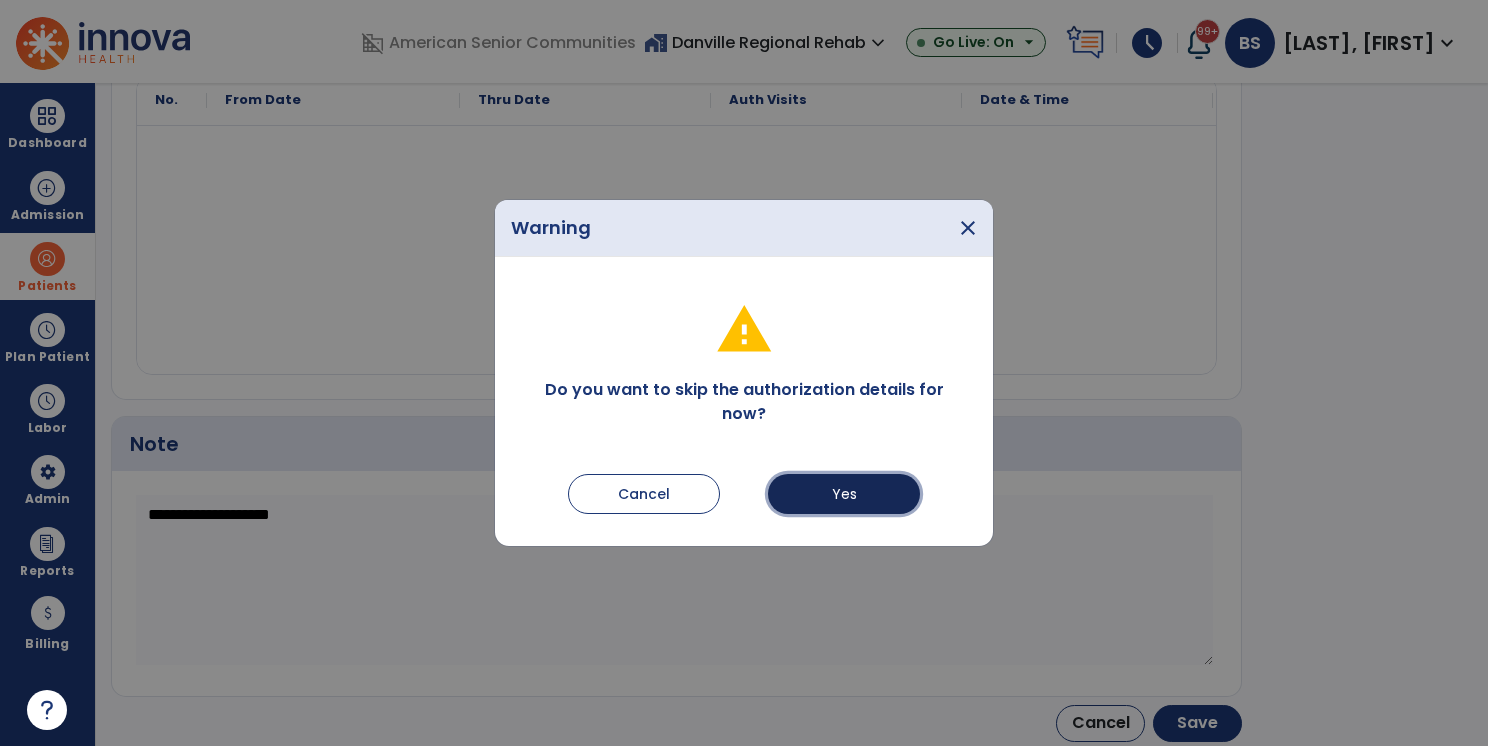 click on "Yes" at bounding box center [844, 494] 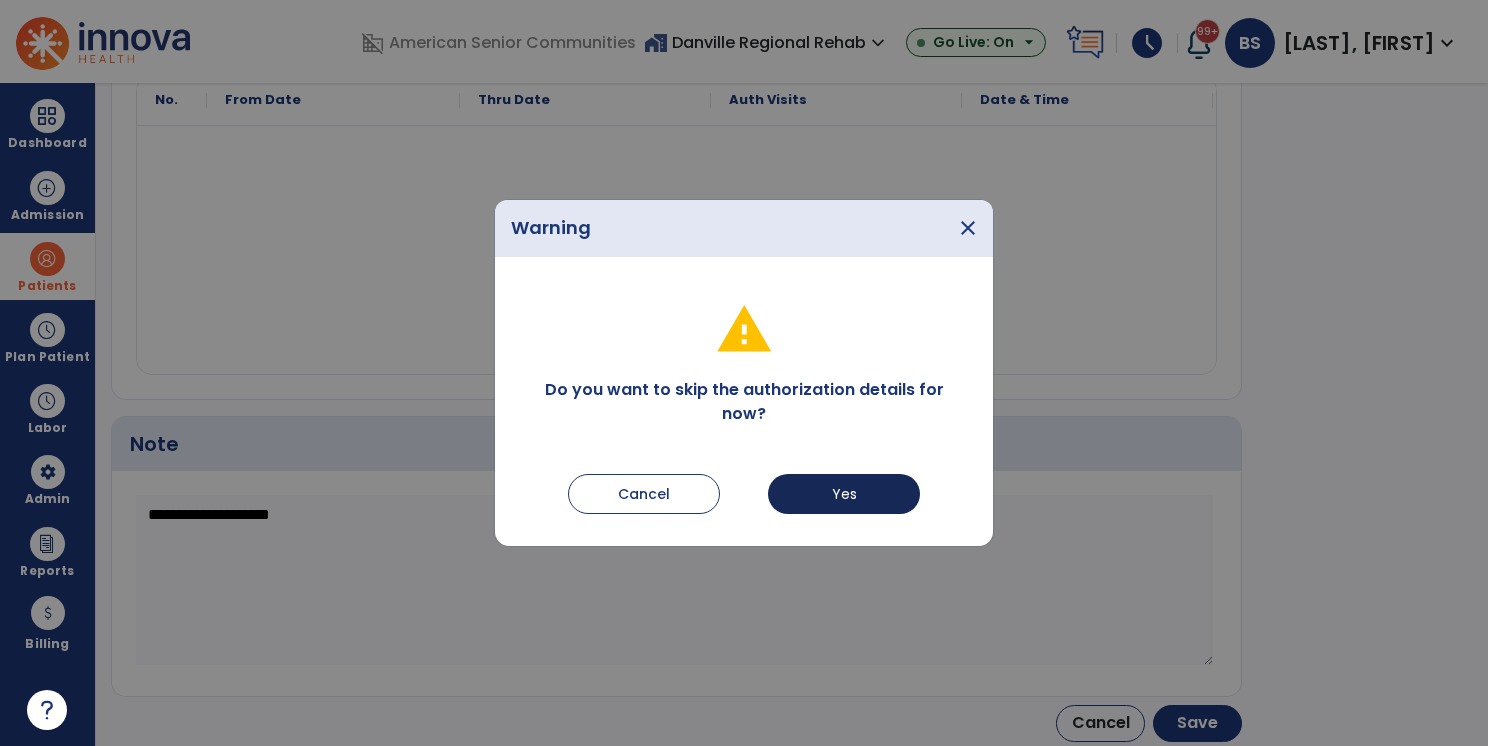 type on "*********" 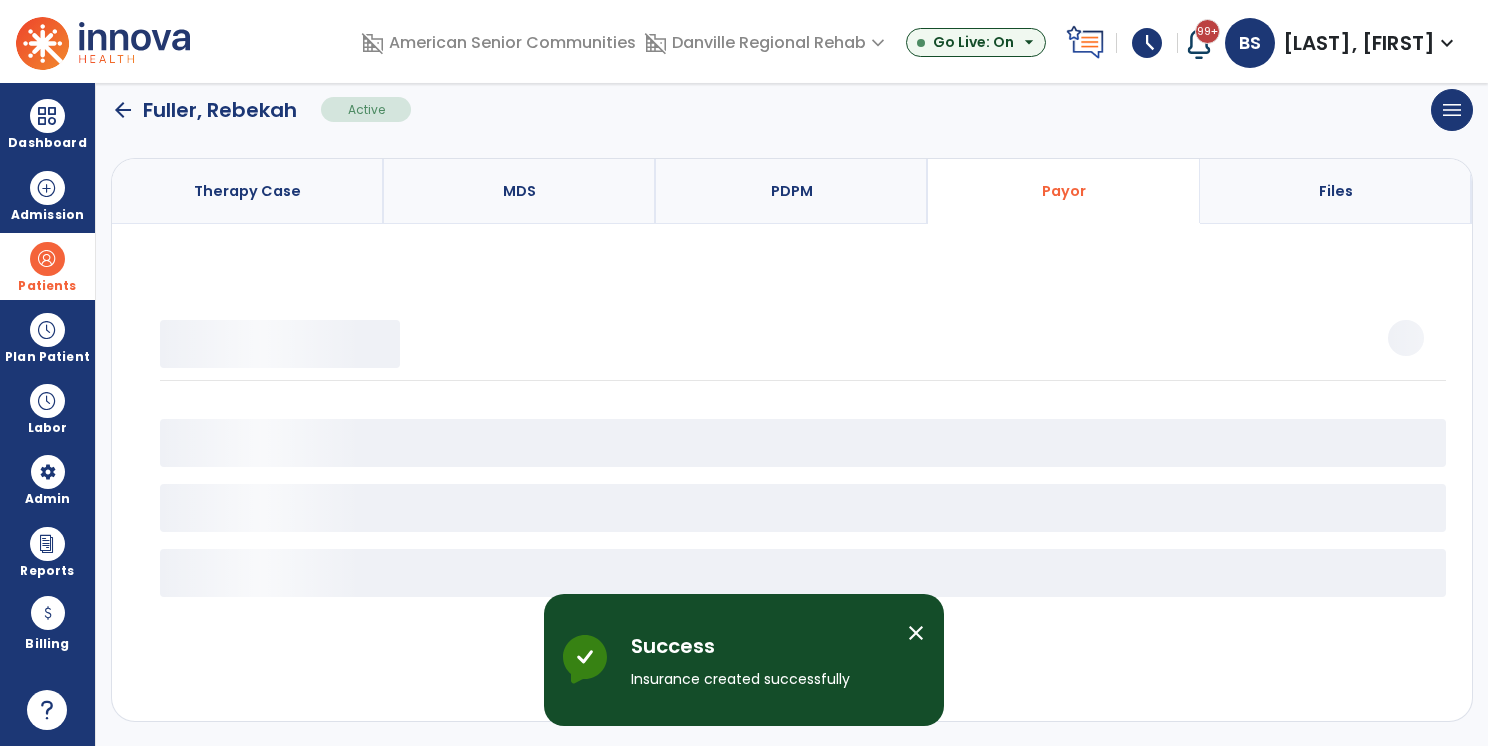scroll, scrollTop: 136, scrollLeft: 0, axis: vertical 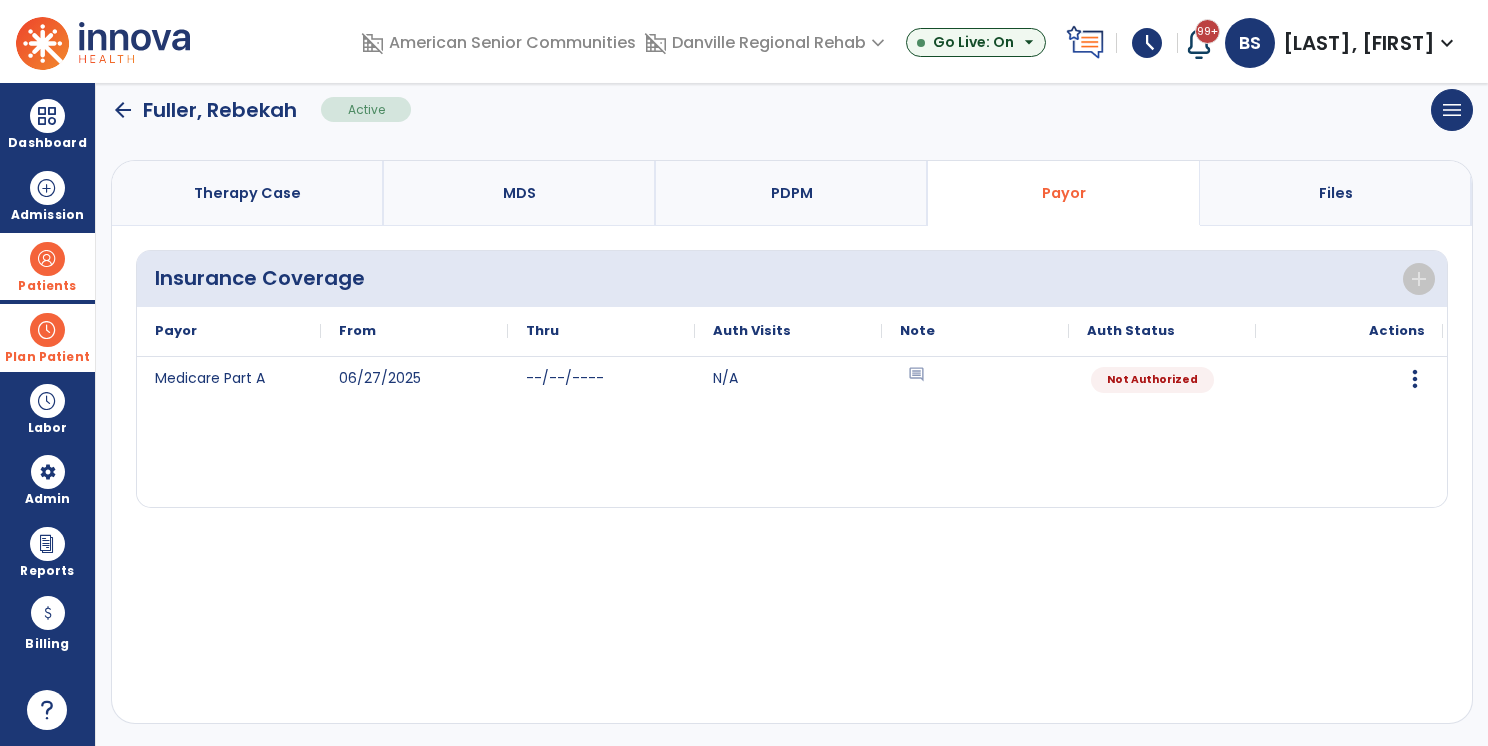 click at bounding box center [47, 330] 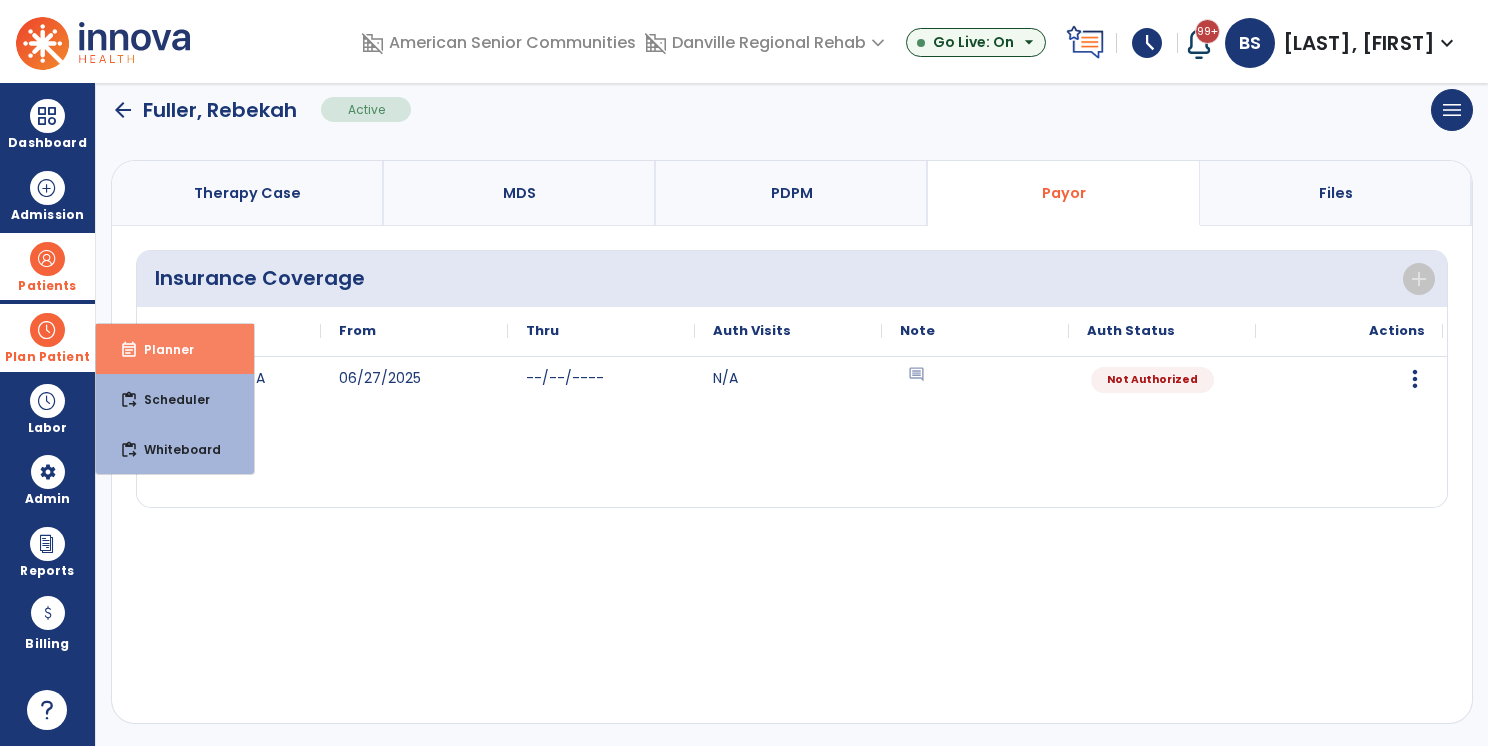 click on "event_note  Planner" at bounding box center [175, 349] 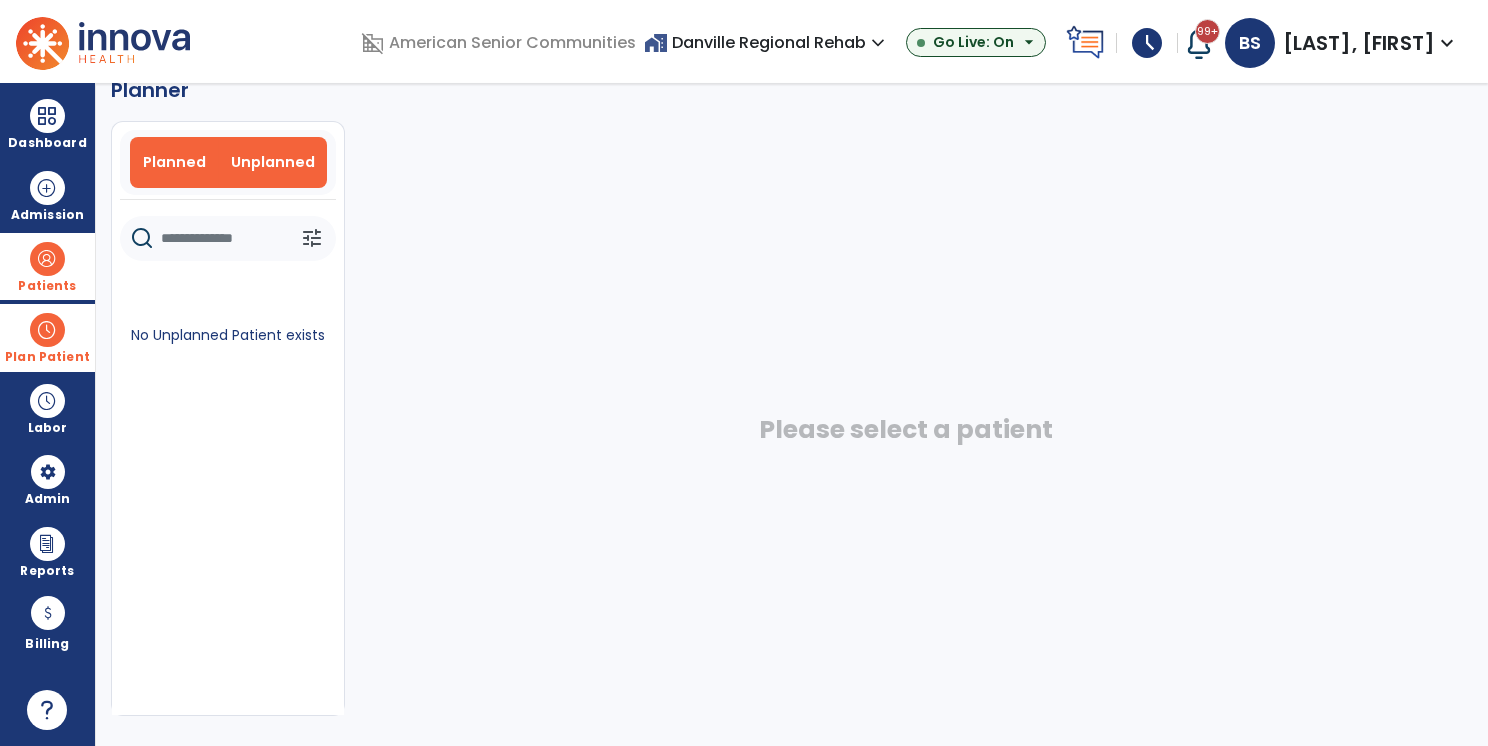 click on "Planned" at bounding box center [174, 162] 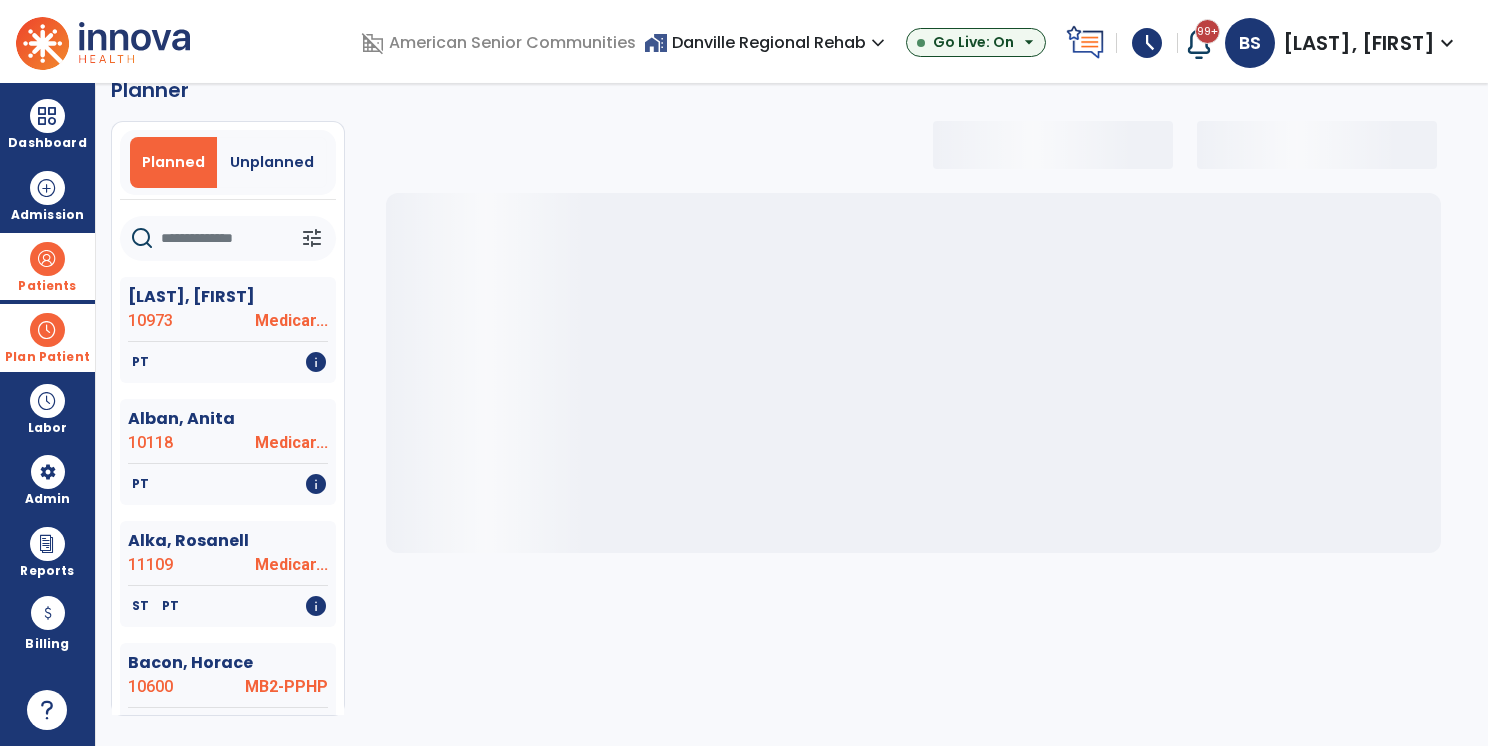 click 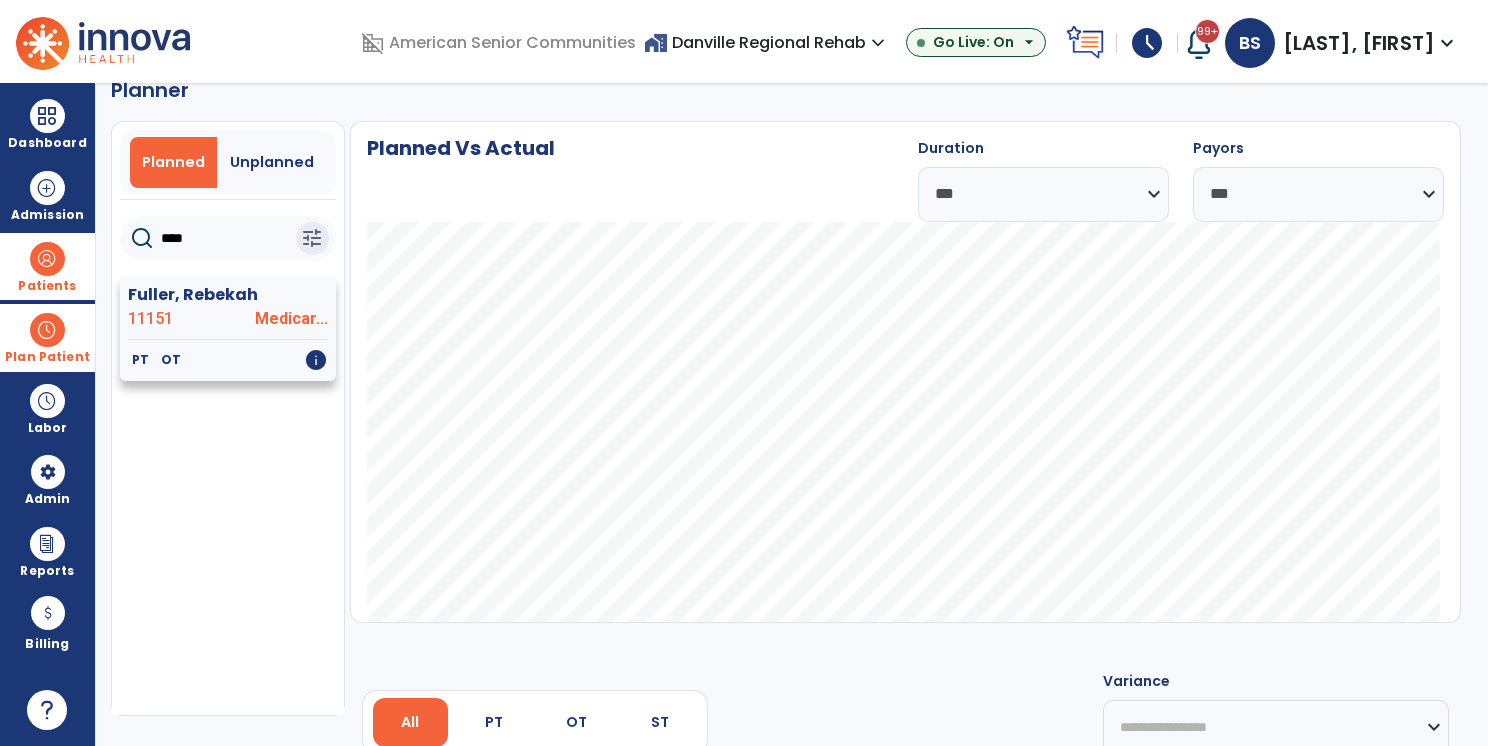 type on "****" 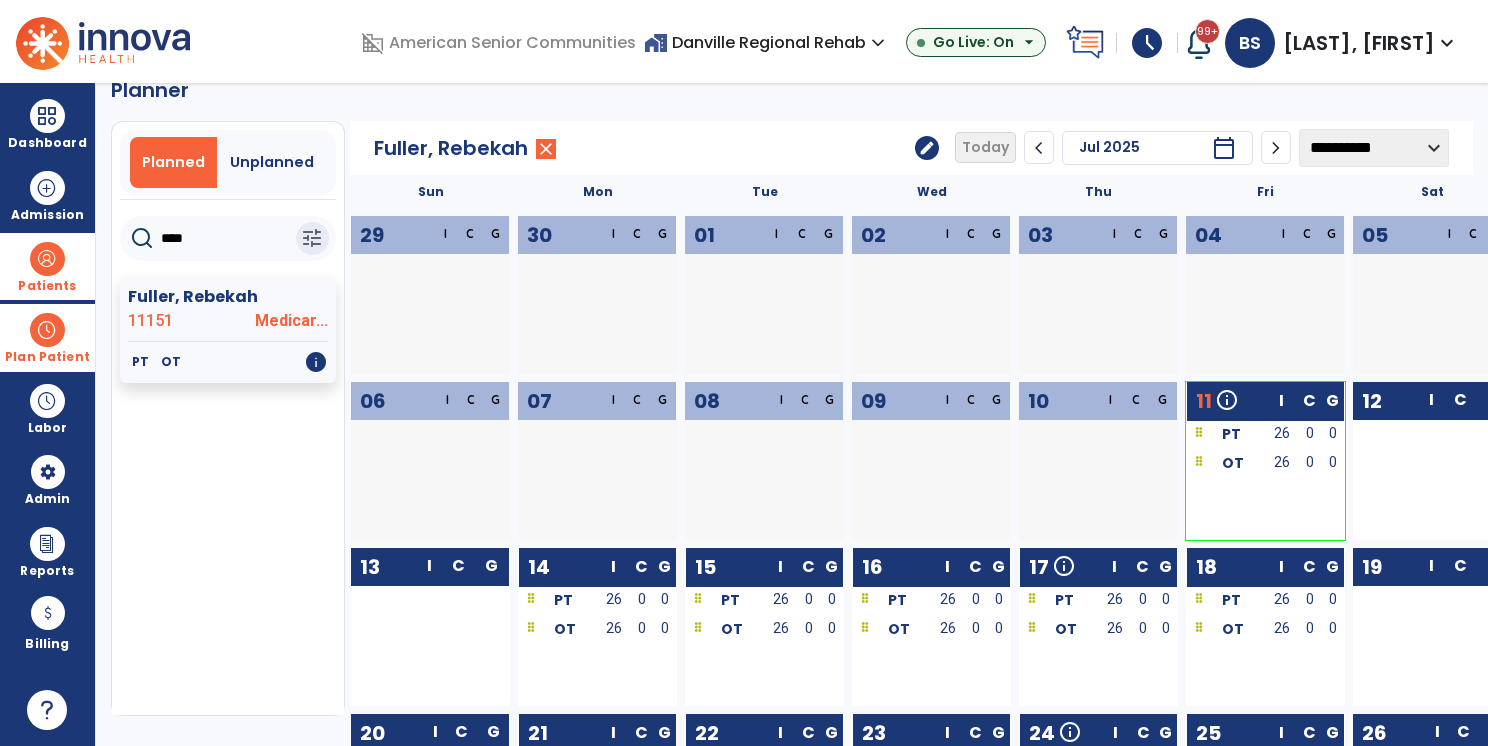click on "**********" 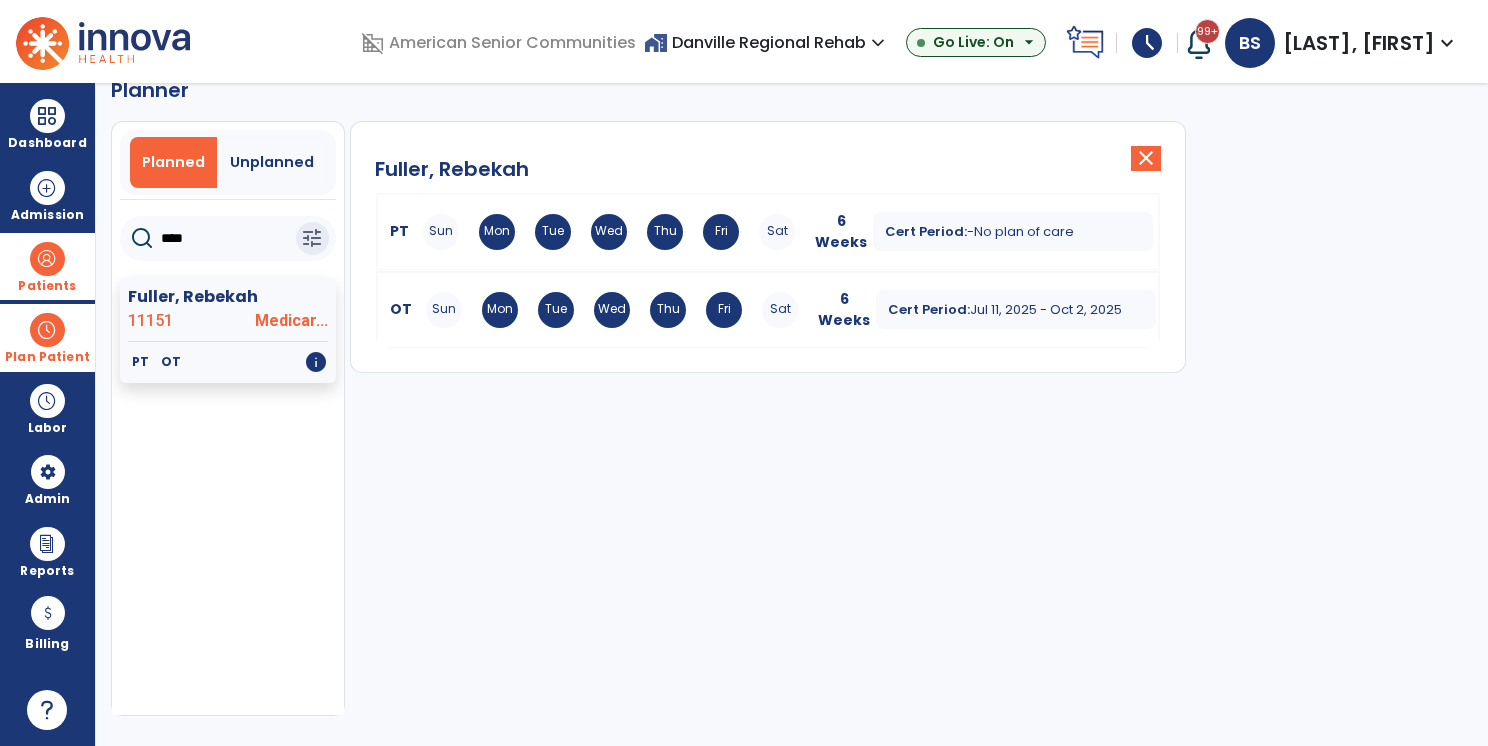 click on "Sun Mon Tue Wed Thu Fri Sat" at bounding box center [609, 232] 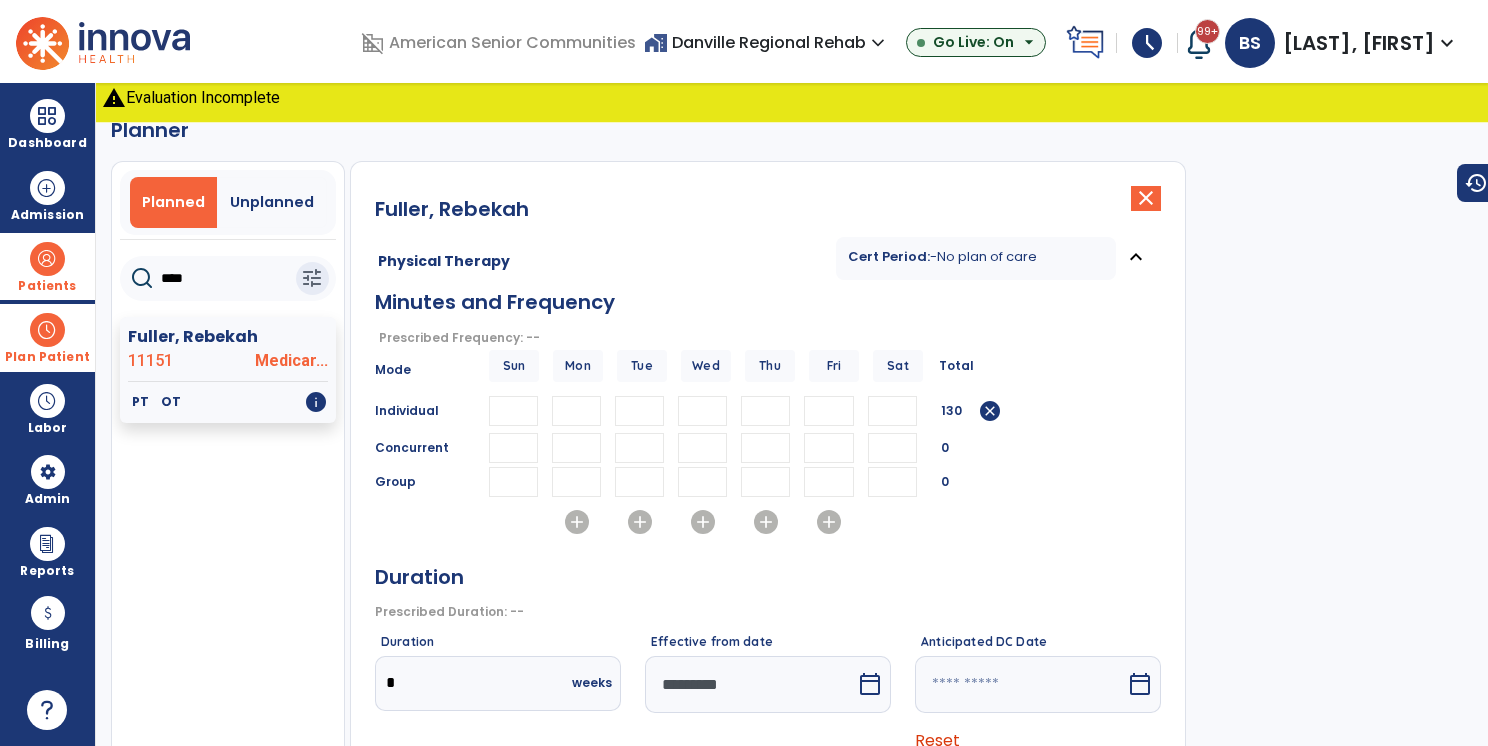 click on "**" at bounding box center [576, 411] 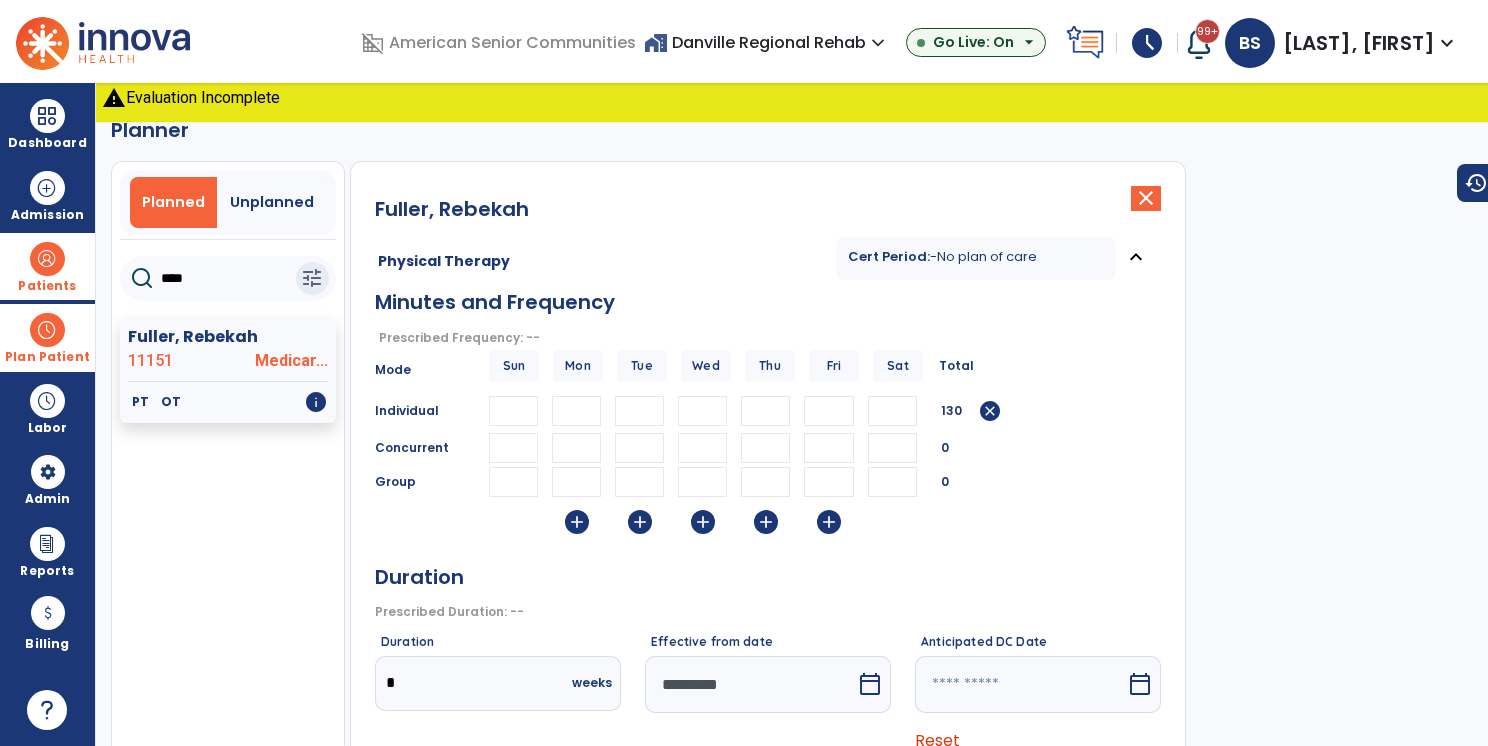 type on "*" 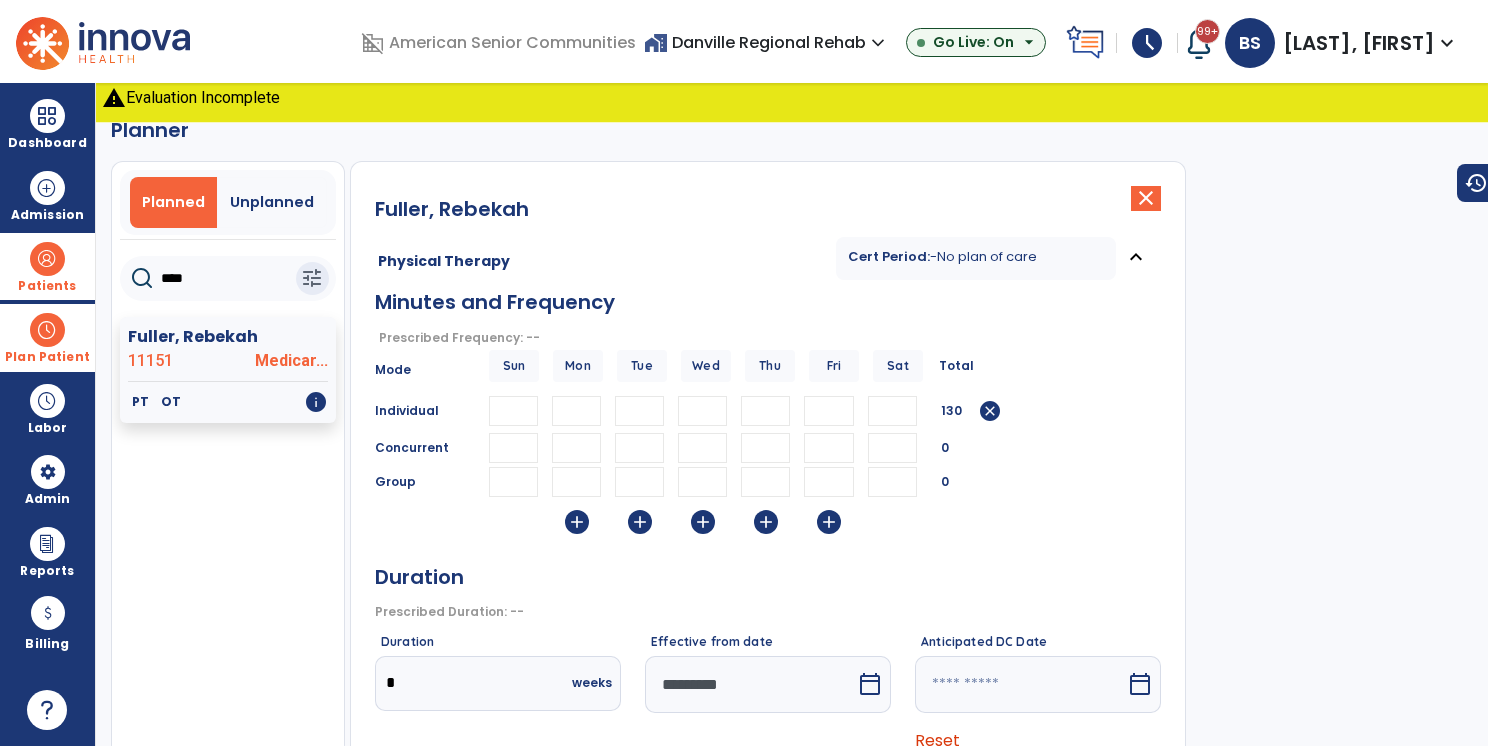 type 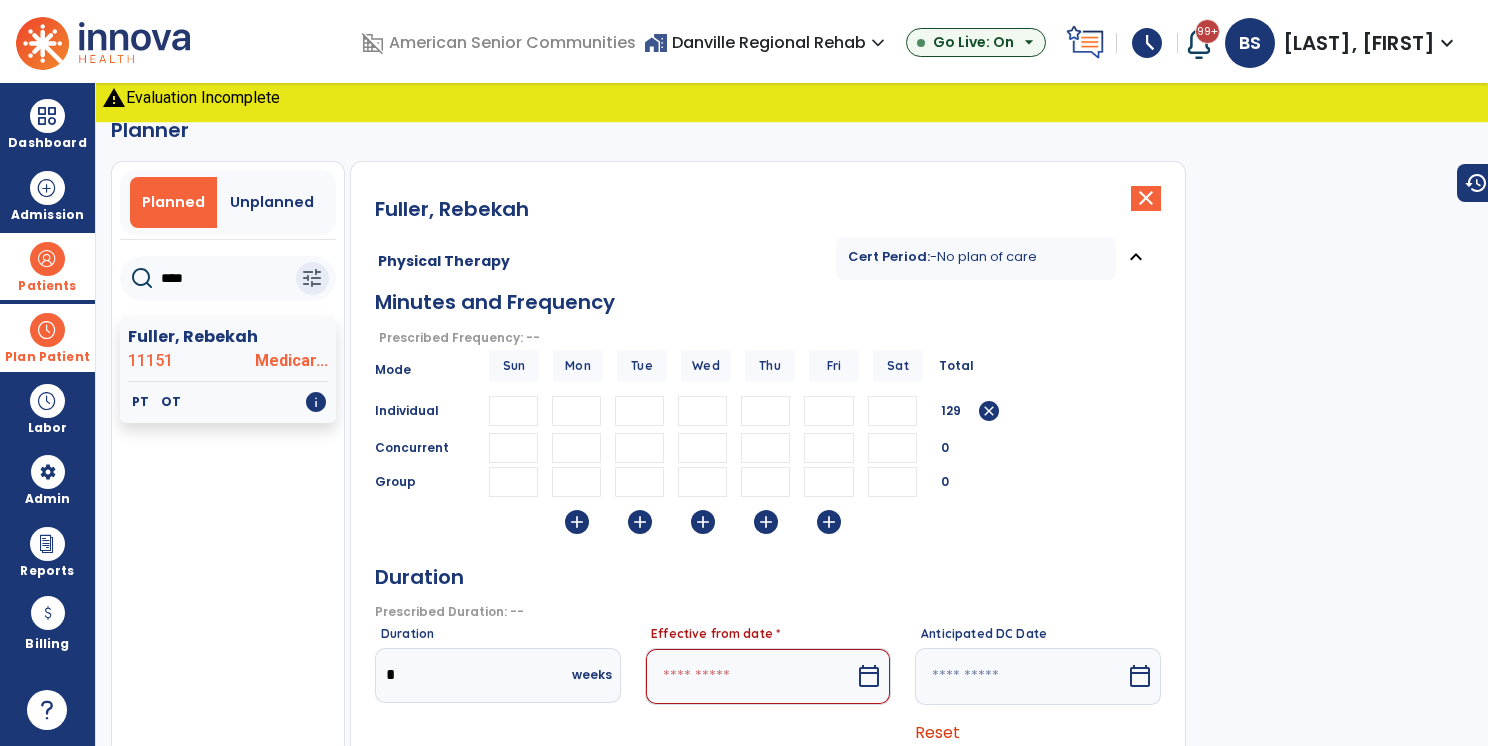 type on "**" 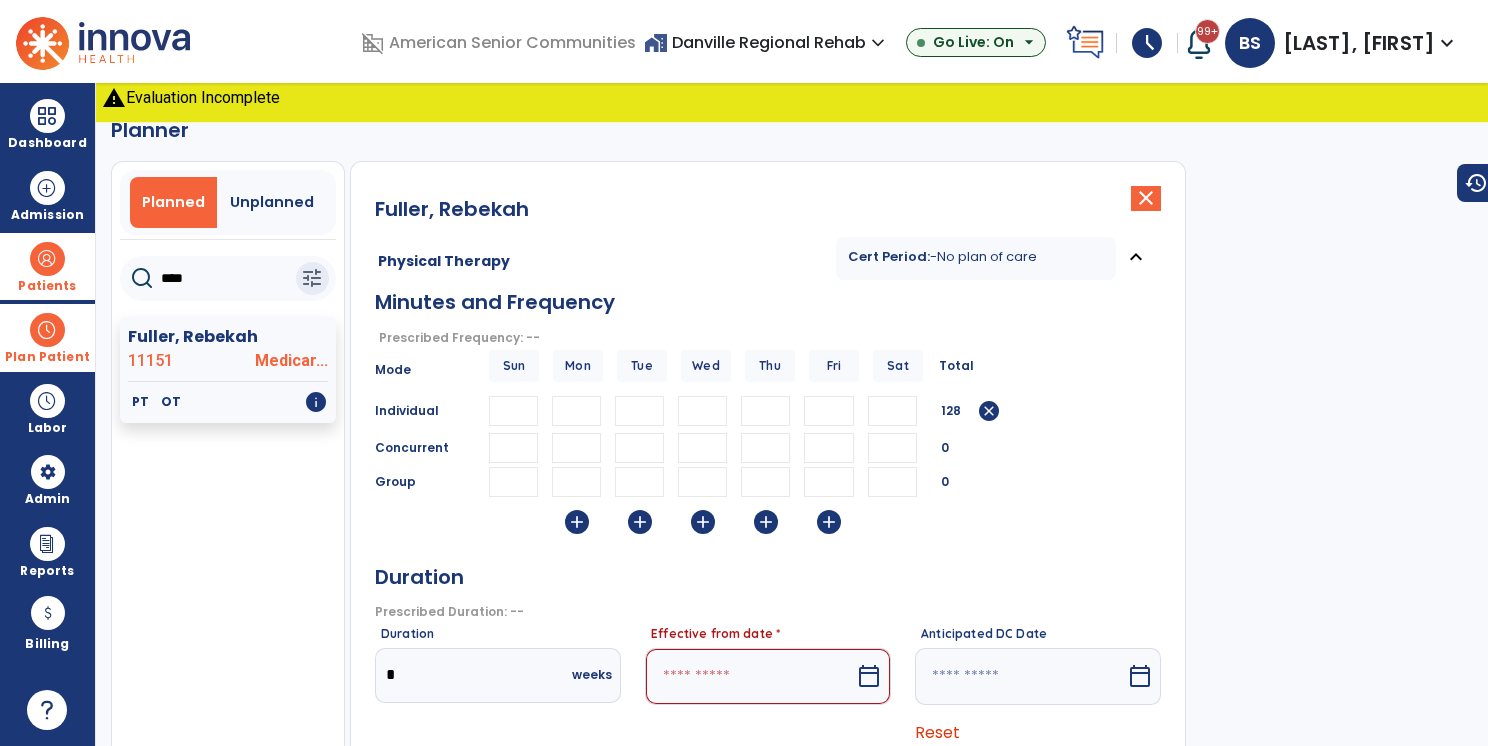 type on "**" 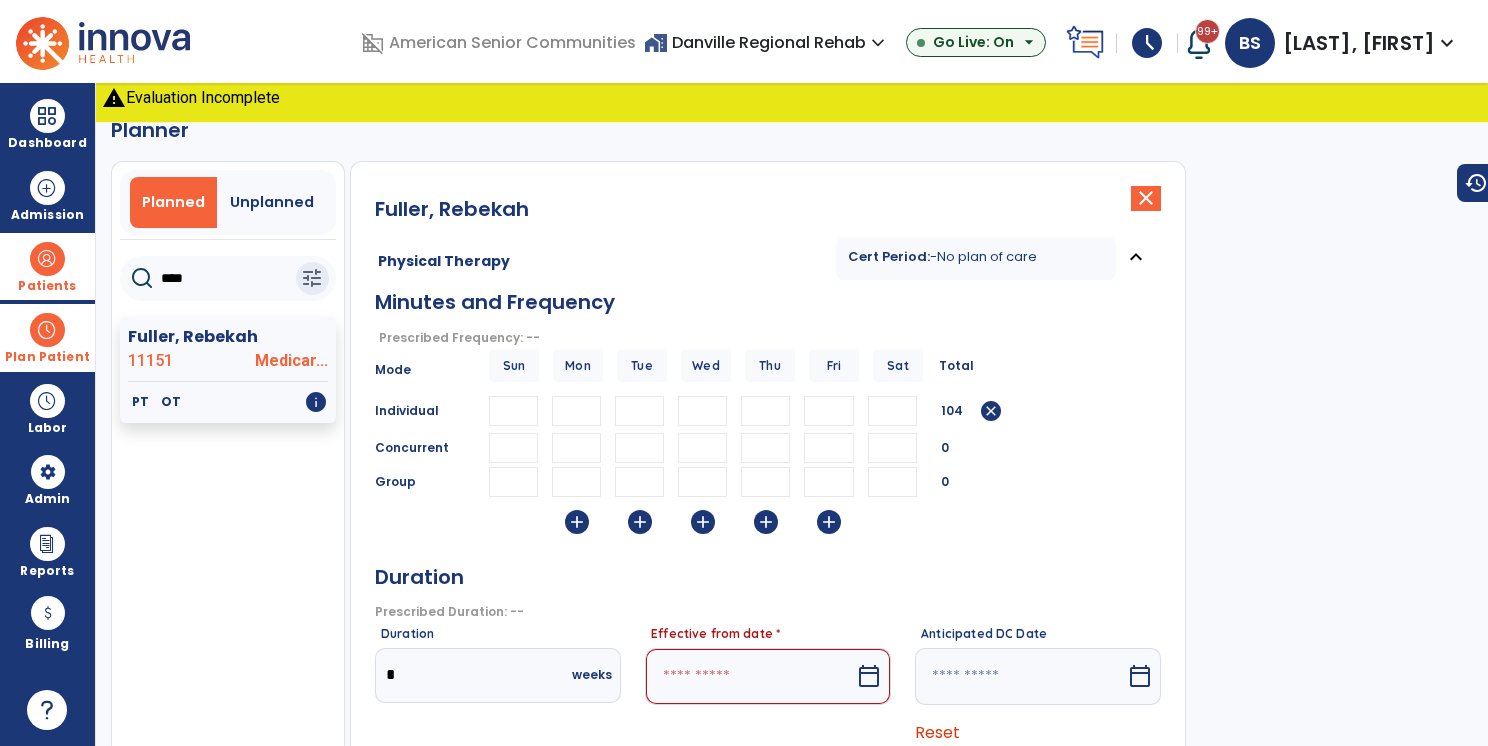 type on "**" 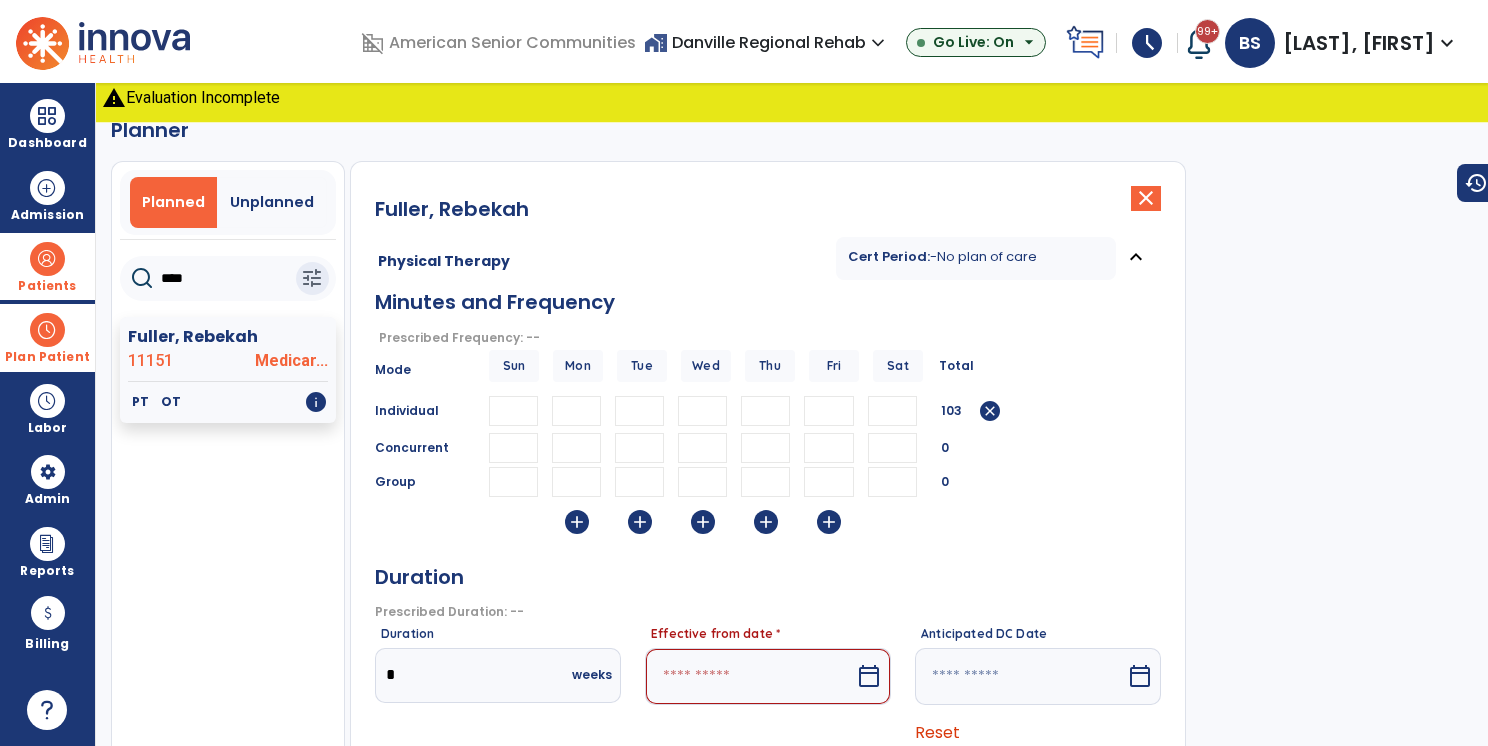type on "**" 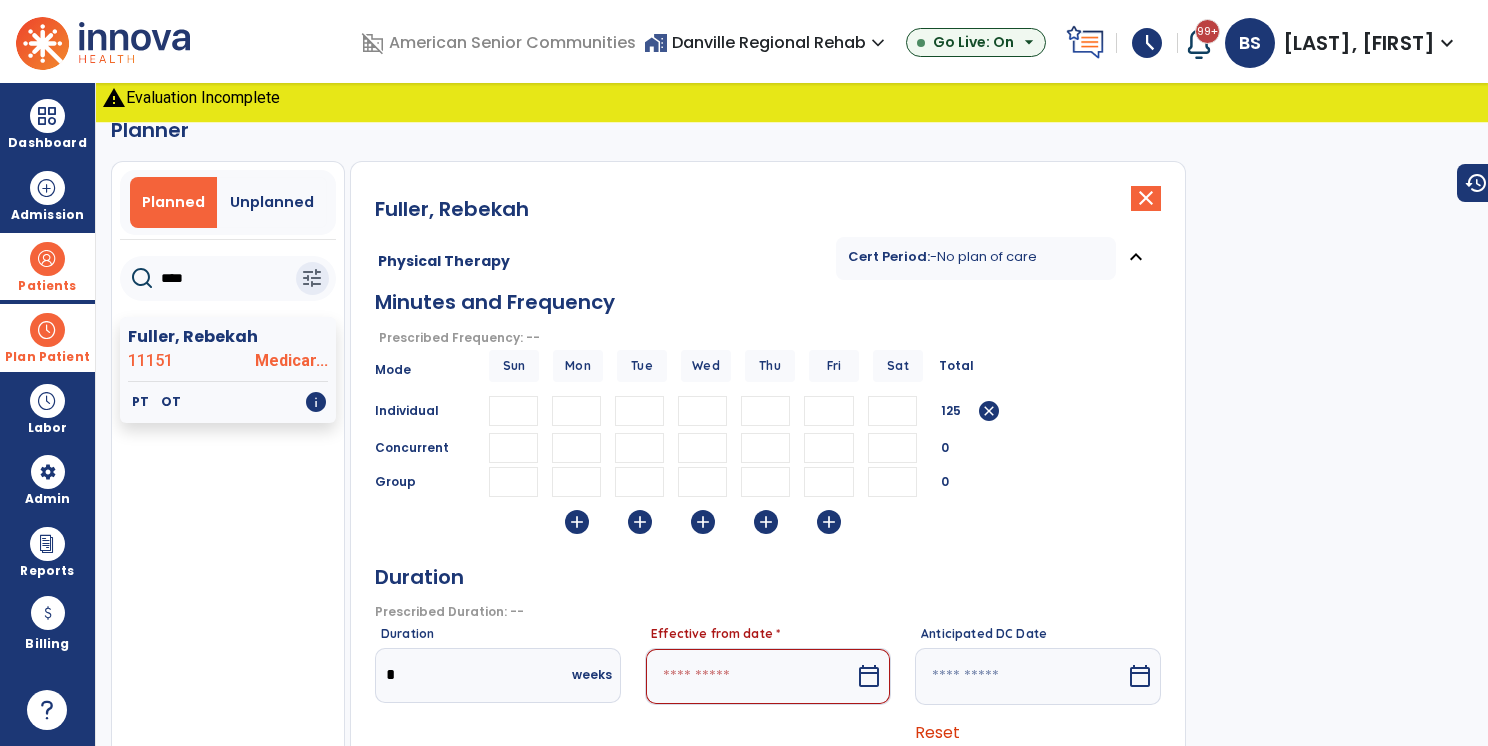 type on "**" 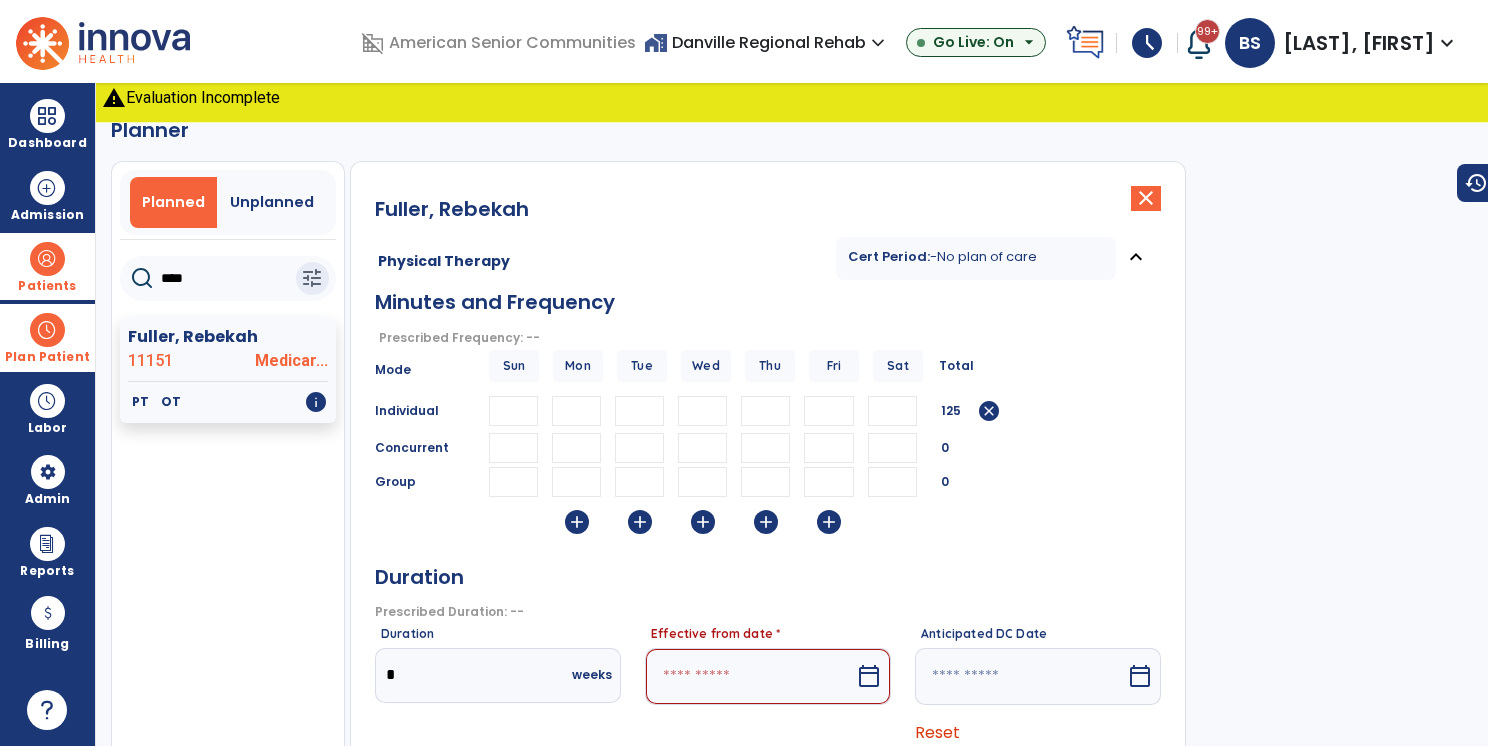 click at bounding box center (750, 676) 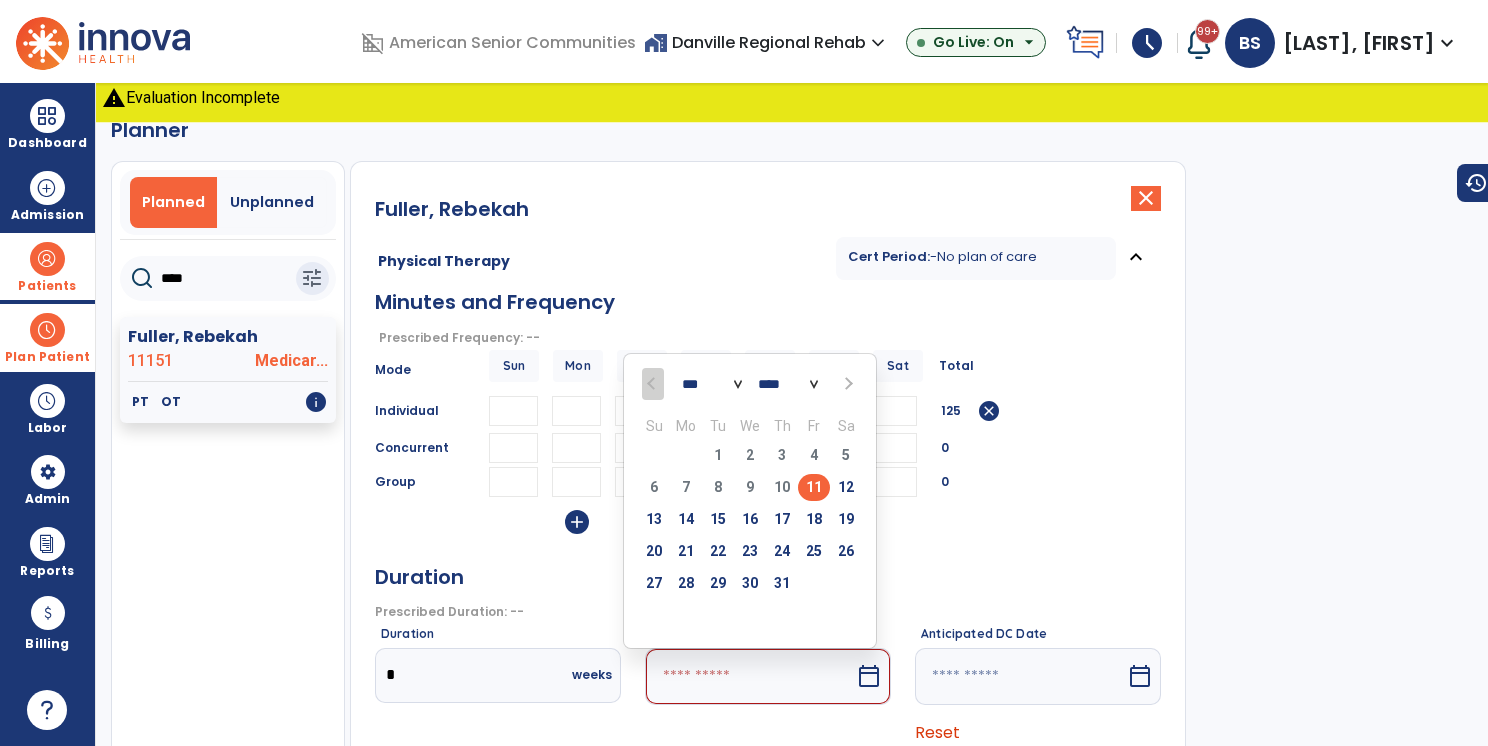 click on "11" at bounding box center [814, 487] 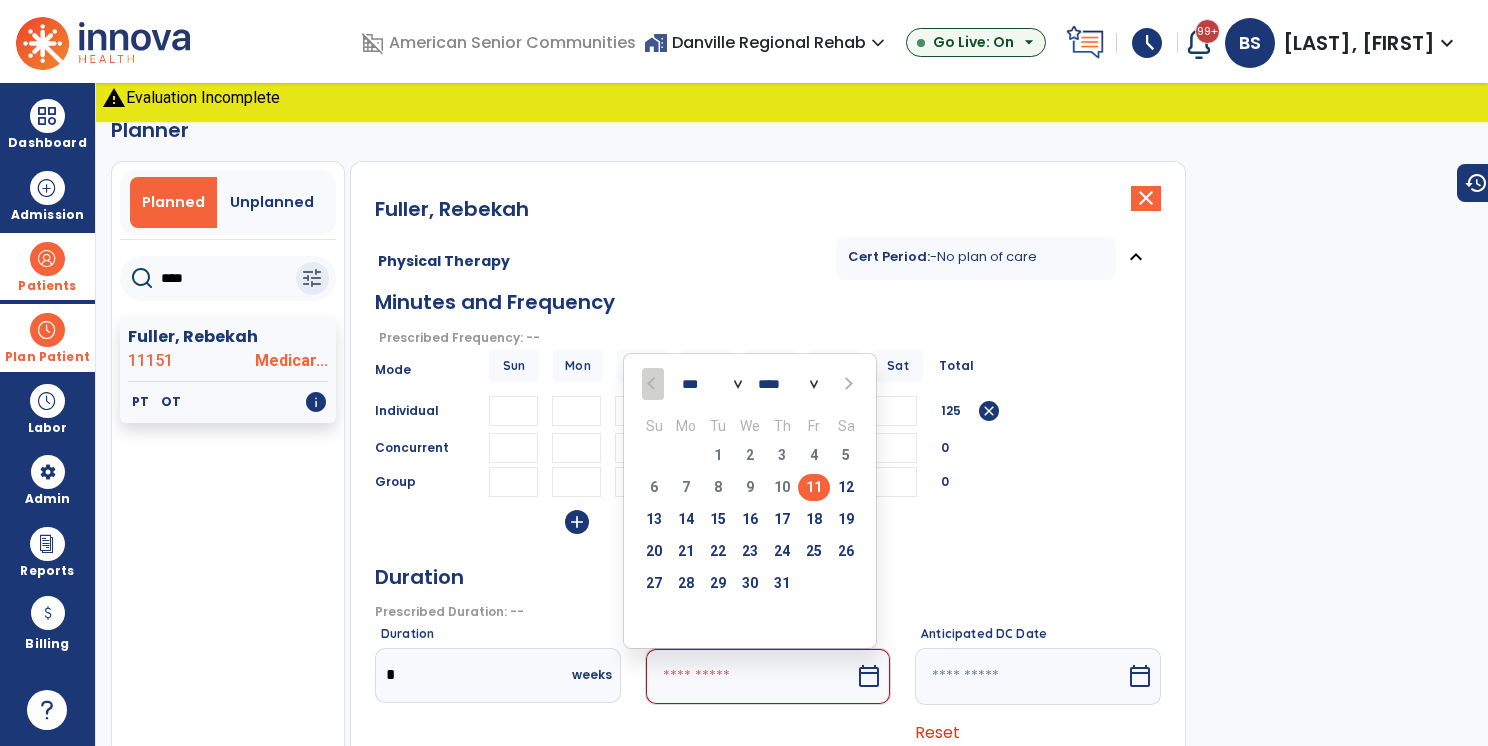 type on "*********" 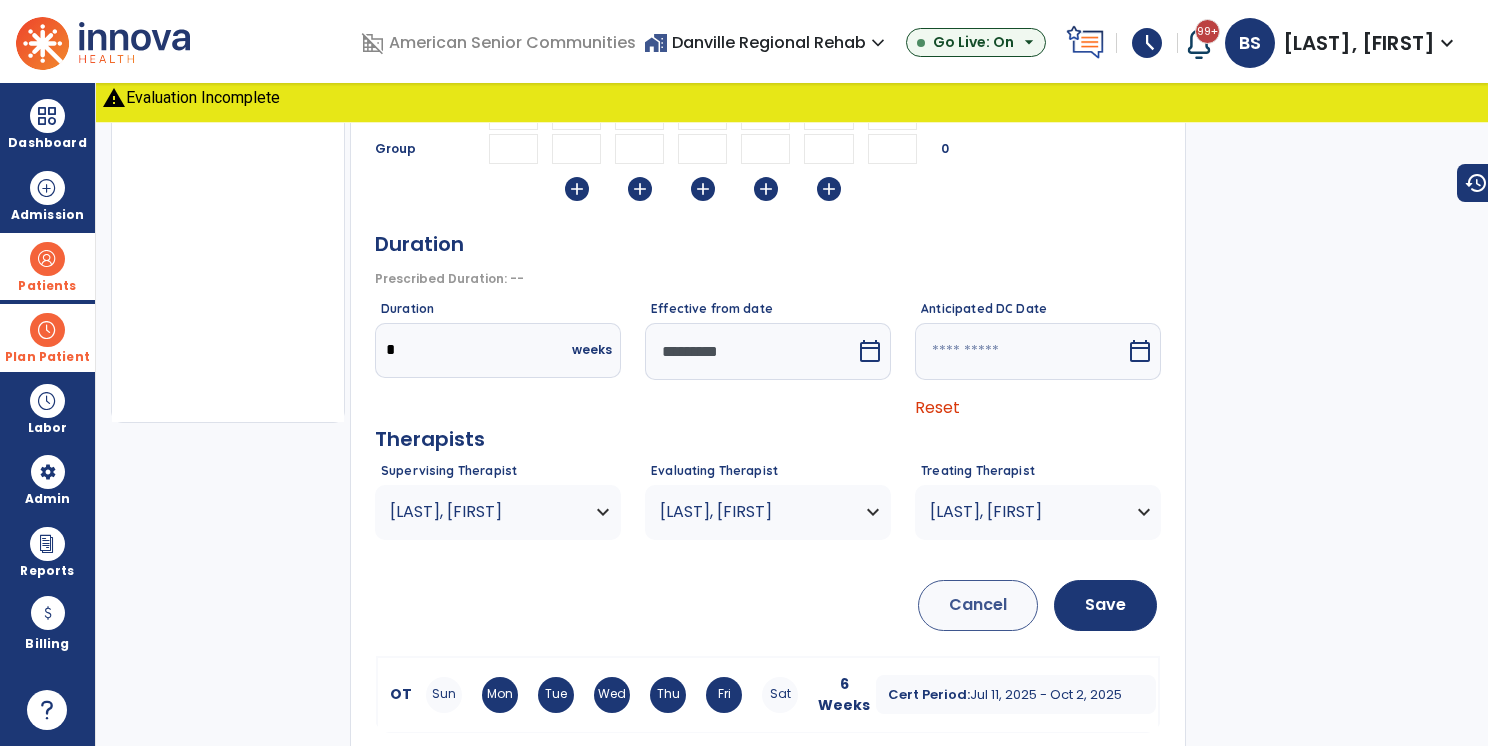 scroll, scrollTop: 377, scrollLeft: 0, axis: vertical 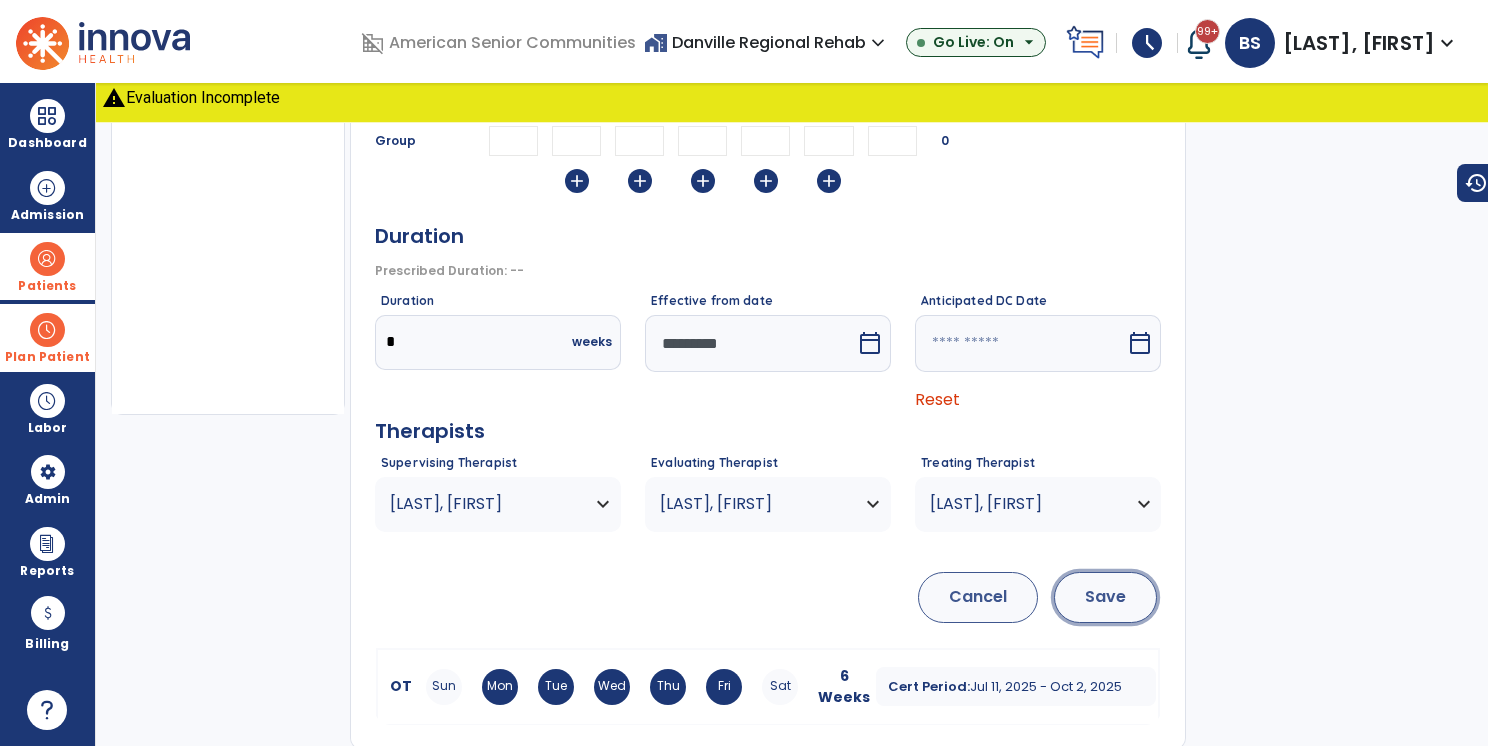 click on "Save" at bounding box center (1105, 597) 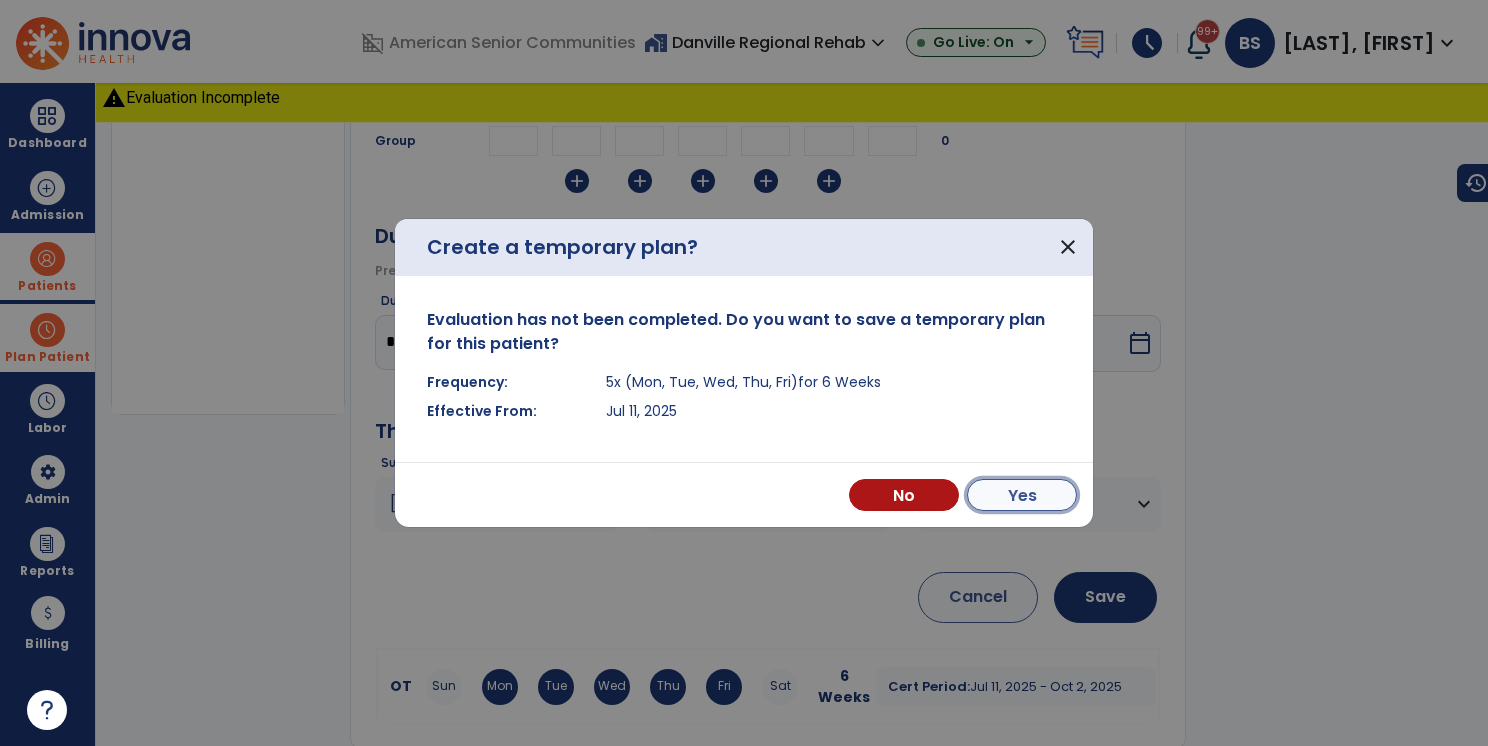click on "Yes" at bounding box center [1022, 495] 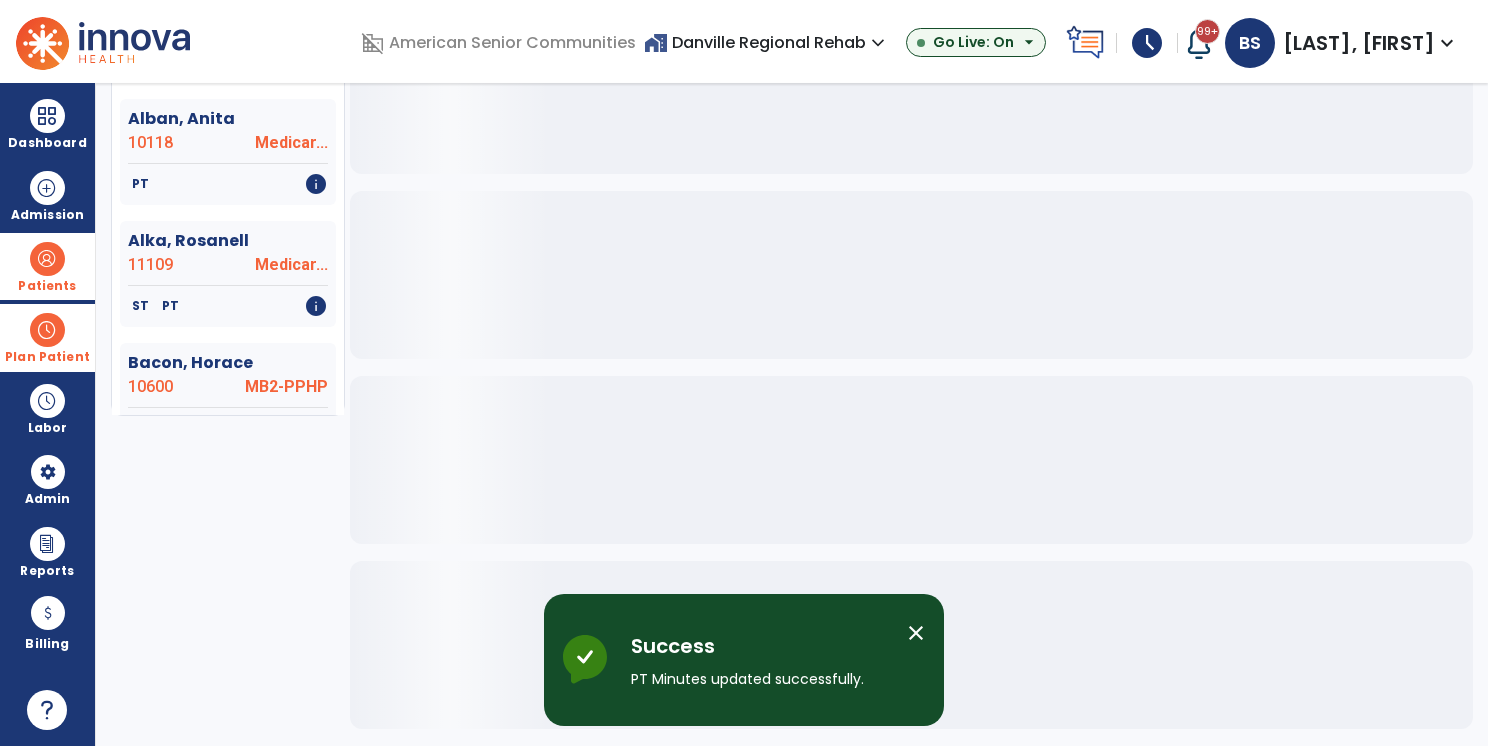 scroll, scrollTop: 328, scrollLeft: 0, axis: vertical 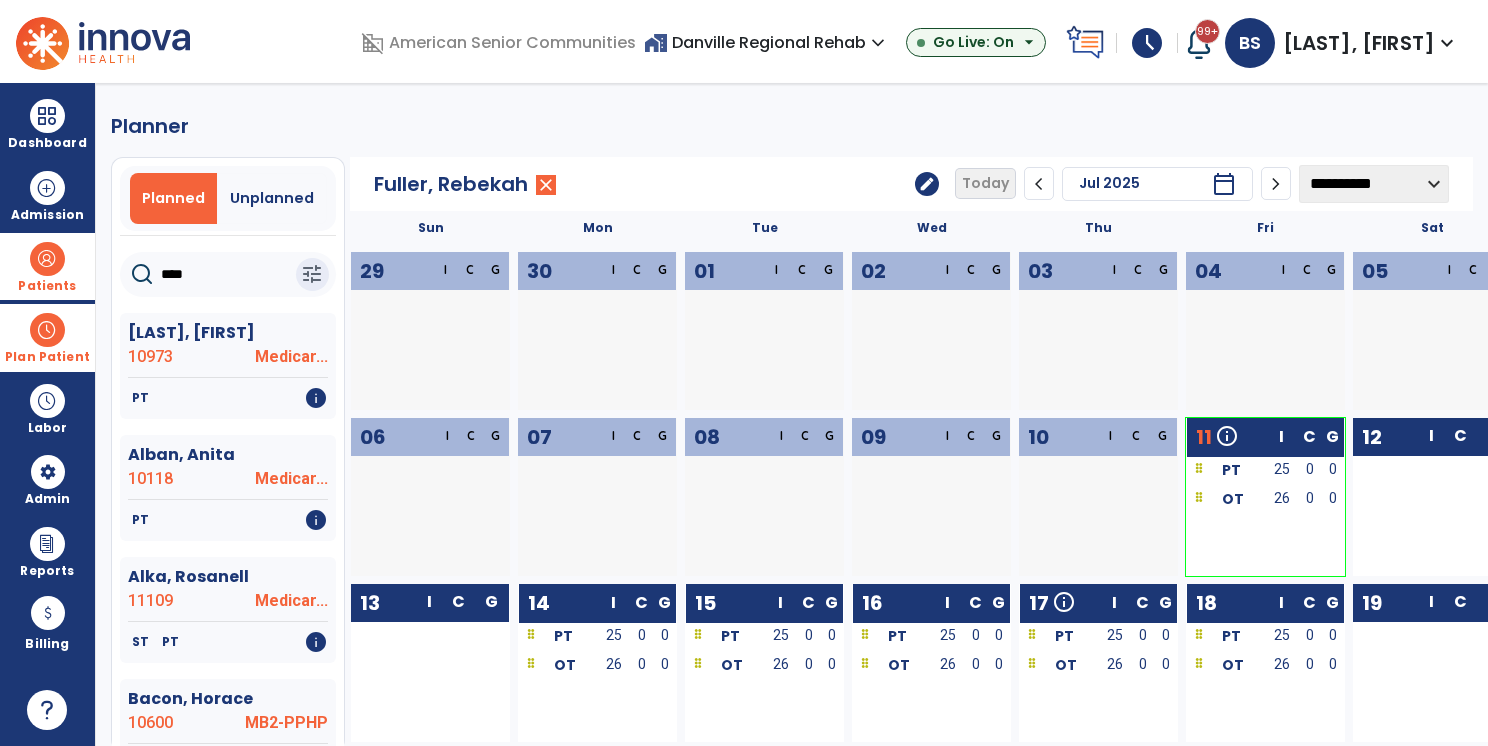 click on "edit" 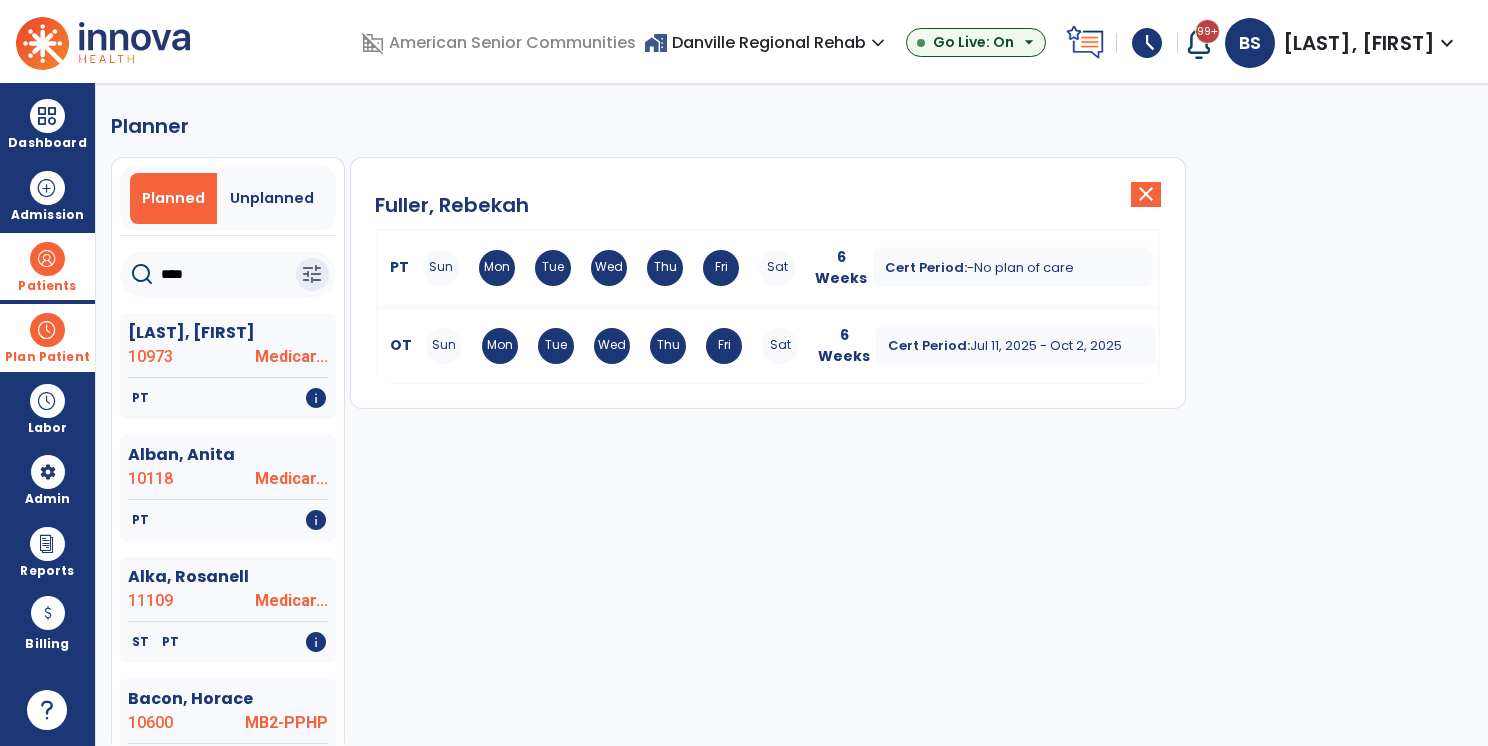 click on "Sun Mon Tue Wed Thu Fri Sat" at bounding box center (612, 346) 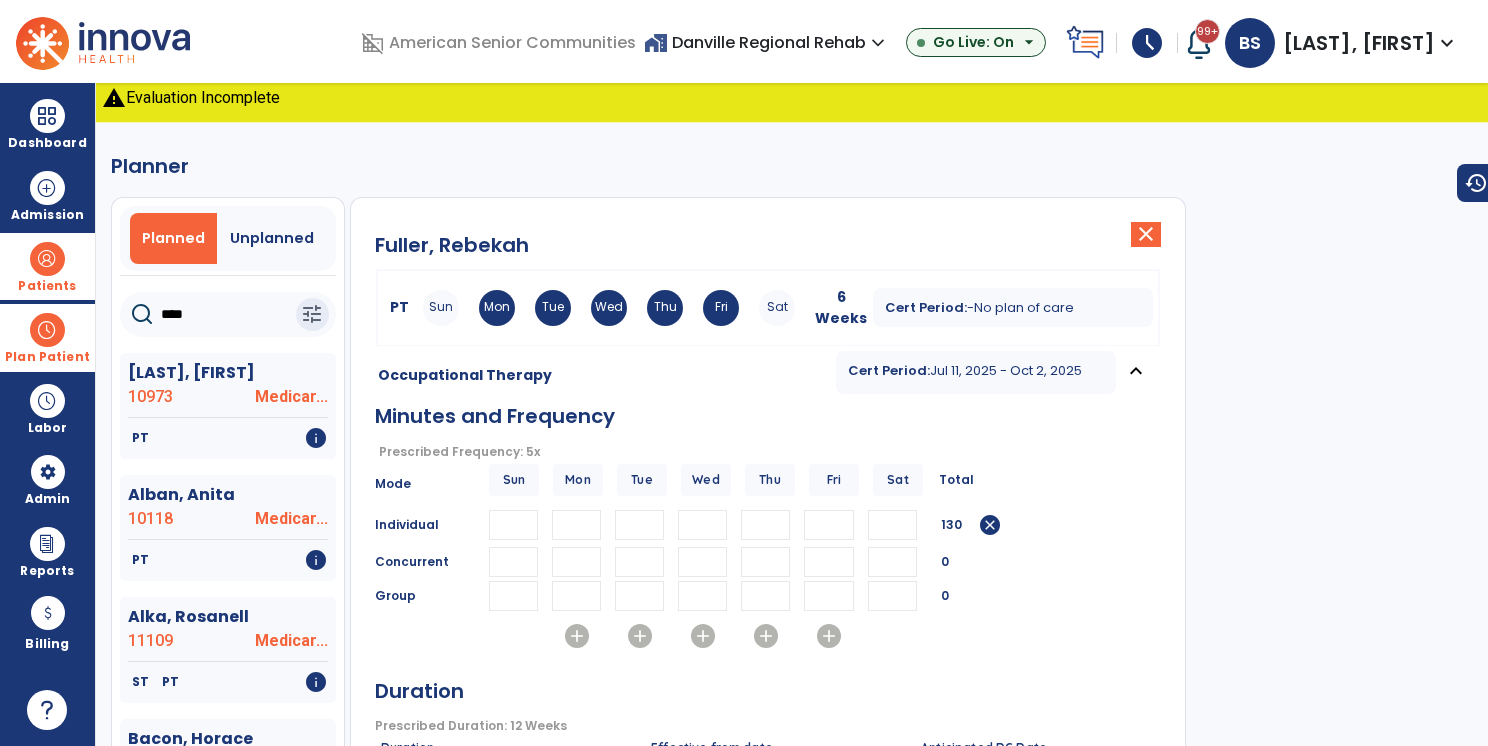 click on "**" at bounding box center [576, 525] 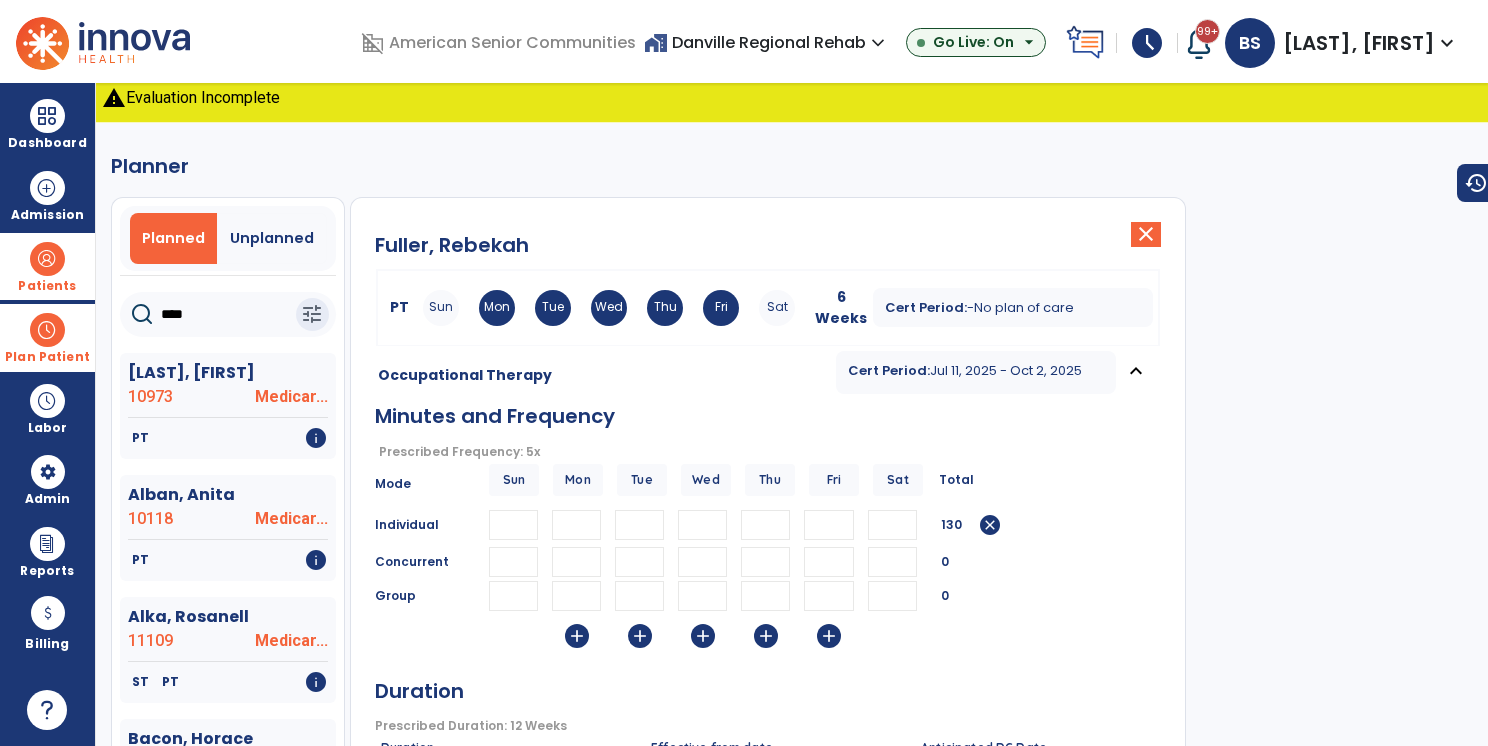 type on "*" 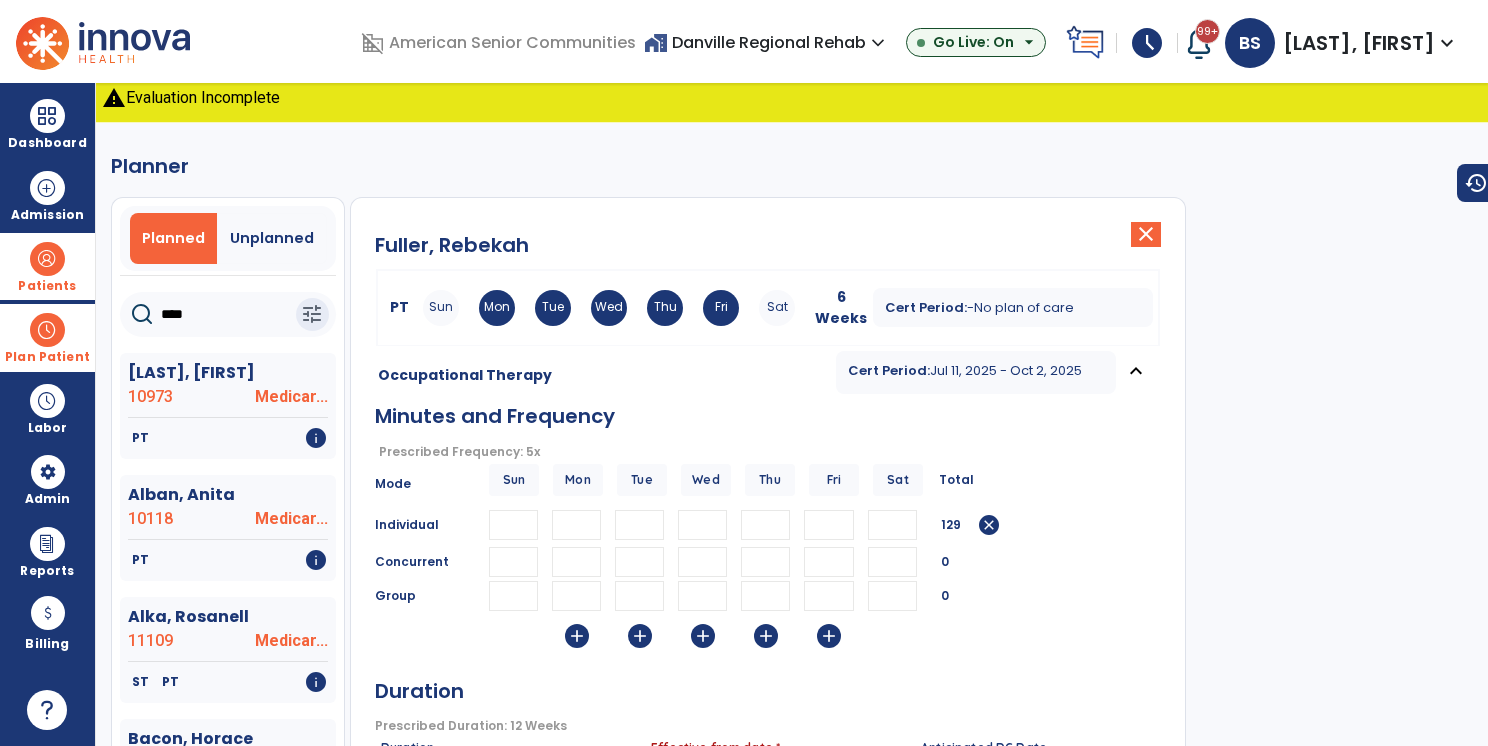 type on "**" 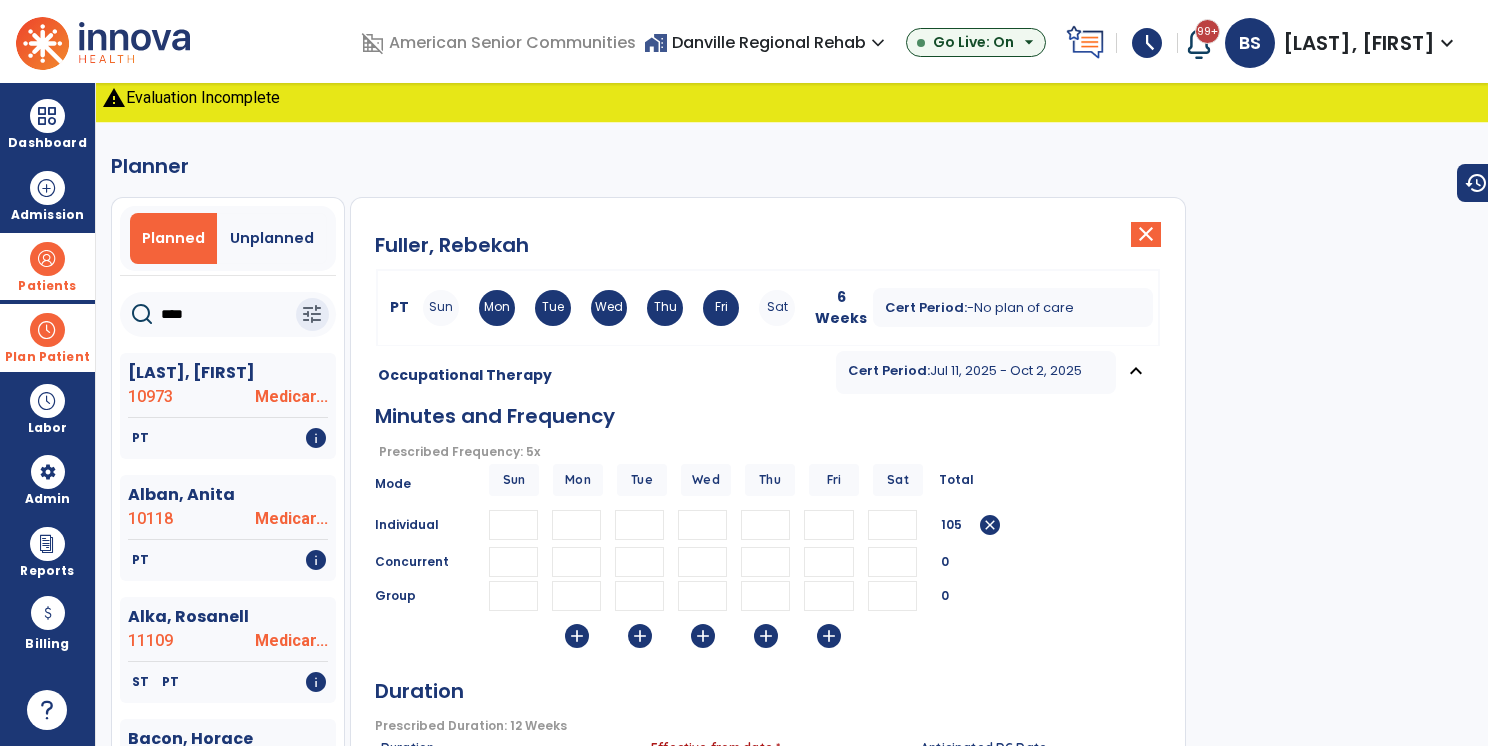 type on "**" 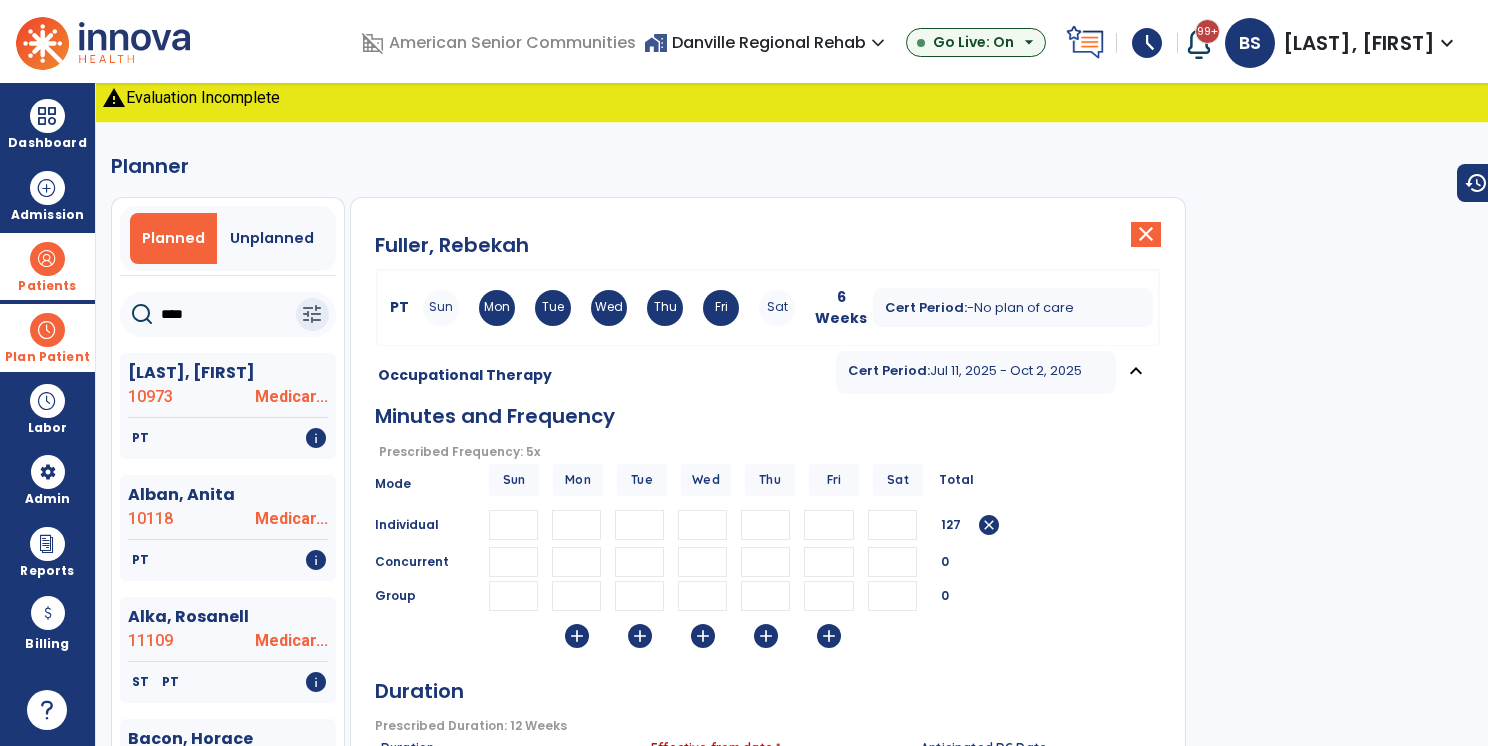 type on "**" 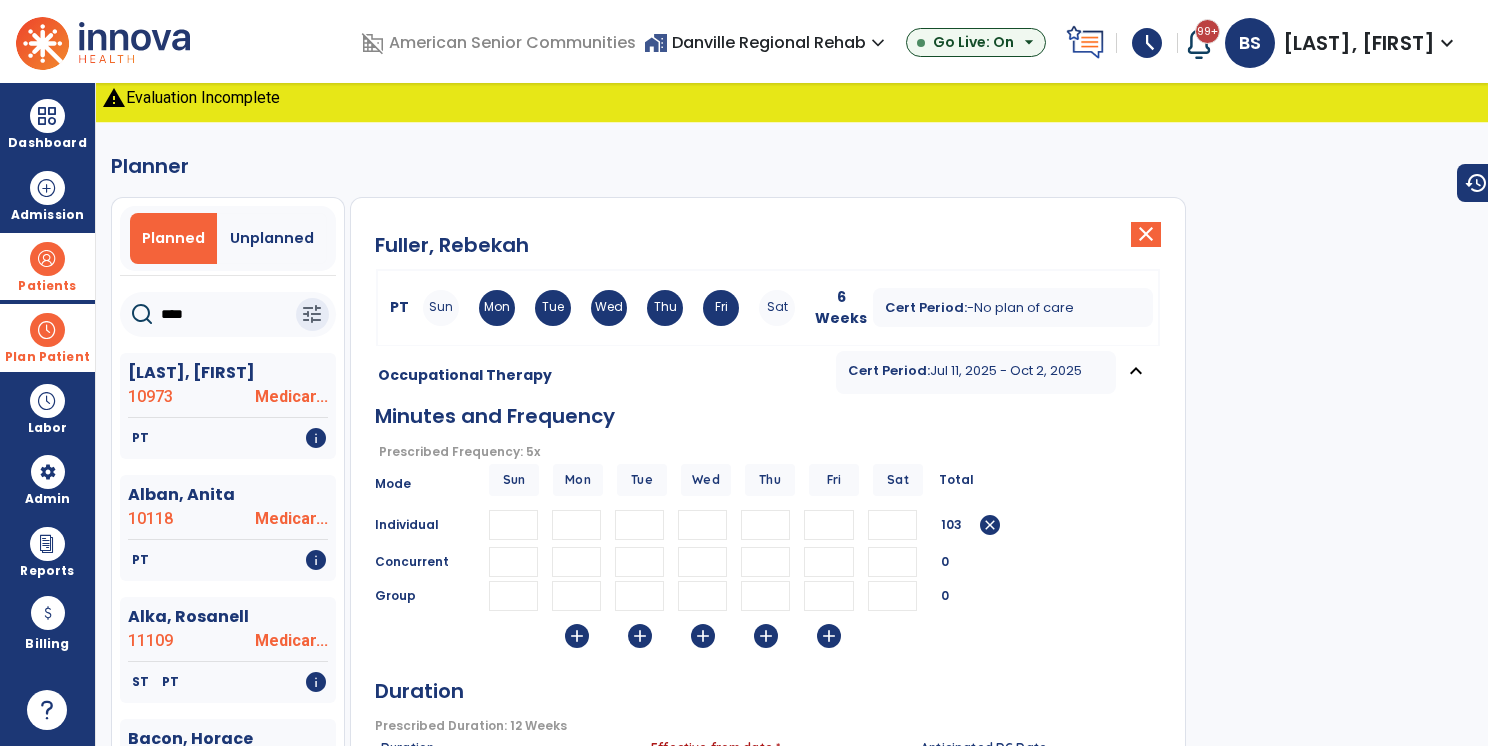 type on "**" 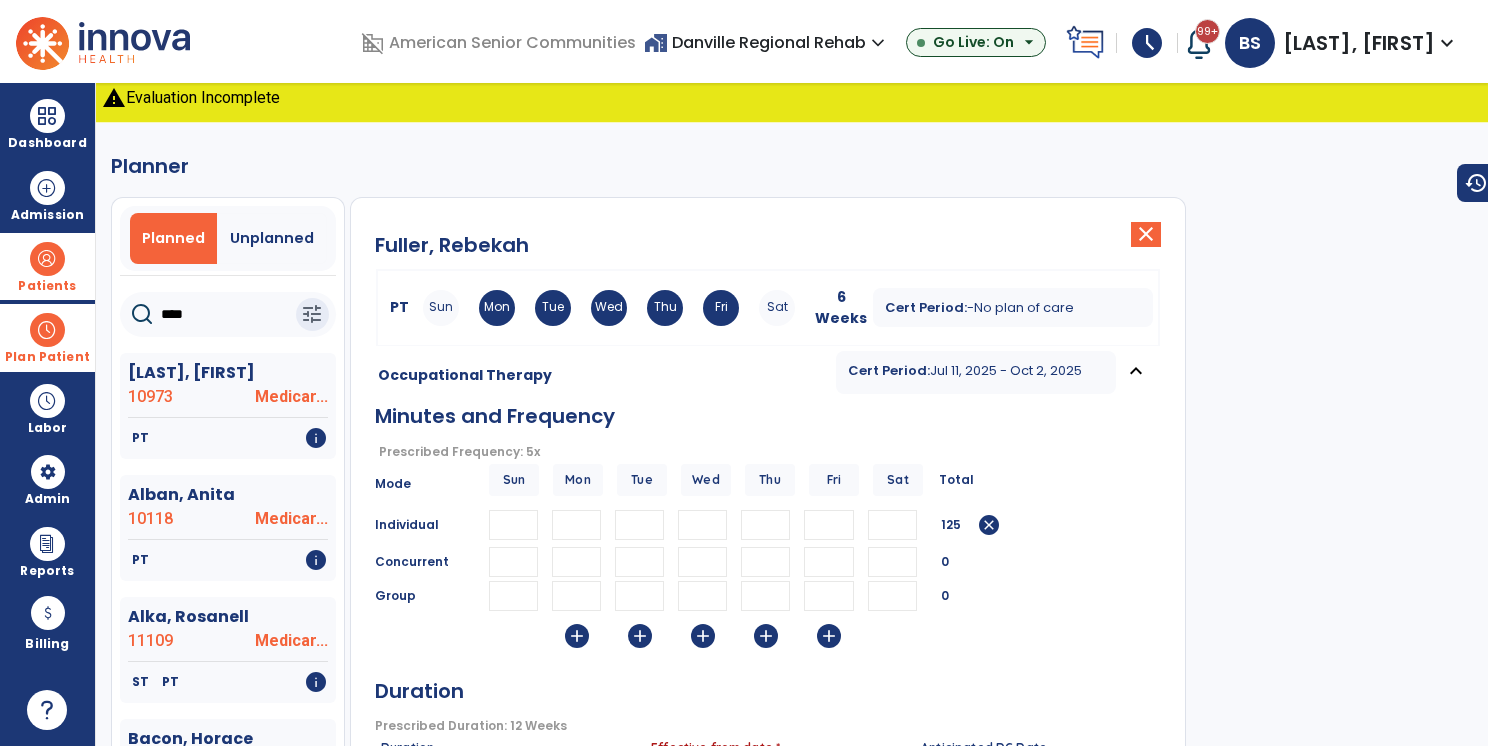 type on "**" 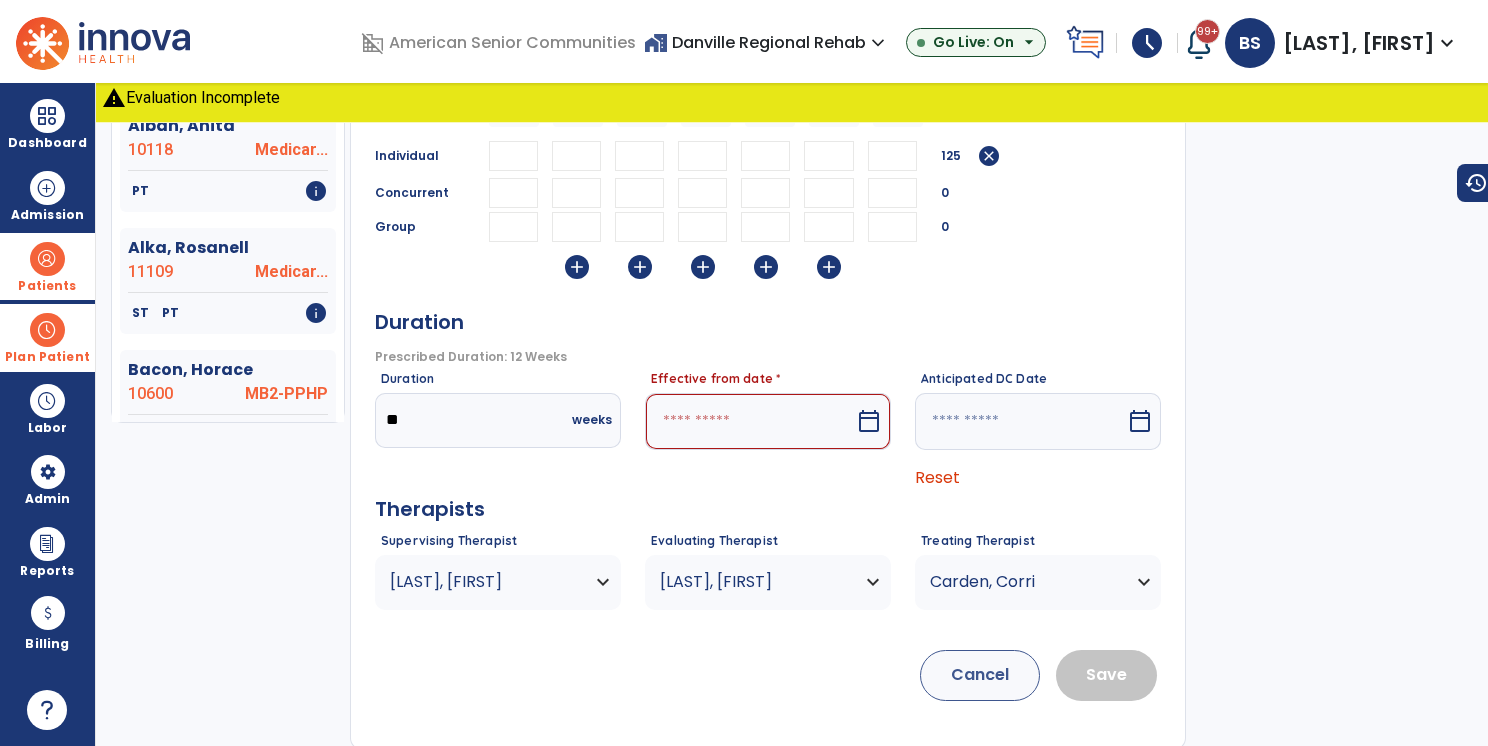 click at bounding box center (750, 421) 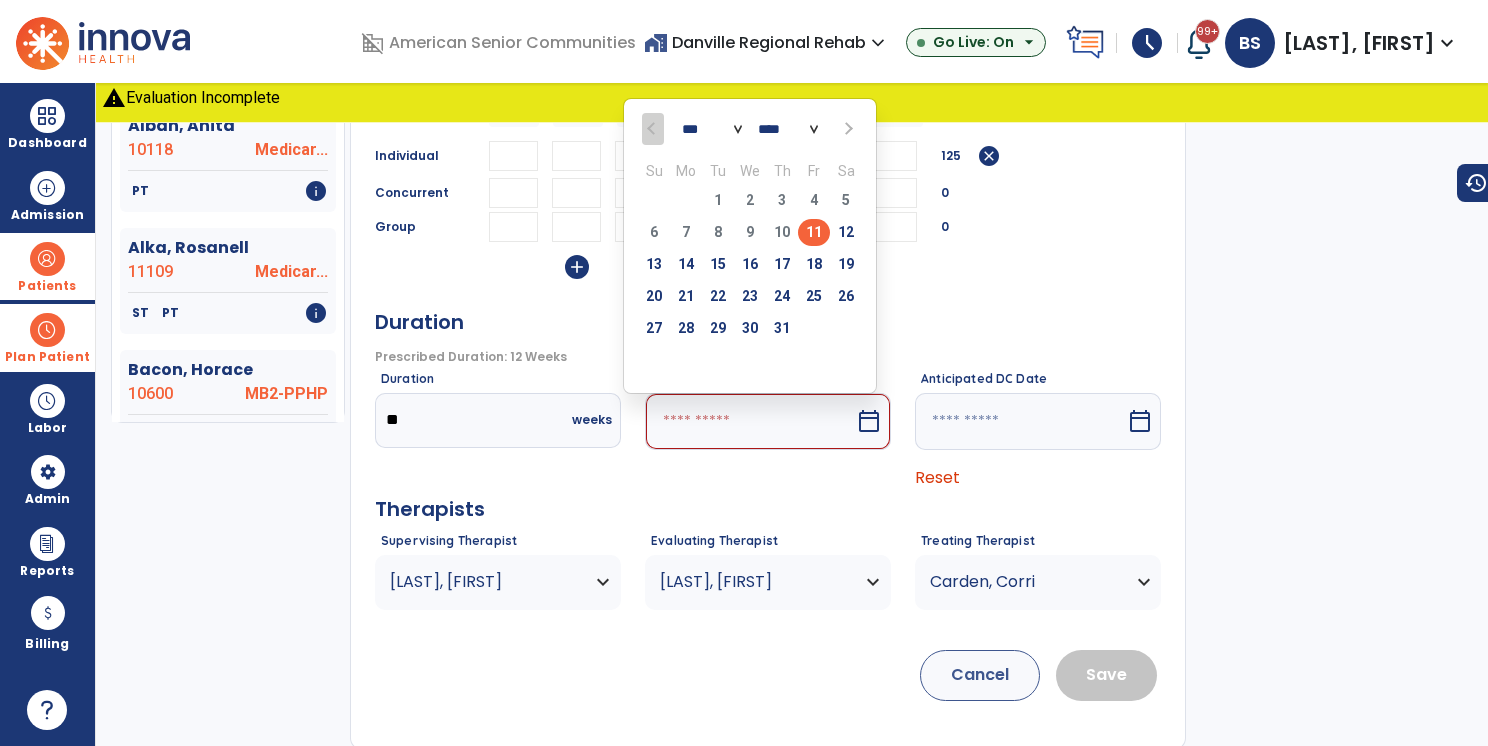 click on "11" at bounding box center (814, 232) 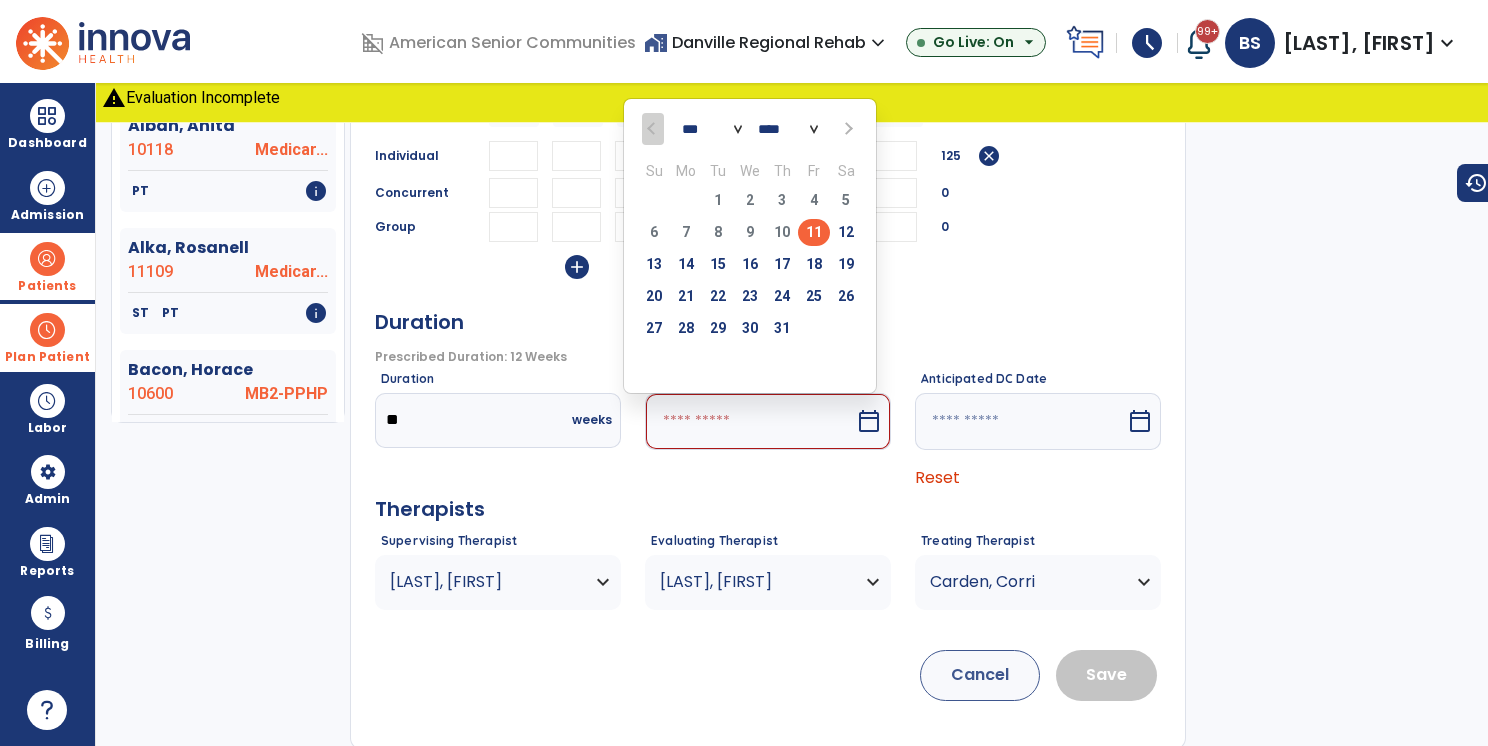 type on "*********" 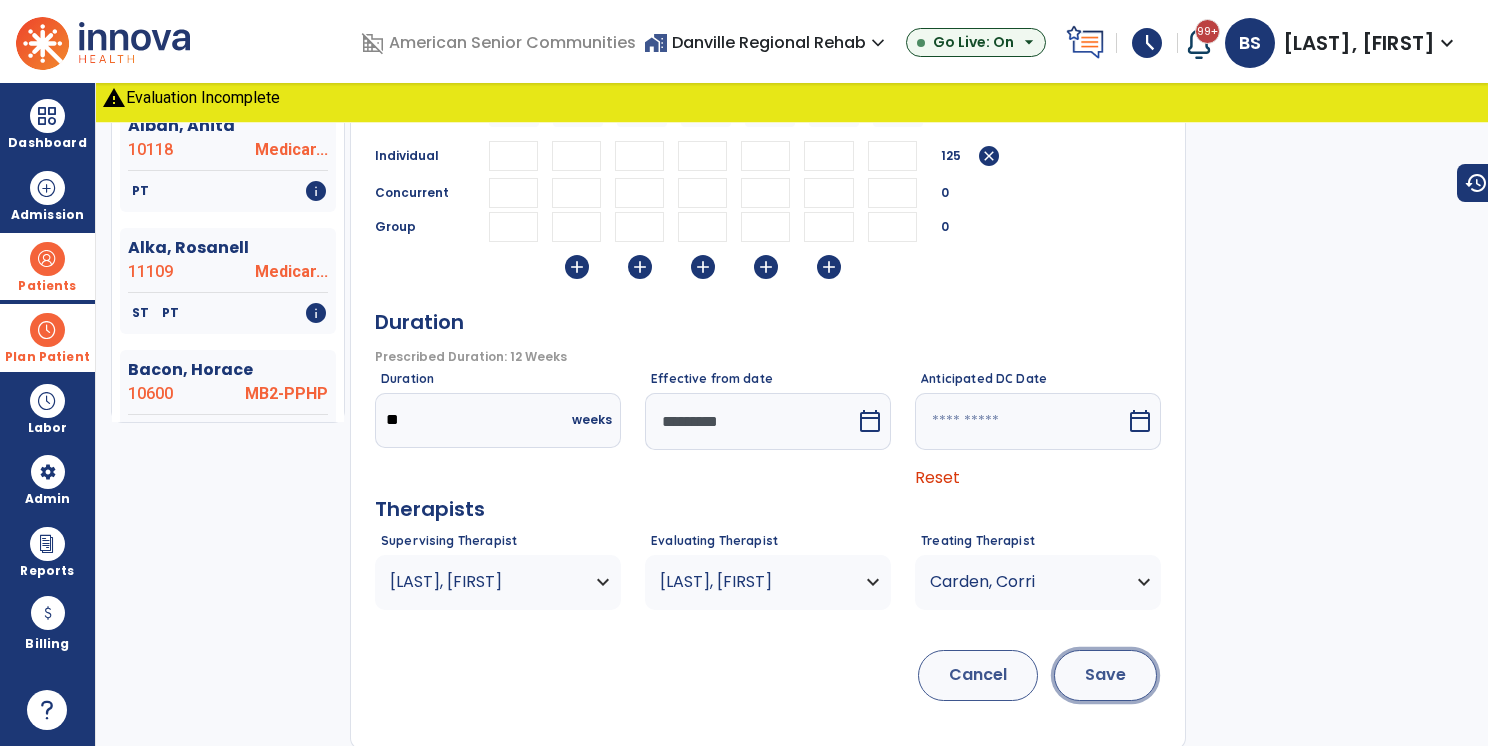 click on "Save" at bounding box center [1105, 675] 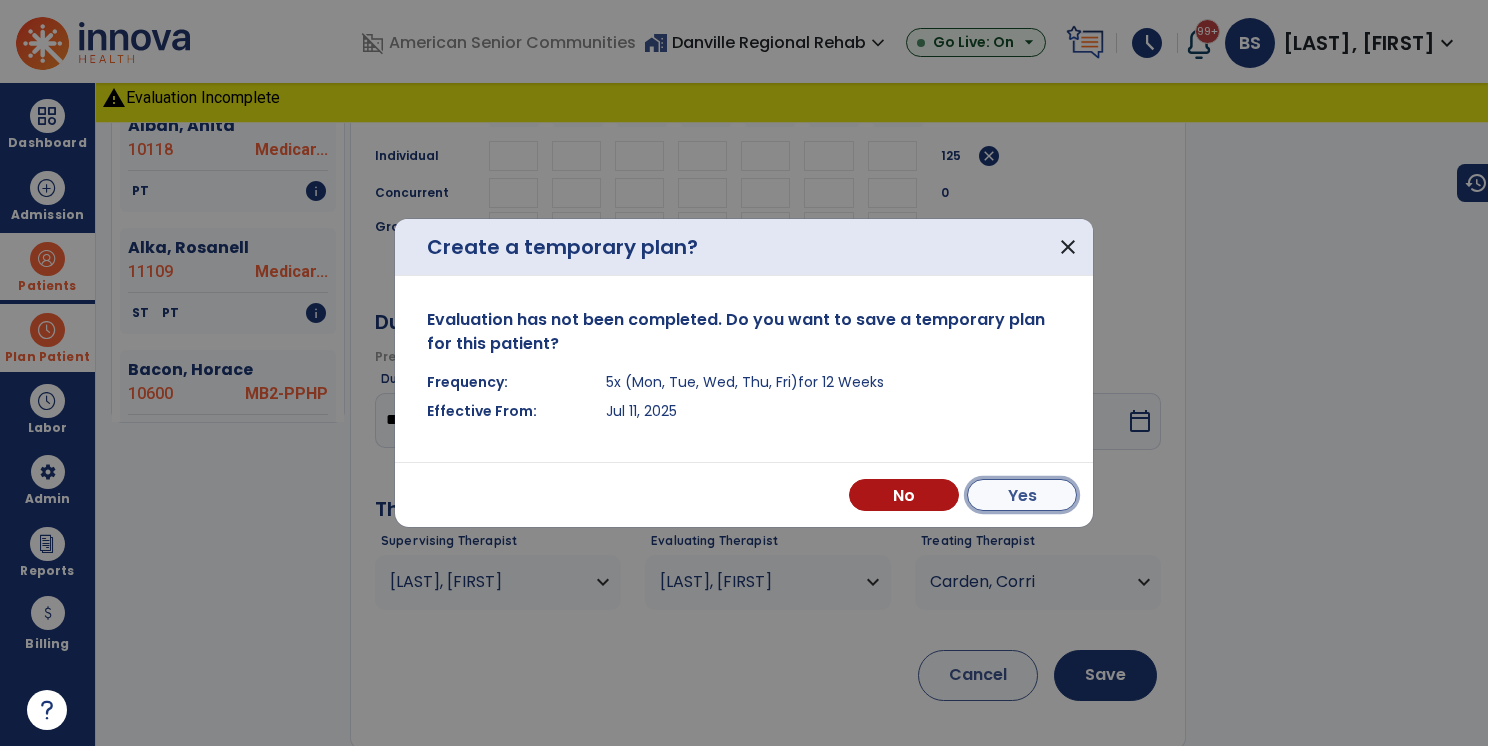 click on "Yes" at bounding box center (1022, 495) 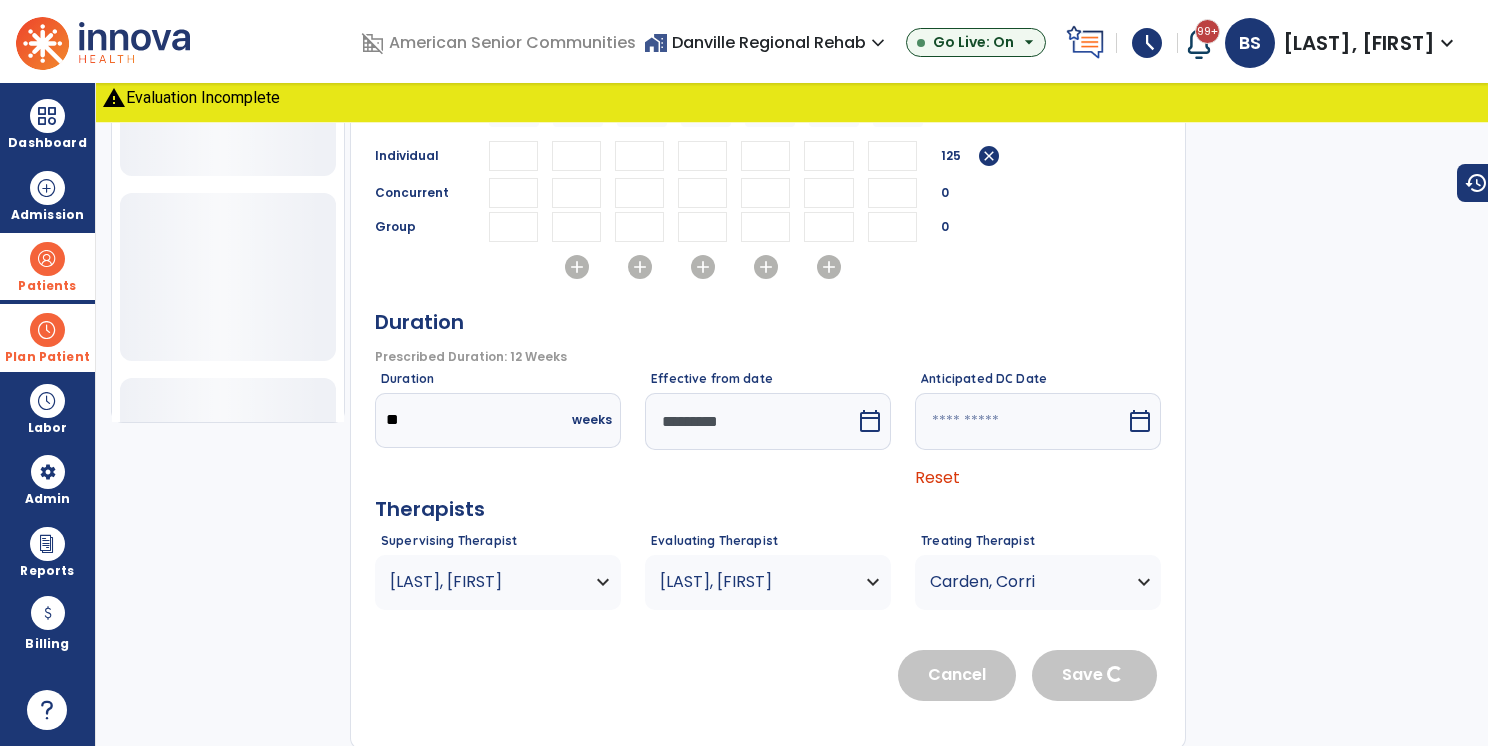 scroll, scrollTop: -9, scrollLeft: 0, axis: vertical 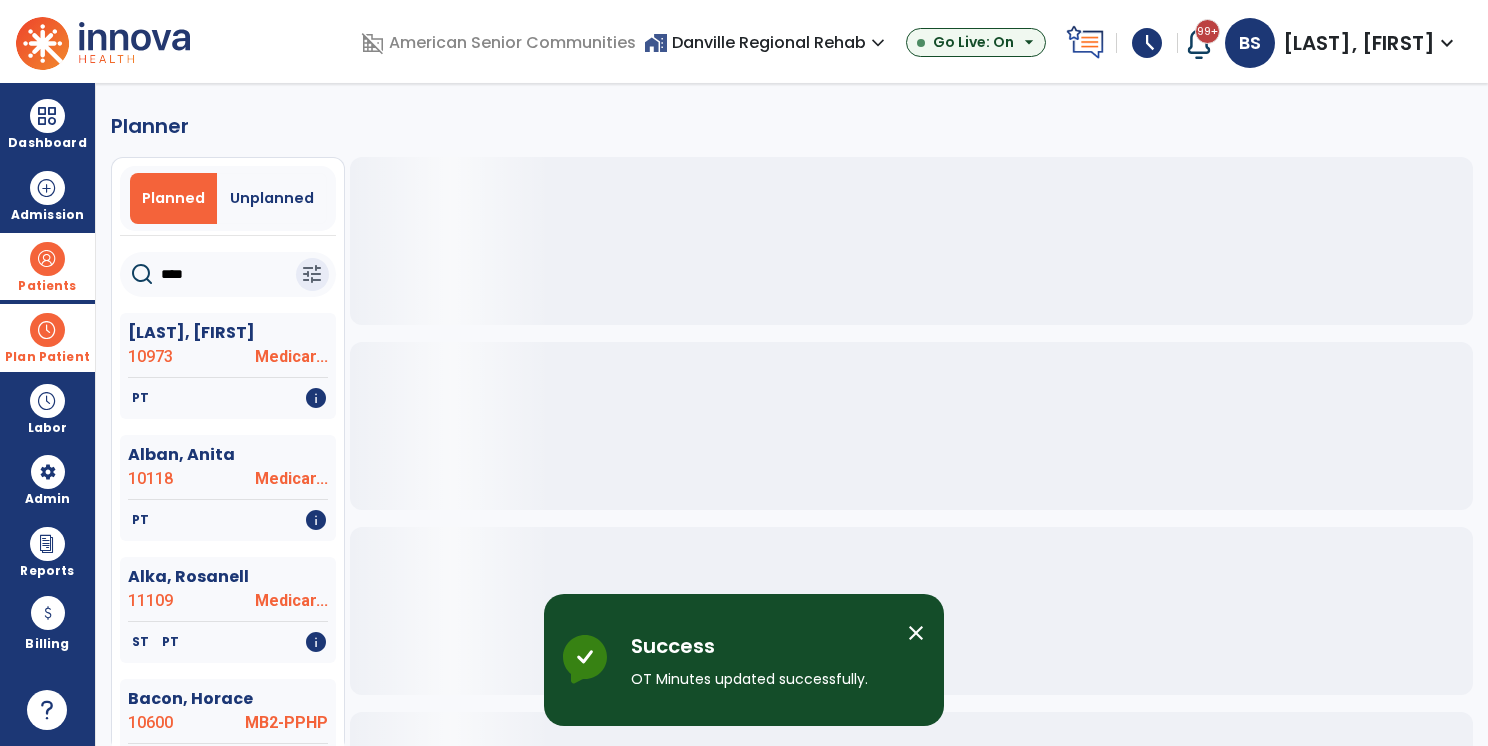 click 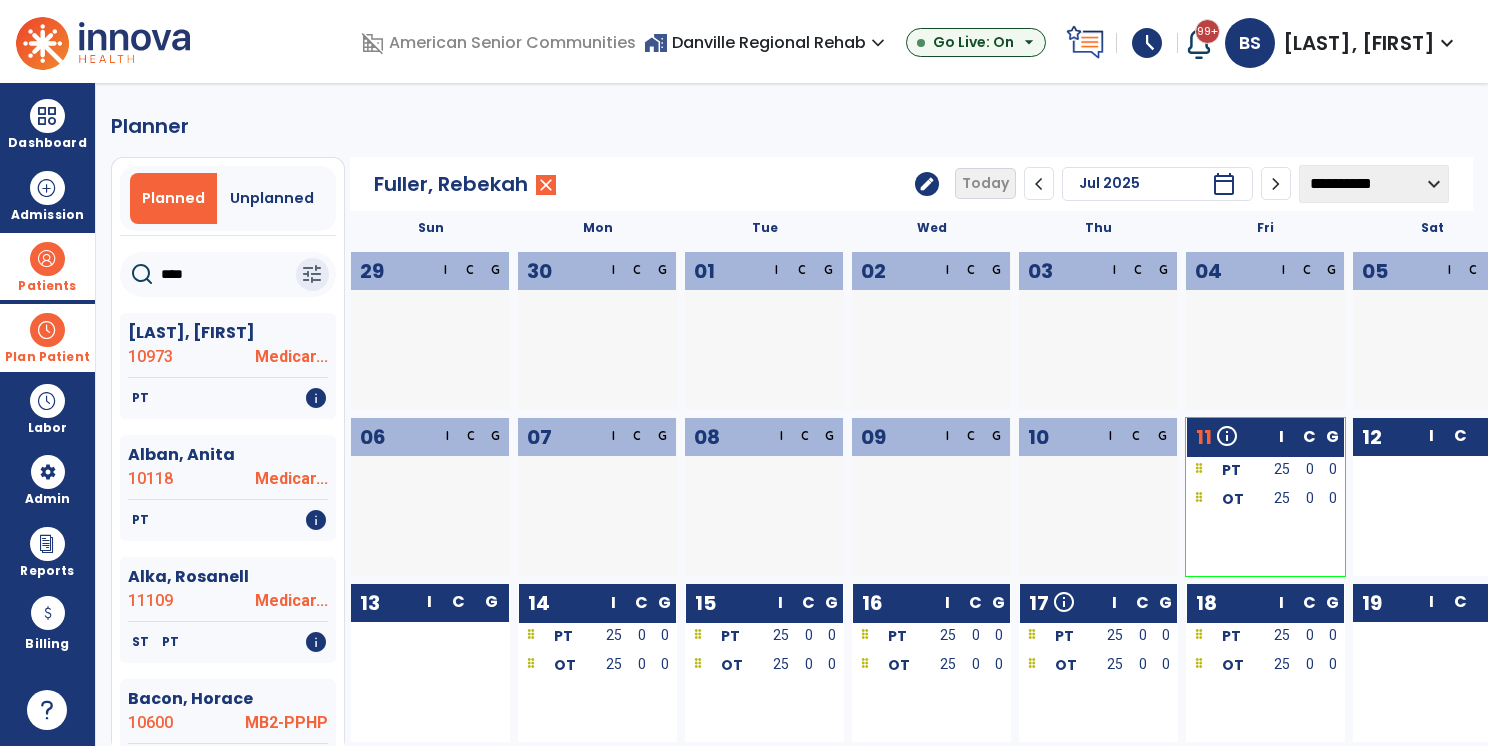 click on "****" 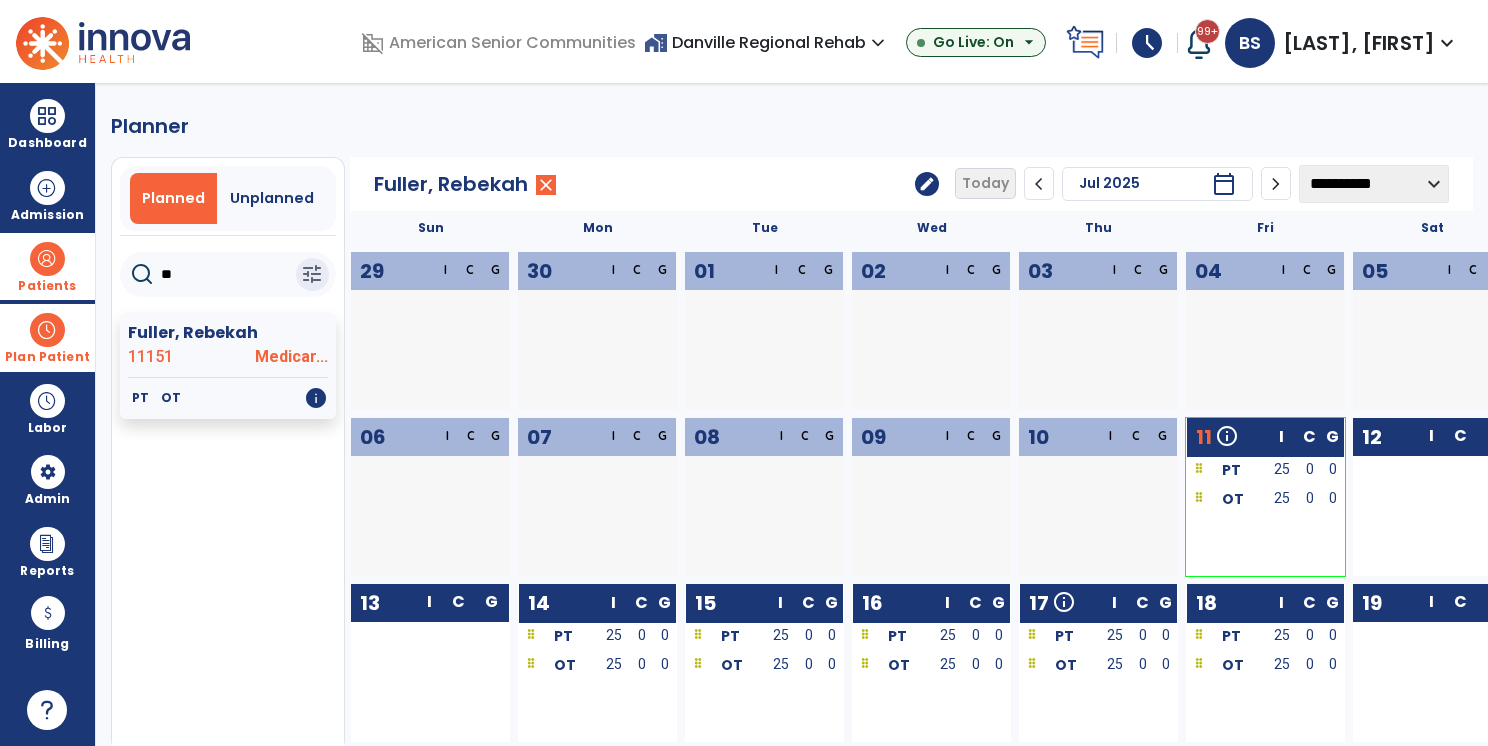type on "*" 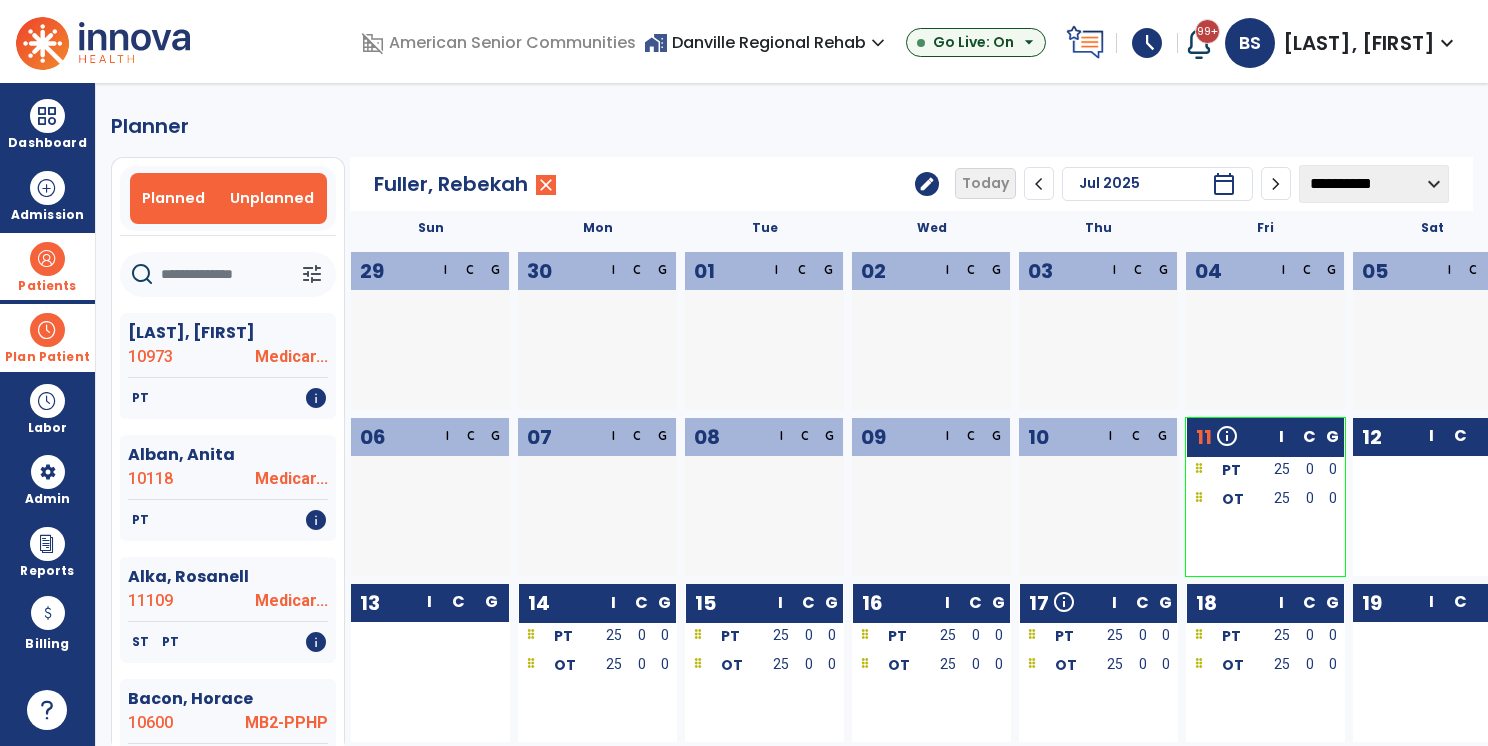 type 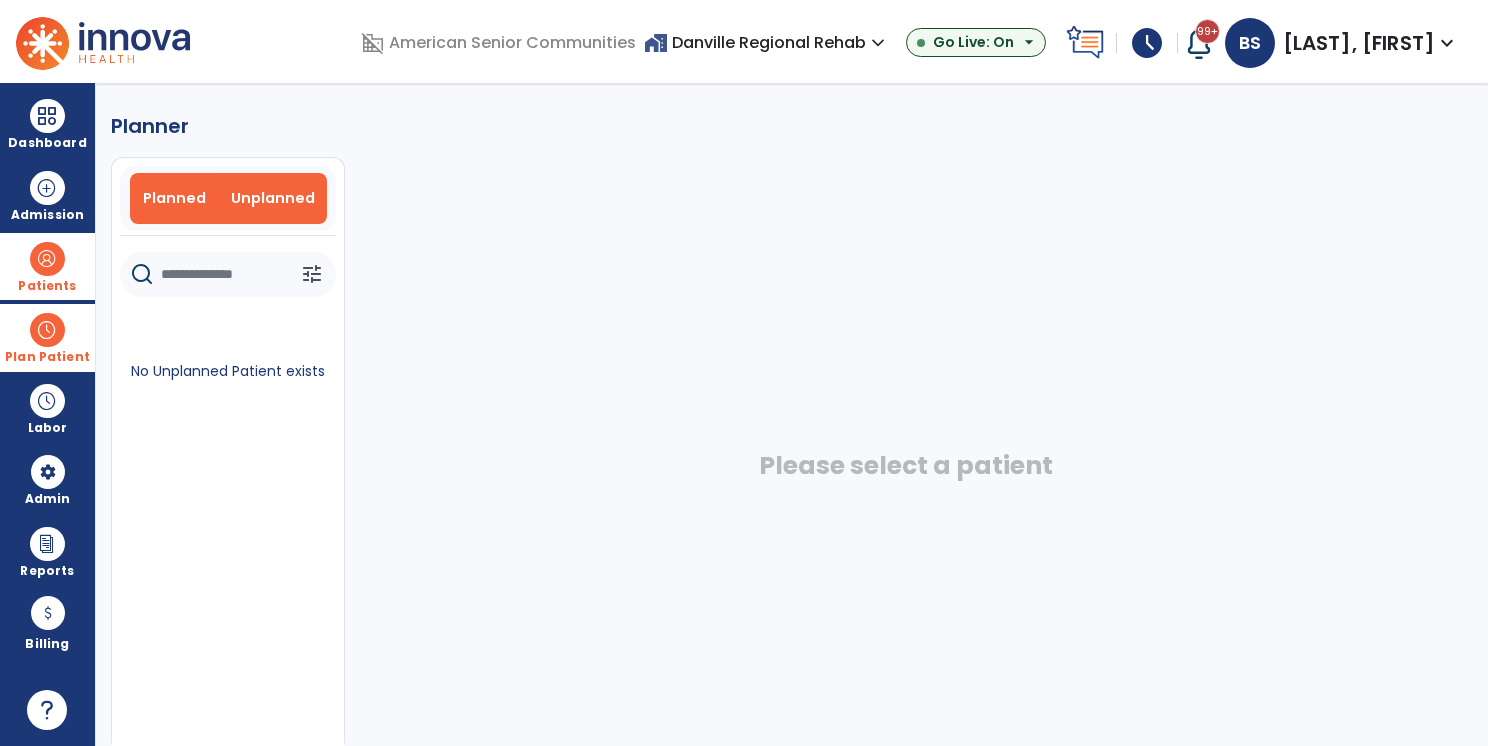 click on "Planned" at bounding box center (174, 198) 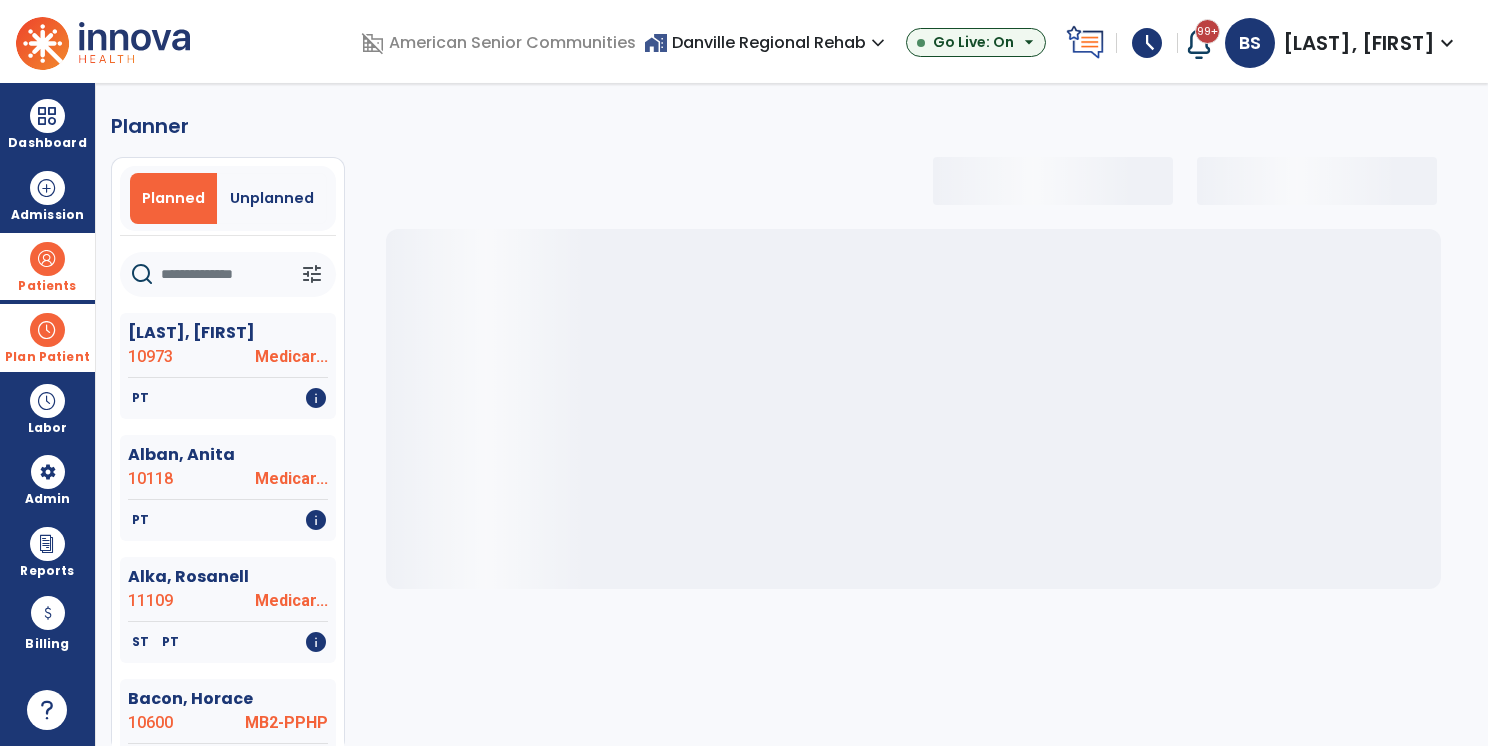 click on "Patients" at bounding box center [47, 286] 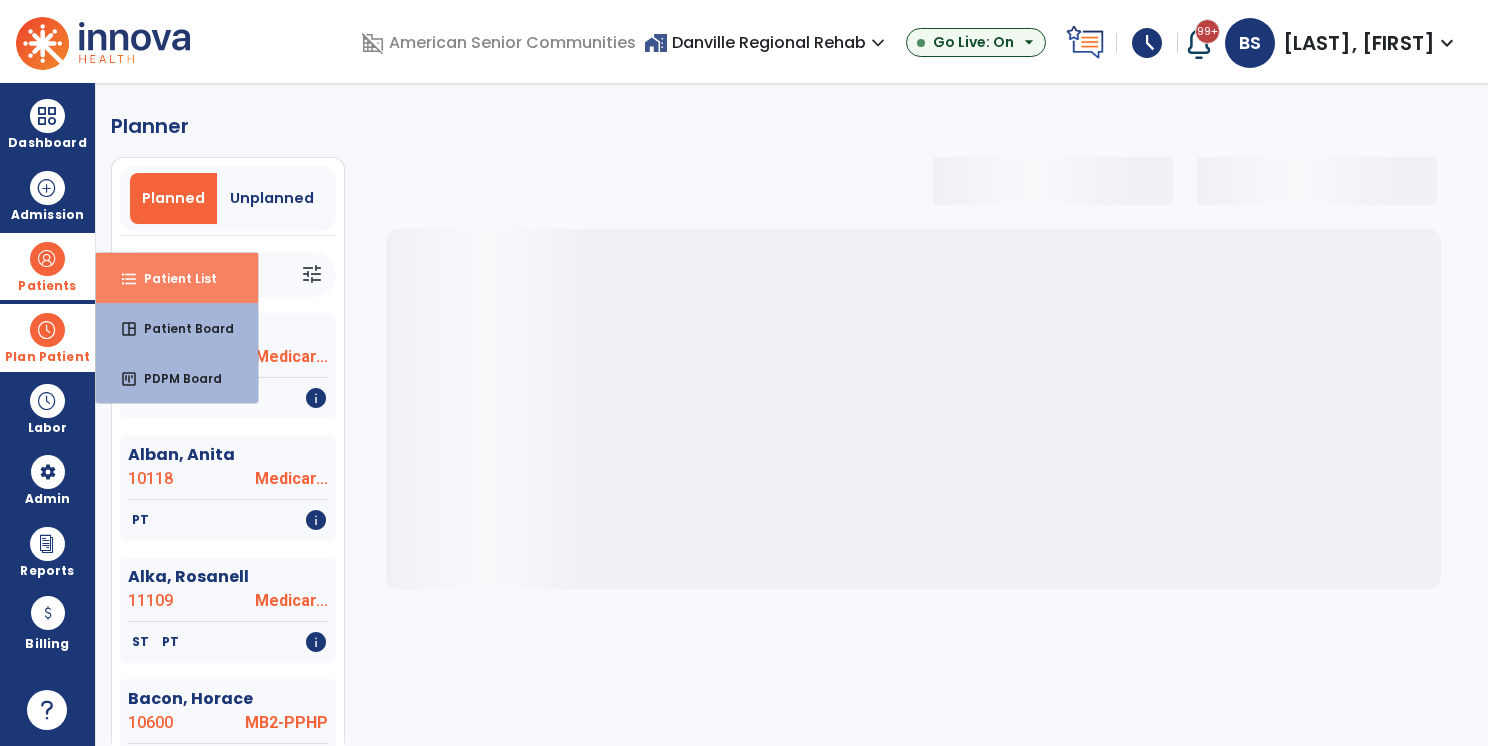 click on "Patient List" at bounding box center [172, 278] 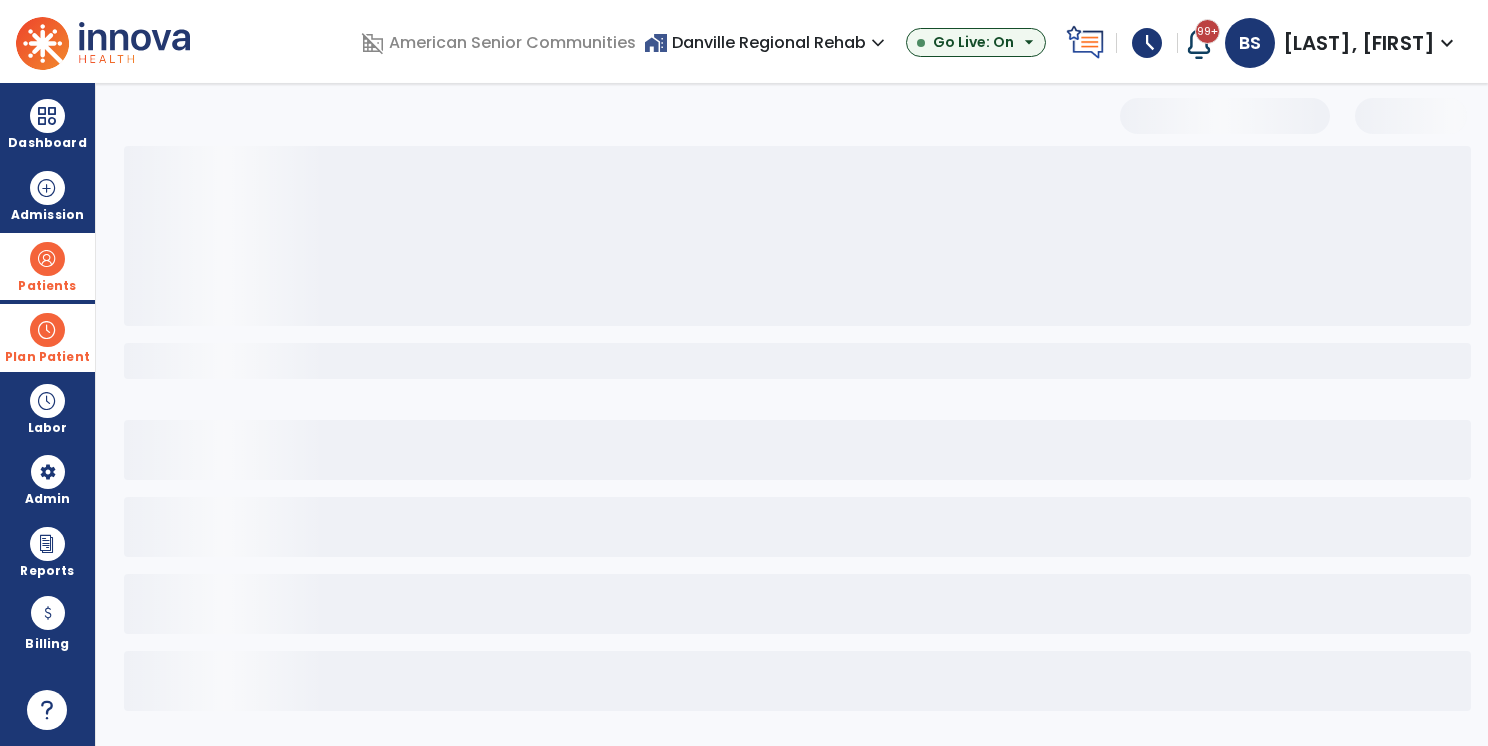 select on "***" 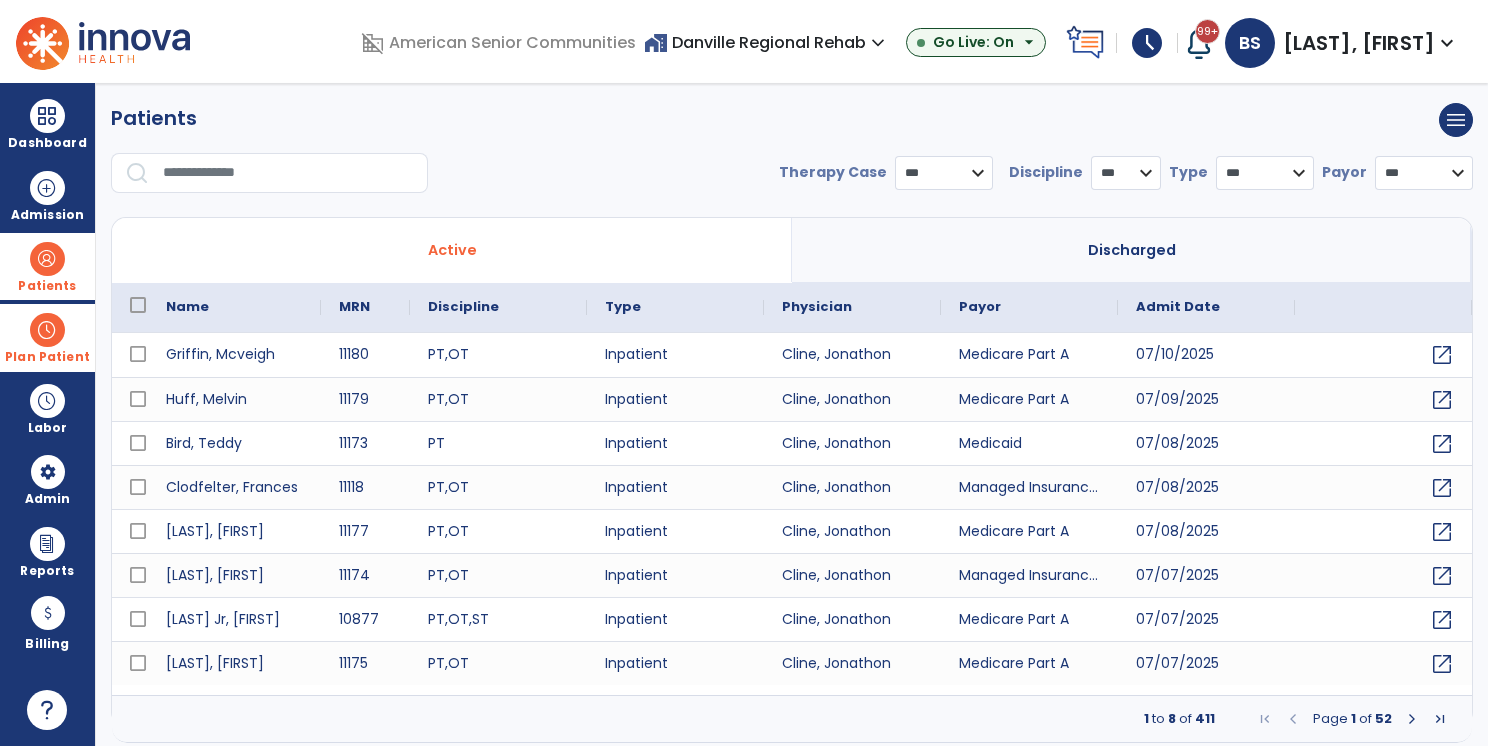 click on "Active" at bounding box center [452, 250] 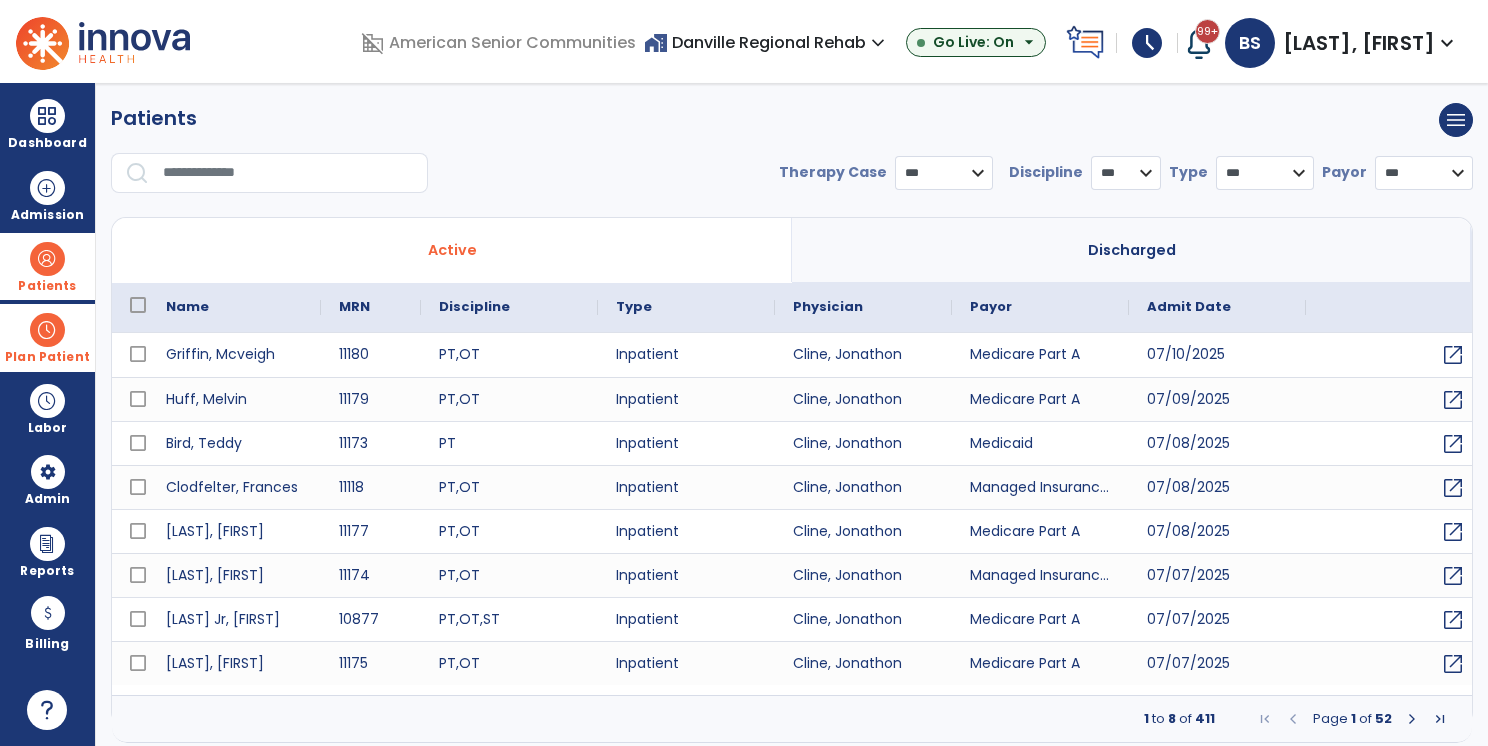 click at bounding box center (288, 173) 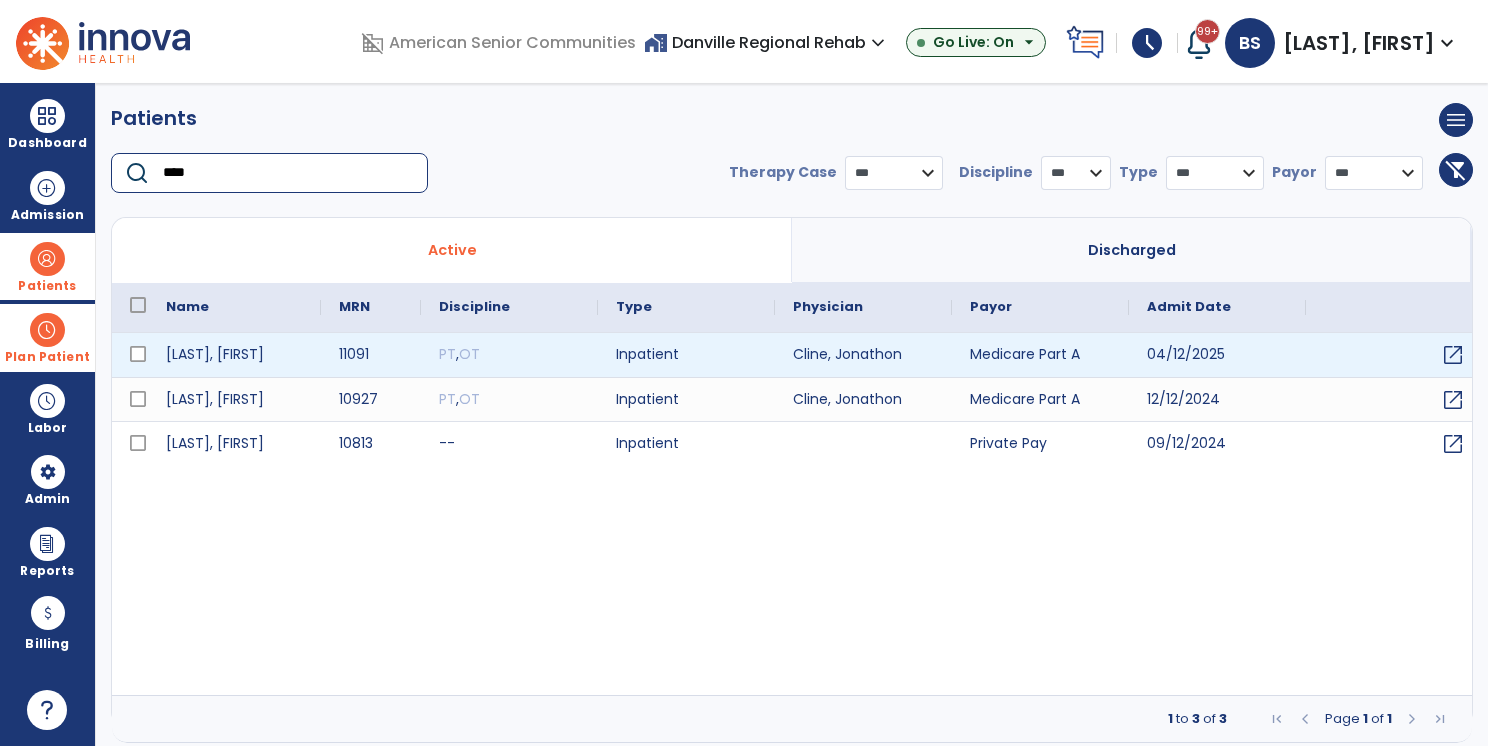 type on "****" 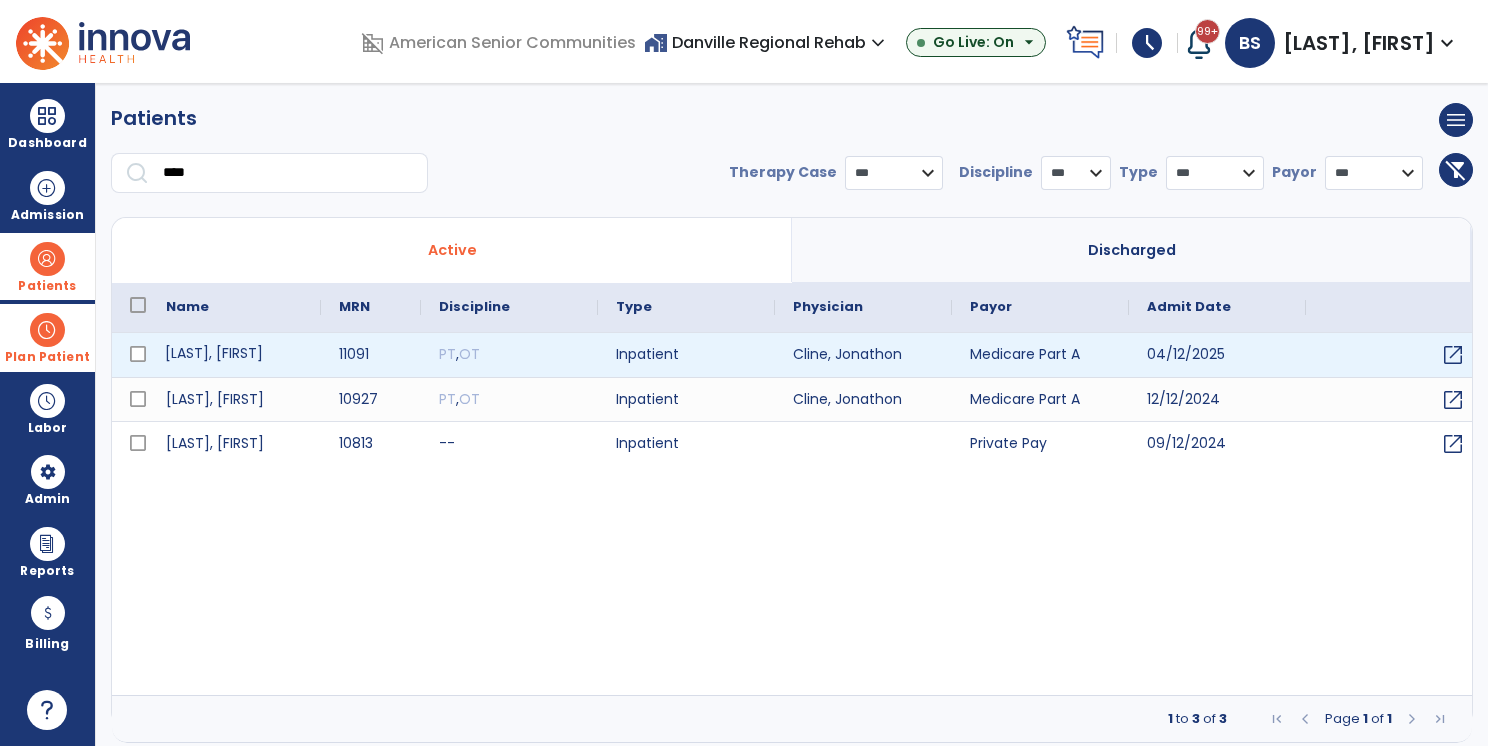 click on "[LAST], [FIRST]" at bounding box center (234, 355) 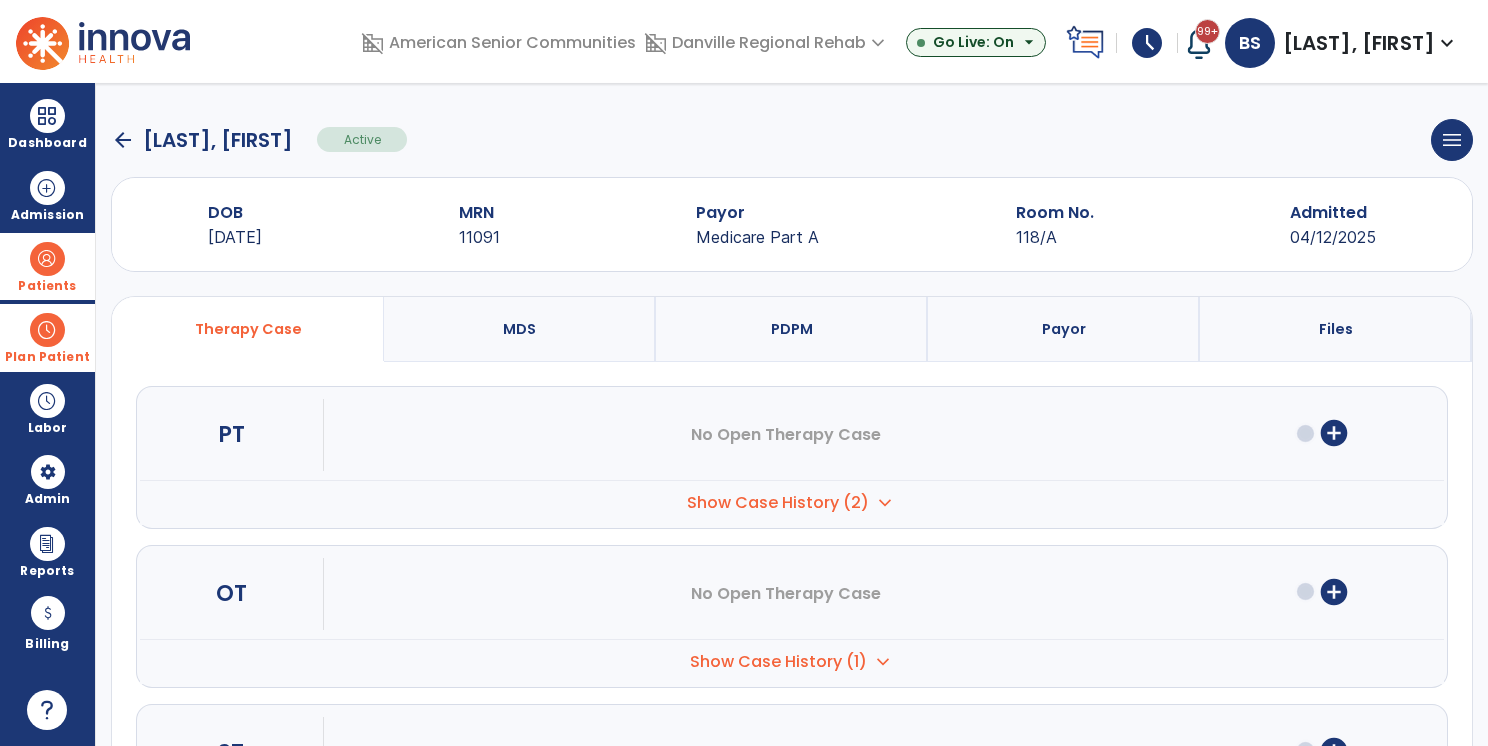click on "arrow_back" 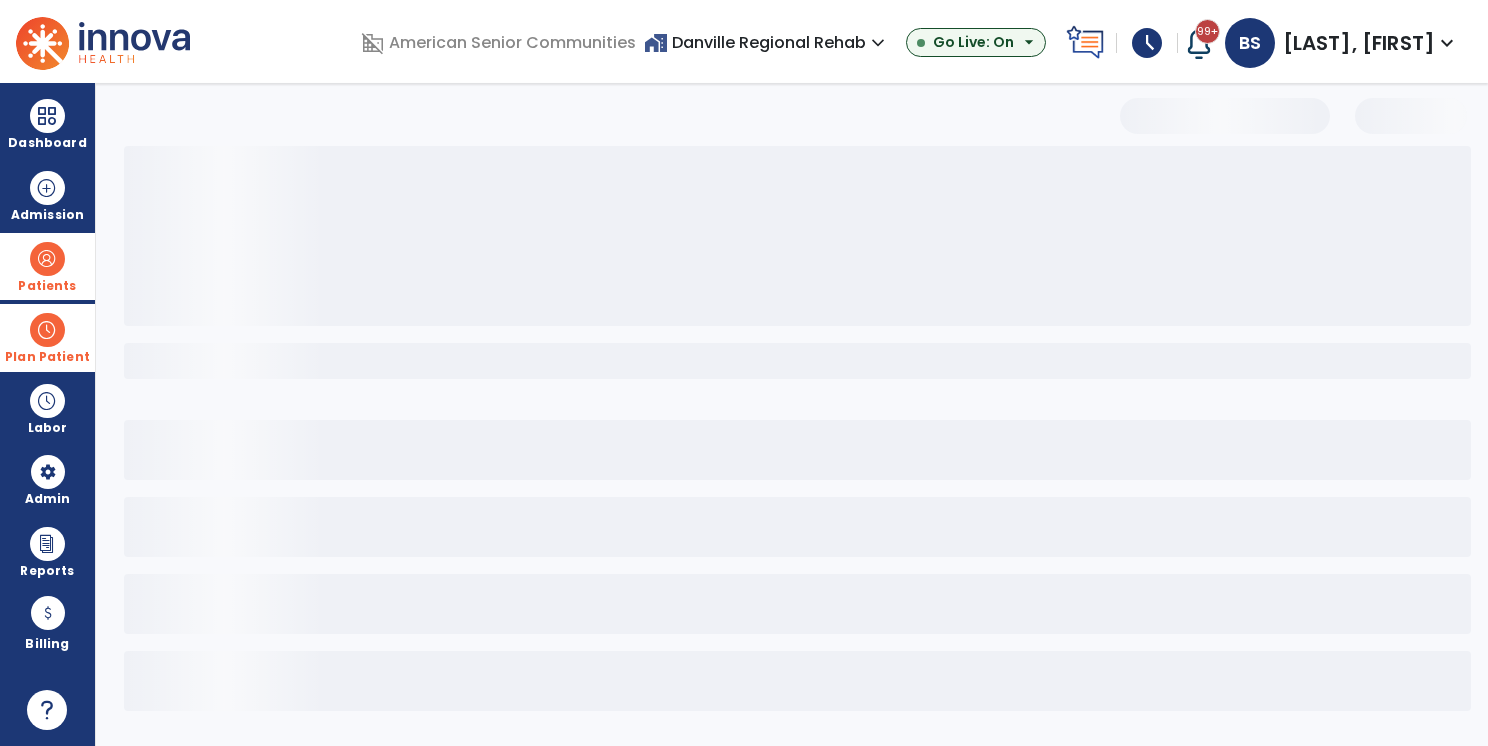 select on "***" 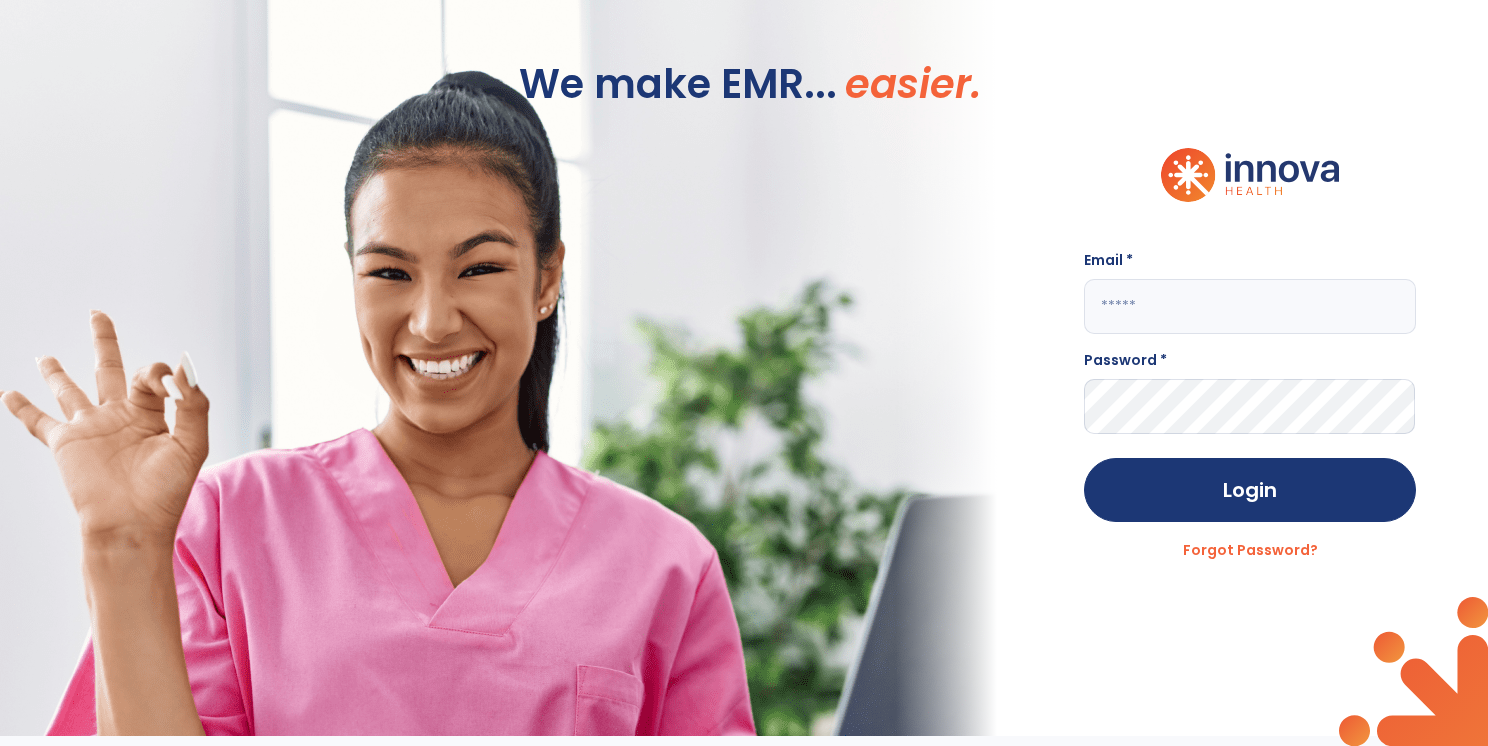 type on "**********" 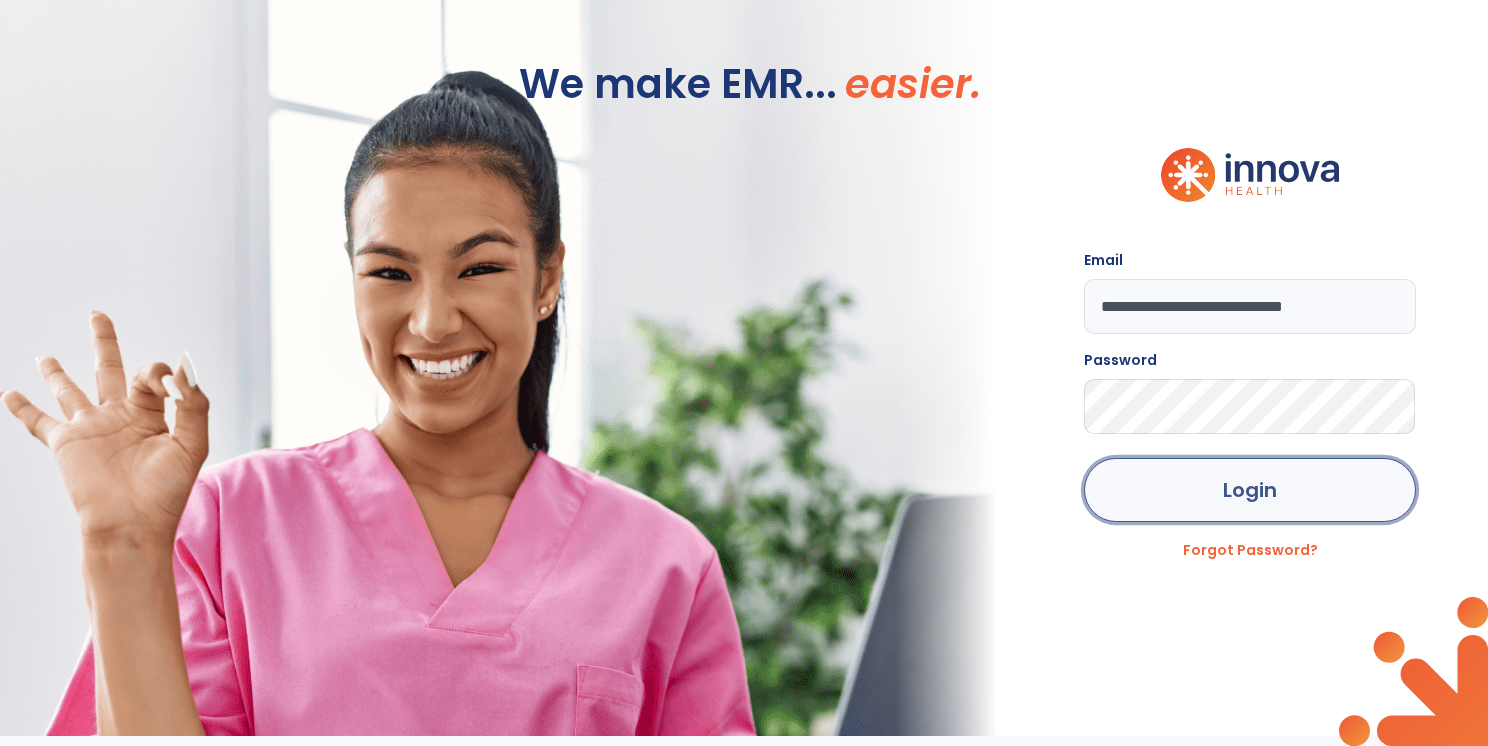 click on "Login" 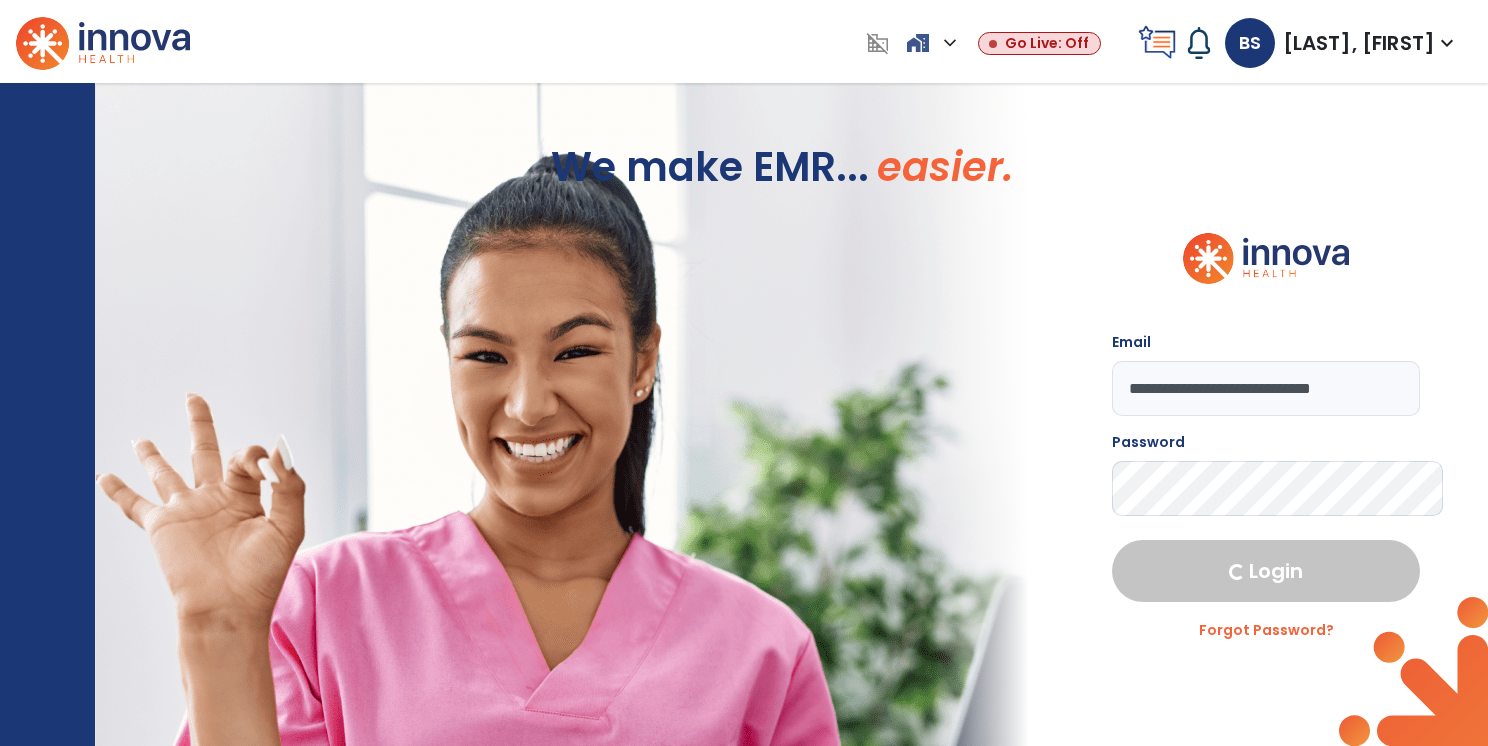select on "***" 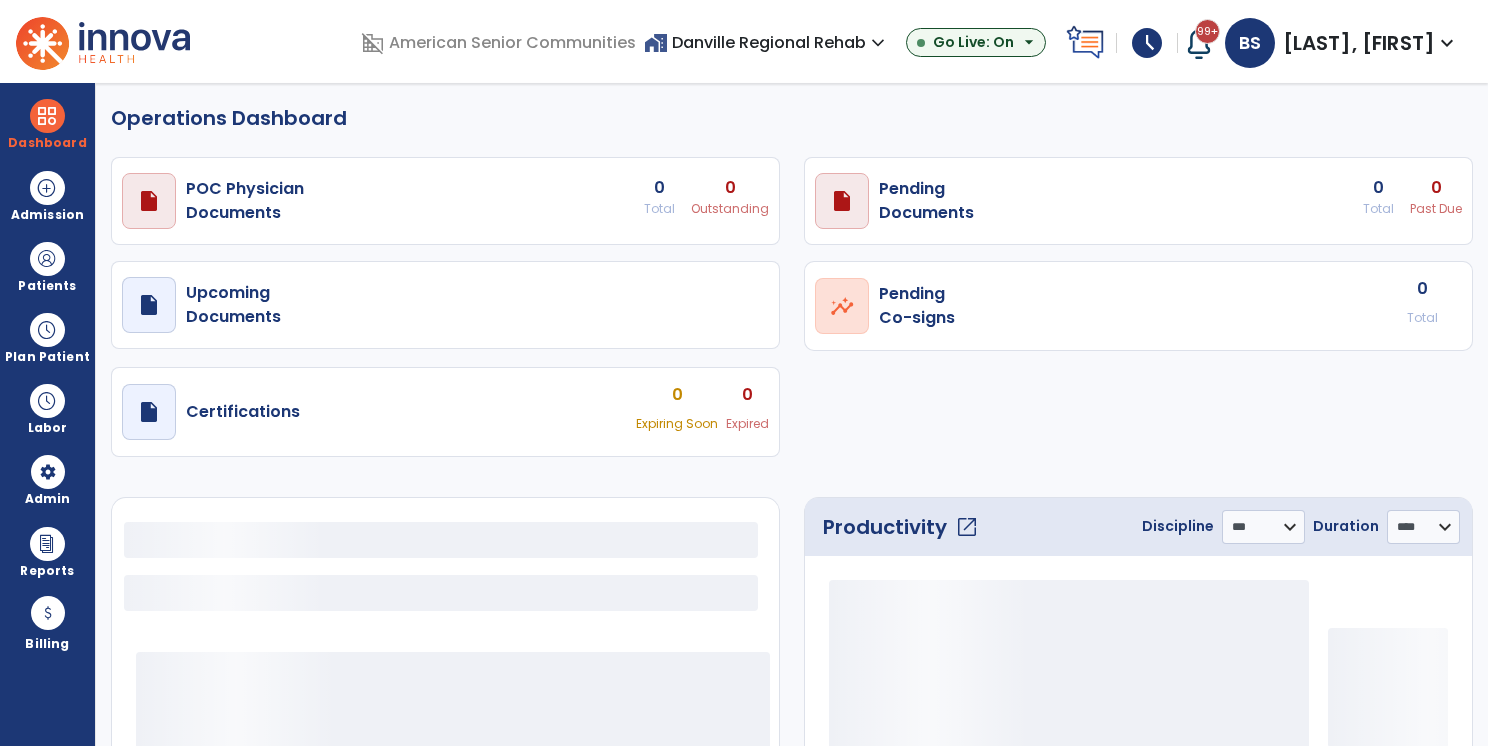 select on "***" 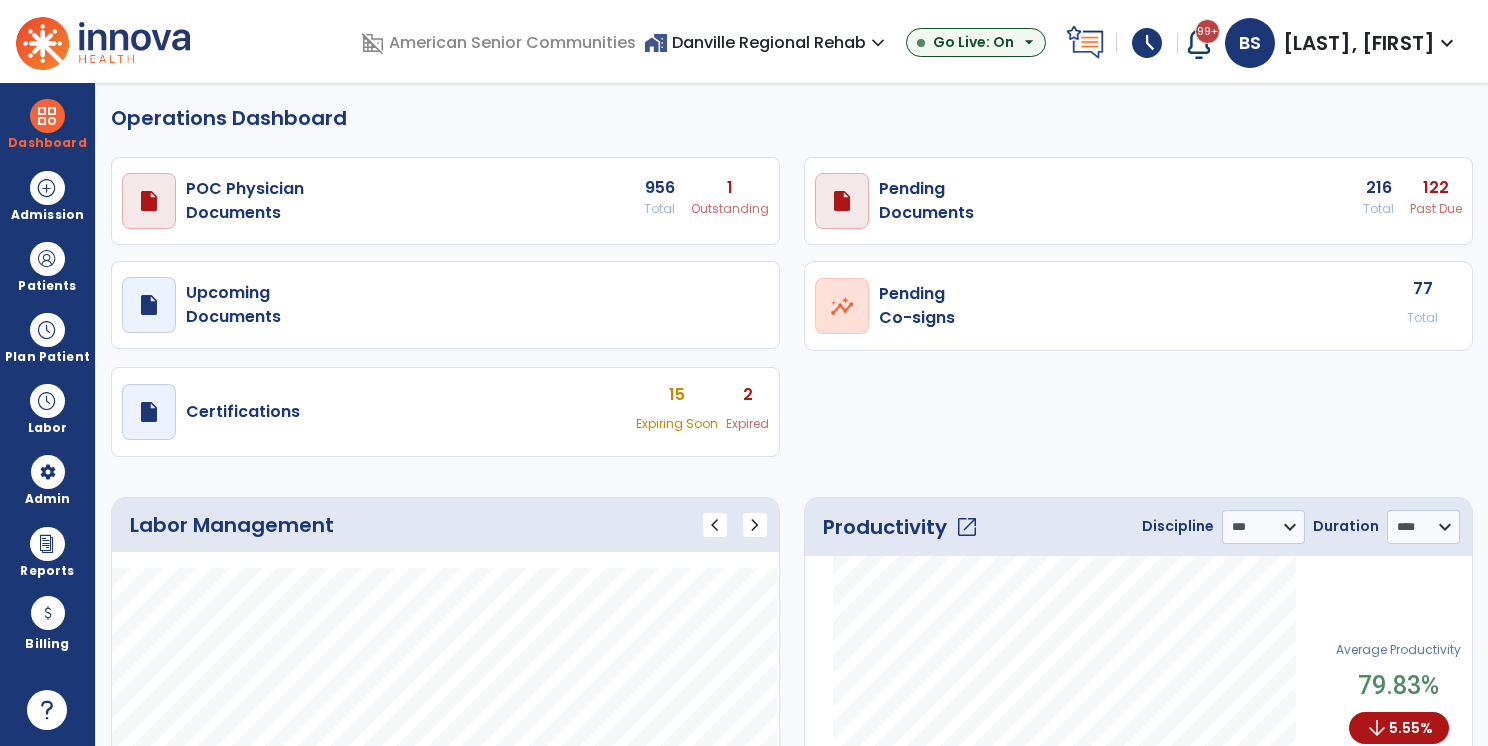 click on "open_in_new" 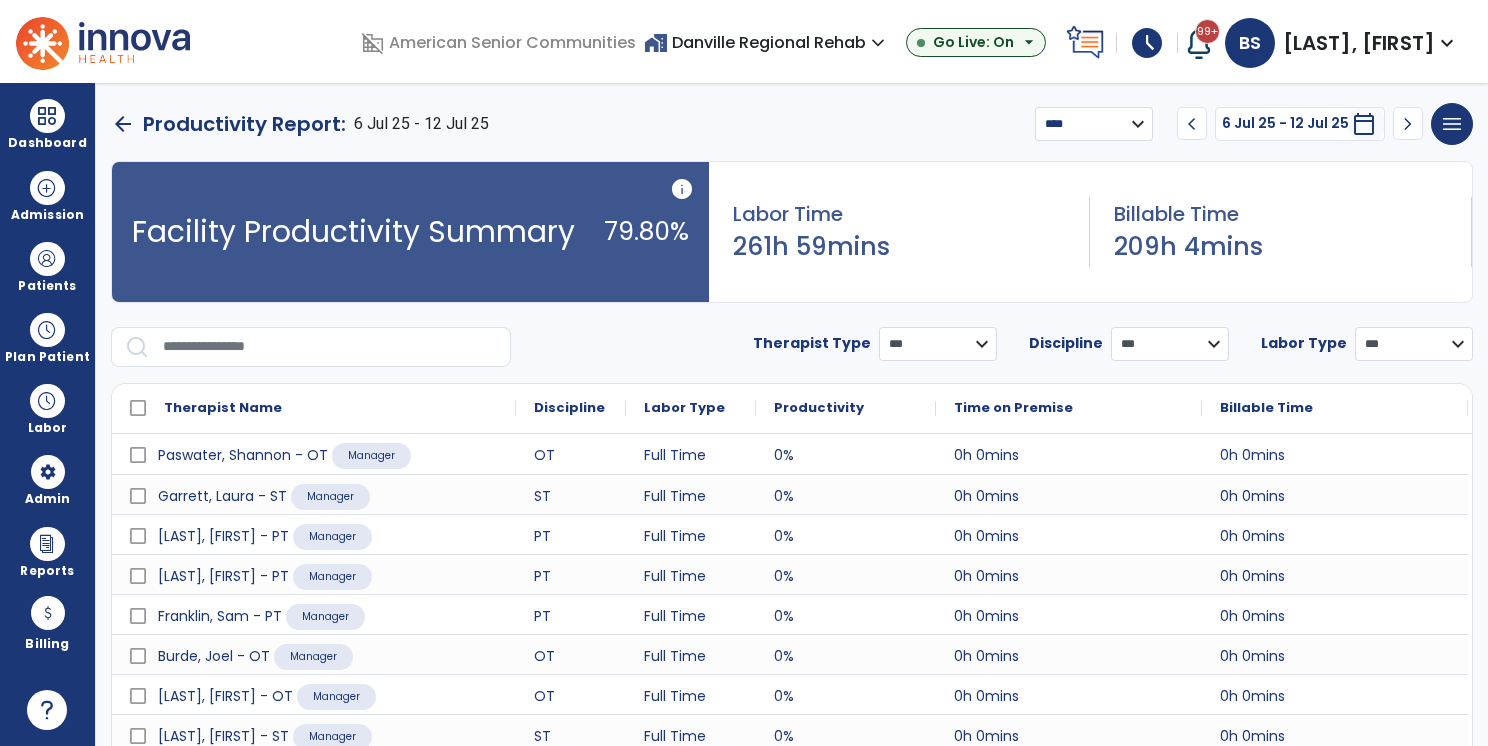 scroll, scrollTop: 87, scrollLeft: 0, axis: vertical 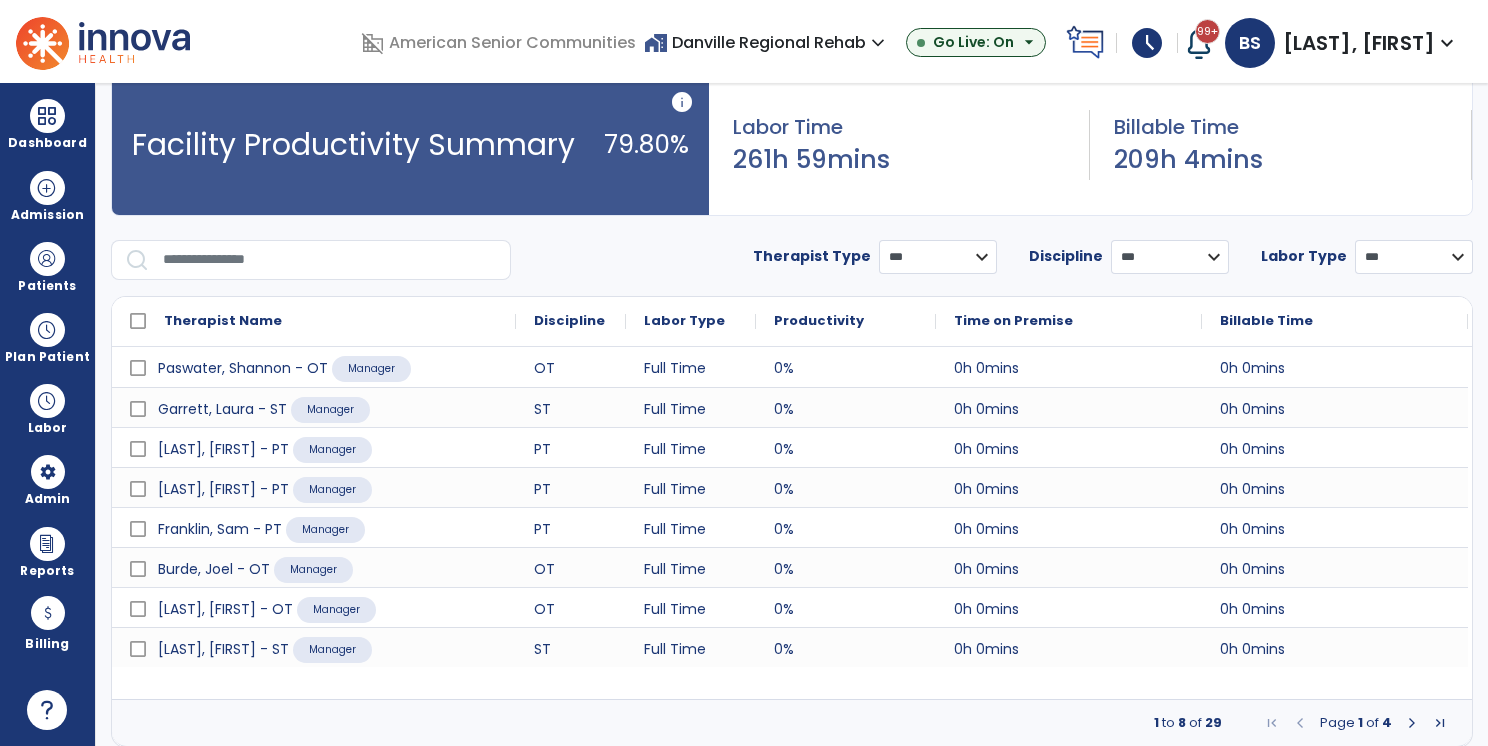 click at bounding box center [1412, 723] 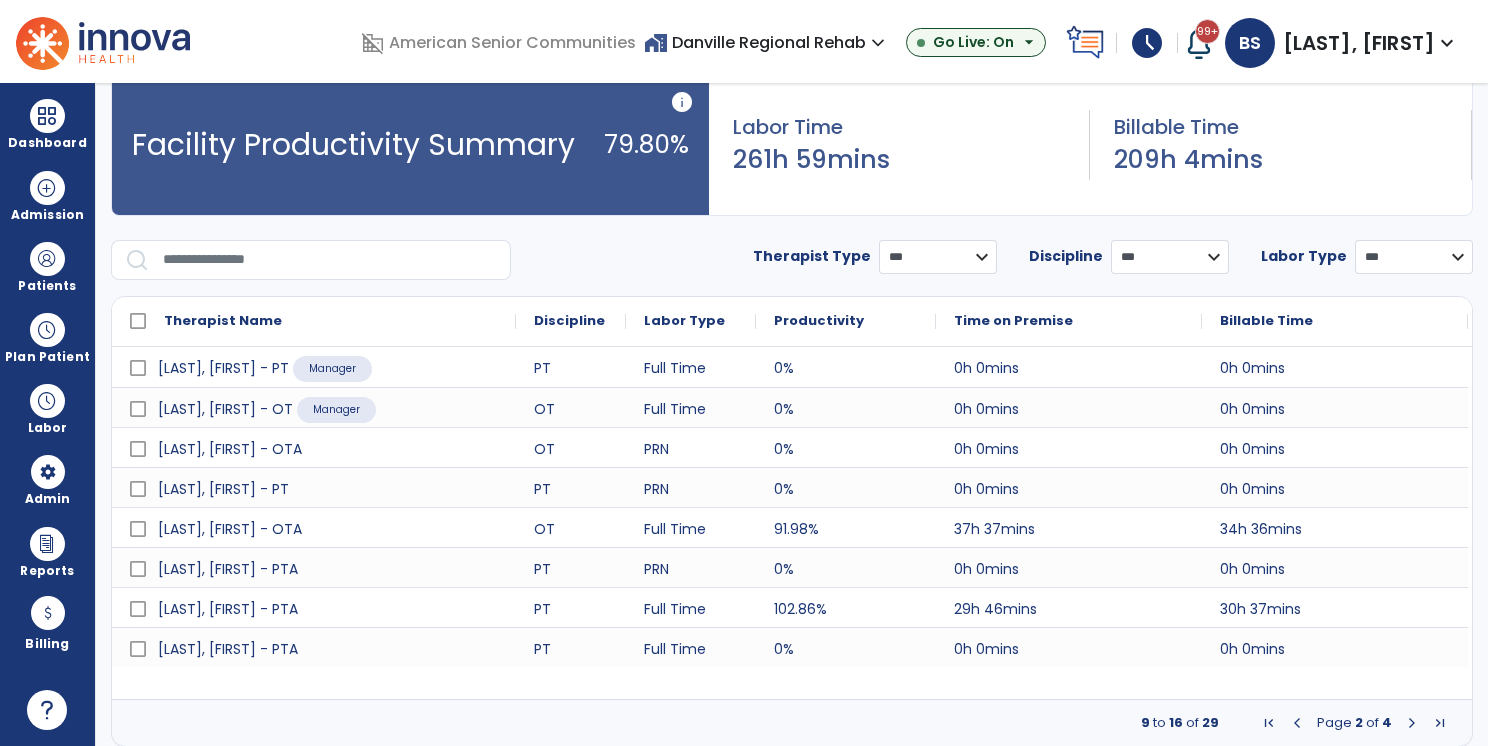 click at bounding box center (1412, 723) 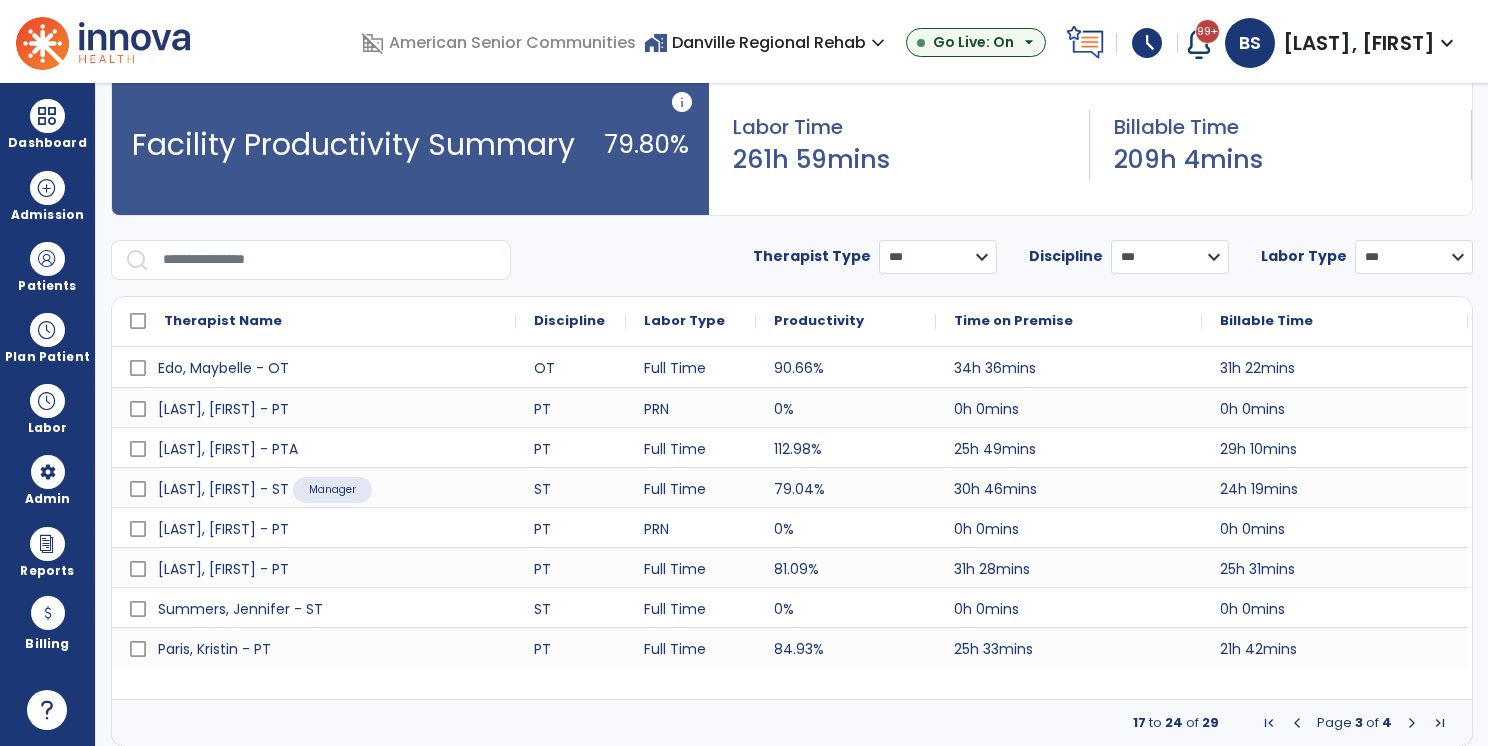 click at bounding box center [1412, 723] 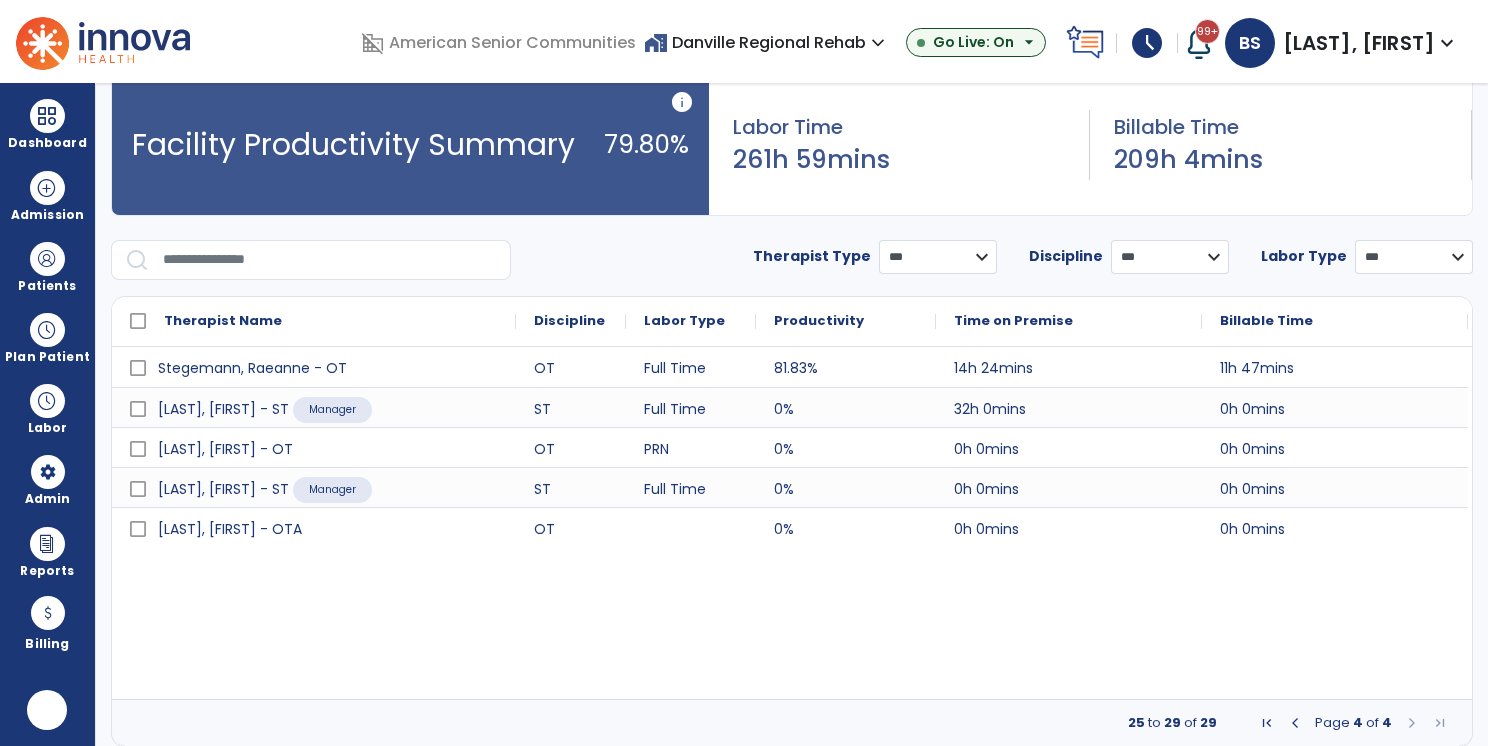 scroll, scrollTop: 0, scrollLeft: 0, axis: both 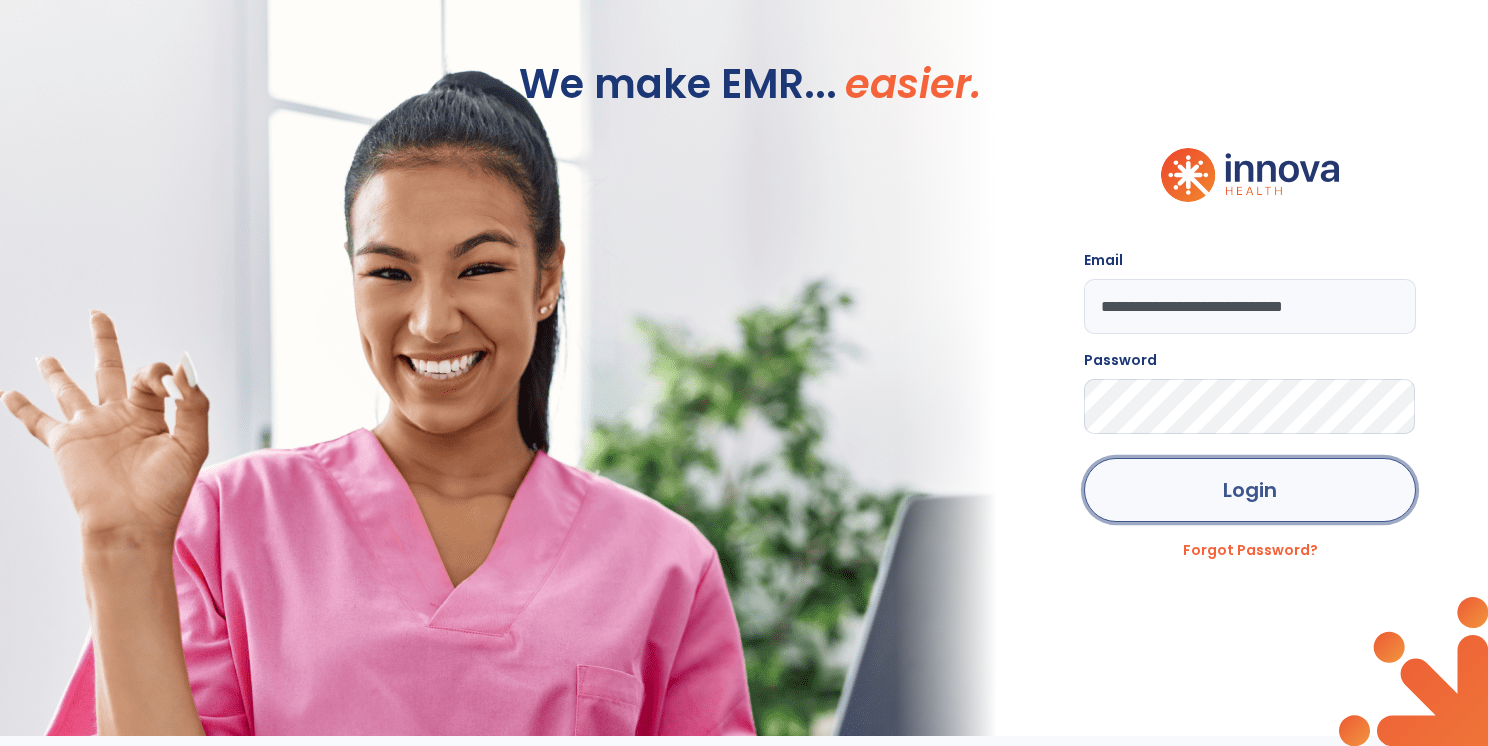 click on "Login" 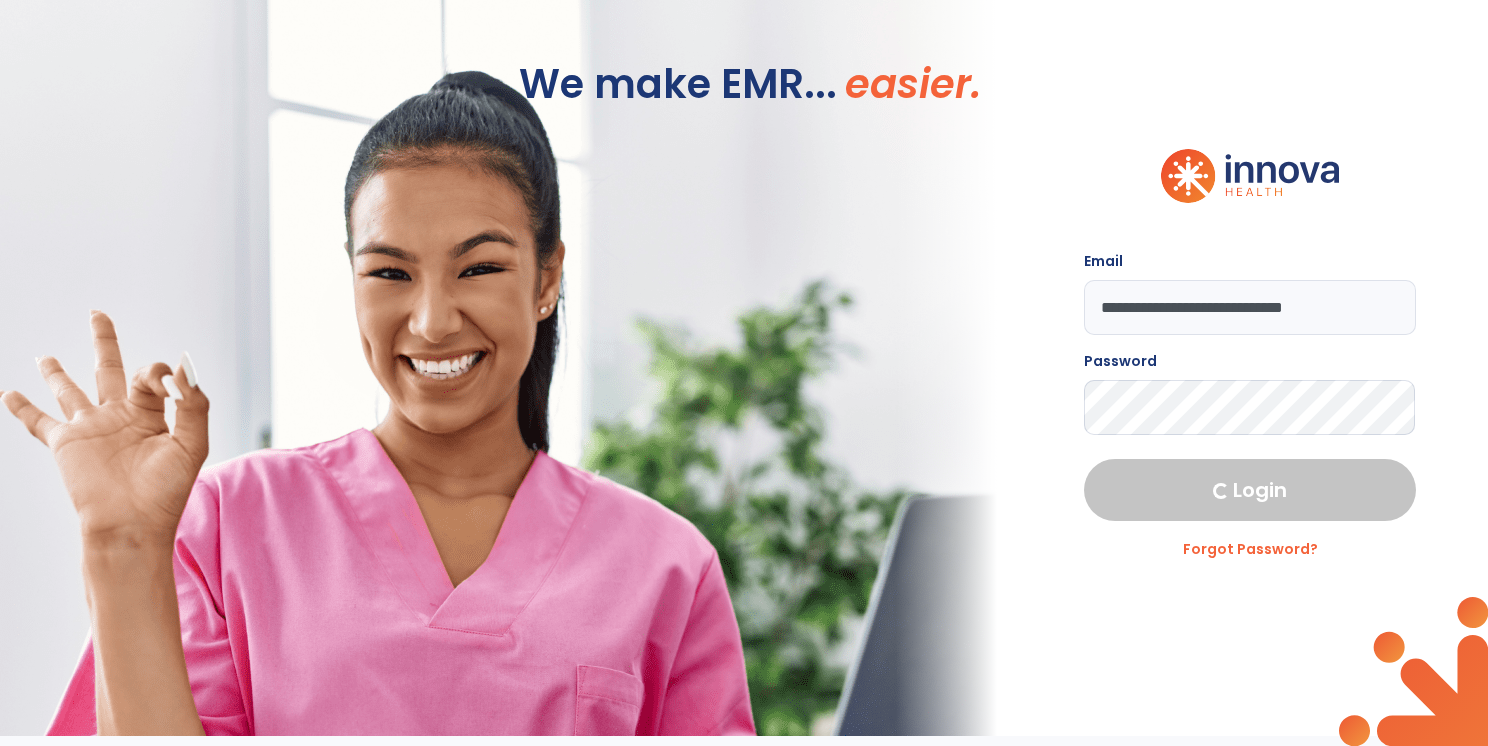 select on "***" 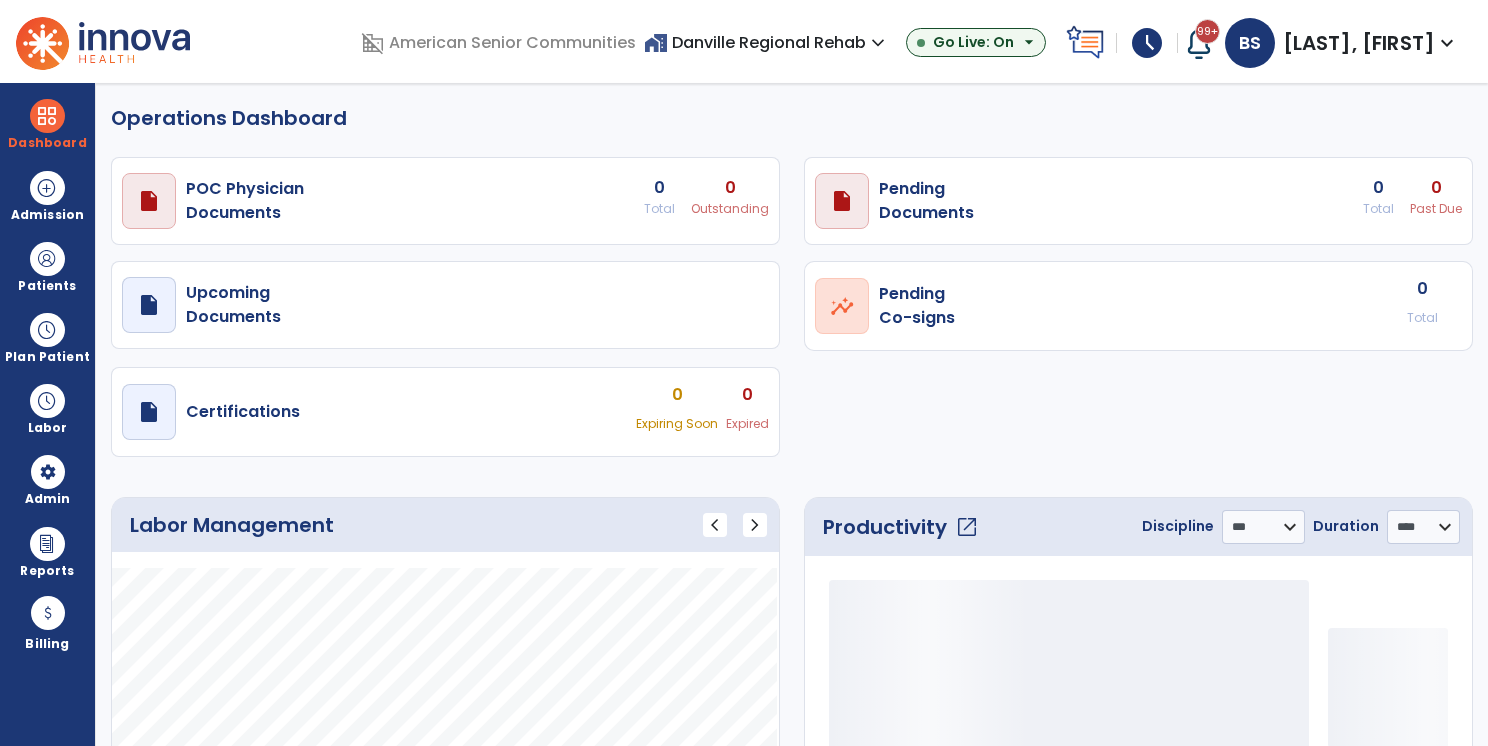select on "***" 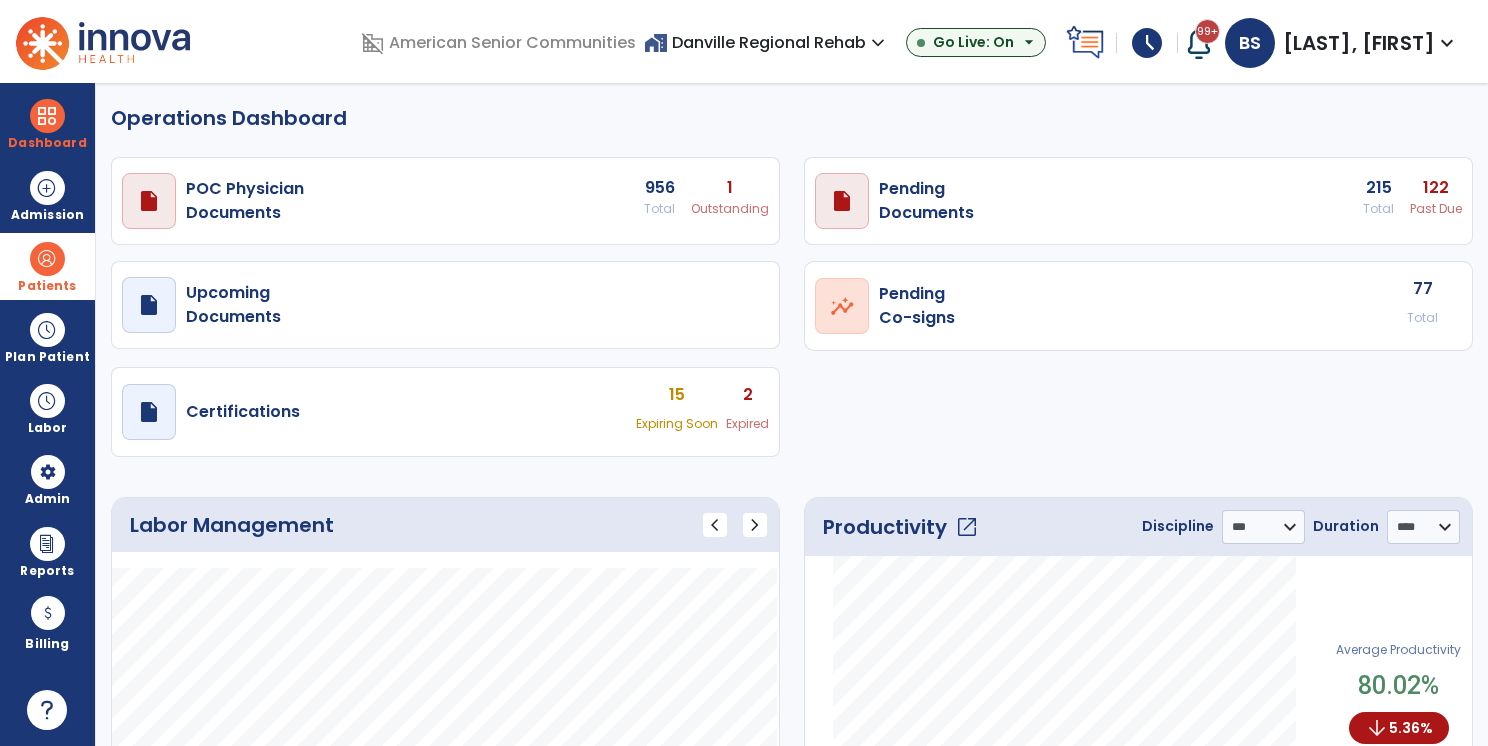 click at bounding box center [47, 259] 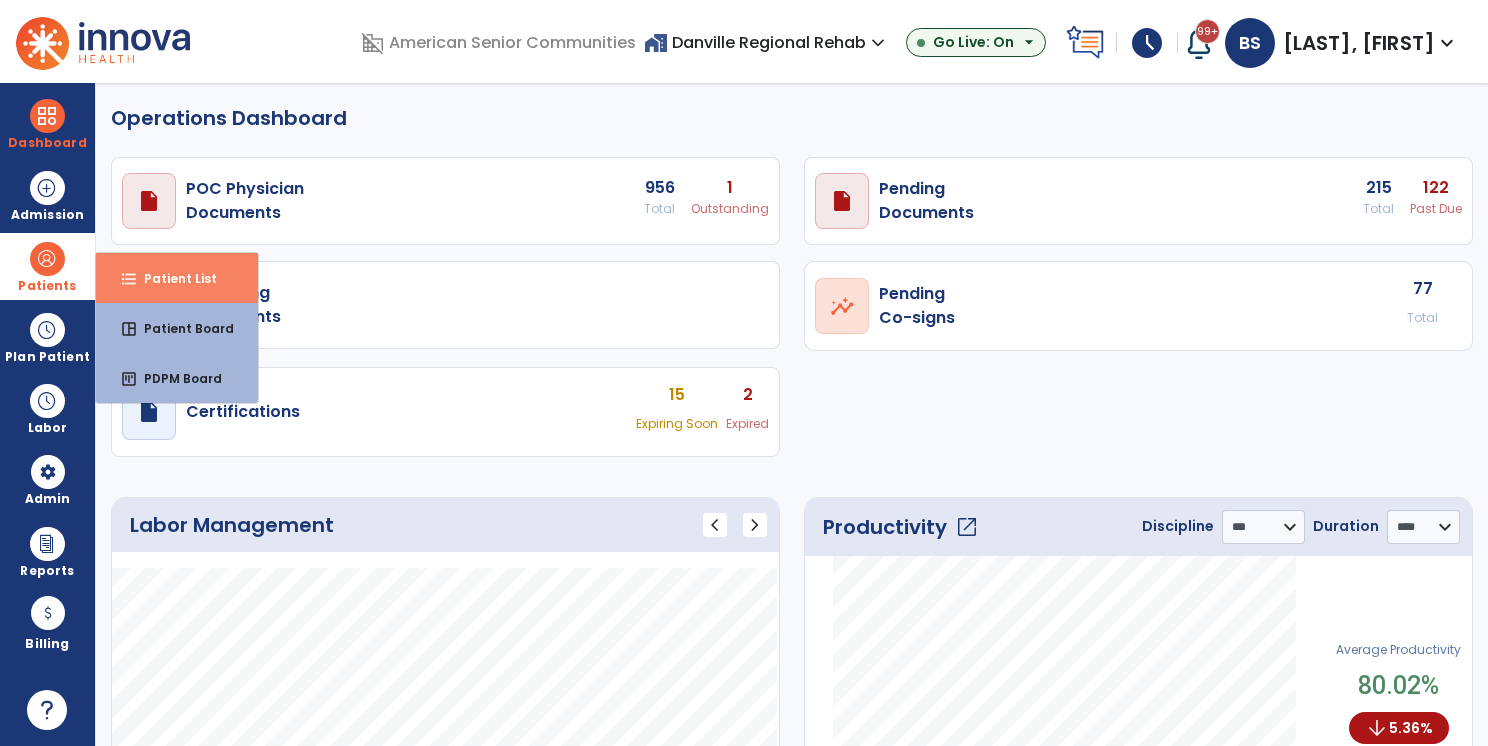click on "Patient List" at bounding box center (172, 278) 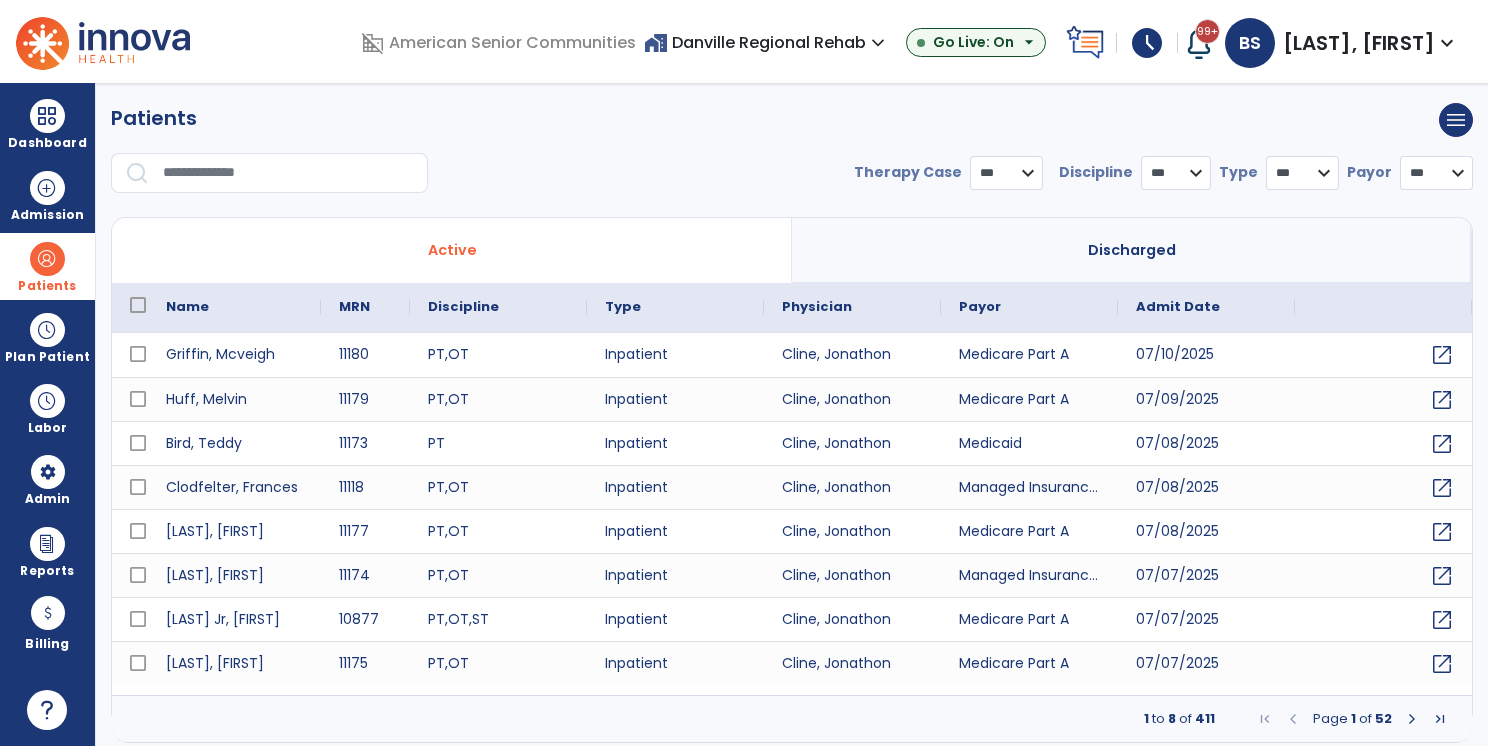 select on "***" 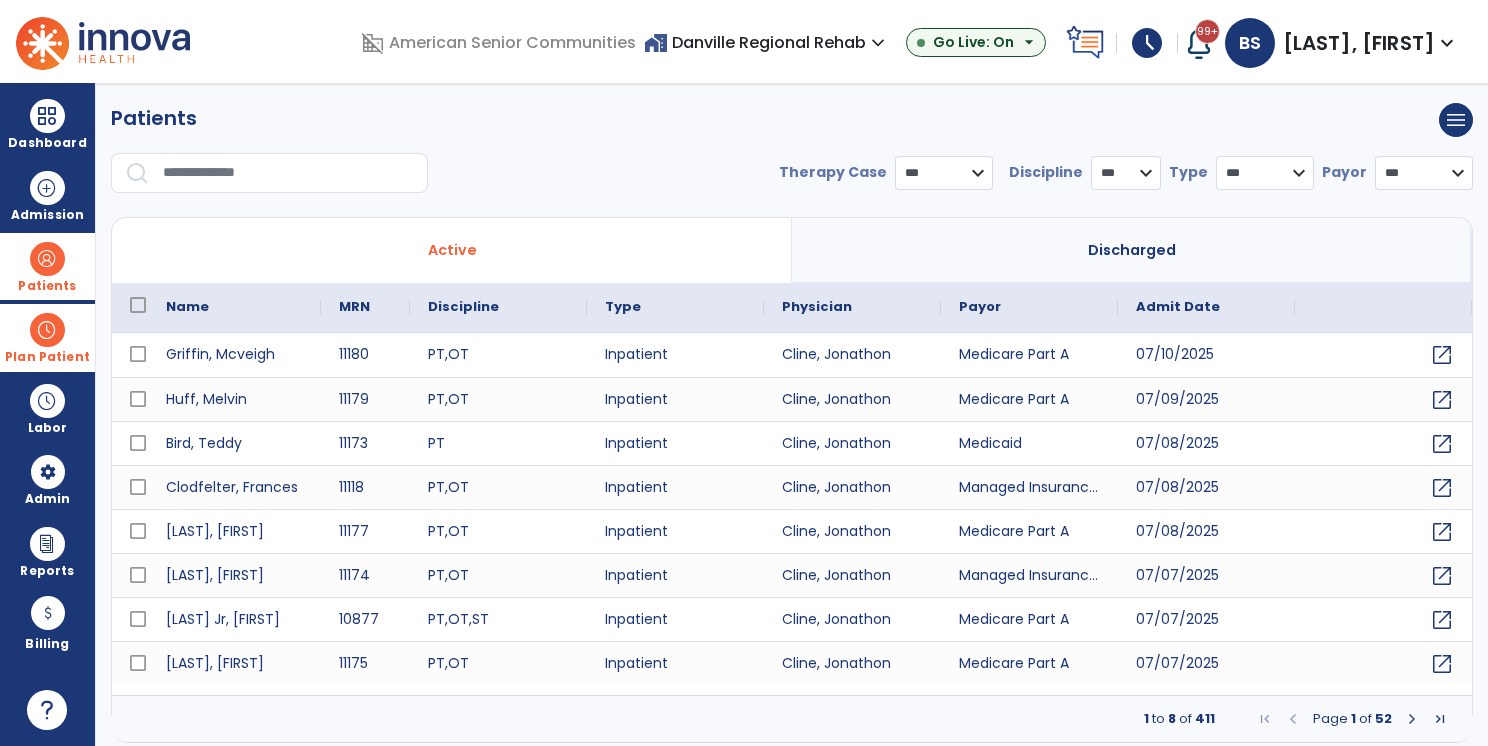 click at bounding box center (47, 330) 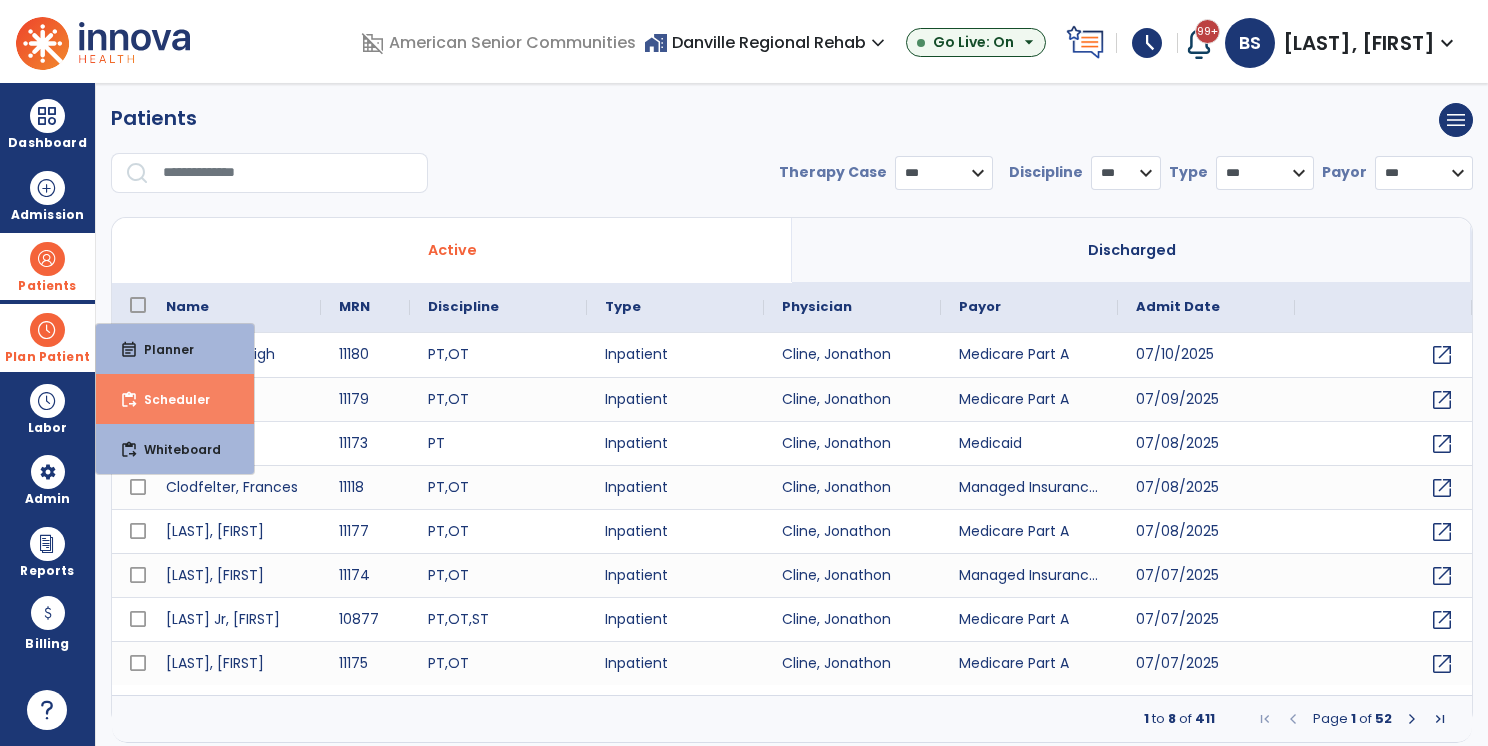 click on "content_paste_go  Scheduler" at bounding box center [175, 399] 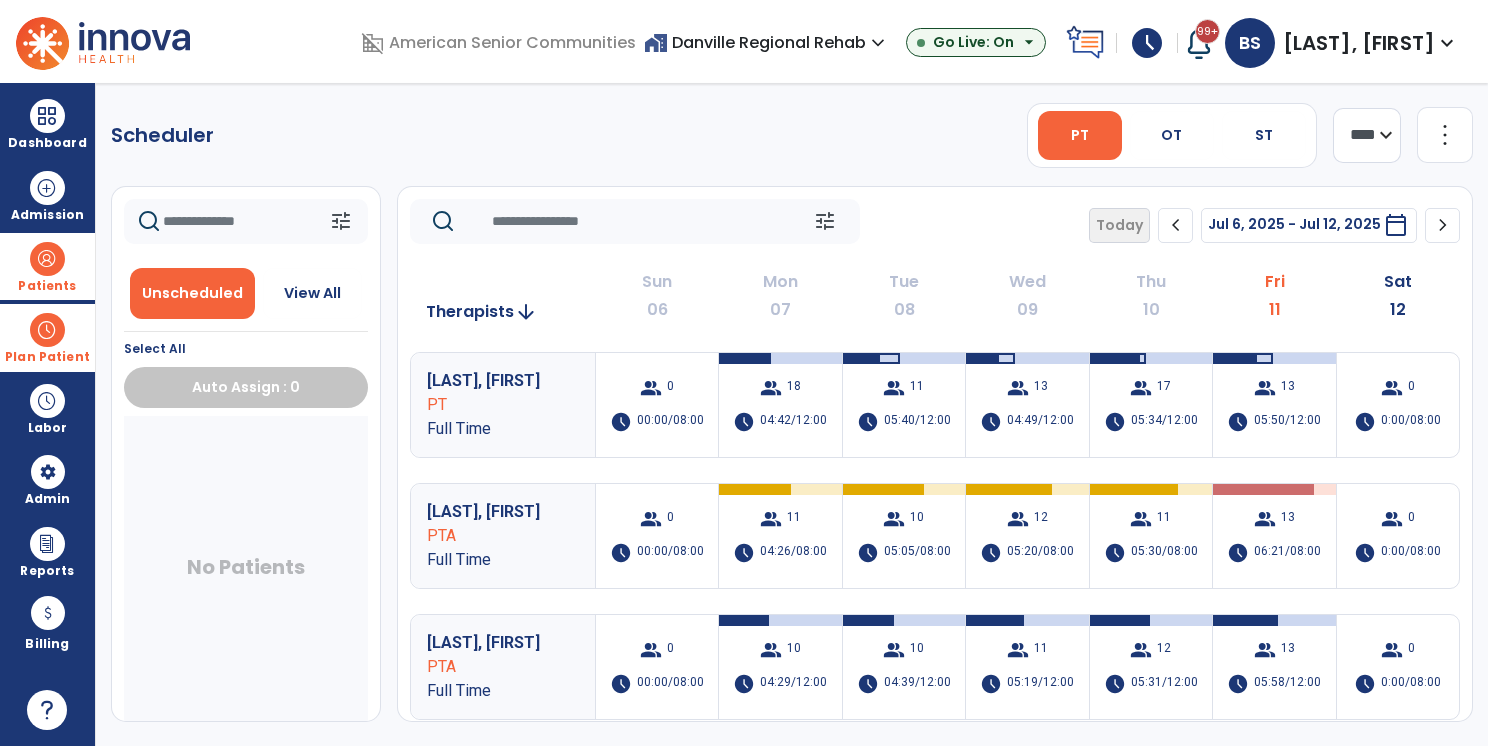 click on "chevron_right" 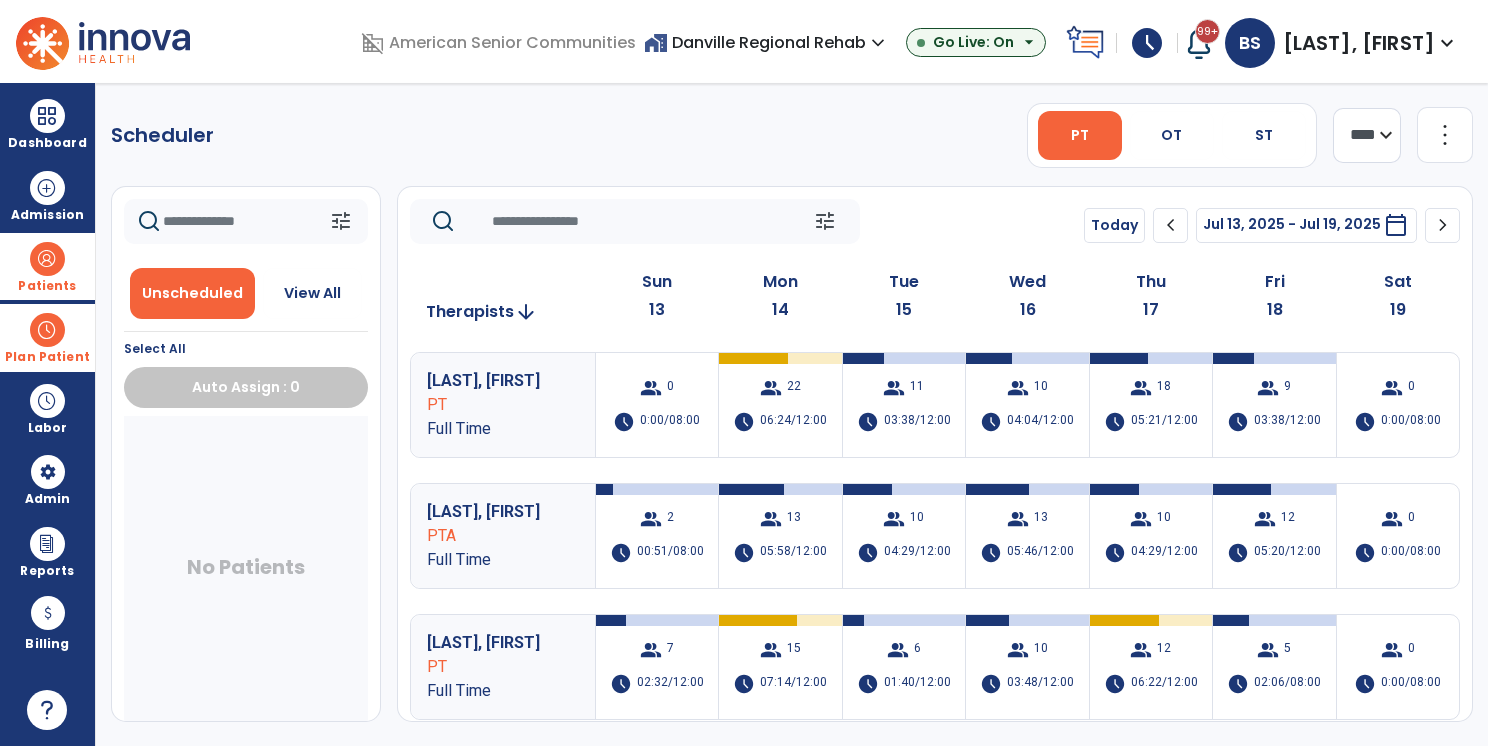click on "Scheduler   PT   OT   ST  **** *** more_vert  Manage Labor   View All Therapists   Print" 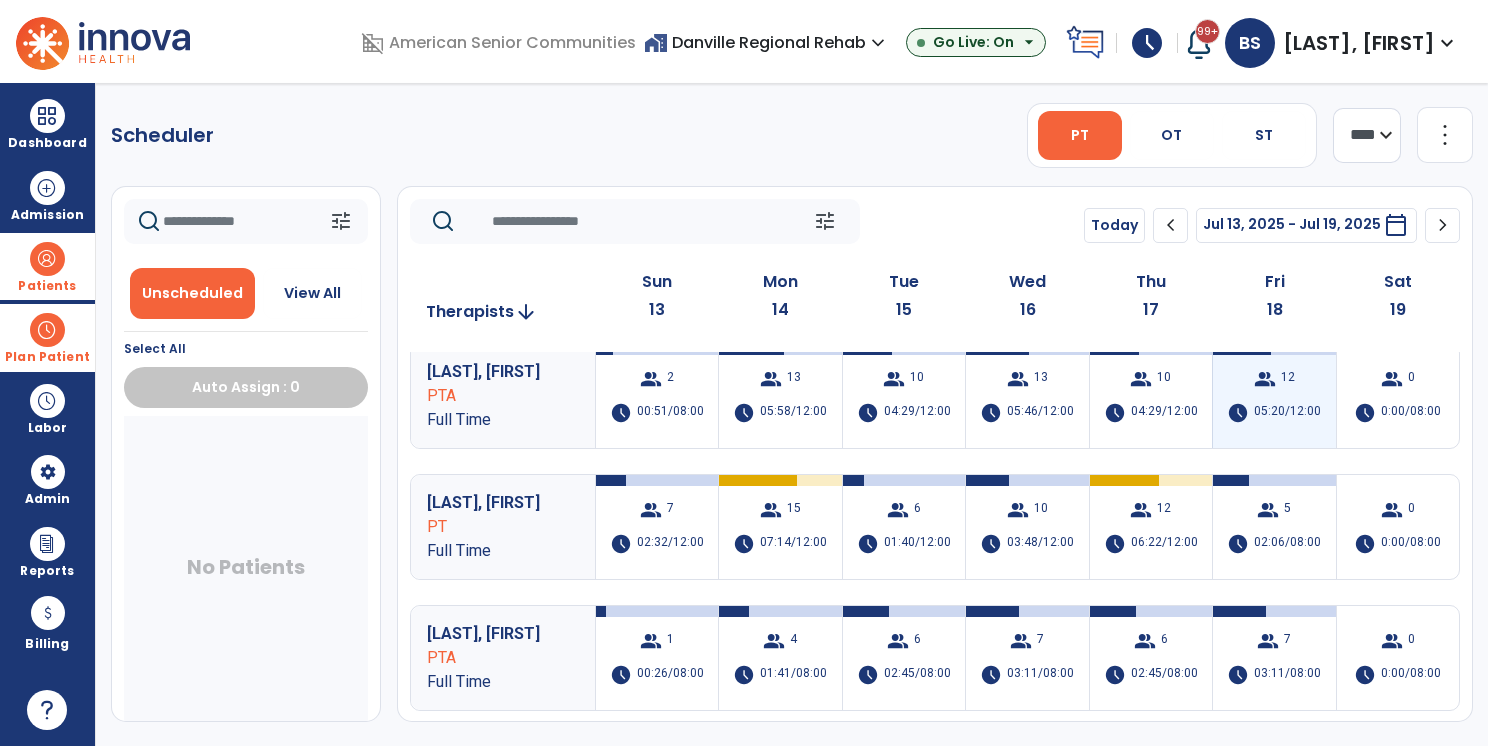 scroll, scrollTop: 200, scrollLeft: 0, axis: vertical 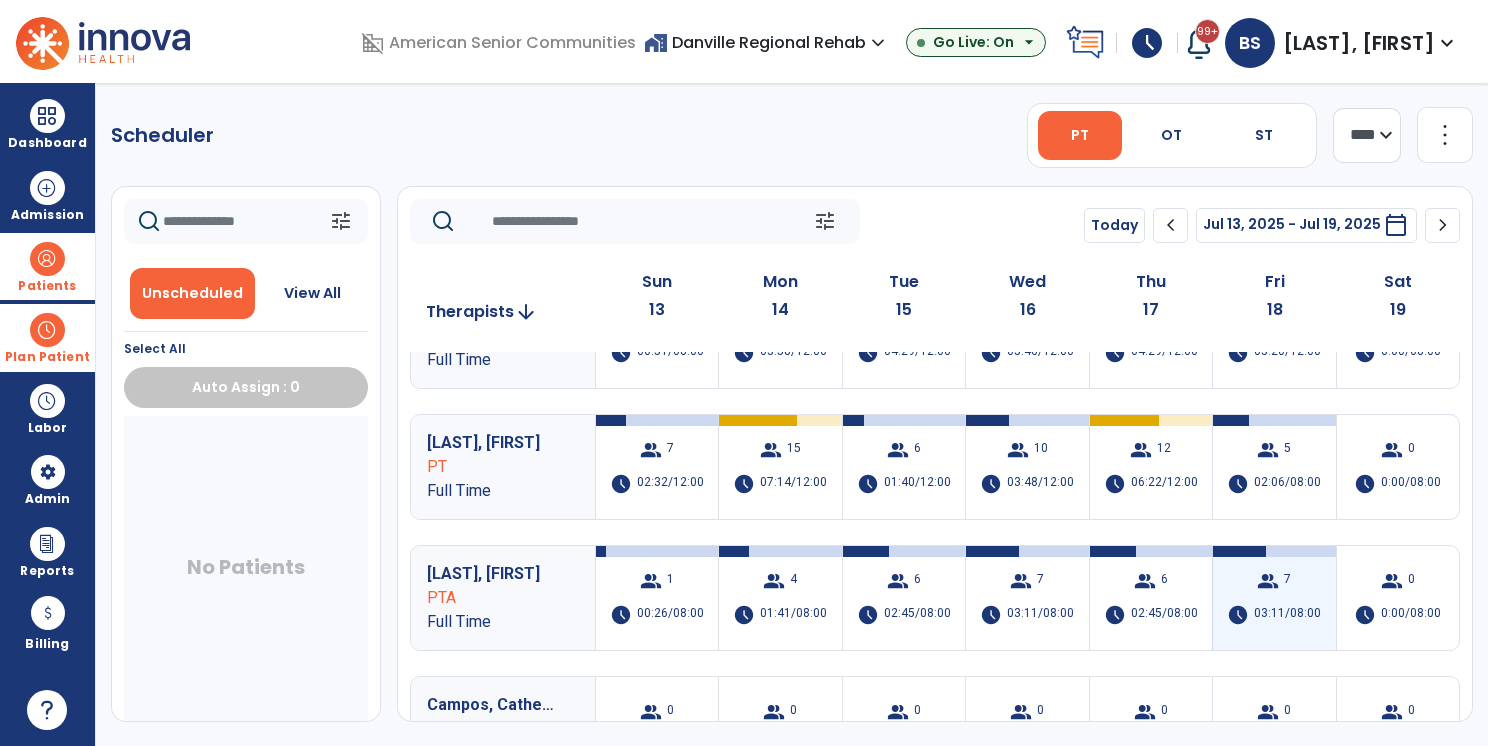 click on "group  7  schedule  03:11/08:00" at bounding box center [1274, 598] 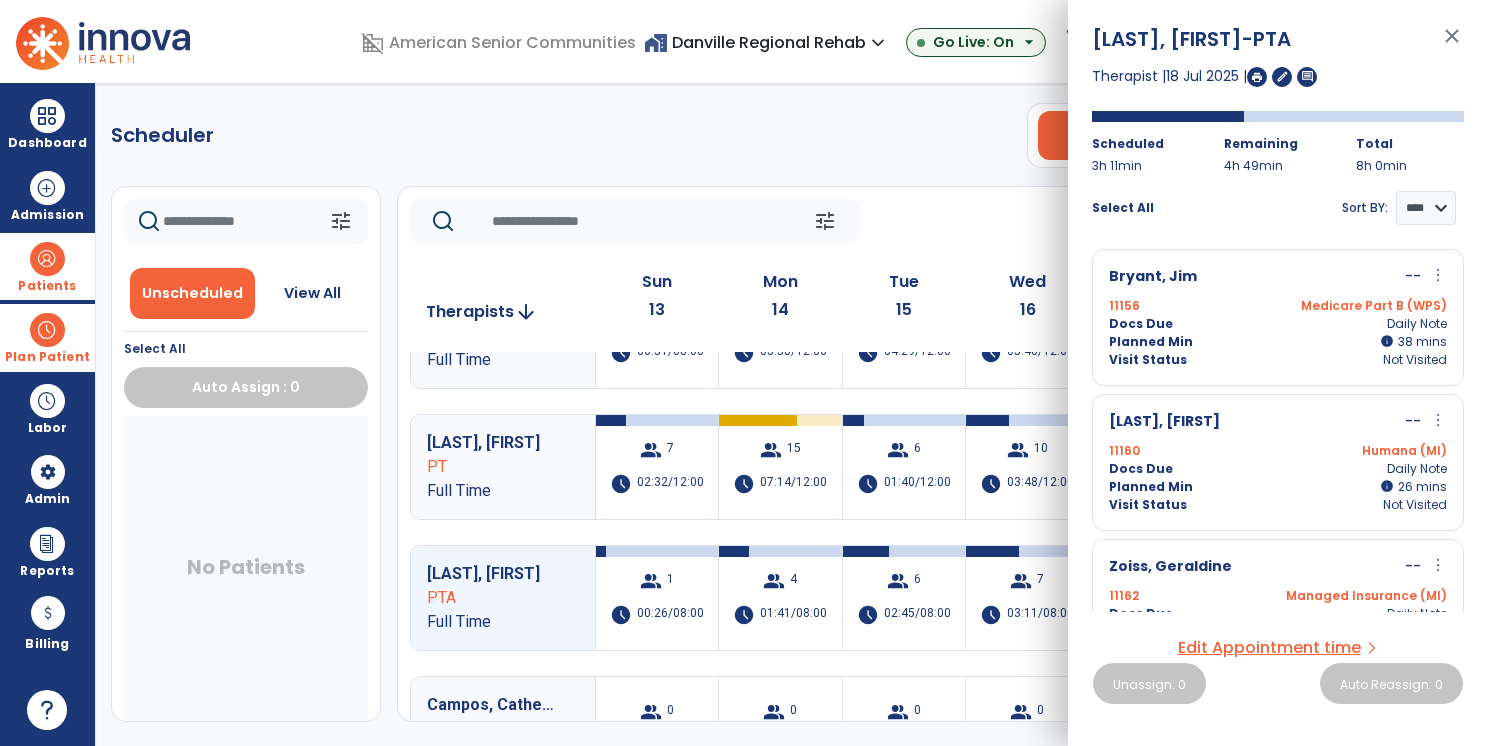 click on "more_vert" at bounding box center (1438, 275) 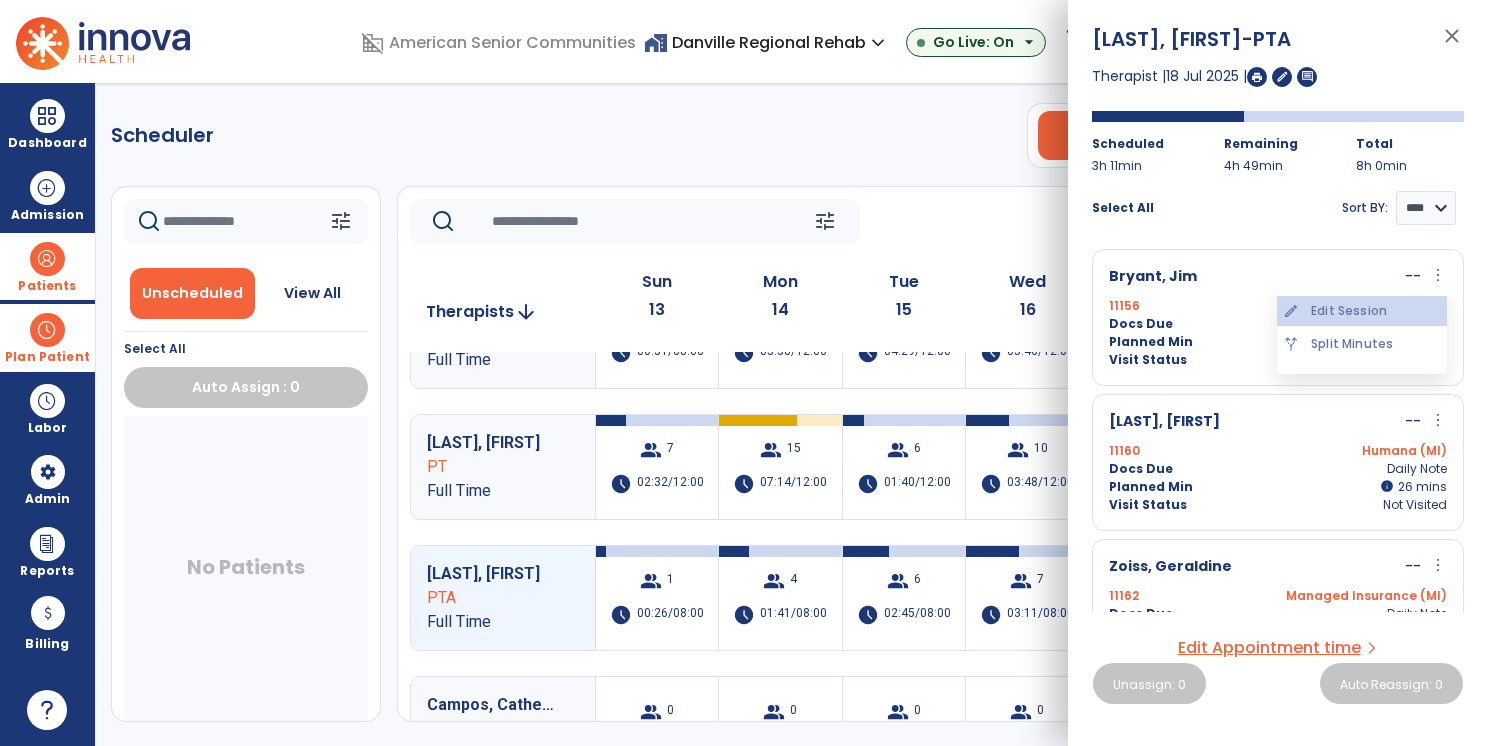 click on "edit   Edit Session" at bounding box center (1362, 311) 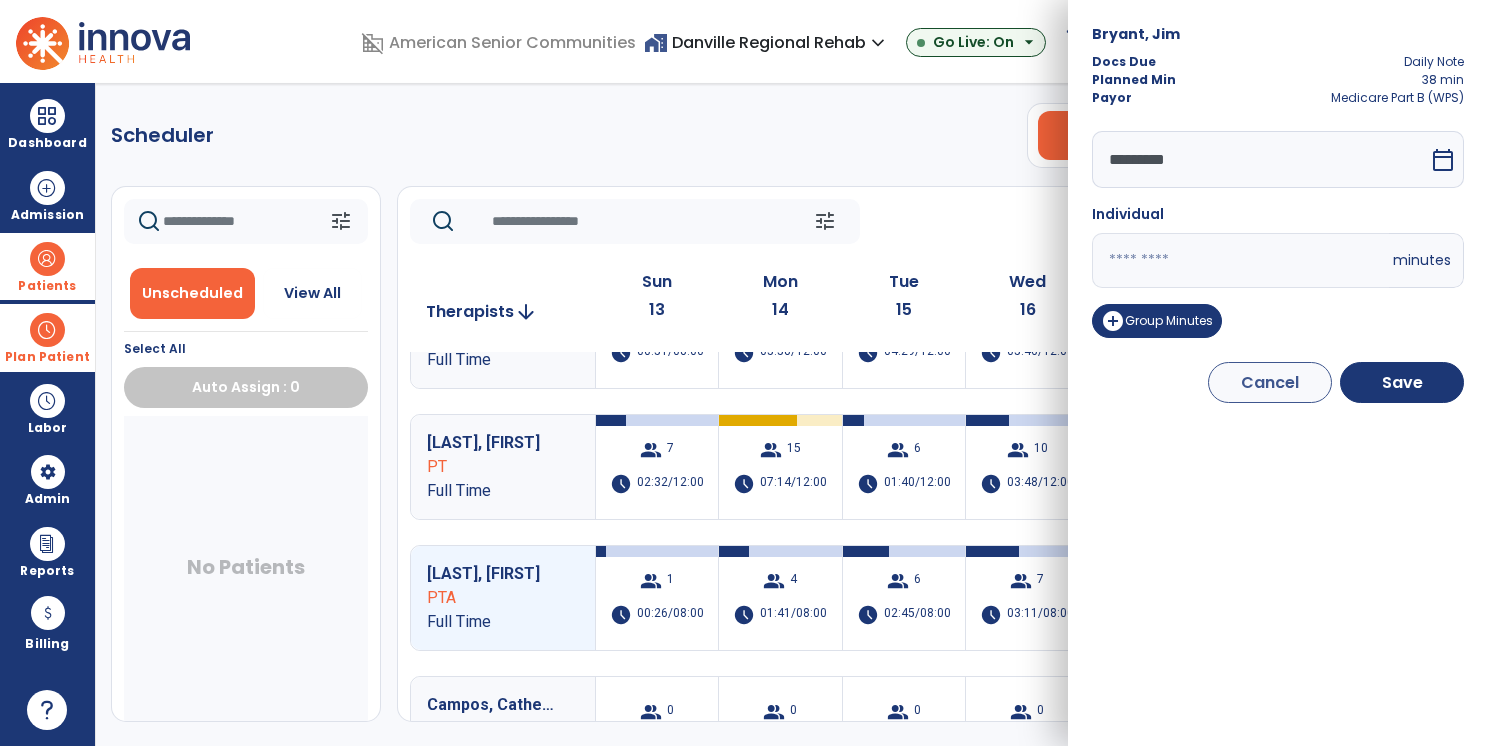 click on "*********" at bounding box center [1260, 159] 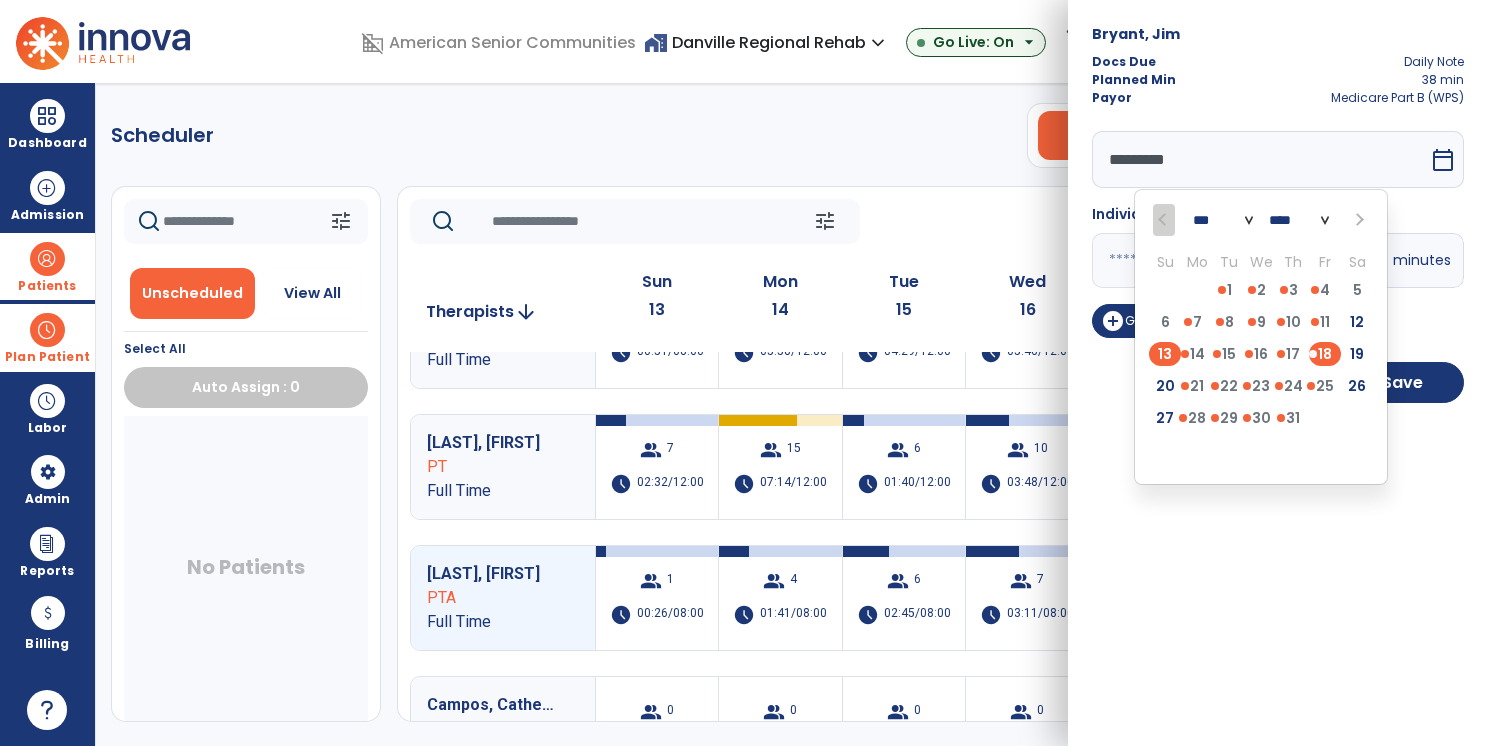 click on "13" at bounding box center (1165, 354) 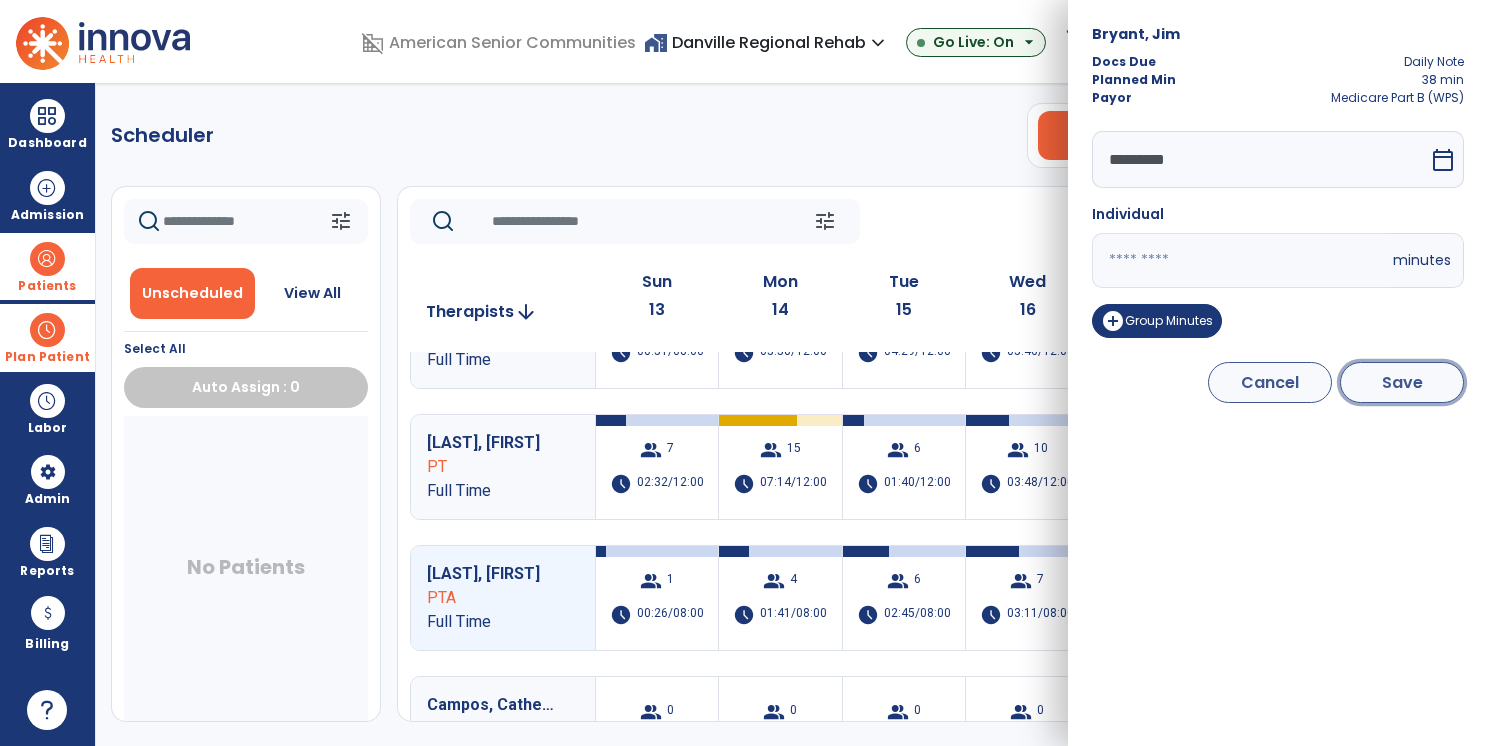 click on "Save" at bounding box center [1402, 382] 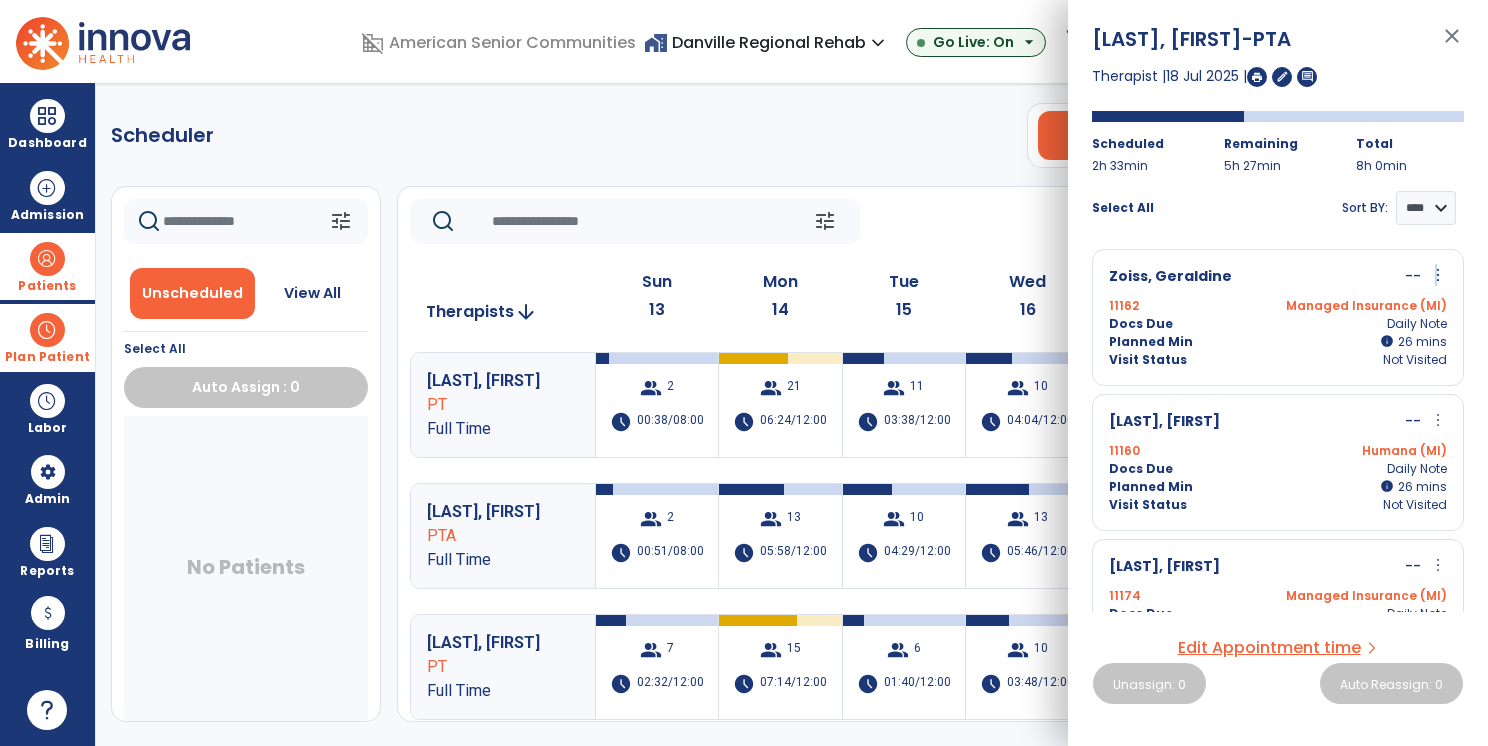 click on "more_vert" at bounding box center (1438, 275) 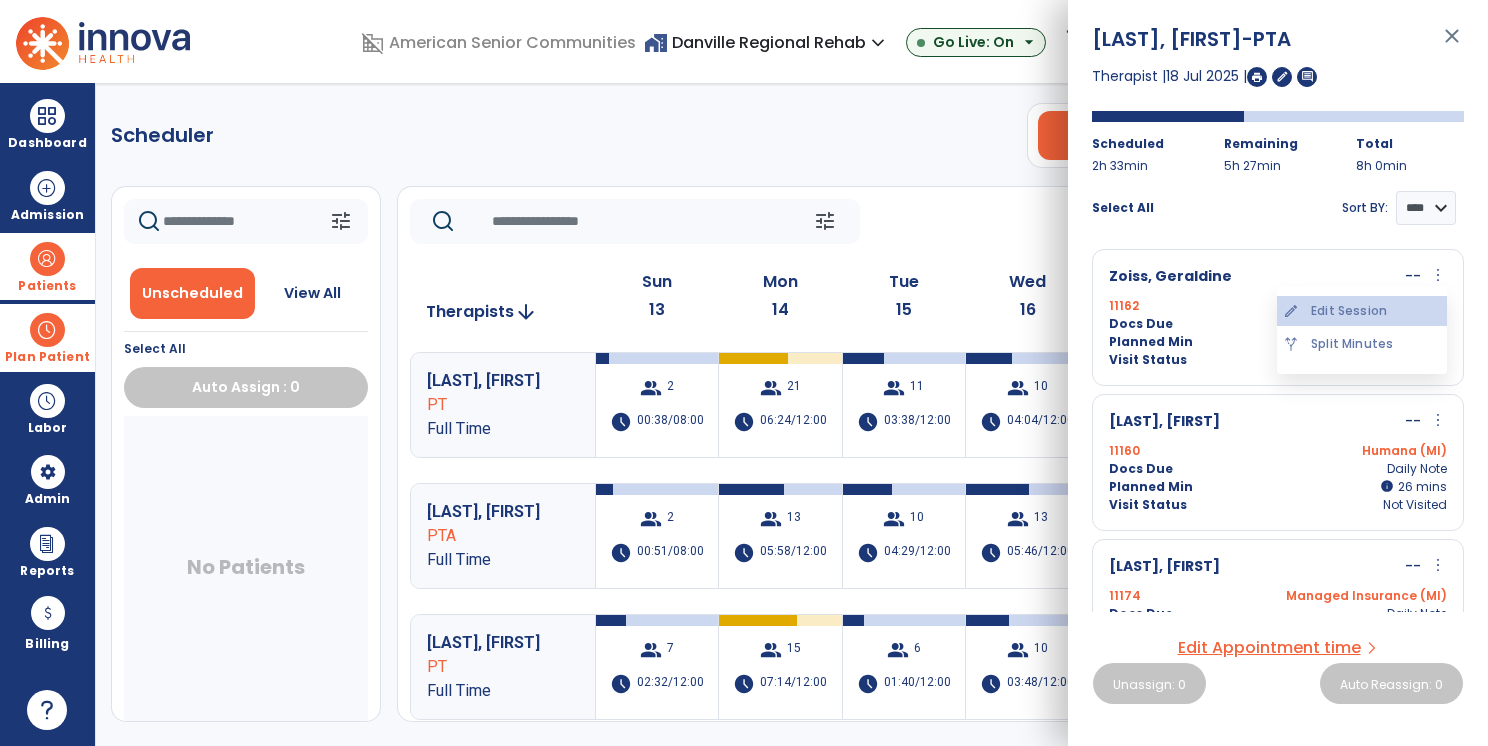 drag, startPoint x: 1431, startPoint y: 273, endPoint x: 1401, endPoint y: 306, distance: 44.598206 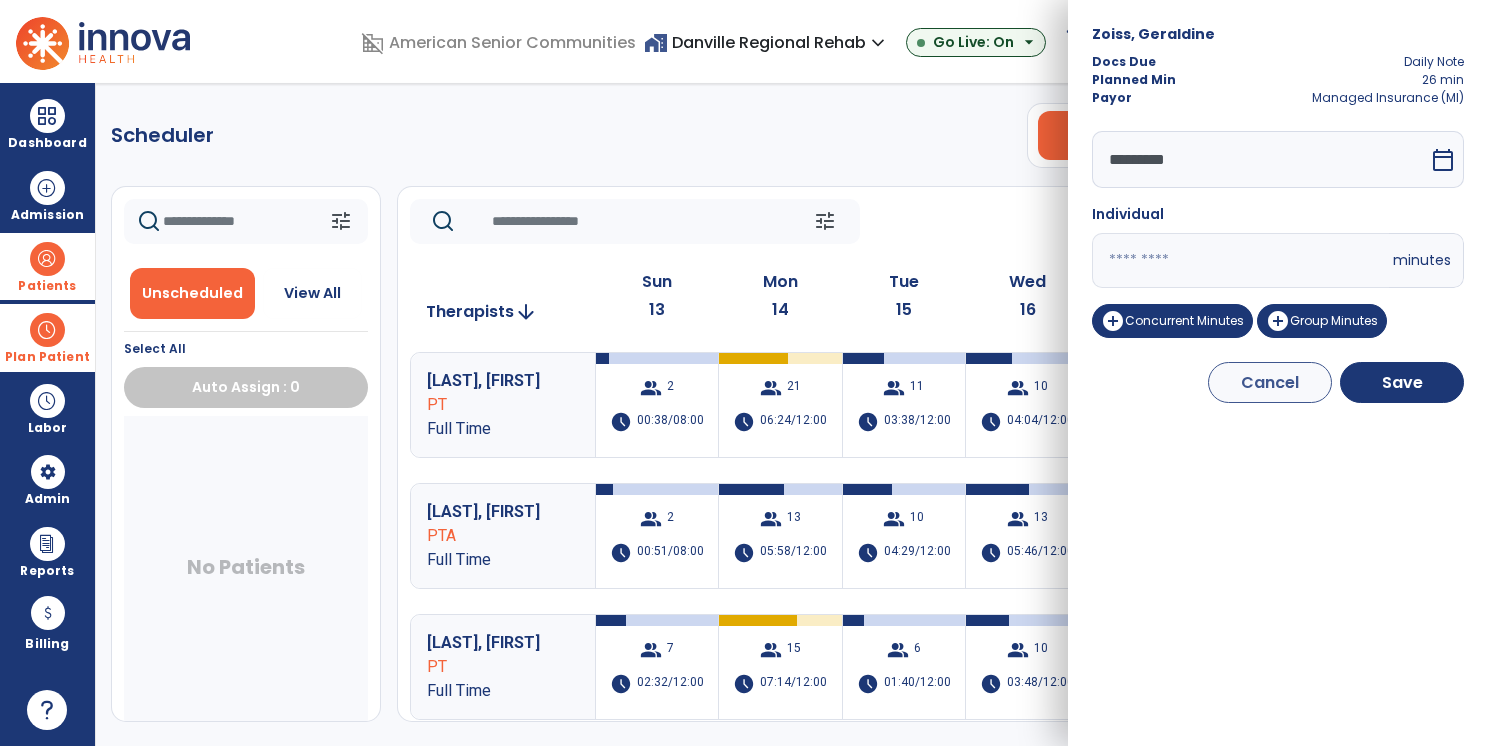 click on "*********" at bounding box center [1260, 159] 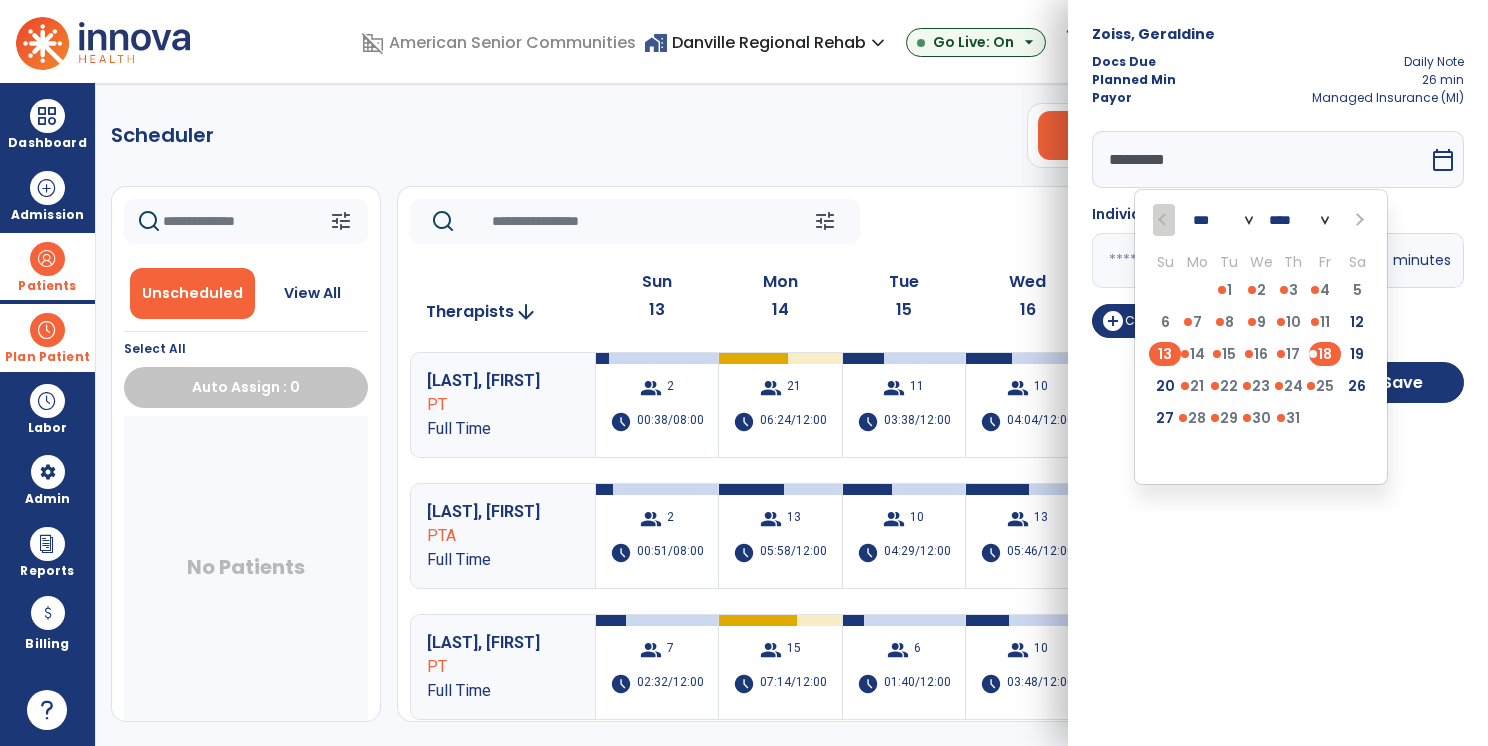click on "13" at bounding box center (1165, 354) 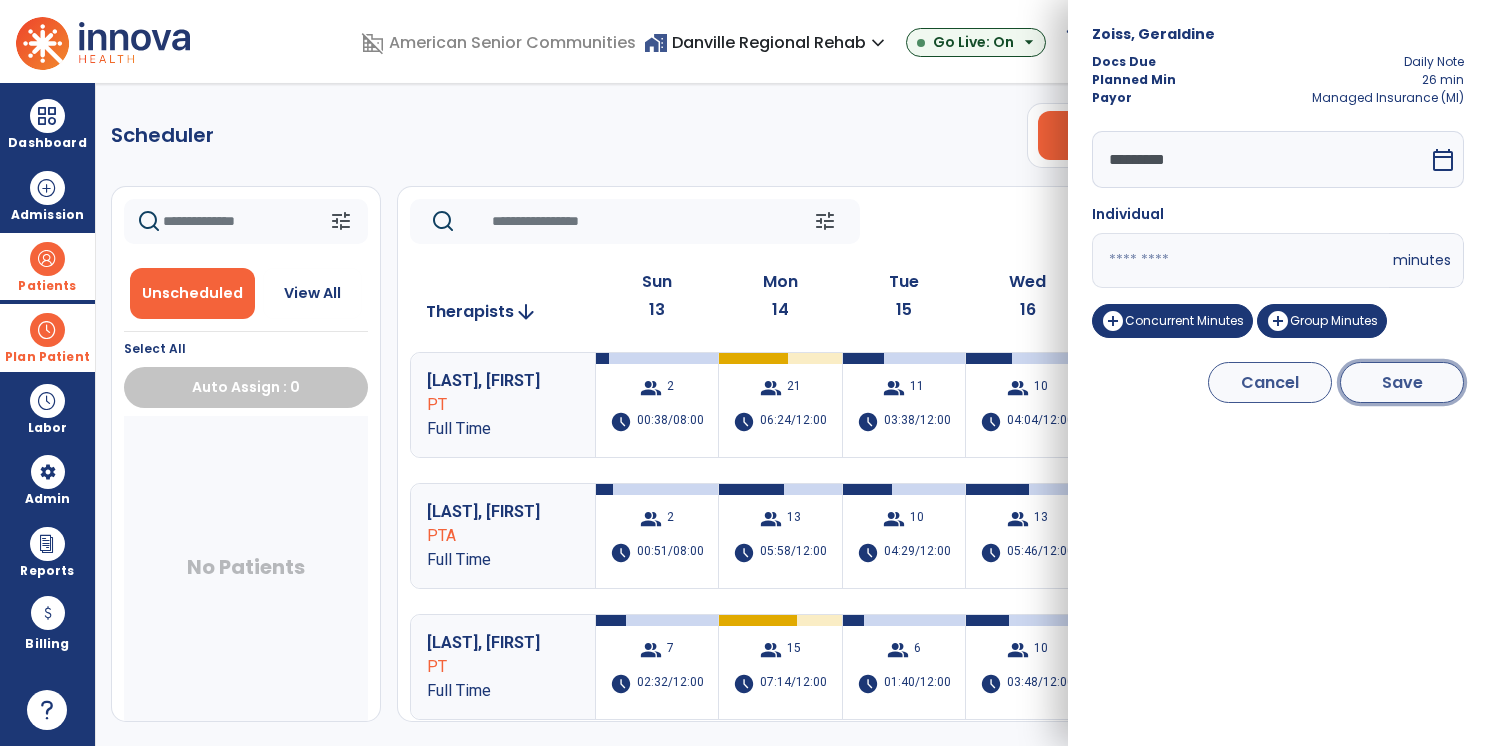 click on "Save" at bounding box center [1402, 382] 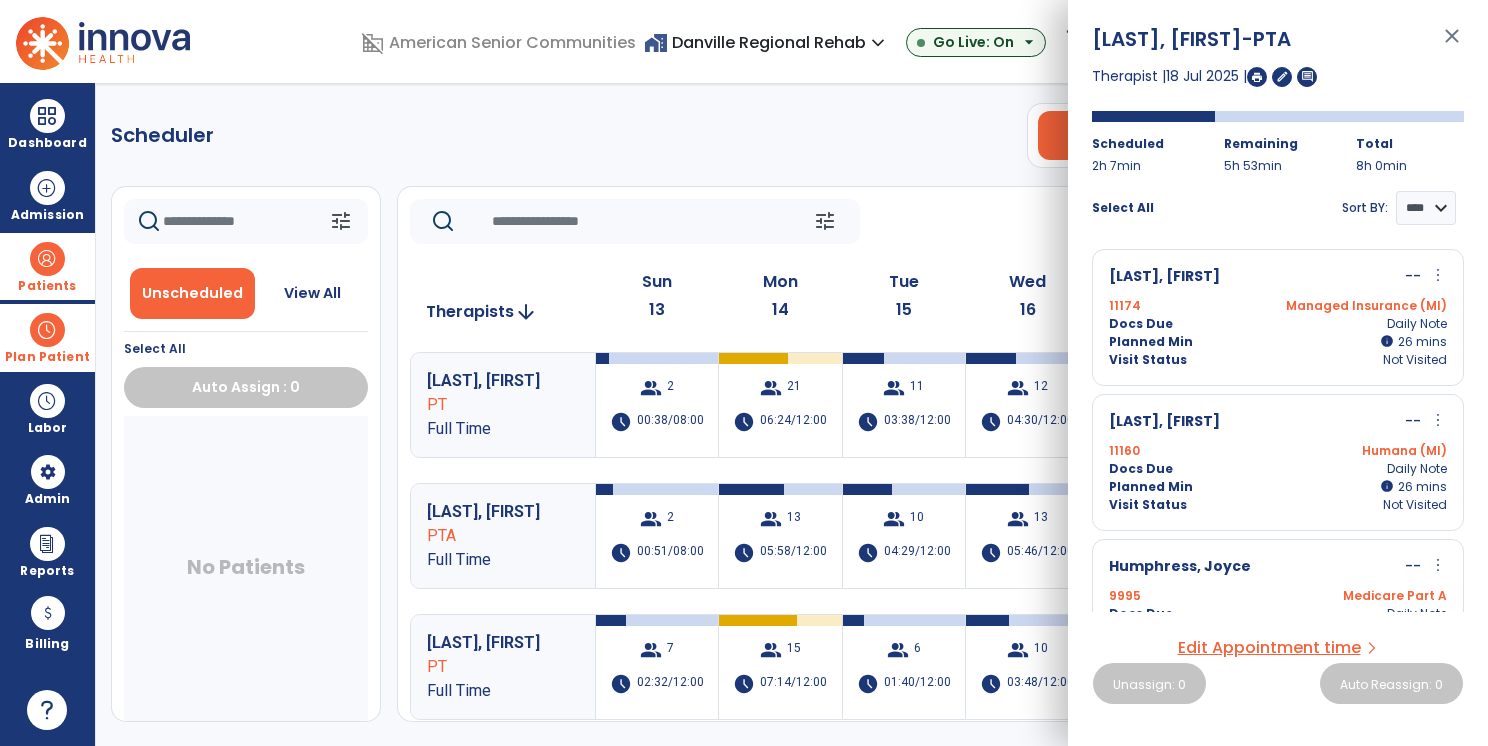 click on "more_vert" at bounding box center (1438, 275) 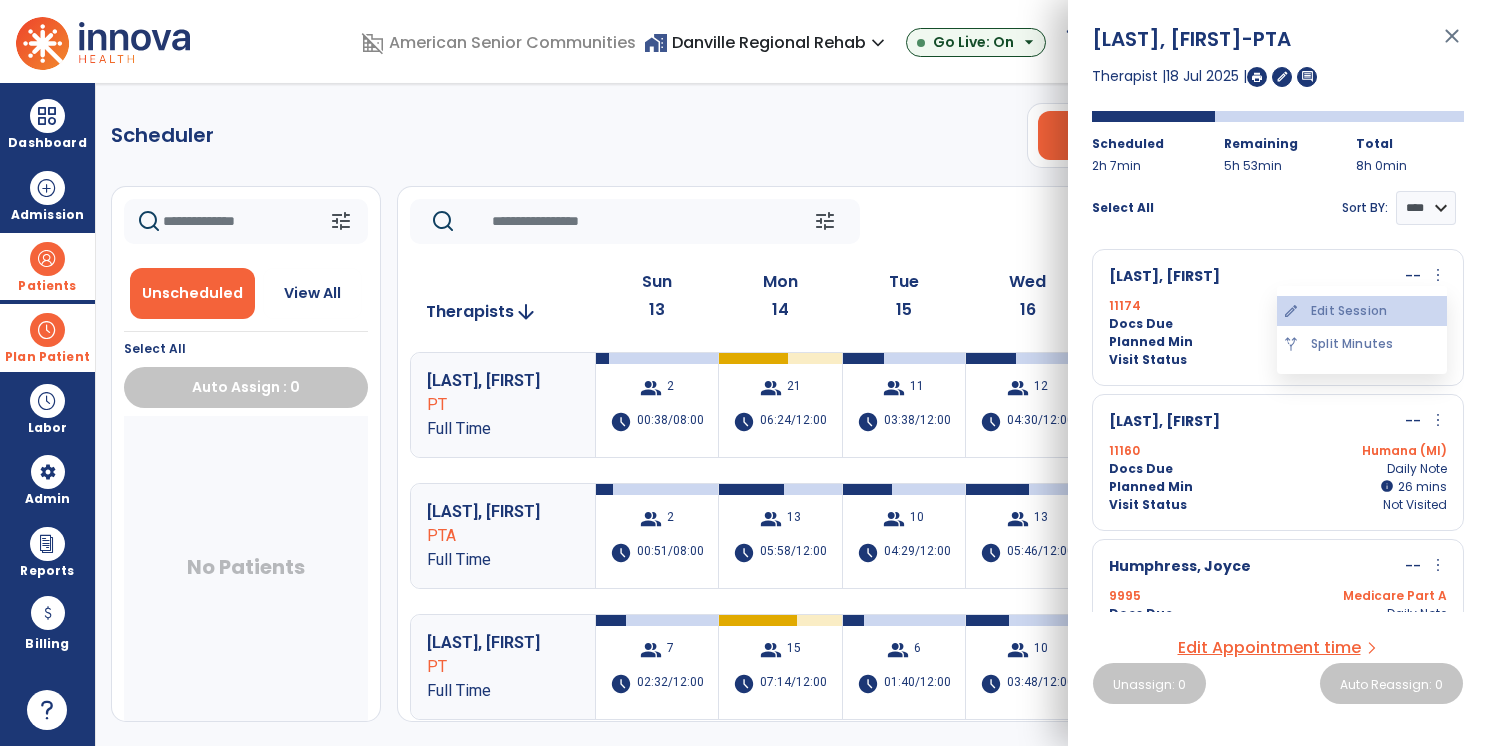 click on "edit   Edit Session" at bounding box center [1362, 311] 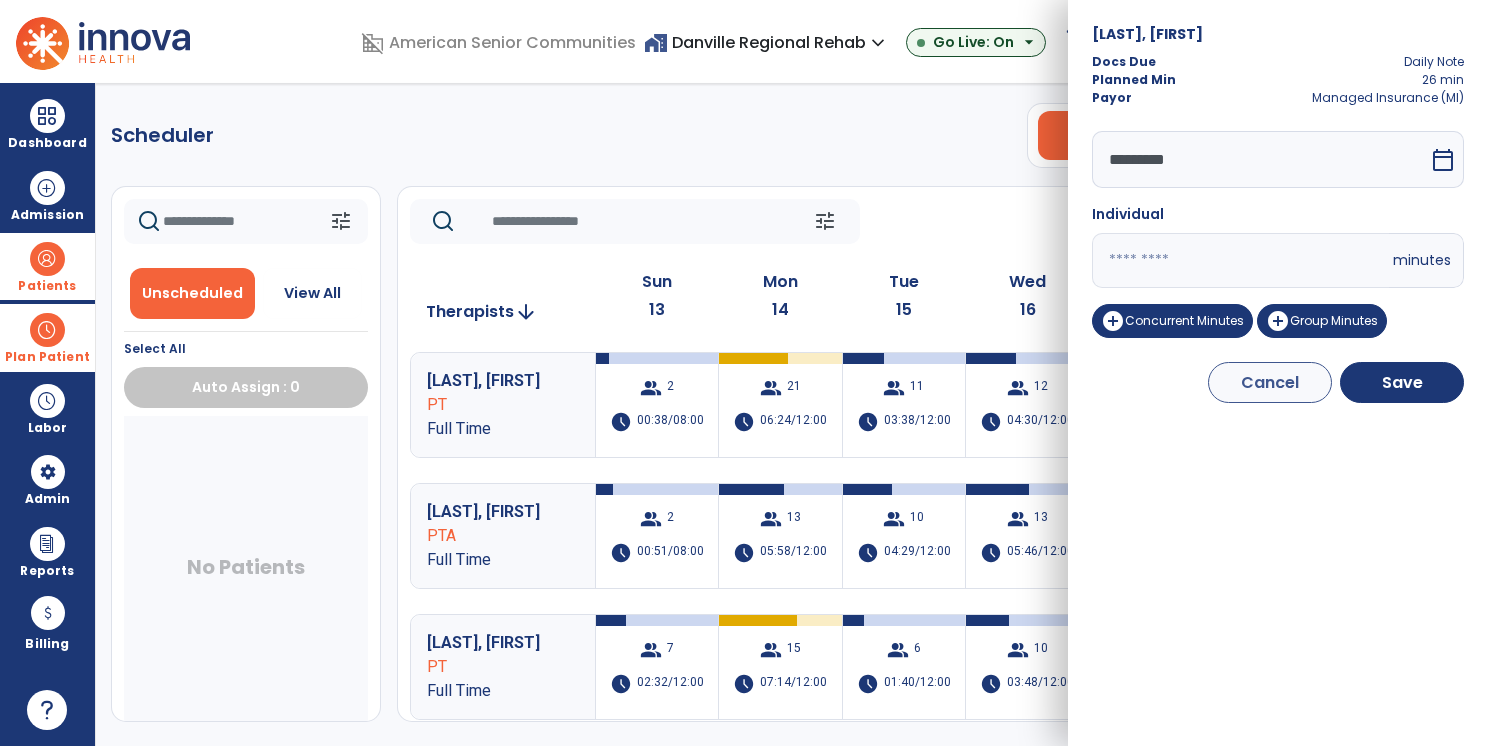 click on "*********" at bounding box center (1260, 159) 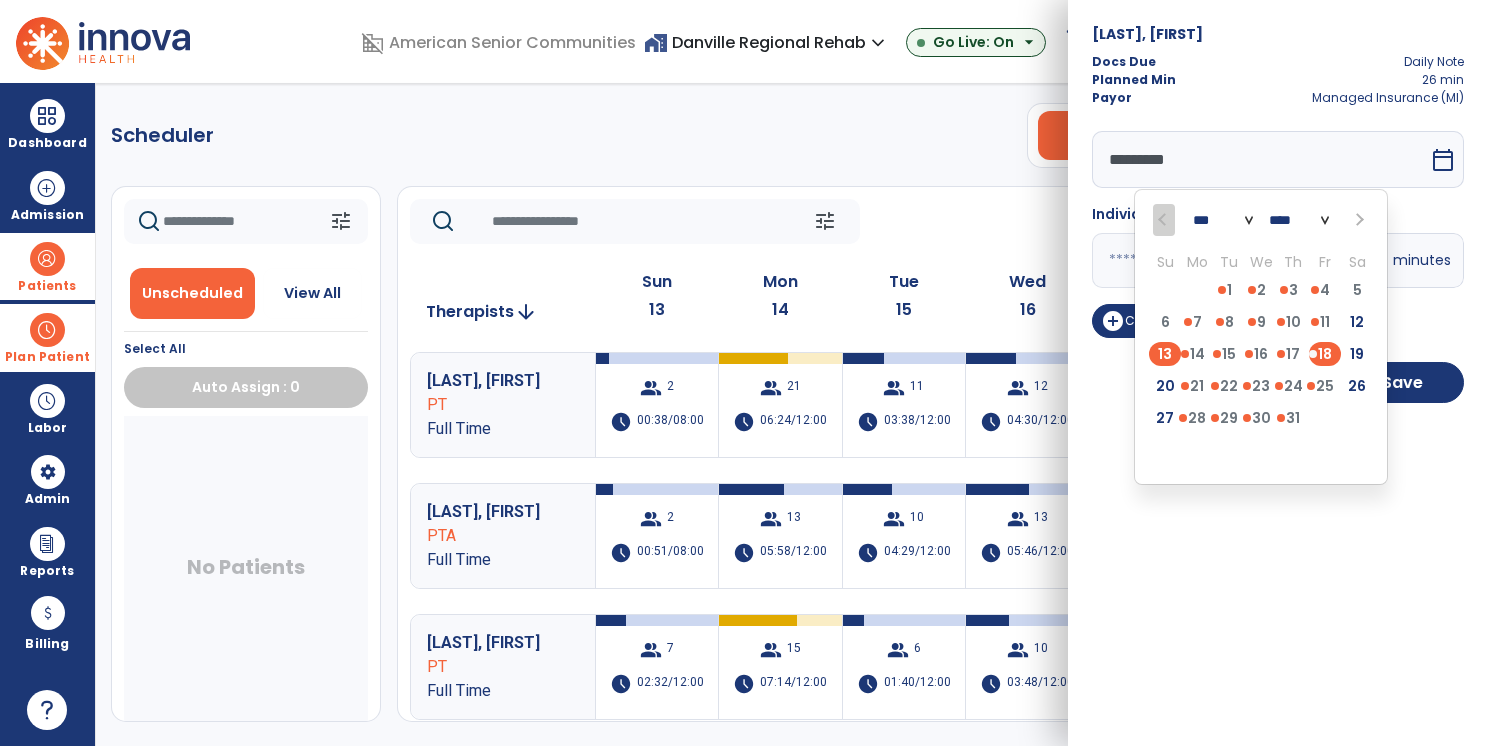 click on "13" at bounding box center (1165, 354) 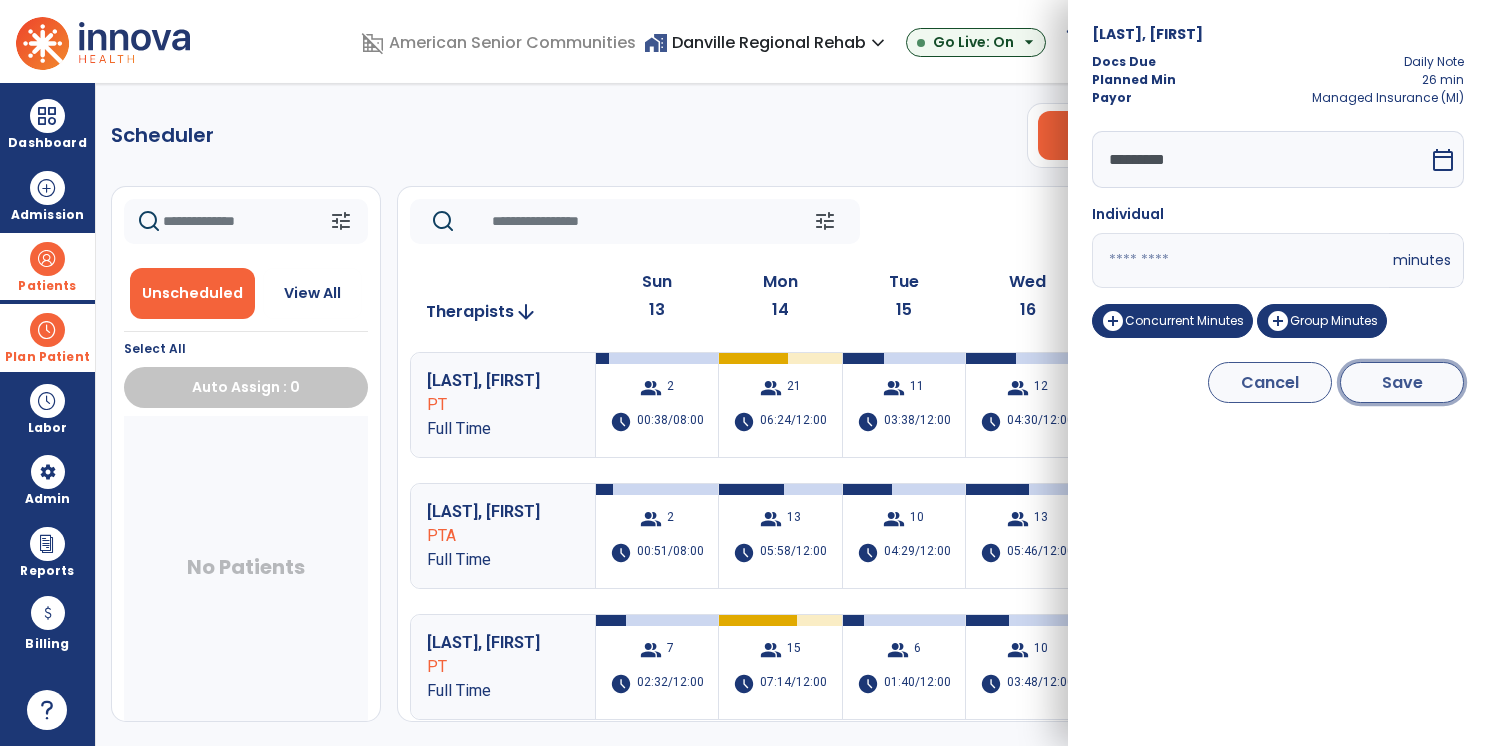click on "Save" at bounding box center (1402, 382) 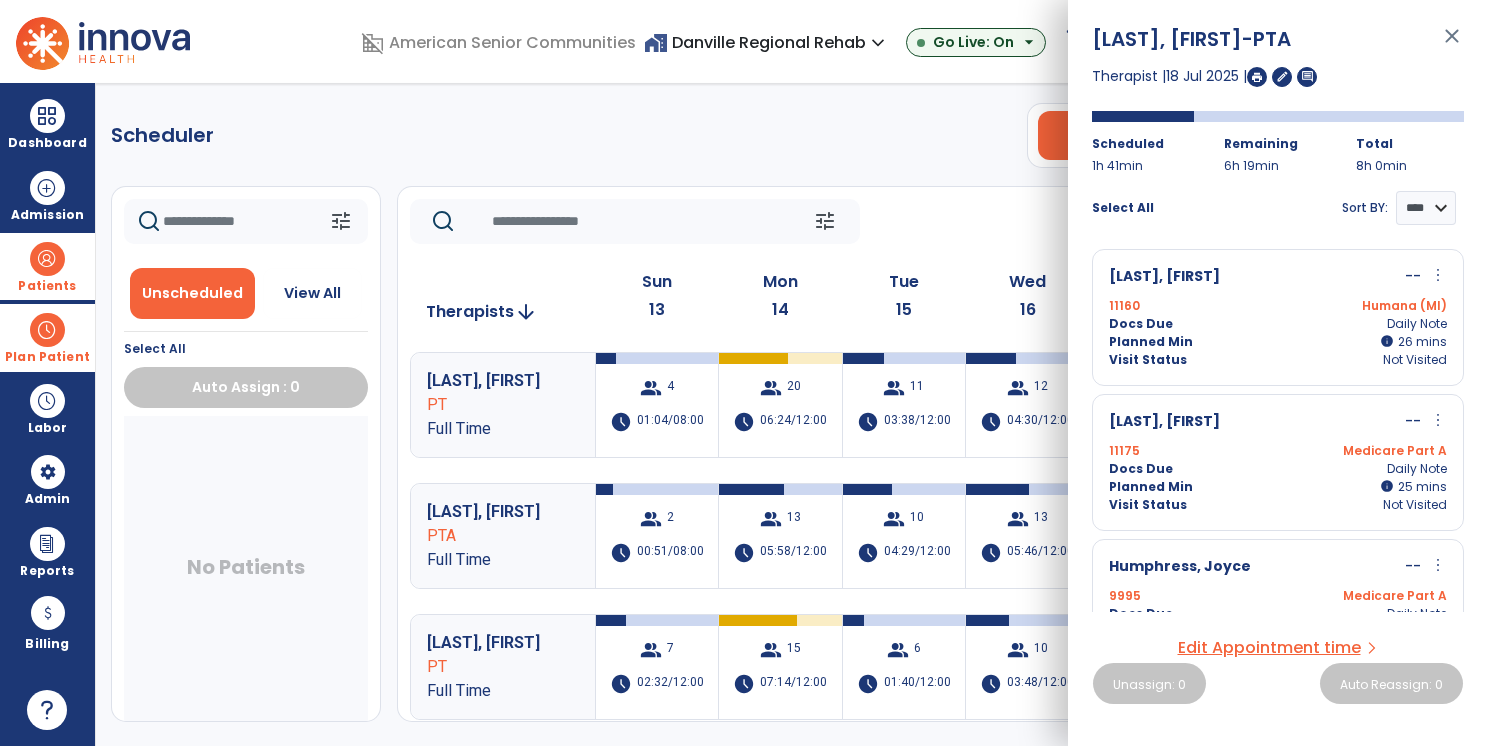 click on "more_vert" at bounding box center [1438, 275] 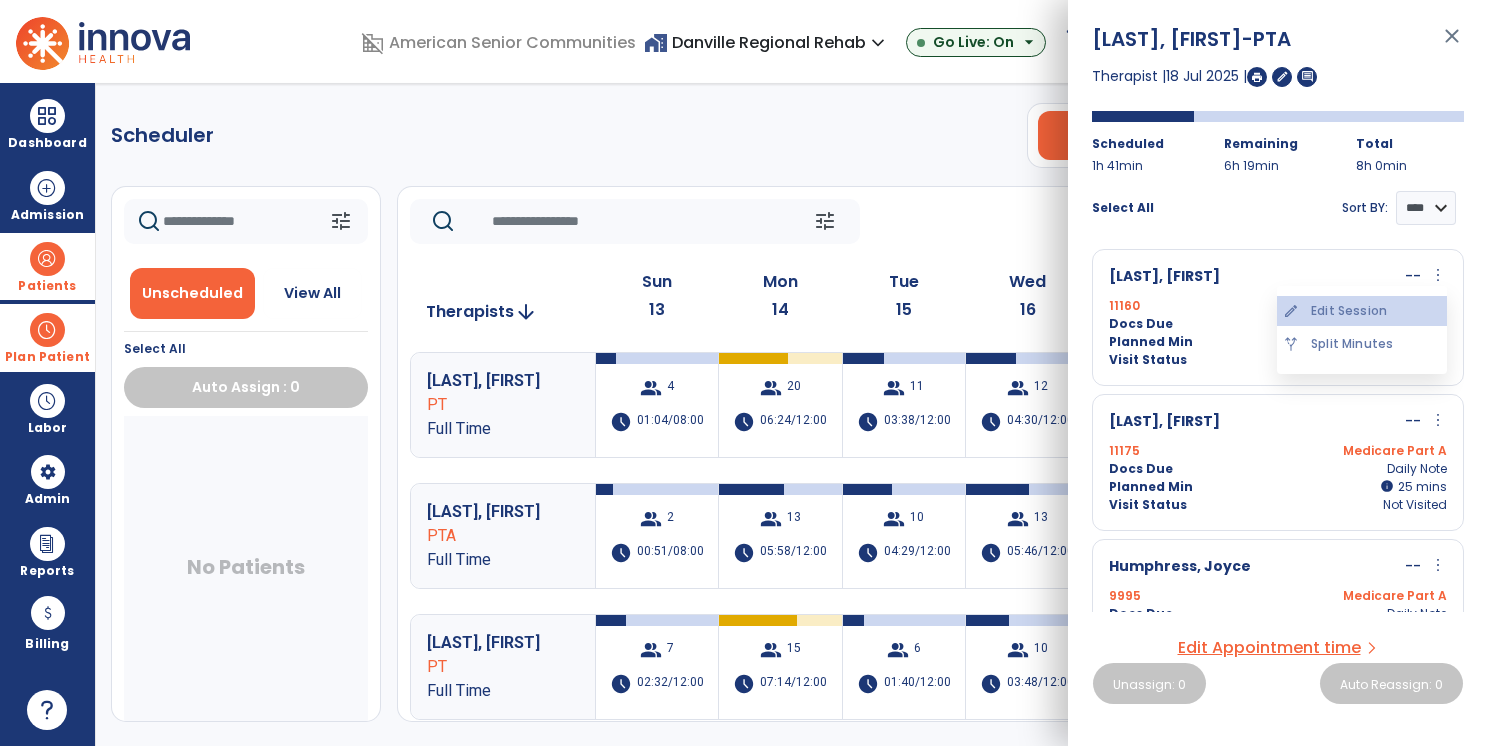 click on "edit   Edit Session" at bounding box center [1362, 311] 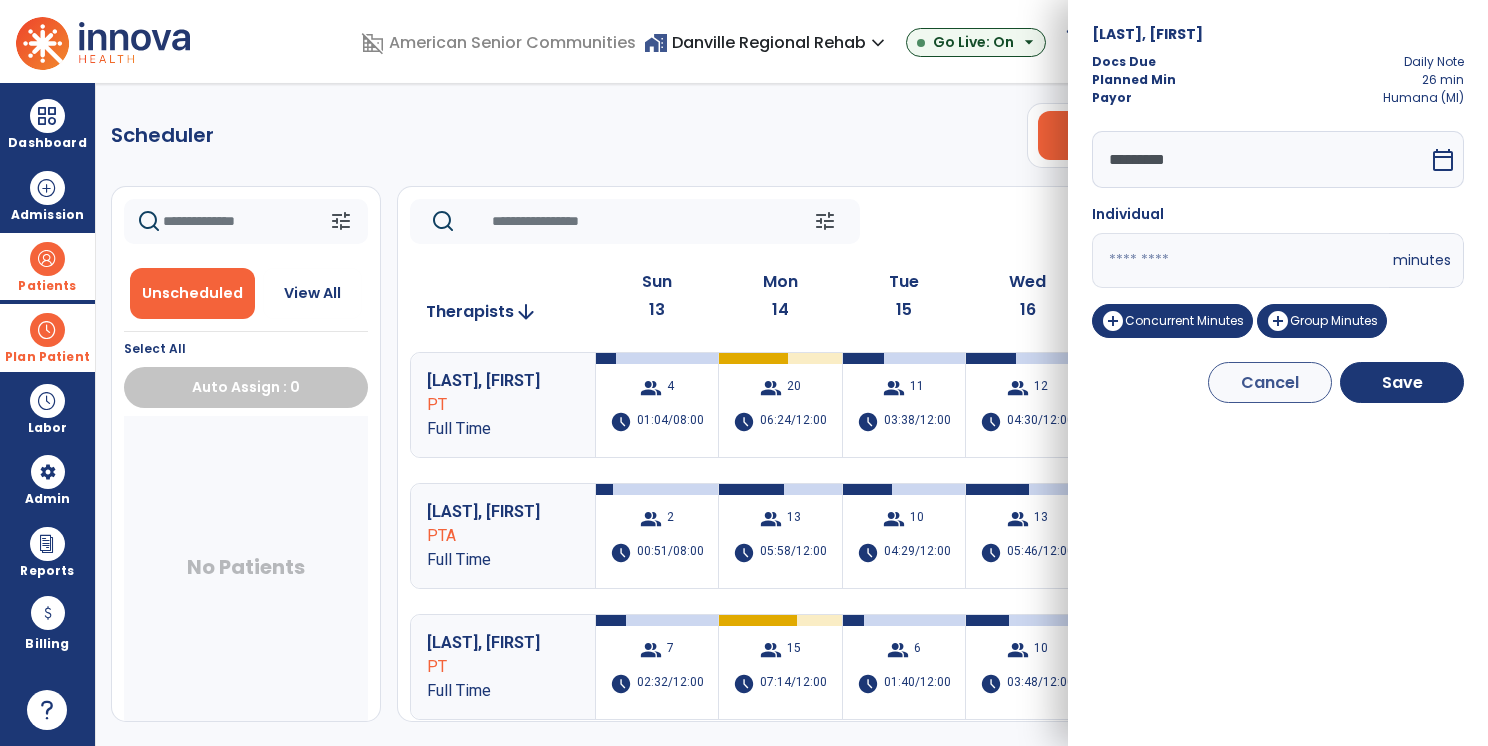 click on "*********" at bounding box center [1260, 159] 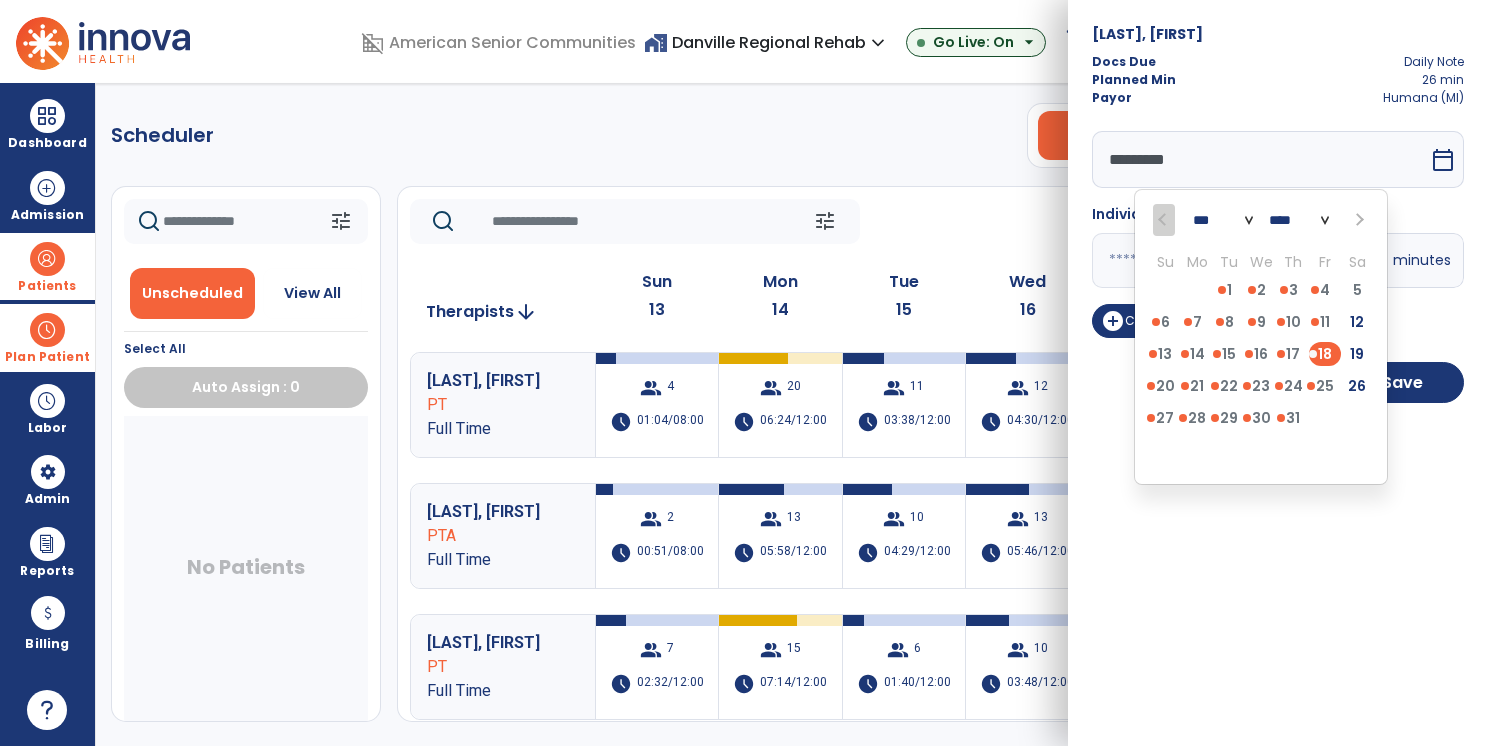 click on "Daugherty, Vickie   Docs Due Daily Note   Planned Min  26 min   Payor  Humana (MI)  ********* *** *** **** Su Mo Tu We Th Fr Sa  29   30   1   2   3   4   5   6   7   8   9   10   11   12   13   14   15   16   17   18   19   20   21   22   23   24   25   26   27   28   29   30   31   1   2   3   4   5   6   7   8   9   calendar_today  Individual  ** minutes  add_circle   Concurrent Minutes  add_circle   Group Minutes  Cancel   Save" at bounding box center (1278, 373) 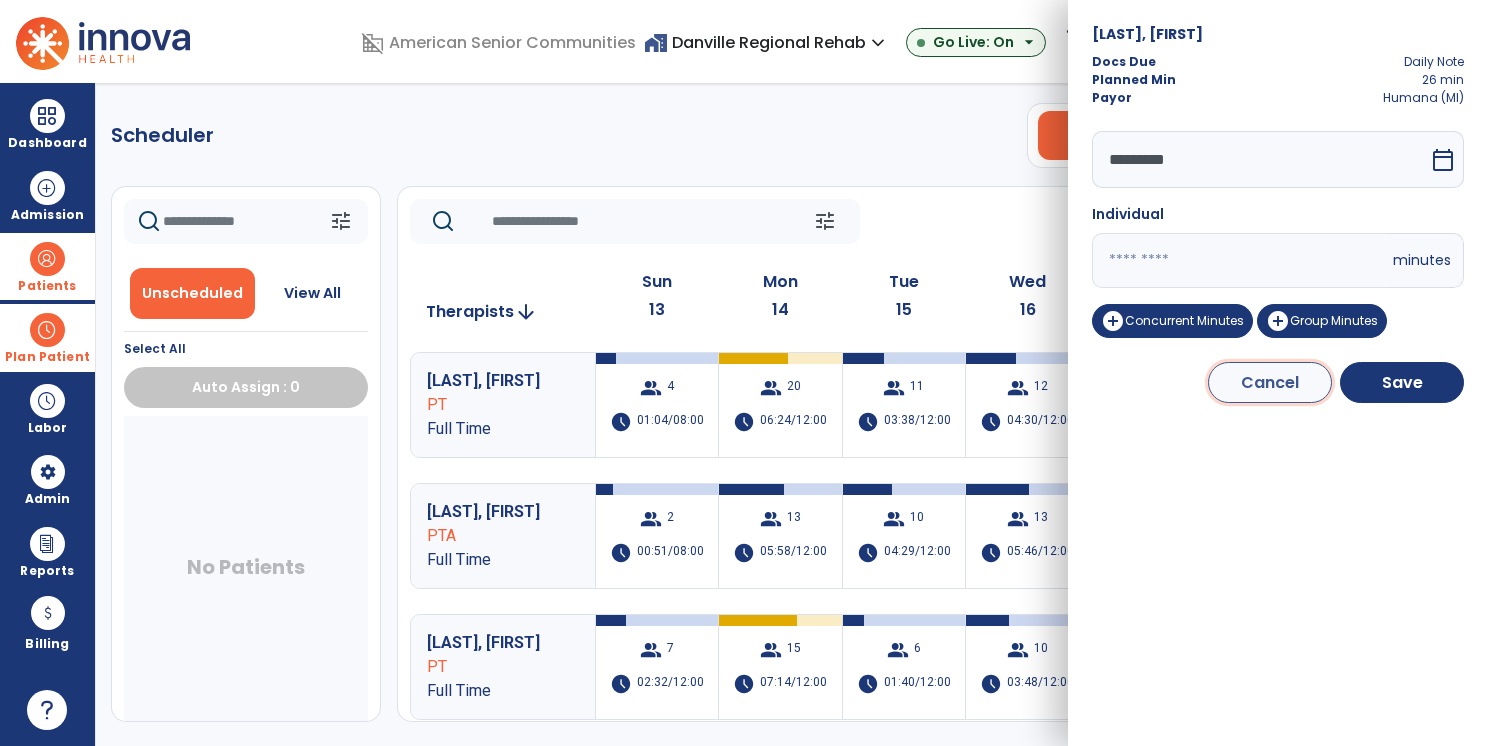 click on "Cancel" at bounding box center (1270, 382) 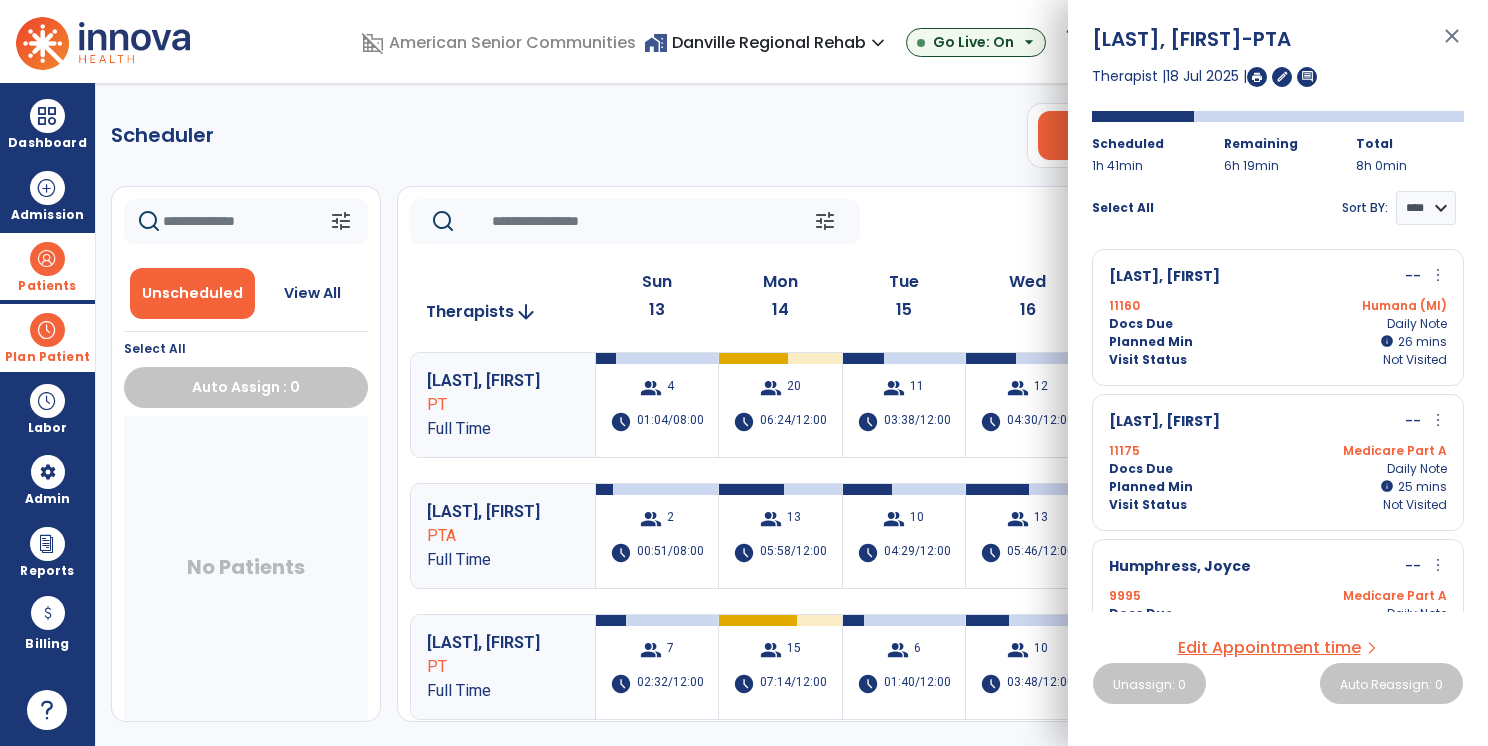 click on "more_vert" at bounding box center [1438, 420] 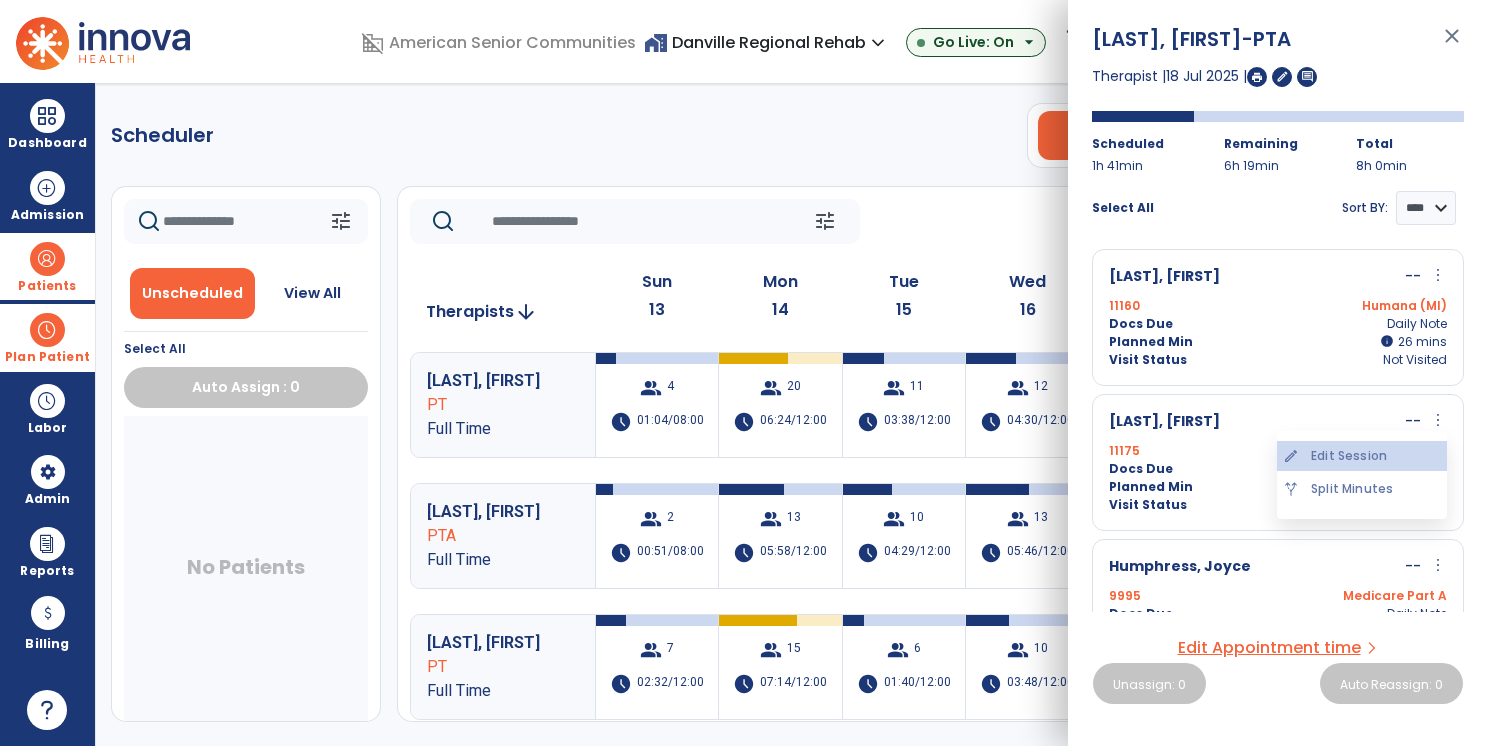 click on "edit   Edit Session" at bounding box center (1362, 456) 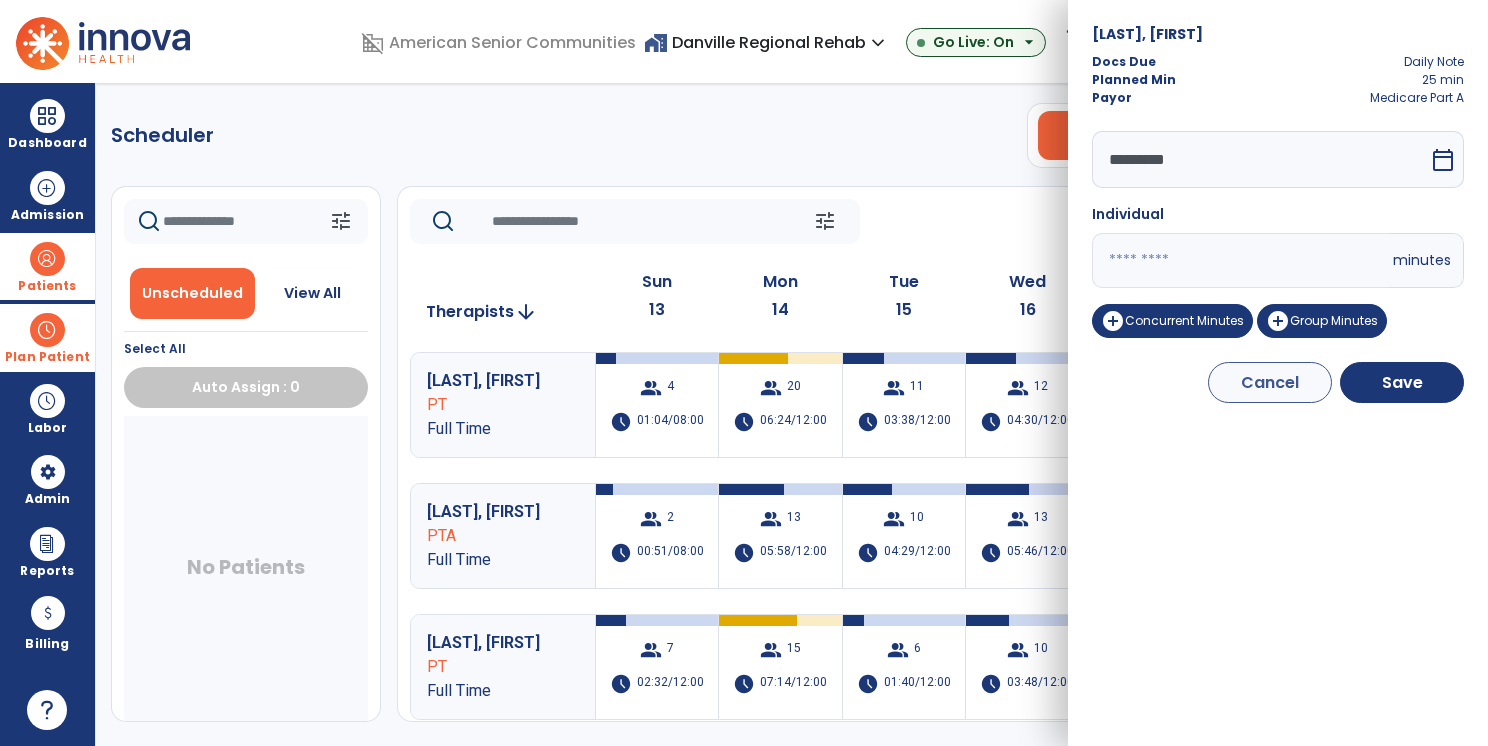 click on "*********" at bounding box center [1260, 159] 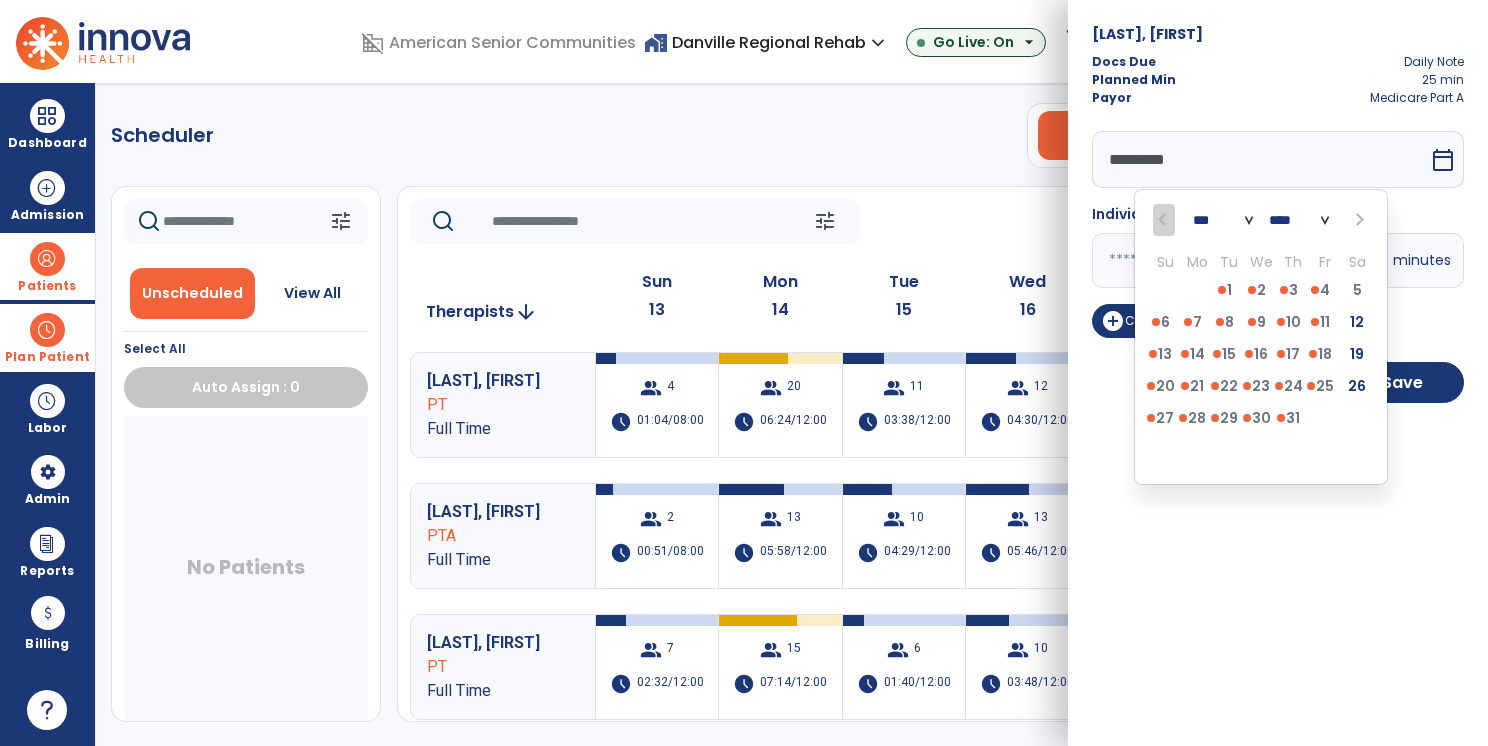 drag, startPoint x: 1391, startPoint y: 566, endPoint x: 1367, endPoint y: 537, distance: 37.64306 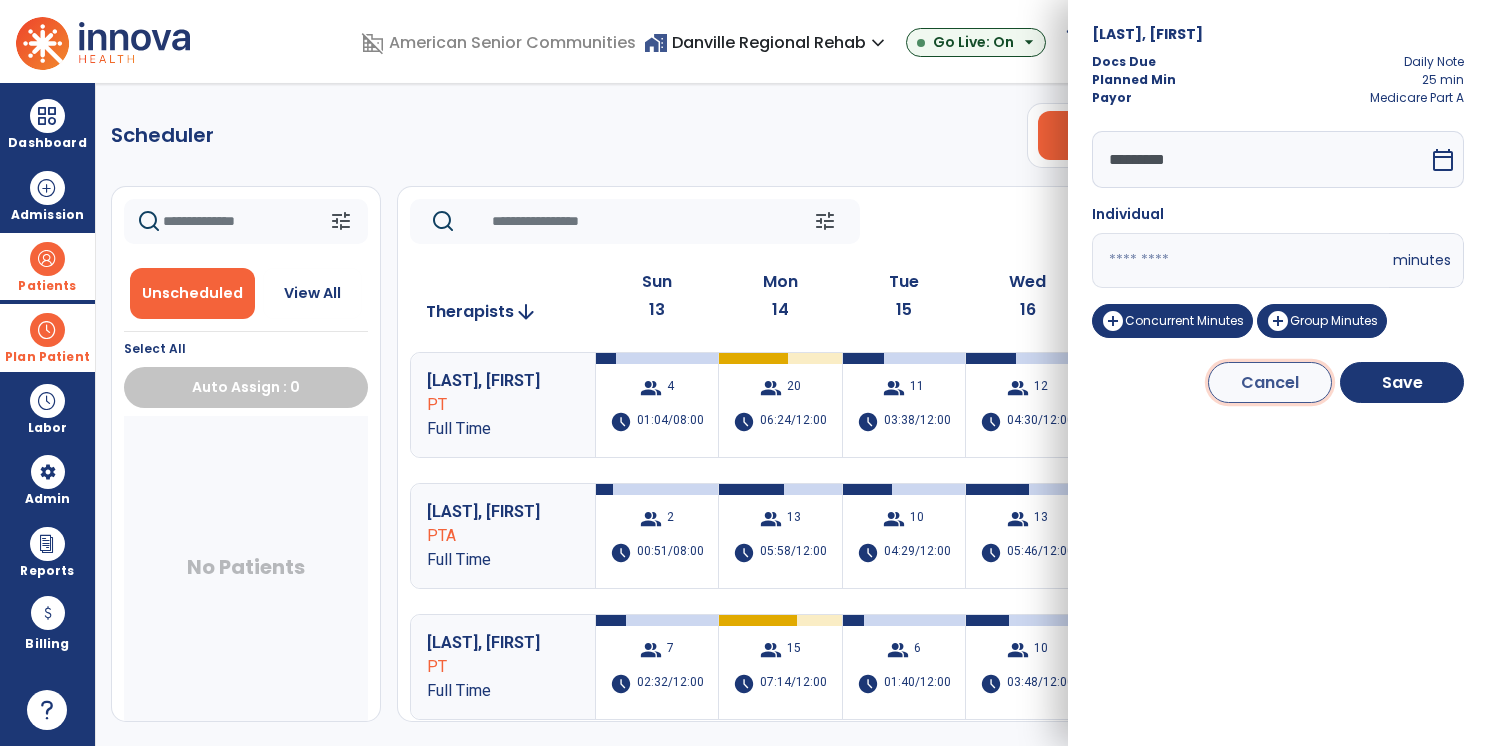 click on "Cancel" at bounding box center (1270, 382) 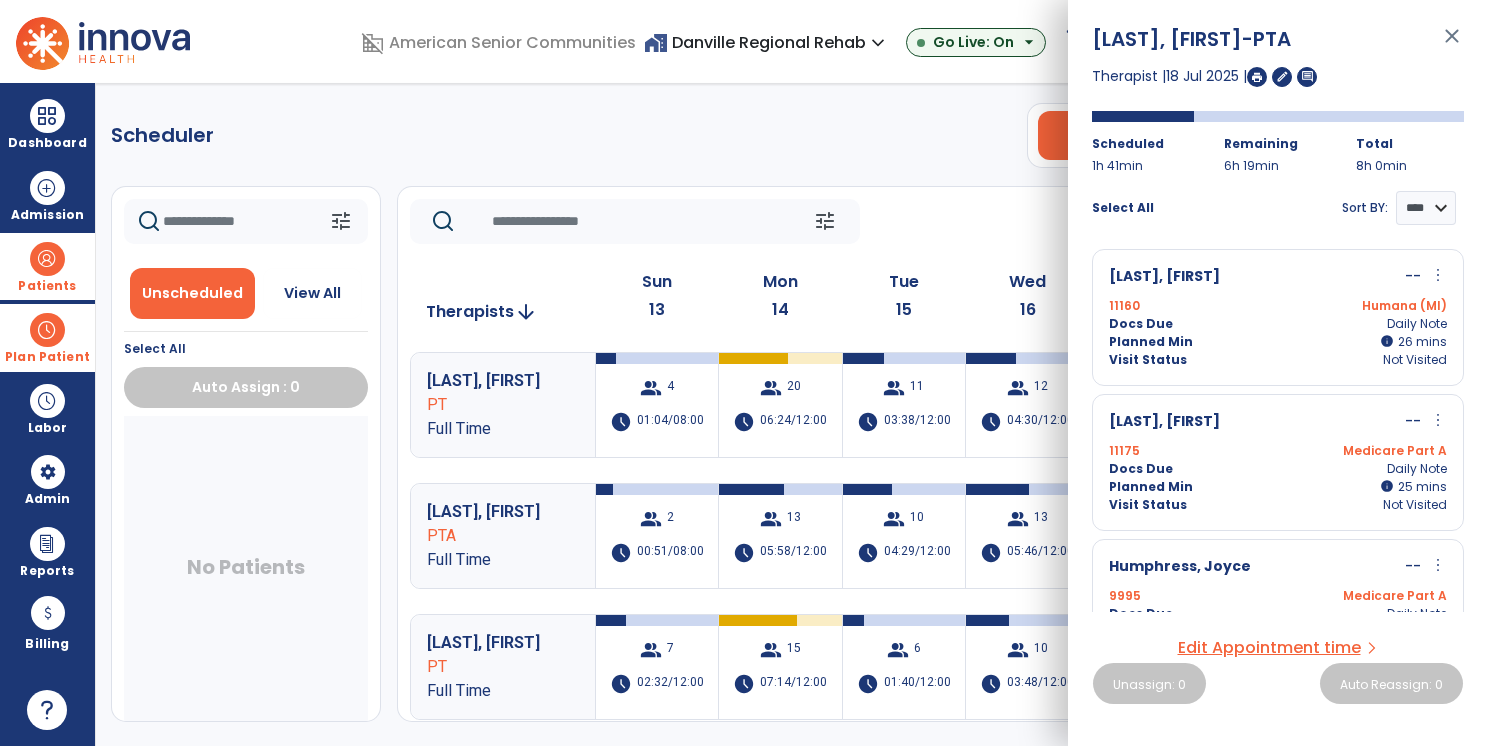 click on "Scheduler   PT   OT   ST  **** *** more_vert  Manage Labor   View All Therapists   Print" 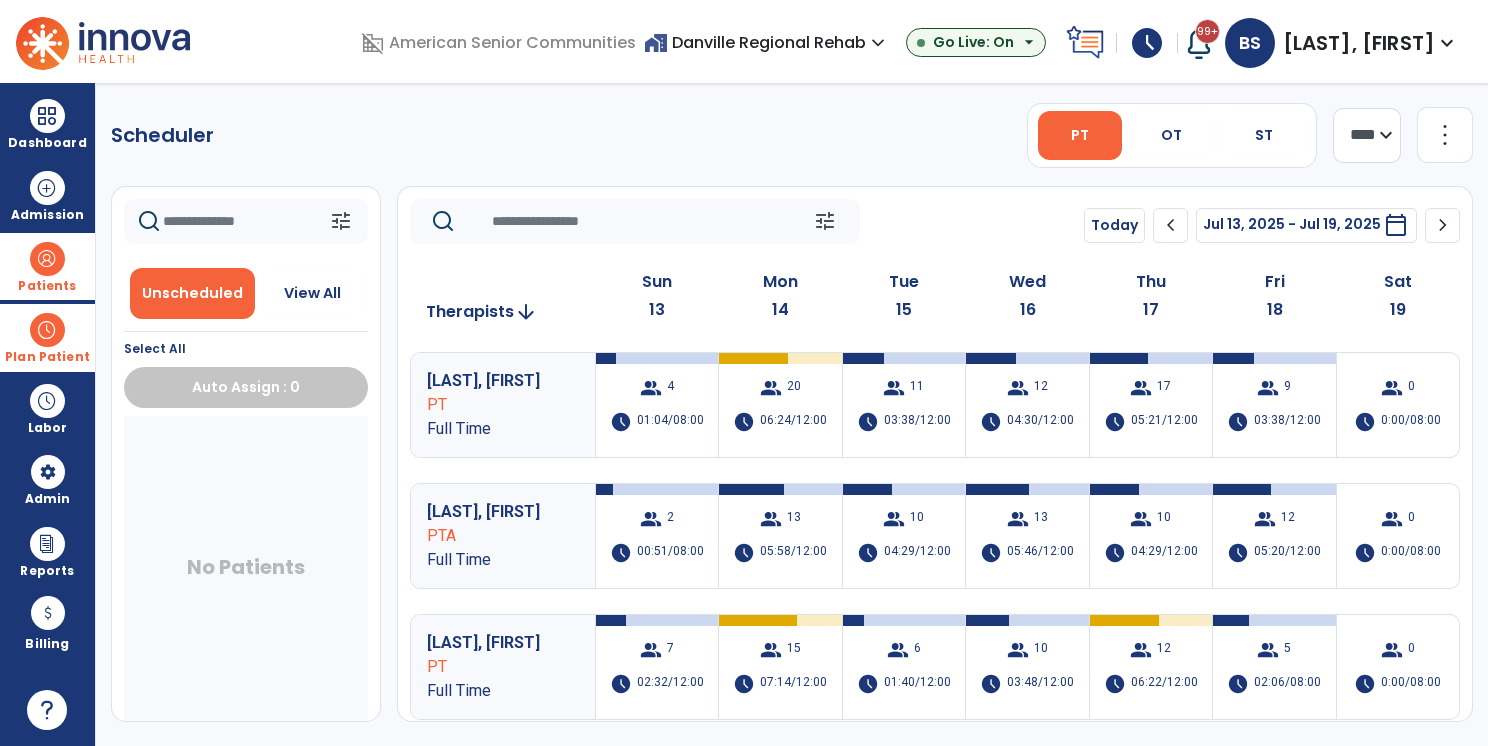 click at bounding box center (47, 259) 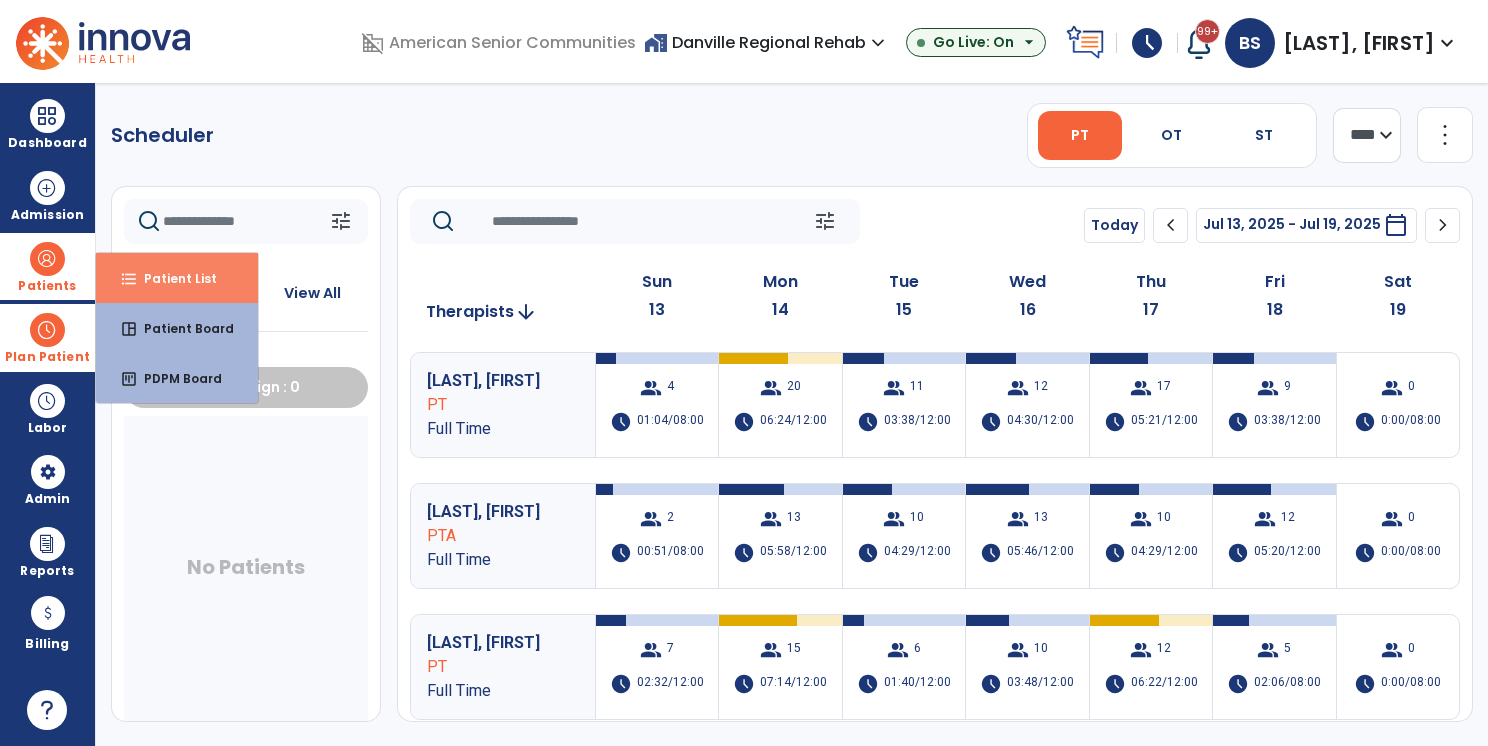 click on "Patient List" at bounding box center [172, 278] 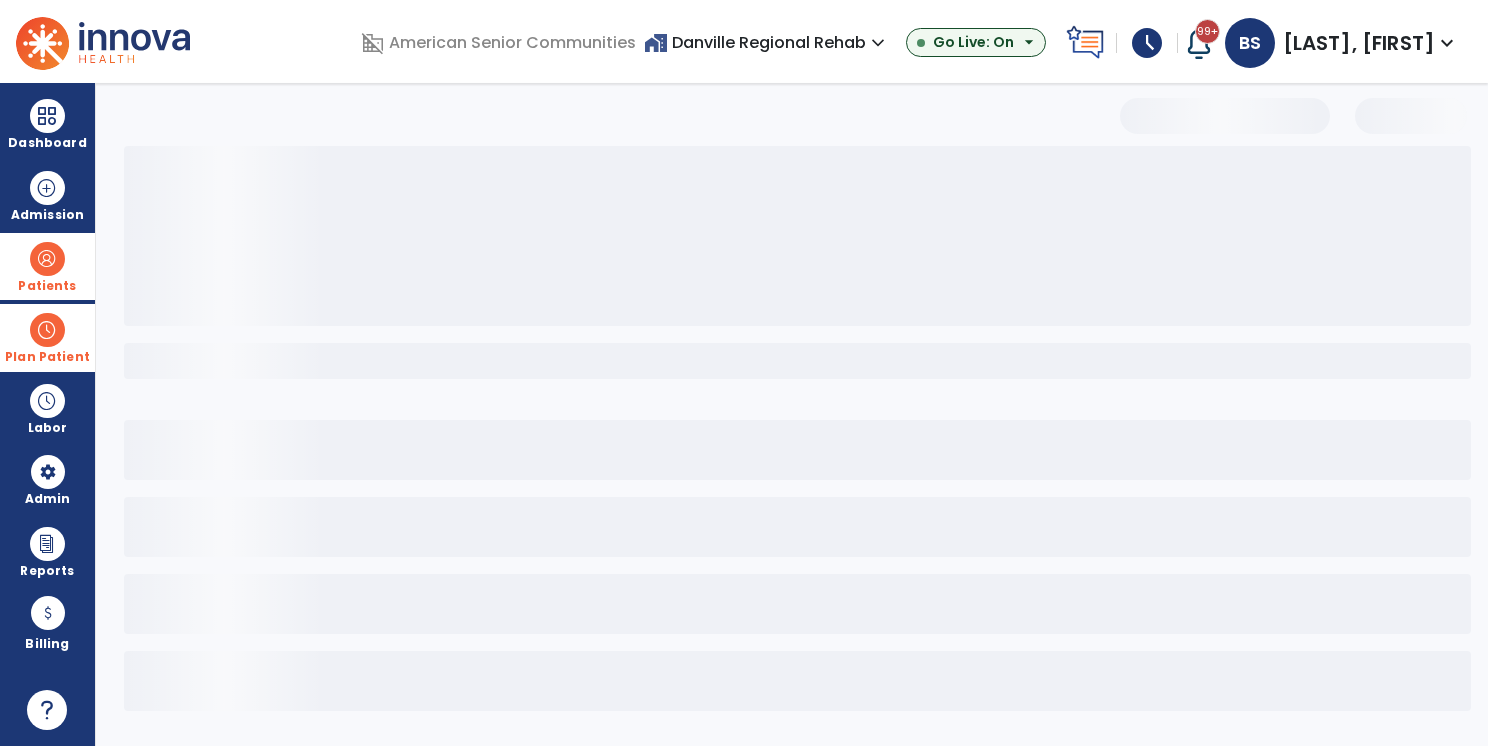 select on "***" 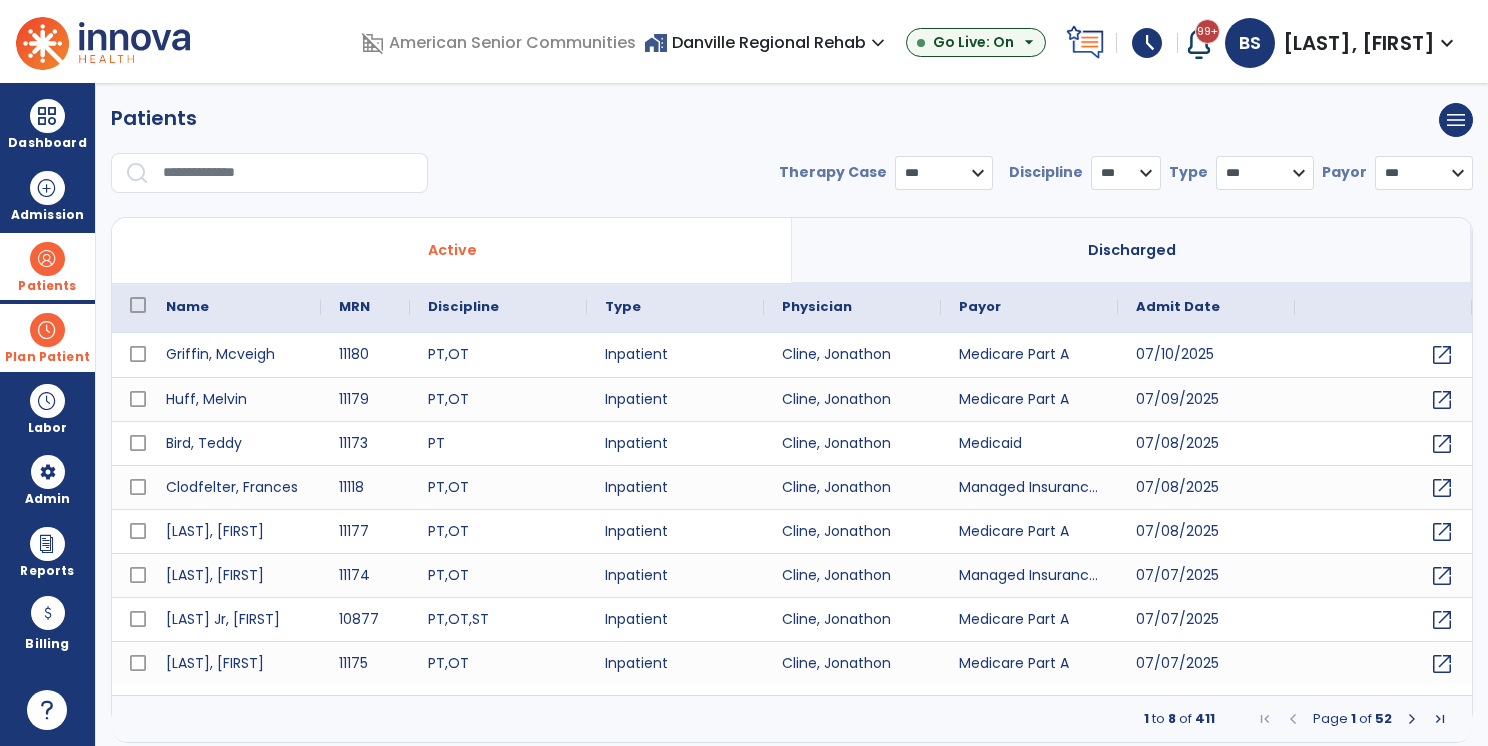 click at bounding box center (47, 330) 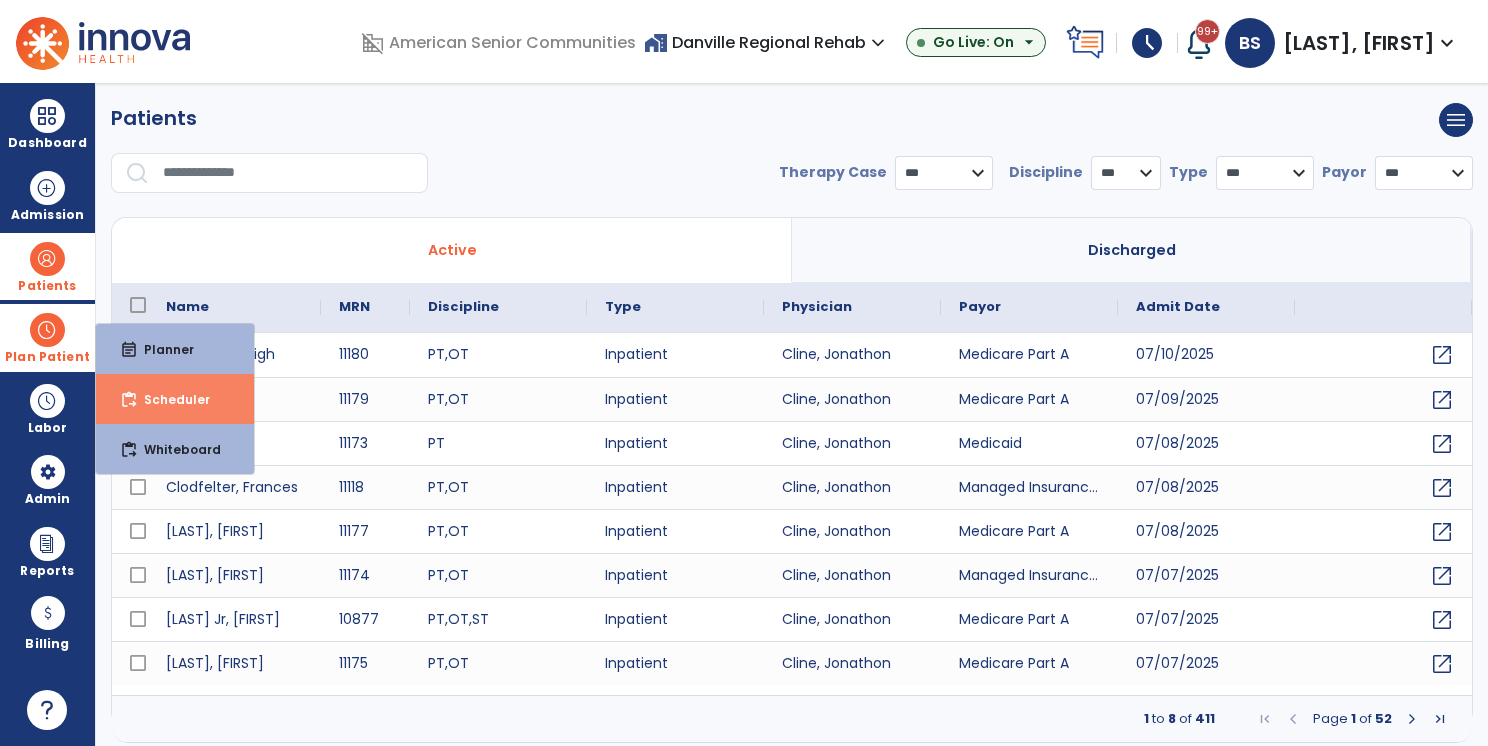 click on "Scheduler" at bounding box center [169, 399] 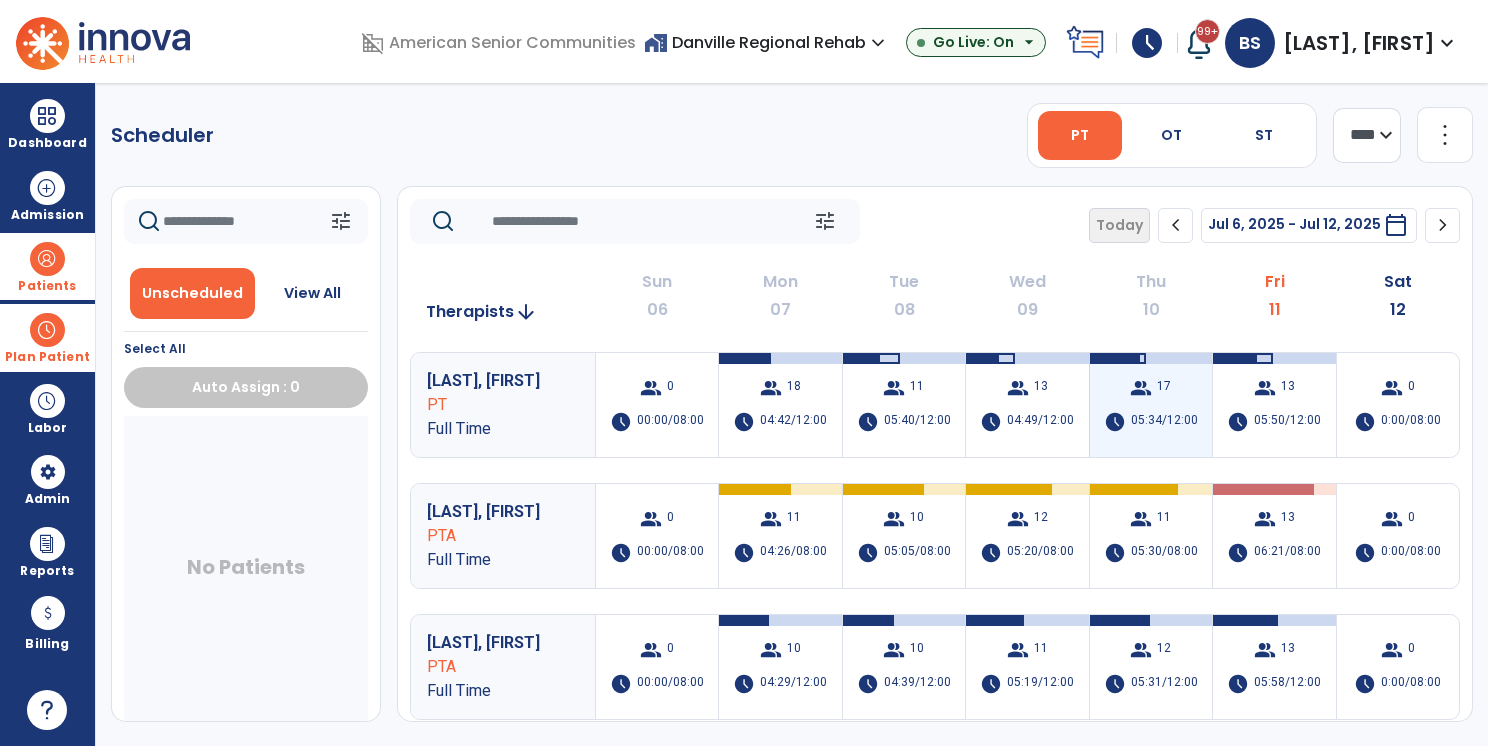 scroll, scrollTop: 100, scrollLeft: 0, axis: vertical 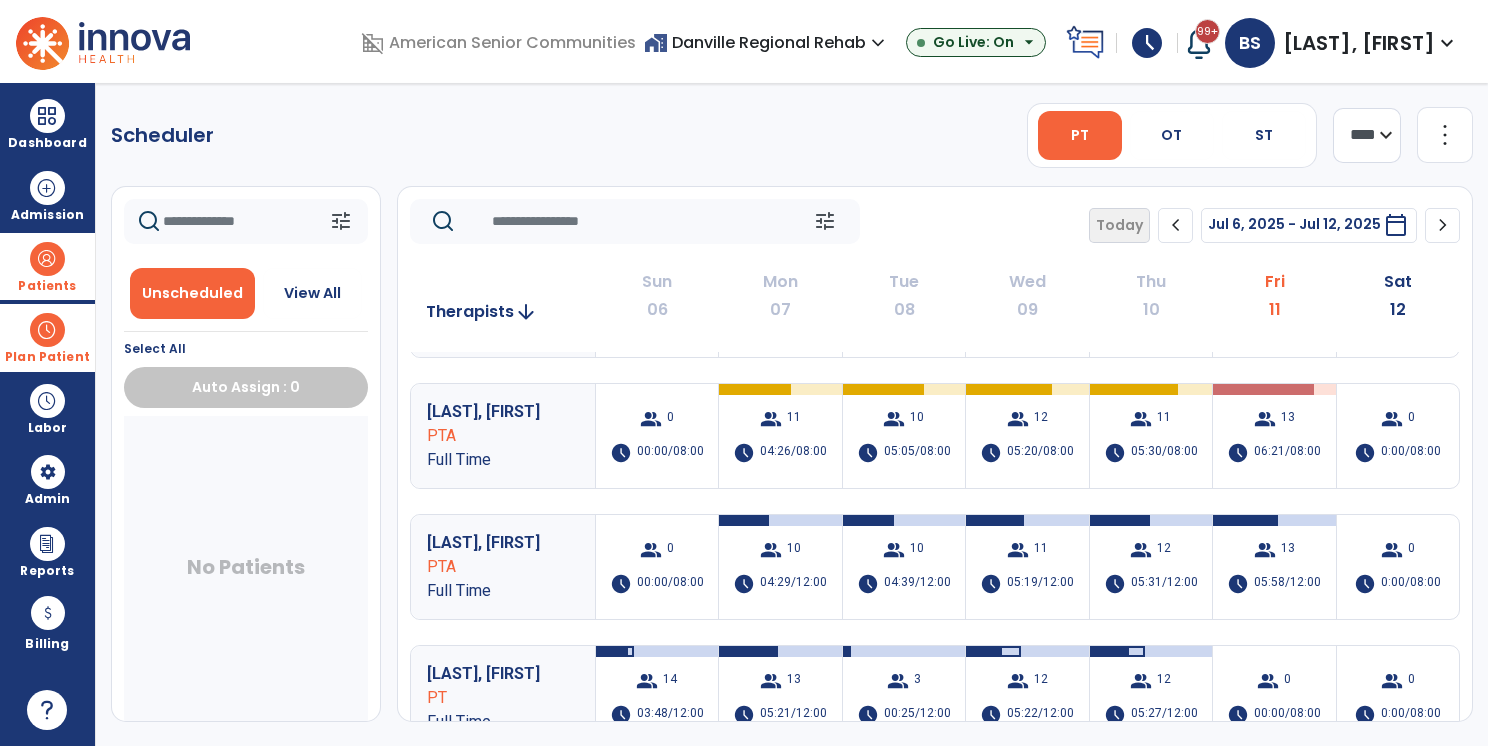 click on "chevron_right" 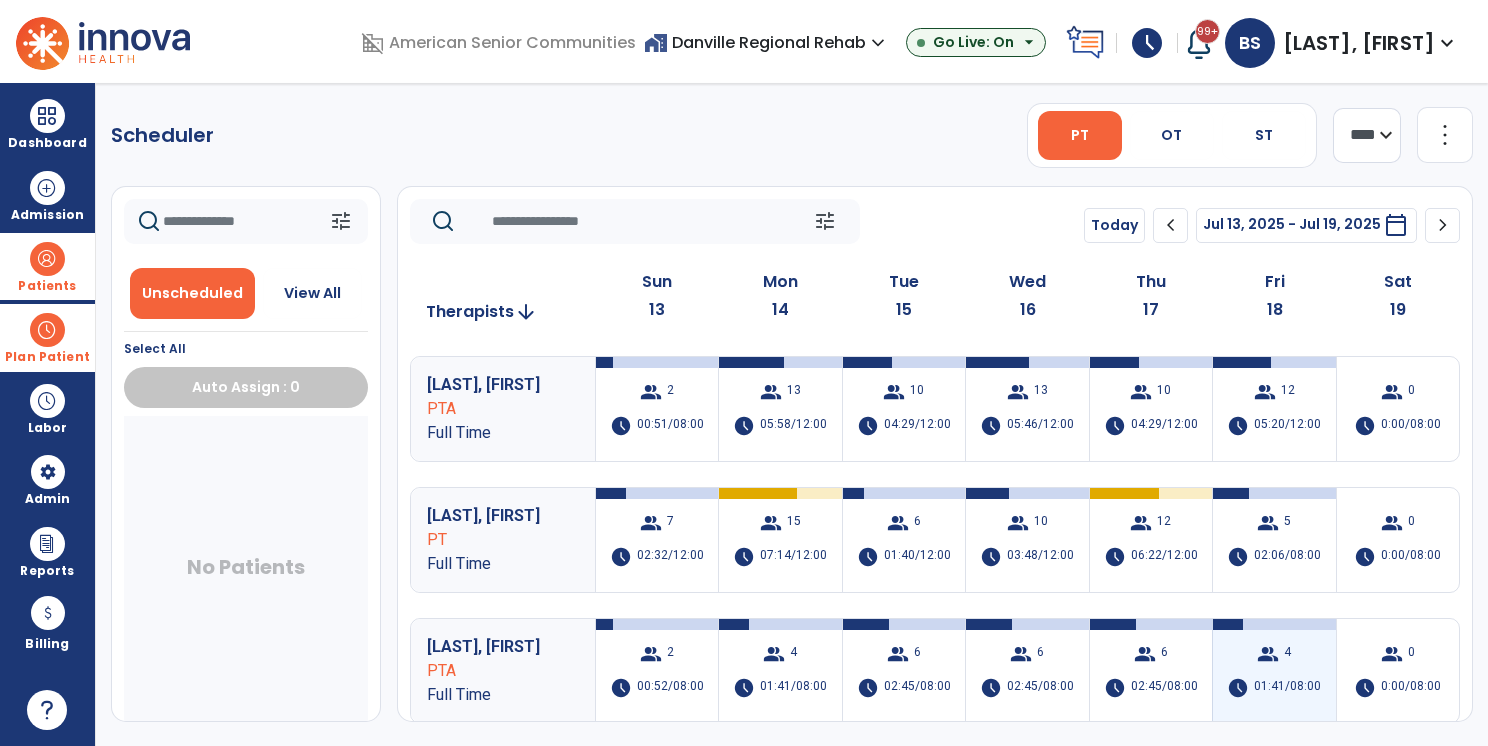 scroll, scrollTop: 200, scrollLeft: 0, axis: vertical 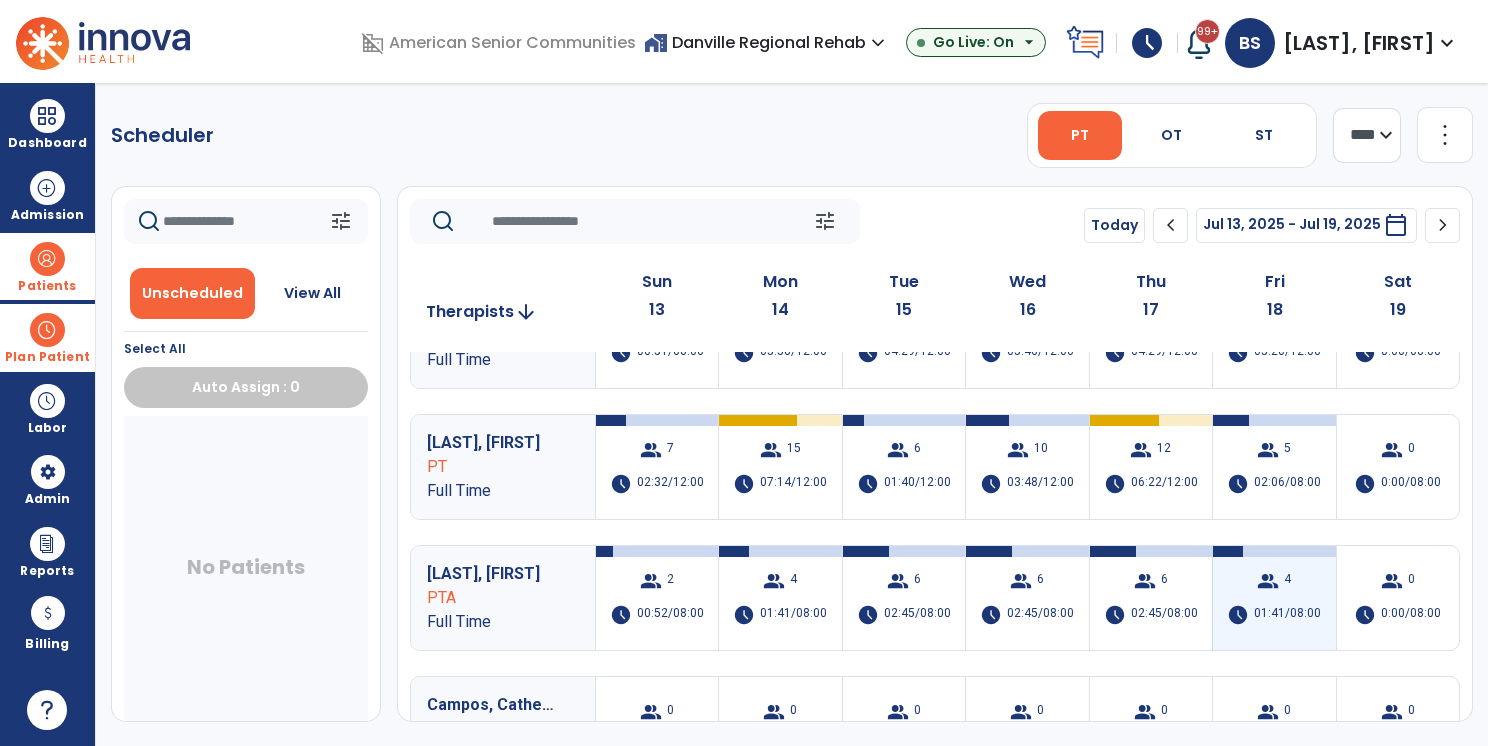 click on "group  4  schedule  01:41/08:00" at bounding box center (1274, 598) 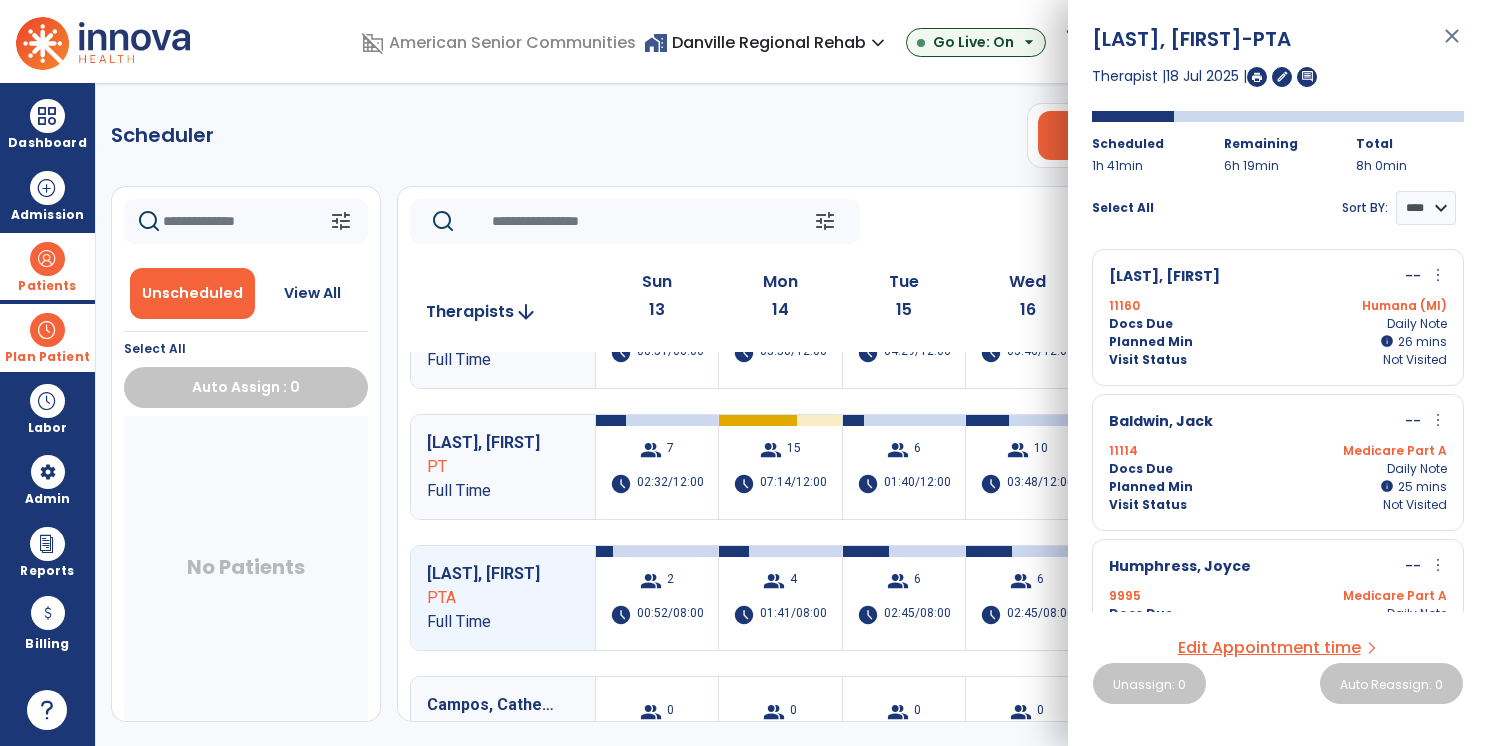 click on "more_vert" at bounding box center (1438, 275) 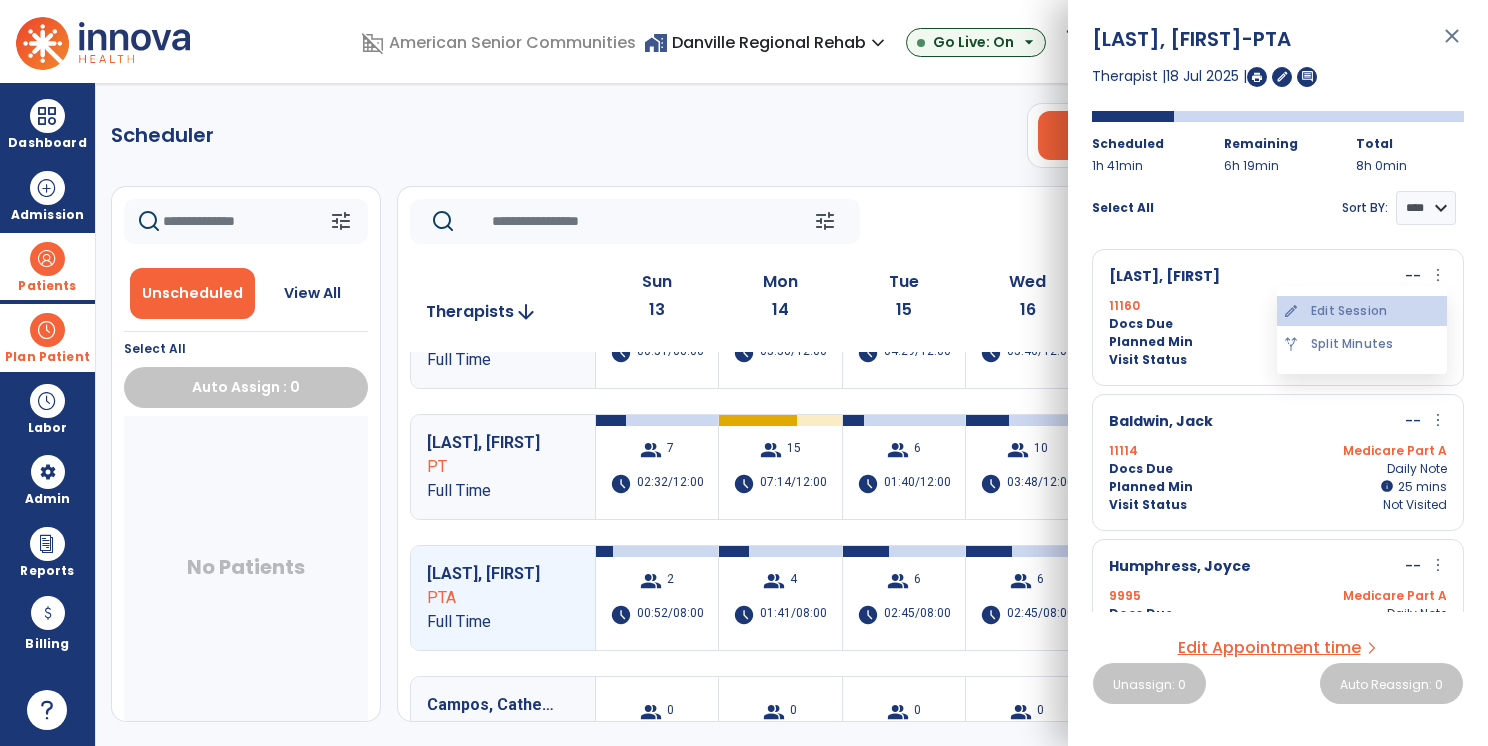 click on "edit   Edit Session" at bounding box center [1362, 311] 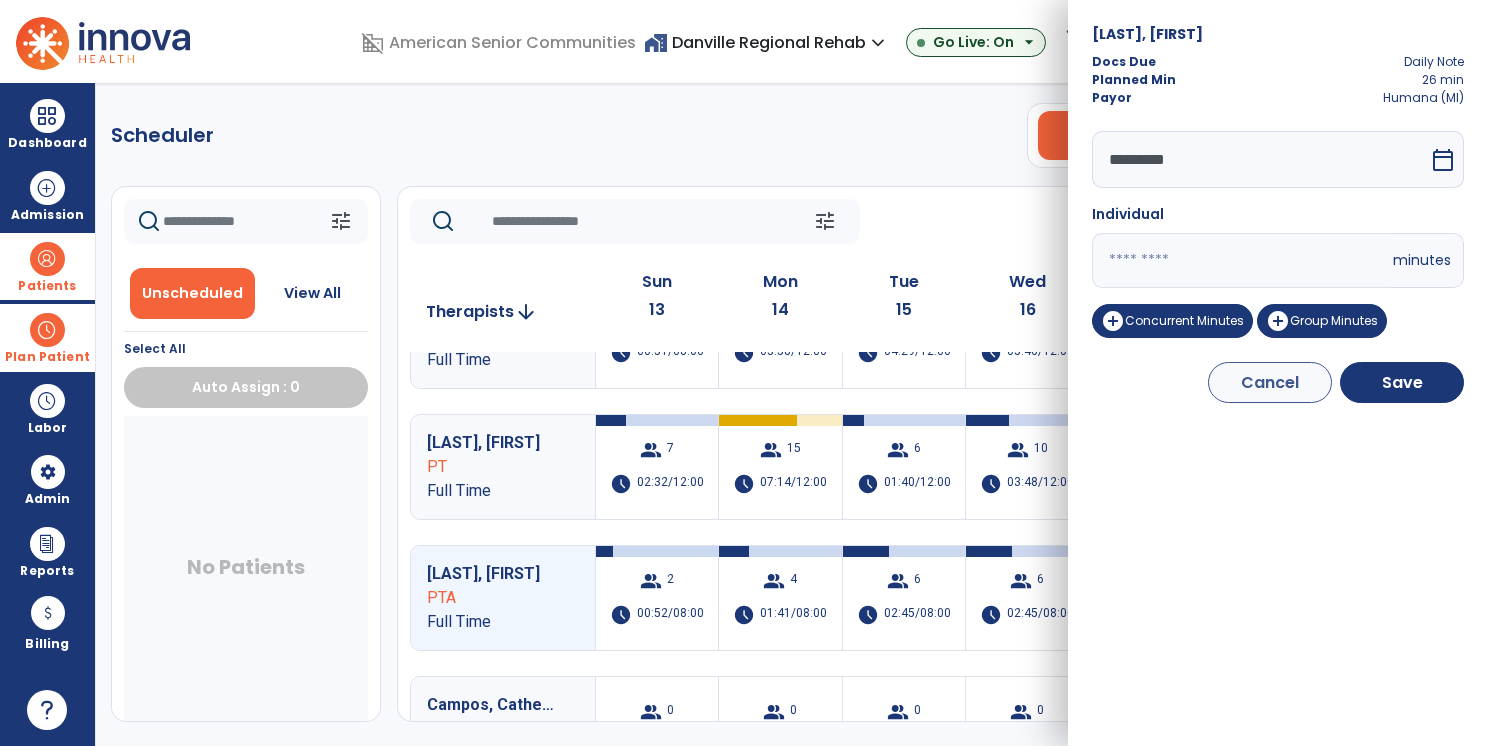 click on "*********" at bounding box center [1260, 159] 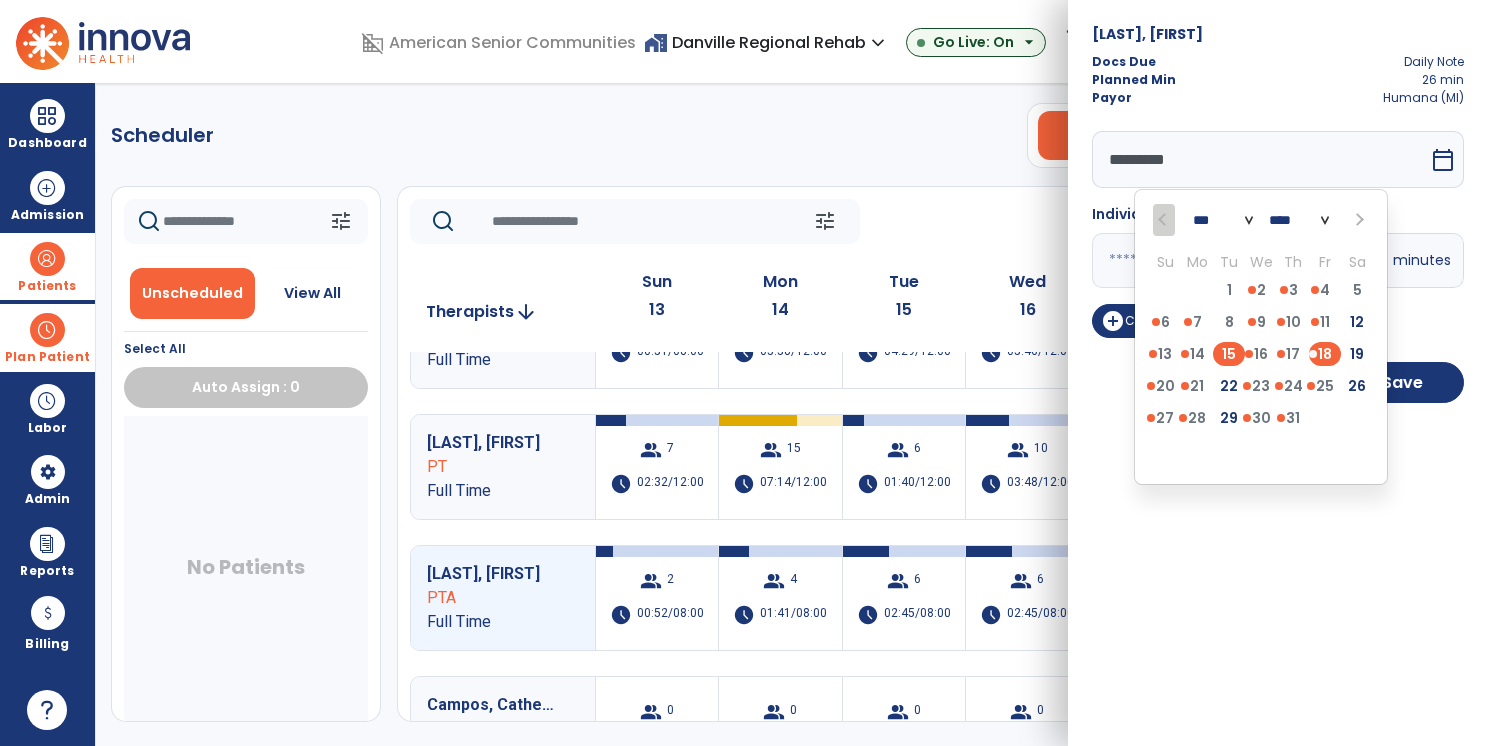 click on "15" at bounding box center [1229, 354] 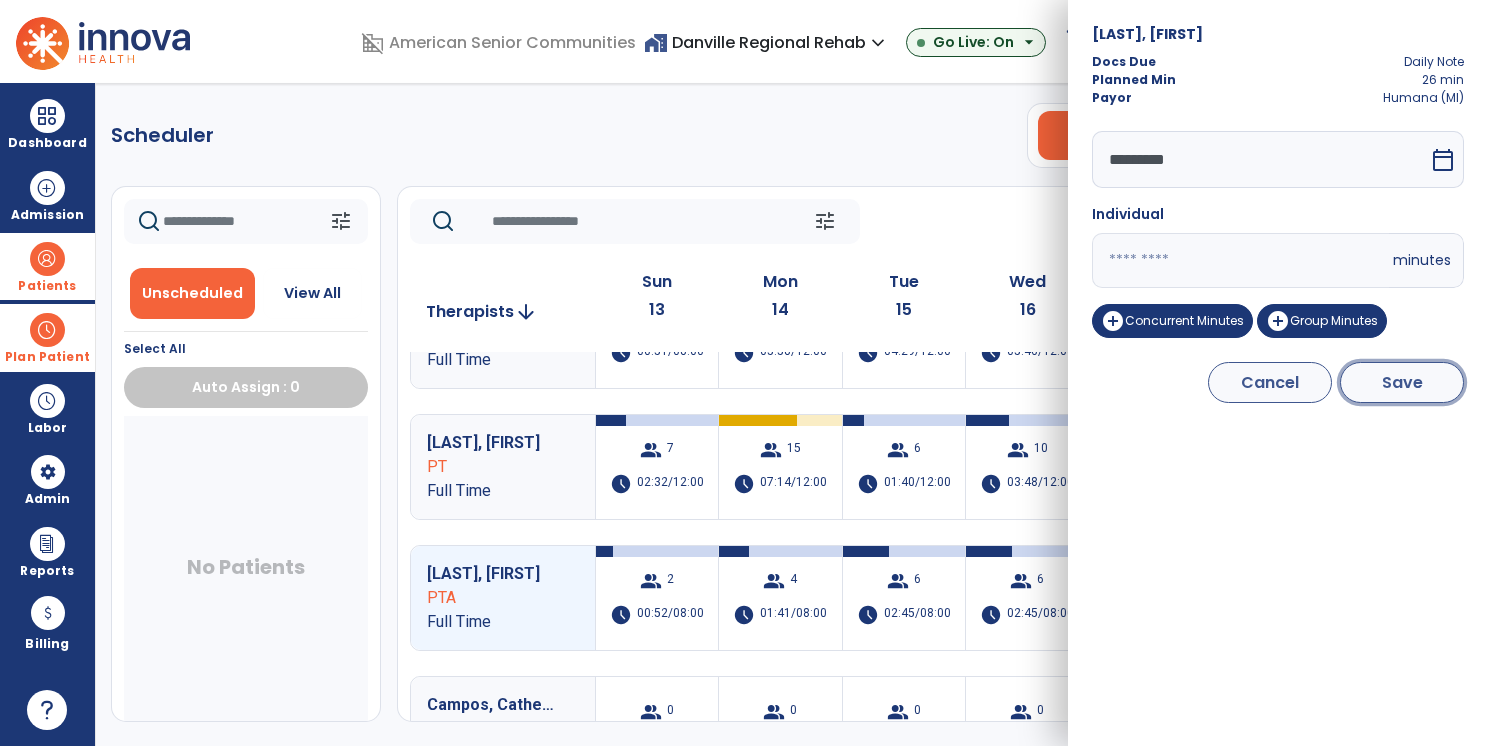 click on "Save" at bounding box center (1402, 382) 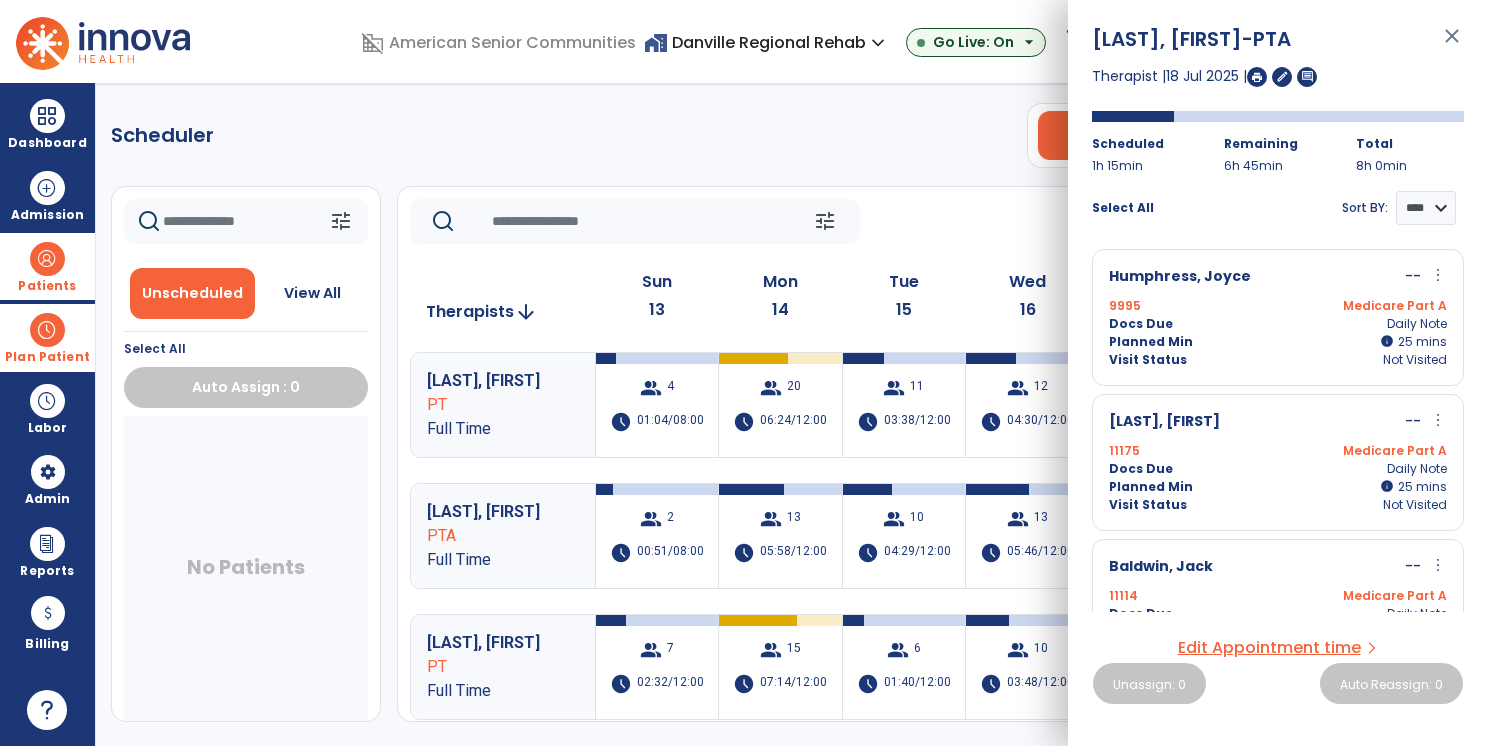 click on "more_vert" at bounding box center (1438, 275) 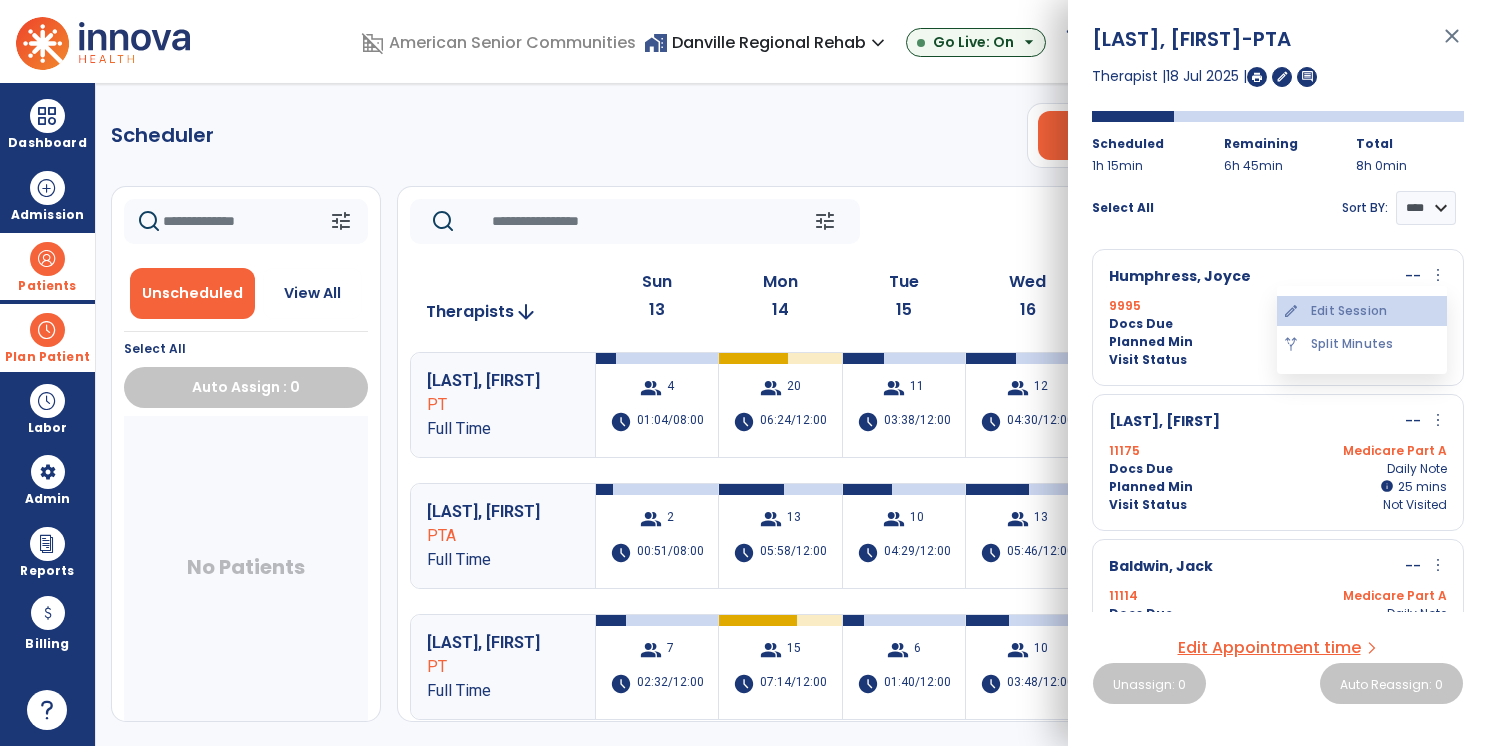 click on "edit   Edit Session" at bounding box center [1362, 311] 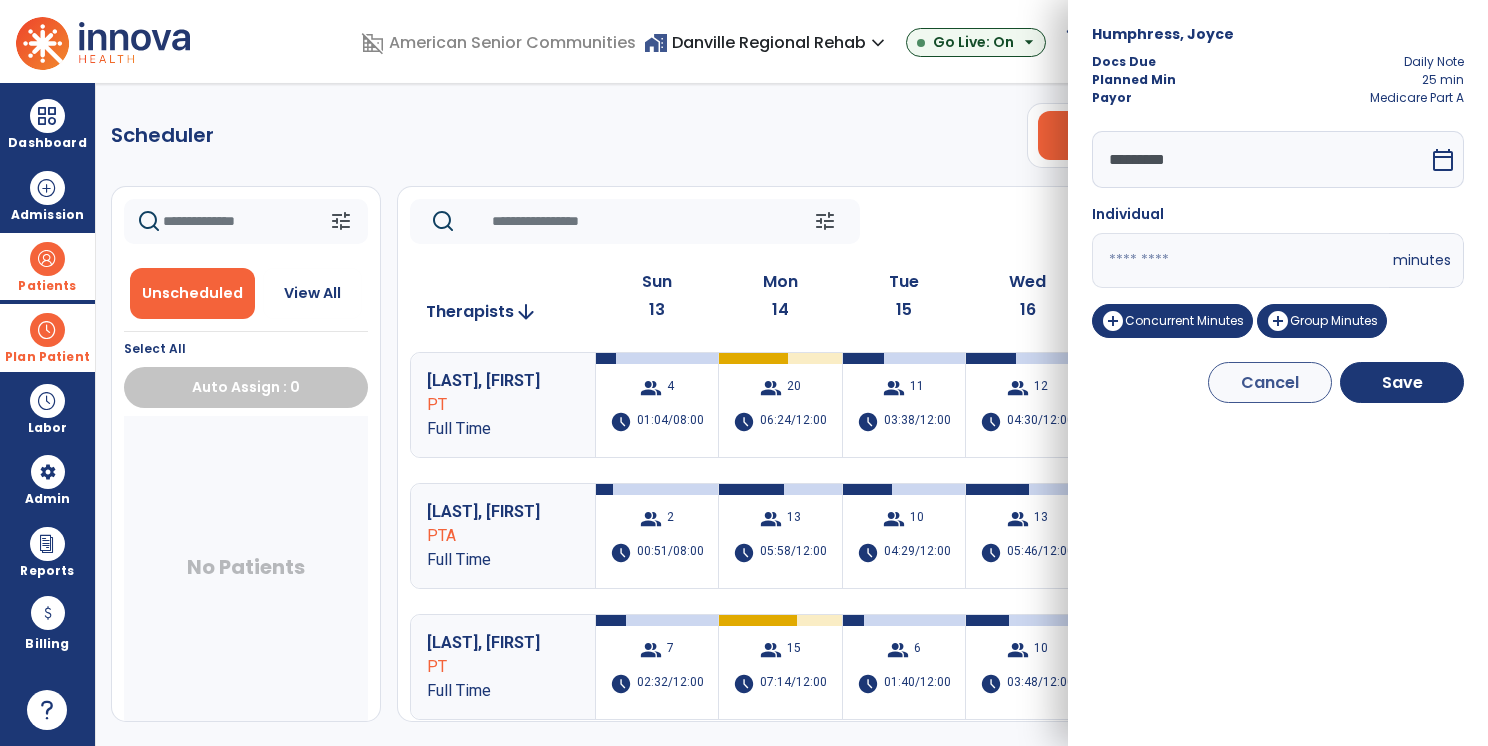 click on "*********" at bounding box center (1260, 159) 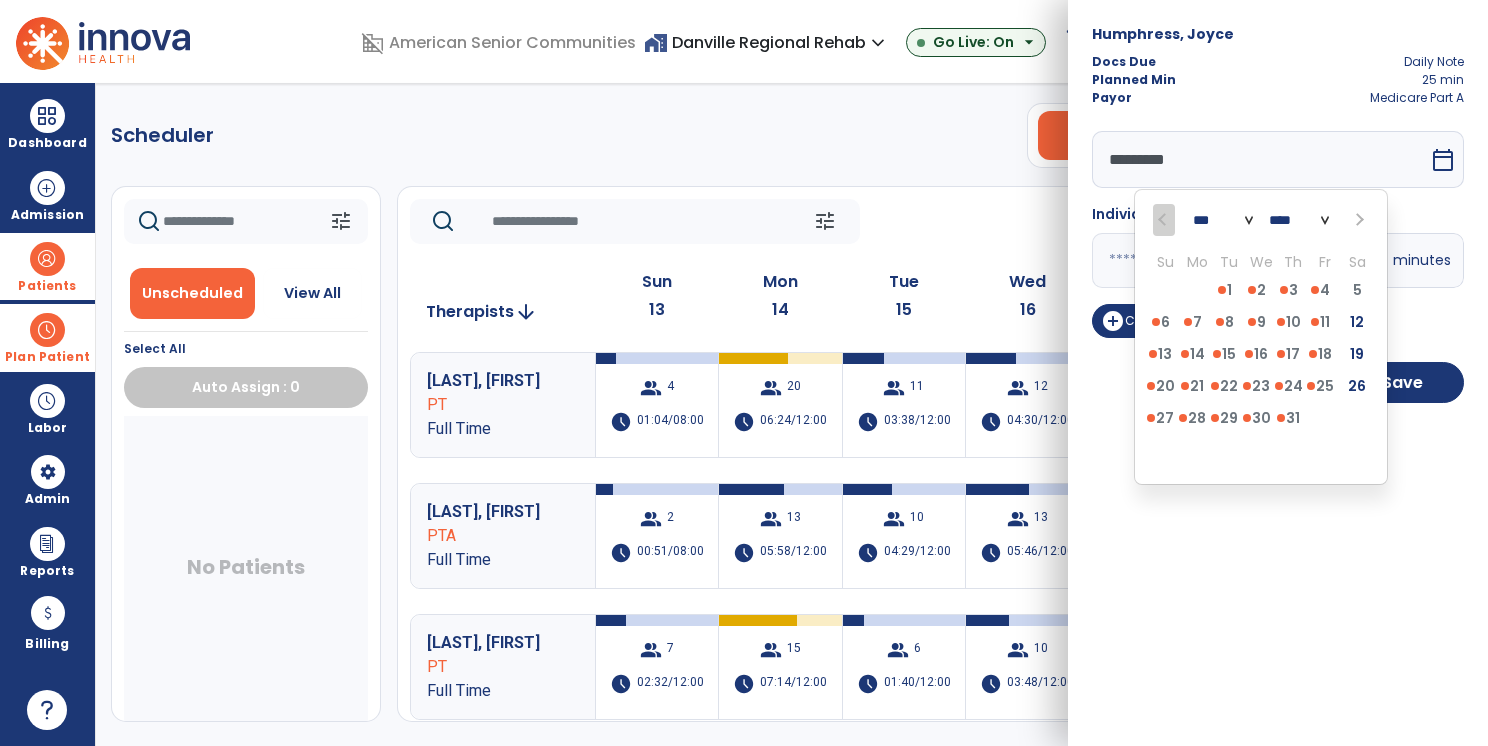 drag, startPoint x: 1369, startPoint y: 546, endPoint x: 1299, endPoint y: 435, distance: 131.2288 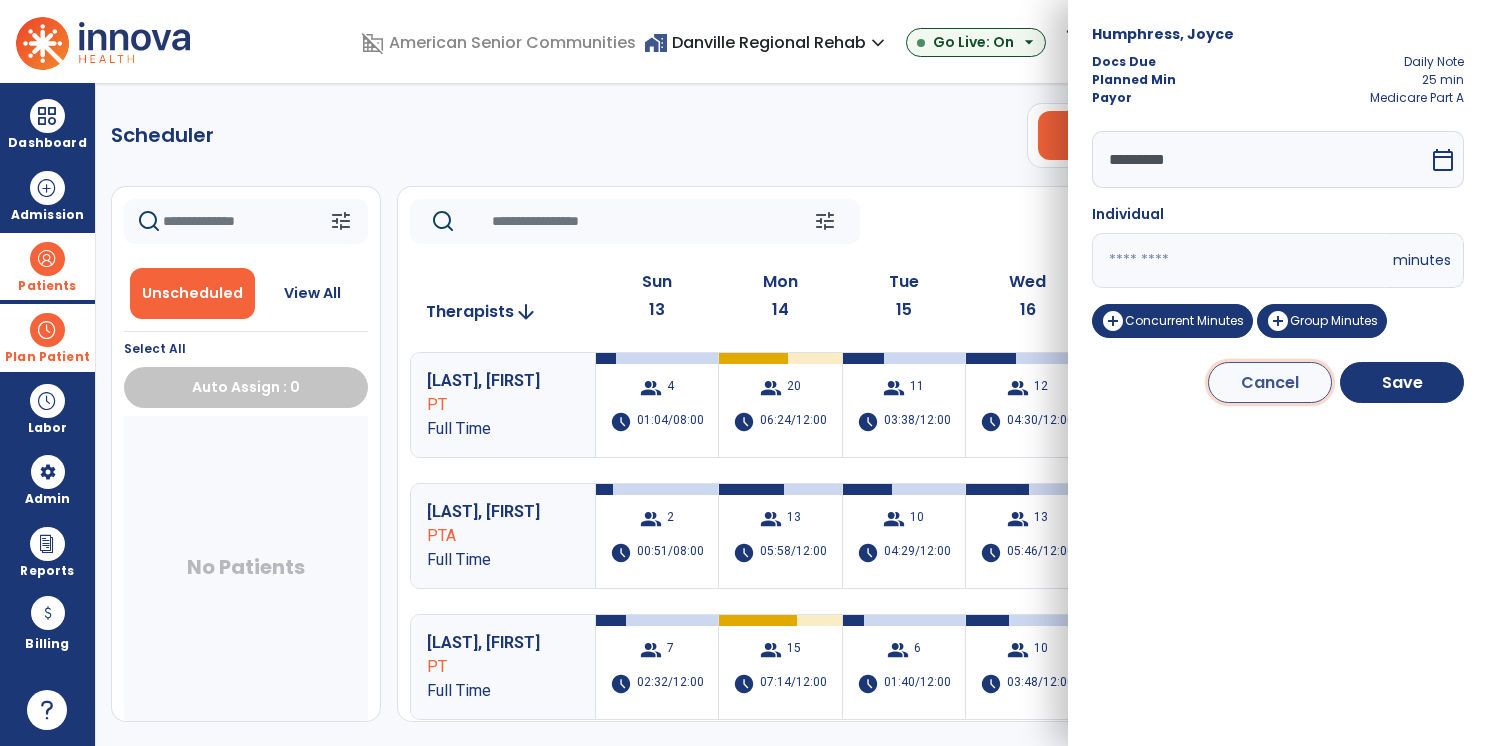 click on "Cancel" at bounding box center (1270, 382) 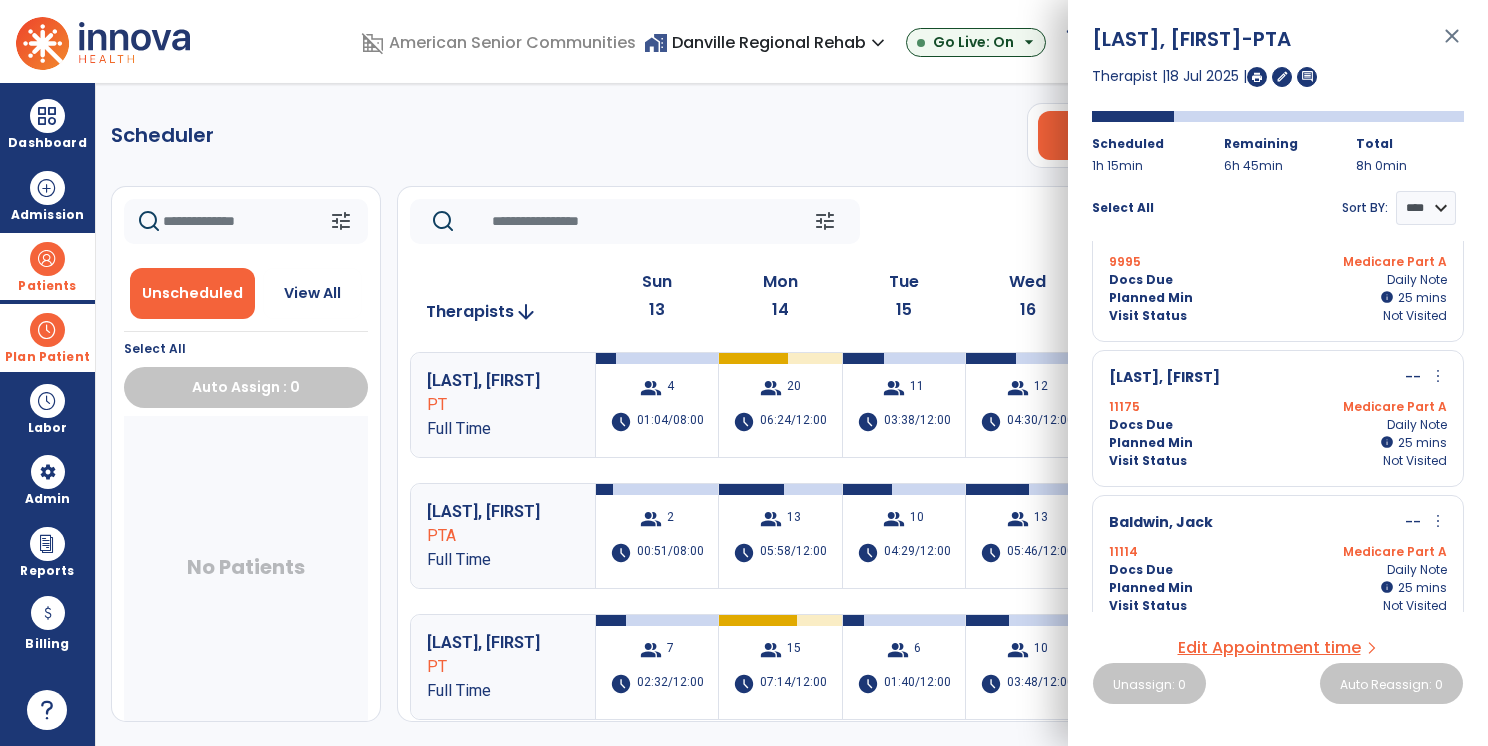 scroll, scrollTop: 61, scrollLeft: 0, axis: vertical 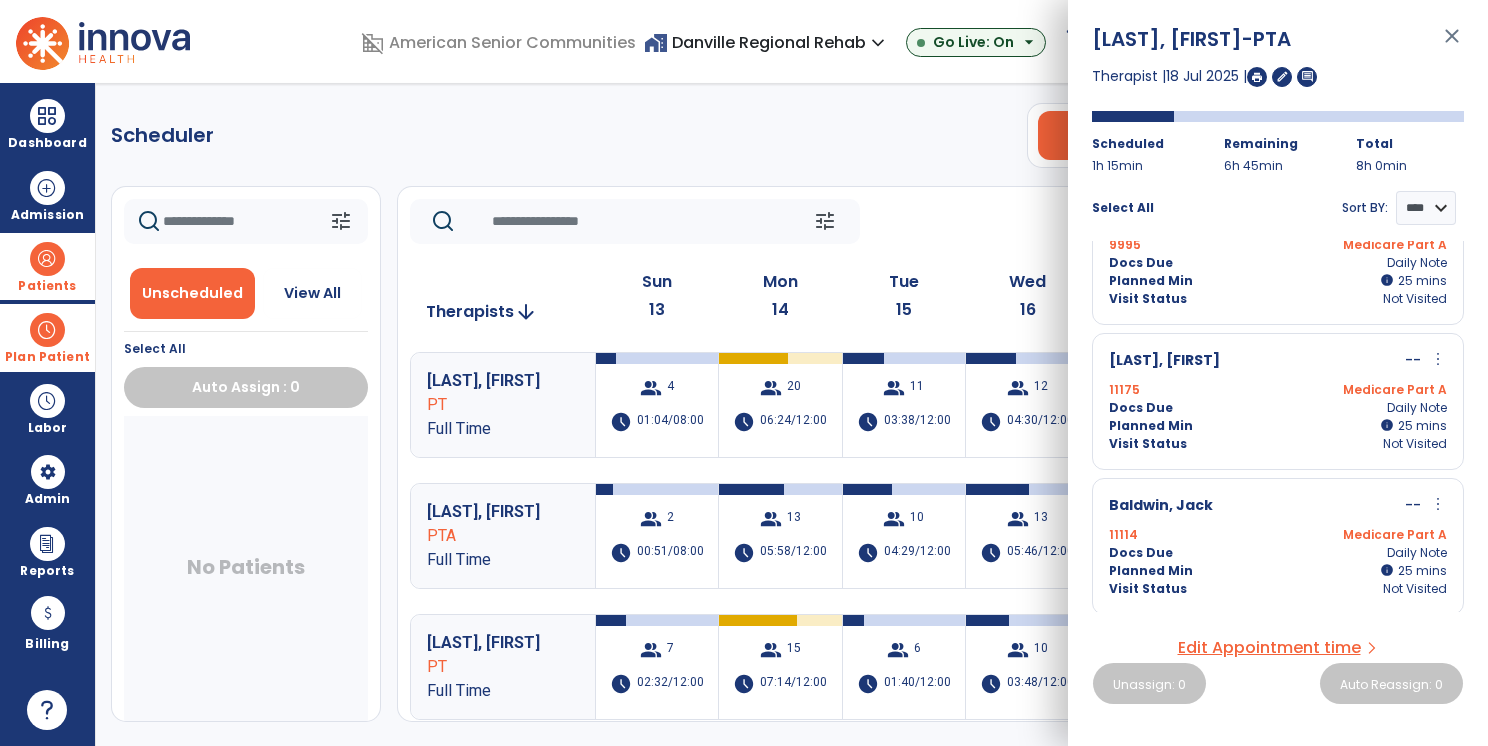 click on "more_vert" at bounding box center [1438, 504] 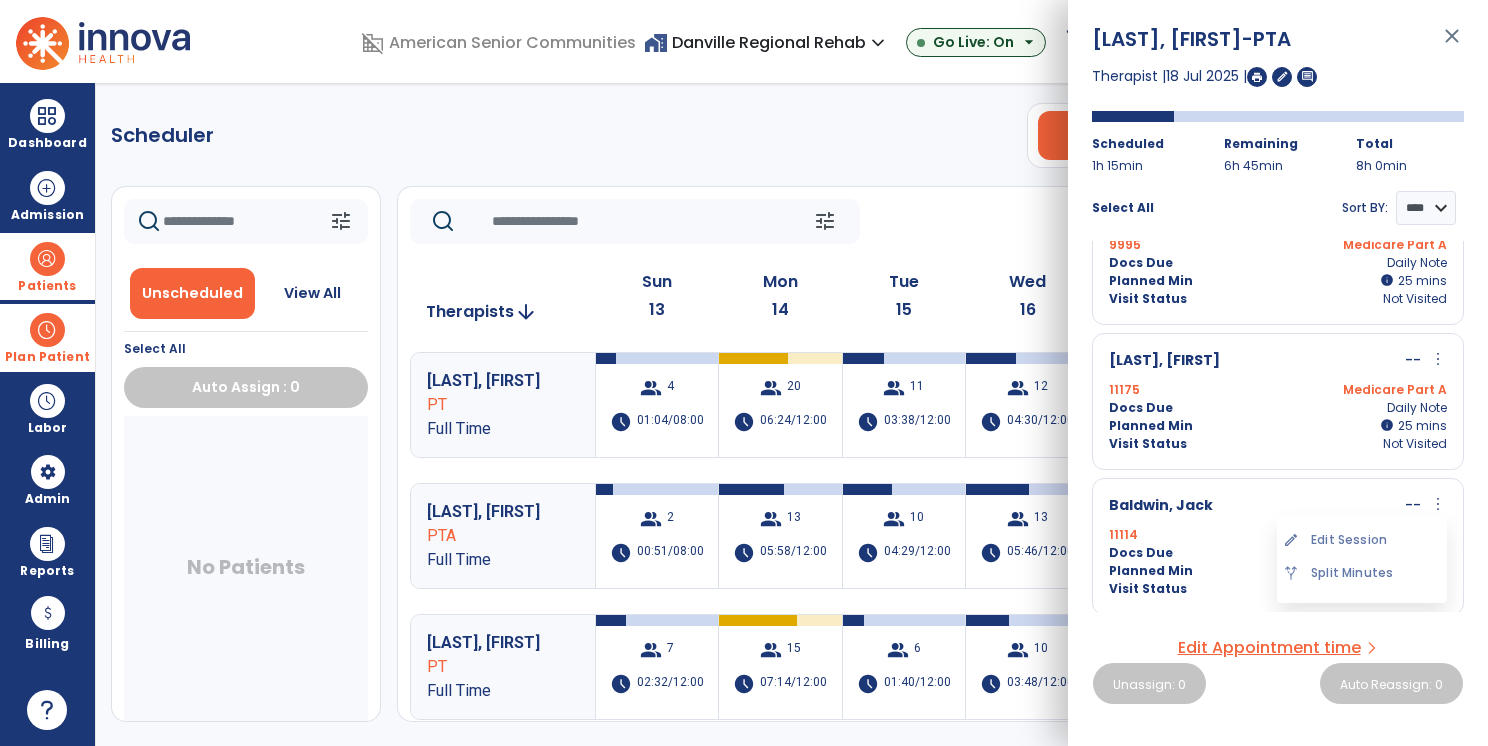 click on "edit   Edit Session" at bounding box center (1362, 540) 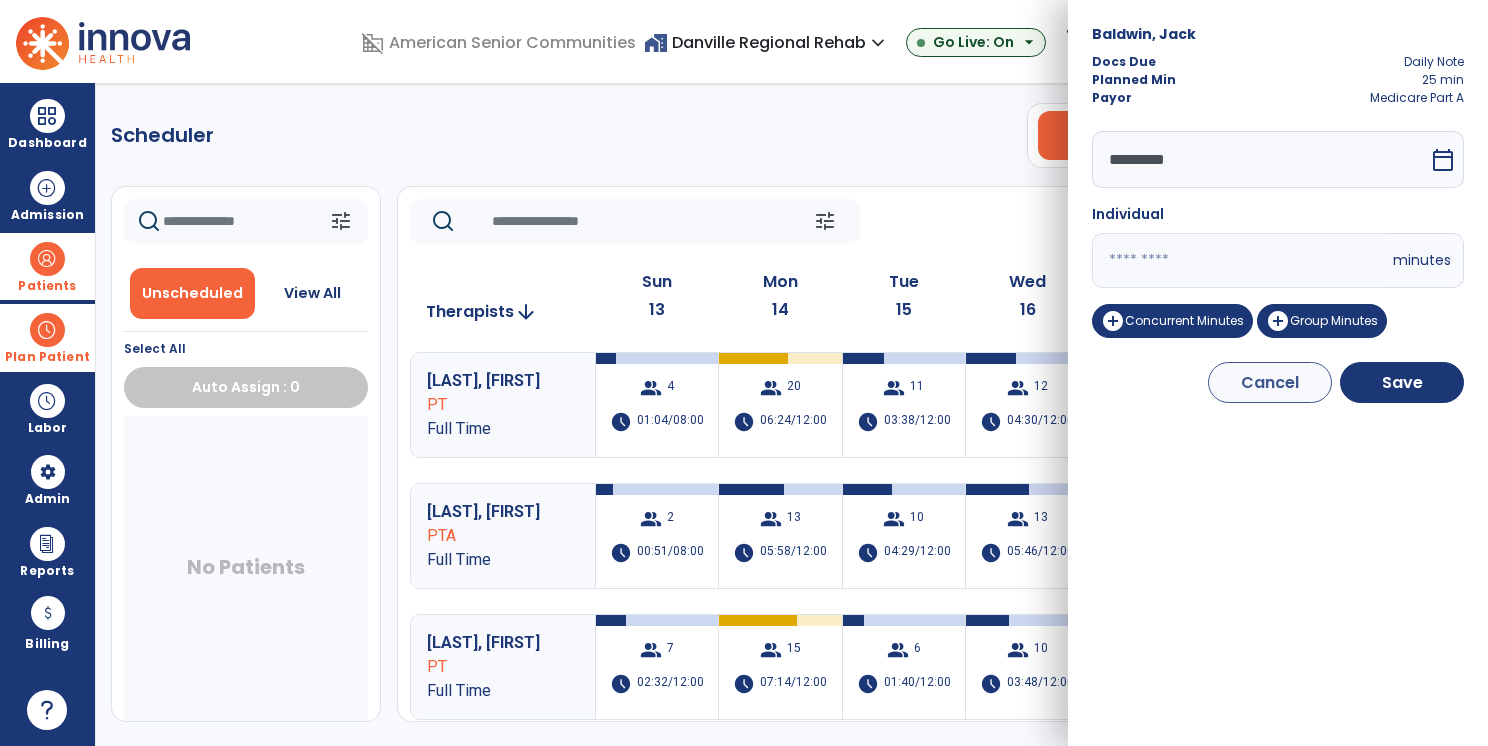 click on "*********  calendar_today  Individual  ** minutes  add_circle   Concurrent Minutes  add_circle   Group Minutes" at bounding box center [1278, 238] 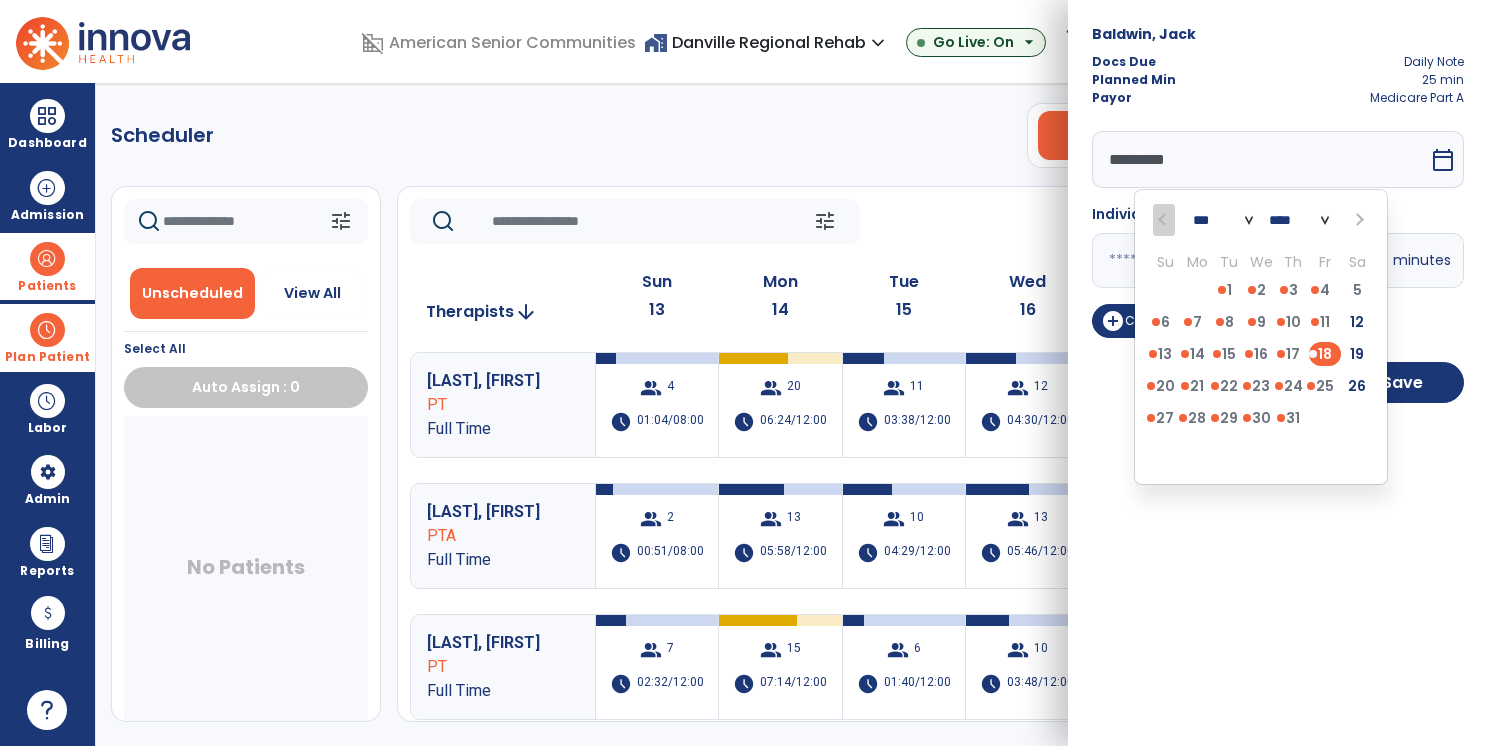 click on "Baldwin, Jack   Docs Due Daily Note   Planned Min  25 min   Payor  Medicare Part A  ********* *** *** *** **** Su Mo Tu We Th Fr Sa  29   30   1   2   3   4   5   6   7   8   9   10   11   12   13   14   15   16   17   18   19   20   21   22   23   24   25   26   27   28   29   30   31   1   2   3   4   5   6   7   8   9   calendar_today  Individual  ** minutes  add_circle   Concurrent Minutes  add_circle   Group Minutes  Cancel   Save" at bounding box center (1278, 373) 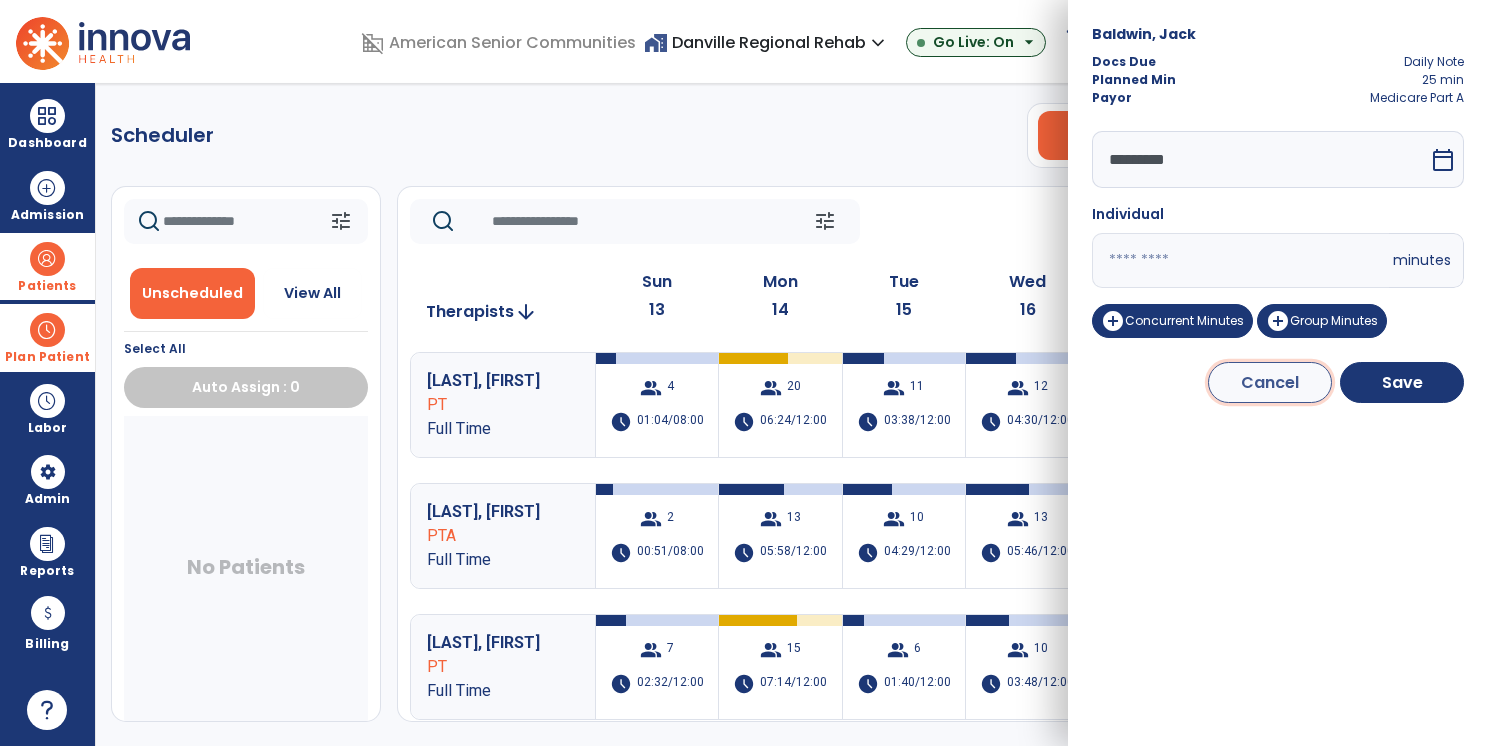 click on "Cancel" at bounding box center (1270, 382) 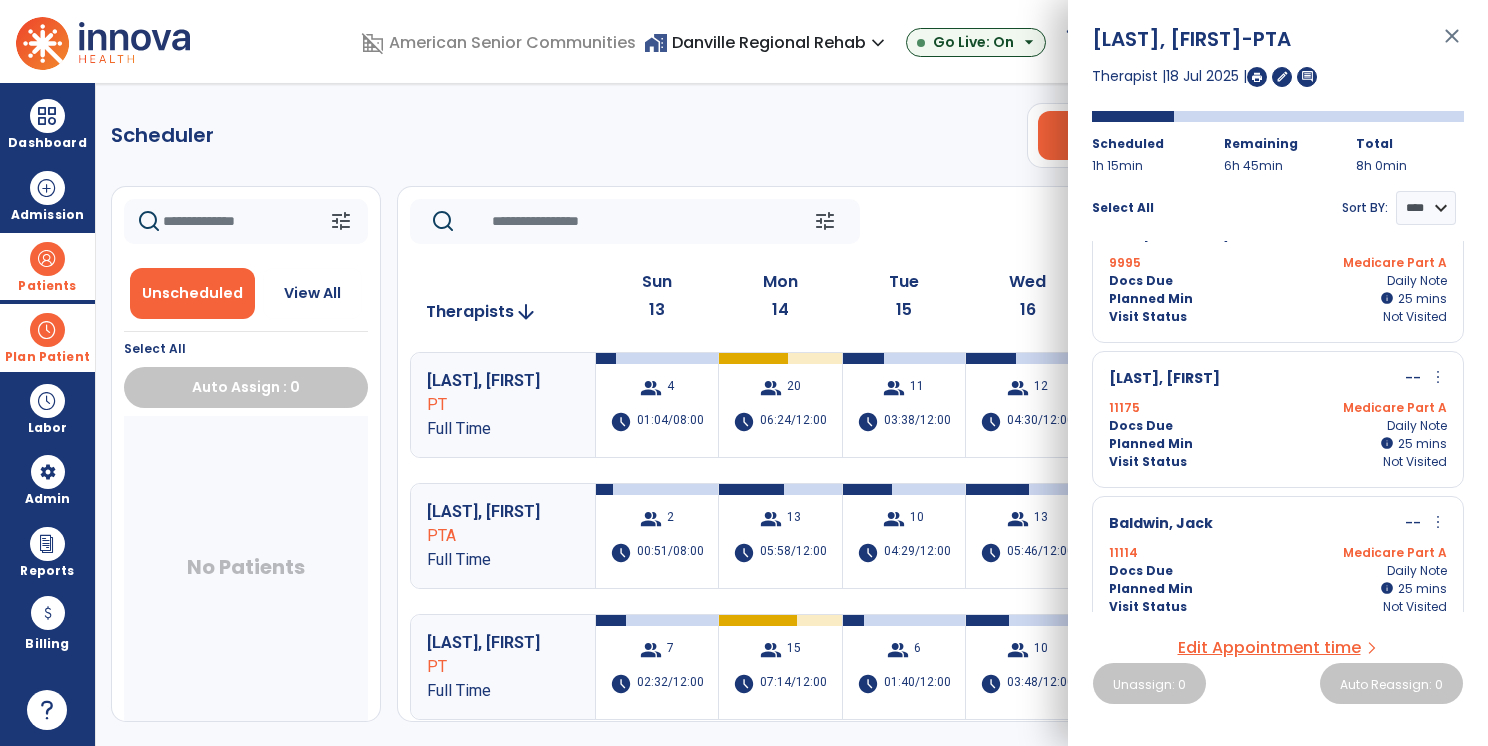scroll, scrollTop: 61, scrollLeft: 0, axis: vertical 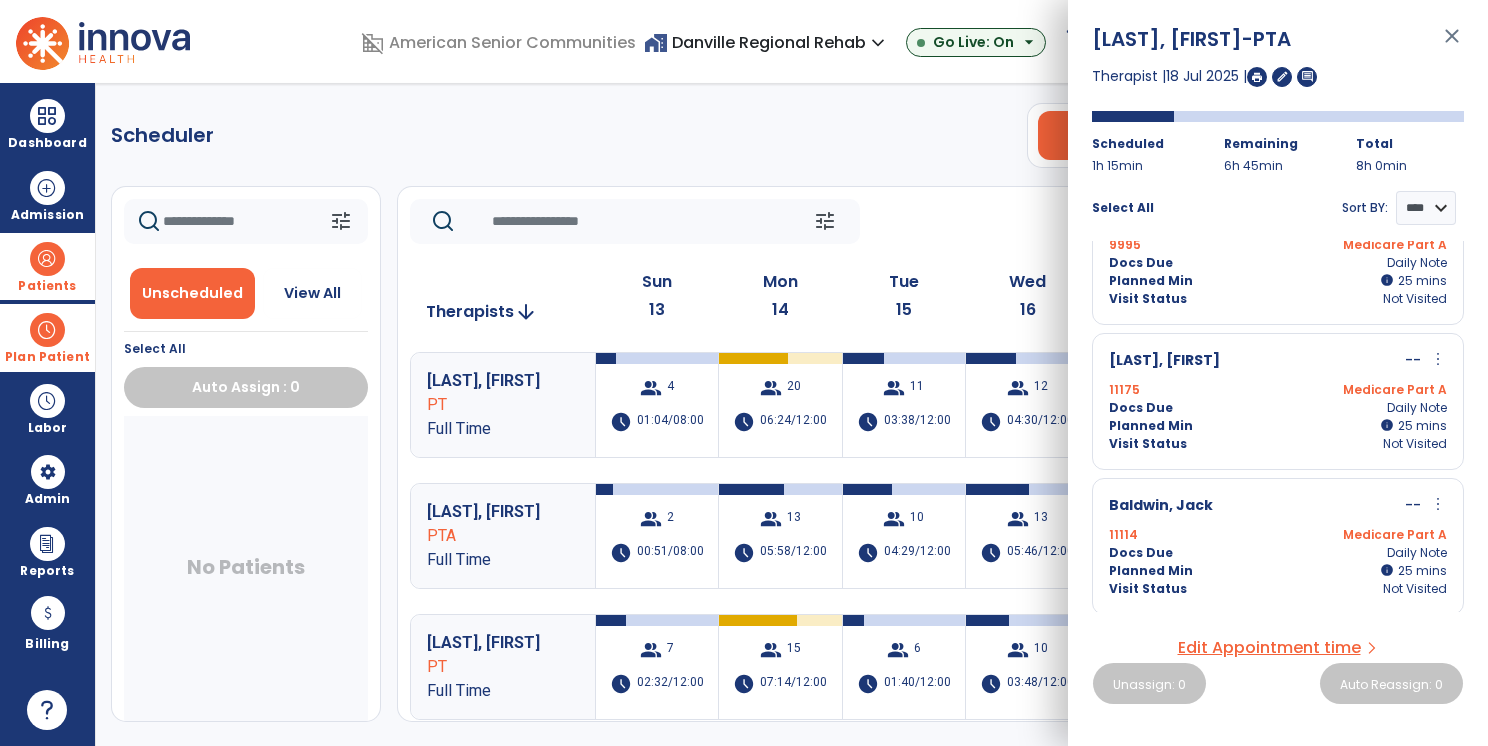 click on "Total" at bounding box center [1410, 144] 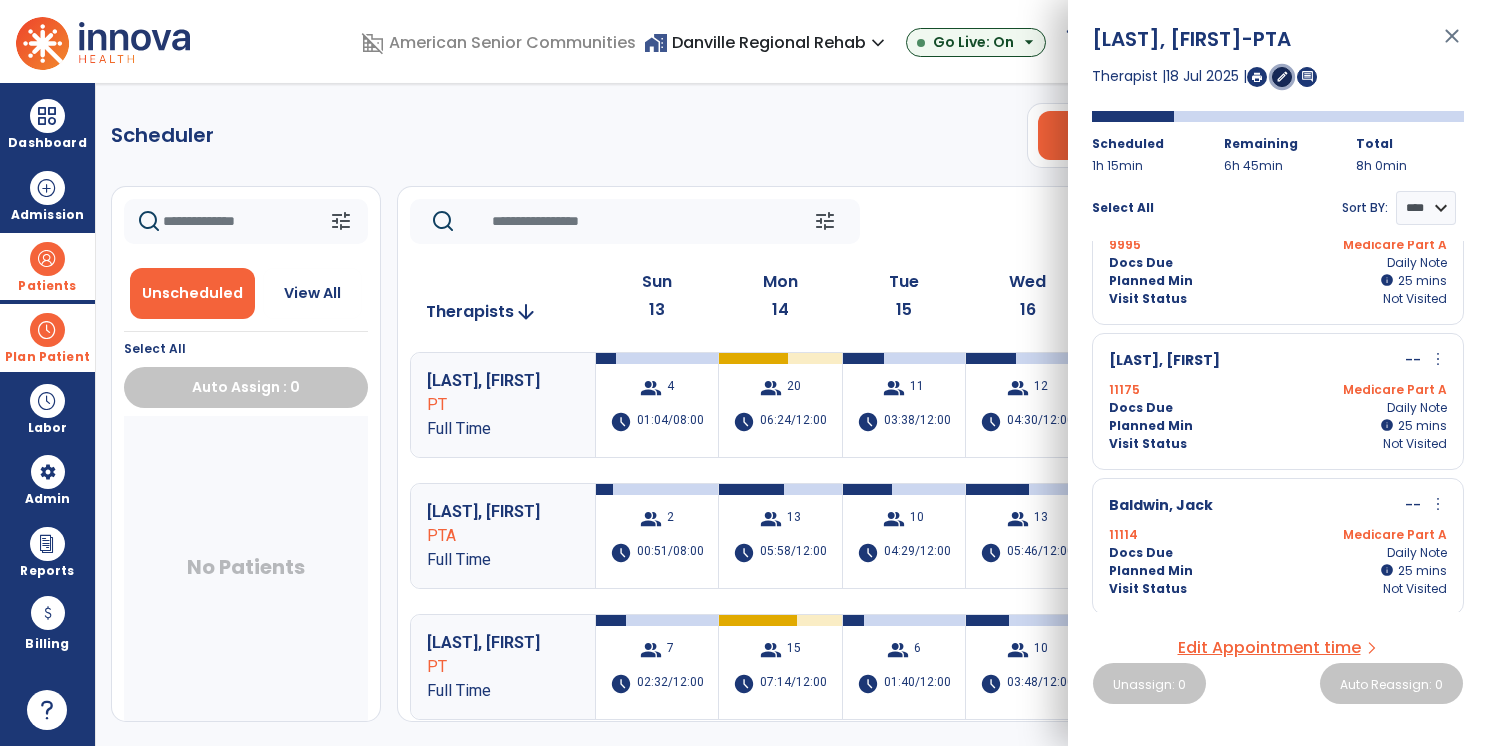 click on "edit" at bounding box center [1282, 76] 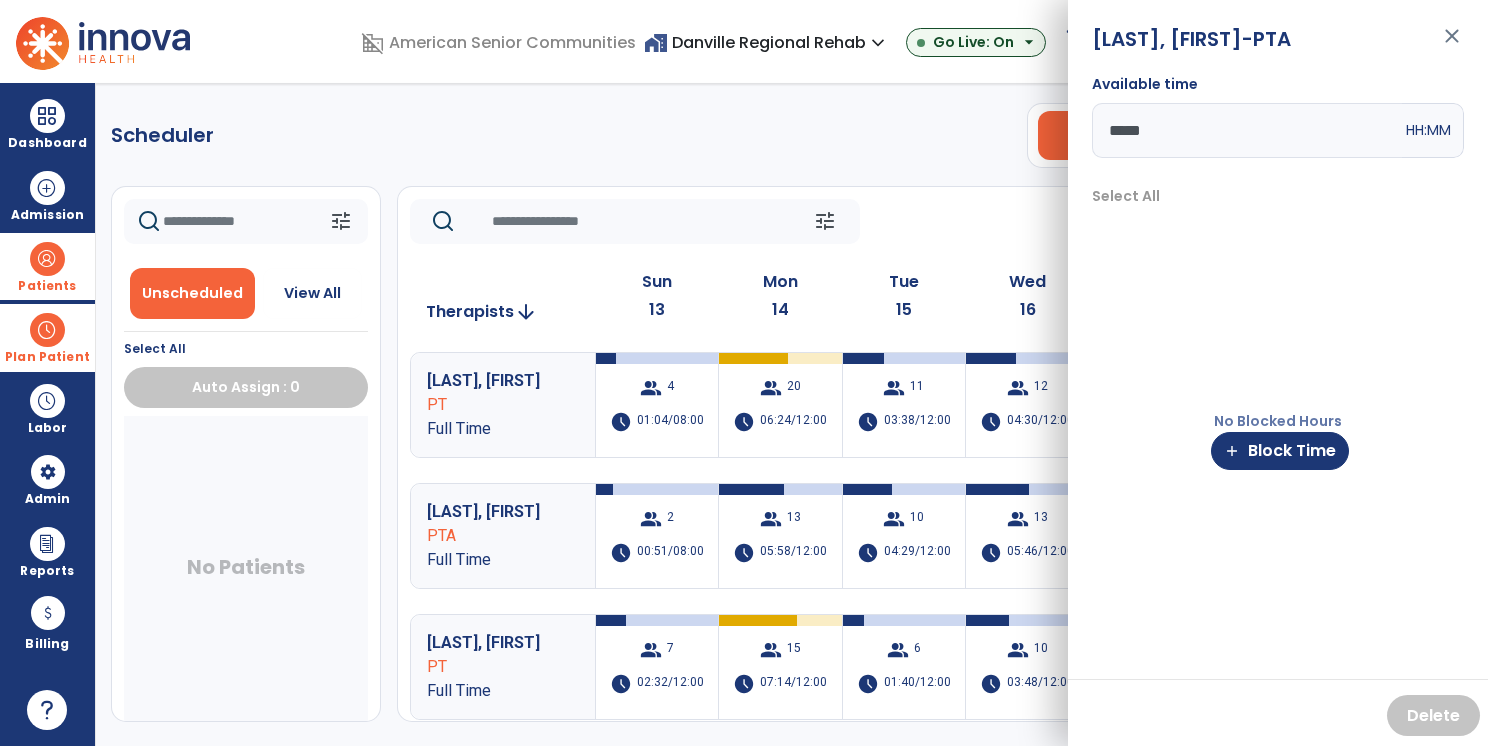 click on "Scheduler   PT   OT   ST  **** *** more_vert  Manage Labor   View All Therapists   Print" 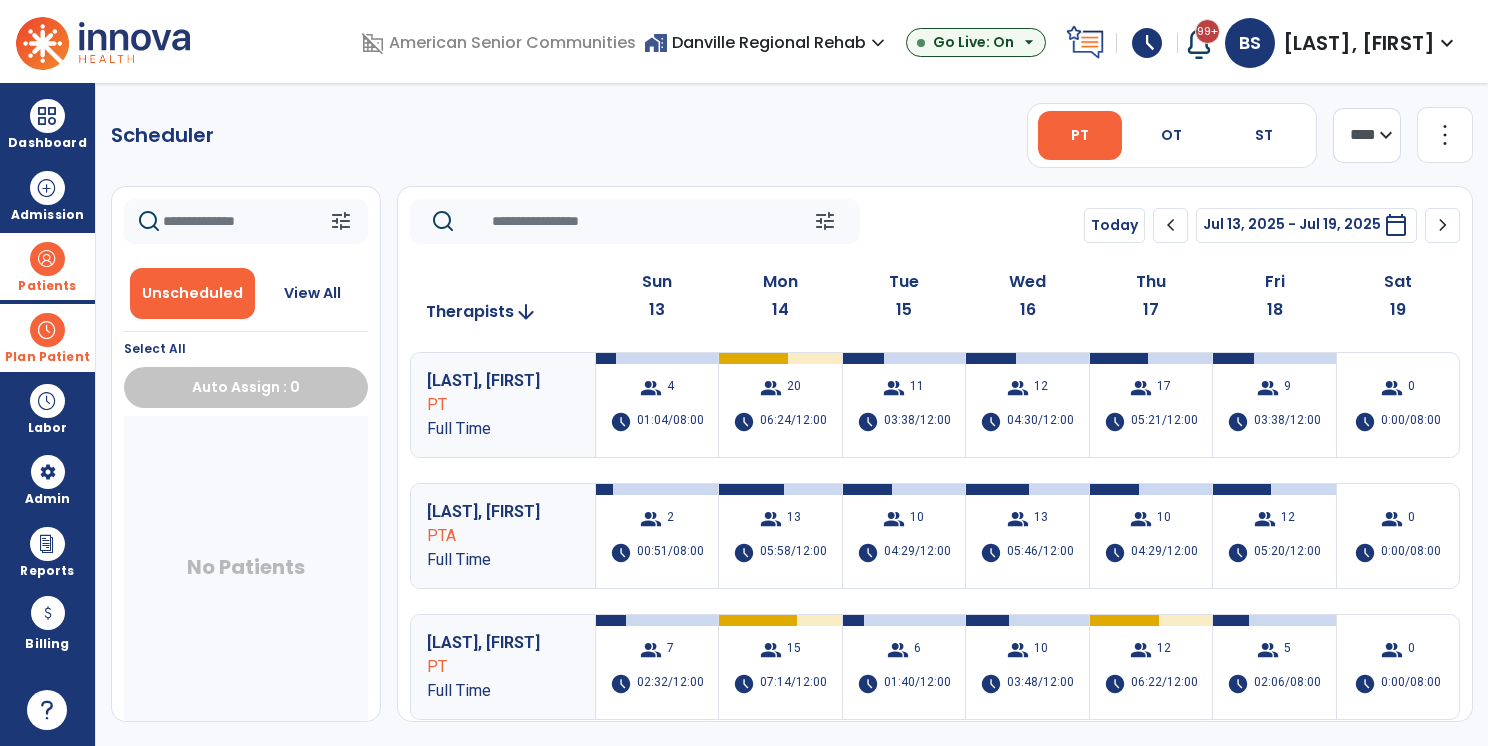 scroll, scrollTop: 300, scrollLeft: 0, axis: vertical 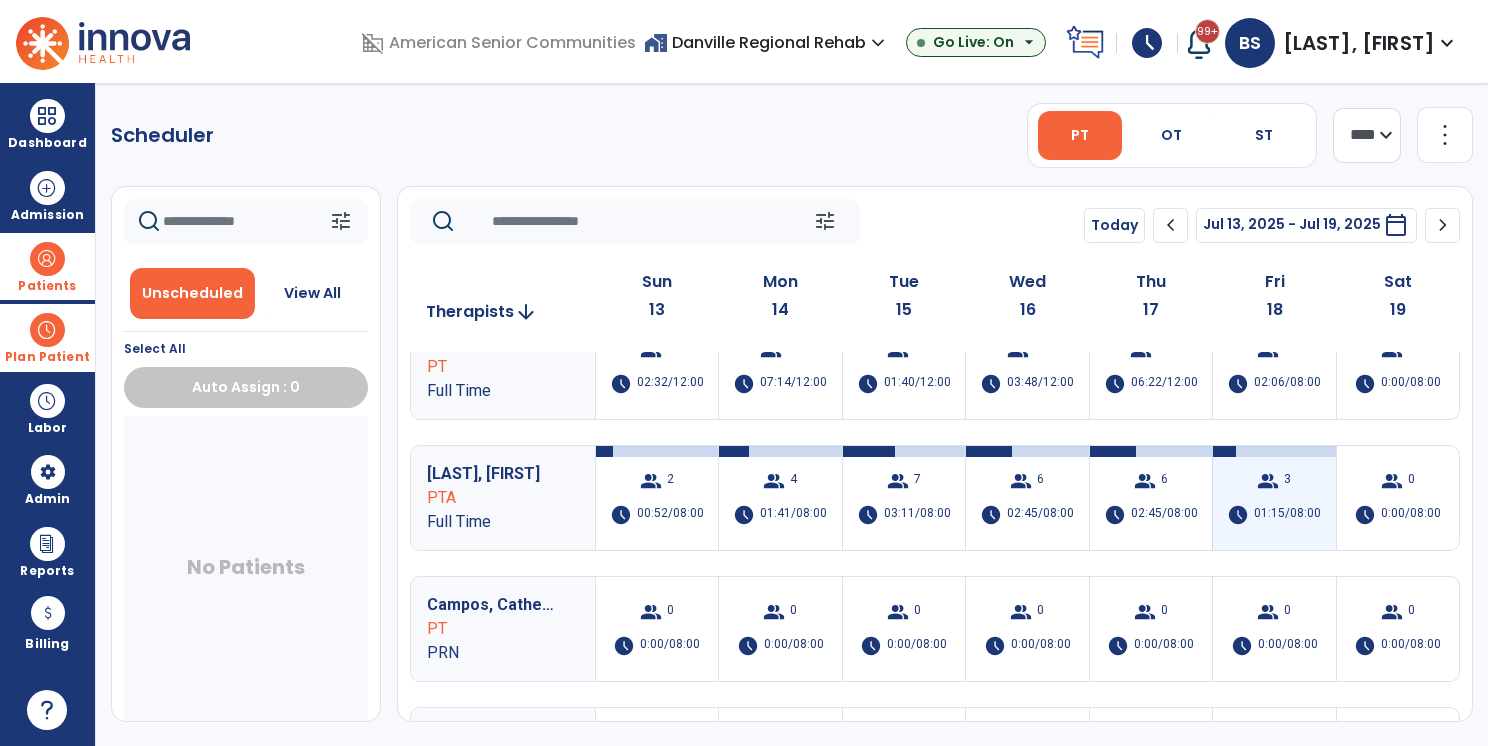 click on "group  3  schedule  01:15/08:00" at bounding box center (1274, 498) 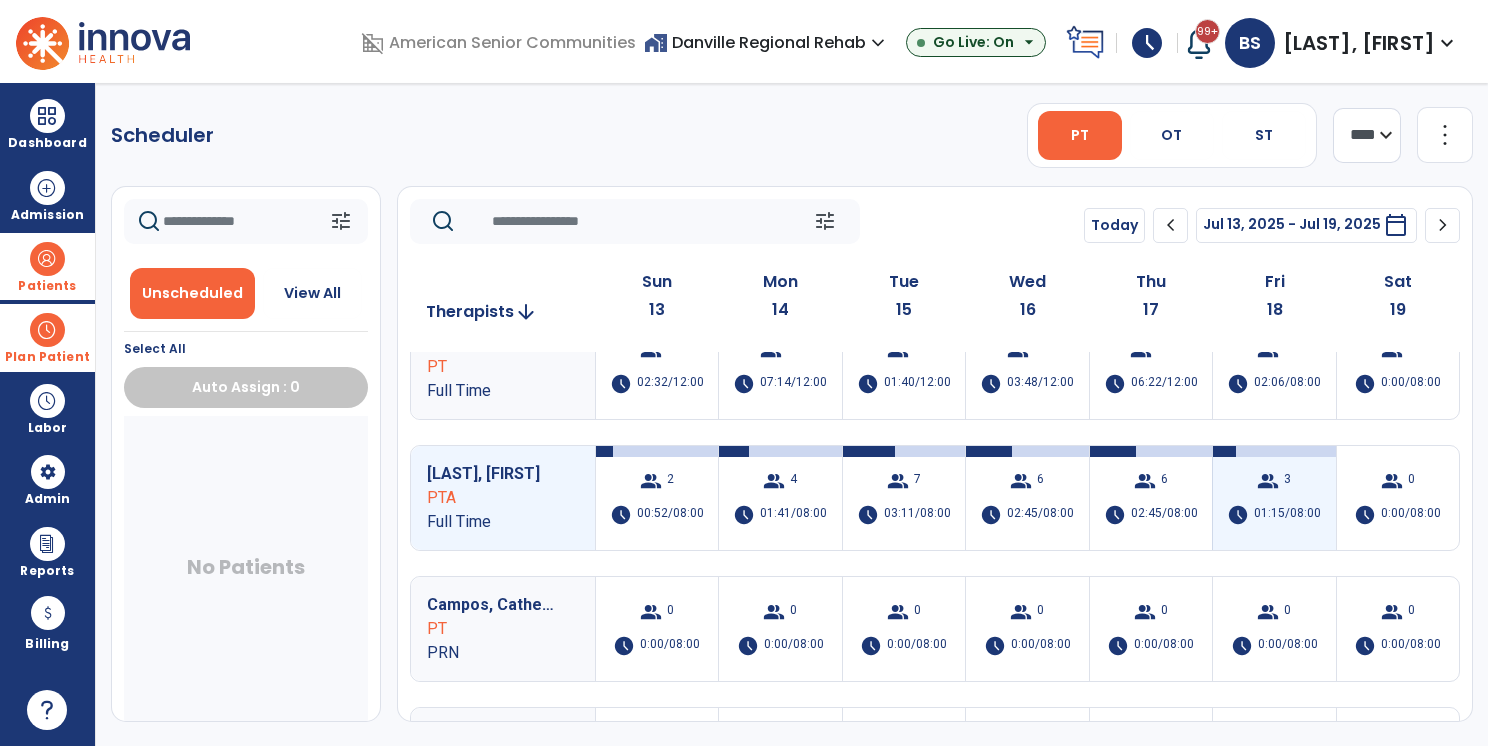 click on "group  3  schedule  01:15/08:00" at bounding box center [1274, 498] 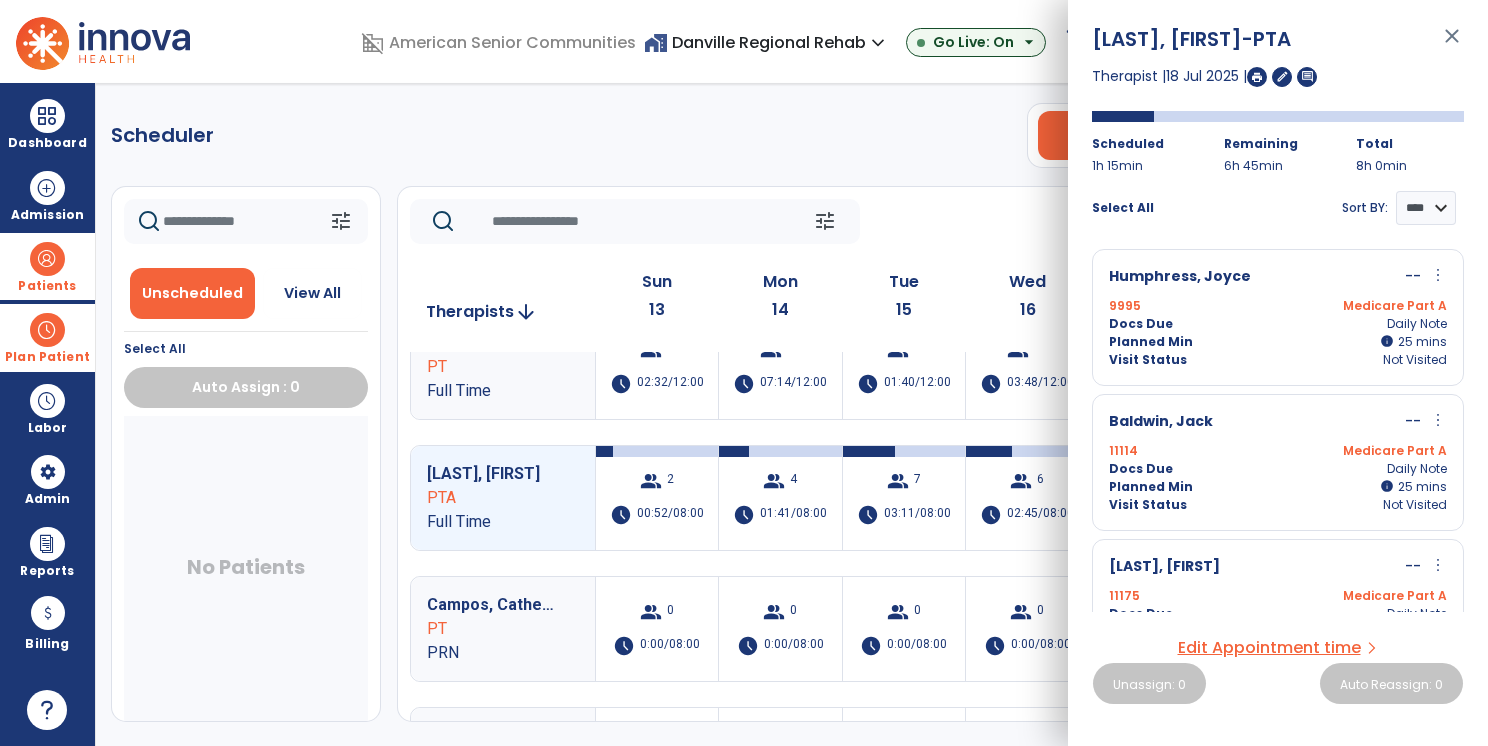click on "more_vert" at bounding box center [1438, 275] 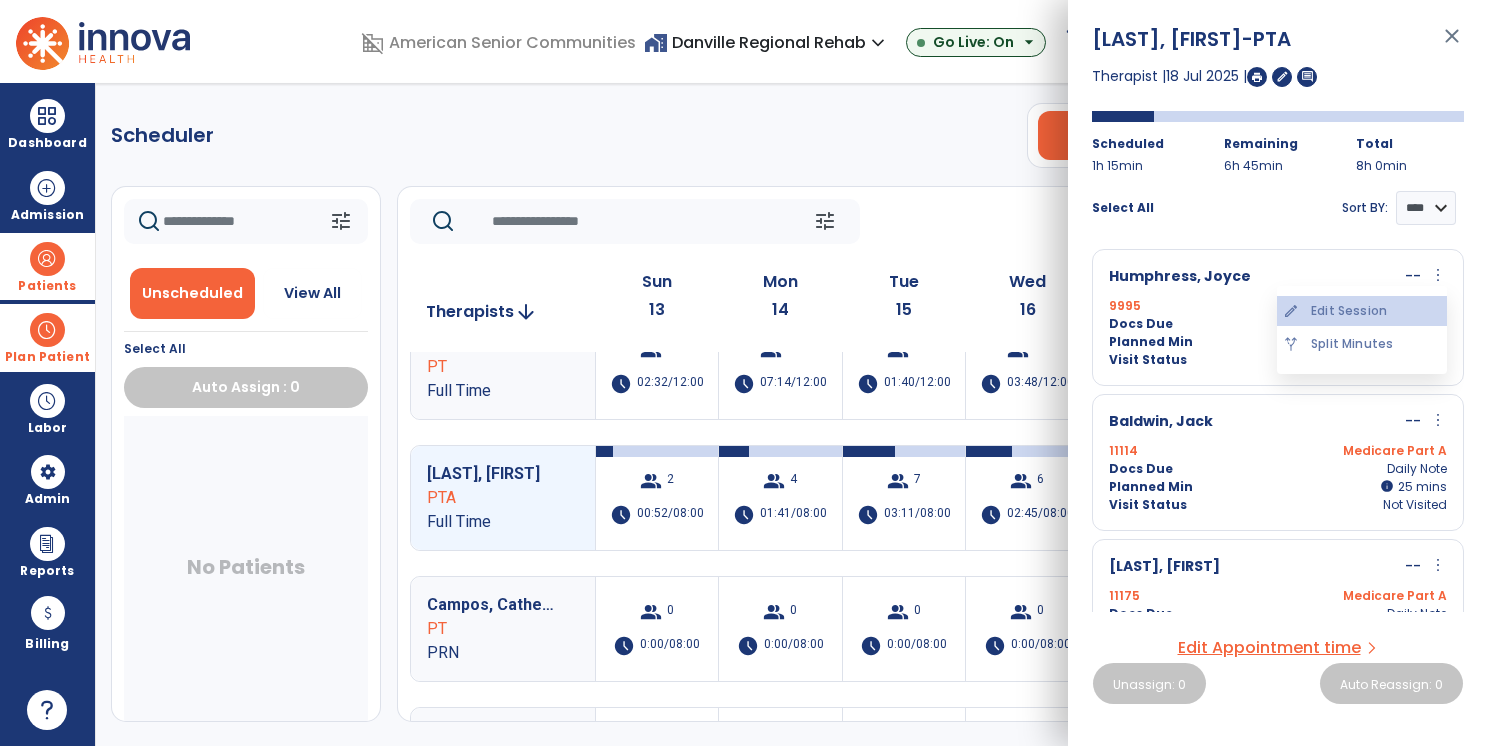click on "edit   Edit Session" at bounding box center [1362, 311] 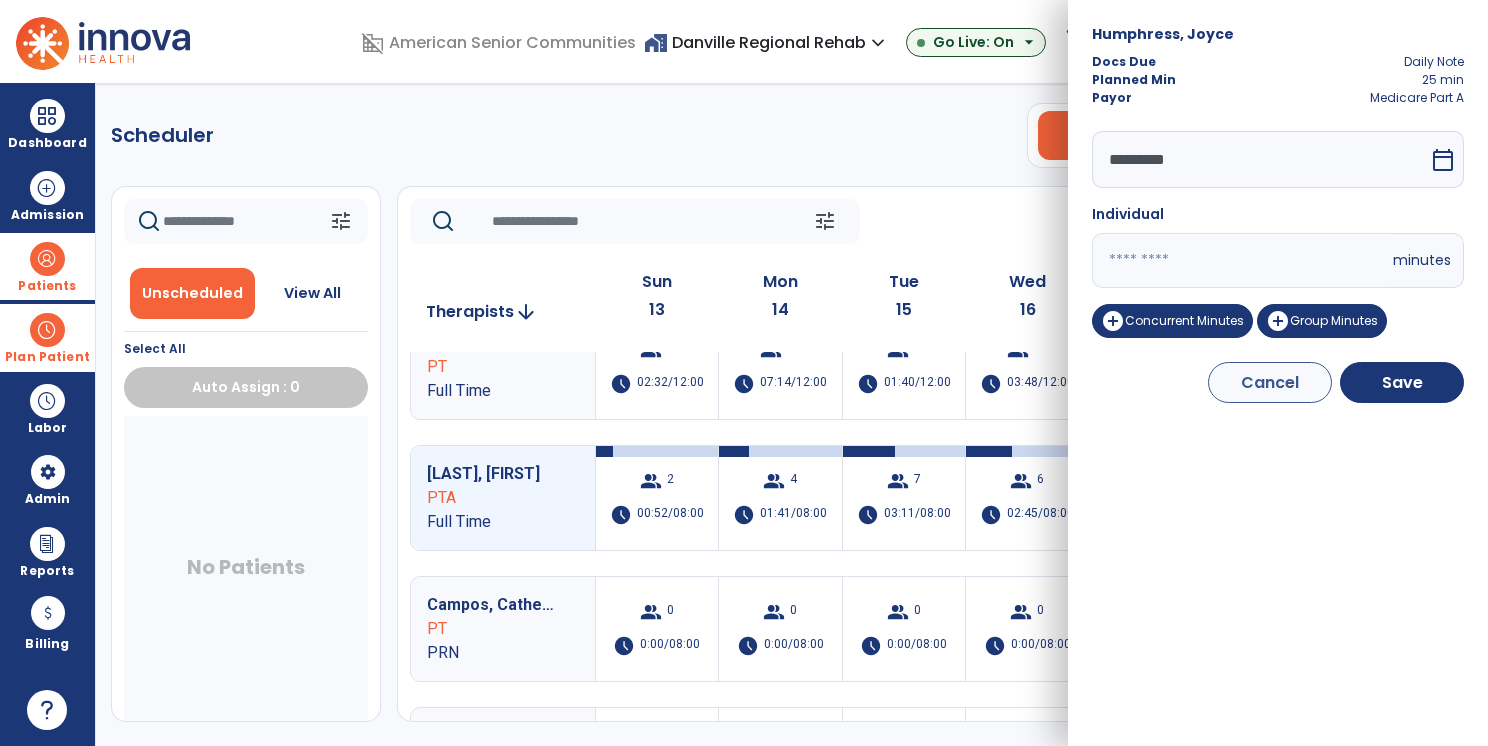 click on "*********" at bounding box center (1260, 159) 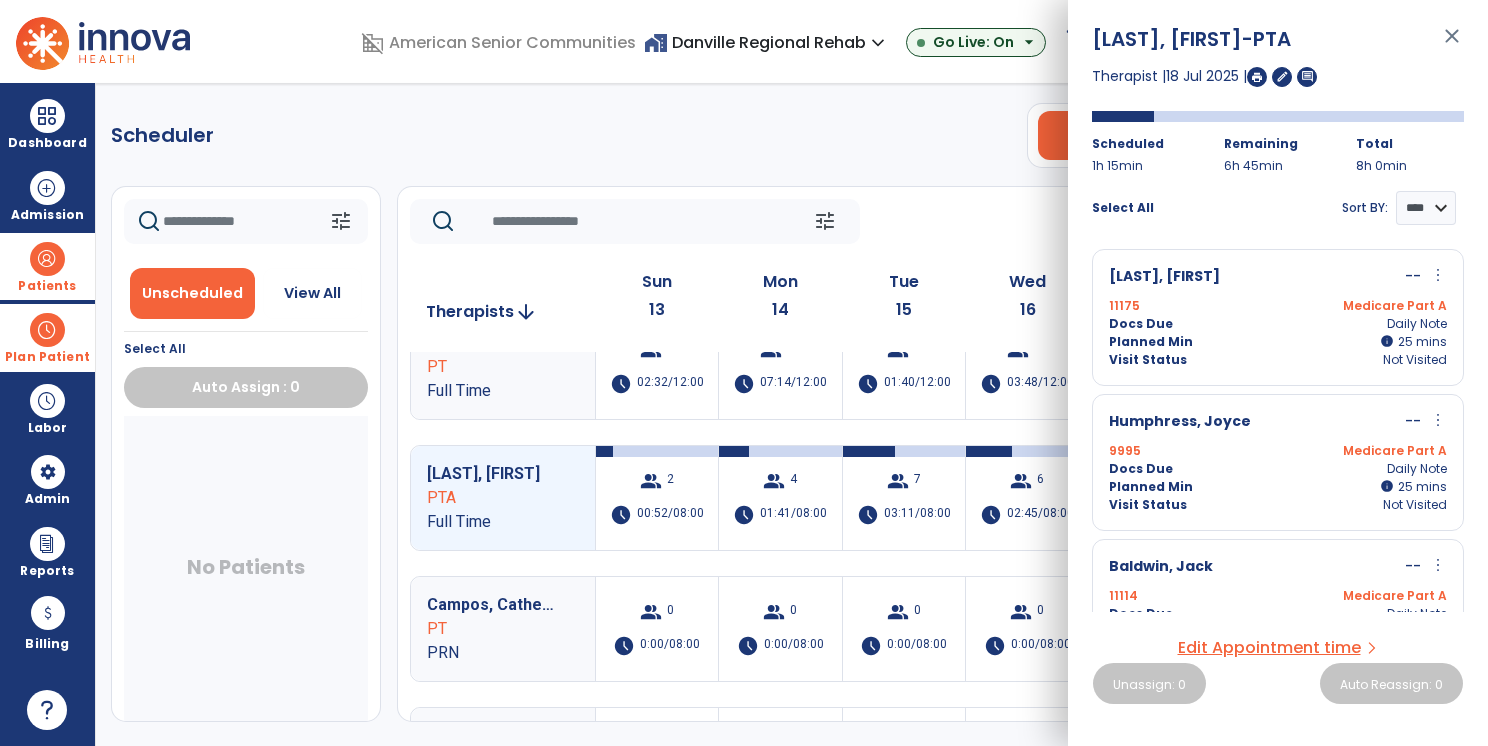 click on "Denny, Olivia  -PTA close  Therapist |   18 Jul 2025 |   edit   comment  Scheduled 1h 15min Remaining  6h 45min  Total 8h 0min  Select All   Sort BY:  **** ****  Scott, Carol   --  more_vert  edit   Edit Session   alt_route   Split Minutes  11175 Medicare Part A  Docs Due Daily Note   Planned Min  info   25 I 25 mins  Visit Status  Not Visited   Humphress, Joyce   --  more_vert  edit   Edit Session   alt_route   Split Minutes  9995 Medicare Part A  Docs Due Daily Note   Planned Min  info   25 I 25 mins  Visit Status  Not Visited   Baldwin, Jack   --  more_vert  edit   Edit Session   alt_route   Split Minutes  11114 Medicare Part A  Docs Due Daily Note   Planned Min  info   25 I 25 mins  Visit Status  Not Visited  Edit Appointment time arrow_forward_ios Unassign: 0 Auto Reassign: 0" at bounding box center [1278, 373] 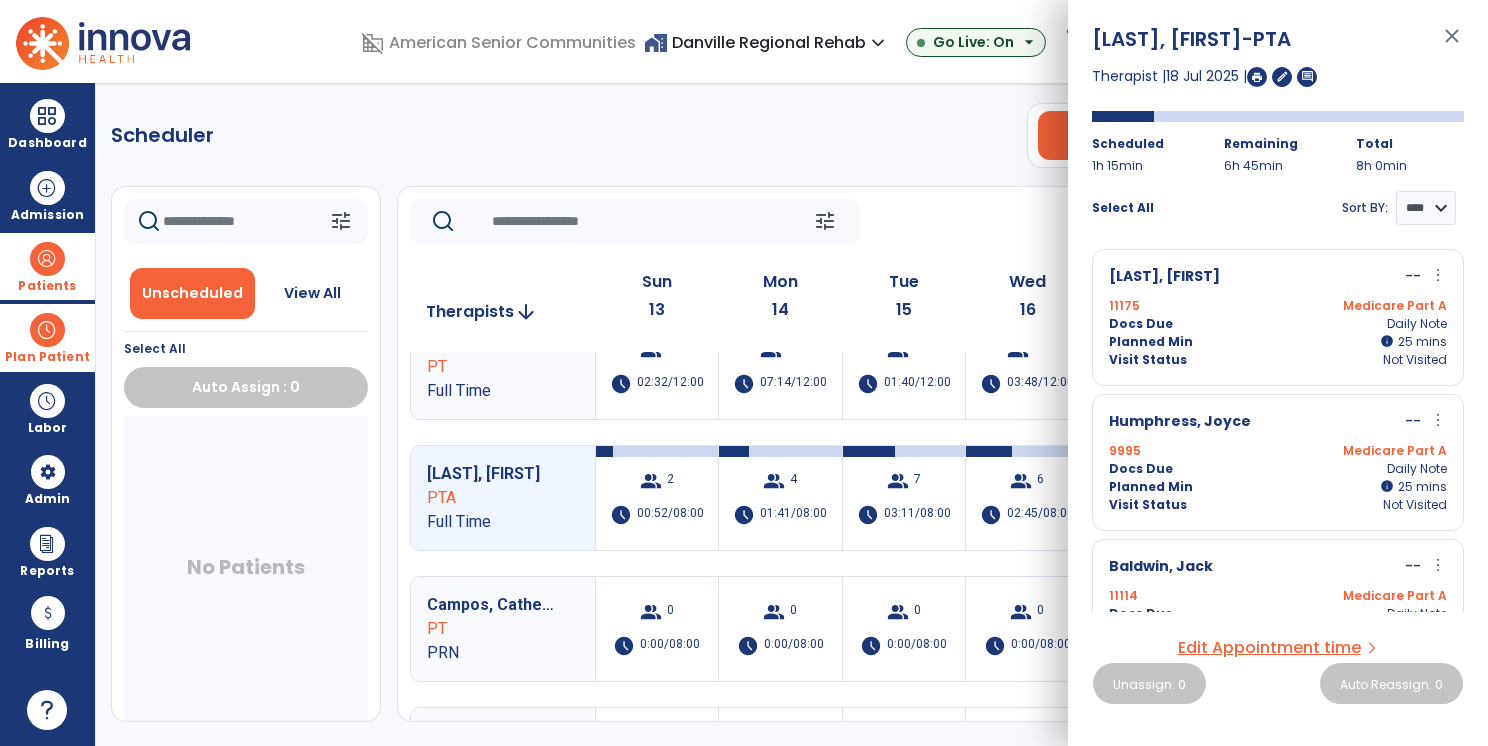 click on "more_vert" at bounding box center [1438, 420] 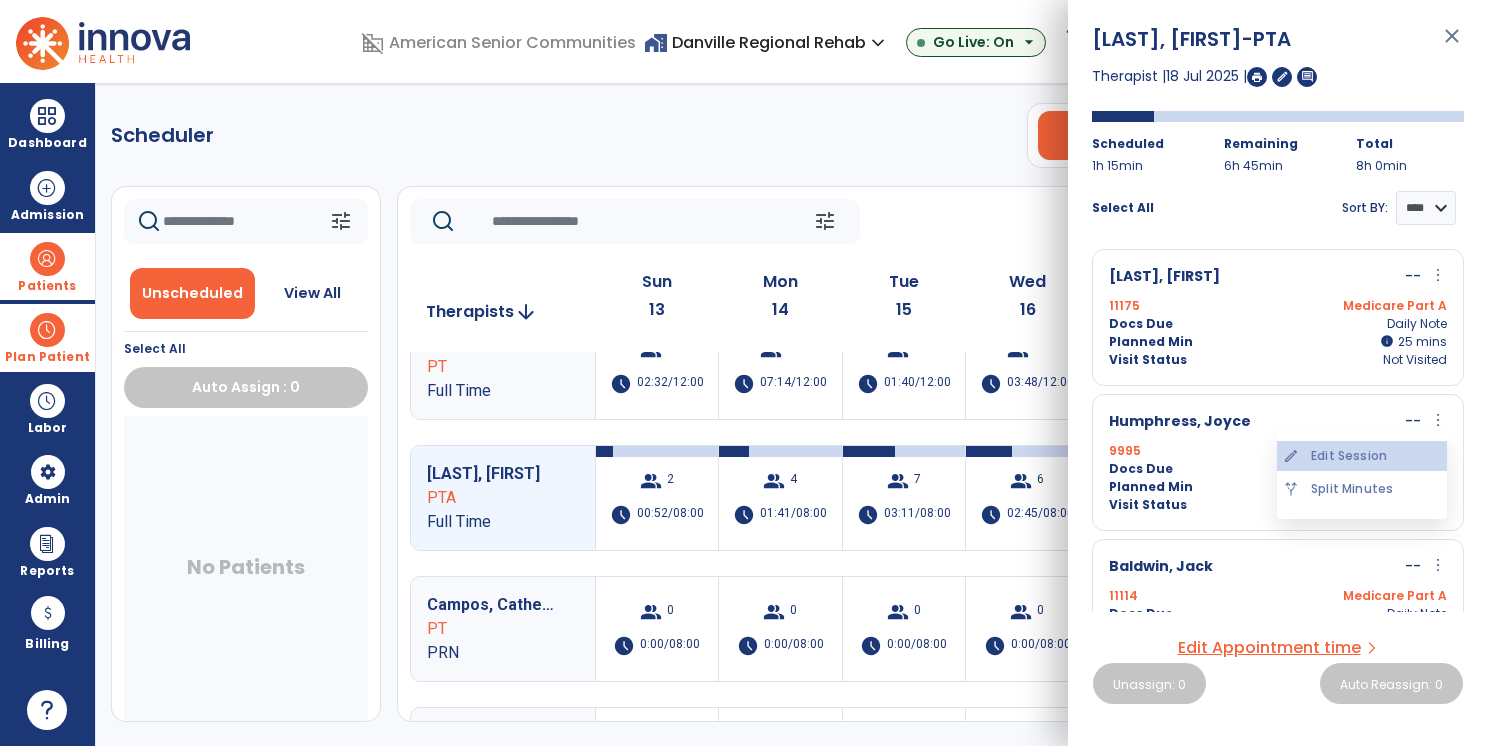 click on "edit   Edit Session" at bounding box center [1362, 456] 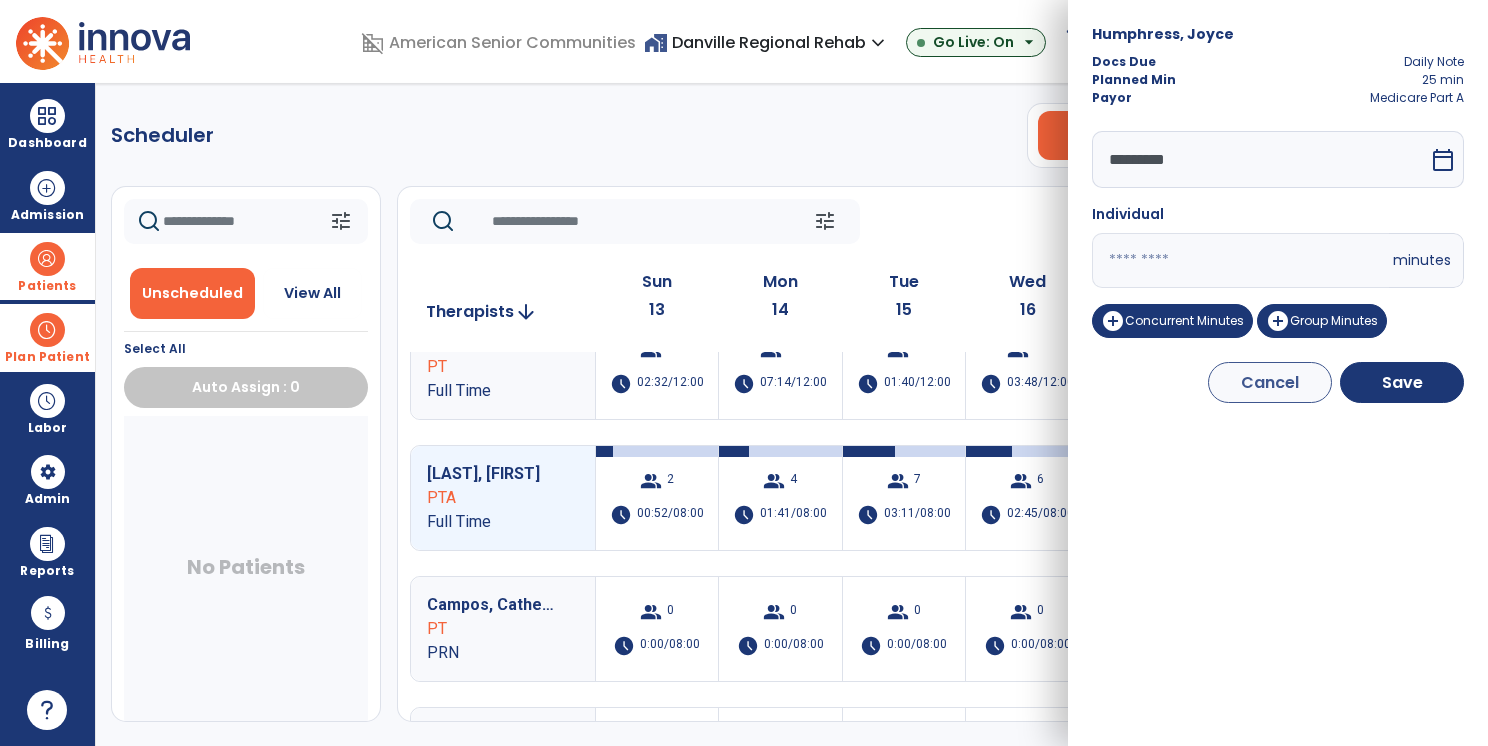 click on "*********" at bounding box center (1260, 159) 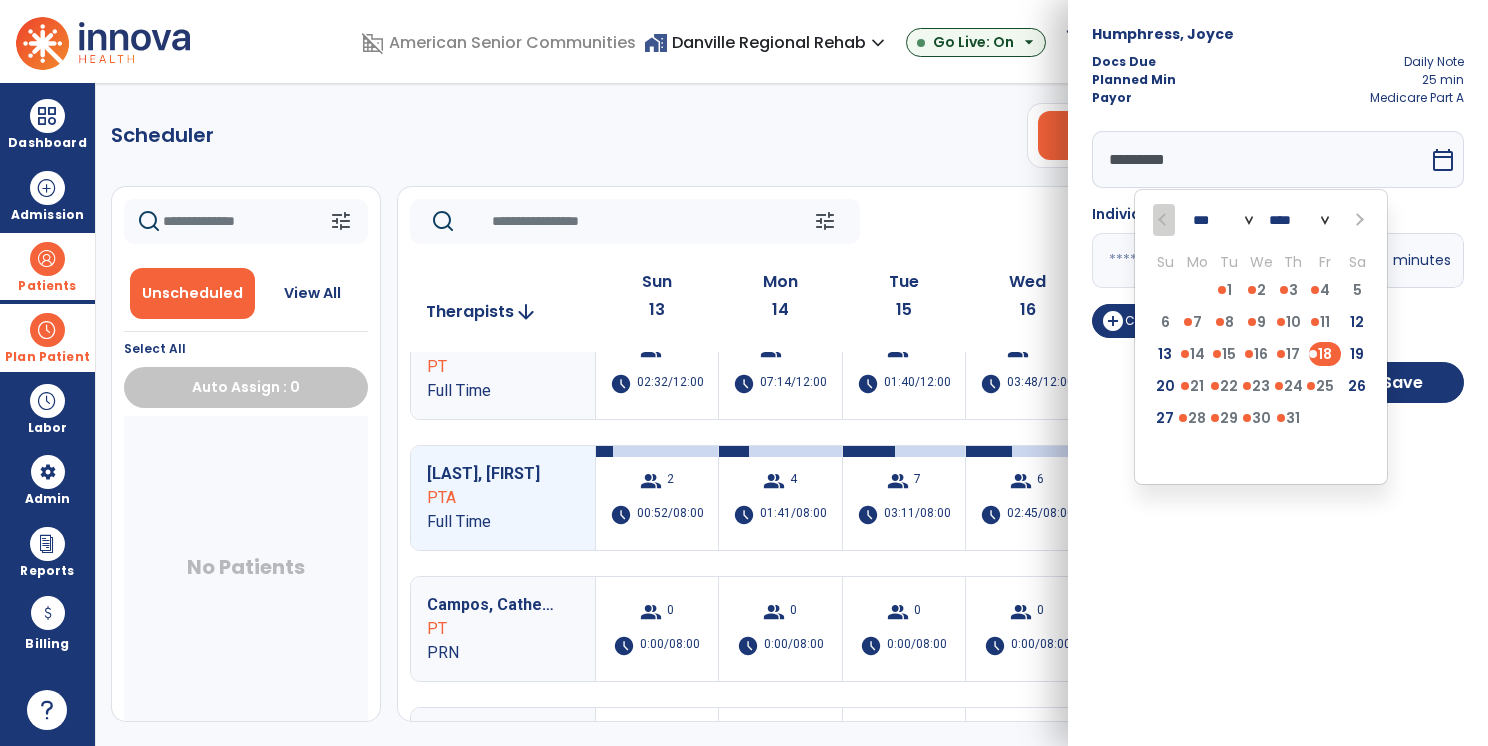 click on "13" at bounding box center (1165, 354) 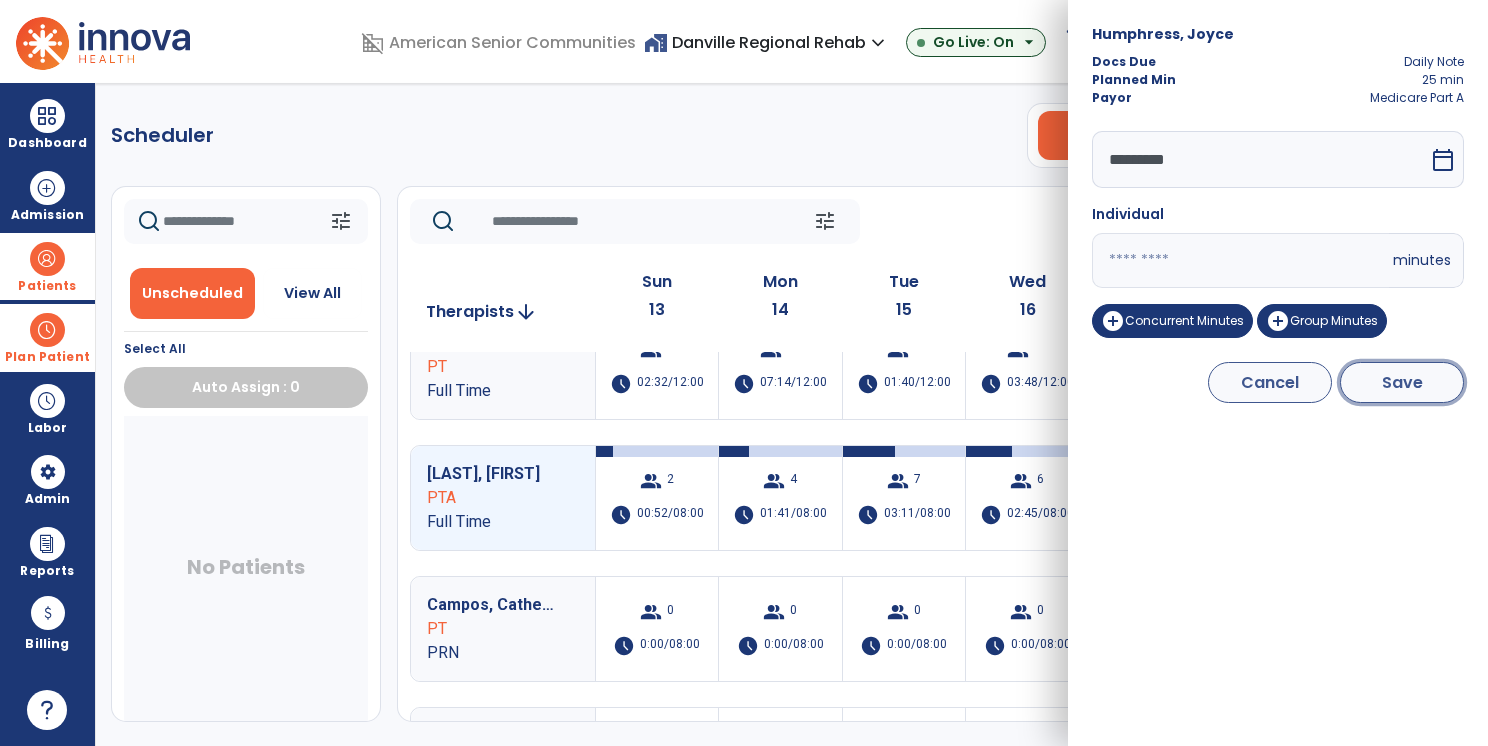 click on "Save" at bounding box center (1402, 382) 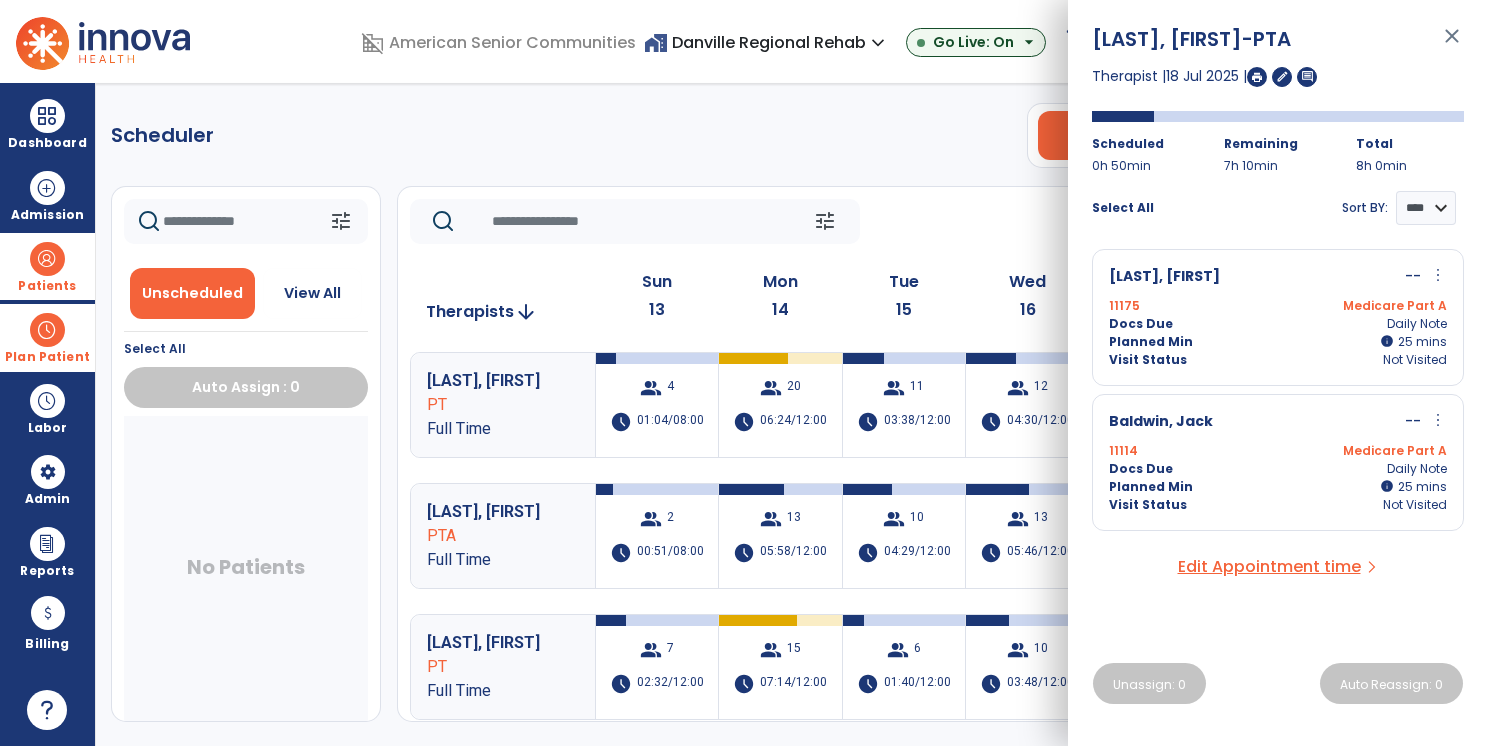 drag, startPoint x: 1364, startPoint y: 394, endPoint x: 1004, endPoint y: 94, distance: 468.615 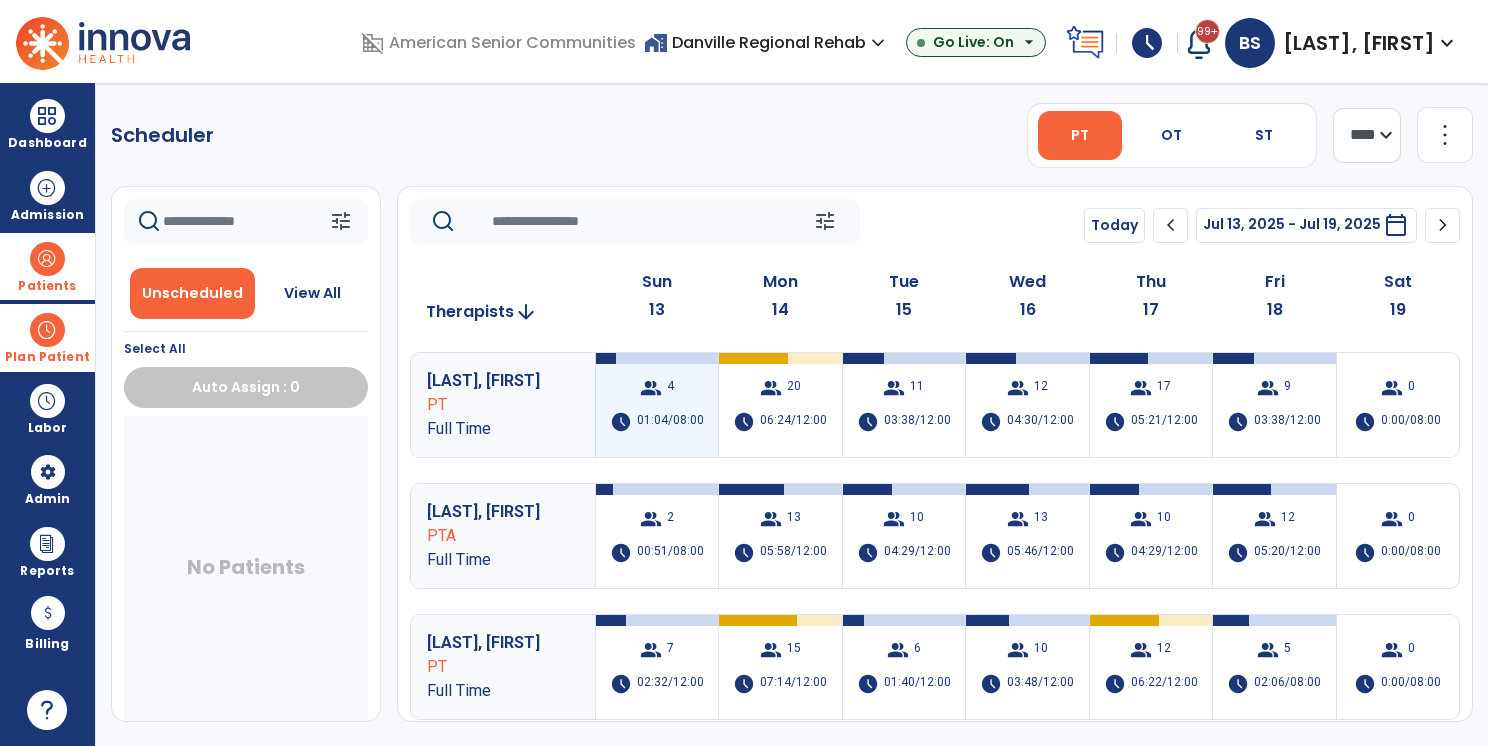 click on "group  4  schedule  01:04/08:00" at bounding box center [657, 405] 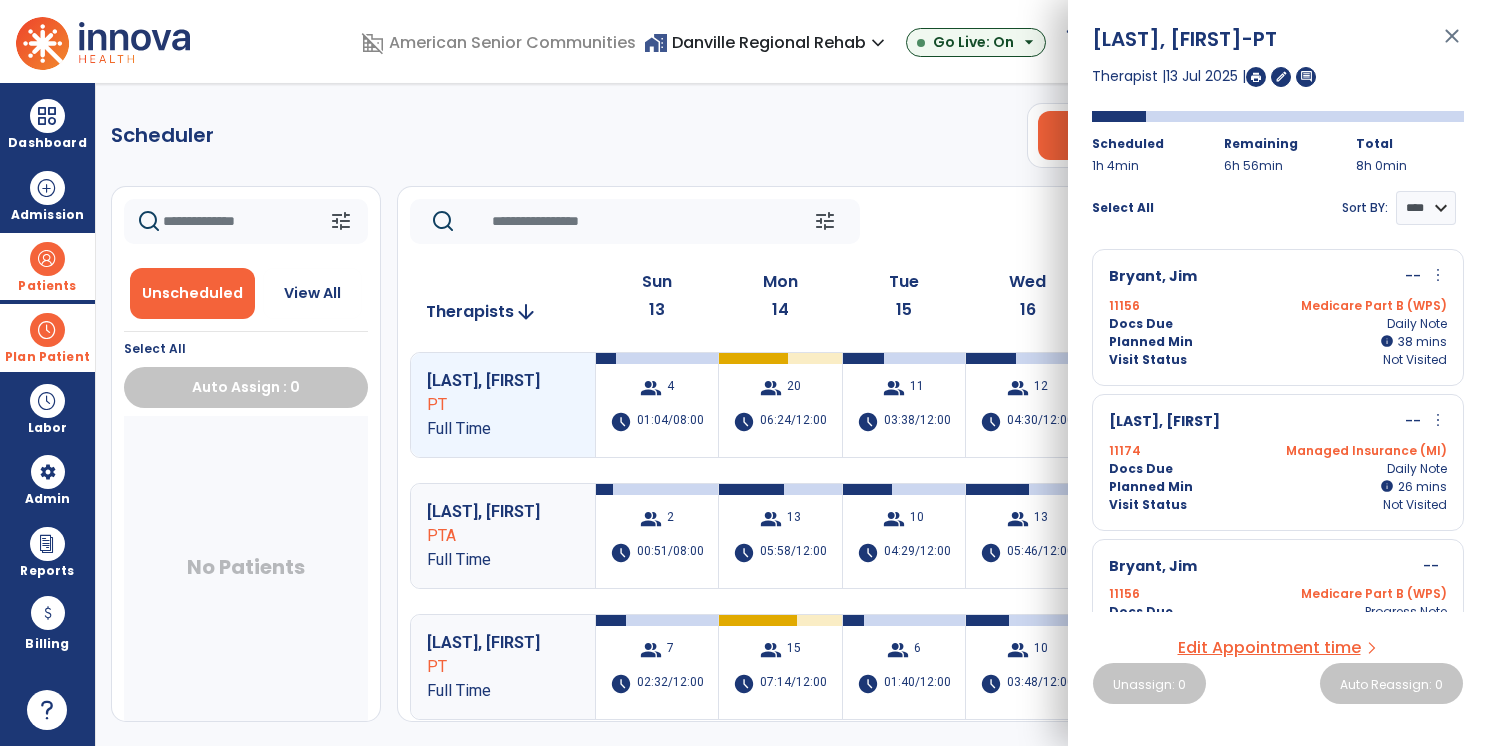 click on "11156 Medicare Part B (WPS)" at bounding box center (1278, 306) 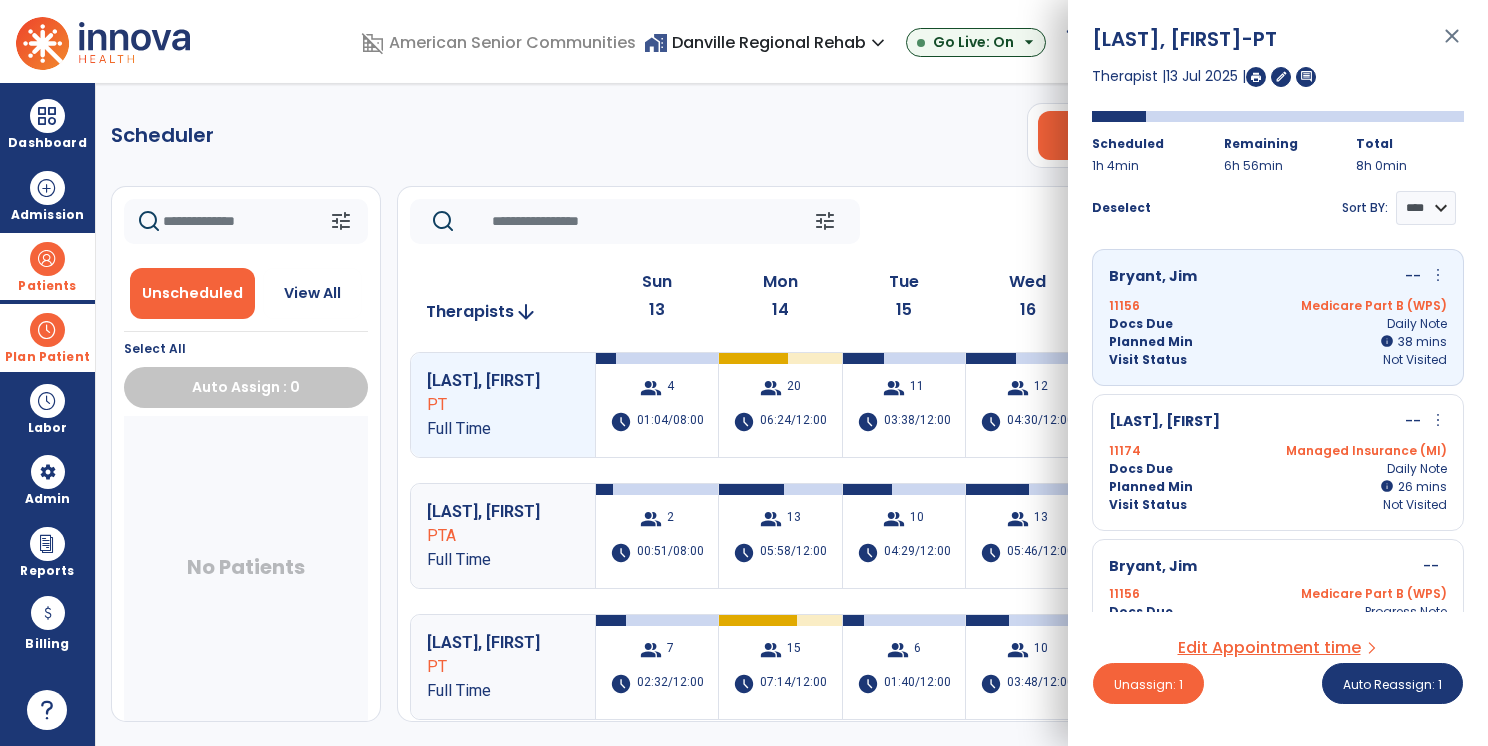 click on "11174 Managed Insurance (MI)" at bounding box center (1278, 451) 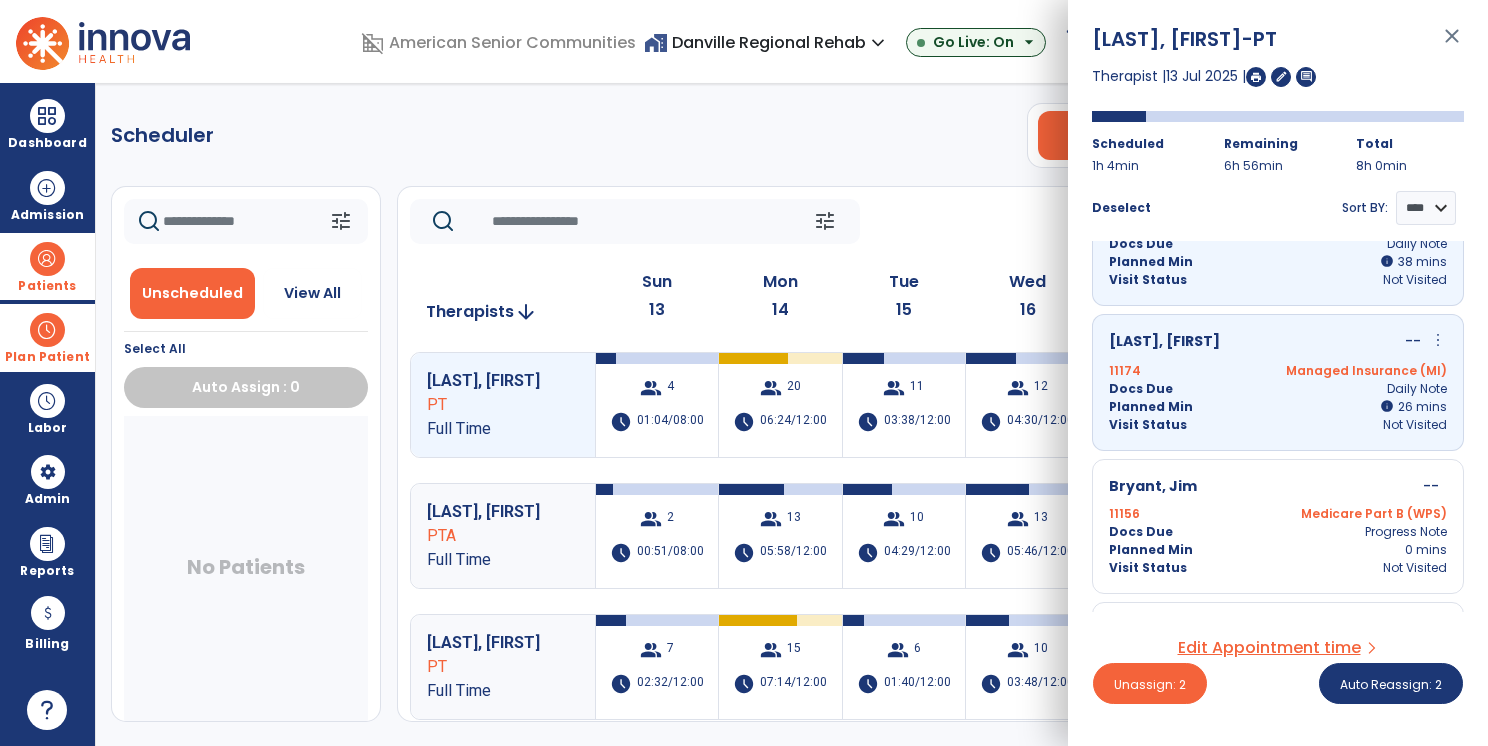 scroll, scrollTop: 0, scrollLeft: 0, axis: both 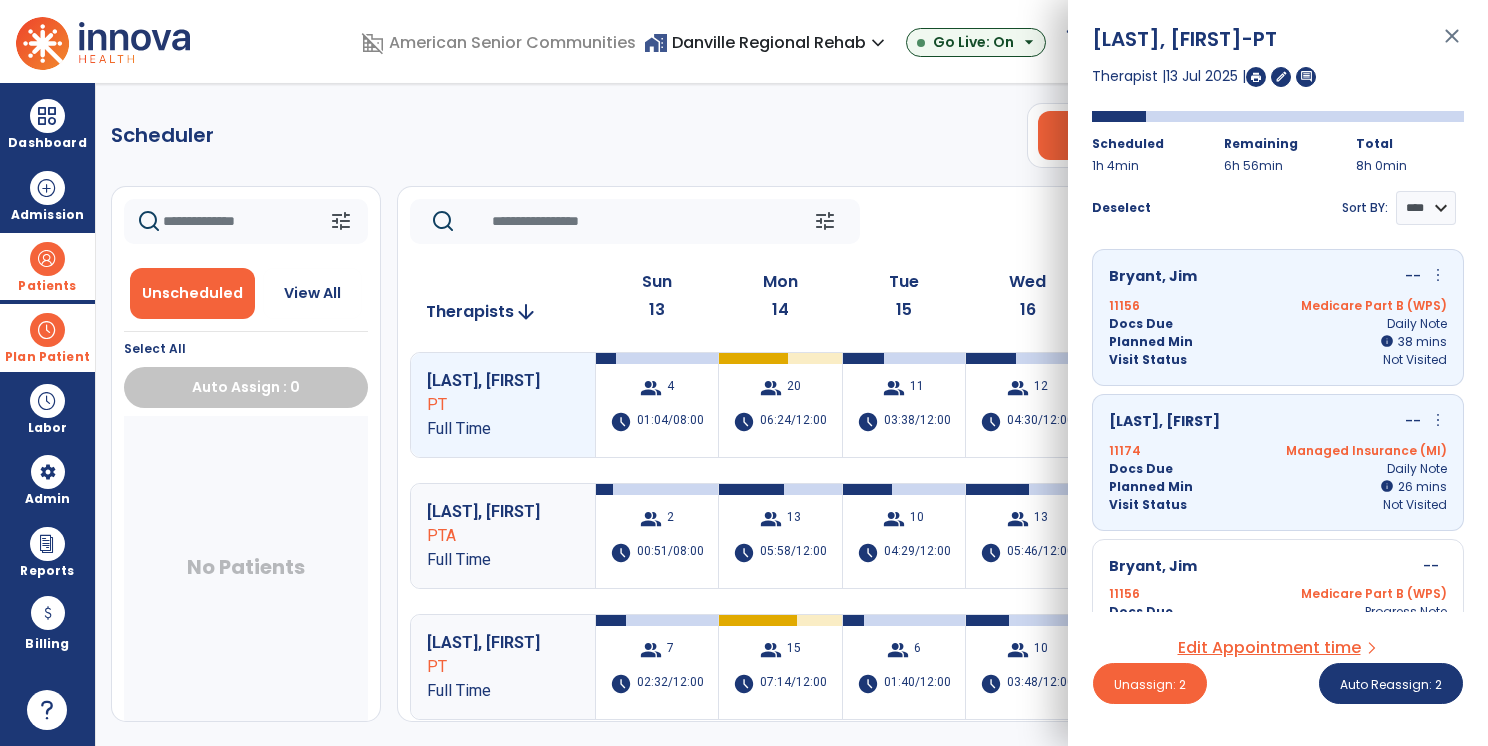 click on "Docs Due Daily Note" at bounding box center (1278, 324) 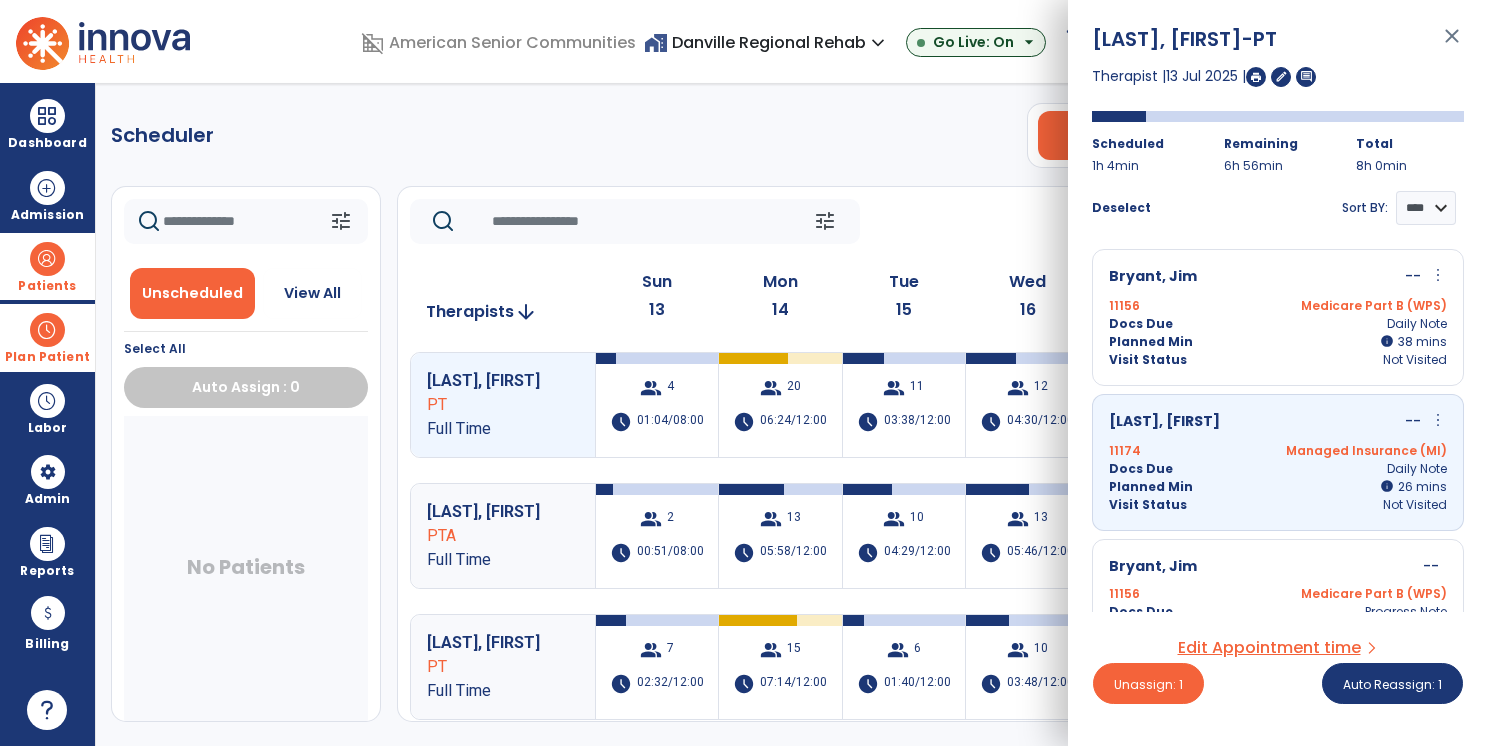 click on "Zimmerman, Randall   --  more_vert  edit   Edit Session   alt_route   Split Minutes" at bounding box center (1278, 422) 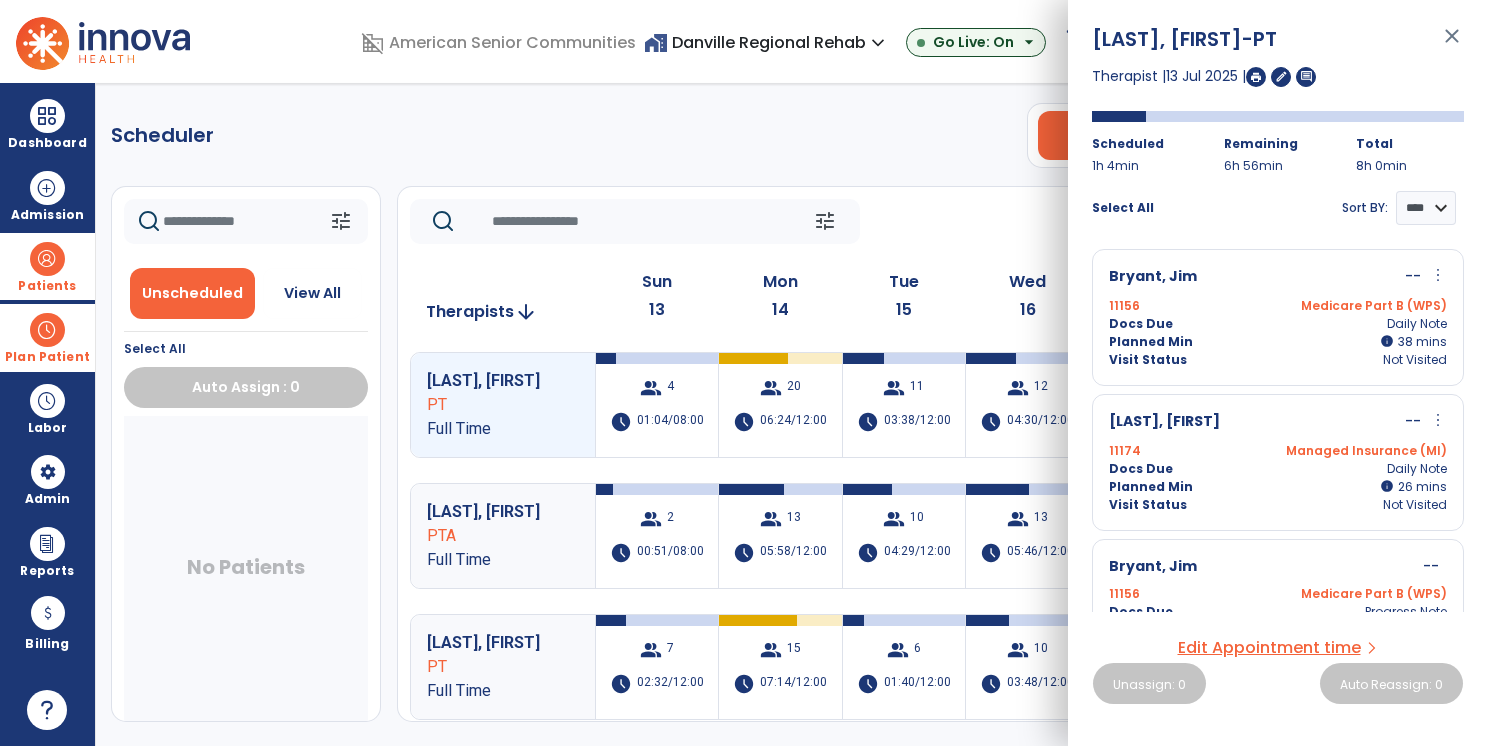 click on "more_vert" at bounding box center [1438, 275] 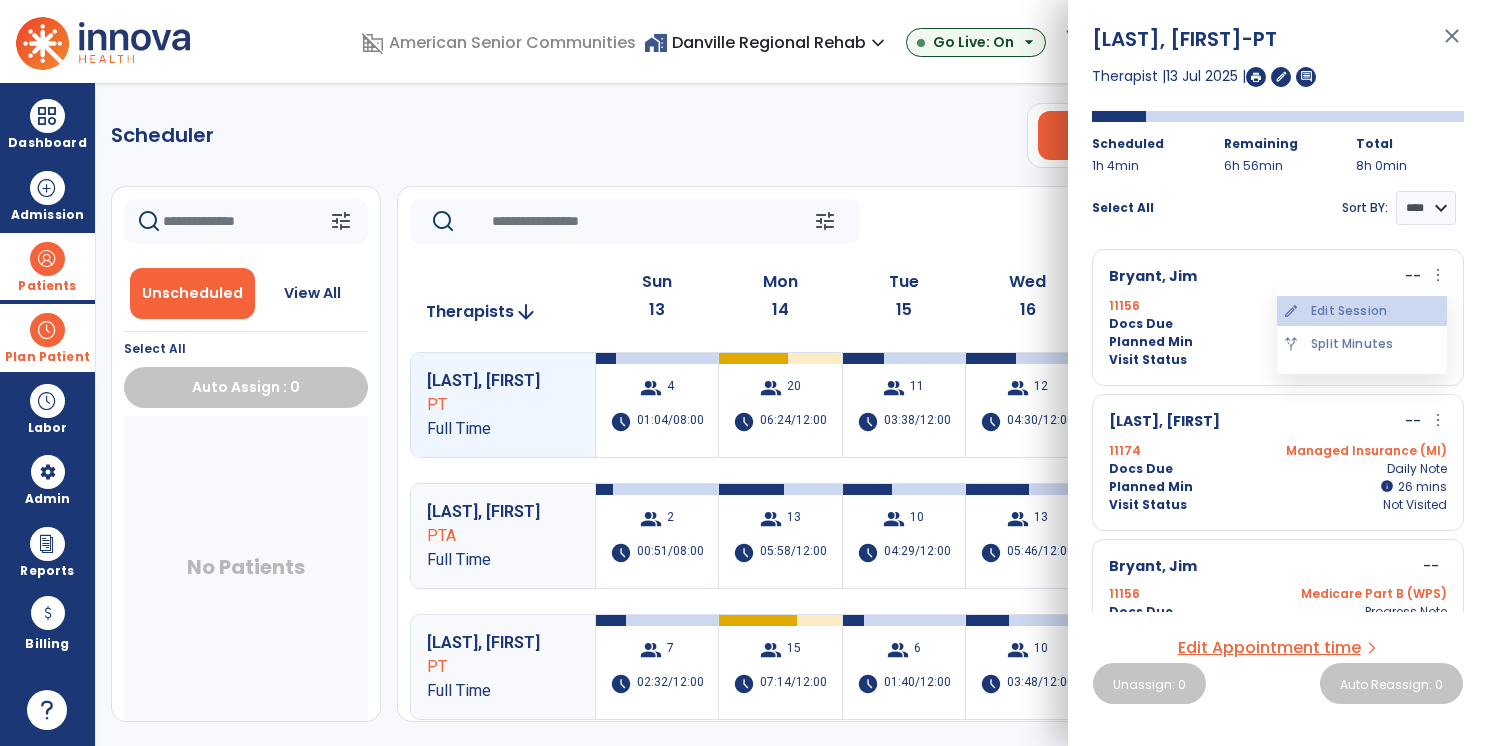 click on "edit   Edit Session" at bounding box center (1362, 311) 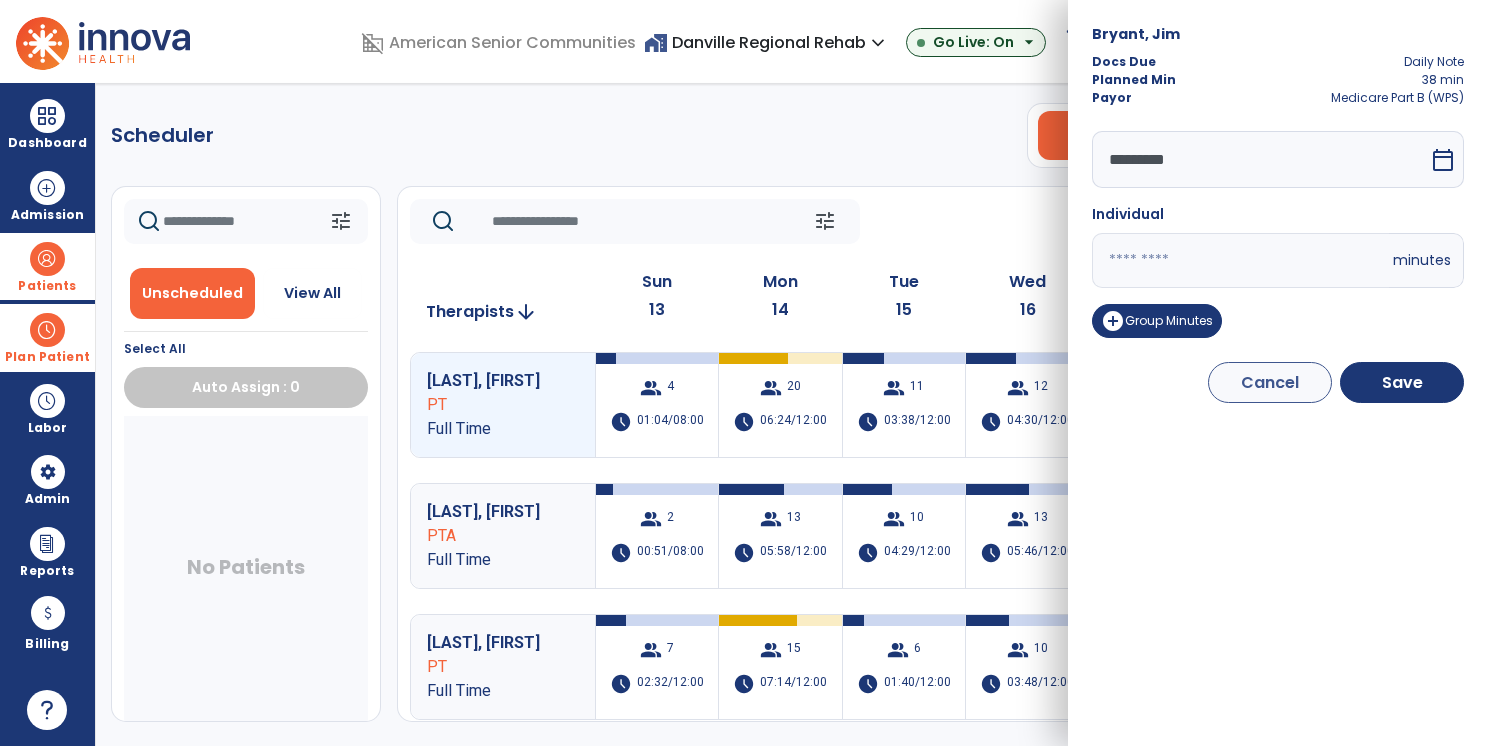 click on "*********" at bounding box center (1260, 159) 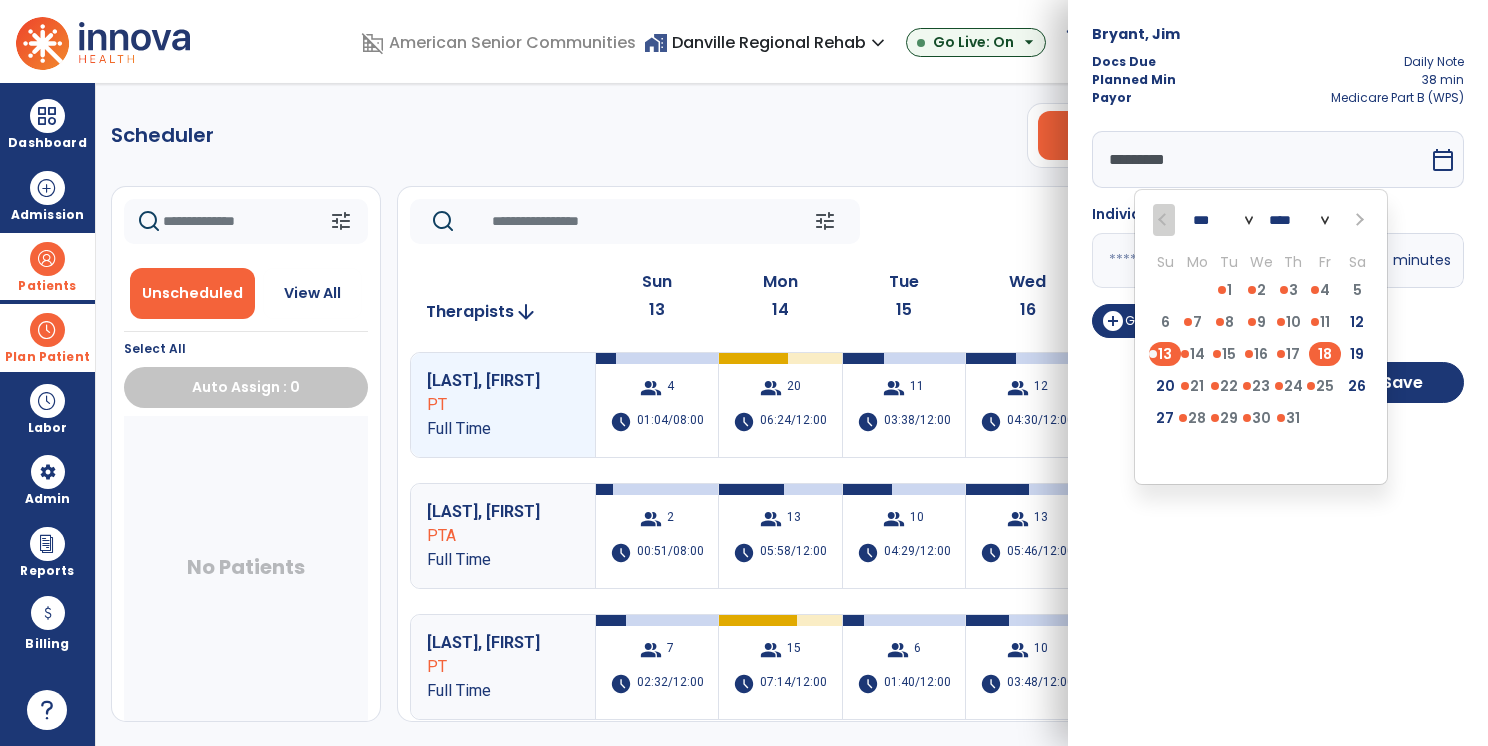 click on "18" at bounding box center [1325, 354] 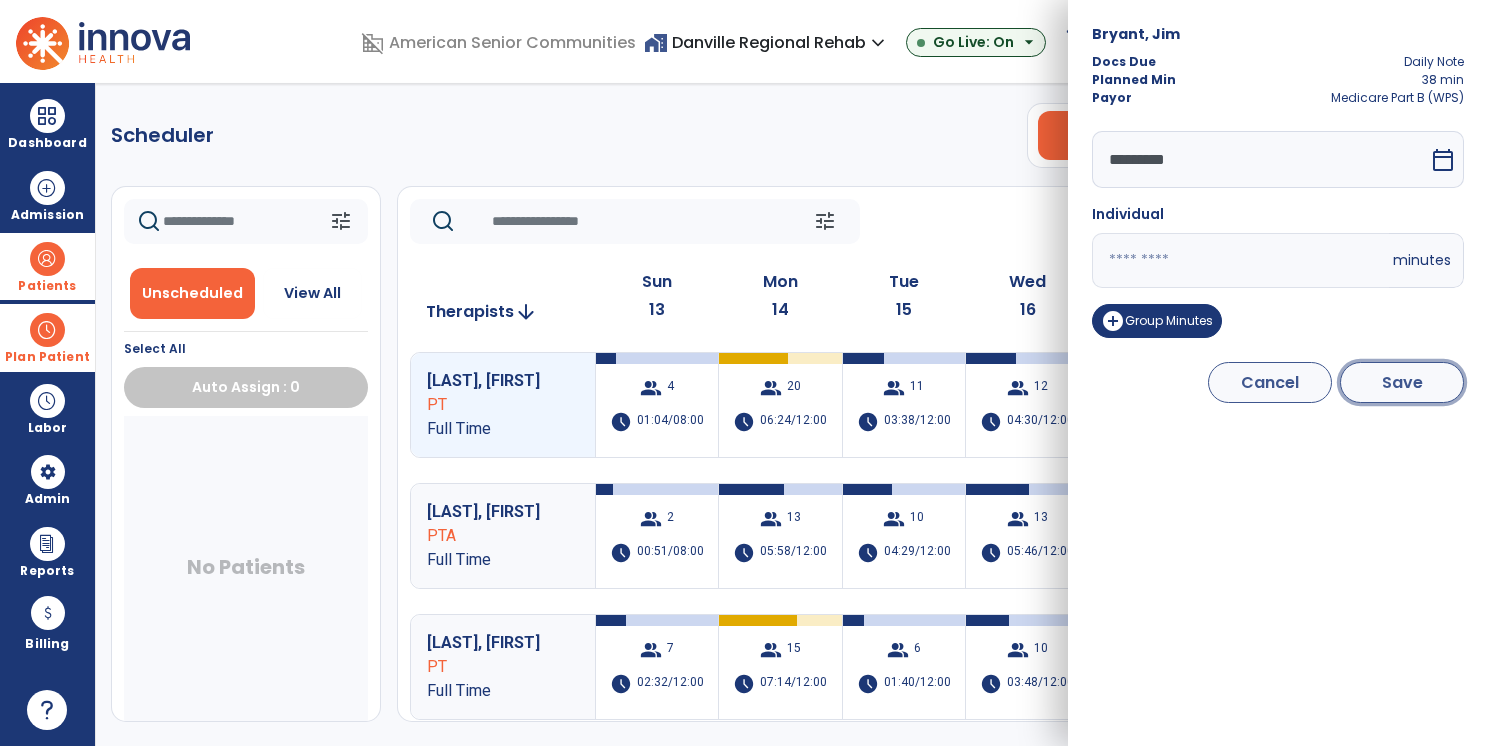 click on "Save" at bounding box center (1402, 382) 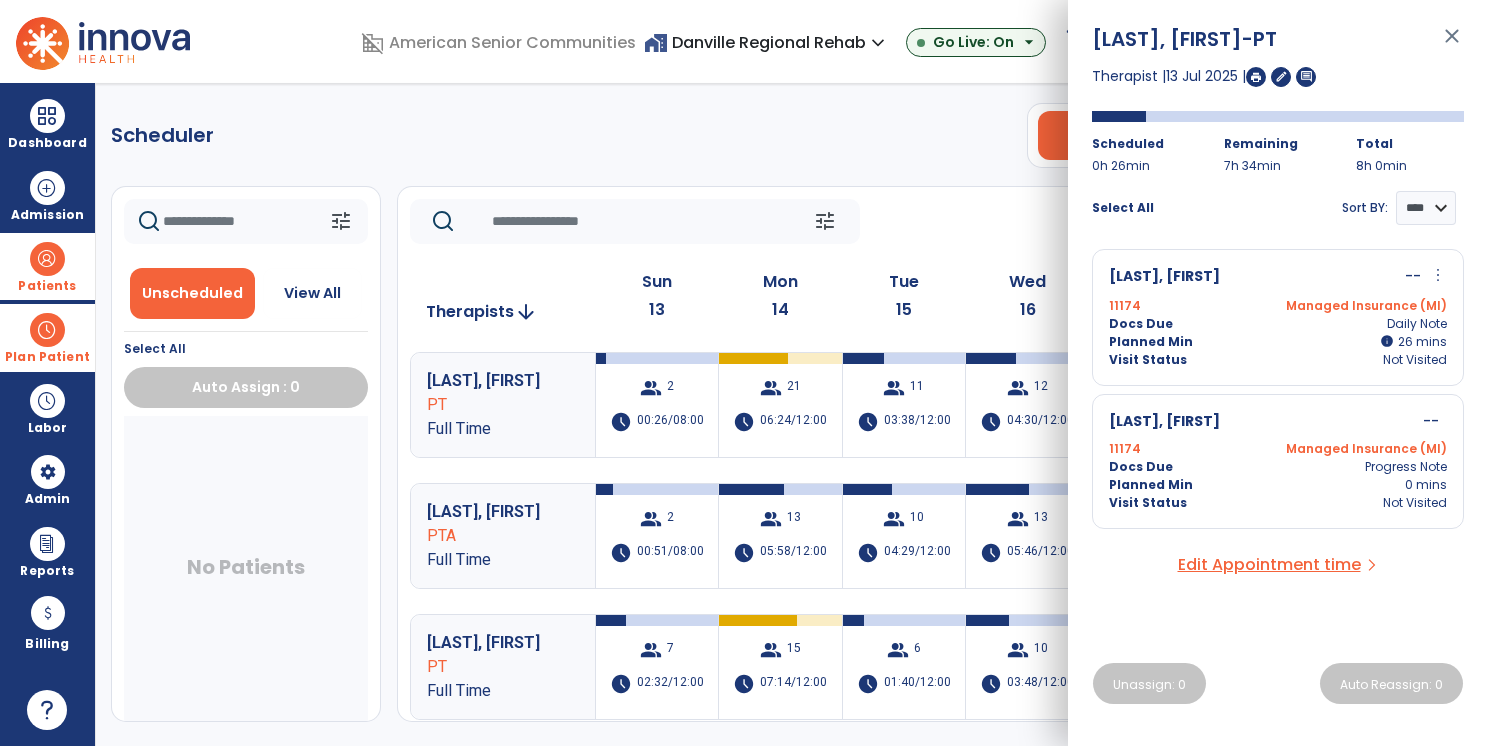 click on "more_vert" at bounding box center (1438, 275) 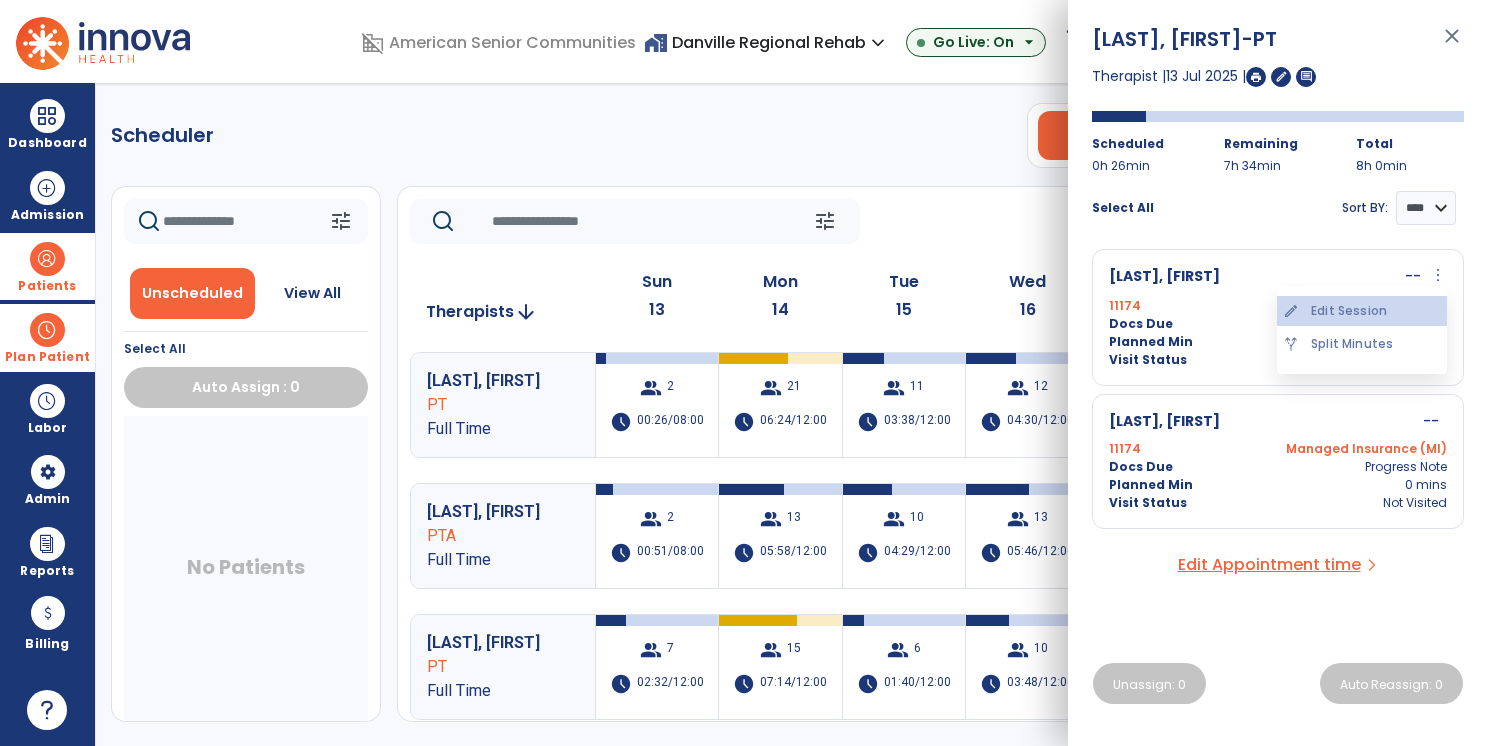 click on "edit   Edit Session" at bounding box center [1362, 311] 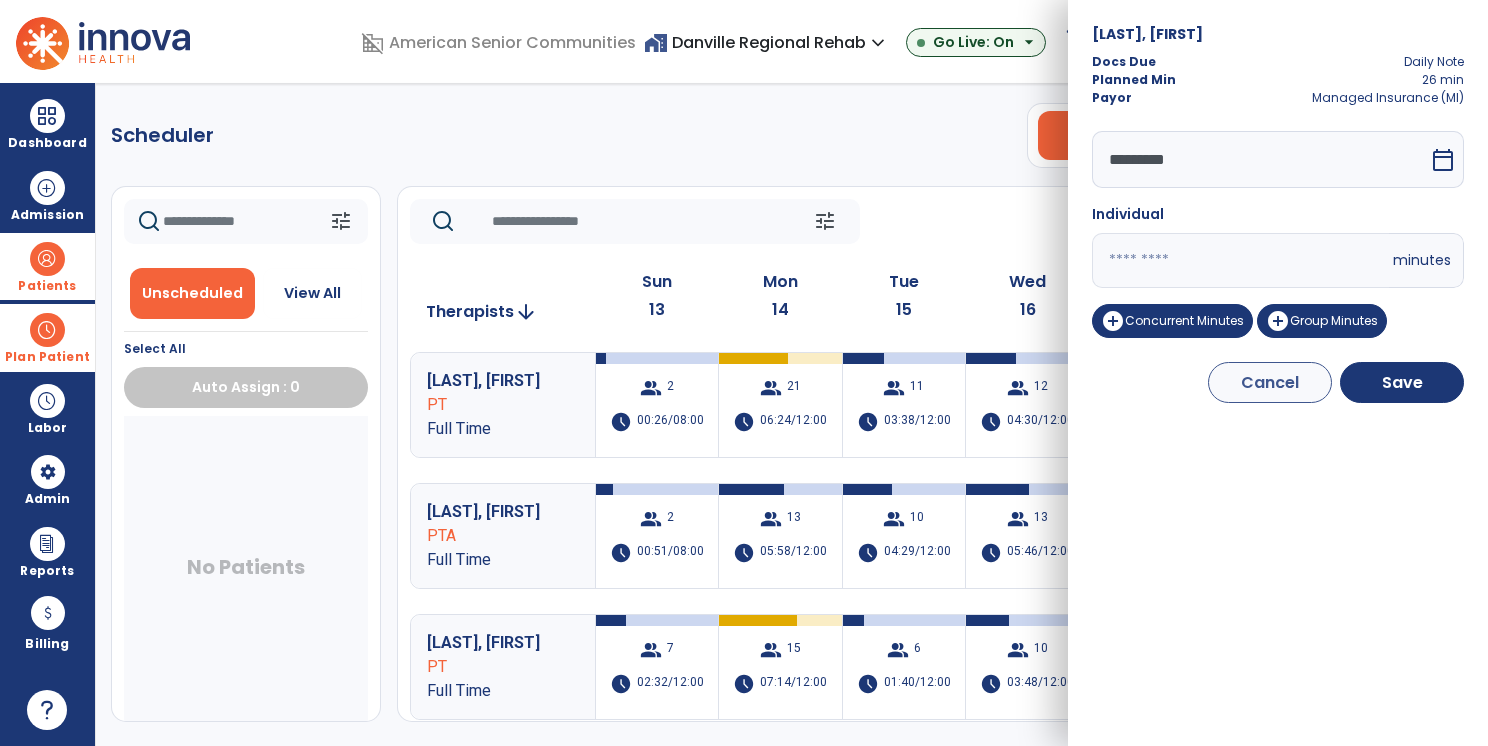 click on "*********" at bounding box center (1260, 159) 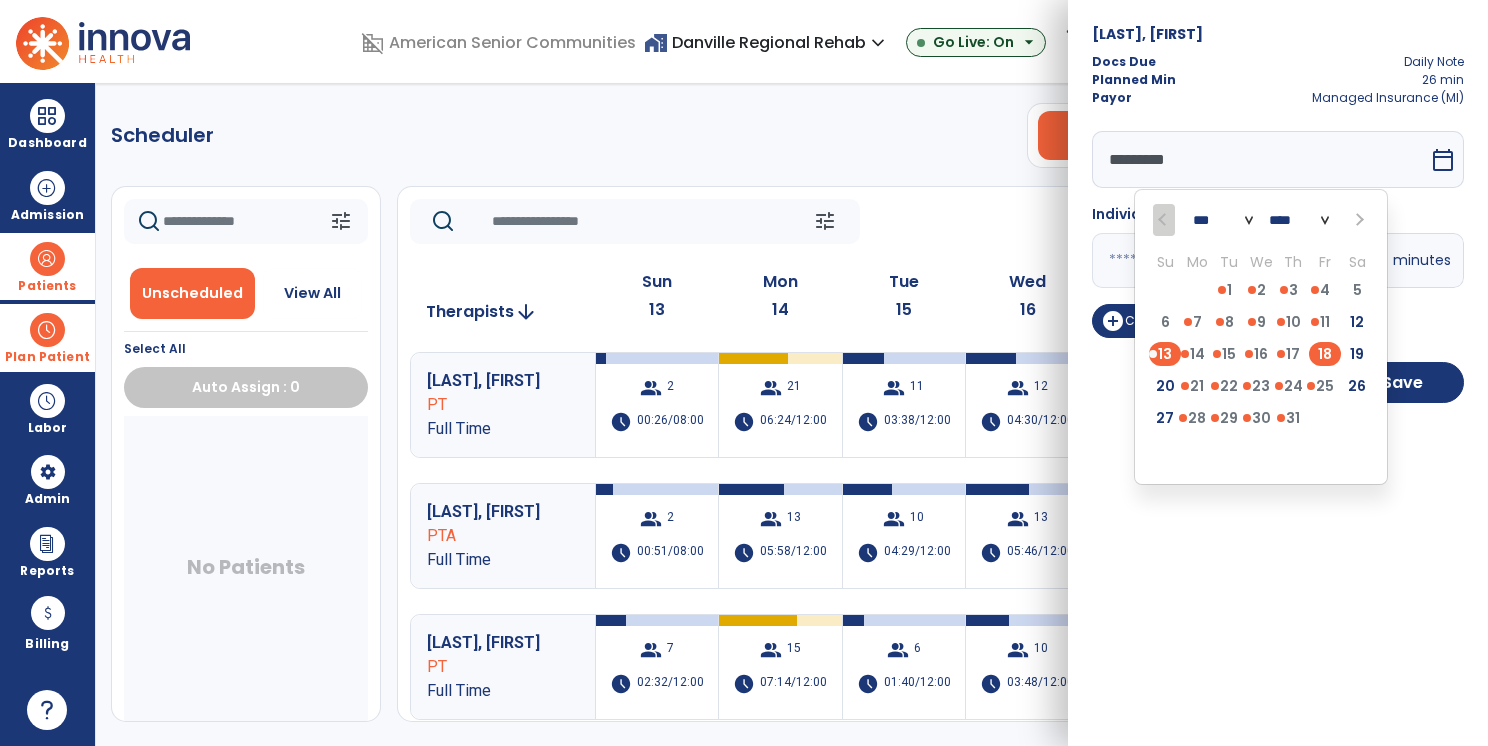 click on "18" at bounding box center [1325, 354] 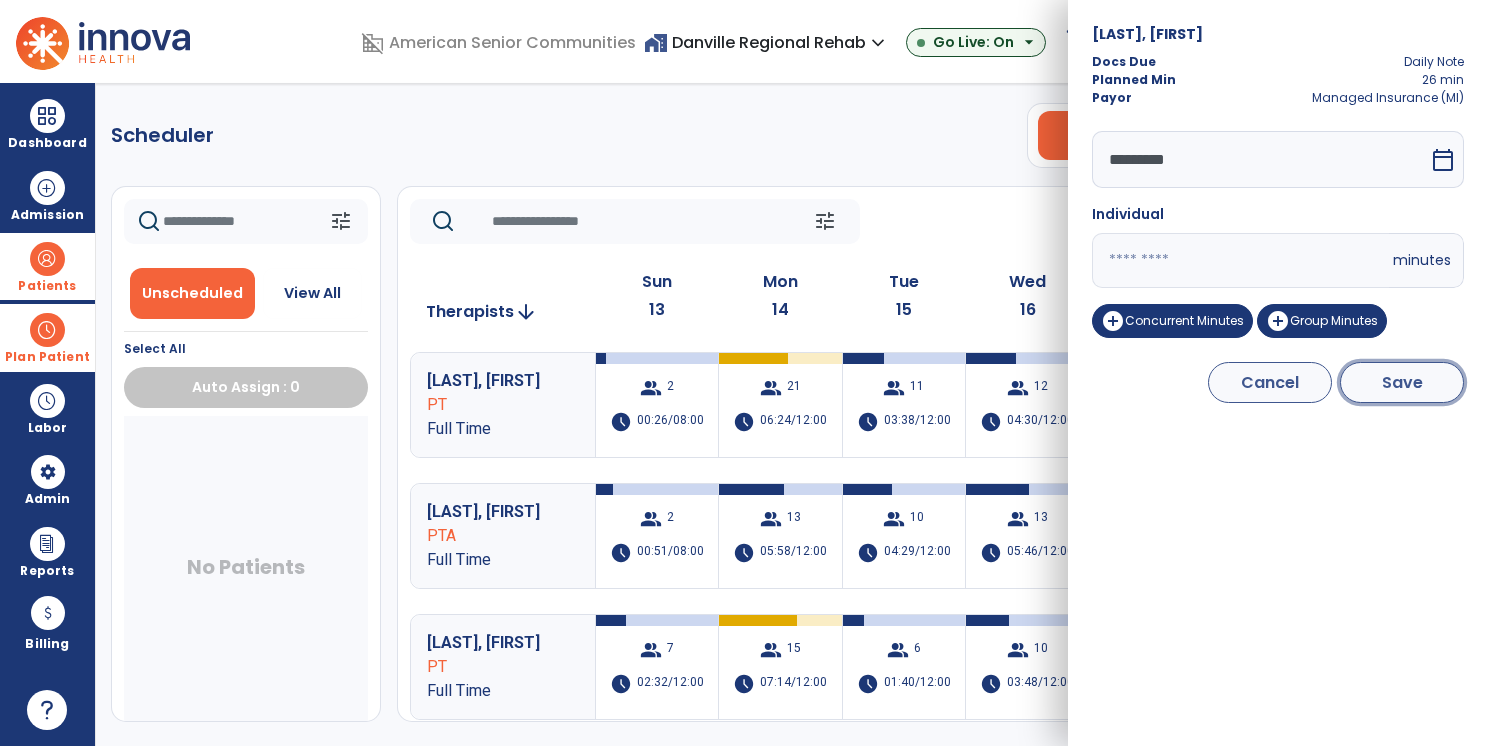 click on "Save" at bounding box center (1402, 382) 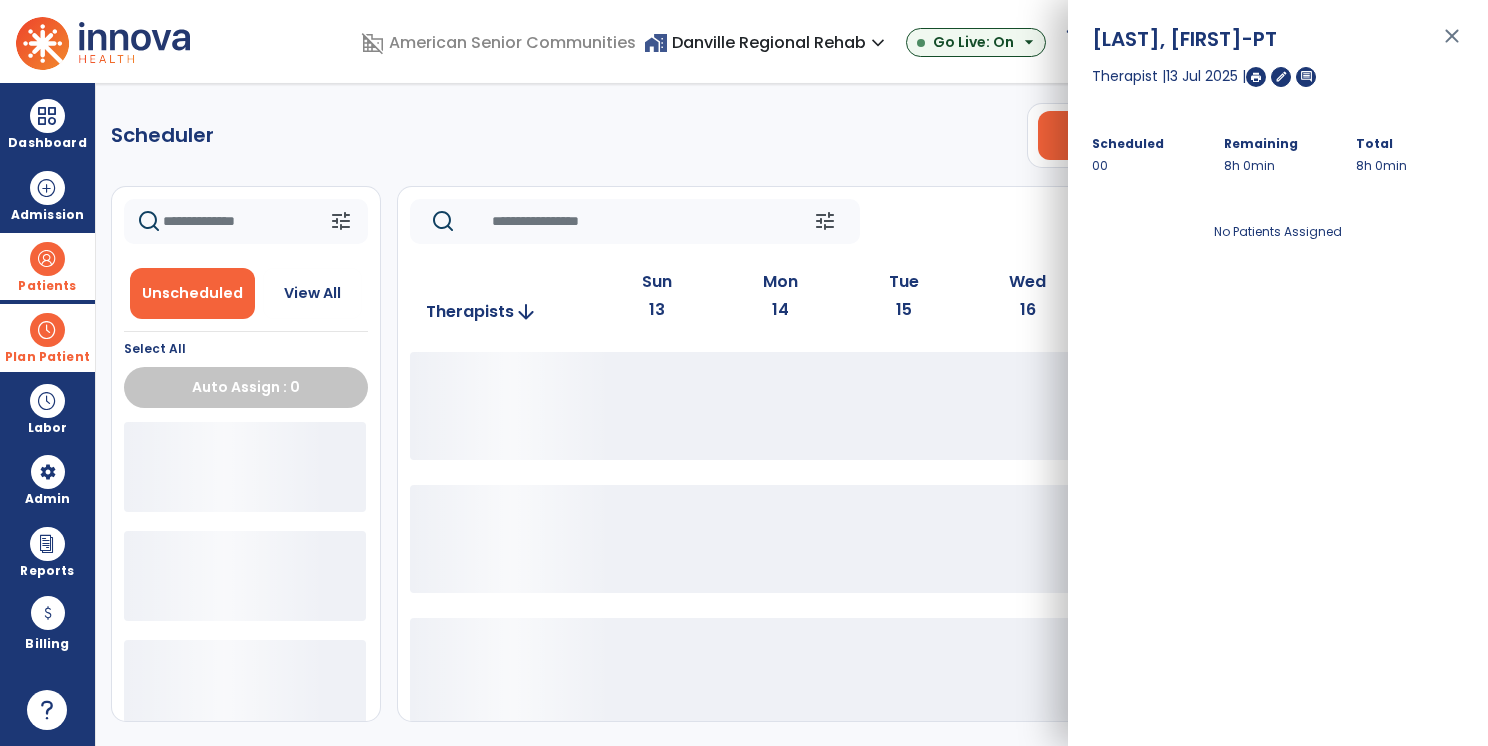 click on "close" at bounding box center (1452, 45) 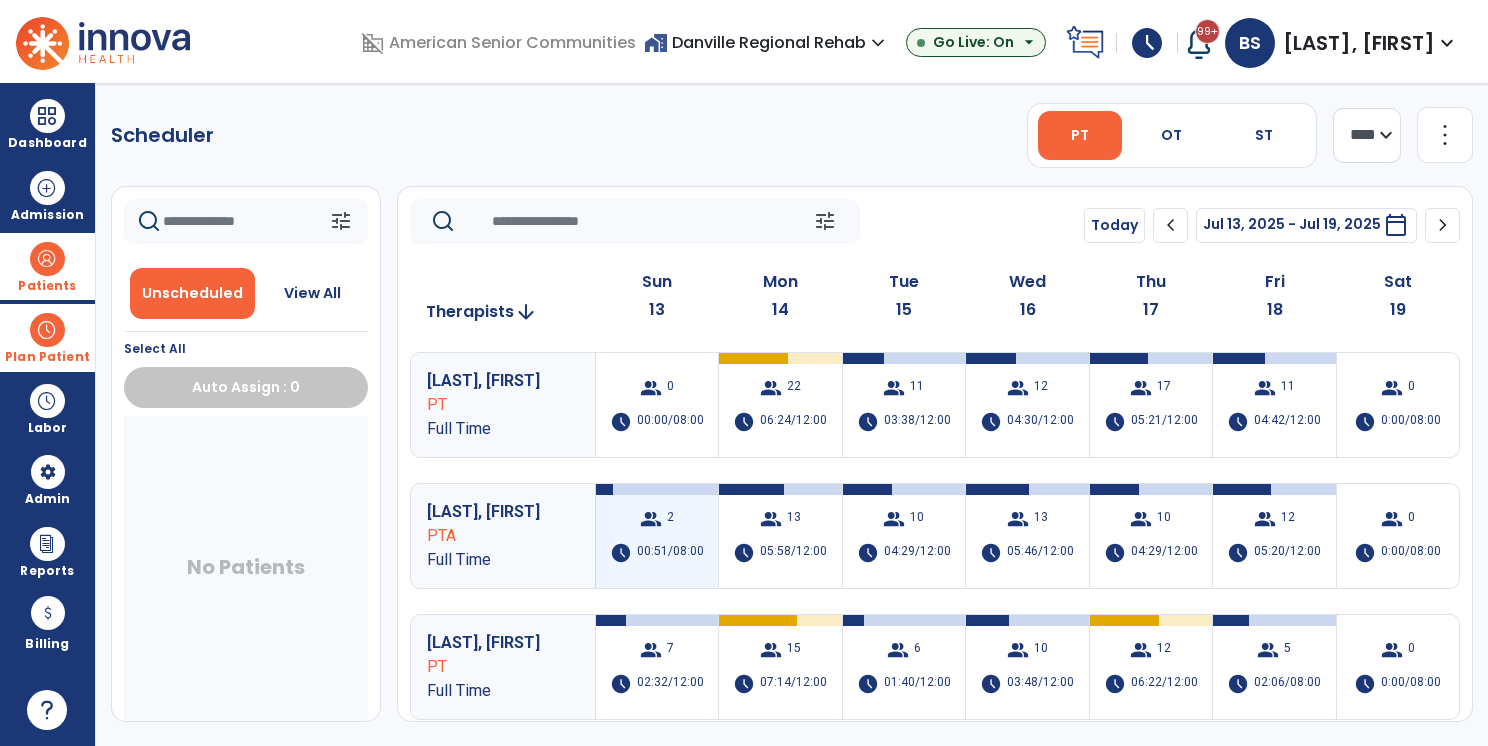 click on "group  2  schedule  00:51/08:00" at bounding box center [657, 536] 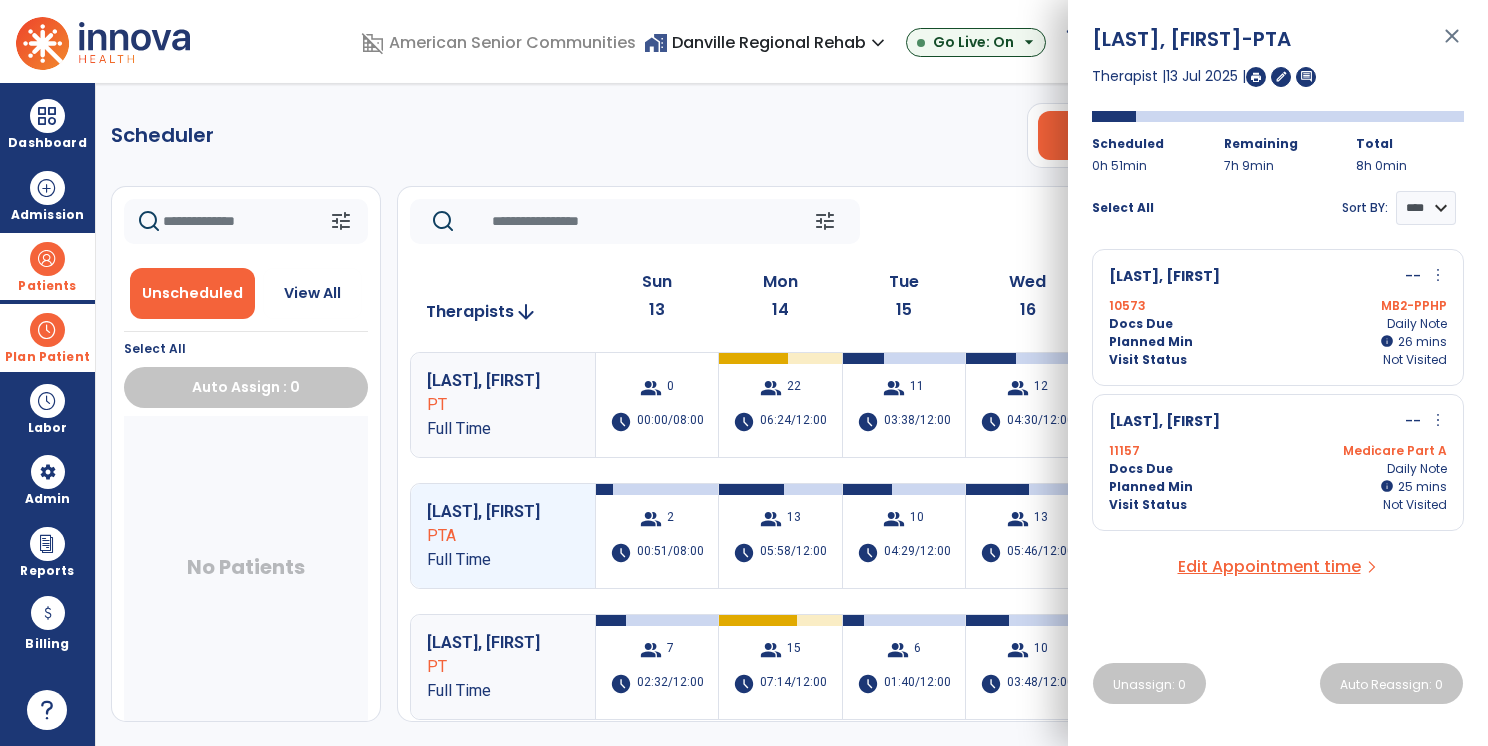 drag, startPoint x: 1203, startPoint y: 354, endPoint x: 1205, endPoint y: 364, distance: 10.198039 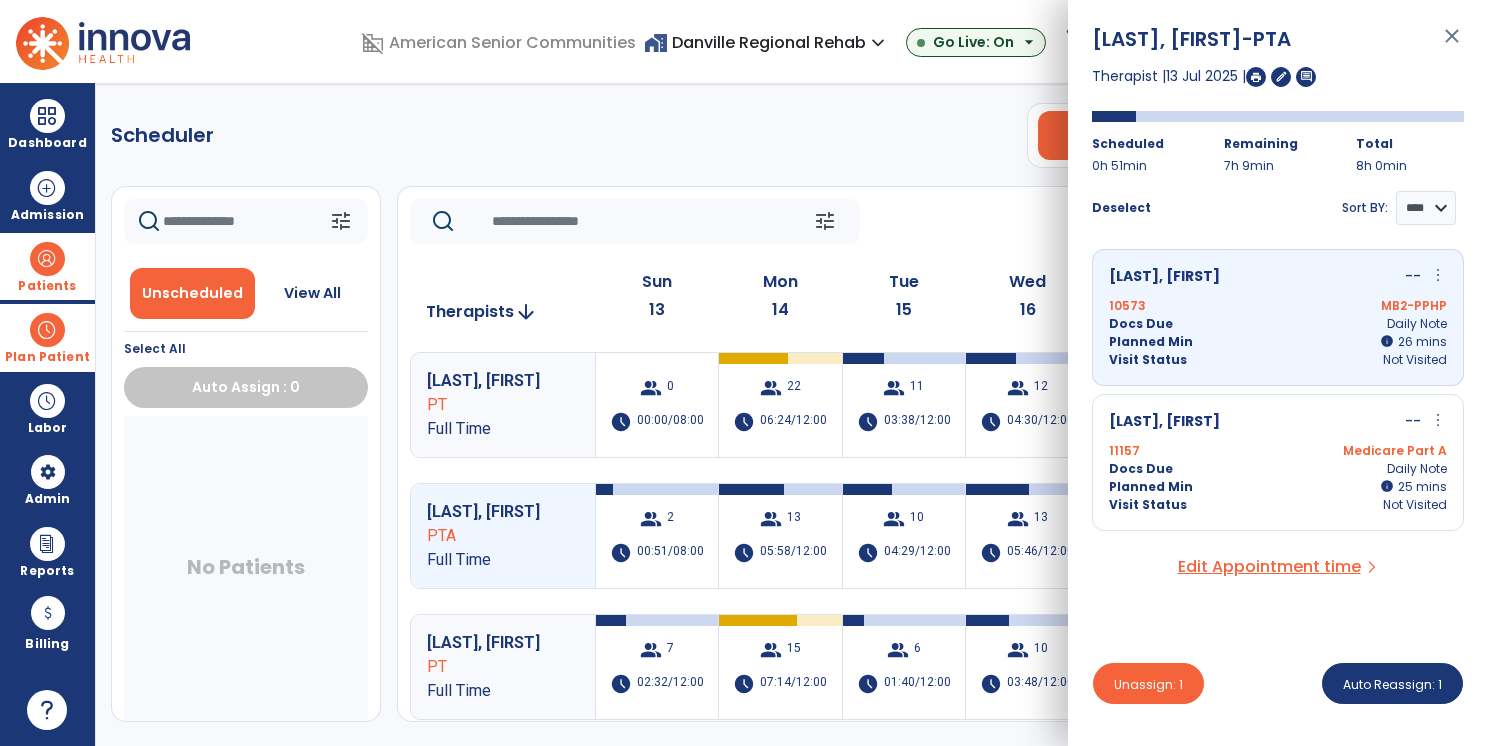 click on "Rossok, Catherine   --  more_vert  edit   Edit Session   alt_route   Split Minutes  11157 Medicare Part A  Docs Due Daily Note   Planned Min  info   25 I 25 mins  Visit Status  Not Visited" at bounding box center [1278, 462] 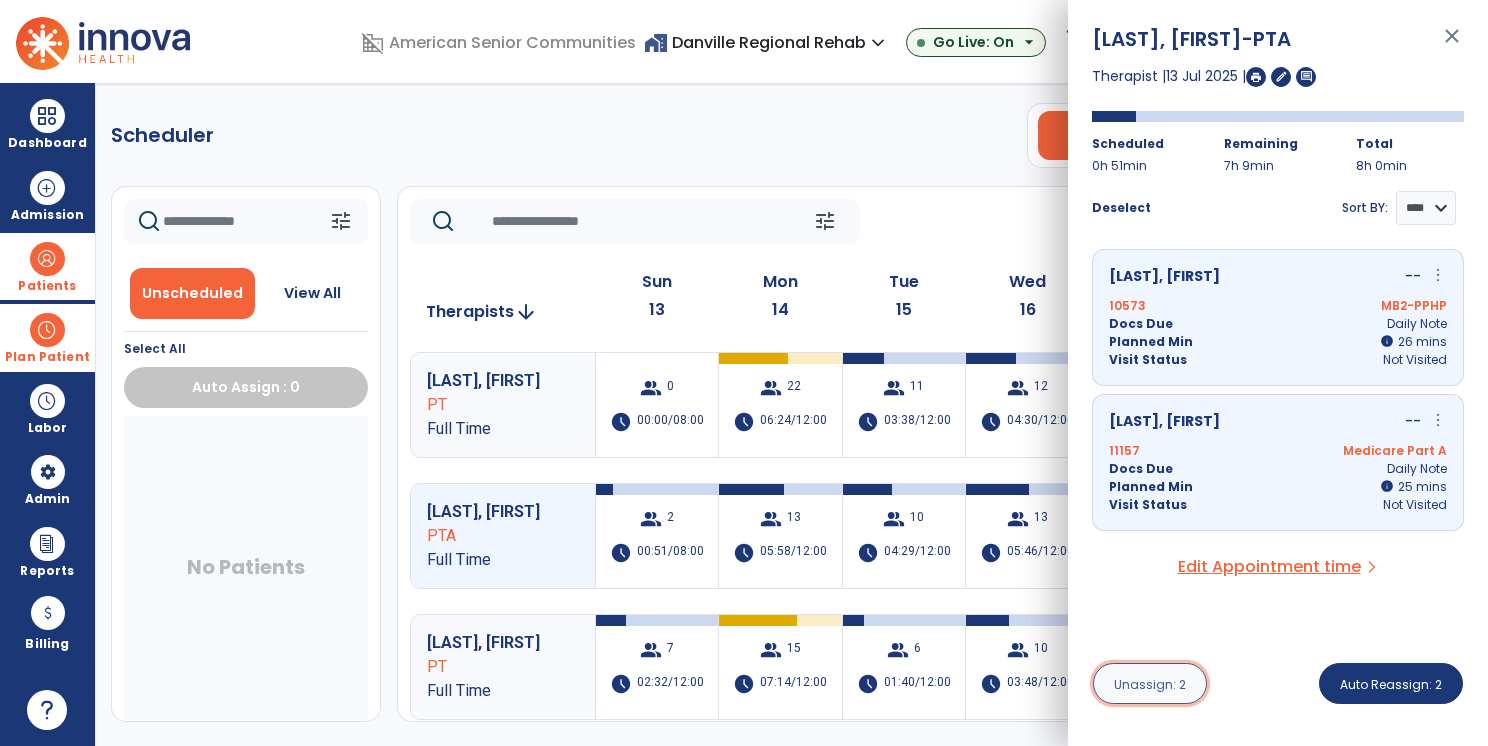 click on "Unassign: 2" at bounding box center (1150, 684) 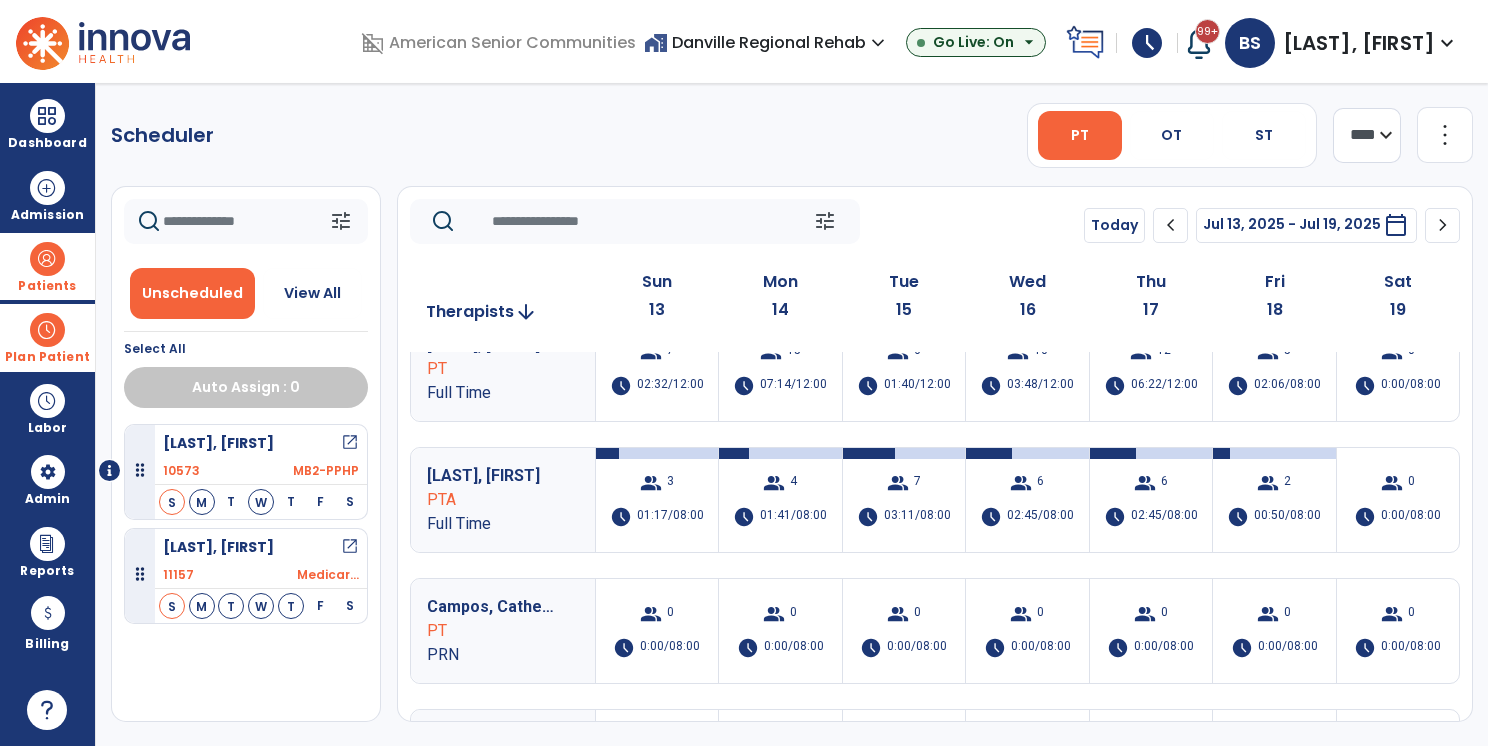 scroll, scrollTop: 300, scrollLeft: 0, axis: vertical 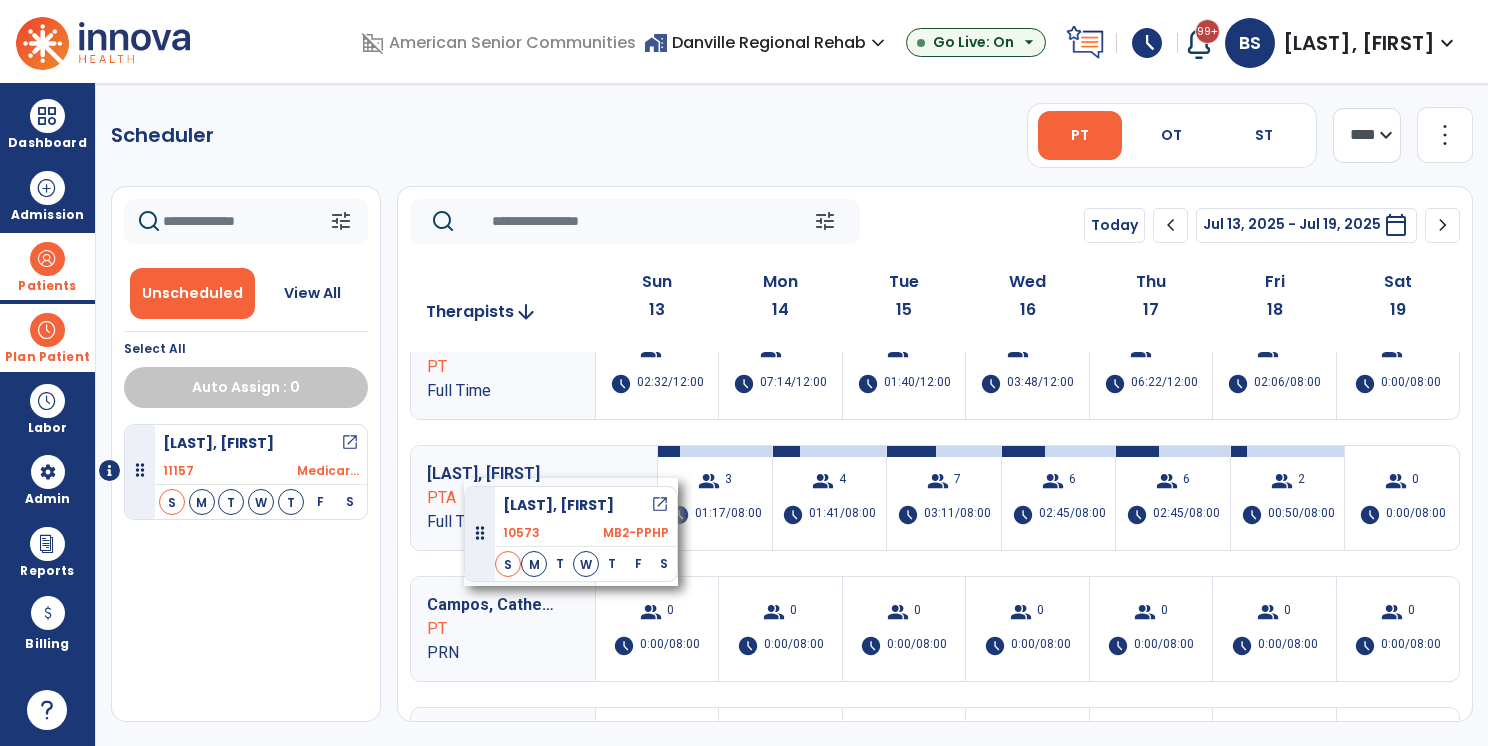 drag, startPoint x: 320, startPoint y: 467, endPoint x: 464, endPoint y: 478, distance: 144.41953 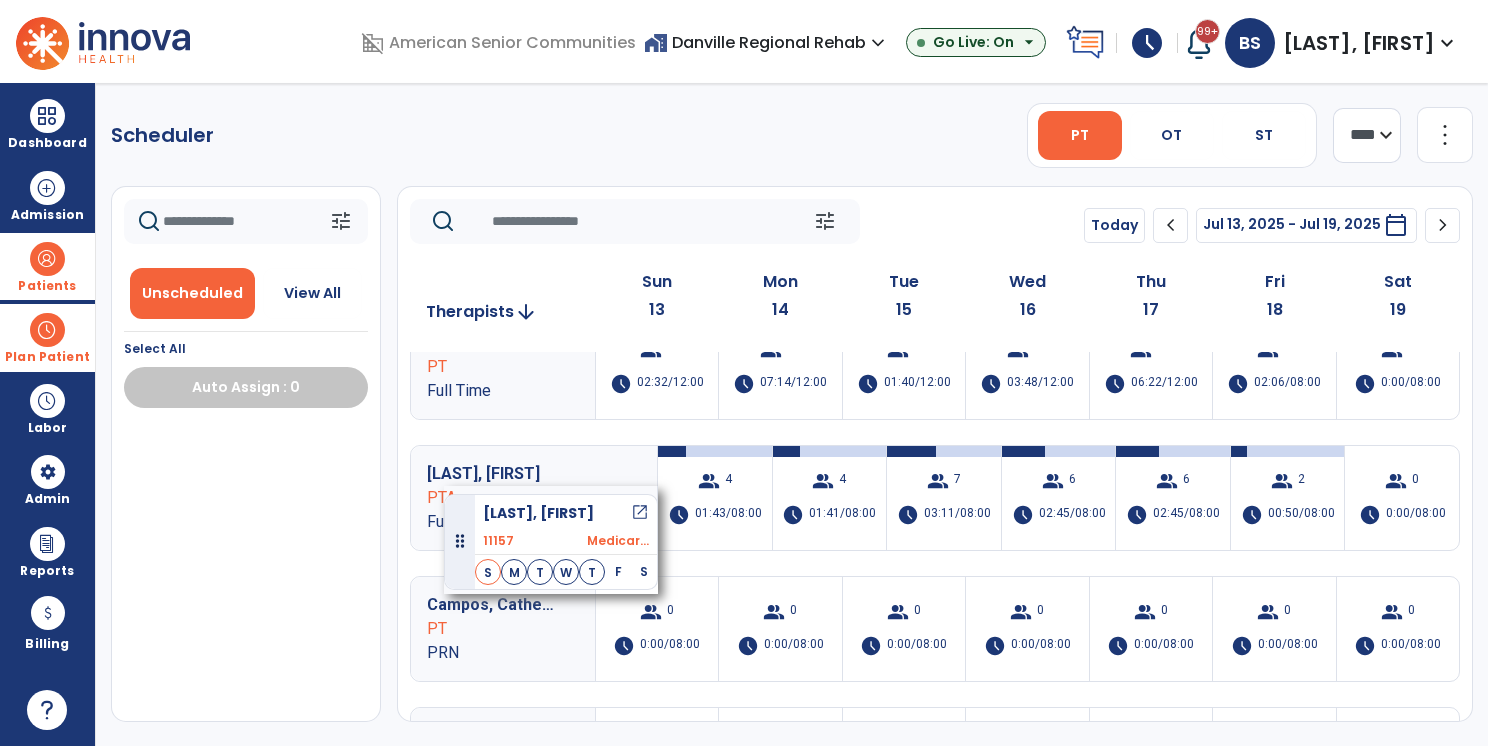 drag, startPoint x: 286, startPoint y: 467, endPoint x: 444, endPoint y: 486, distance: 159.1383 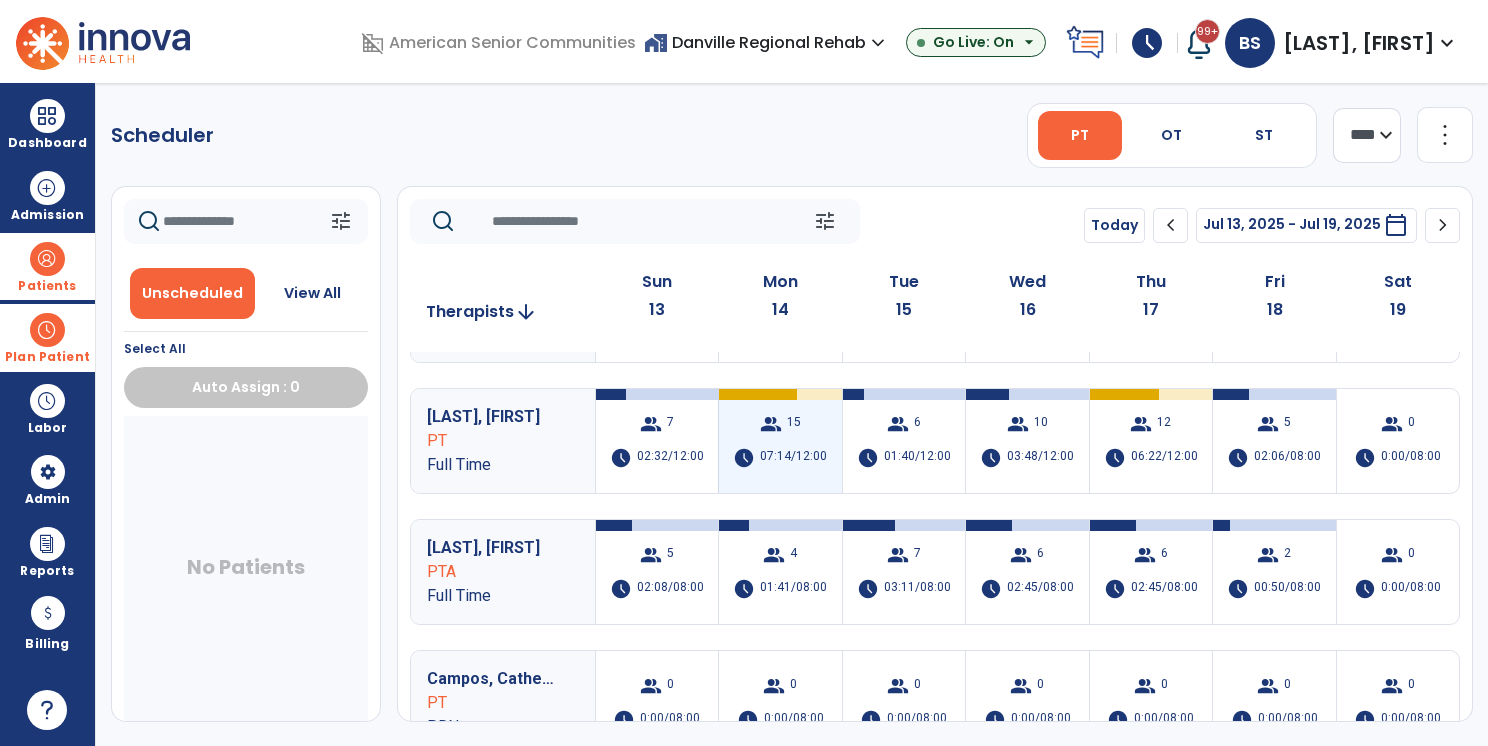 scroll, scrollTop: 200, scrollLeft: 0, axis: vertical 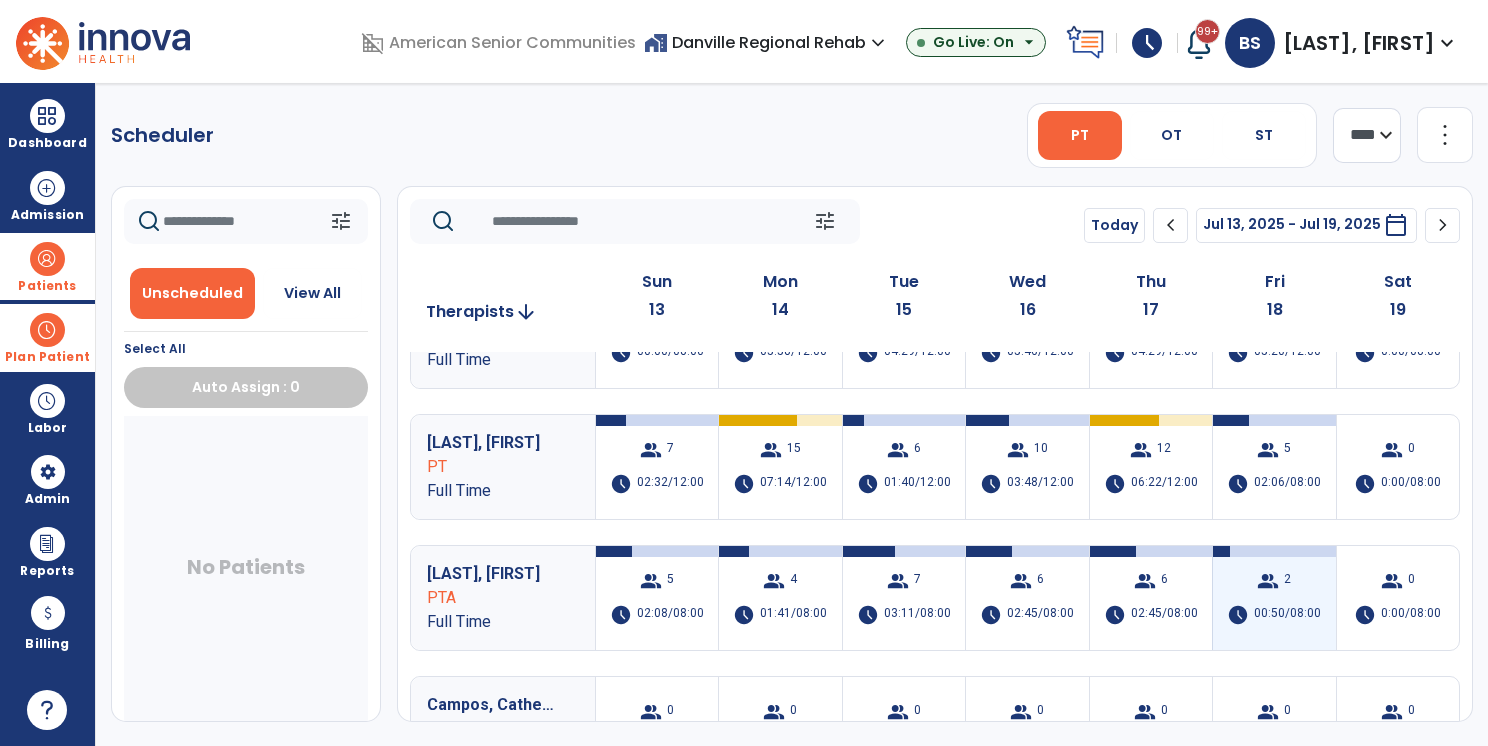 click on "group  2  schedule  00:50/08:00" at bounding box center (1274, 598) 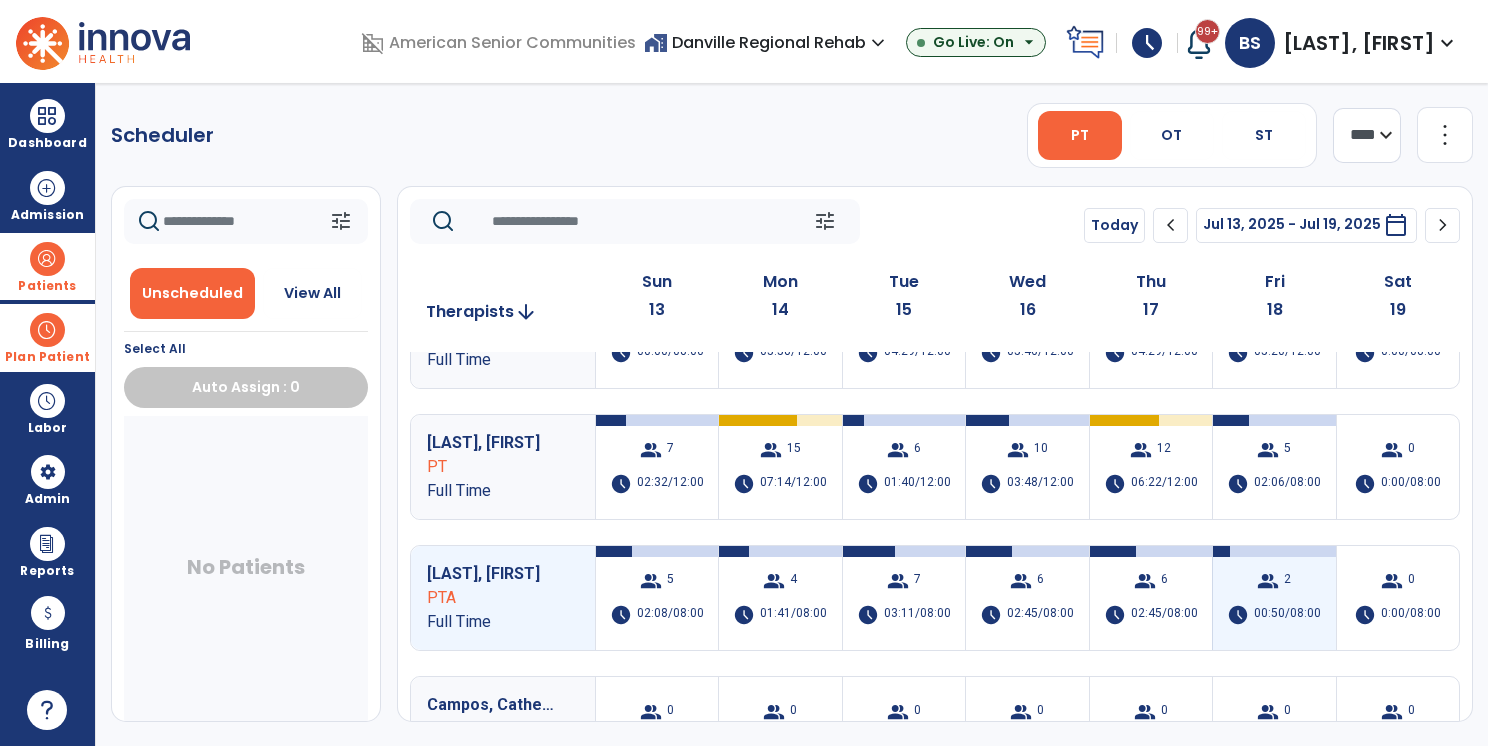 click on "group  2  schedule  00:50/08:00" at bounding box center [1274, 598] 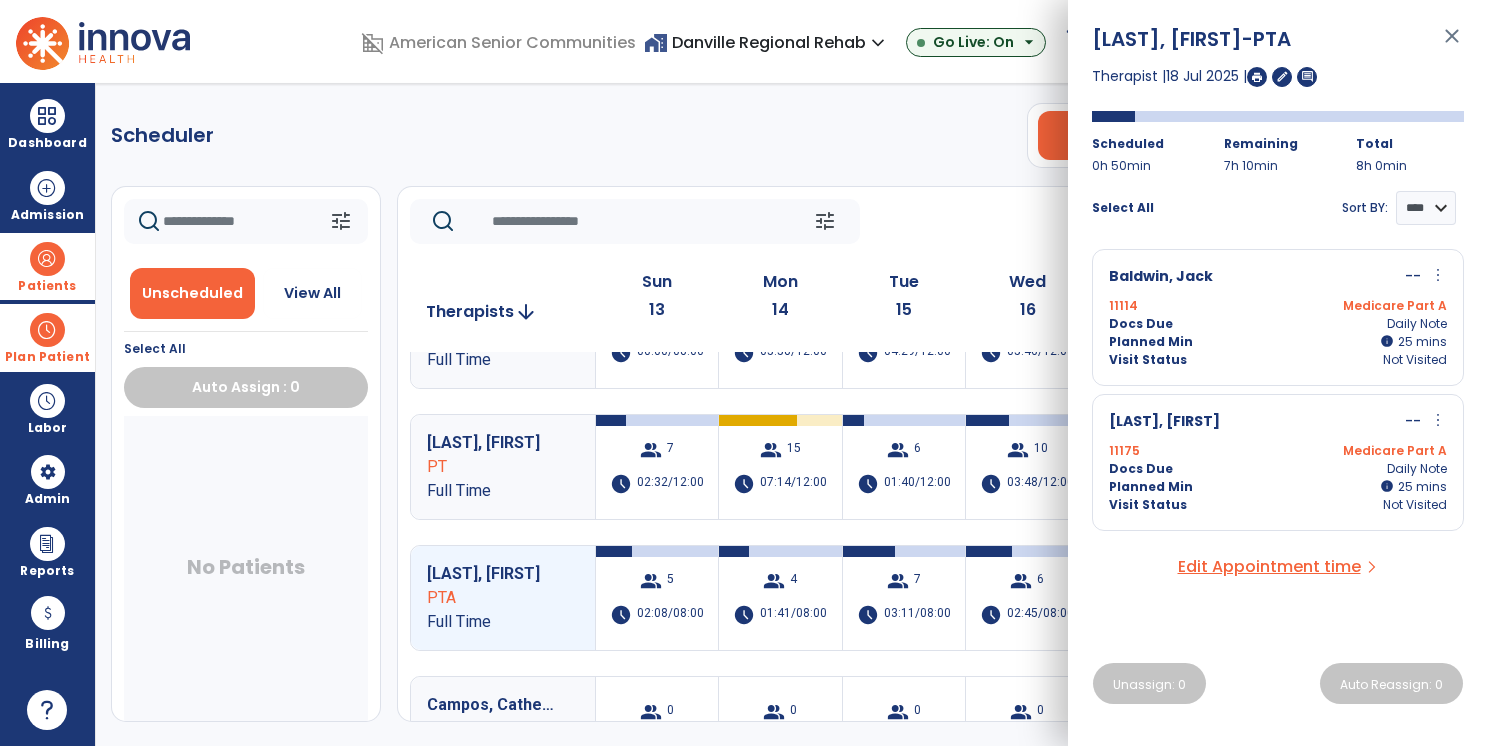 click on "Docs Due Daily Note" at bounding box center (1278, 324) 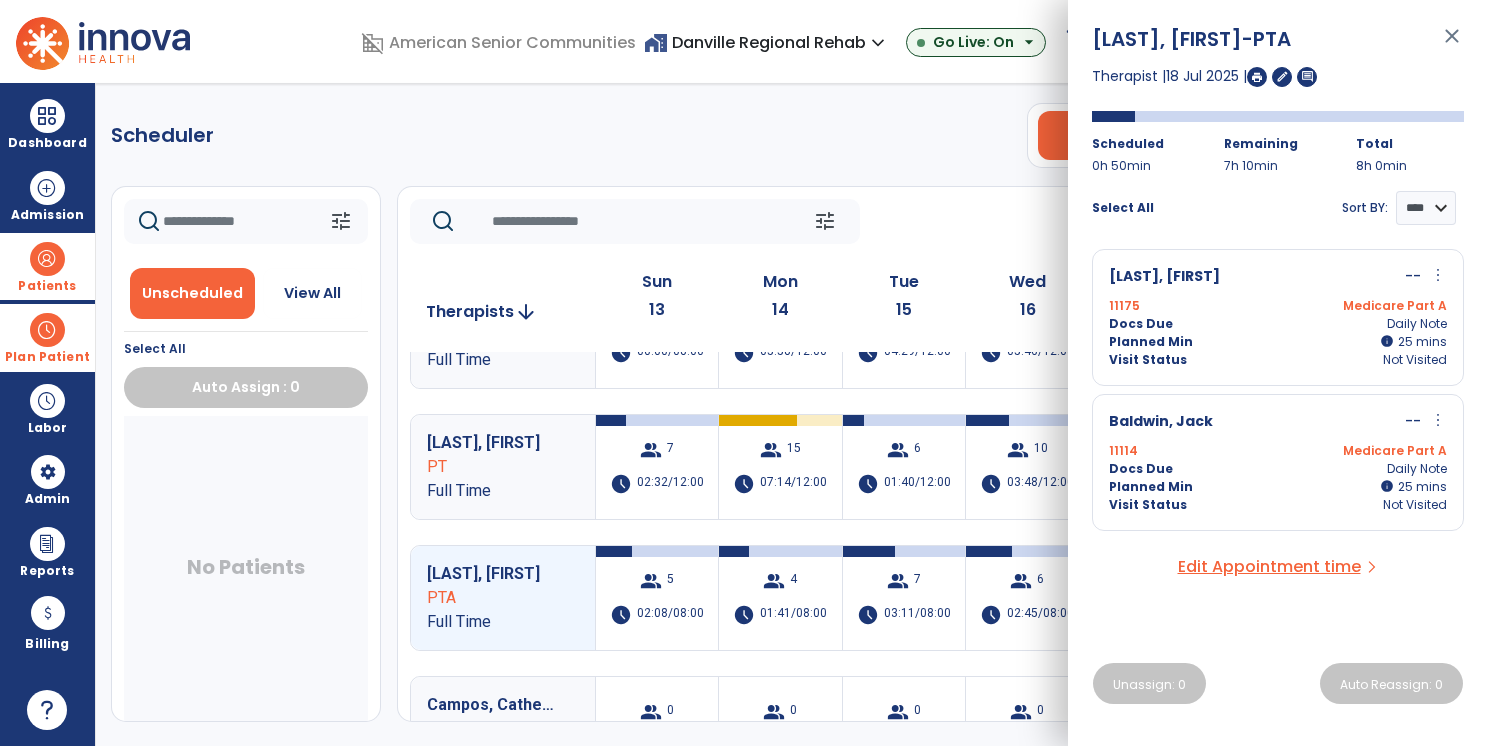 click on "Denny, Olivia  -PTA close  Therapist |   18 Jul 2025 |   edit   comment  Scheduled 0h 50min Remaining  7h 10min  Total 8h 0min  Select All   Sort BY:  **** ****  Scott, Carol   --  more_vert  edit   Edit Session   alt_route   Split Minutes  11175 Medicare Part A  Docs Due Daily Note   Planned Min  info   25 I 25 mins  Visit Status  Not Visited   Baldwin, Jack   --  more_vert  edit   Edit Session   alt_route   Split Minutes  11114 Medicare Part A  Docs Due Daily Note   Planned Min  info   25 I 25 mins  Visit Status  Not Visited  Edit Appointment time arrow_forward_ios Unassign: 0 Auto Reassign: 0" at bounding box center [1278, 373] 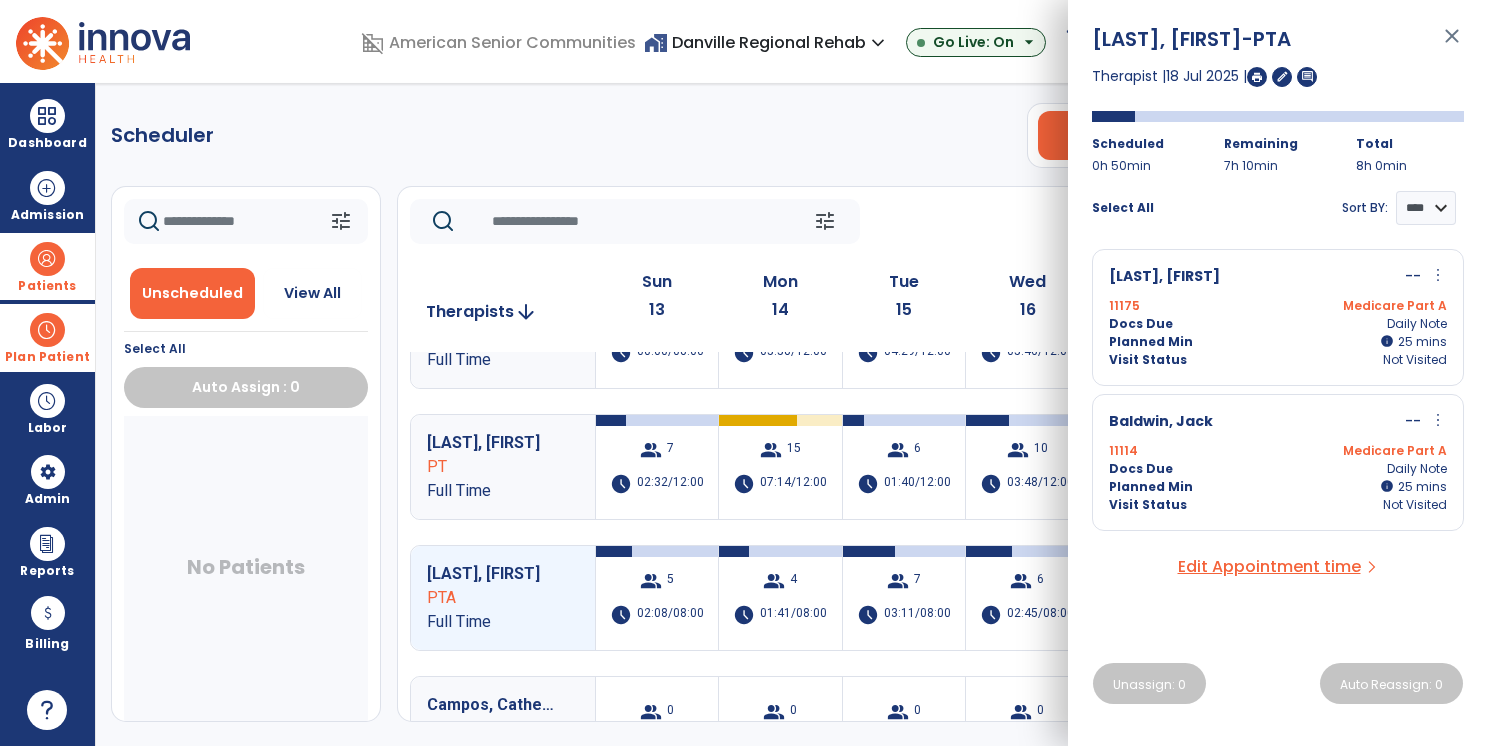 click on "Visit Status  Not Visited" at bounding box center [1278, 360] 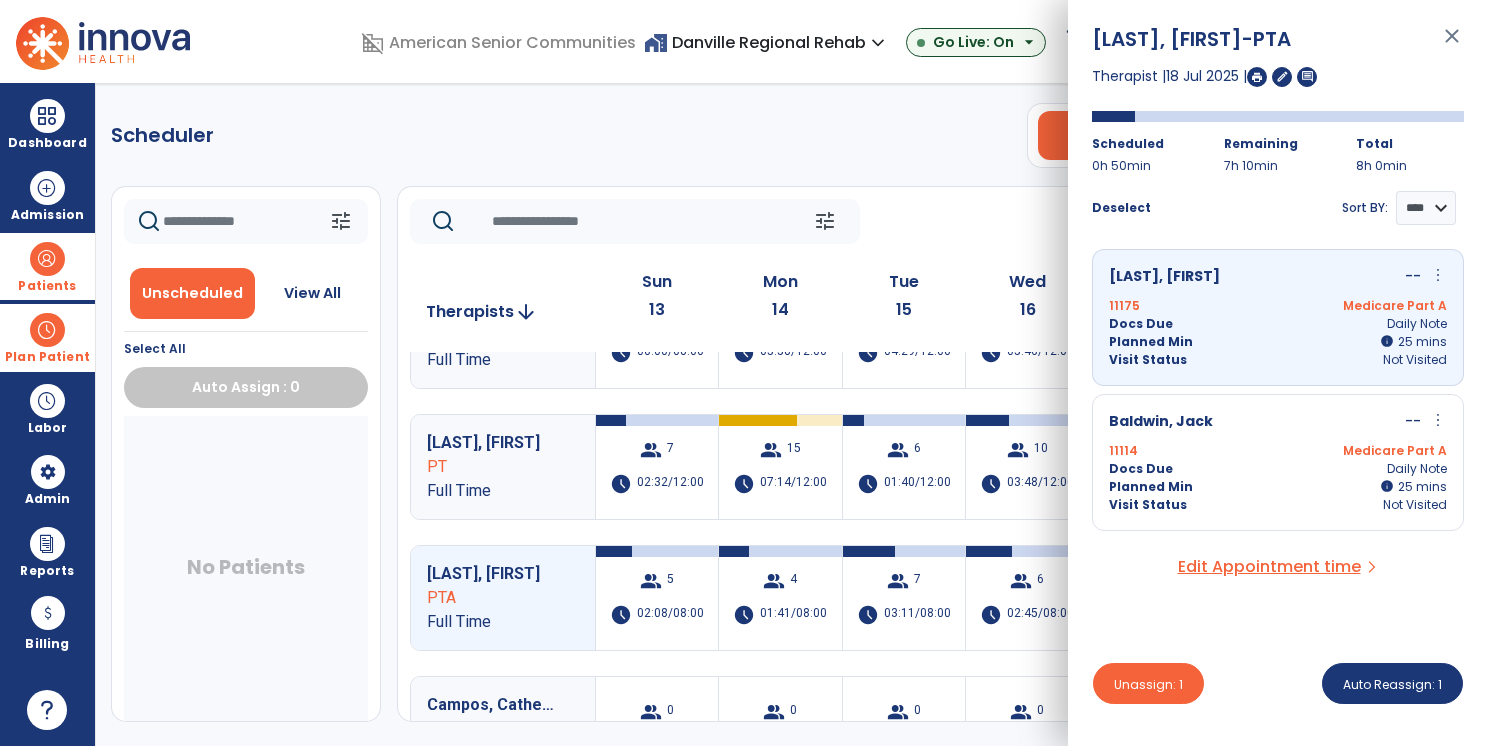 click on "Baldwin, Jack   --  more_vert  edit   Edit Session   alt_route   Split Minutes  11114 Medicare Part A  Docs Due Daily Note   Planned Min  info   25 I 25 mins  Visit Status  Not Visited" at bounding box center (1278, 462) 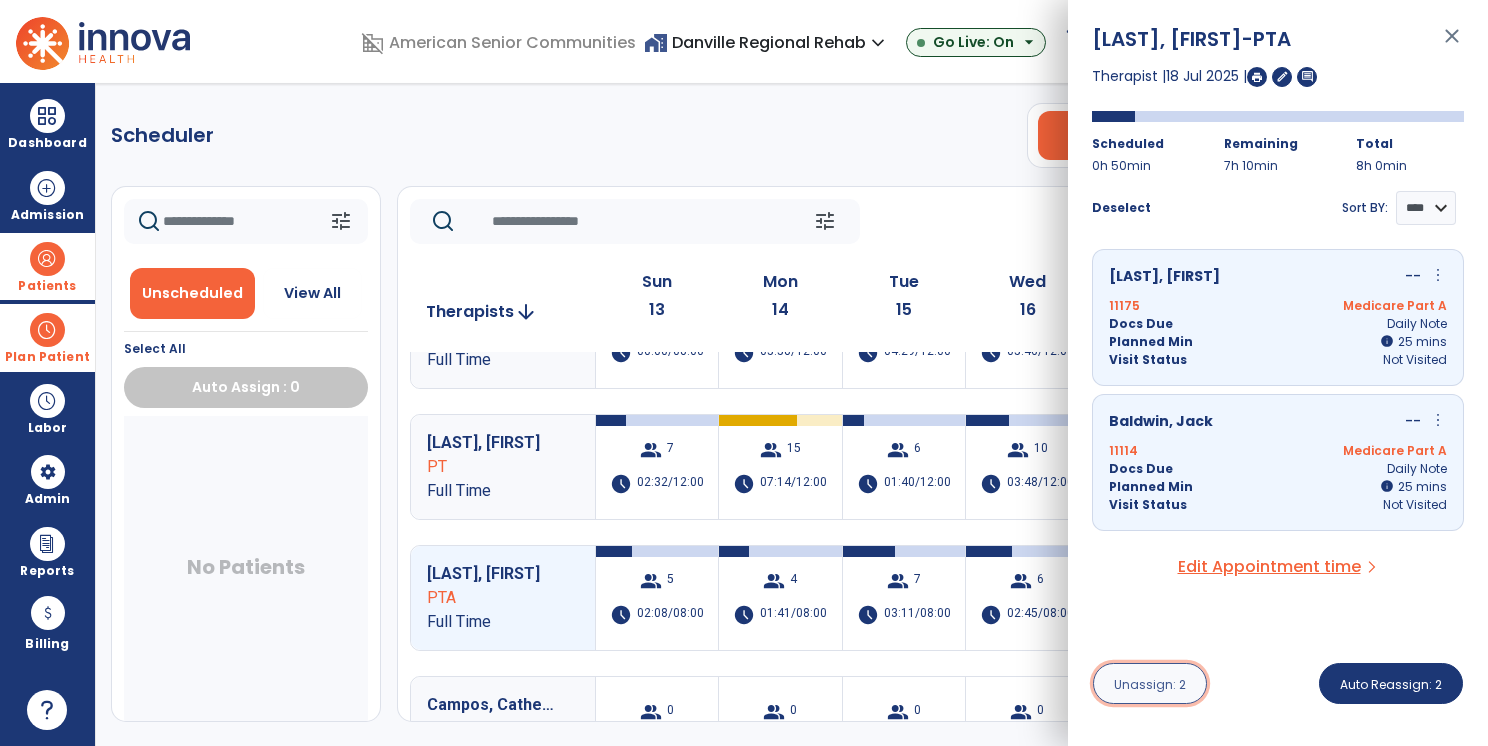 click on "Unassign: 2" at bounding box center (1150, 684) 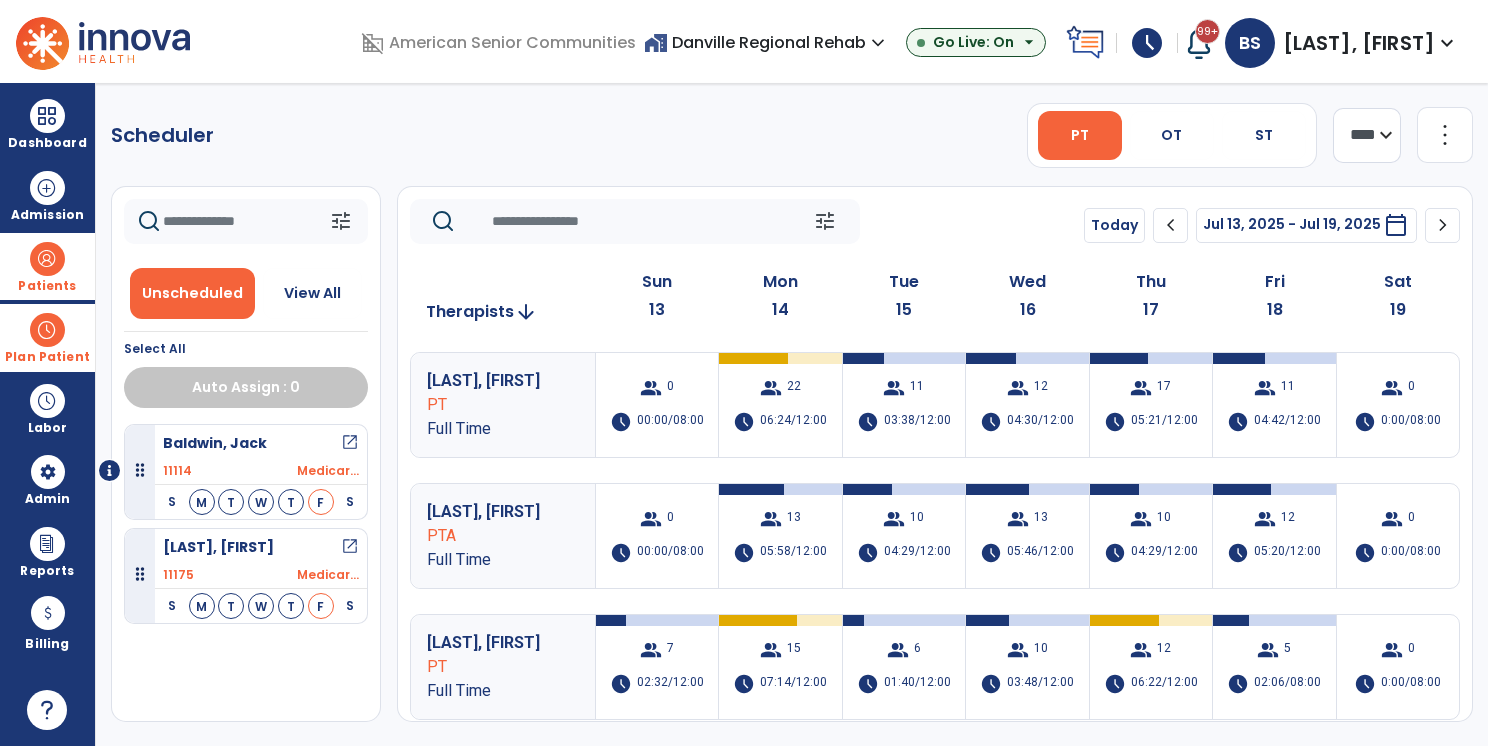 click on "11114 Medicar..." at bounding box center [261, 471] 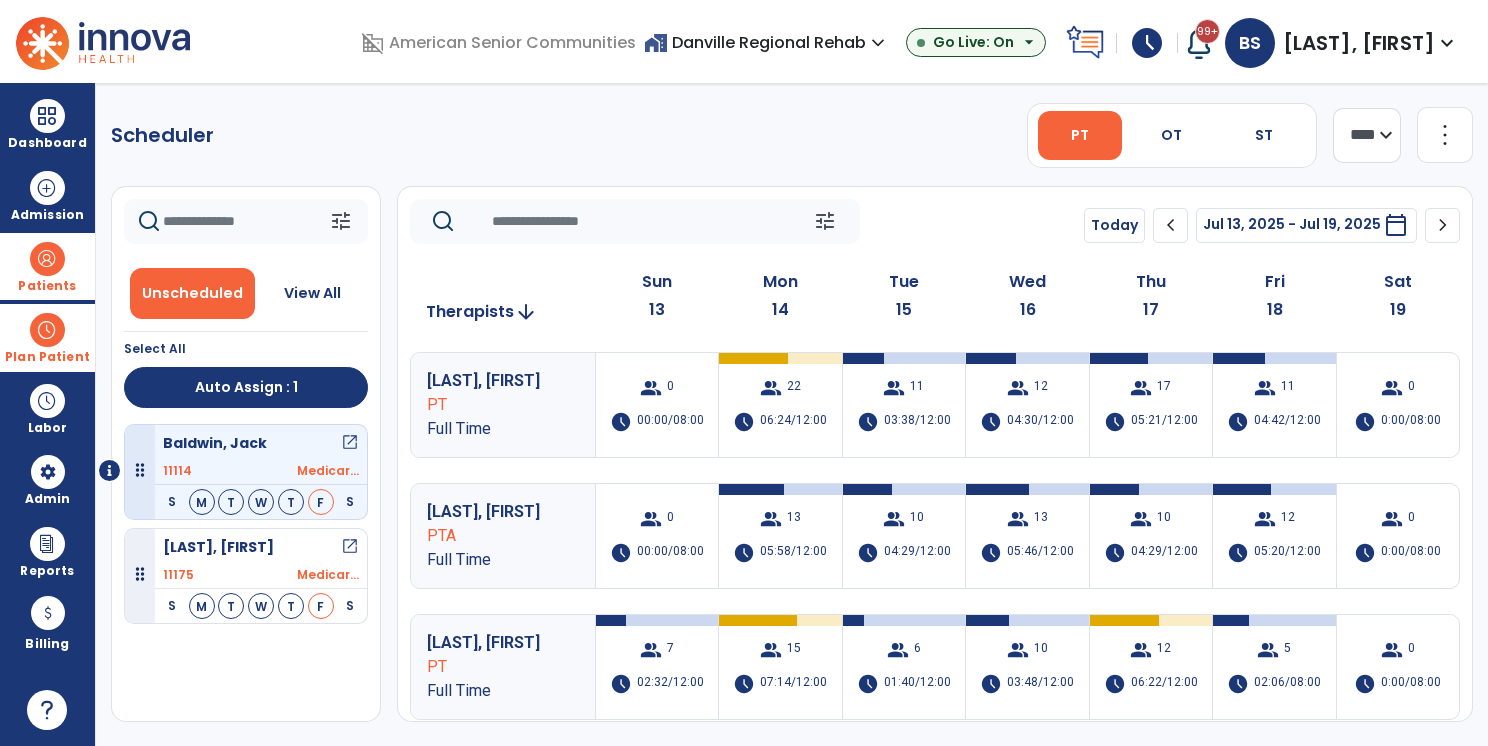 click on "Scott, Carol   open_in_new" at bounding box center [261, 547] 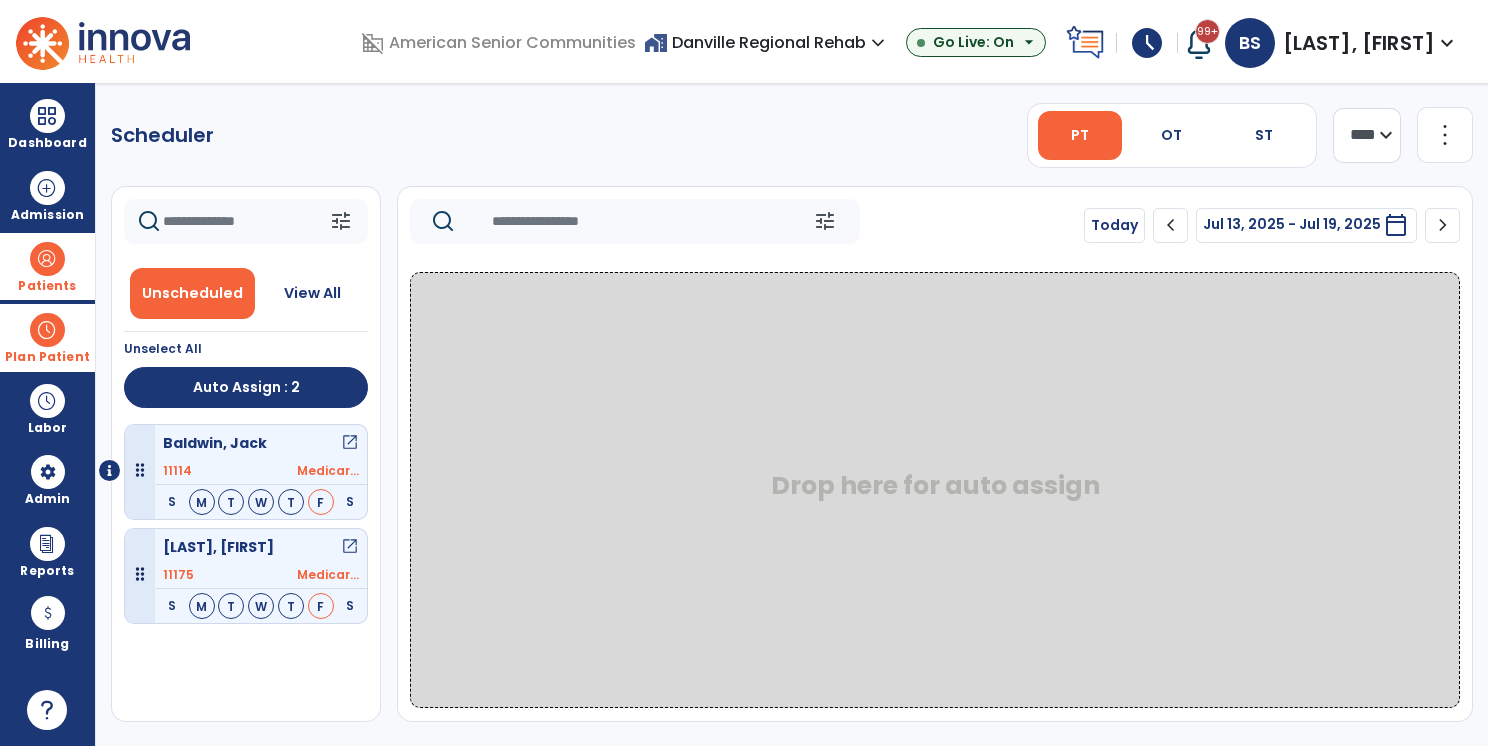 click on "Scheduler   PT   OT   ST  **** *** more_vert  Manage Labor   View All Therapists   Print   tune   Unscheduled   View All  Unselect All  Auto Assign : 2   Baldwin, Jack   open_in_new  11114 Medicar...  S M T W T F S Thursday Visit Status:  Scheduled  Docs Due: Daily Note Planned min 00:25 Therapist  Denny, Olivia   PTA      Scott, Carol   open_in_new  11175 Medicar...  S M T W T F S  tune   Today  chevron_left Jul 13, 2025 - Jul 19, 2025  *********  calendar_today  chevron_right Drop here for auto assign" at bounding box center (792, 414) 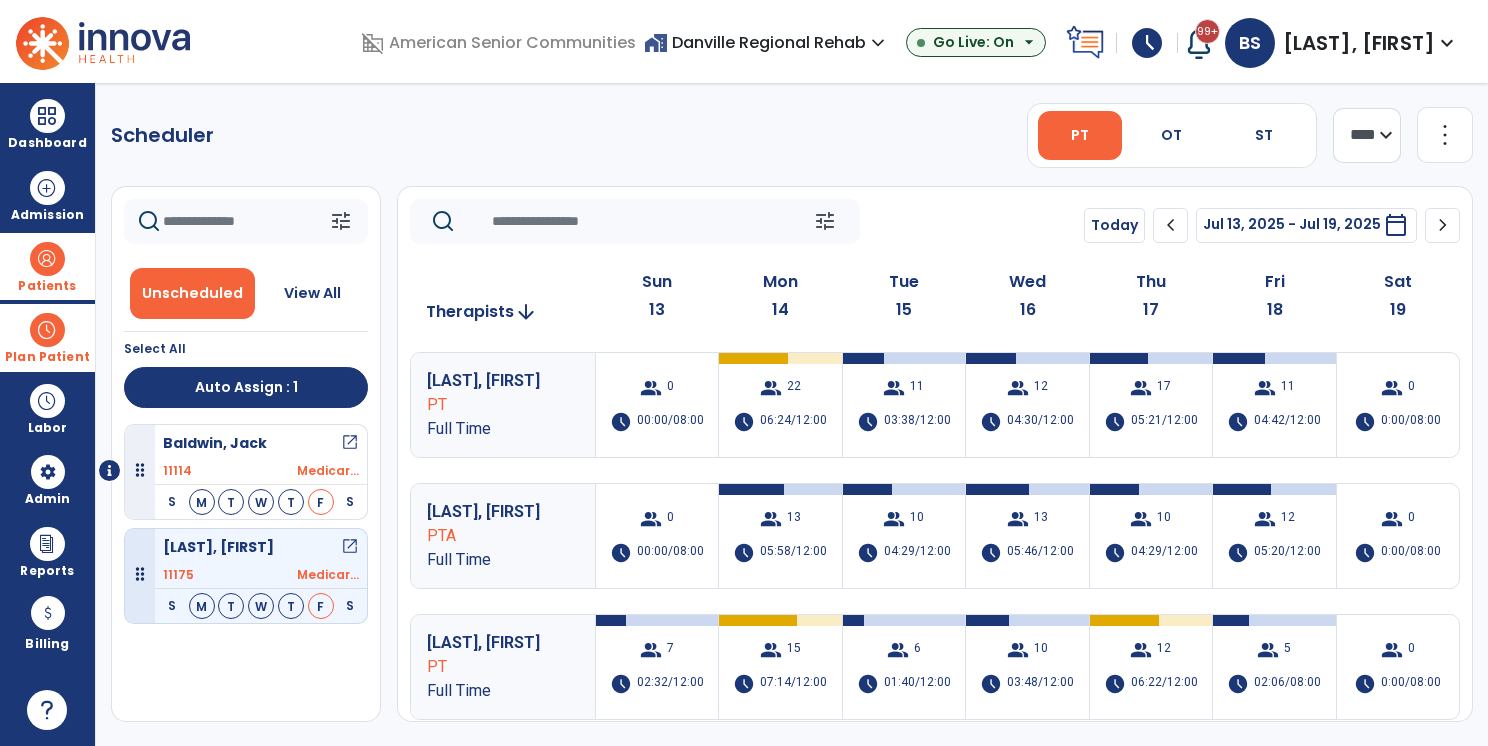 click on "Scott, Carol   open_in_new" at bounding box center [261, 547] 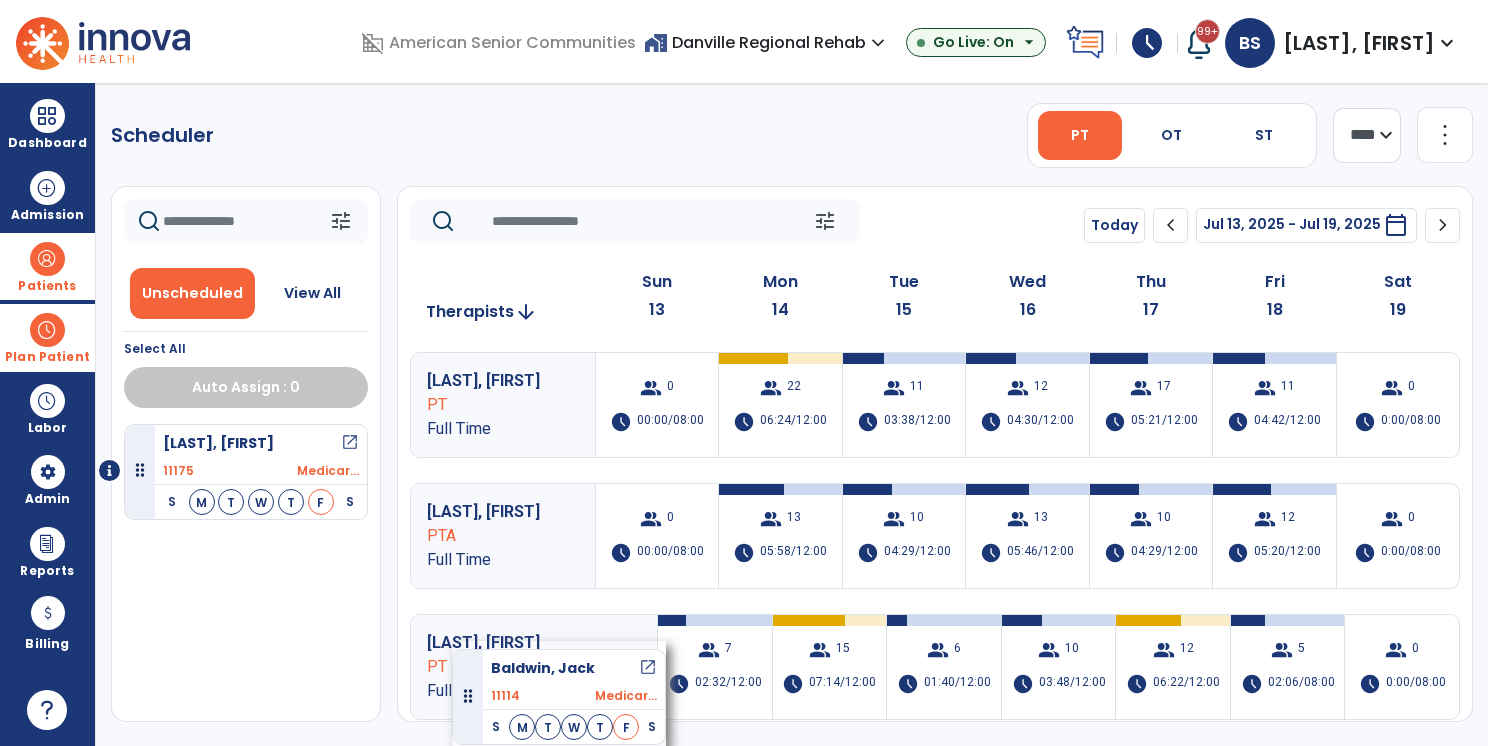 drag, startPoint x: 305, startPoint y: 462, endPoint x: 452, endPoint y: 641, distance: 231.6247 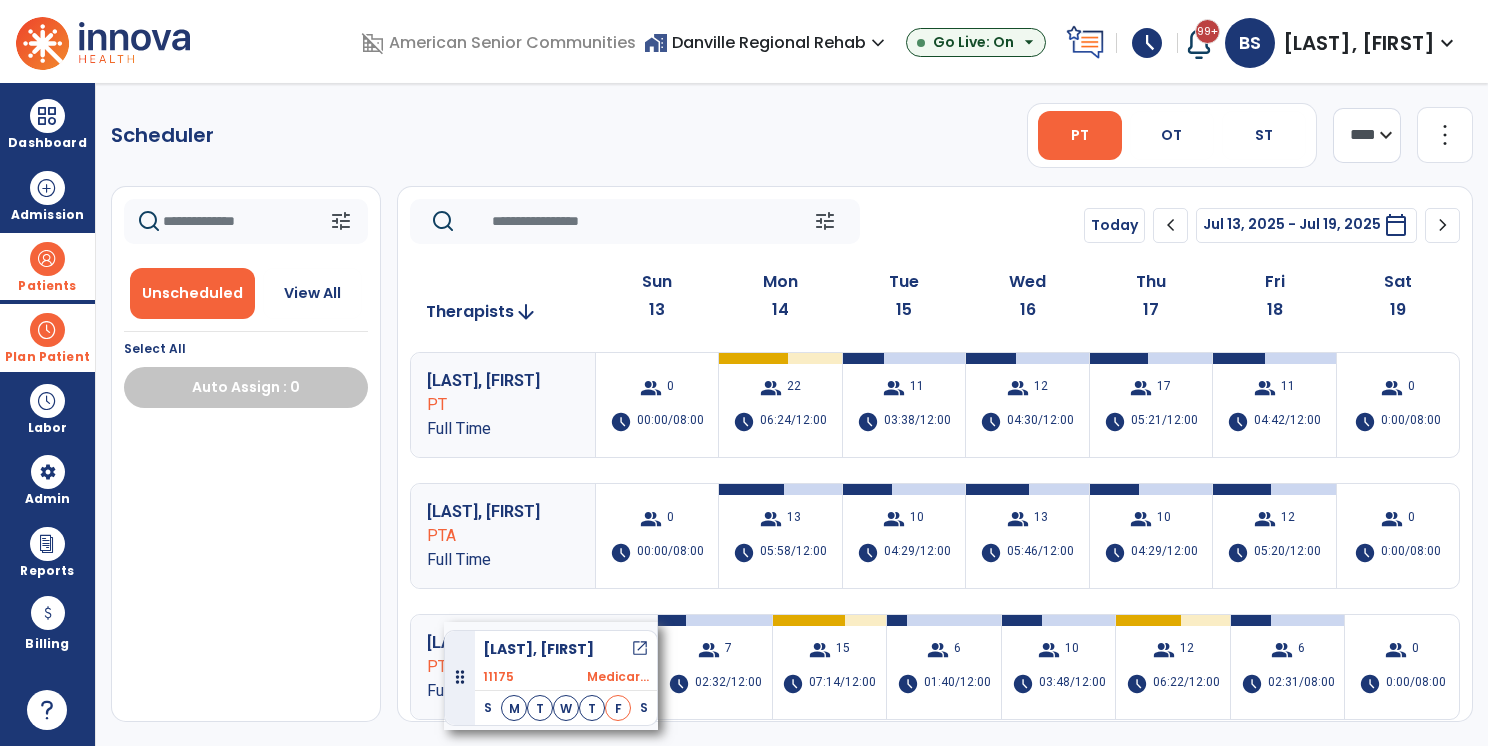 drag, startPoint x: 281, startPoint y: 456, endPoint x: 444, endPoint y: 622, distance: 232.6478 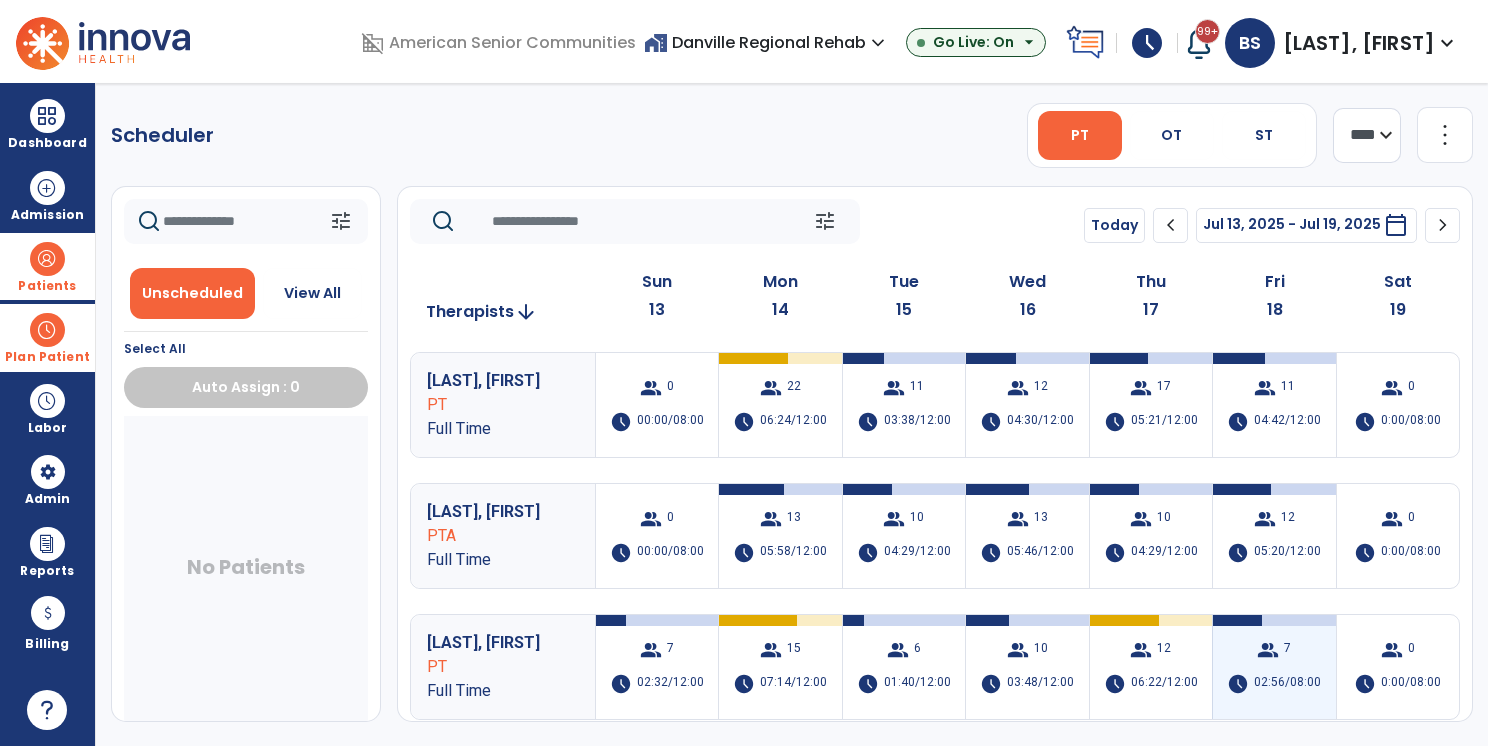 scroll, scrollTop: 100, scrollLeft: 0, axis: vertical 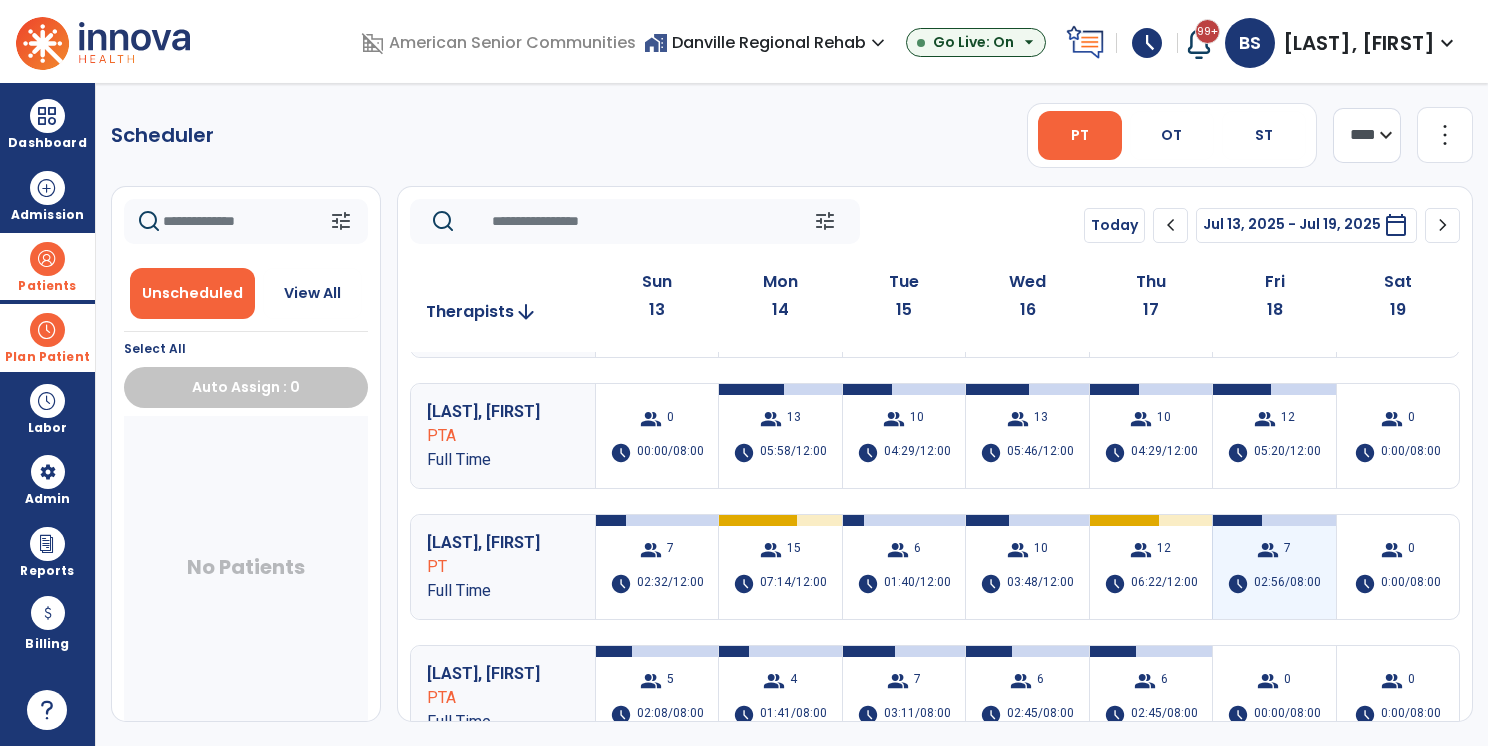 click on "02:56/08:00" at bounding box center (1287, 584) 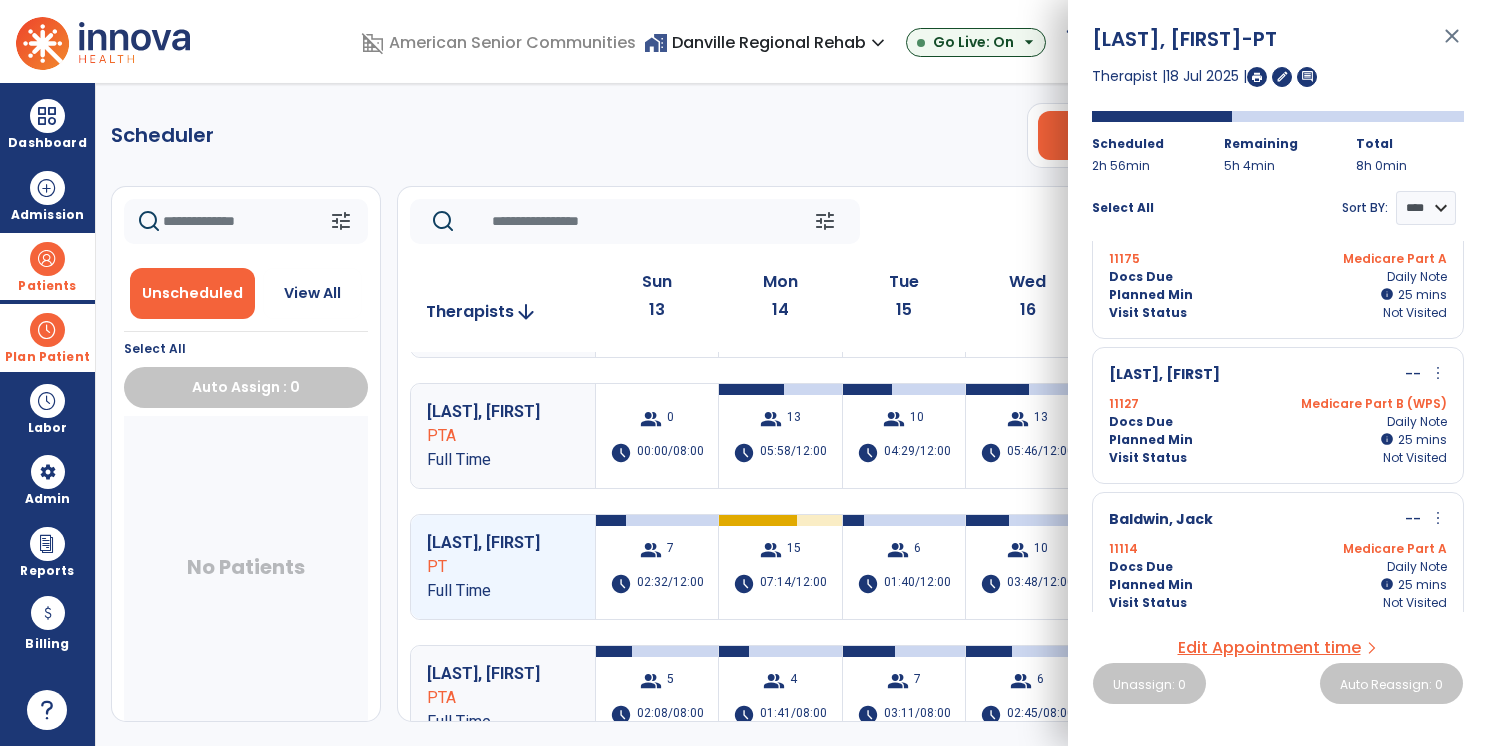 scroll, scrollTop: 639, scrollLeft: 0, axis: vertical 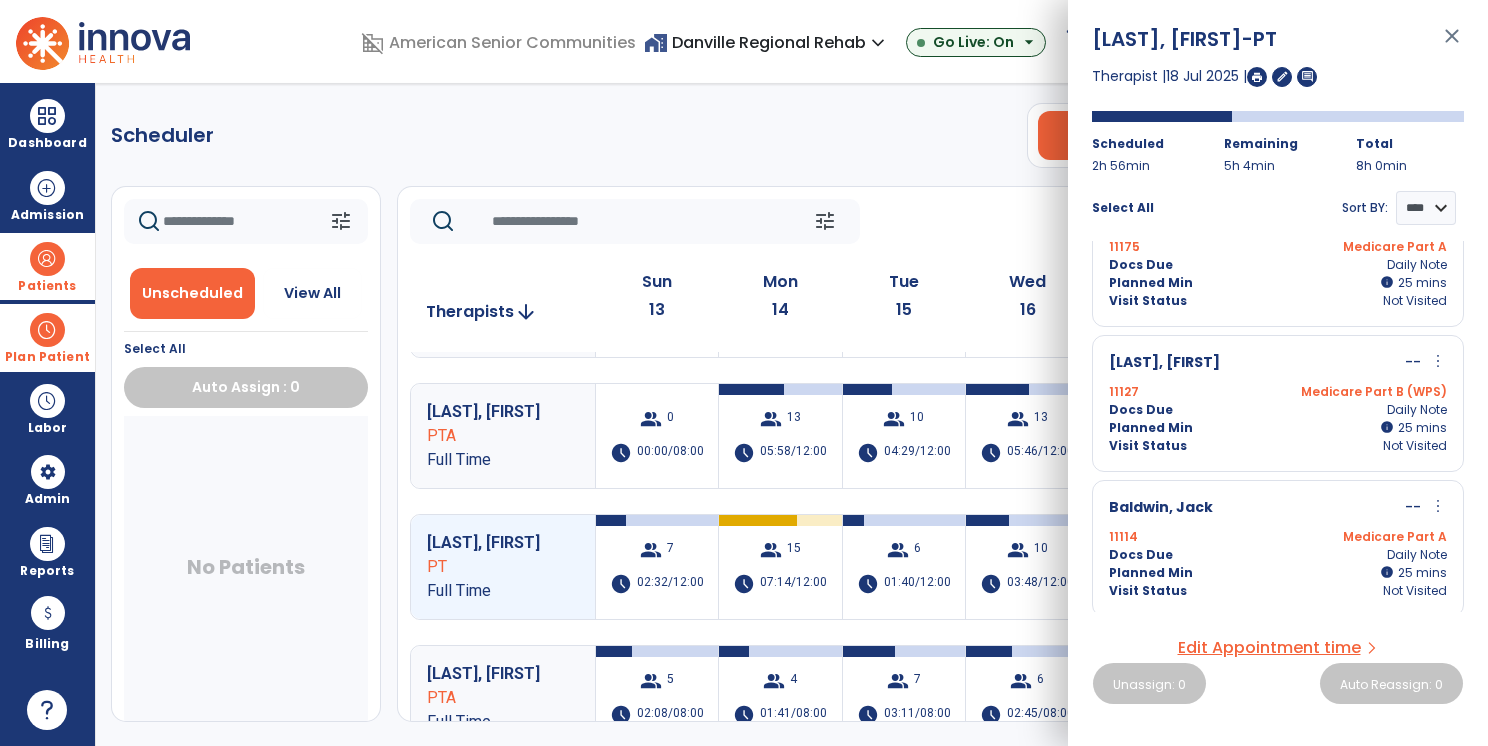 click on "more_vert" at bounding box center (1438, 506) 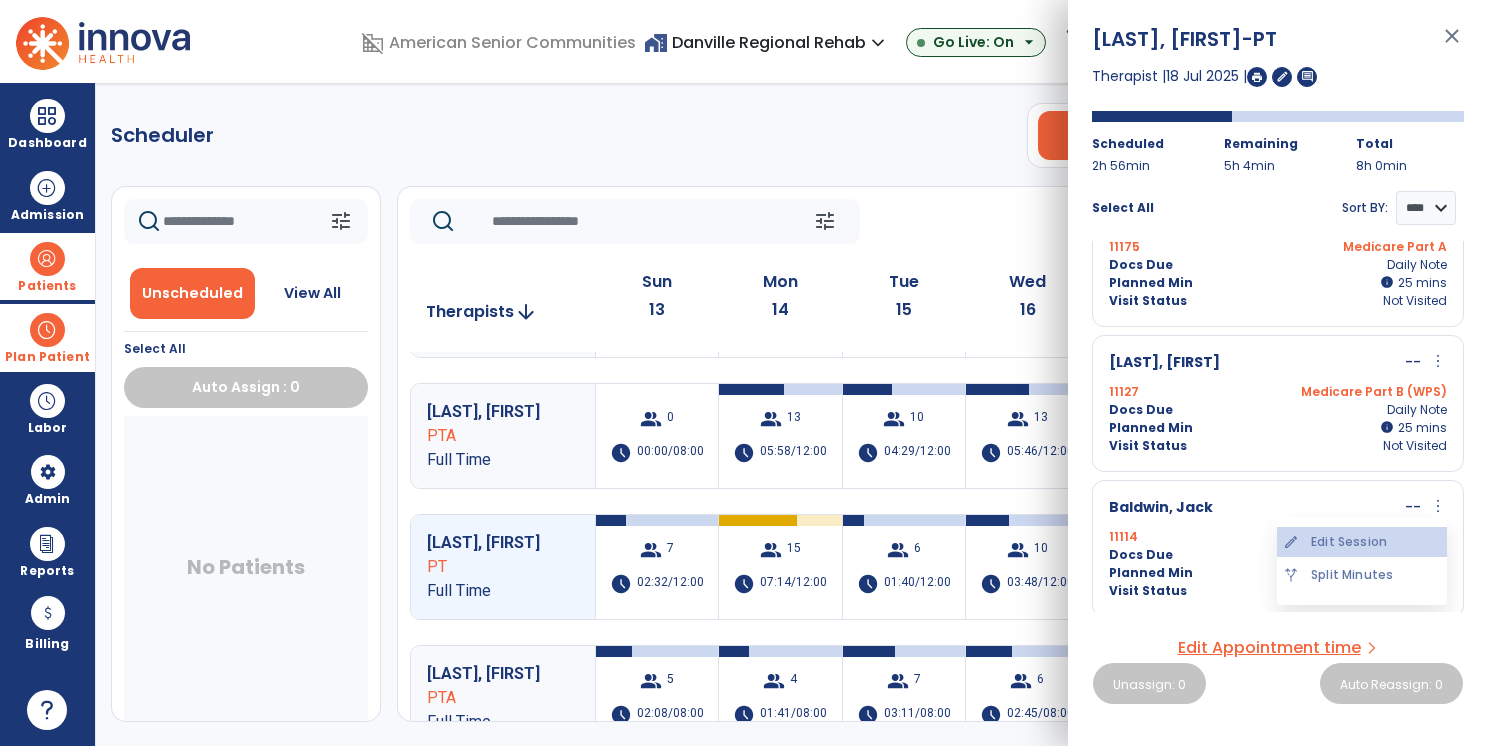 click on "edit   Edit Session" at bounding box center [1362, 542] 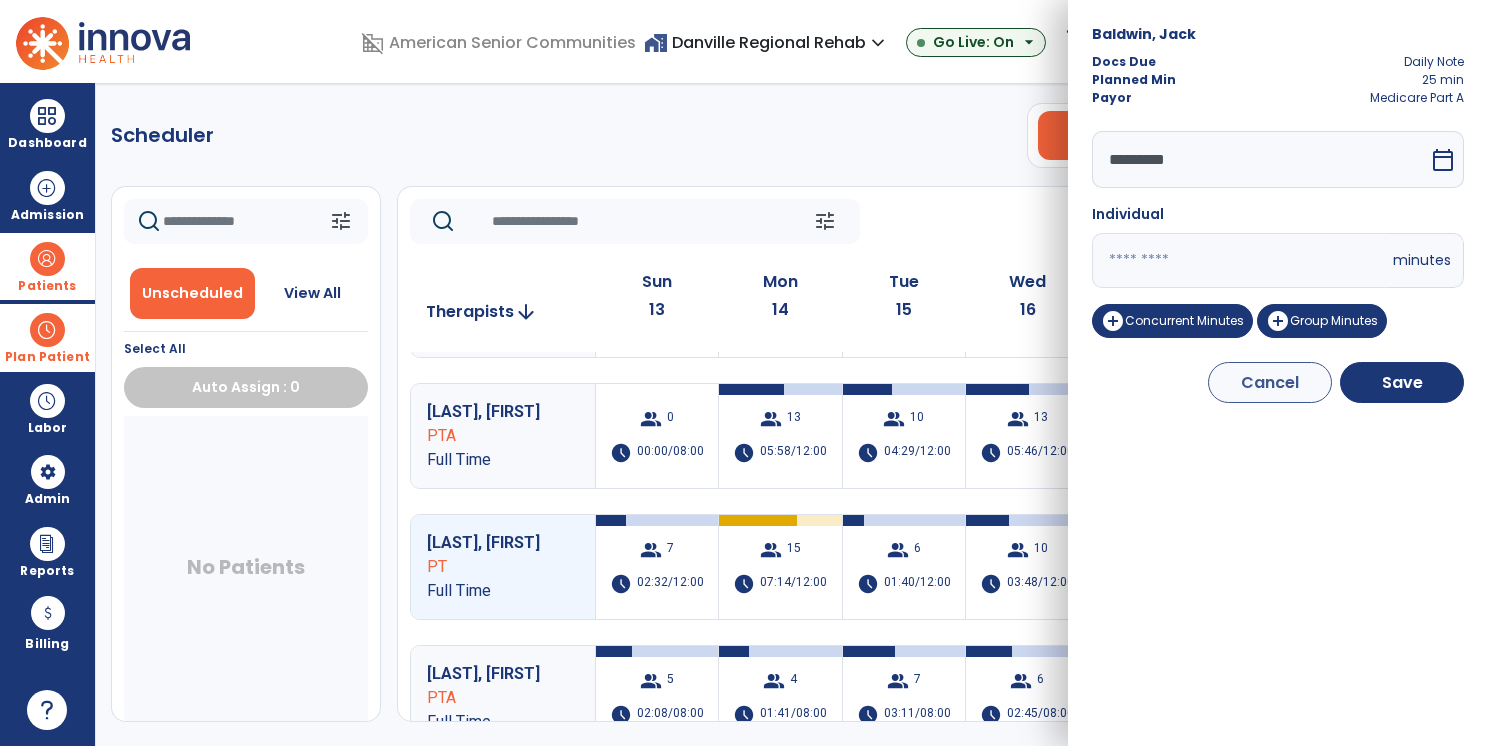 click on "*********" at bounding box center (1260, 159) 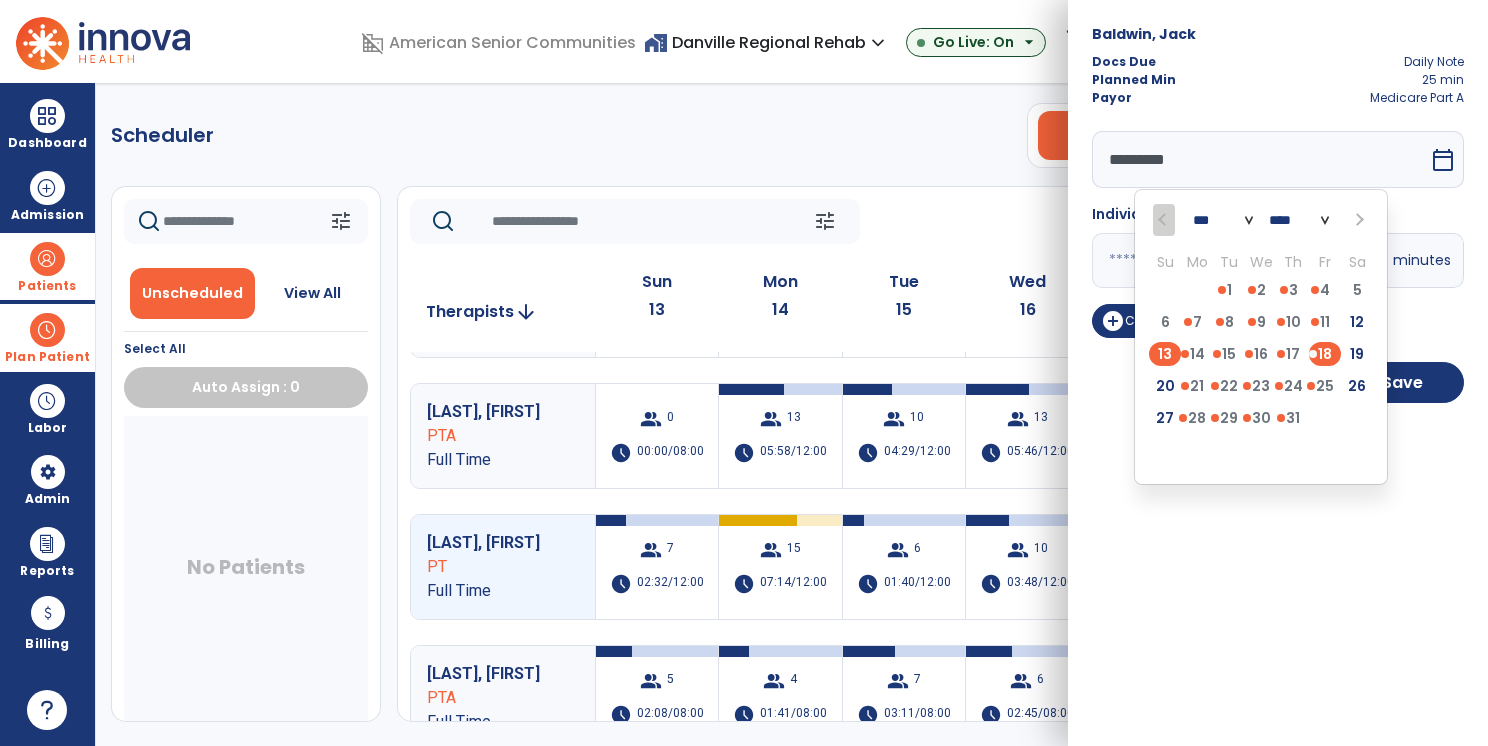 click on "13" at bounding box center [1165, 354] 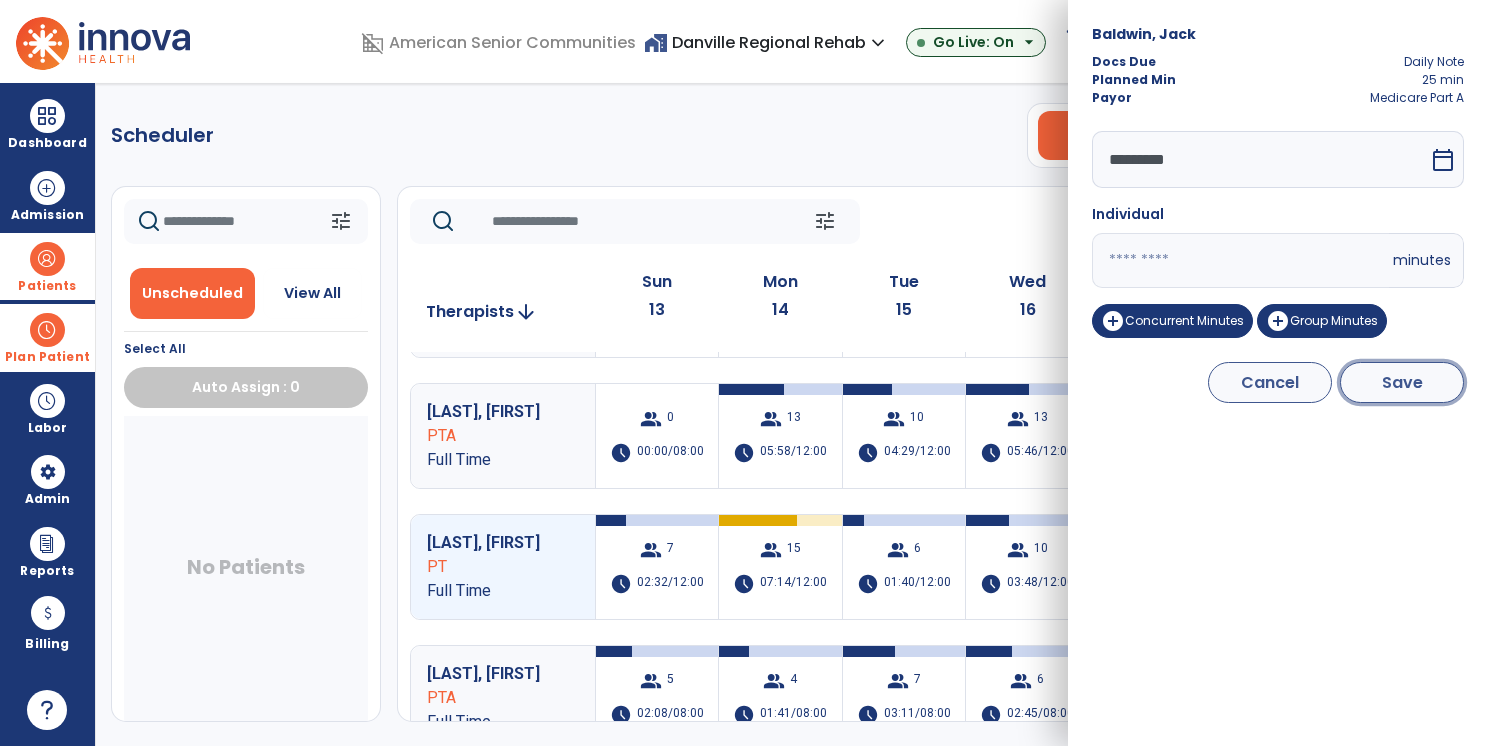 click on "Save" at bounding box center [1402, 382] 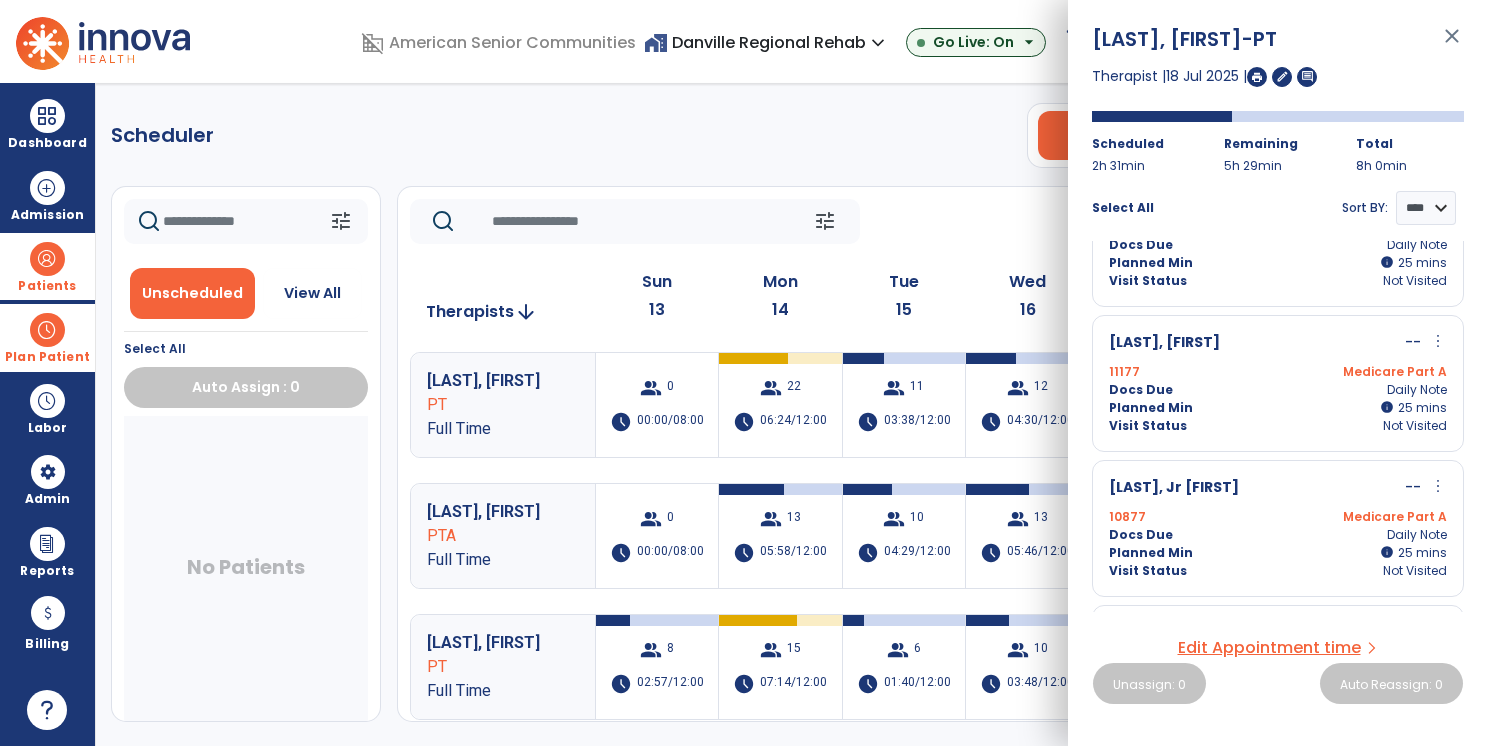 scroll, scrollTop: 495, scrollLeft: 0, axis: vertical 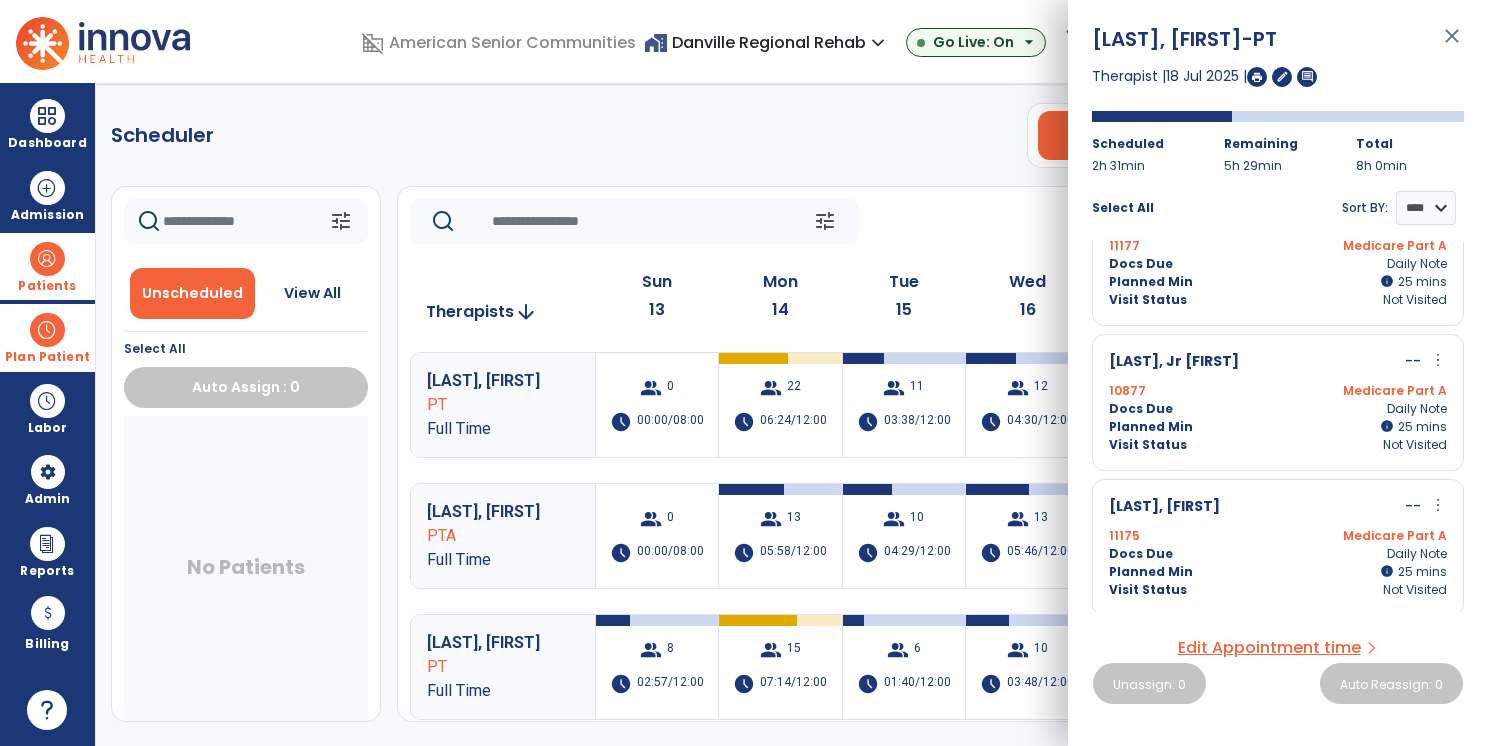 click on "more_vert" at bounding box center [1438, 505] 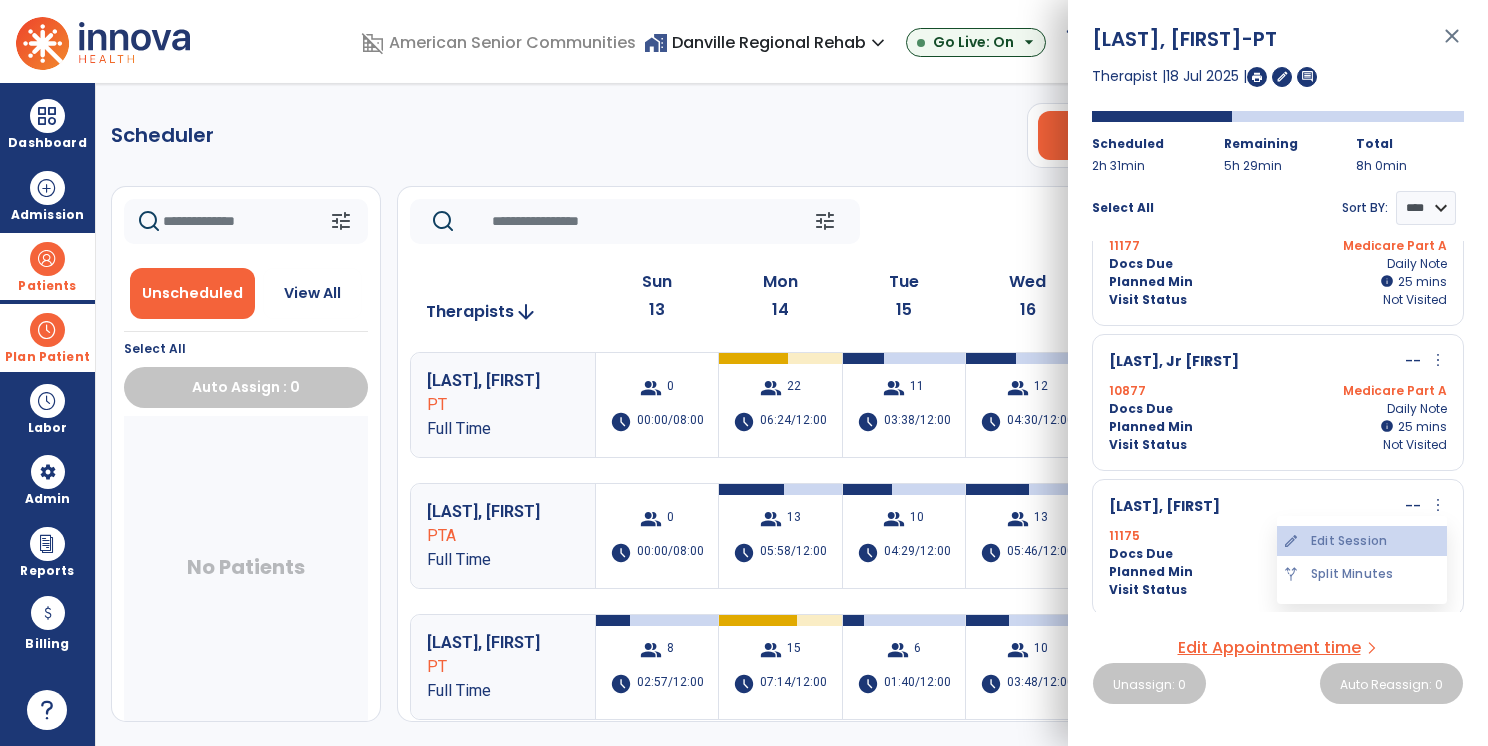 click on "edit   Edit Session" at bounding box center (1362, 541) 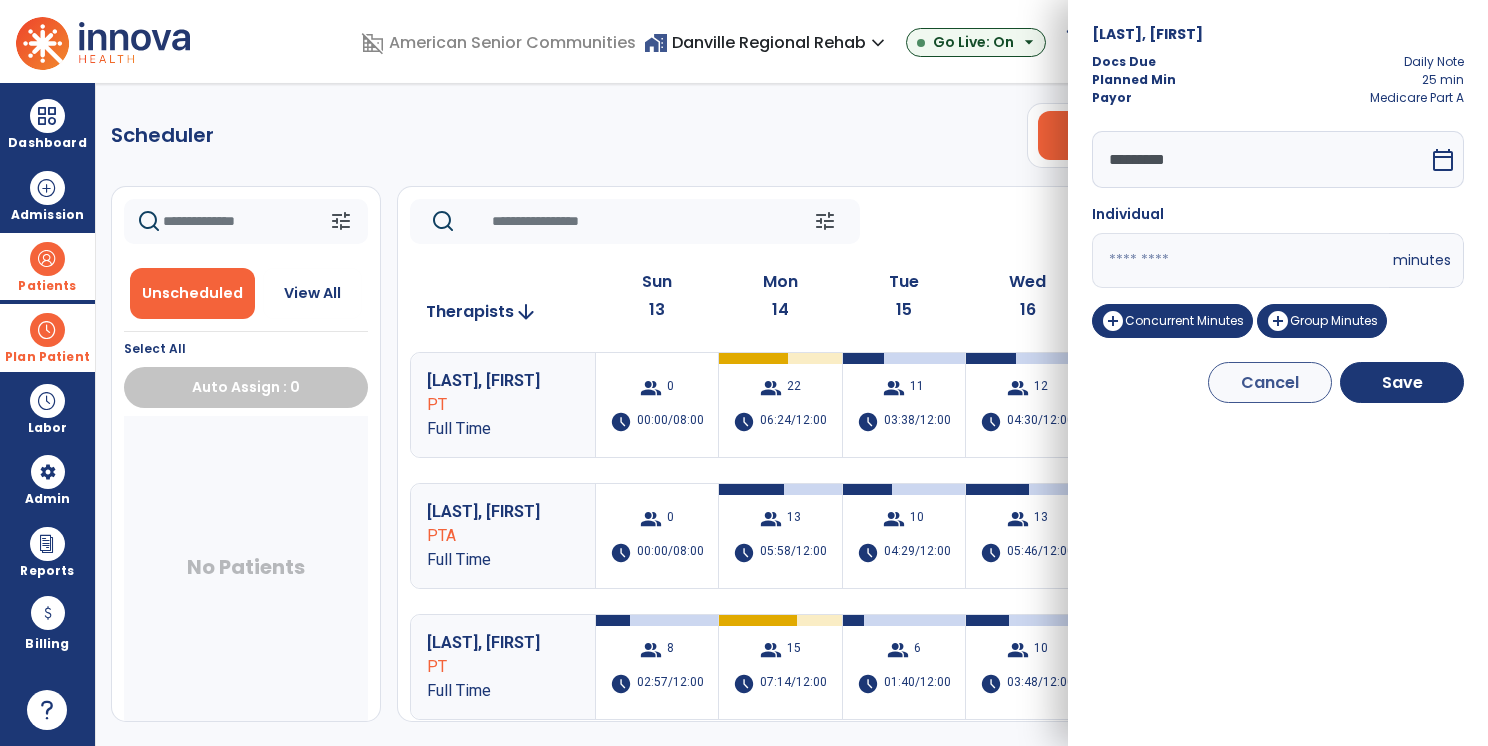 click on "*********" at bounding box center (1260, 159) 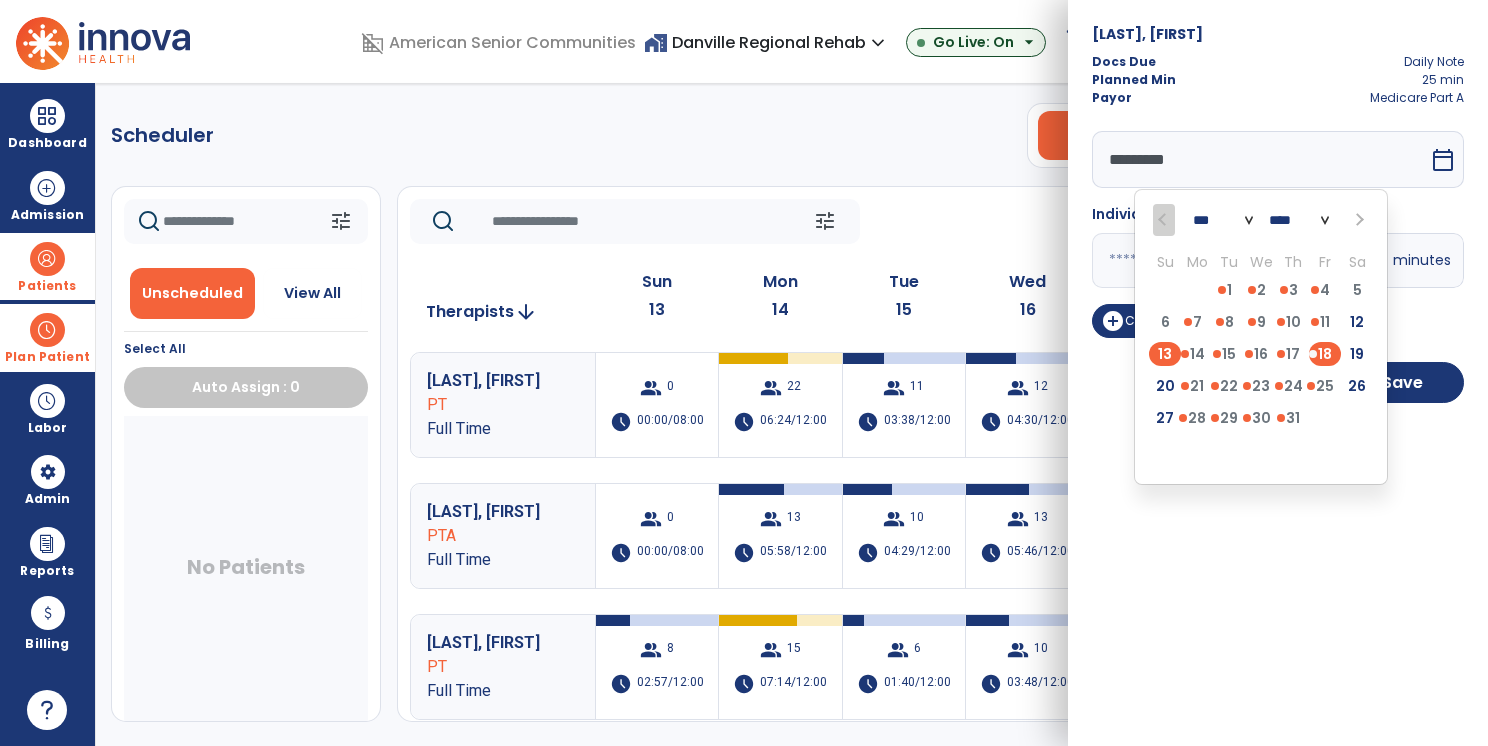 click on "13" at bounding box center (1165, 354) 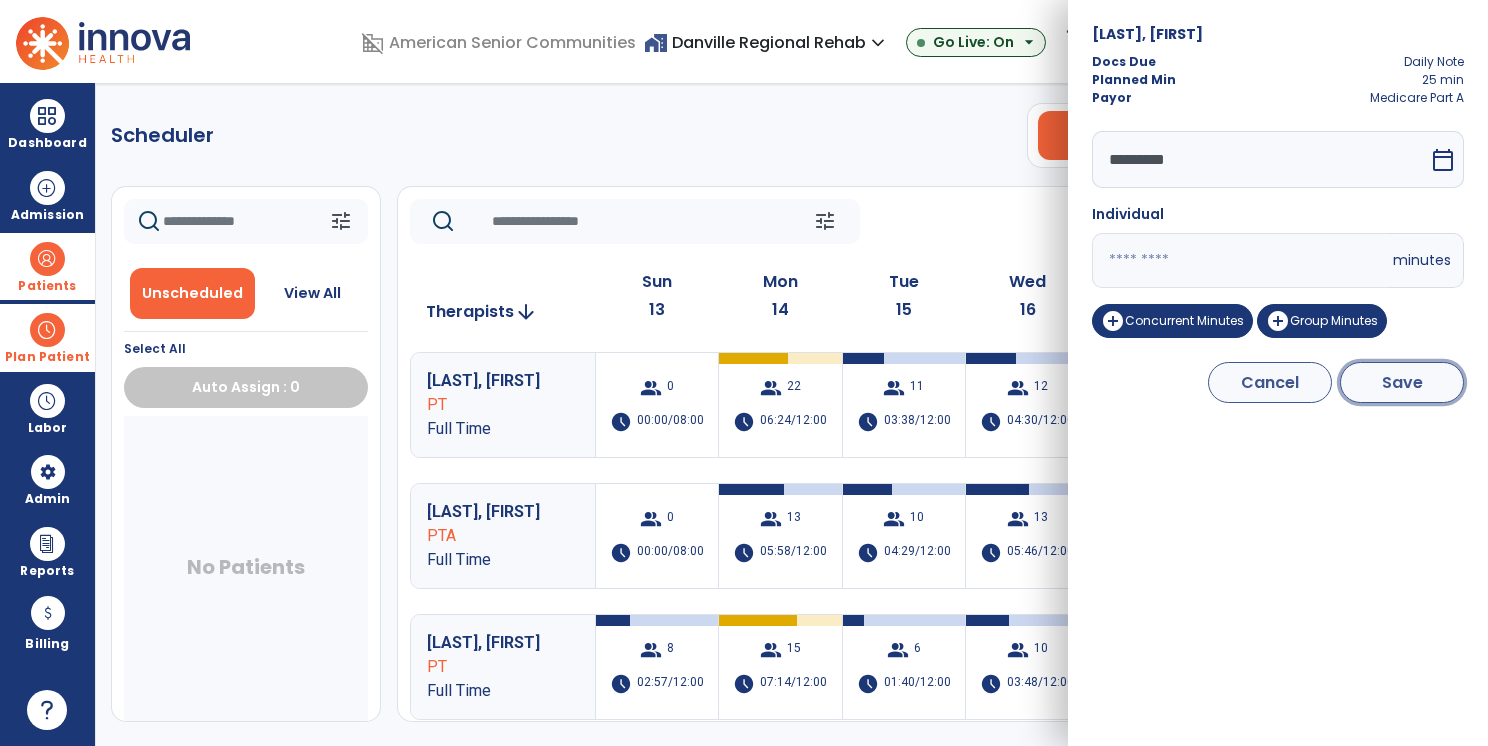 click on "Save" at bounding box center [1402, 382] 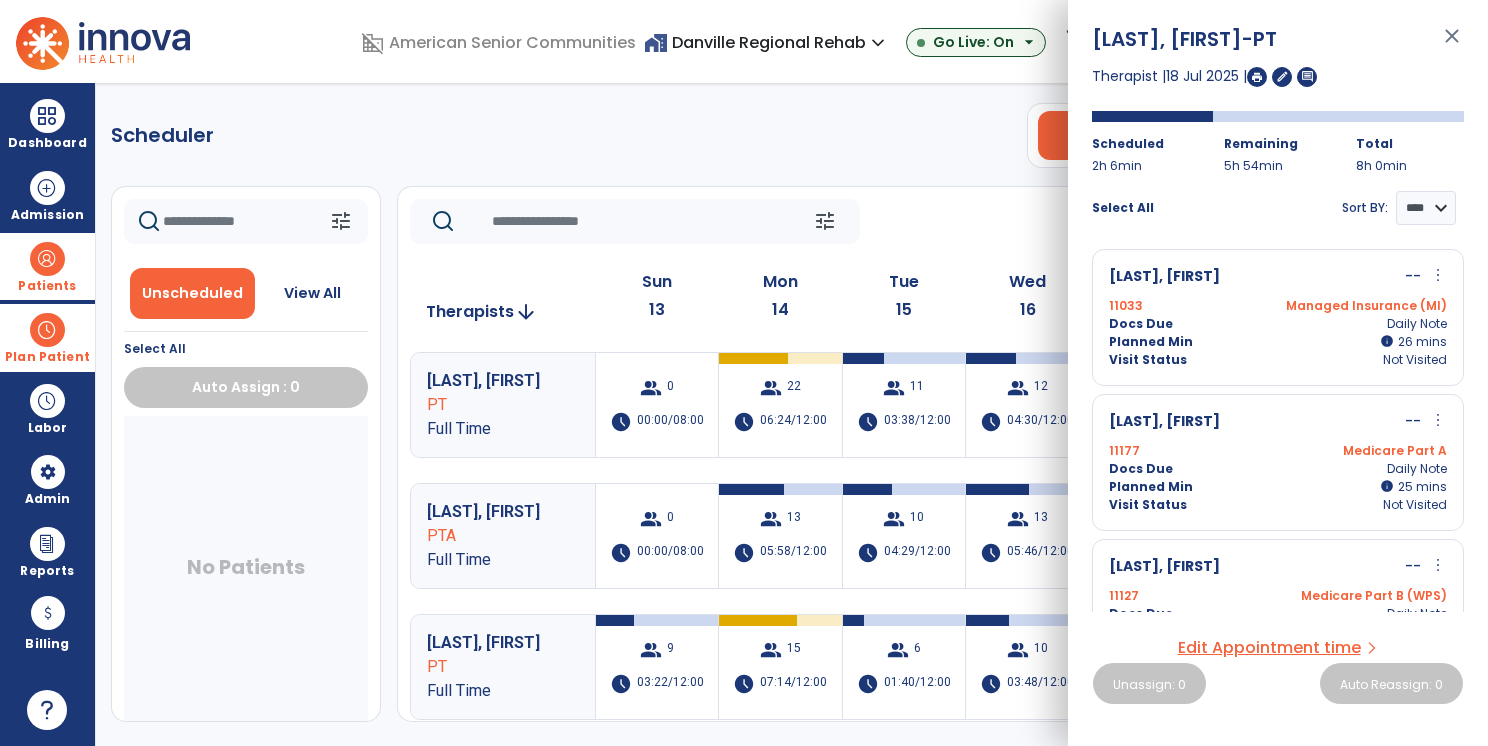 click on "more_vert" at bounding box center (1438, 275) 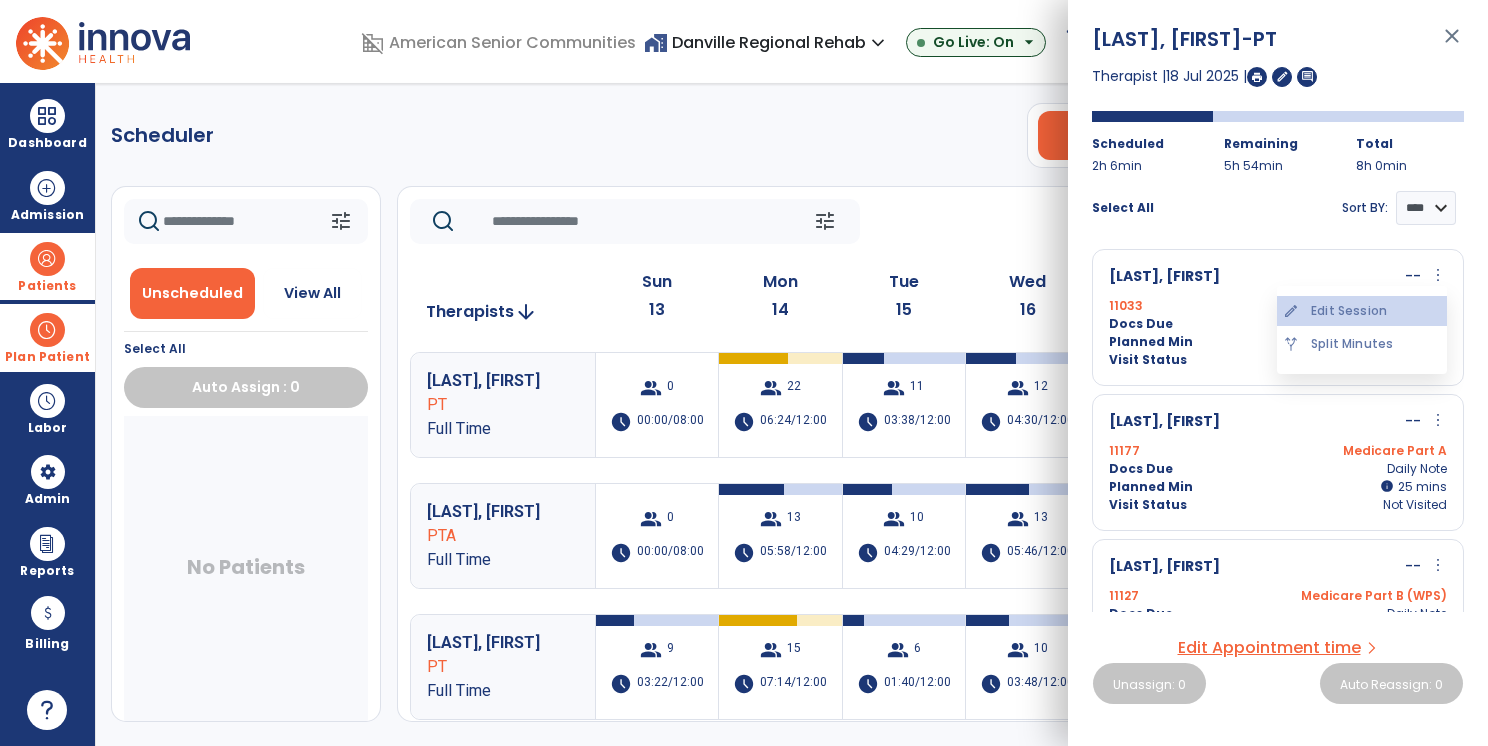 click on "edit   Edit Session" at bounding box center [1362, 311] 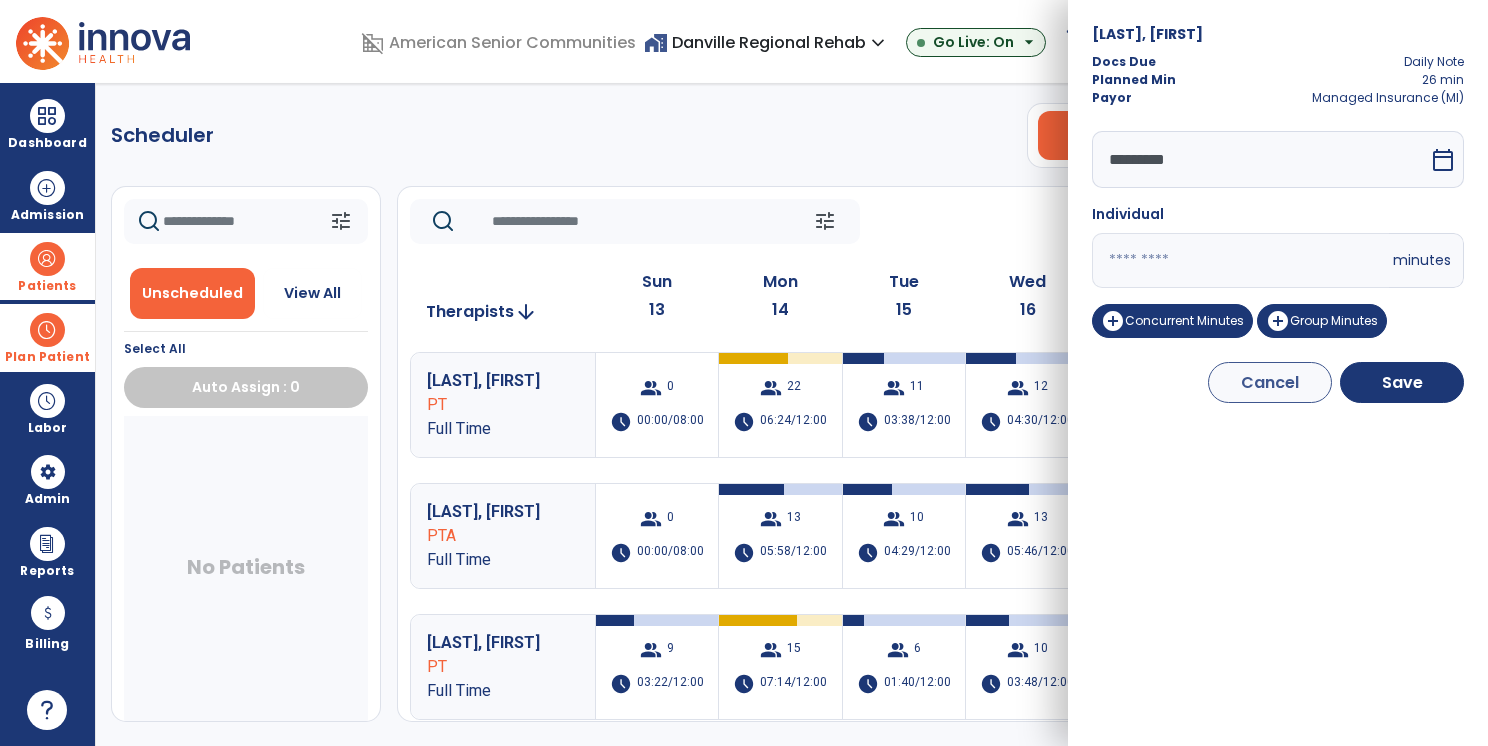 click on "*********" at bounding box center (1260, 159) 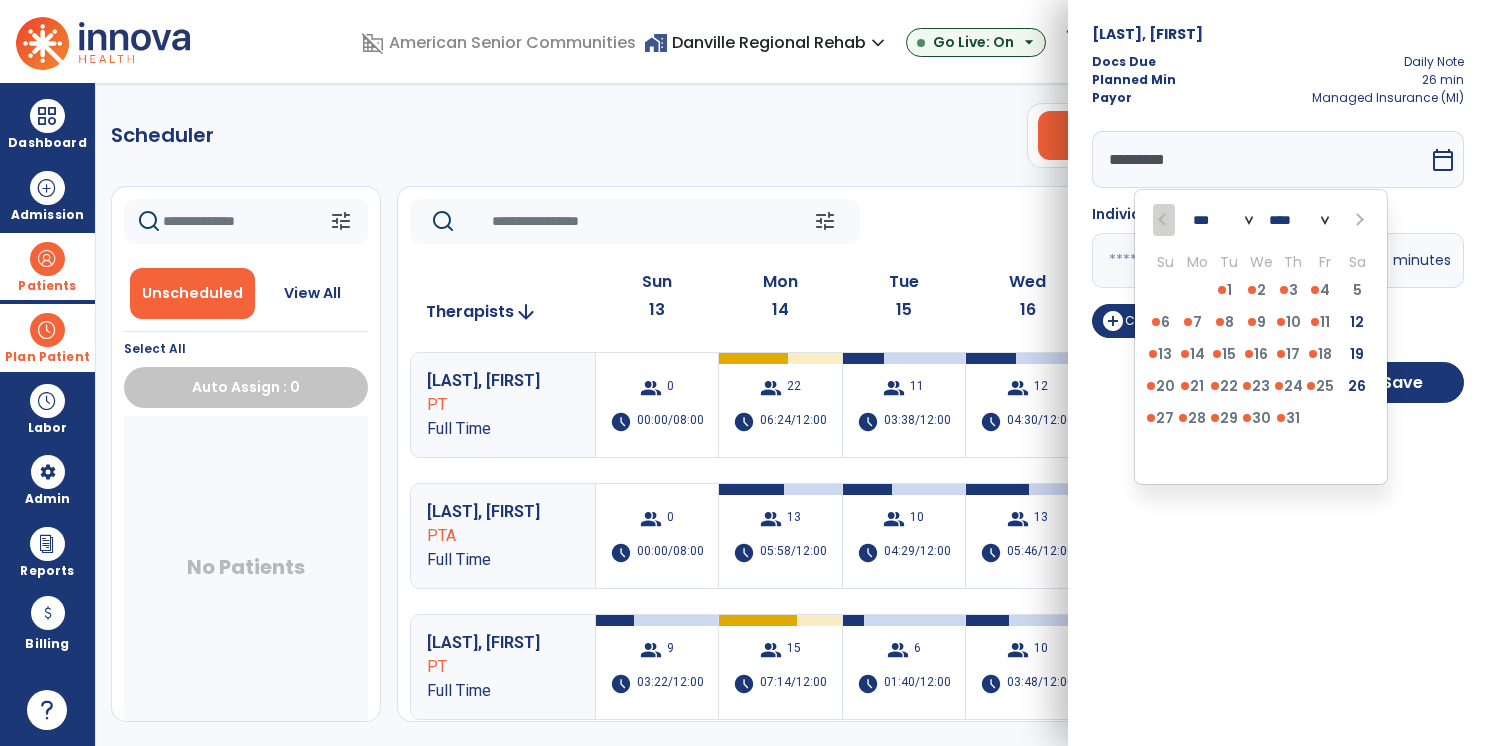 click on "Bishop, Debra   Docs Due Daily Note   Planned Min  26 min   Payor  Managed Insurance (MI)  ********* *** *** **** Su Mo Tu We Th Fr Sa  29   30   1   2   3   4   5   6   7   8   9   10   11   12   13   14   15   16   17   18   19   20   21   22   23   24   25   26   27   28   29   30   31   1   2   3   4   5   6   7   8   9   calendar_today  Individual  ** minutes  add_circle   Concurrent Minutes  add_circle   Group Minutes  Cancel   Save" at bounding box center (1278, 373) 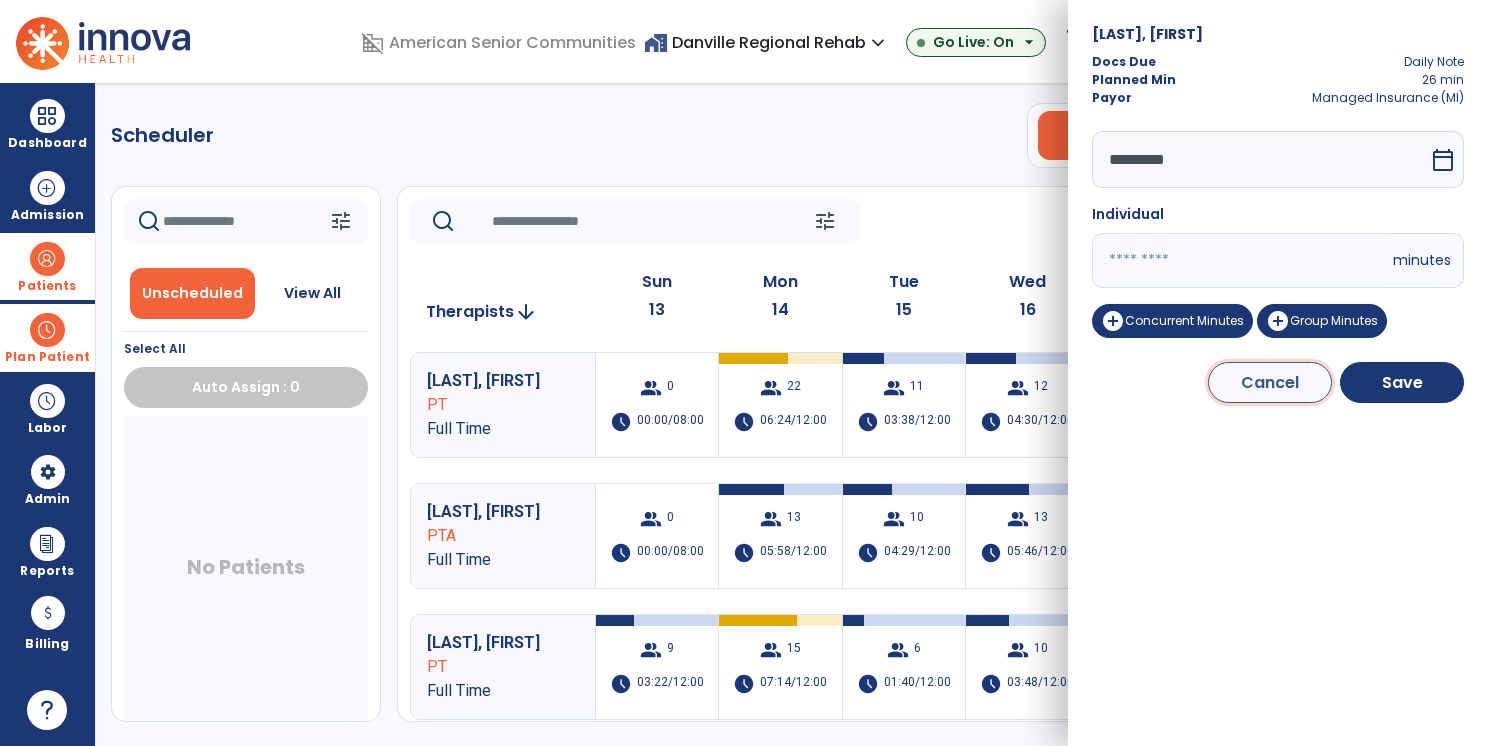 click on "Cancel" at bounding box center [1270, 382] 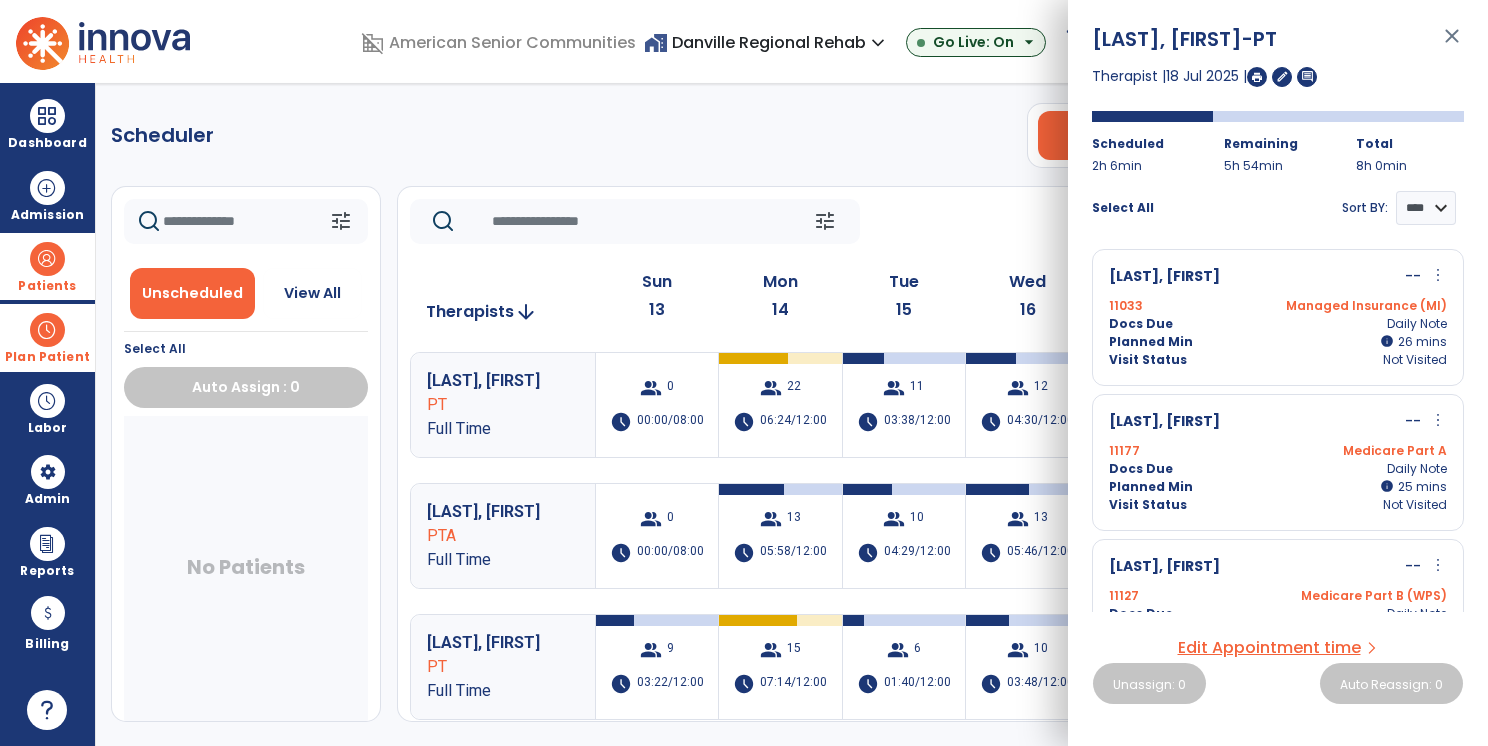 click on "more_vert" at bounding box center [1438, 420] 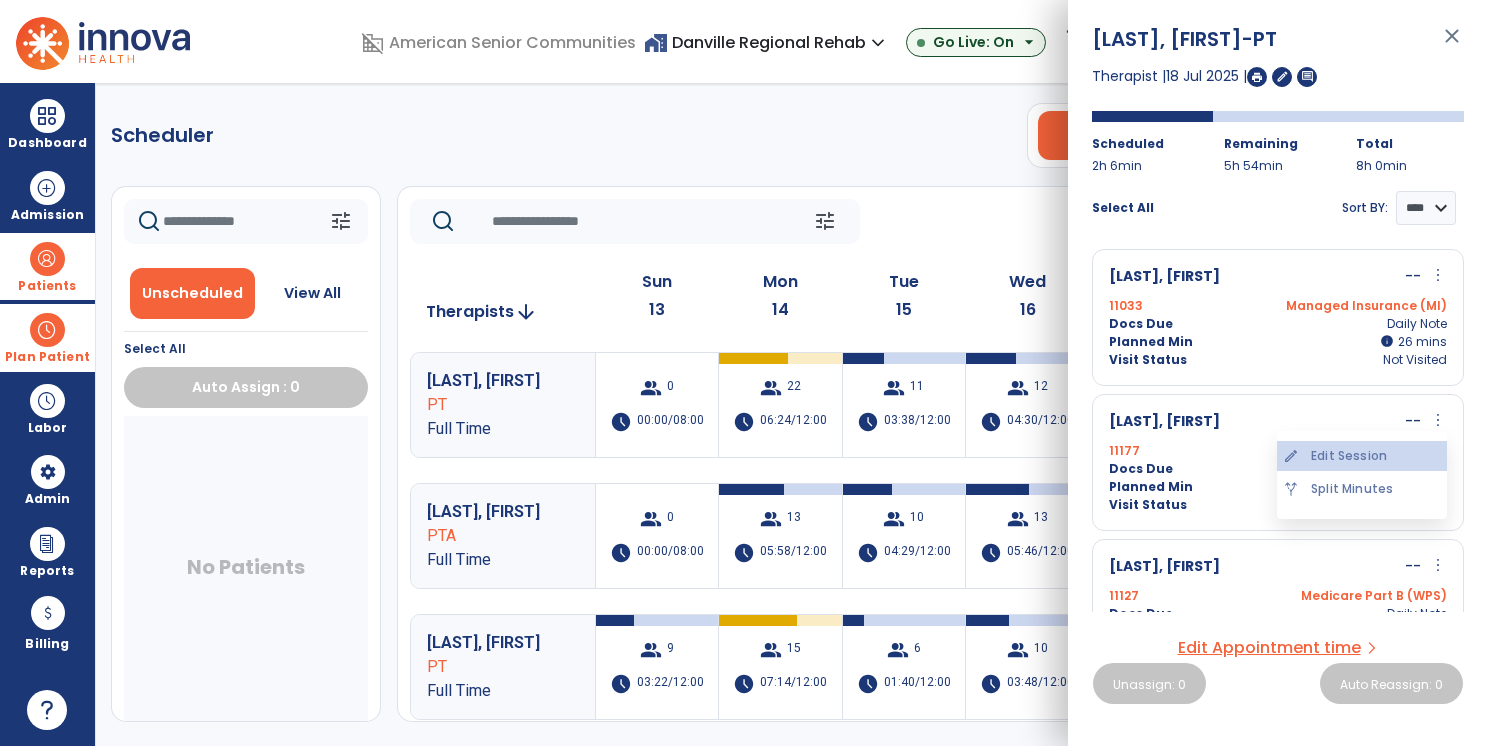 click on "edit   Edit Session" at bounding box center (1362, 456) 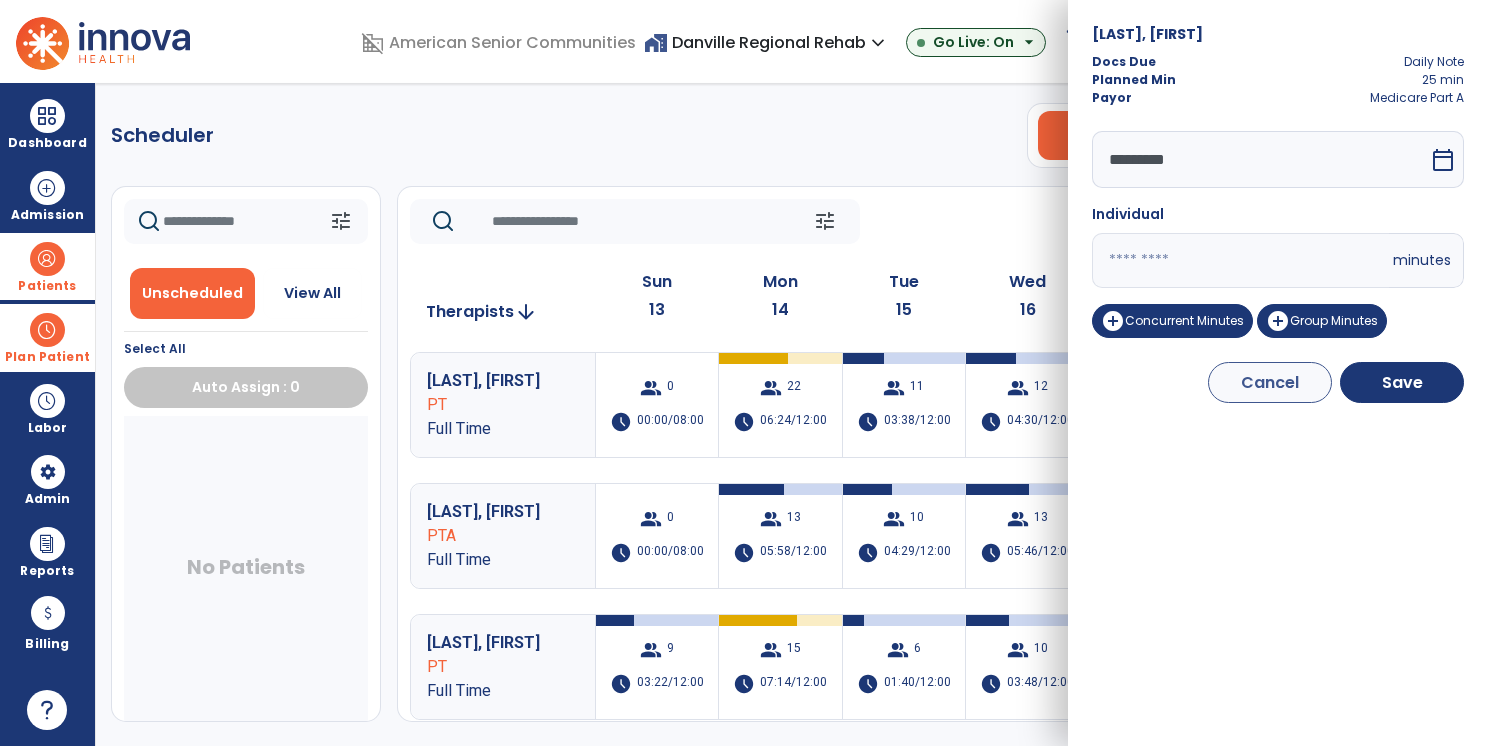 click on "*********" at bounding box center (1260, 159) 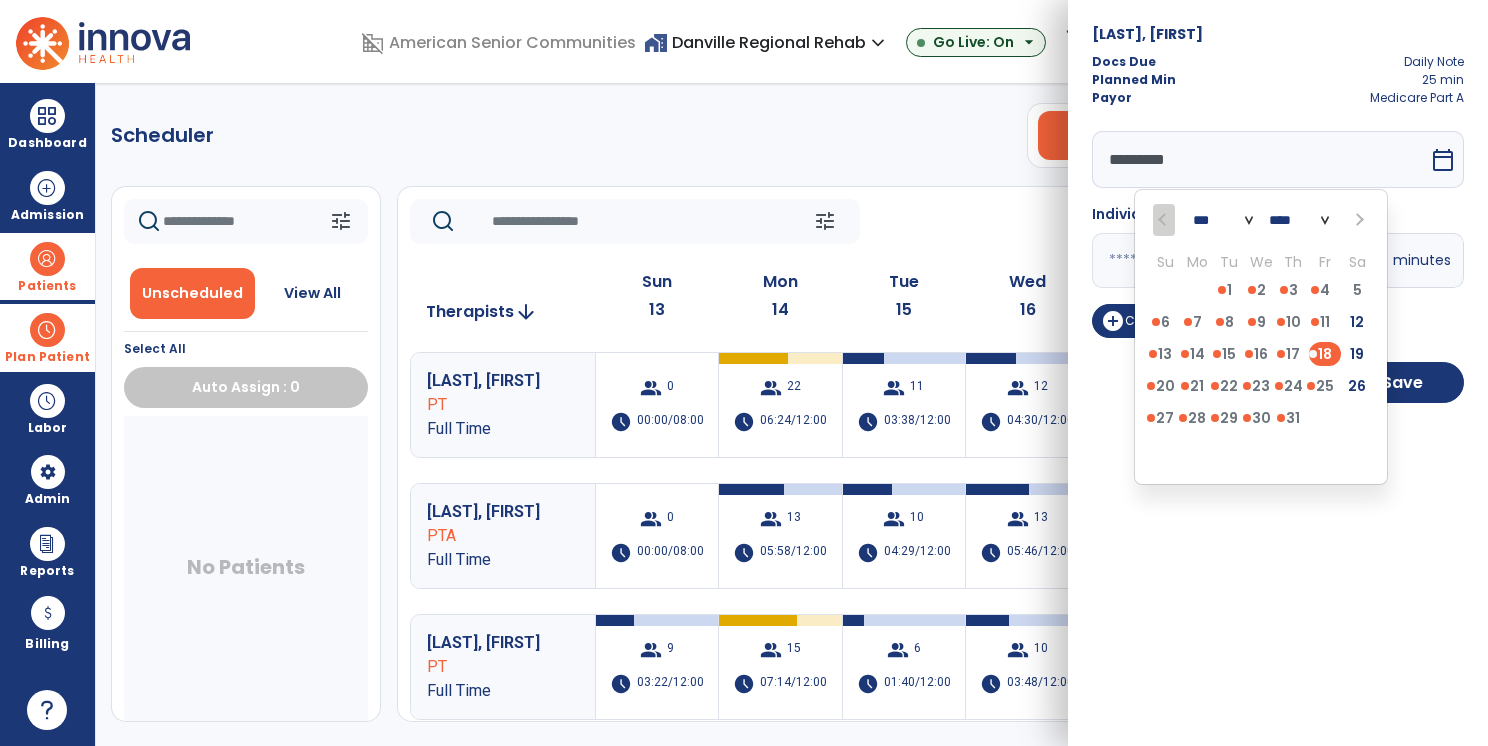 click on "Rigsby, Anne   Docs Due Daily Note   Planned Min  25 min   Payor  Medicare Part A  ********* *** *** *** **** Su Mo Tu We Th Fr Sa  29   30   1   2   3   4   5   6   7   8   9   10   11   12   13   14   15   16   17   18   19   20   21   22   23   24   25   26   27   28   29   30   31   1   2   3   4   5   6   7   8   9   calendar_today  Individual  ** minutes  add_circle   Concurrent Minutes  add_circle   Group Minutes  Cancel   Save" at bounding box center (1278, 373) 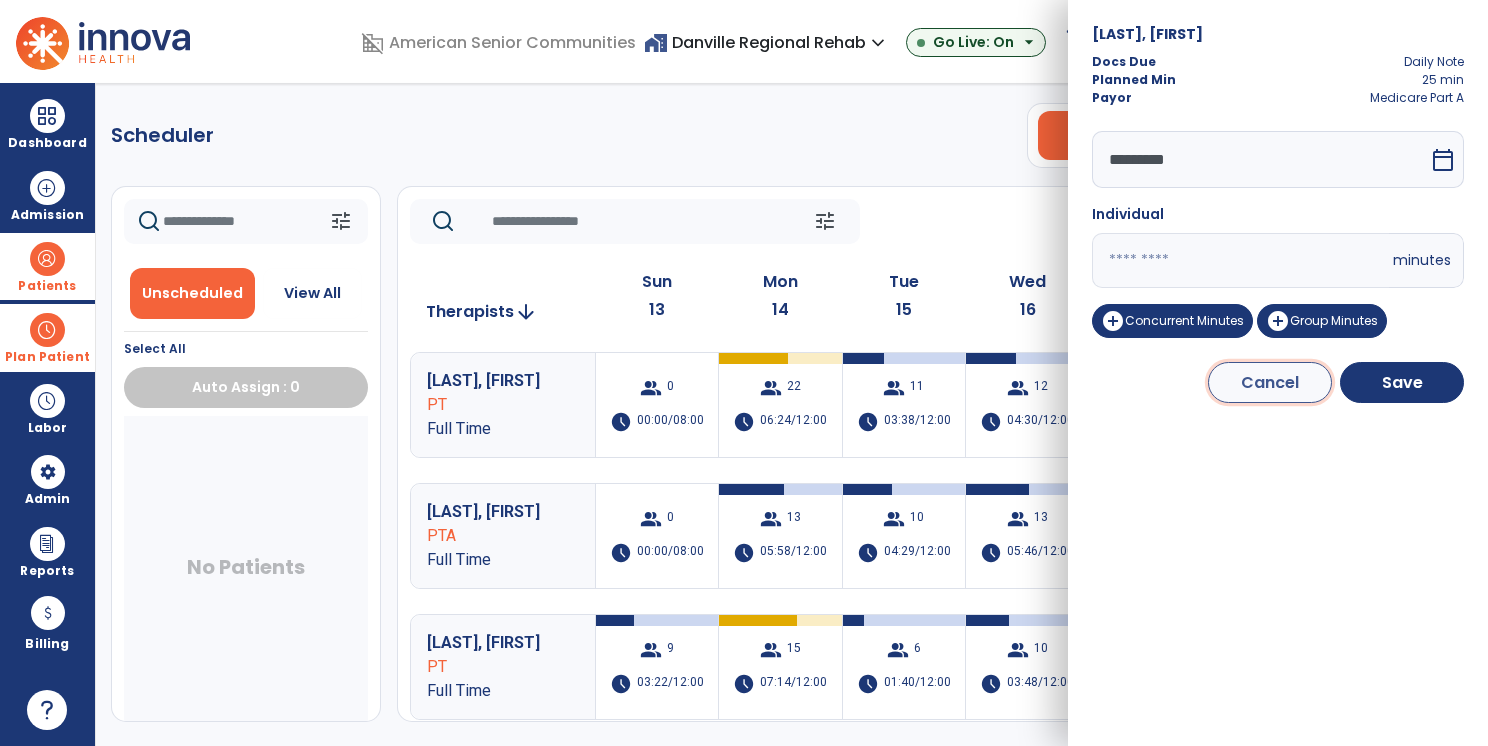 click on "Cancel" at bounding box center [1270, 382] 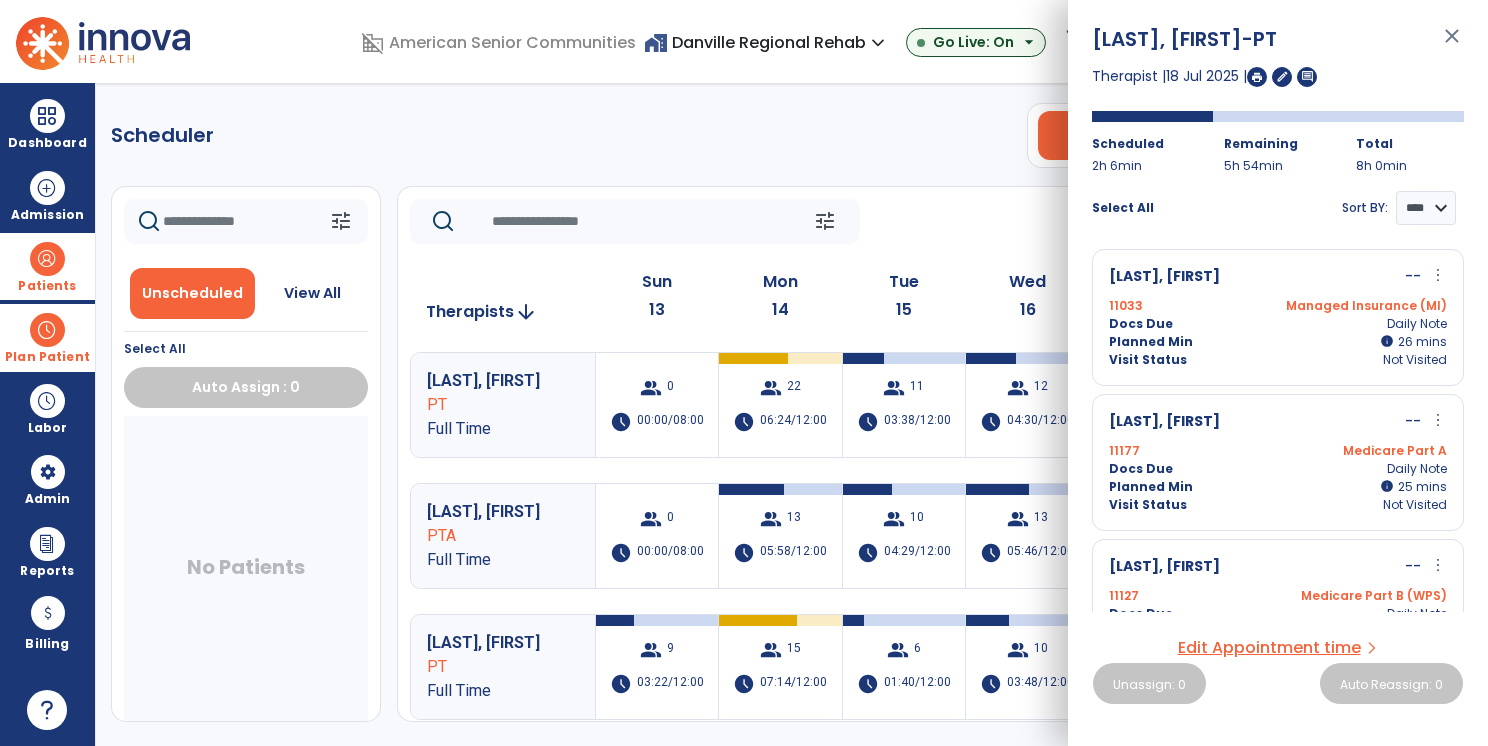 click on "close" at bounding box center [1452, 45] 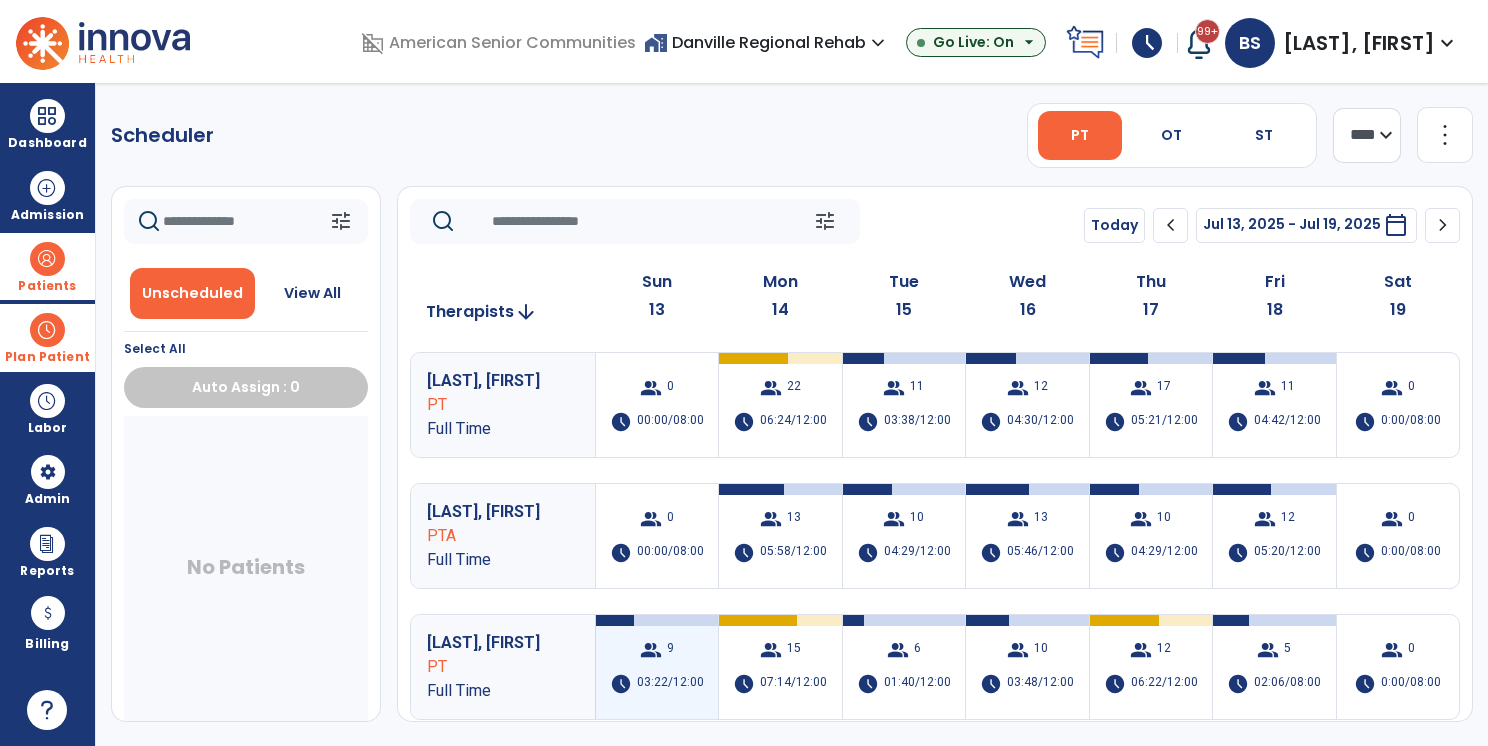 click on "group  9  schedule  03:22/12:00" at bounding box center (657, 667) 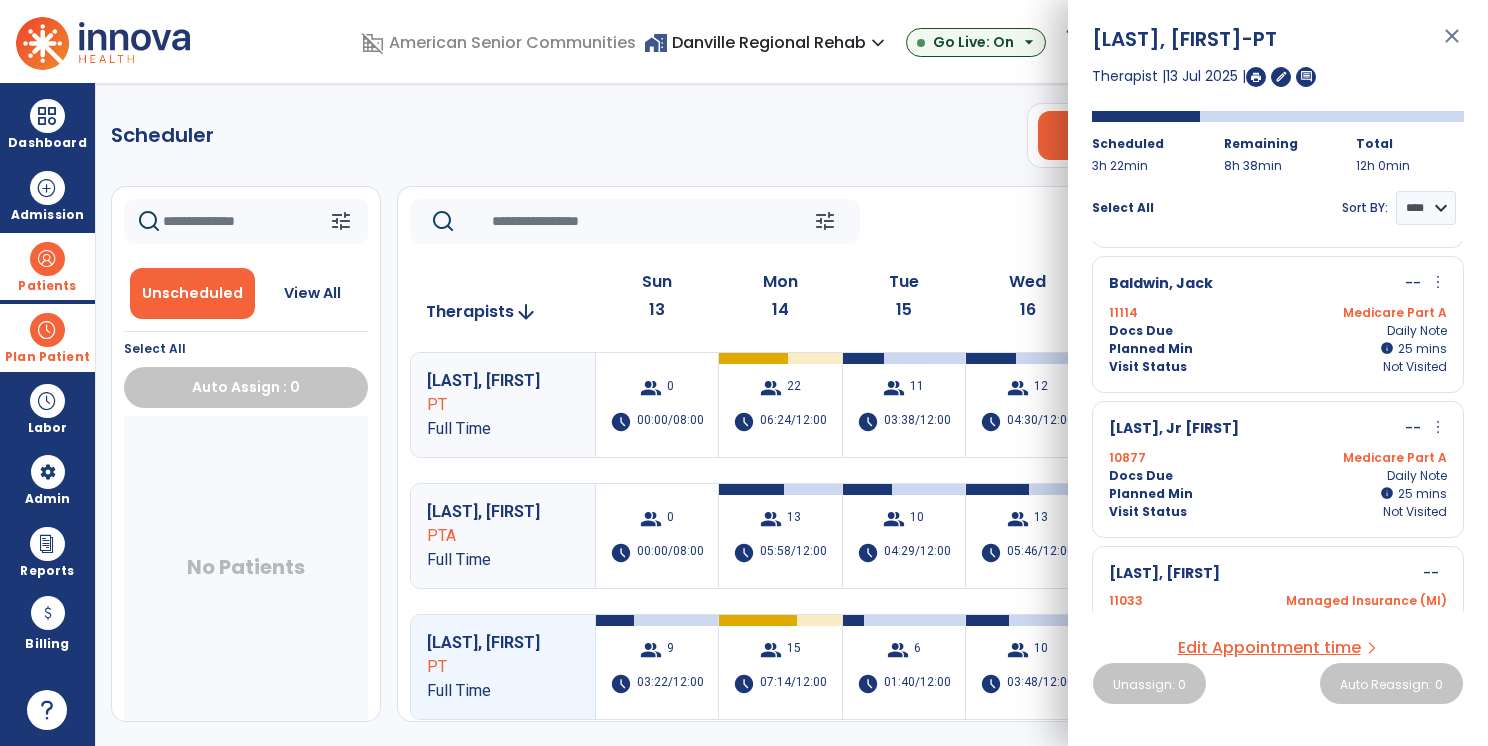 scroll, scrollTop: 900, scrollLeft: 0, axis: vertical 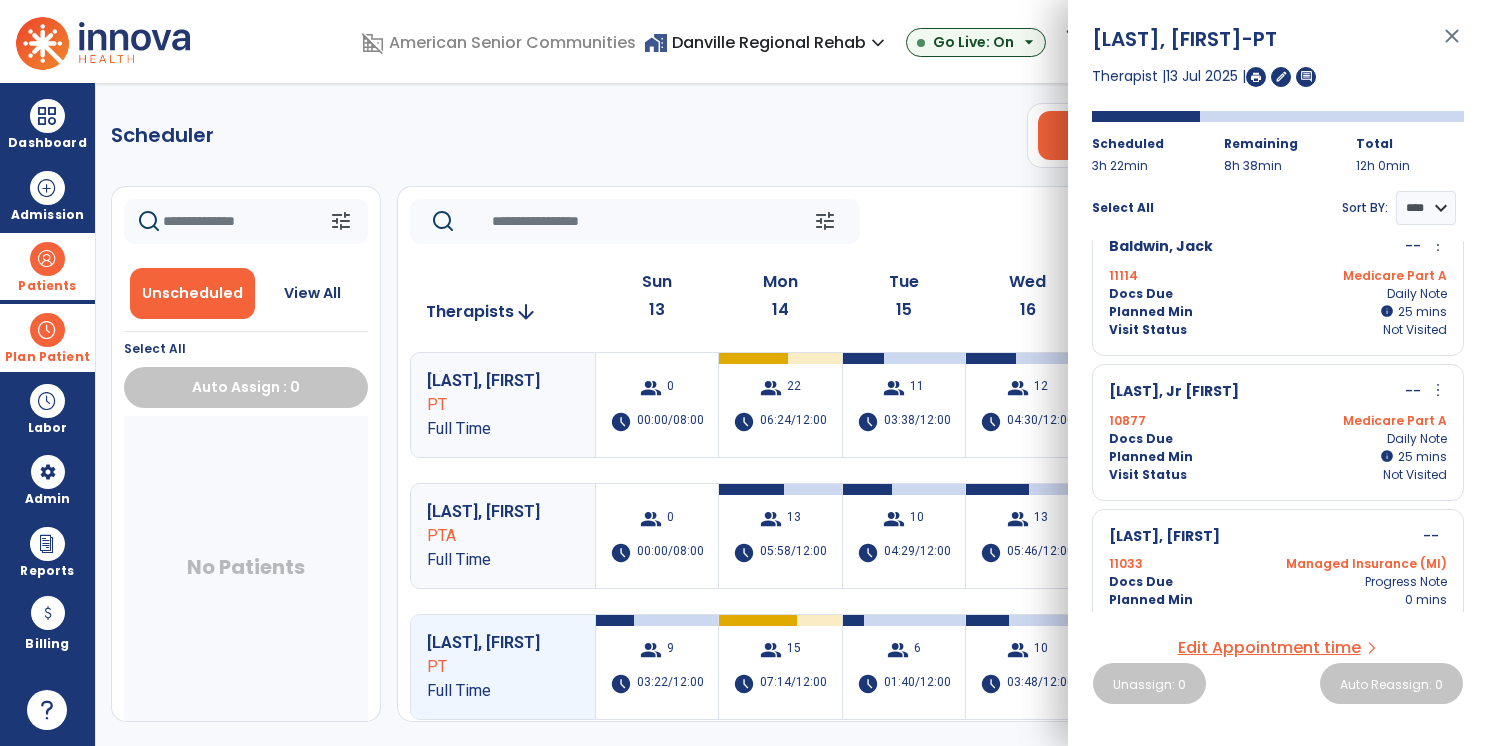 click on "Baldwin, Jack   --  more_vert  edit   Edit Session   alt_route   Split Minutes  11114 Medicare Part A  Docs Due Daily Note   Planned Min  info   25 I 25 mins  Visit Status  Not Visited" at bounding box center [1278, 287] 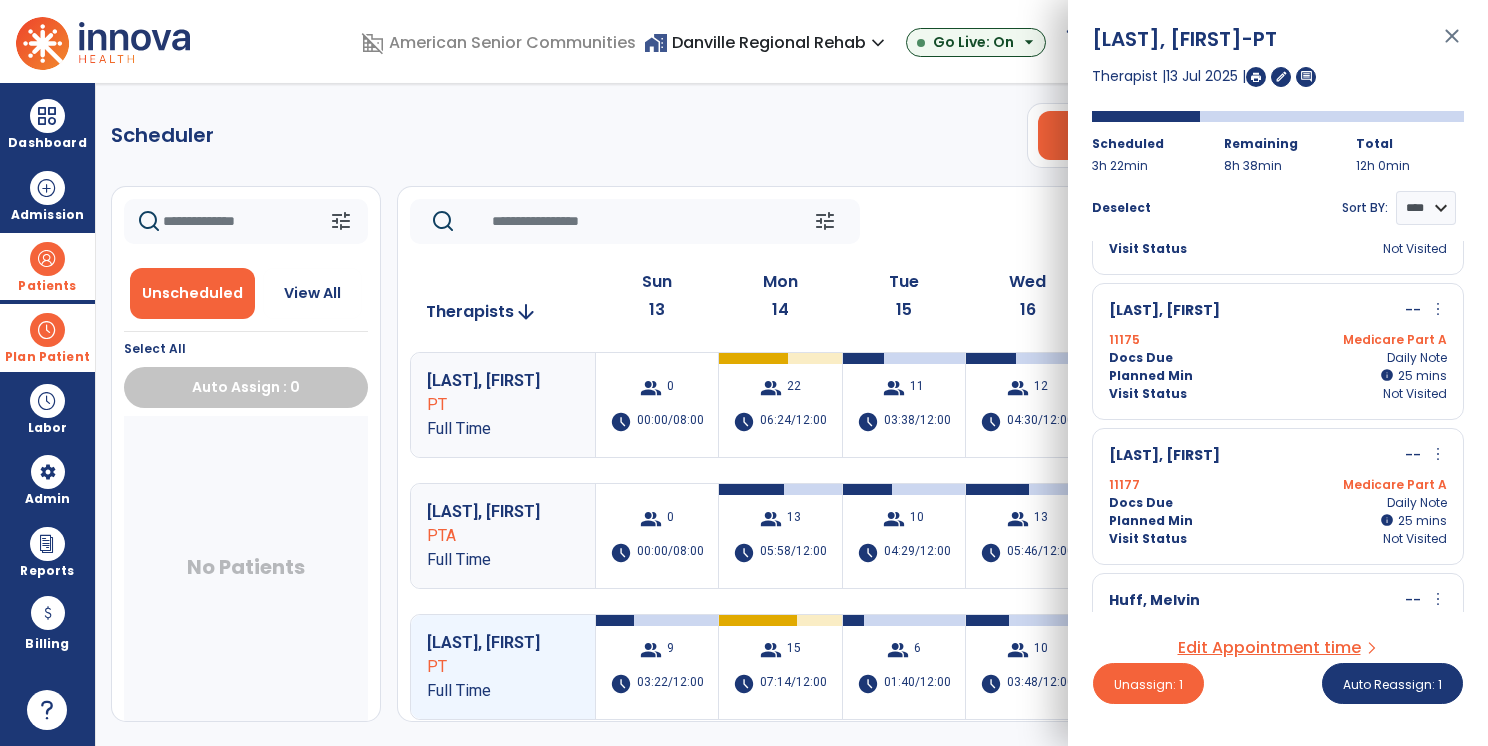 scroll, scrollTop: 226, scrollLeft: 0, axis: vertical 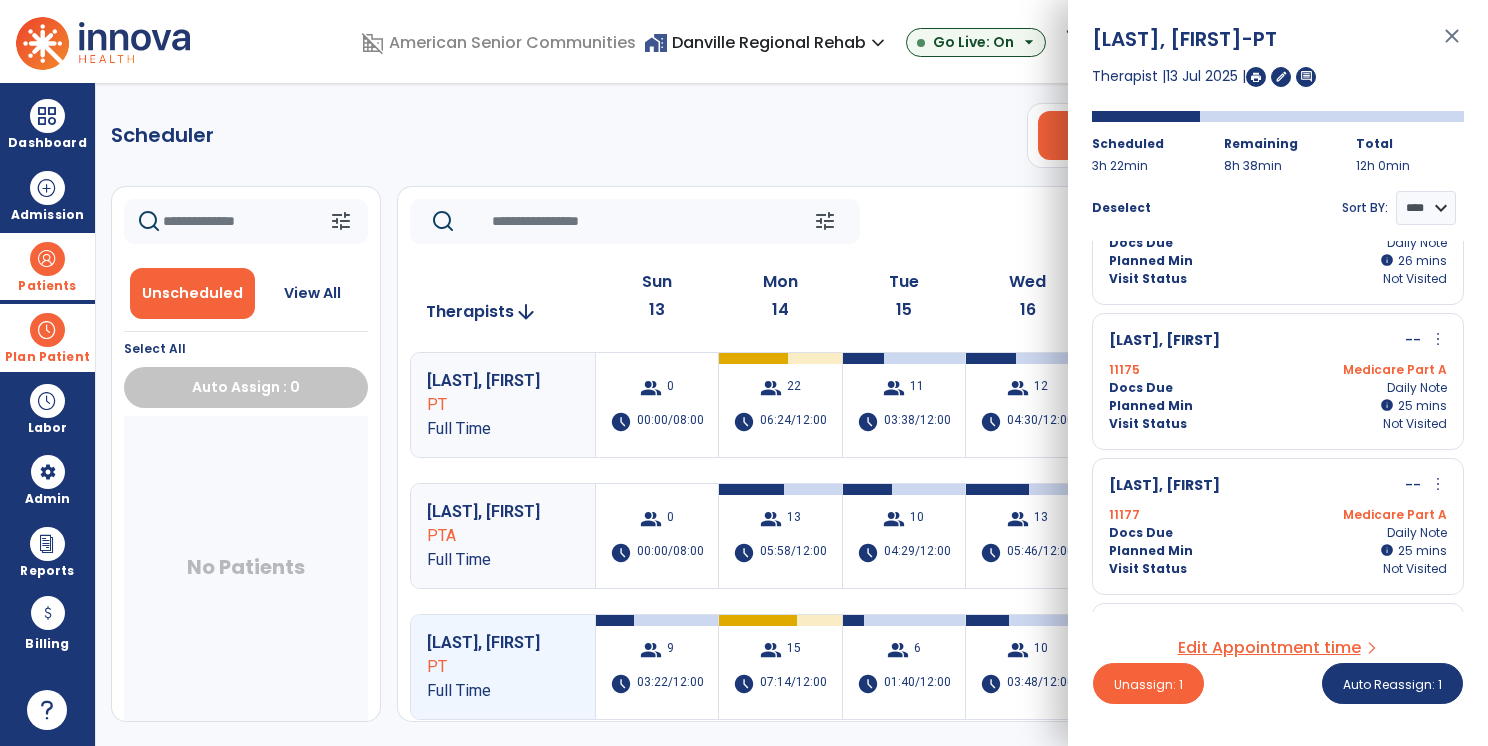 click on "Planned Min  info   25 I 25 mins" at bounding box center (1278, 406) 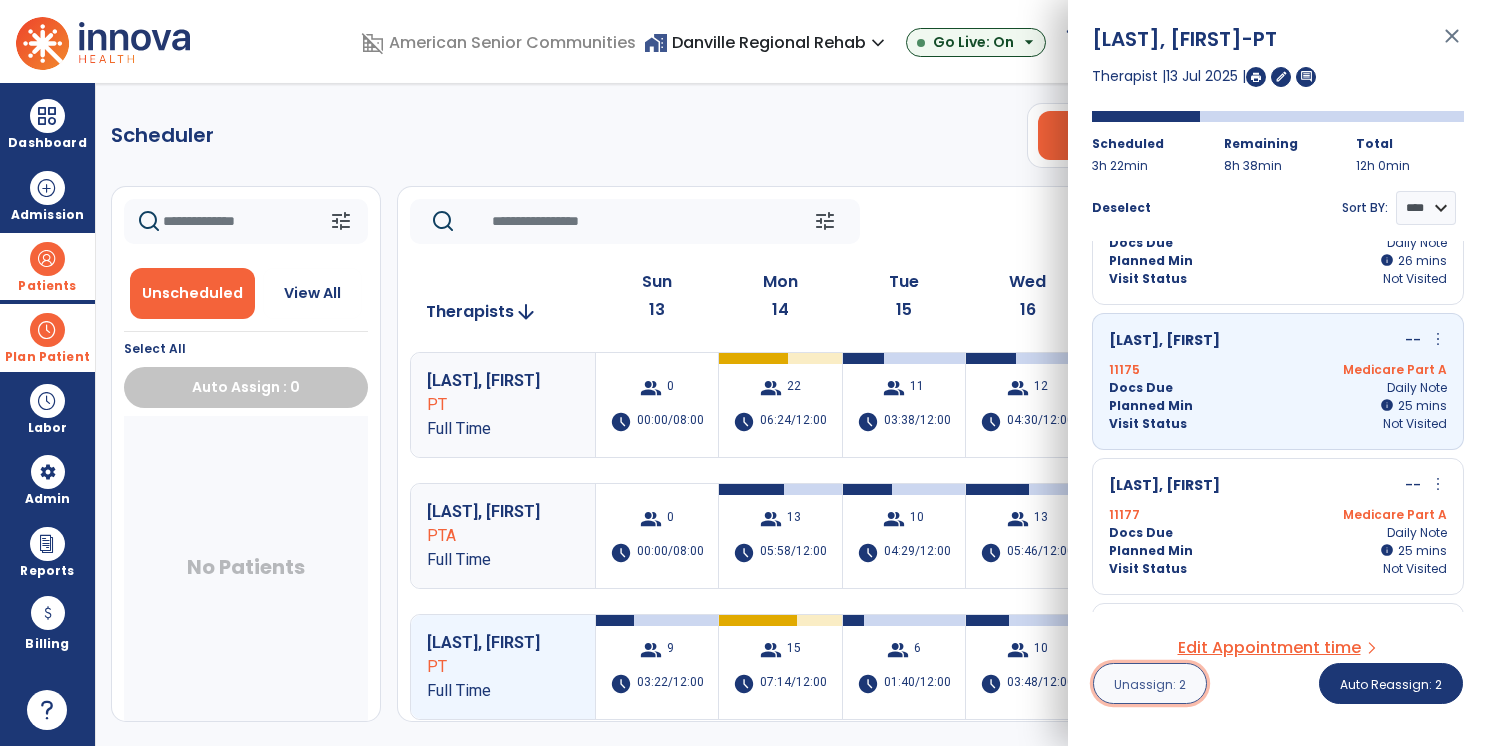 click on "Unassign: 2" at bounding box center (1150, 684) 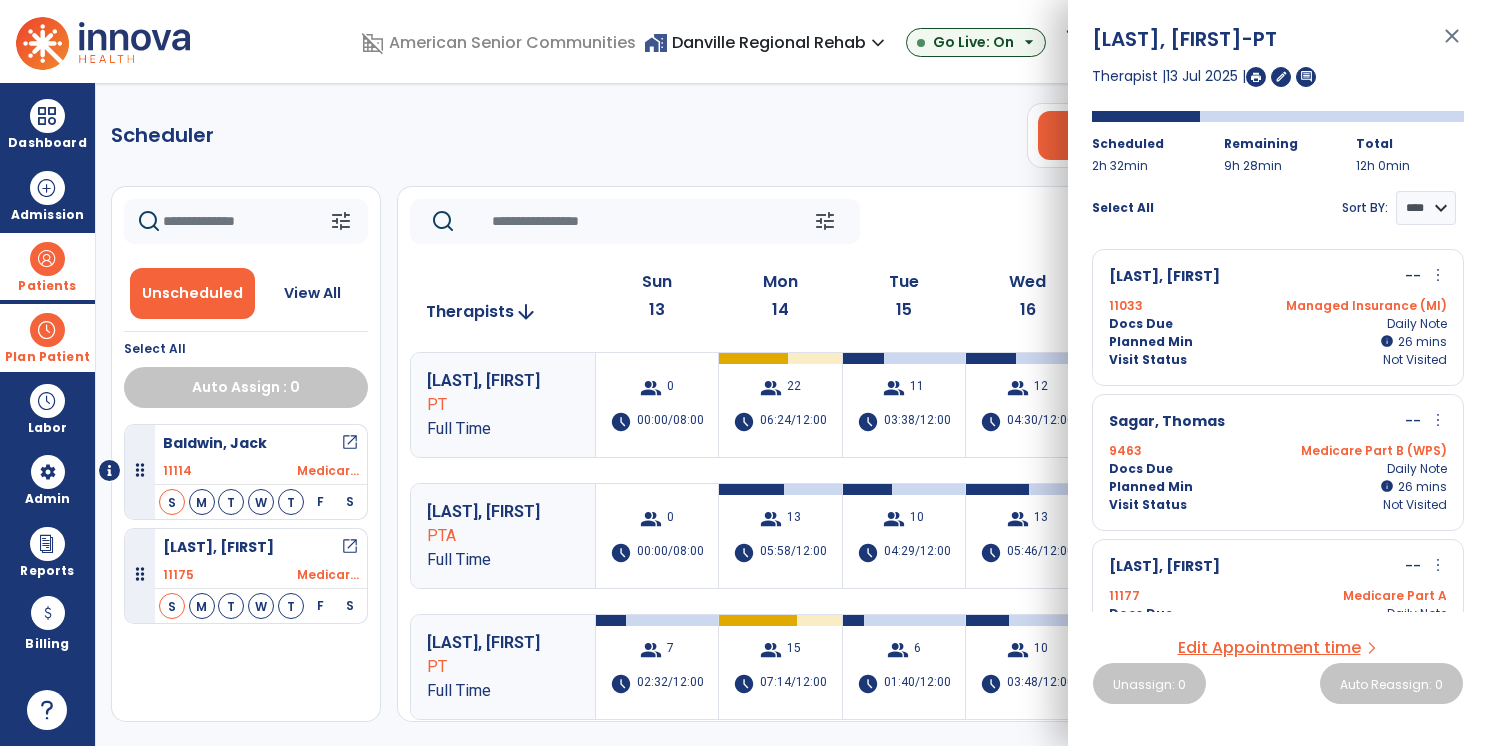 click on "close" at bounding box center [1452, 45] 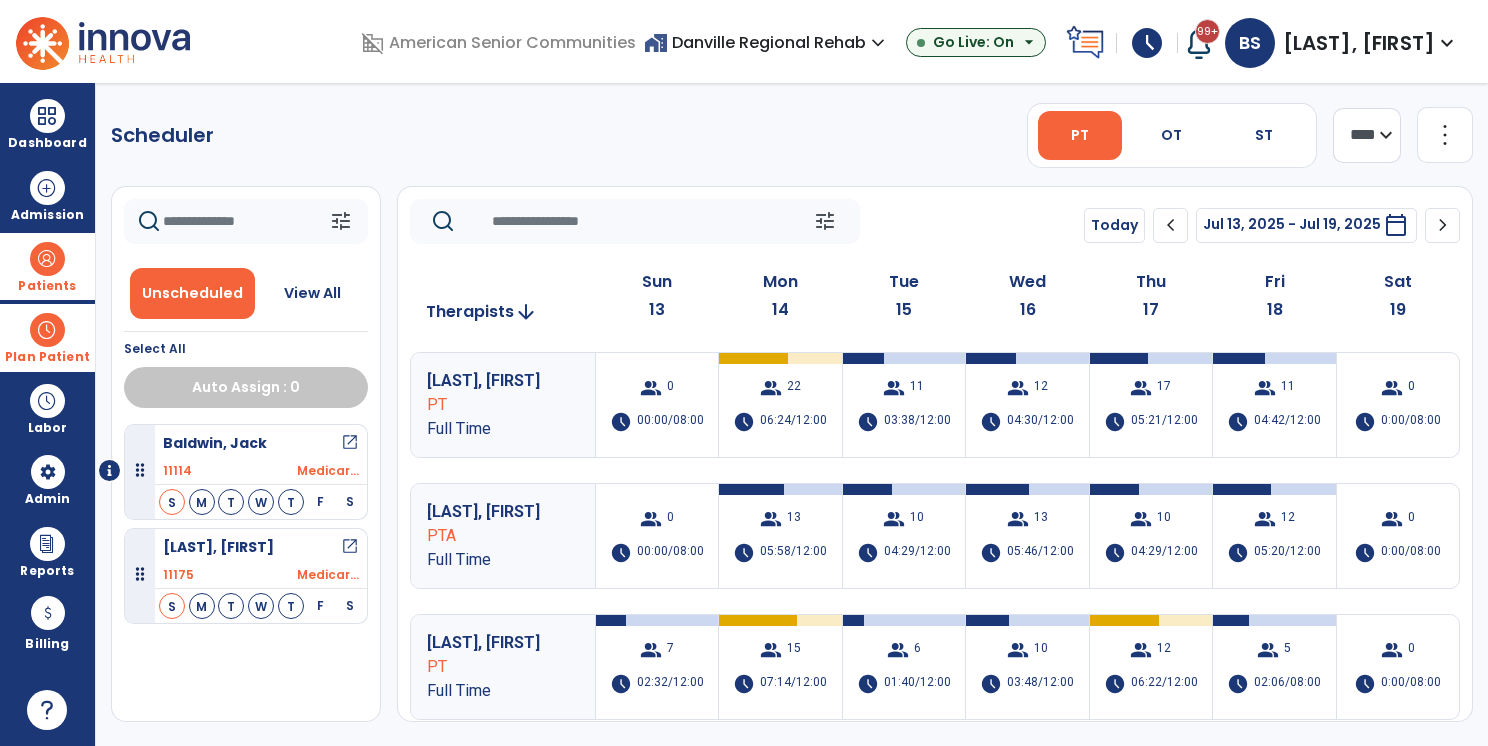 scroll, scrollTop: 8, scrollLeft: 0, axis: vertical 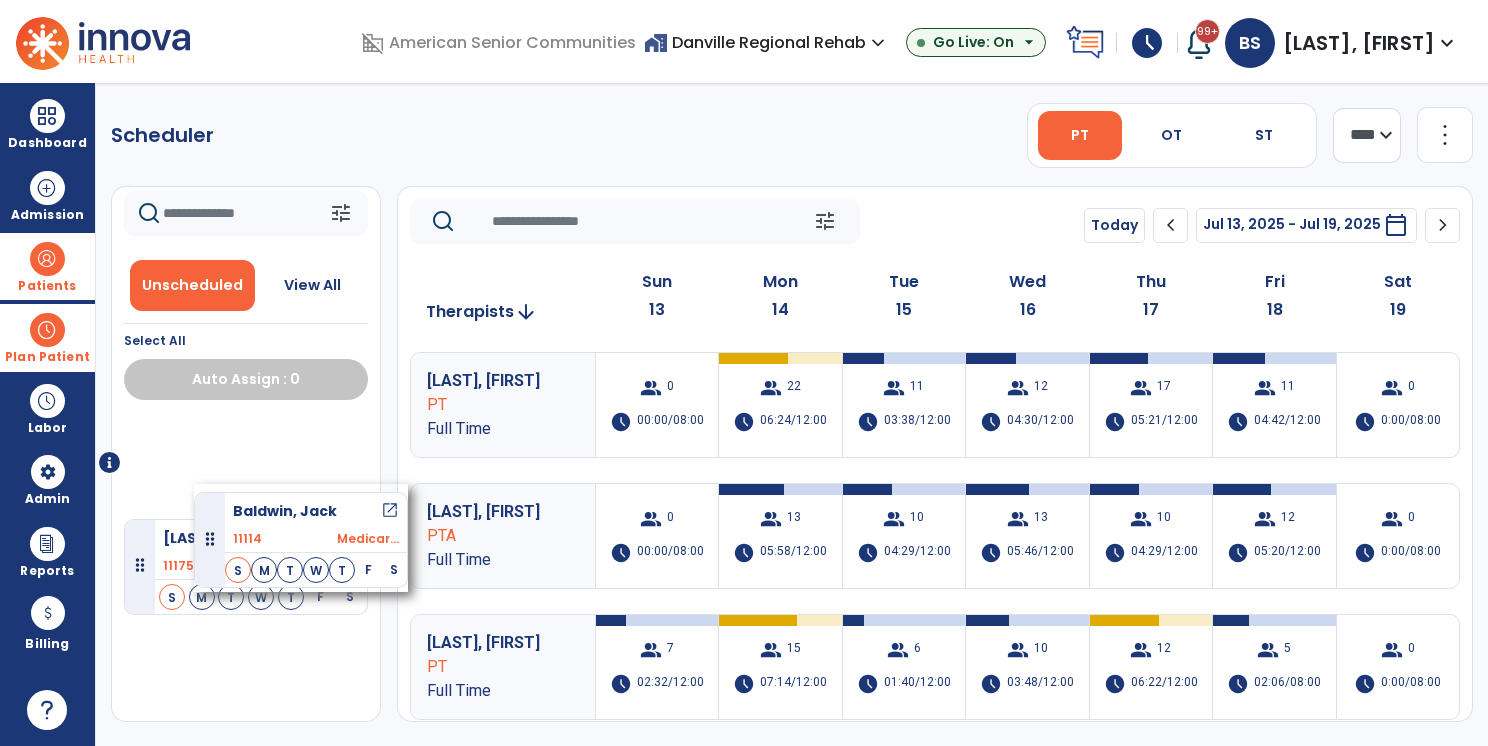 drag, startPoint x: 292, startPoint y: 440, endPoint x: 194, endPoint y: 484, distance: 107.42439 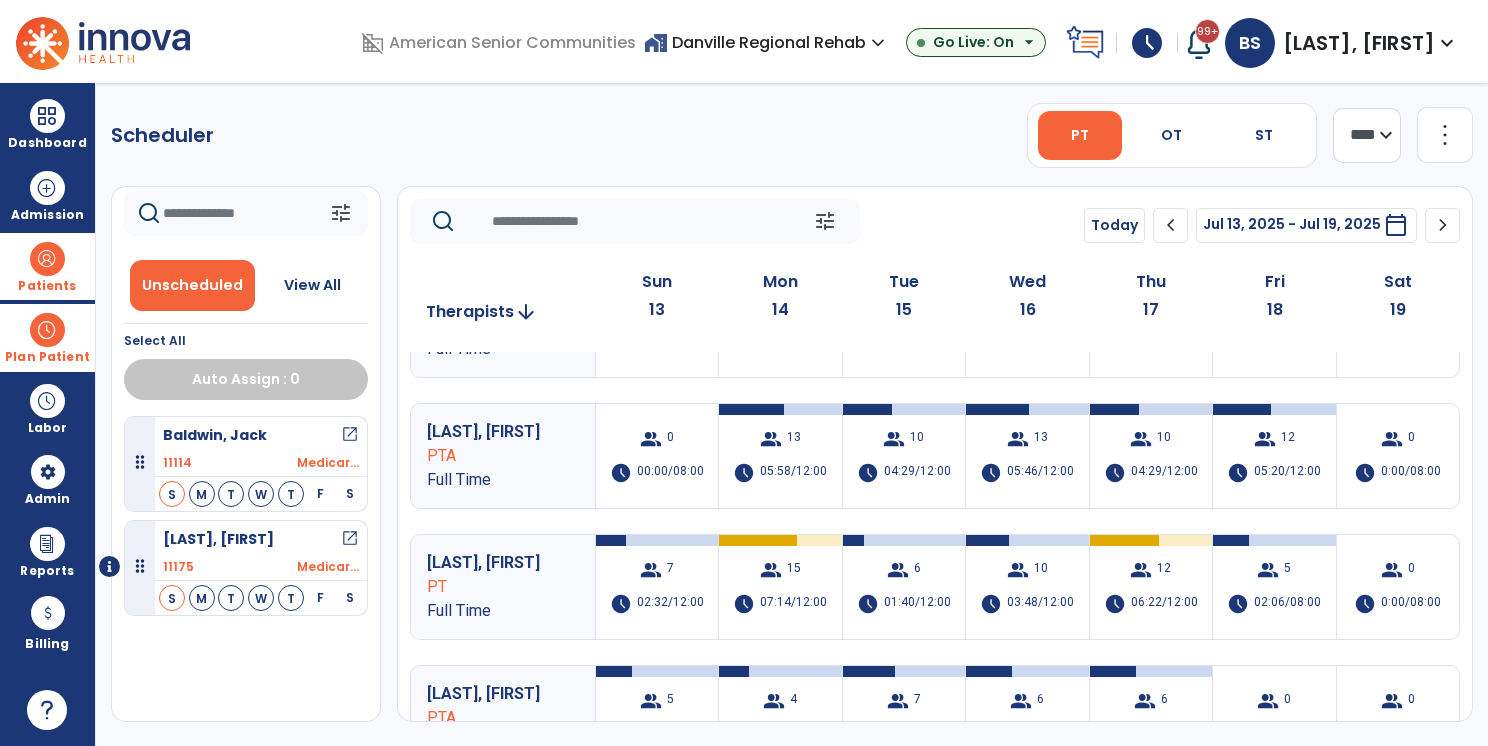 scroll, scrollTop: 200, scrollLeft: 0, axis: vertical 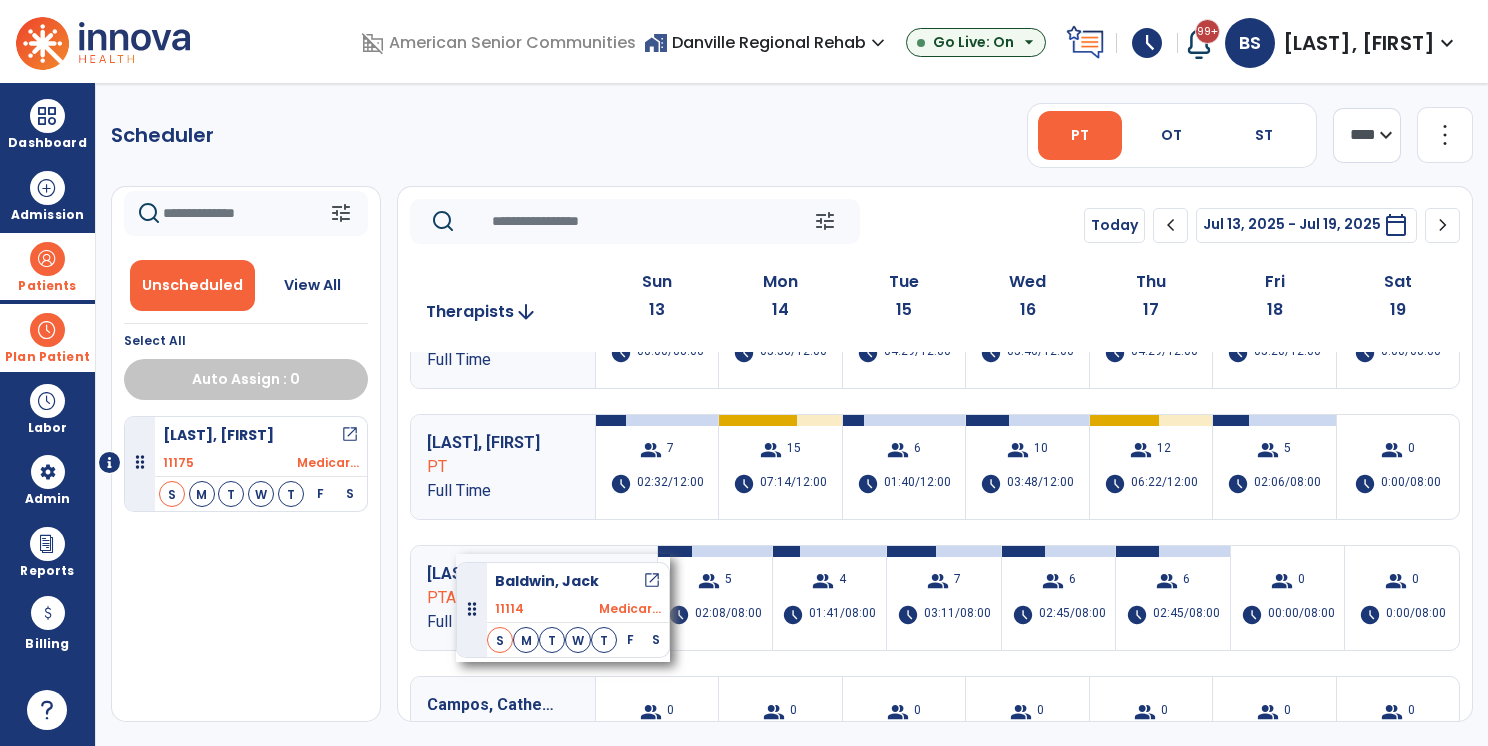 drag, startPoint x: 290, startPoint y: 454, endPoint x: 456, endPoint y: 554, distance: 193.7937 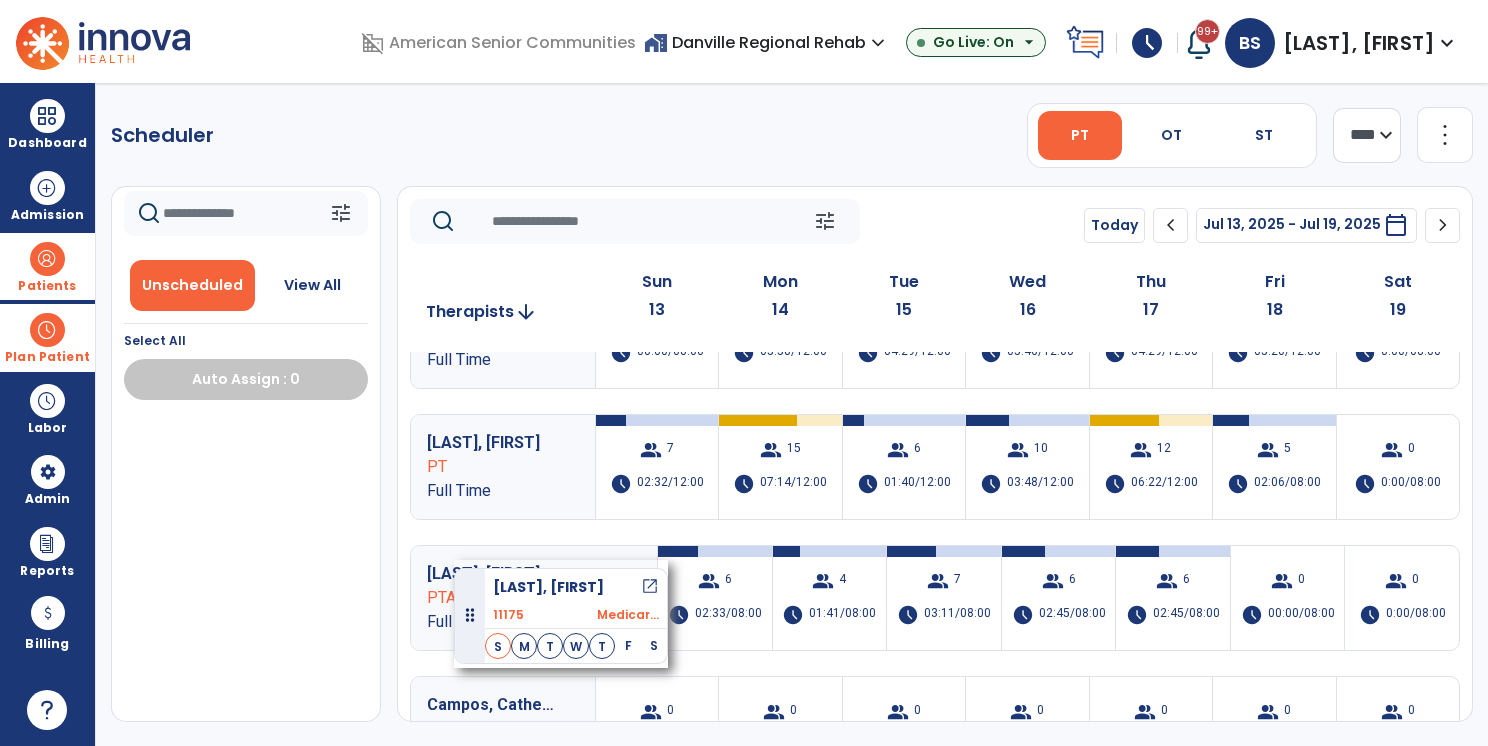 drag, startPoint x: 277, startPoint y: 438, endPoint x: 454, endPoint y: 560, distance: 214.97209 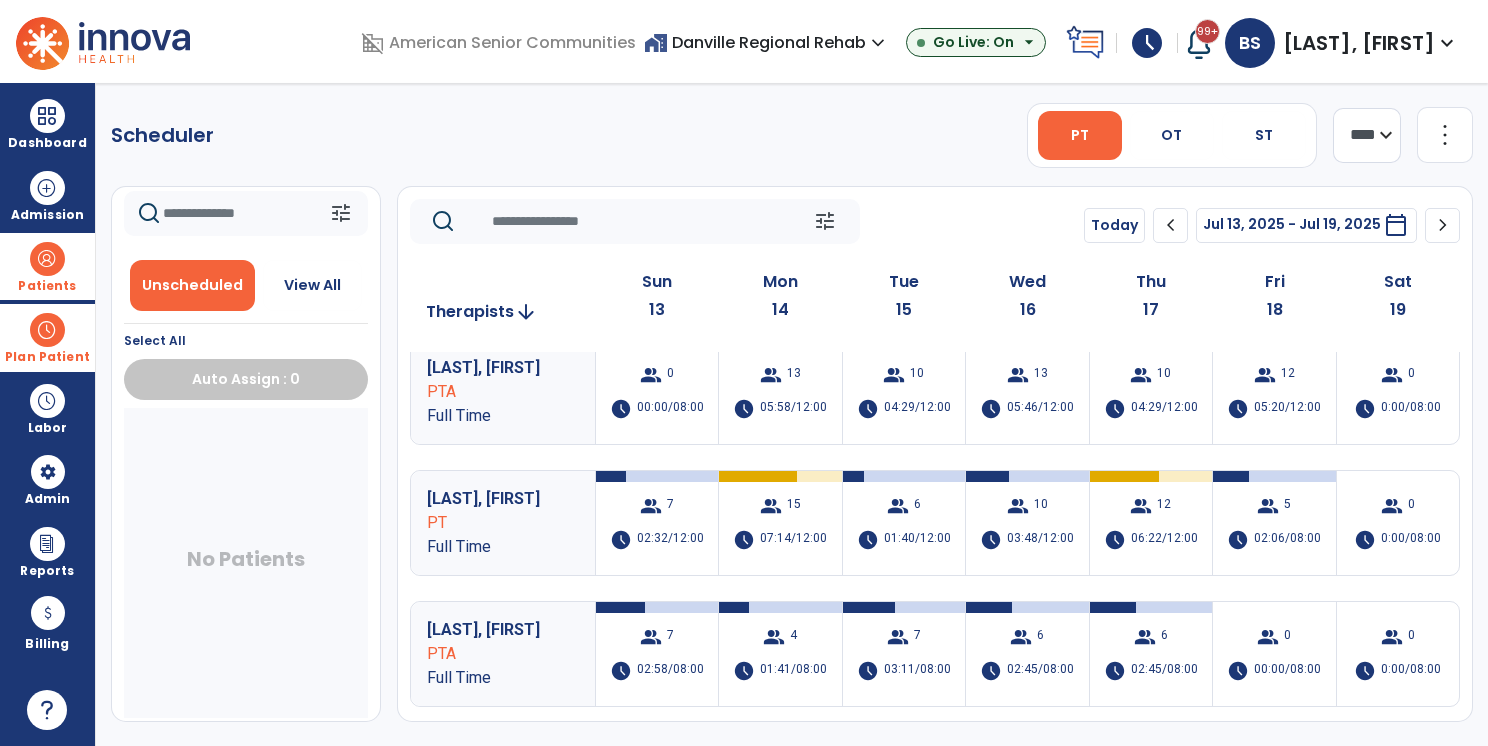 scroll, scrollTop: 100, scrollLeft: 0, axis: vertical 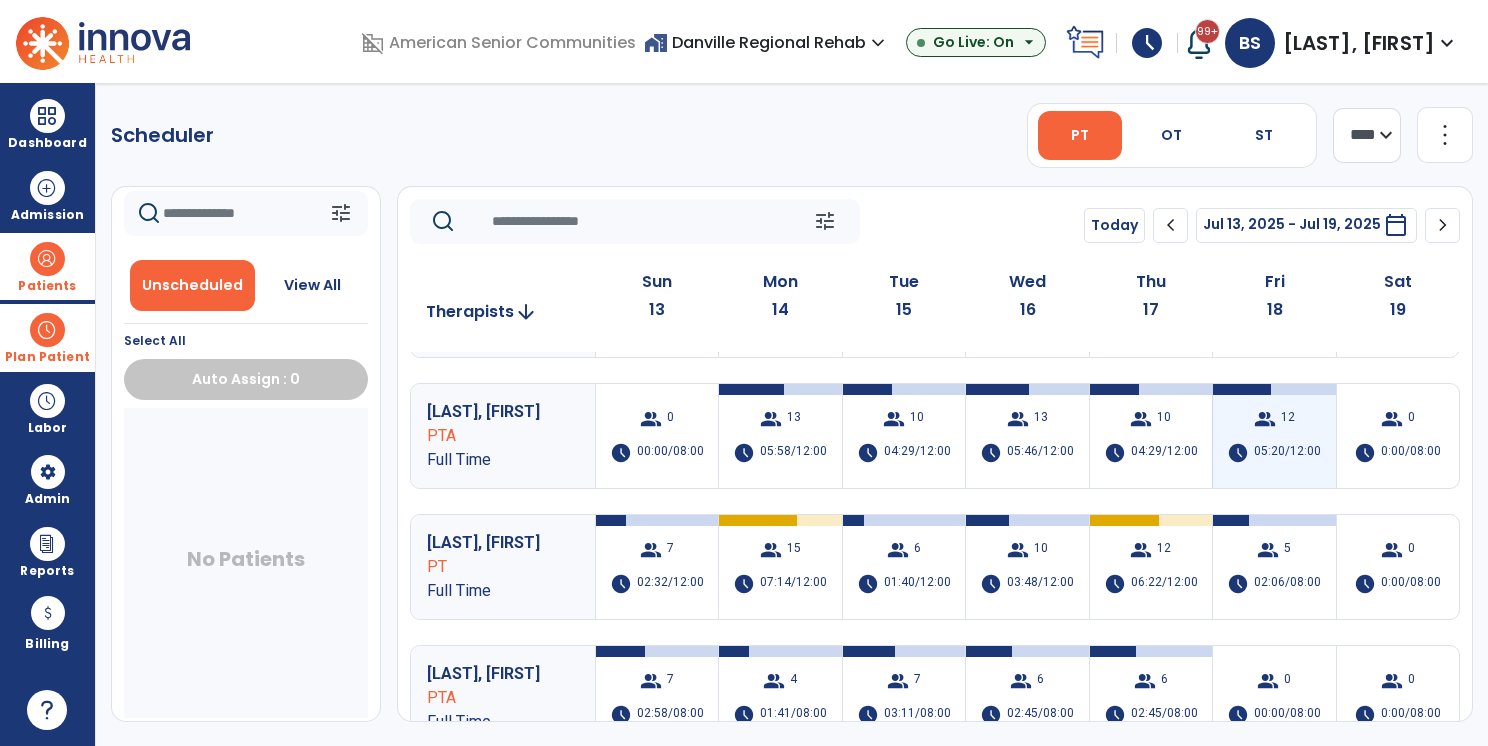 click on "05:20/12:00" at bounding box center (1287, 453) 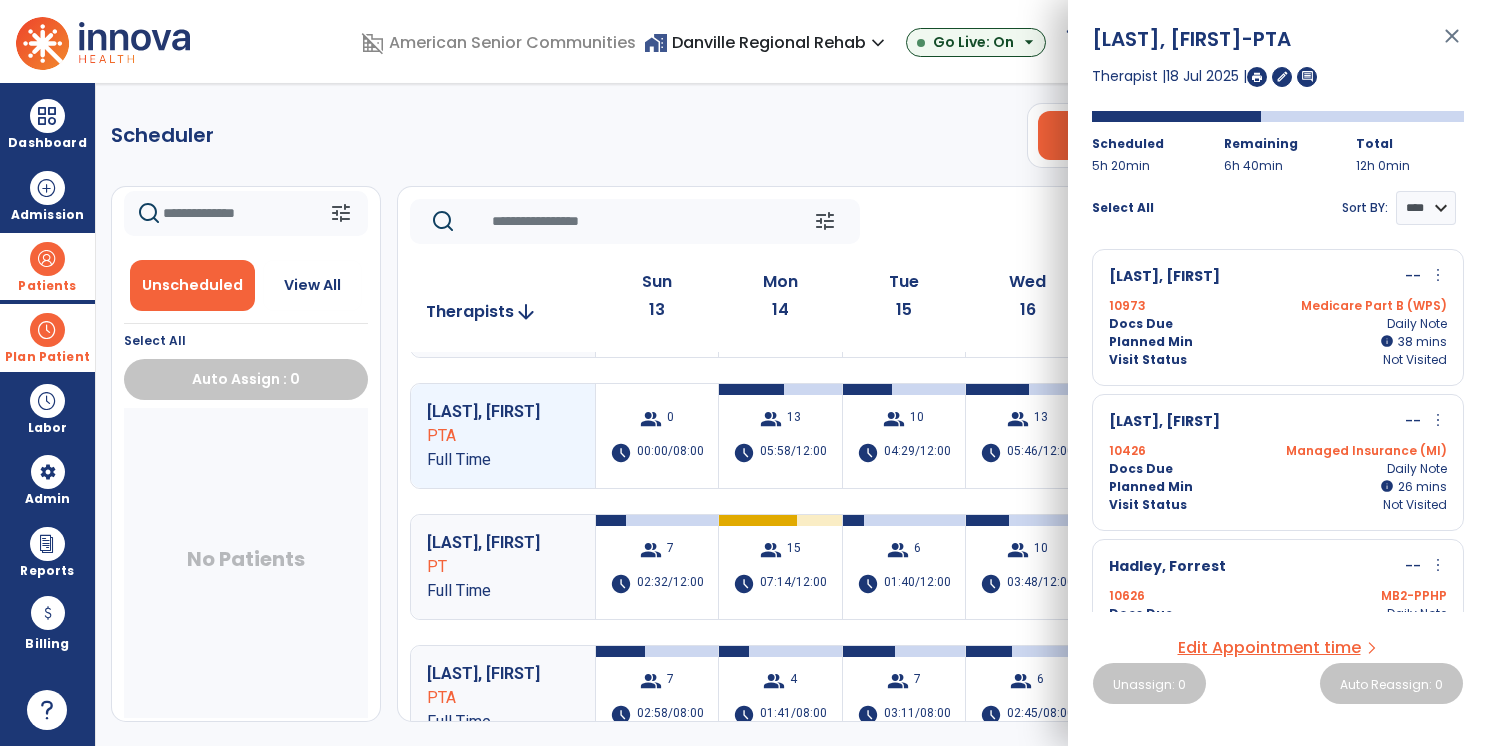 click on "more_vert" at bounding box center [1438, 275] 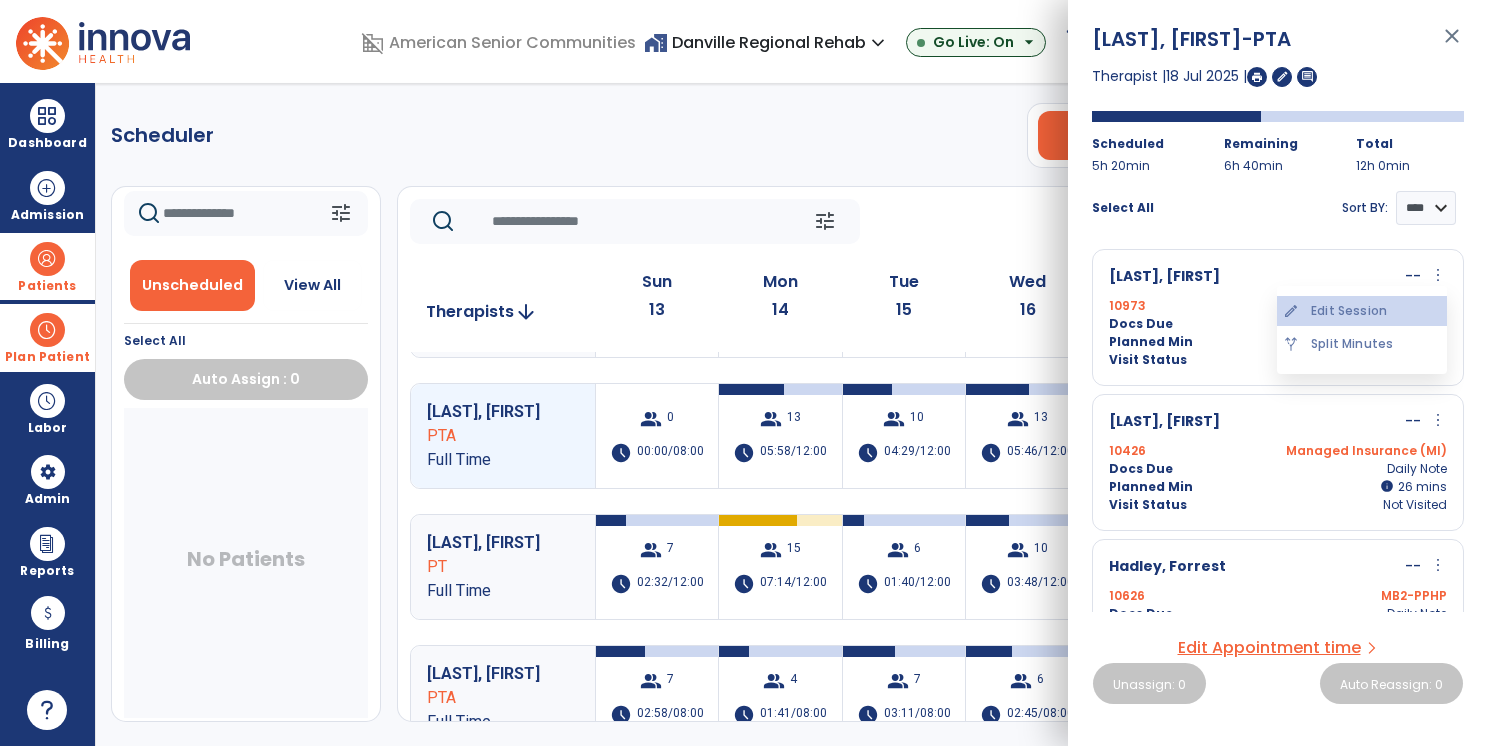 click on "edit   Edit Session" at bounding box center [1362, 311] 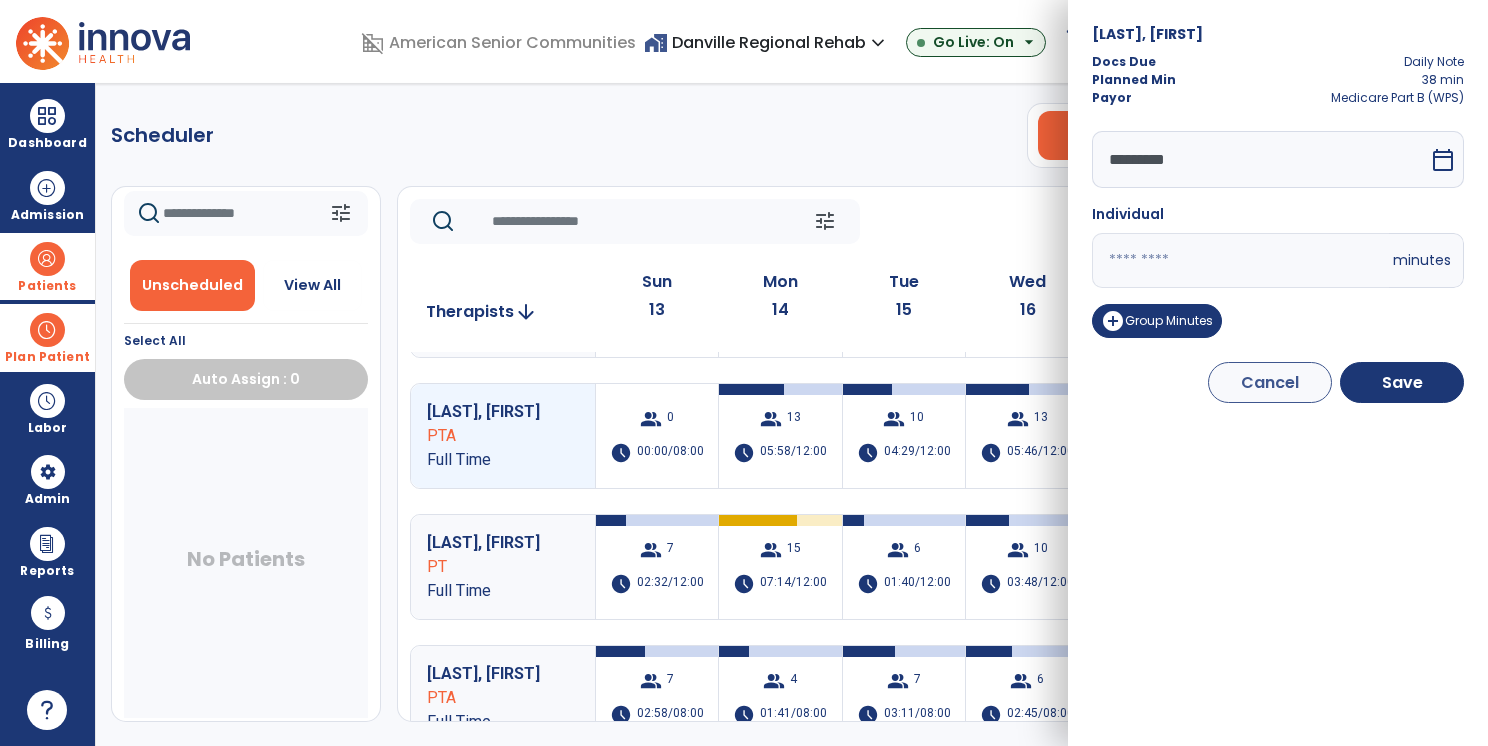 click on "*********" at bounding box center [1260, 159] 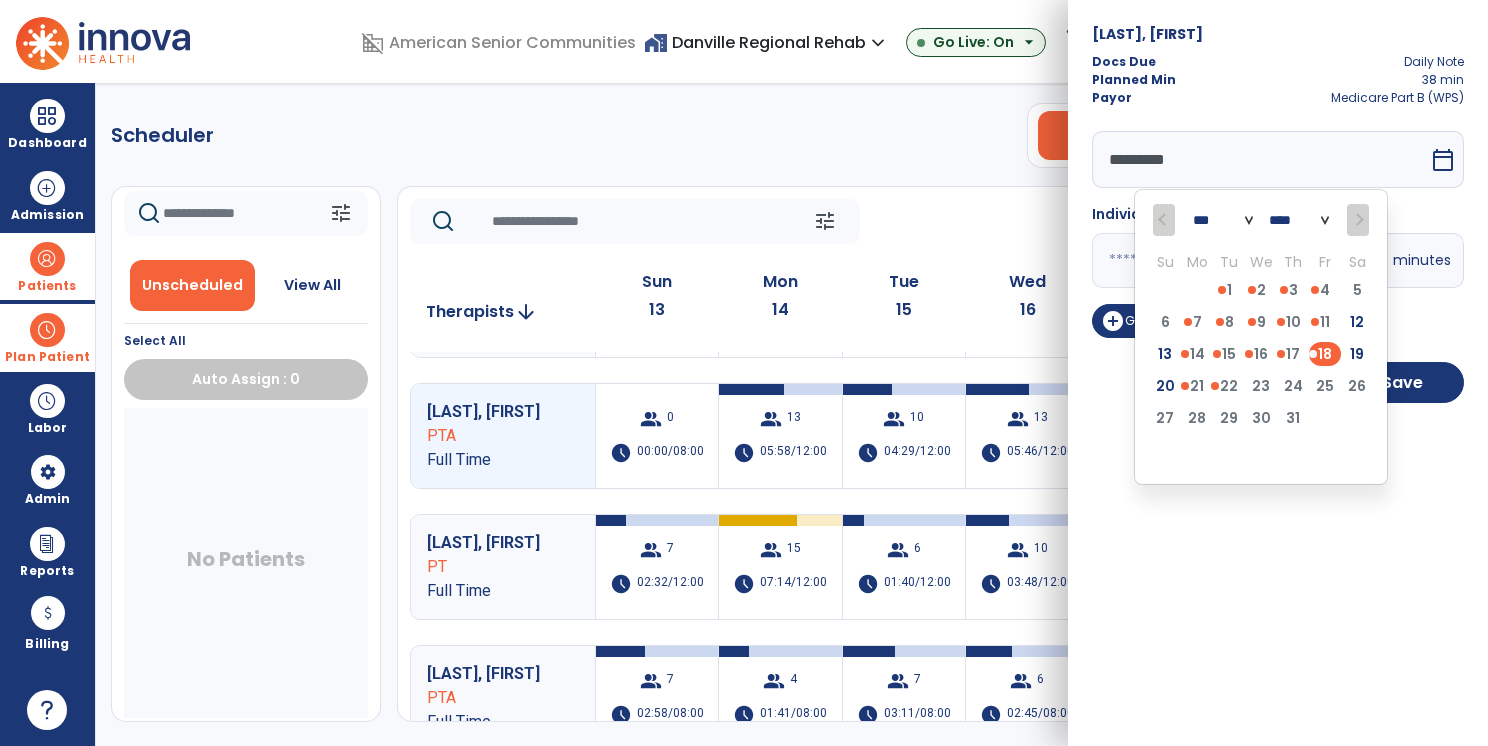 click on "13" at bounding box center [1165, 354] 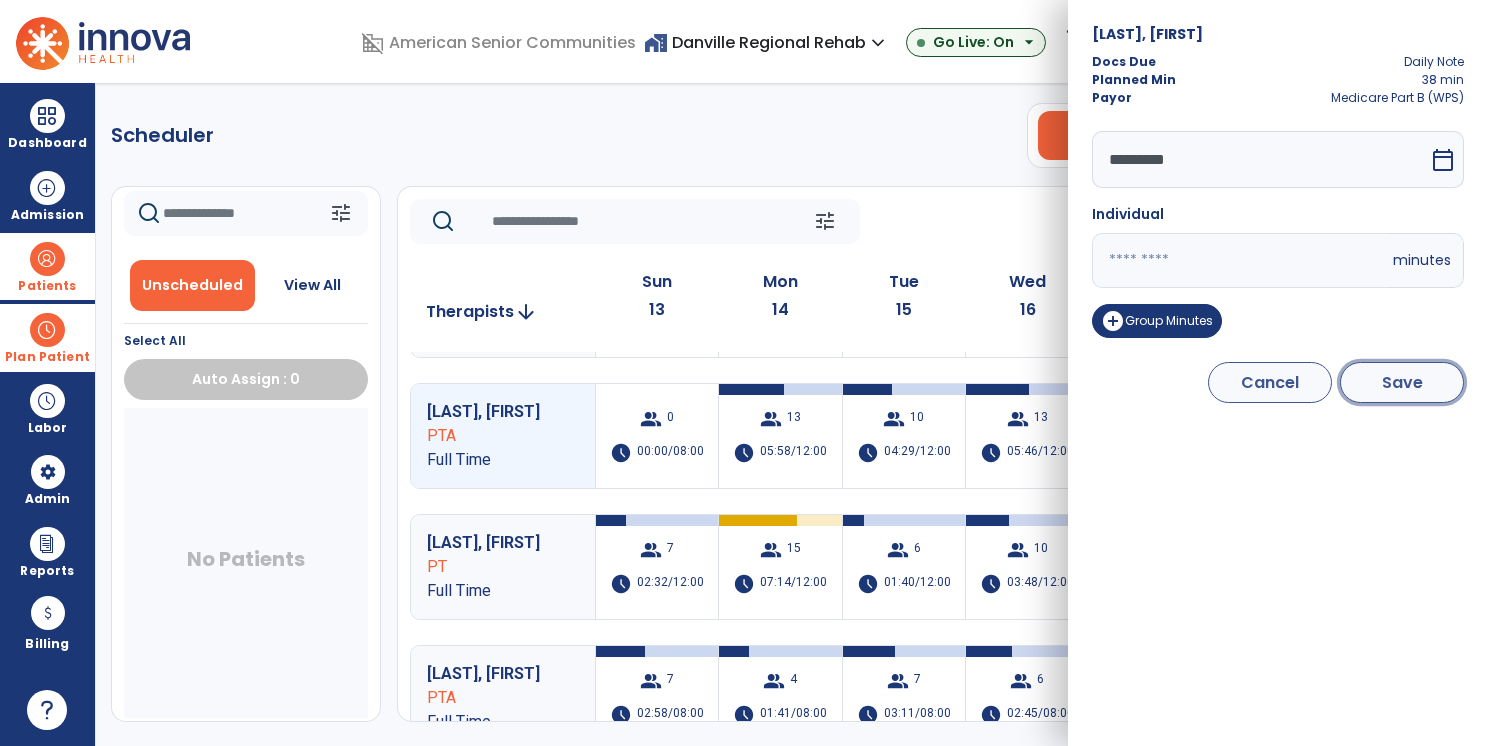 click on "Save" at bounding box center (1402, 382) 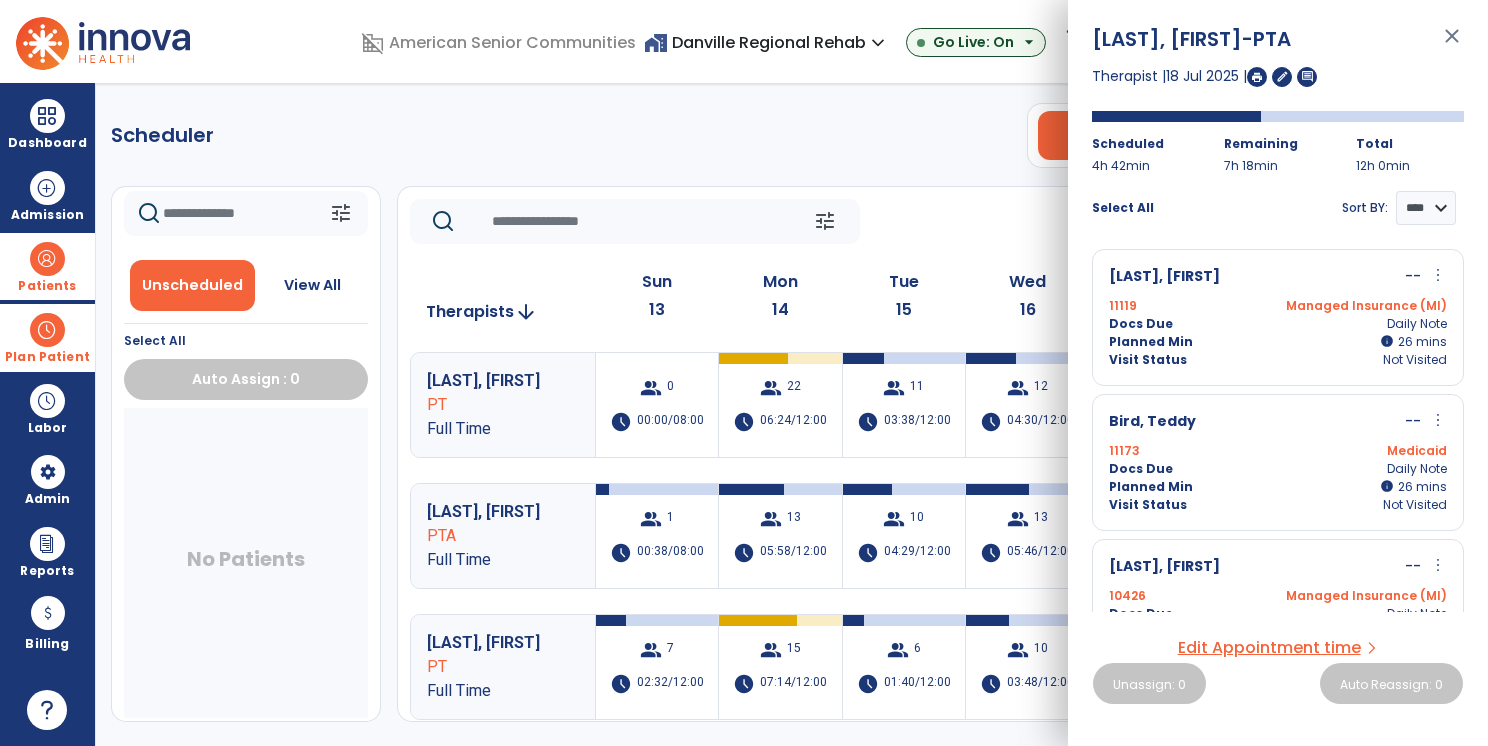 click on "more_vert" at bounding box center (1438, 275) 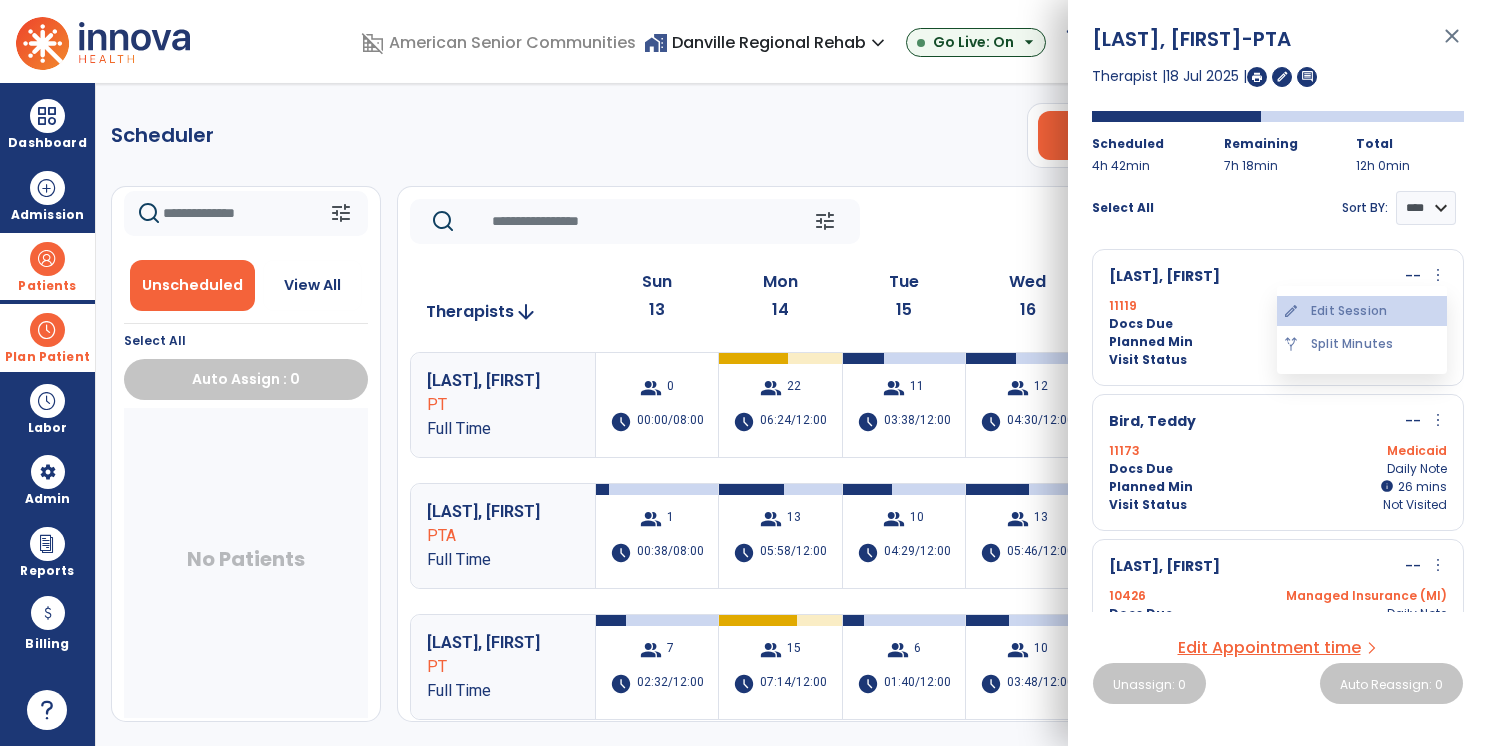 click on "edit   Edit Session" at bounding box center (1362, 311) 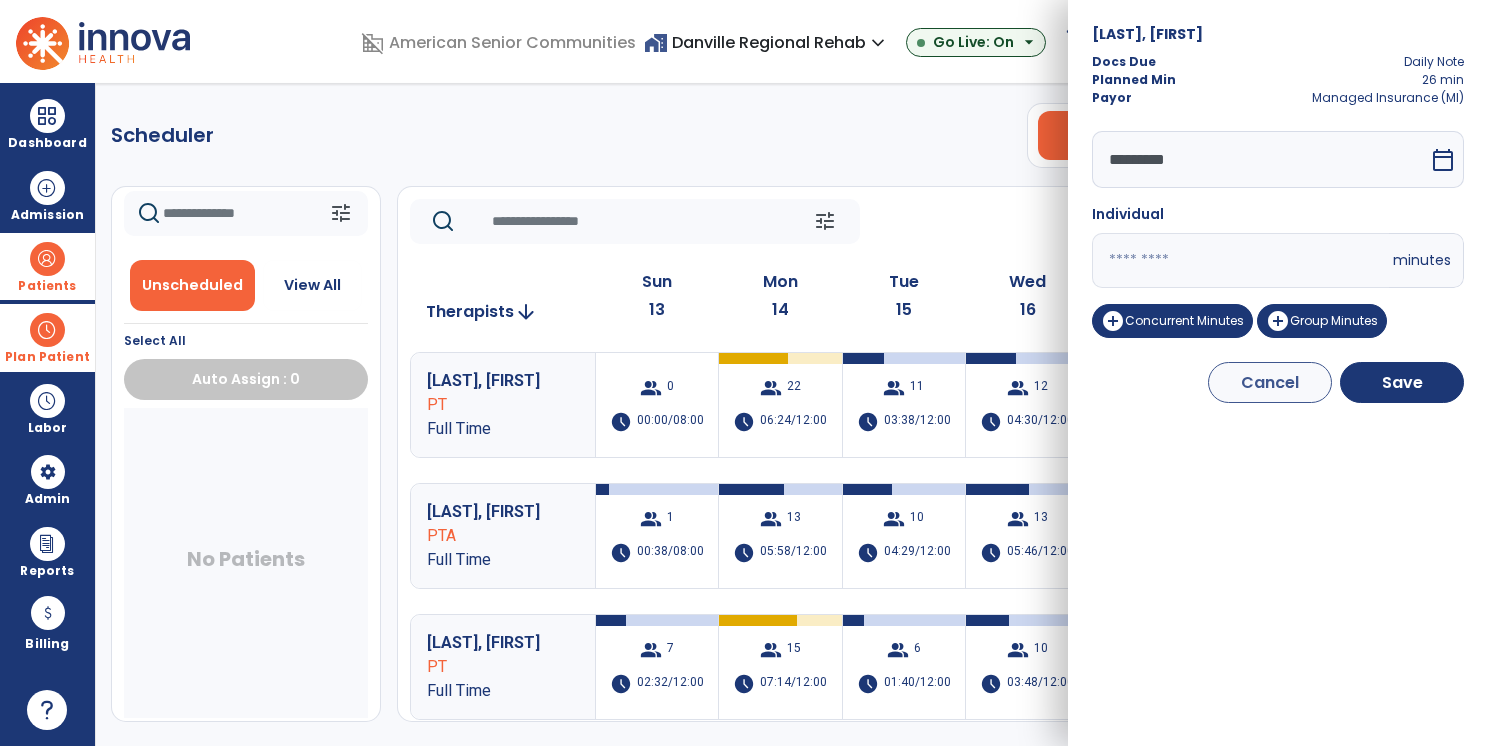 click on "*********" at bounding box center [1260, 159] 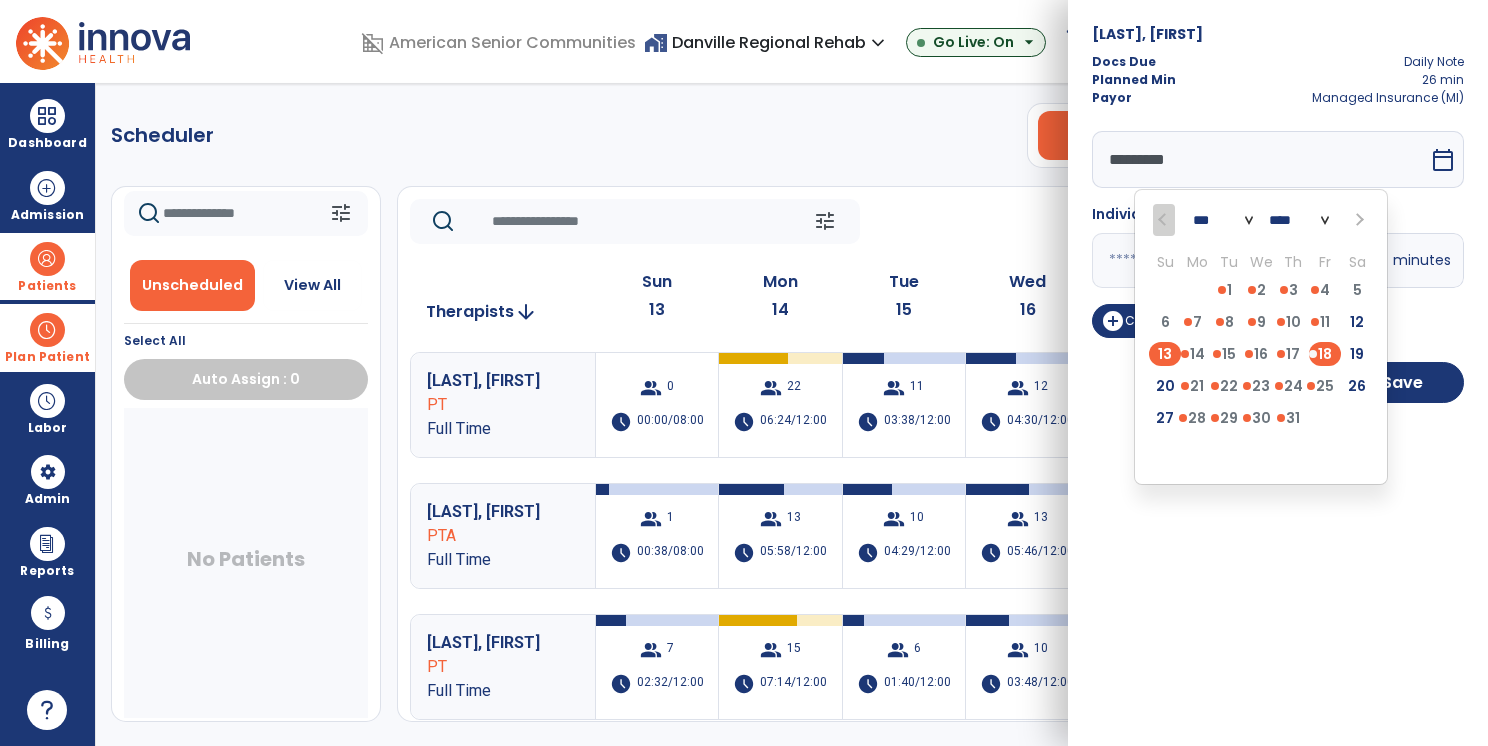 click on "13" at bounding box center (1165, 354) 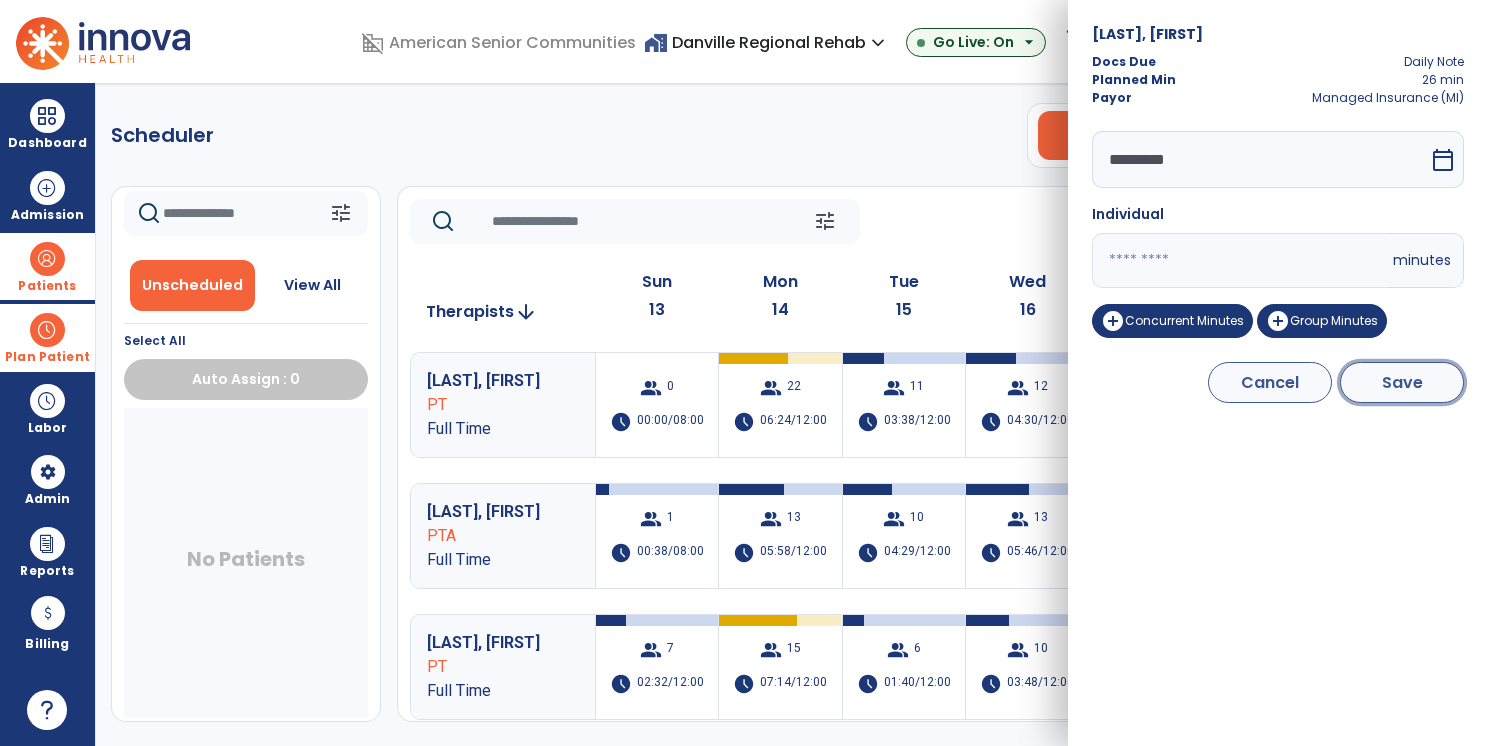 click on "Save" at bounding box center (1402, 382) 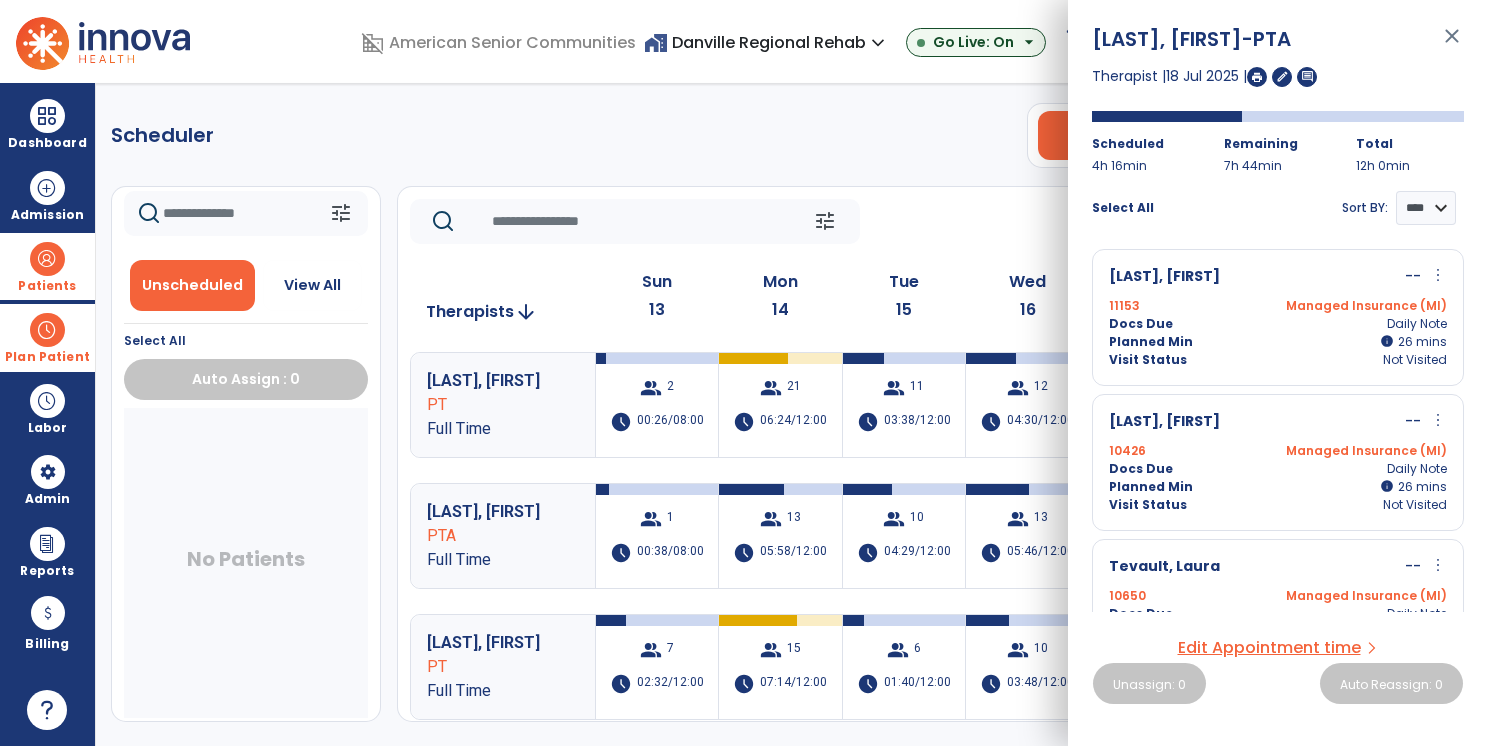 click on "more_vert" at bounding box center [1438, 275] 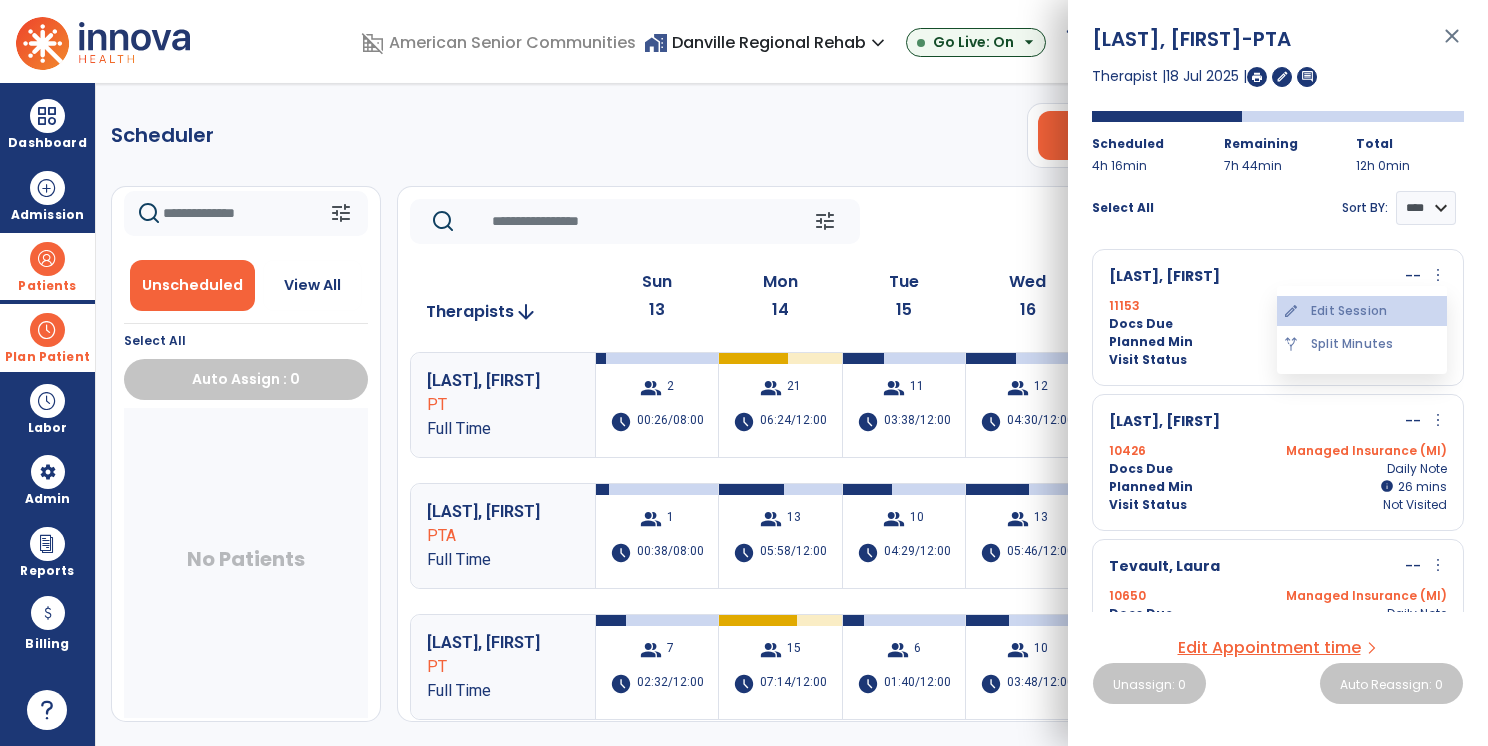 click on "edit   Edit Session" at bounding box center [1362, 311] 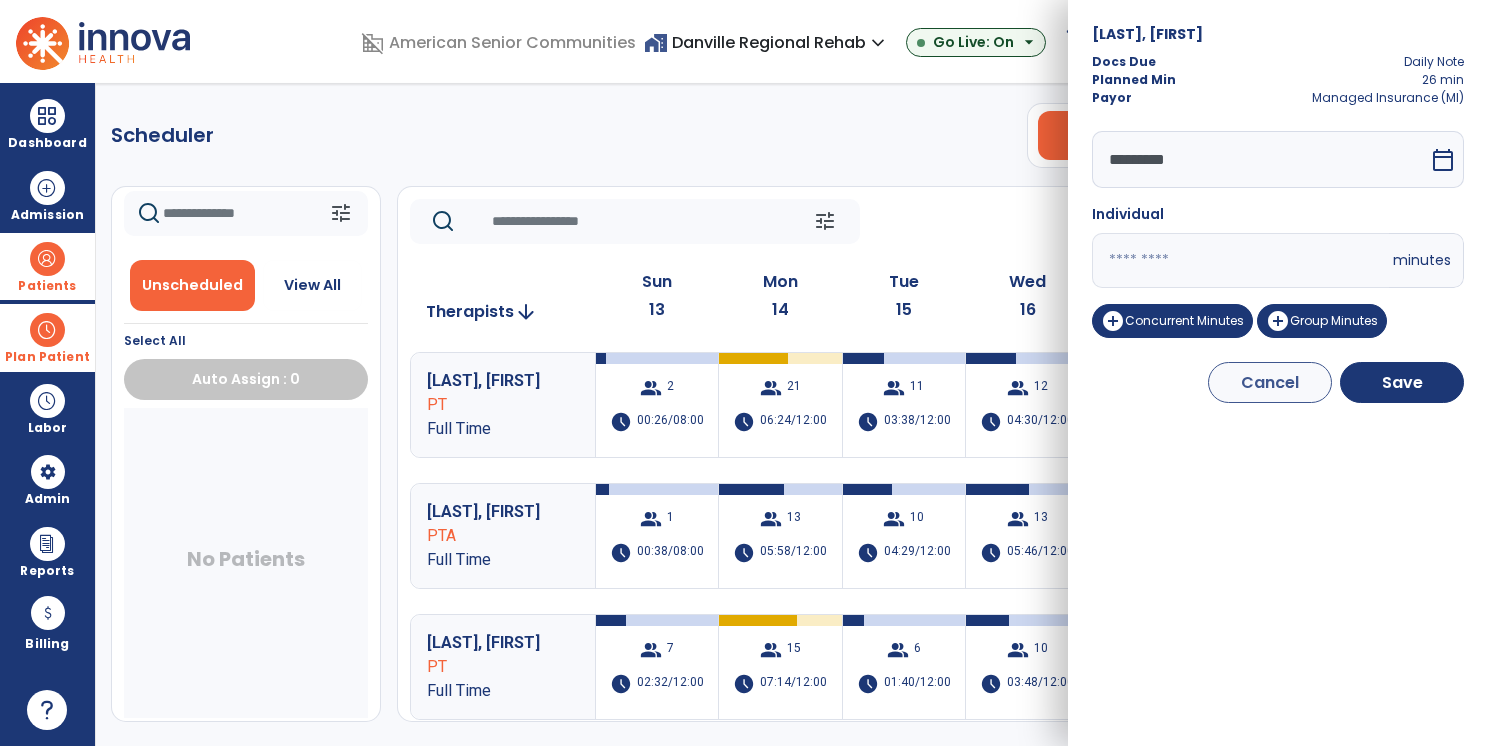 click on "*********" at bounding box center [1260, 159] 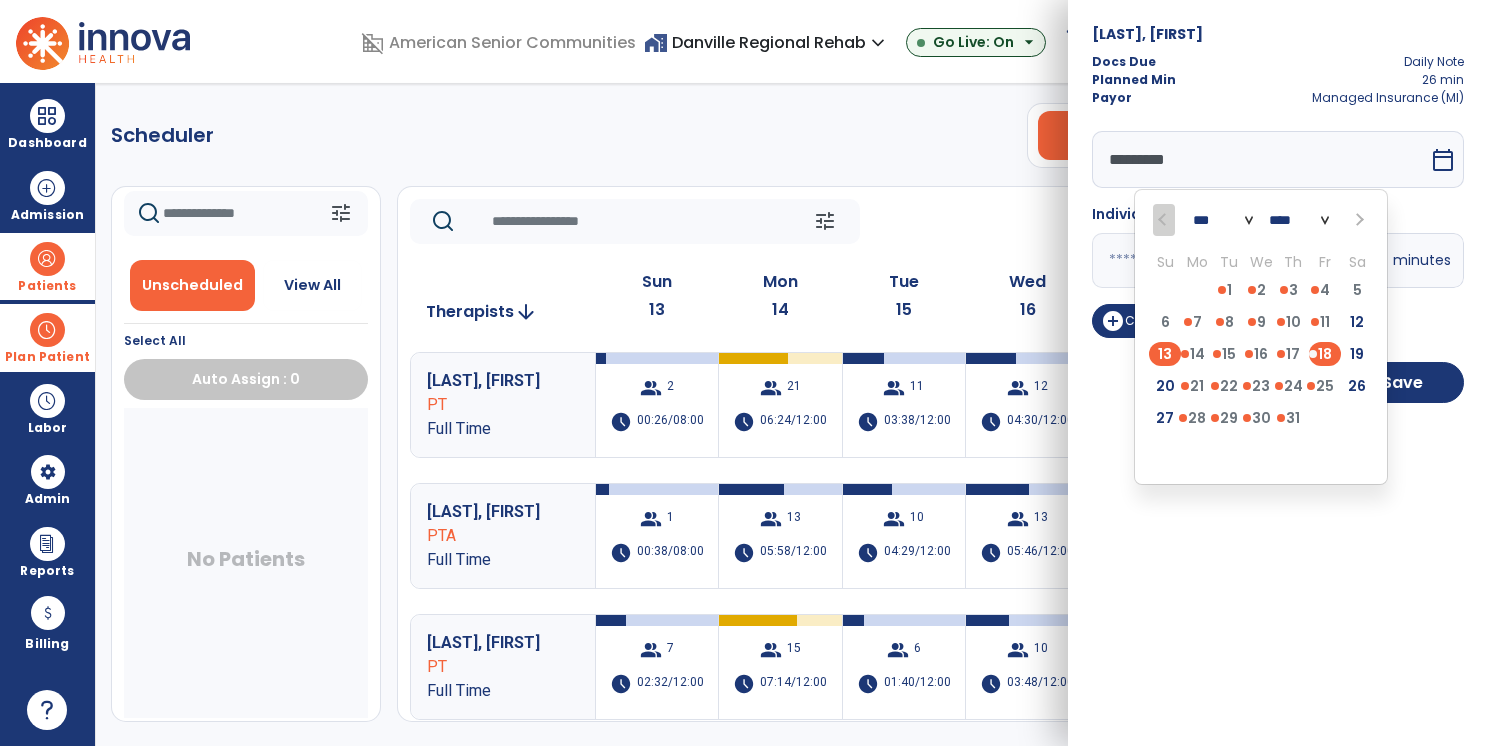 click on "13" at bounding box center [1165, 354] 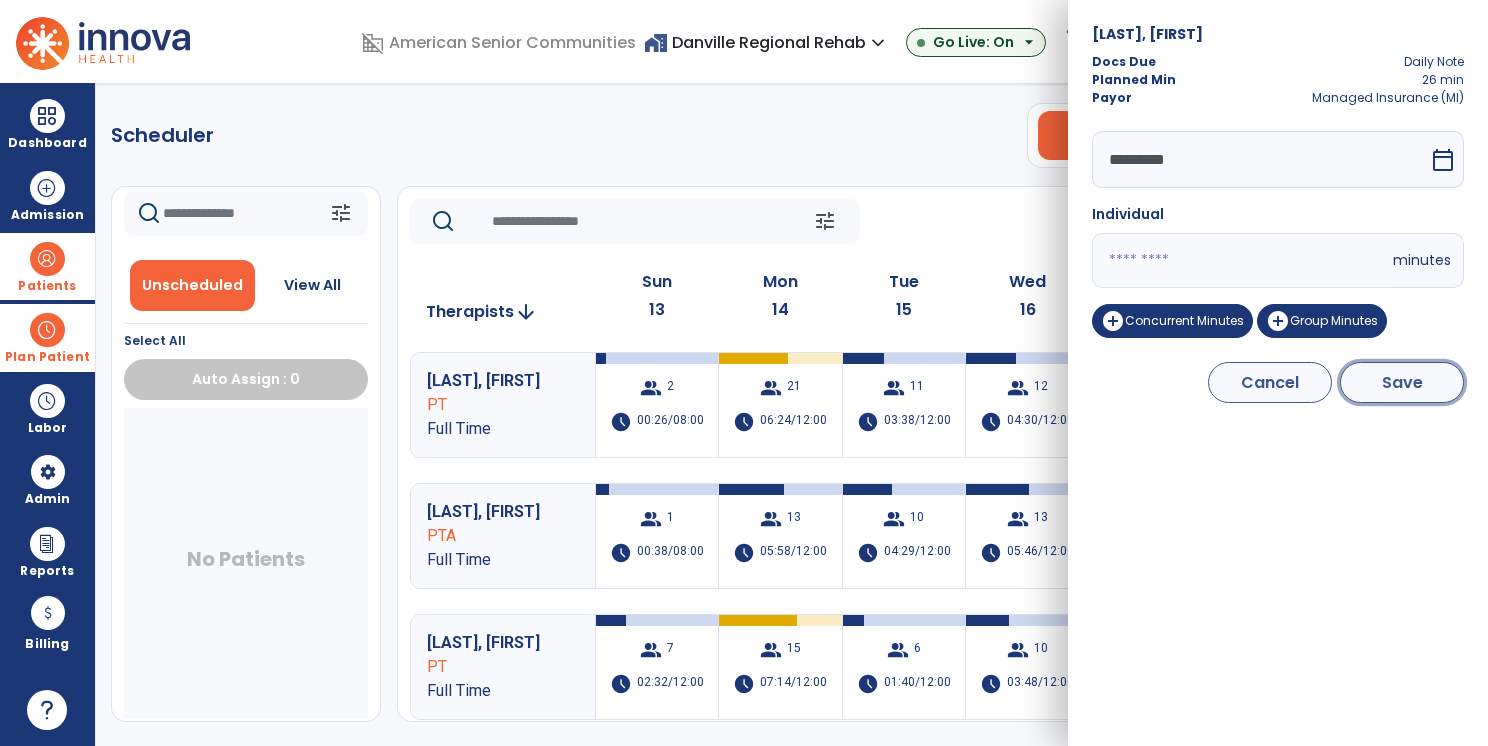 click on "Save" at bounding box center (1402, 382) 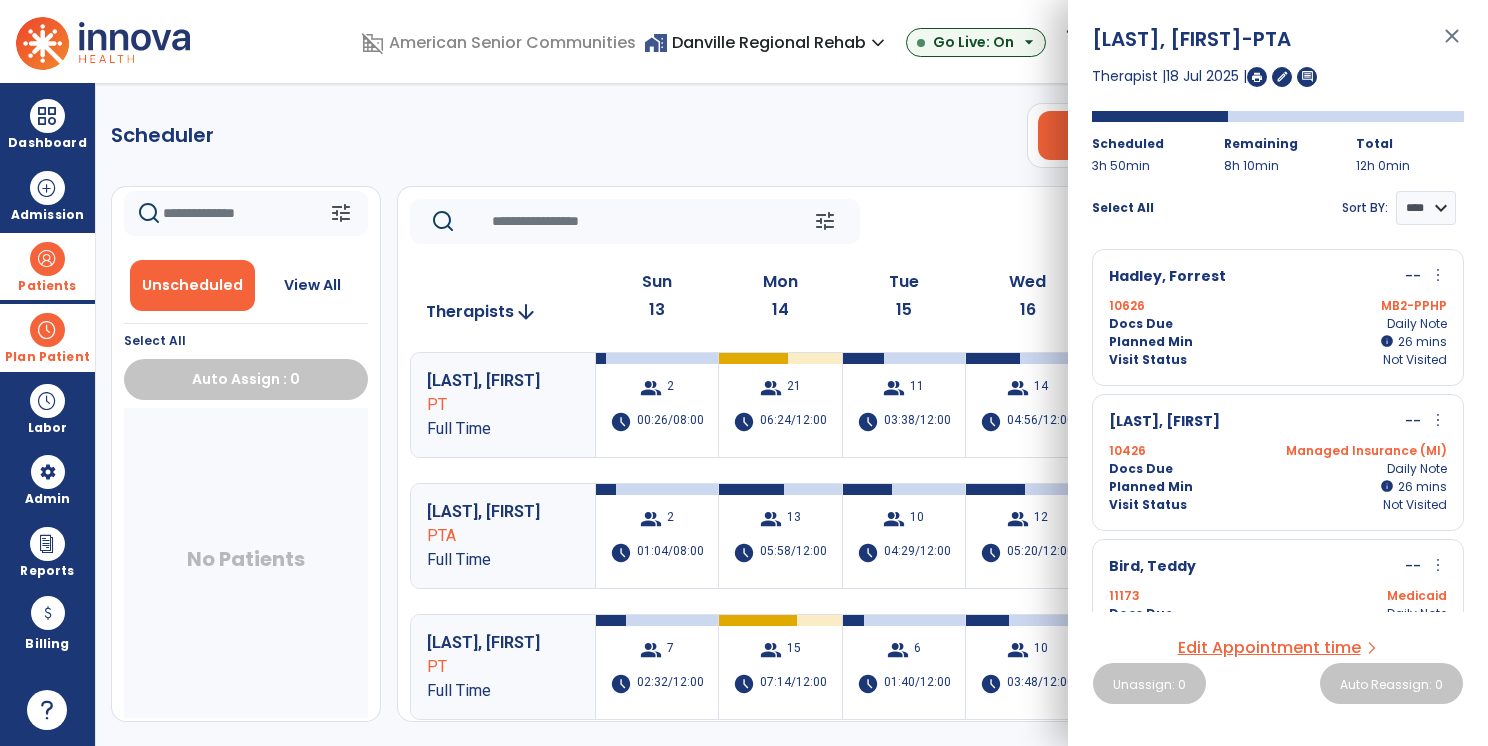 click on "more_vert" at bounding box center [1438, 275] 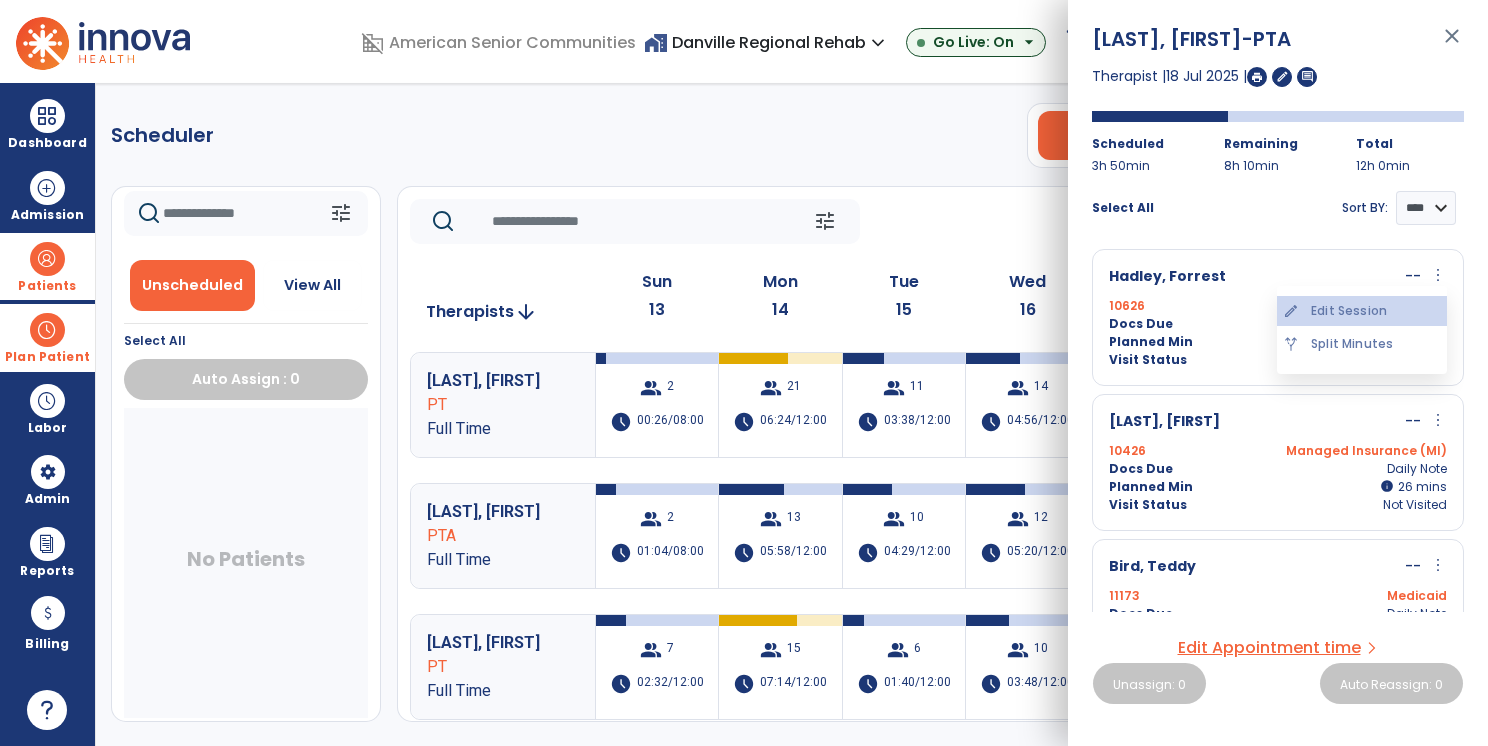 click on "edit   Edit Session" at bounding box center [1362, 311] 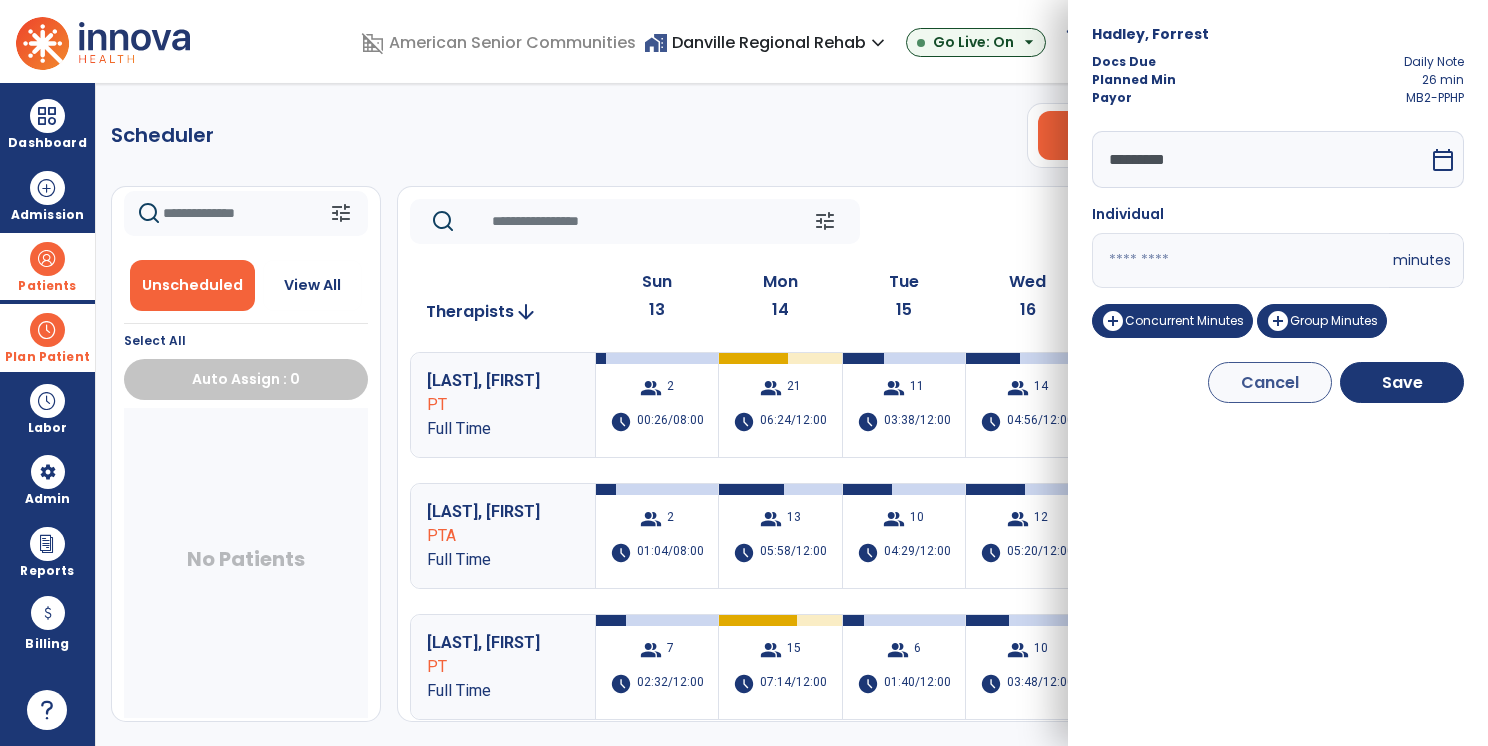 click on "*********" at bounding box center [1260, 159] 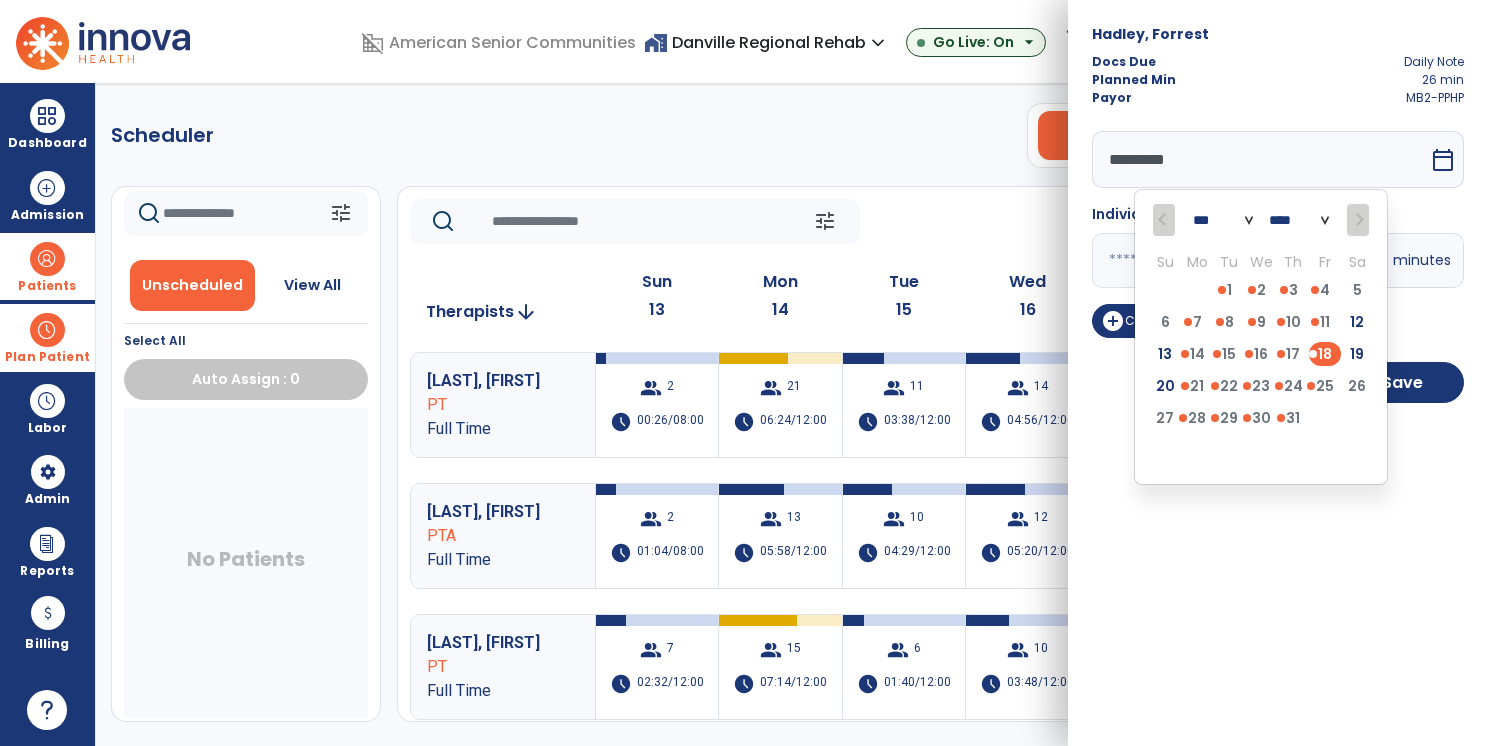 click on "Hadley, Forrest   Docs Due Daily Note   Planned Min  26 min   Payor  MB2-PPHP  ********* *** **** Su Mo Tu We Th Fr Sa  29   30   1   2   3   4   5   6   7   8   9   10   11   12   13   14   15   16   17   18   19   20   21   22   23   24   25   26   27   28   29   30   31   1   2   3   4   5   6   7   8   9   calendar_today  Individual  ** minutes  add_circle   Concurrent Minutes  add_circle   Group Minutes  Cancel   Save" at bounding box center (1278, 373) 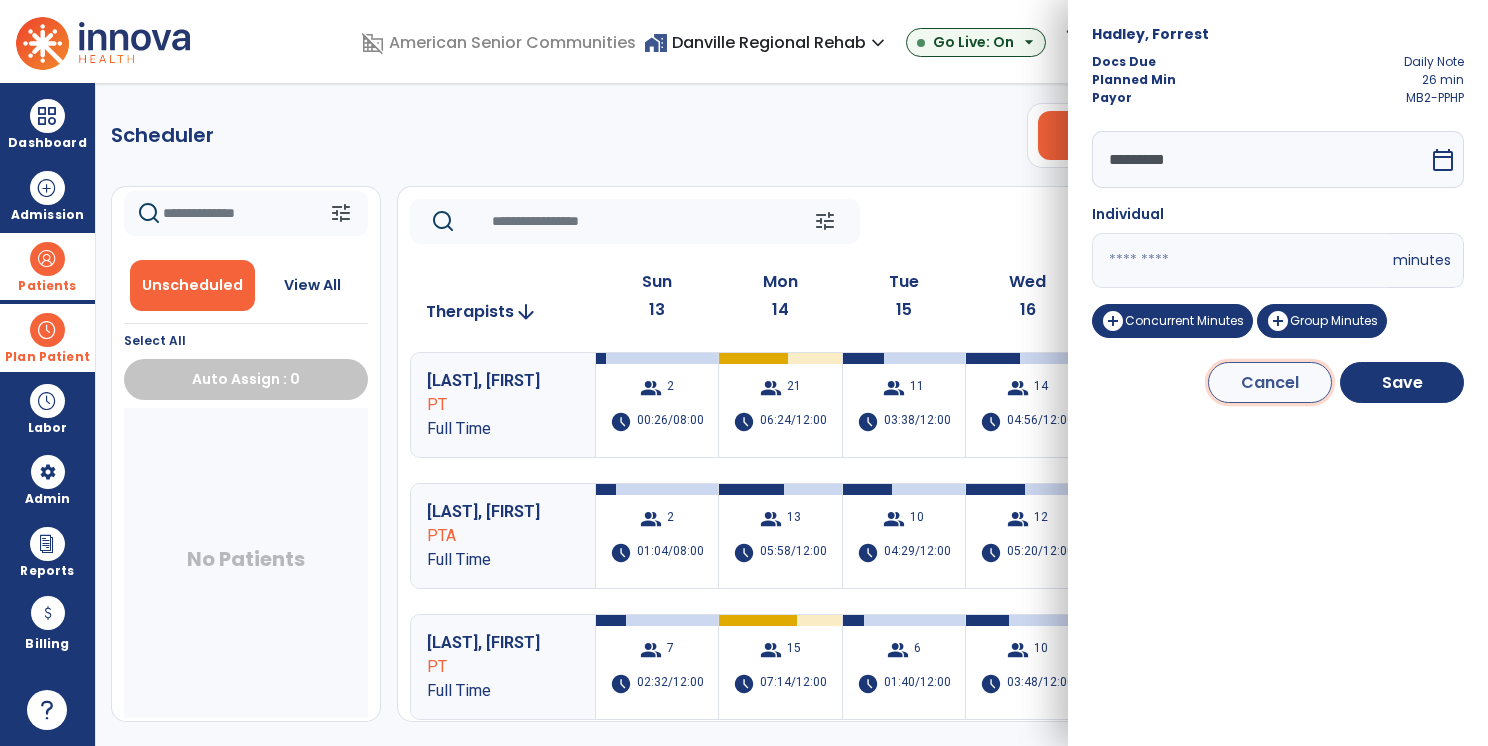 click on "Cancel" at bounding box center (1270, 382) 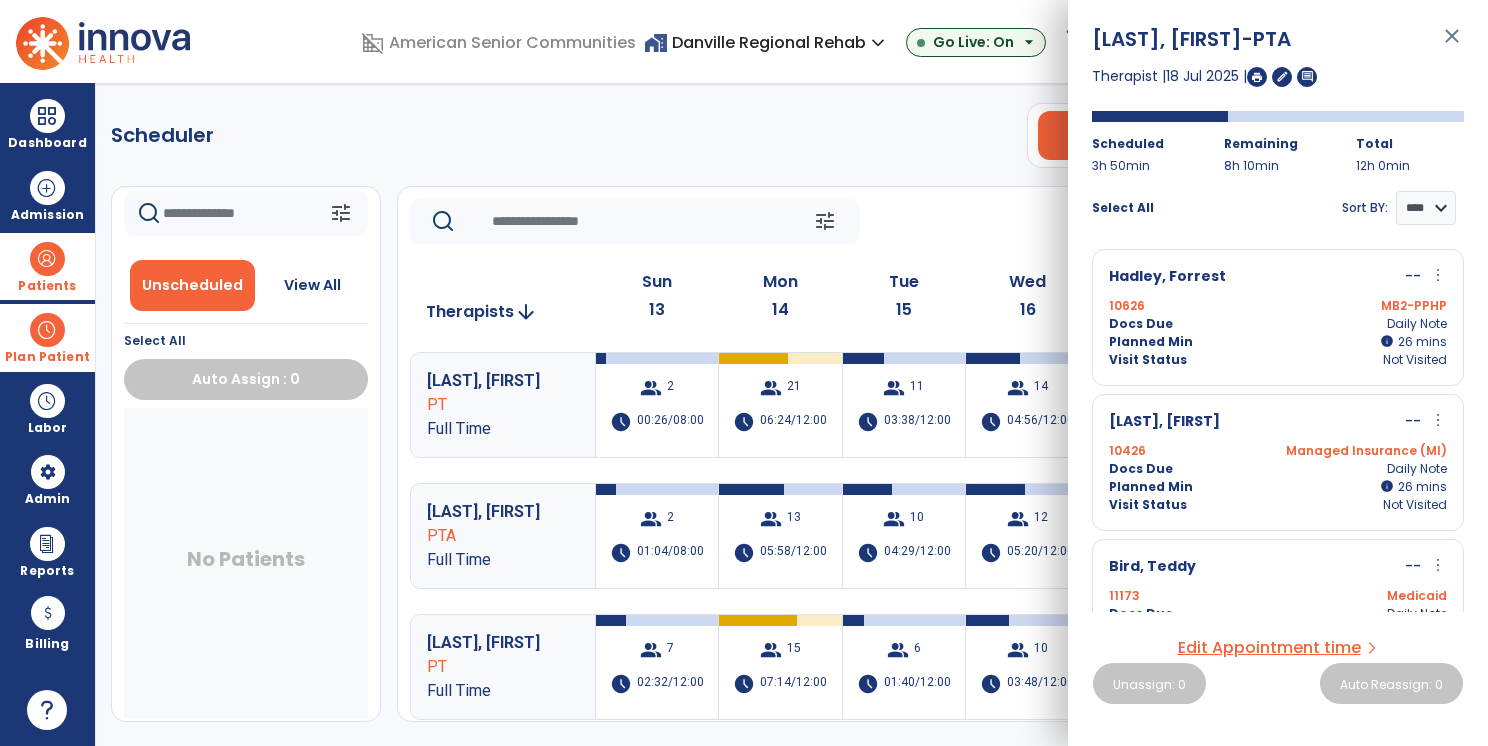 click on "more_vert" at bounding box center [1438, 420] 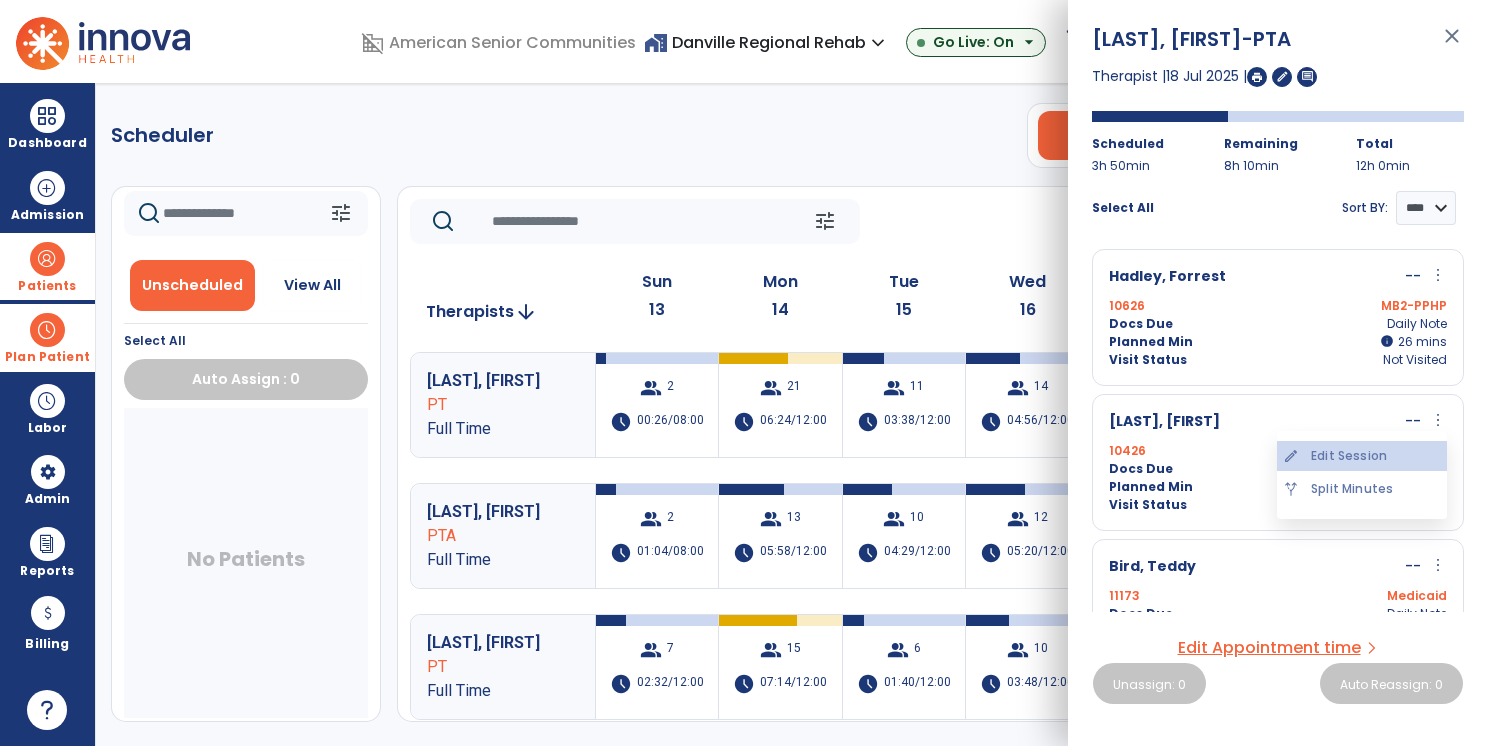click on "edit   Edit Session" at bounding box center [1362, 456] 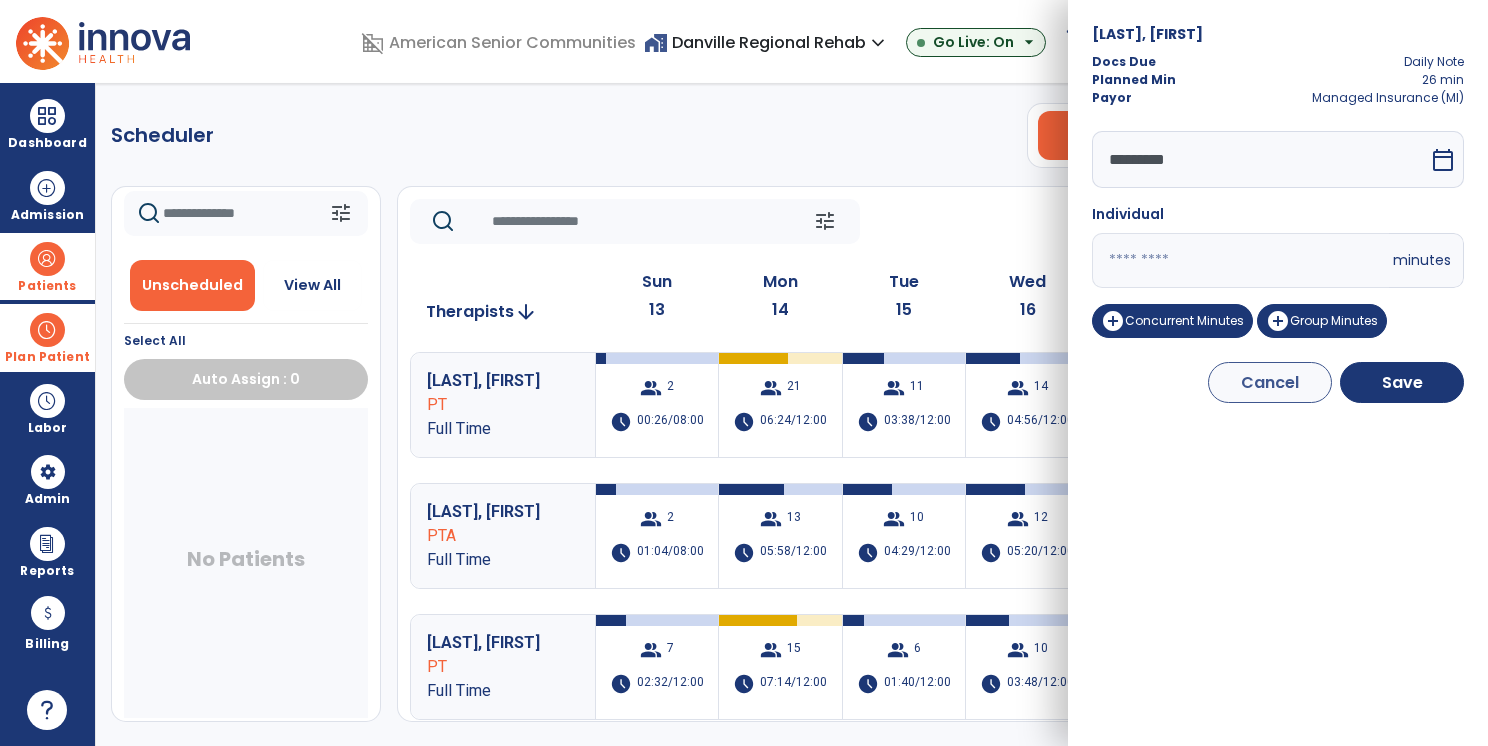 click on "*********" at bounding box center (1260, 159) 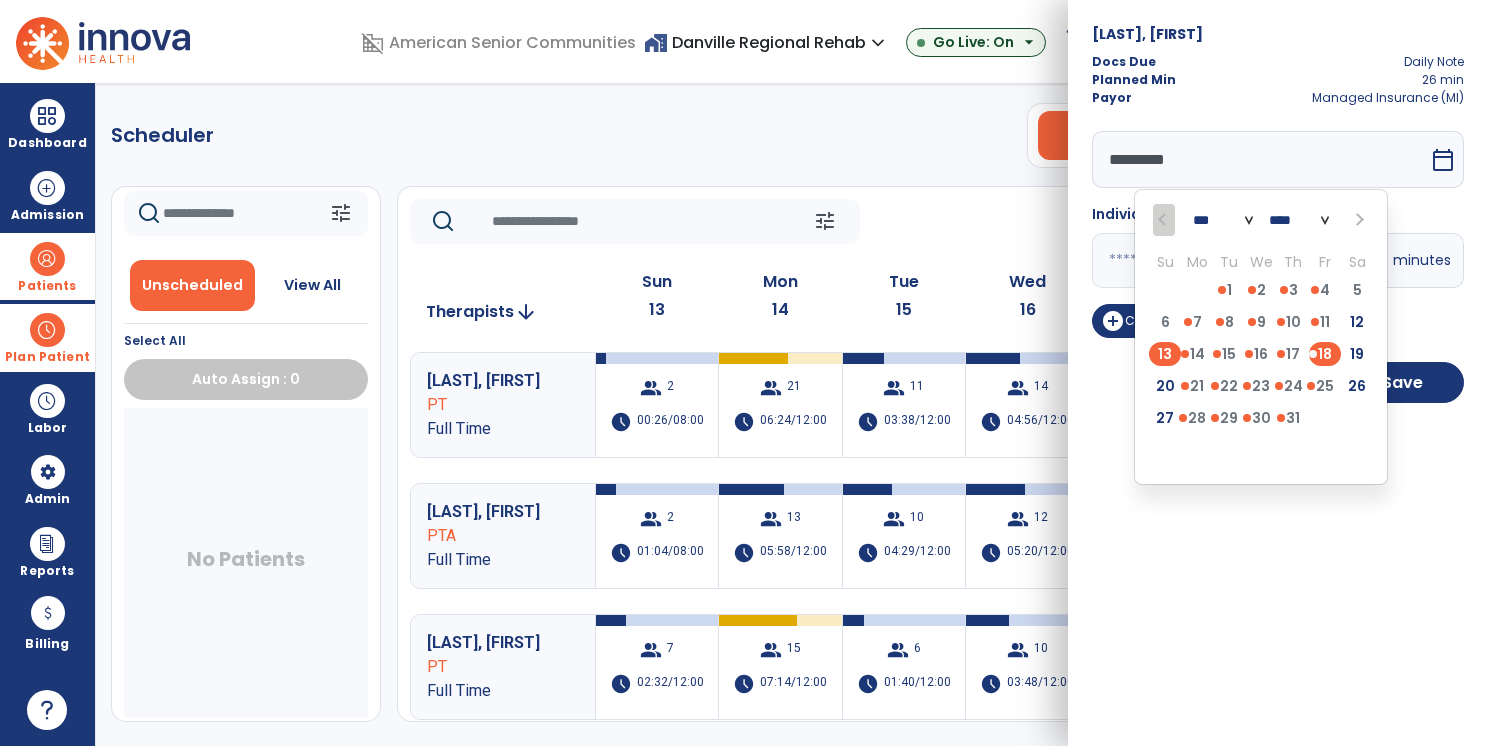 click on "13" at bounding box center [1165, 354] 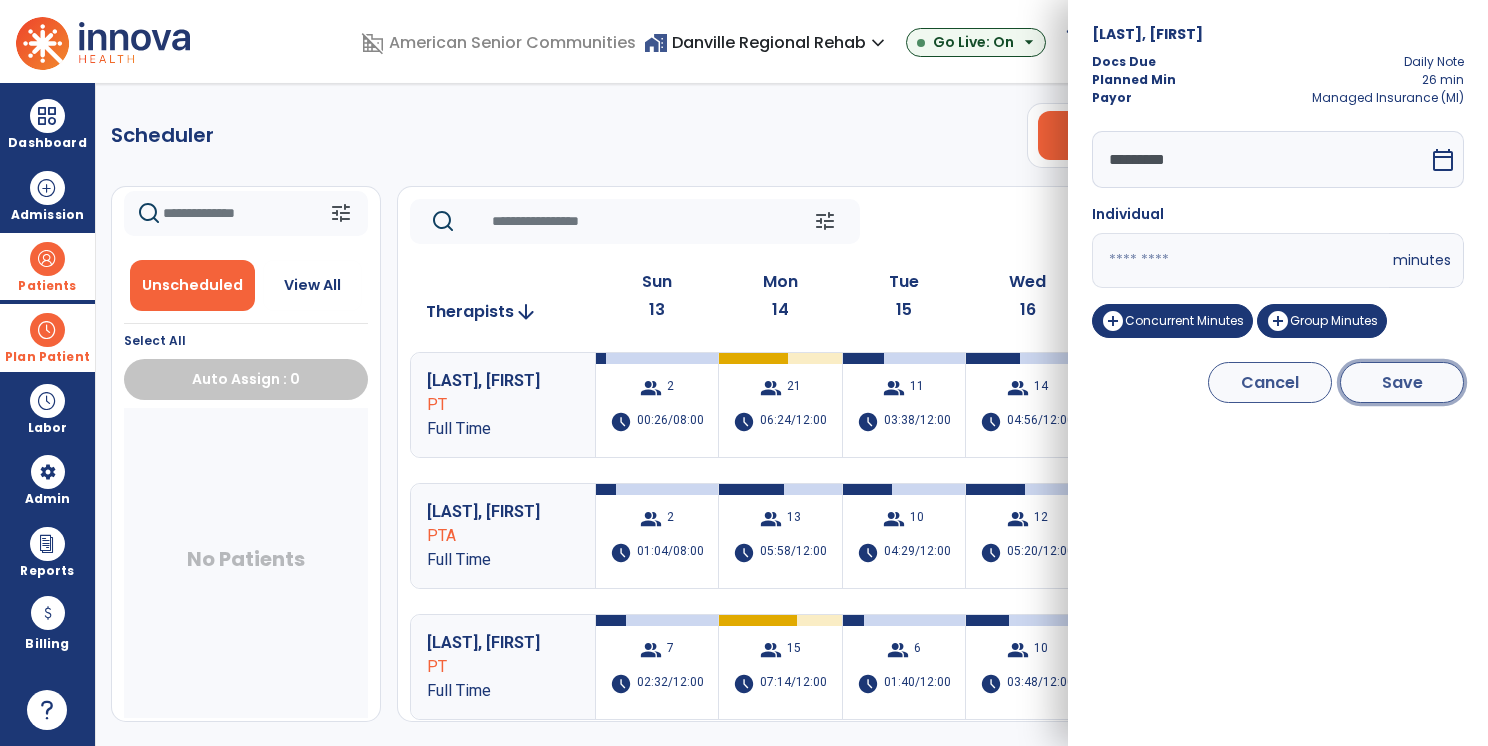 click on "Save" at bounding box center (1402, 382) 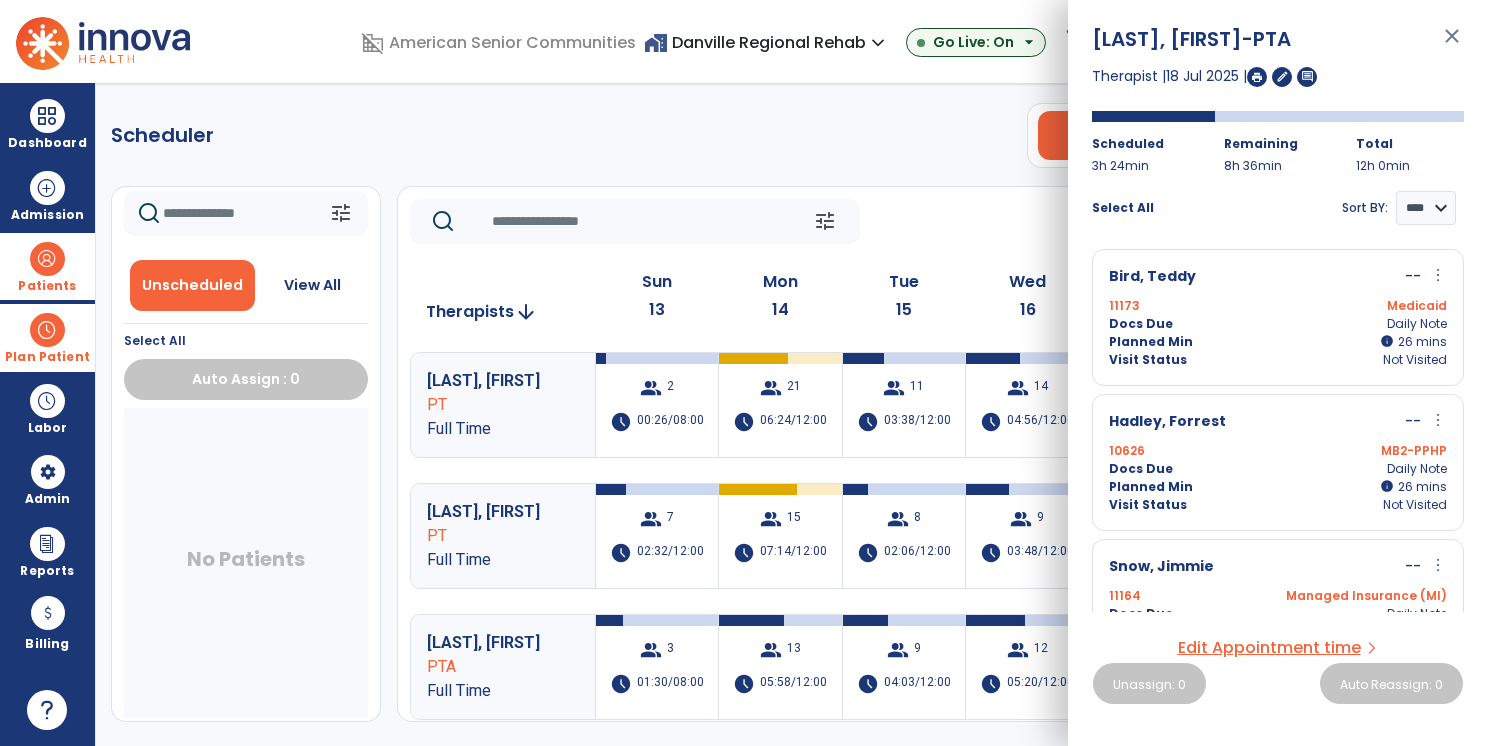 click on "more_vert" at bounding box center [1438, 275] 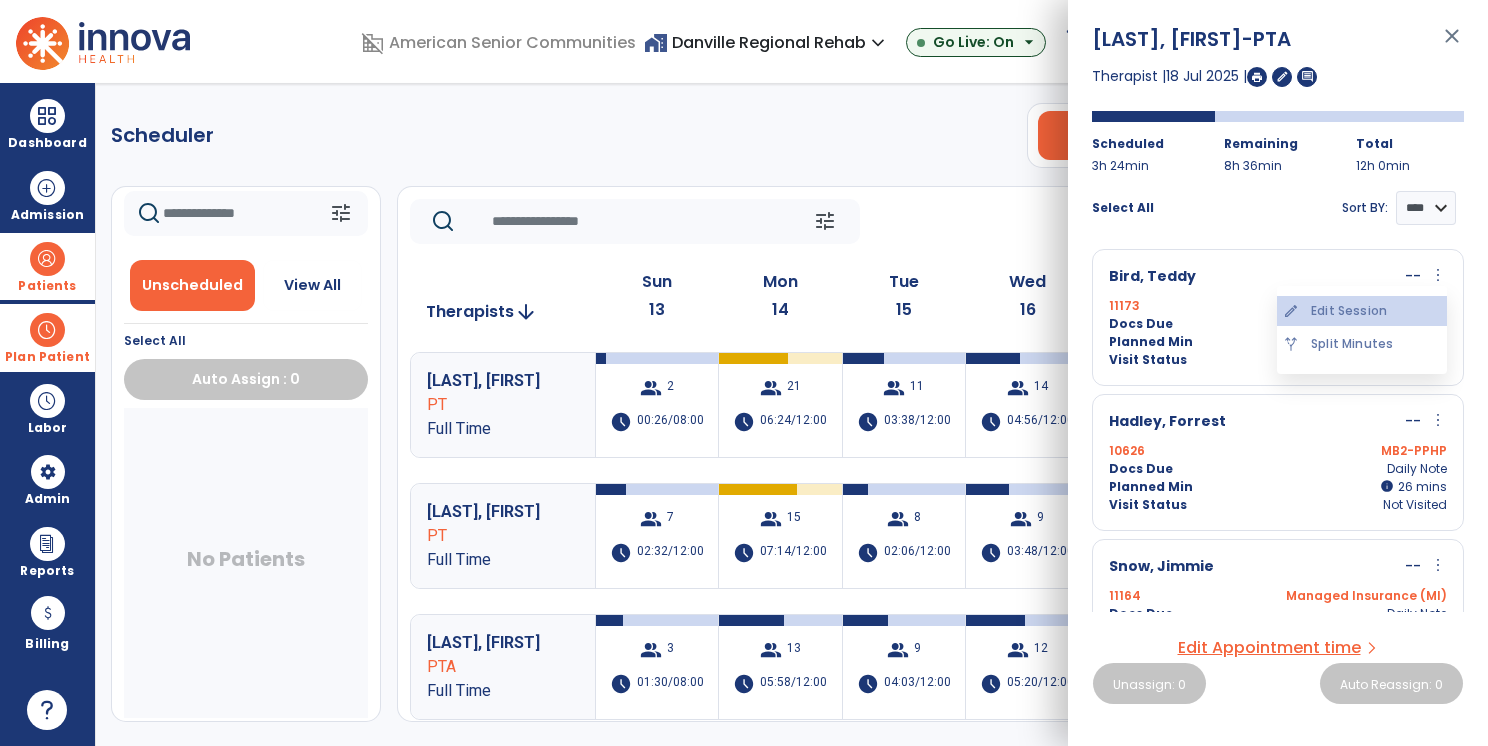 click on "edit   Edit Session" at bounding box center [1362, 311] 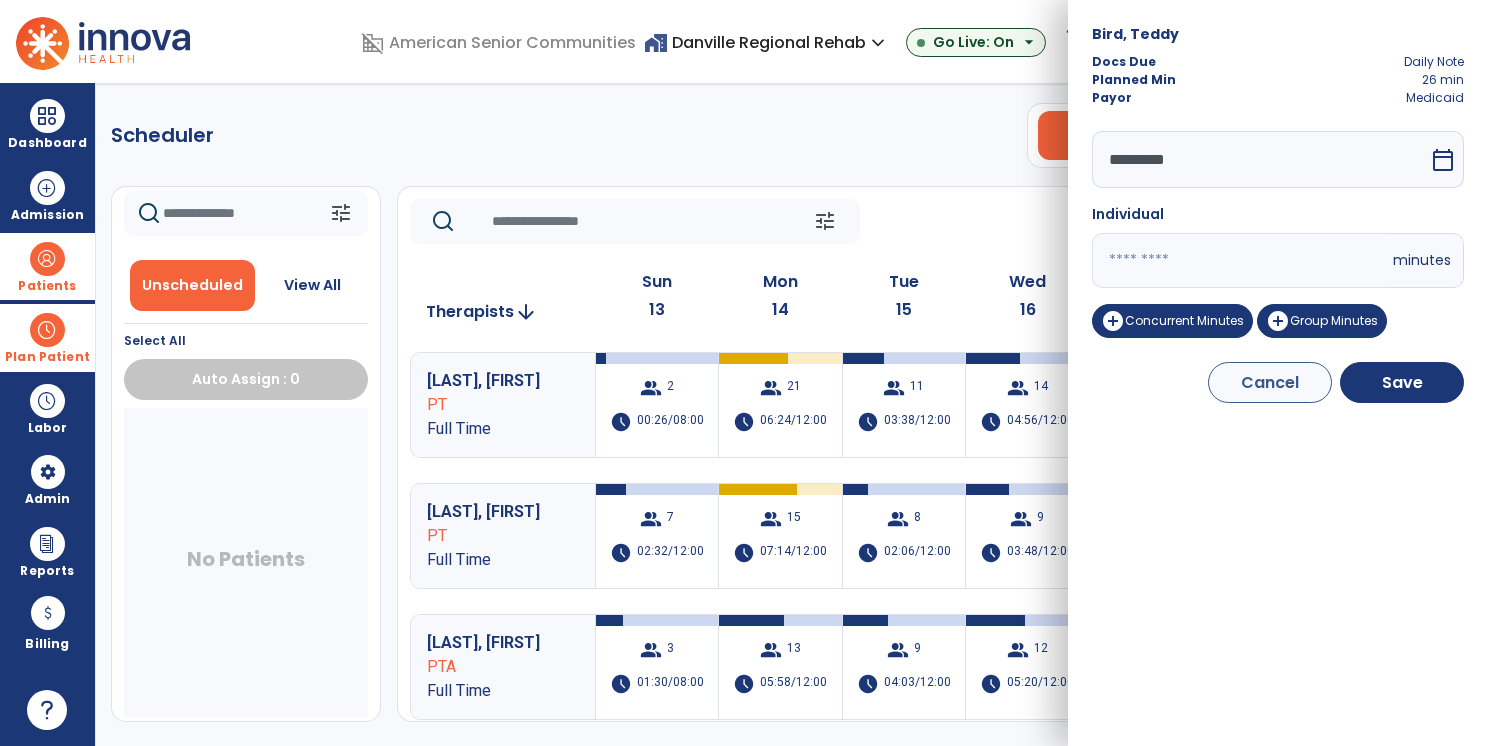 click on "*********" at bounding box center (1260, 159) 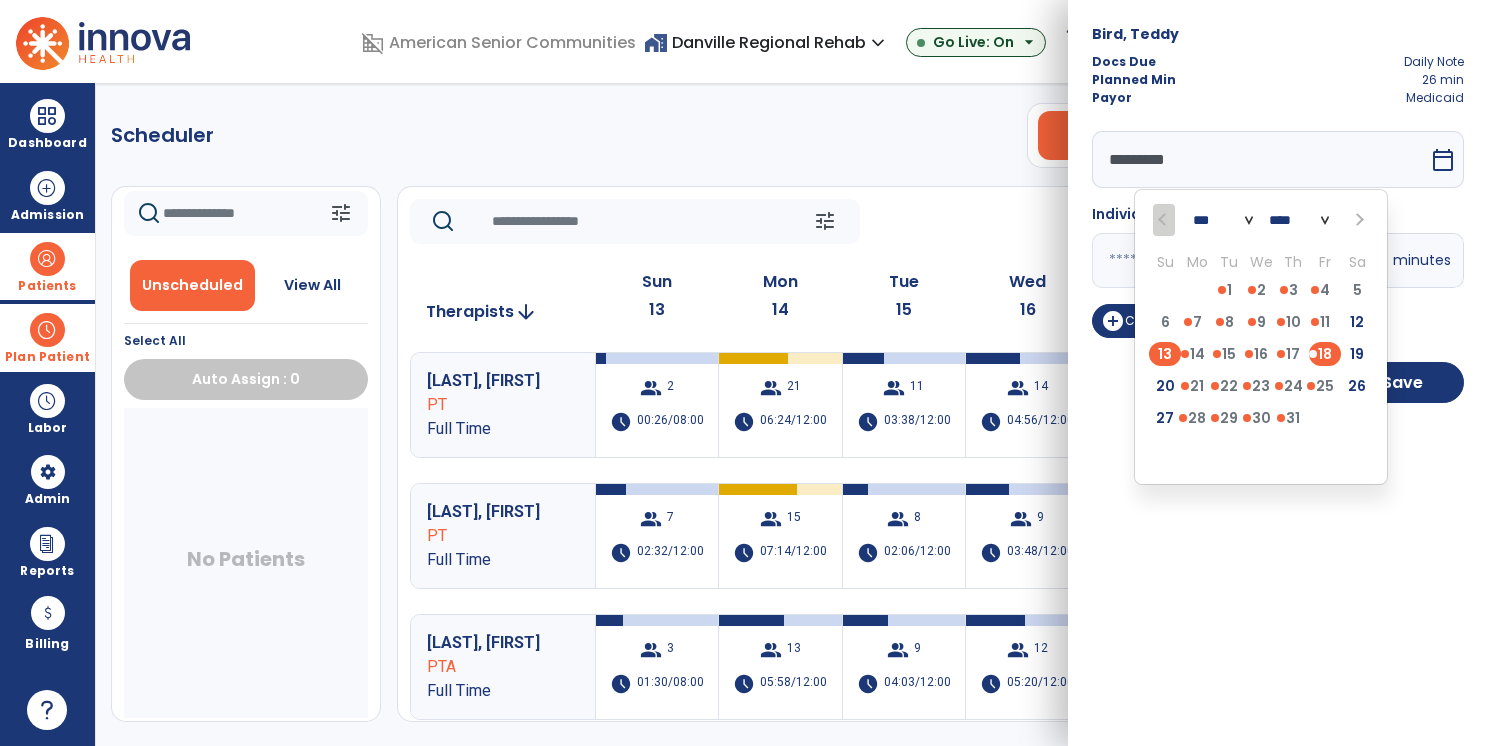 click on "13" at bounding box center (1165, 354) 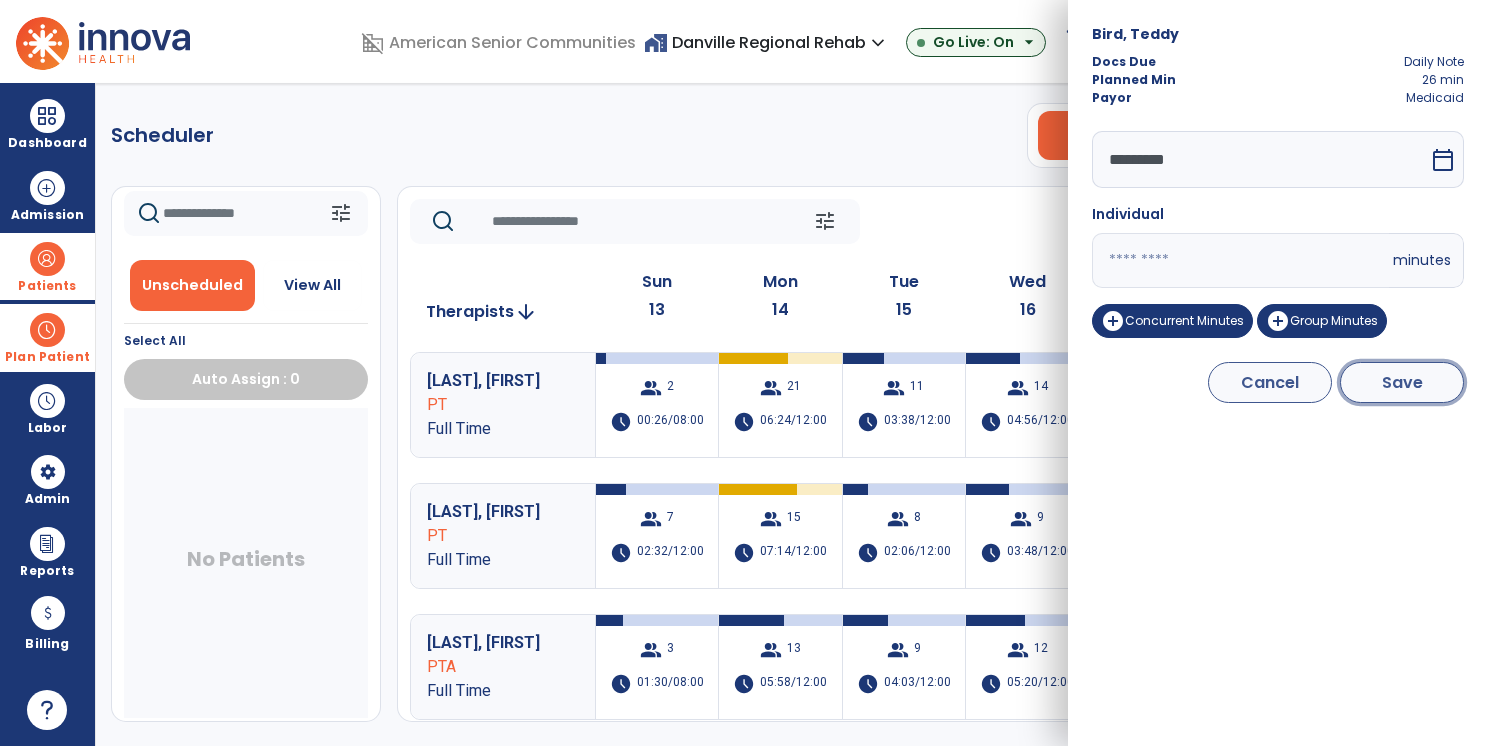 click on "Save" at bounding box center (1402, 382) 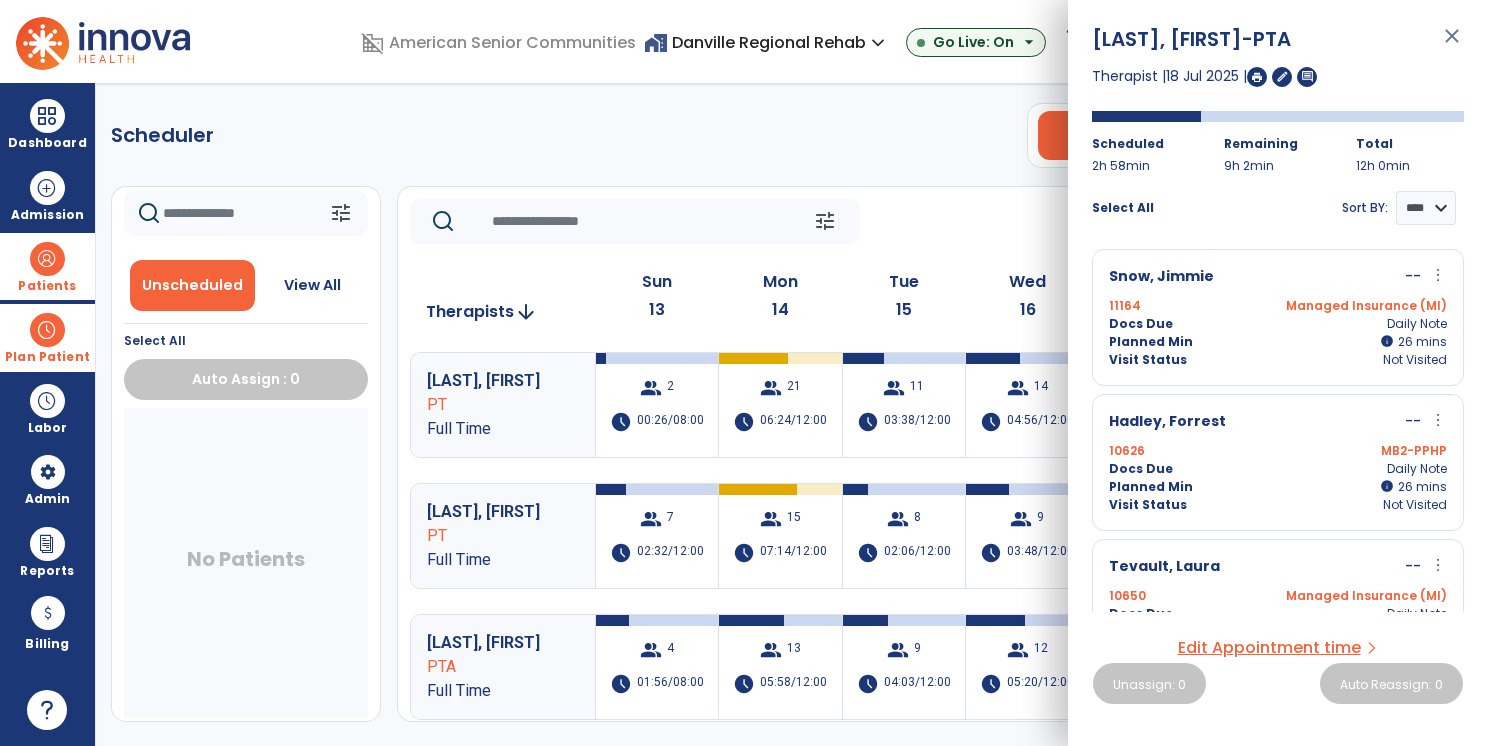click on "more_vert" at bounding box center (1438, 275) 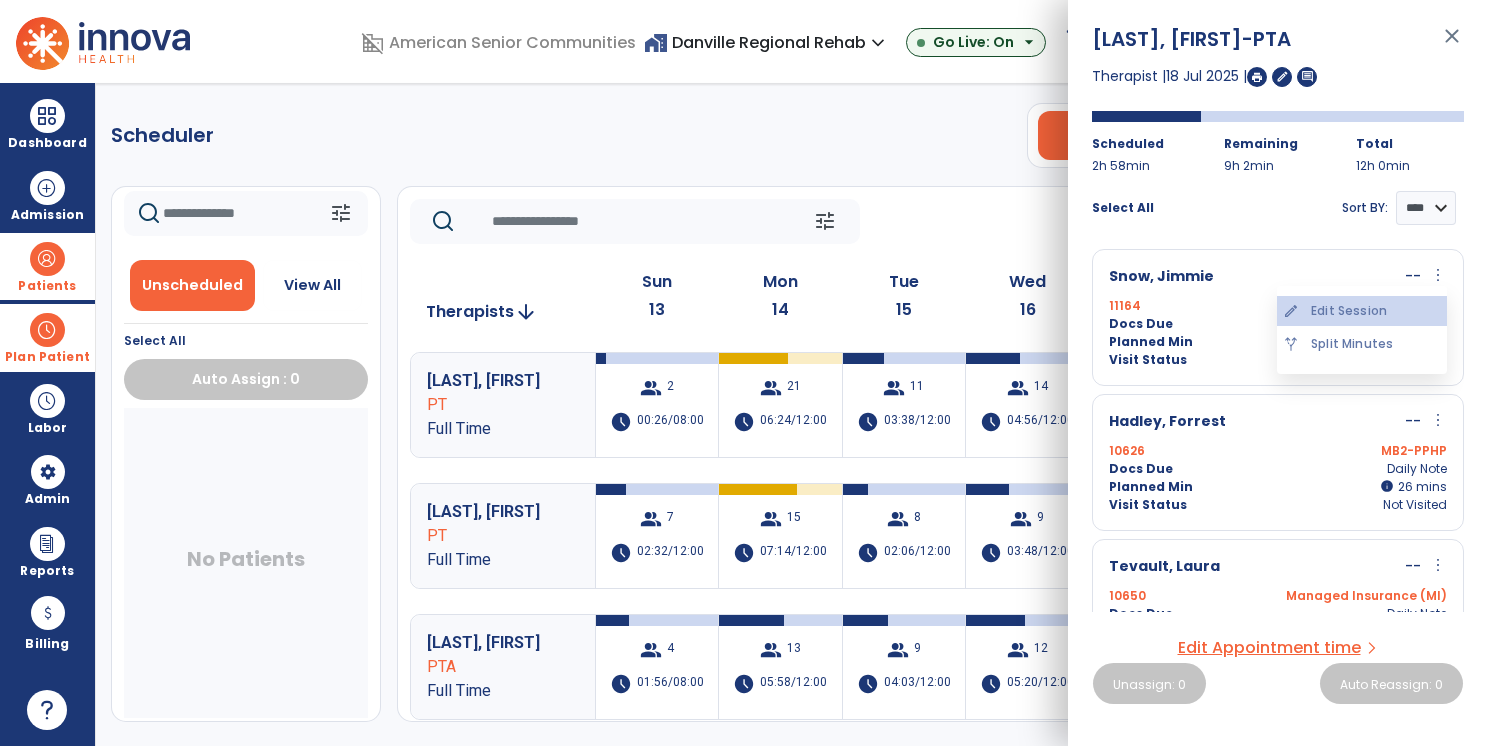 click on "edit   Edit Session" at bounding box center [1362, 311] 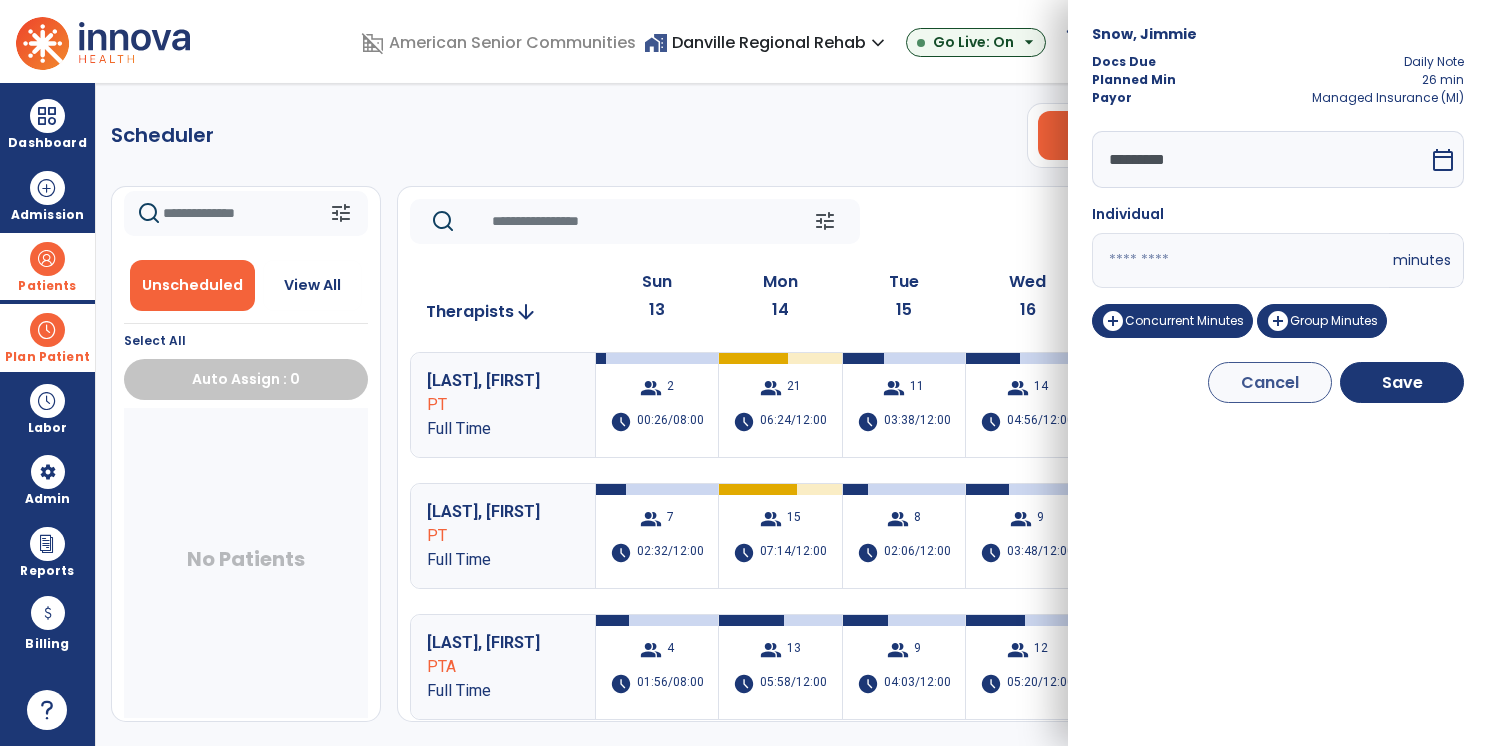 click on "*********" at bounding box center (1260, 159) 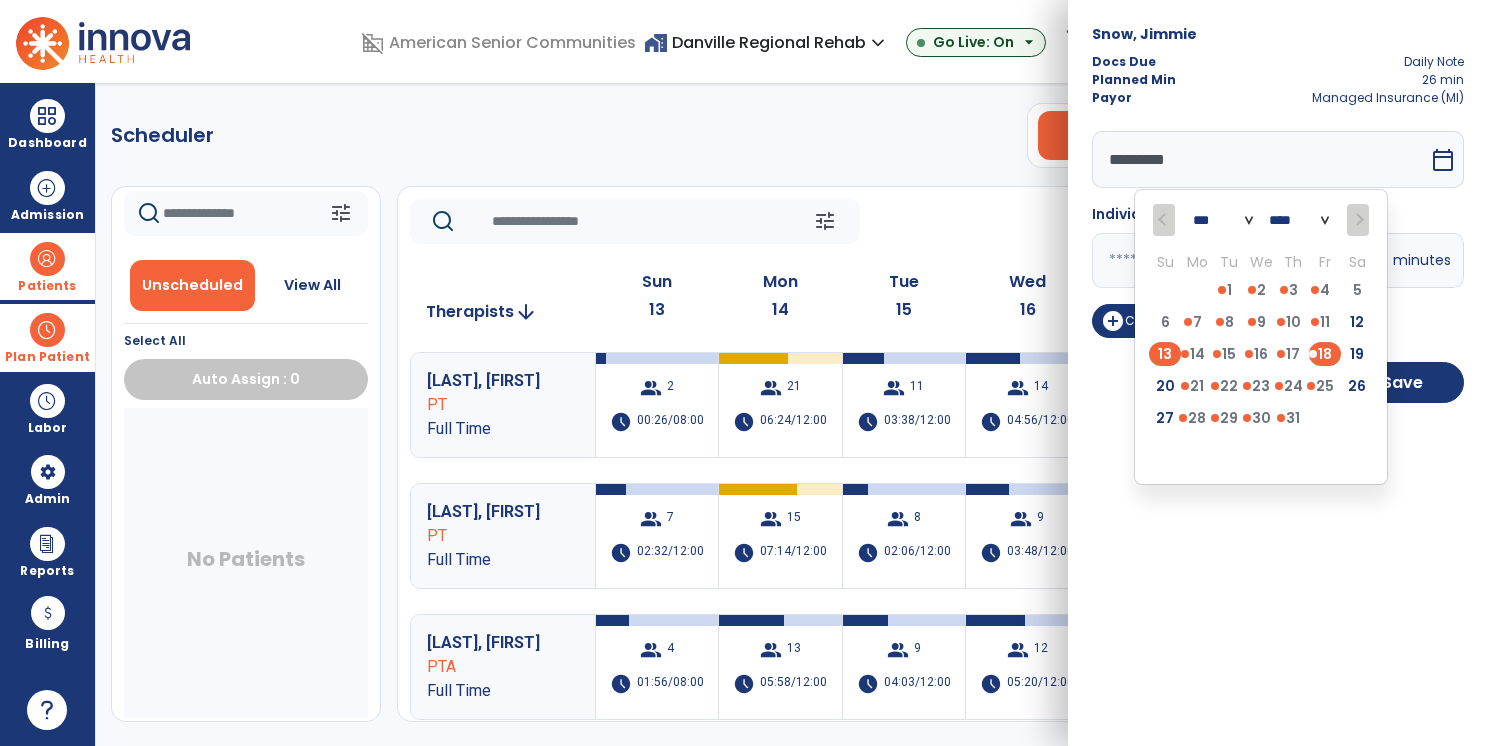 click on "13" at bounding box center (1165, 354) 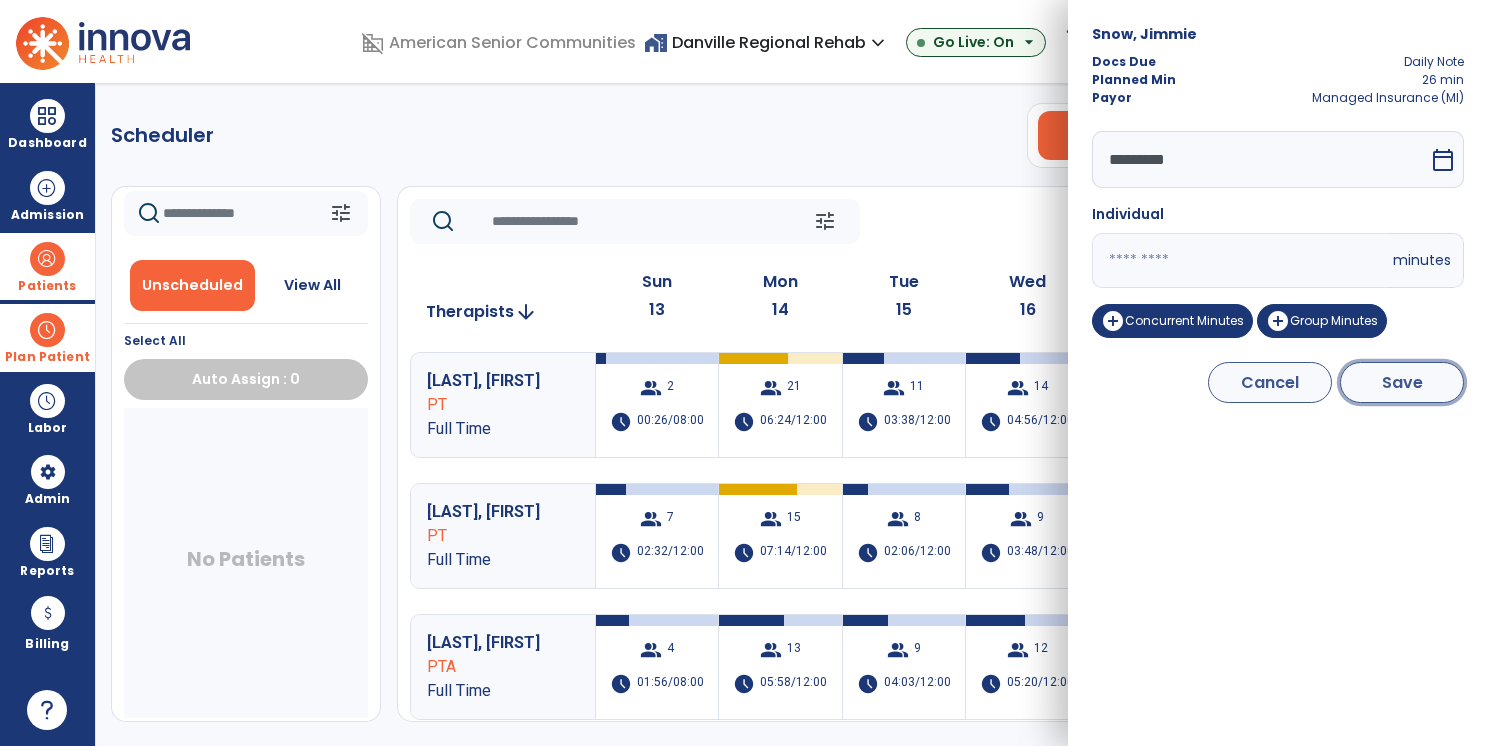 click on "Save" at bounding box center [1402, 382] 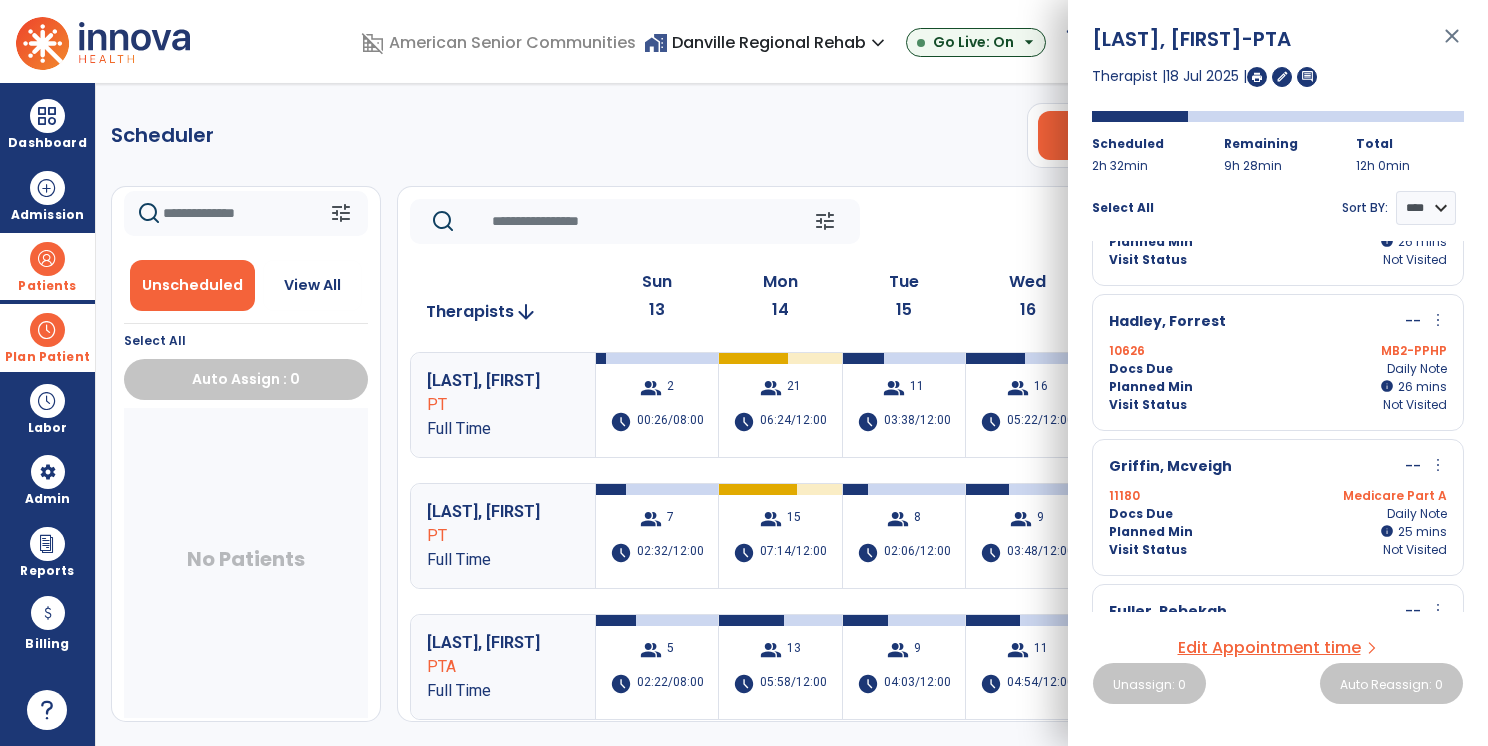scroll, scrollTop: 200, scrollLeft: 0, axis: vertical 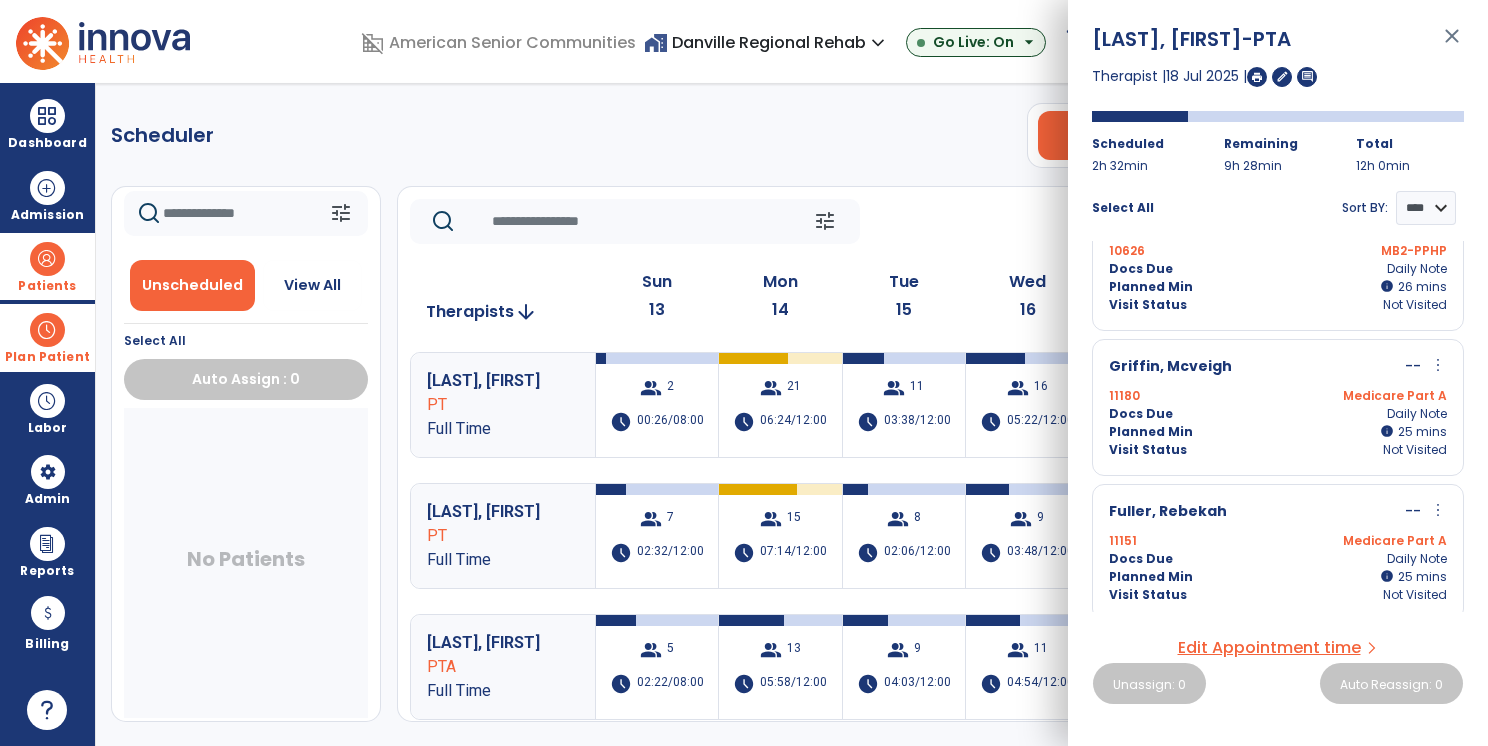 click on "more_vert" at bounding box center (1438, 510) 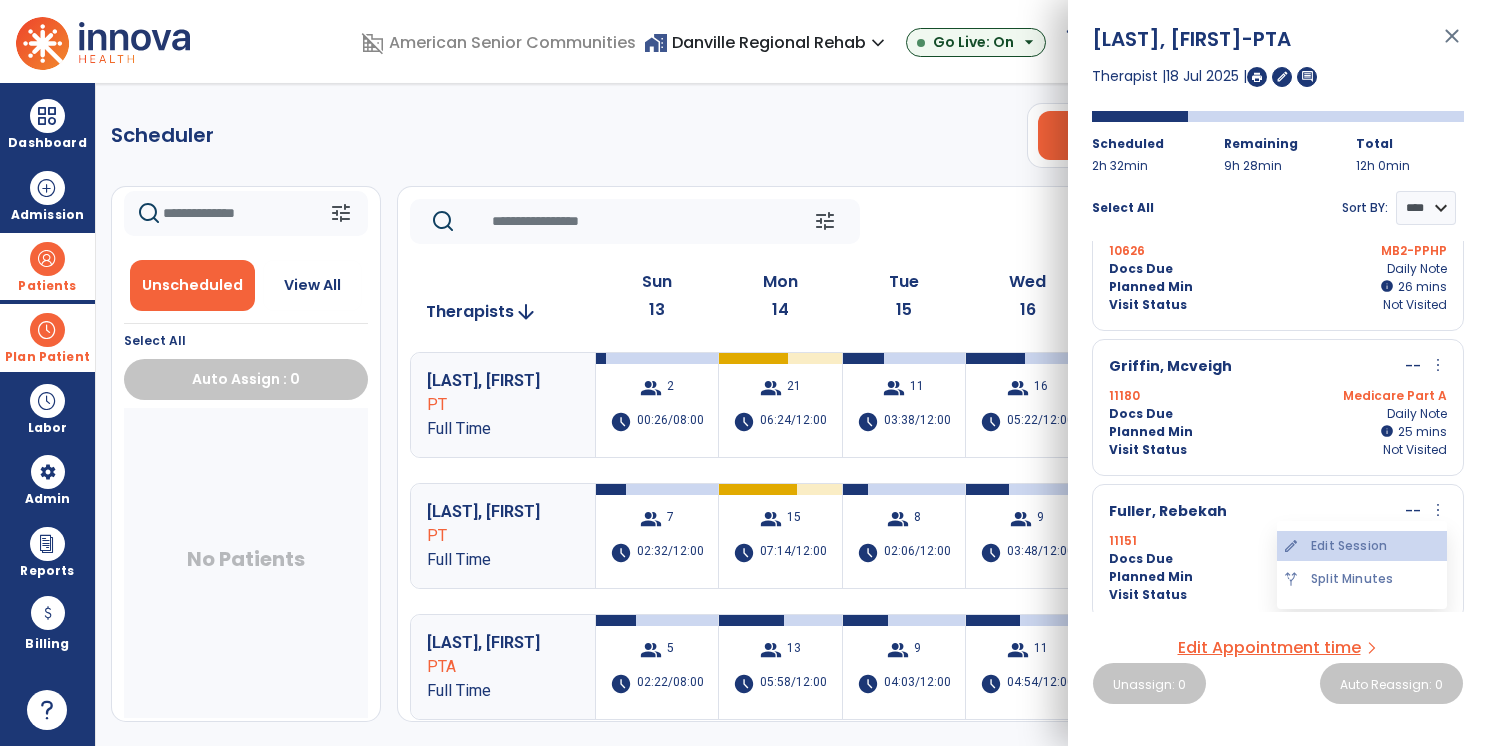 click on "edit   Edit Session" at bounding box center (1362, 546) 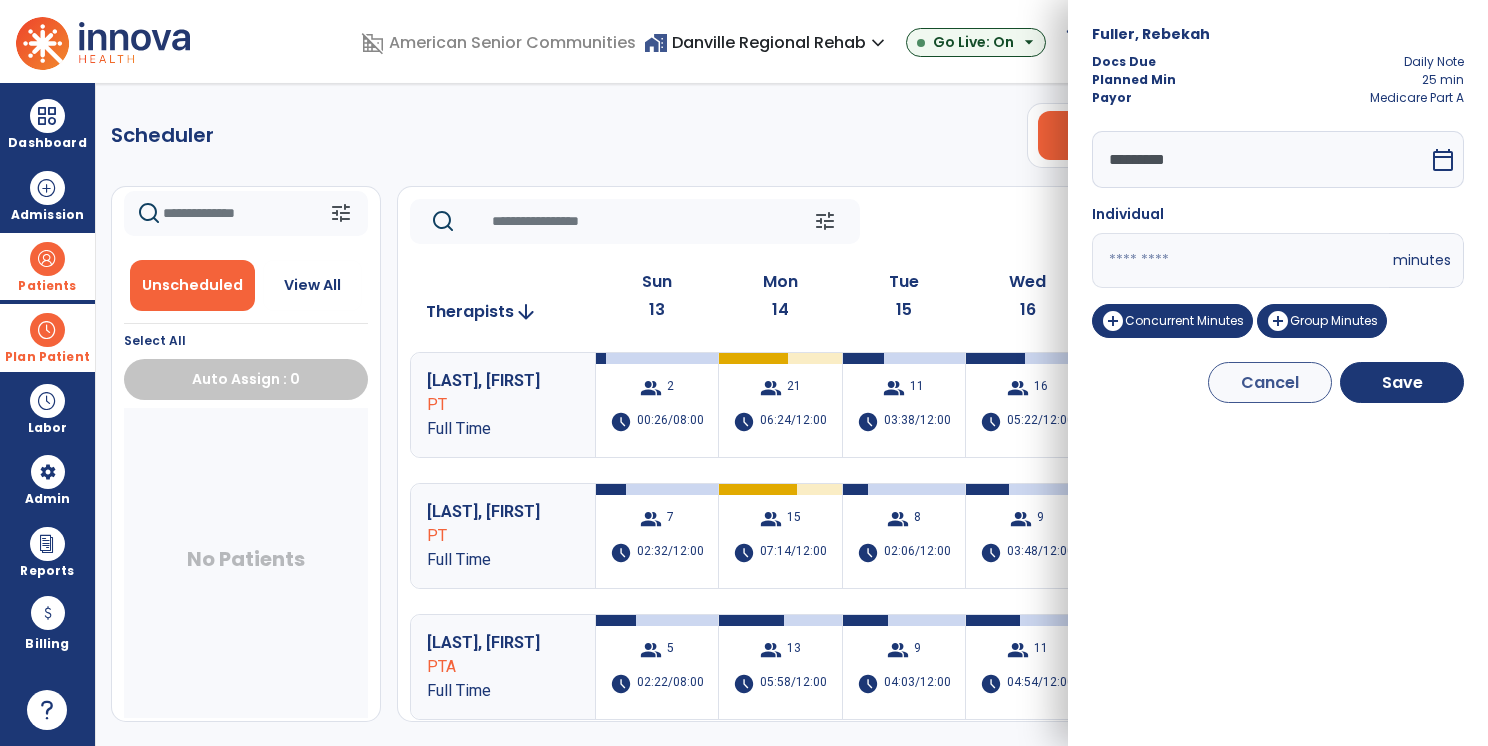 click on "*********" at bounding box center (1260, 159) 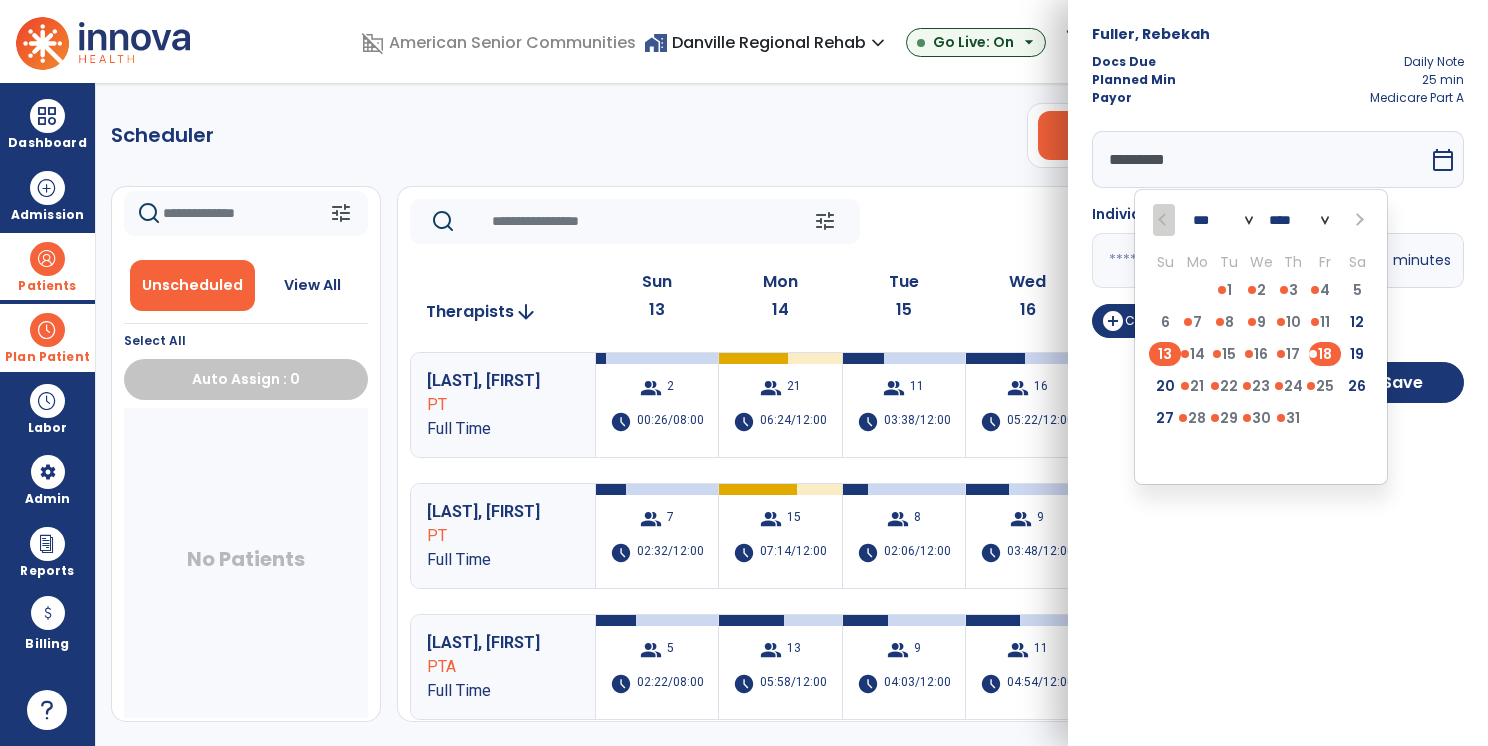 click on "13" at bounding box center (1165, 354) 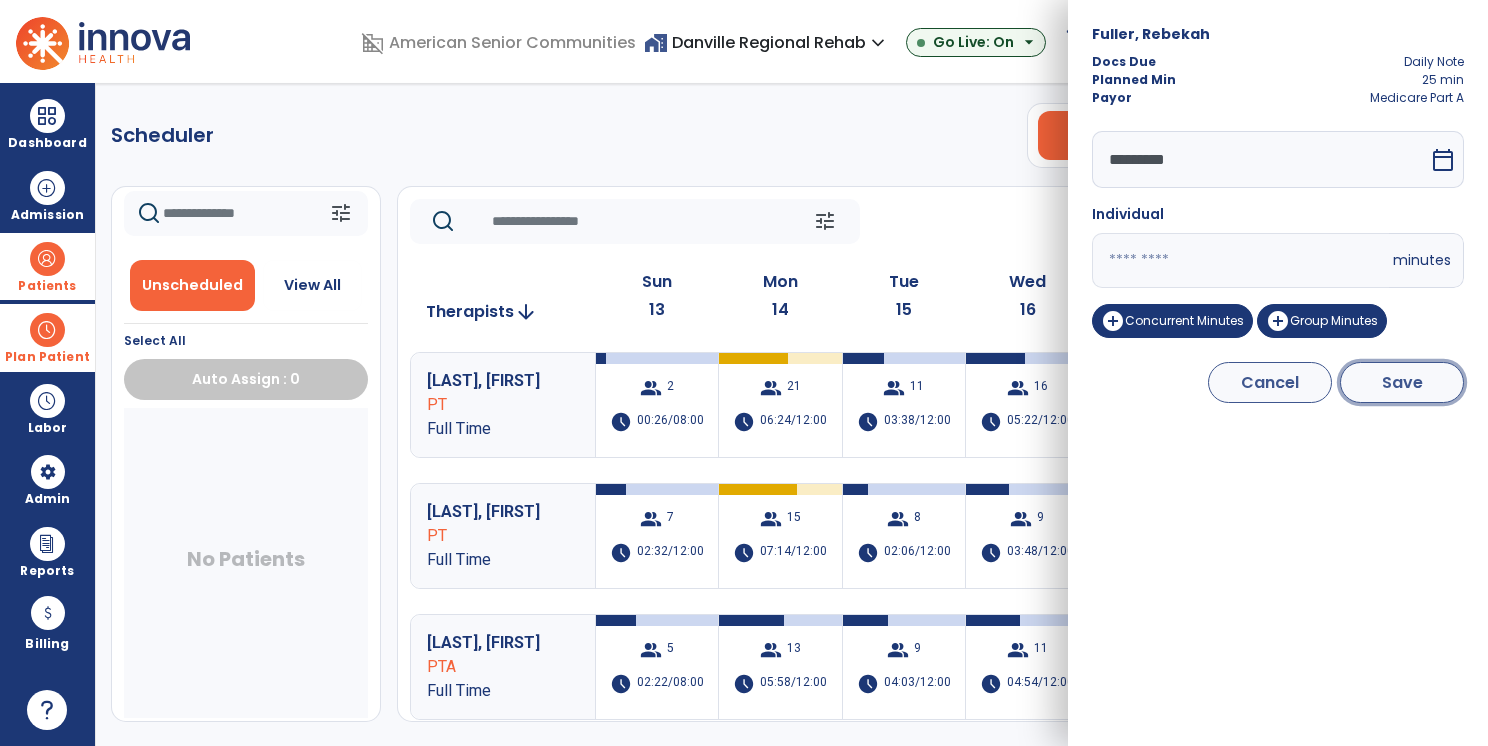click on "Save" at bounding box center [1402, 382] 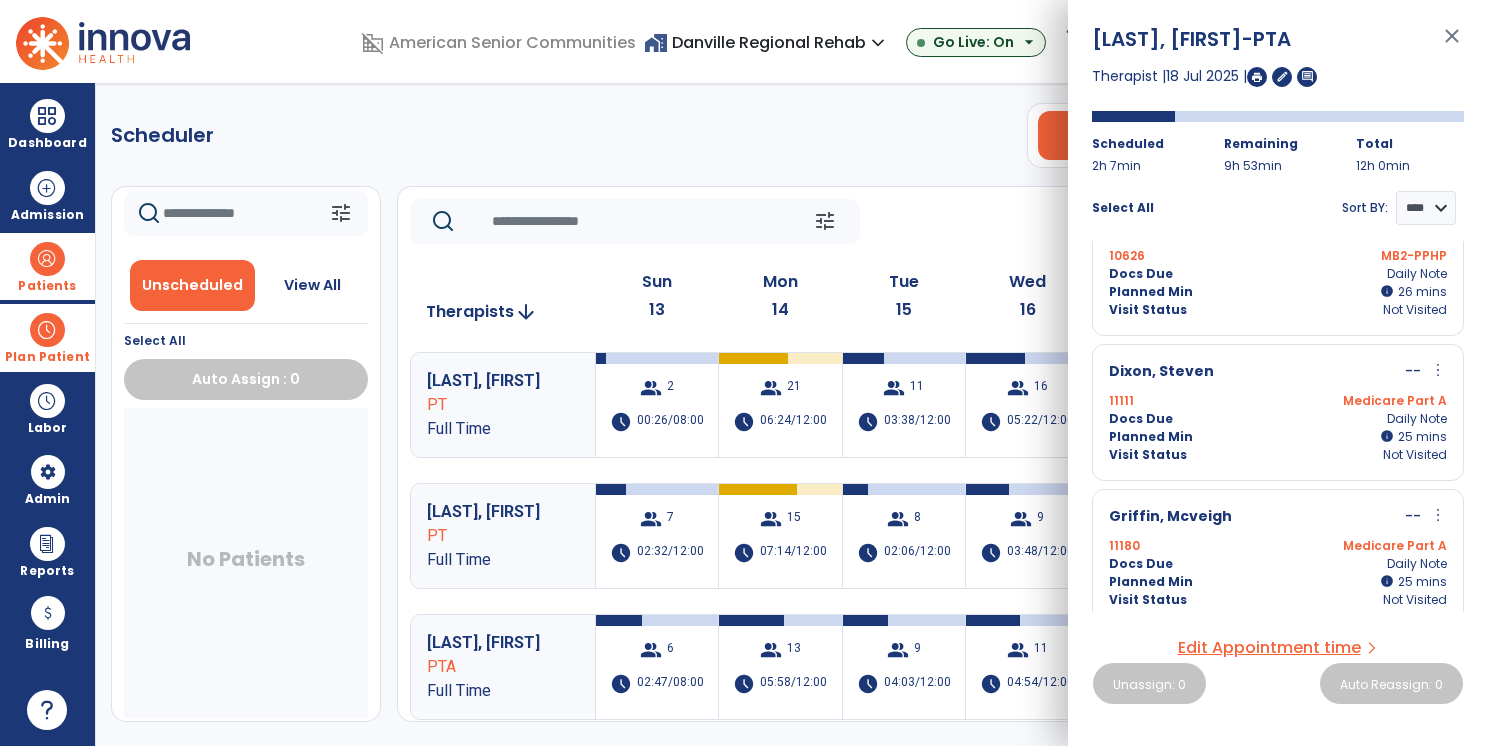 scroll, scrollTop: 200, scrollLeft: 0, axis: vertical 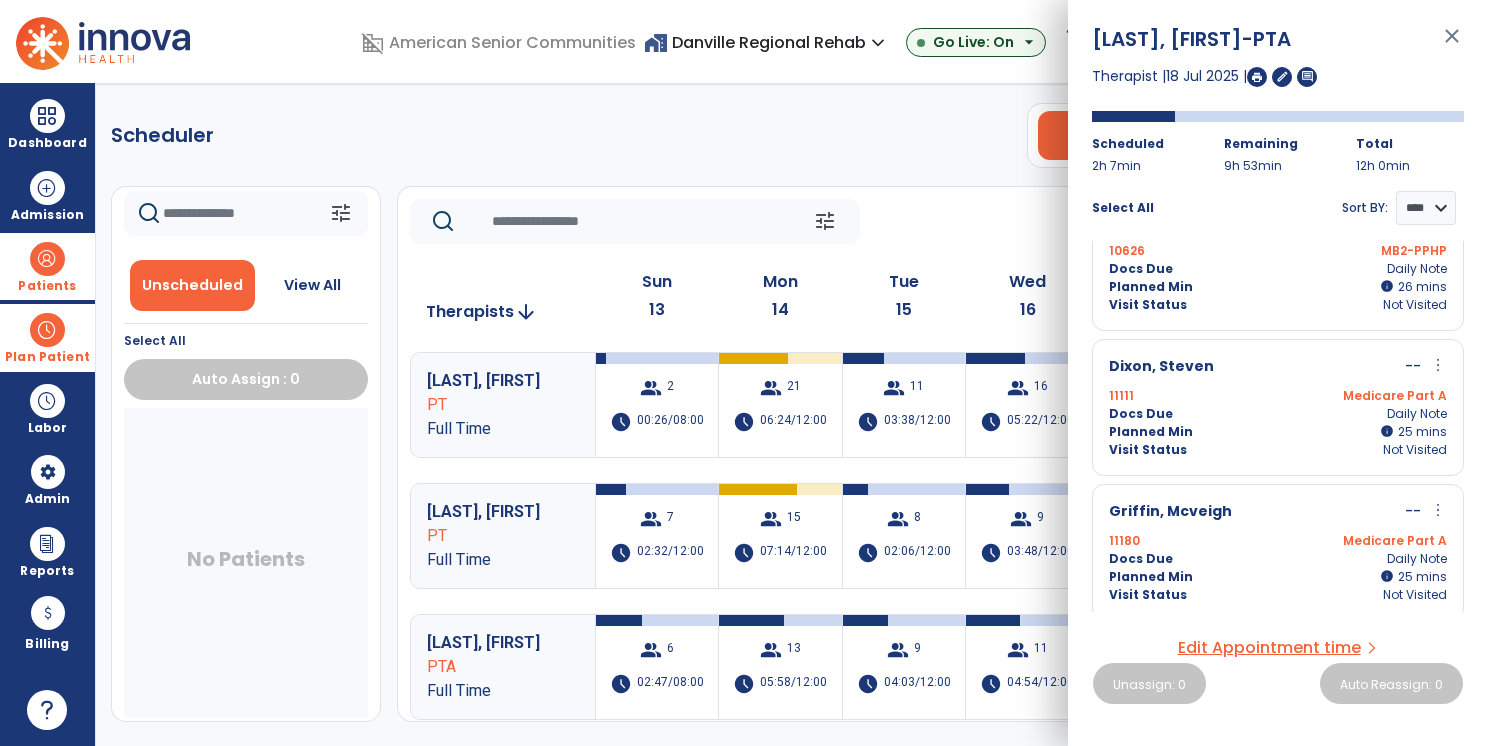 click on "more_vert" at bounding box center (1438, 365) 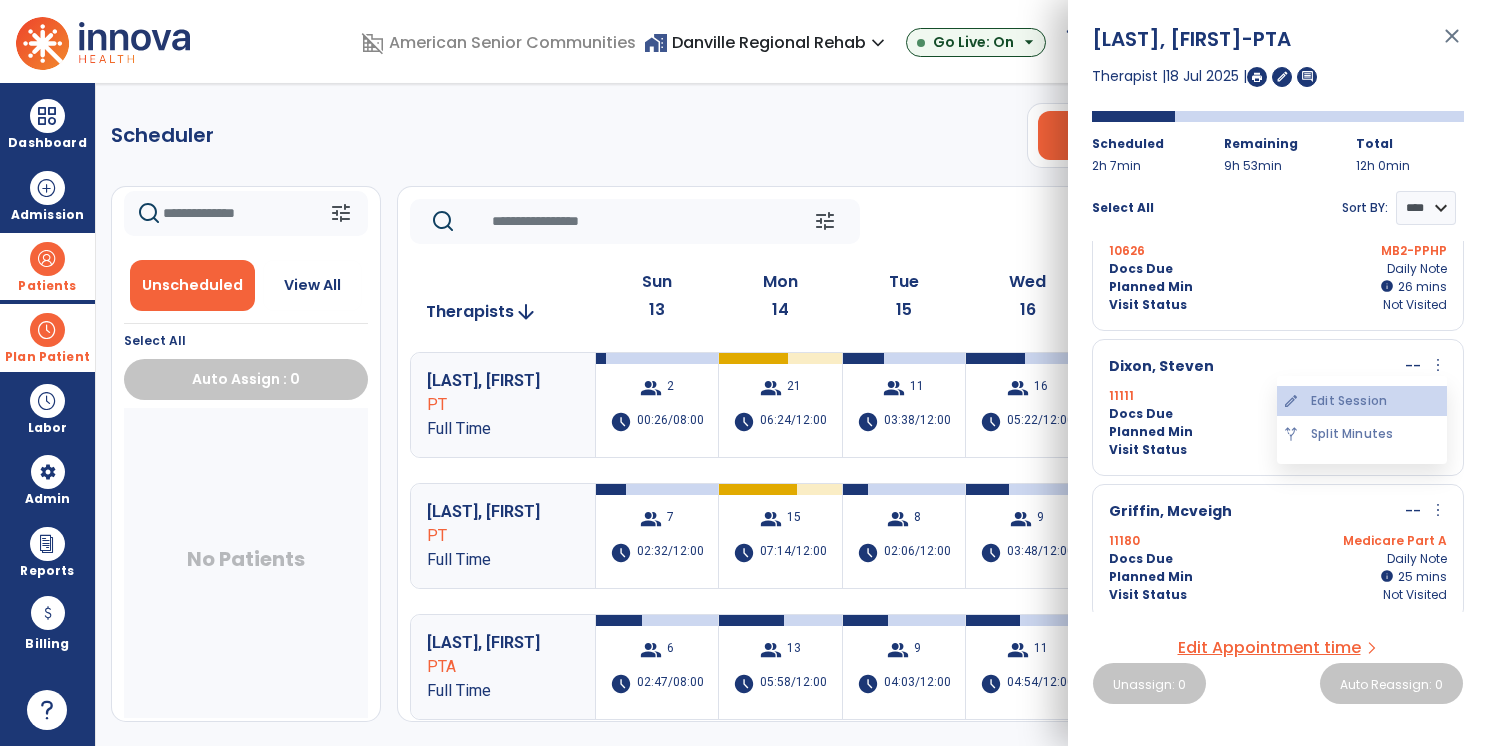 click on "edit   Edit Session" at bounding box center (1362, 401) 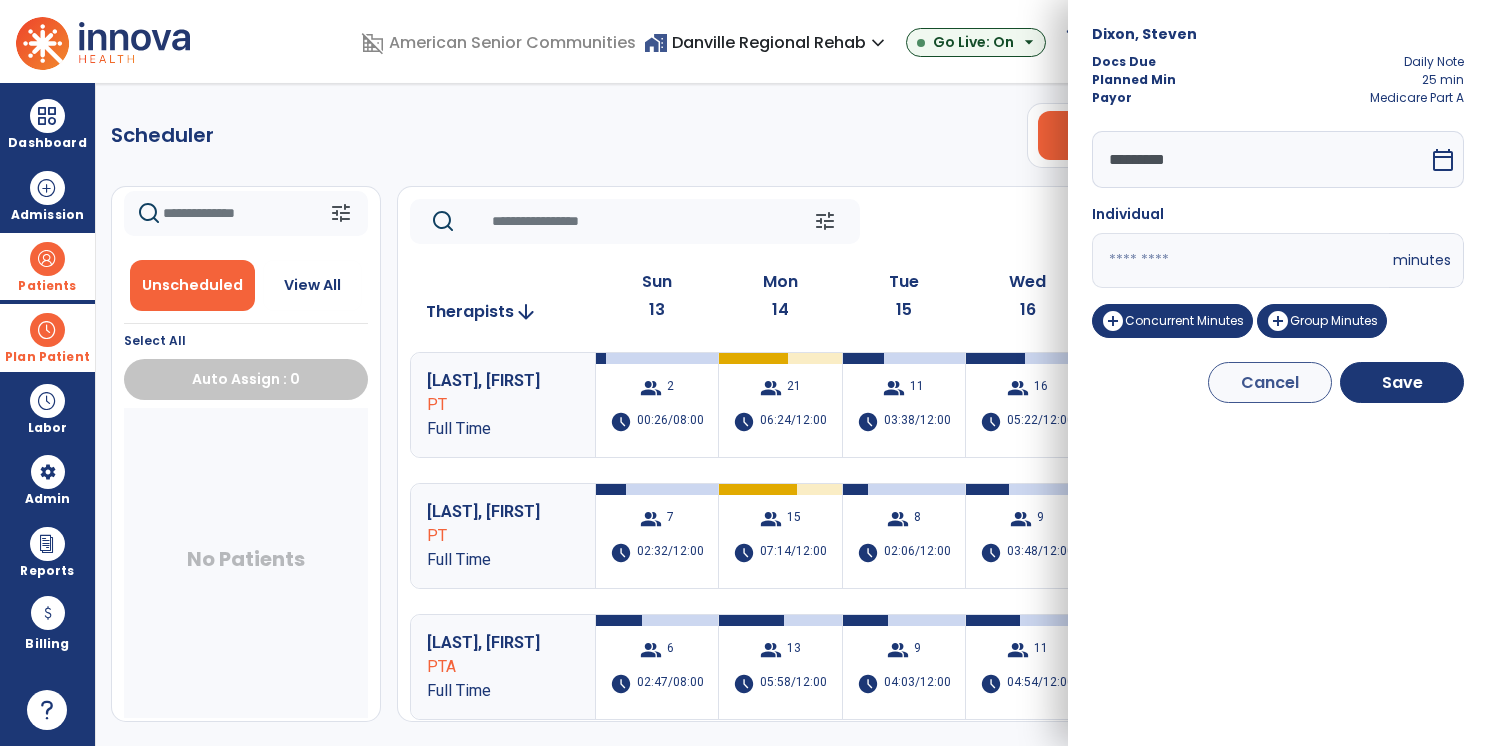 click on "*********" at bounding box center (1260, 159) 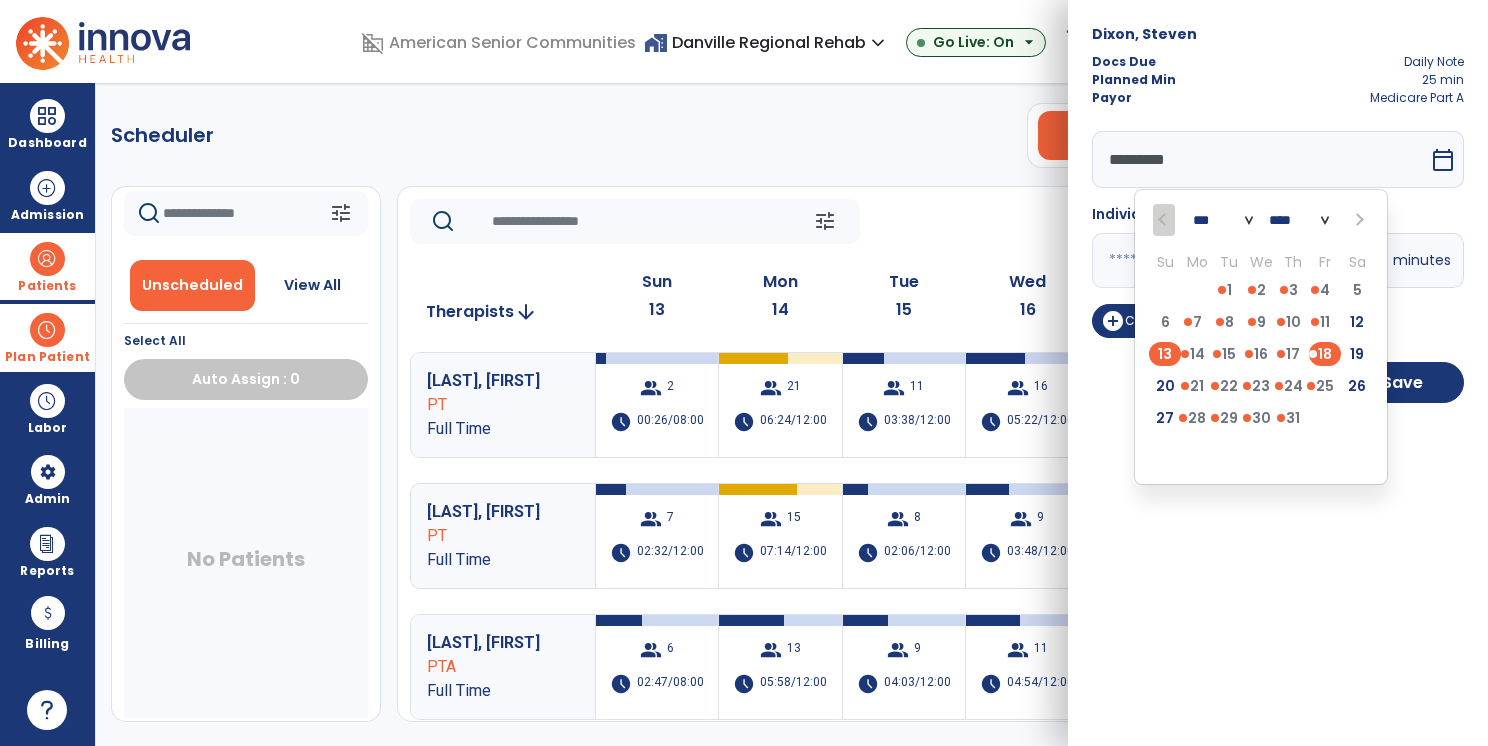 click on "13" at bounding box center [1165, 354] 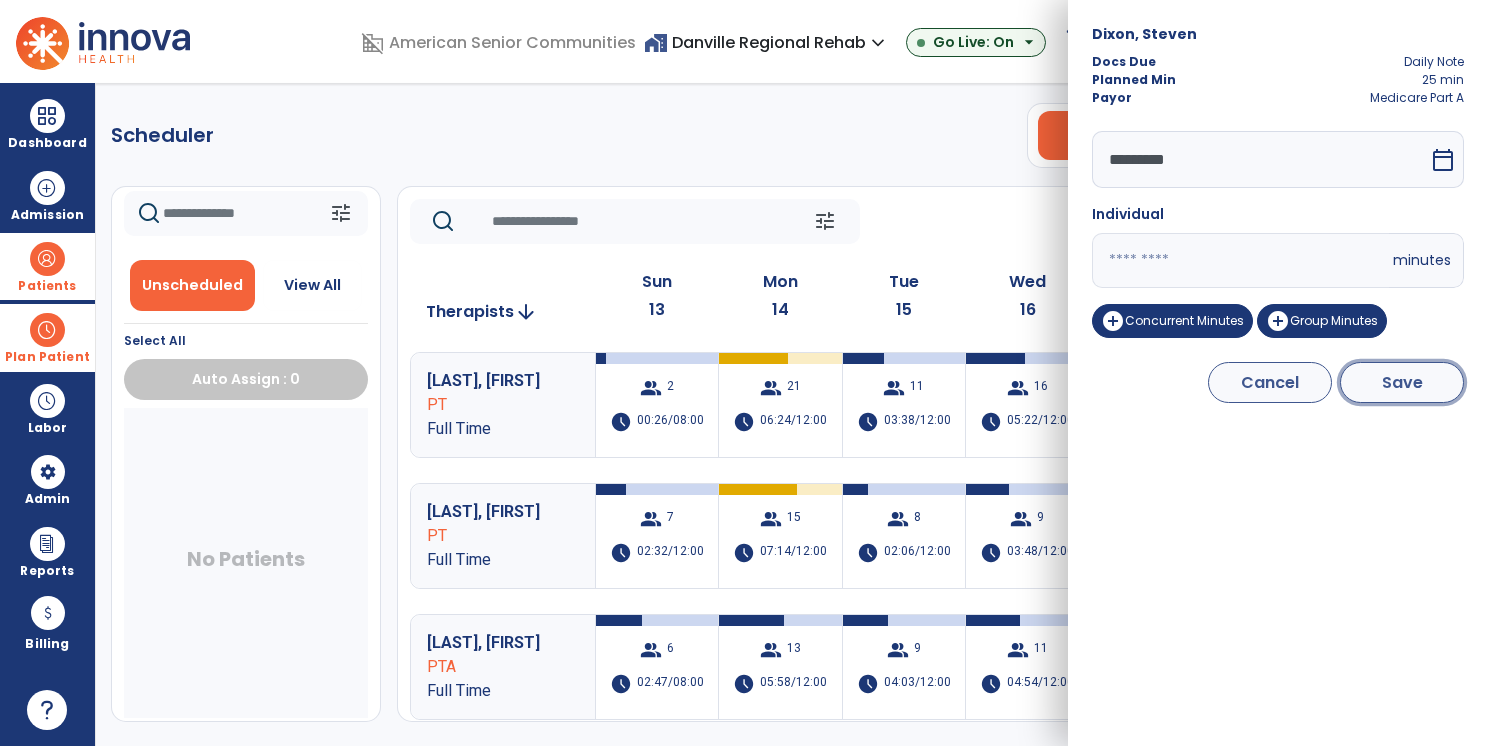 click on "Save" at bounding box center (1402, 382) 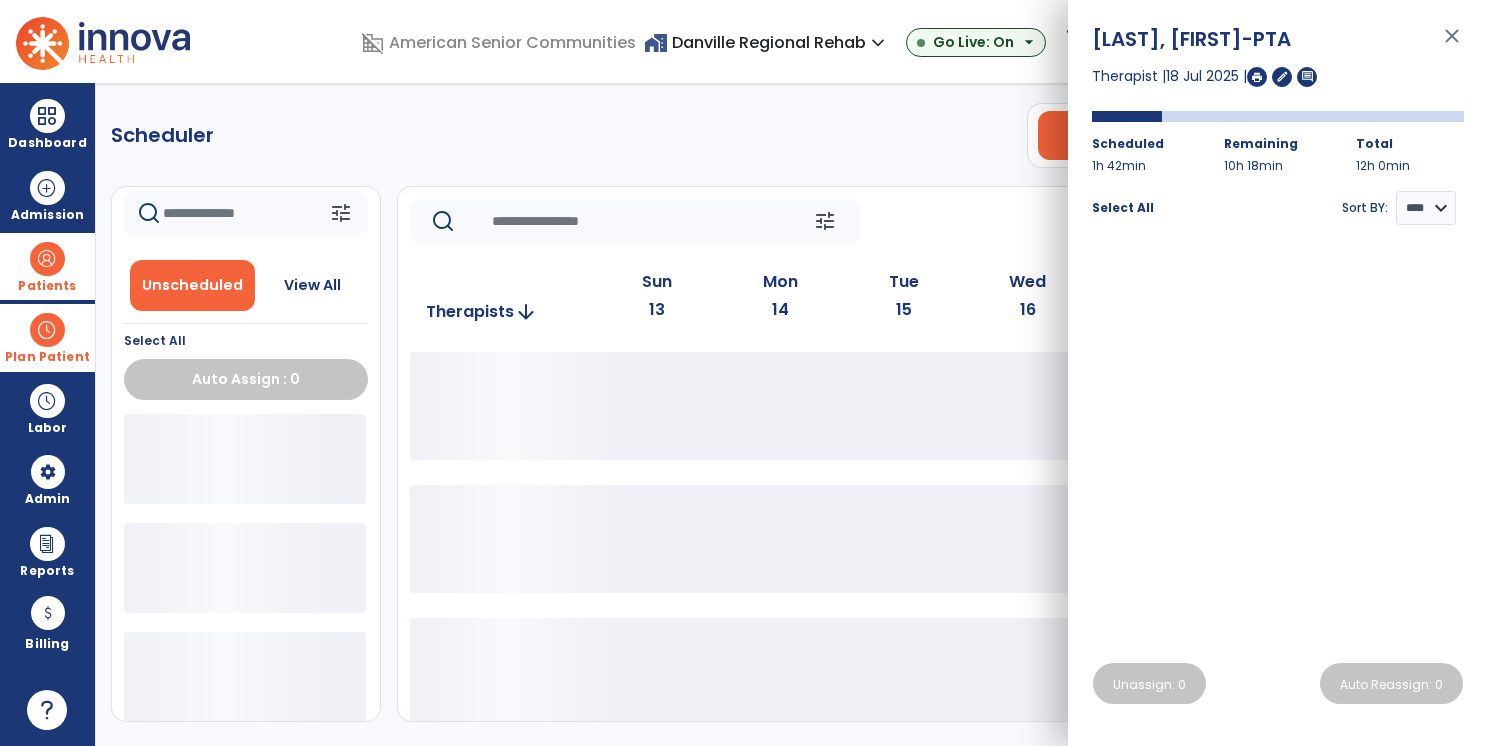 click on "close" at bounding box center [1452, 45] 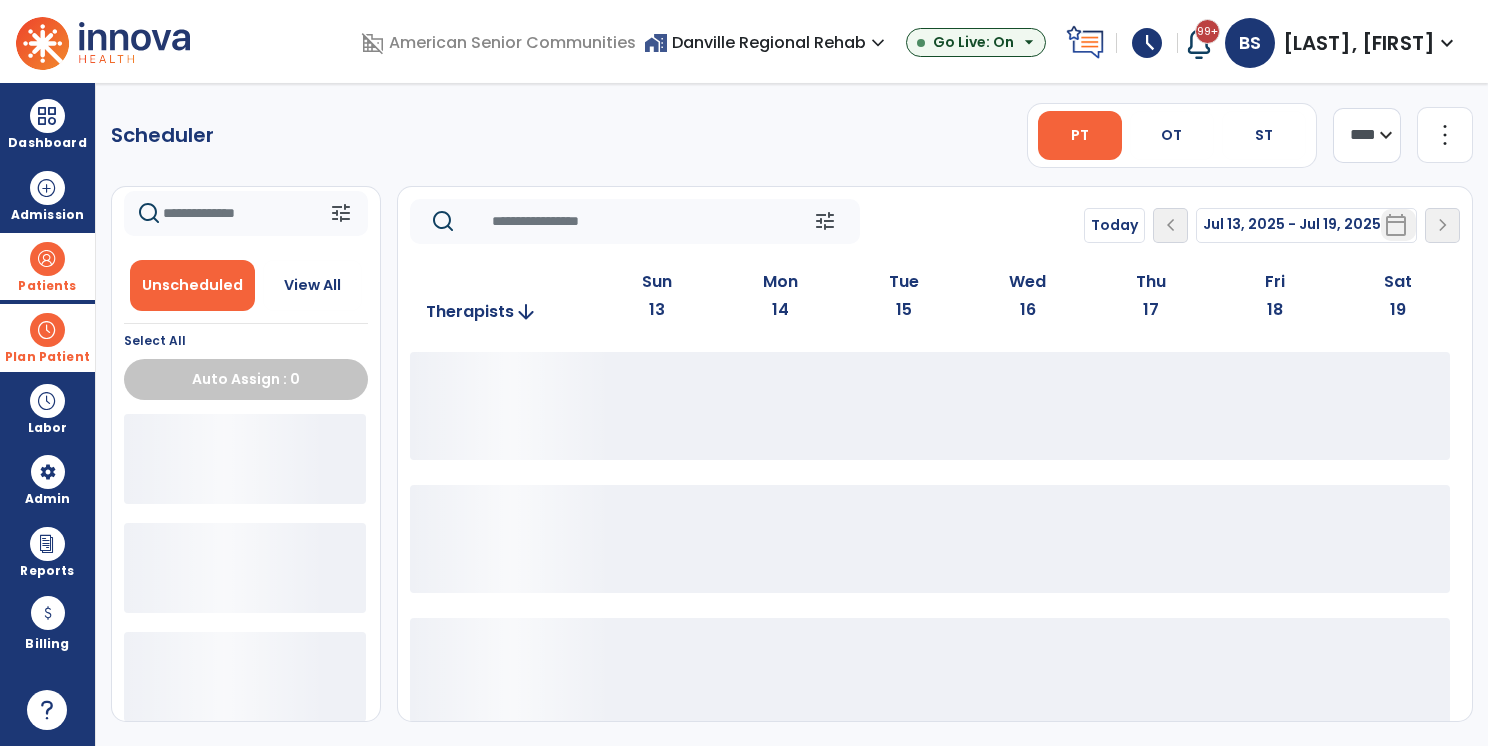 click on "Scheduler   PT   OT   ST  **** *** more_vert  Manage Labor   View All Therapists   Print" 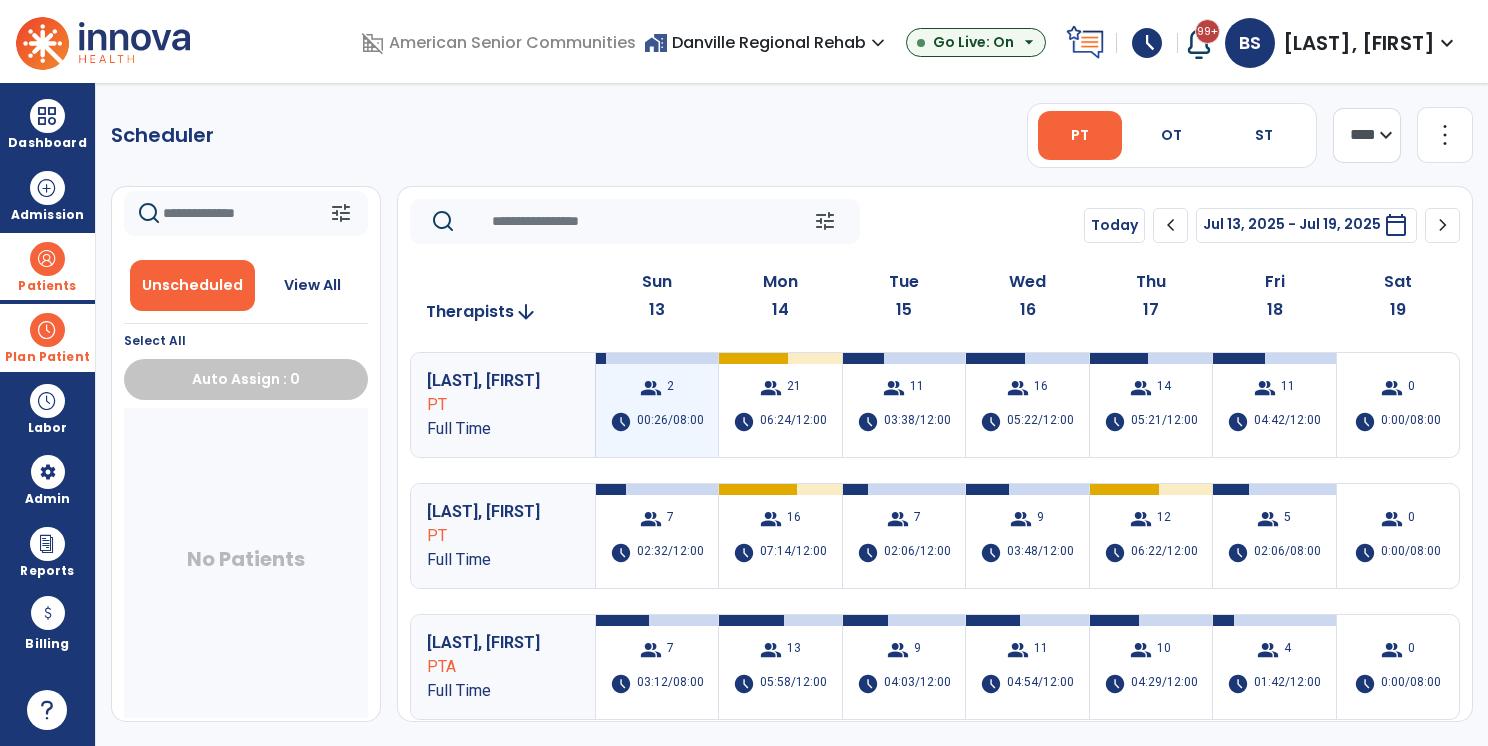 click on "group  2  schedule  00:26/08:00" at bounding box center (657, 405) 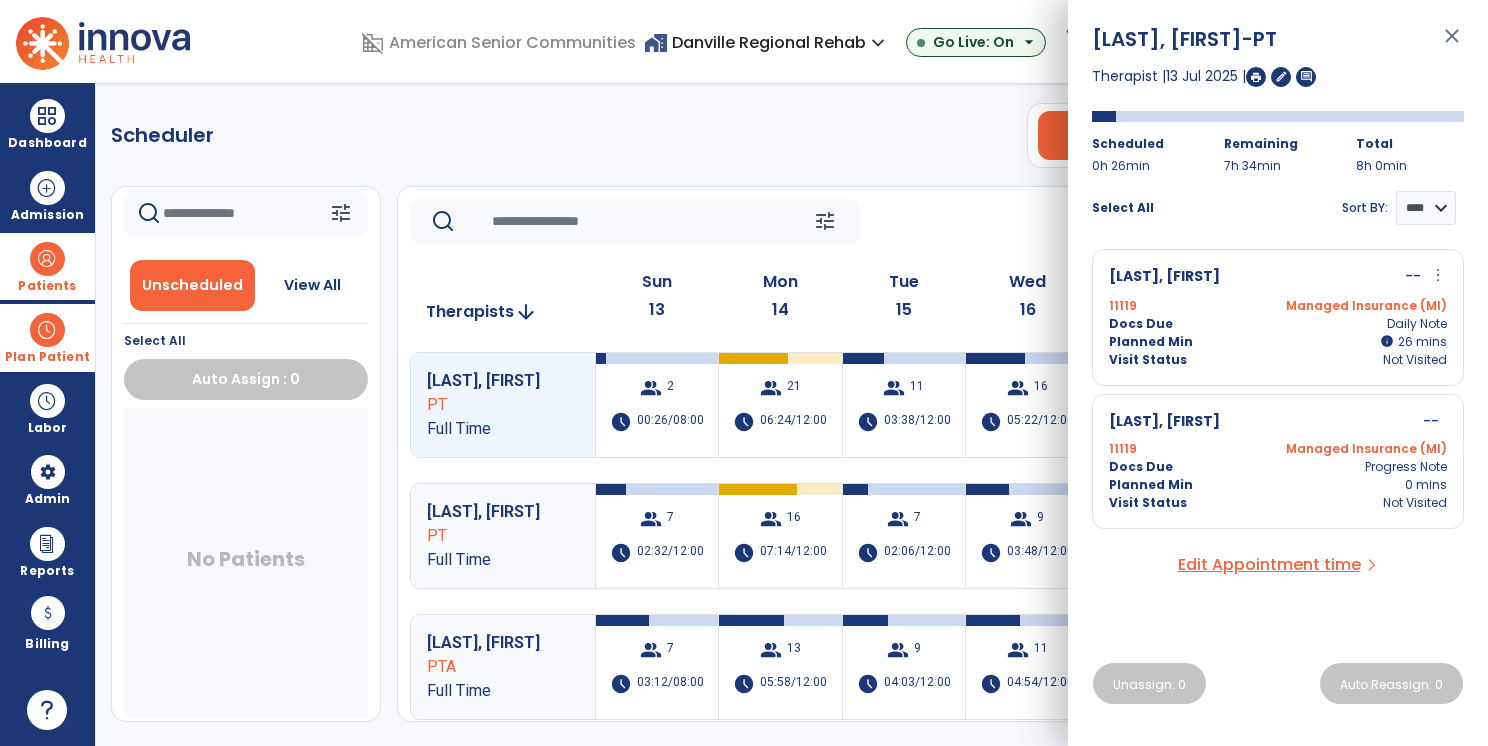 click on "more_vert" at bounding box center [1438, 275] 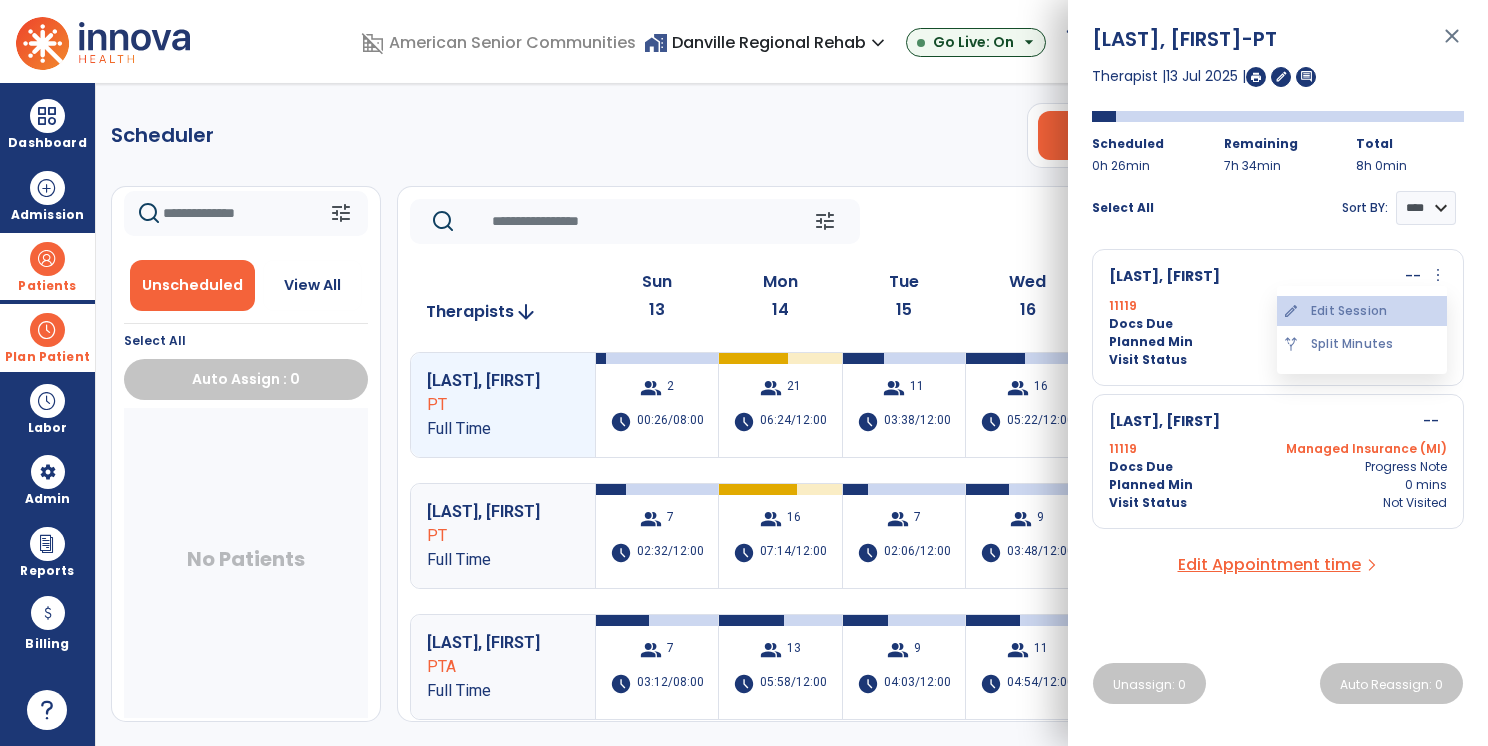 click on "edit   Edit Session" at bounding box center (1362, 311) 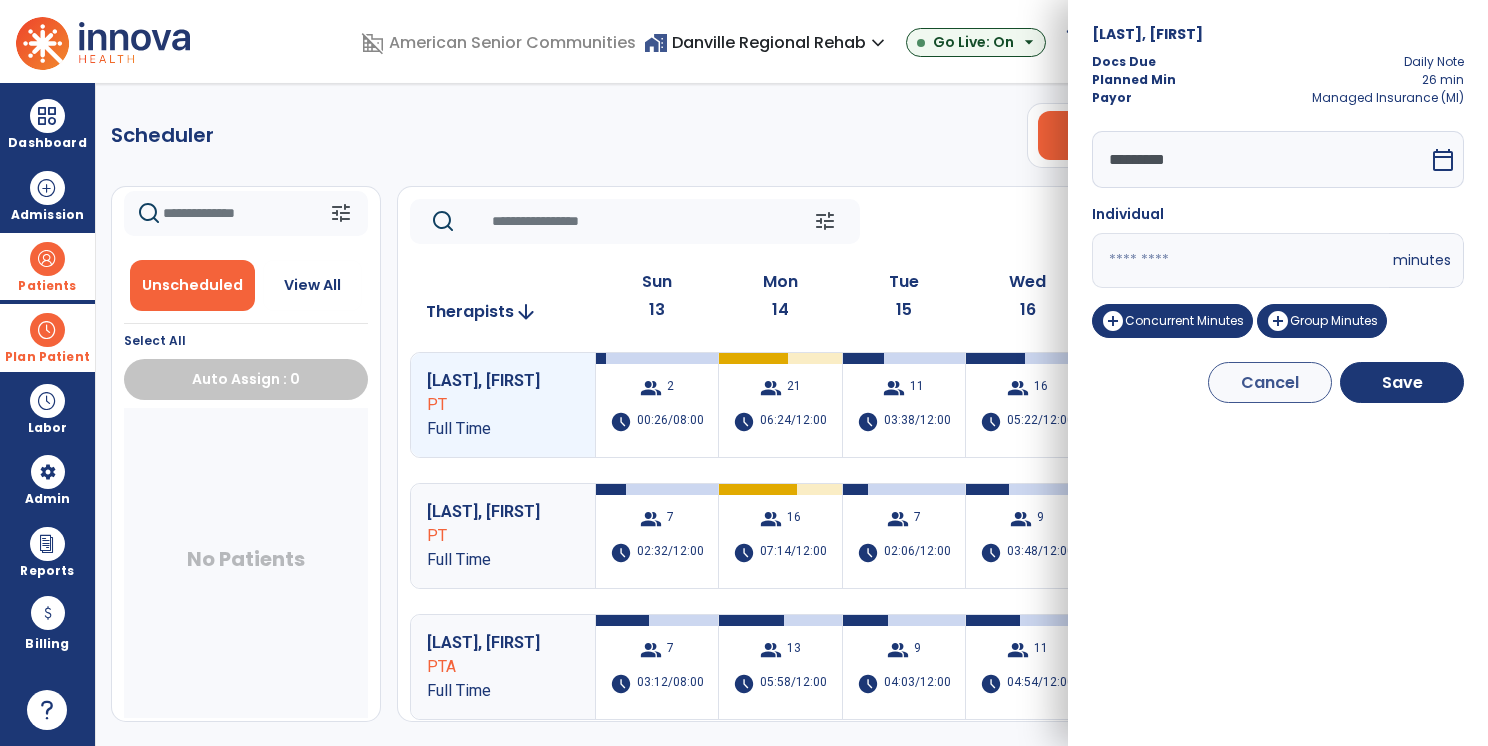 click on "*********" at bounding box center [1260, 159] 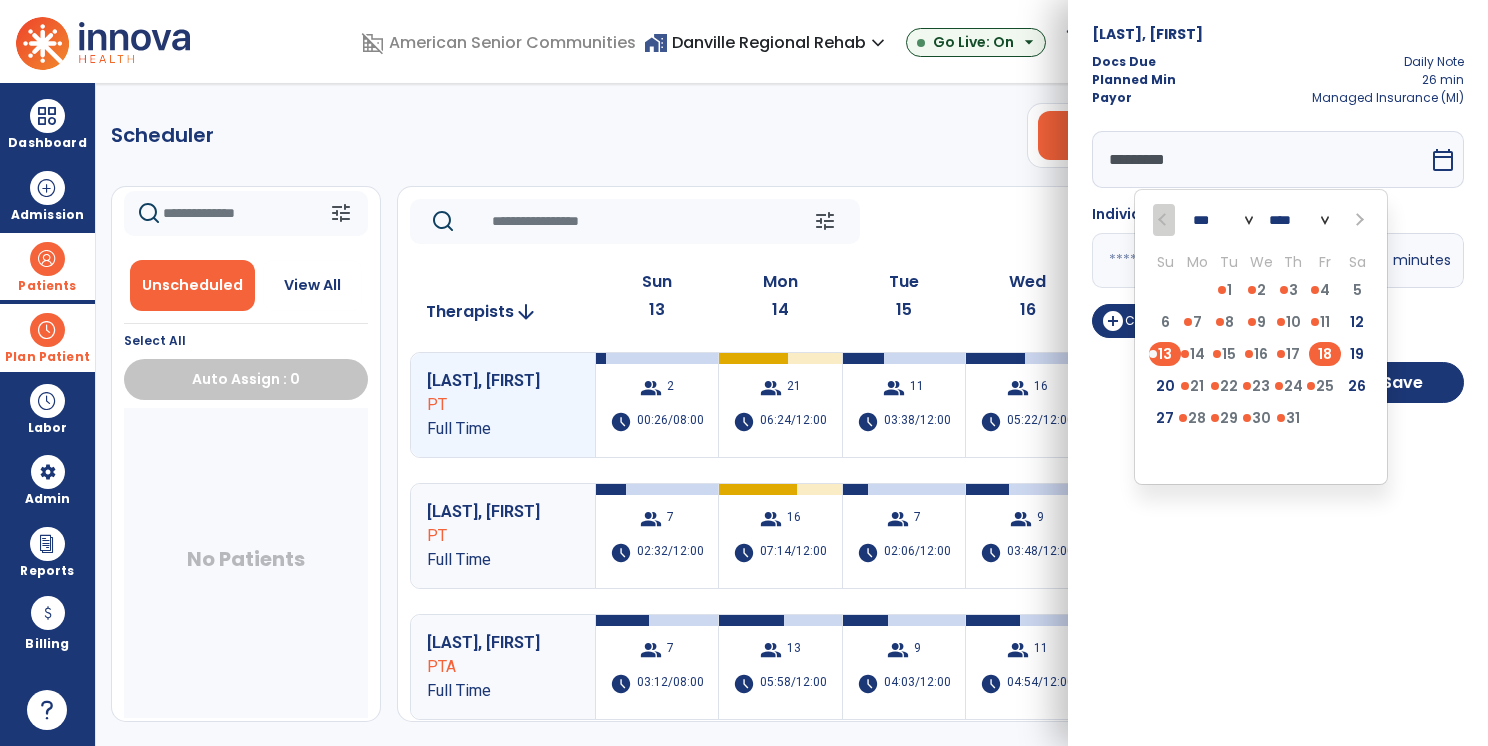click on "18" at bounding box center [1325, 354] 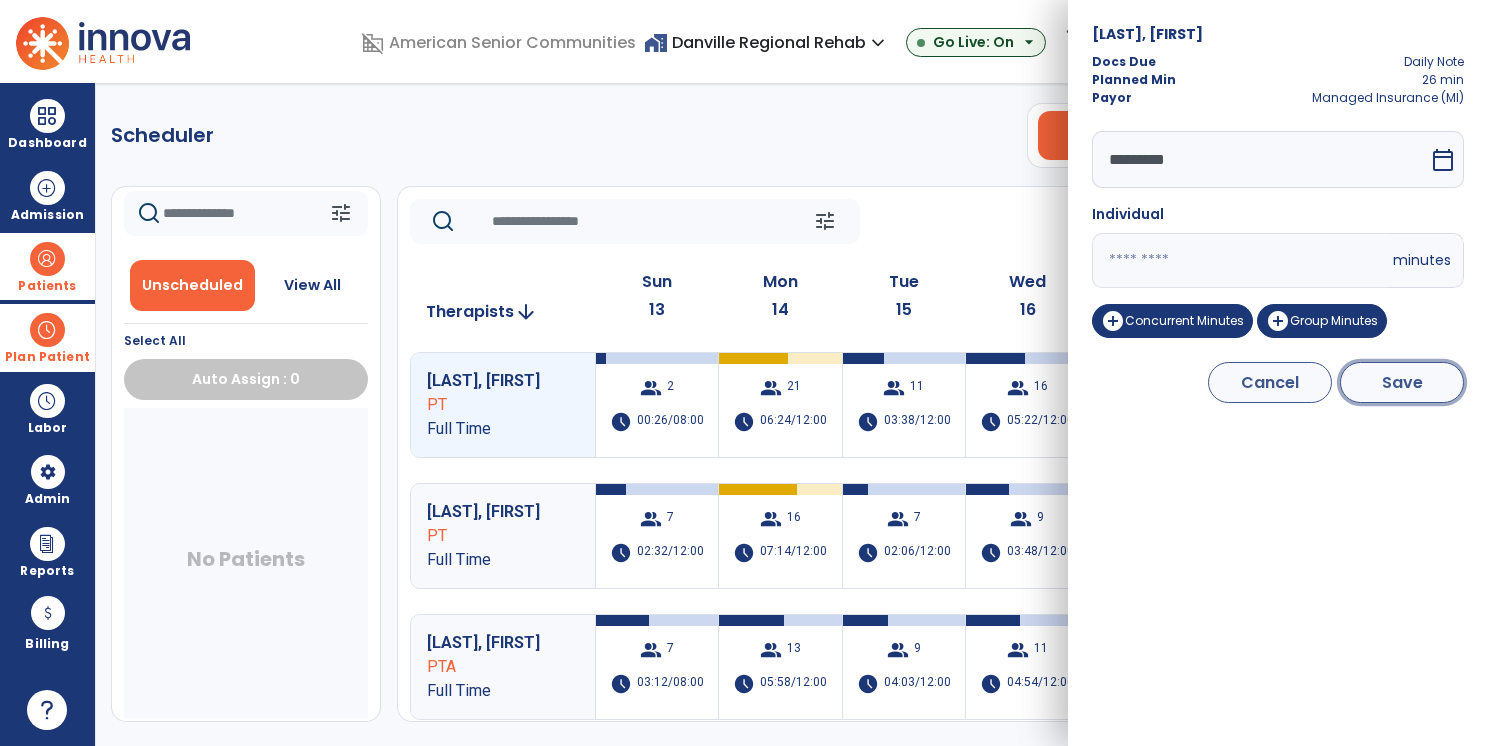 click on "Save" at bounding box center (1402, 382) 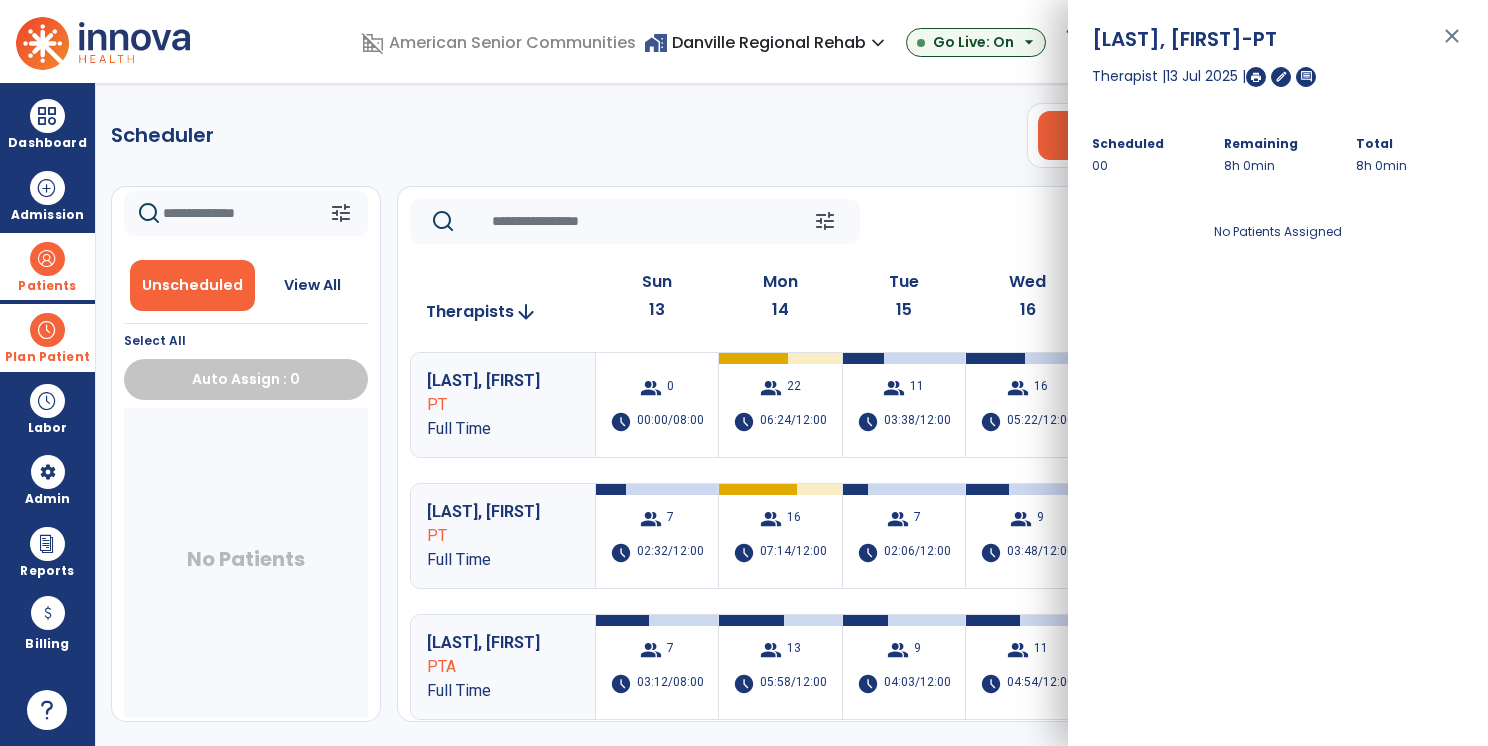 click on "close" at bounding box center [1452, 45] 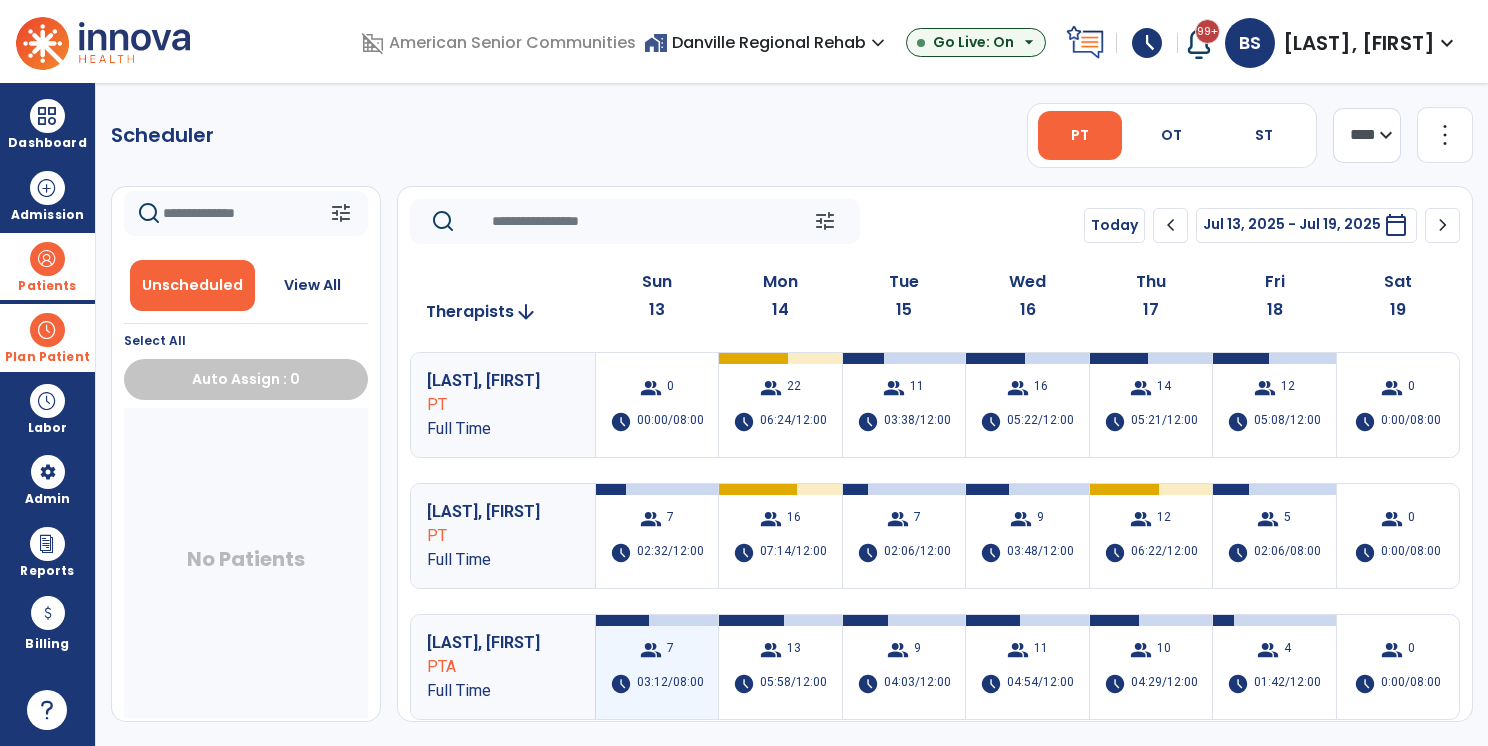scroll, scrollTop: 100, scrollLeft: 0, axis: vertical 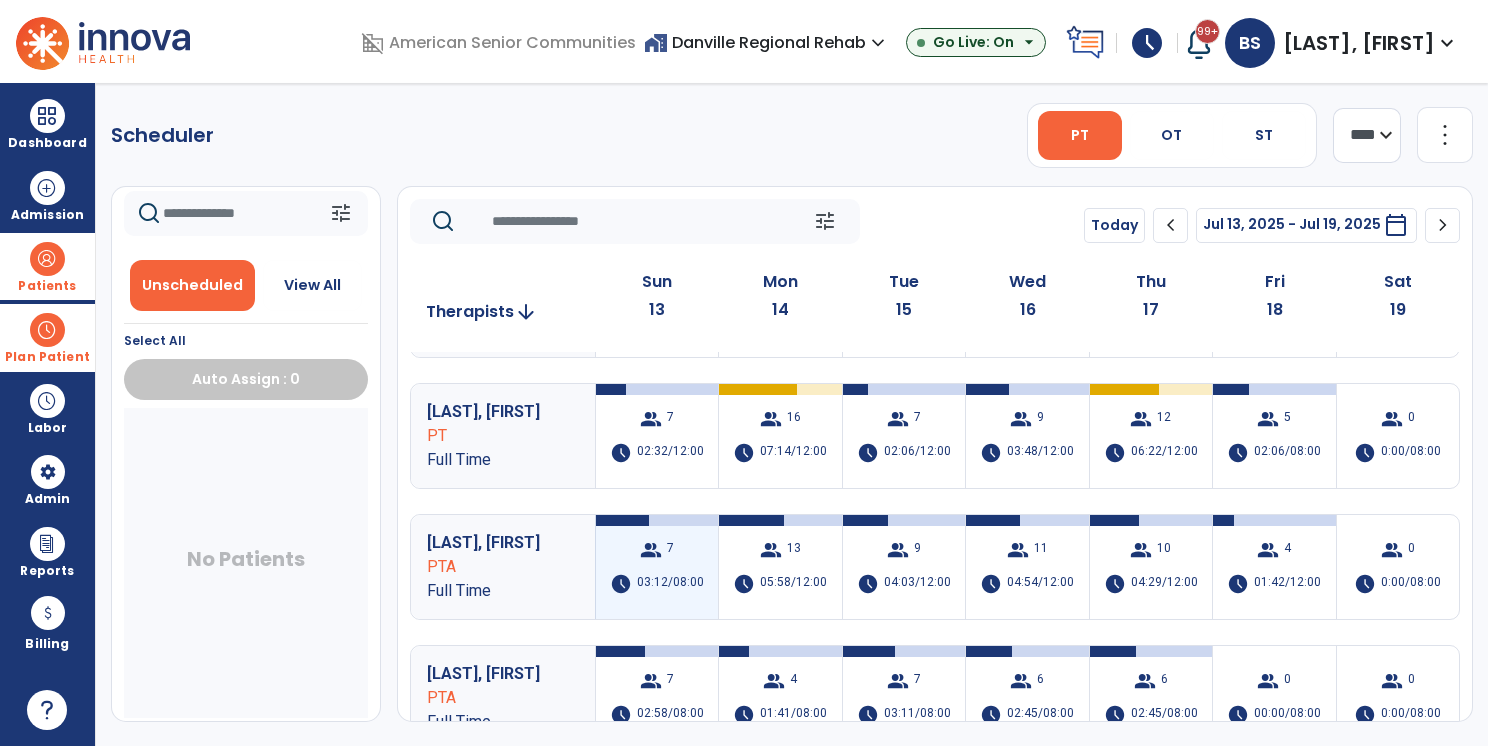 click on "group  7  schedule  03:12/08:00" at bounding box center [657, 567] 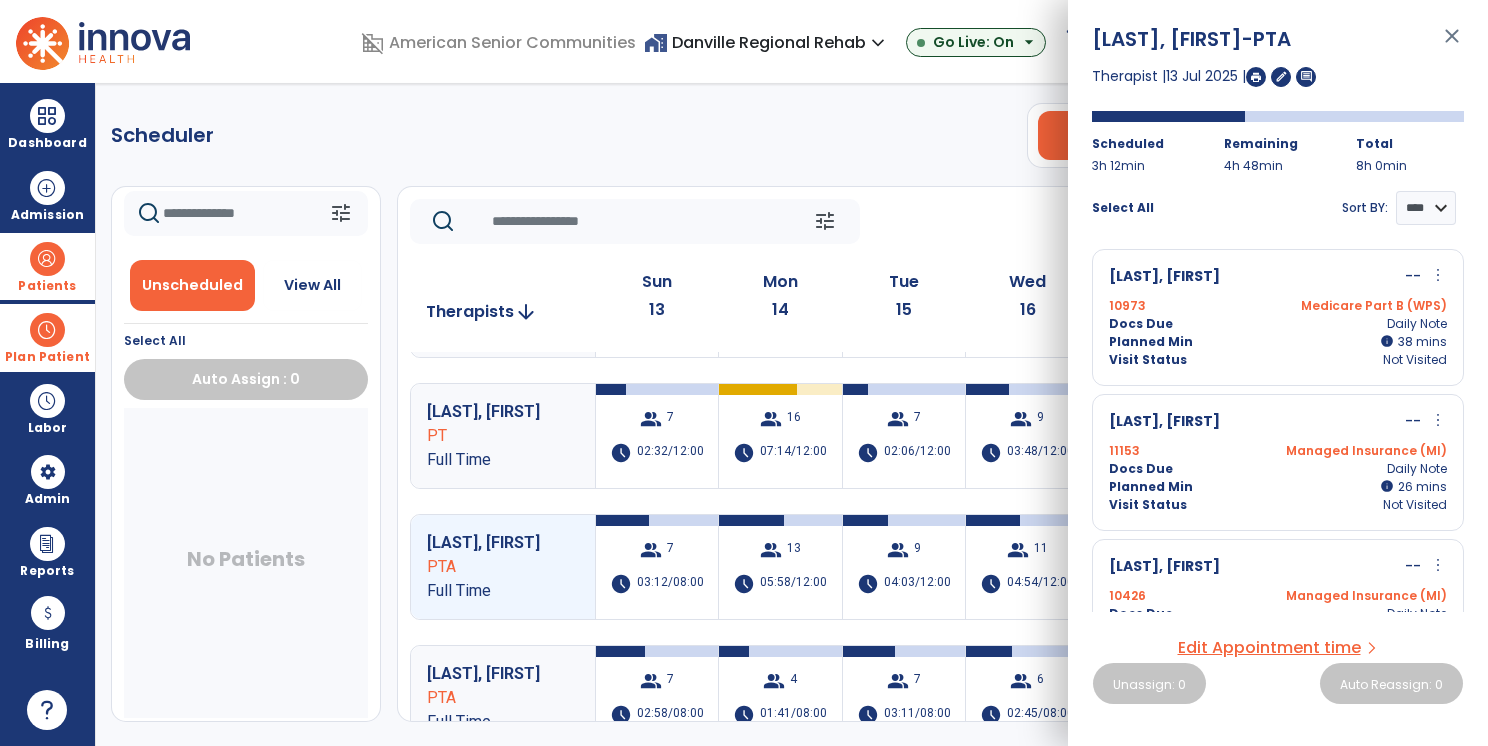 click on "Docs Due Daily Note" at bounding box center (1278, 324) 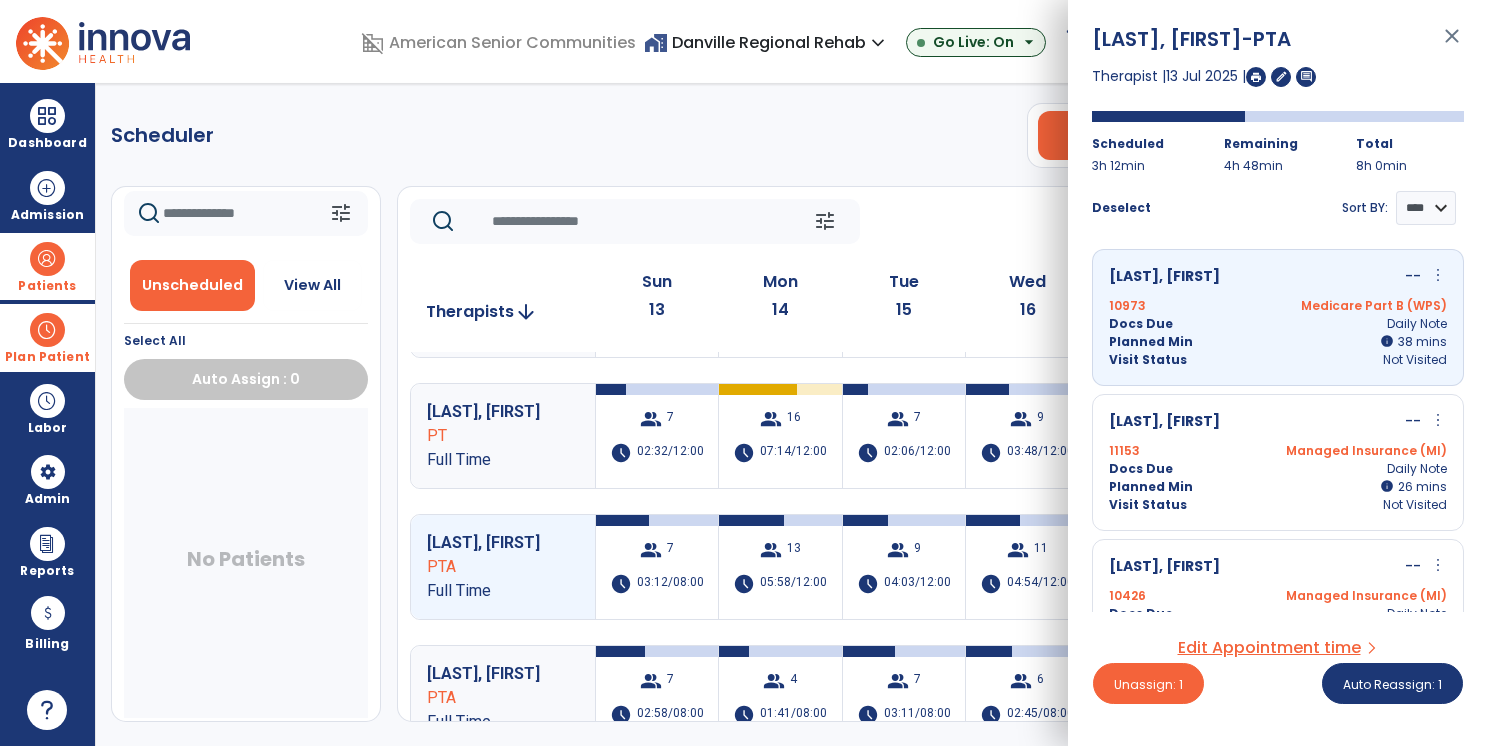 click on "11153 Managed Insurance (MI)" at bounding box center (1278, 451) 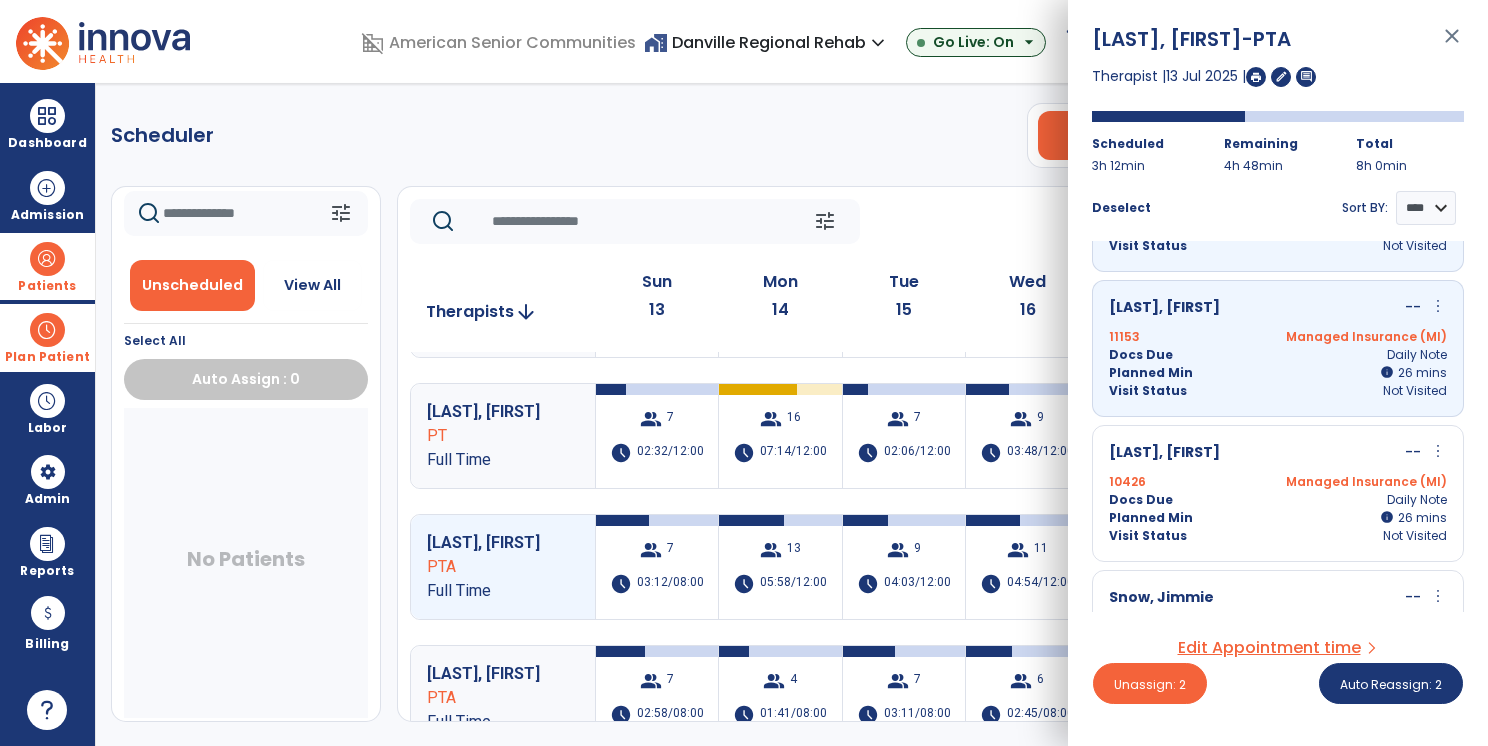 scroll, scrollTop: 300, scrollLeft: 0, axis: vertical 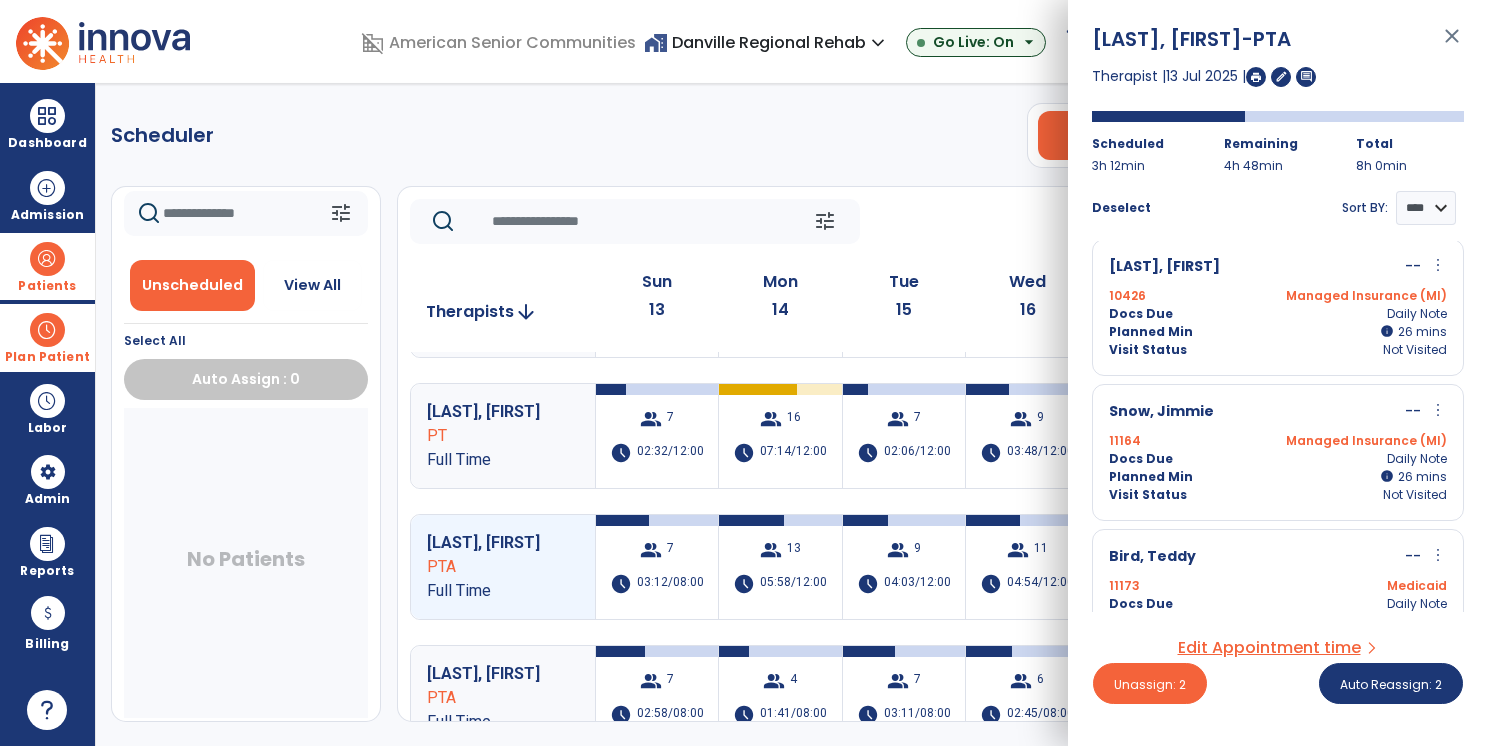 click on "Niehoff, Mark   --  more_vert  edit   Edit Session   alt_route   Split Minutes  10426 Managed Insurance (MI)  Docs Due Daily Note   Planned Min  info   26 I 26 mins  Visit Status  Not Visited" at bounding box center (1278, 307) 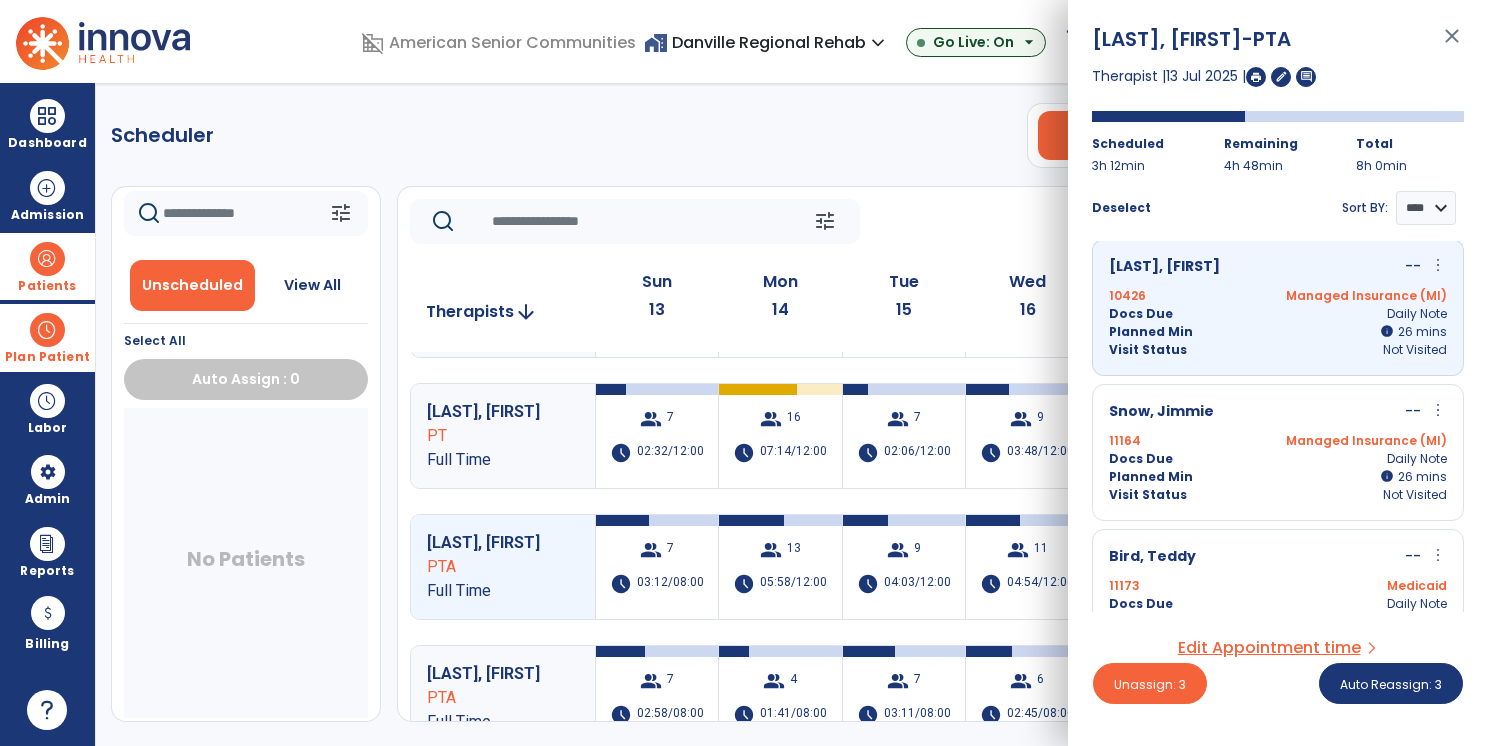 click on "Docs Due Daily Note" at bounding box center (1278, 459) 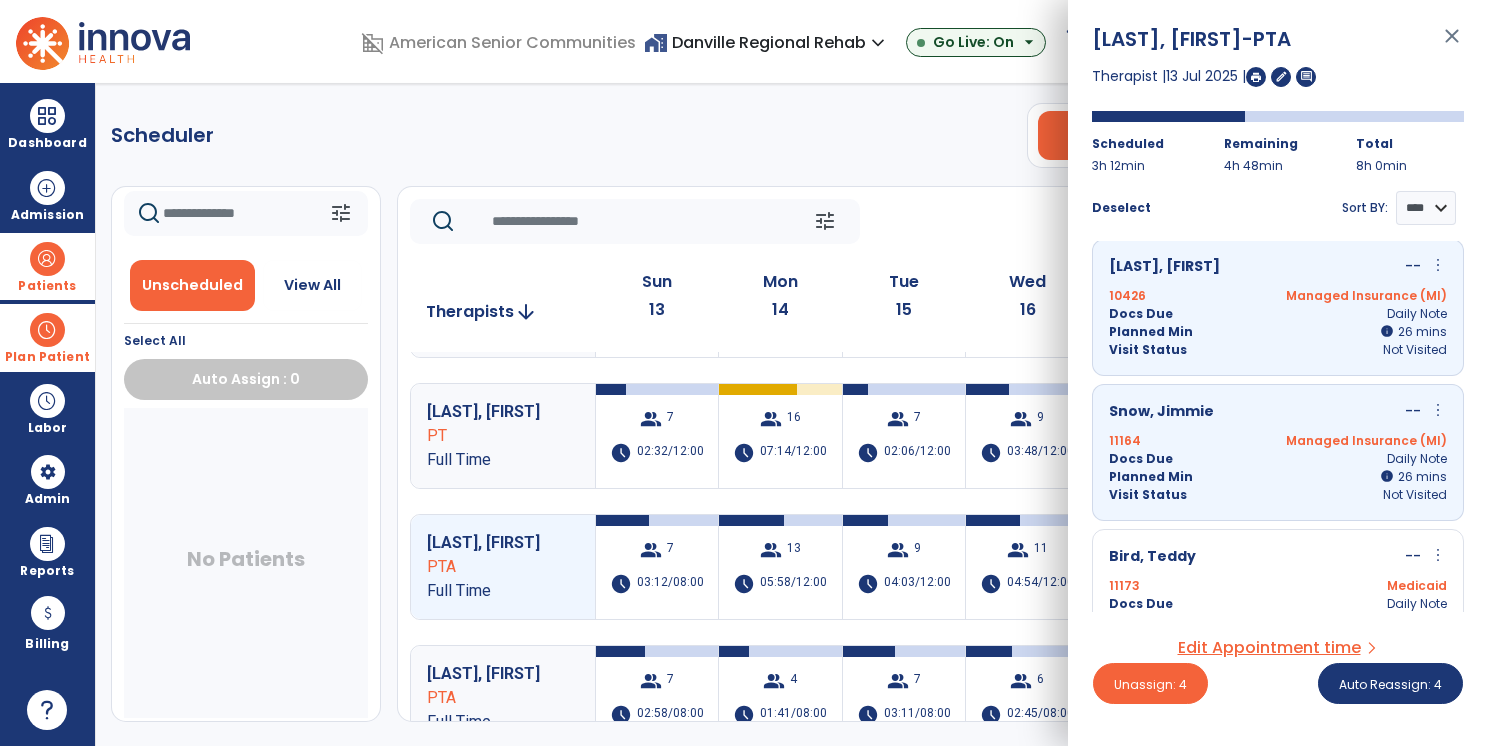 click on "Bird, Teddy   --  more_vert  edit   Edit Session   alt_route   Split Minutes" at bounding box center (1278, 557) 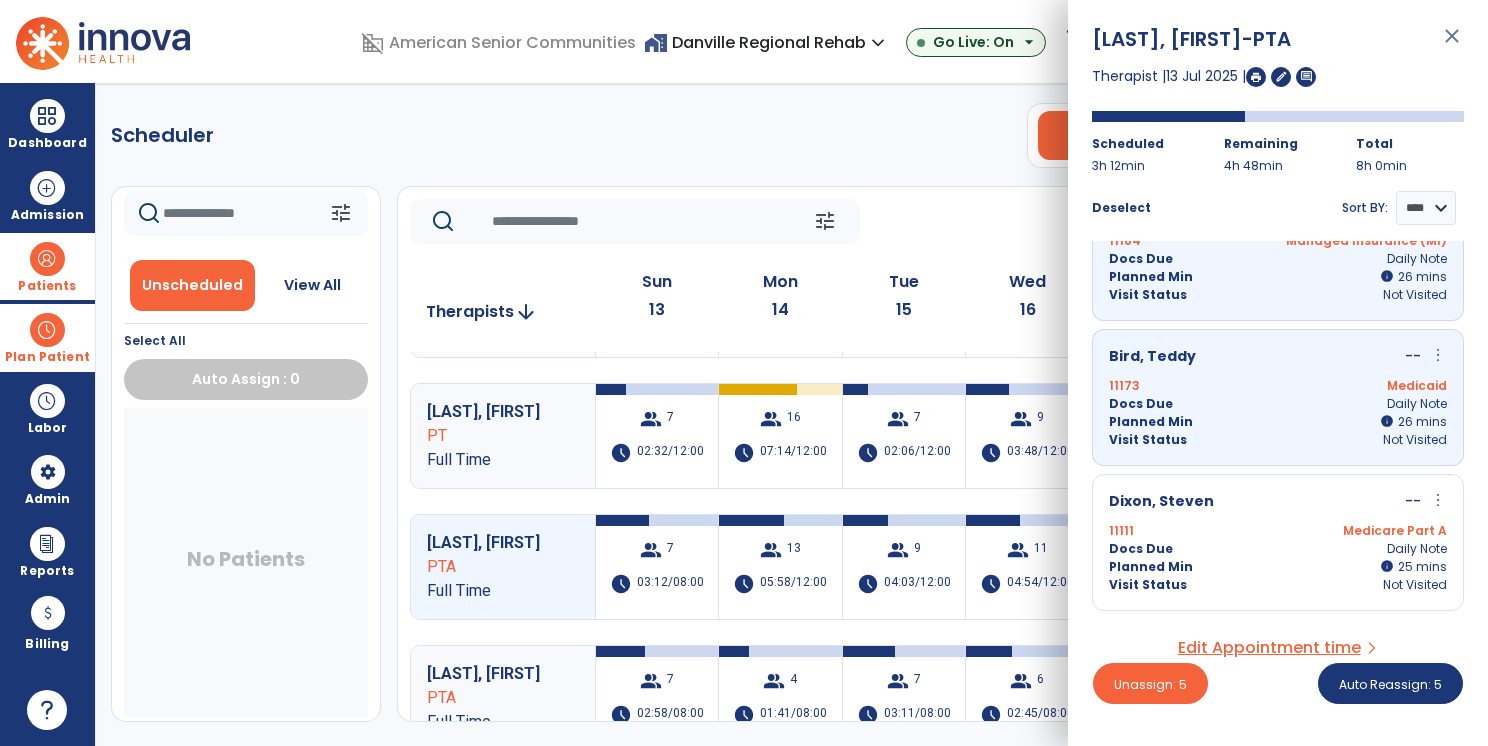 click on "Docs Due Daily Note" at bounding box center [1278, 549] 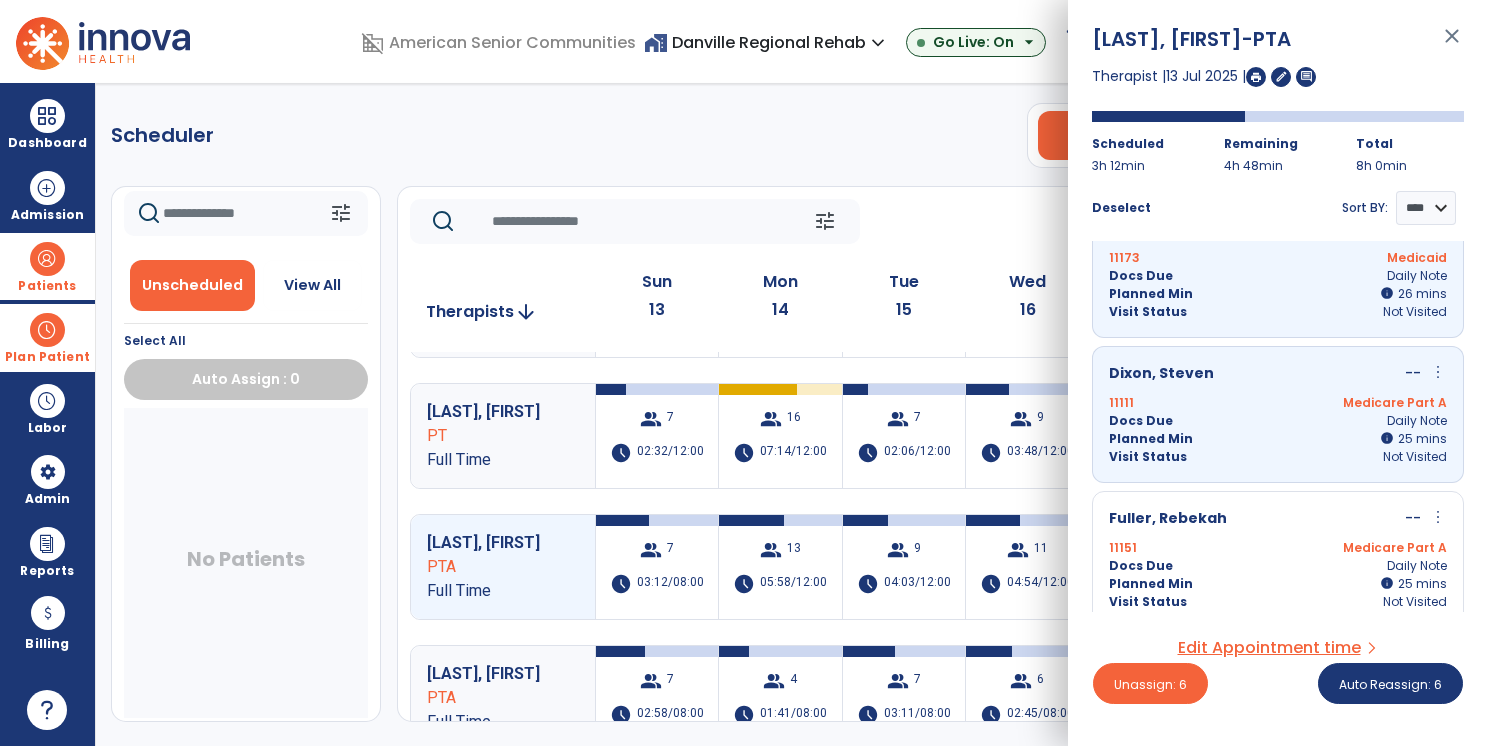 scroll, scrollTop: 639, scrollLeft: 0, axis: vertical 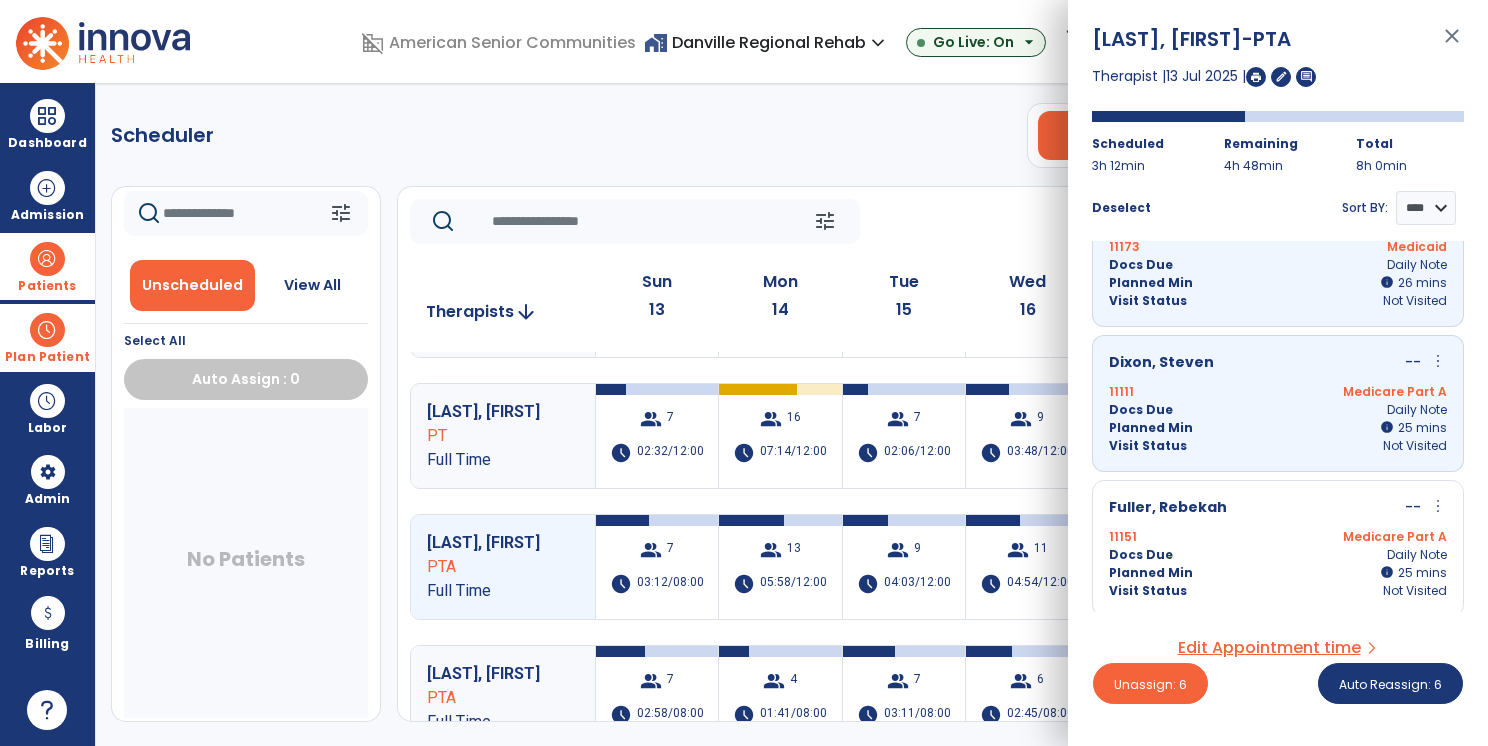 click on "11151 Medicare Part A" at bounding box center [1278, 537] 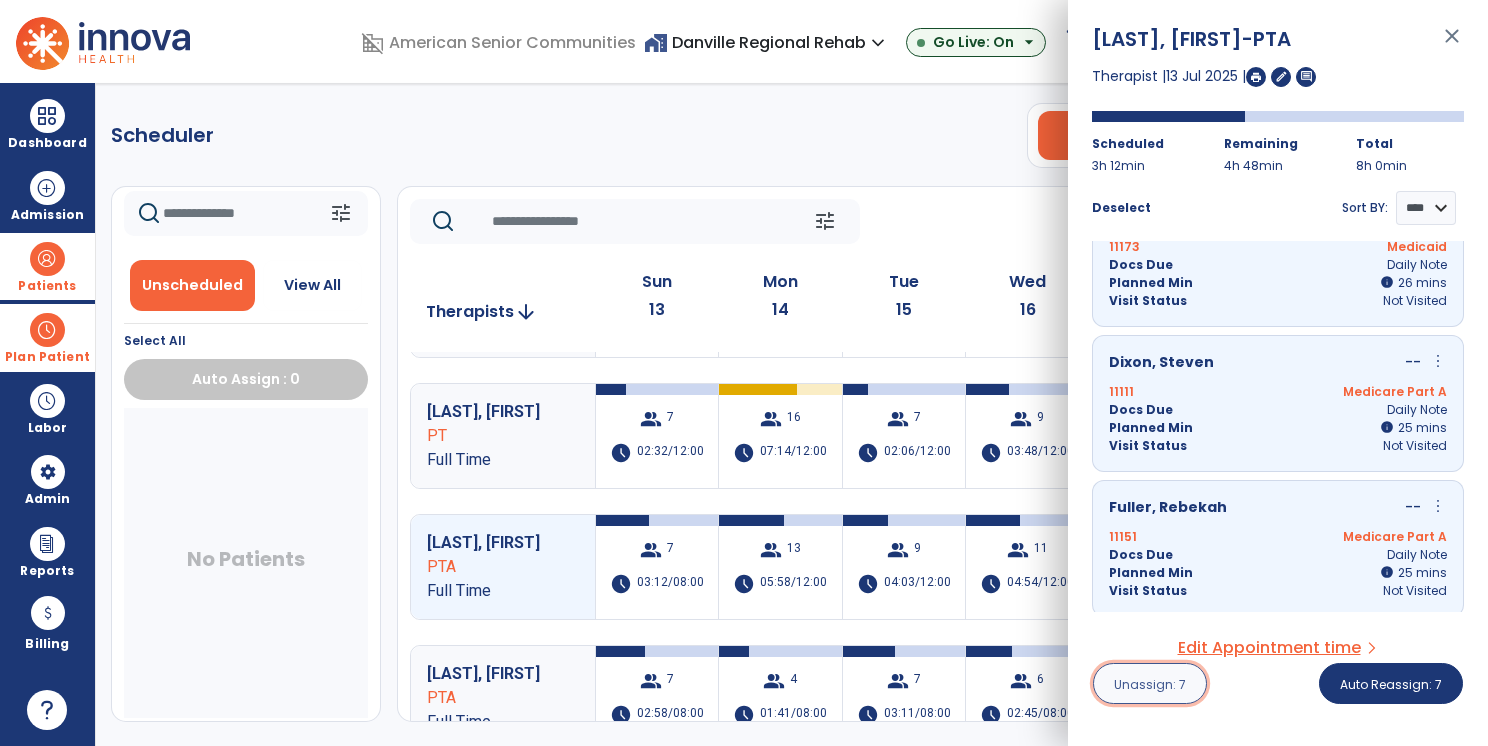 click on "Unassign: 7" at bounding box center [1150, 683] 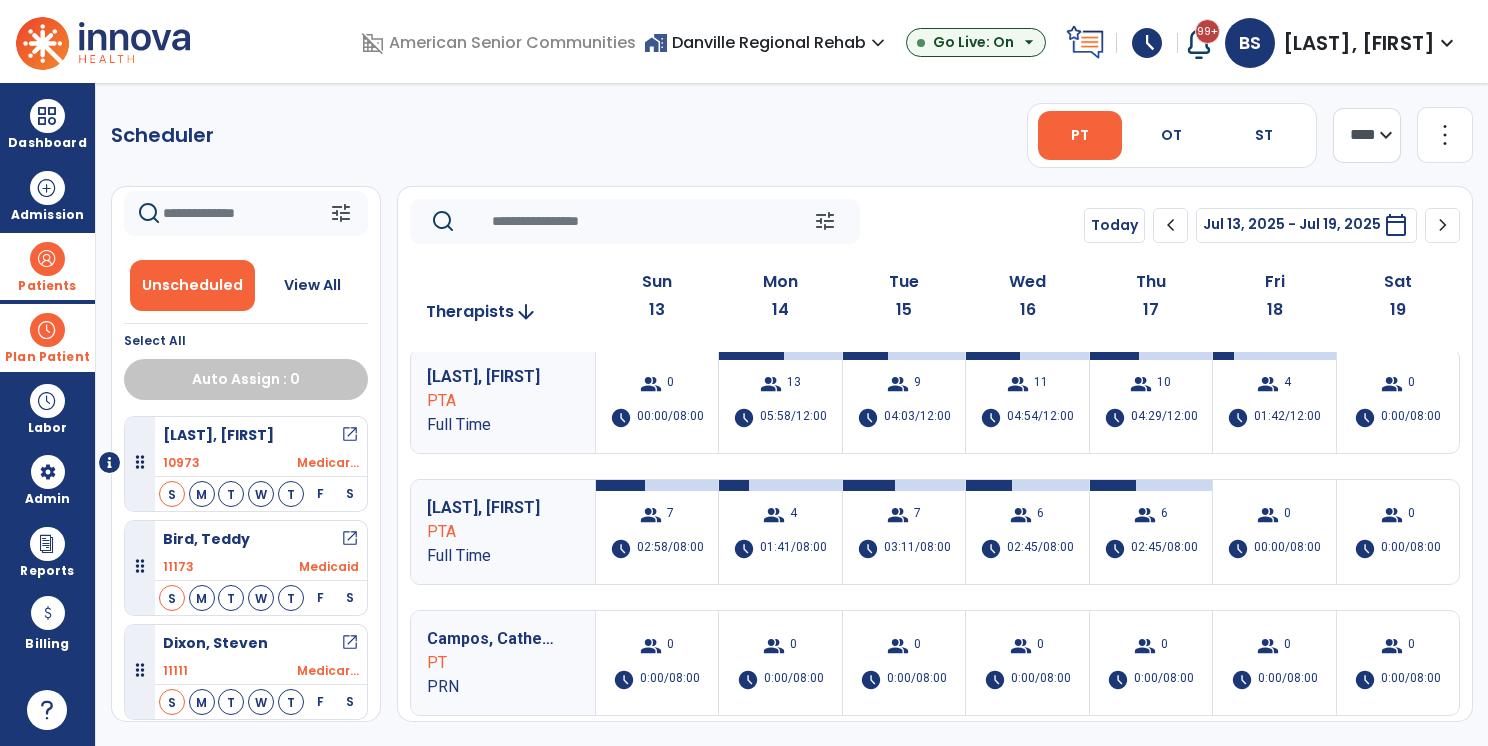 scroll, scrollTop: 300, scrollLeft: 0, axis: vertical 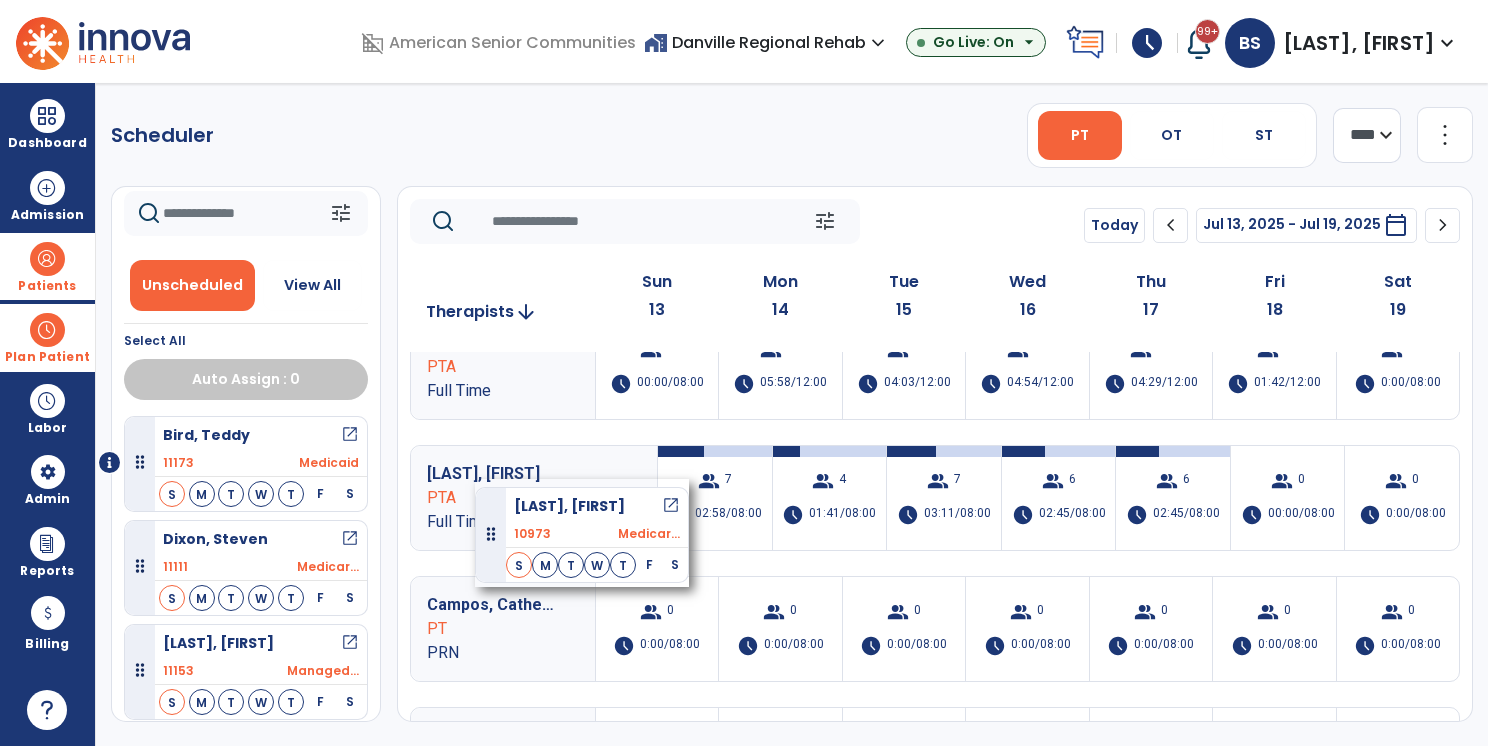 drag, startPoint x: 312, startPoint y: 459, endPoint x: 475, endPoint y: 479, distance: 164.22241 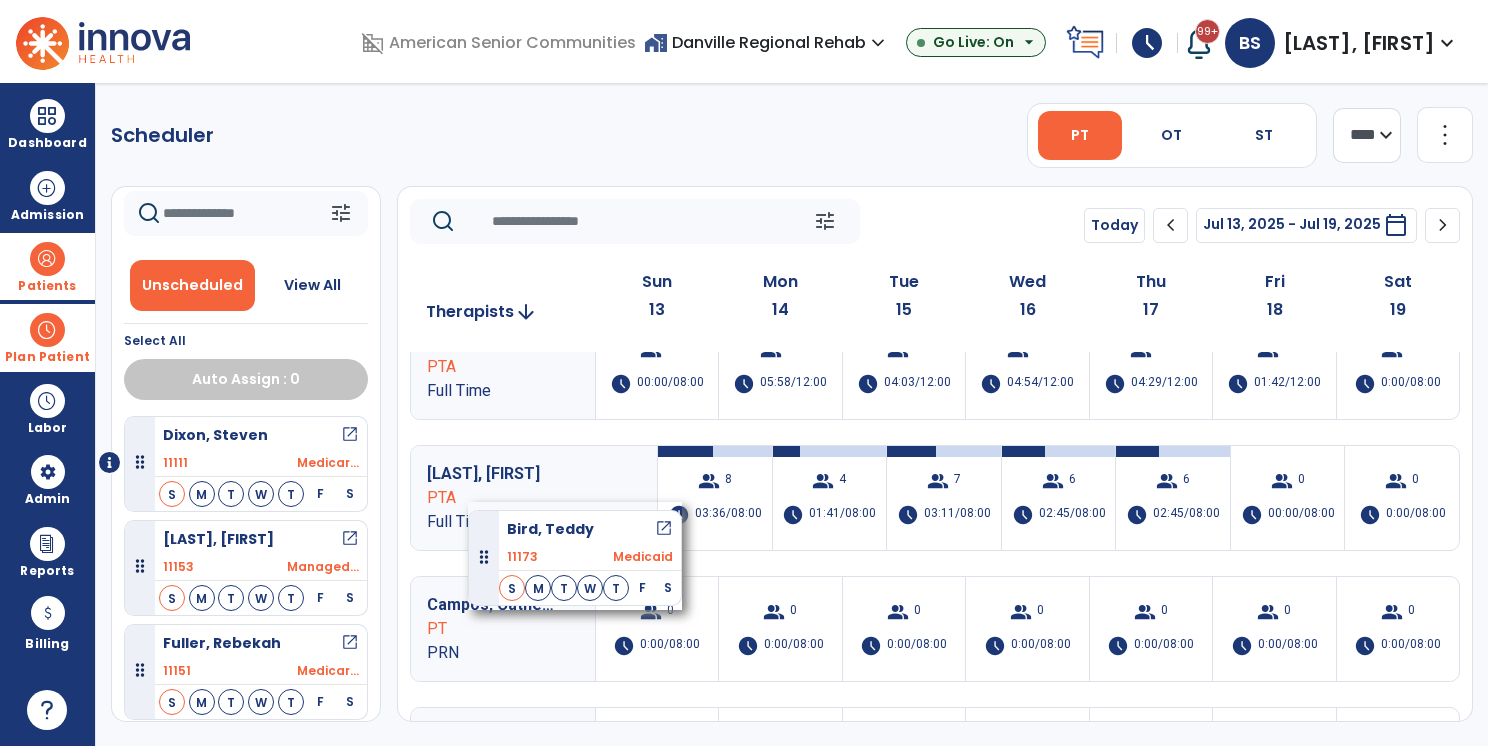 drag, startPoint x: 313, startPoint y: 456, endPoint x: 468, endPoint y: 502, distance: 161.6818 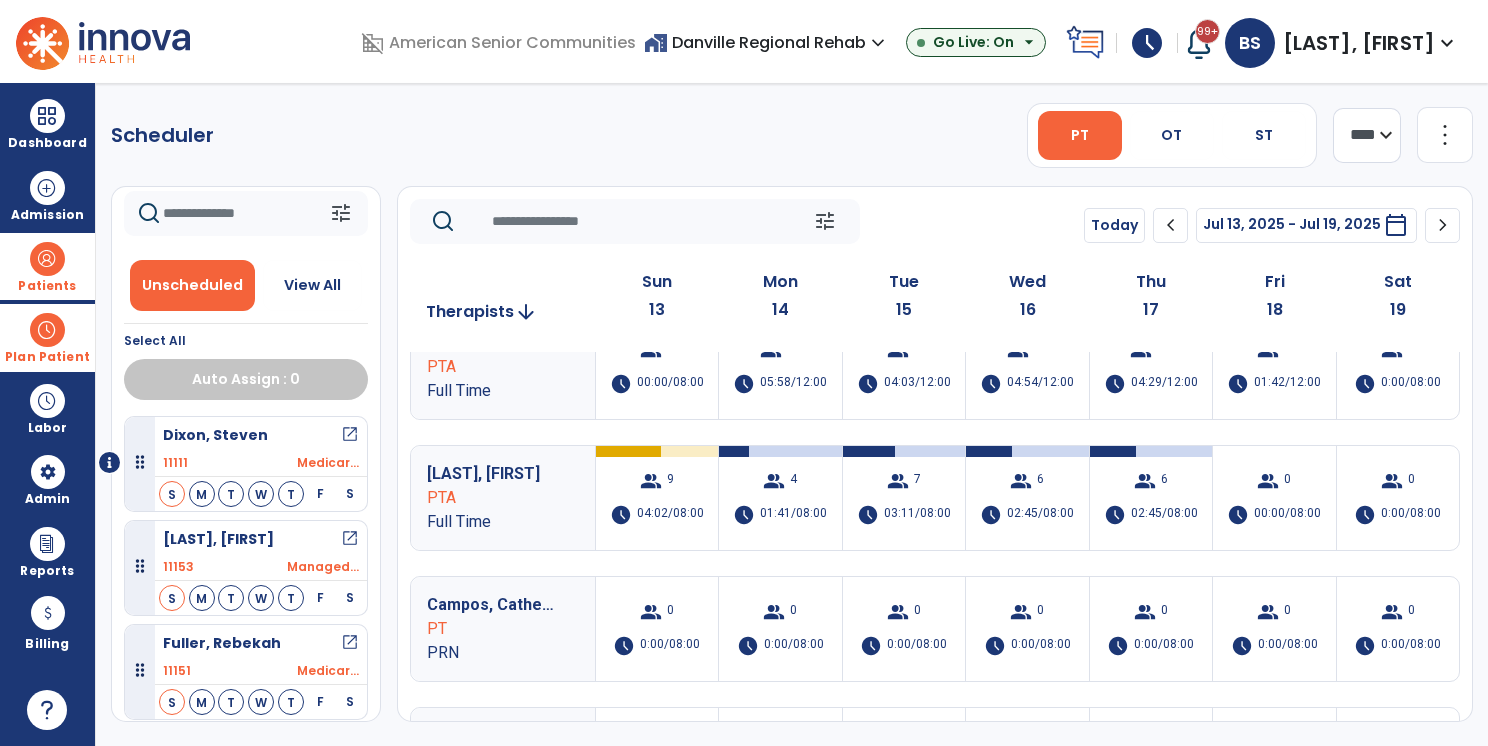 scroll, scrollTop: 400, scrollLeft: 0, axis: vertical 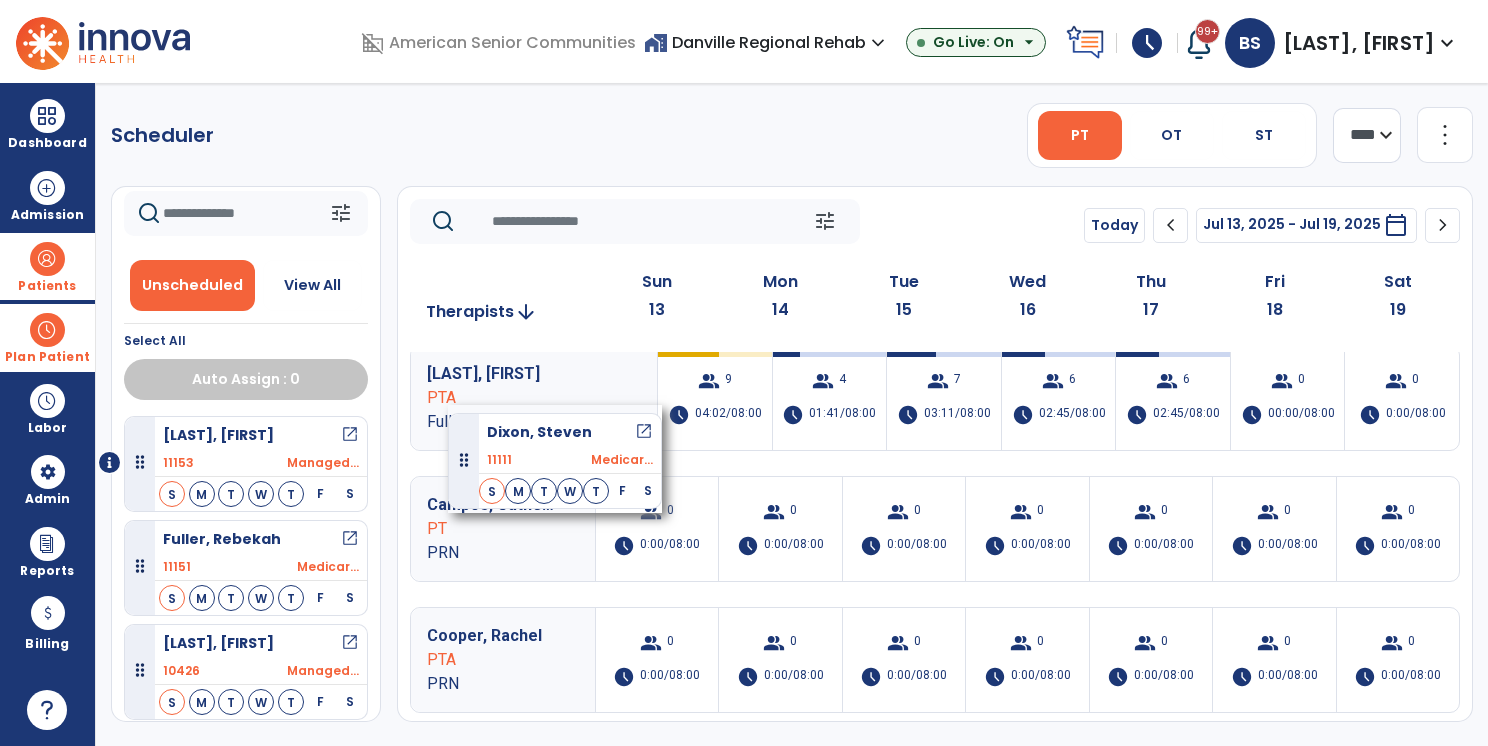 drag, startPoint x: 300, startPoint y: 449, endPoint x: 449, endPoint y: 404, distance: 155.64703 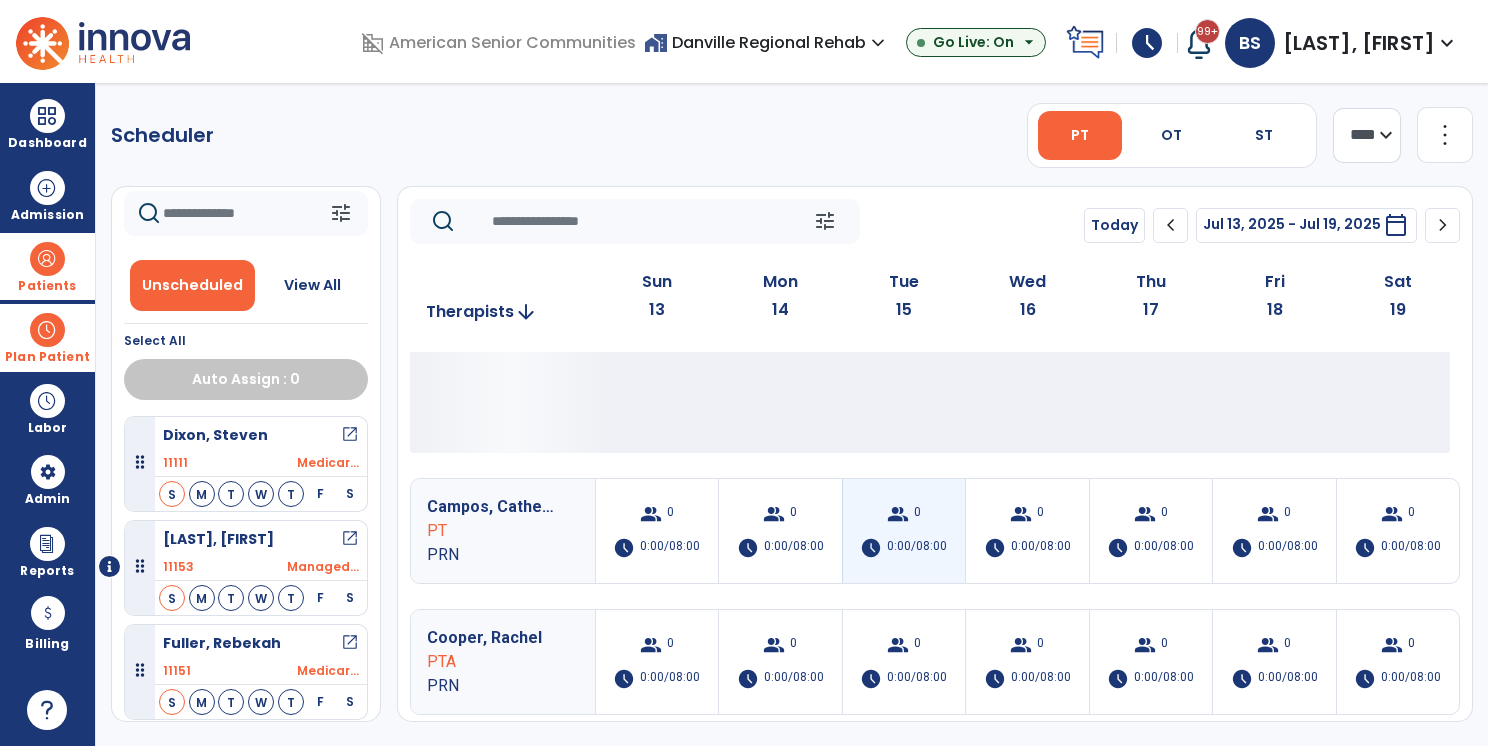 scroll, scrollTop: 300, scrollLeft: 0, axis: vertical 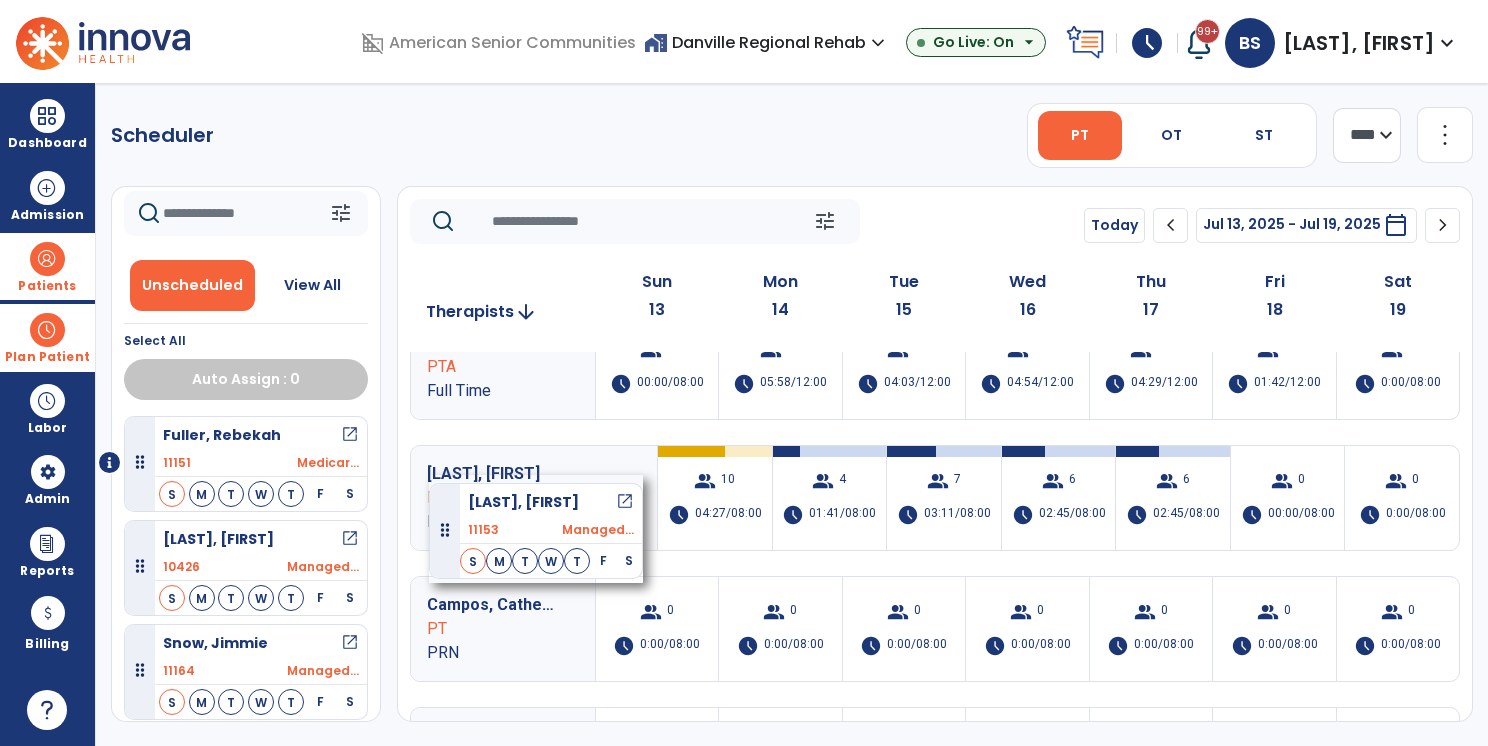 drag, startPoint x: 284, startPoint y: 450, endPoint x: 429, endPoint y: 475, distance: 147.13939 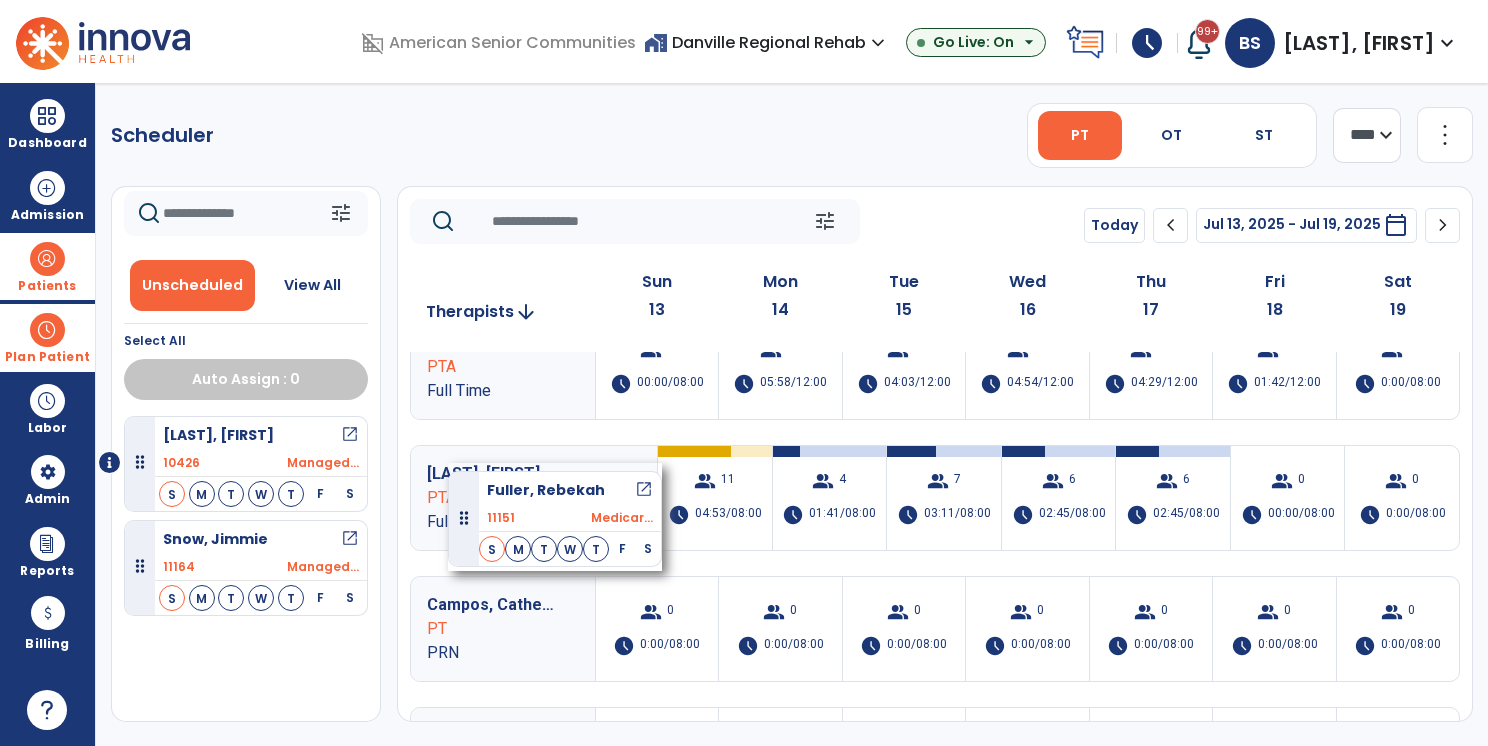 drag, startPoint x: 323, startPoint y: 454, endPoint x: 448, endPoint y: 463, distance: 125.32358 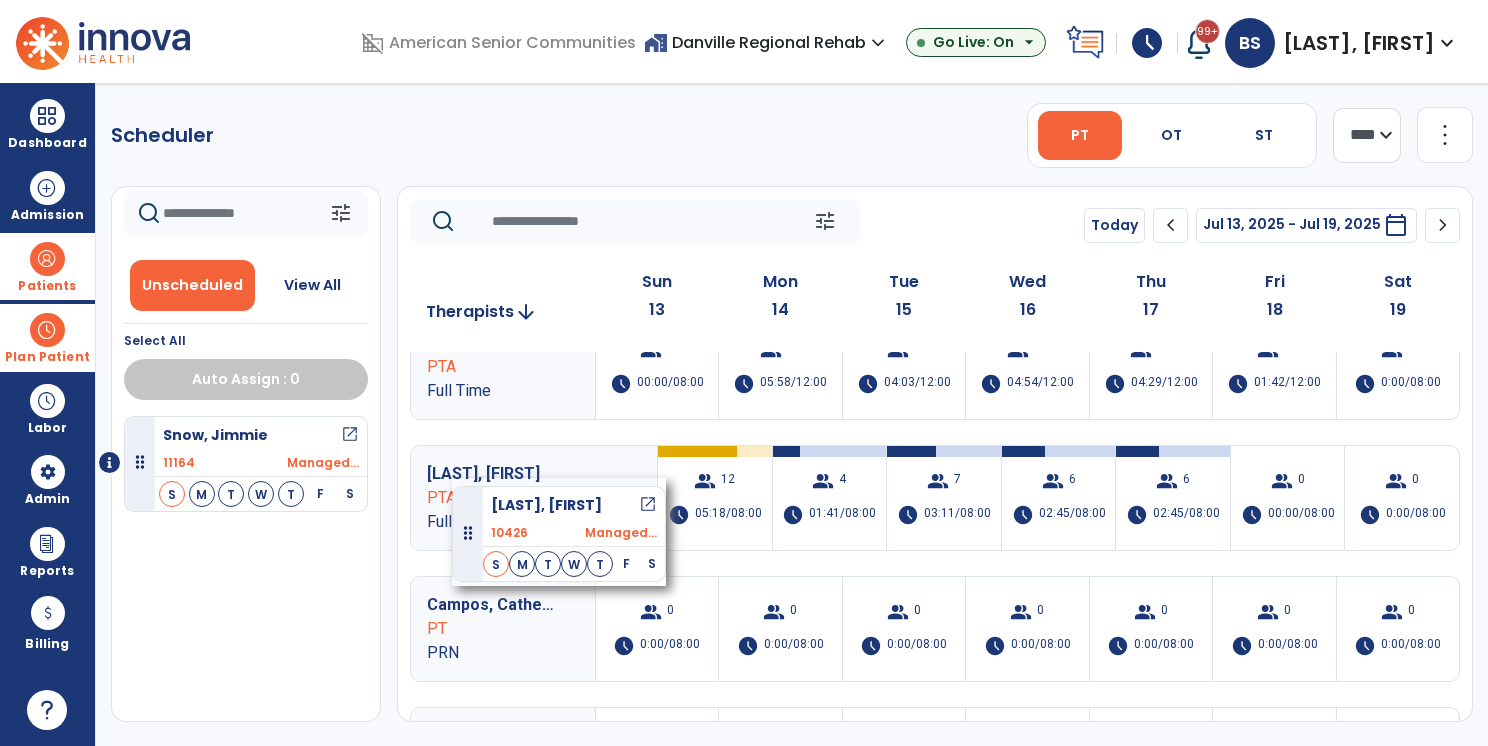 drag, startPoint x: 307, startPoint y: 460, endPoint x: 452, endPoint y: 478, distance: 146.11298 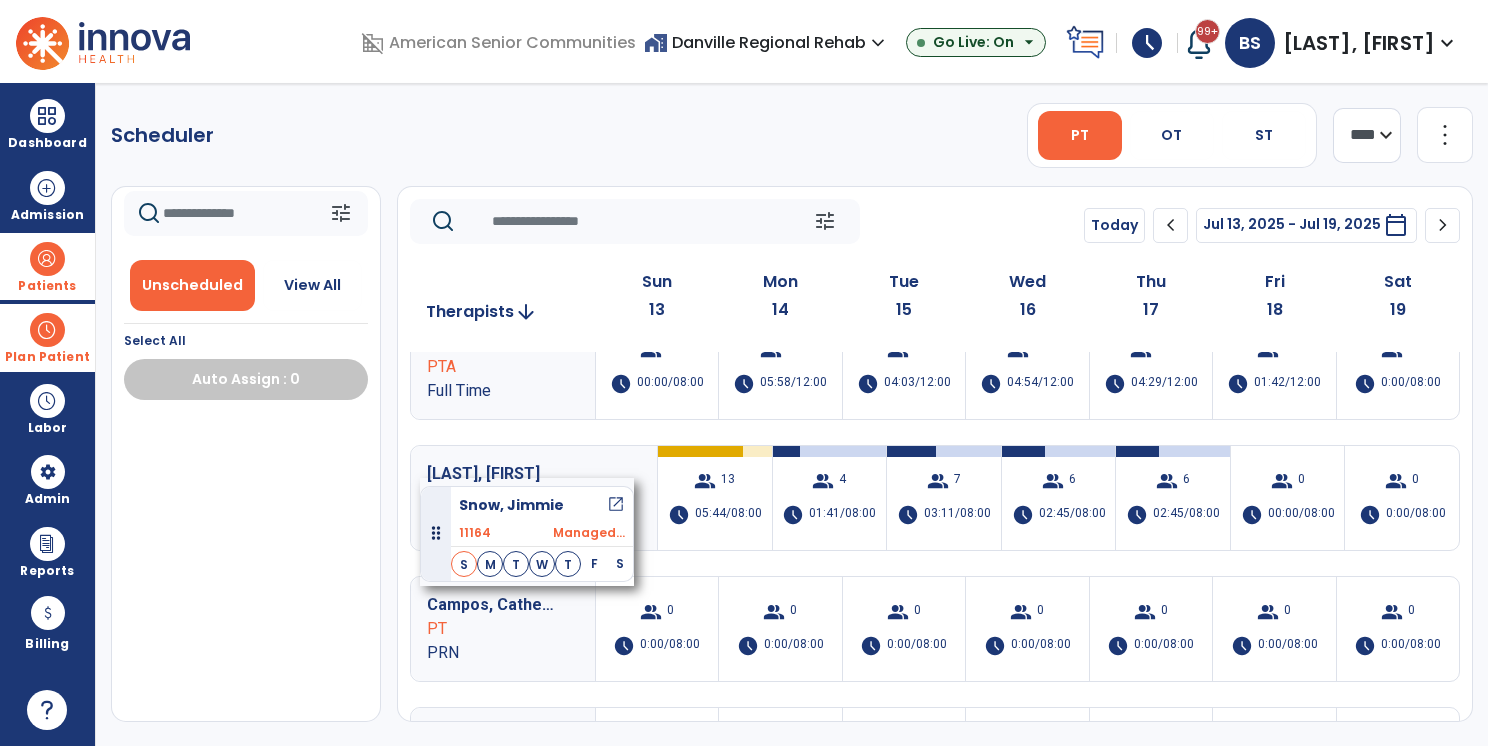 drag, startPoint x: 313, startPoint y: 455, endPoint x: 420, endPoint y: 478, distance: 109.444046 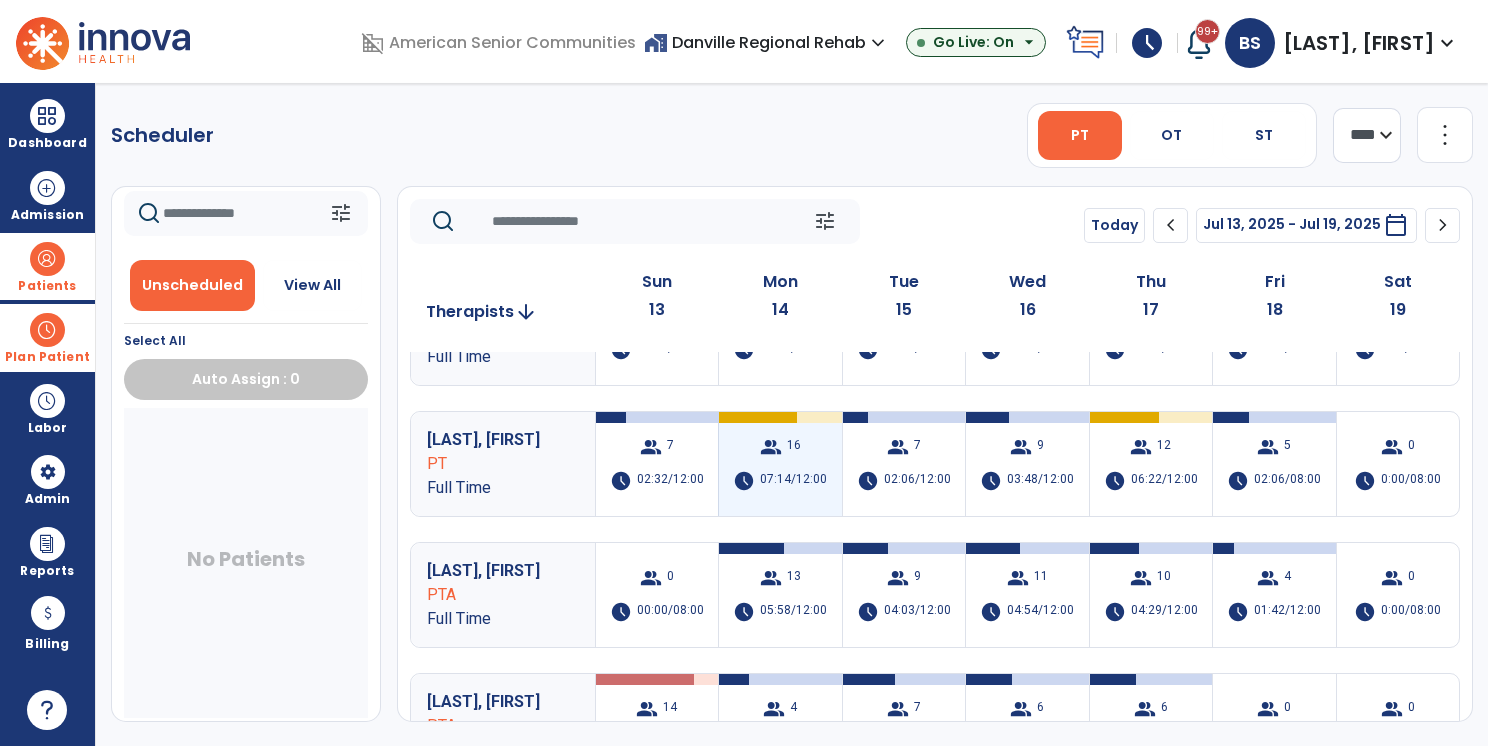 scroll, scrollTop: 0, scrollLeft: 0, axis: both 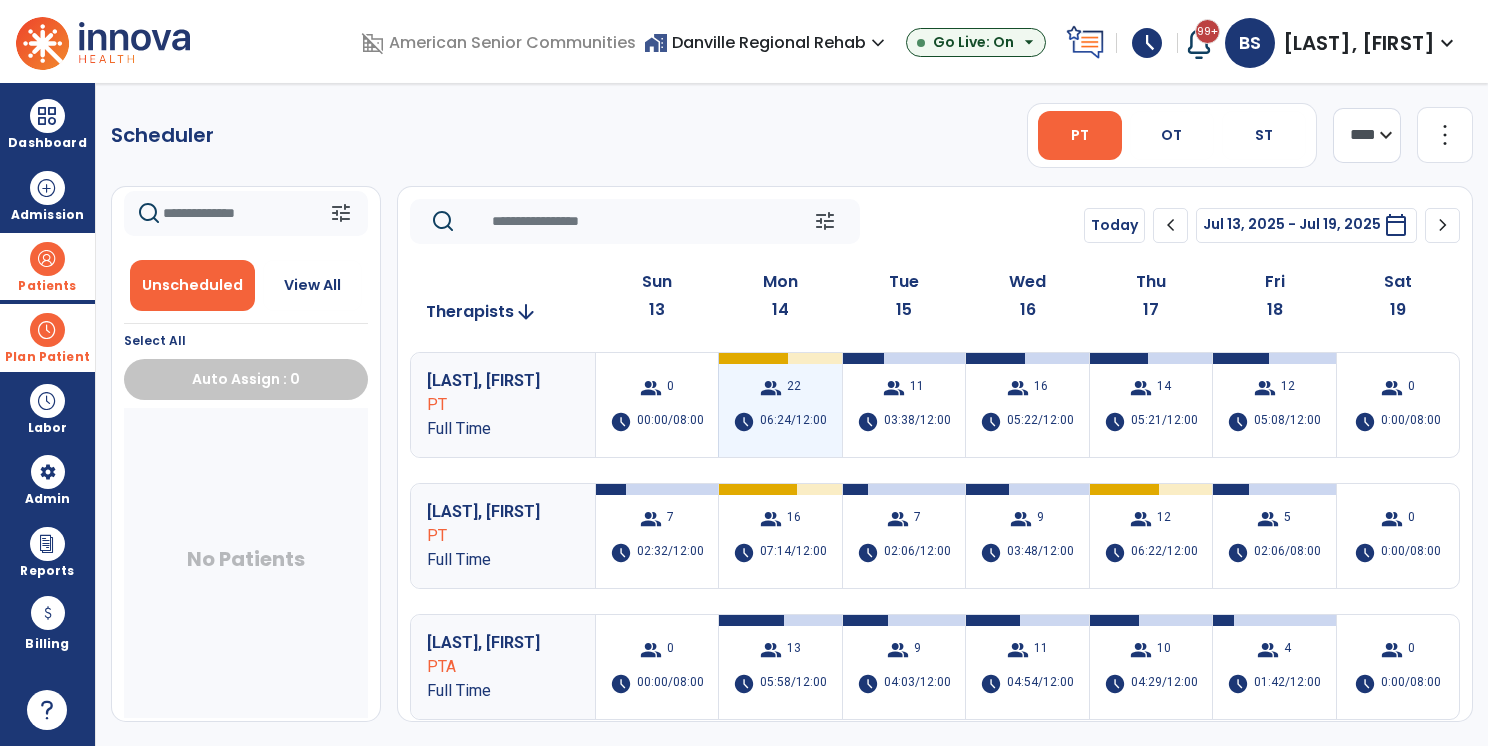 click on "06:24/12:00" at bounding box center (793, 422) 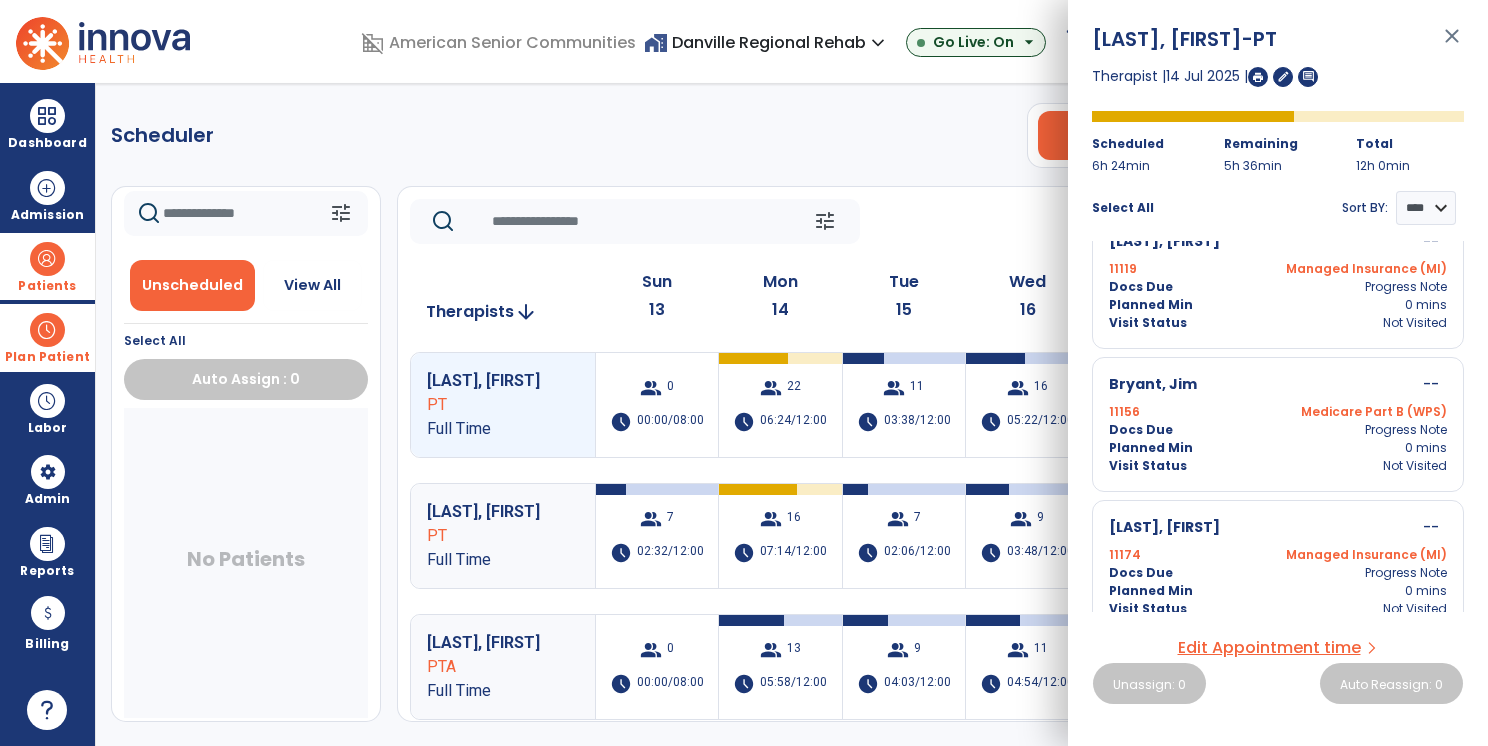 scroll, scrollTop: 2188, scrollLeft: 0, axis: vertical 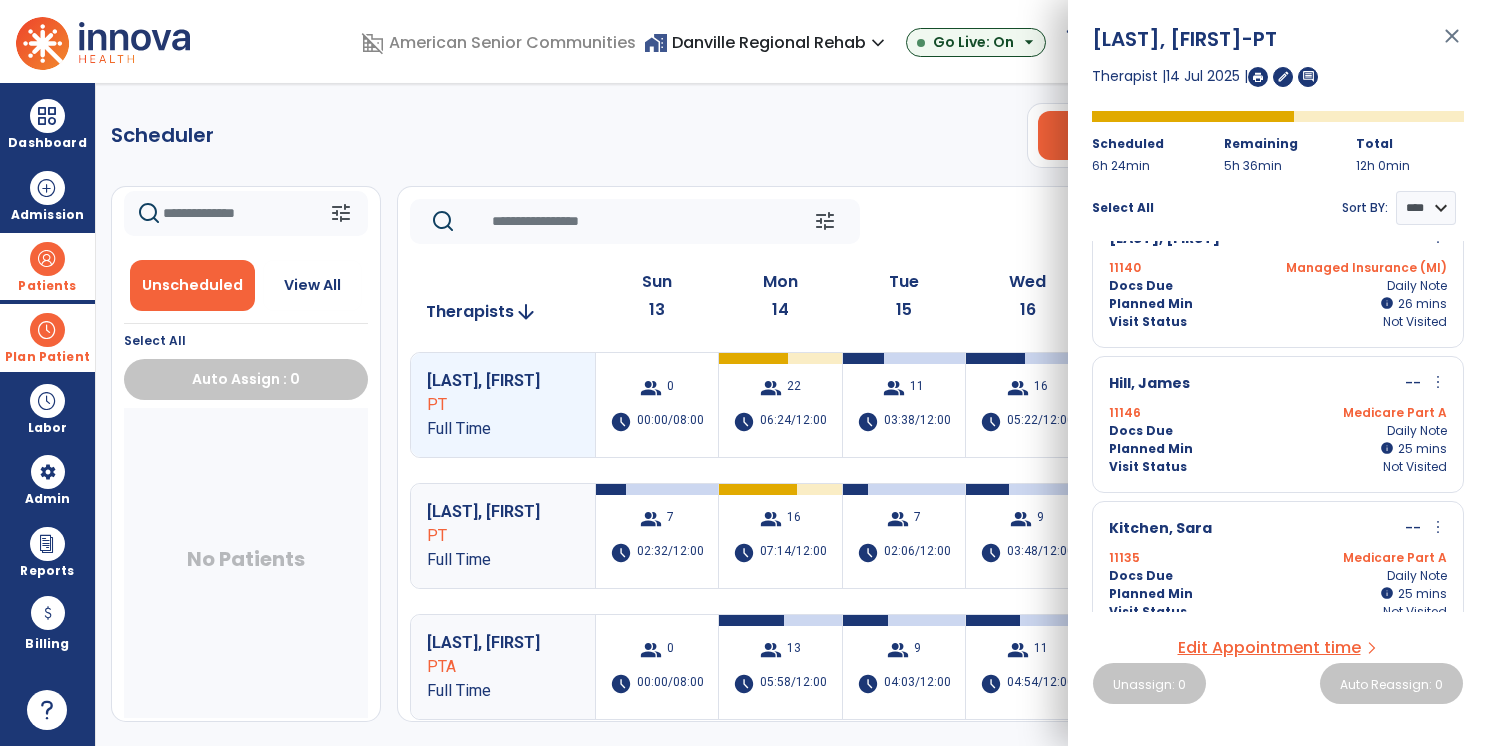 click on "11146 Medicare Part A" at bounding box center (1278, 413) 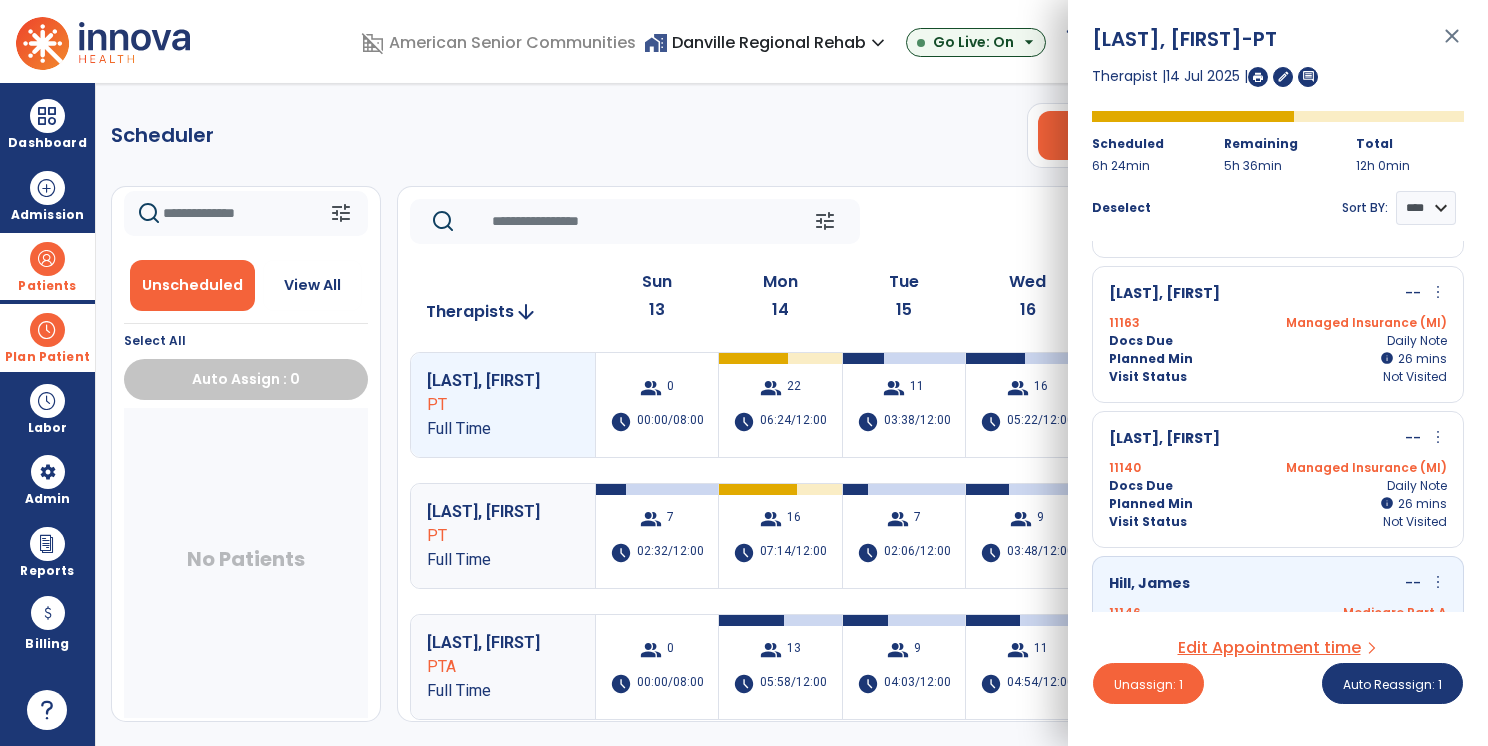 click on "Terchila, Darlene   --  more_vert  edit   Edit Session   alt_route   Split Minutes  11140 Managed Insurance (MI)  Docs Due Daily Note   Planned Min  info   26 I 26 mins  Visit Status  Not Visited" at bounding box center [1278, 479] 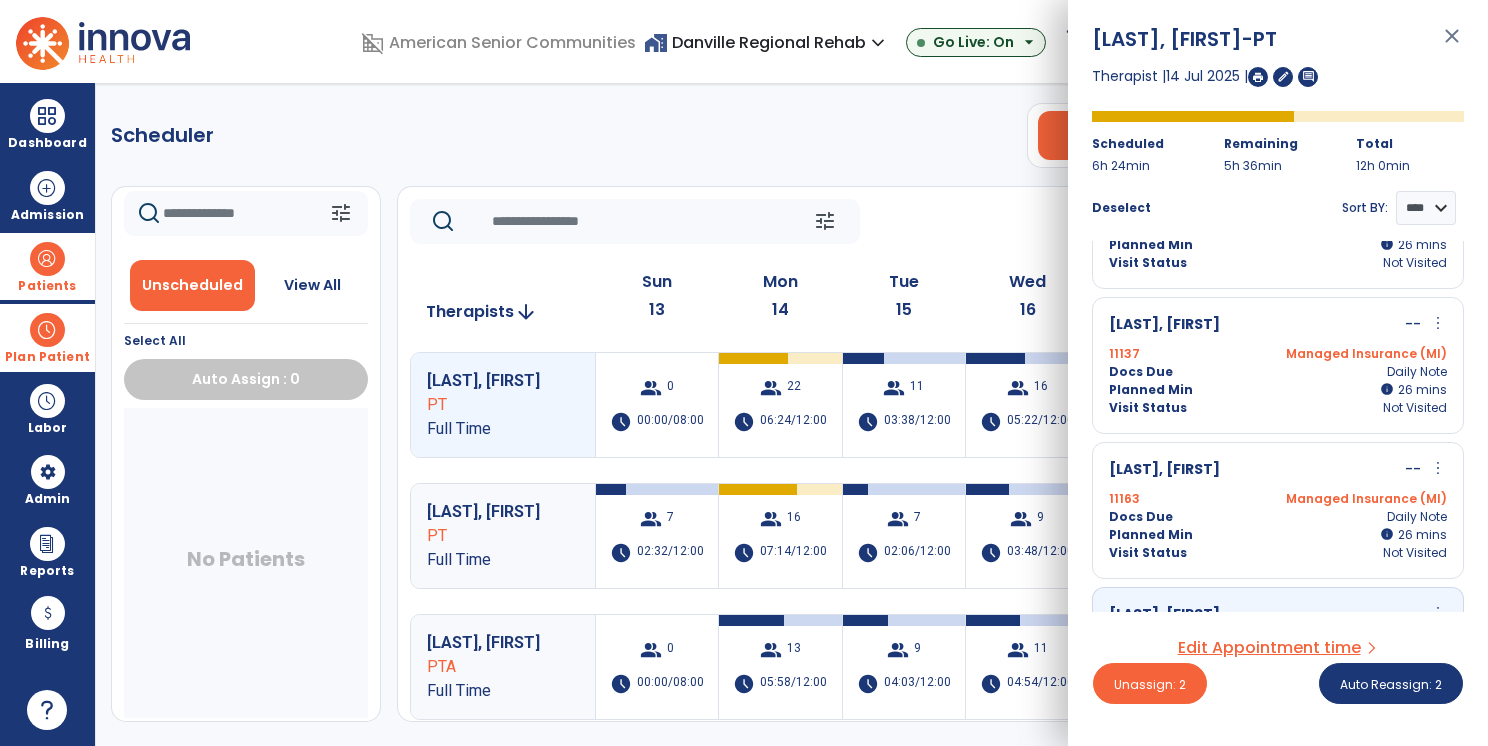 scroll, scrollTop: 1088, scrollLeft: 0, axis: vertical 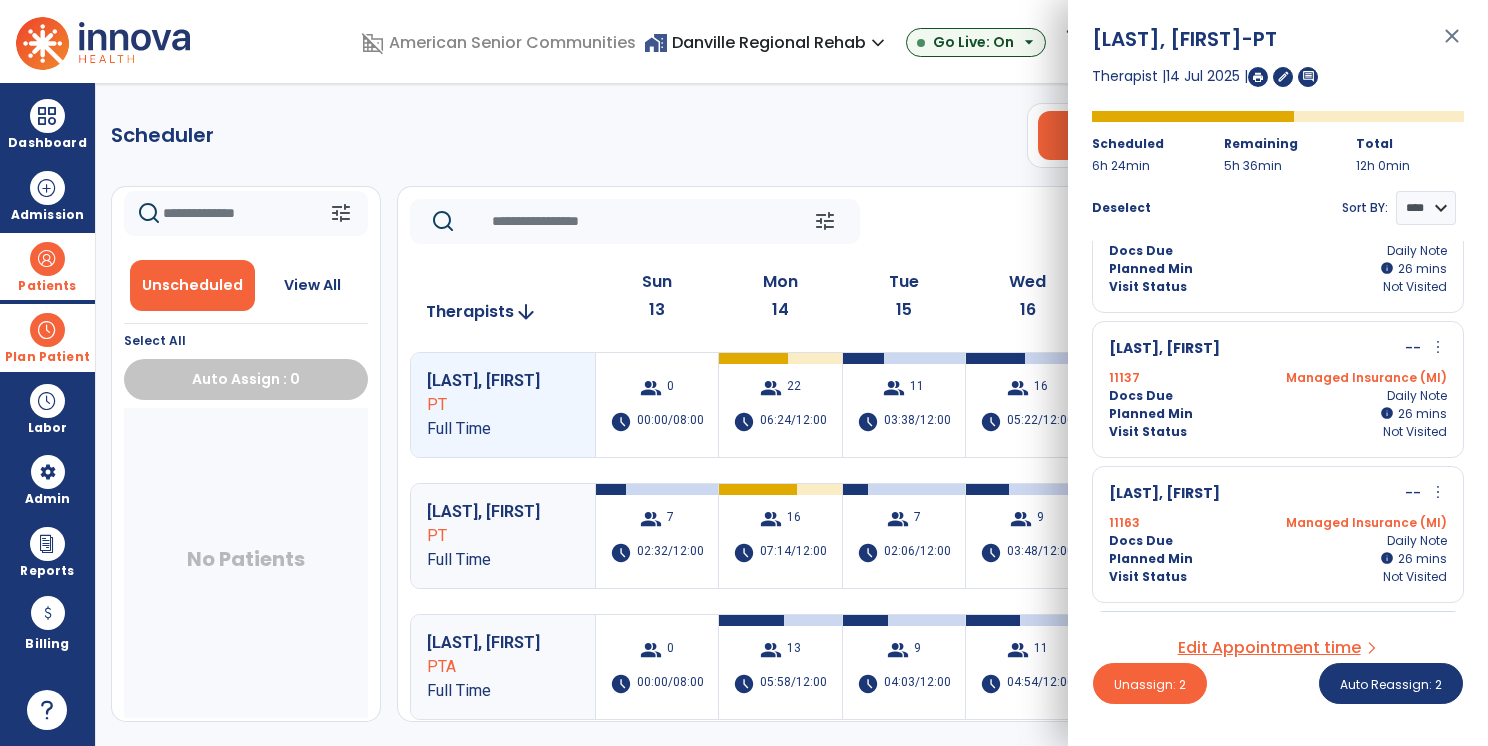 click on "Phelps, Sarah   --  more_vert  edit   Edit Session   alt_route   Split Minutes" at bounding box center [1278, 494] 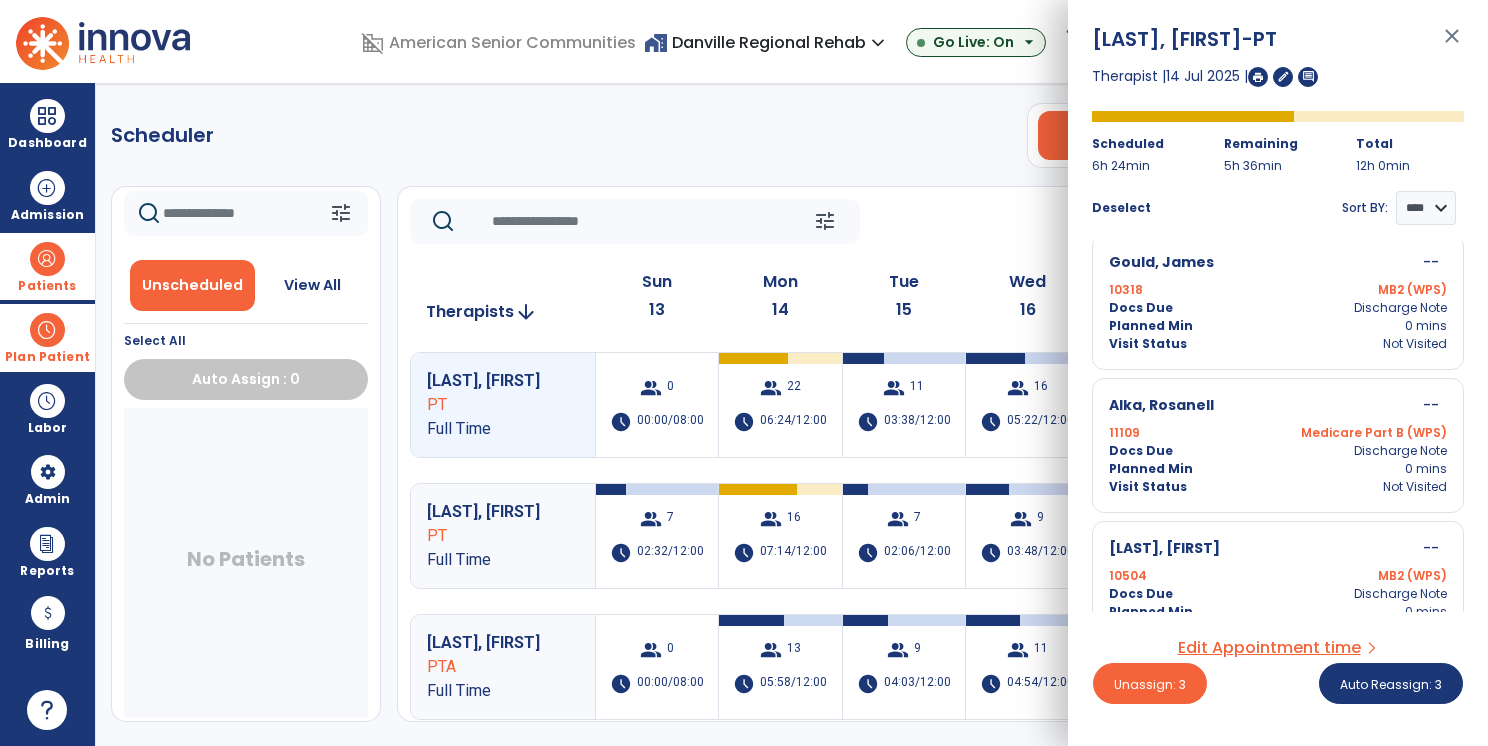 scroll, scrollTop: 2788, scrollLeft: 0, axis: vertical 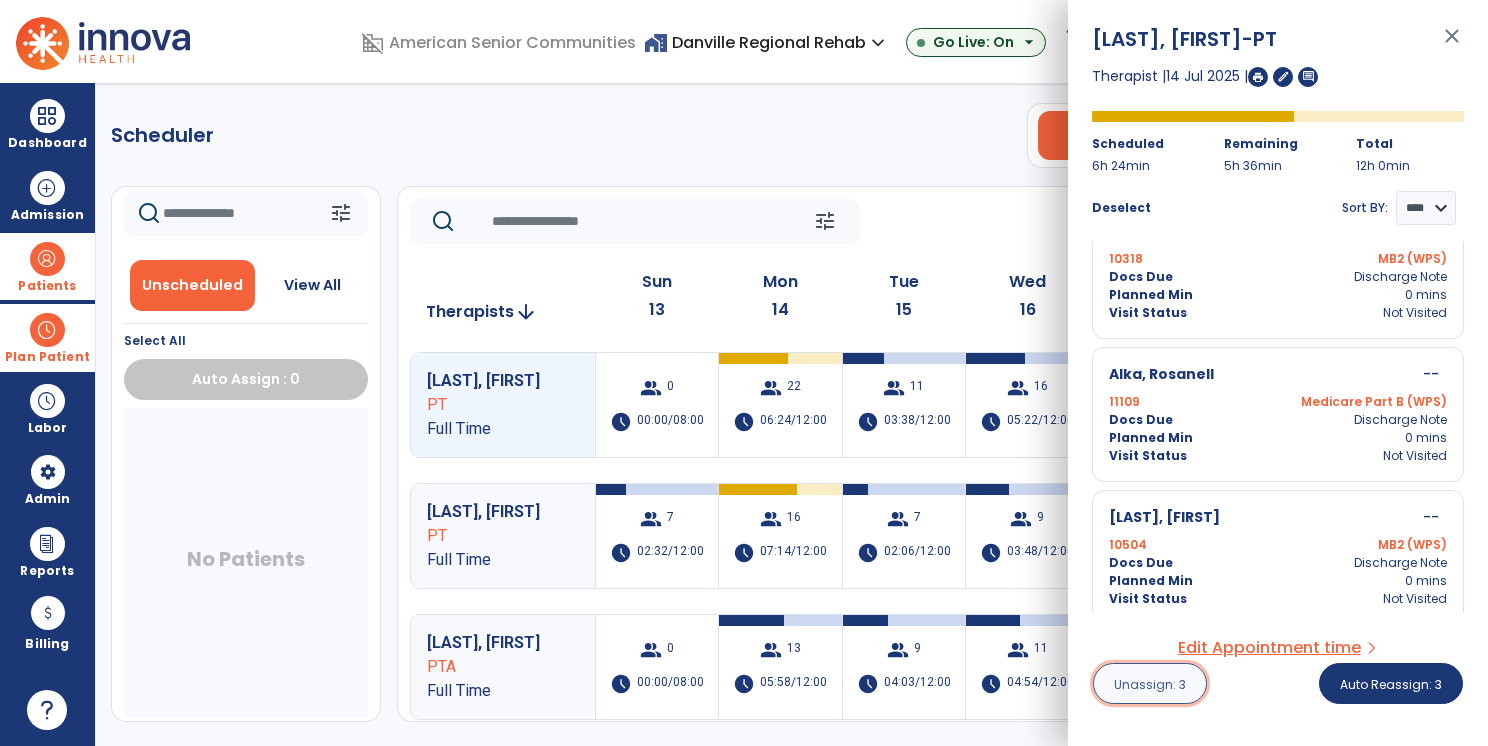 click on "Unassign: 3" at bounding box center (1150, 684) 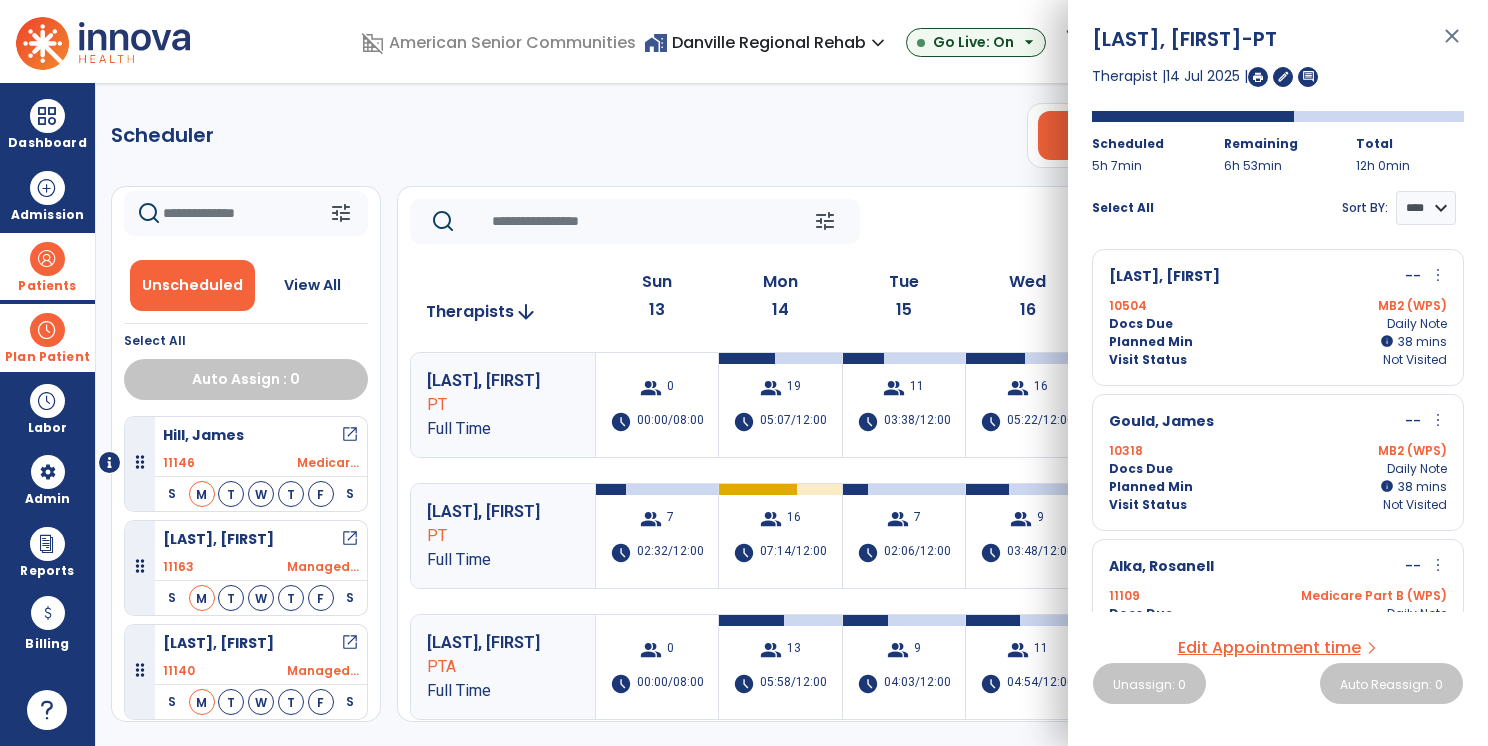 click on "Scheduler   PT   OT   ST  **** *** more_vert  Manage Labor   View All Therapists   Print" 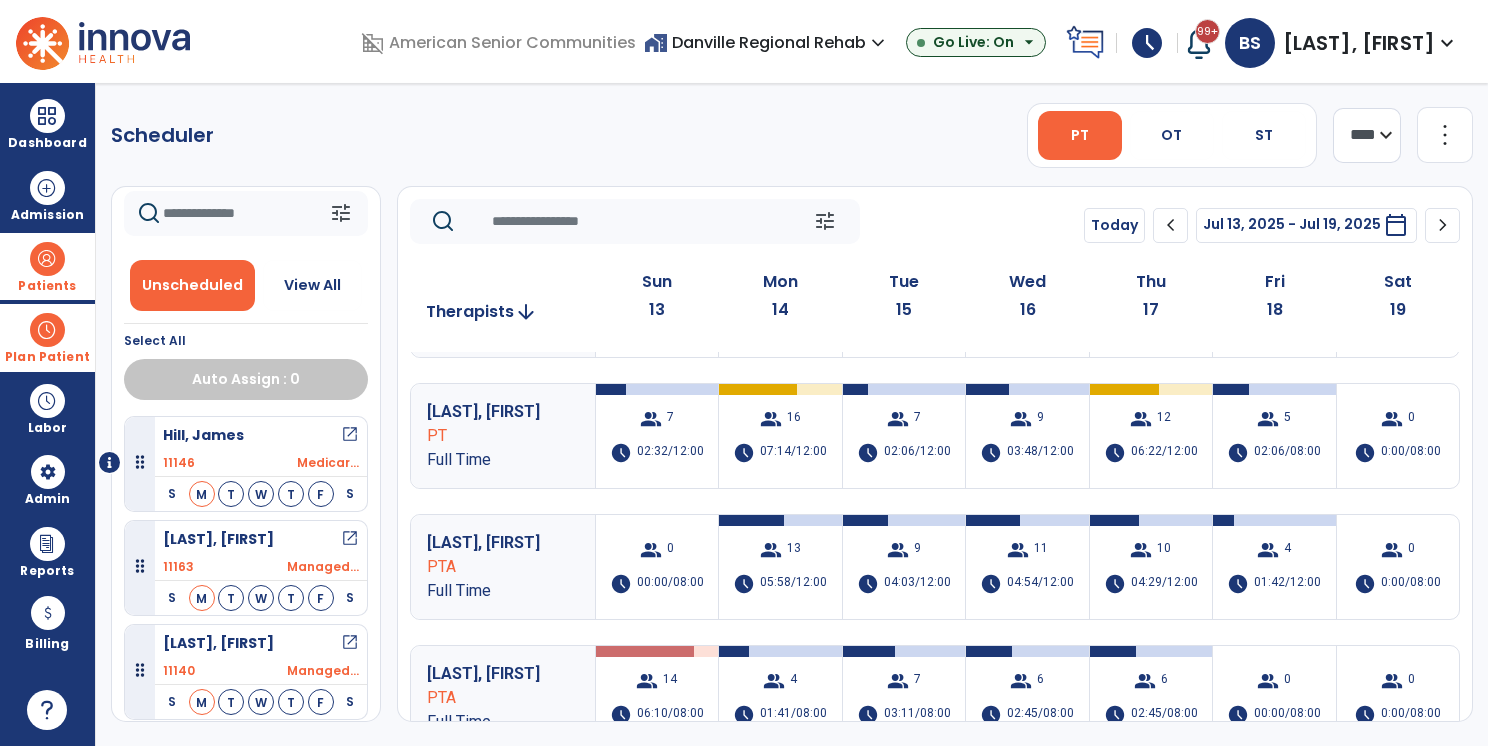 scroll, scrollTop: 200, scrollLeft: 0, axis: vertical 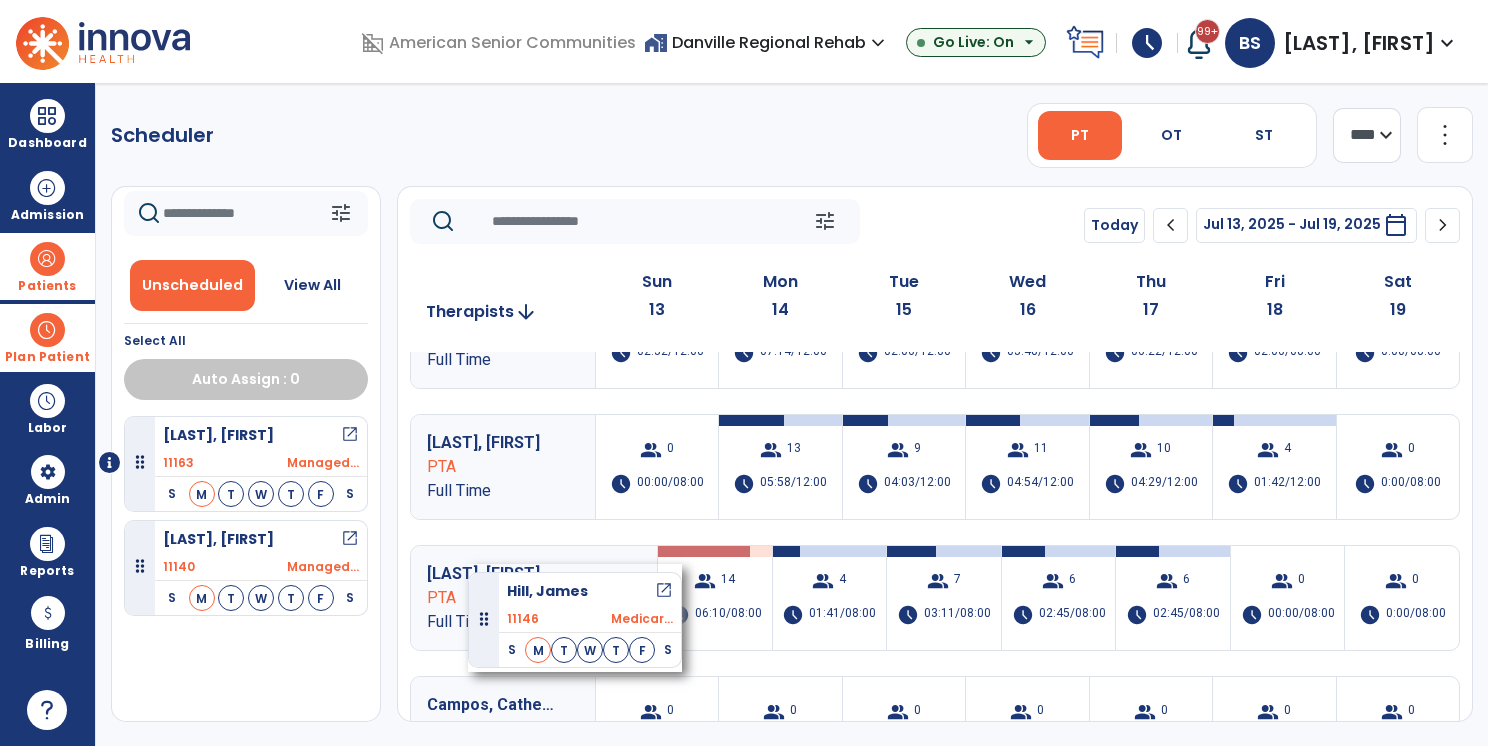 drag, startPoint x: 319, startPoint y: 450, endPoint x: 468, endPoint y: 564, distance: 187.60864 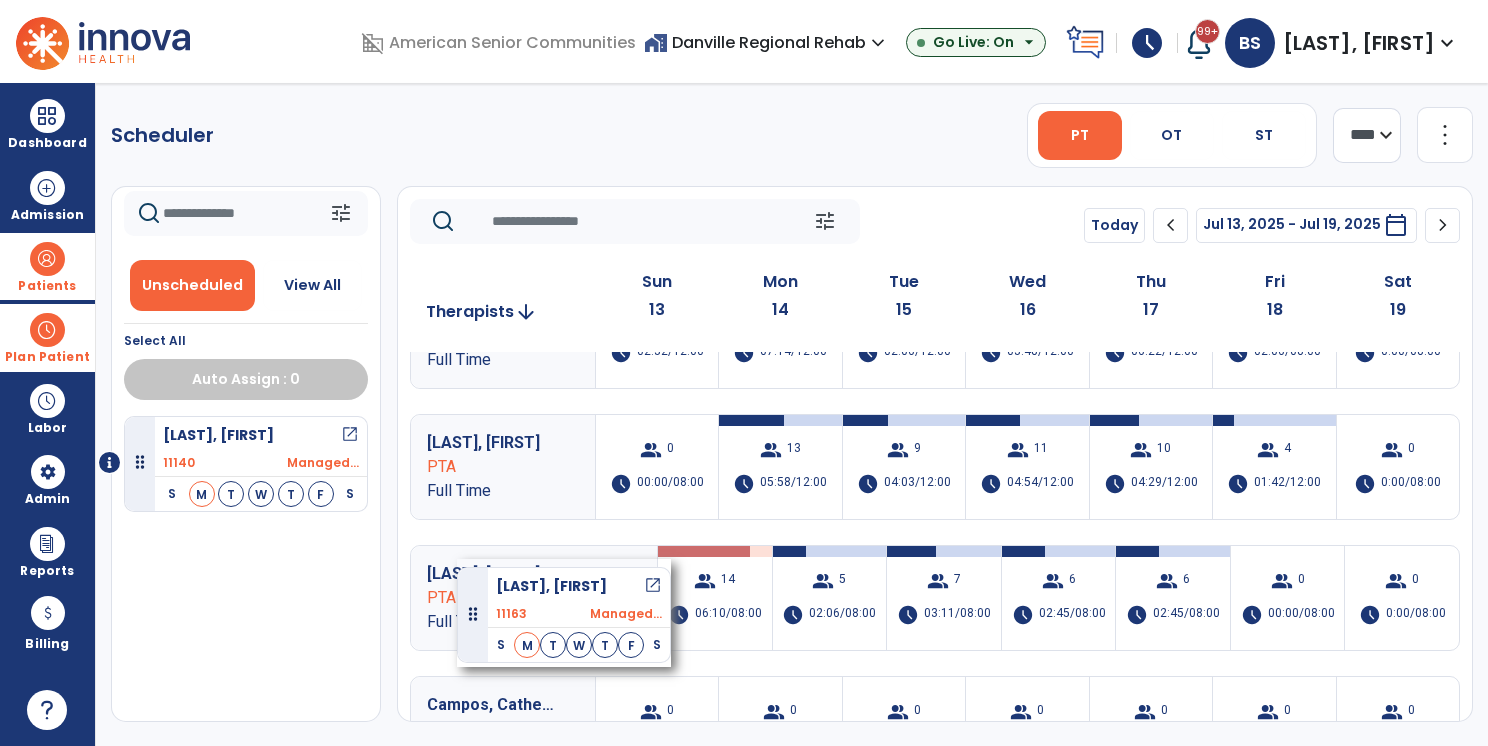 drag, startPoint x: 302, startPoint y: 455, endPoint x: 457, endPoint y: 559, distance: 186.65744 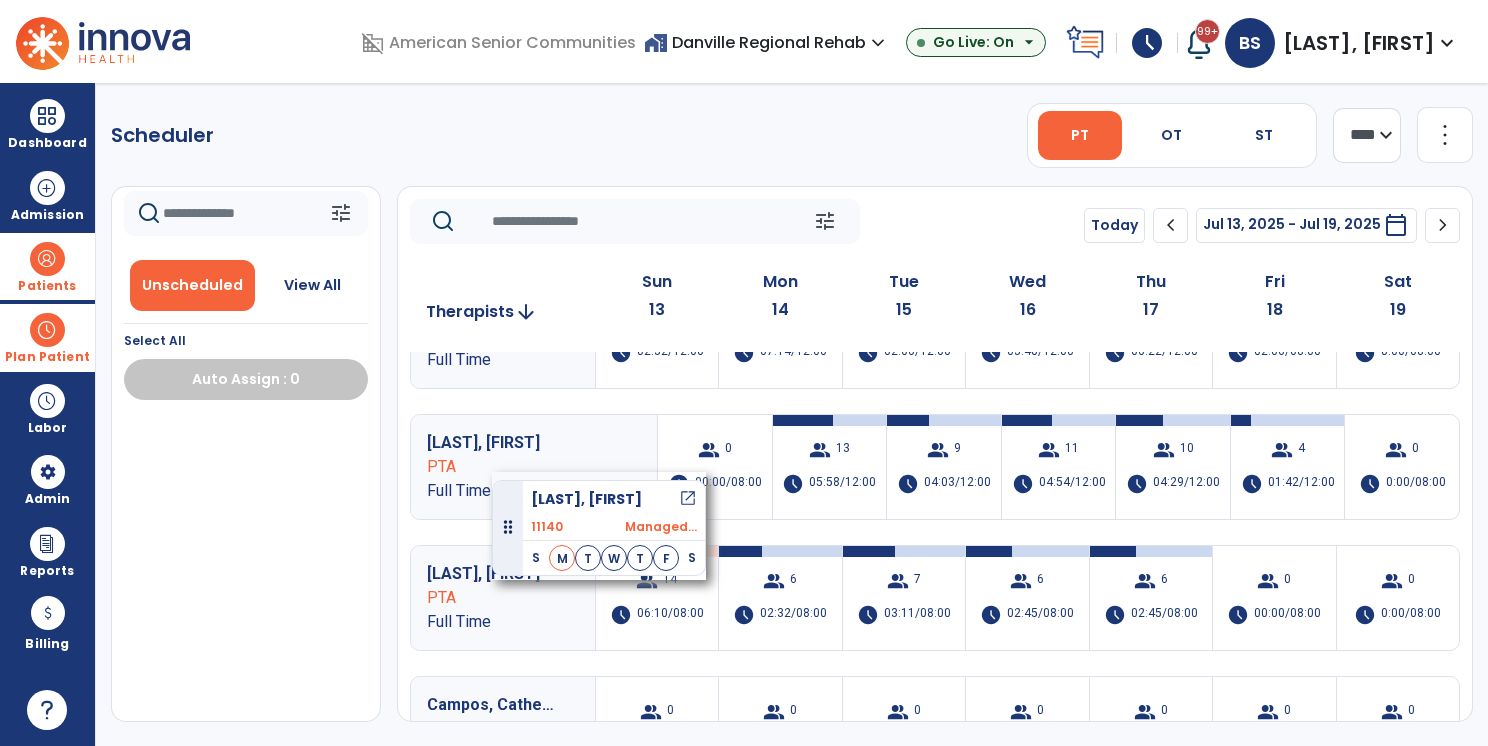 drag, startPoint x: 323, startPoint y: 455, endPoint x: 492, endPoint y: 472, distance: 169.85287 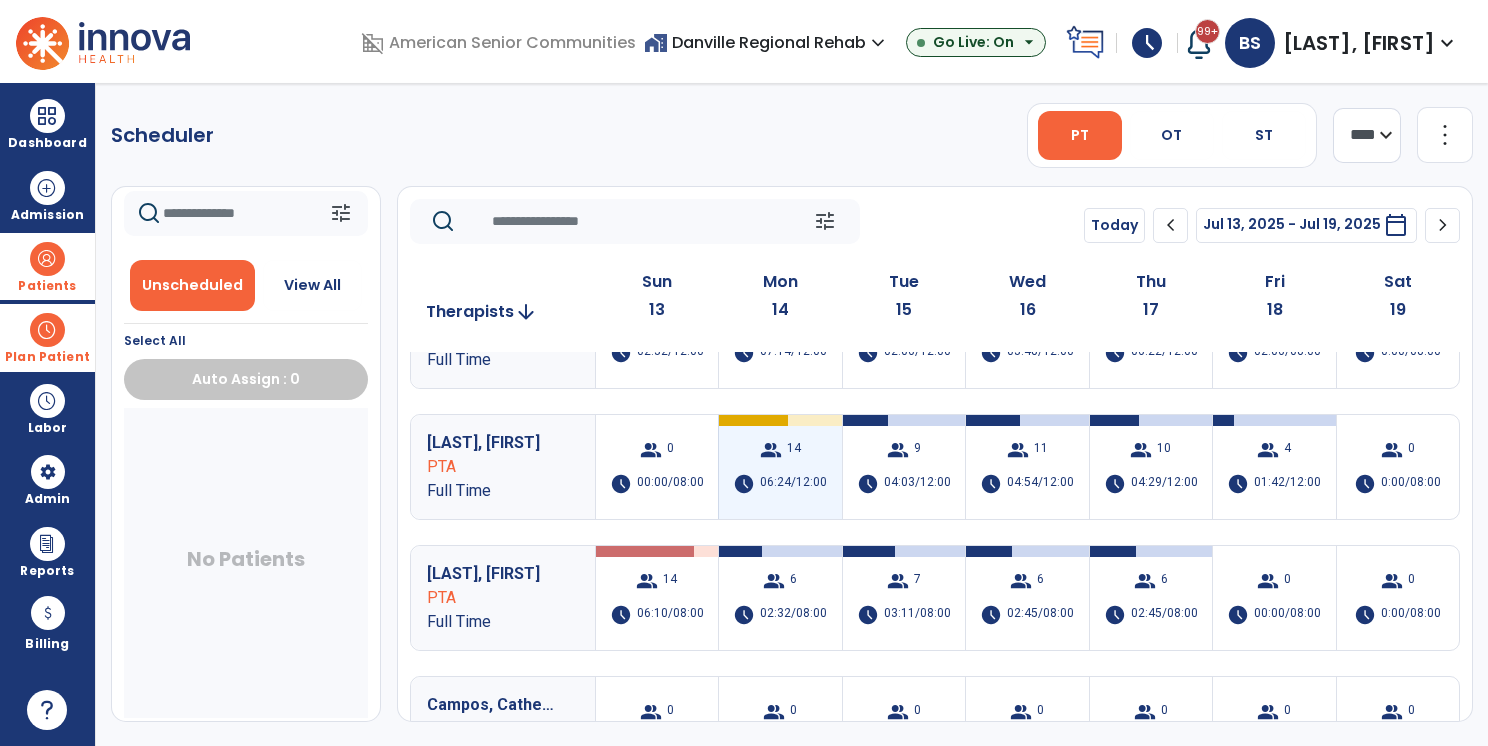 click on "14" at bounding box center [794, 450] 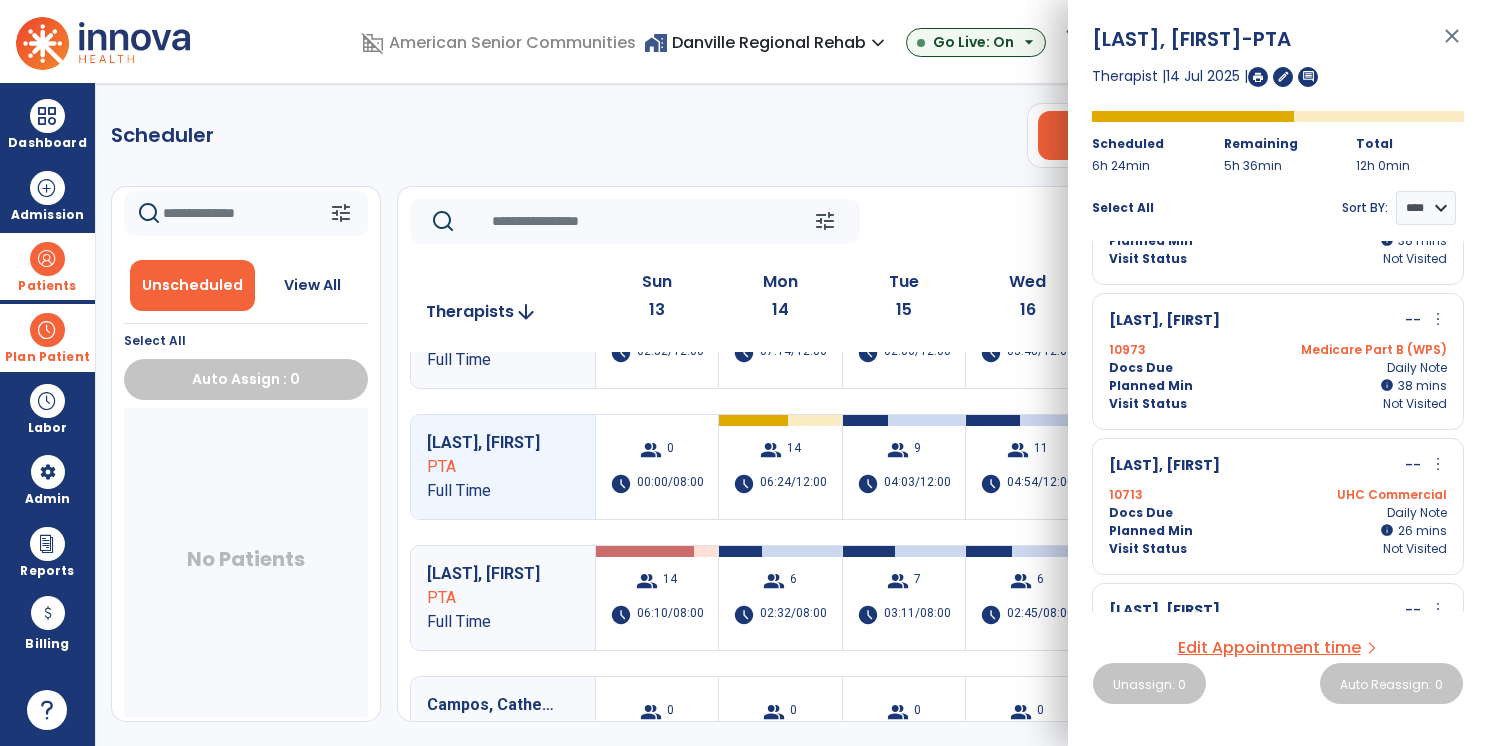 scroll, scrollTop: 200, scrollLeft: 0, axis: vertical 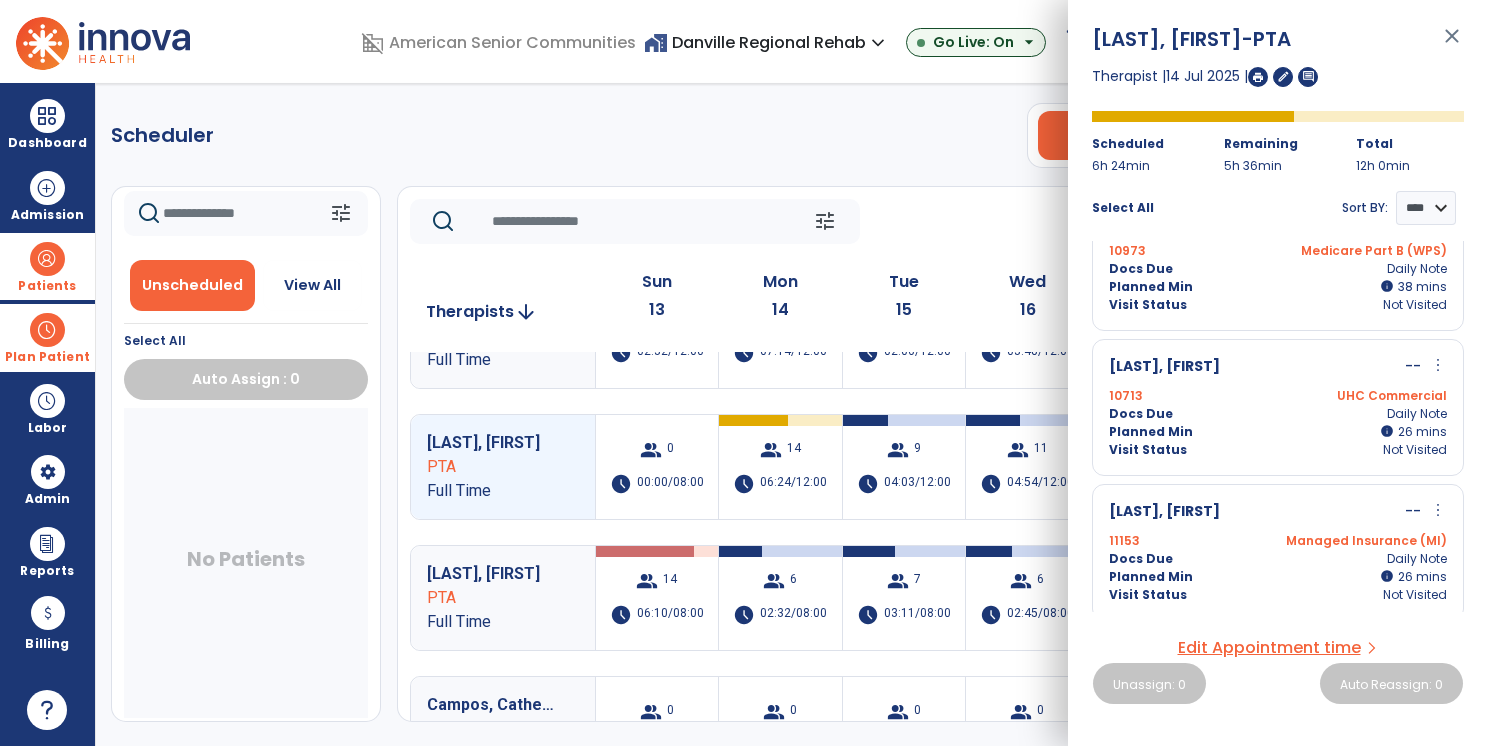 click on "10713 UHC Commercial" at bounding box center (1278, 396) 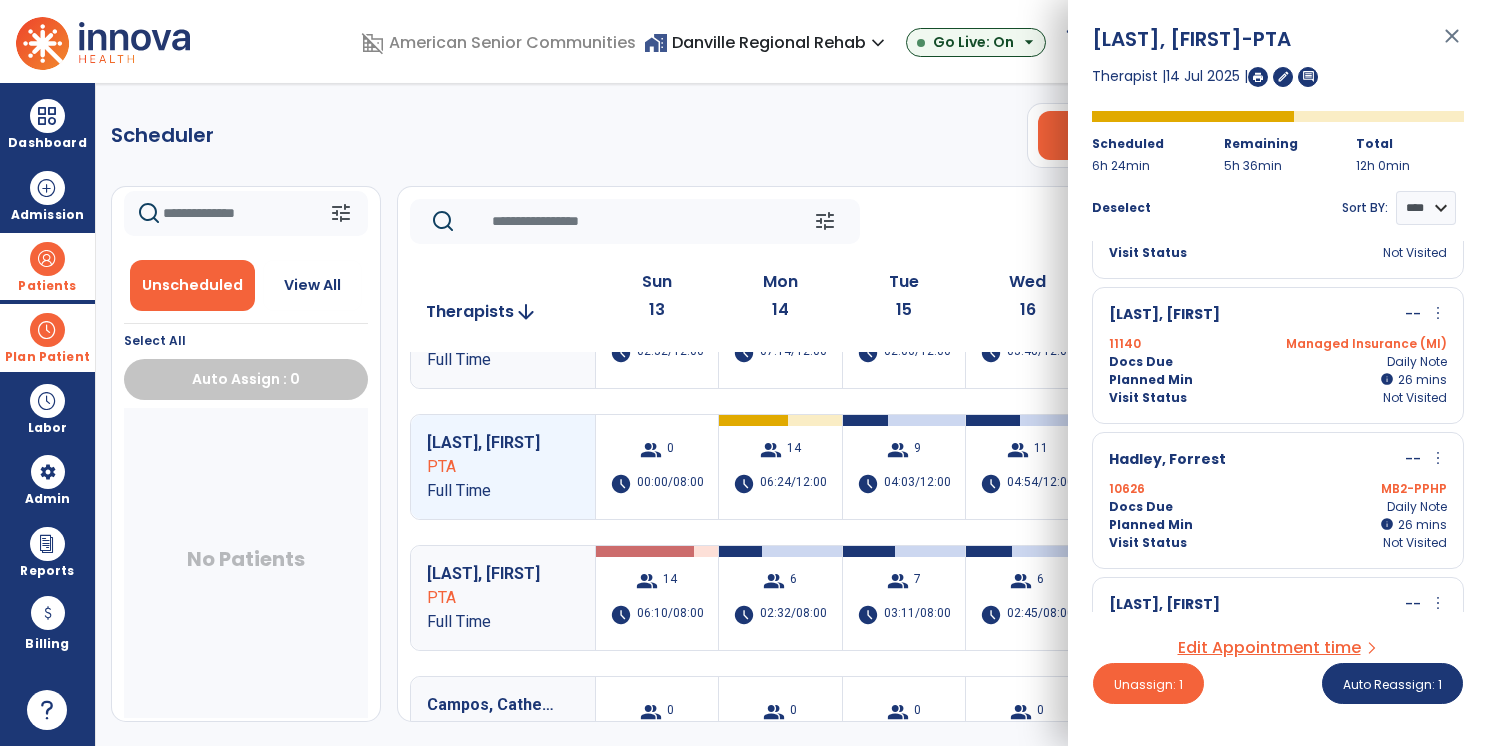 scroll, scrollTop: 700, scrollLeft: 0, axis: vertical 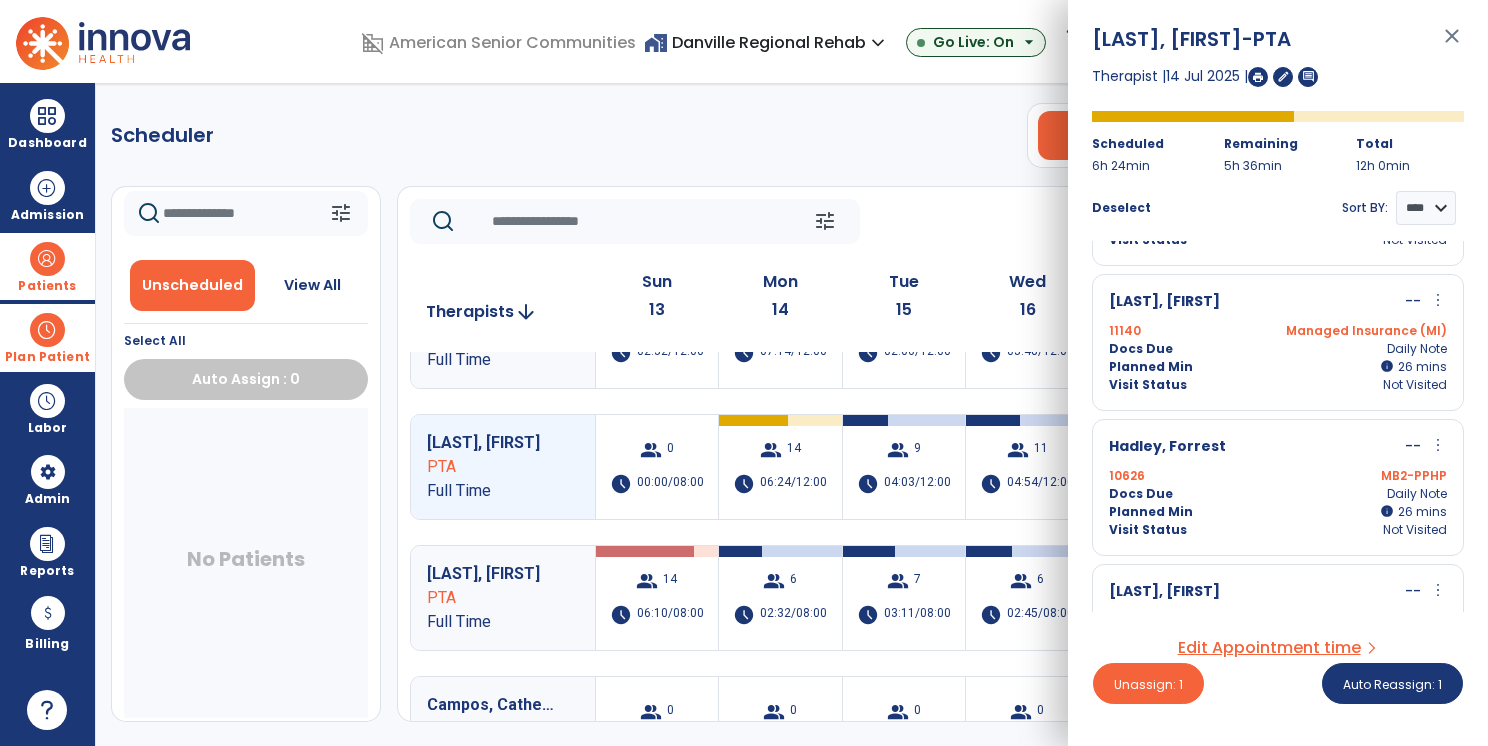 click on "Planned Min  info   26 I 26 mins" at bounding box center (1278, 367) 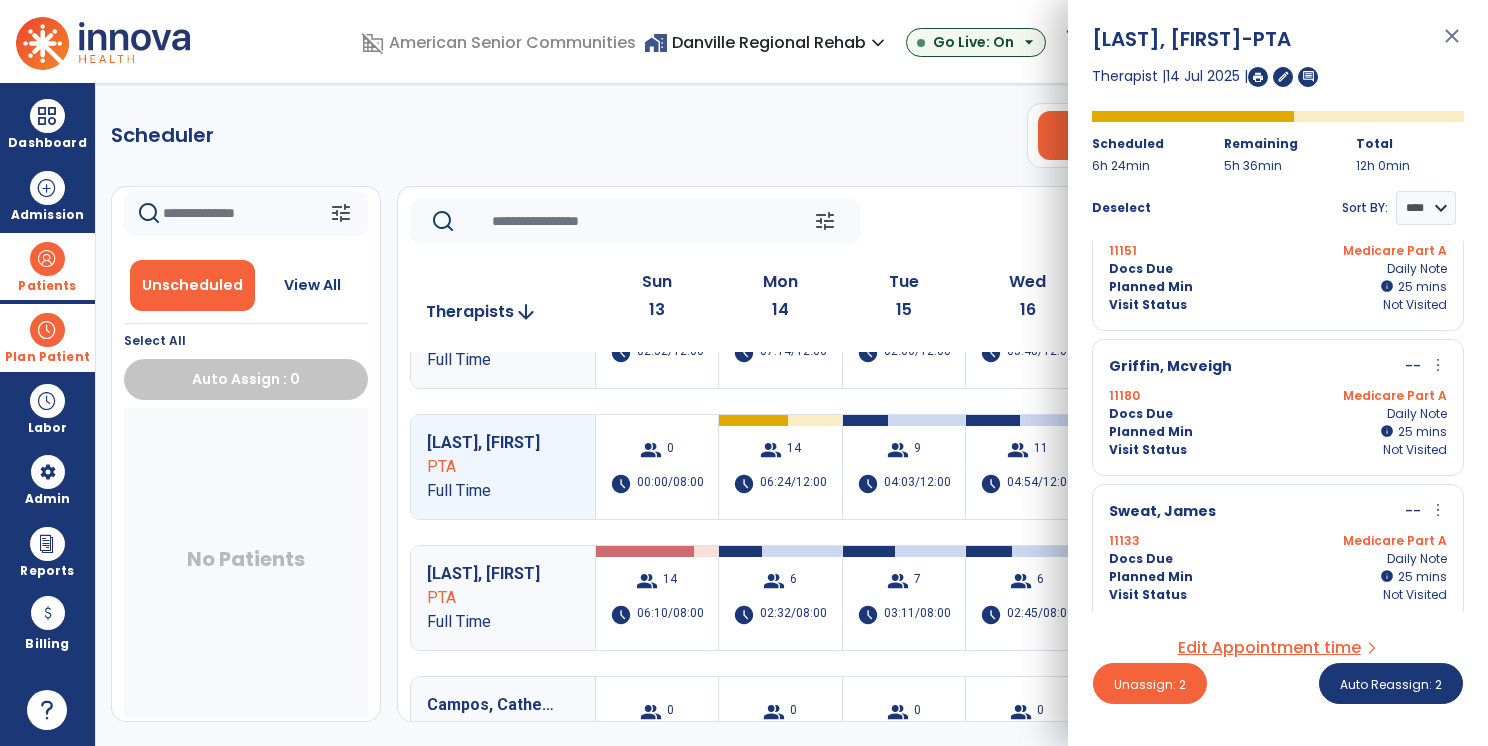 scroll, scrollTop: 1550, scrollLeft: 0, axis: vertical 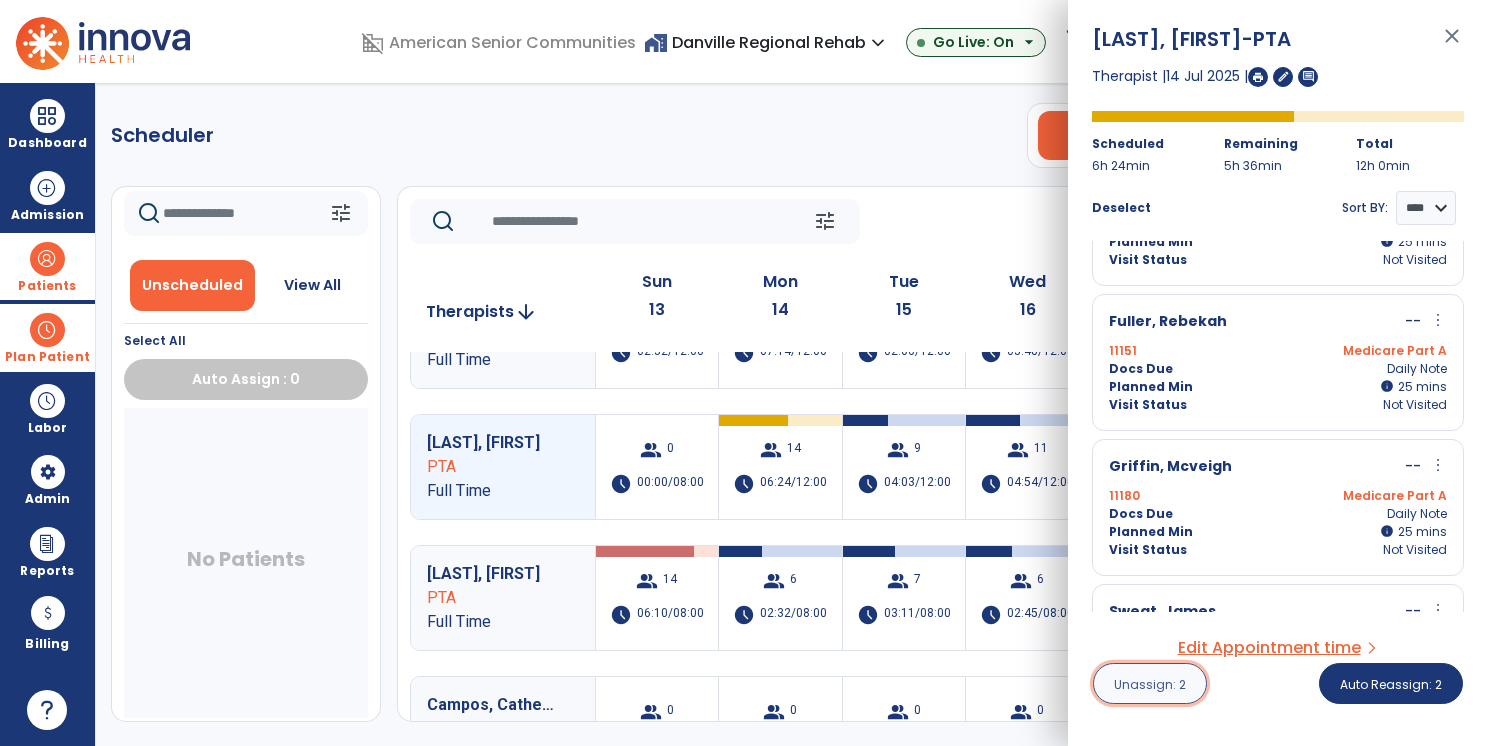 click on "Unassign: 2" at bounding box center (1150, 684) 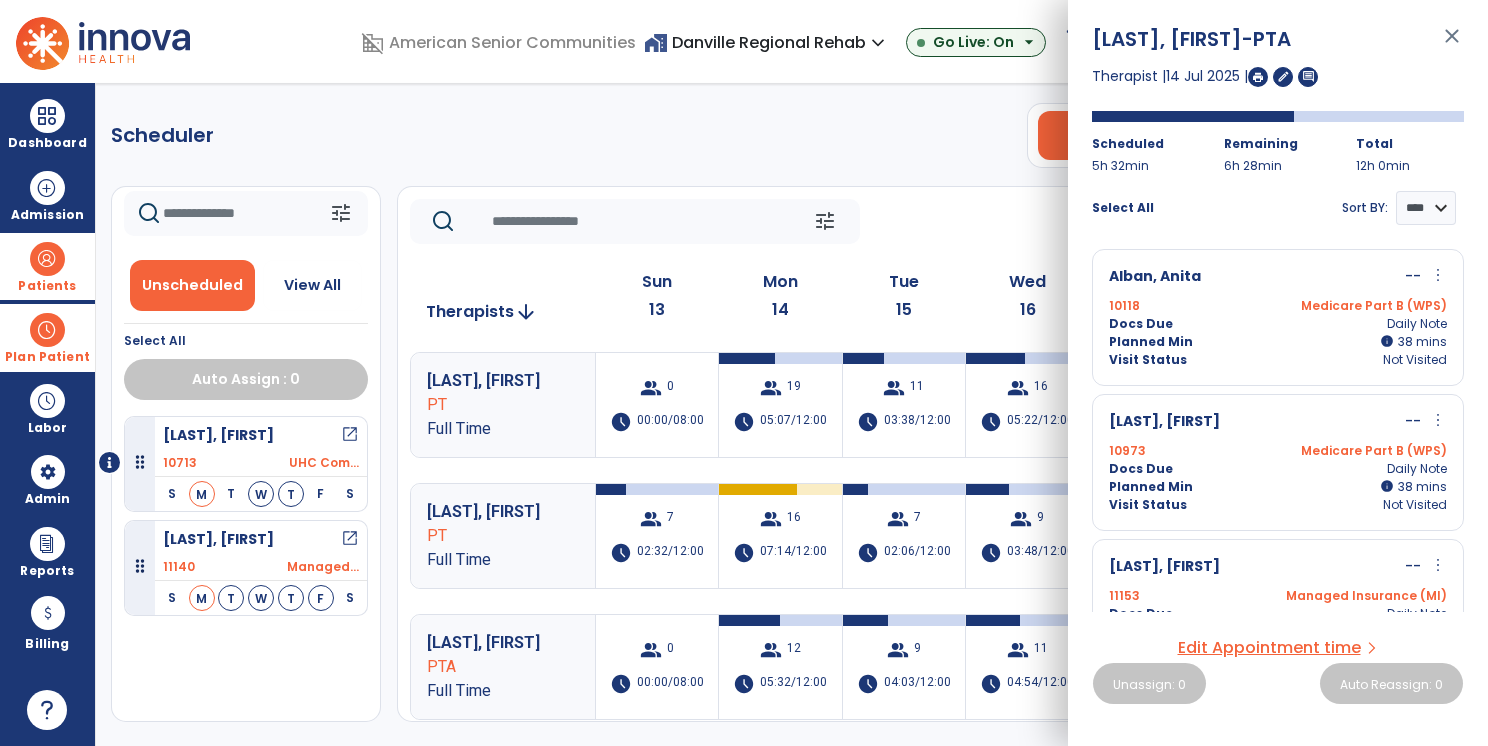 click on "close" at bounding box center [1452, 45] 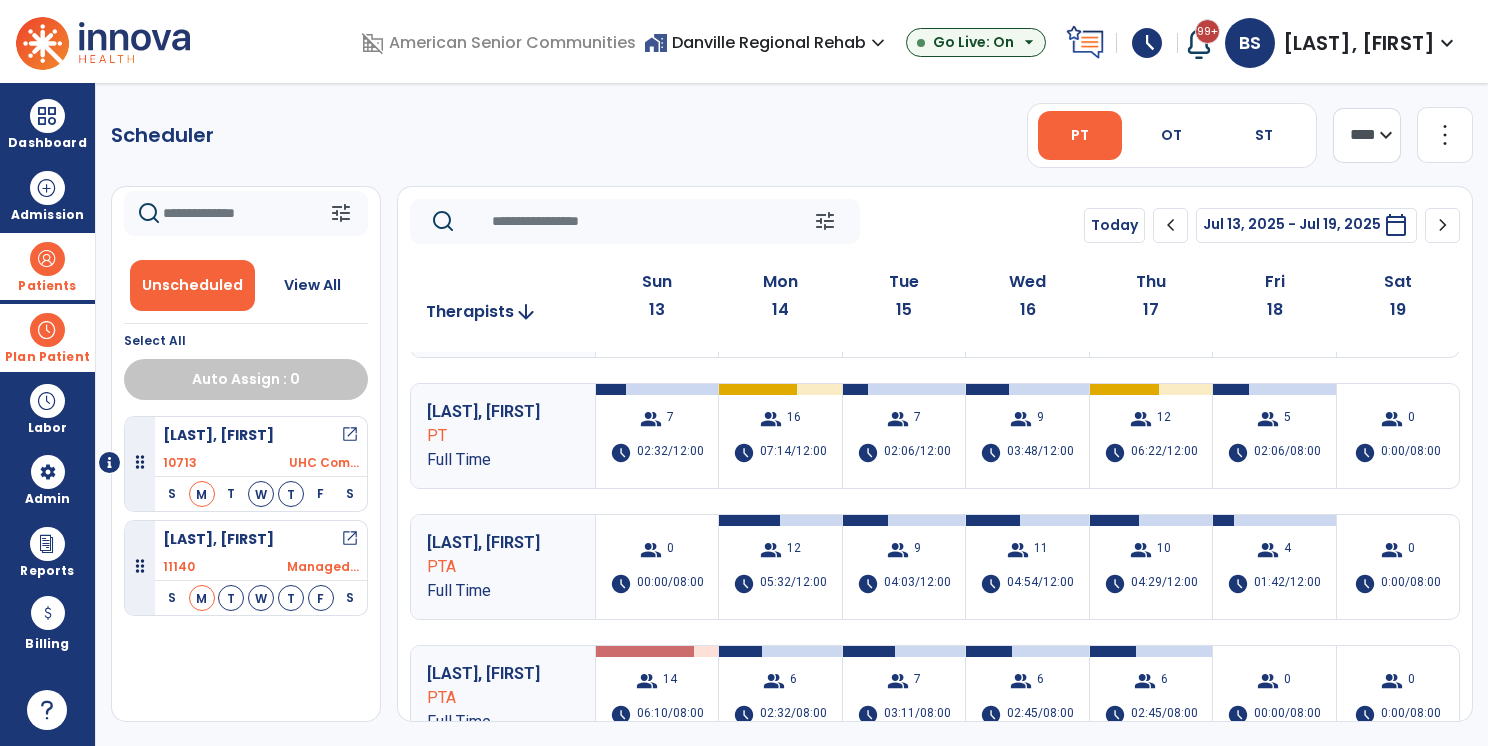 scroll, scrollTop: 200, scrollLeft: 0, axis: vertical 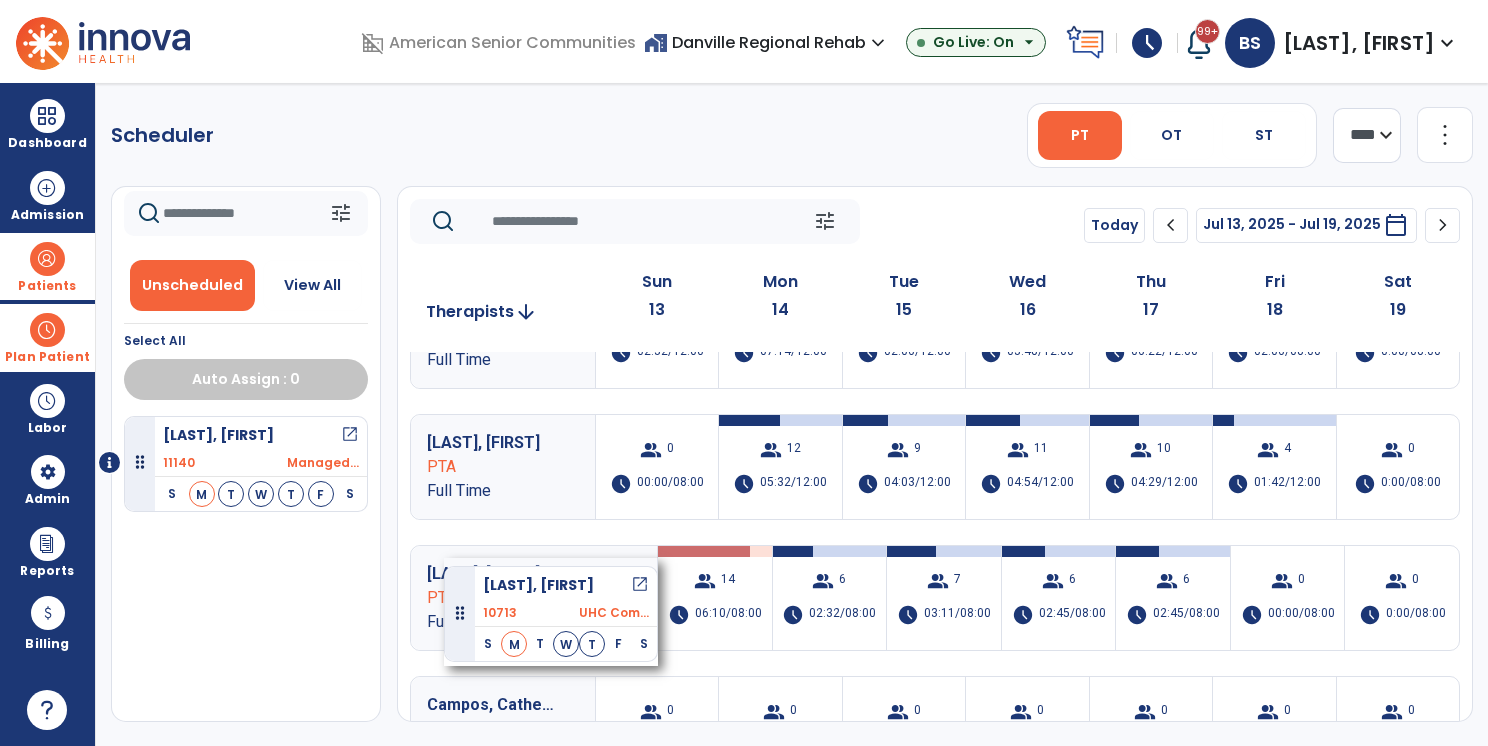 drag, startPoint x: 320, startPoint y: 461, endPoint x: 444, endPoint y: 558, distance: 157.43253 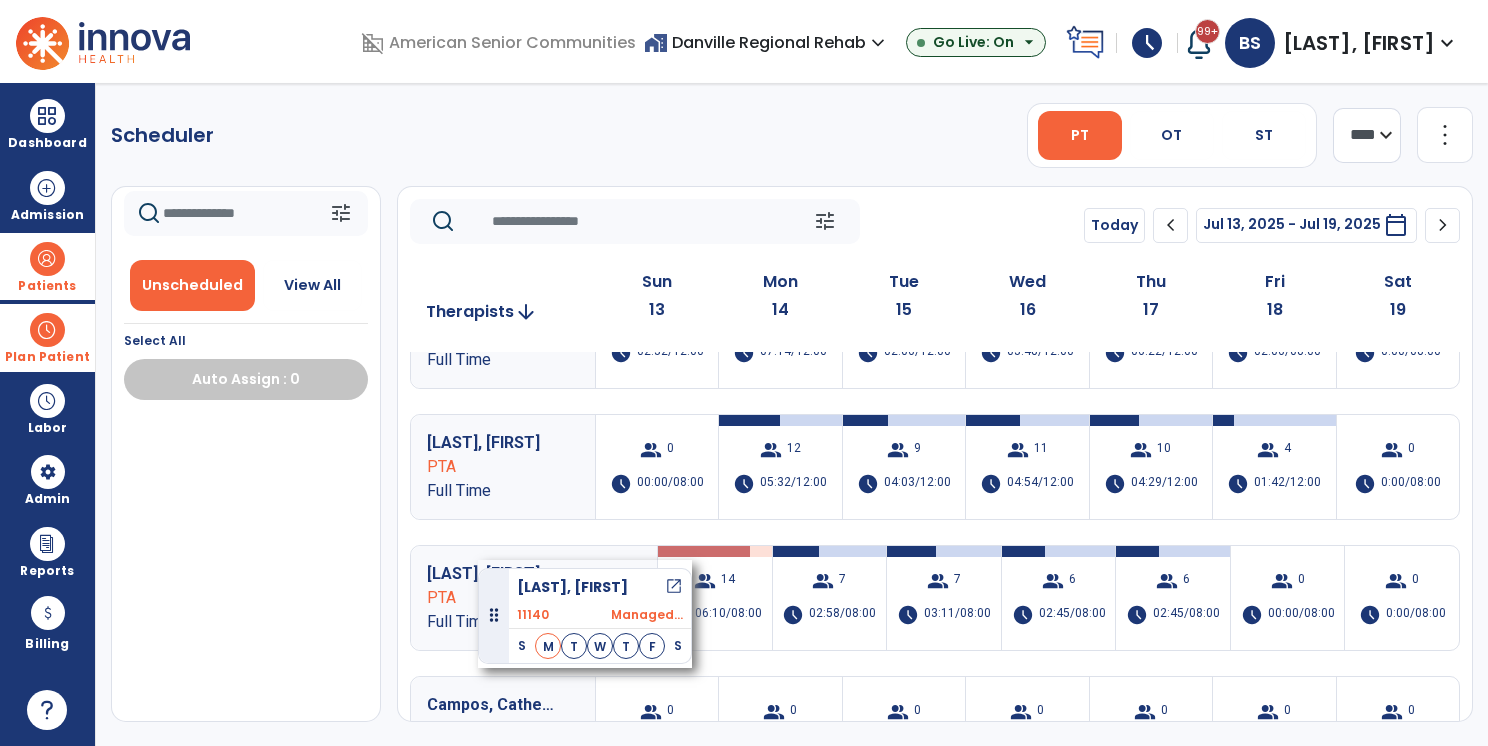 drag, startPoint x: 287, startPoint y: 458, endPoint x: 480, endPoint y: 562, distance: 219.23732 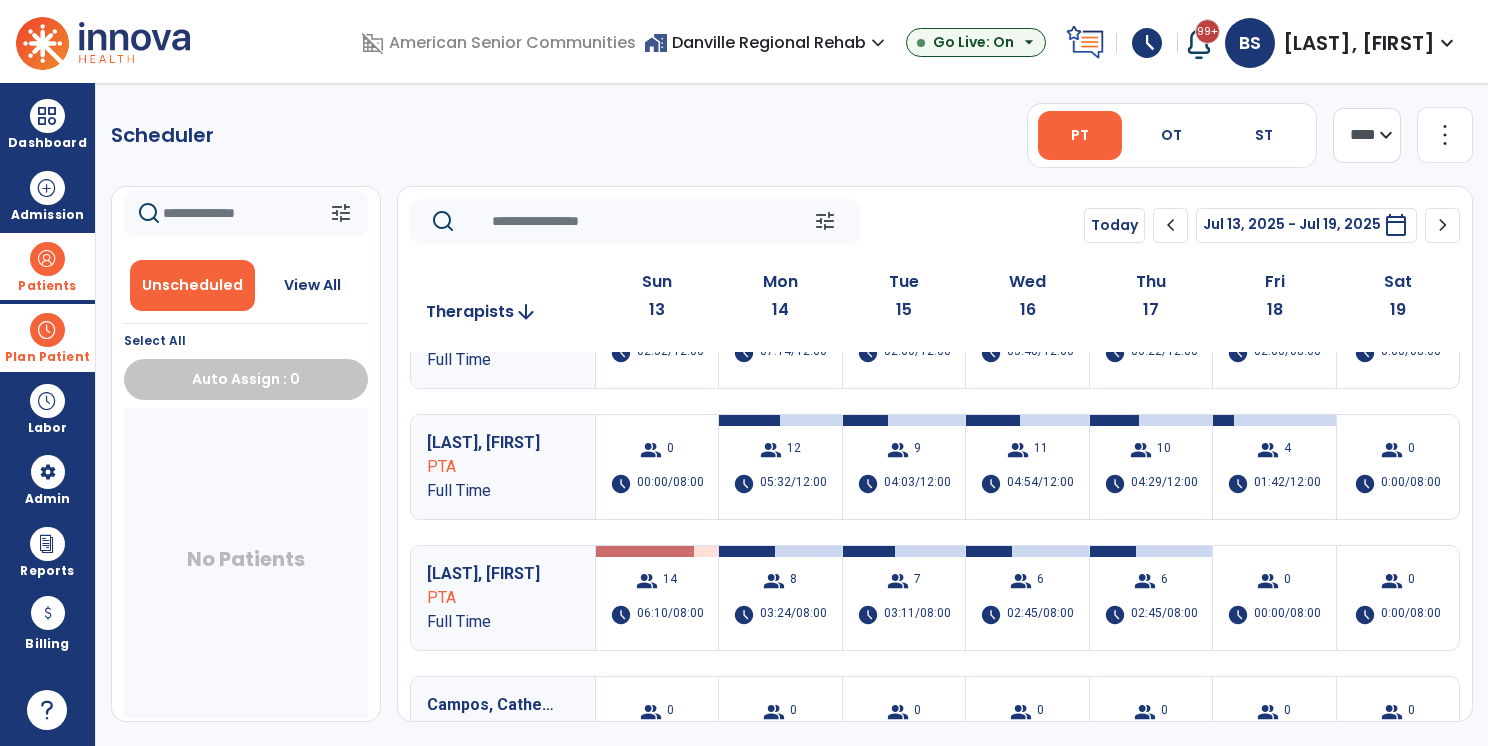 click on "Scheduler   PT   OT   ST  **** *** more_vert  Manage Labor   View All Therapists   Print" 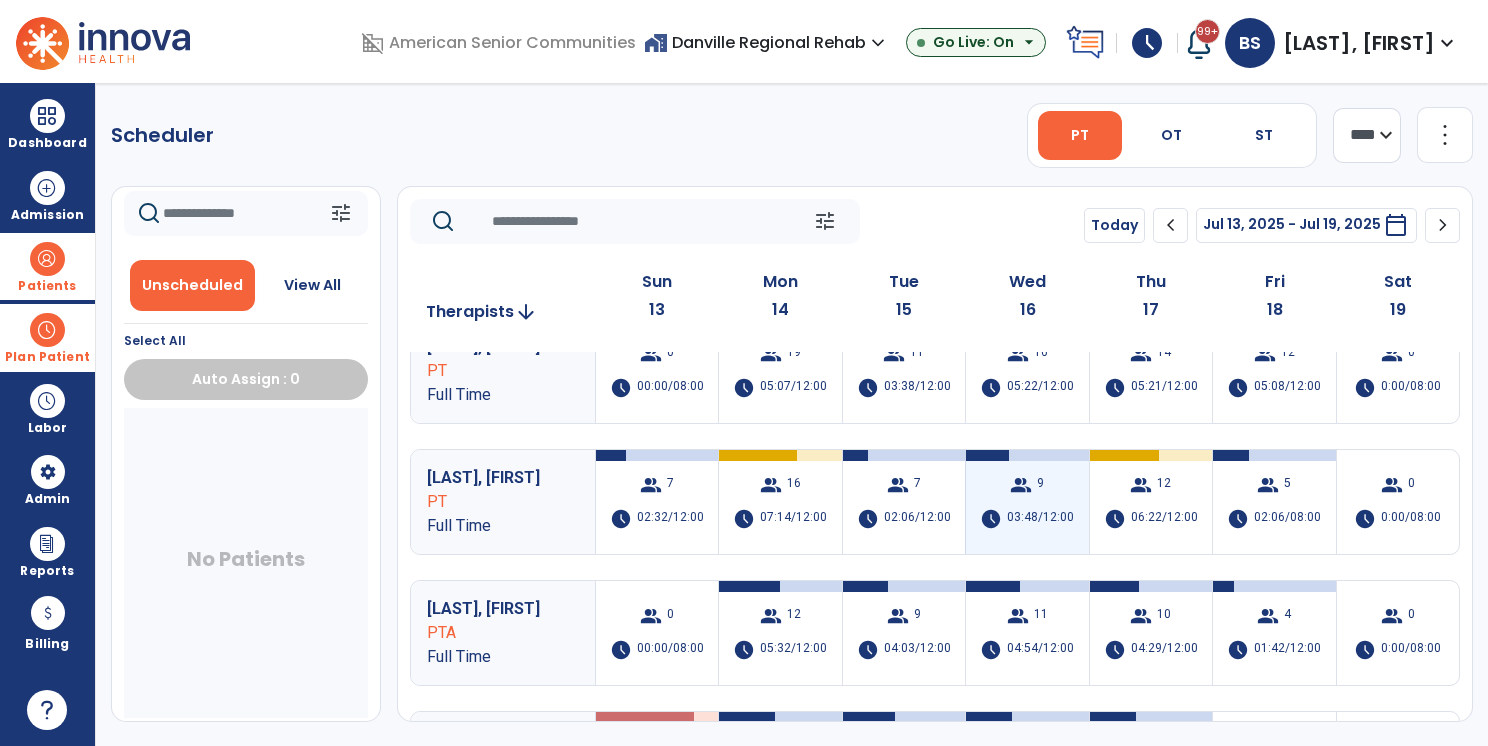scroll, scrollTop: 0, scrollLeft: 0, axis: both 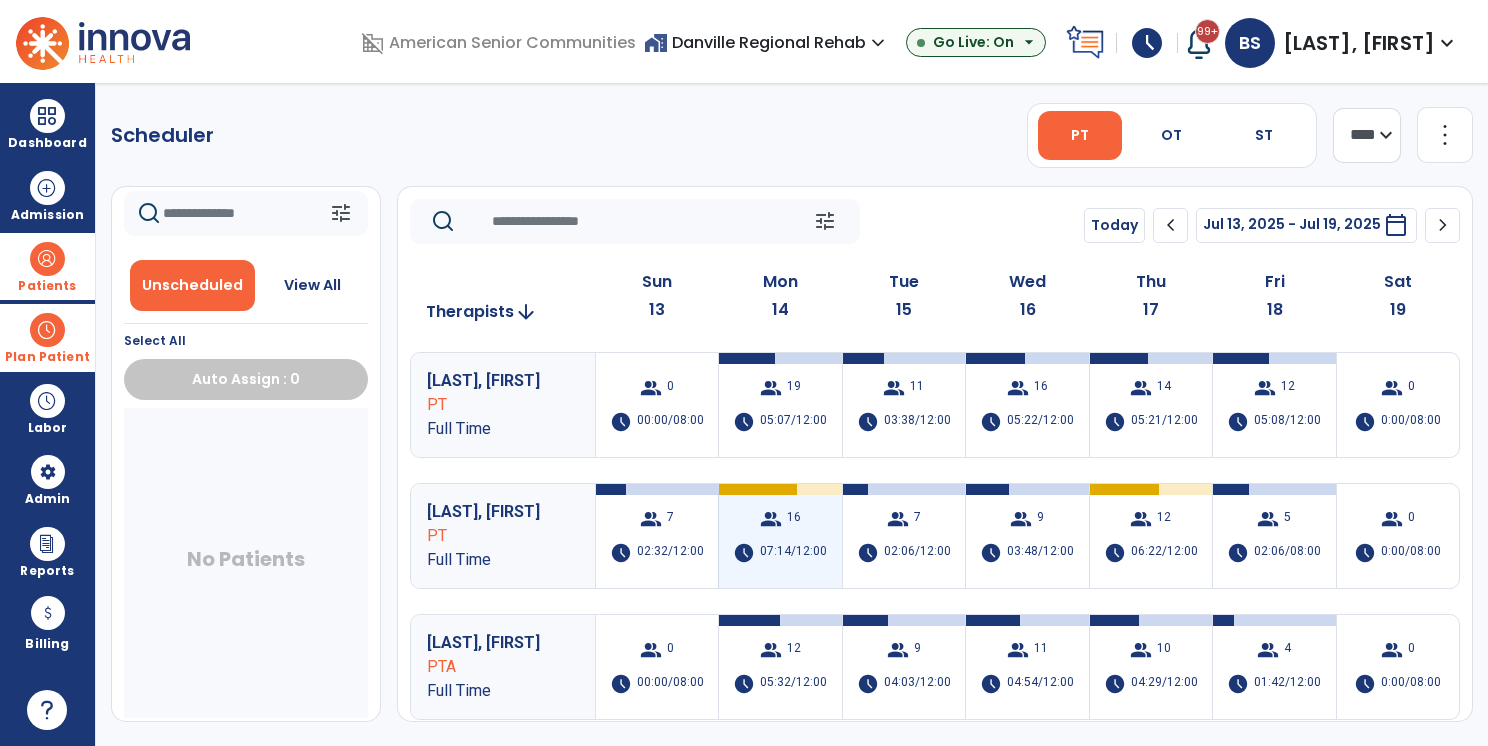 click on "07:14/12:00" at bounding box center [793, 553] 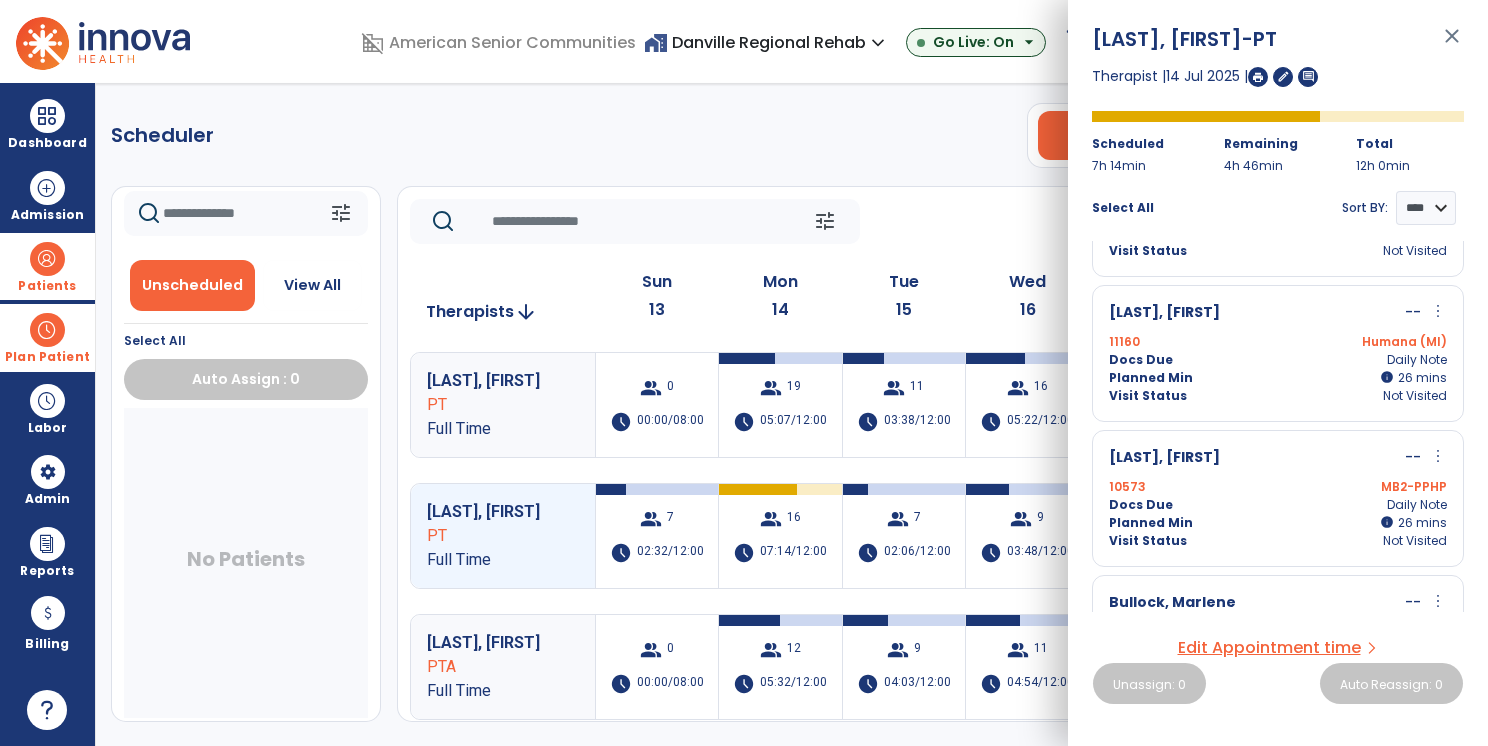 scroll, scrollTop: 700, scrollLeft: 0, axis: vertical 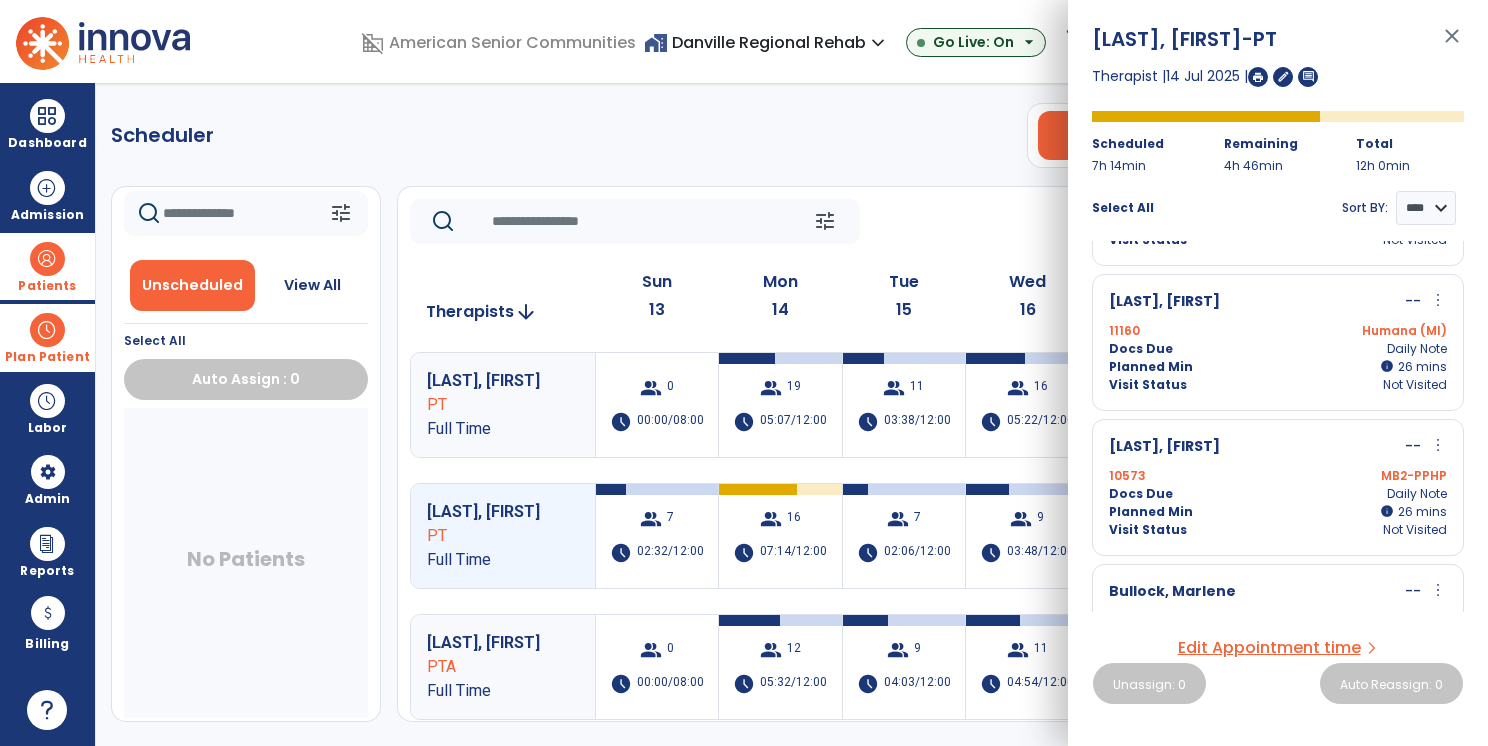 click on "Docs Due Daily Note" at bounding box center (1278, 349) 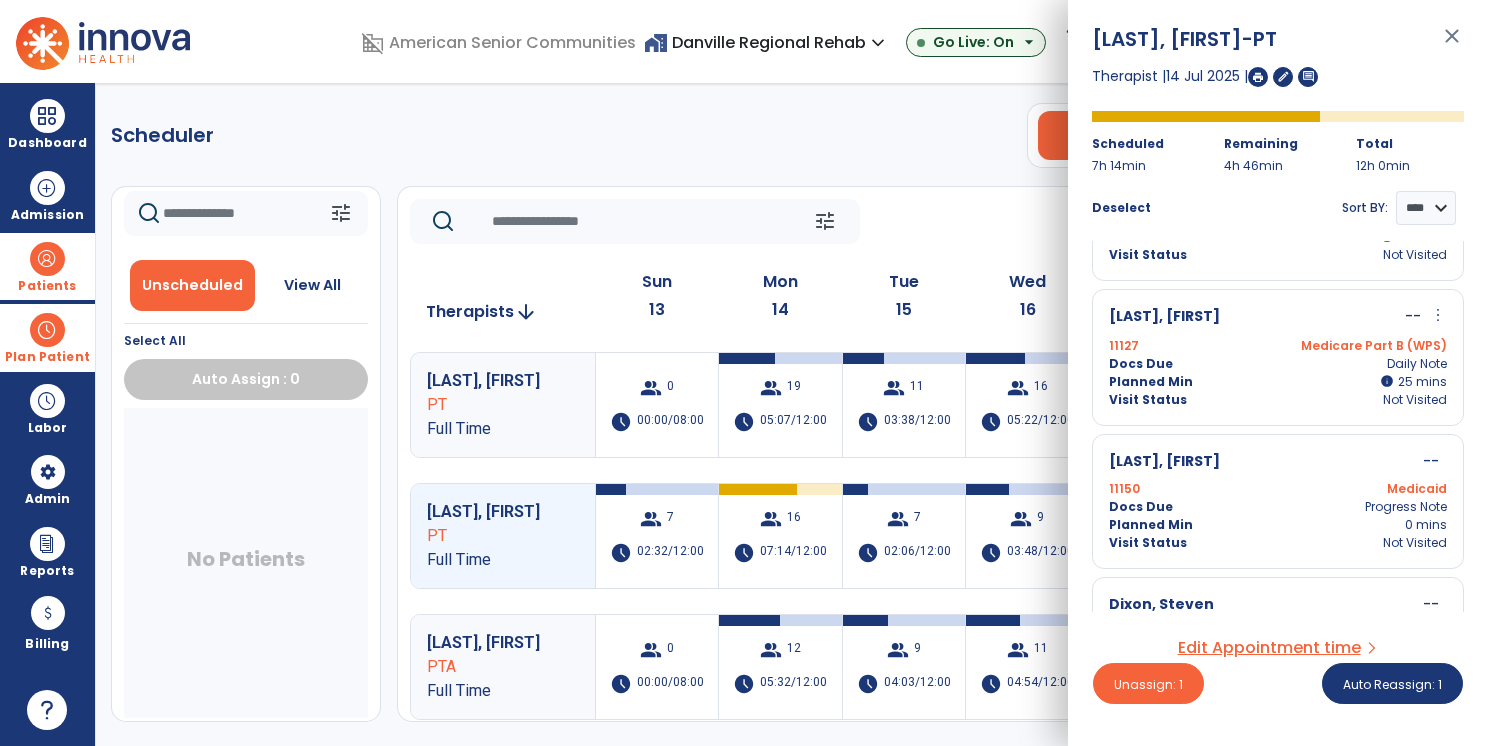 scroll, scrollTop: 1600, scrollLeft: 0, axis: vertical 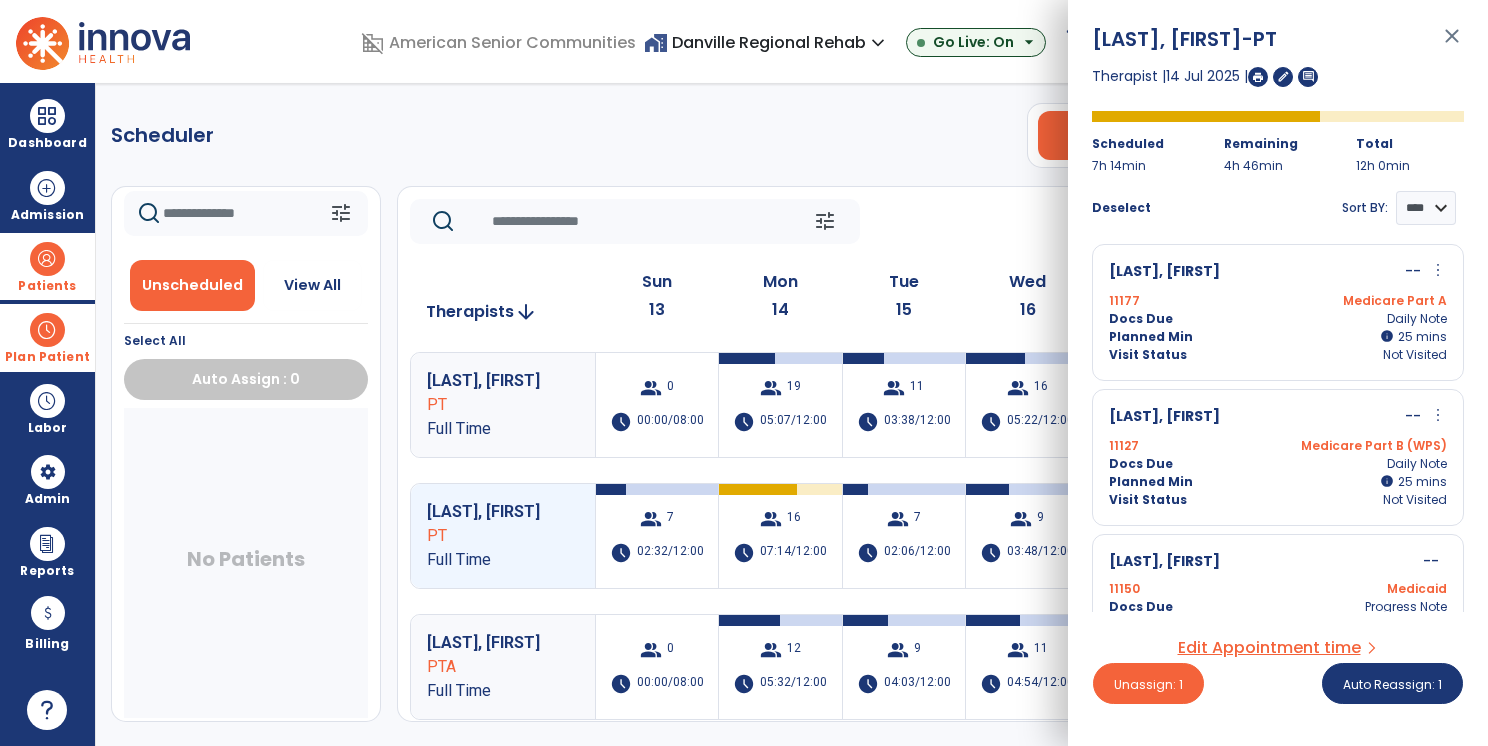 click on "Jewell, Marcella   --  more_vert  edit   Edit Session   alt_route   Split Minutes  11127 Medicare Part B (WPS)  Docs Due Daily Note   Planned Min  info   25 I 25 mins  Visit Status  Not Visited" at bounding box center (1278, 457) 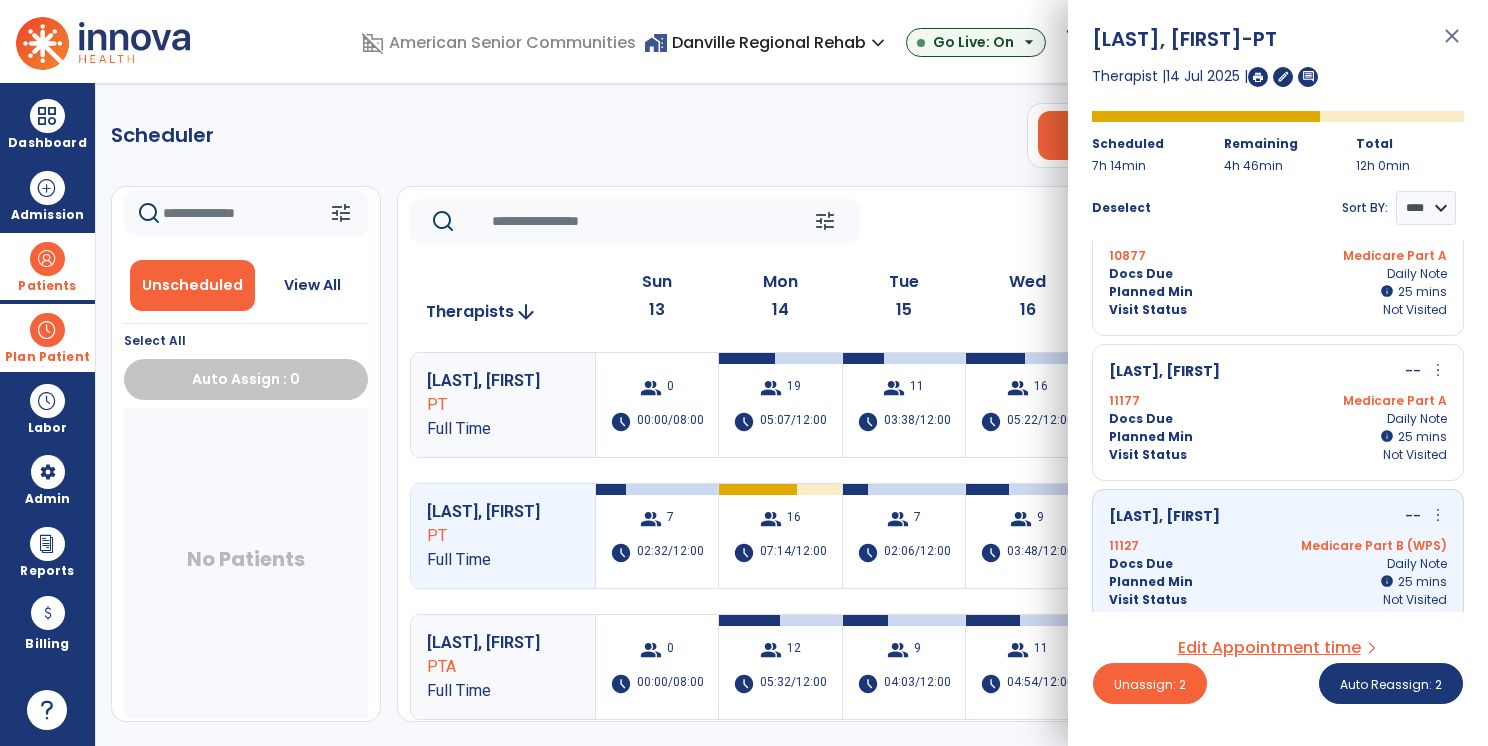scroll, scrollTop: 1400, scrollLeft: 0, axis: vertical 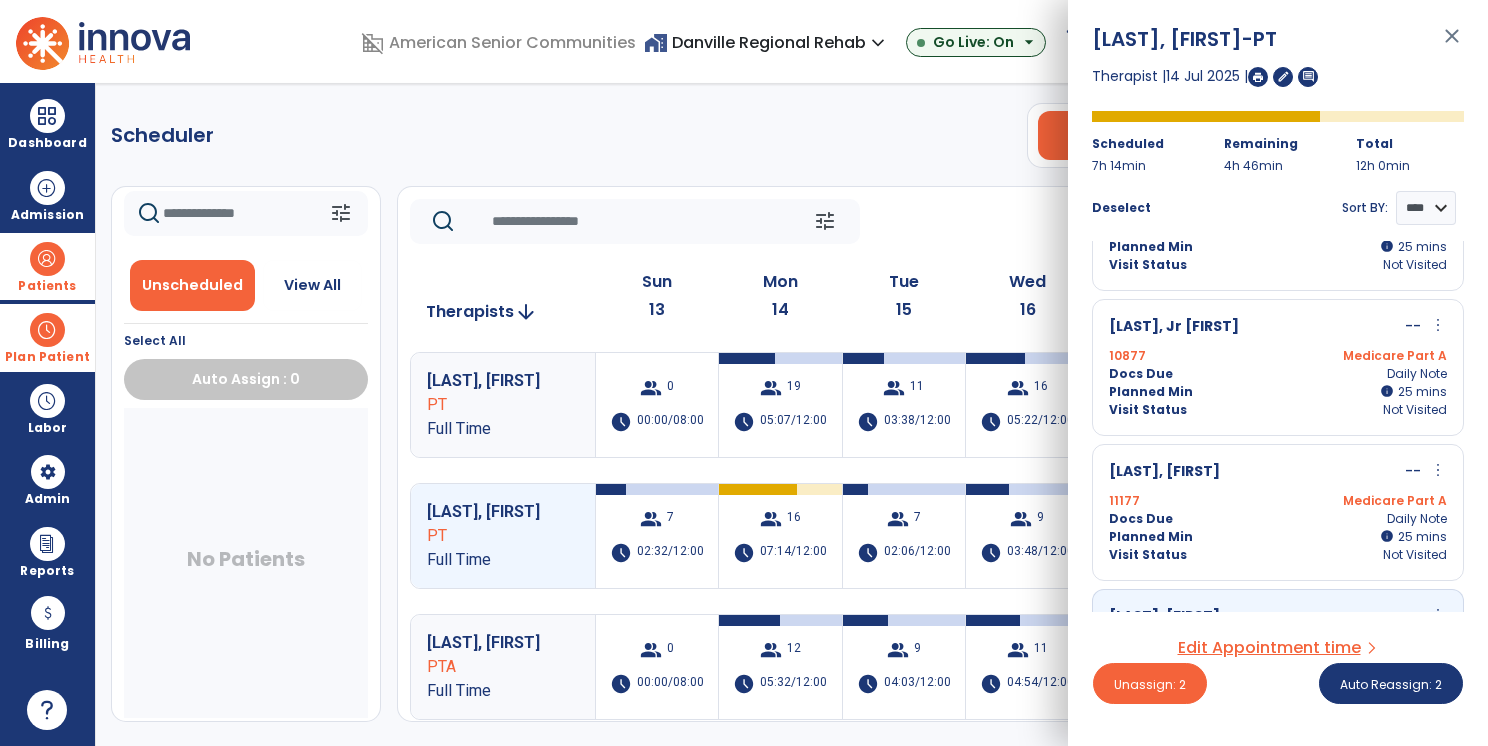click on "11177 Medicare Part A" at bounding box center (1278, 501) 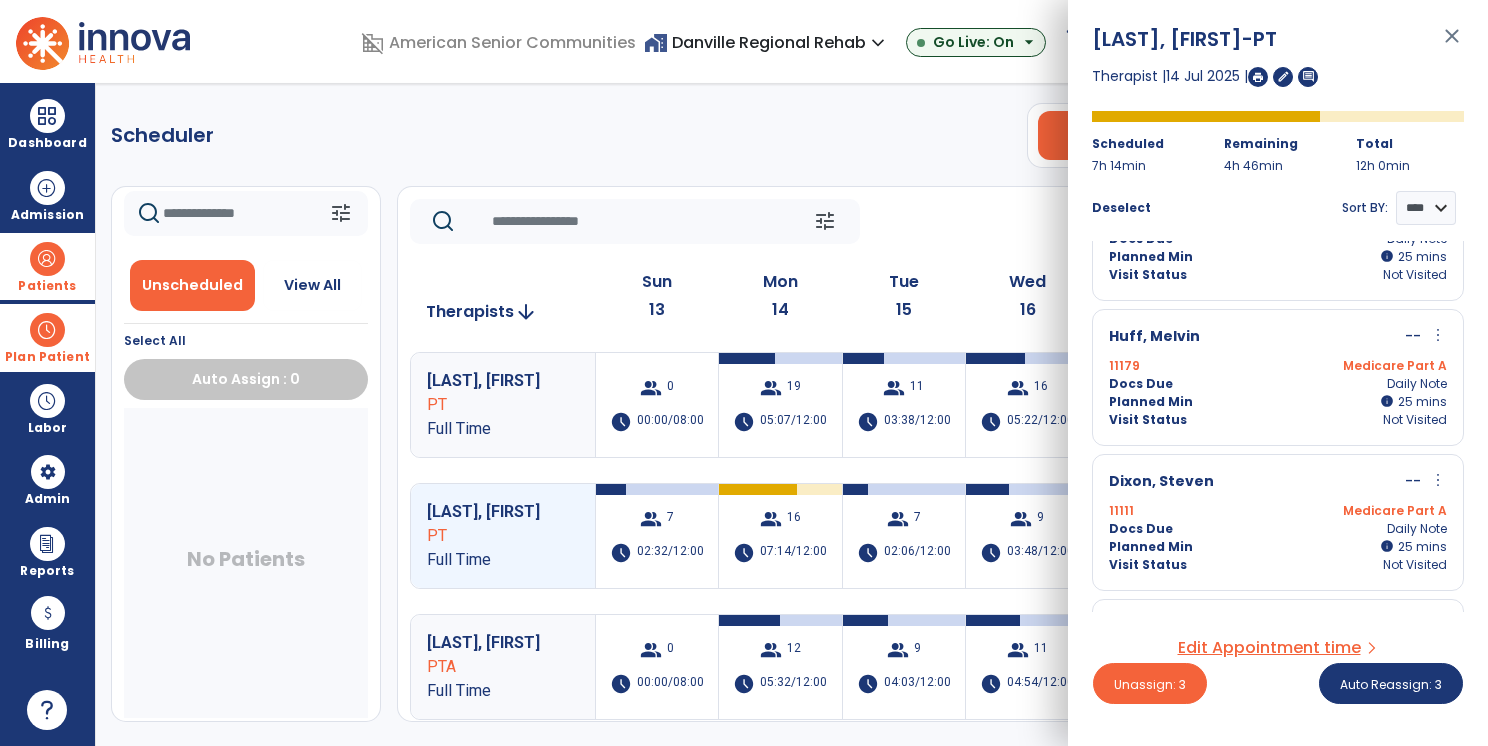scroll, scrollTop: 1000, scrollLeft: 0, axis: vertical 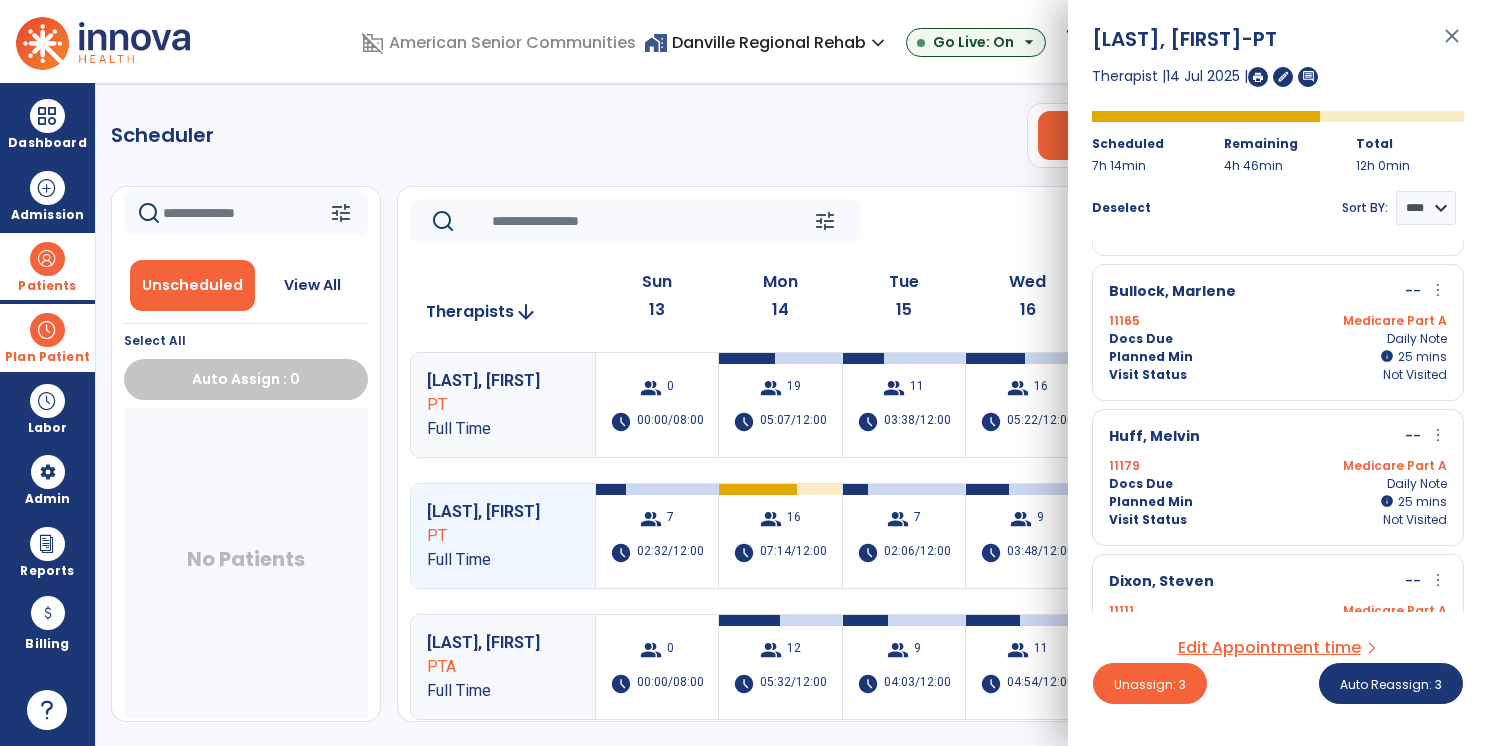 click on "11179 Medicare Part A" at bounding box center (1278, 466) 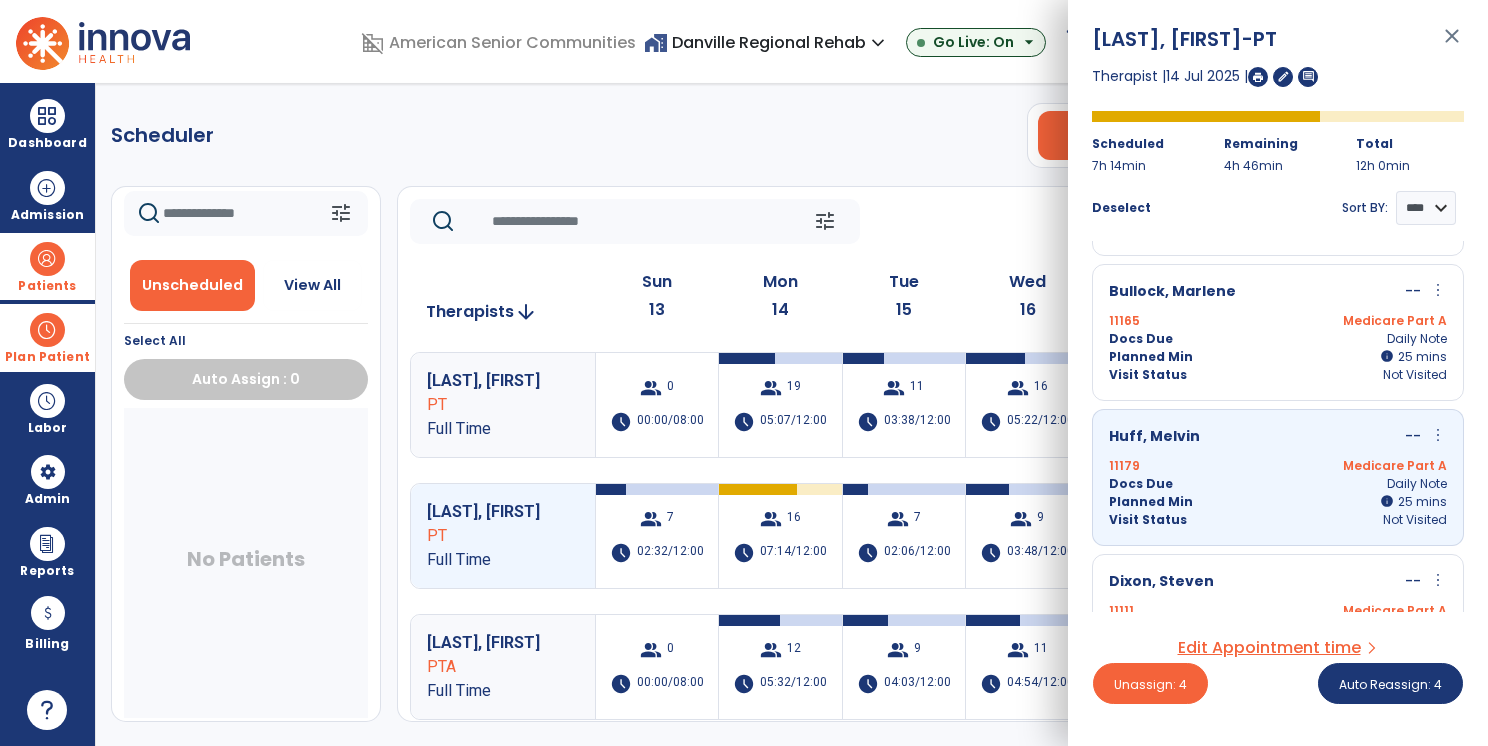 scroll, scrollTop: 700, scrollLeft: 0, axis: vertical 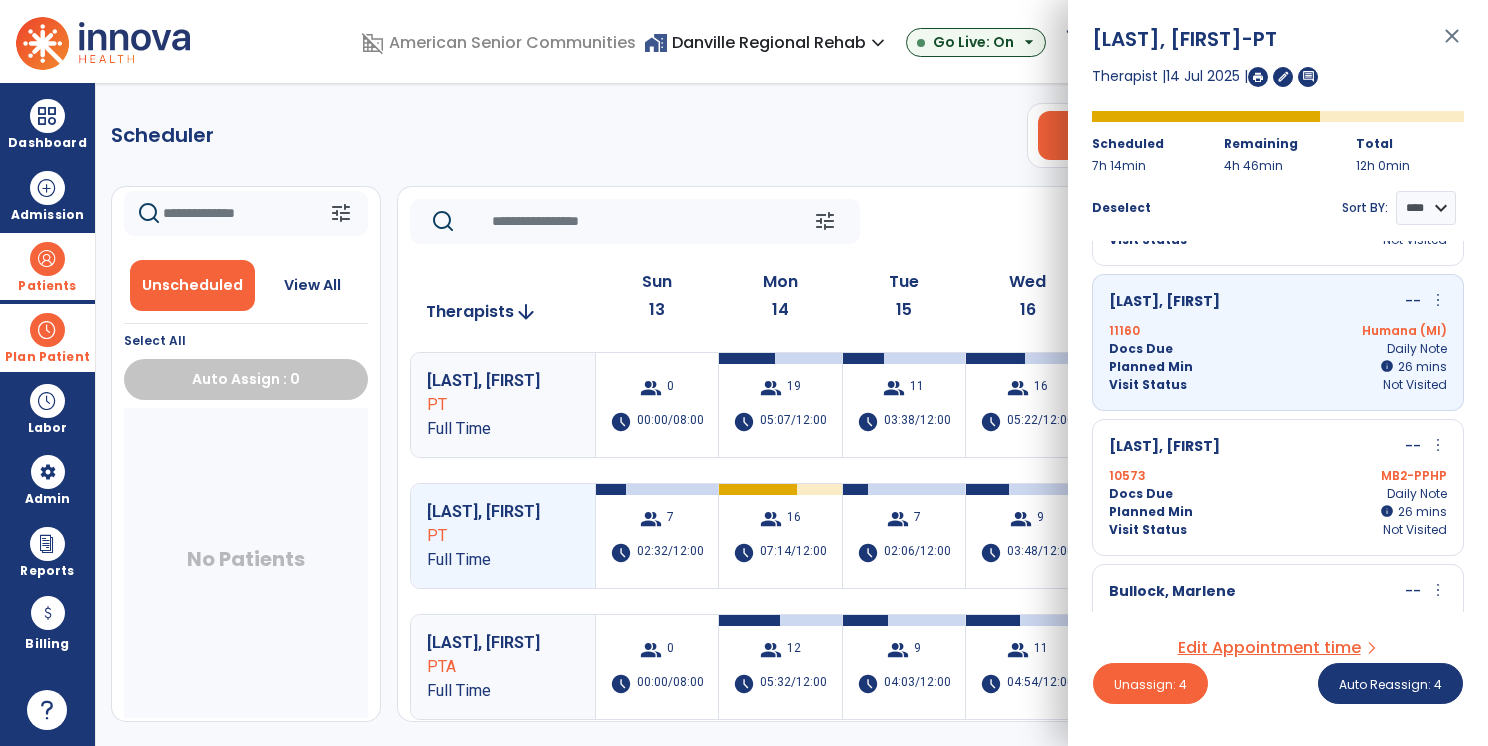click on "Visit Status  Not Visited" at bounding box center (1278, 385) 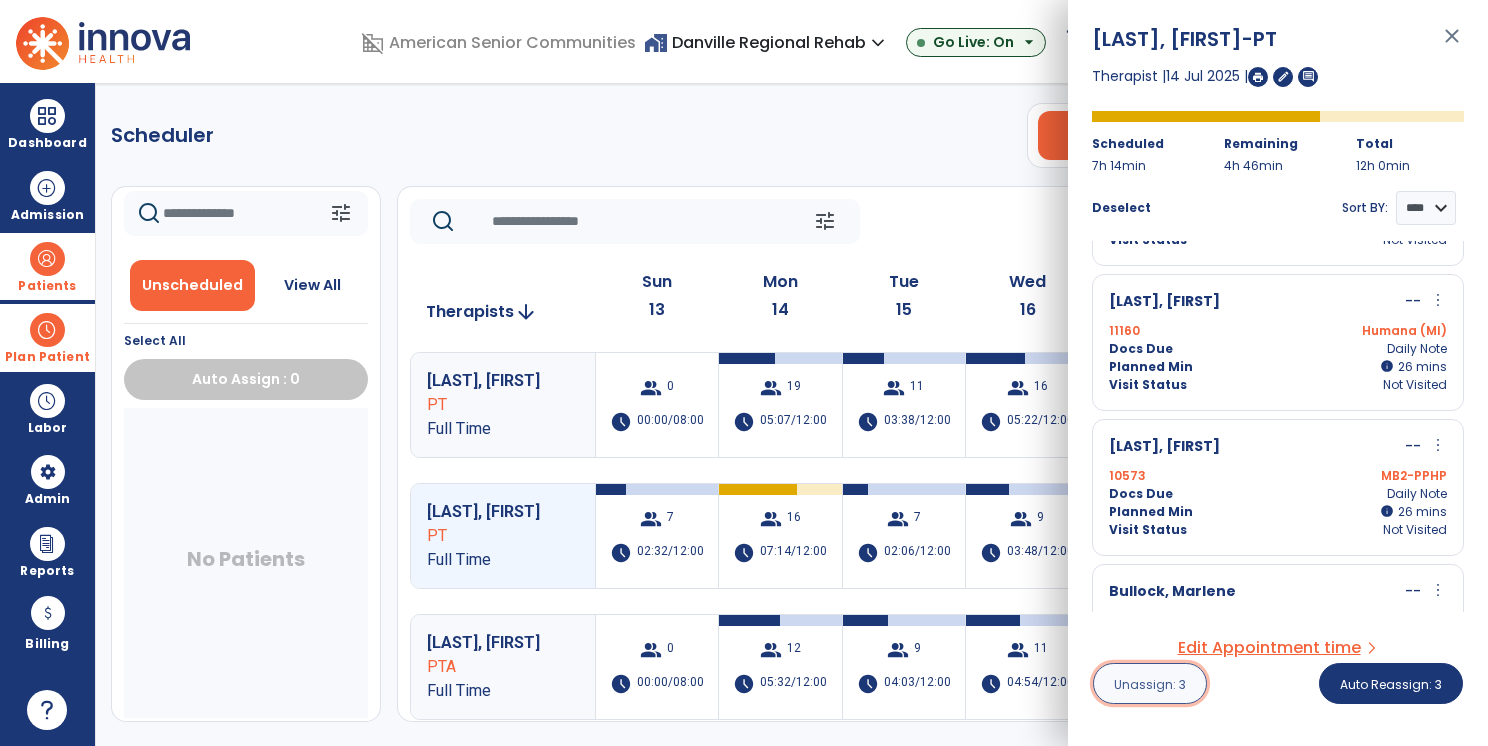 click on "Unassign: 3" at bounding box center (1150, 684) 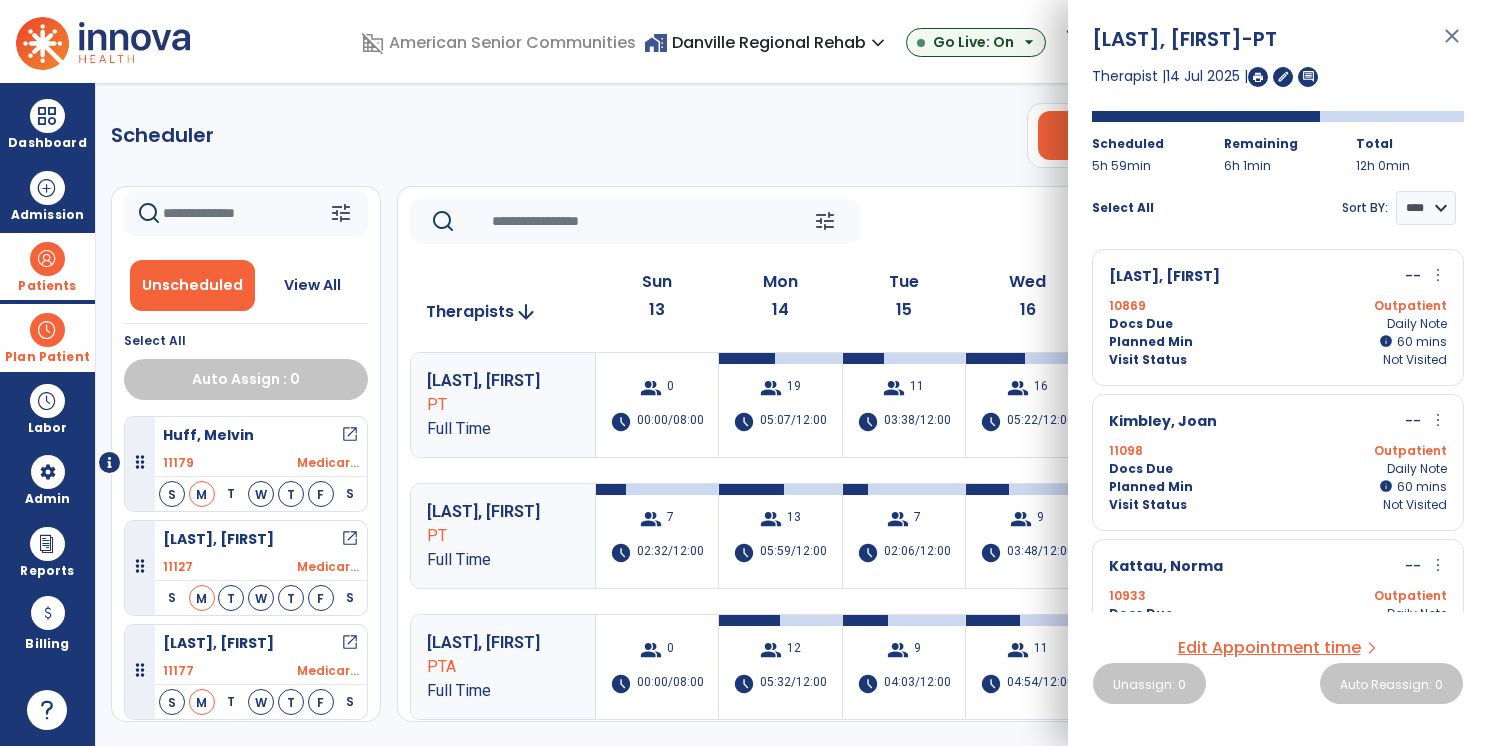 click on "close" at bounding box center (1452, 45) 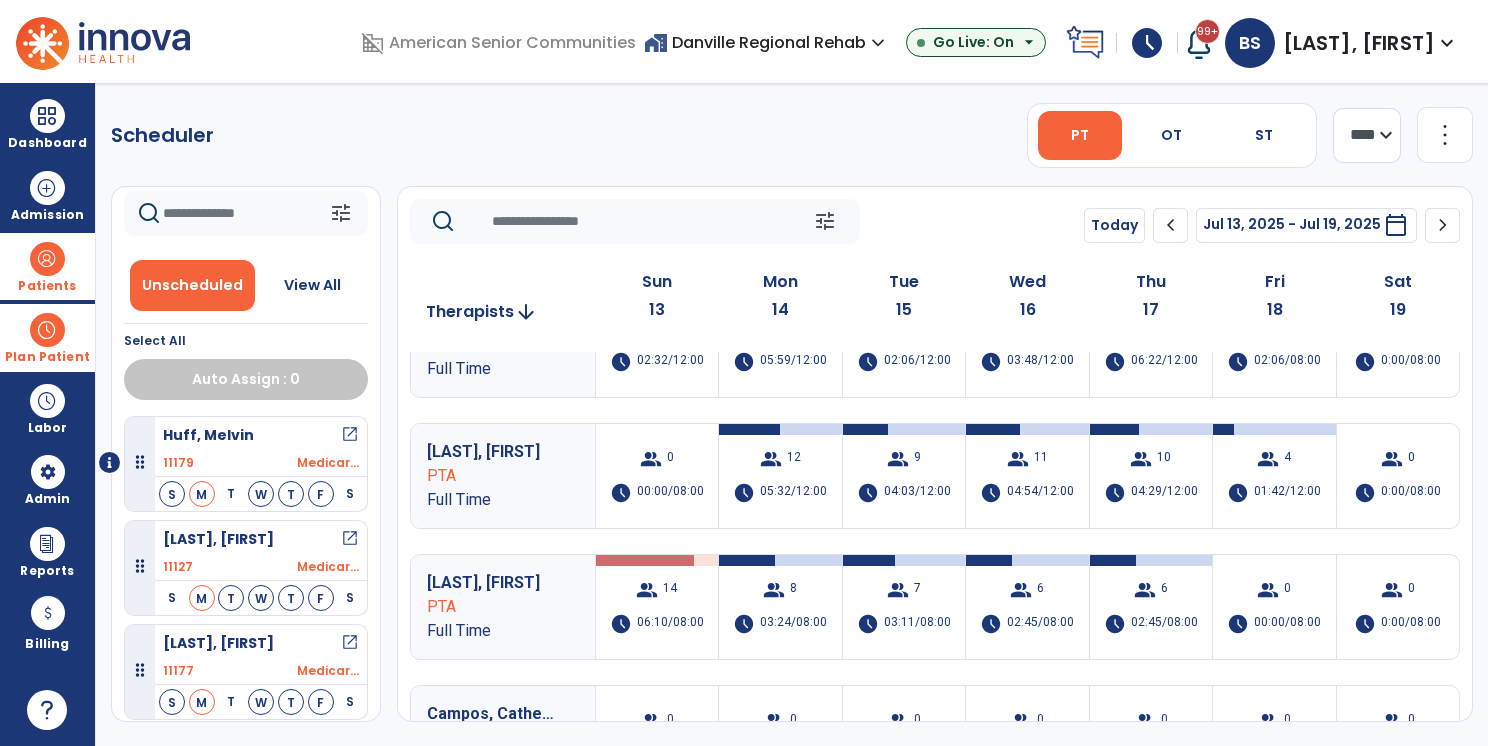 scroll, scrollTop: 200, scrollLeft: 0, axis: vertical 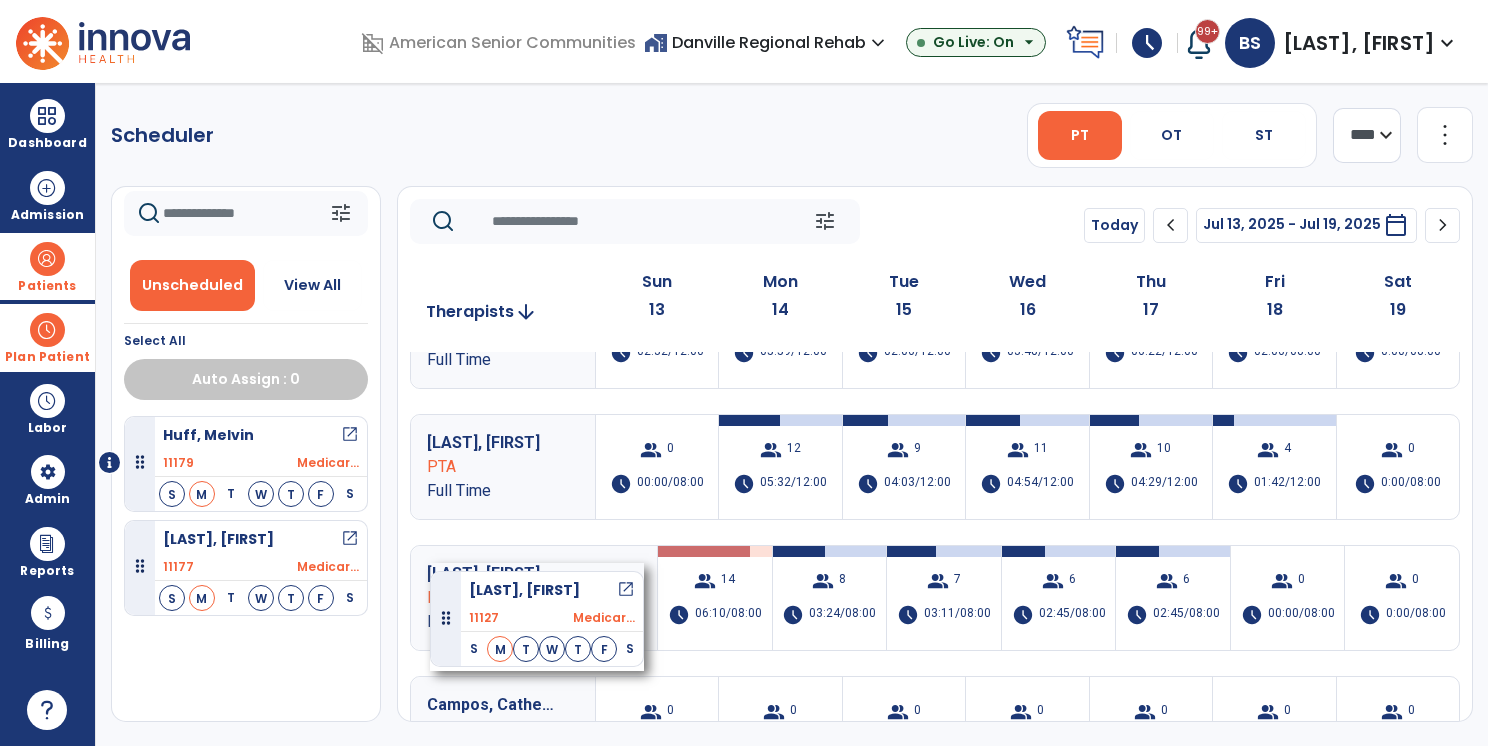 drag, startPoint x: 275, startPoint y: 548, endPoint x: 430, endPoint y: 563, distance: 155.72412 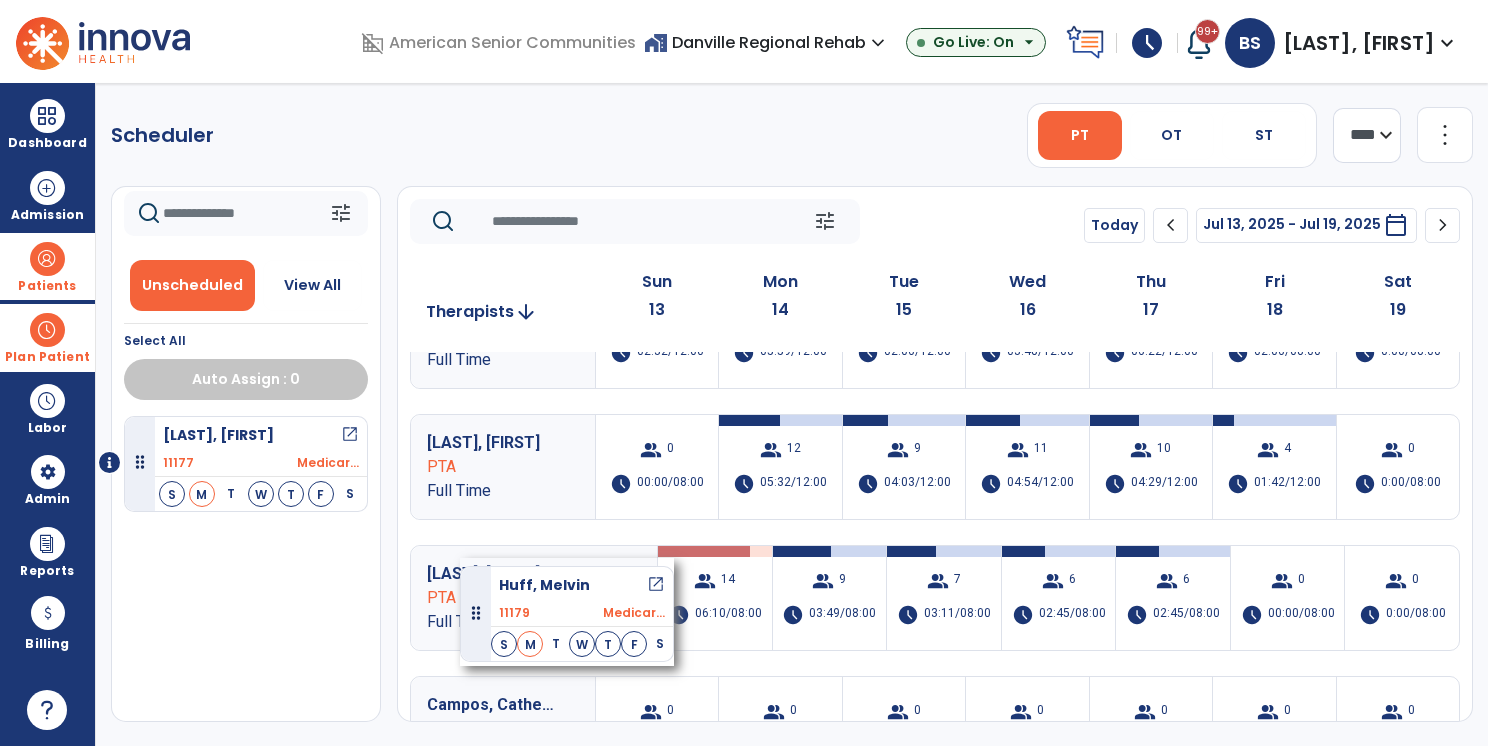 drag, startPoint x: 315, startPoint y: 452, endPoint x: 460, endPoint y: 558, distance: 179.61348 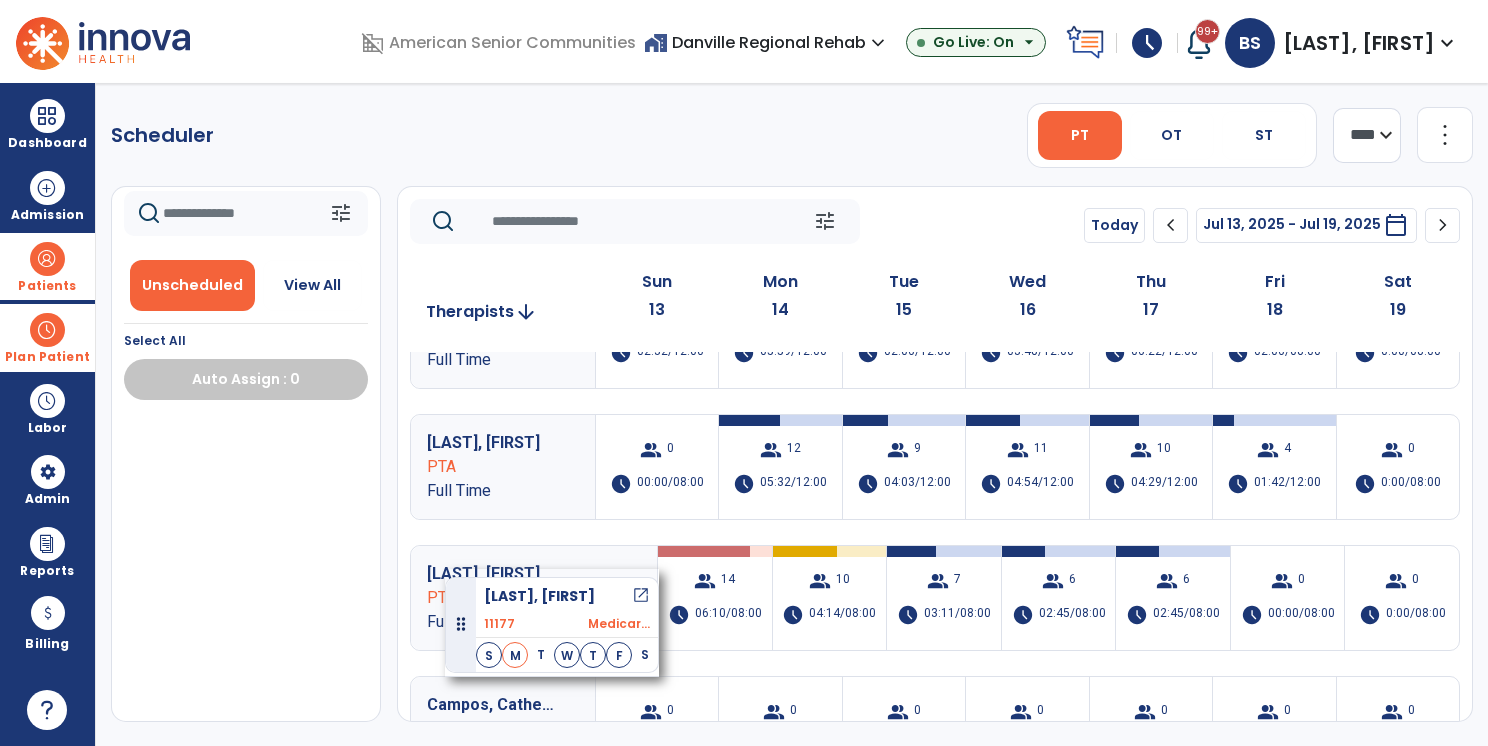 drag, startPoint x: 312, startPoint y: 448, endPoint x: 445, endPoint y: 569, distance: 179.80545 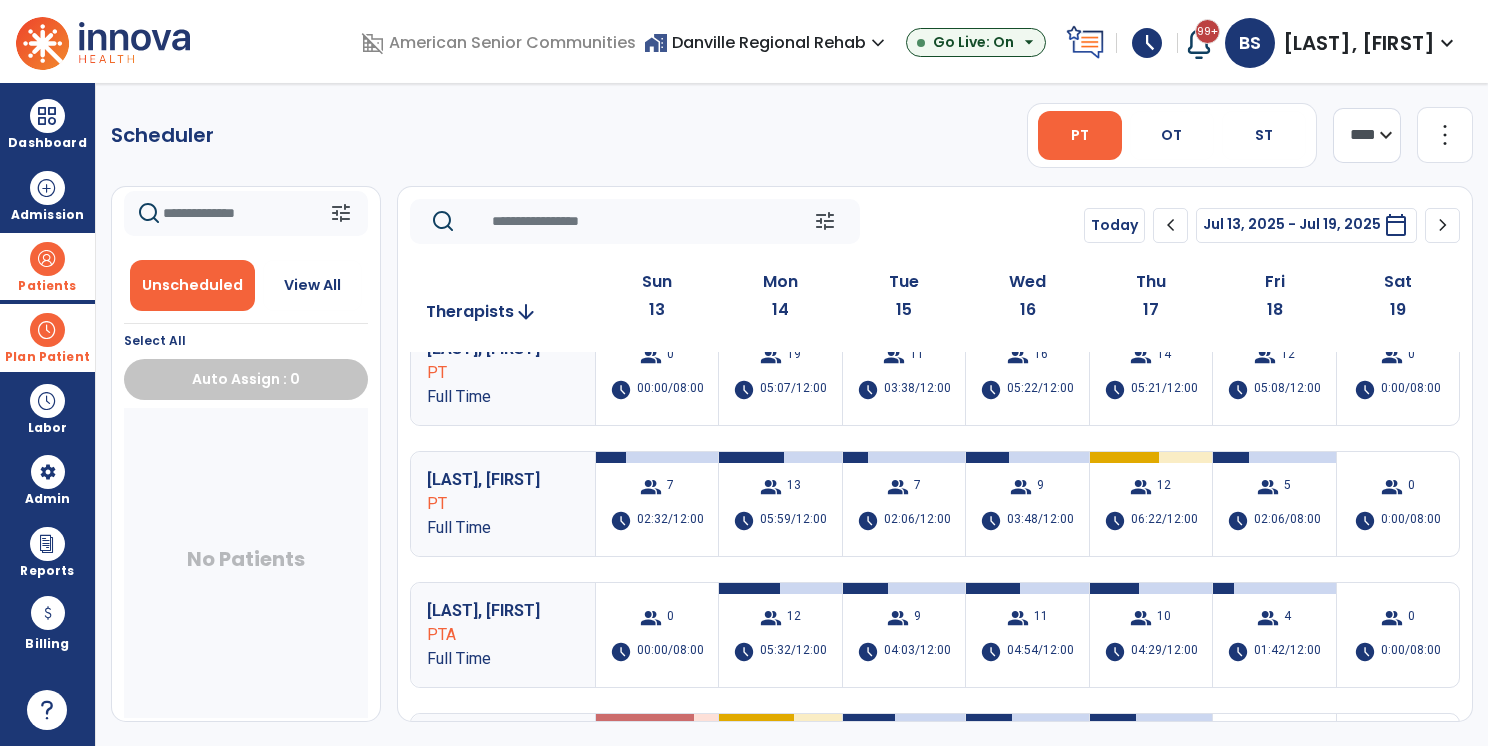 scroll, scrollTop: 0, scrollLeft: 0, axis: both 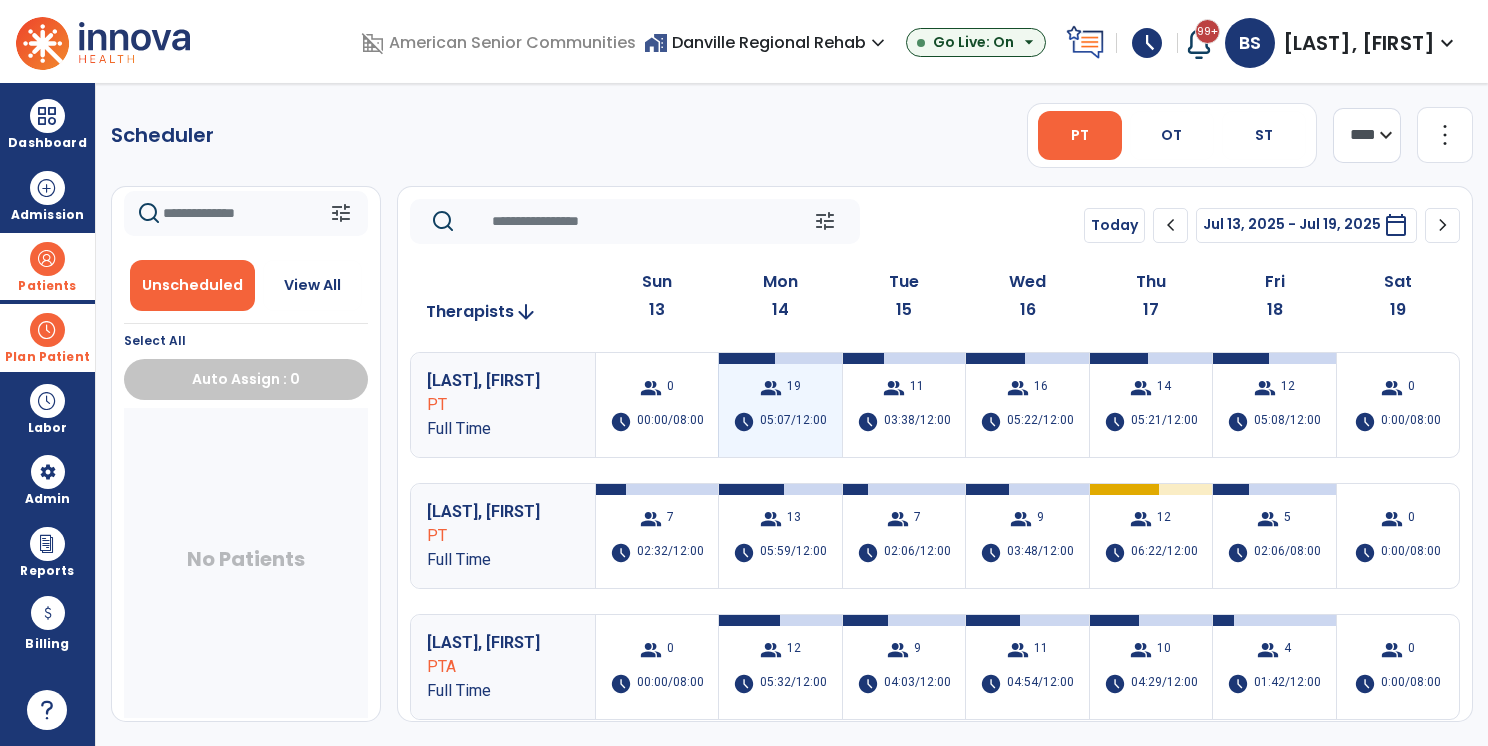 click on "group  19  schedule  05:07/12:00" at bounding box center [780, 405] 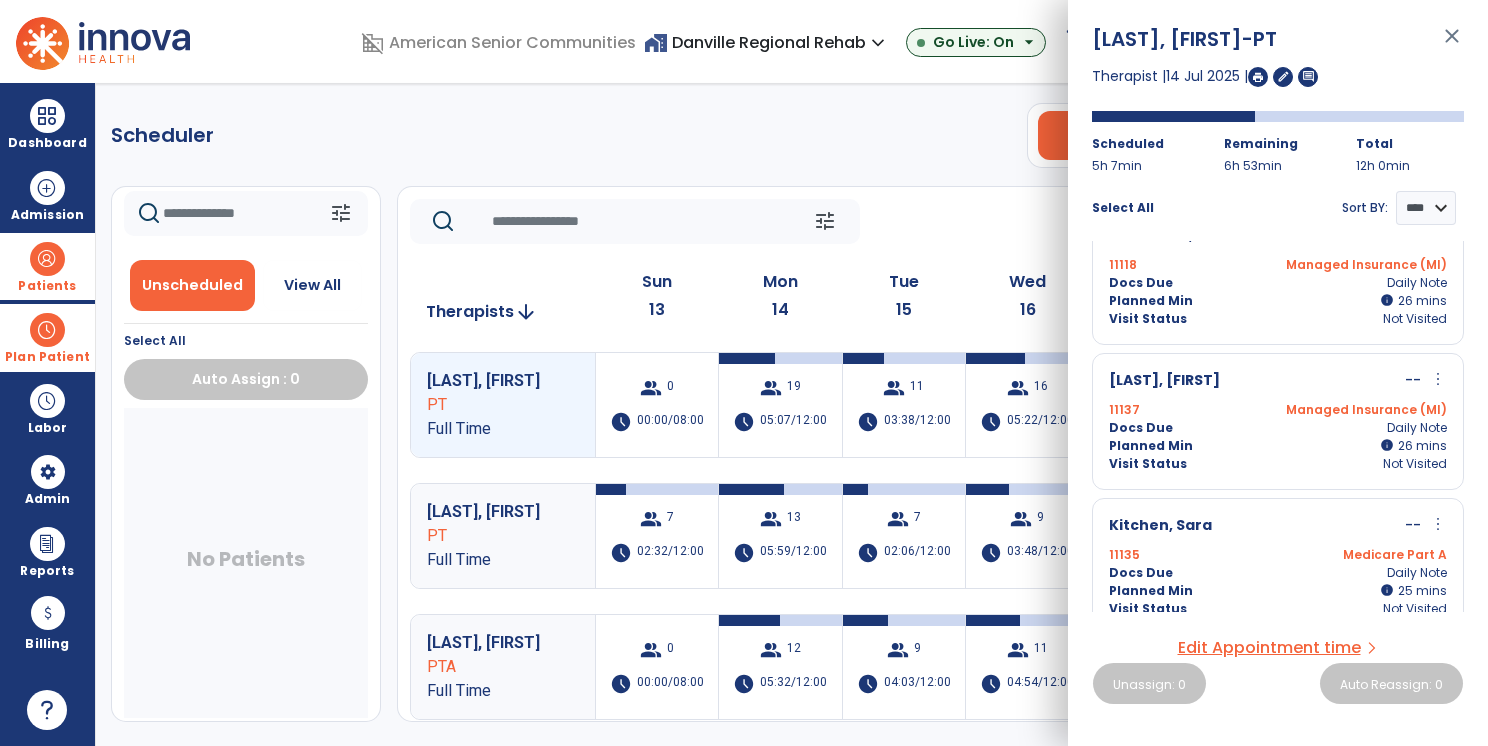 scroll, scrollTop: 1156, scrollLeft: 0, axis: vertical 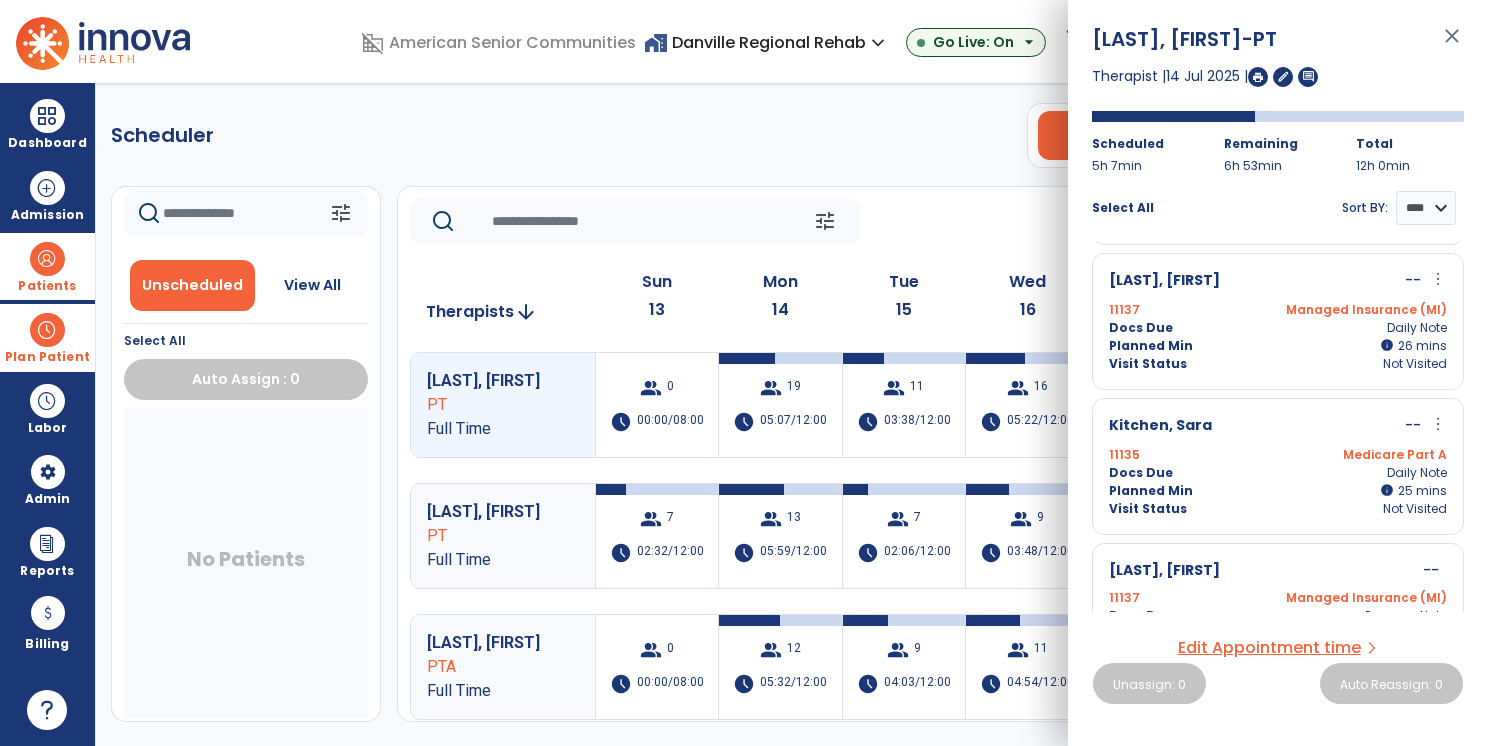 click on "Kitchen, Sara   --  more_vert  edit   Edit Session   alt_route   Split Minutes" at bounding box center (1278, 426) 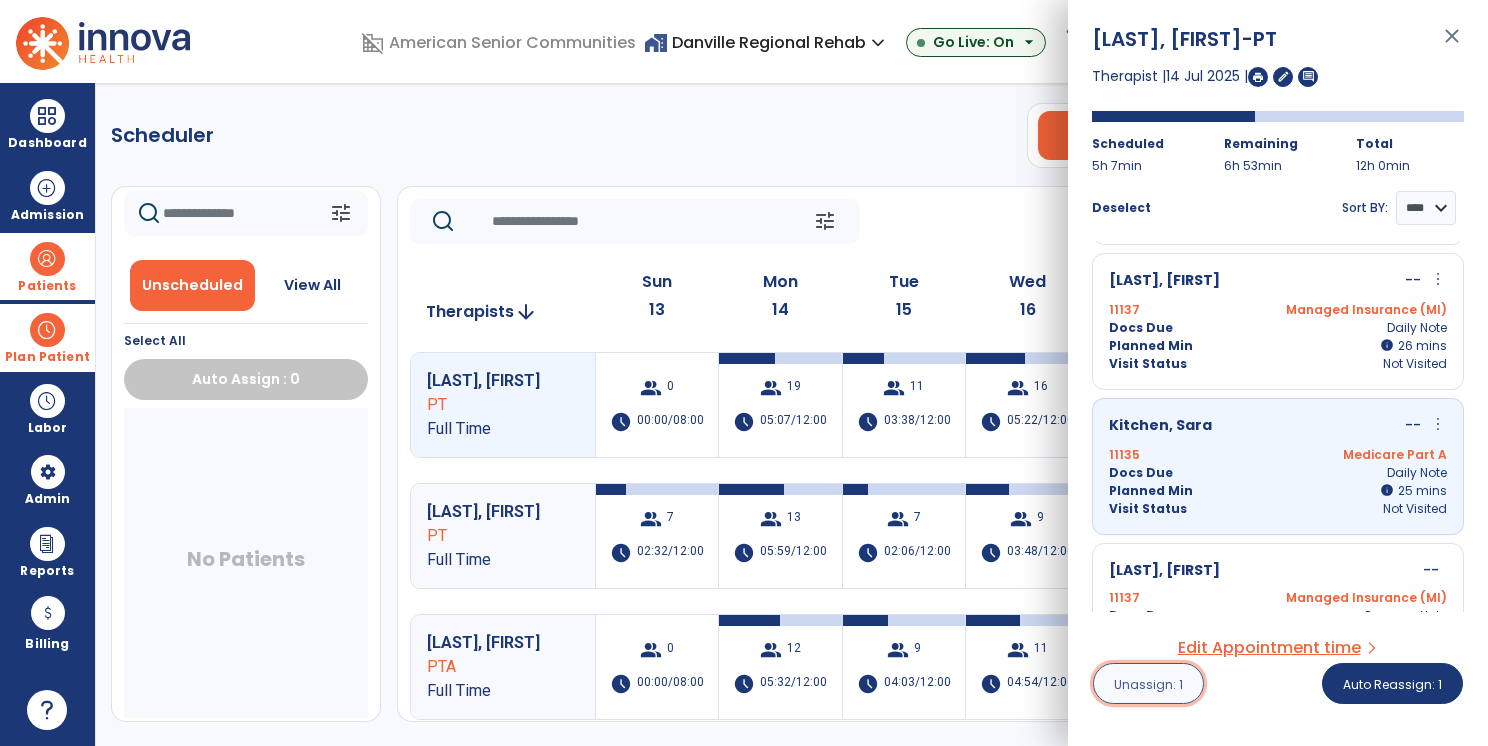 click on "Unassign: 1" at bounding box center [1148, 684] 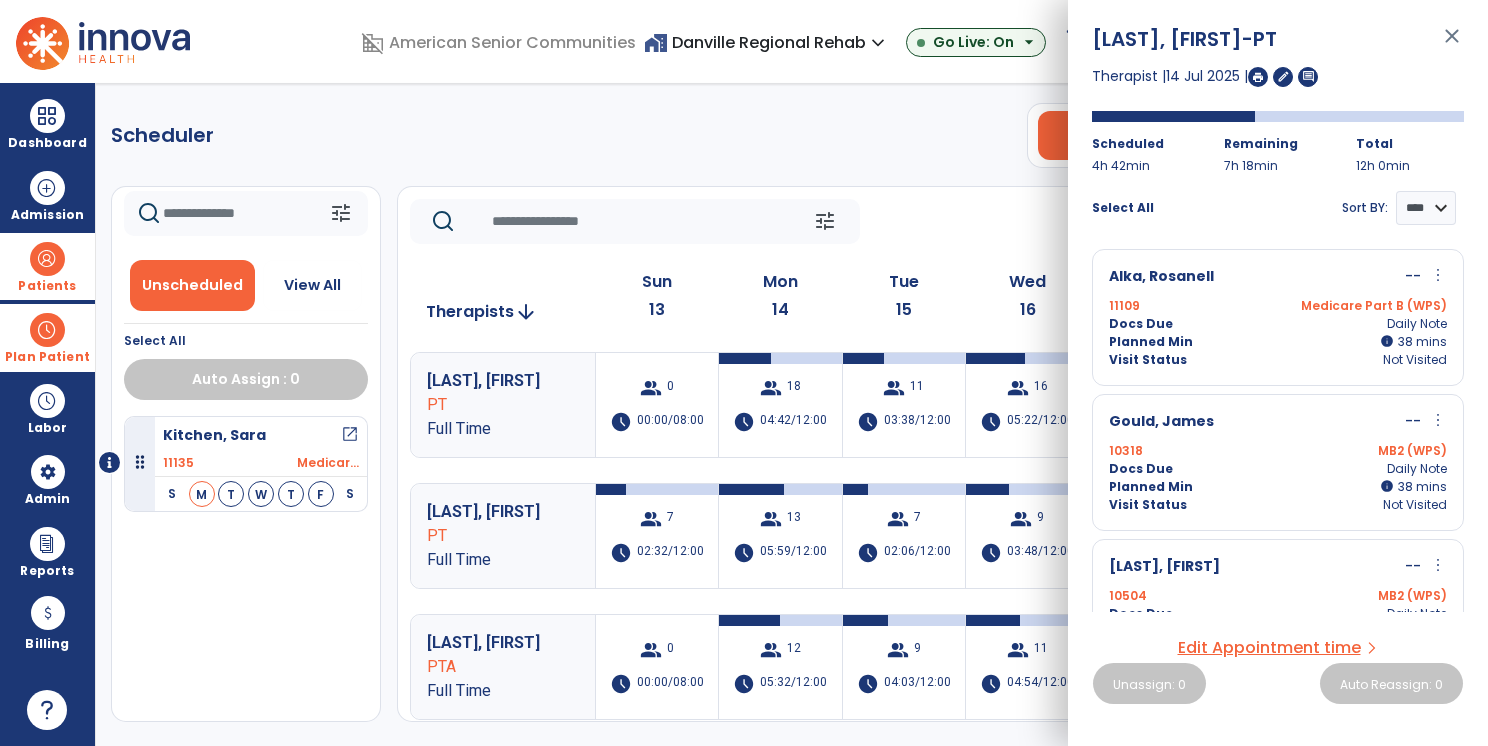 click on "close" at bounding box center (1452, 45) 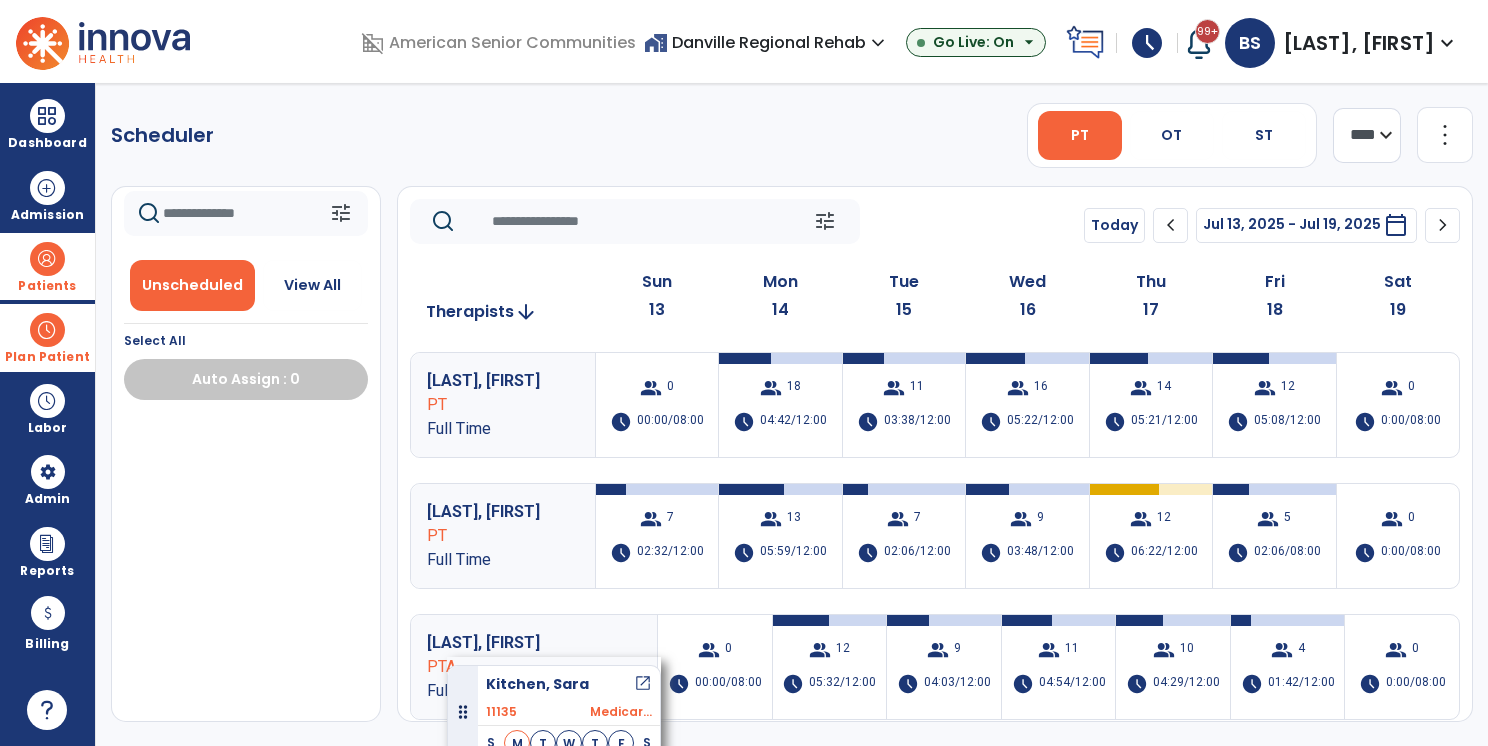 drag, startPoint x: 279, startPoint y: 450, endPoint x: 447, endPoint y: 657, distance: 266.59518 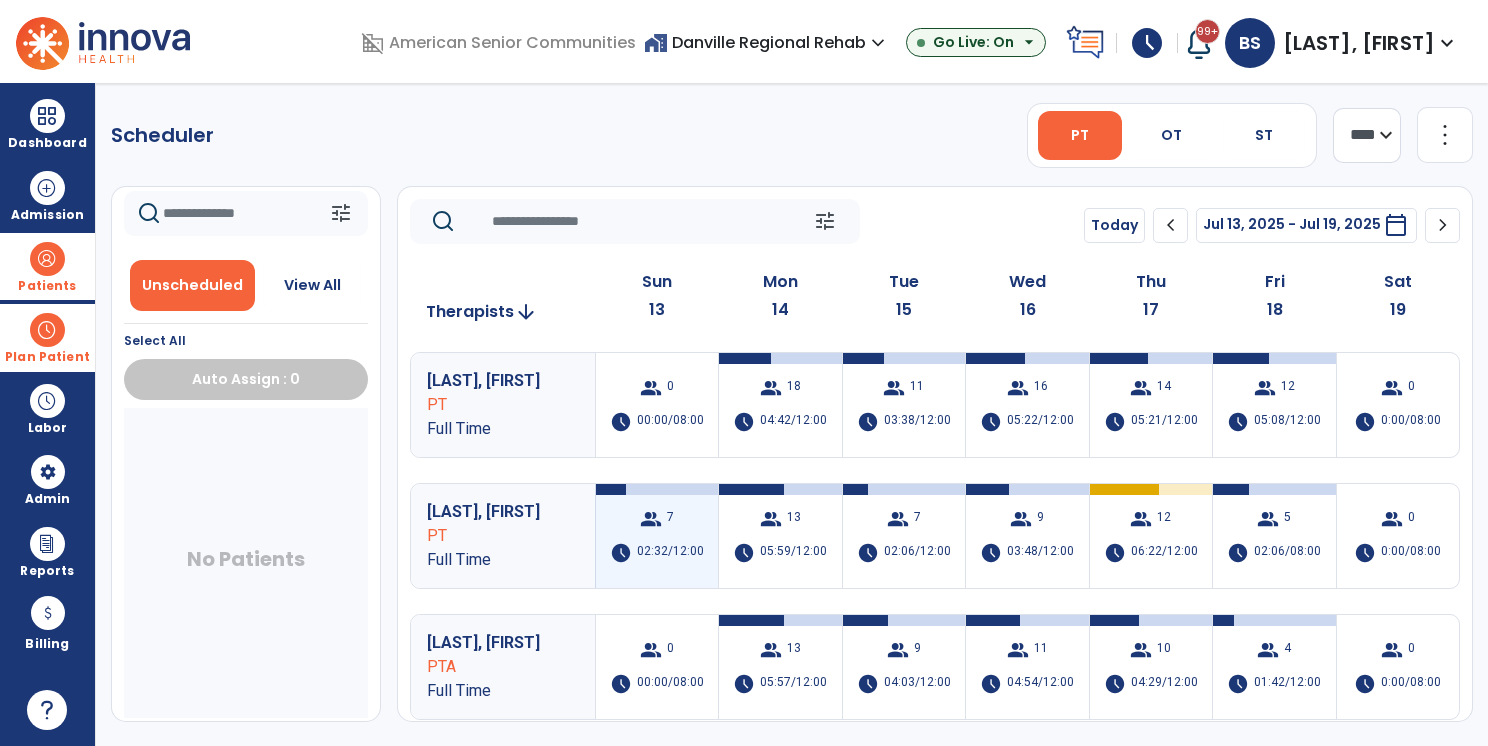 scroll, scrollTop: 100, scrollLeft: 0, axis: vertical 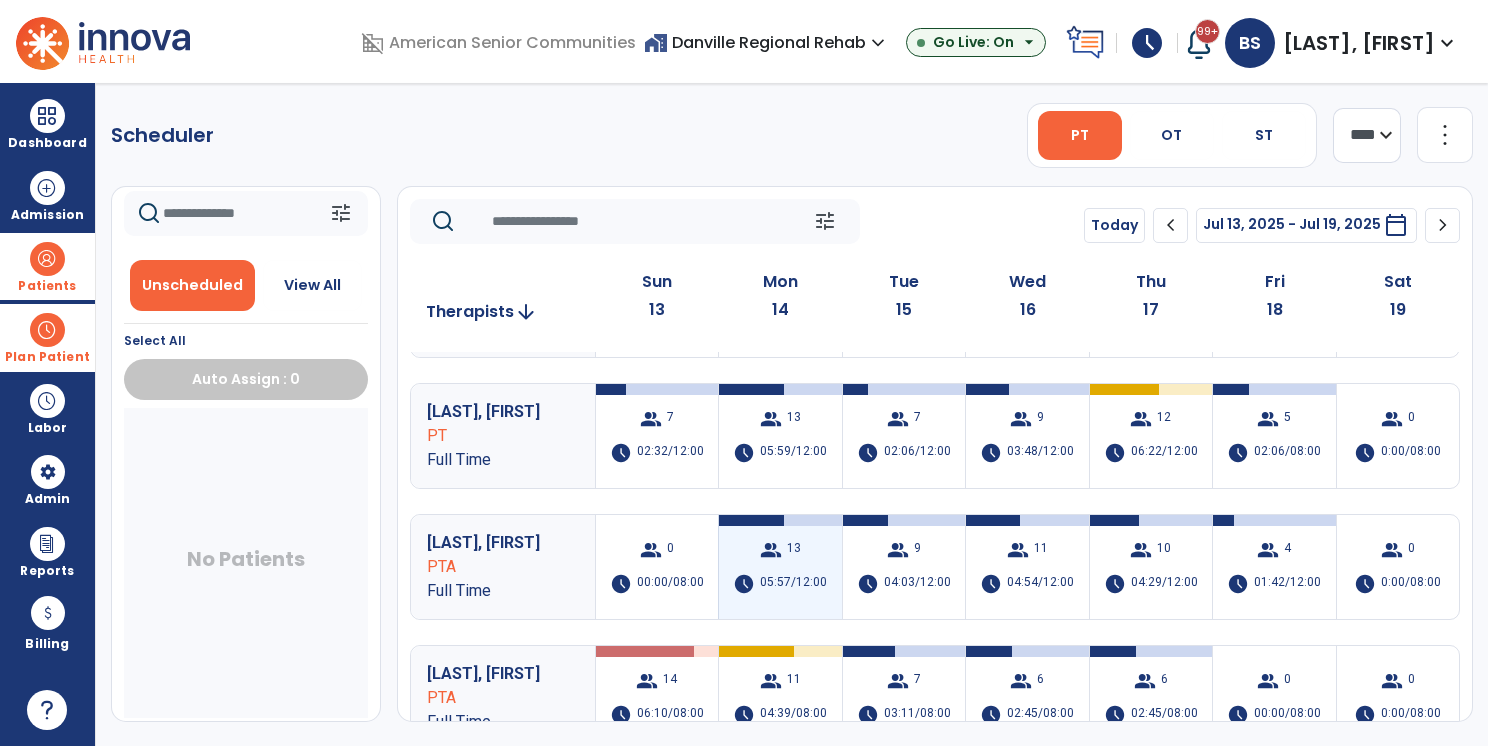 click on "group  13  schedule  05:57/12:00" at bounding box center (780, 567) 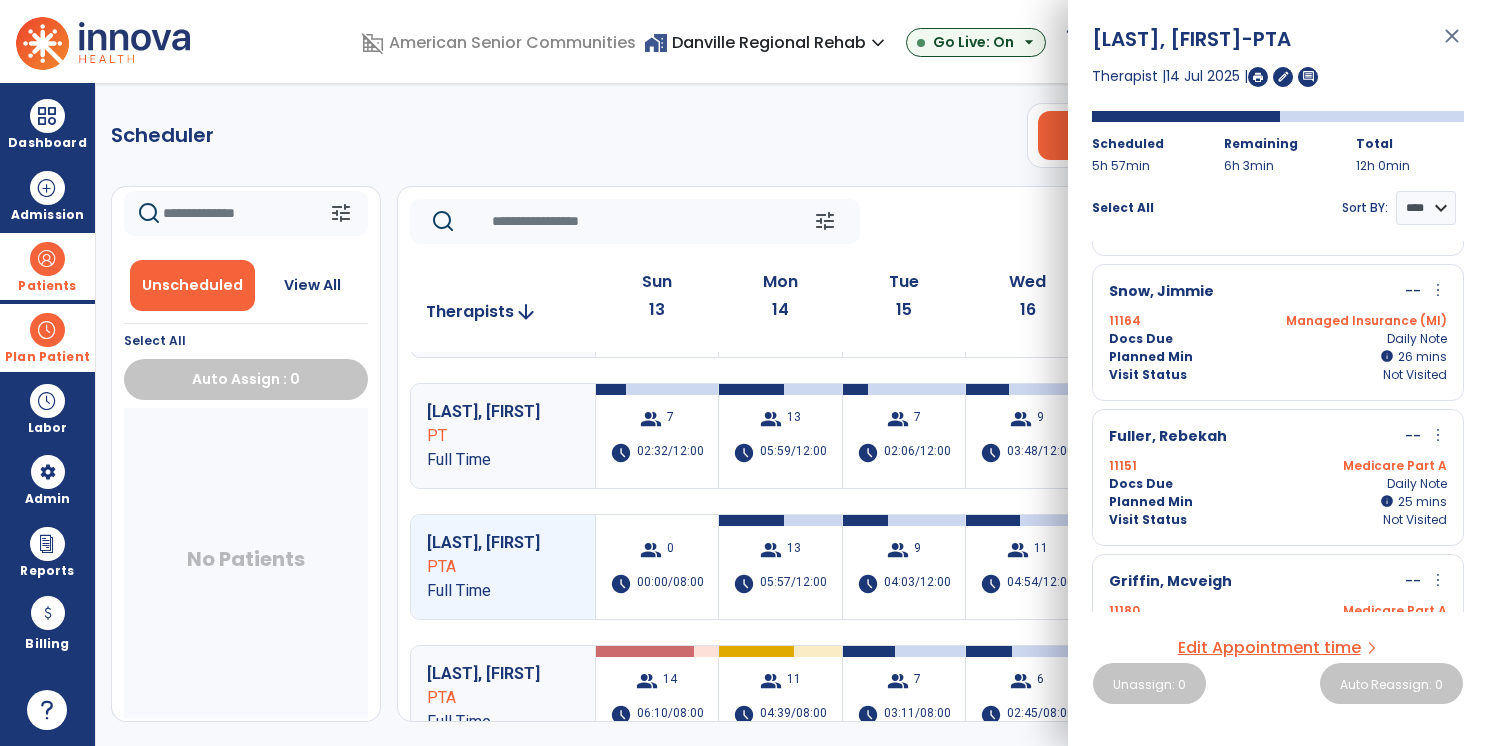 scroll, scrollTop: 1200, scrollLeft: 0, axis: vertical 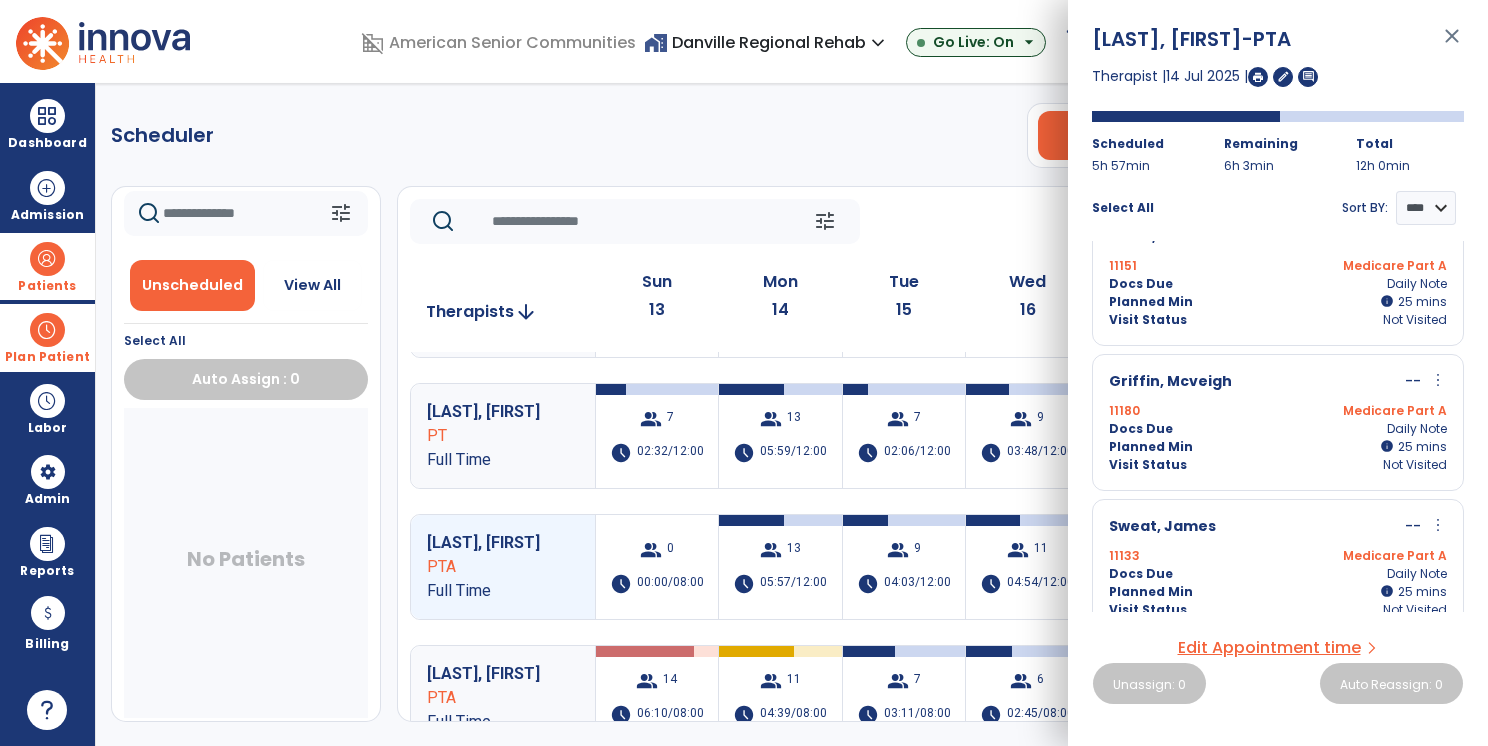 click on "Docs Due Daily Note" at bounding box center [1278, 429] 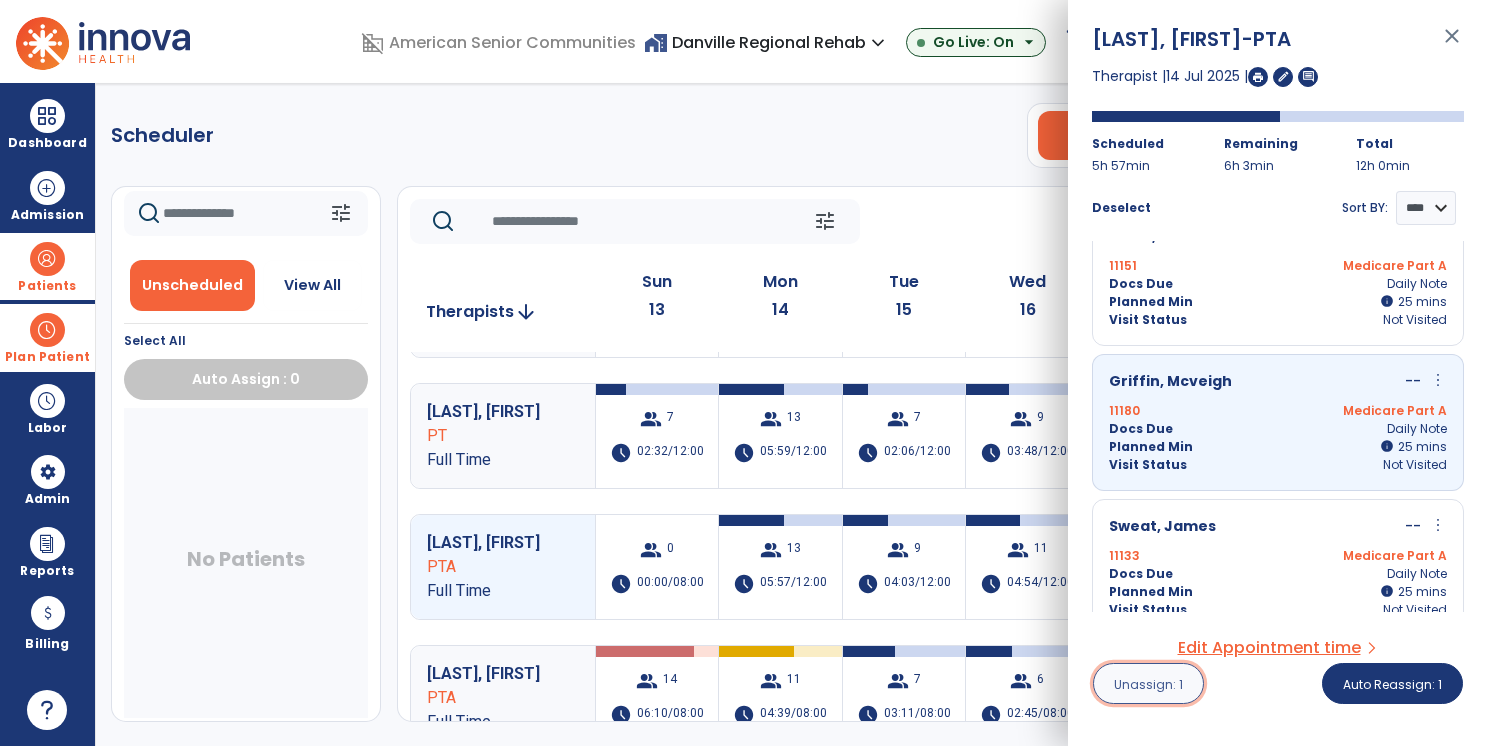 click on "Unassign: 1" at bounding box center (1148, 684) 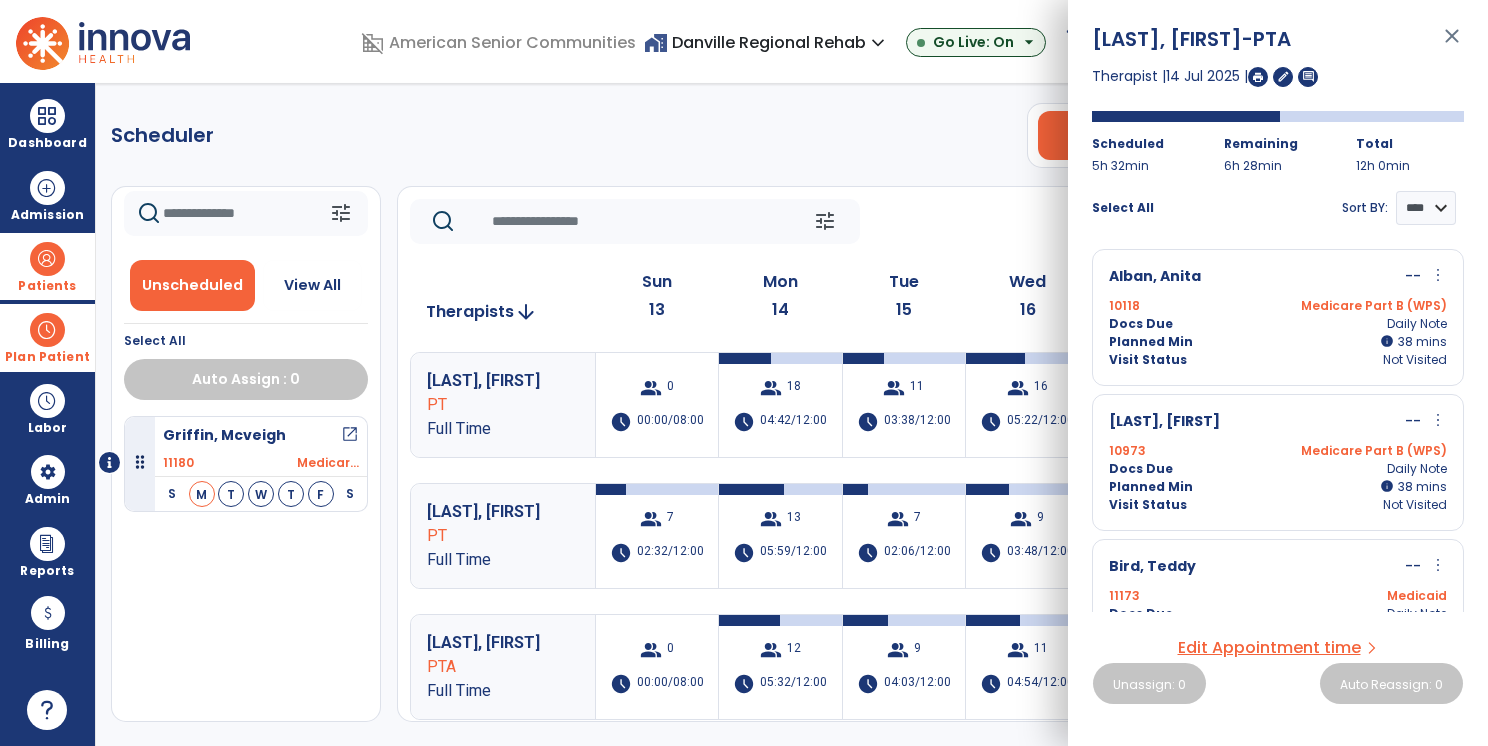 click on "close" at bounding box center (1452, 45) 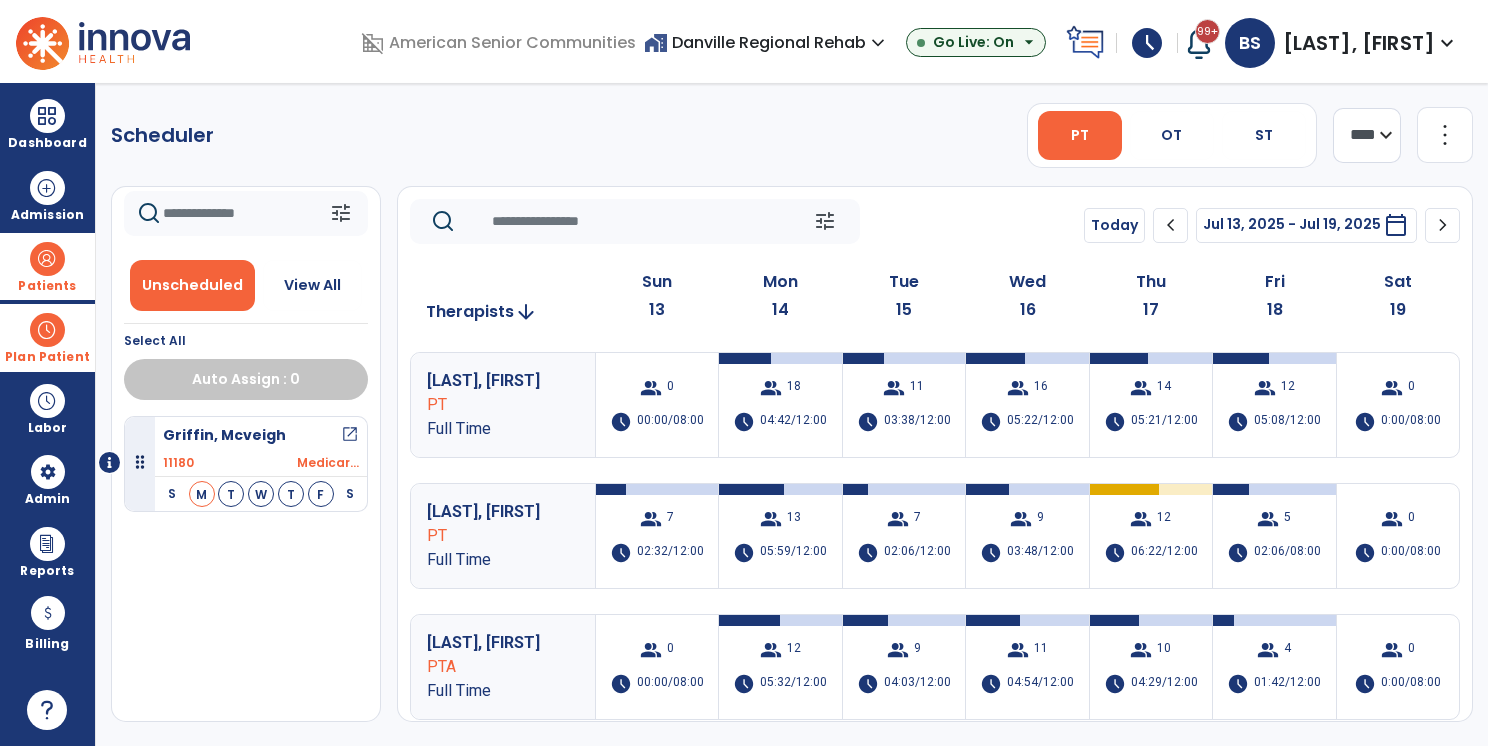 scroll, scrollTop: 100, scrollLeft: 0, axis: vertical 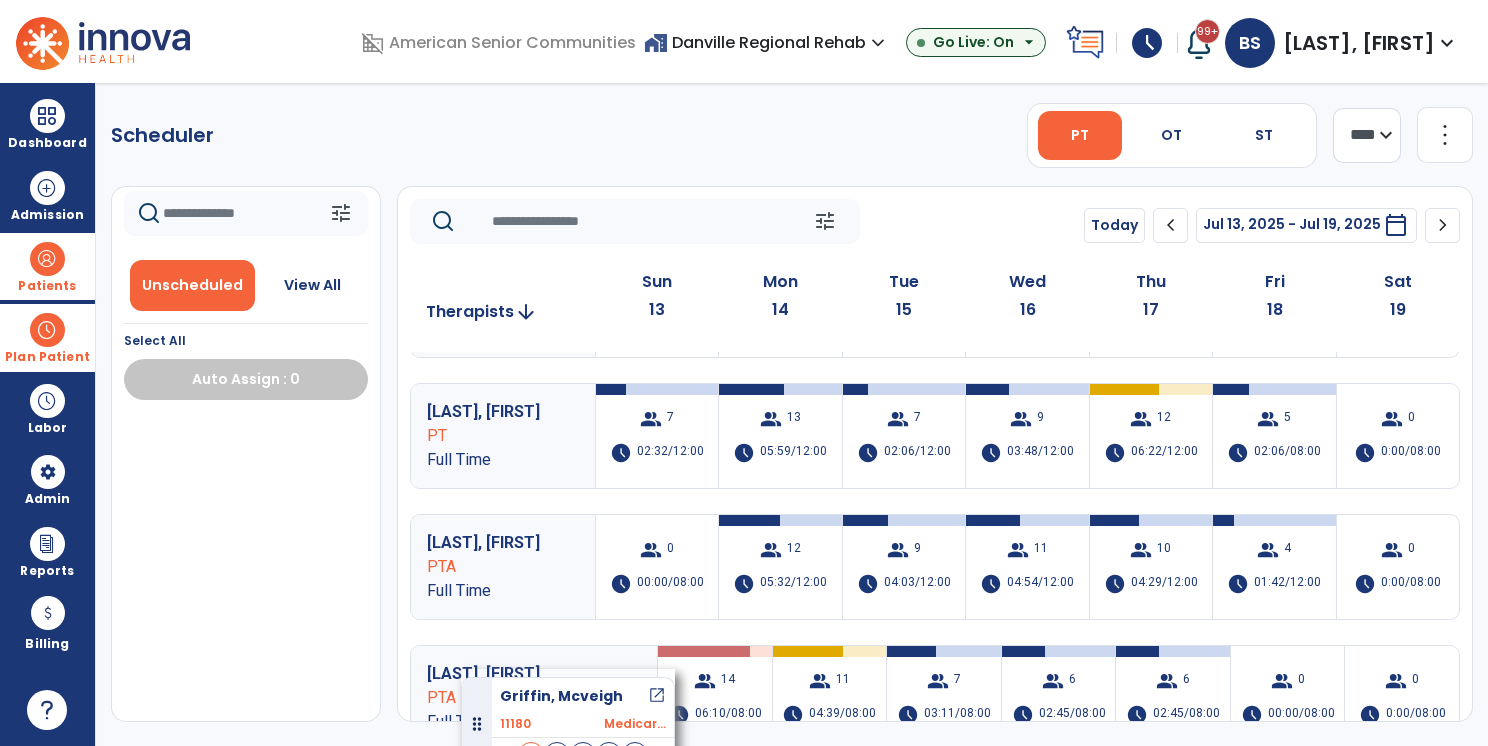 drag, startPoint x: 289, startPoint y: 447, endPoint x: 462, endPoint y: 669, distance: 281.44803 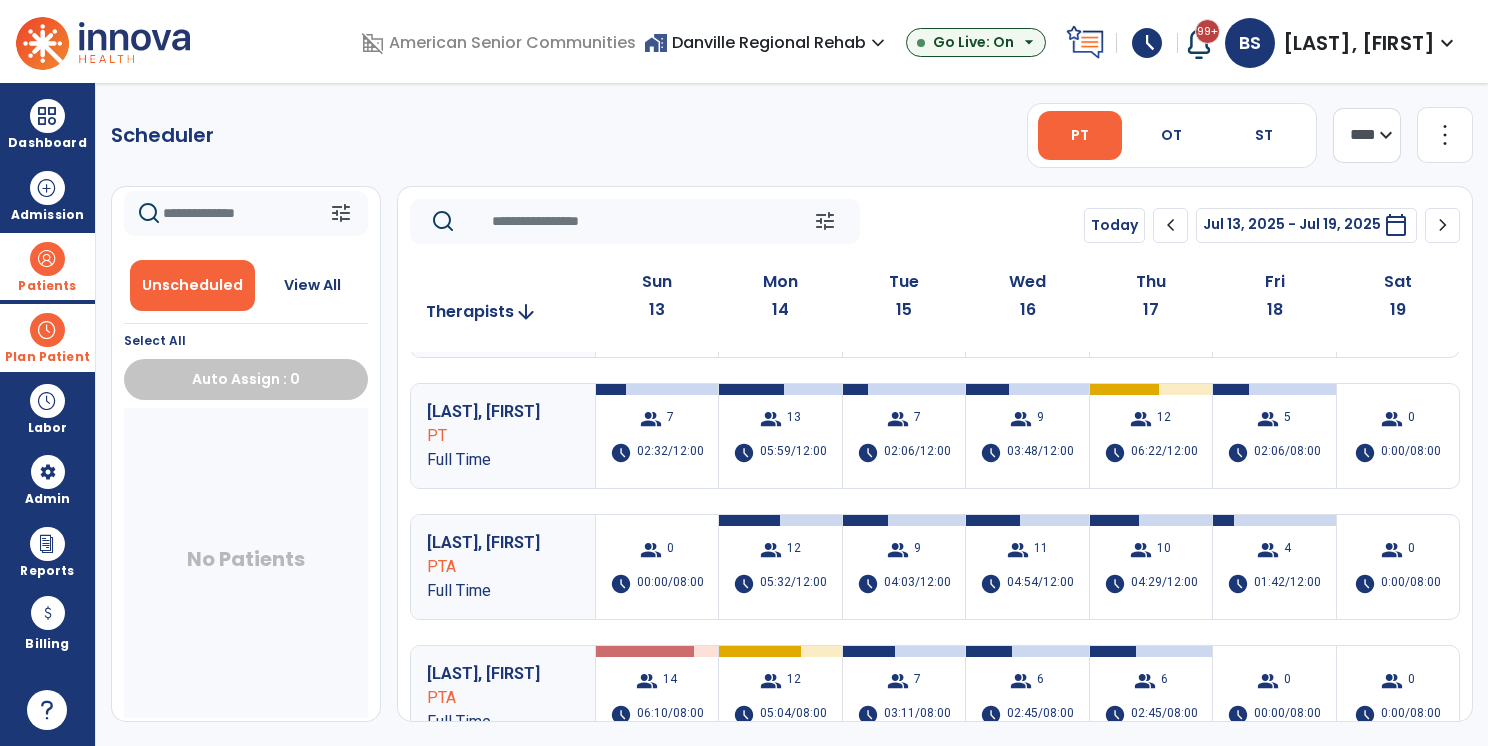 click on "Scheduler   PT   OT   ST  **** *** more_vert  Manage Labor   View All Therapists   Print" 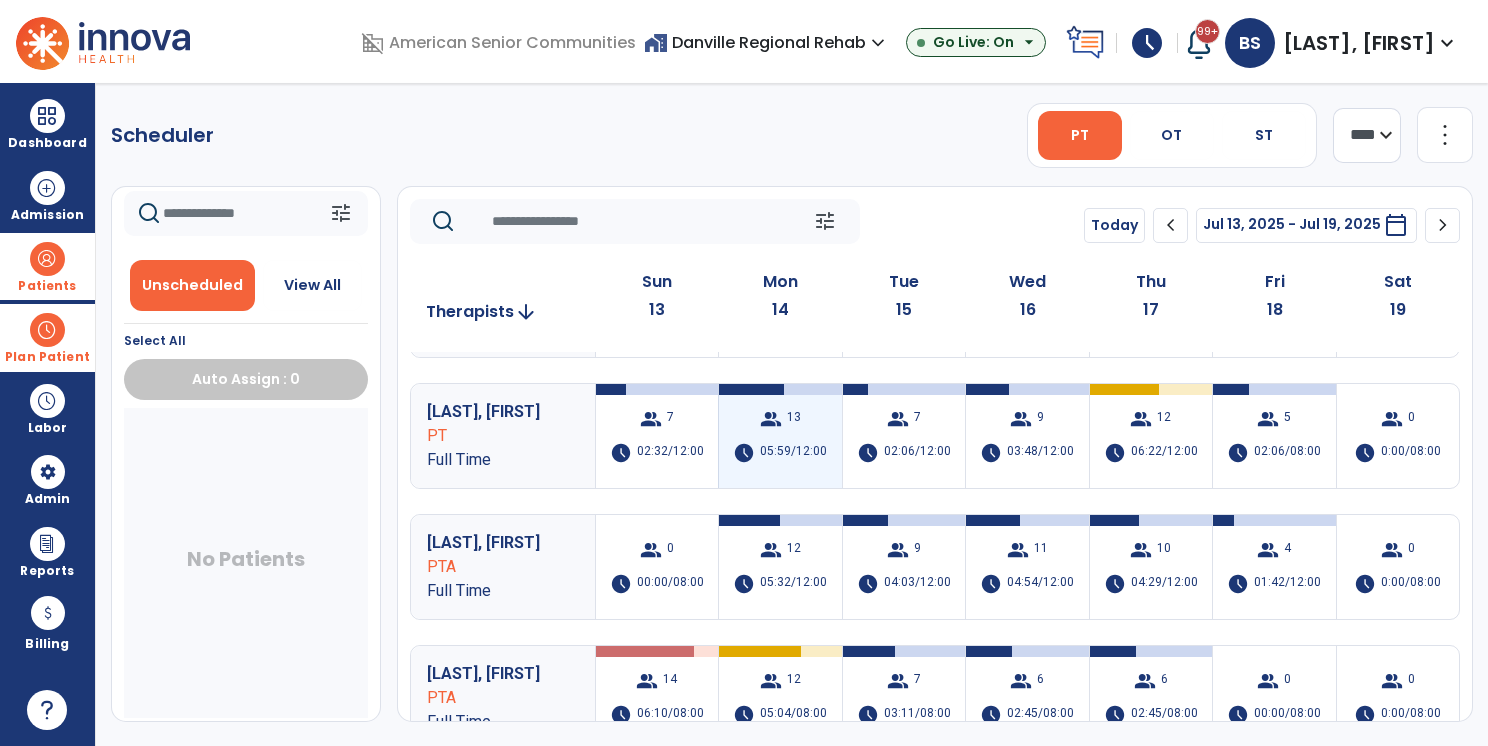 click on "05:59/12:00" at bounding box center (793, 453) 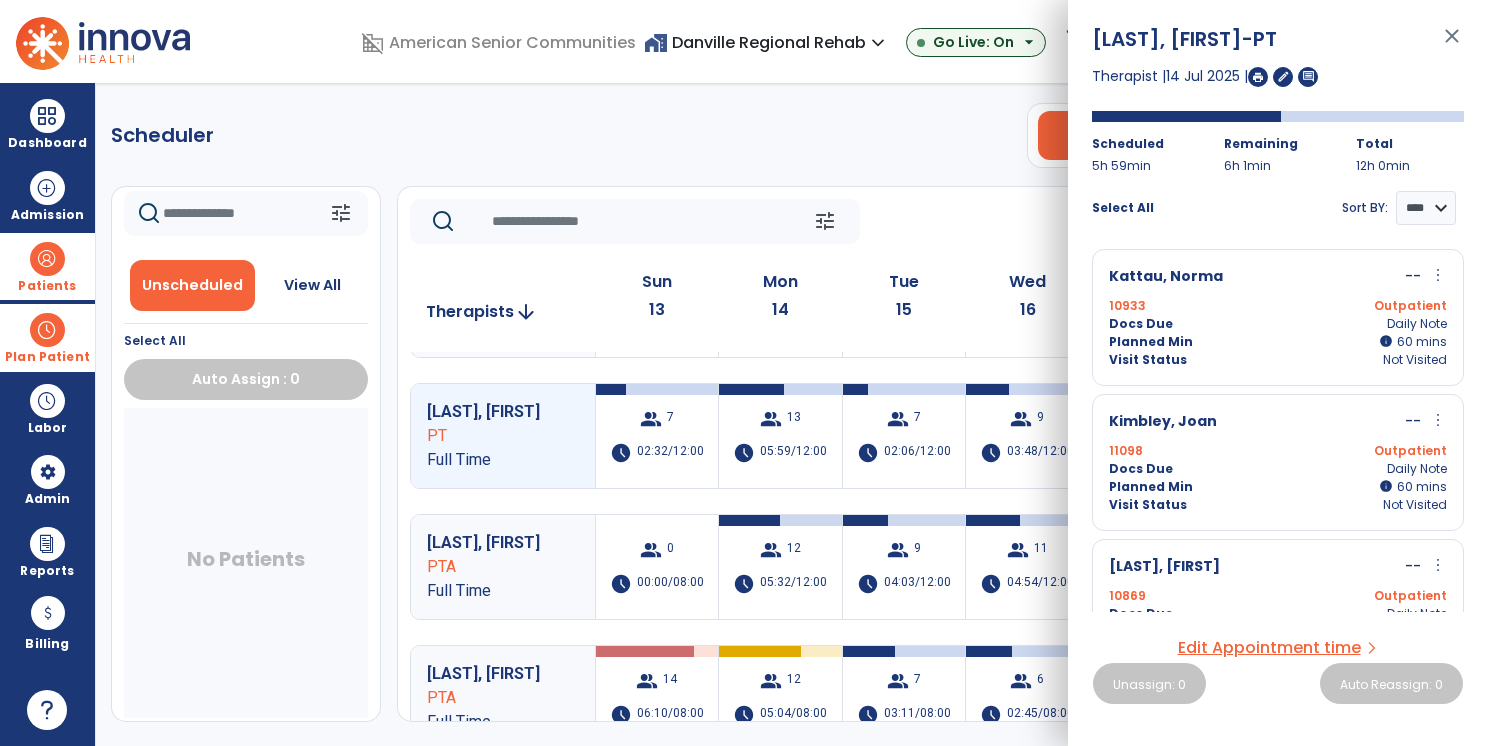 click on "Scheduler   PT   OT   ST  **** *** more_vert  Manage Labor   View All Therapists   Print" 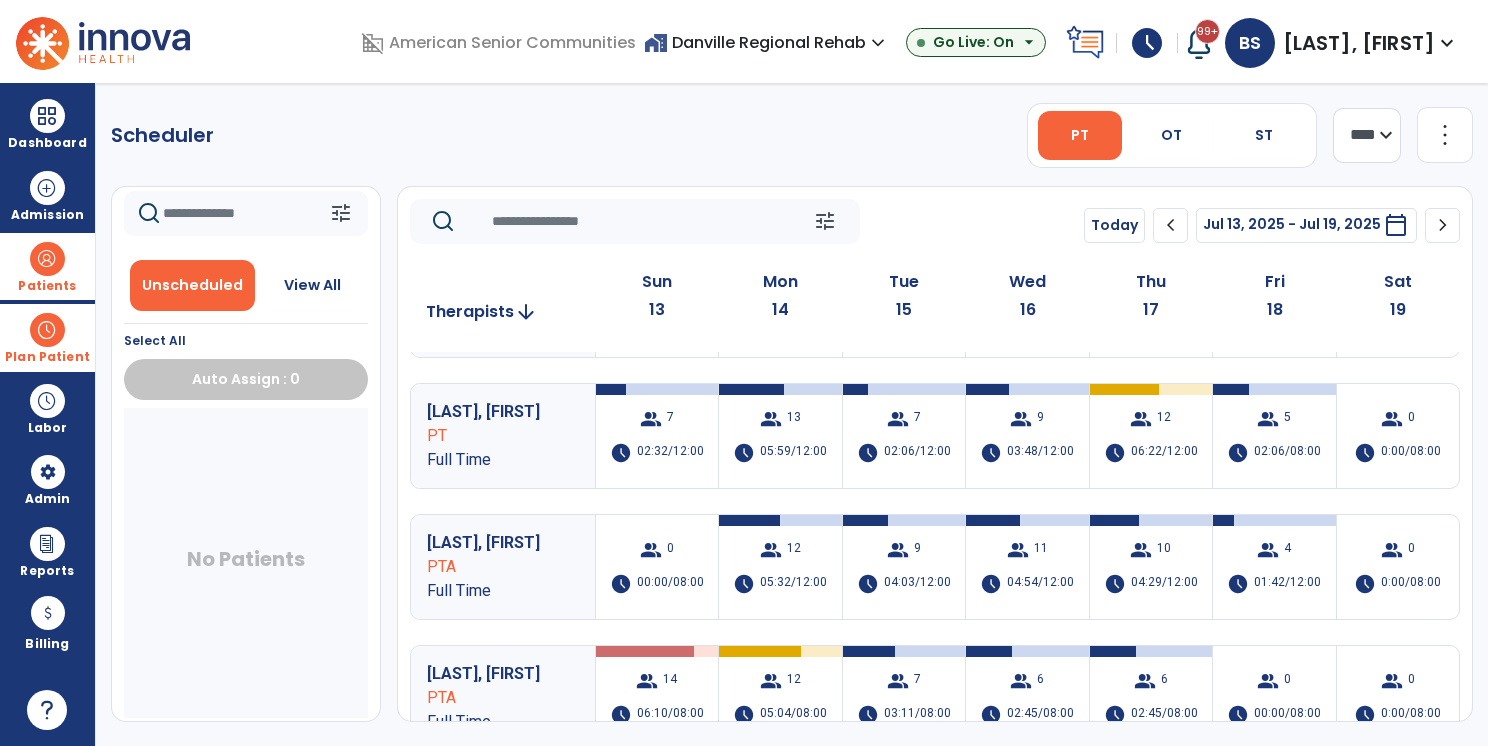 click on "Patients" at bounding box center (47, 266) 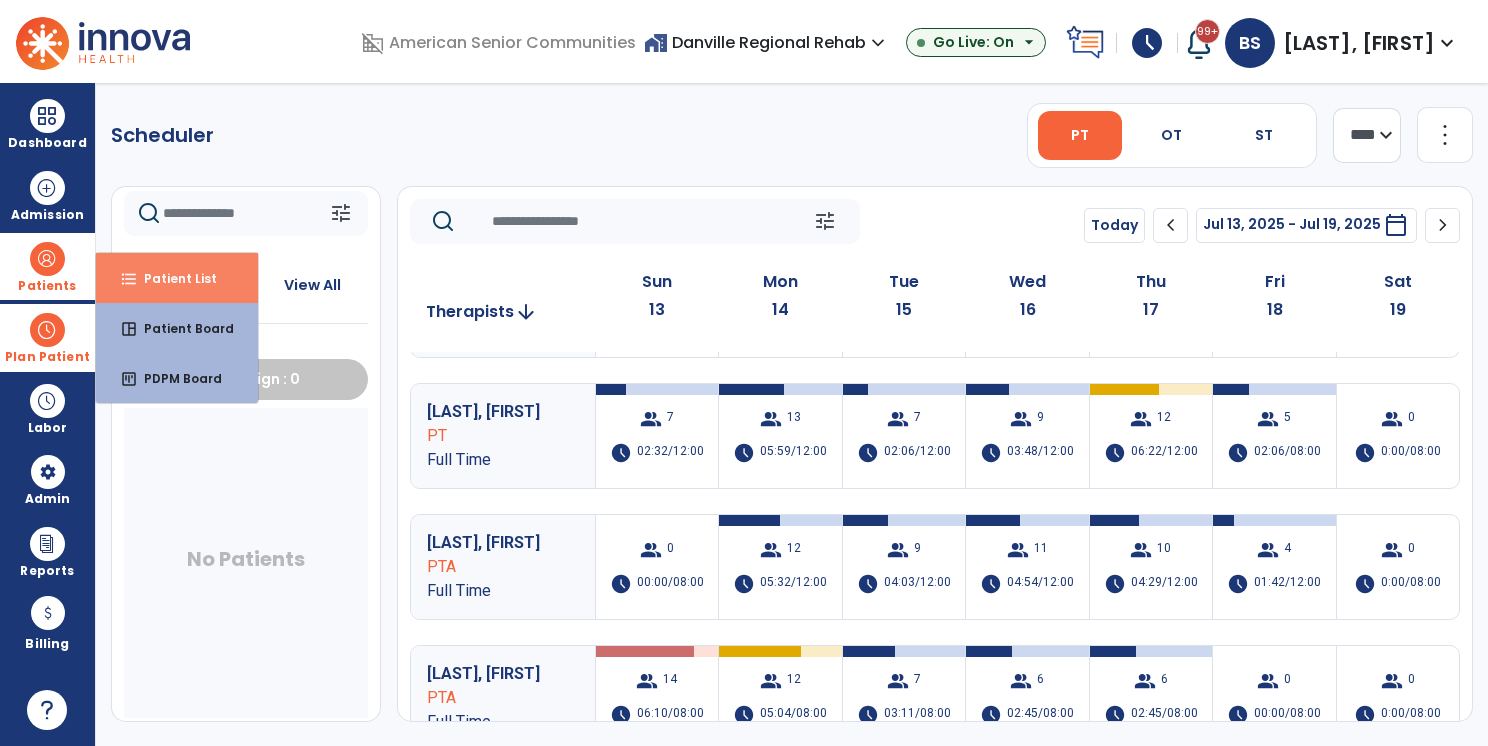 click on "format_list_bulleted  Patient List" at bounding box center [177, 278] 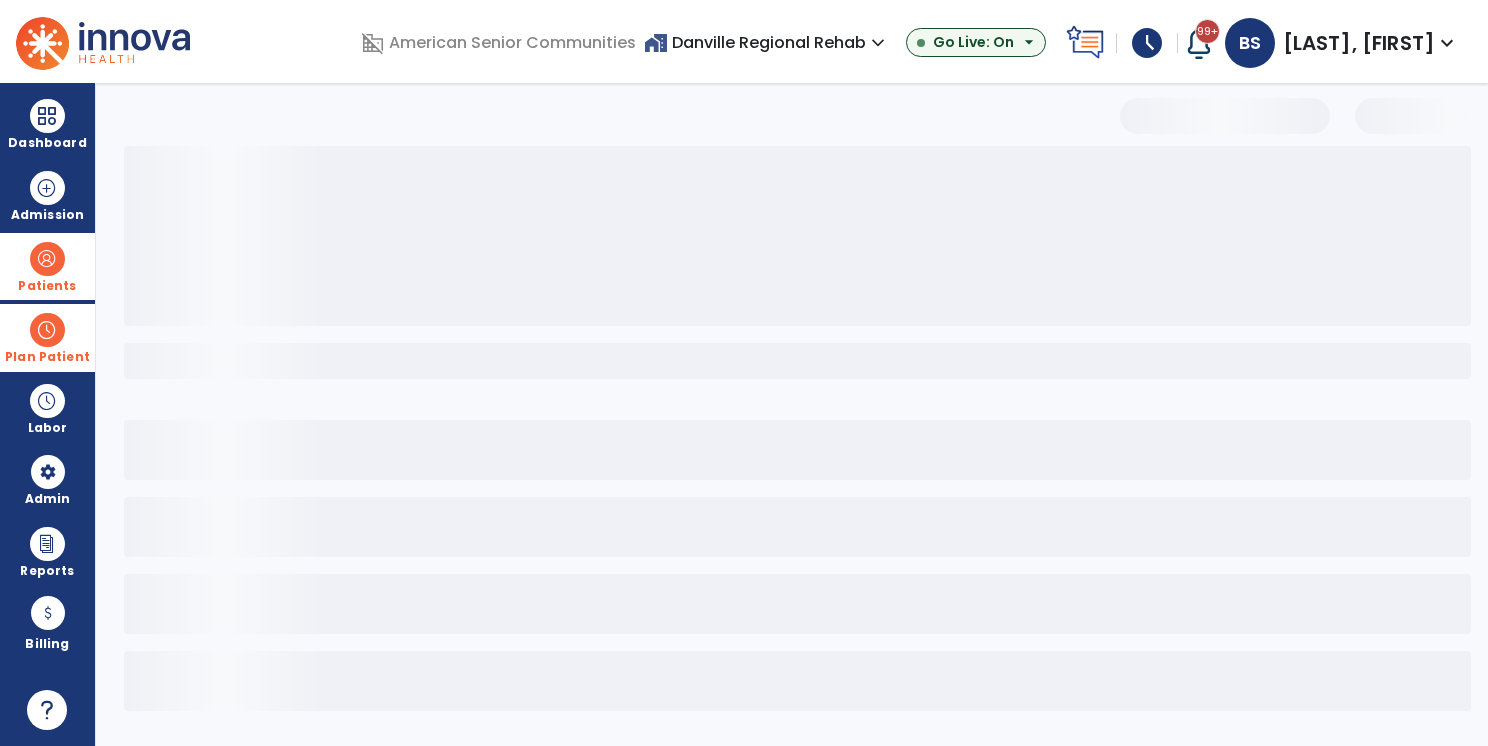 select on "***" 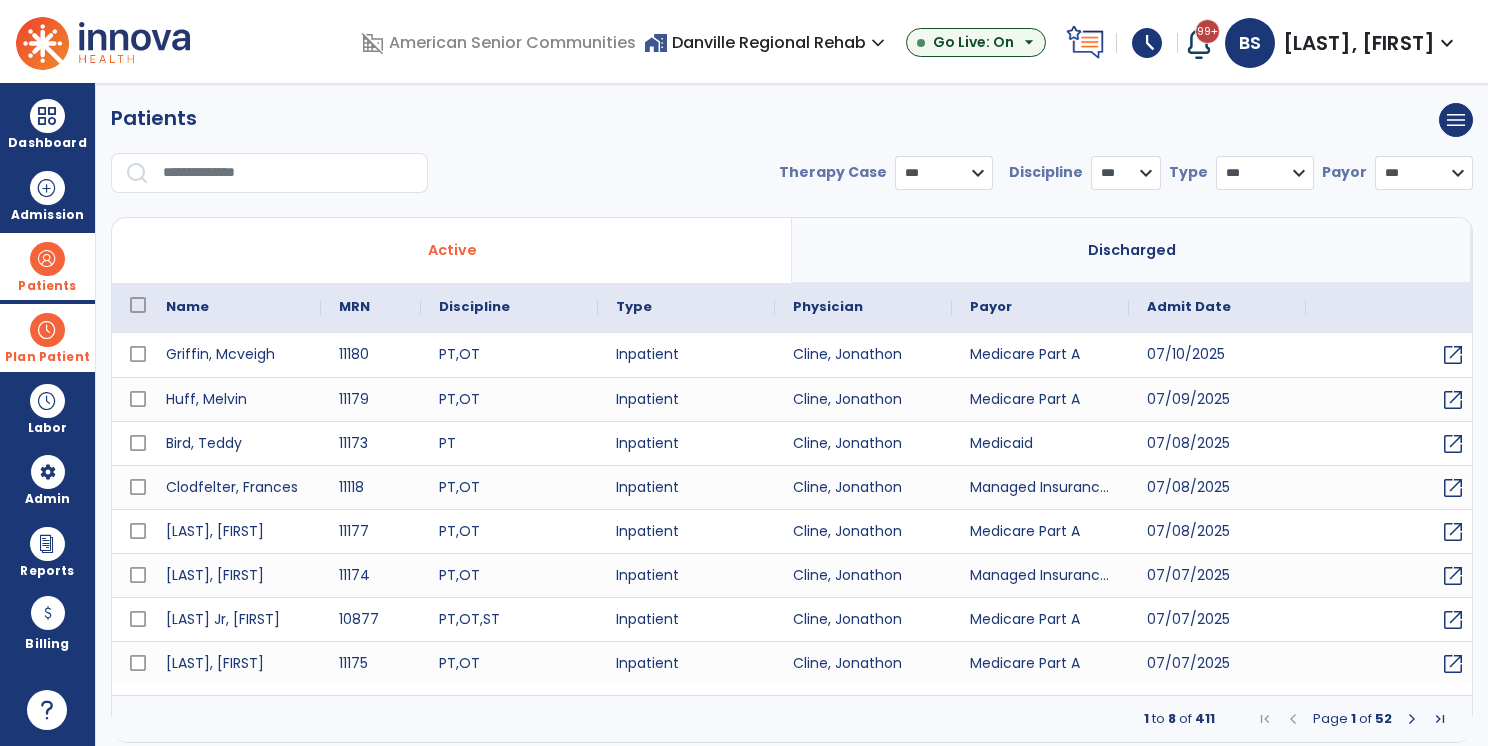 click at bounding box center (47, 330) 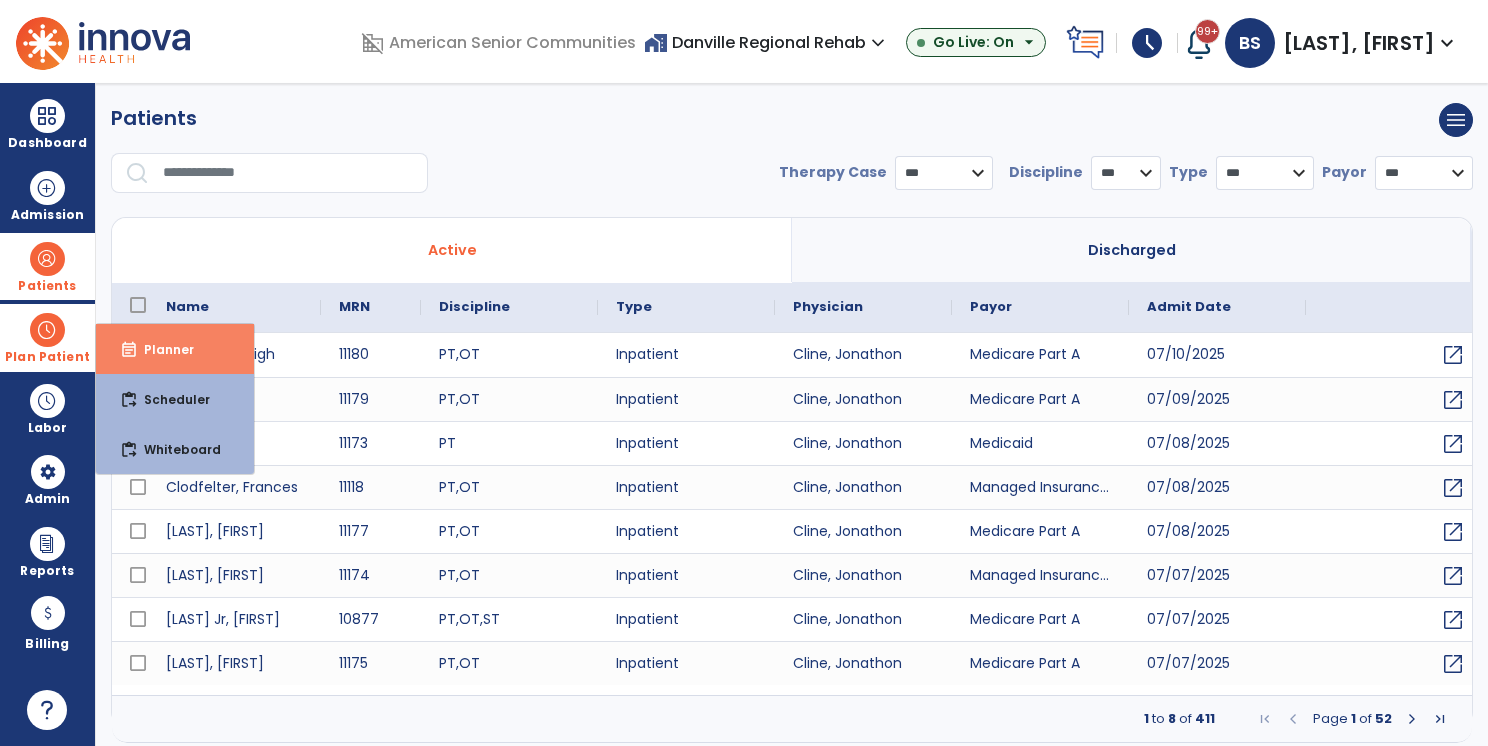 click on "event_note  Planner" at bounding box center (175, 349) 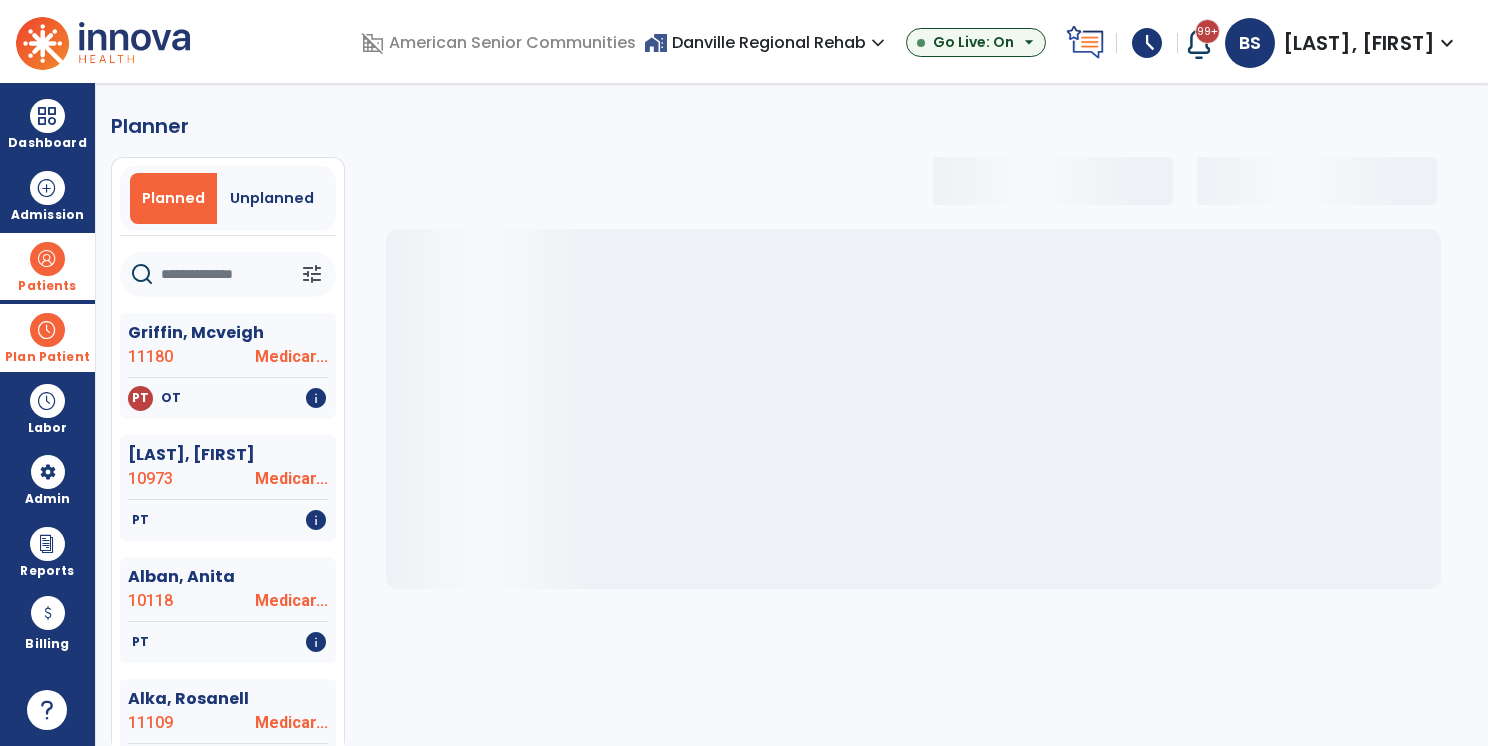 select on "***" 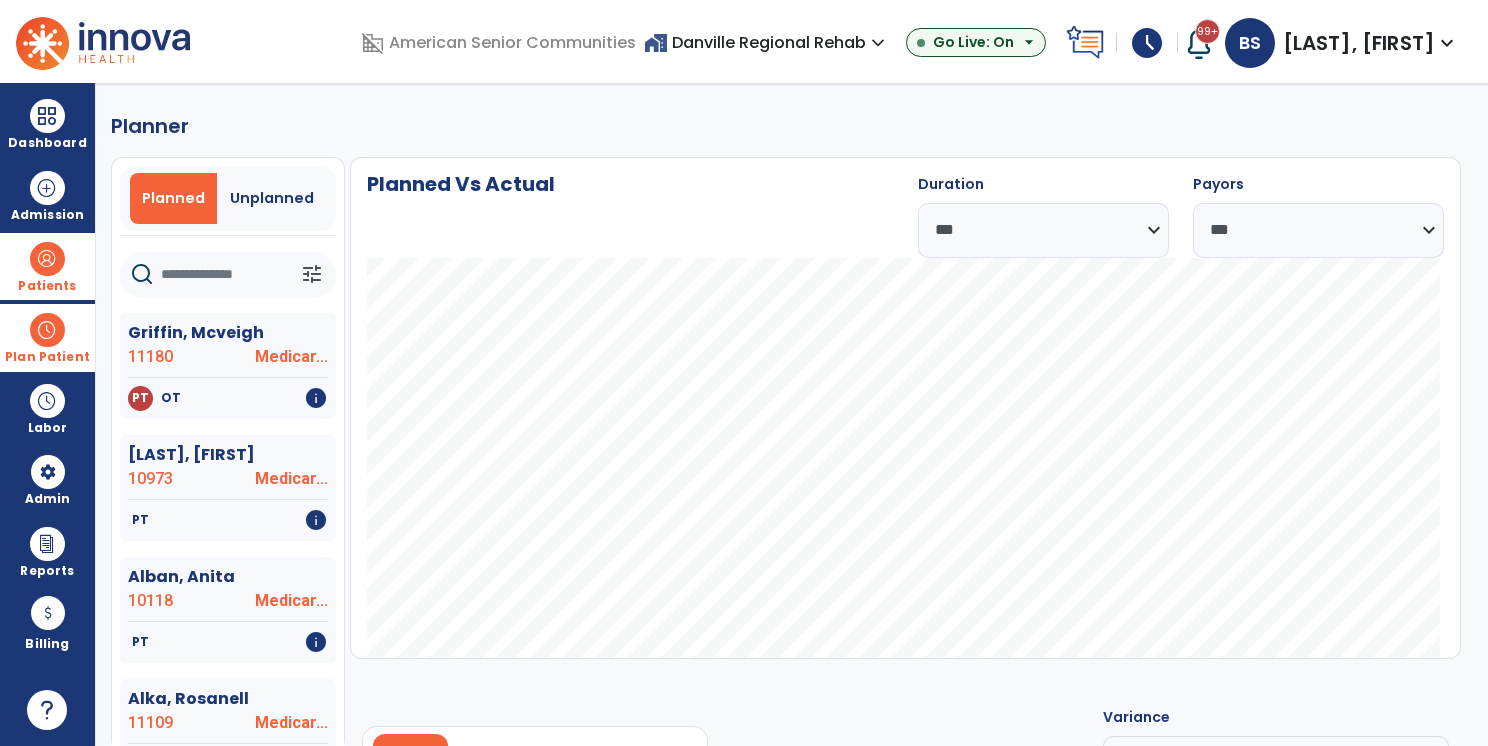 click on "Plan Patient" at bounding box center [47, 357] 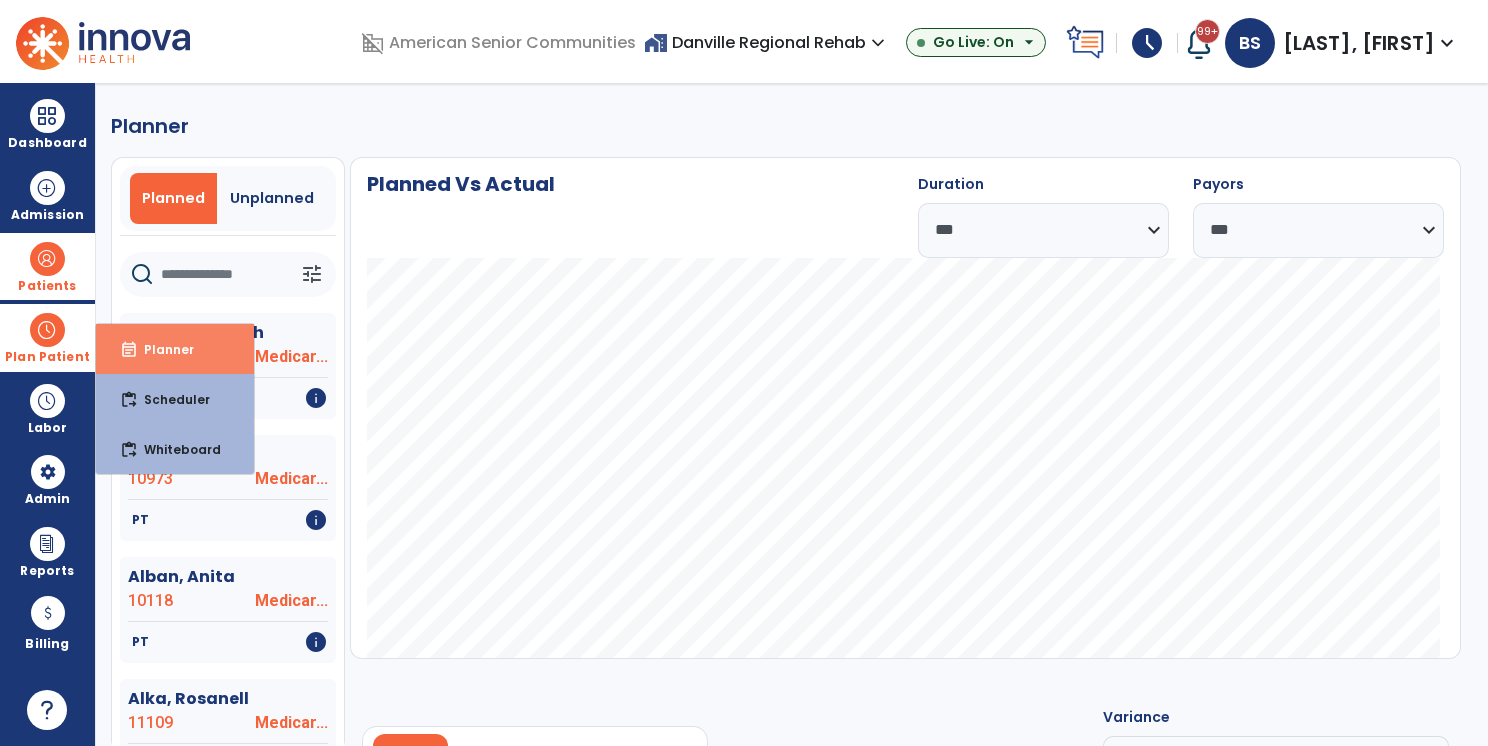 click on "event_note  Planner" at bounding box center (175, 349) 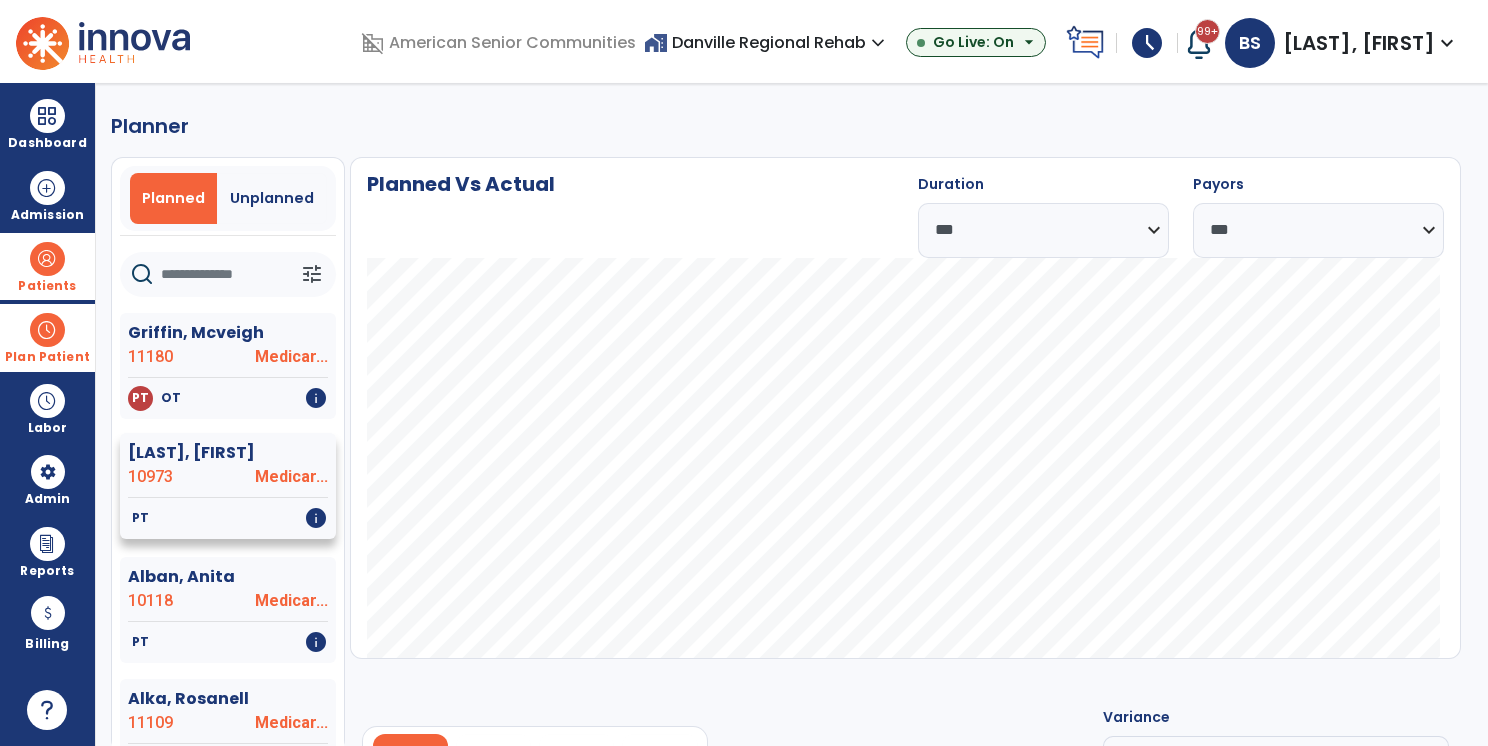 click on "10973" 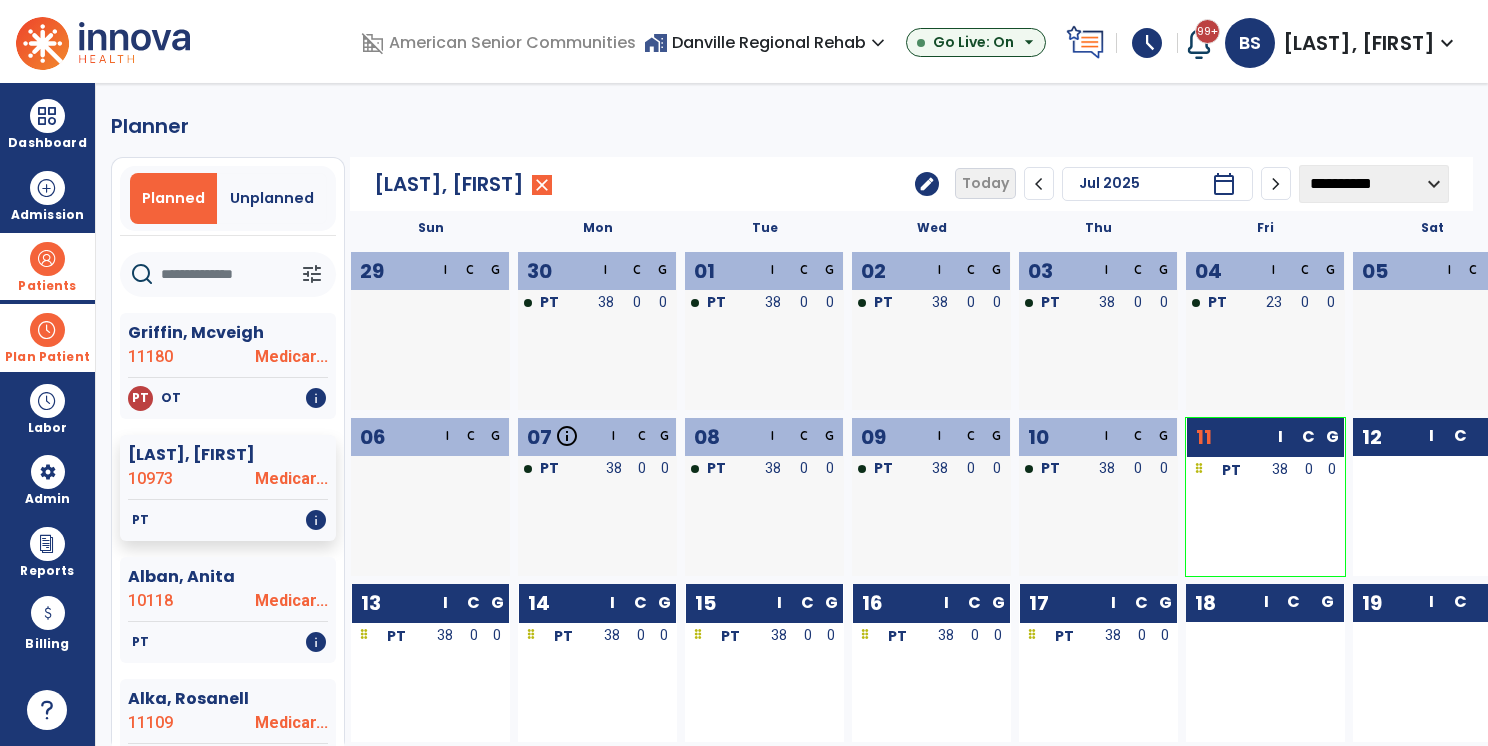click on "edit" 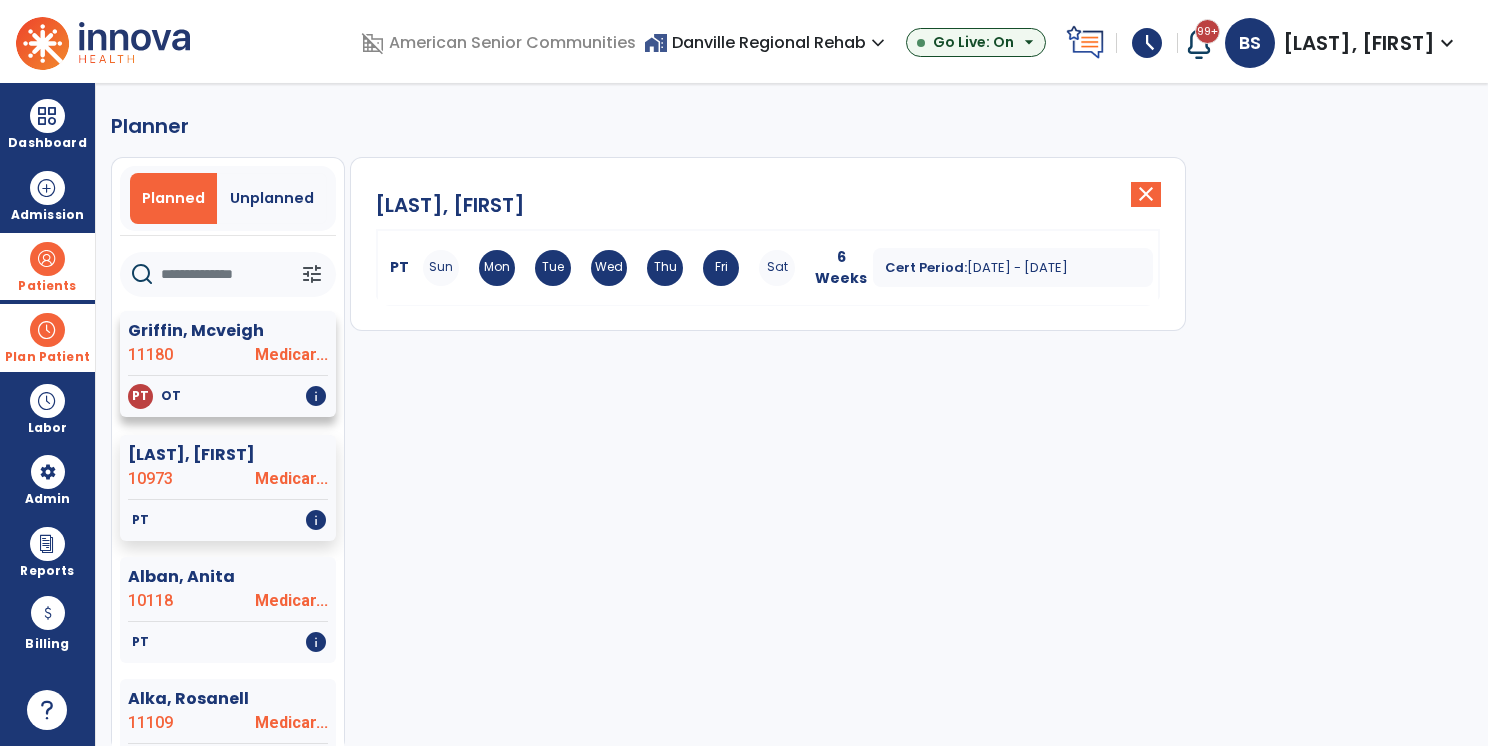 click on "Medicar..." 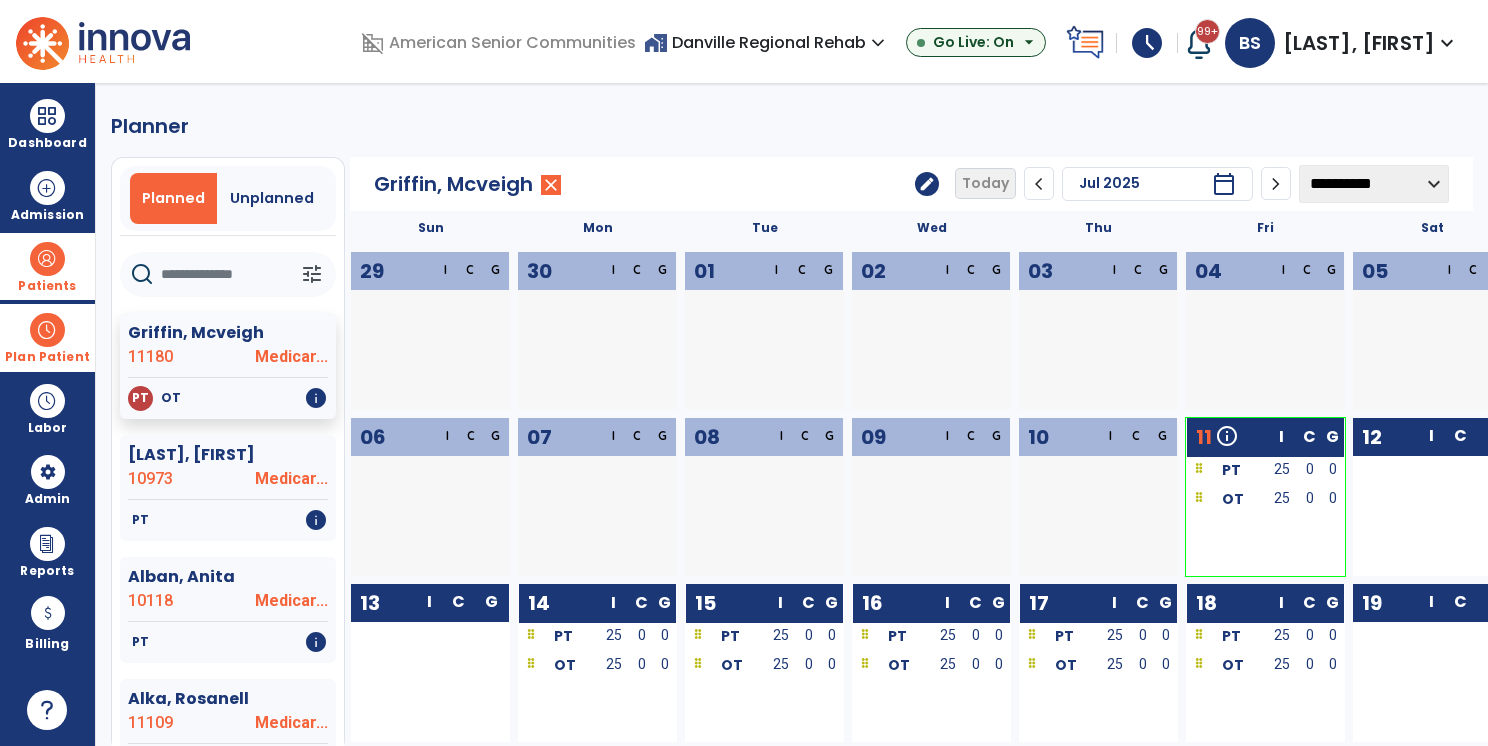 click on "edit" 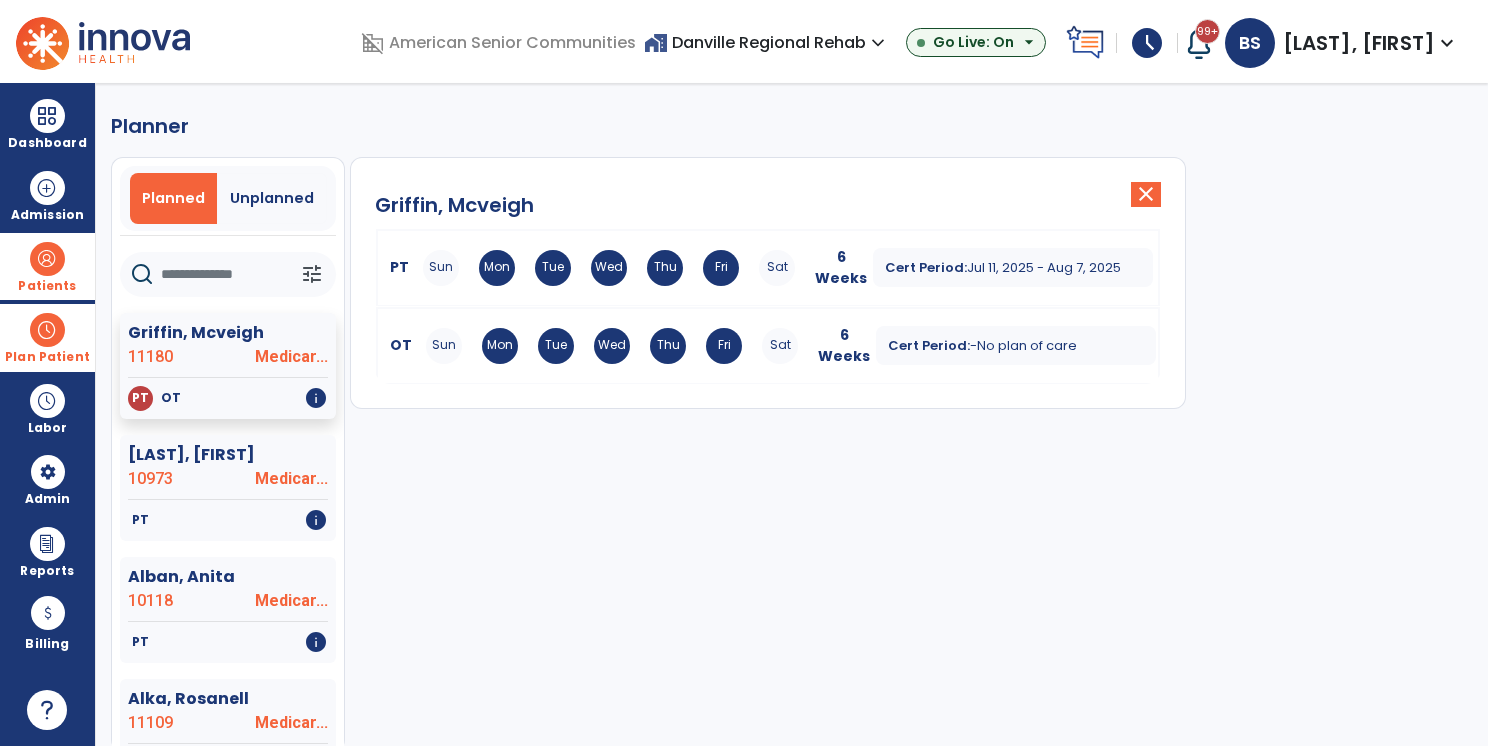 click on "Sat" at bounding box center [777, 268] 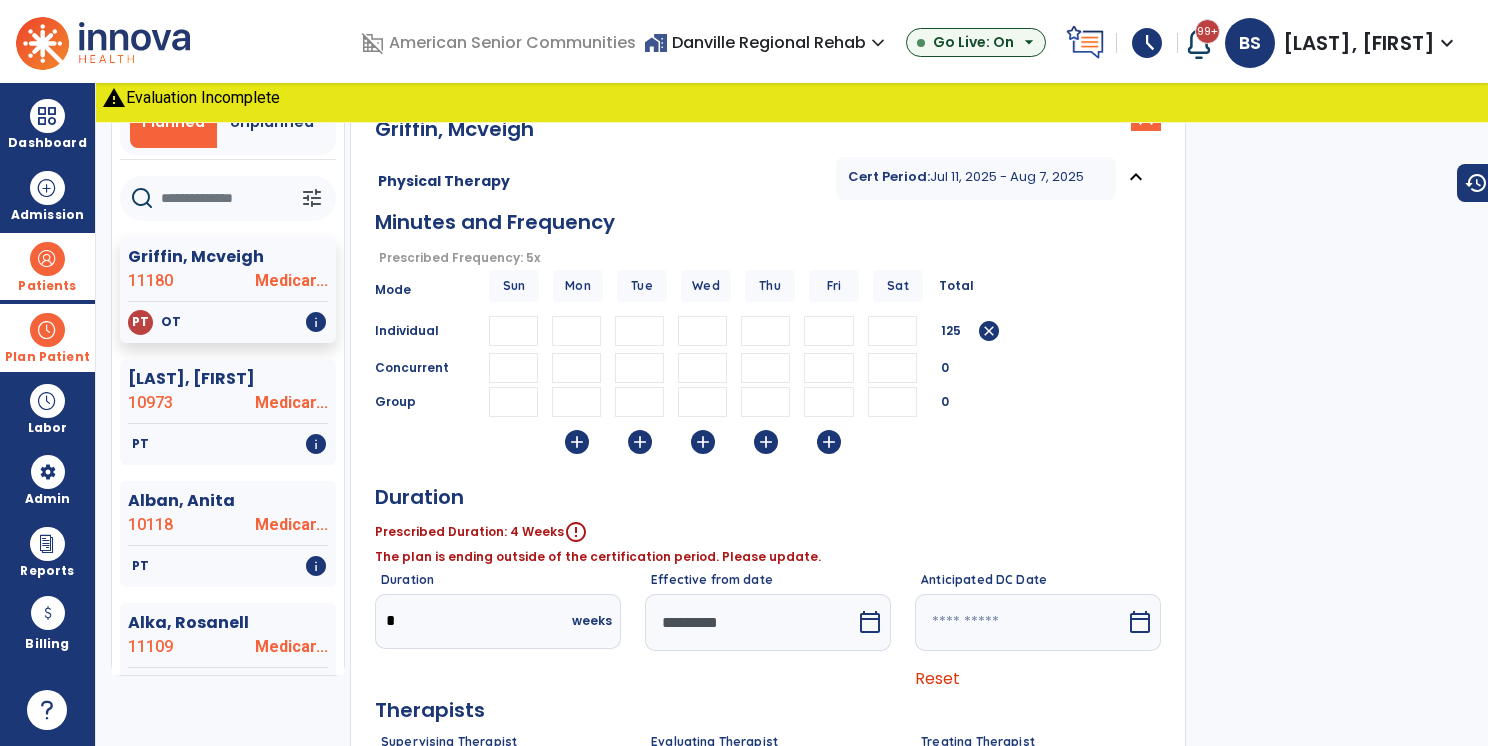 scroll, scrollTop: 132, scrollLeft: 0, axis: vertical 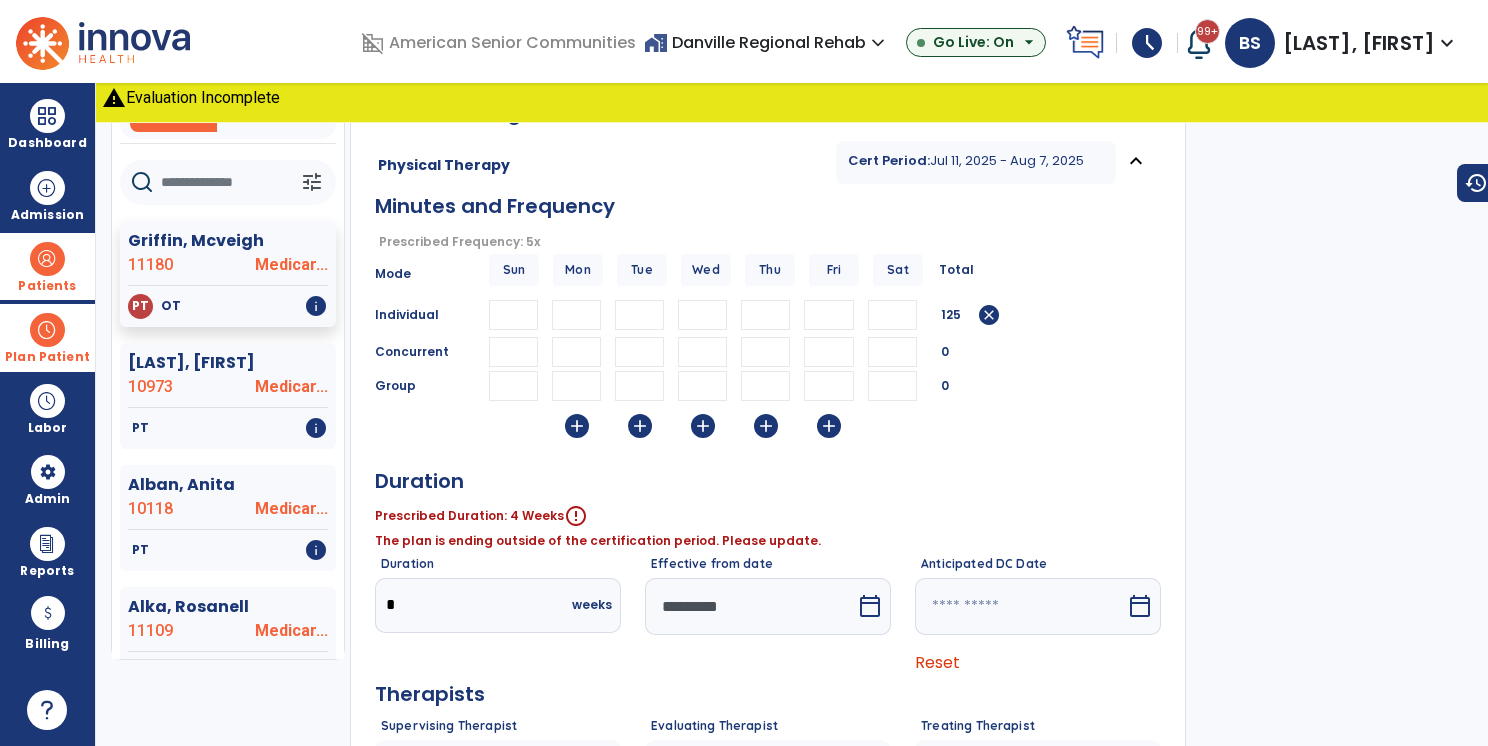 click on "*" at bounding box center (454, 605) 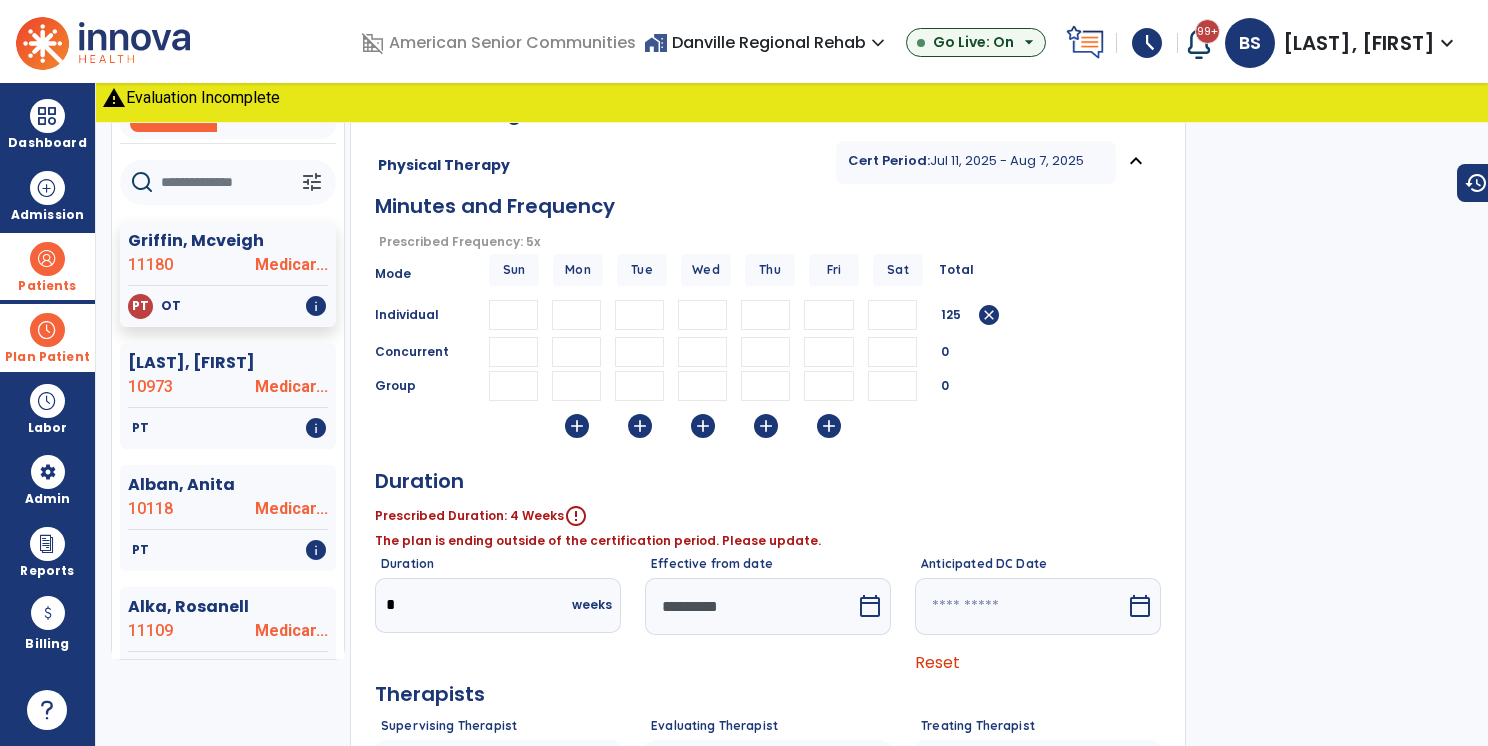 click on "*********" at bounding box center (750, 606) 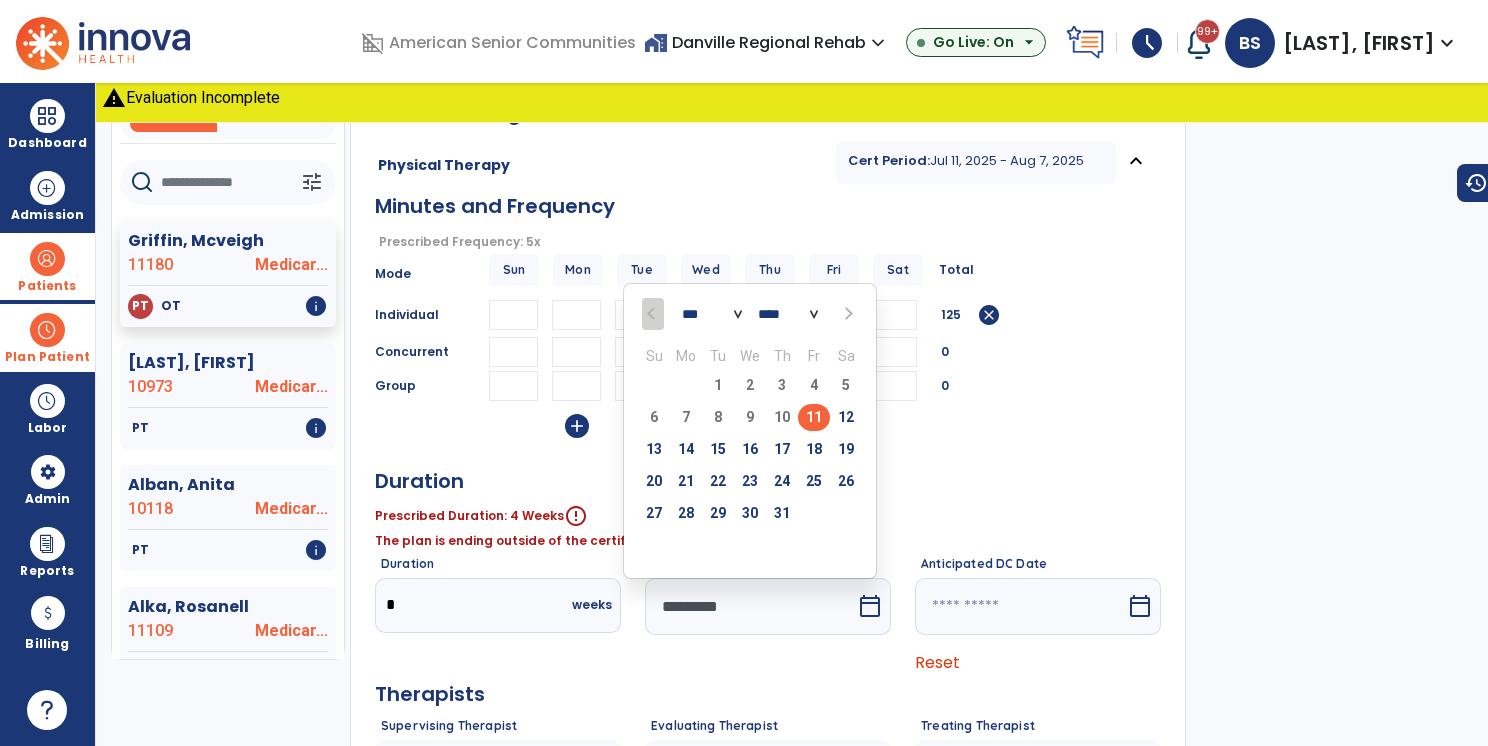 click on "11" at bounding box center (814, 417) 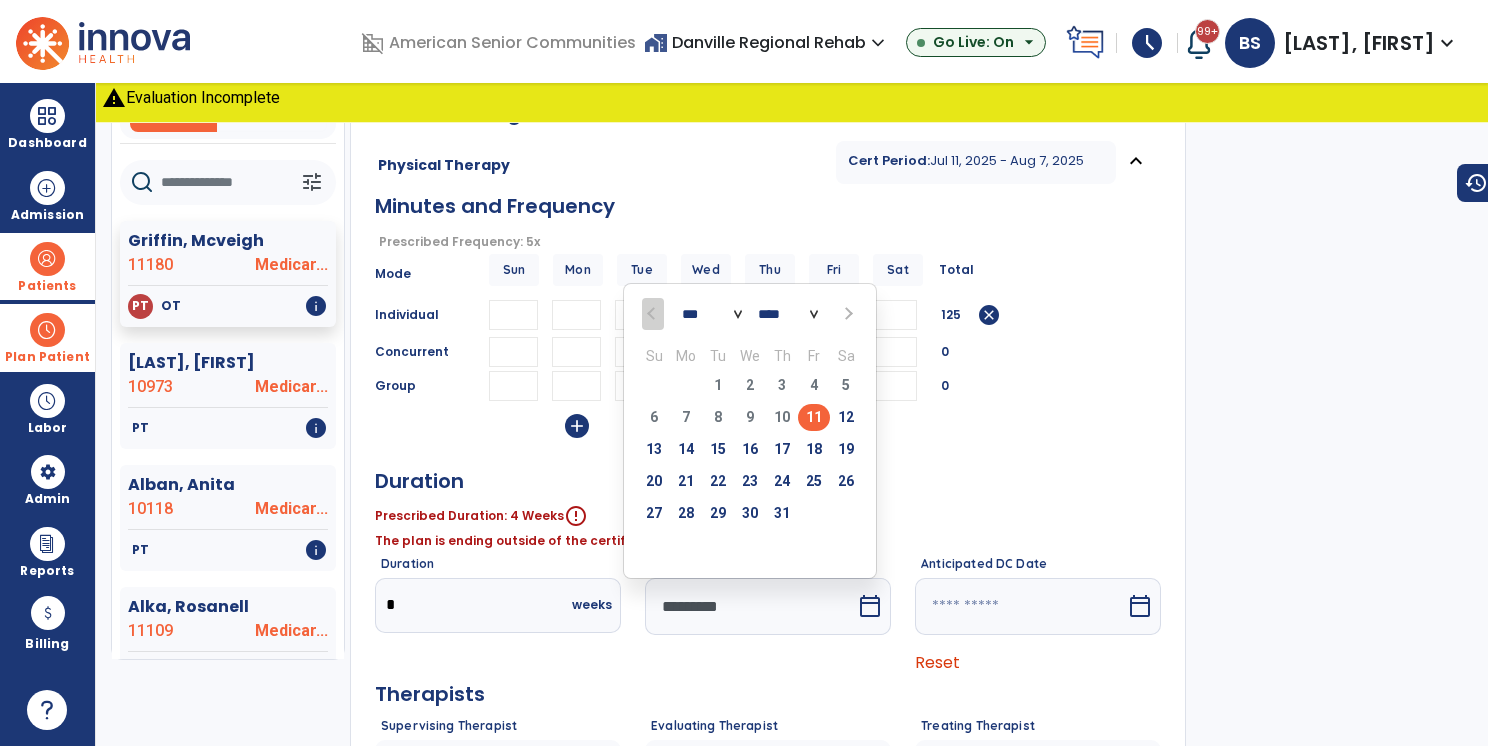 type on "*" 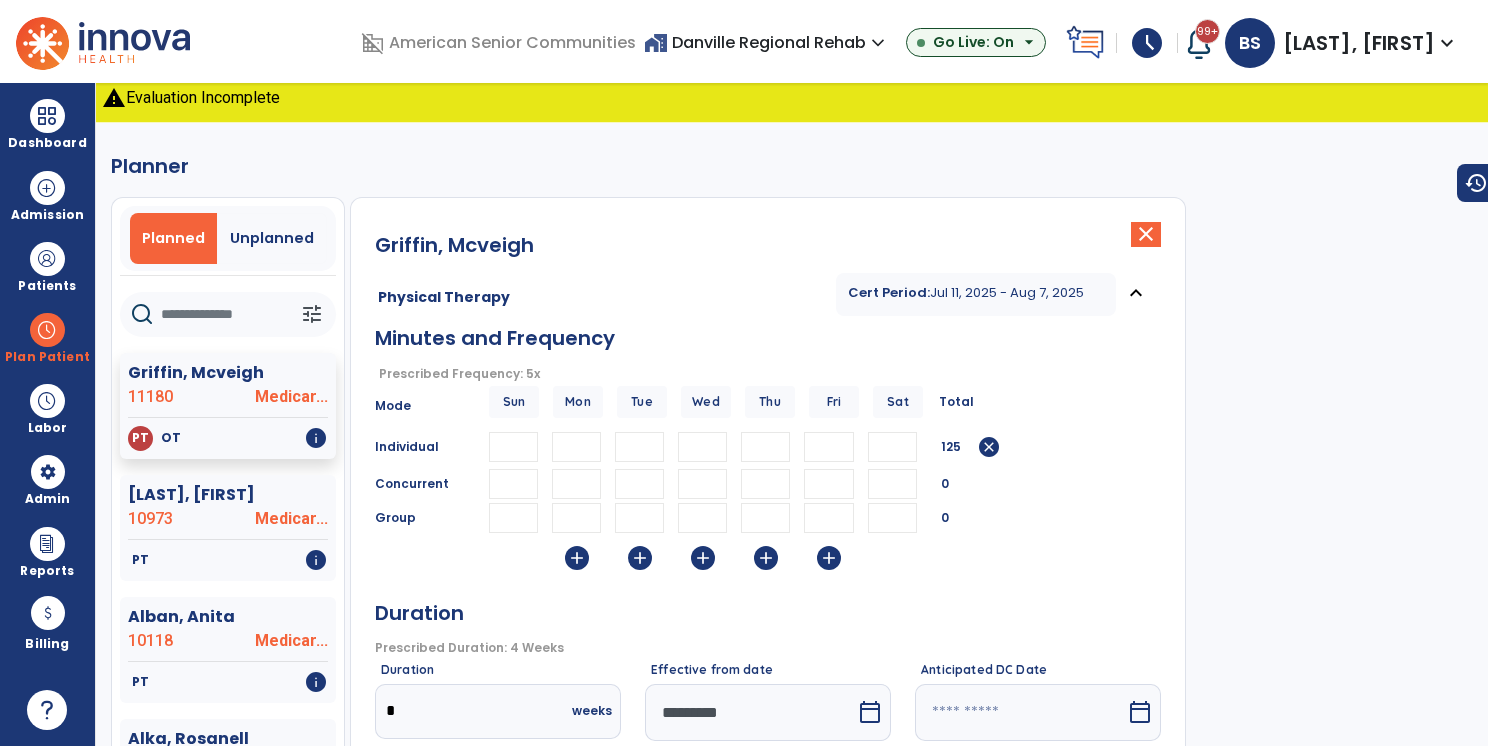 scroll, scrollTop: 0, scrollLeft: 0, axis: both 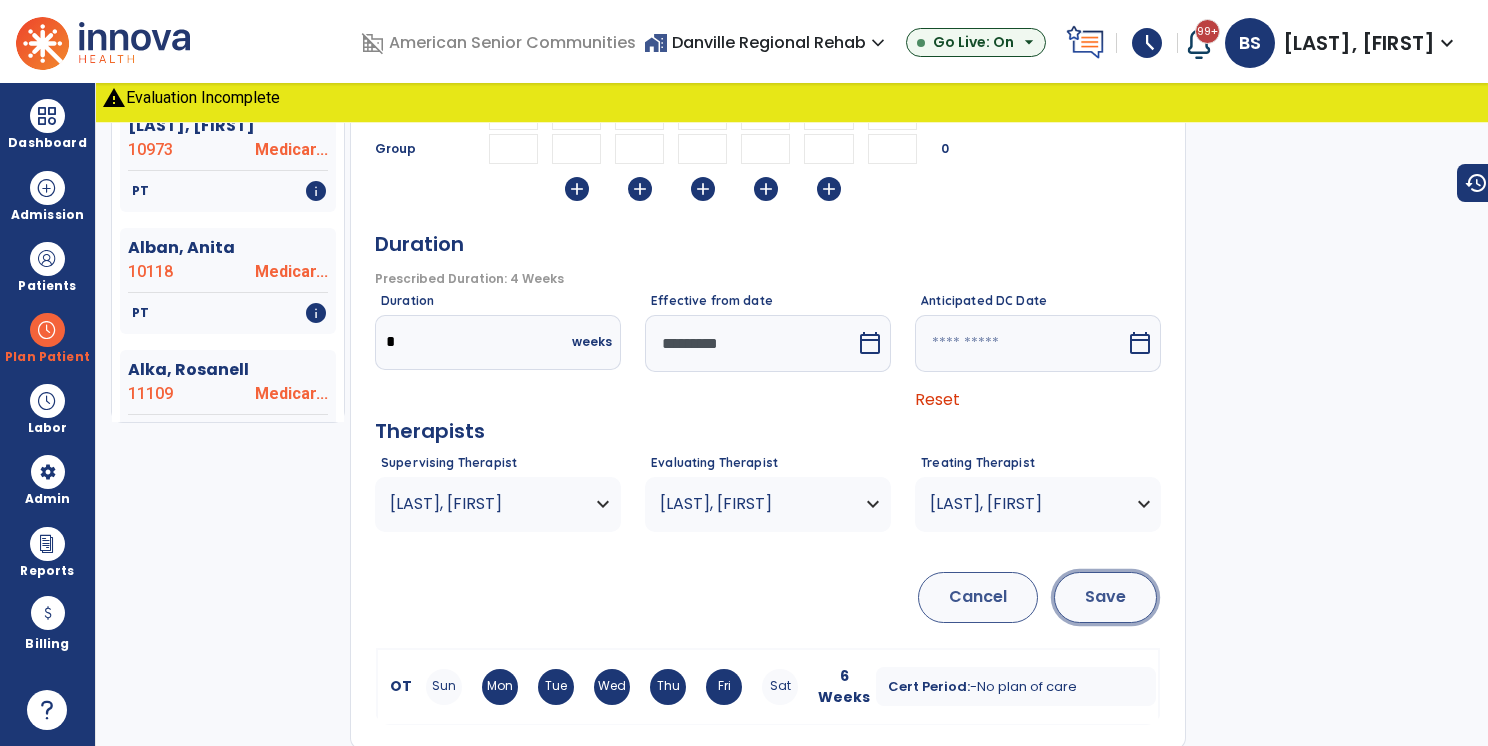 click on "Save" at bounding box center (1105, 597) 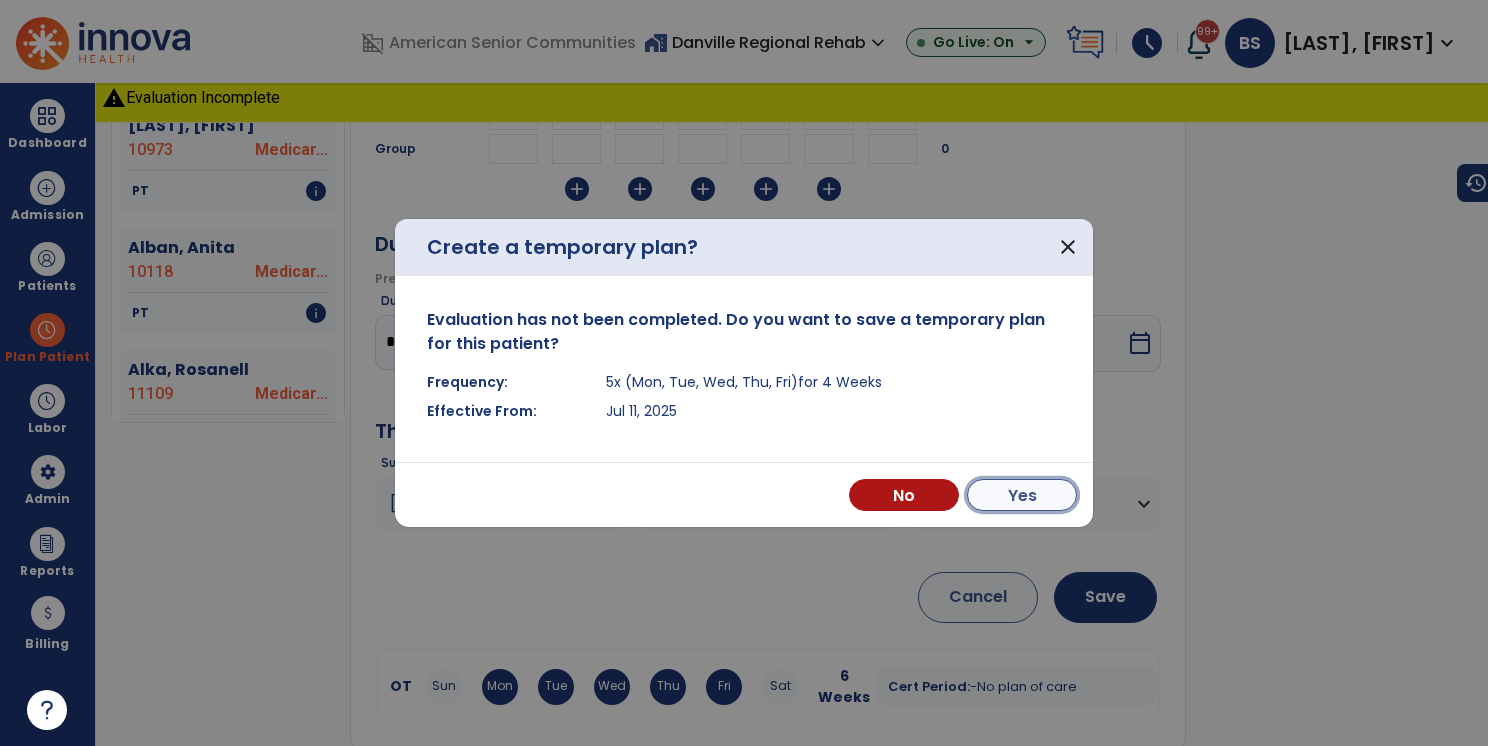 click on "Yes" at bounding box center [1022, 495] 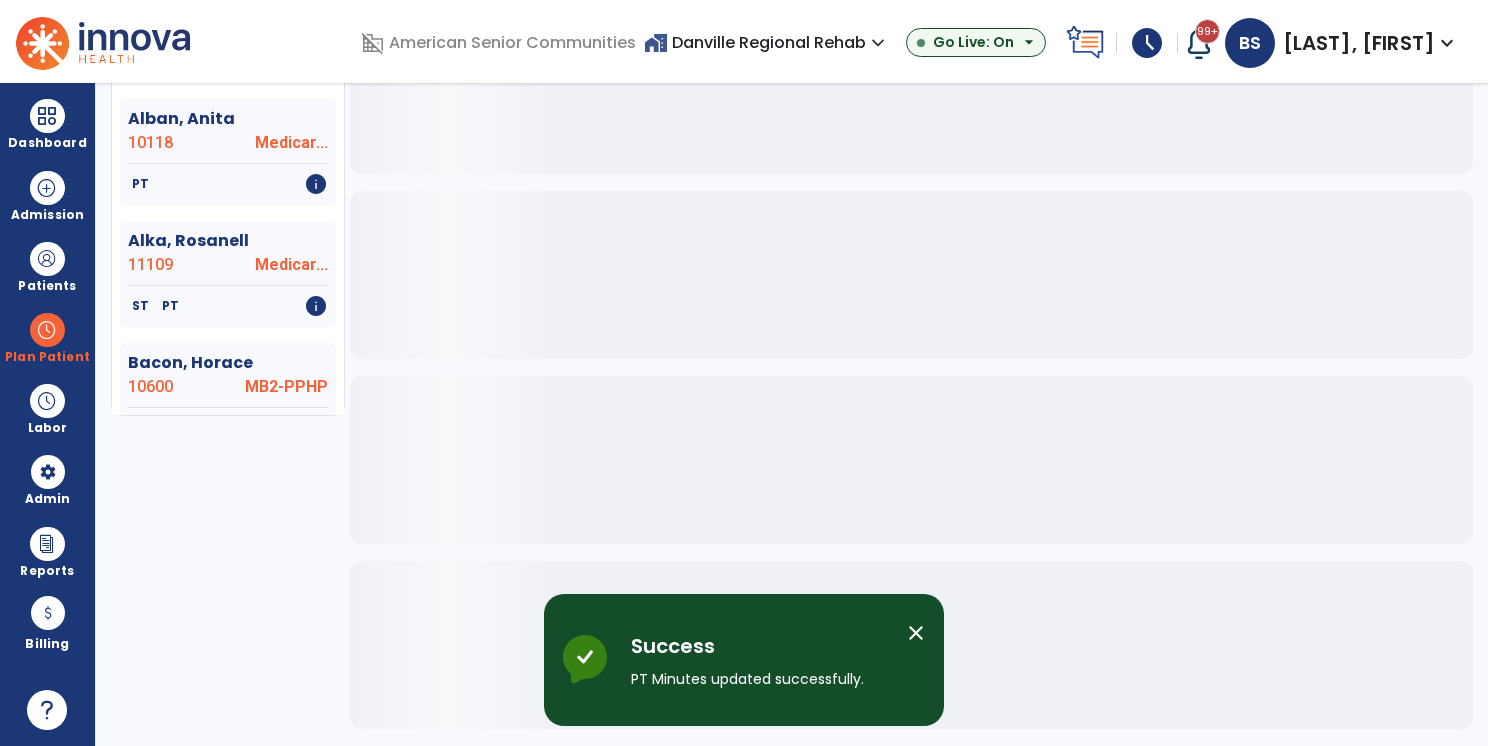 scroll, scrollTop: 328, scrollLeft: 0, axis: vertical 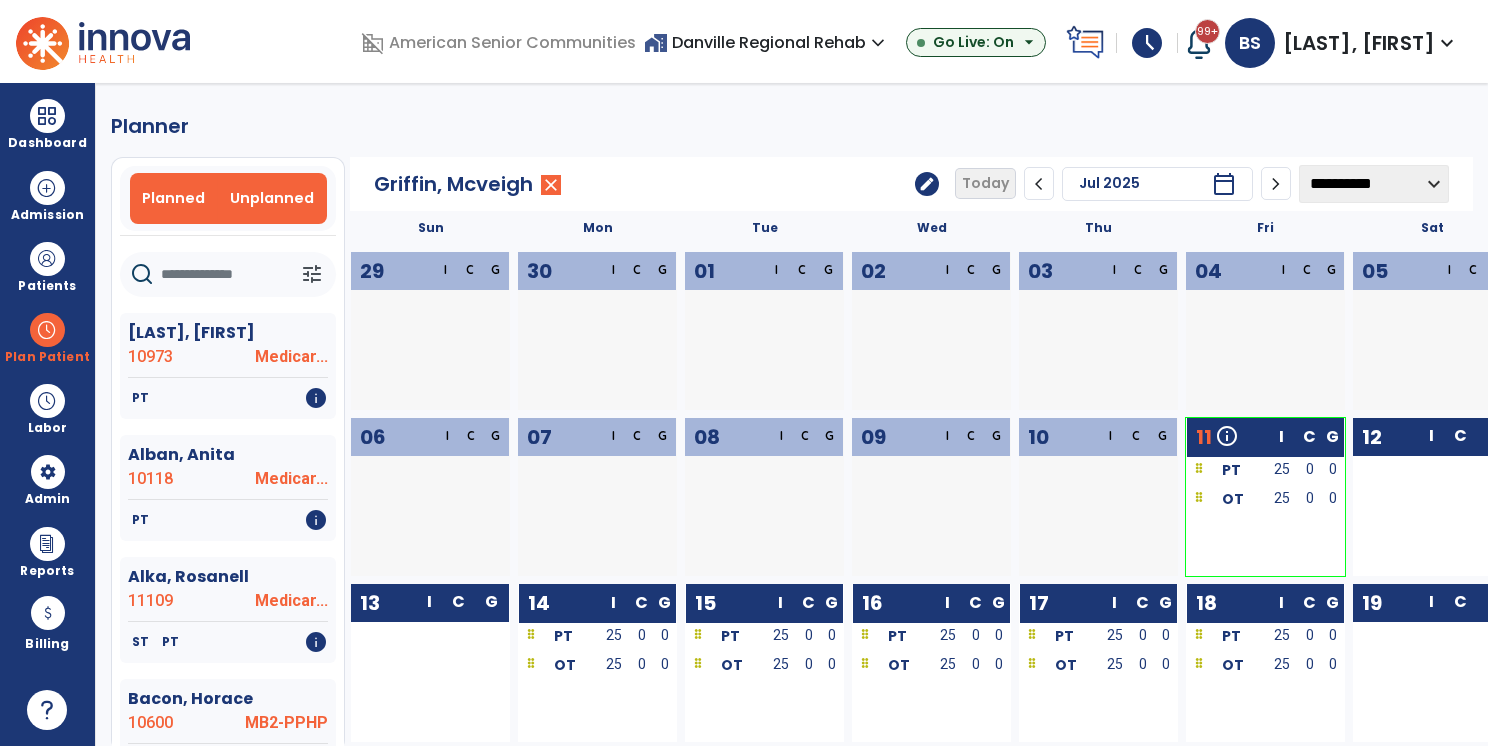 click on "Unplanned" at bounding box center (272, 198) 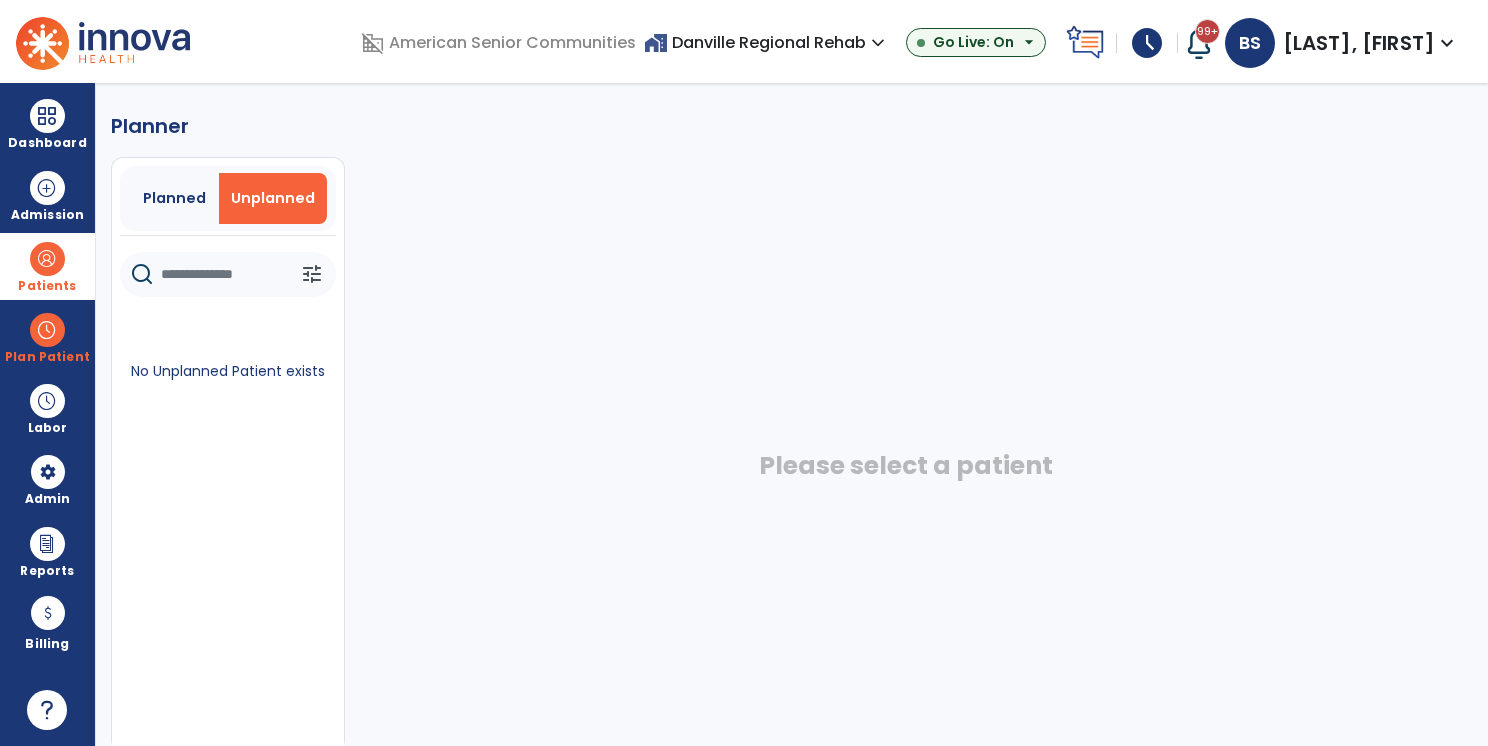 click at bounding box center [47, 259] 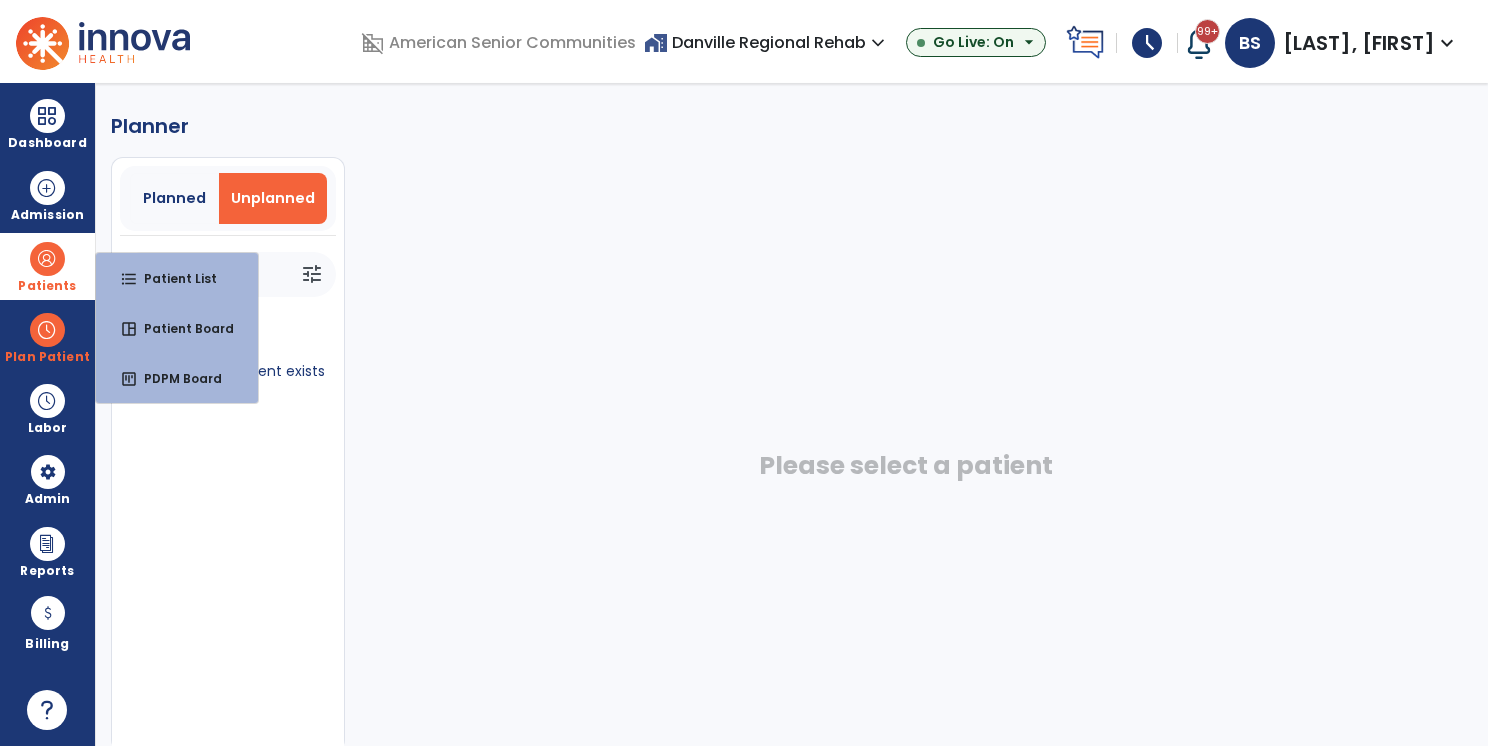 click on "format_list_bulleted  Patient List  space_dashboard  Patient Board  insert_chart  PDPM Board" at bounding box center (177, 328) 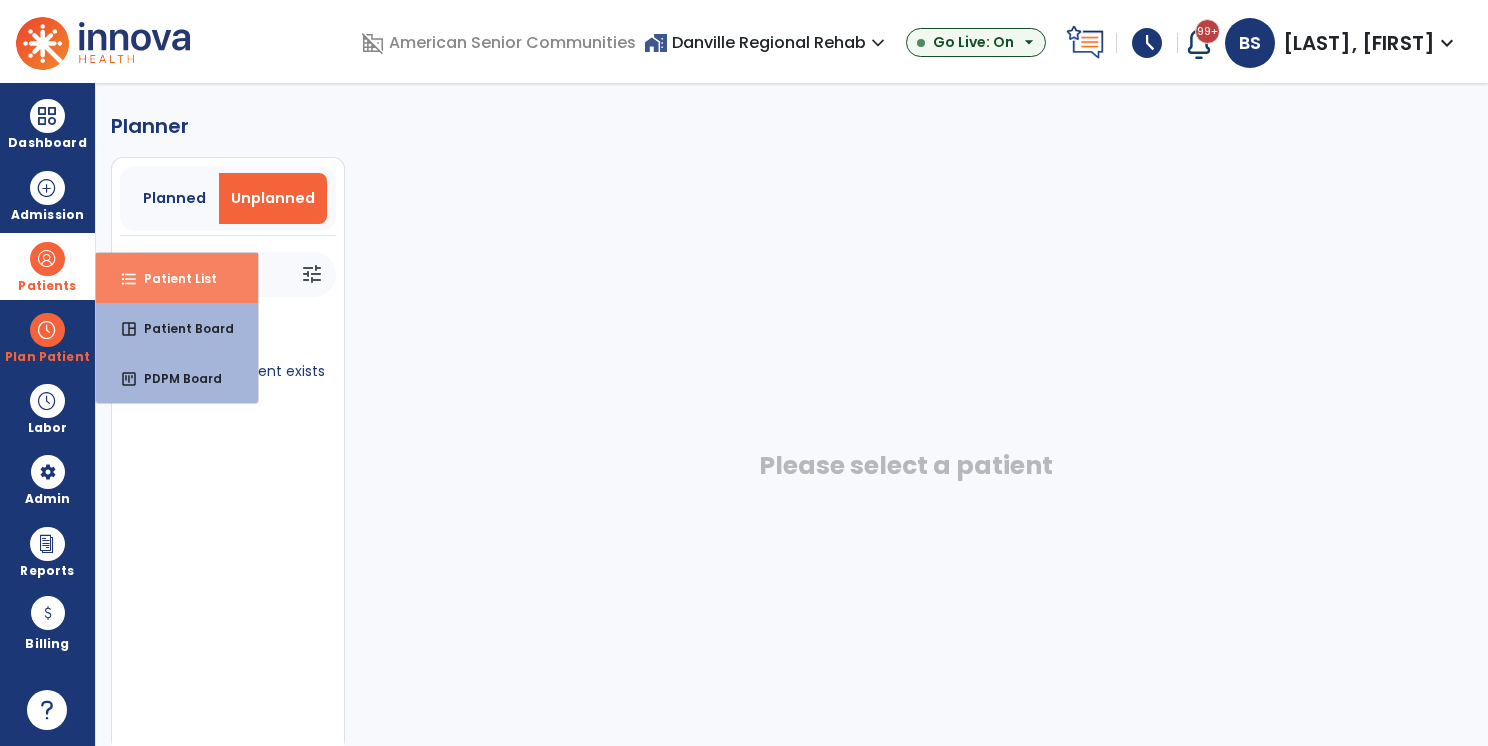 click on "Patient List" at bounding box center (172, 278) 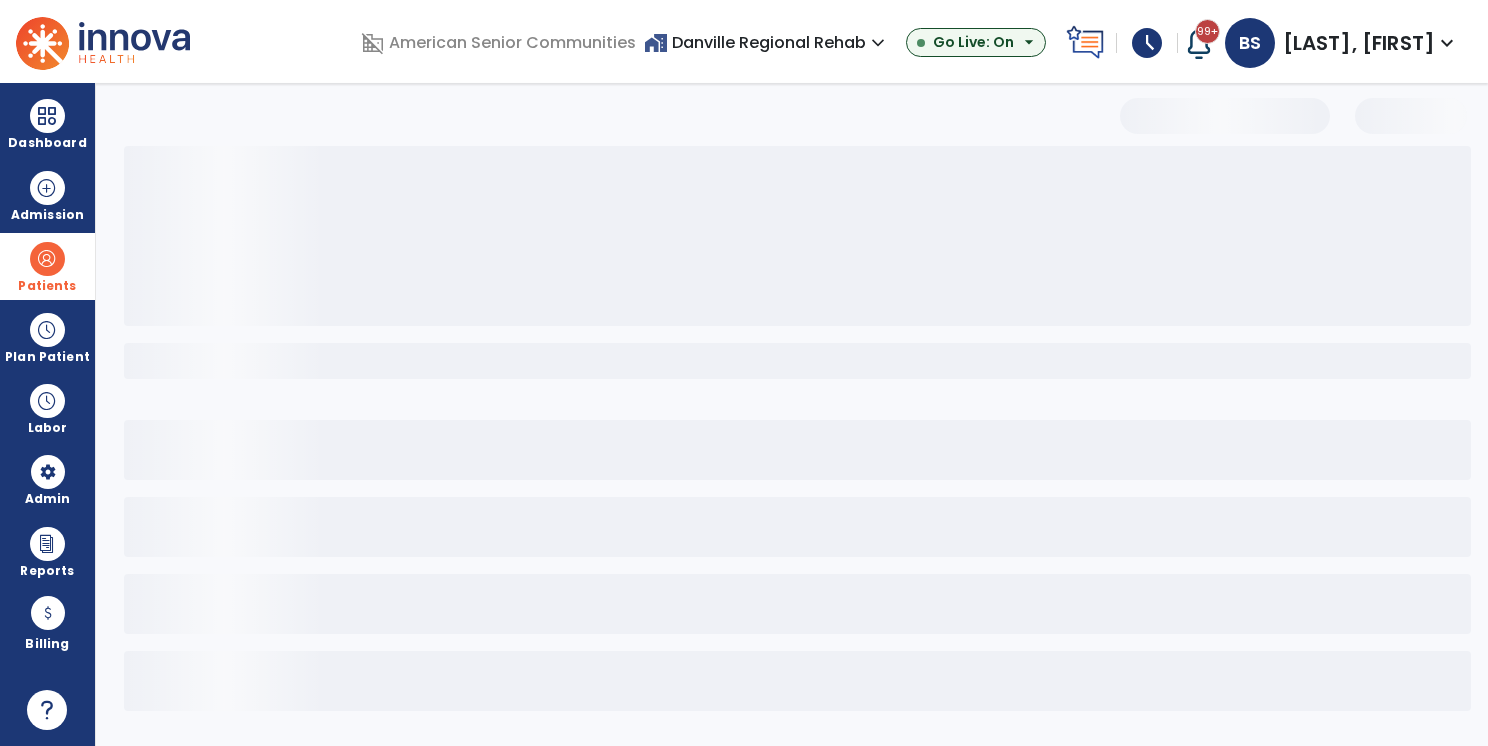 select on "***" 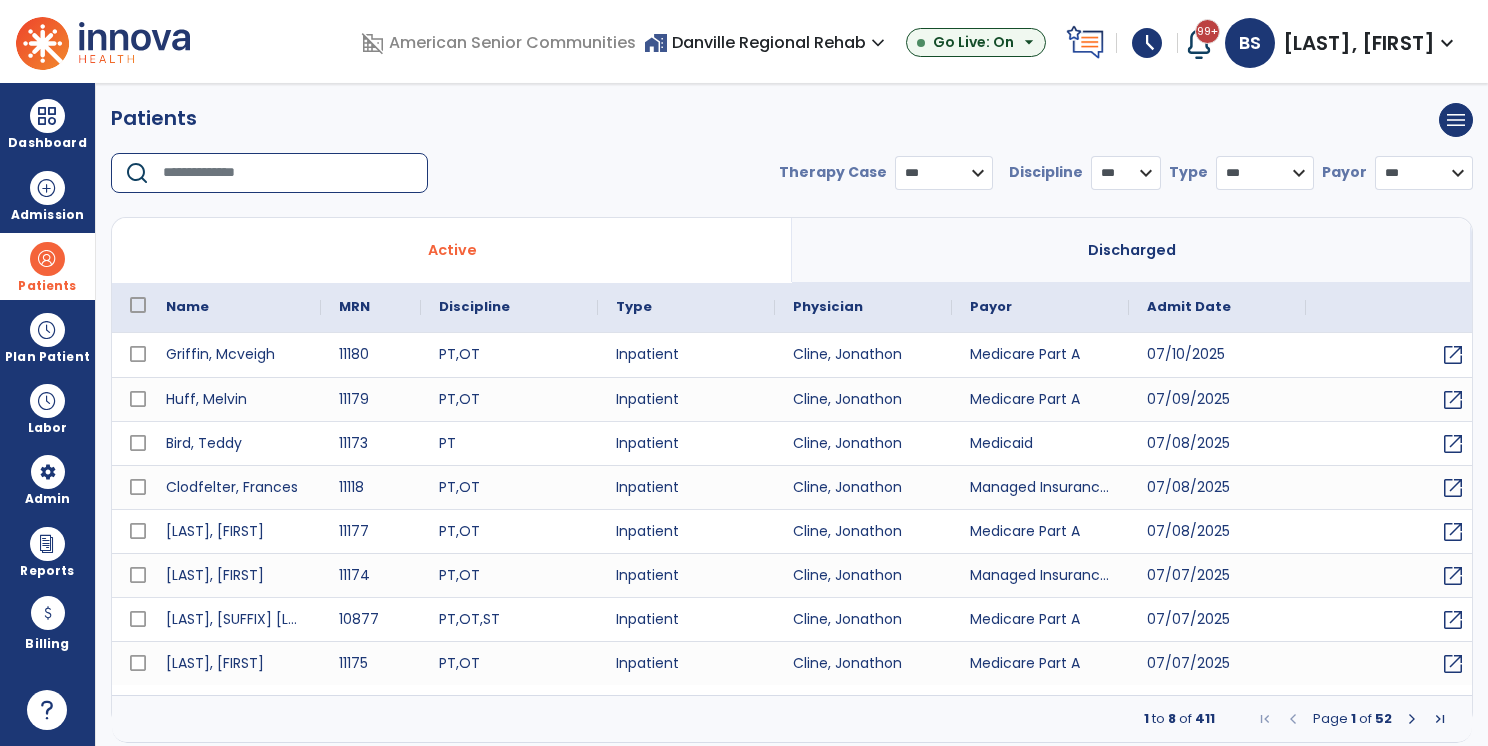 click at bounding box center (288, 173) 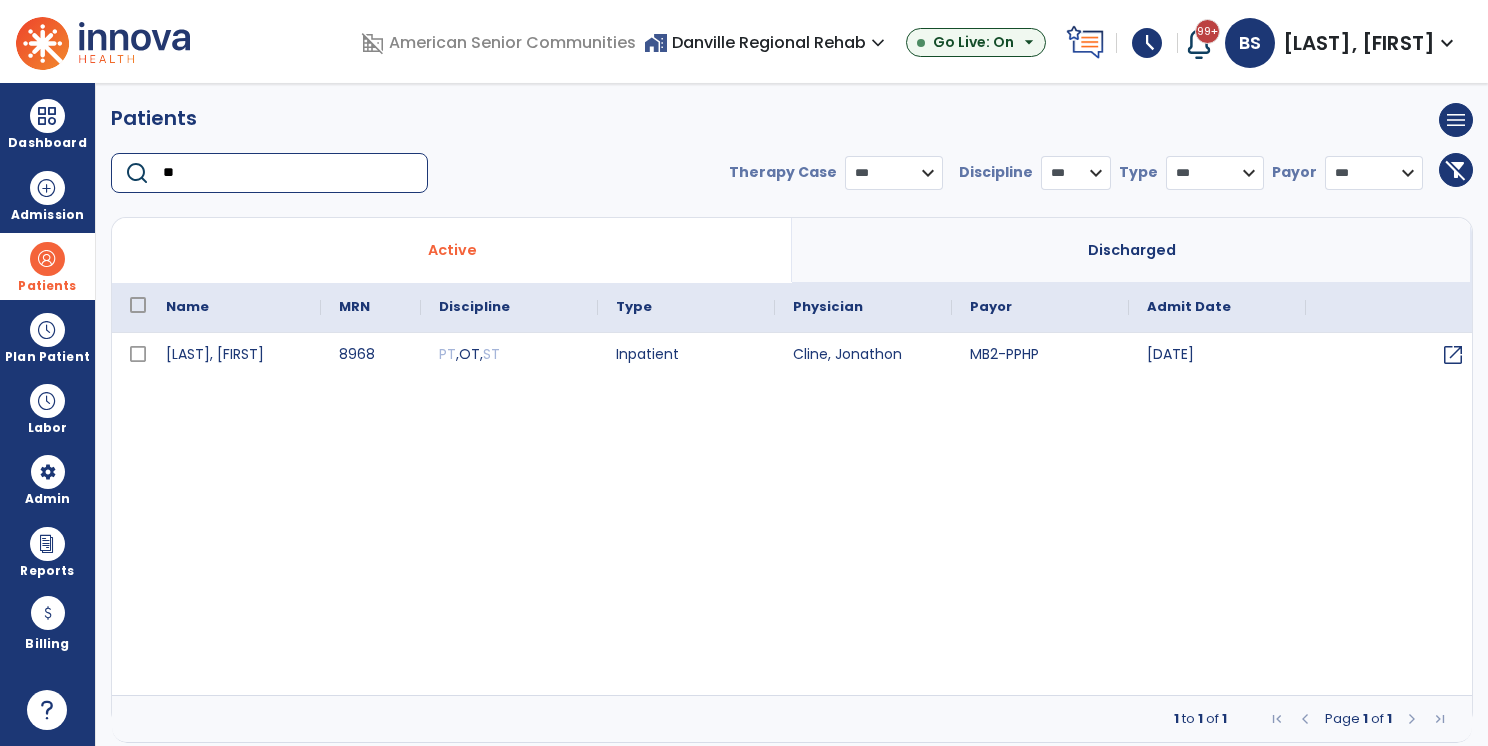 type on "*" 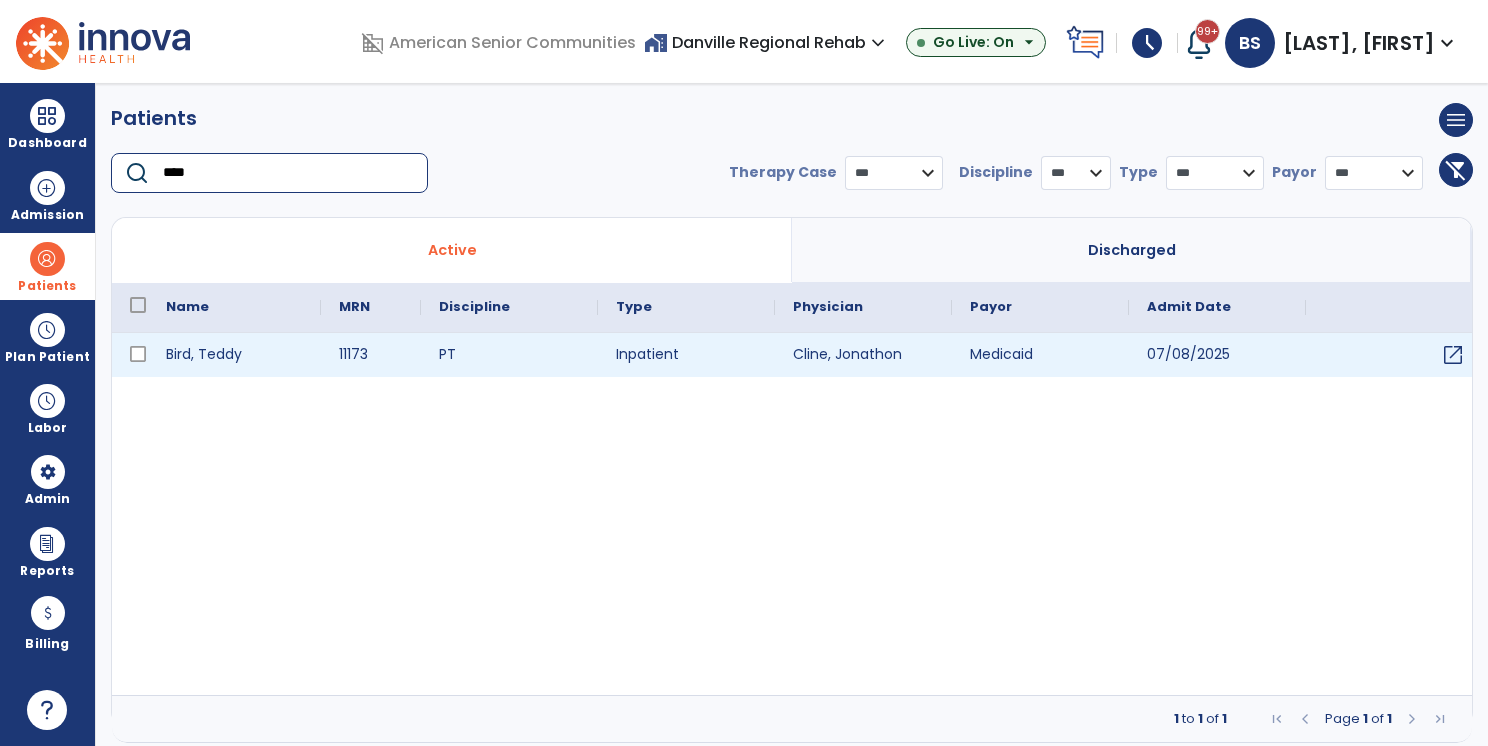 type on "****" 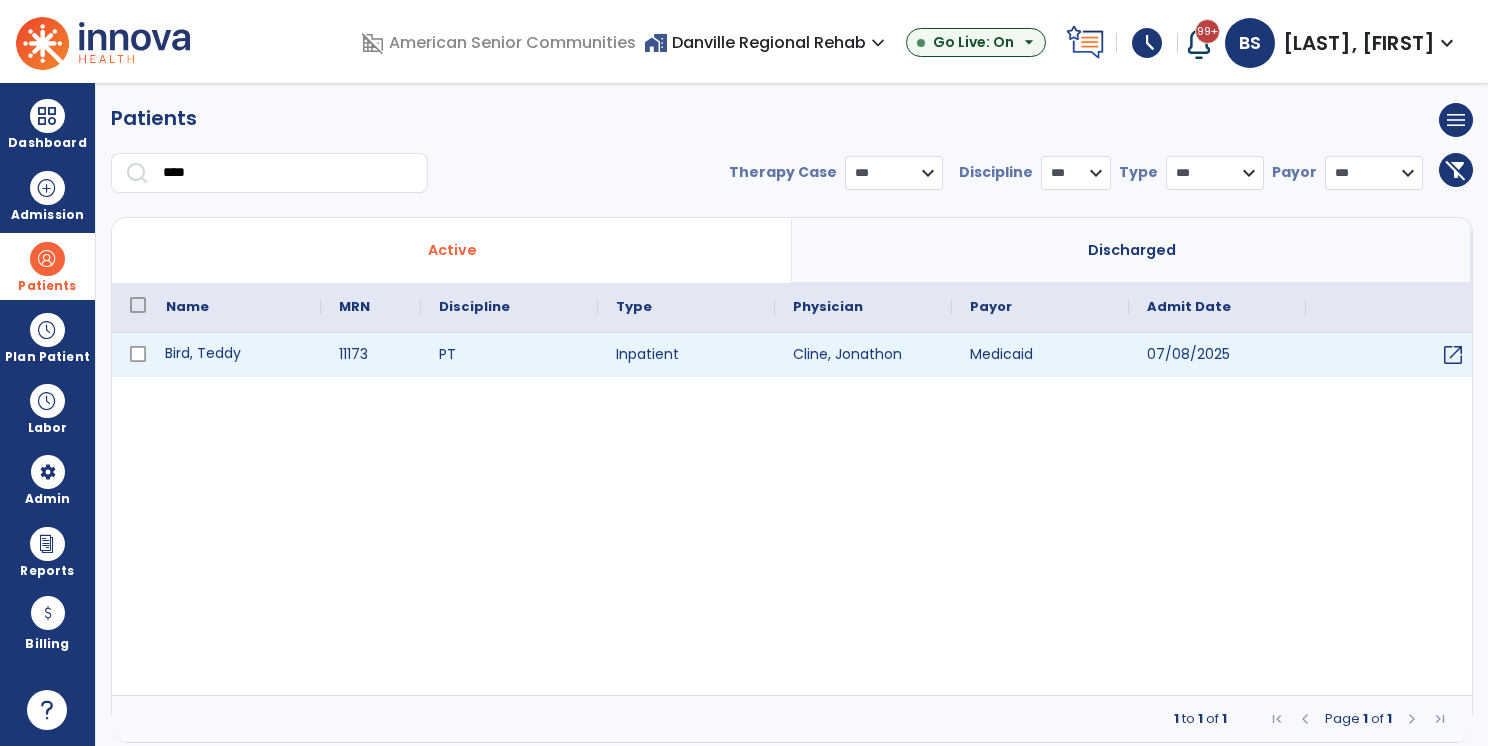 click on "Bird, Teddy" at bounding box center (234, 355) 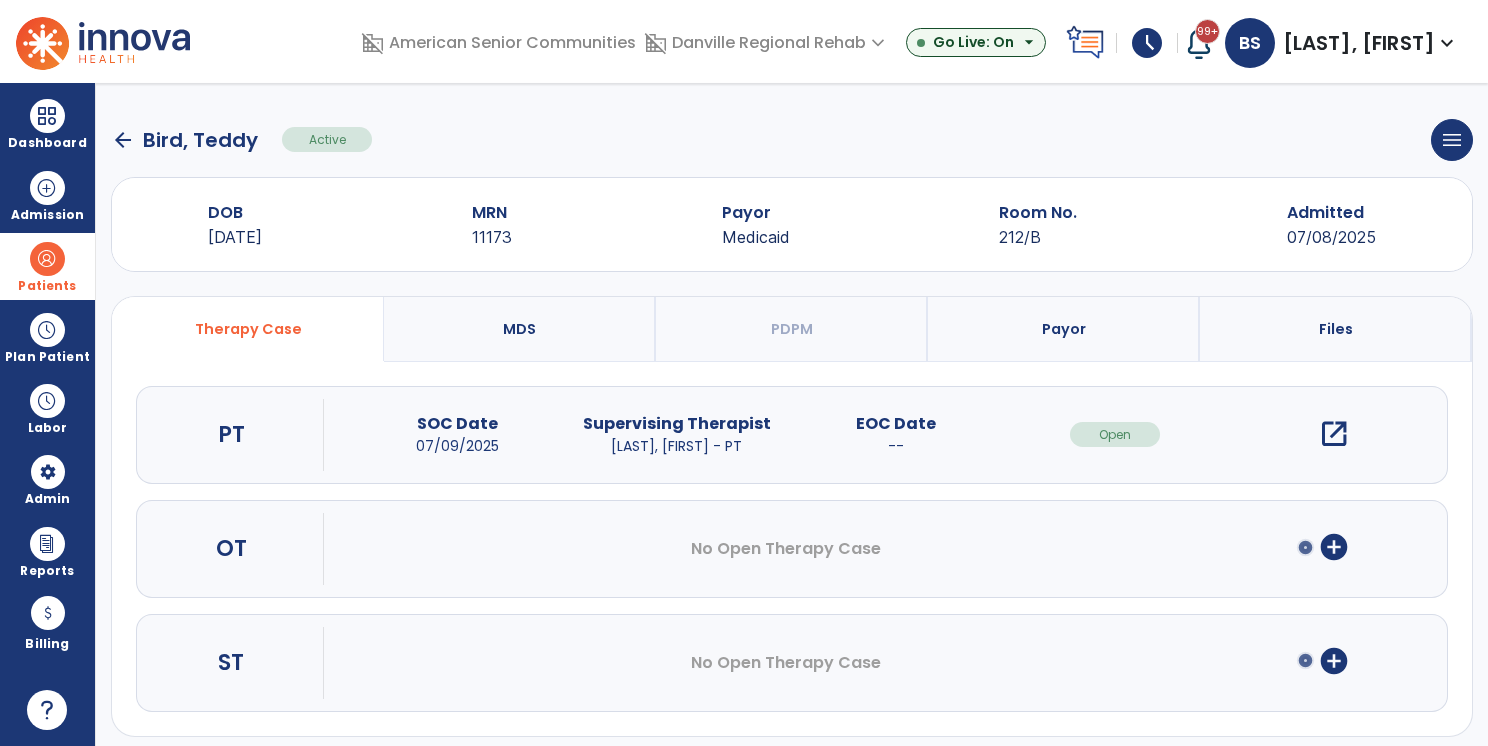 click on "add_circle" at bounding box center [1334, 661] 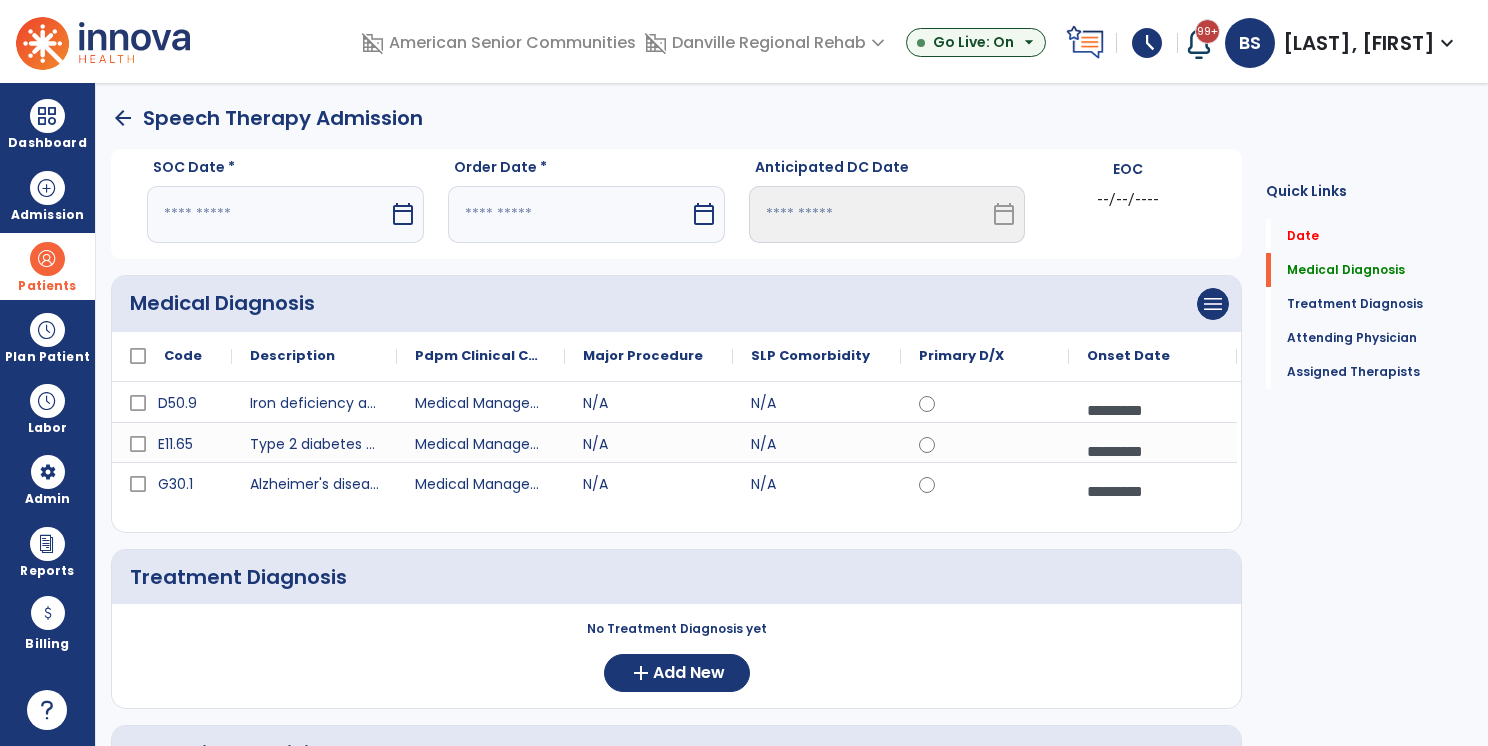click at bounding box center (268, 214) 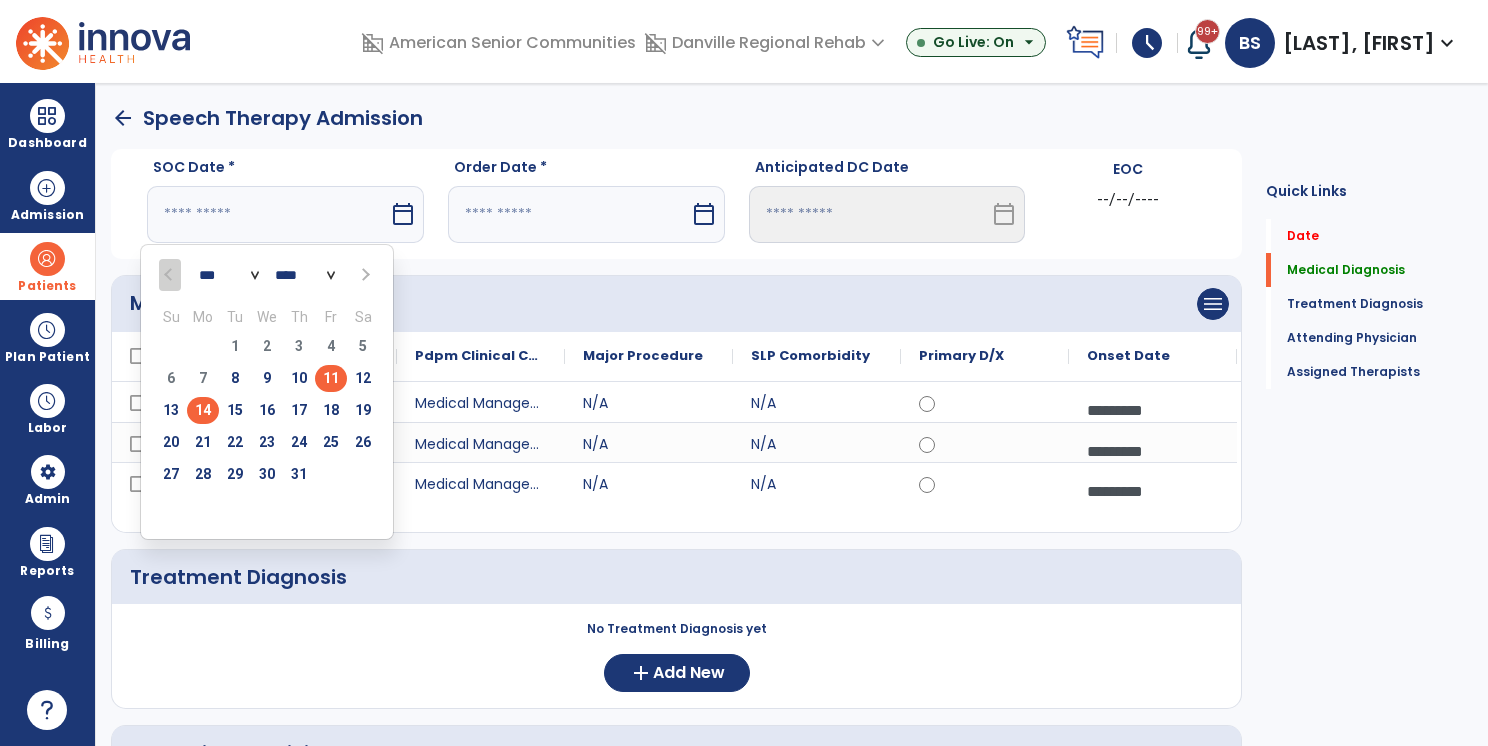click on "14" at bounding box center (203, 410) 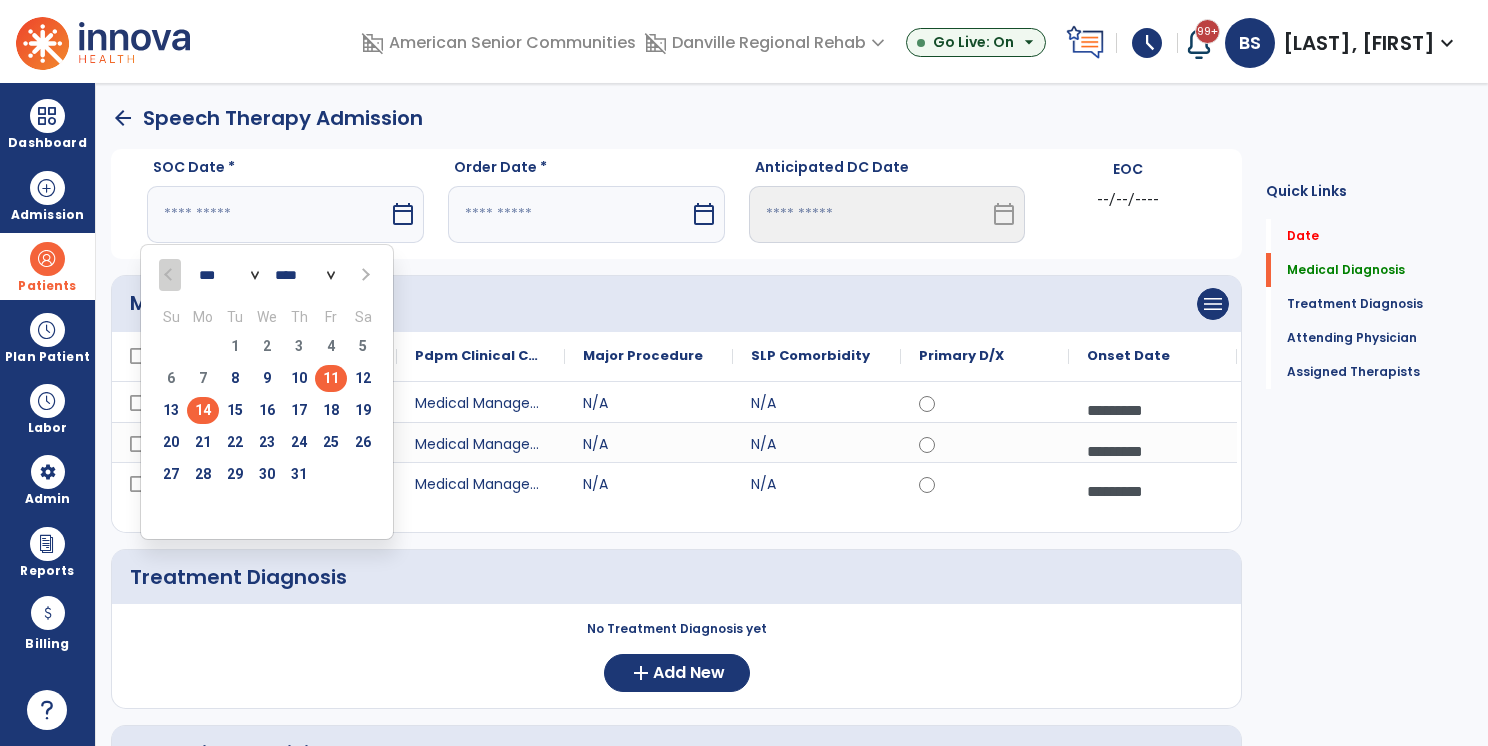 type on "*********" 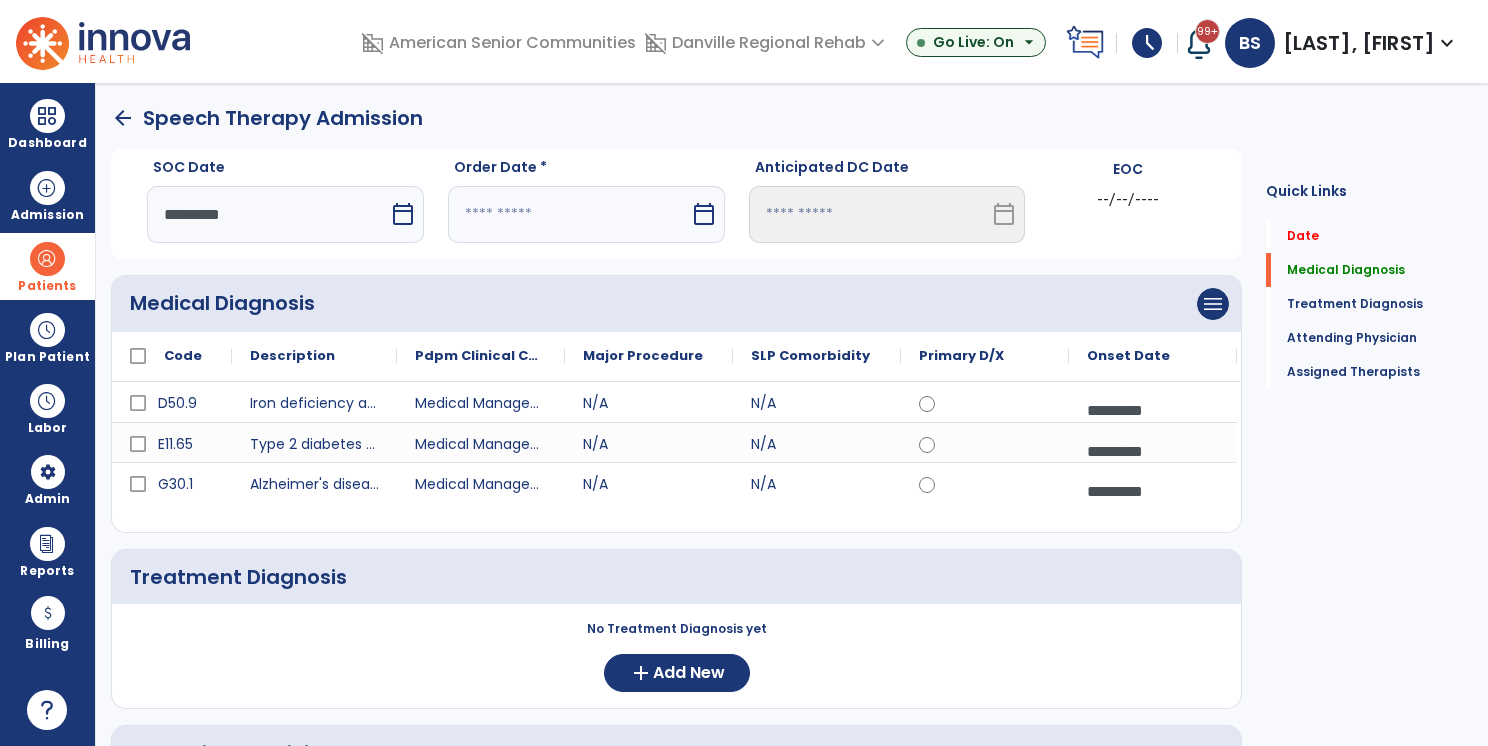 click at bounding box center [569, 214] 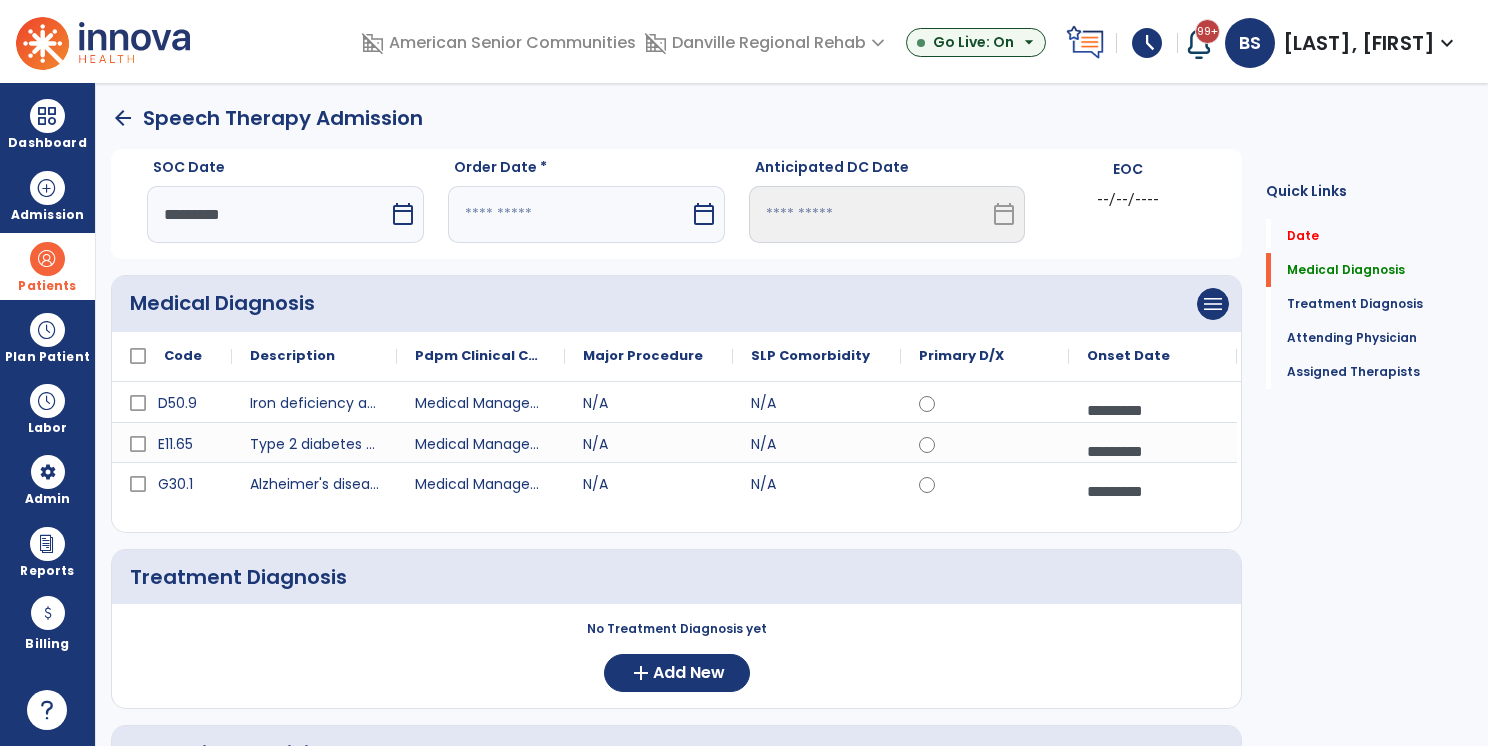 select on "*" 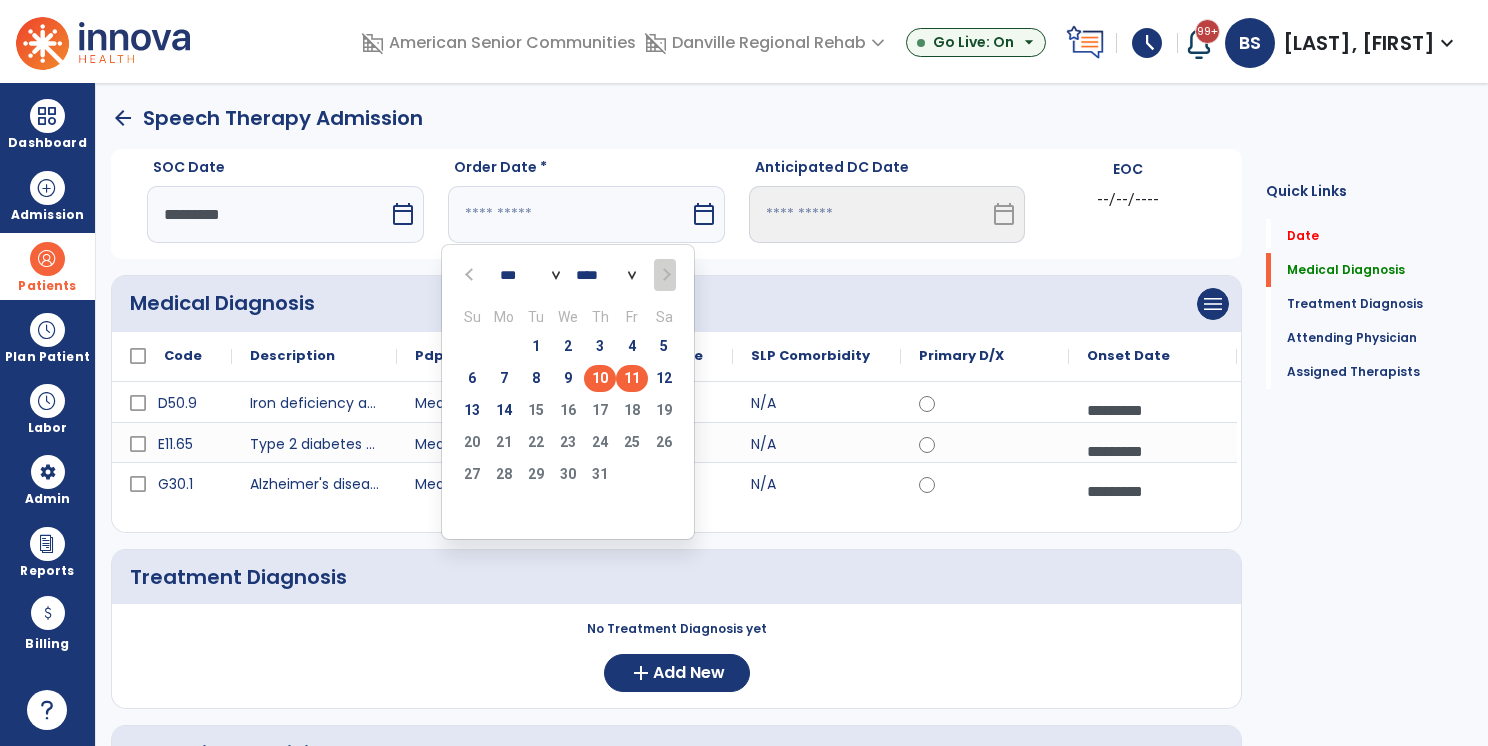 click on "10" at bounding box center [600, 378] 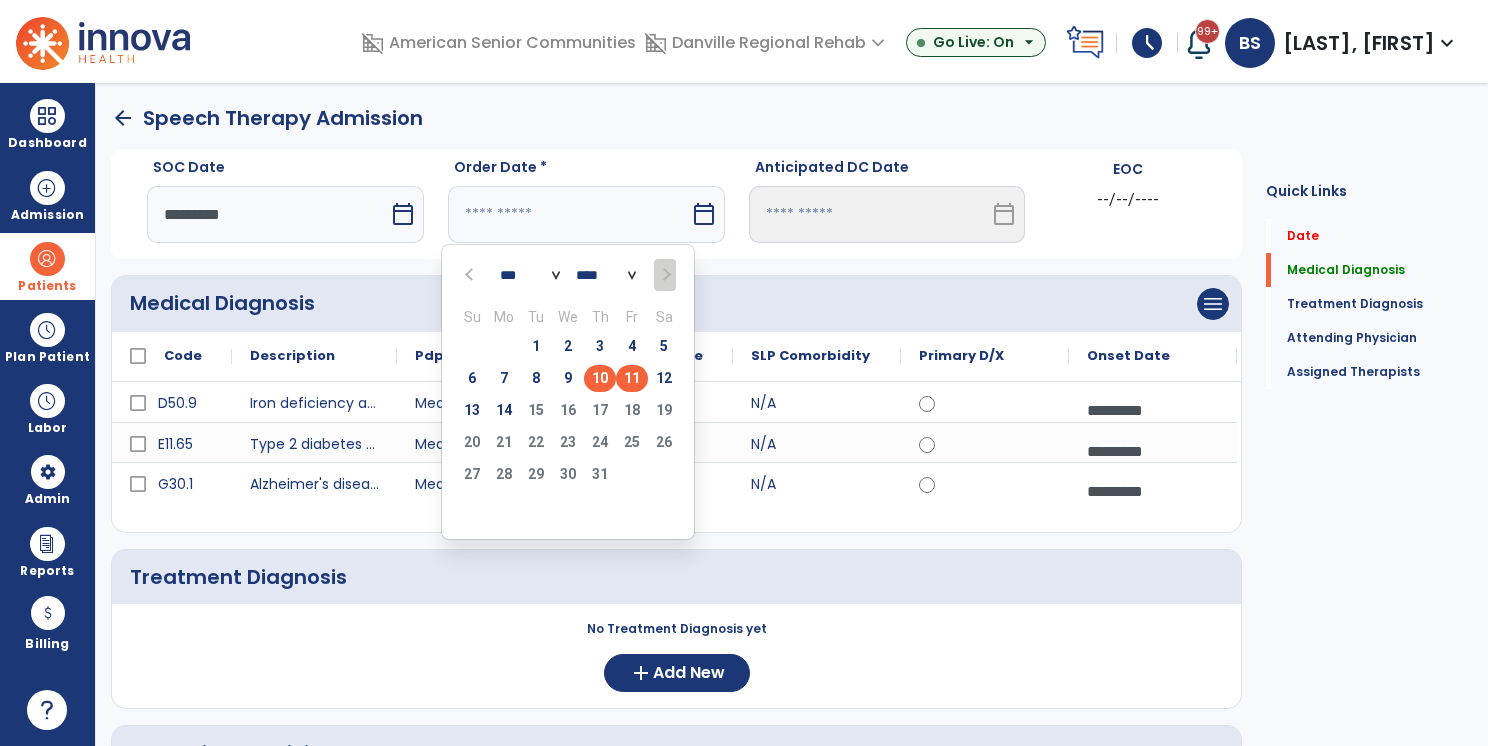 type on "*********" 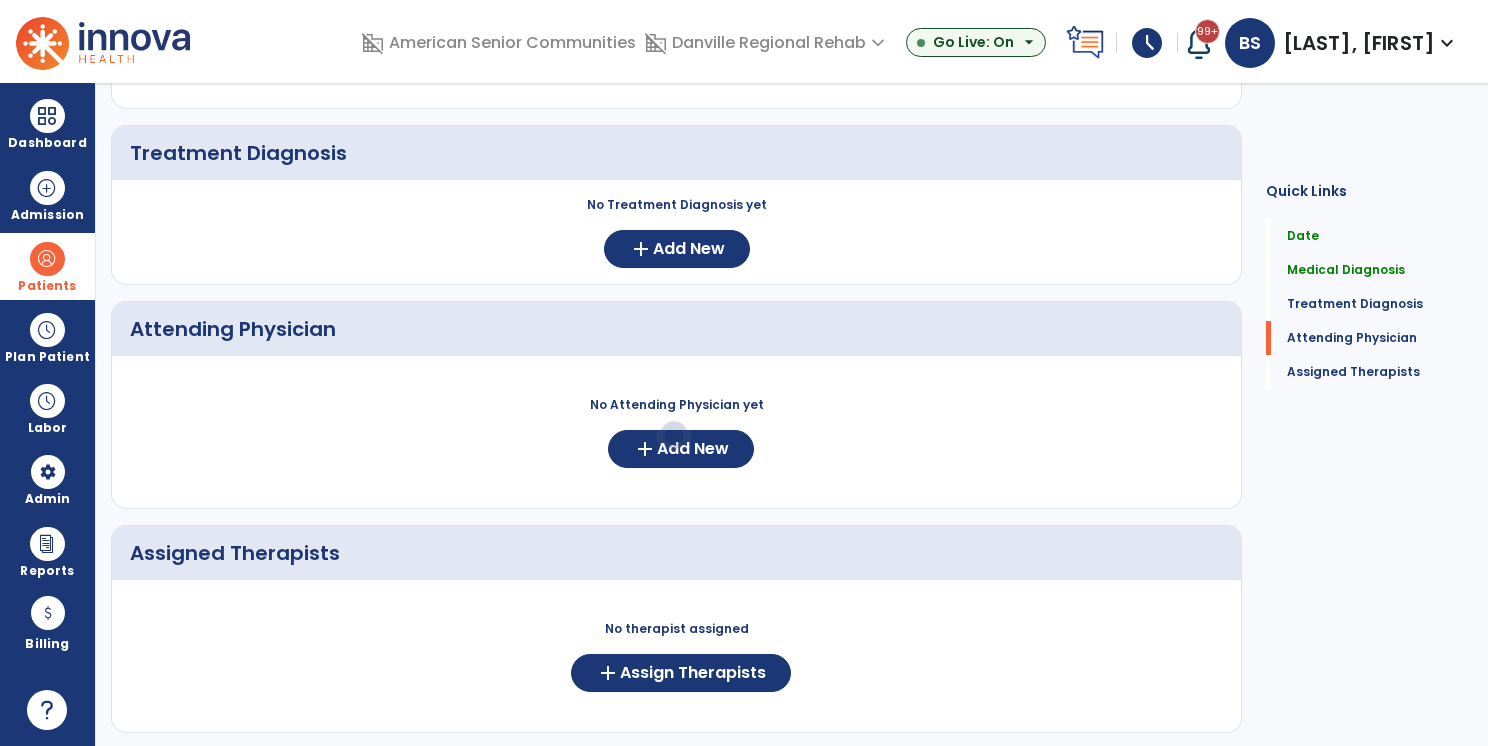 scroll, scrollTop: 430, scrollLeft: 0, axis: vertical 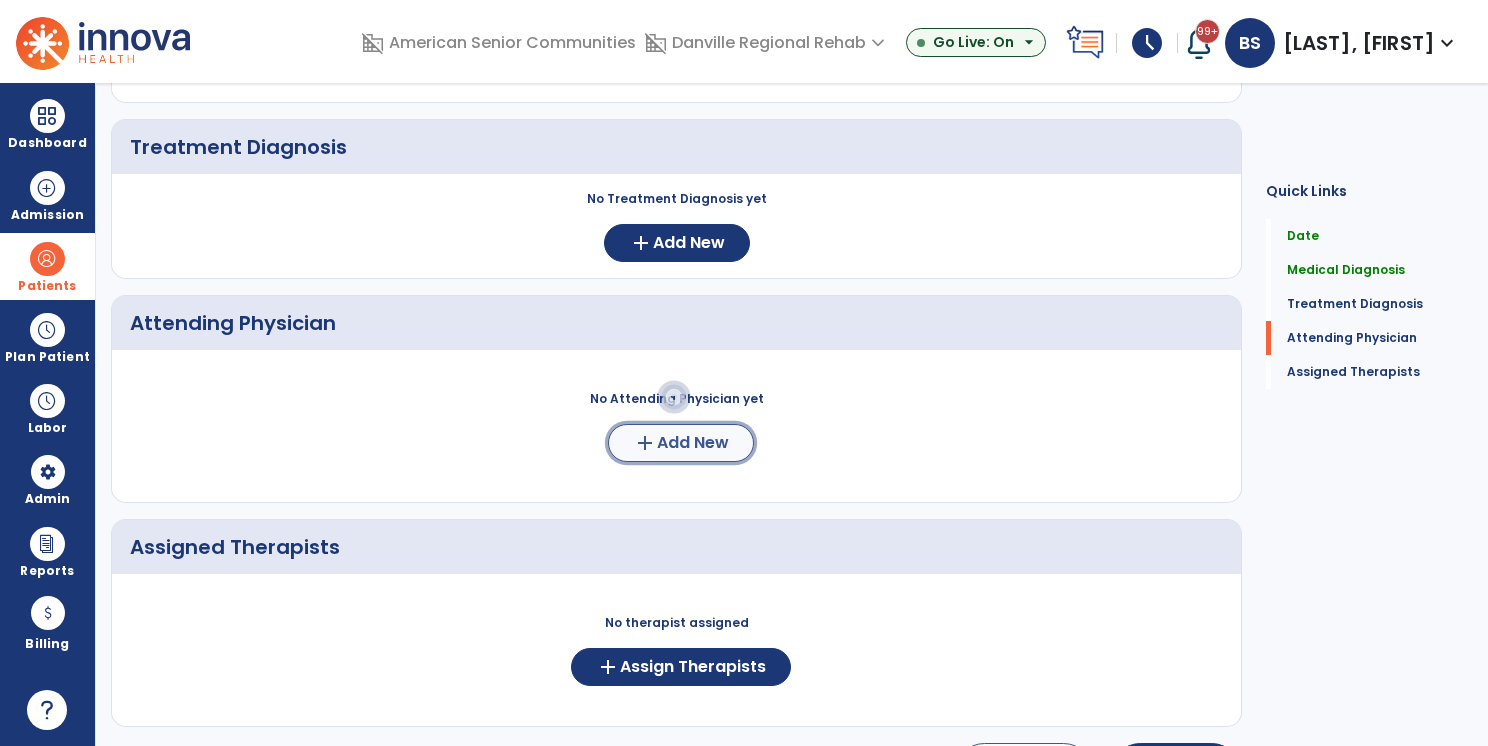 click on "Add New" 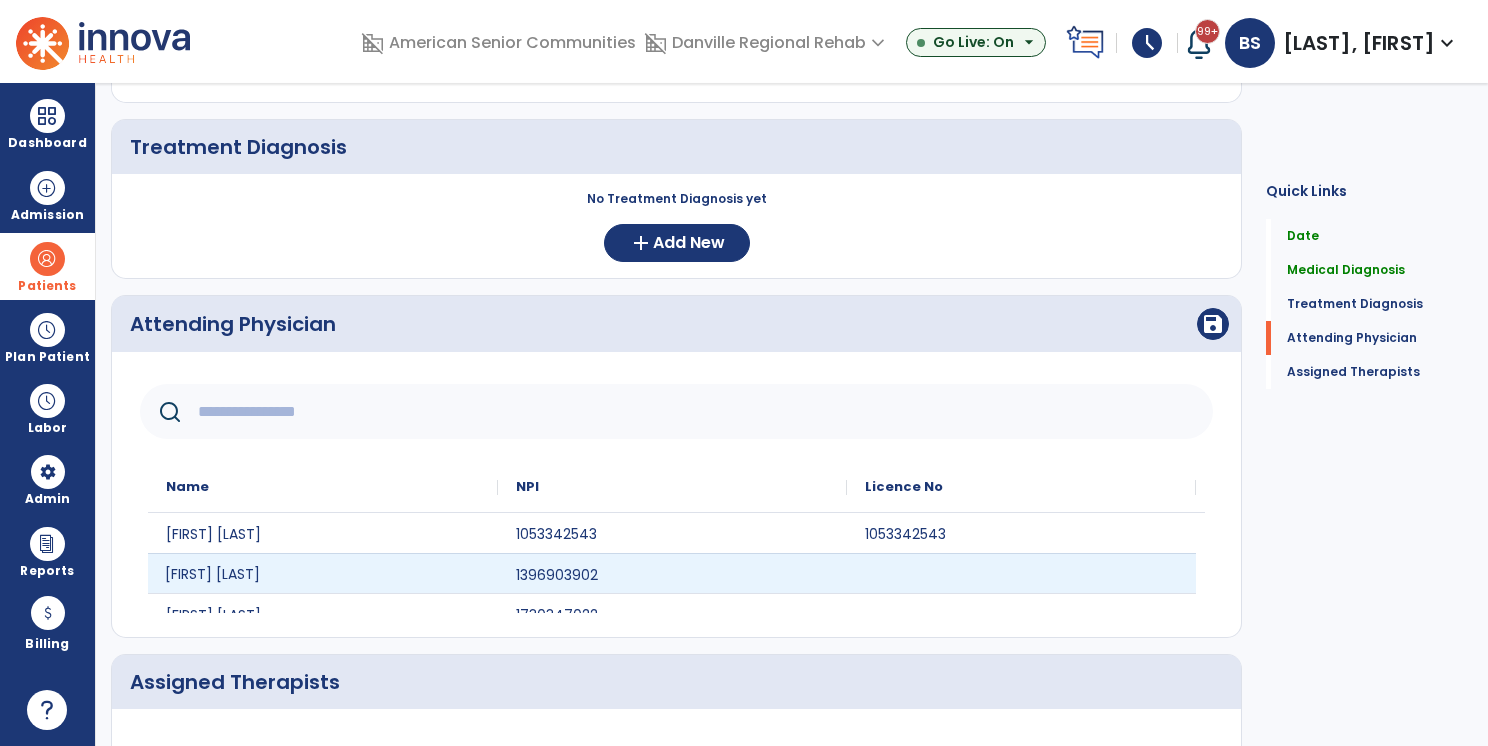 click on "Jonathon Cline" 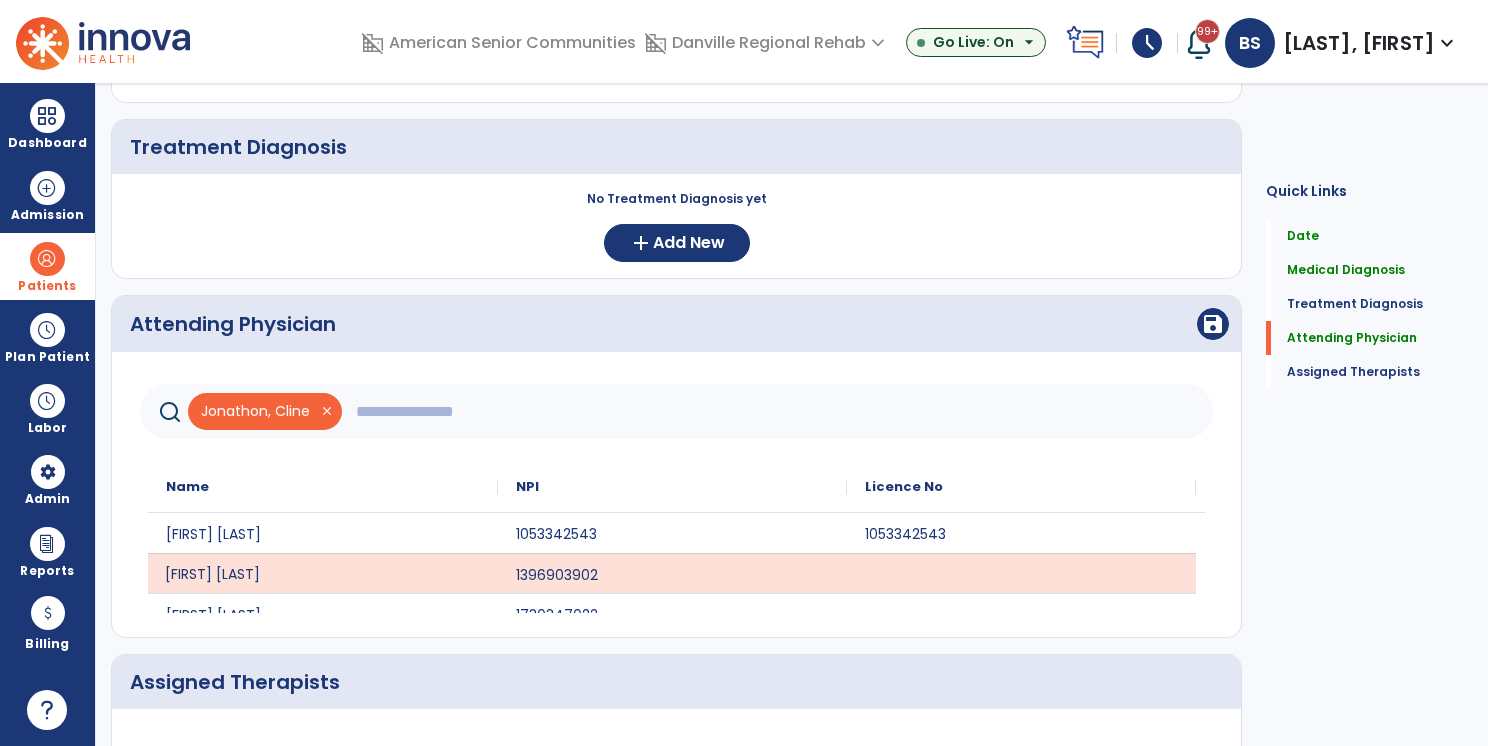 click on "close" 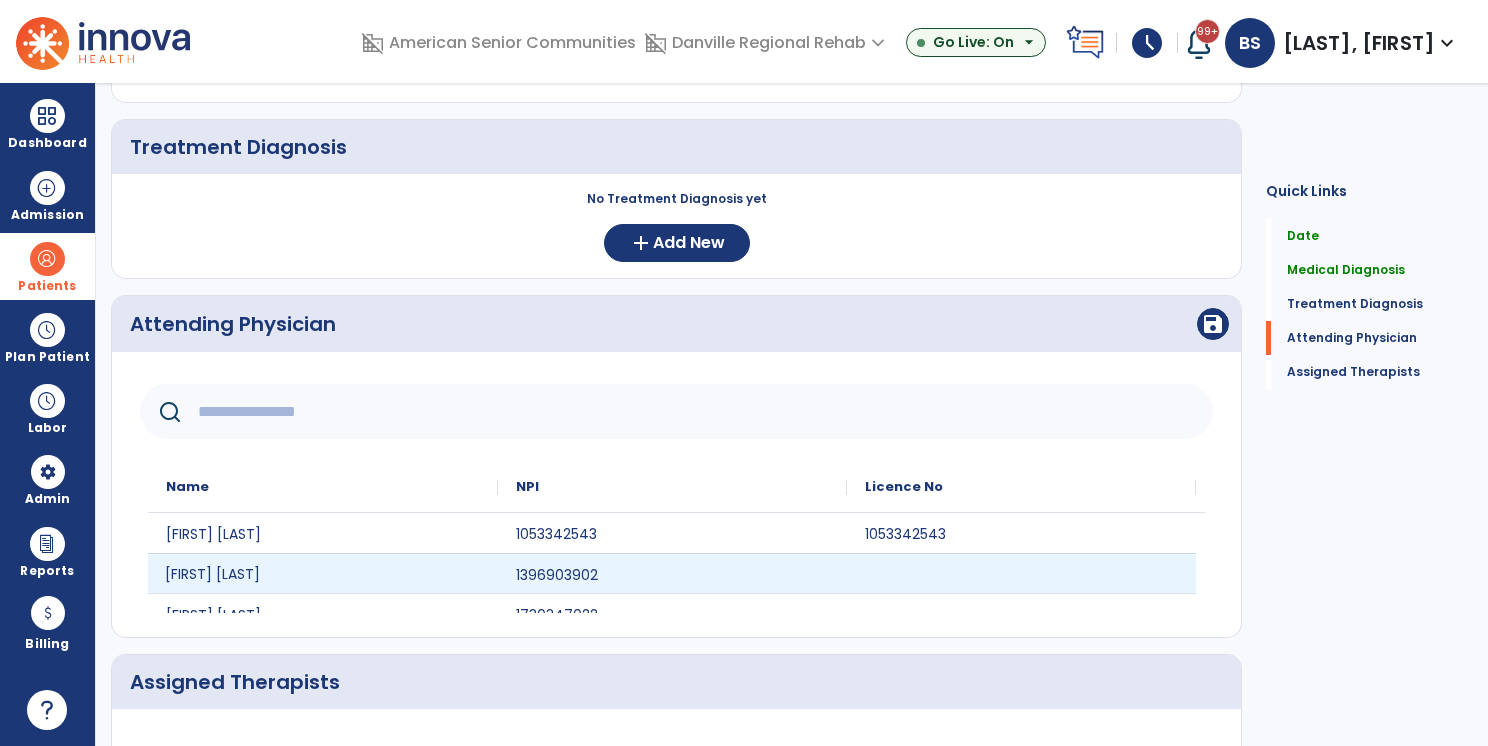 click on "Jonathon Cline" 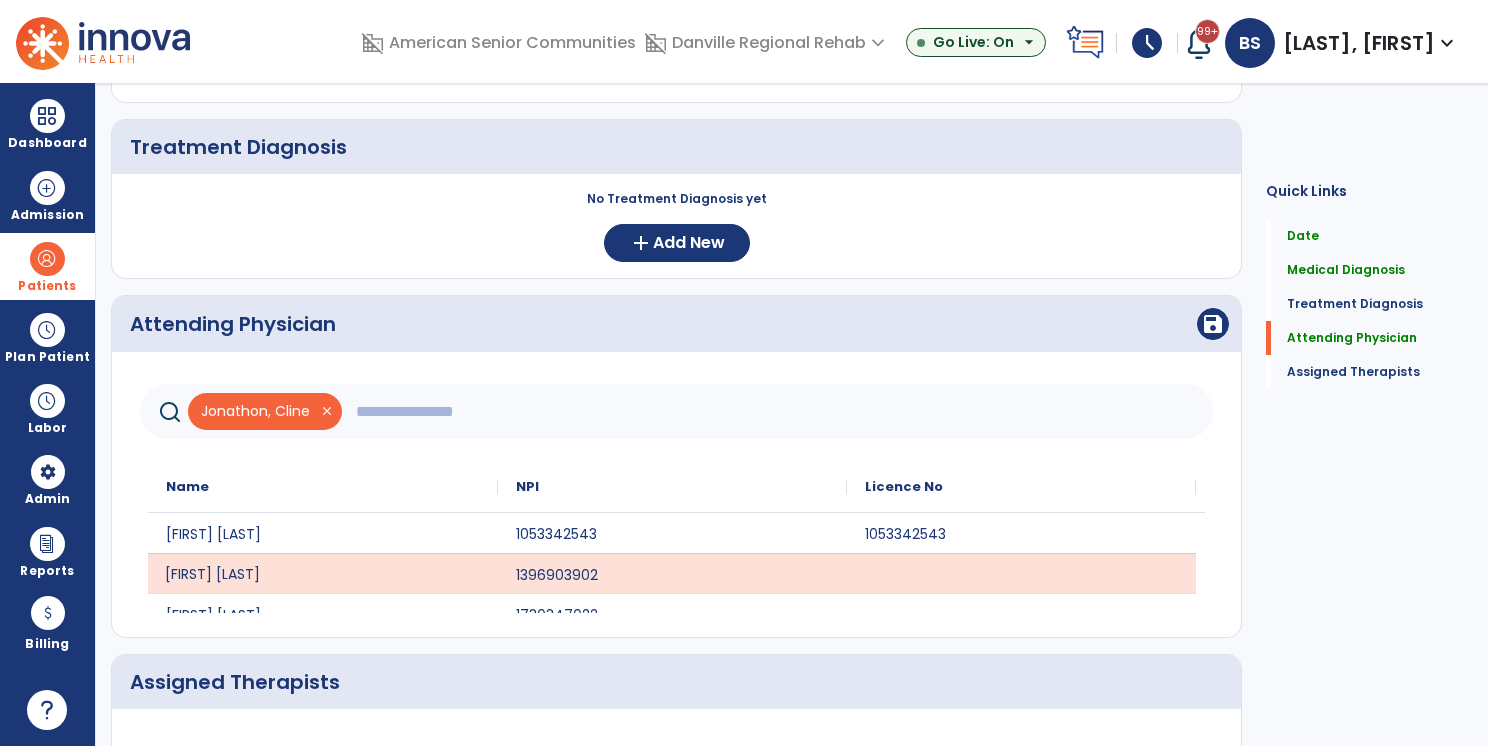 drag, startPoint x: 1480, startPoint y: 482, endPoint x: 1486, endPoint y: 498, distance: 17.088007 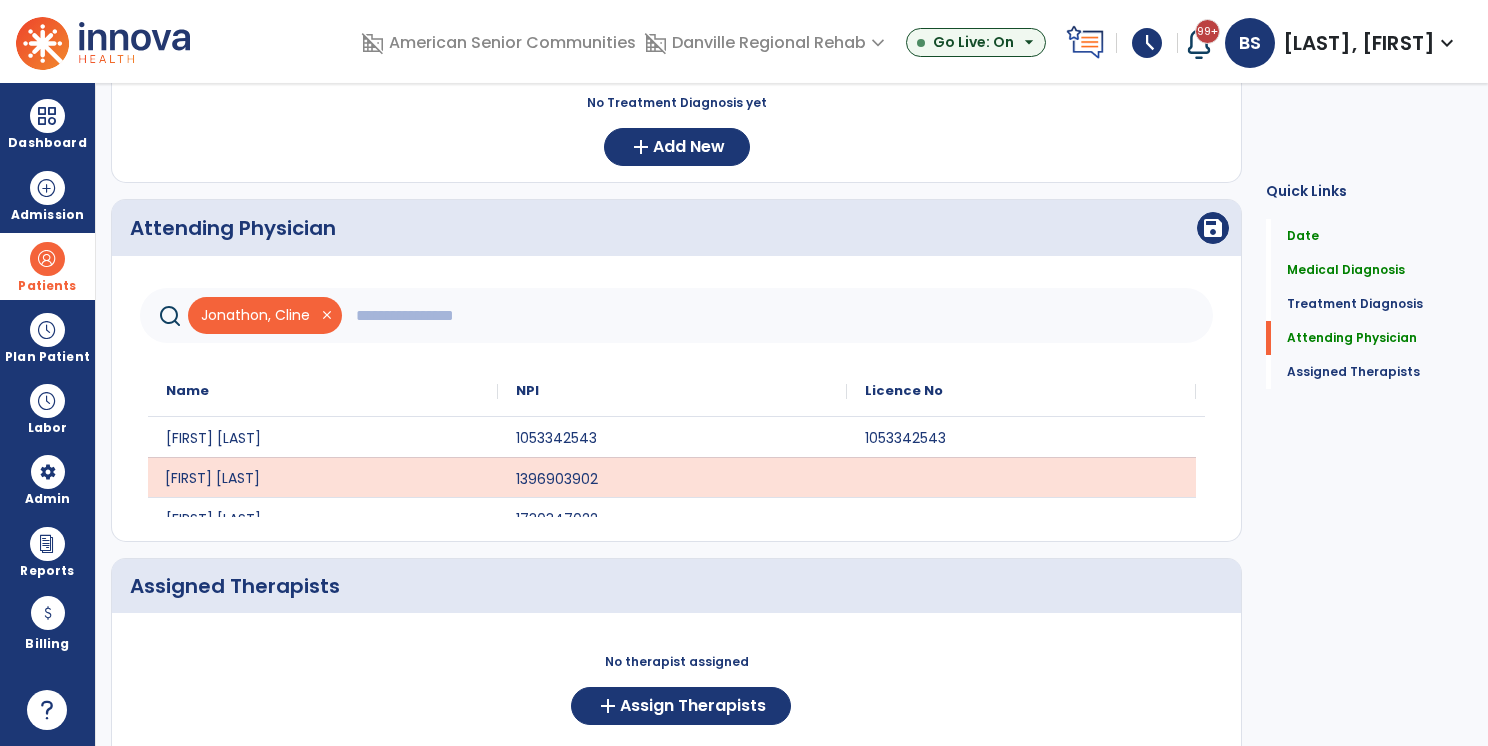 scroll, scrollTop: 548, scrollLeft: 0, axis: vertical 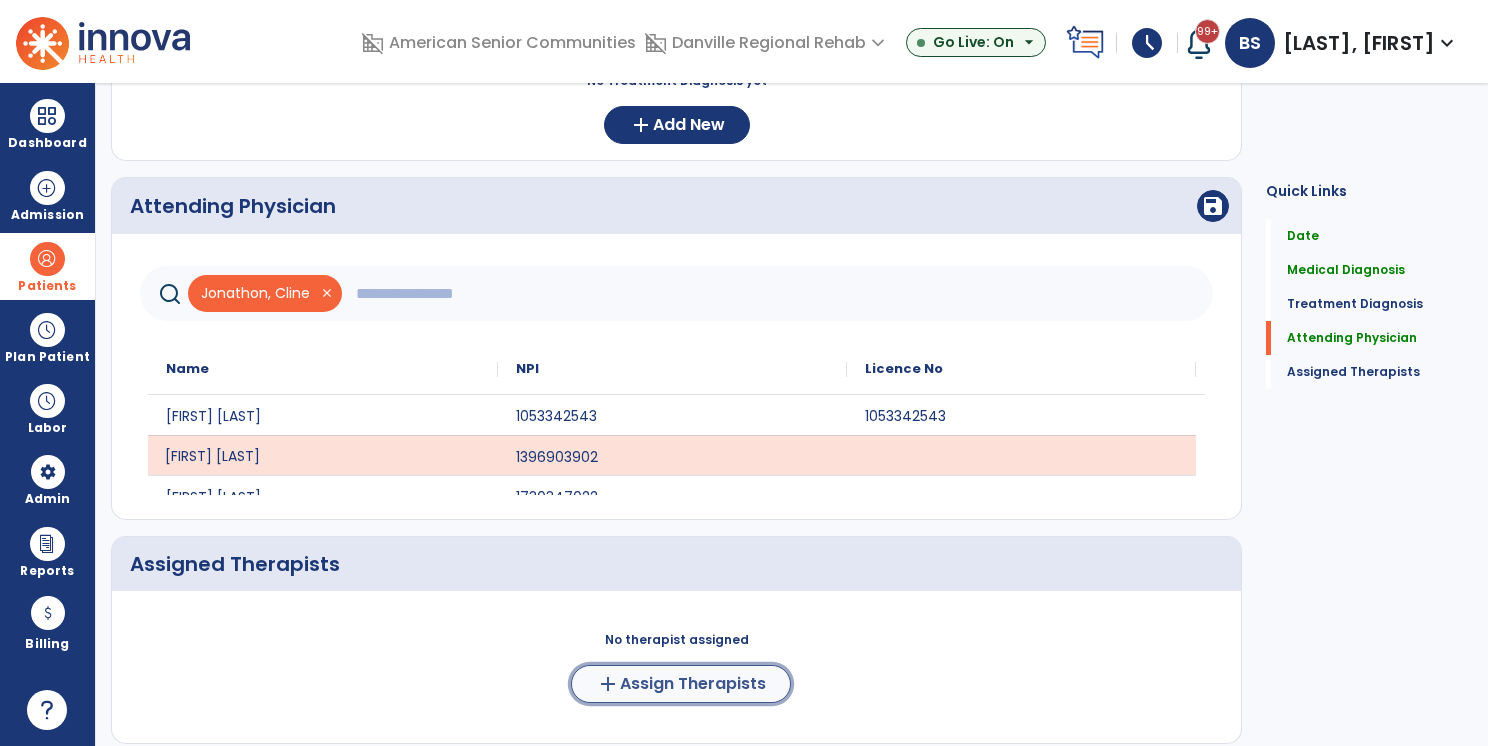 click on "Assign Therapists" 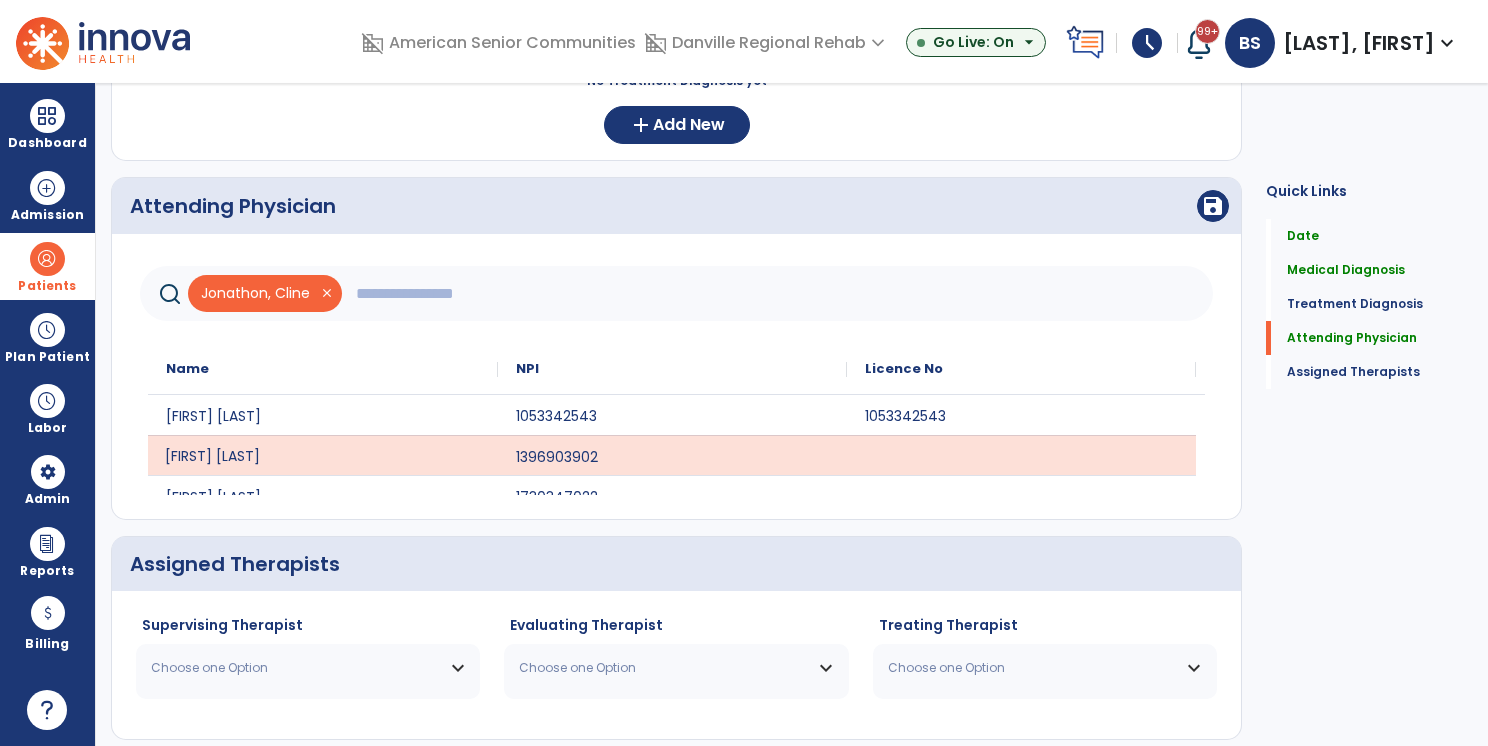 click on "Choose one Option" at bounding box center (308, 668) 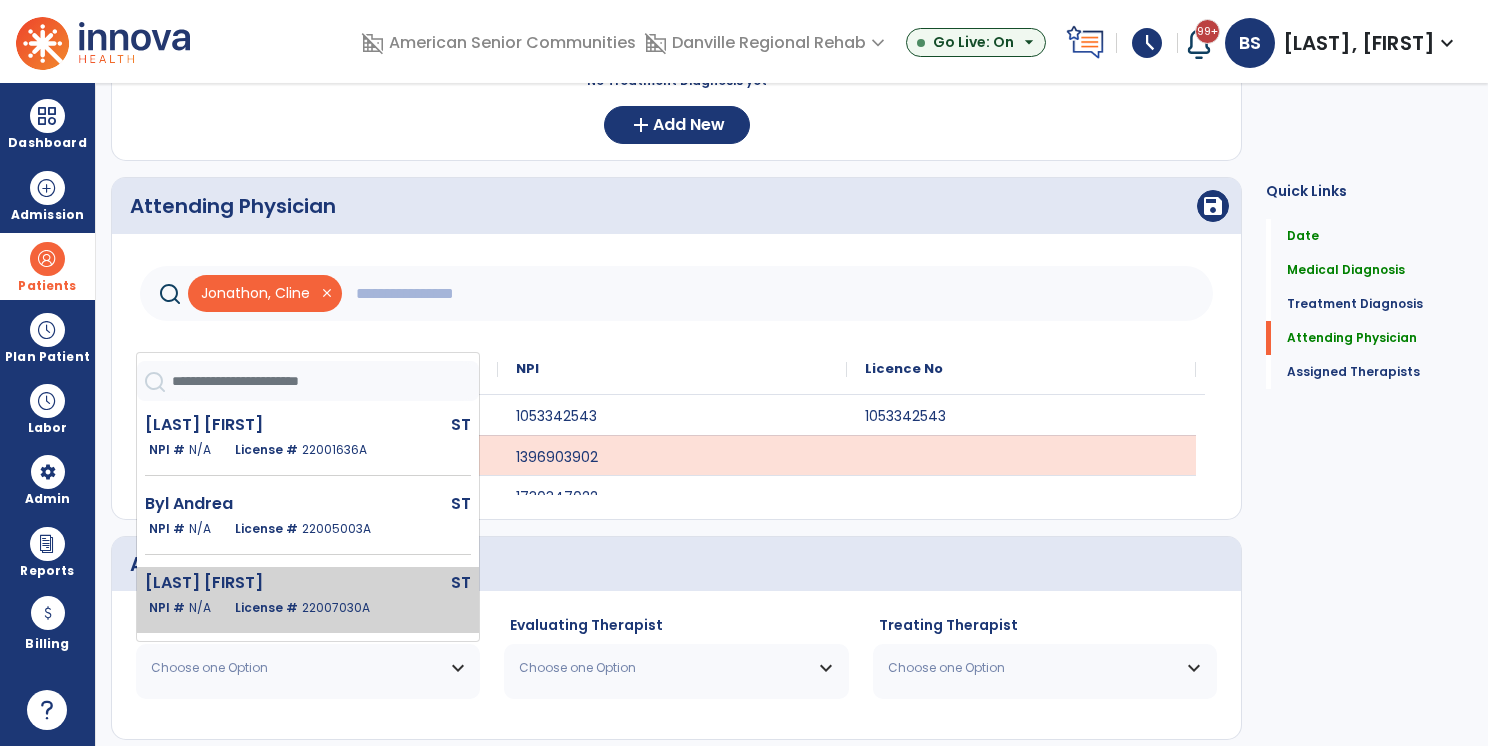 click on "NPI #  N/A   License #  22007030A" 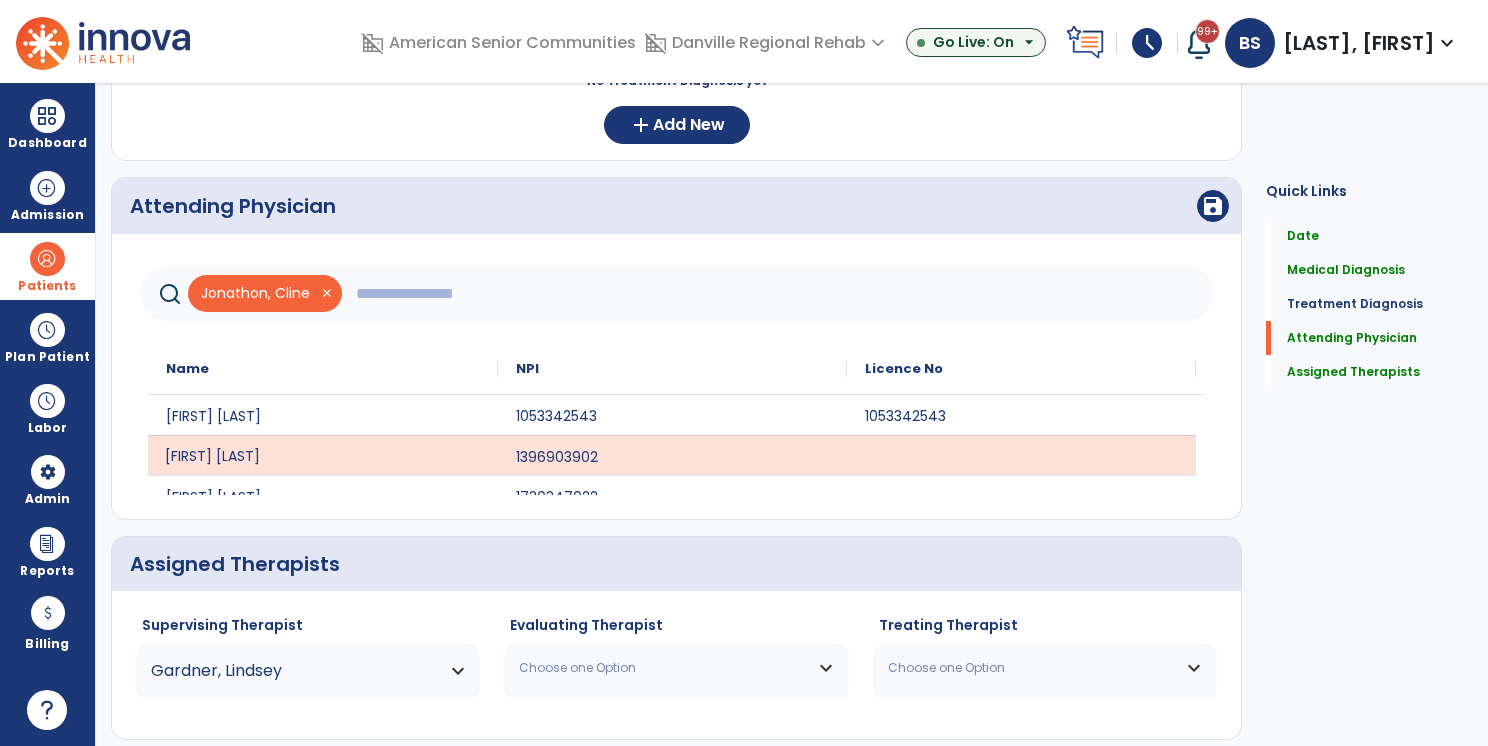 click on "Choose one Option" at bounding box center [663, 668] 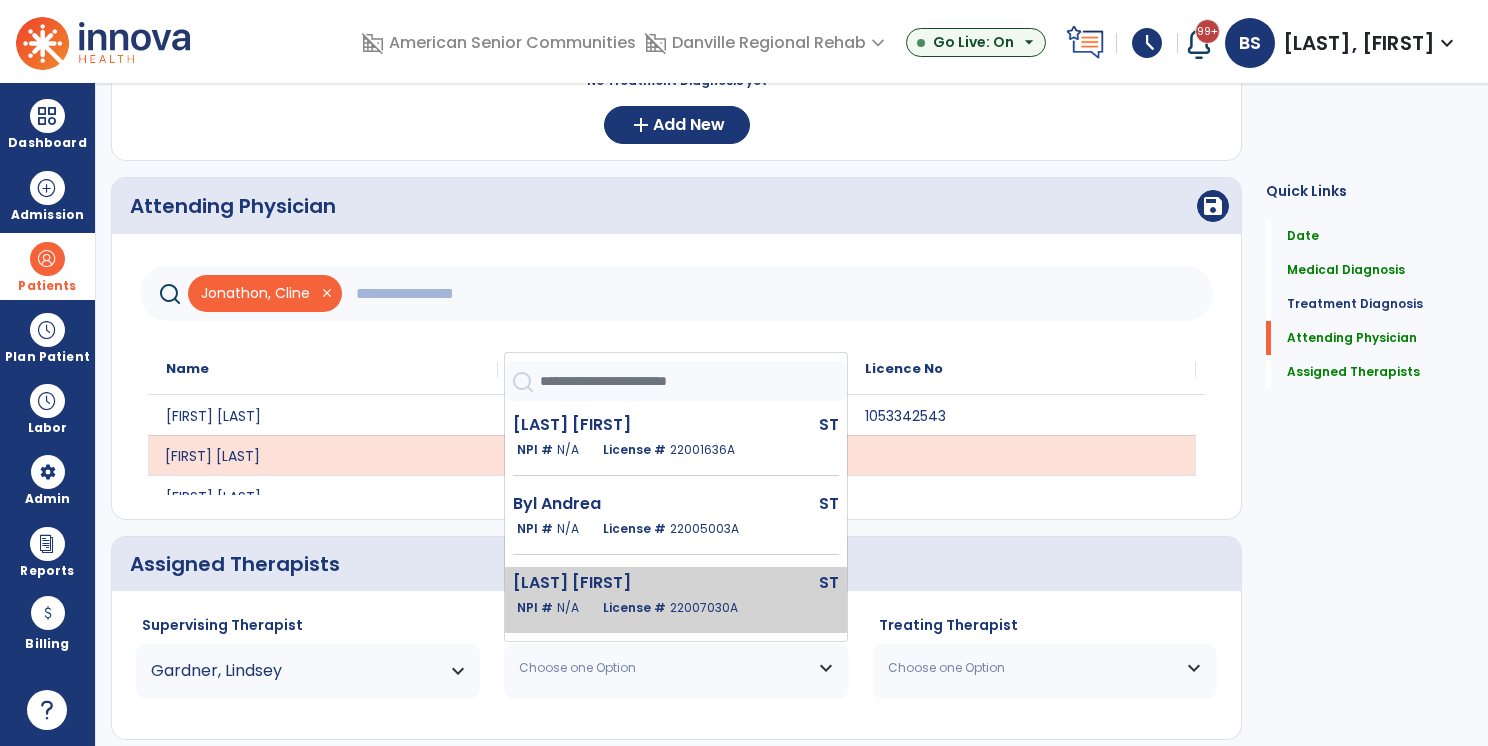click on "Gardner Lindsey" 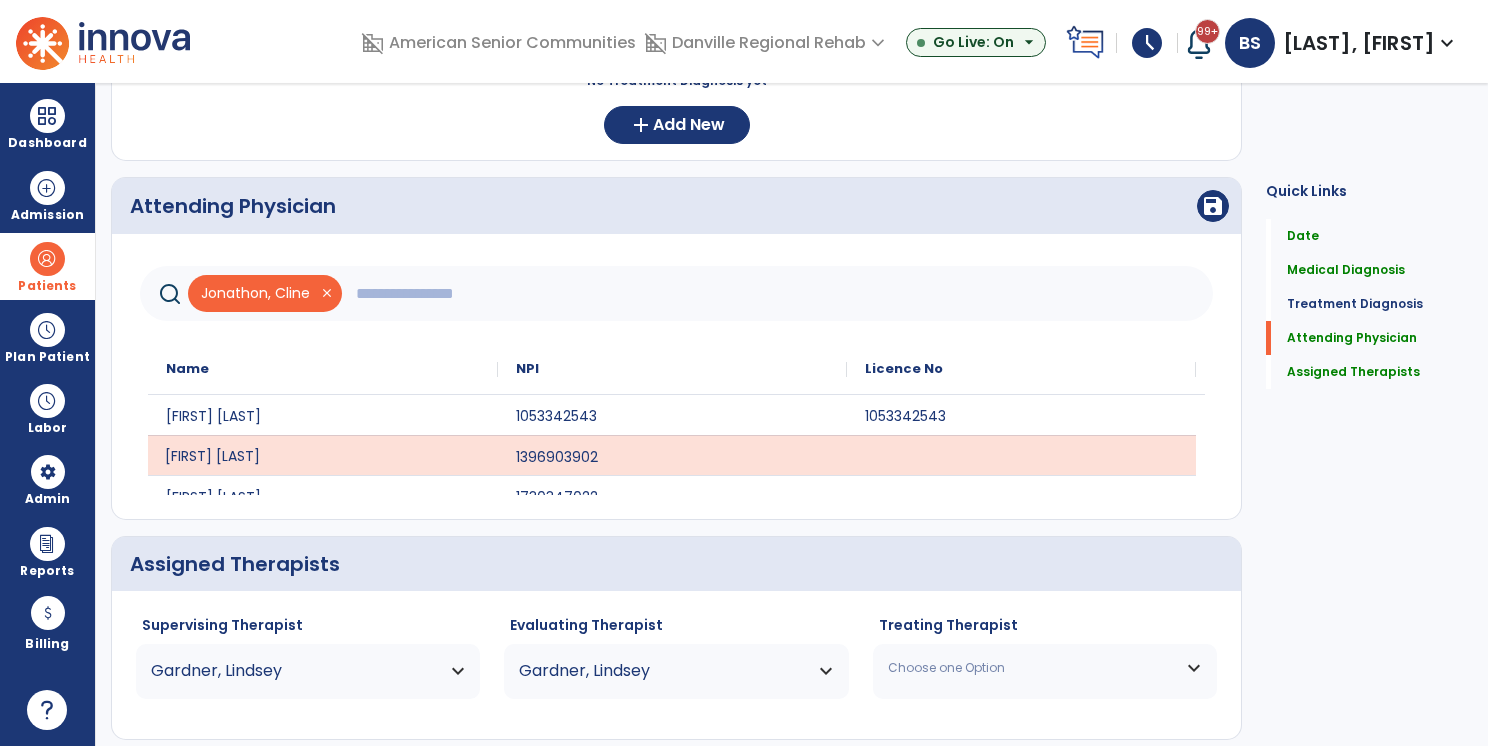 click on "Choose one Option" at bounding box center (1045, 668) 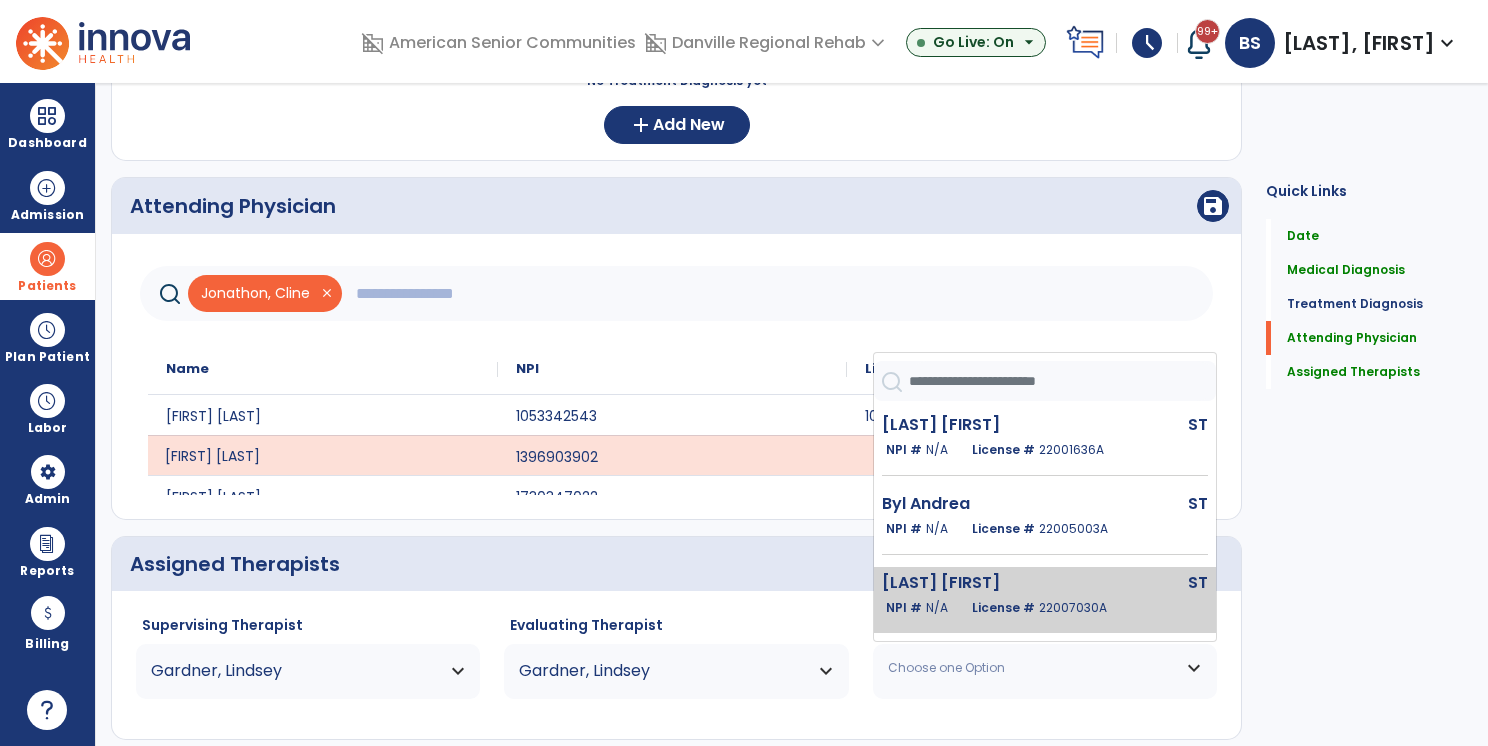 click on "NPI #  N/A   License #  22007030A" 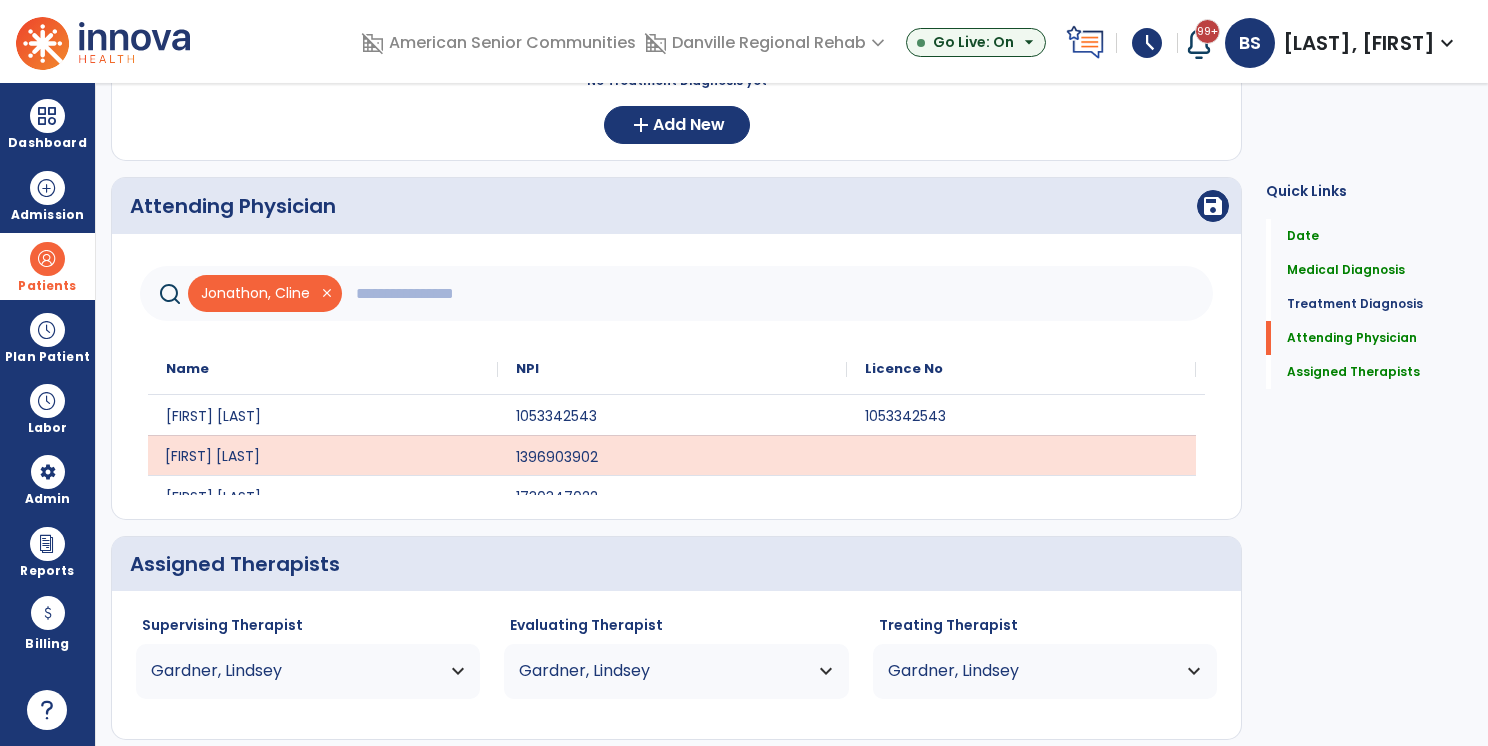 click on "arrow_back   Speech Therapy Admission  SOC Date  *********  calendar_today  Order Date  *********  calendar_today  Anticipated DC Date   calendar_today  EOC --/--/---- Medical Diagnosis      menu   Add Medical Diagnosis   Delete Medical Diagnosis
Code
Description" at bounding box center [792, 414] 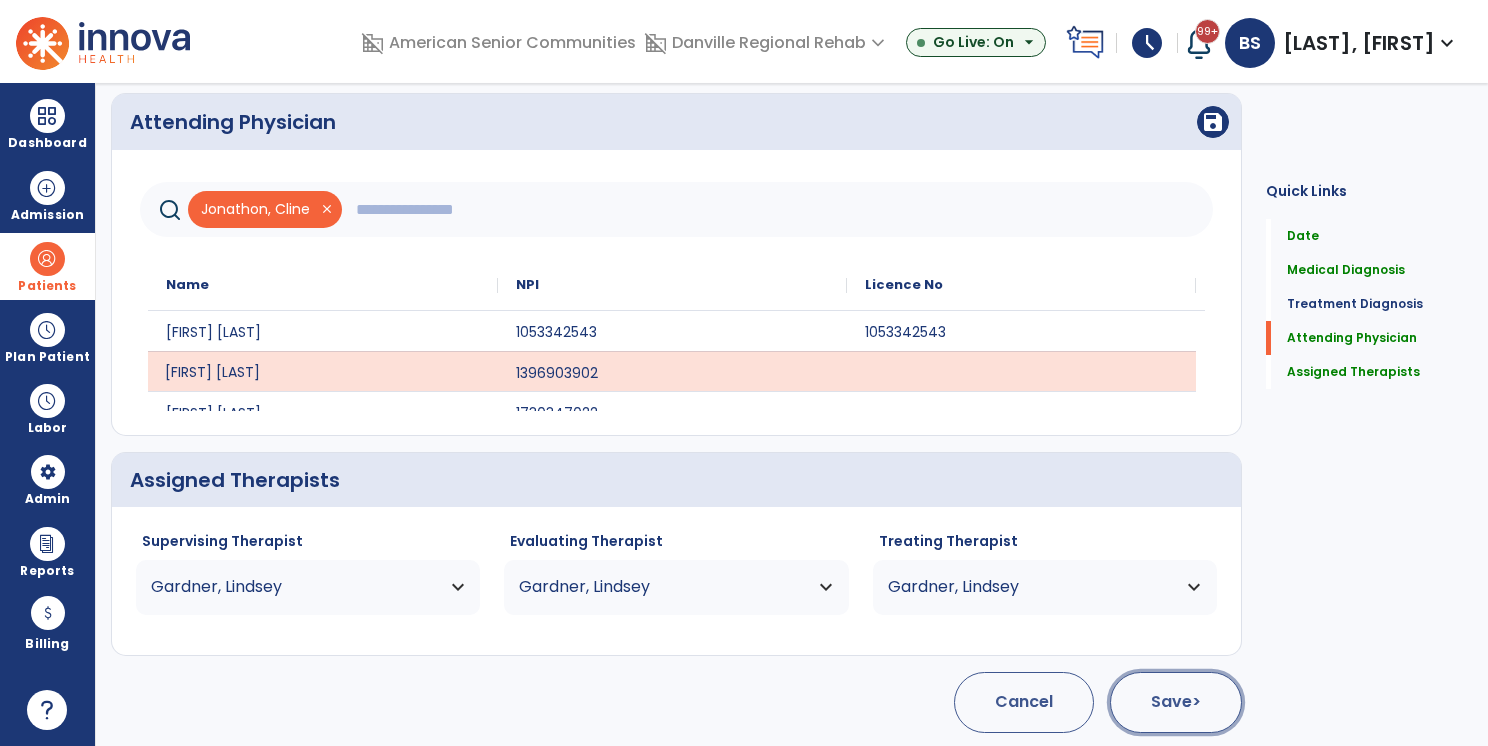 click on "Save  >" 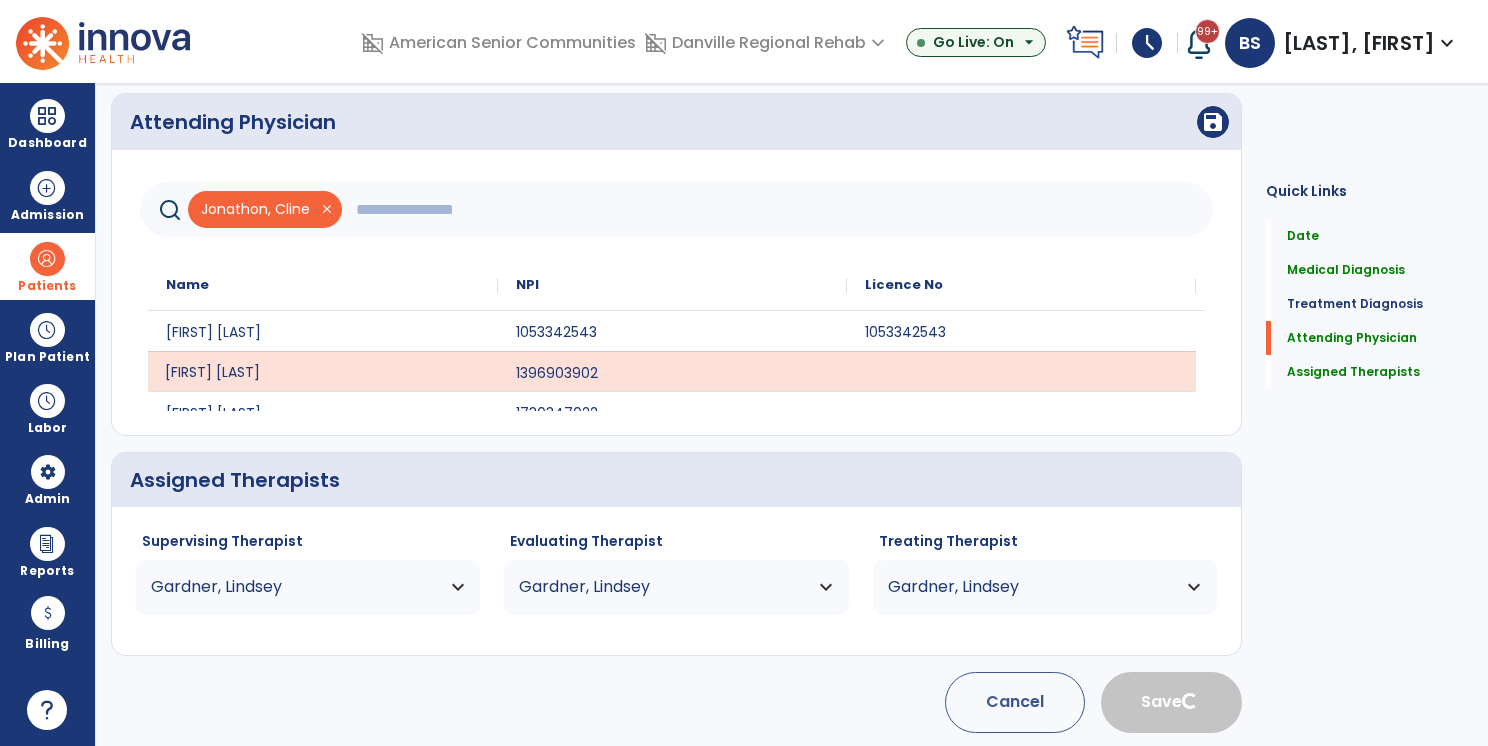 type 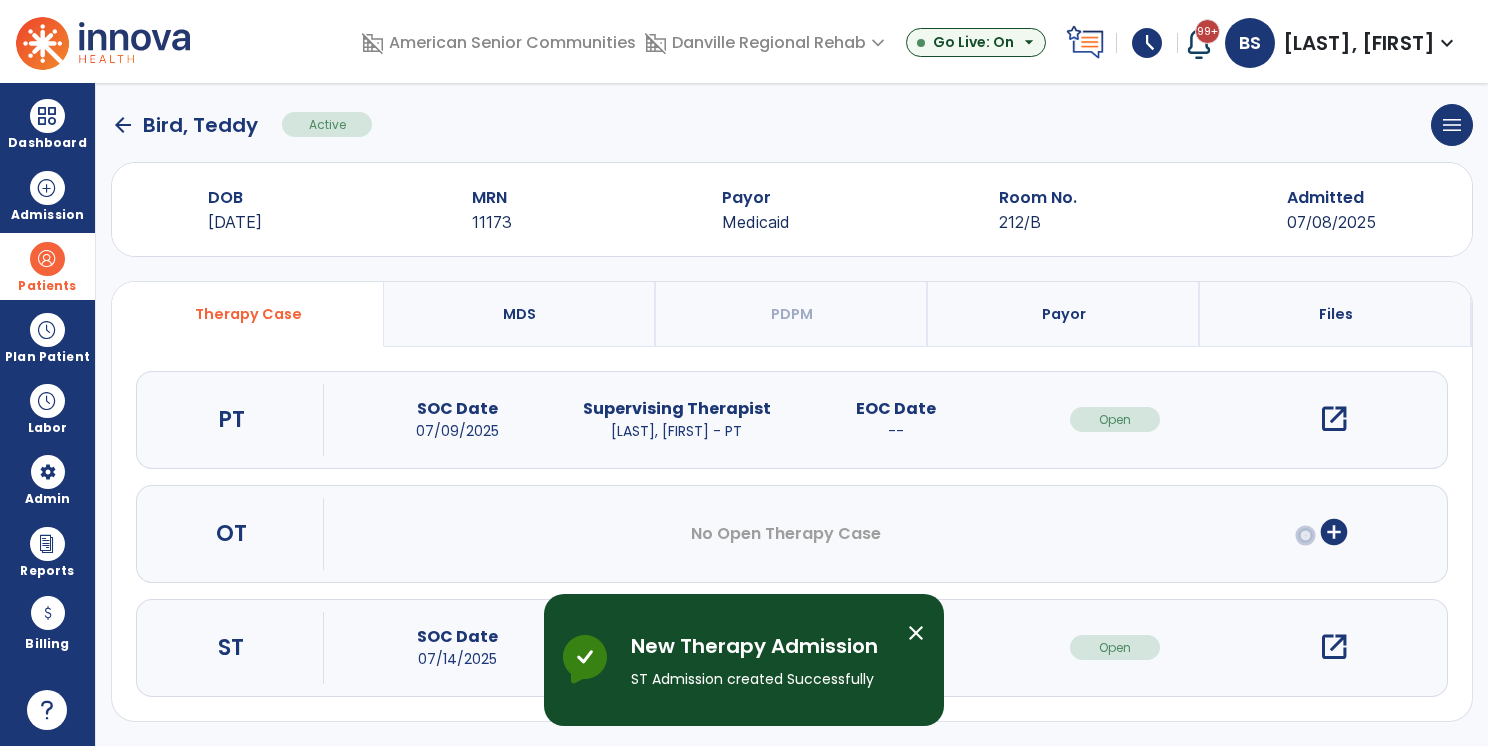 scroll, scrollTop: 11, scrollLeft: 0, axis: vertical 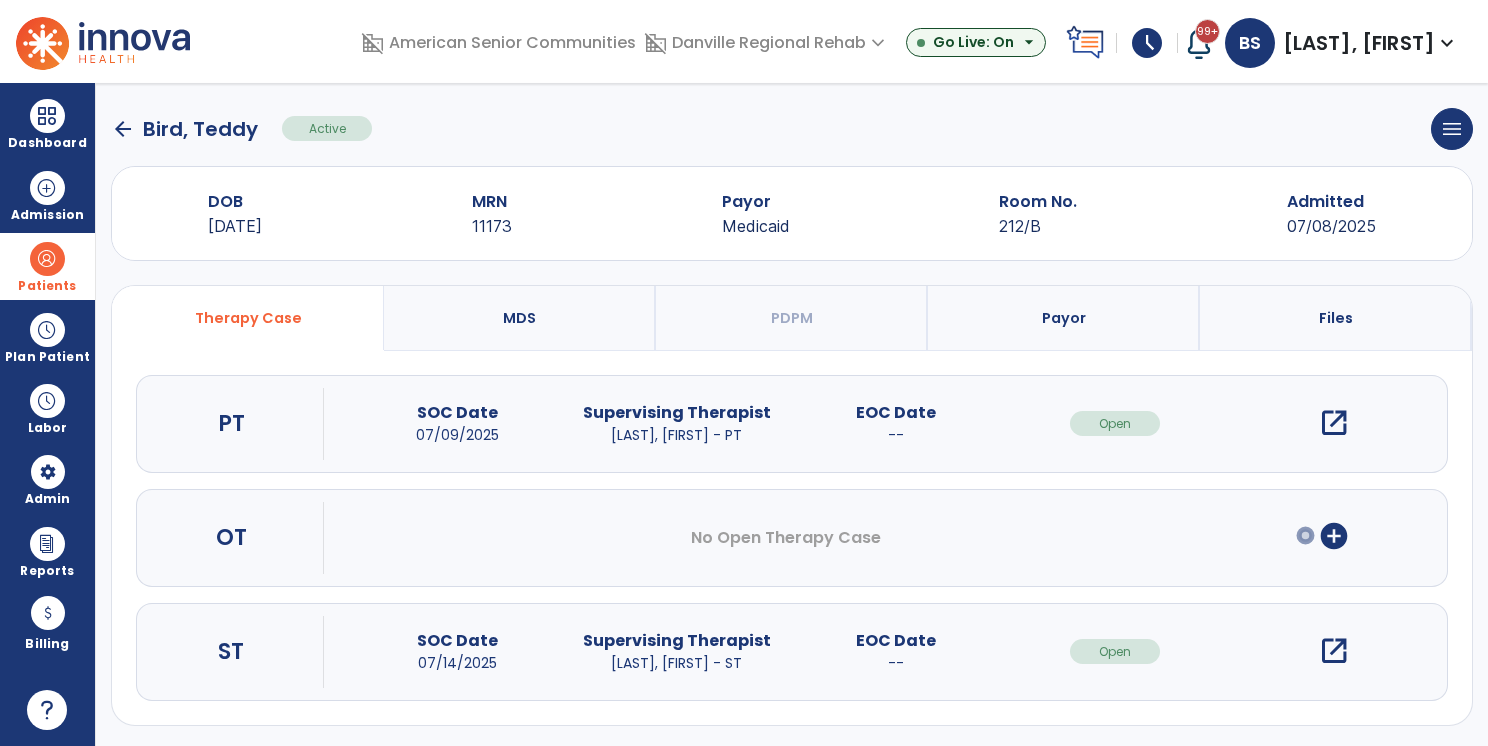 click on "Patients" at bounding box center (47, 266) 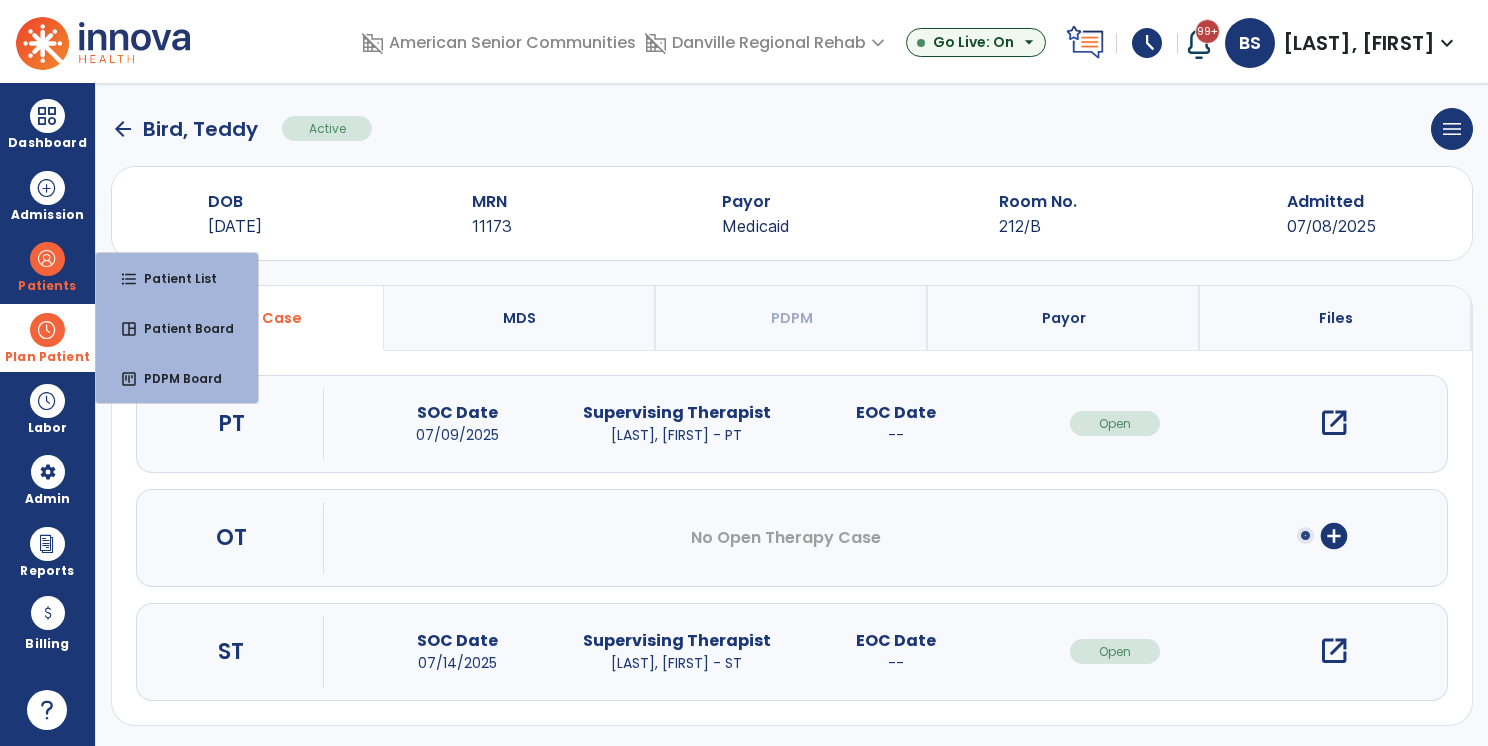 click at bounding box center (47, 330) 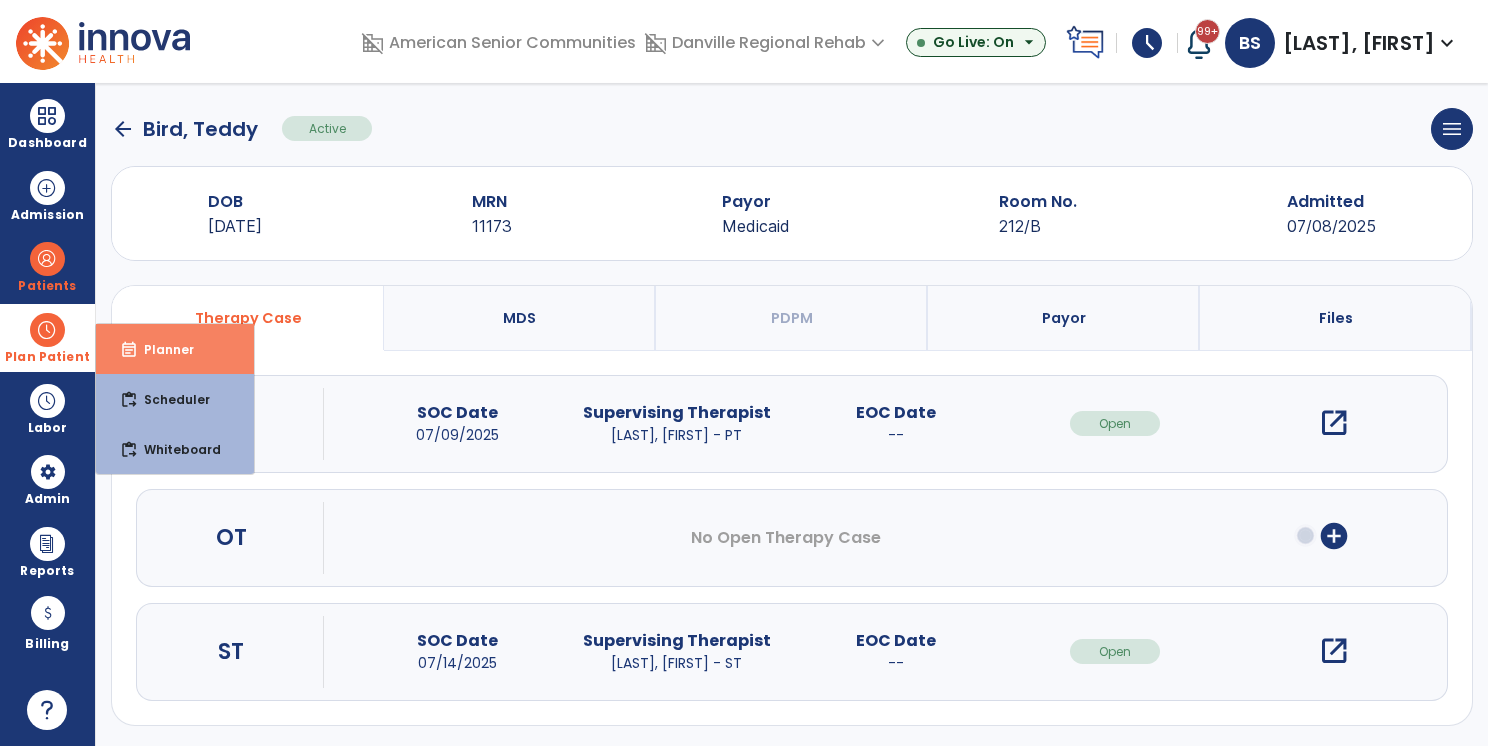 click on "event_note" at bounding box center (129, 350) 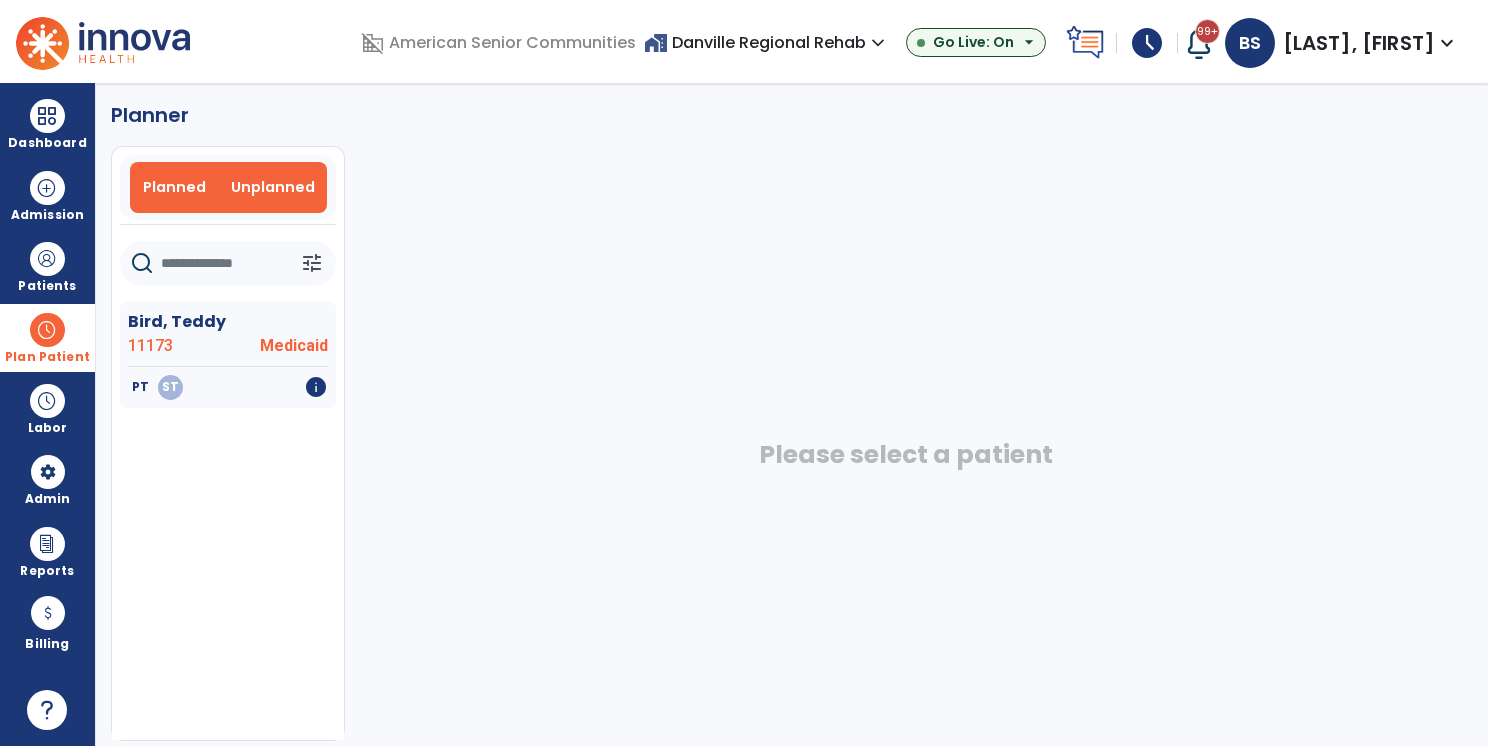 click on "Planned" at bounding box center [174, 187] 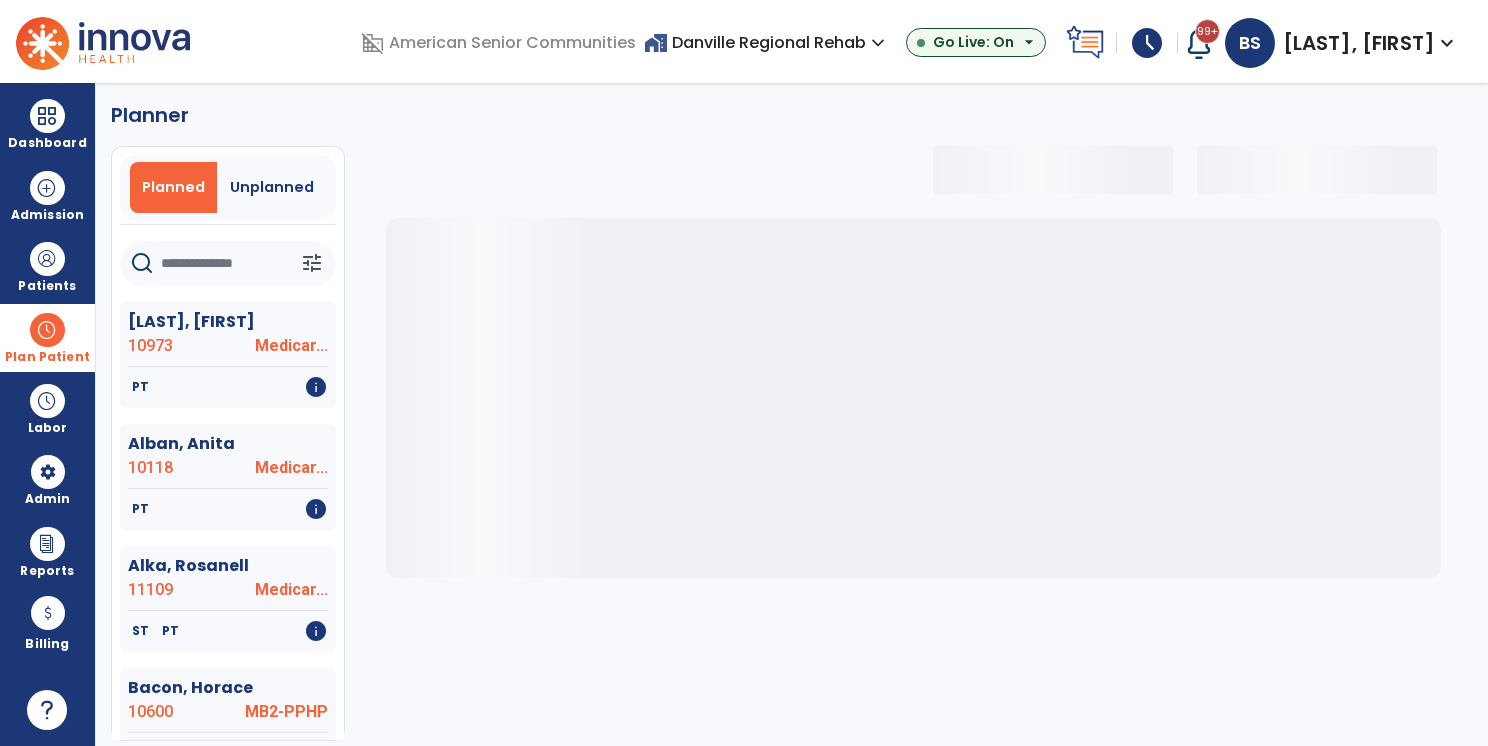 click 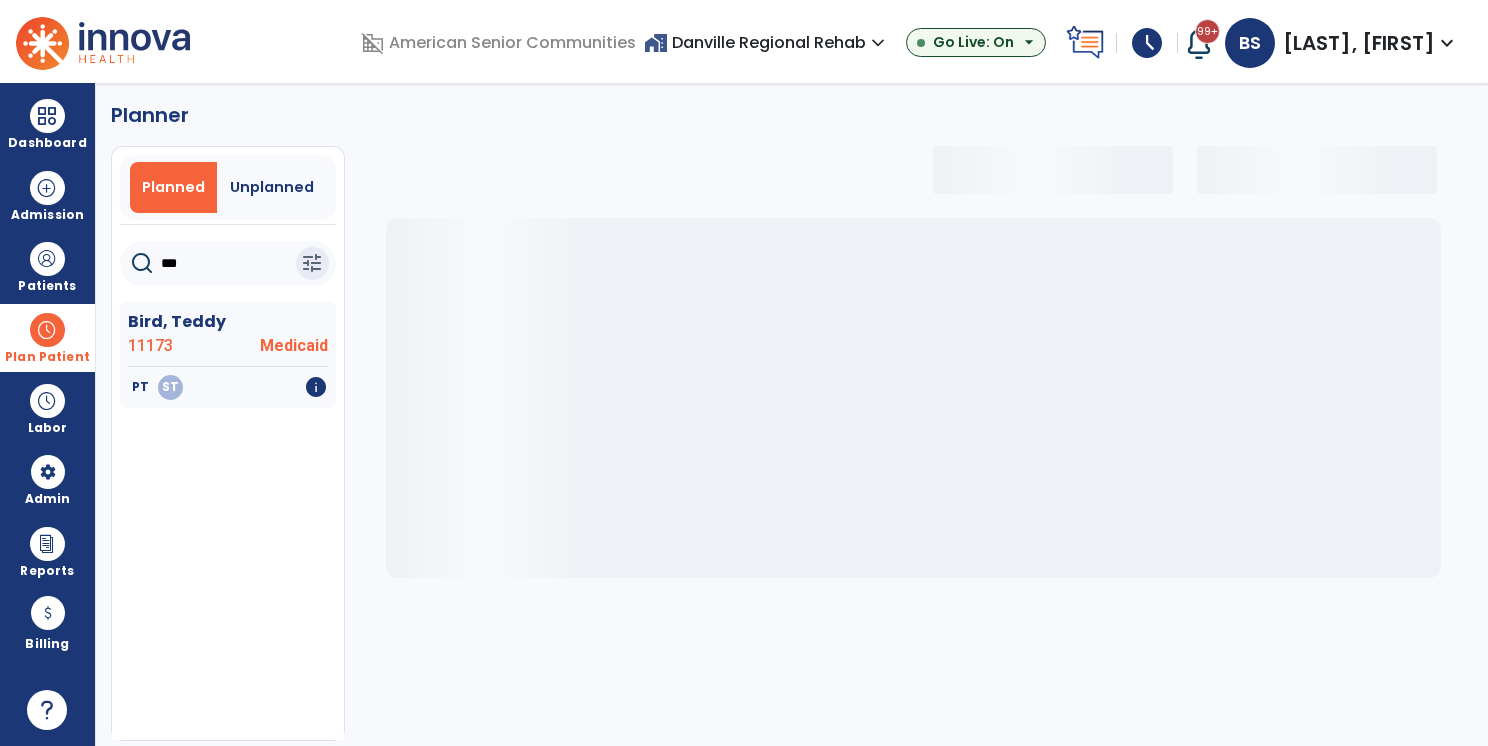 type on "****" 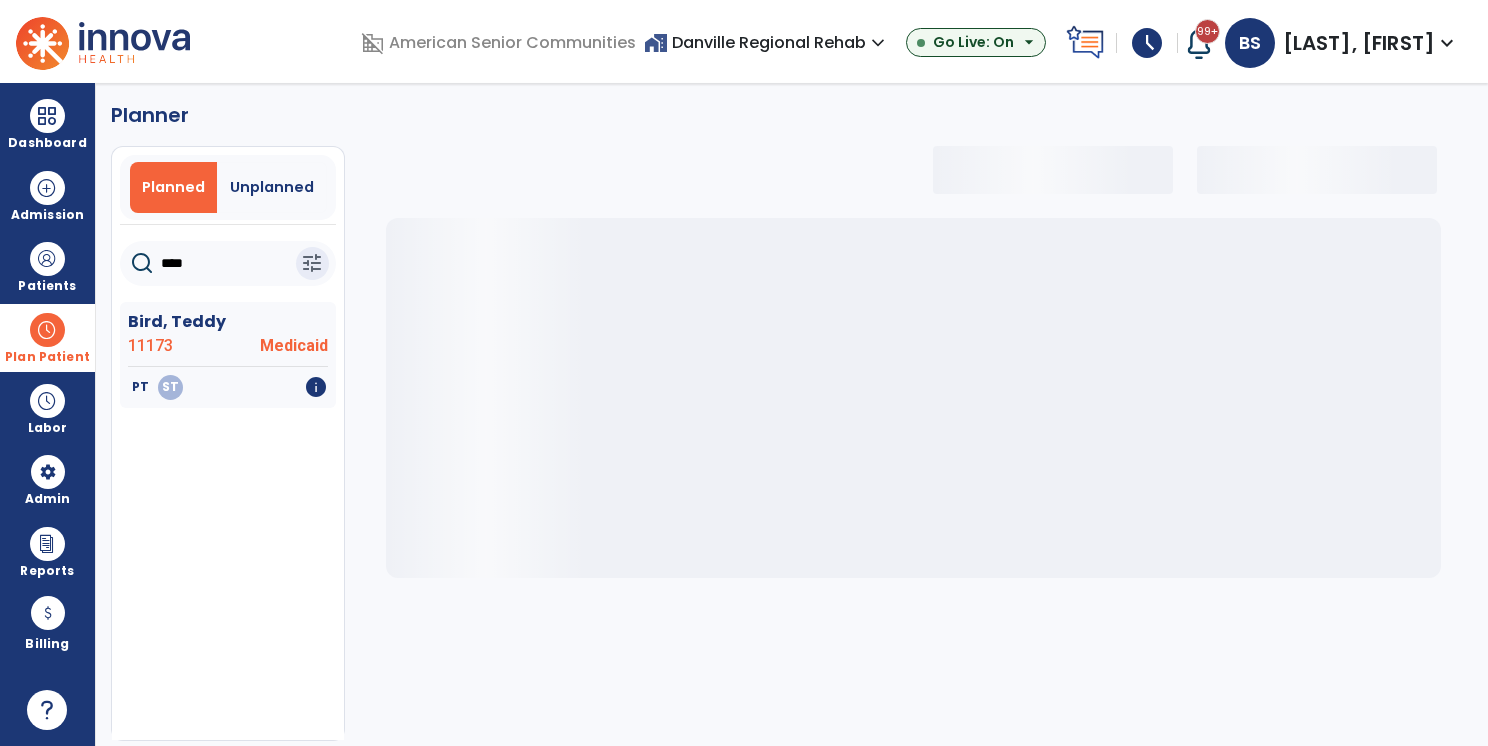 select on "***" 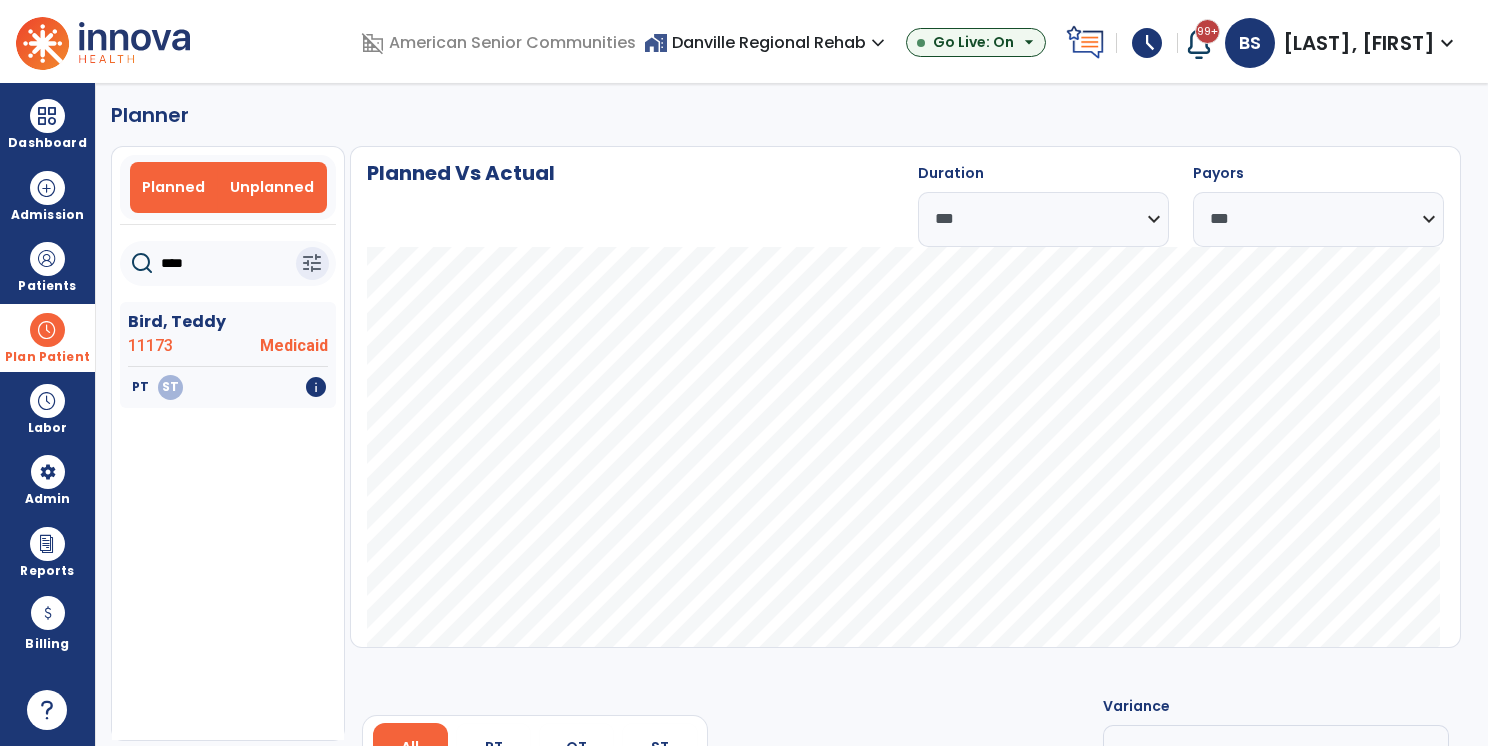 type on "****" 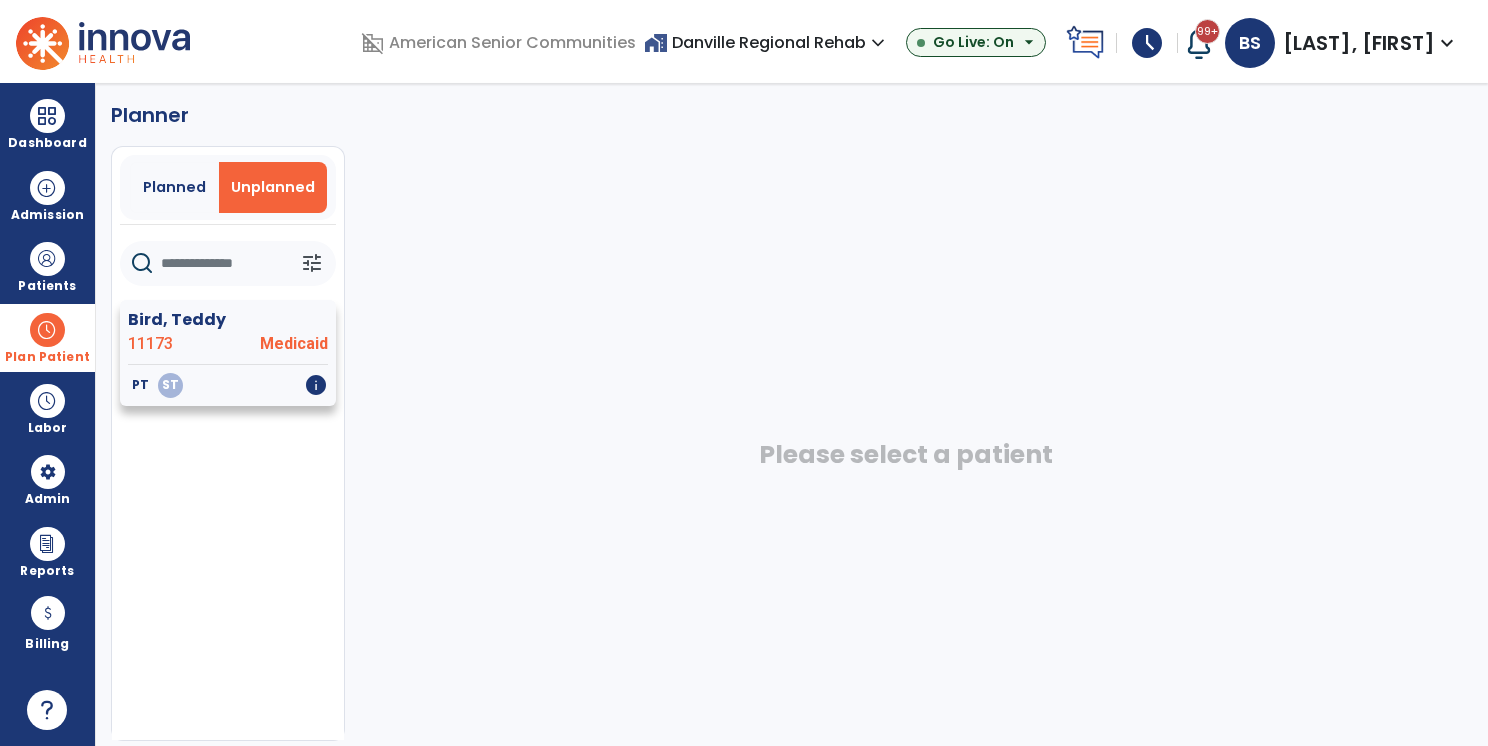 click on "Medicaid" 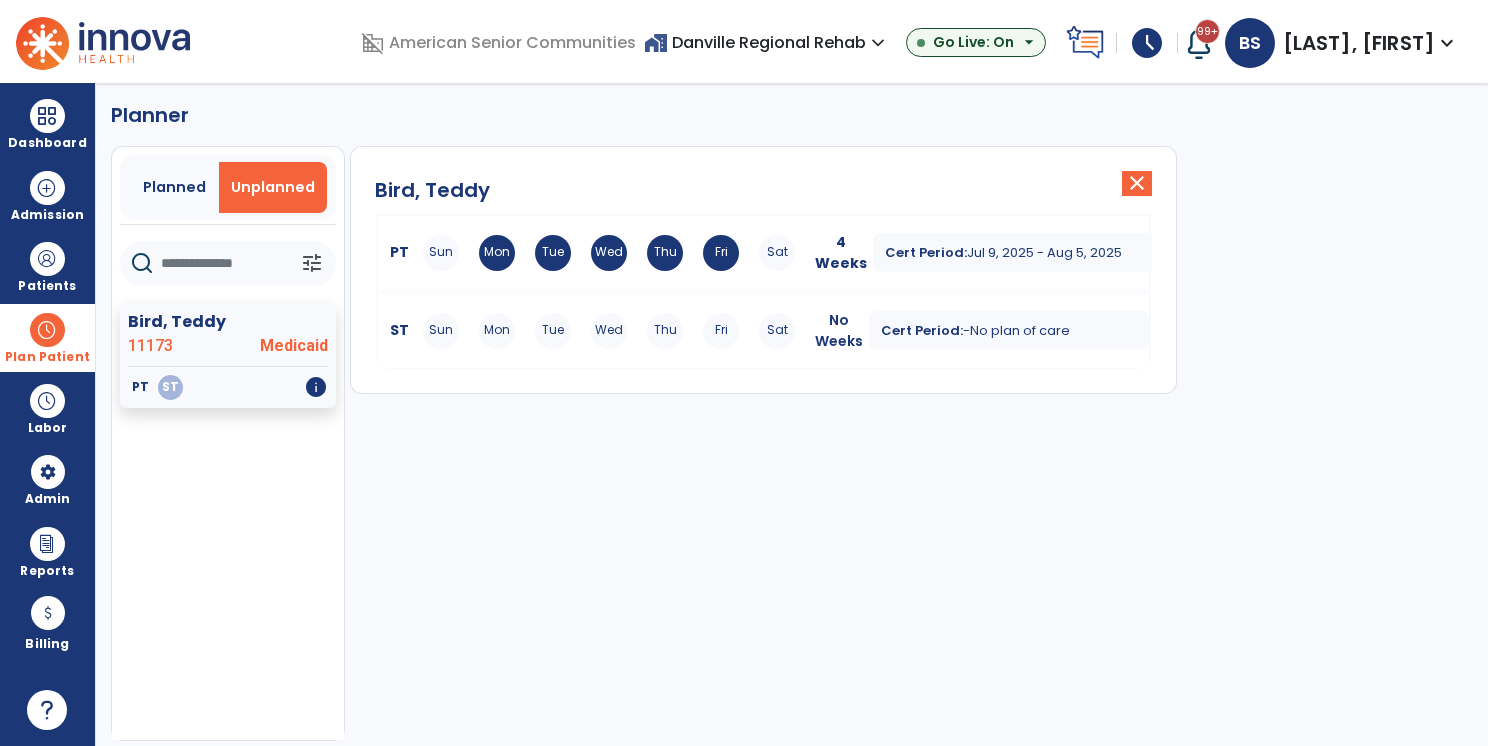 click on "Mon" at bounding box center (497, 331) 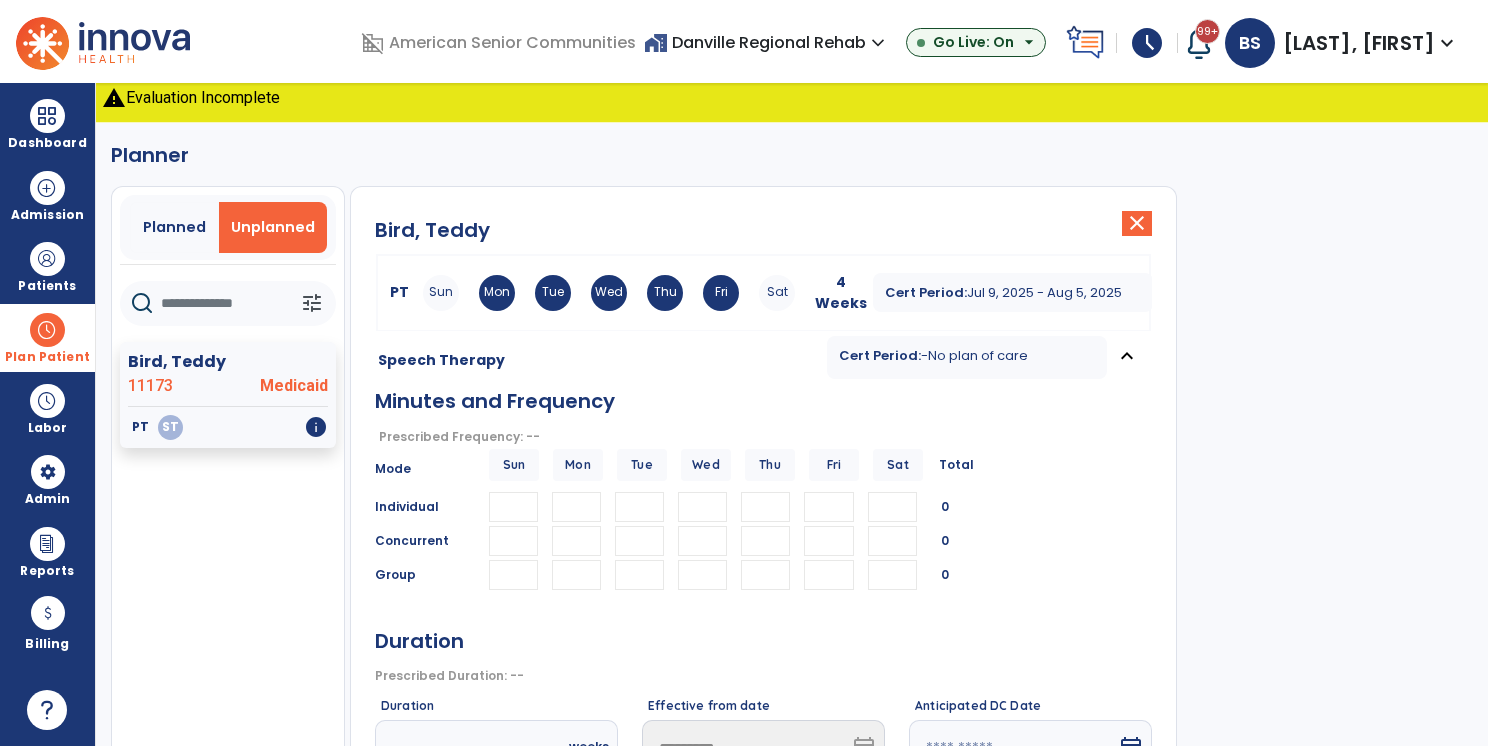 click at bounding box center [576, 507] 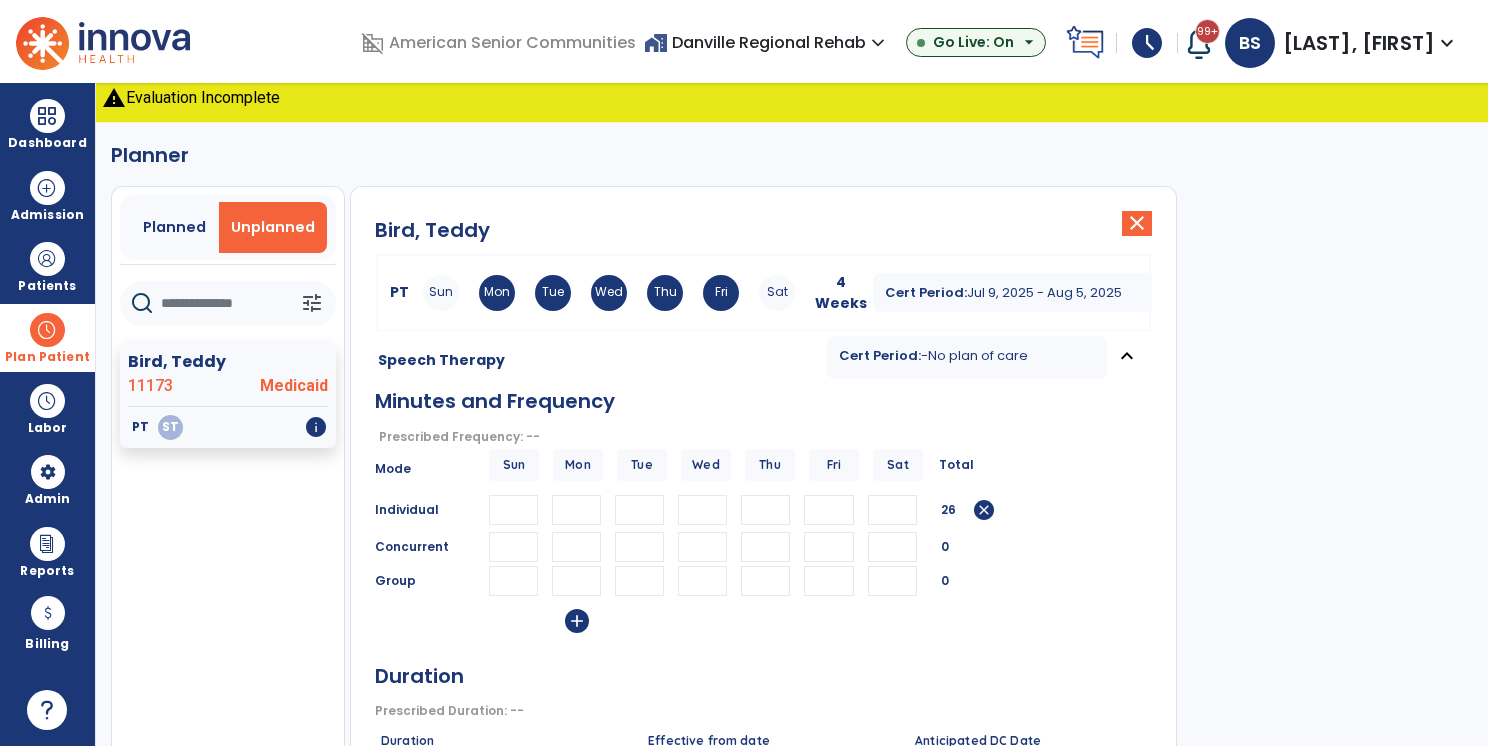 type on "**" 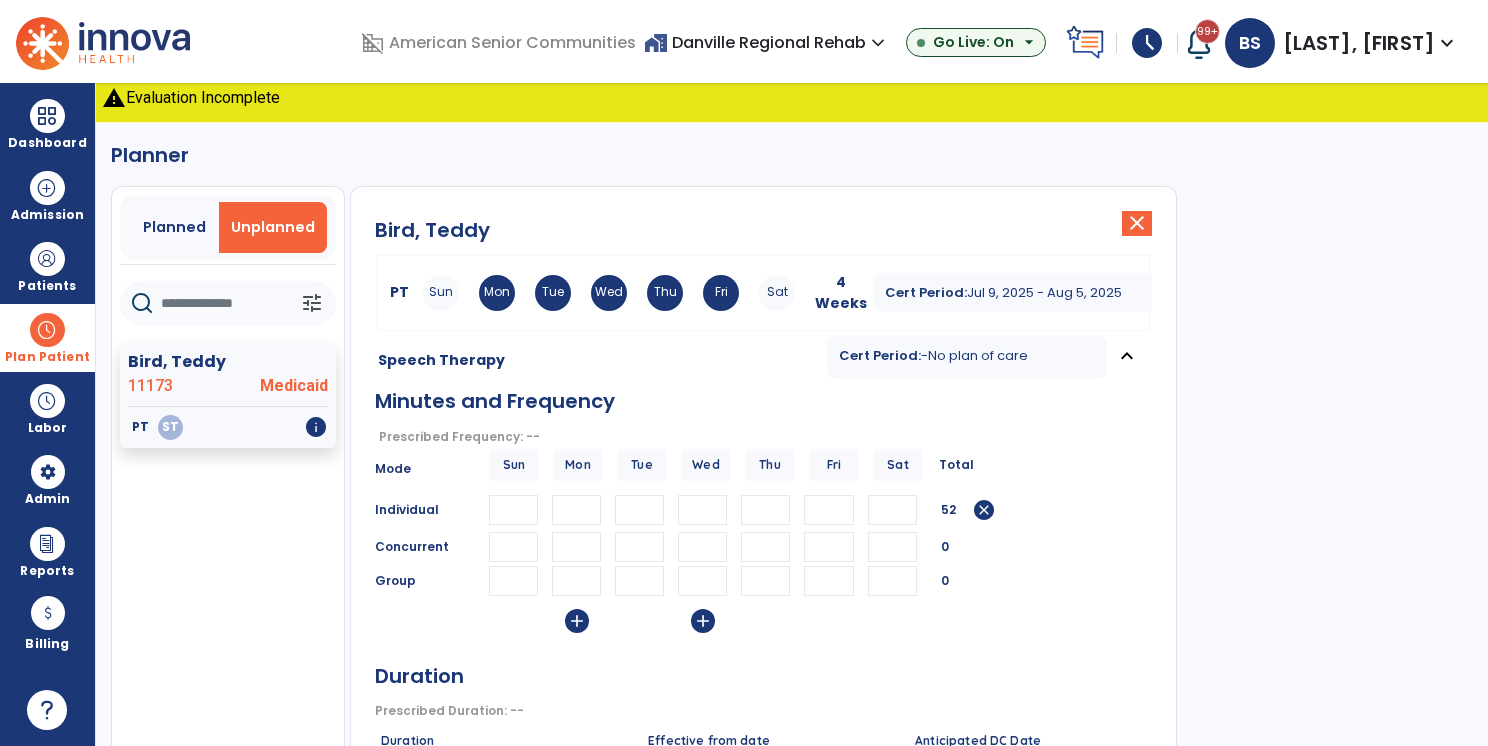 type on "**" 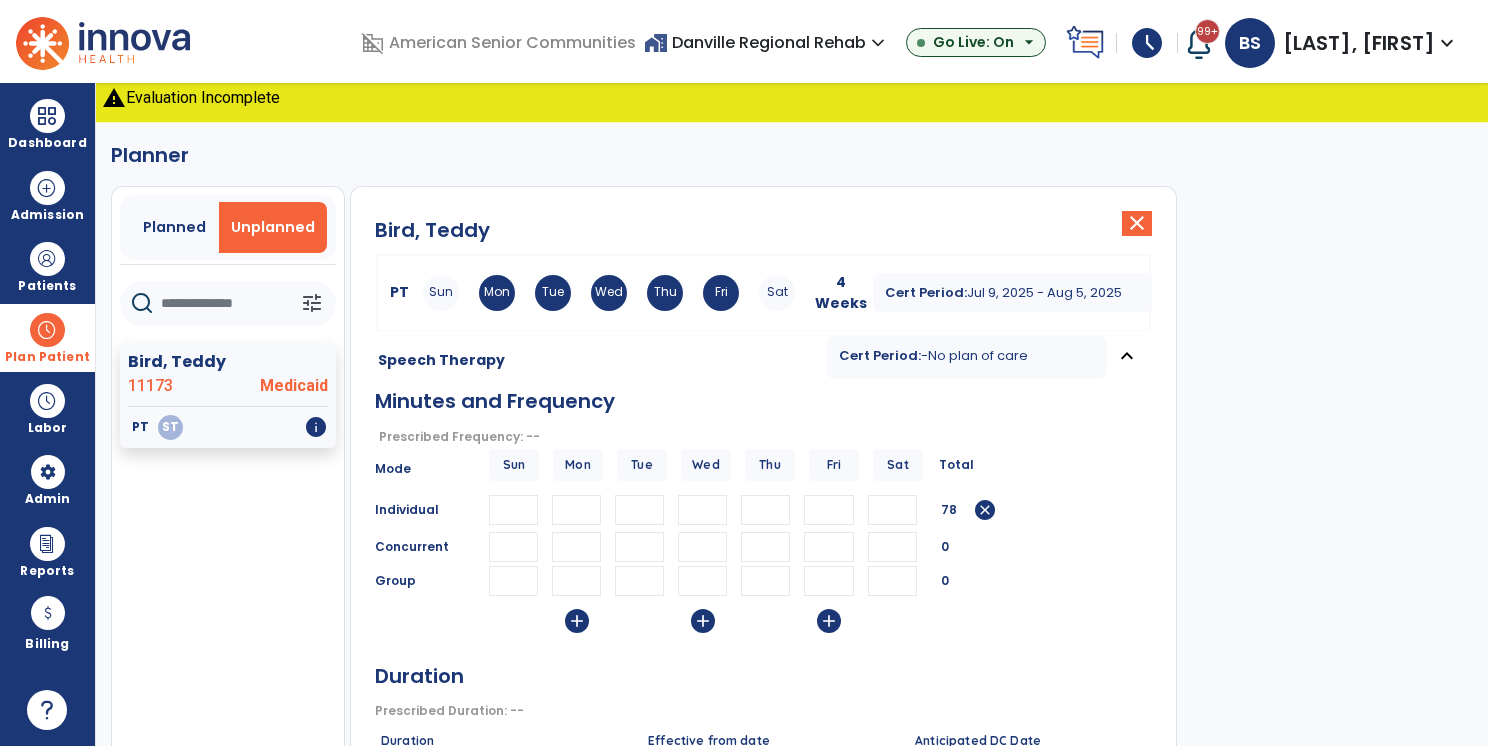 scroll, scrollTop: 373, scrollLeft: 0, axis: vertical 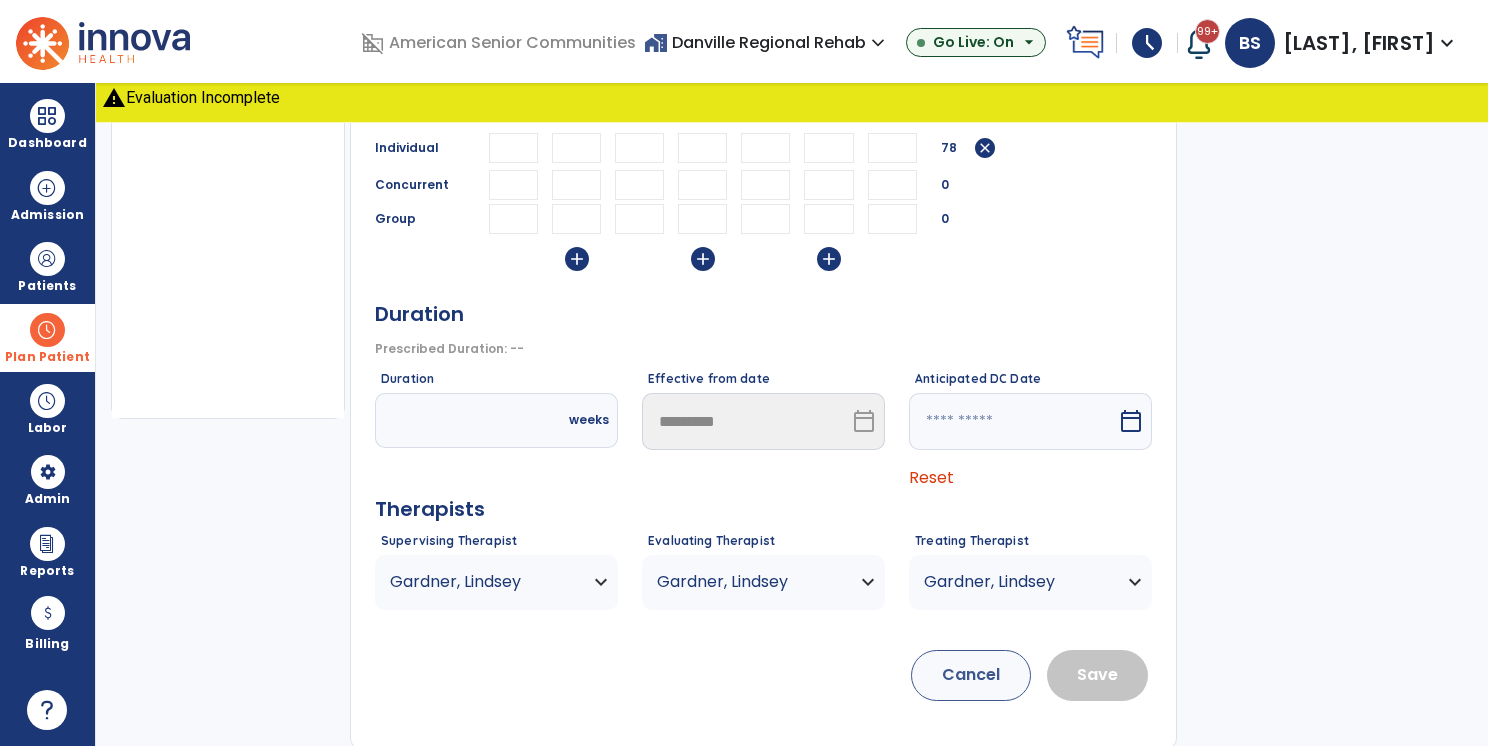 type on "**" 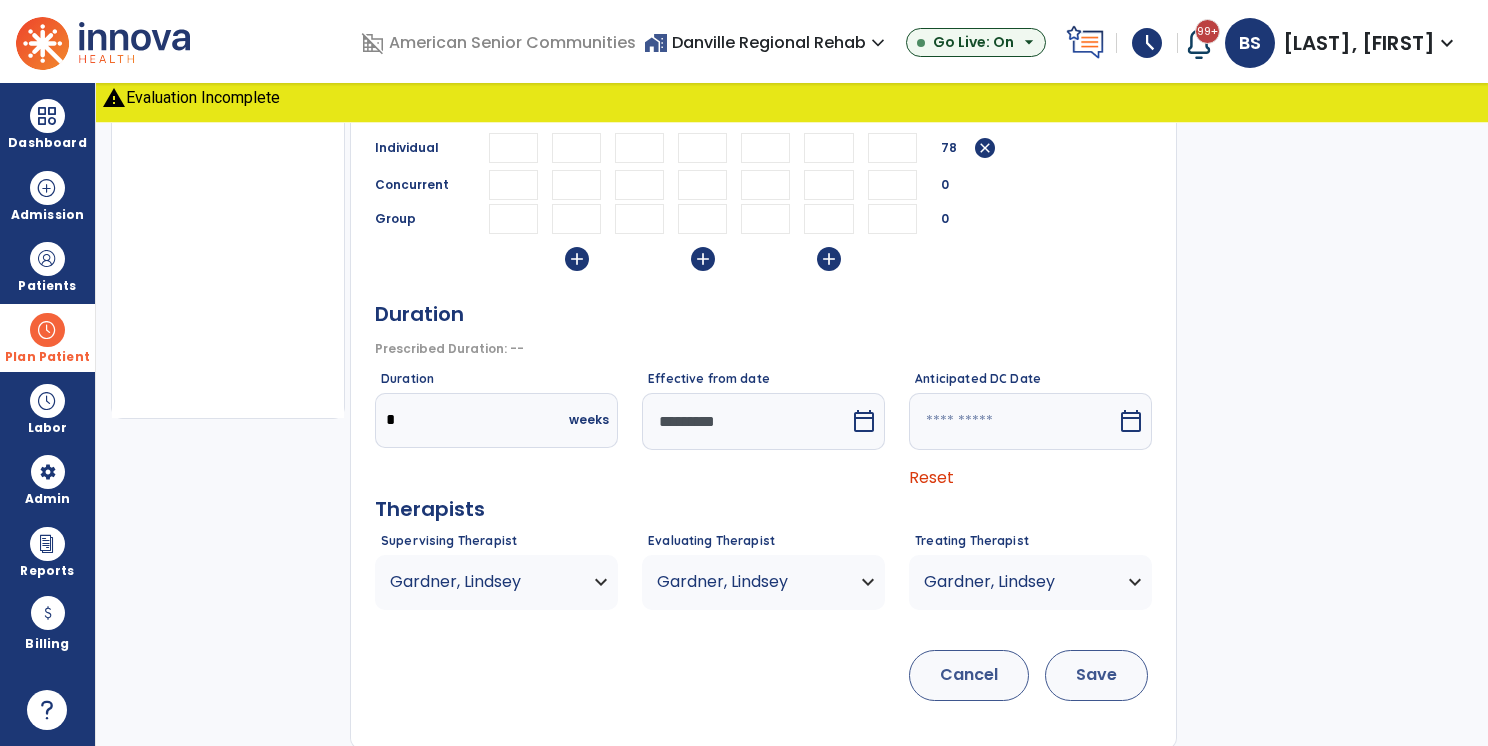 type on "*" 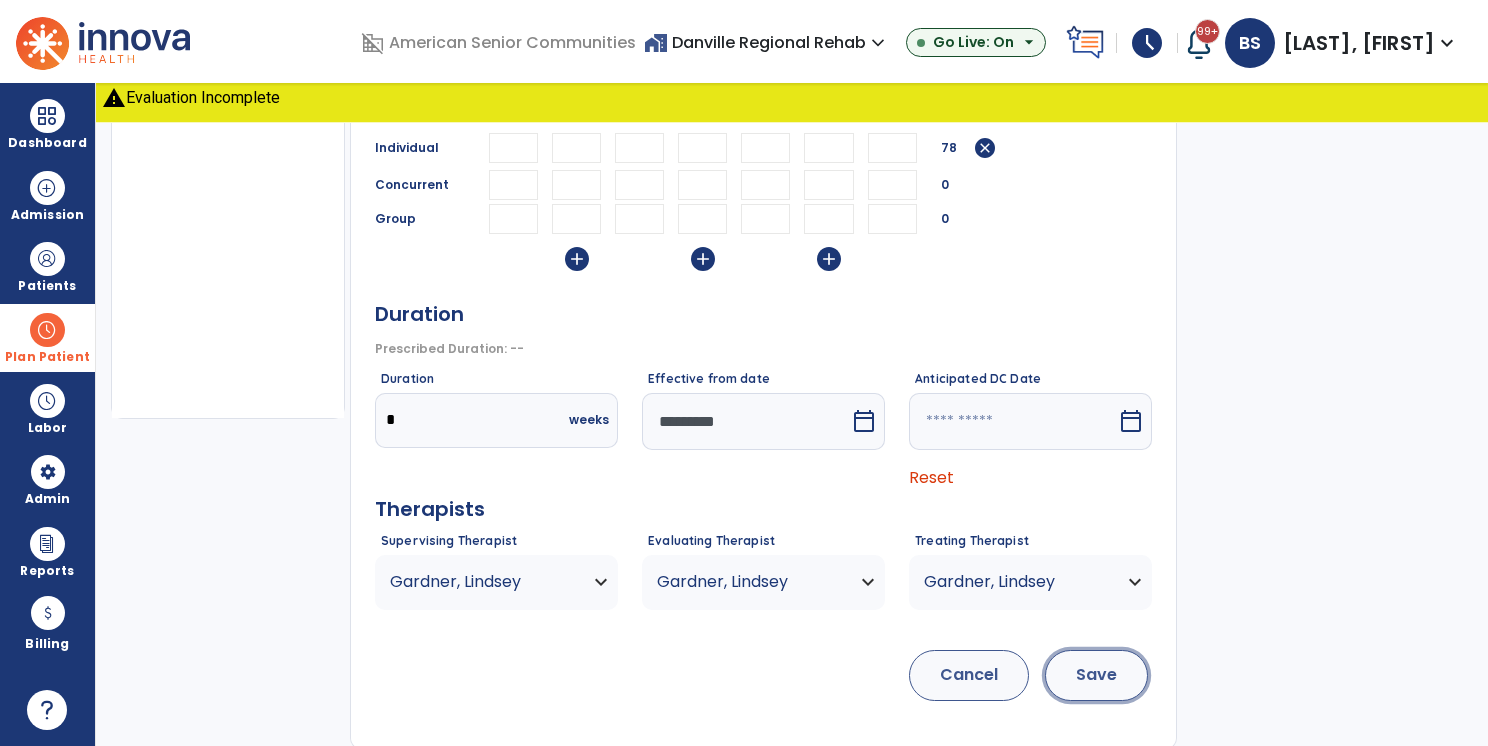 click on "Save" at bounding box center [1096, 675] 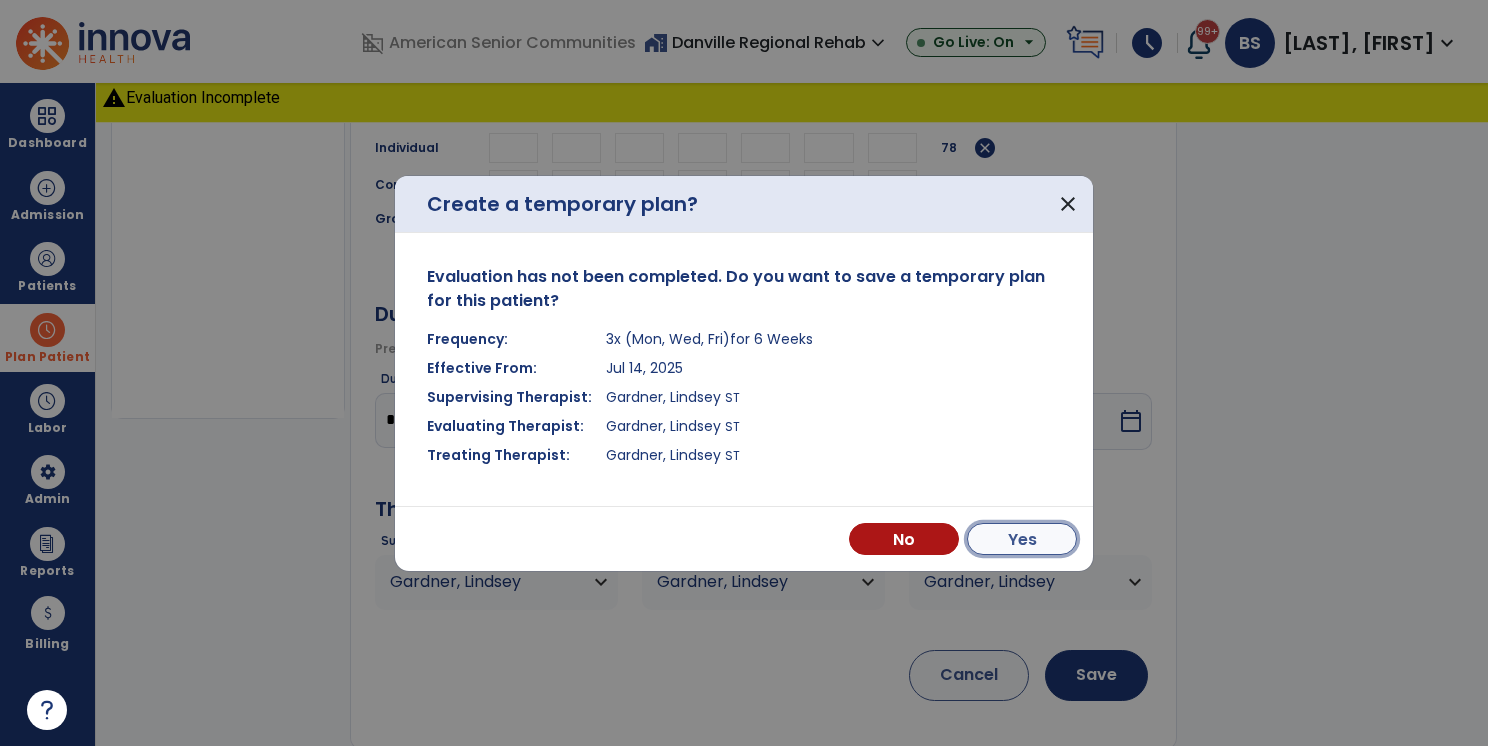 click on "Yes" at bounding box center [1022, 539] 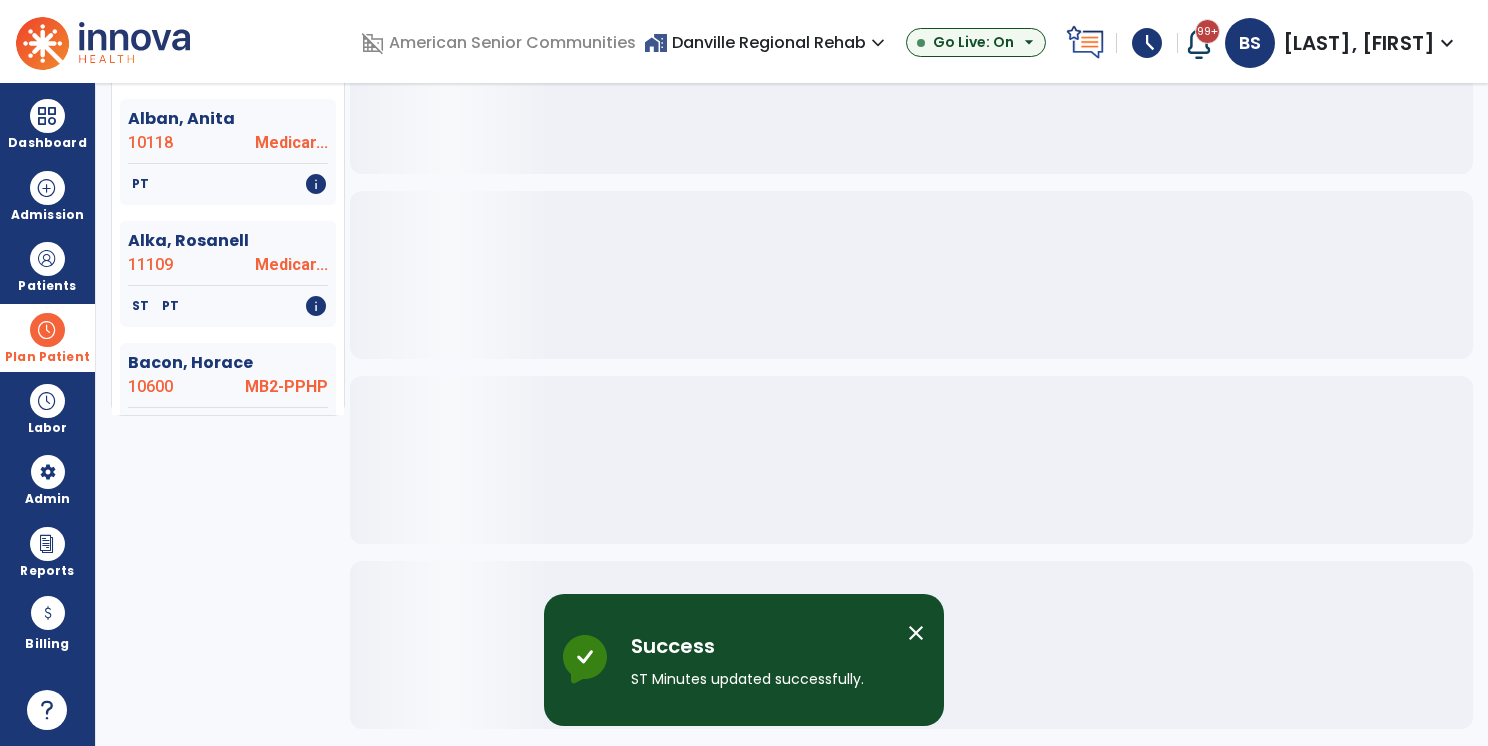 scroll, scrollTop: 328, scrollLeft: 0, axis: vertical 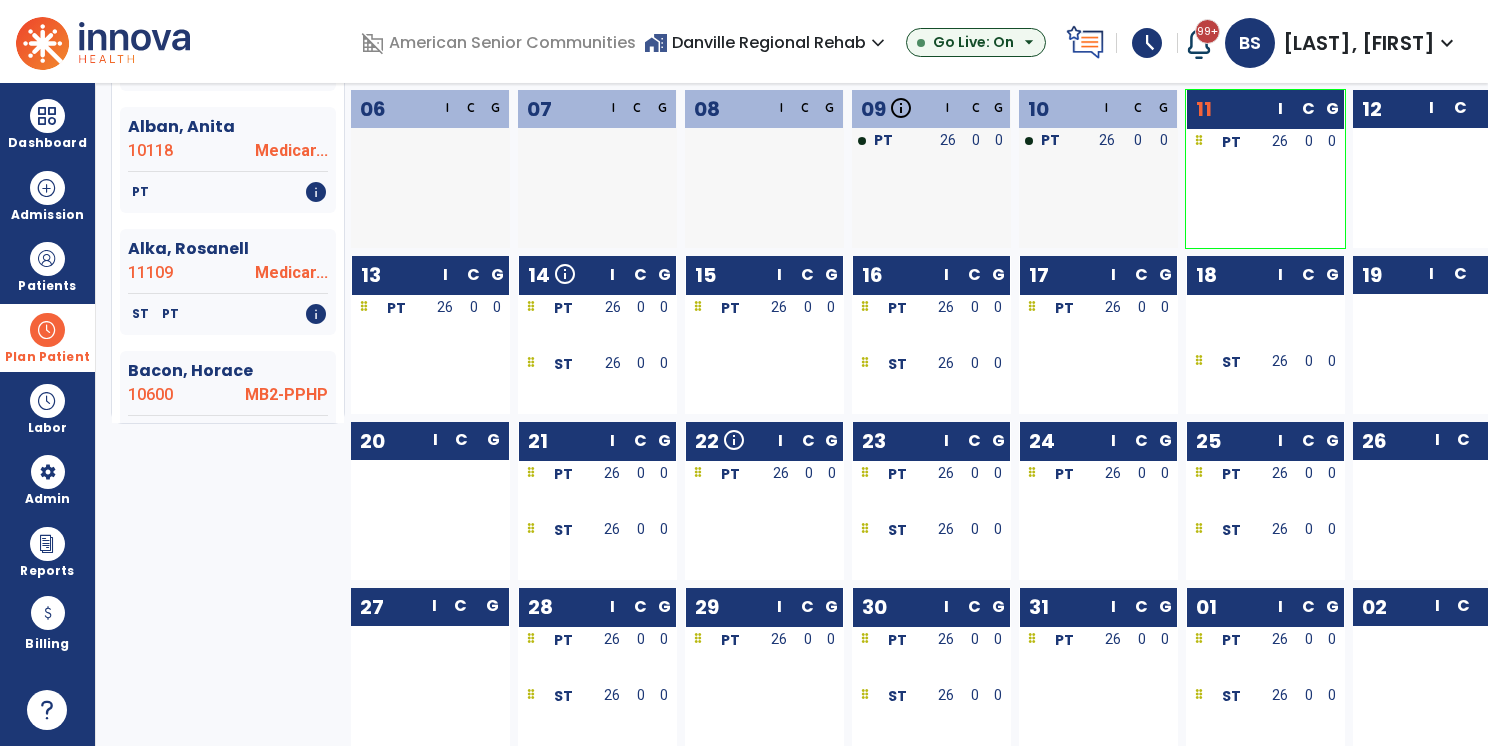 click at bounding box center (47, 330) 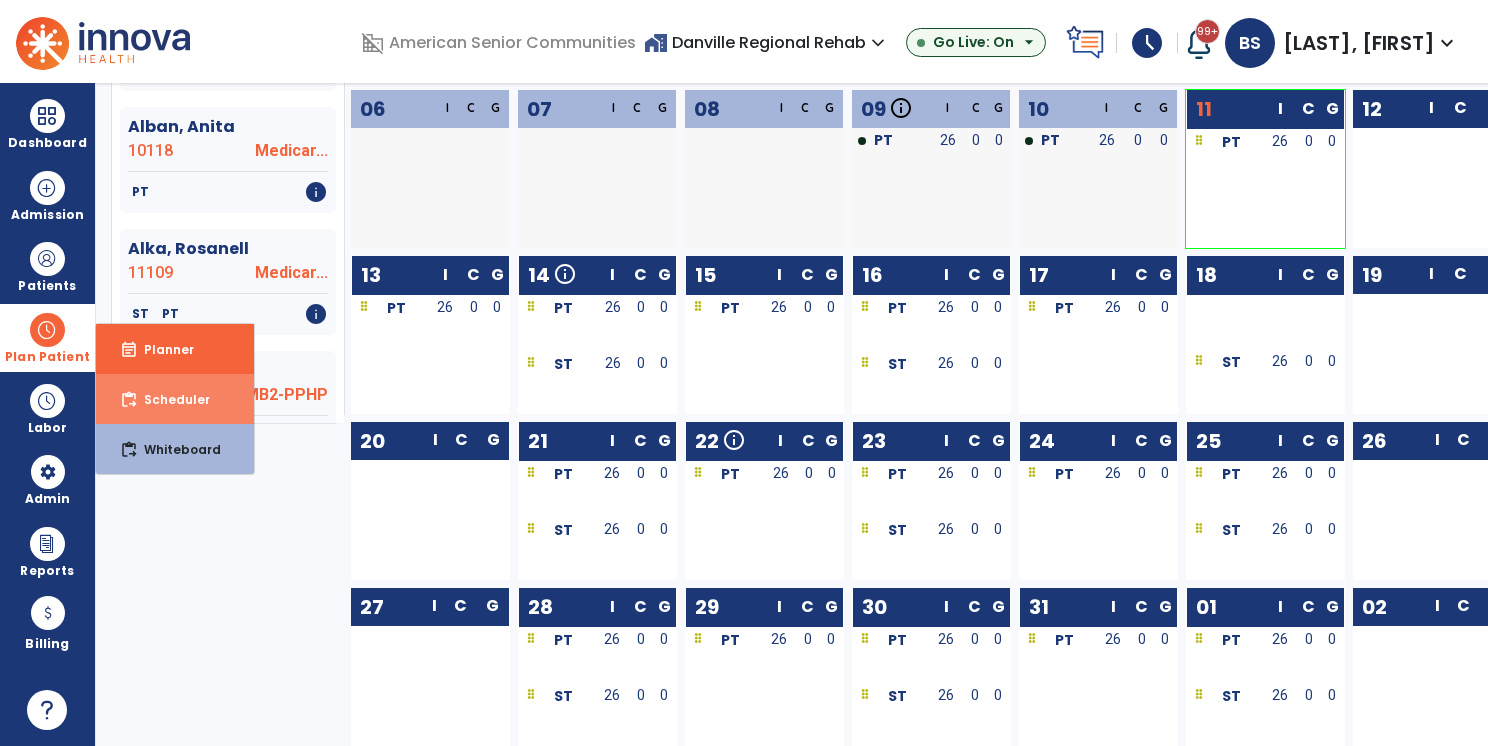 click on "Scheduler" at bounding box center [169, 399] 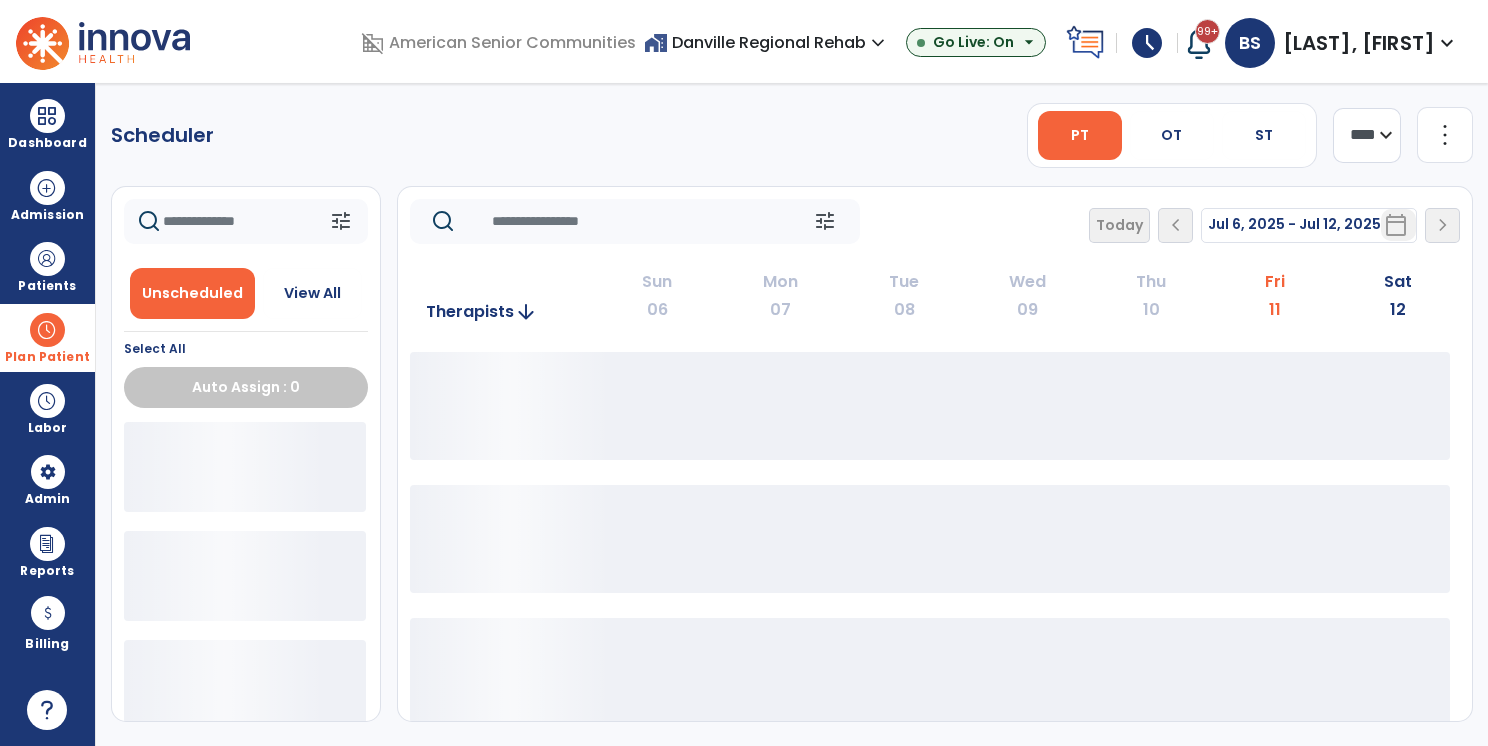 scroll, scrollTop: 0, scrollLeft: 0, axis: both 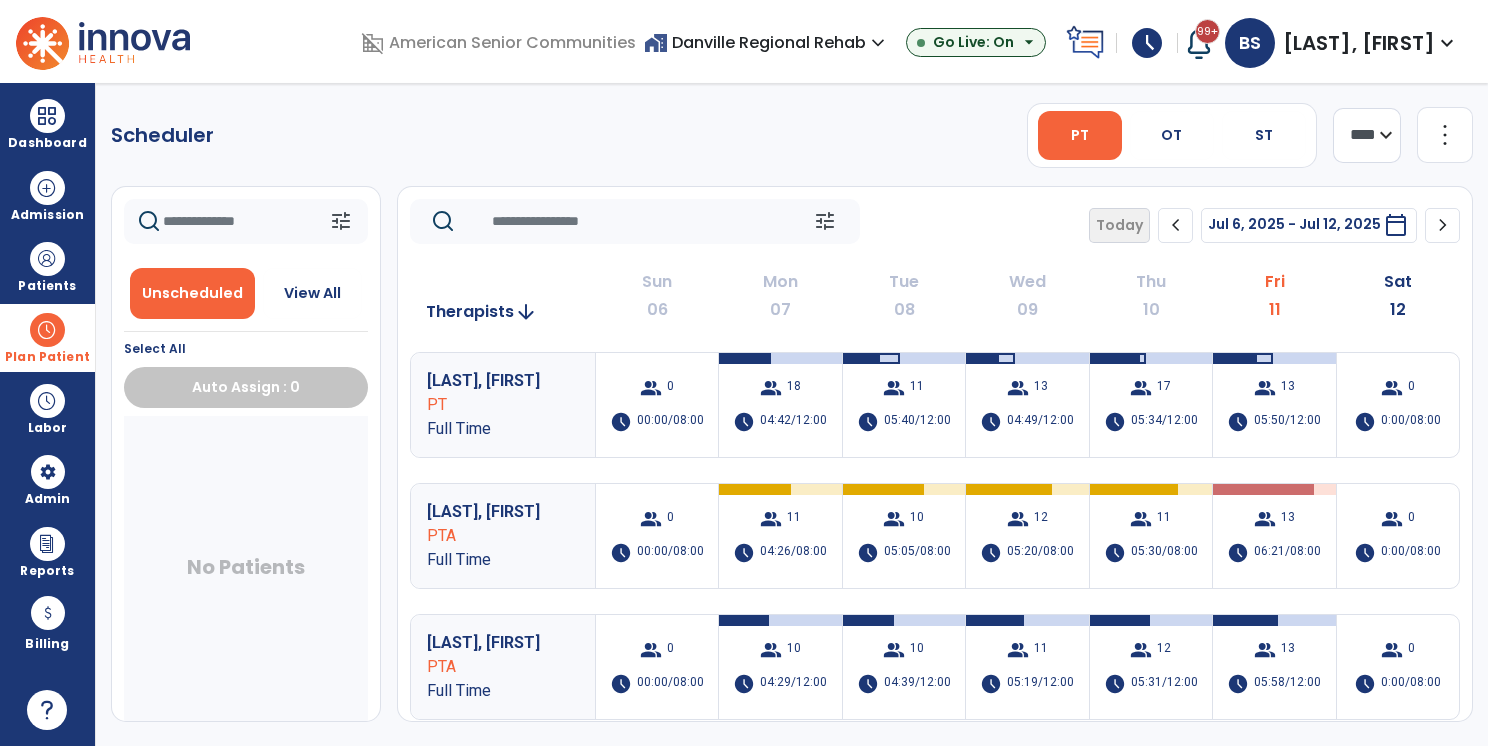 click on "chevron_right" 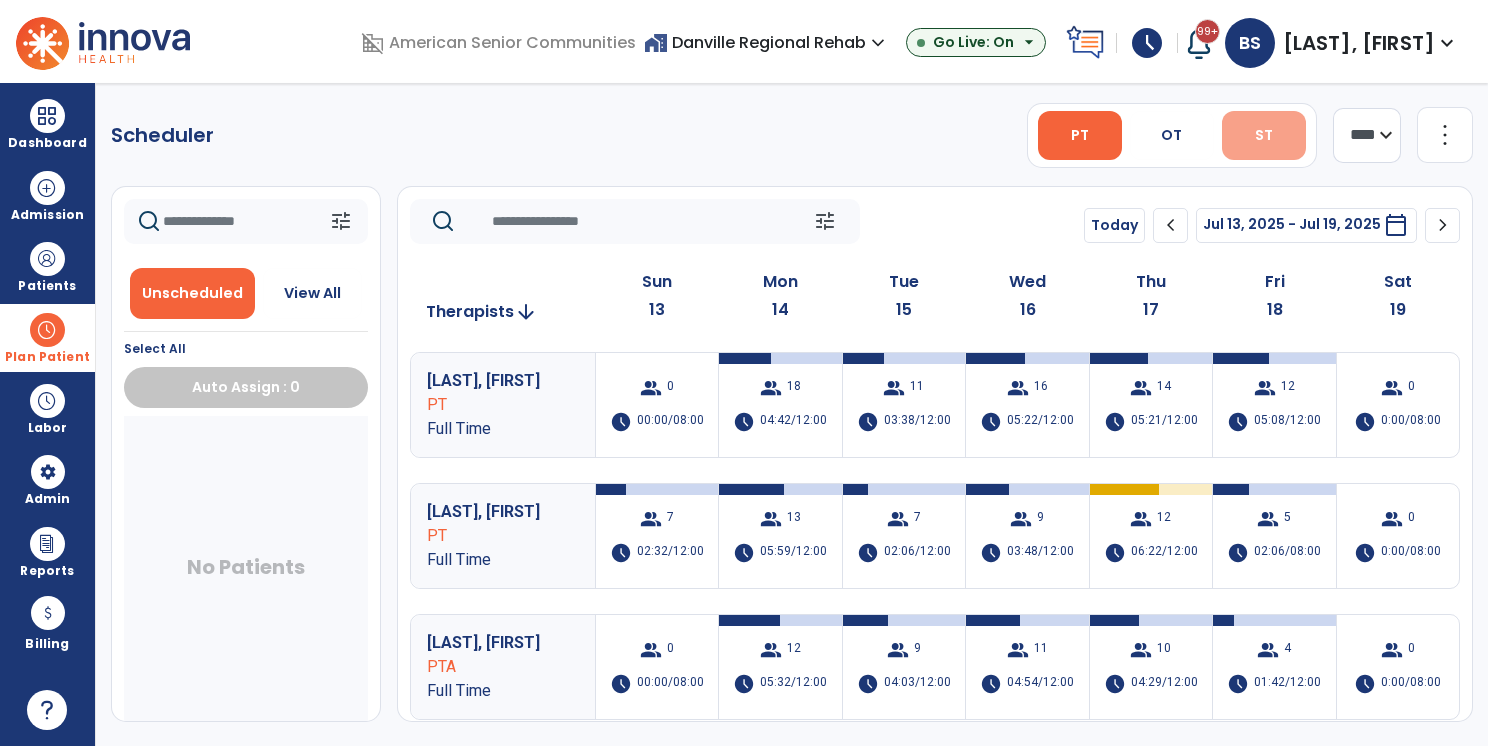click on "ST" at bounding box center (1264, 135) 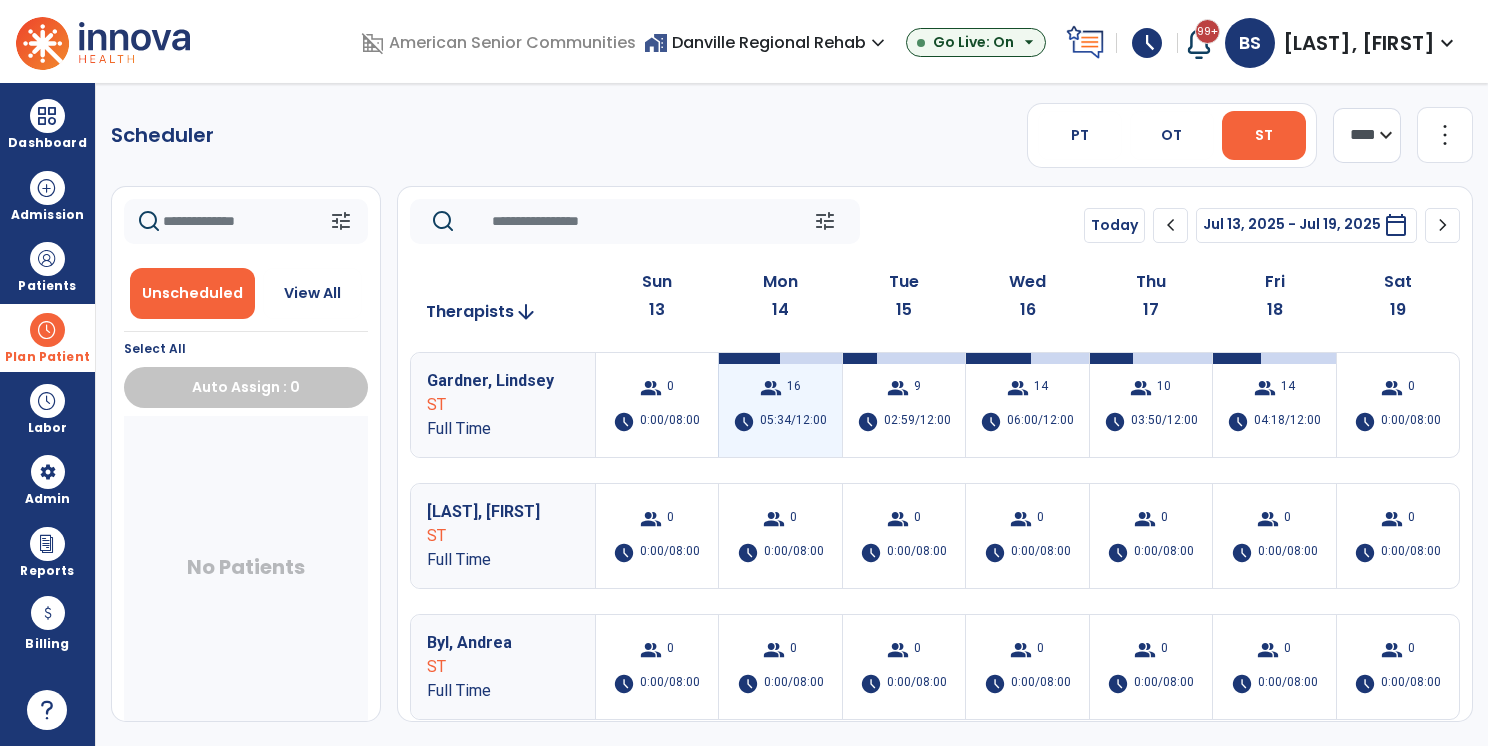 click on "05:34/12:00" at bounding box center (793, 422) 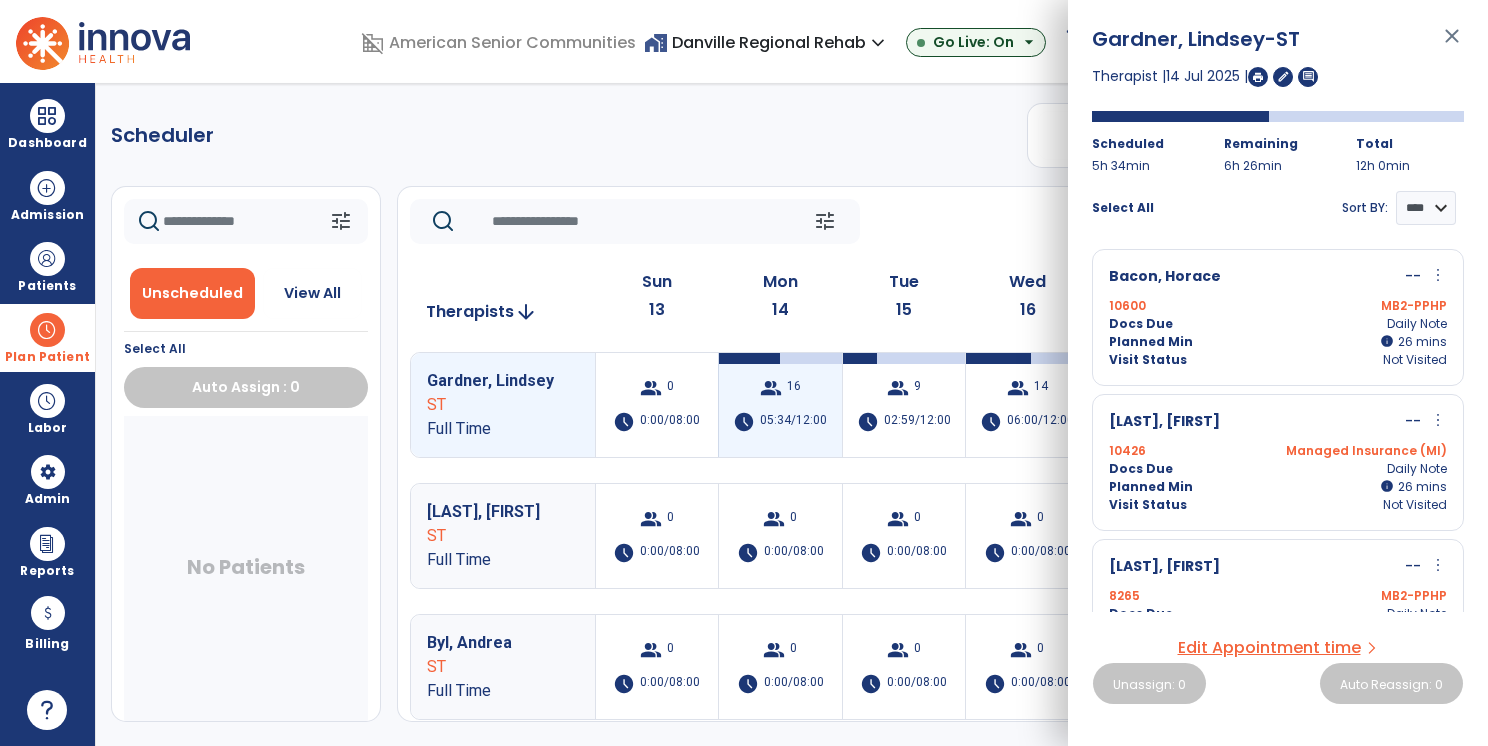 click on "group  16  schedule  05:34/12:00" at bounding box center (780, 405) 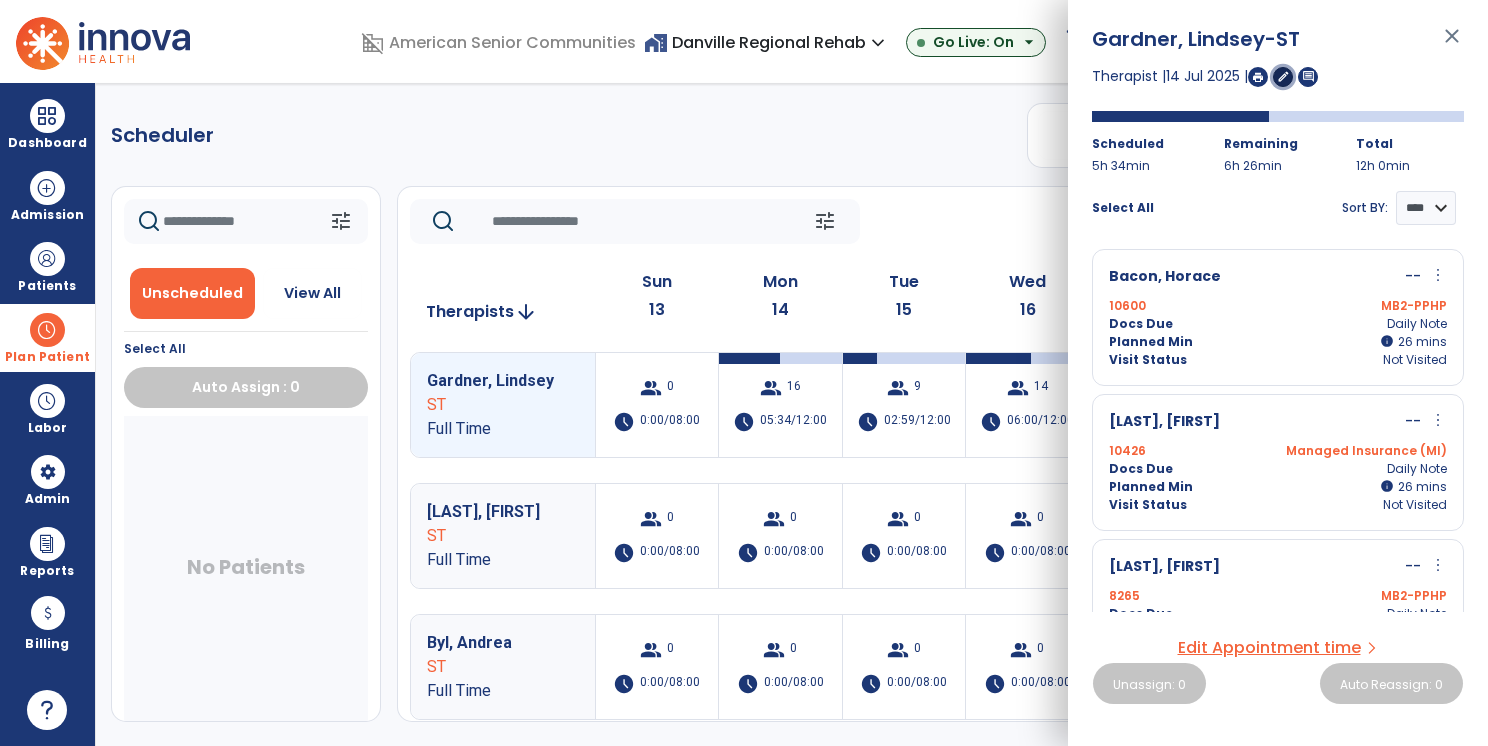 click on "edit" at bounding box center (1283, 76) 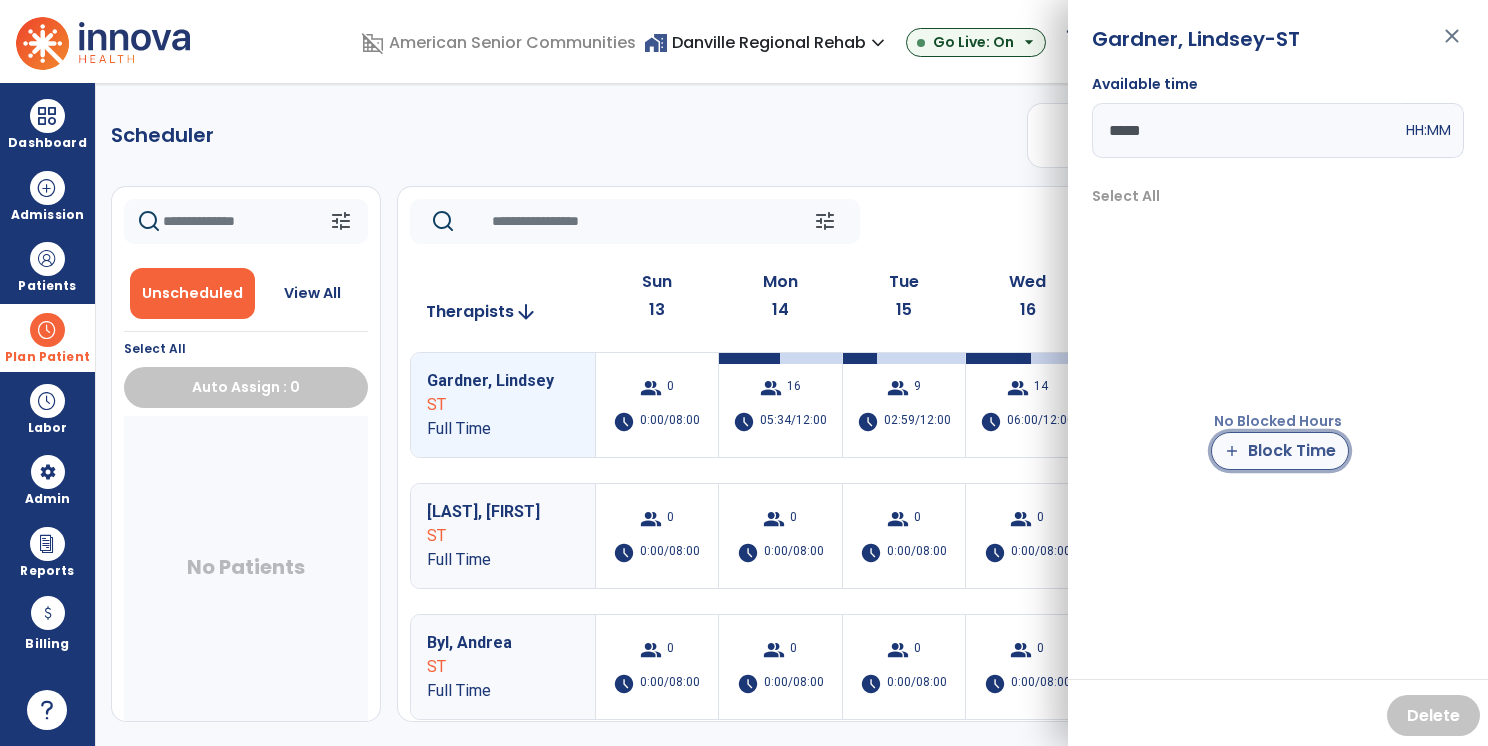 click on "add   Block Time" at bounding box center [1280, 451] 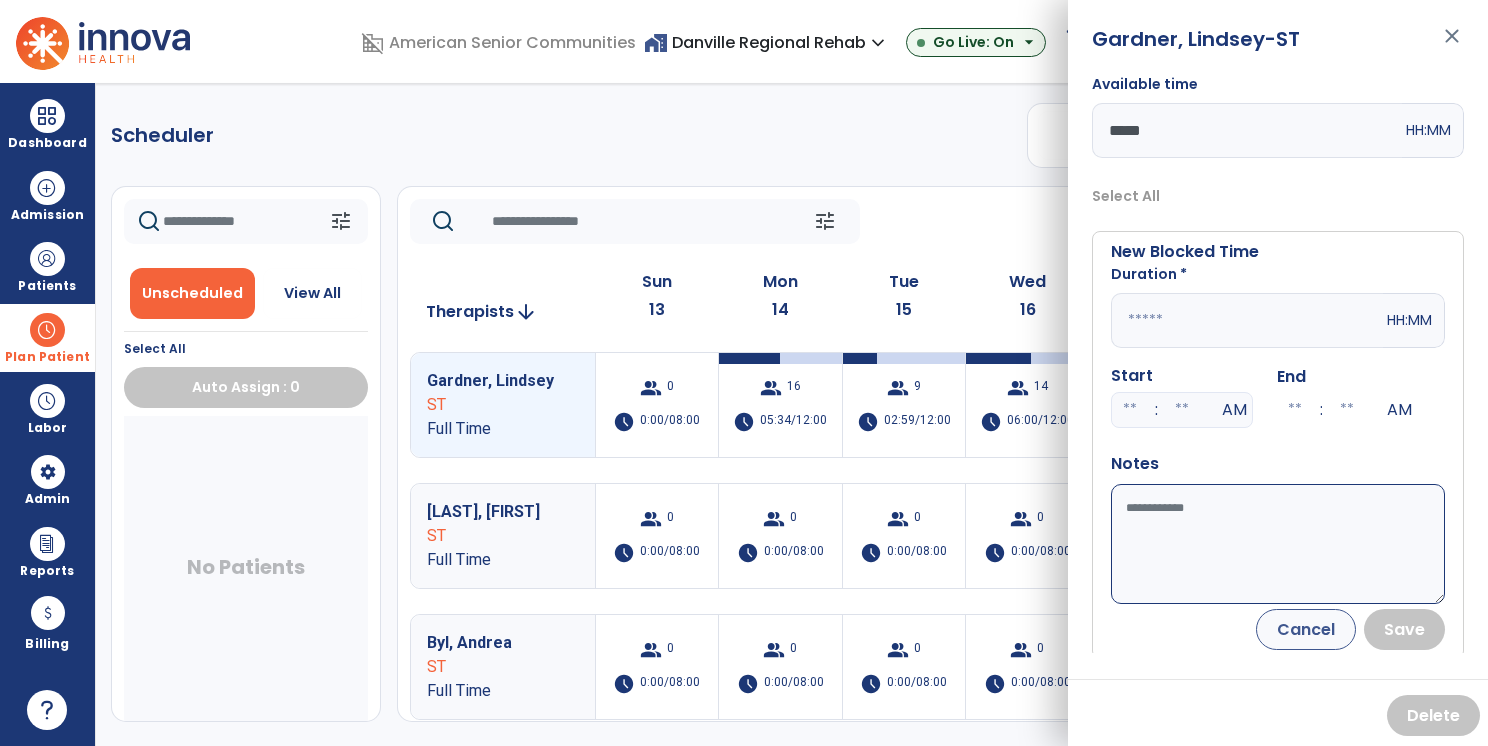 click at bounding box center [1247, 320] 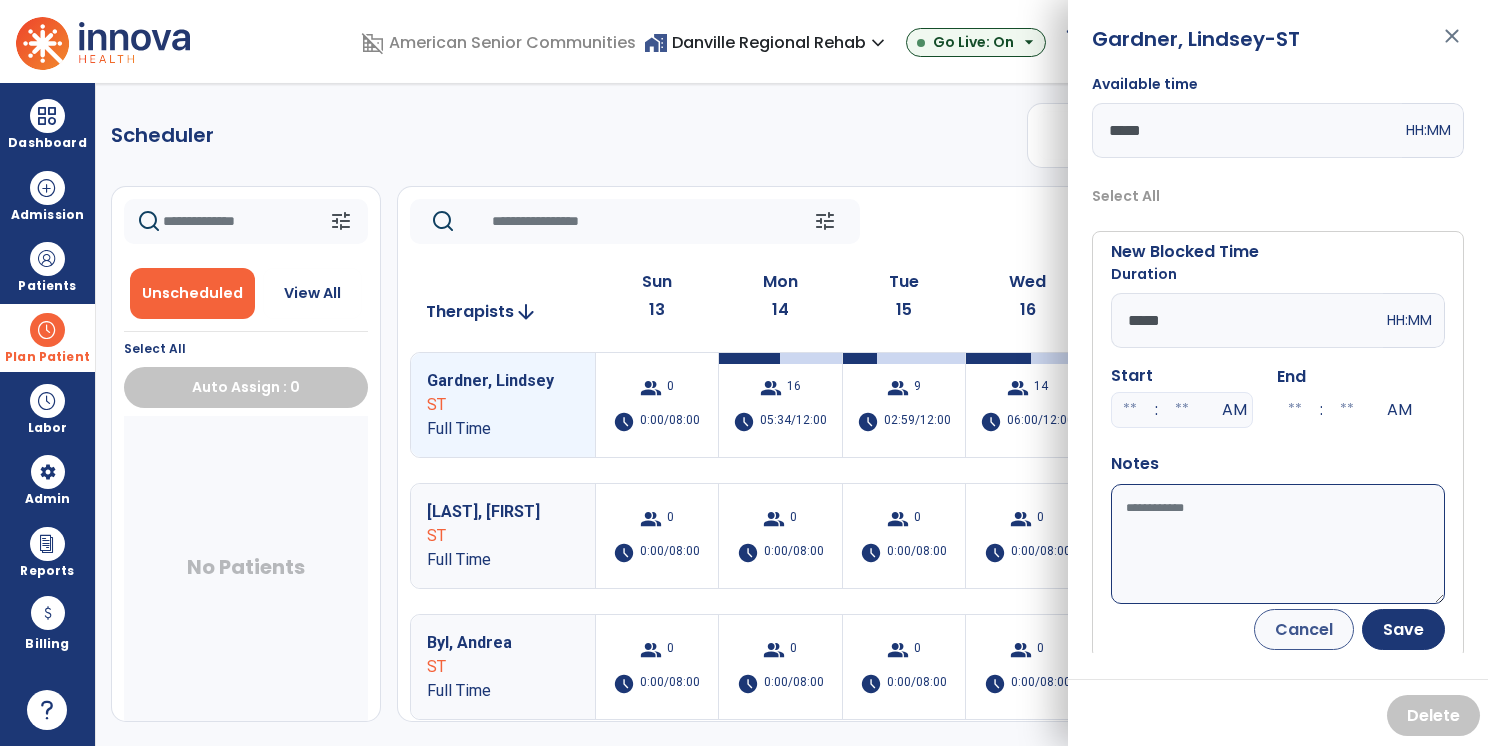type on "*****" 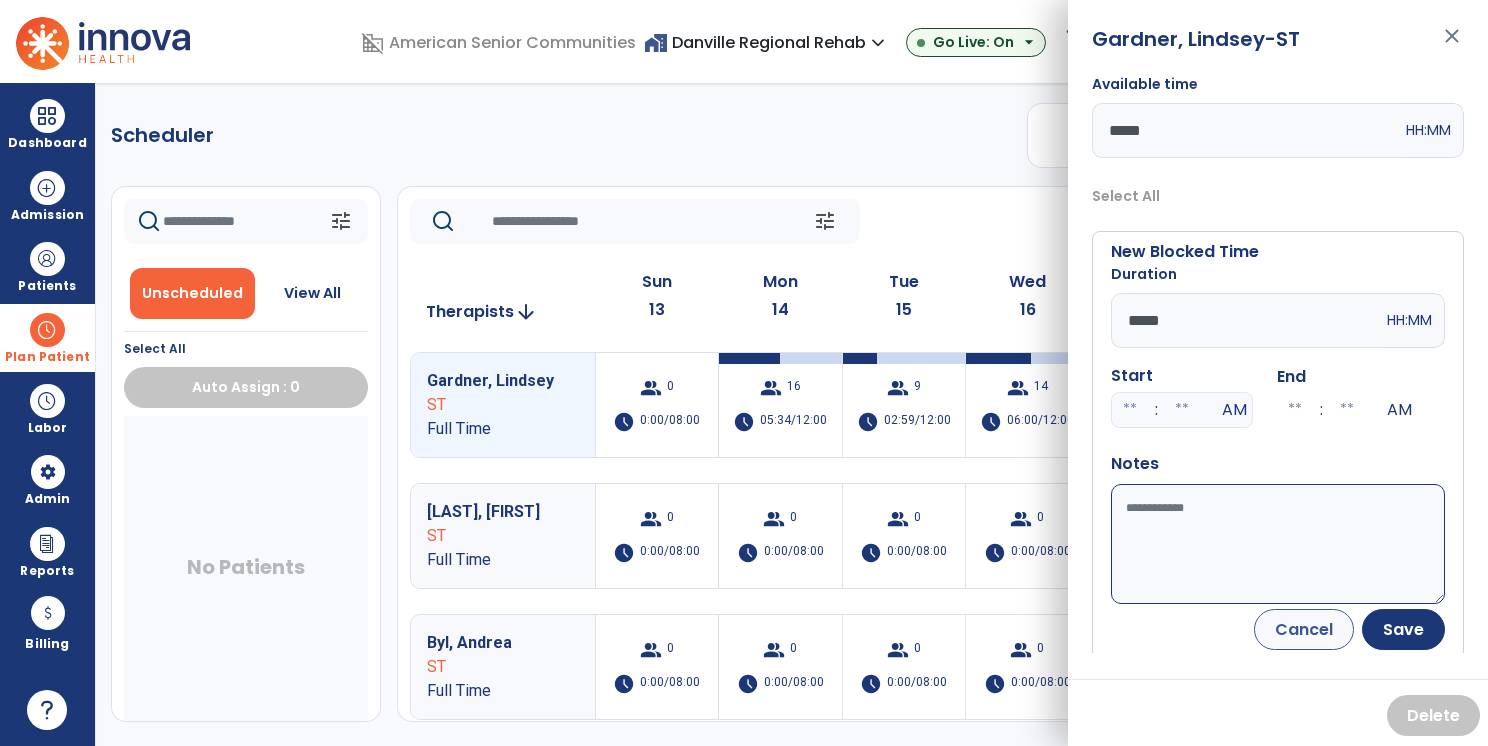 click at bounding box center (1130, 410) 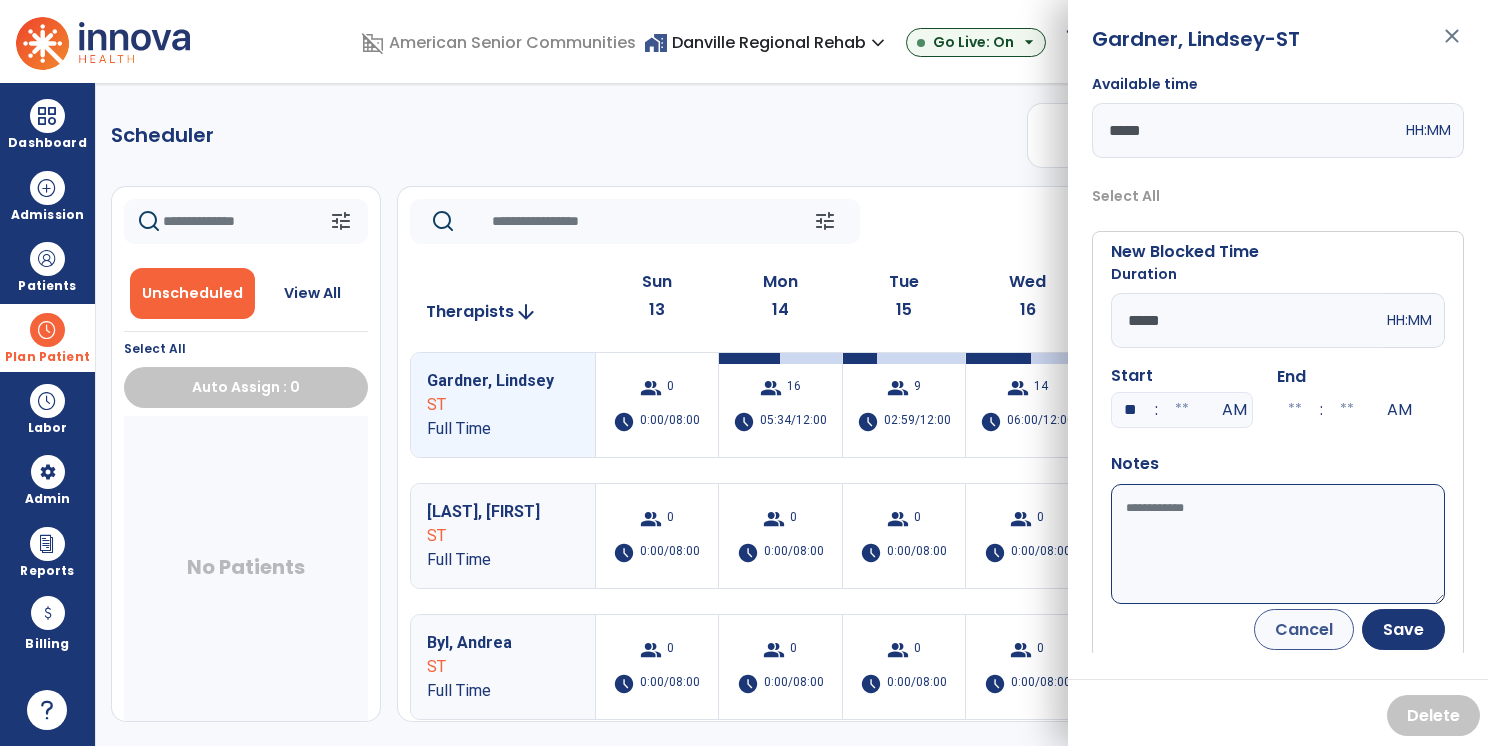 type on "**" 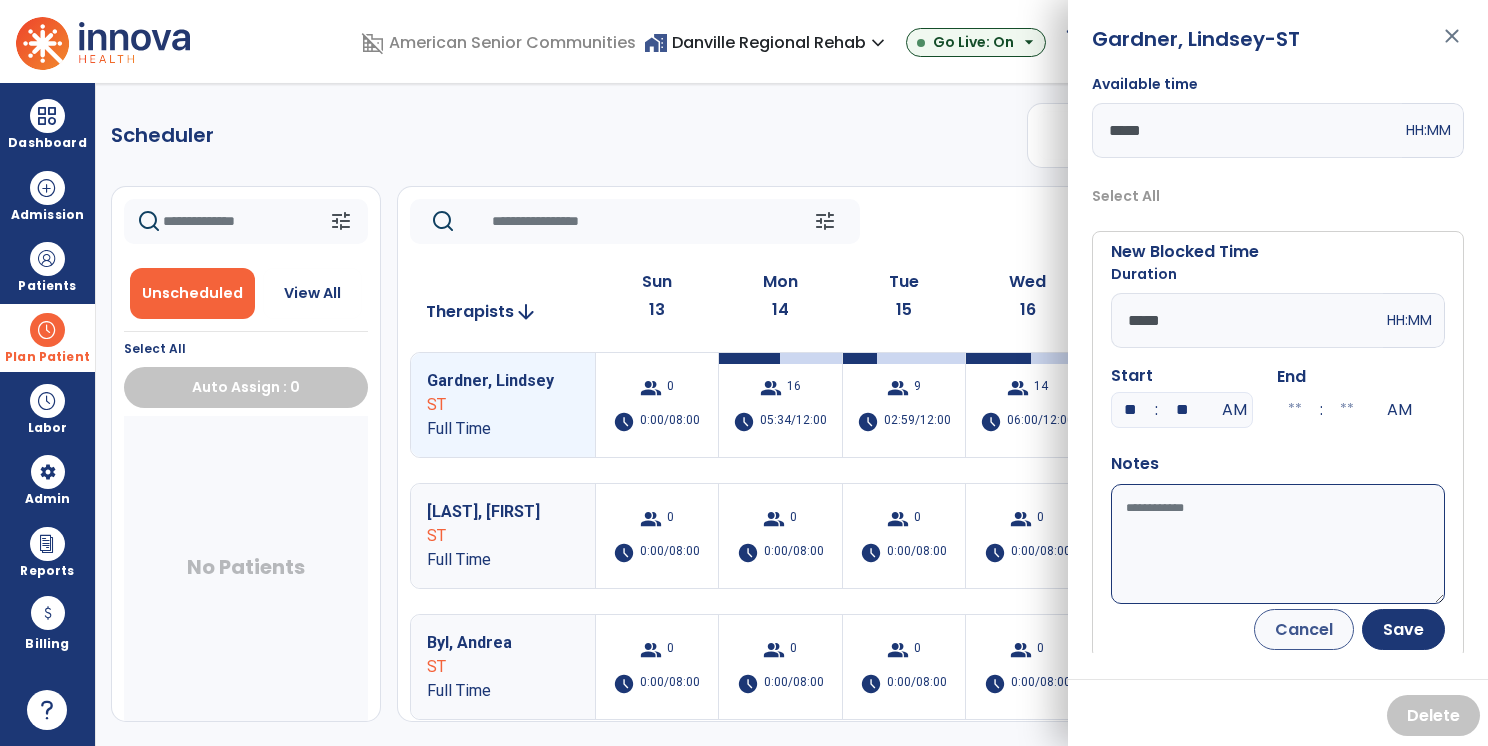 type on "**" 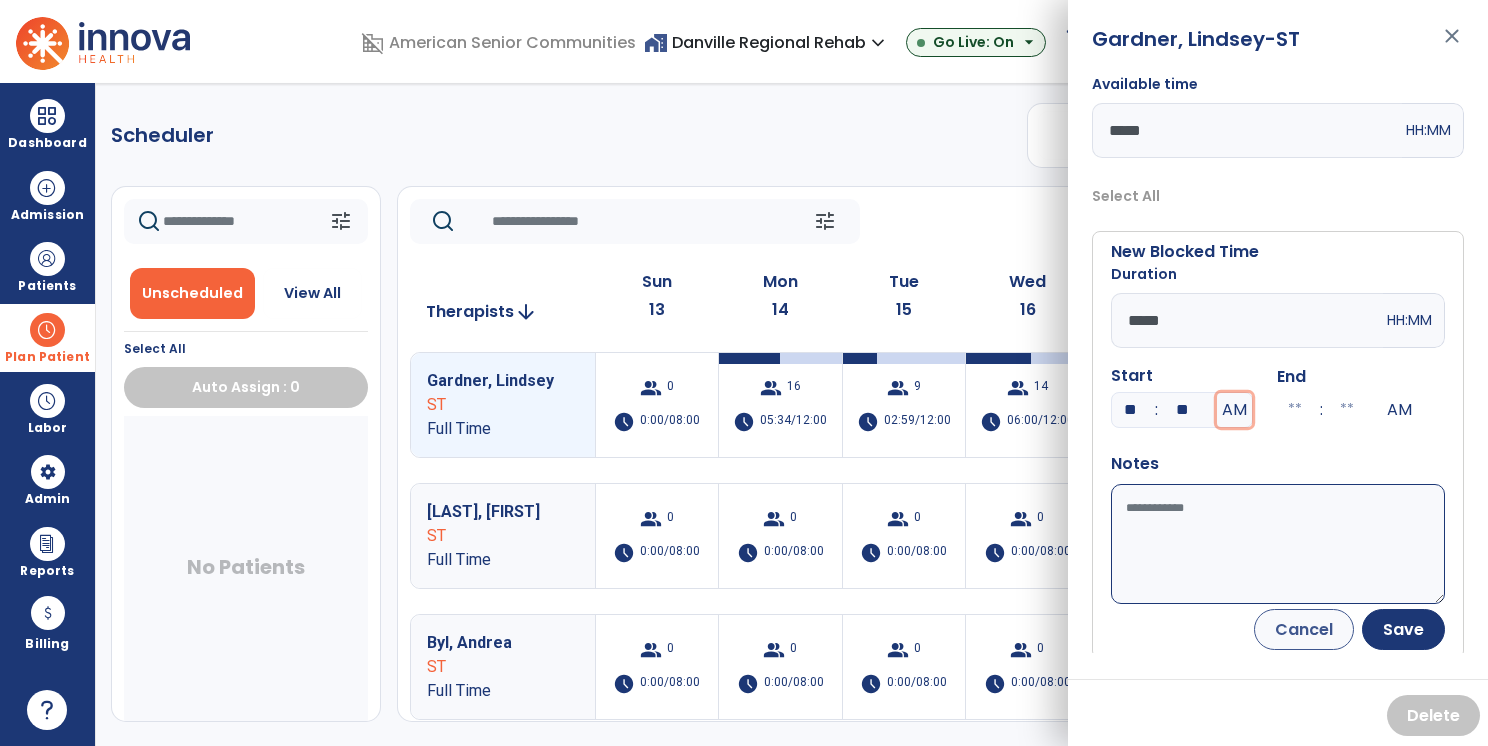 type on "**" 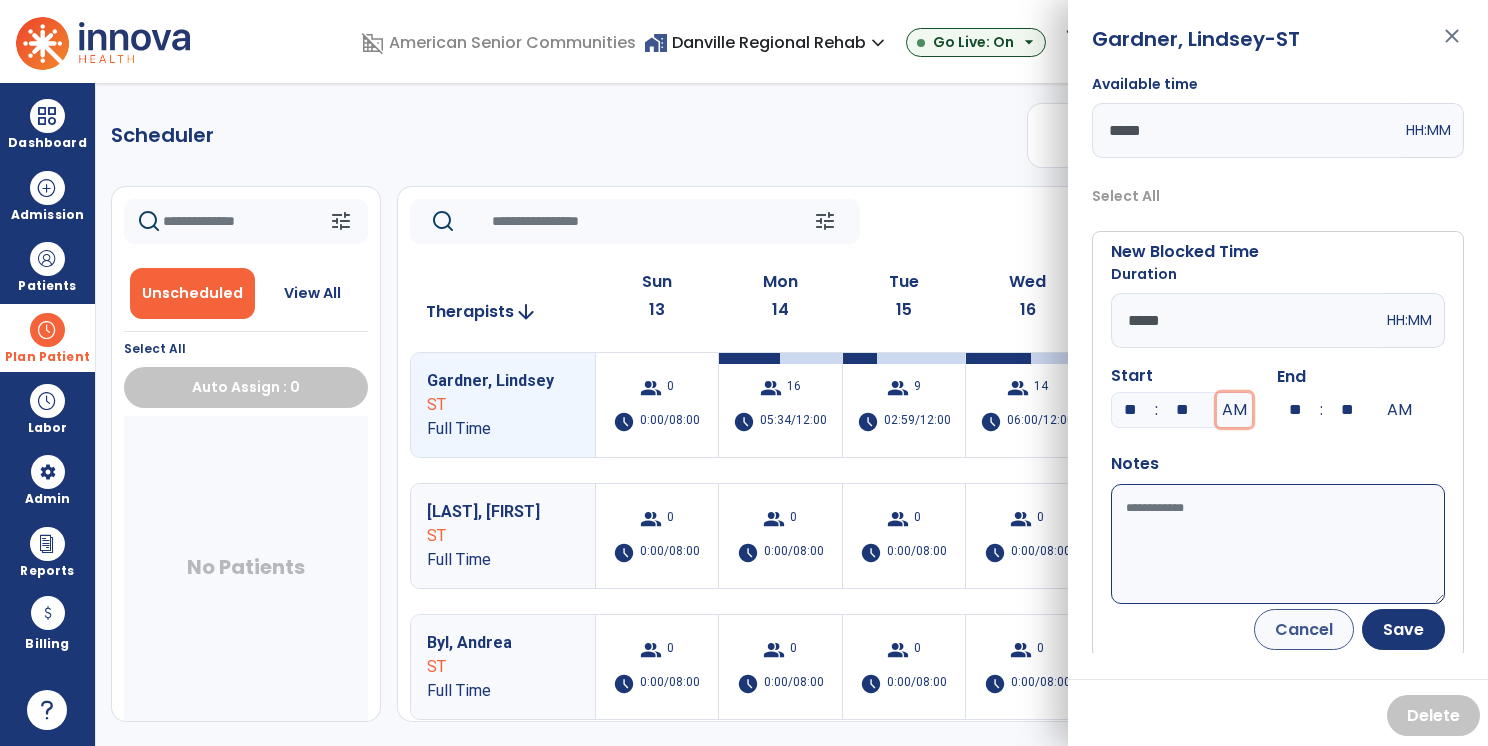 type 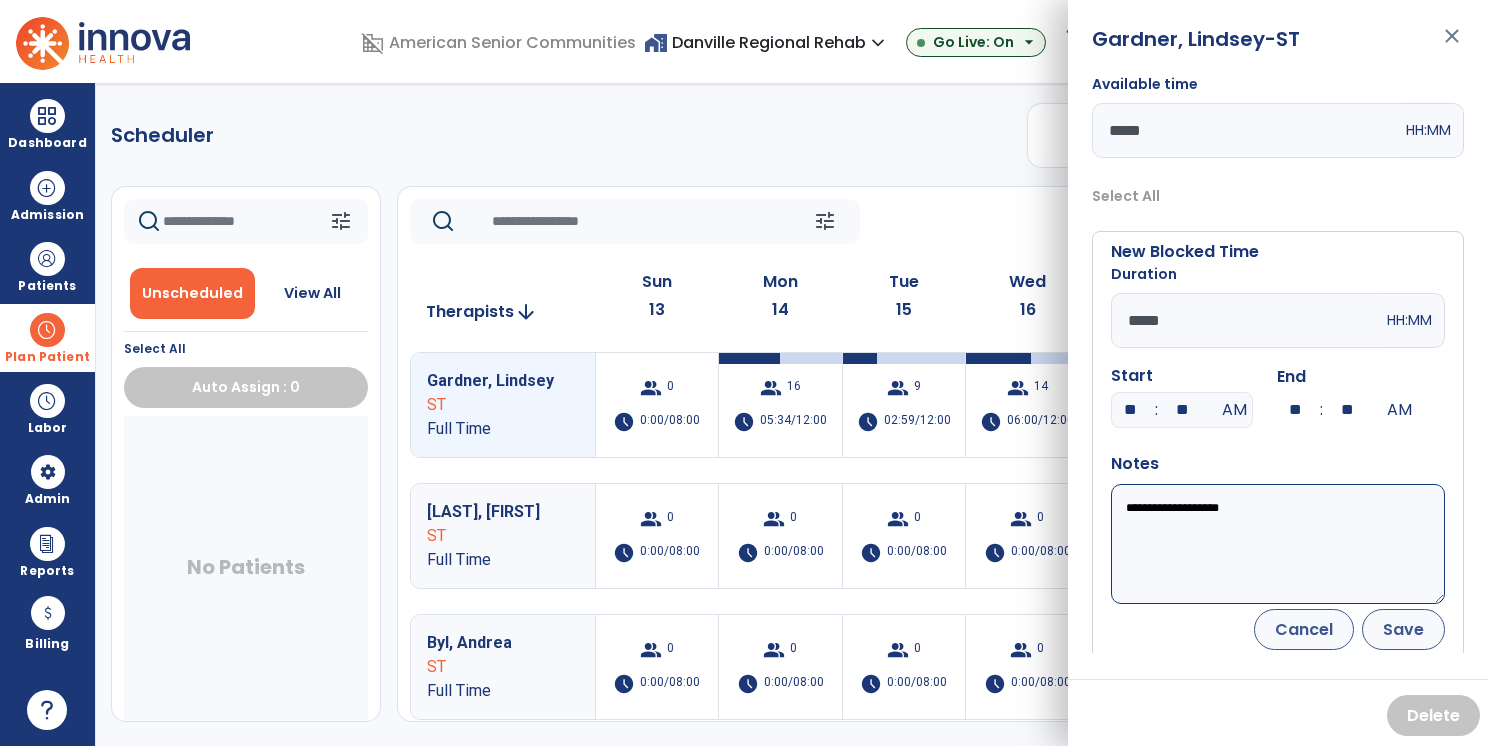 type on "**********" 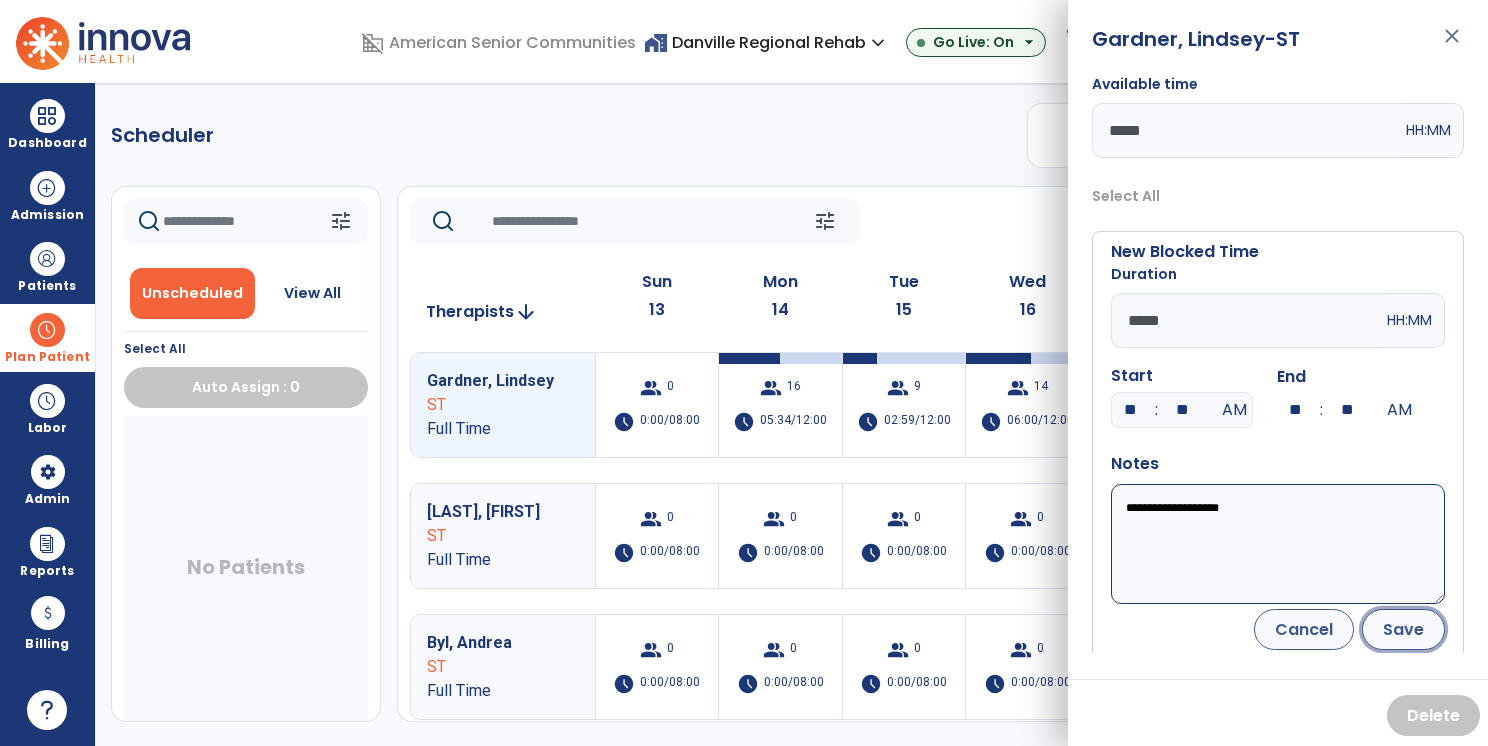 click on "Save" at bounding box center (1403, 629) 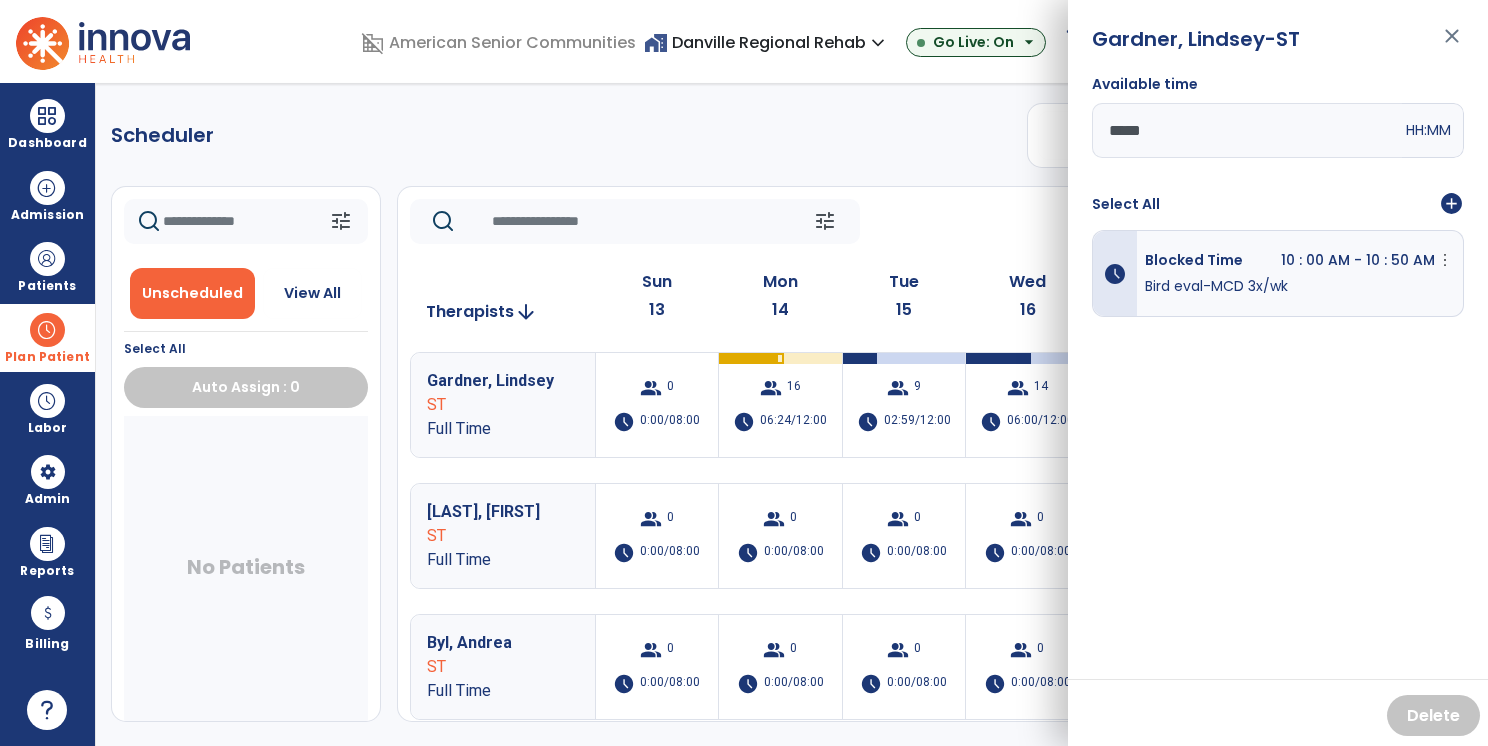 click on "close" at bounding box center (1452, 45) 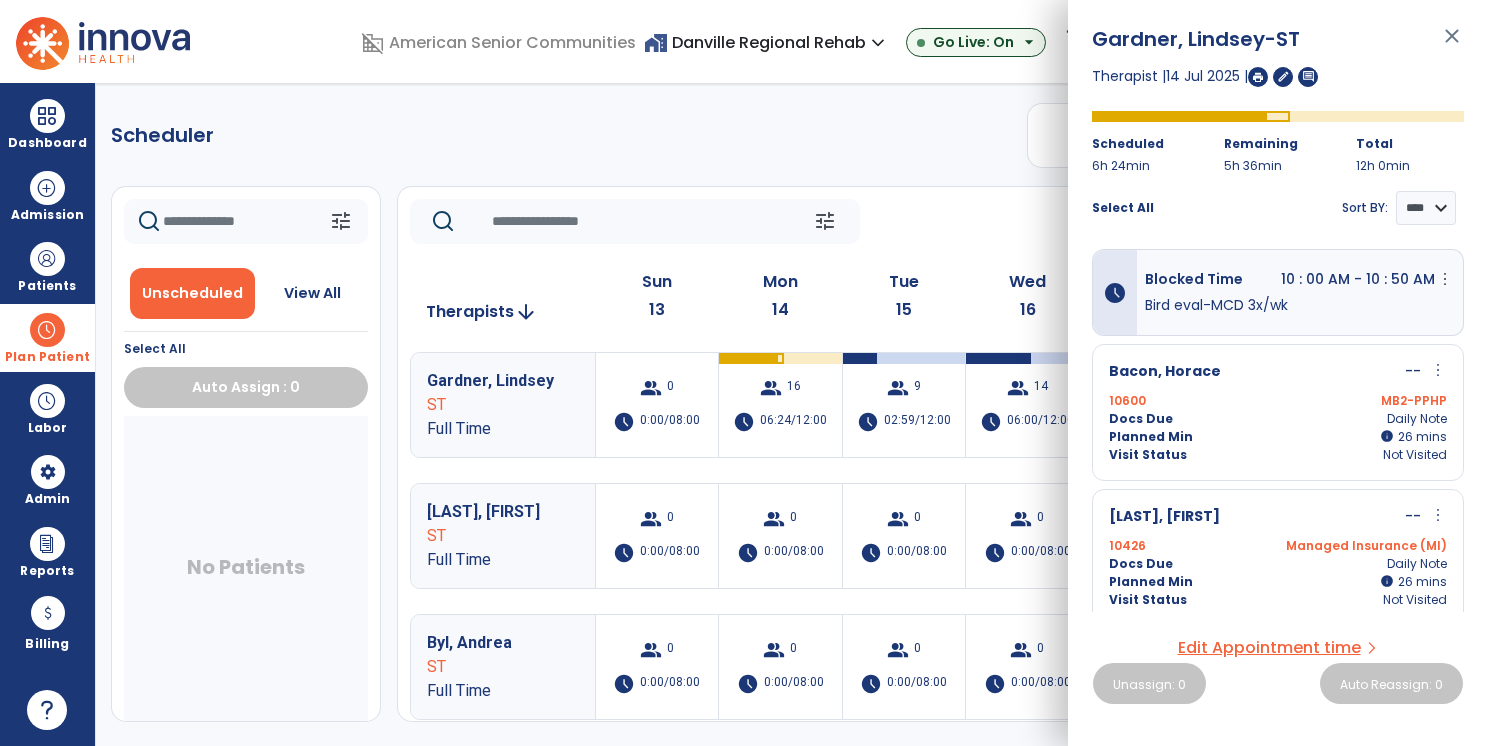 click on "close" at bounding box center (1452, 45) 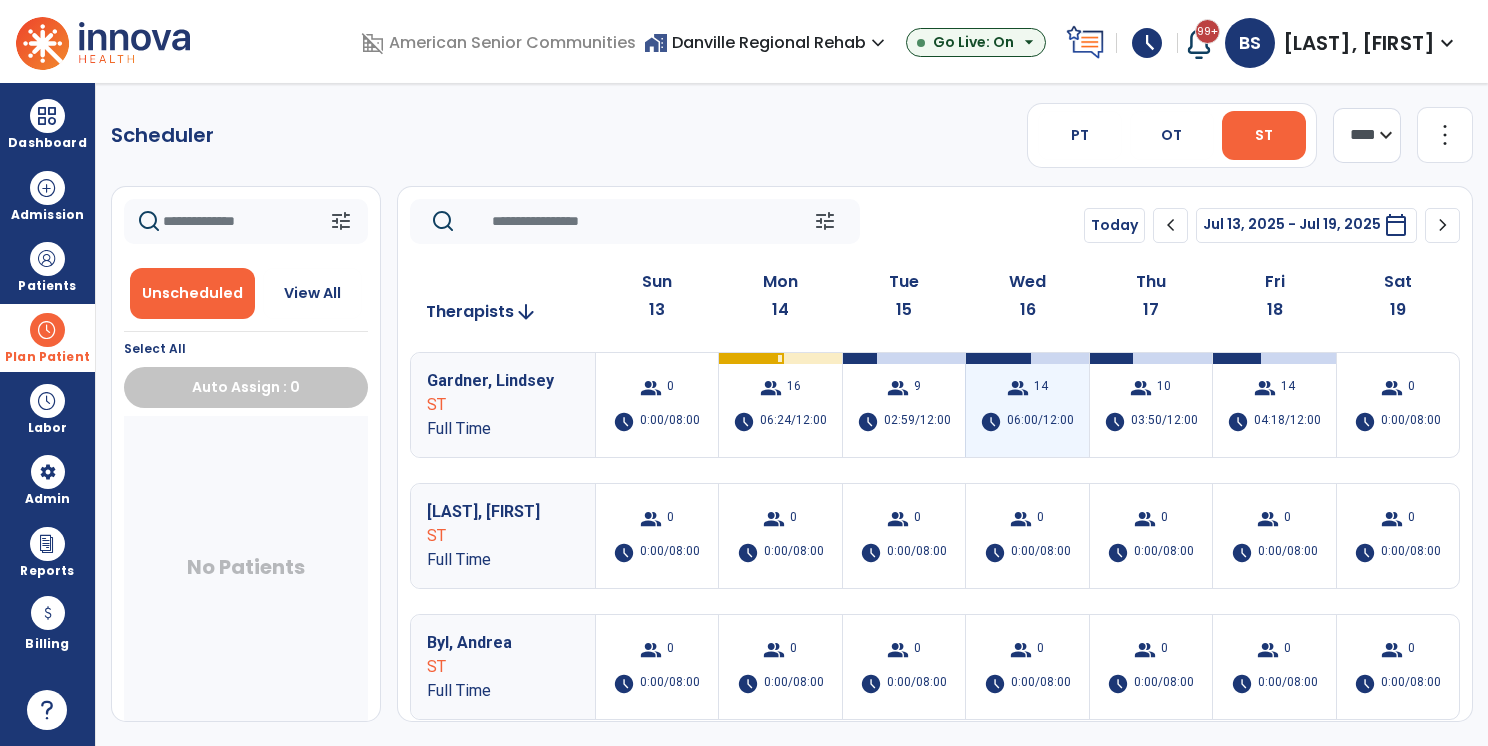 click on "group  14  schedule  06:00/12:00" at bounding box center [1027, 405] 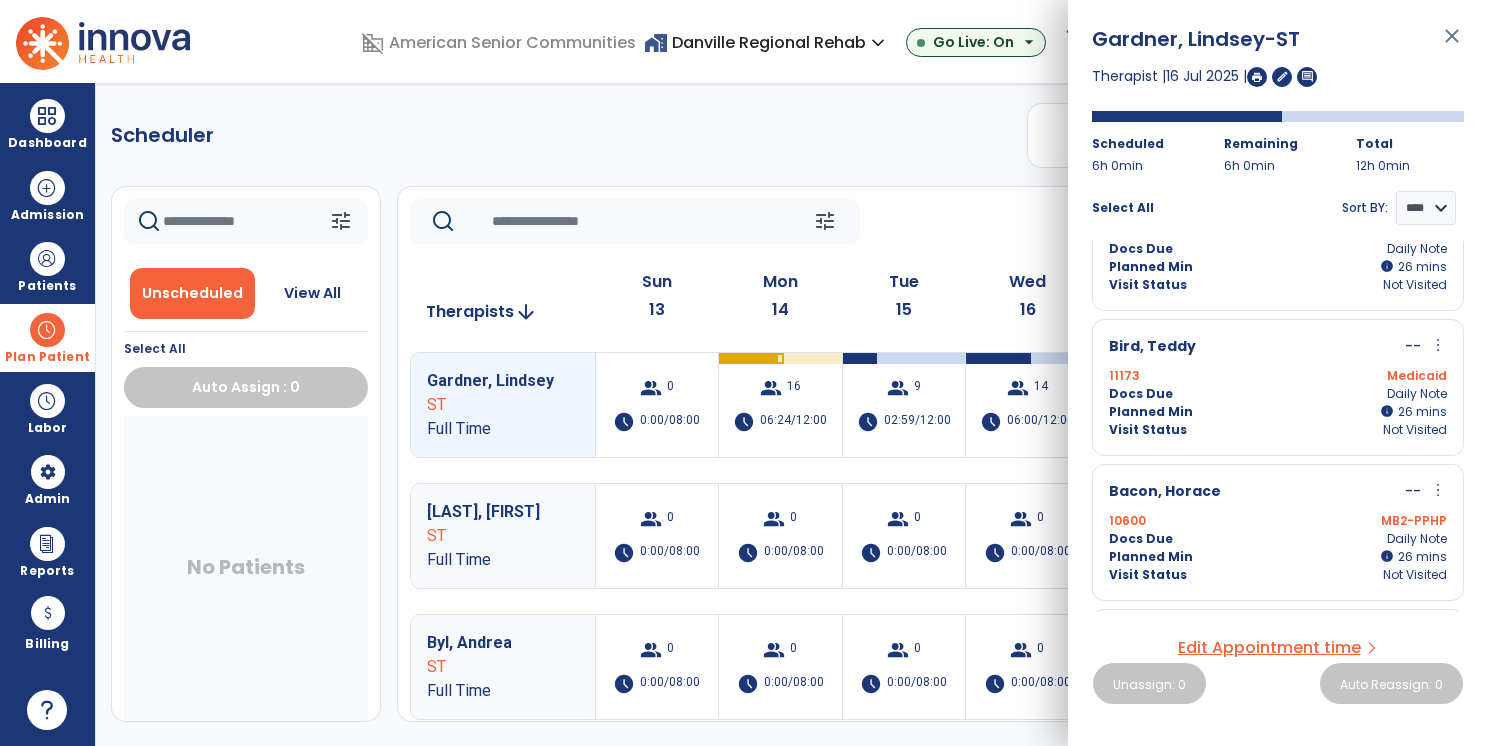 scroll, scrollTop: 832, scrollLeft: 0, axis: vertical 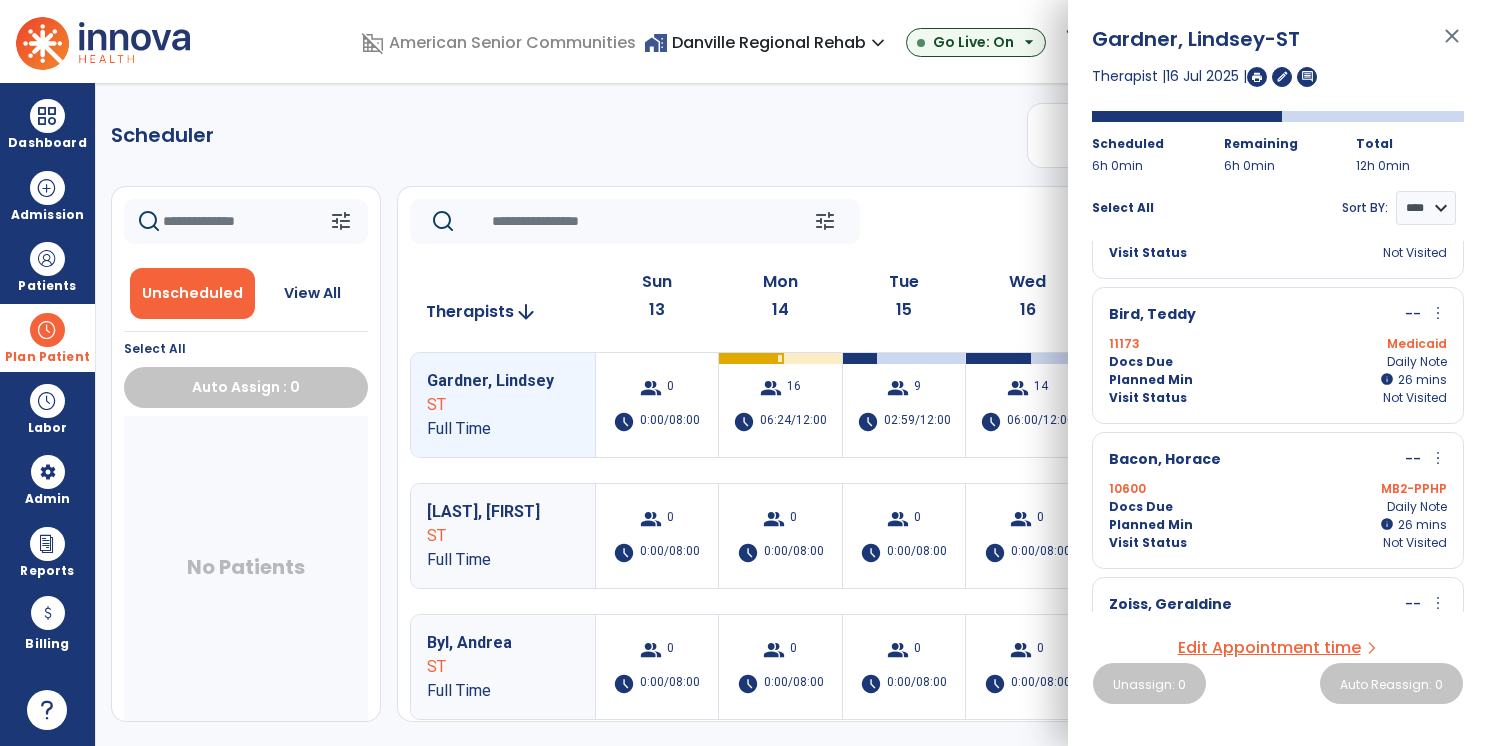 click on "Gardner, Lindsey  -ST close  Therapist |   16 Jul 2025 |   edit   comment  Scheduled 6h 0min Remaining  6h 0min  Total 12h 0min  Select All   Sort BY:  **** ****  Doty, Ronald   --  more_vert  edit   Edit Session   alt_route   Split Minutes  11159 Medicaid  Docs Due Daily Note   Planned Min  info   26 I 26 mins  Visit Status  Not Visited   Hadley, Forrest   --  more_vert  edit   Edit Session   alt_route   Split Minutes  10626 MB2-PPHP  Docs Due Daily Note   Planned Min  info   26 I 26 mins  Visit Status  Not Visited   York, Billy   --  more_vert  edit   Edit Session   alt_route   Split Minutes  10938 Medicaid  Docs Due Daily Note   Planned Min  info   26 I 26 mins  Visit Status  Not Visited   Perryman, Margaret   --  more_vert  edit   Edit Session   alt_route   Split Minutes  8265 MB2-PPHP  Docs Due Daily Note   Planned Min  info   26 I 26 mins  Visit Status  Not Visited   Shoemaker, William   --  more_vert  edit   Edit Session   alt_route   Split Minutes  11132 Managed Insurance (MI)  Docs Due Daily Note" at bounding box center [1278, 373] 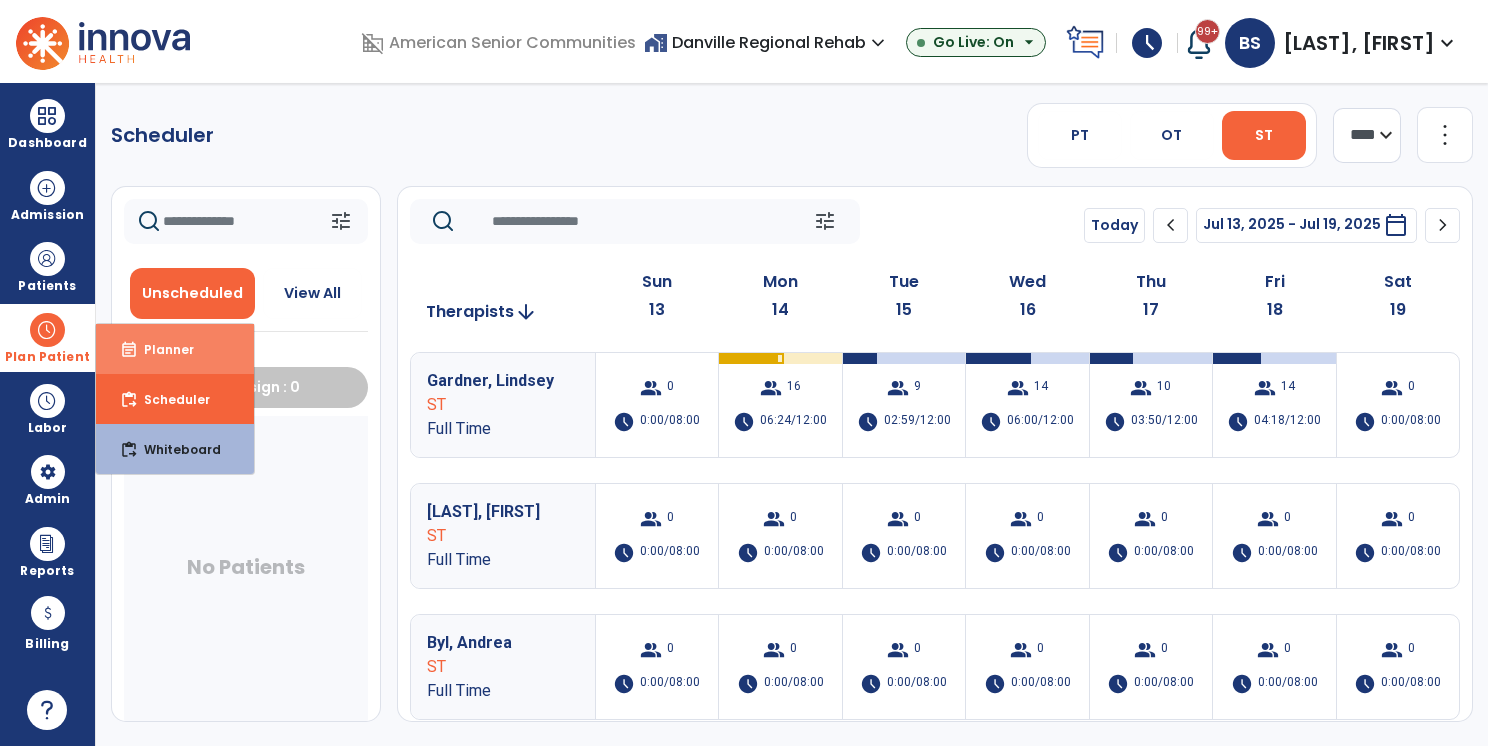 click on "event_note" at bounding box center (129, 350) 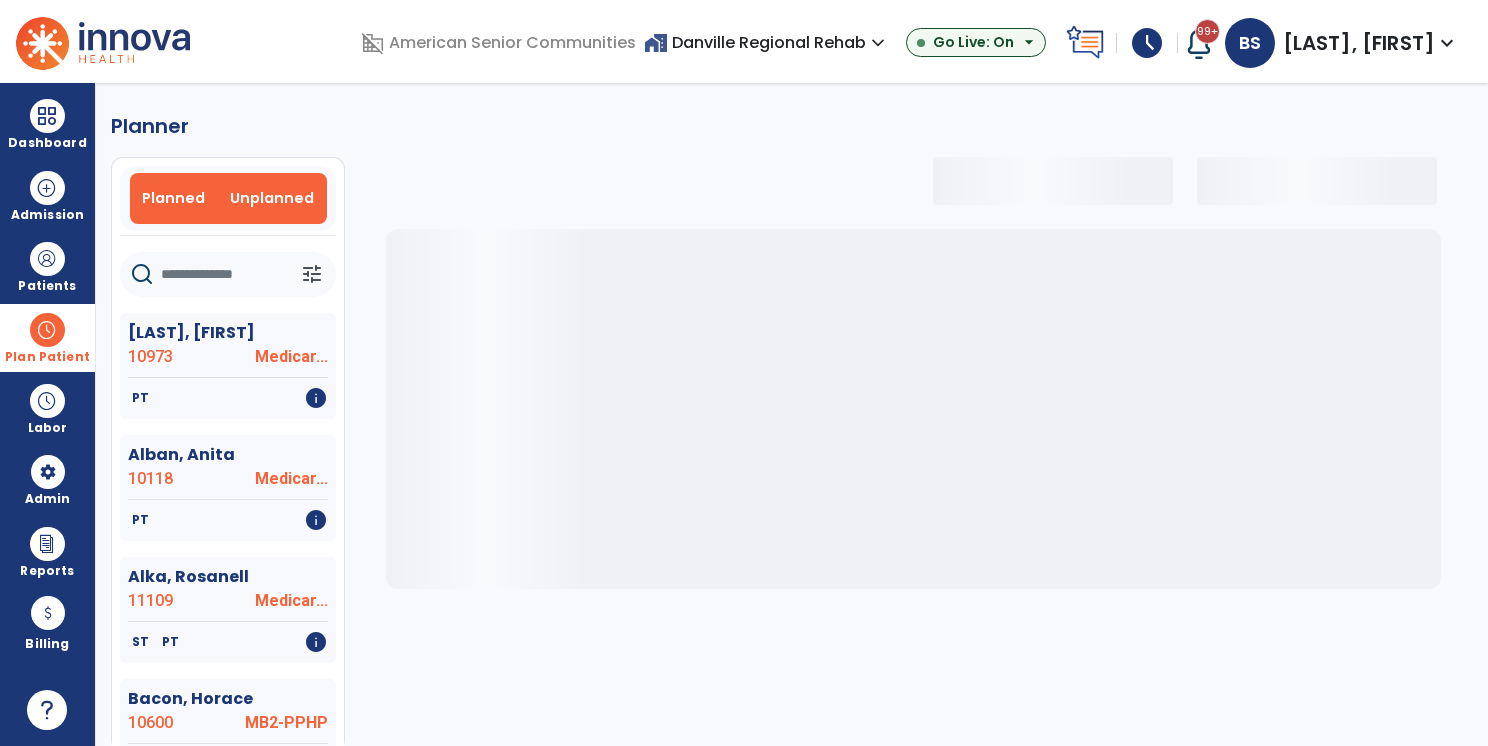 select on "***" 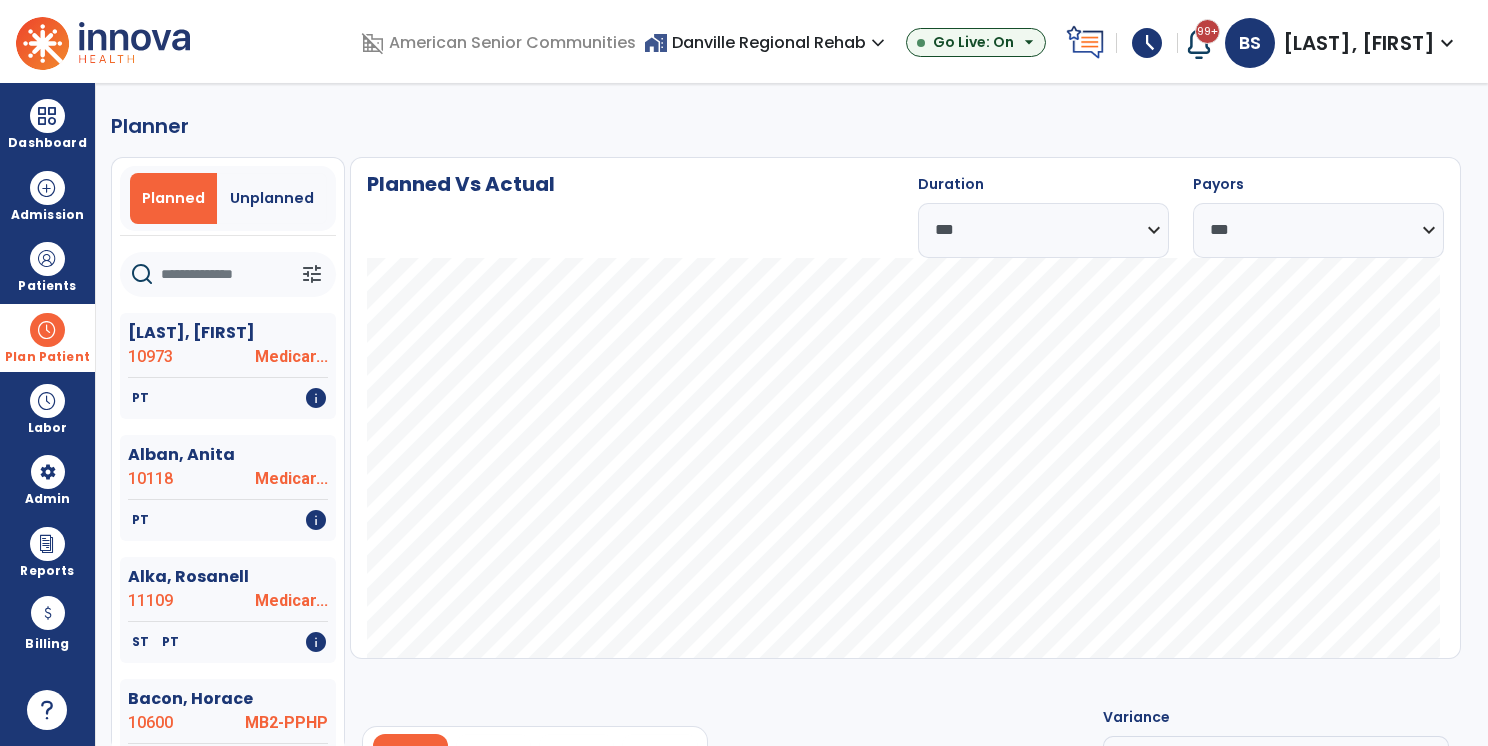 click on "Planned" at bounding box center [173, 198] 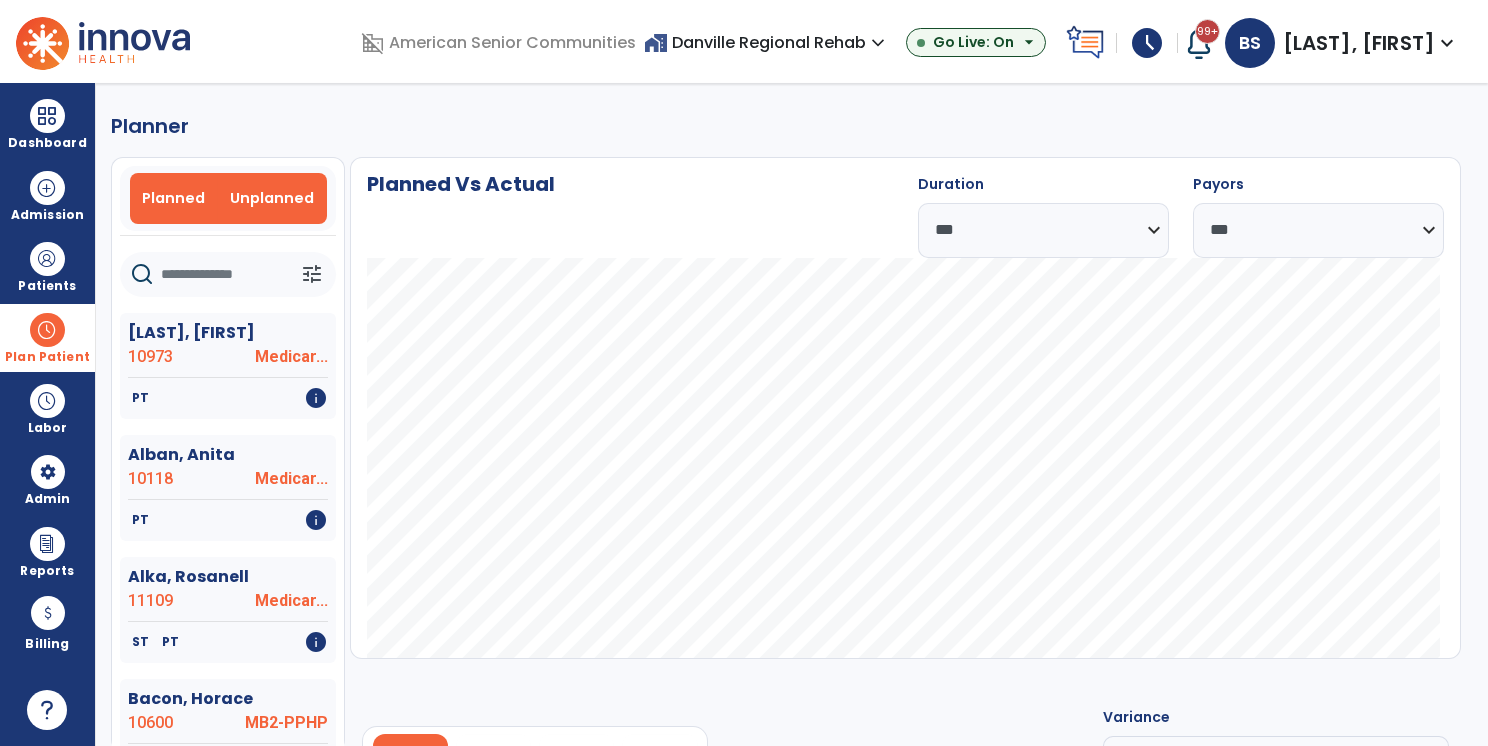 click on "Unplanned" at bounding box center [272, 198] 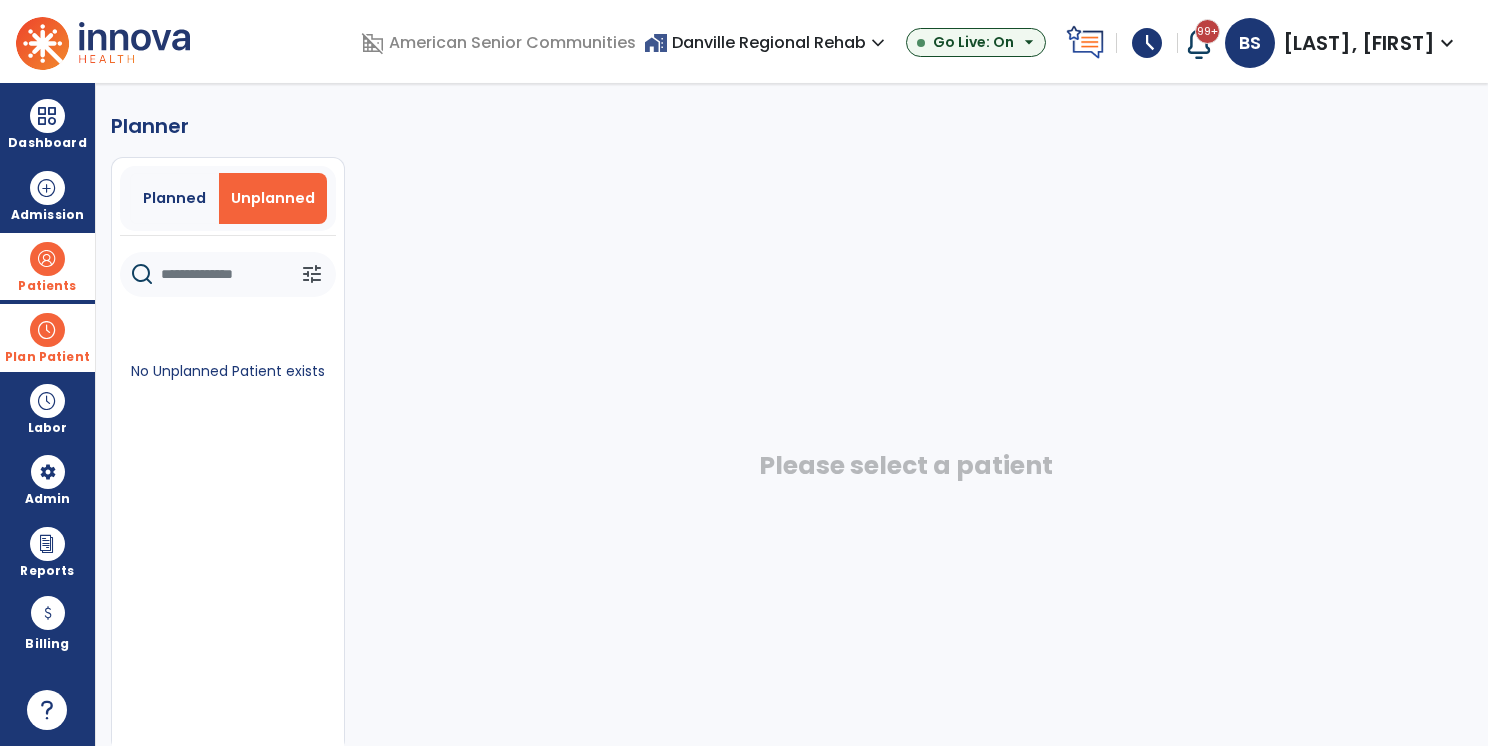 click at bounding box center [47, 259] 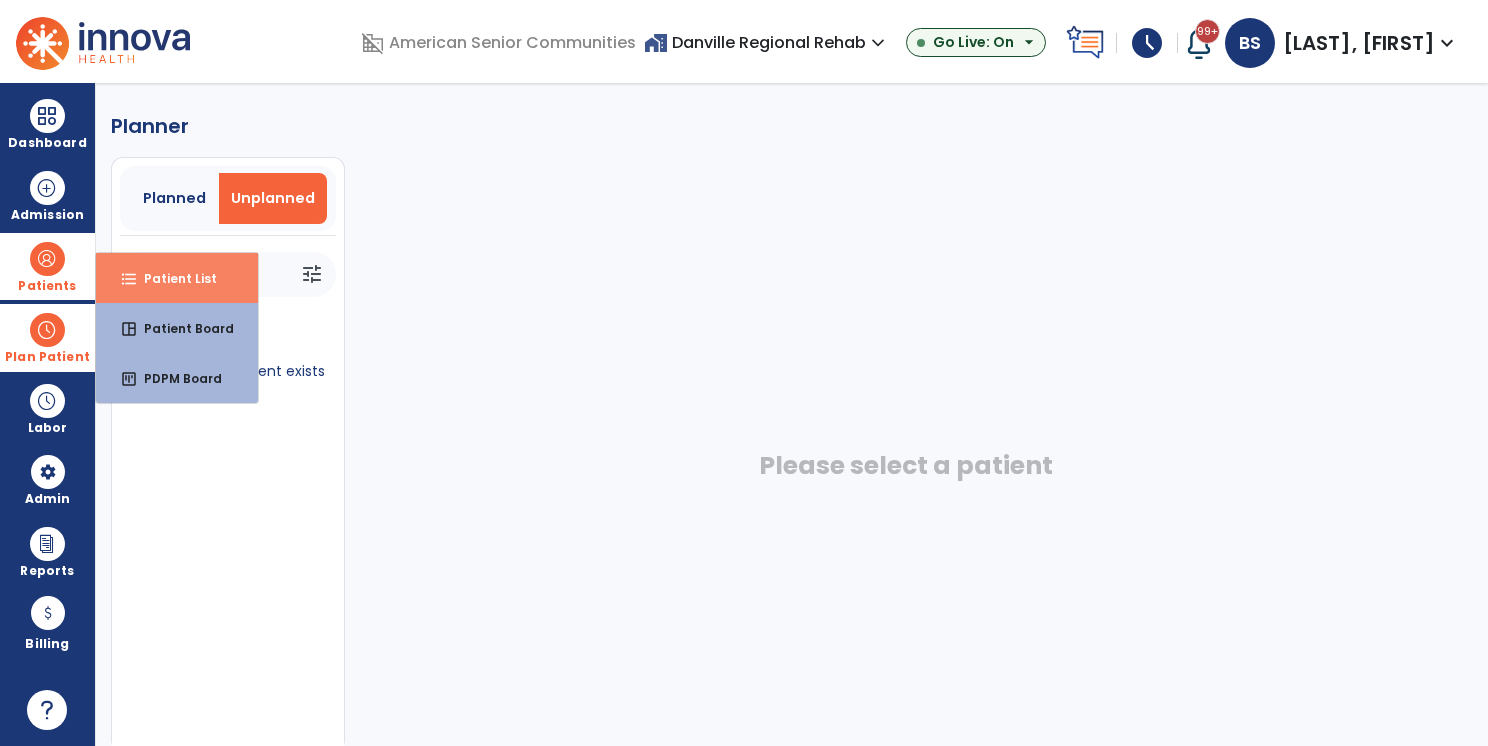 click on "format_list_bulleted" at bounding box center [129, 279] 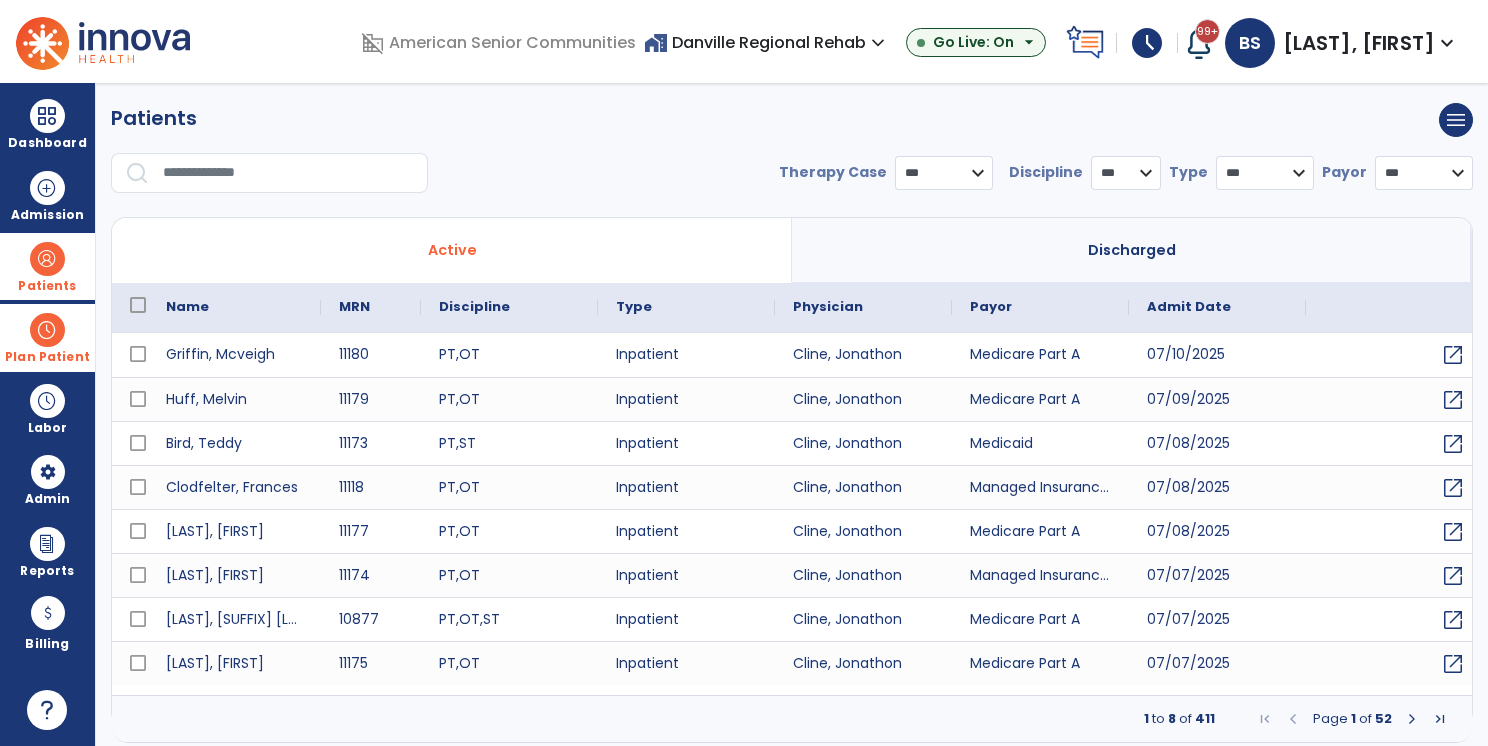 select on "***" 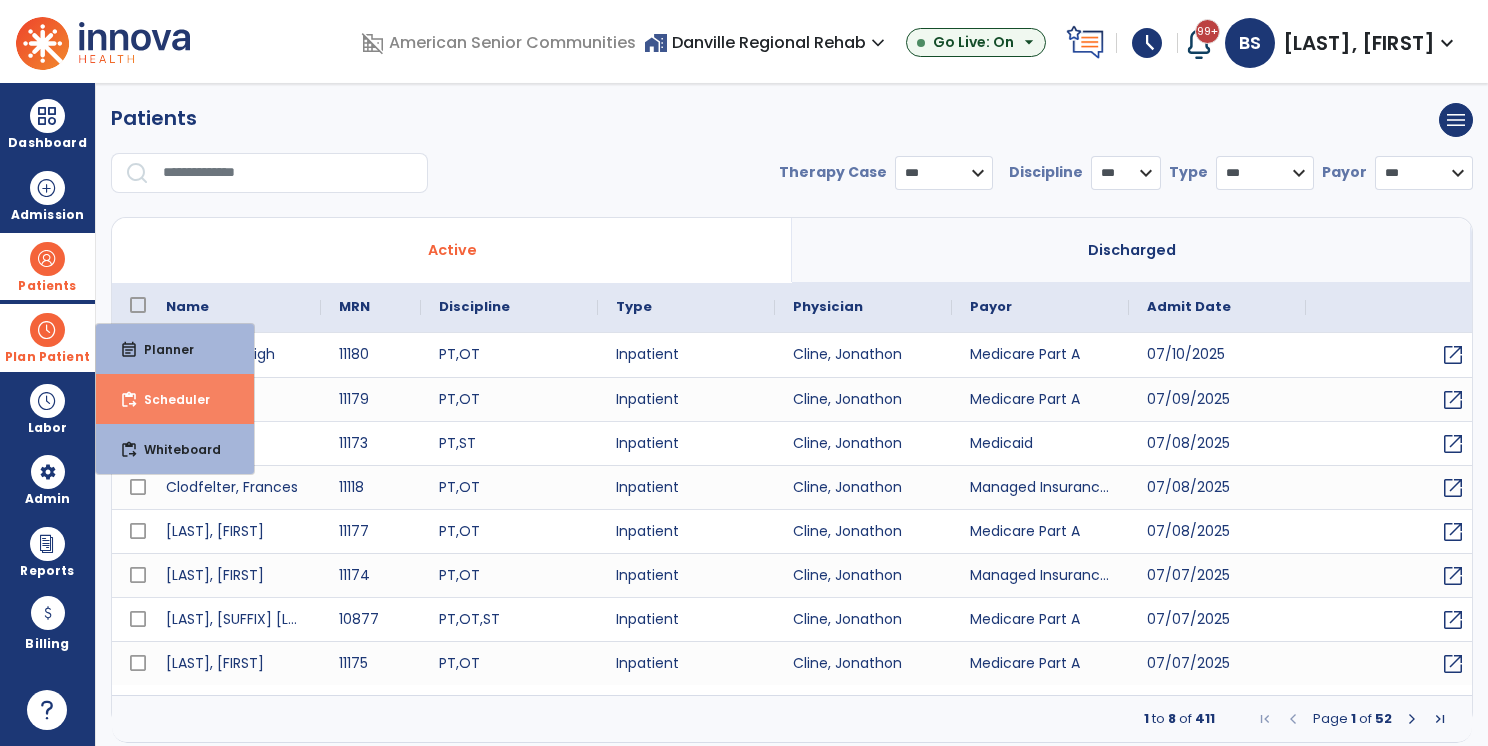 click on "Scheduler" at bounding box center [169, 399] 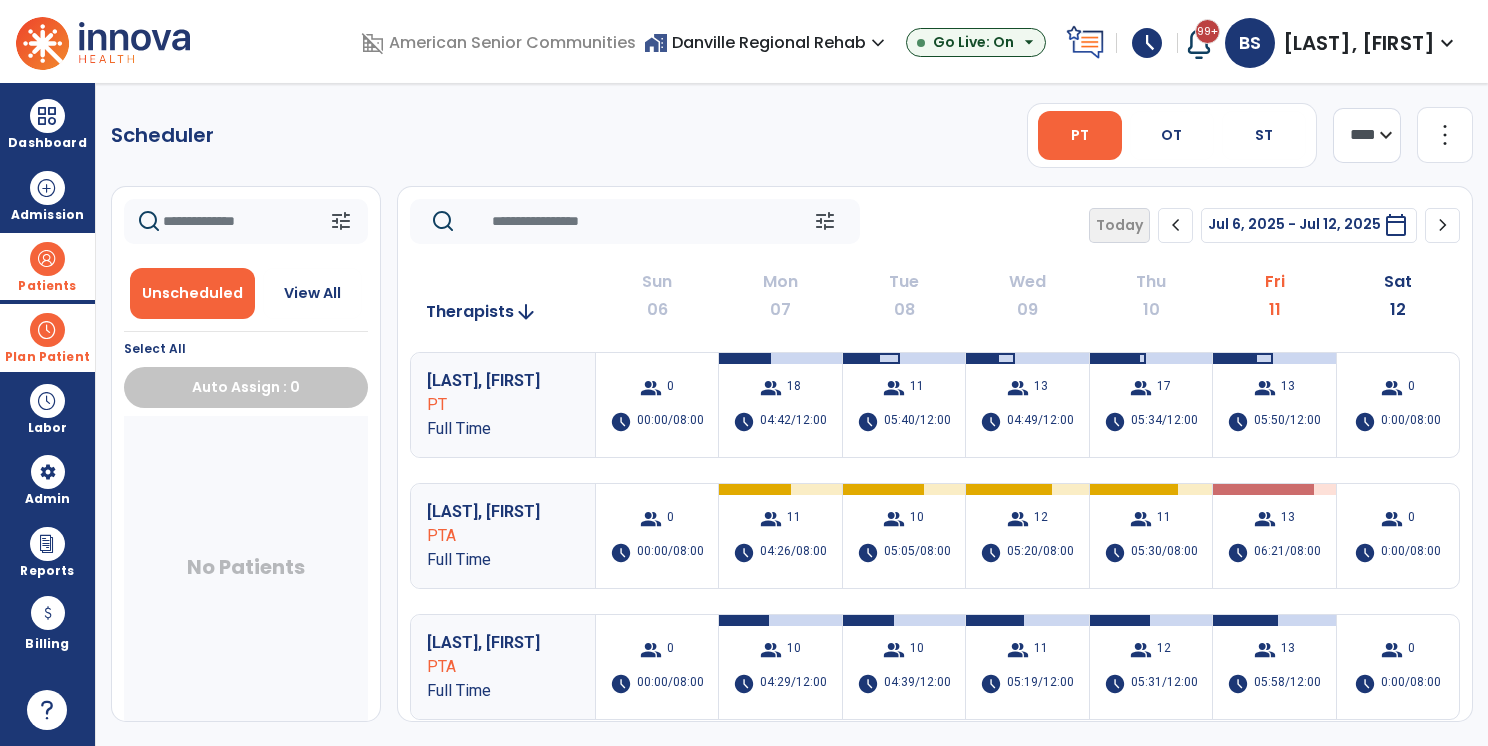 click on "chevron_right" 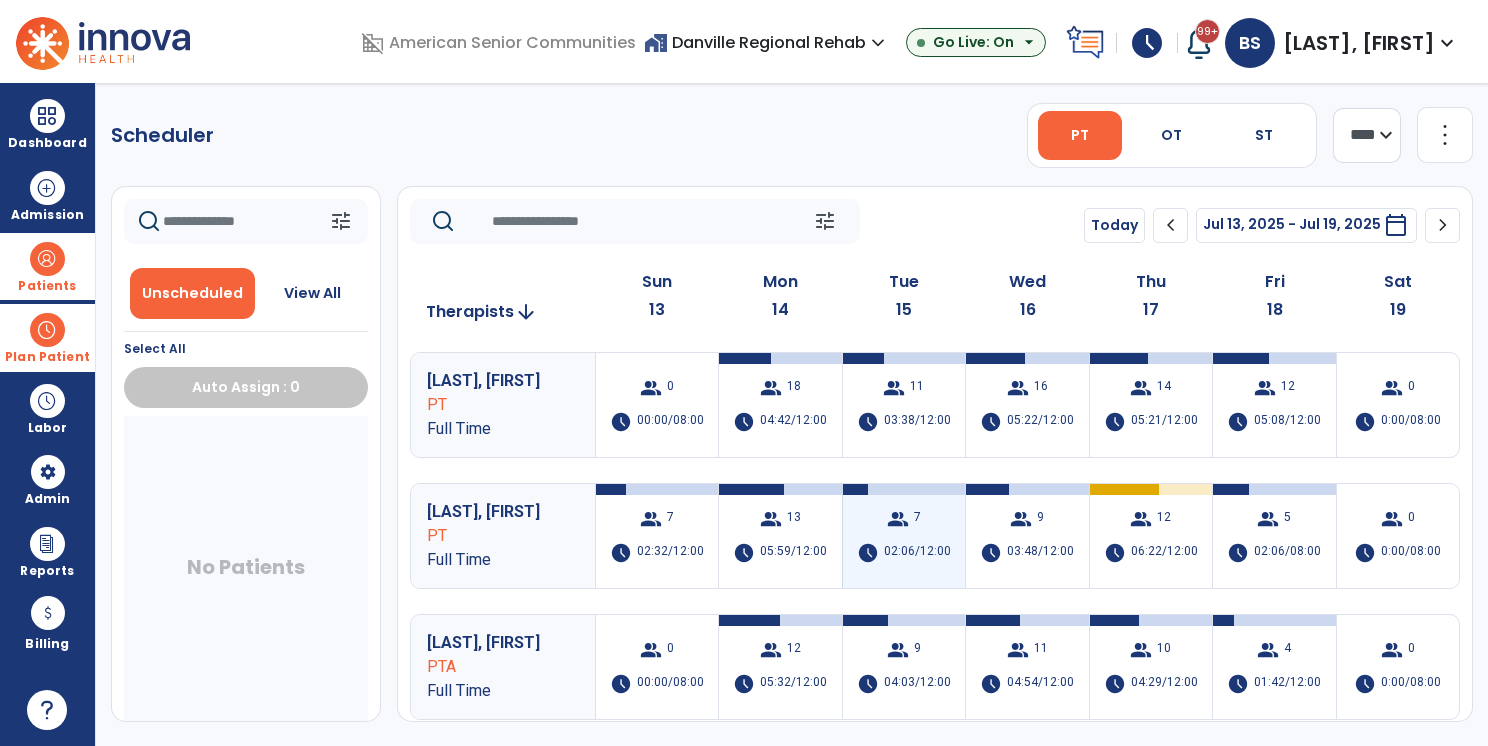 click on "group  7  schedule  02:06/12:00" at bounding box center [904, 536] 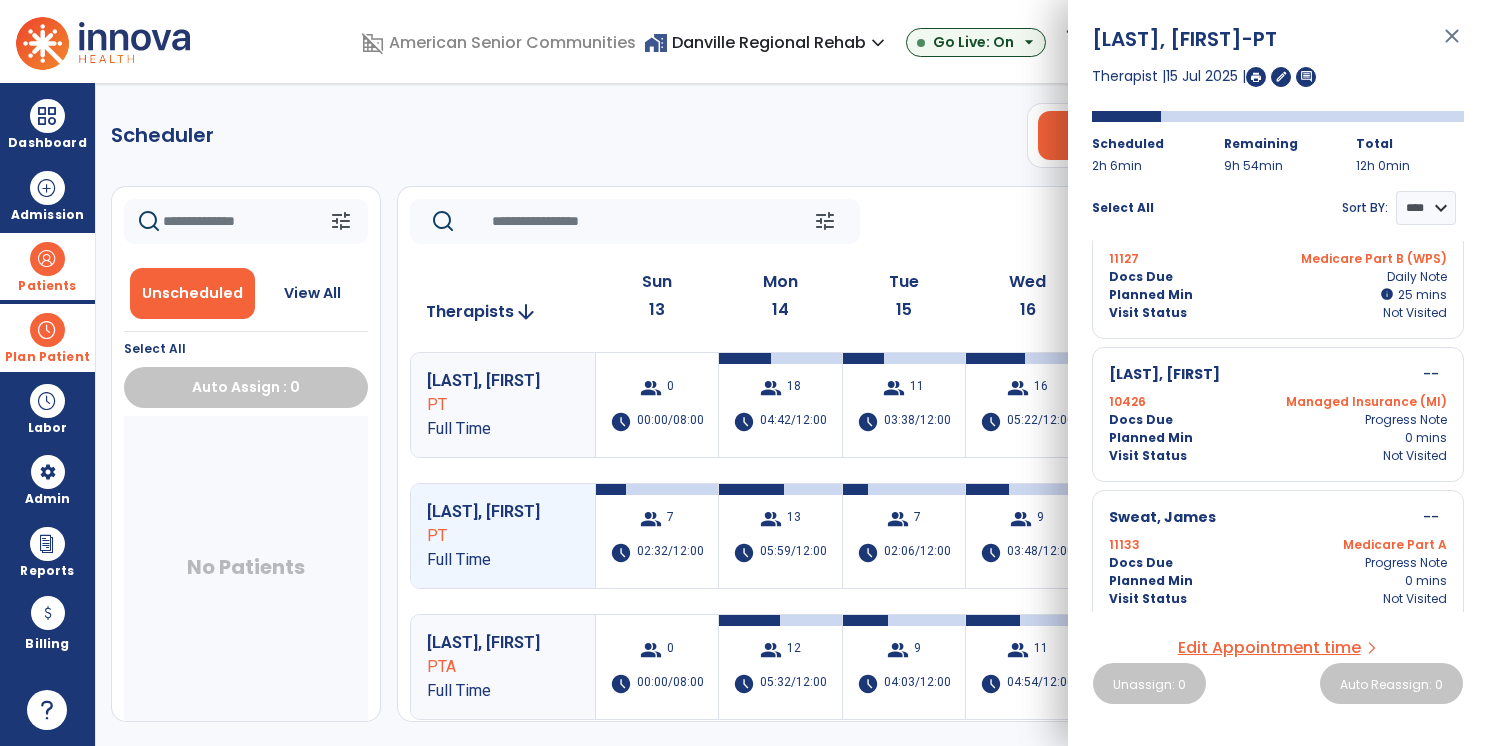 scroll, scrollTop: 636, scrollLeft: 0, axis: vertical 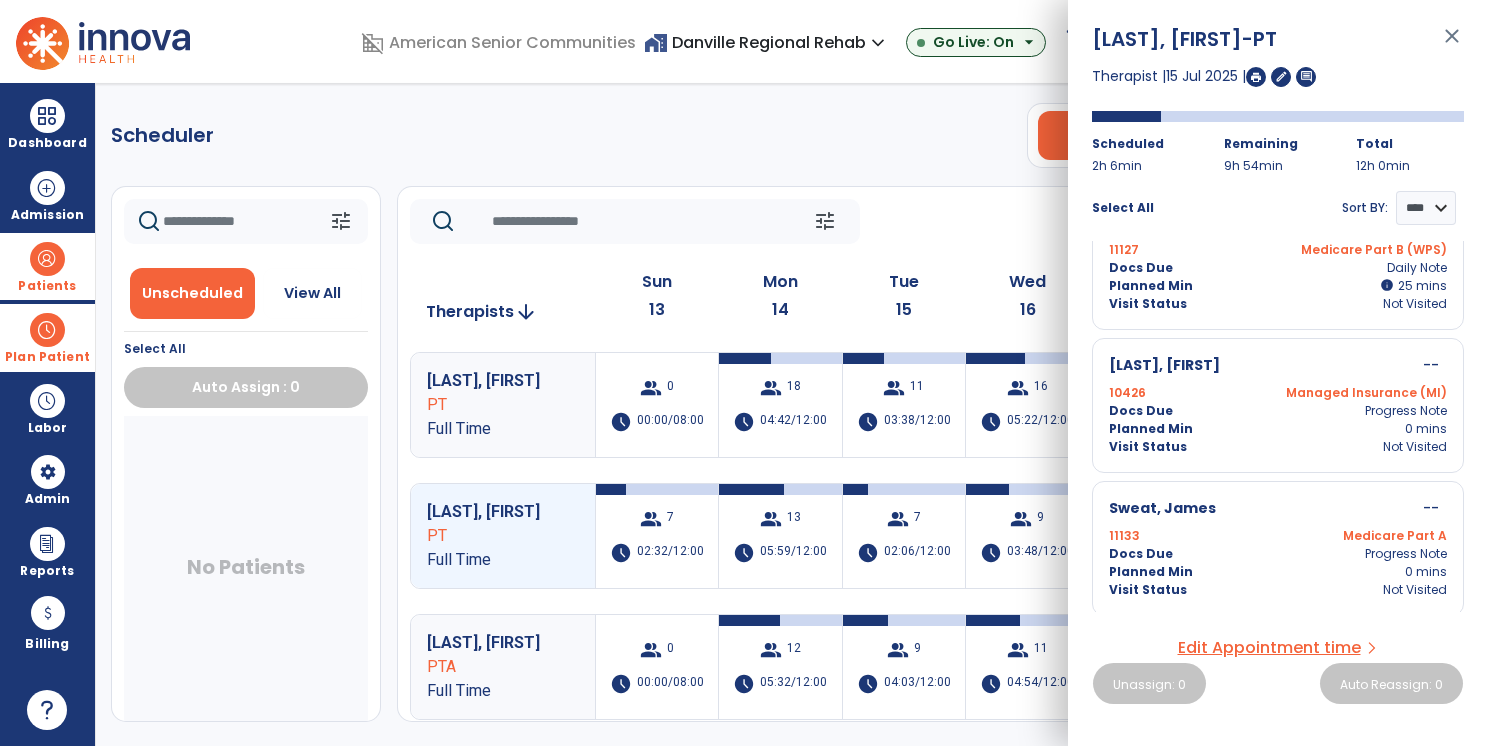 click on "Visit Status  Not Visited" at bounding box center (1278, 304) 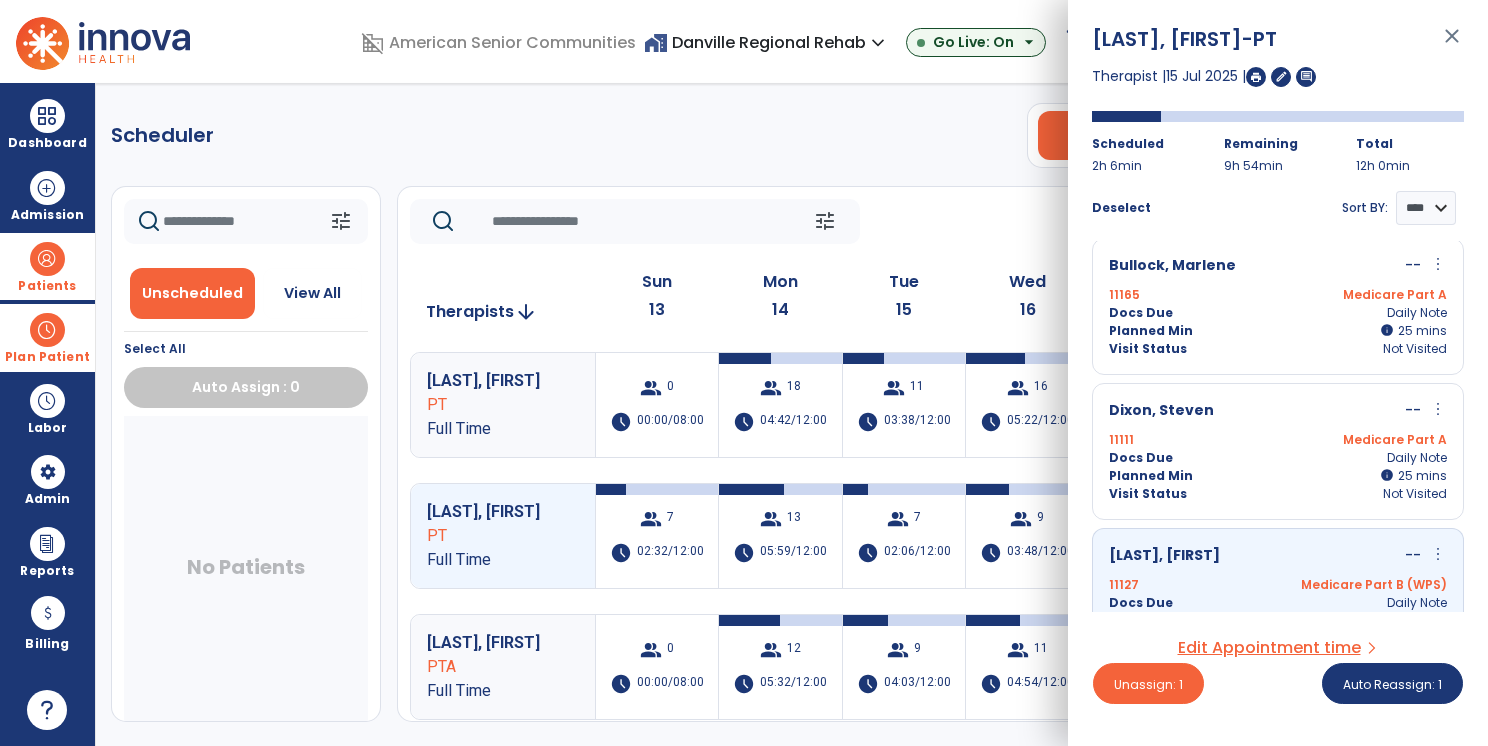scroll, scrollTop: 292, scrollLeft: 0, axis: vertical 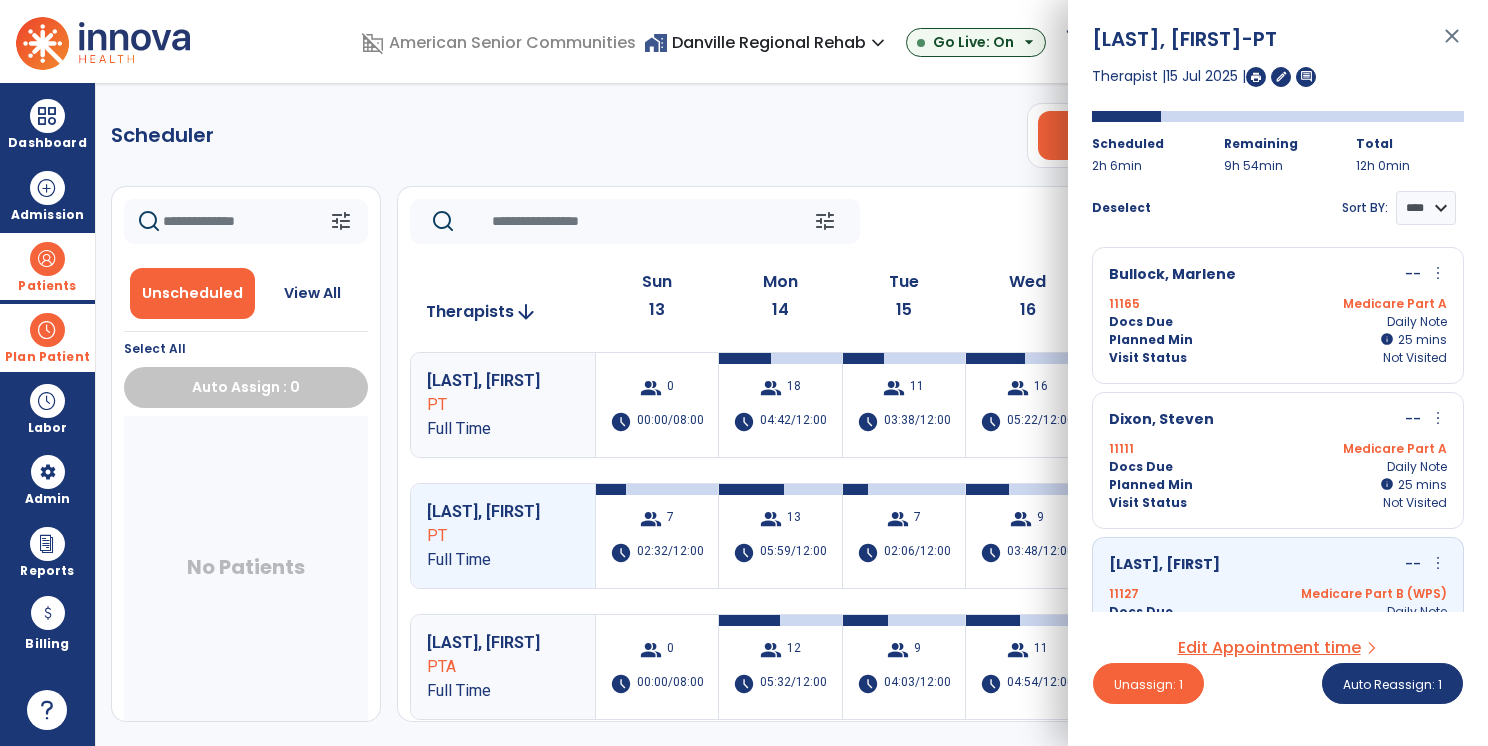 click on "Docs Due Daily Note" at bounding box center (1278, 467) 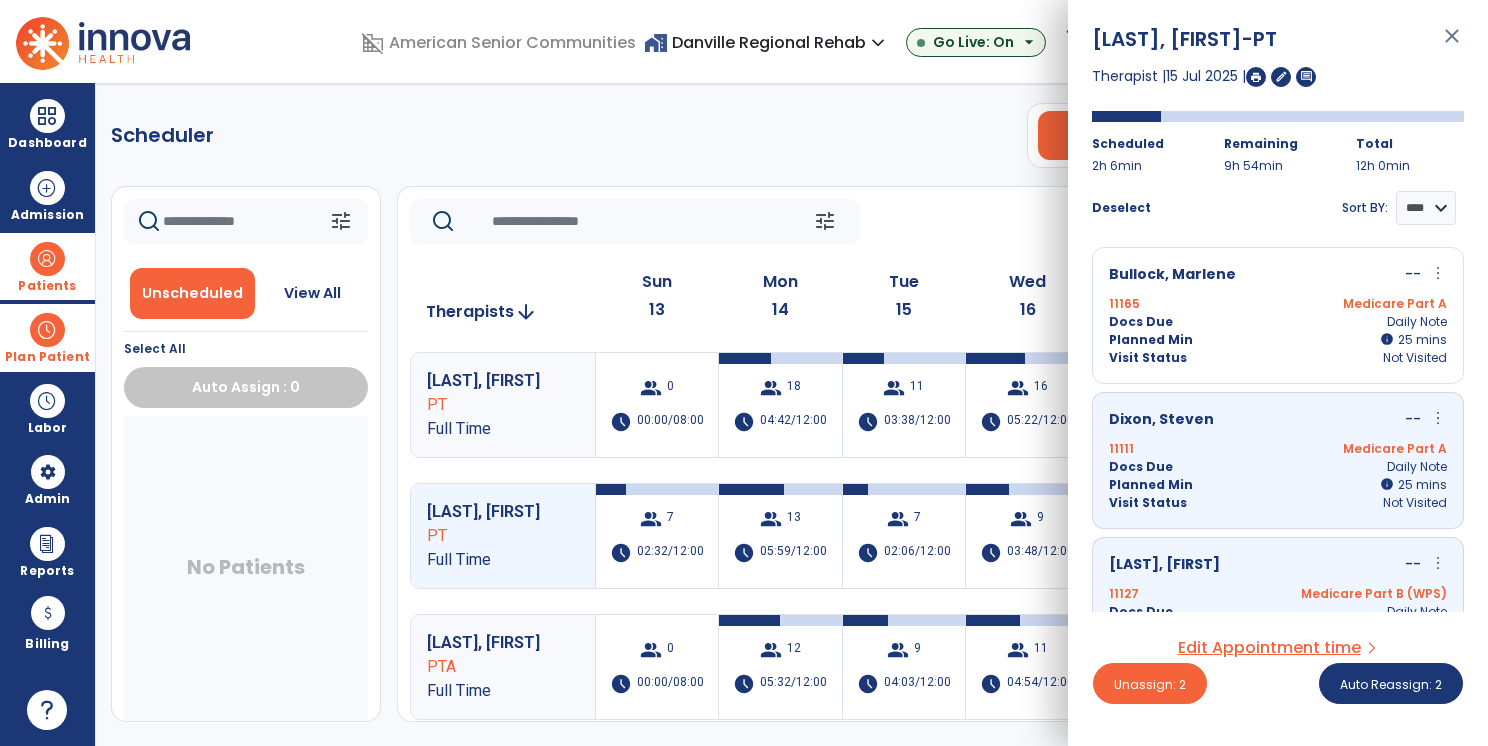 click on "Planned Min  info   25 I 25 mins" at bounding box center [1278, 340] 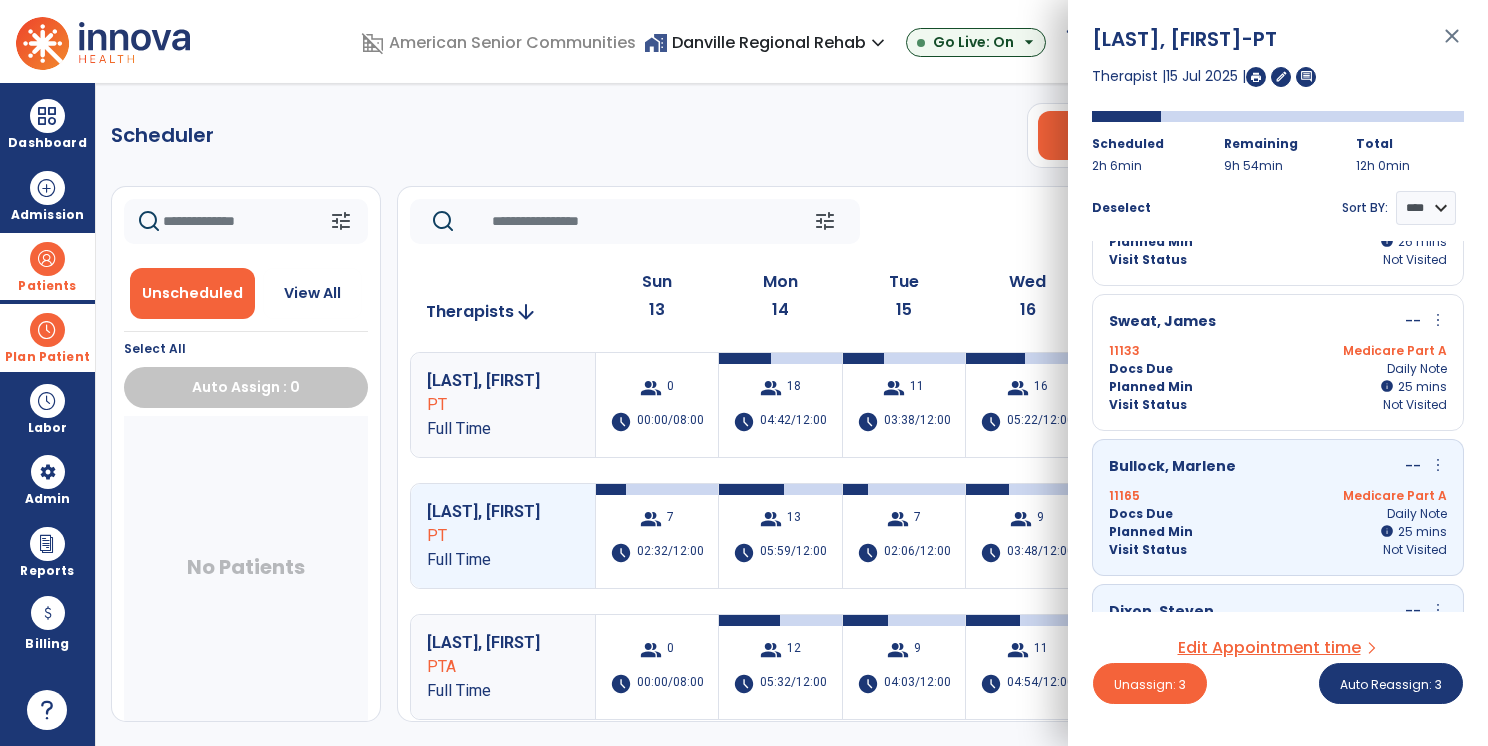 scroll, scrollTop: 64, scrollLeft: 0, axis: vertical 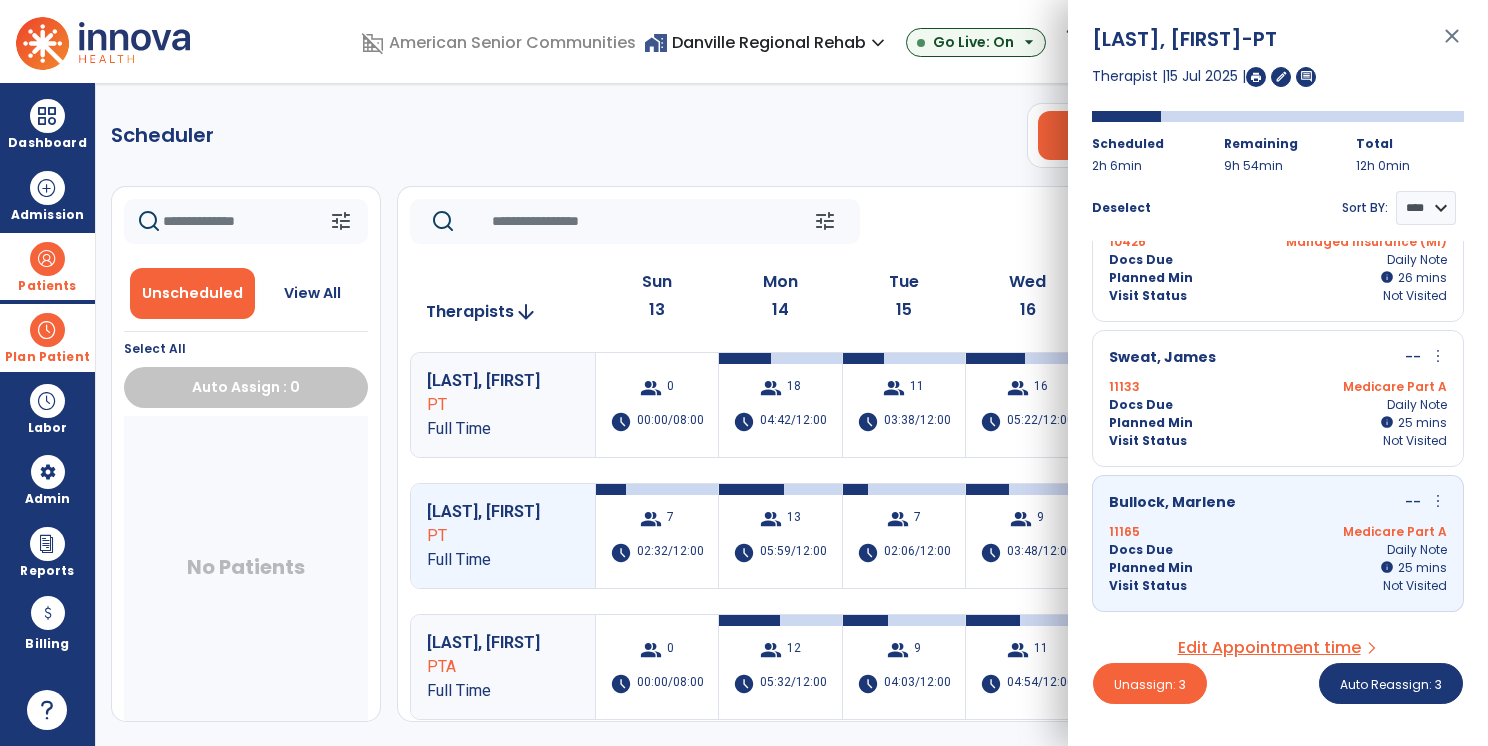 click on "Medicare Part A" at bounding box center (1362, 387) 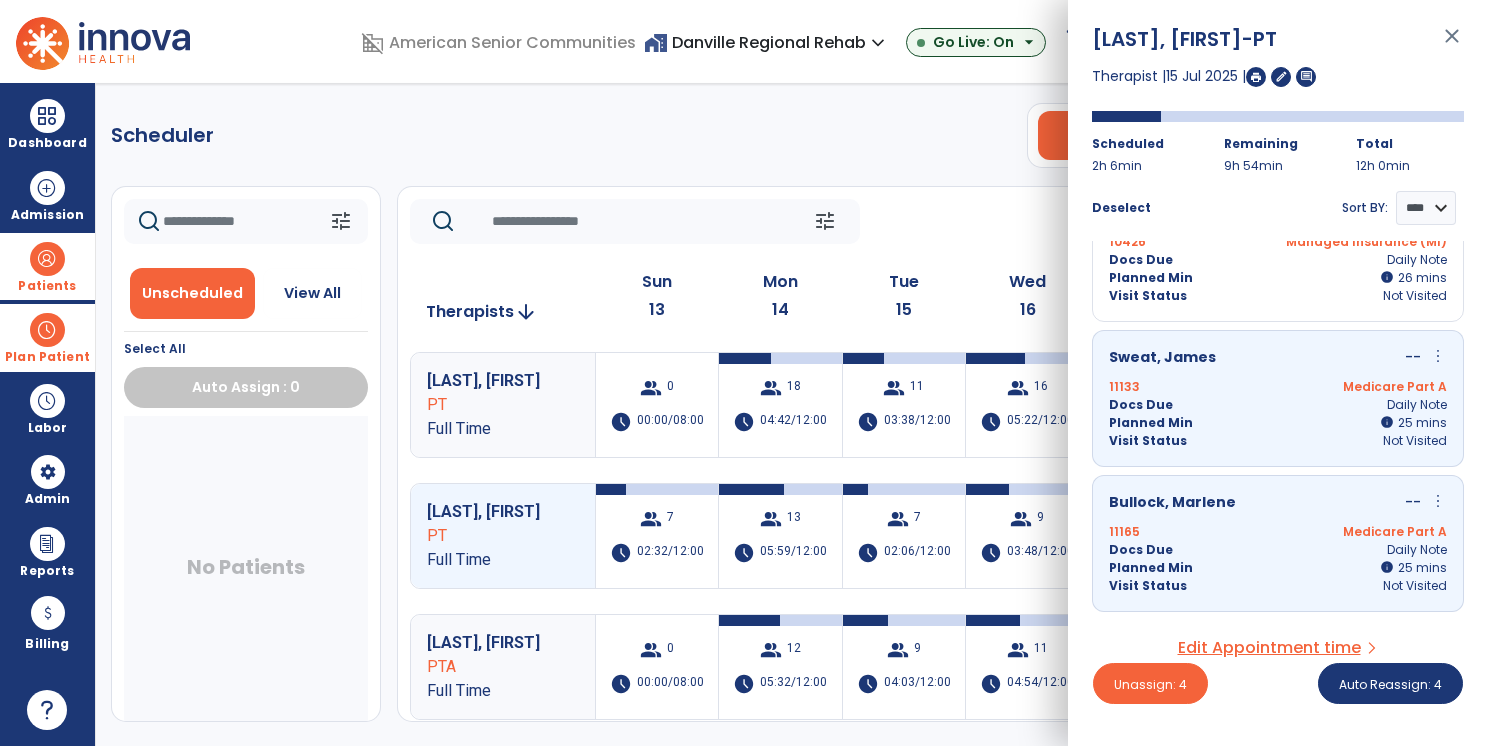 click on "Visit Status  Not Visited" at bounding box center (1278, 296) 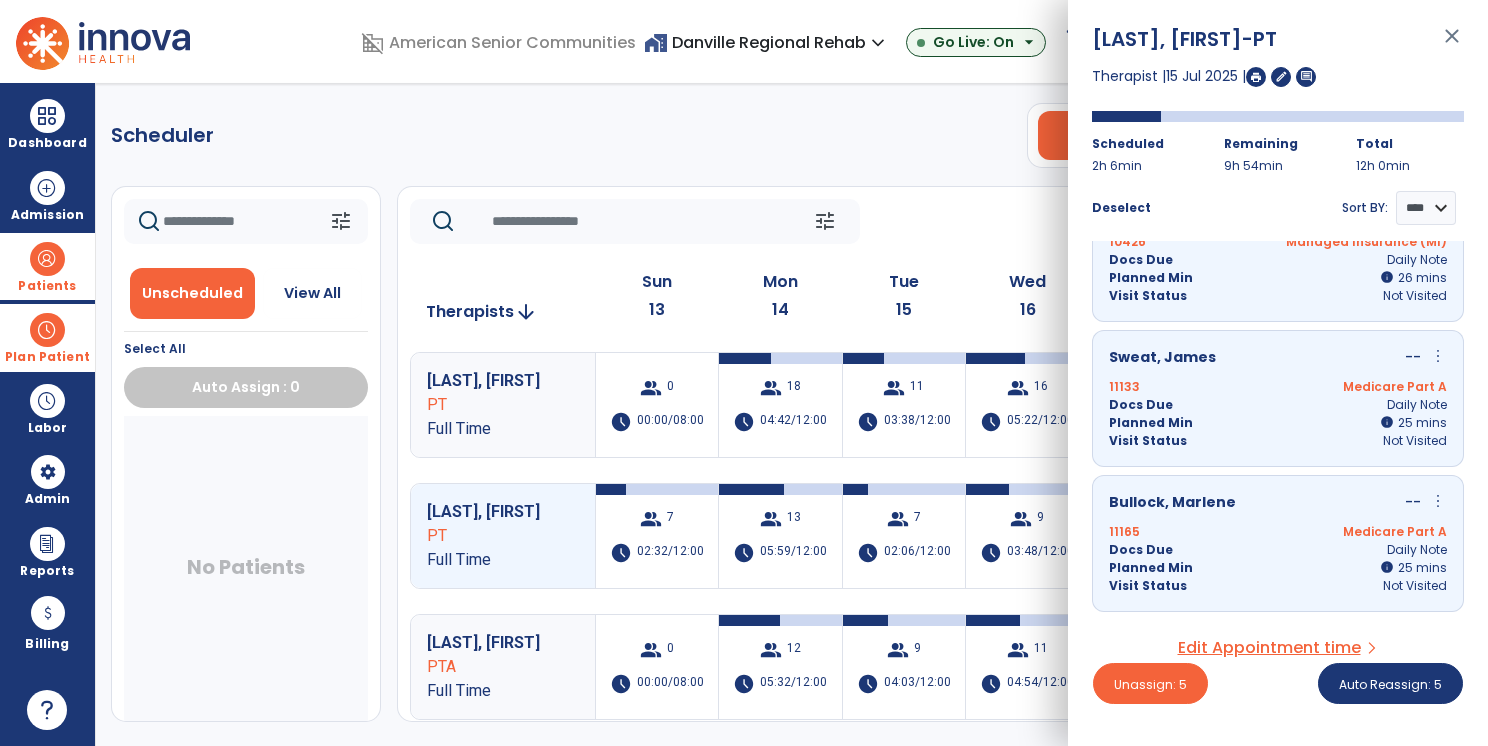scroll, scrollTop: 0, scrollLeft: 0, axis: both 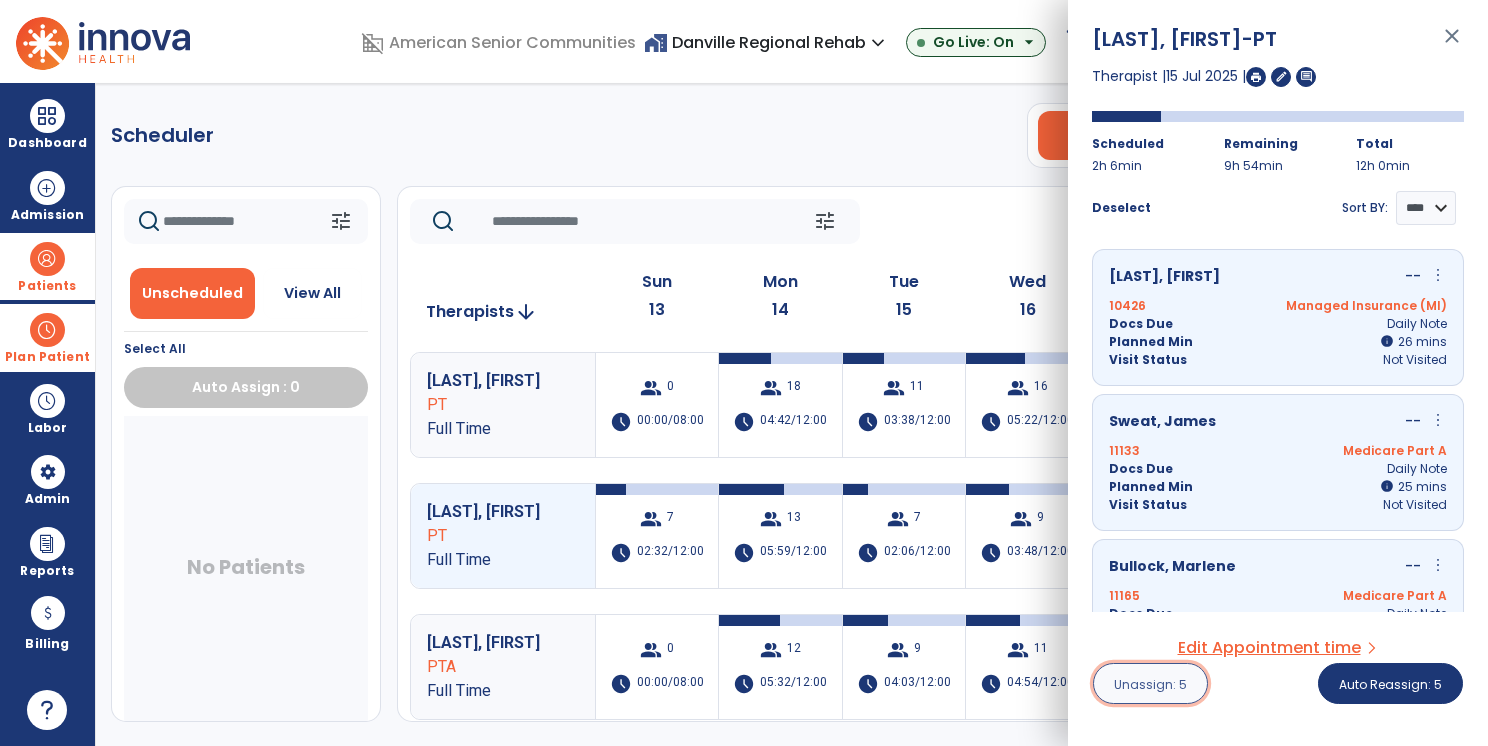 click on "Unassign: 5" at bounding box center [1150, 684] 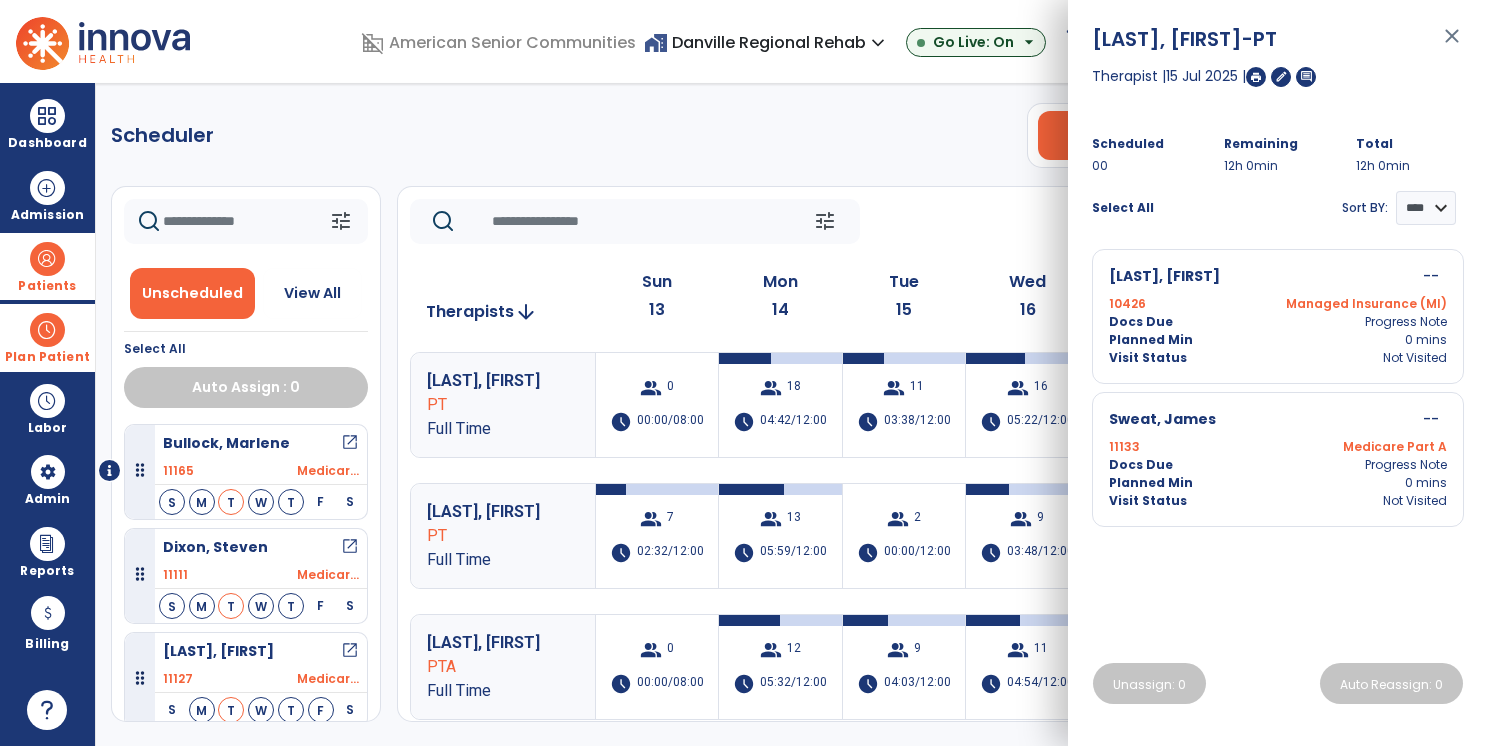 click on "close" at bounding box center [1452, 45] 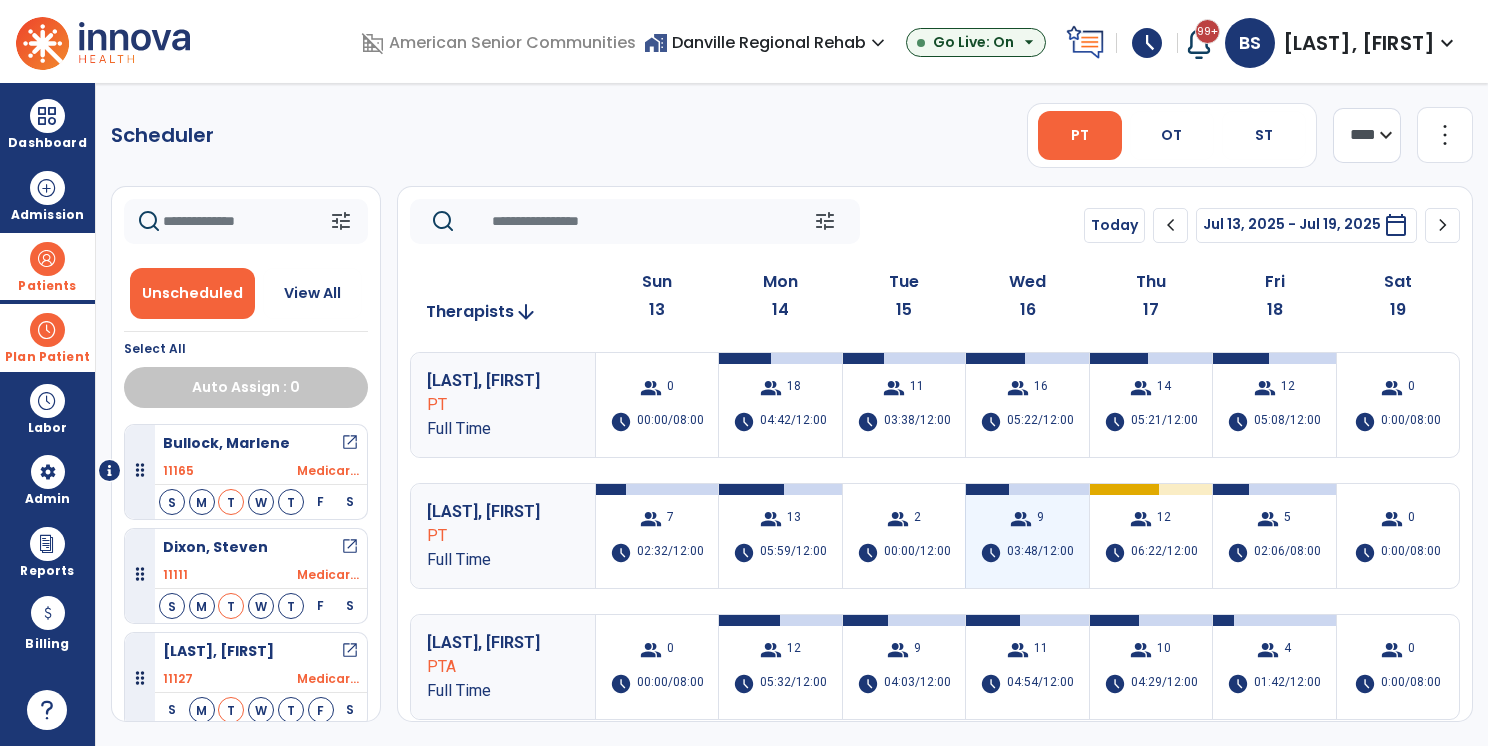 click on "group" at bounding box center [1021, 519] 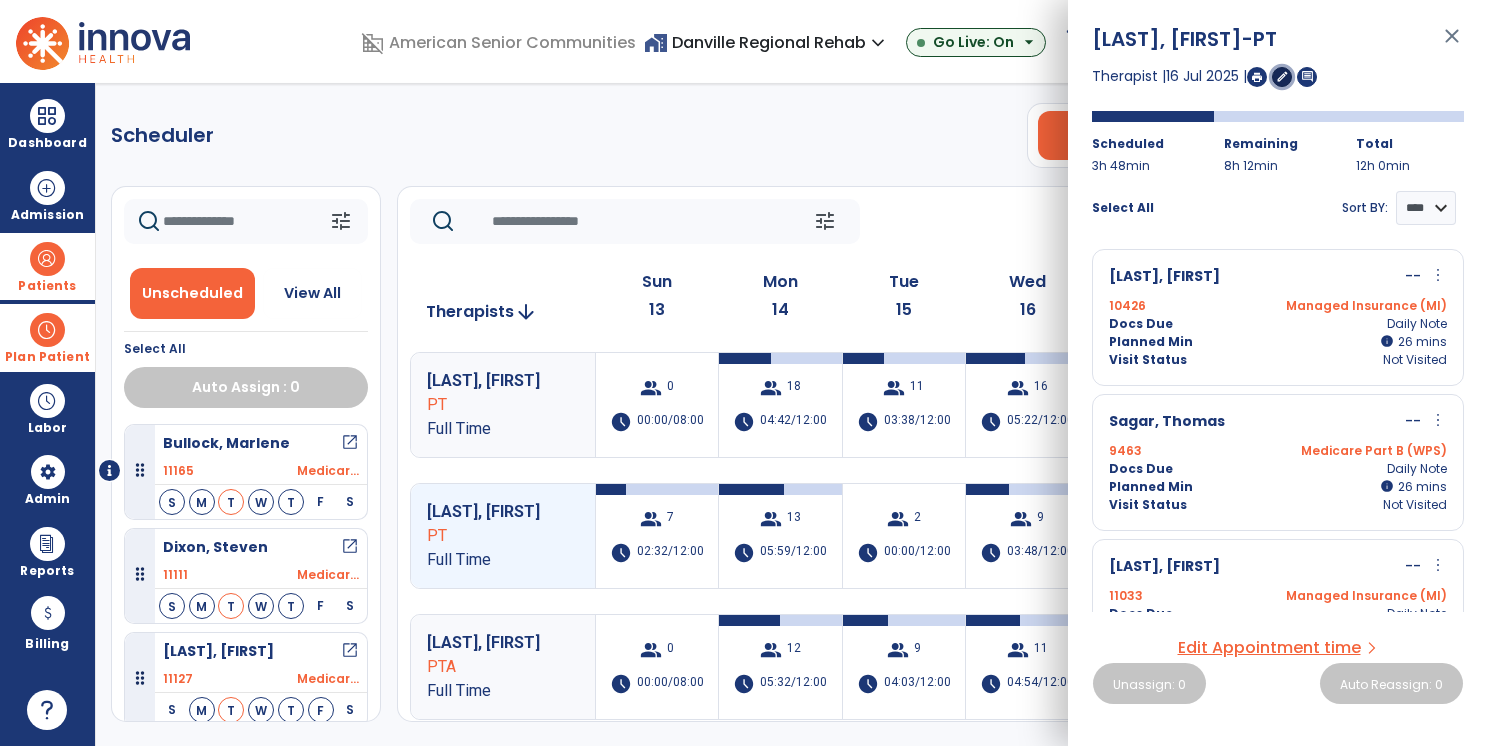 click on "edit" at bounding box center (1282, 76) 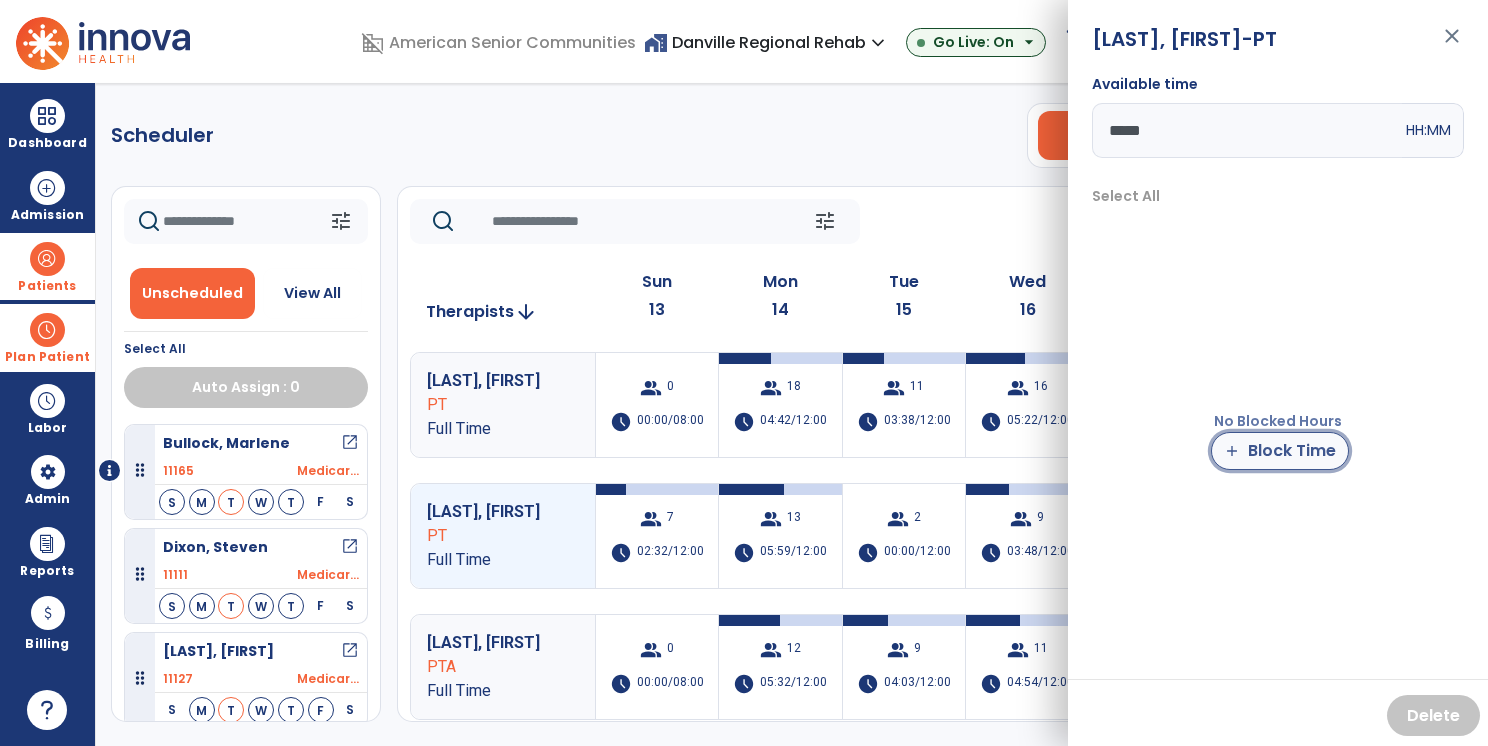 click on "add   Block Time" at bounding box center (1280, 451) 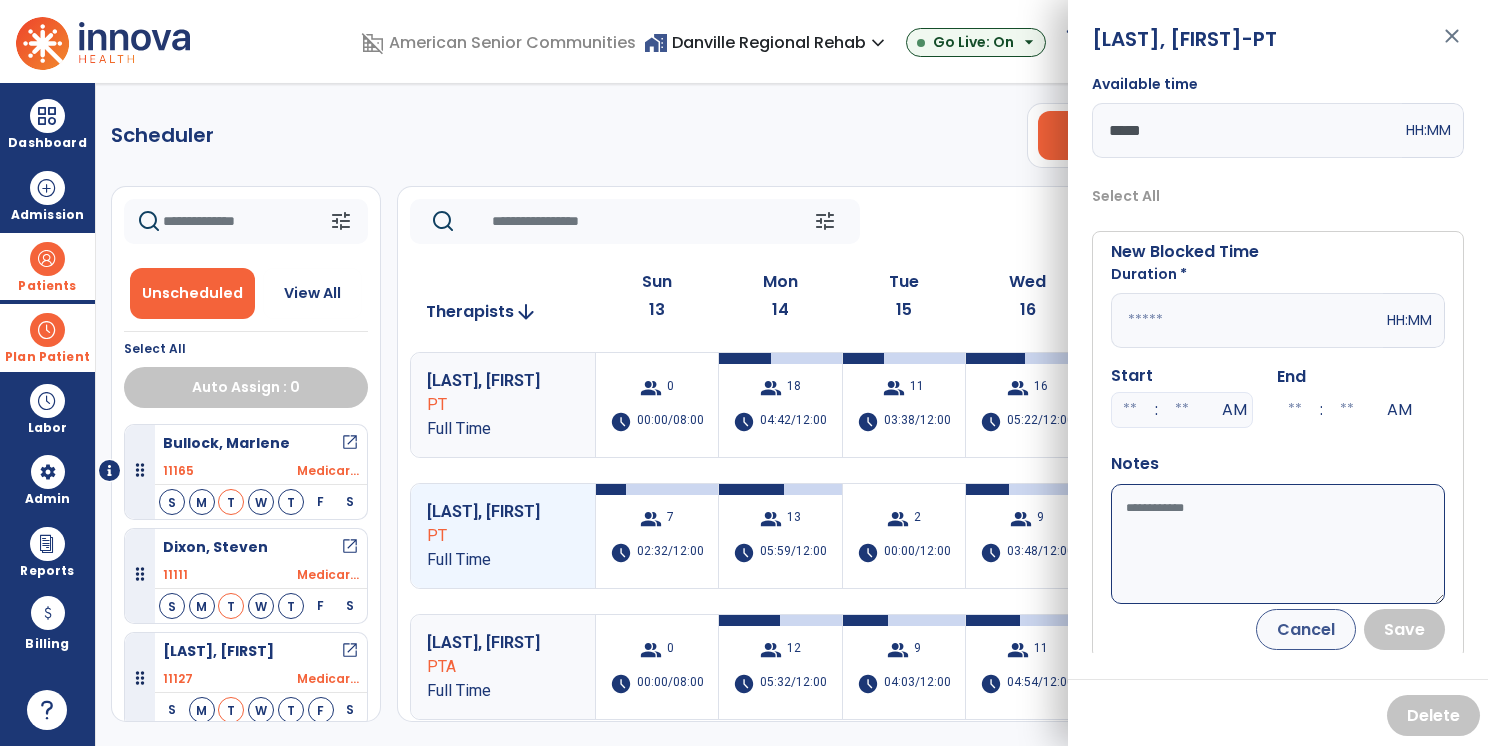 click at bounding box center [1247, 320] 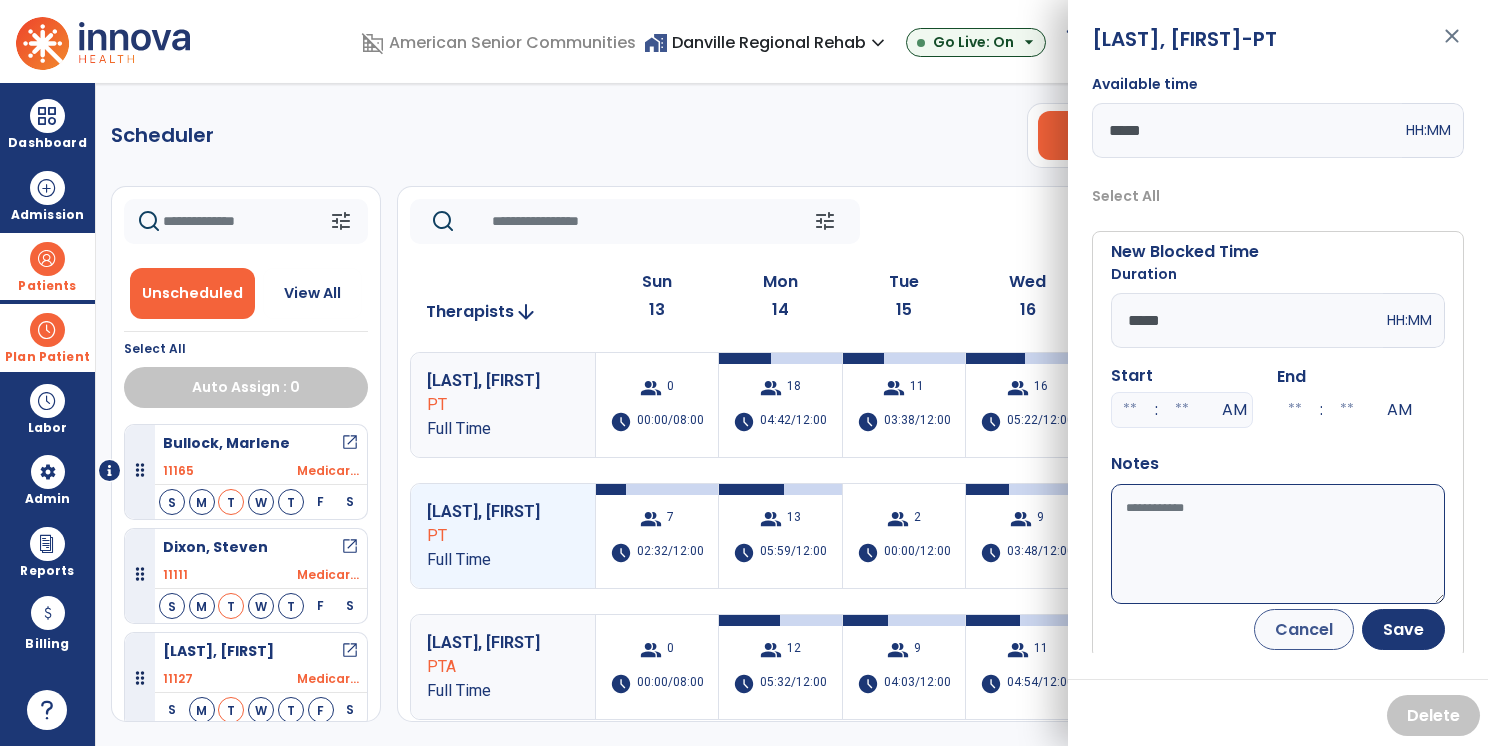 type on "*****" 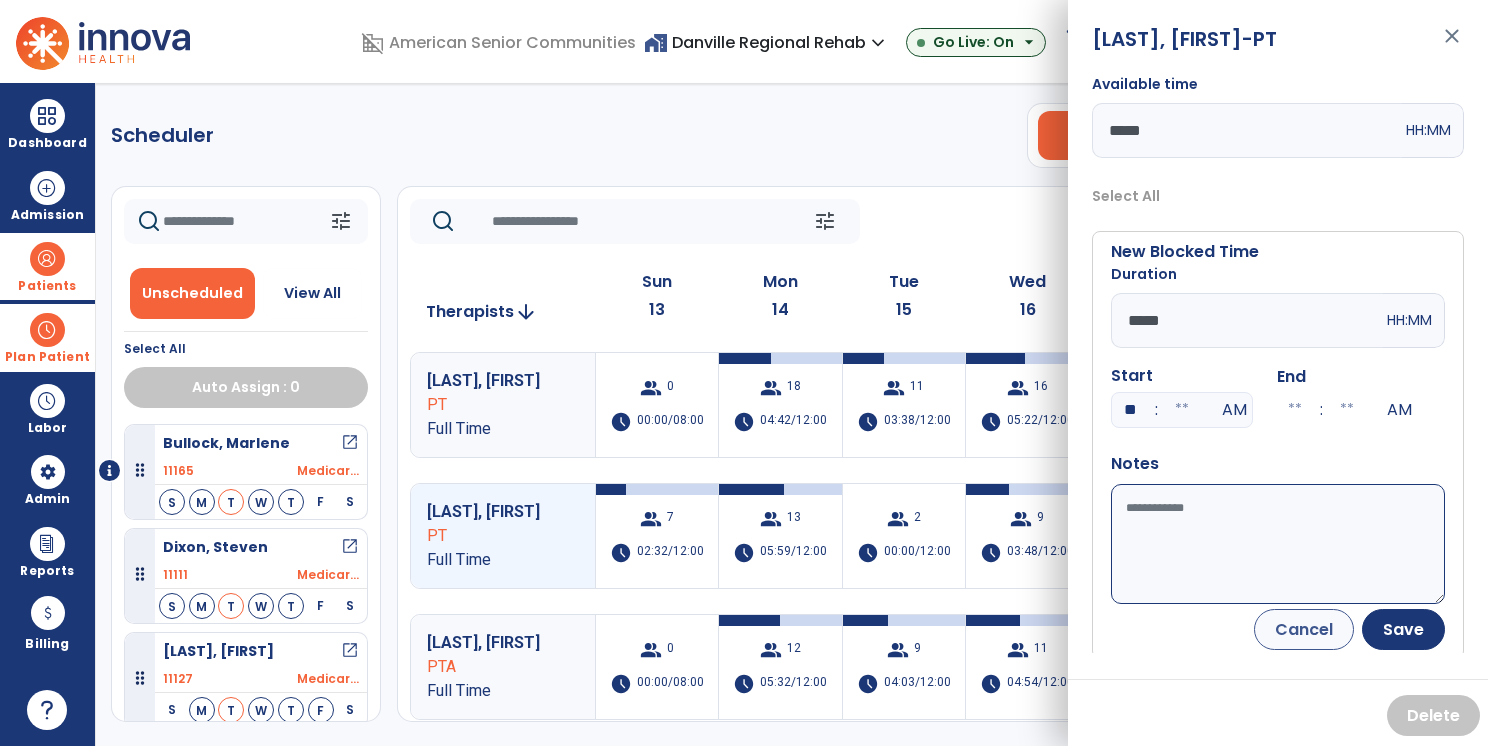 type on "**" 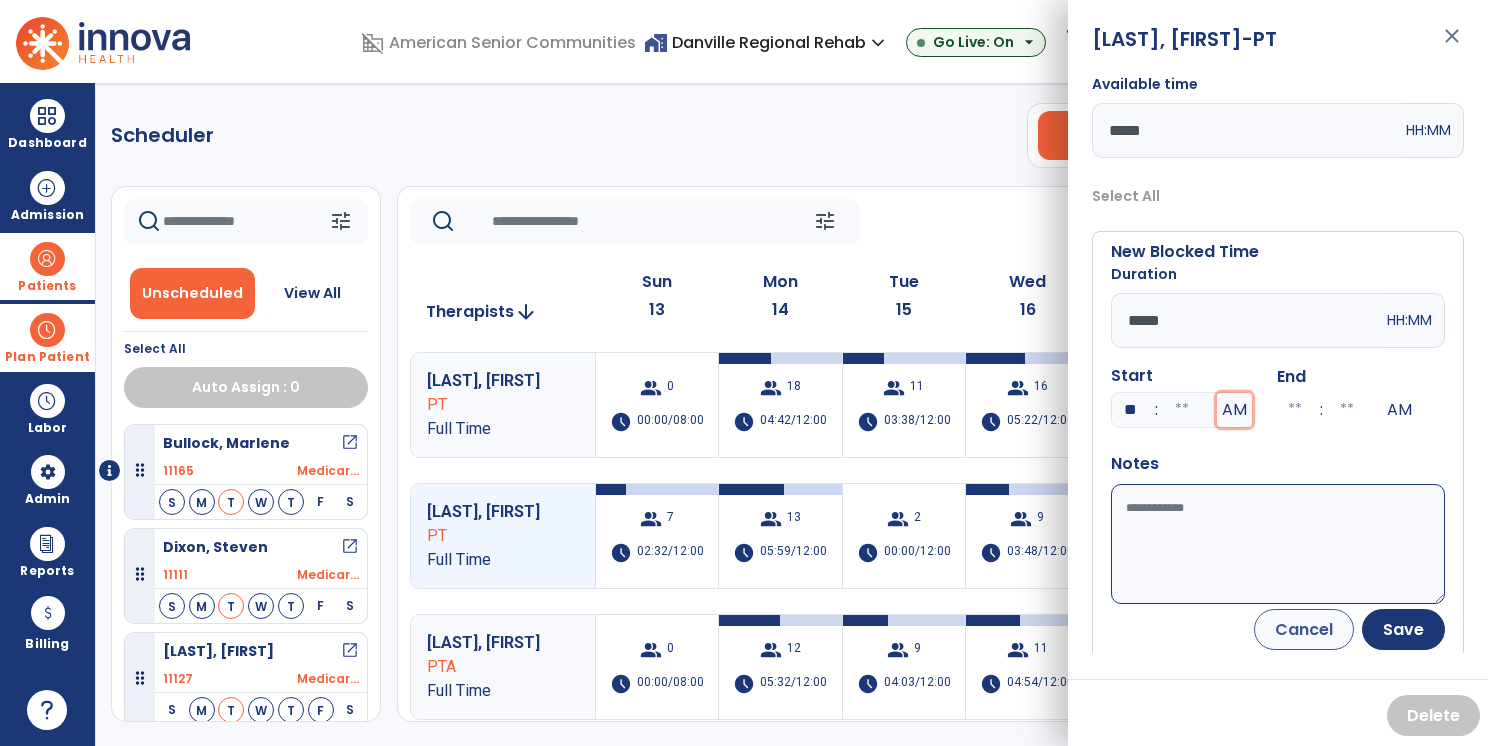type 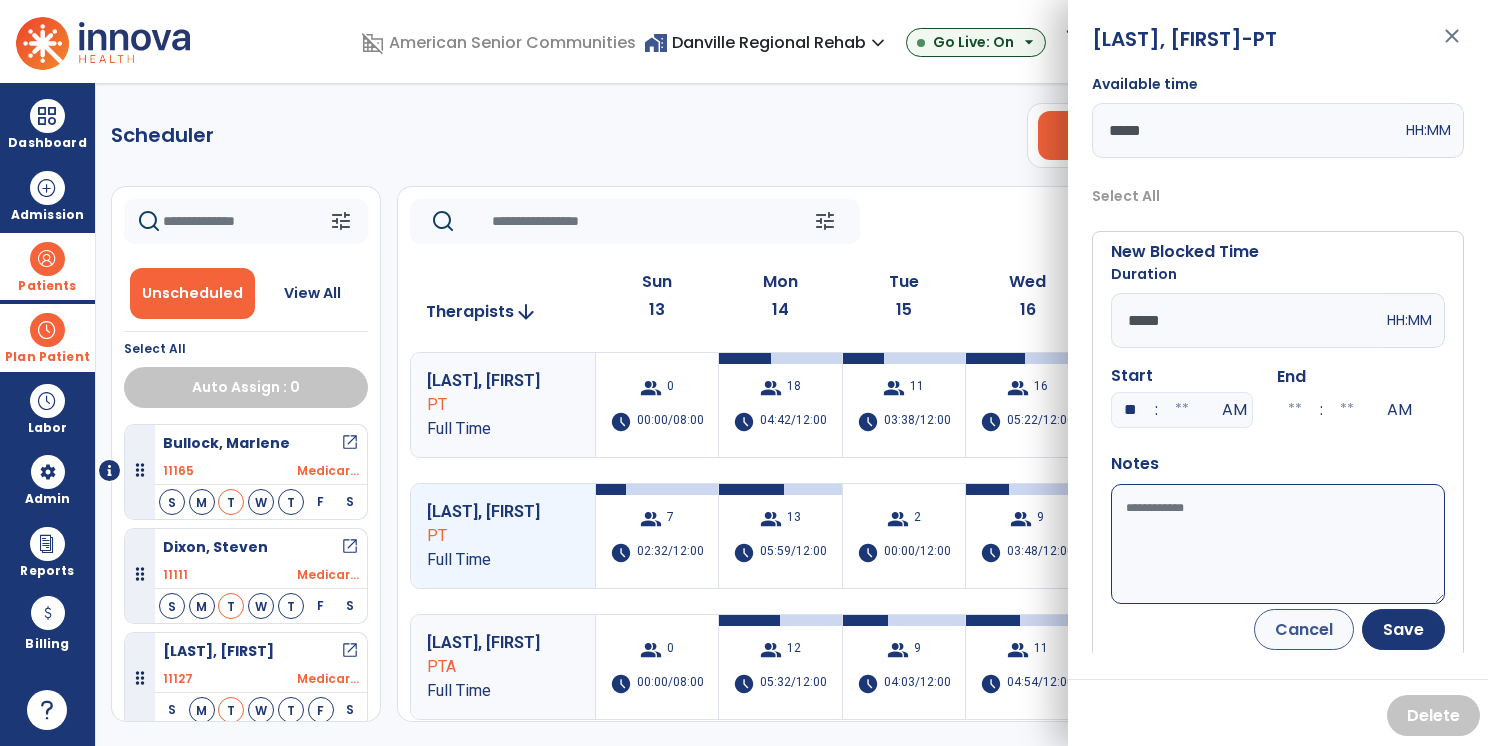 click at bounding box center [1182, 410] 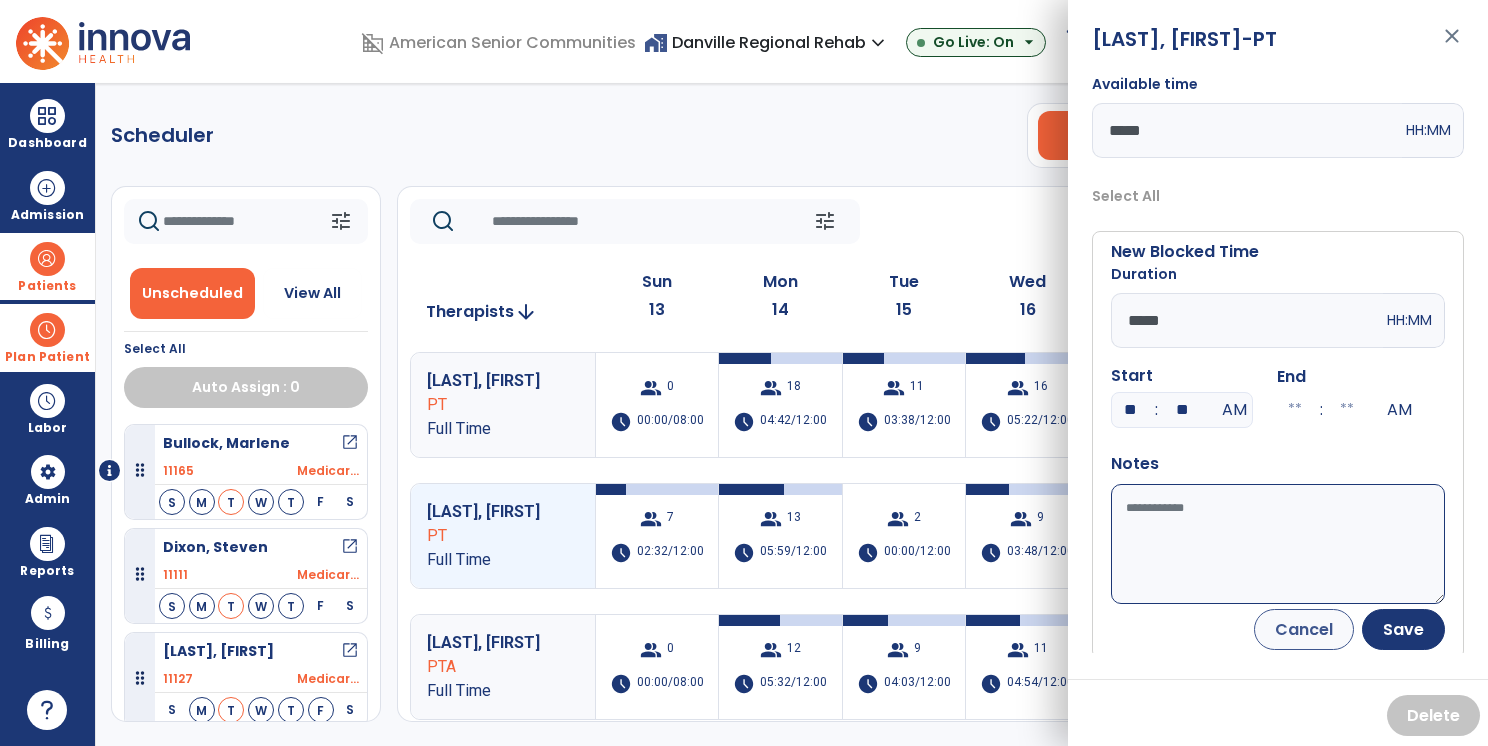 type on "**" 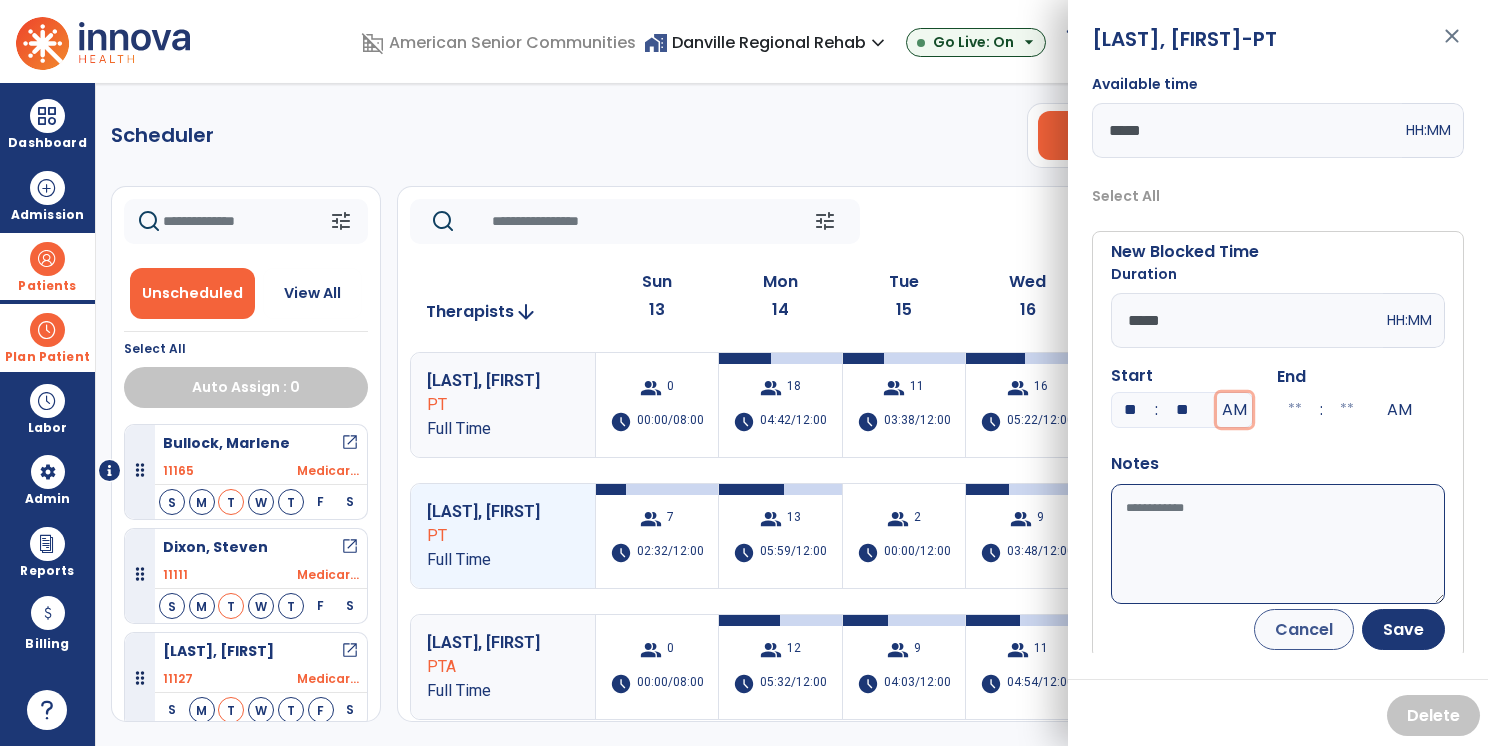 type on "**" 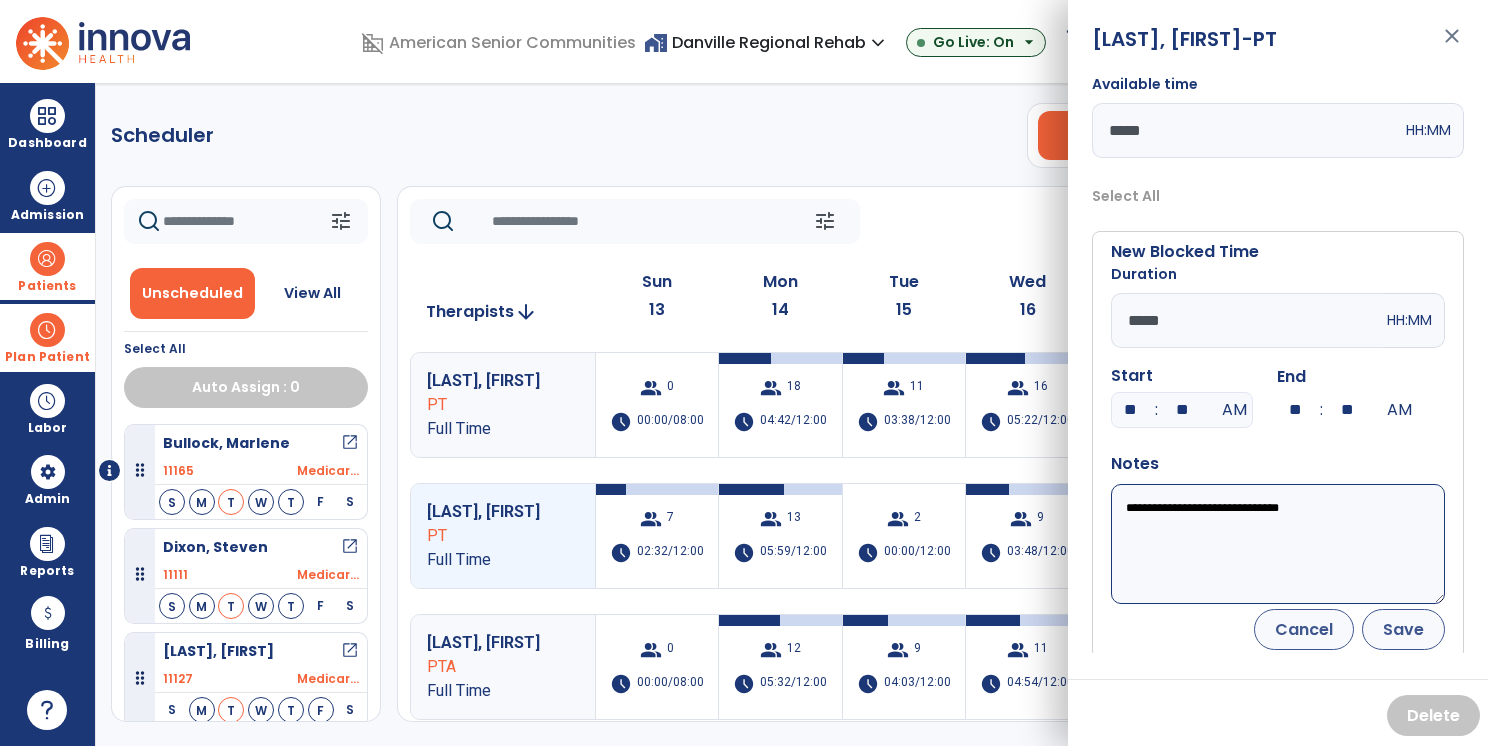 type on "**********" 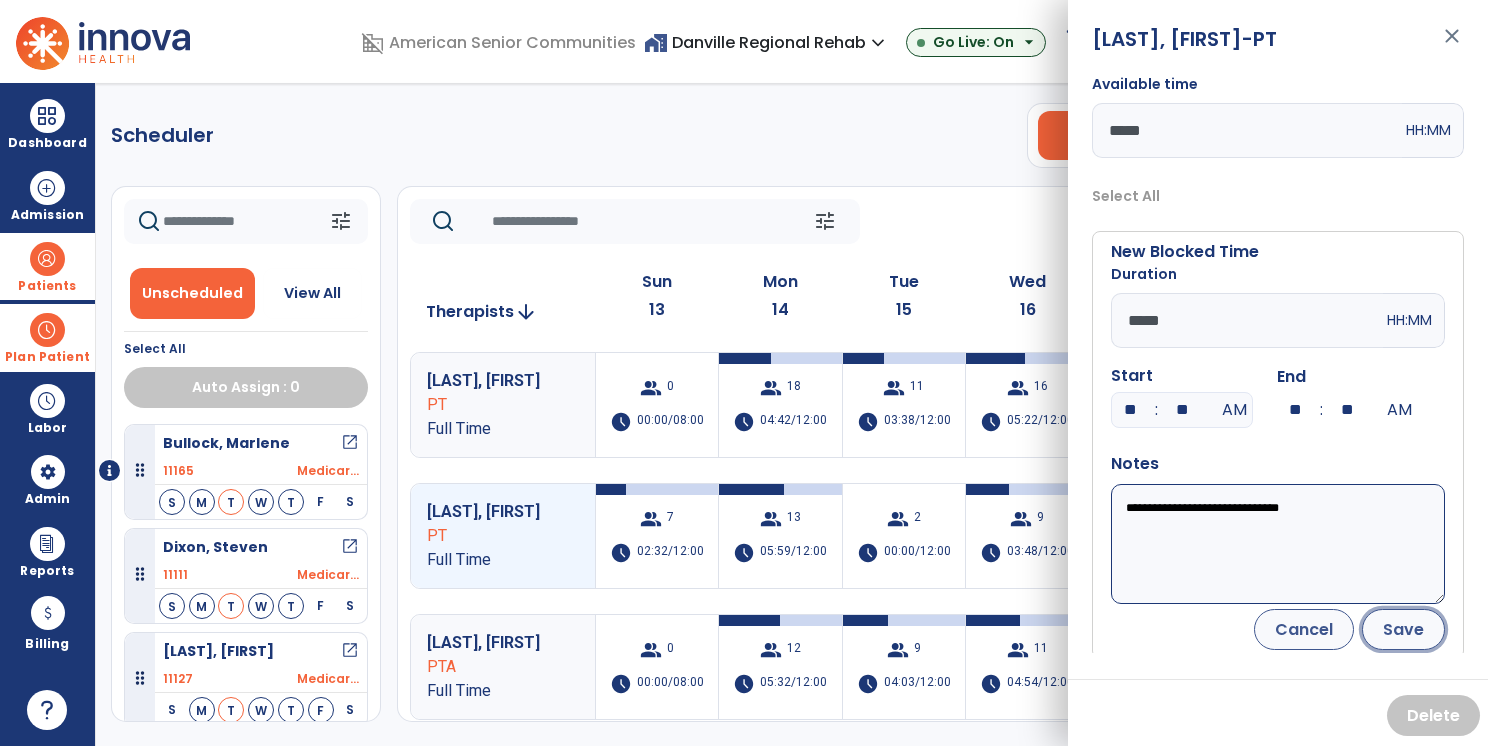 click on "Save" at bounding box center (1403, 629) 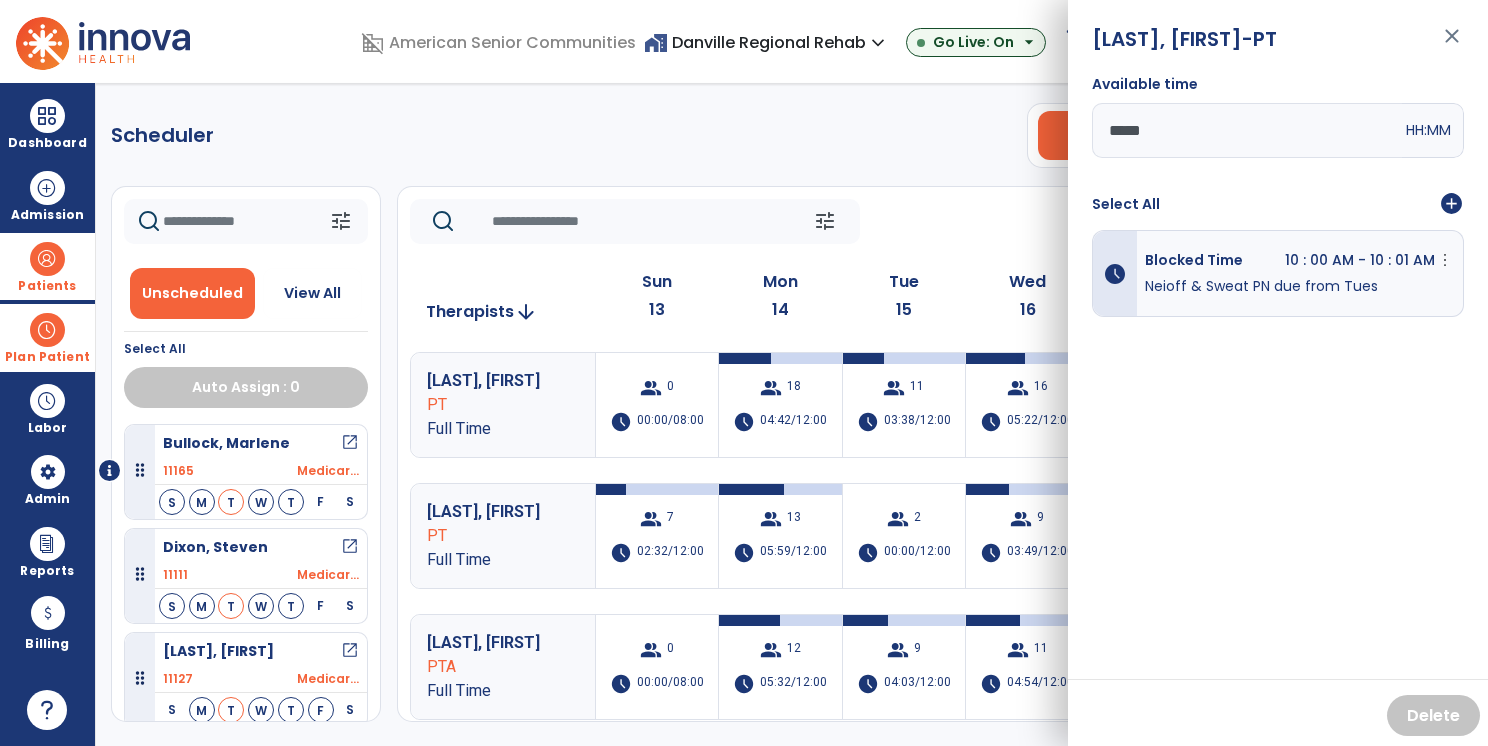 click on "close" at bounding box center (1452, 45) 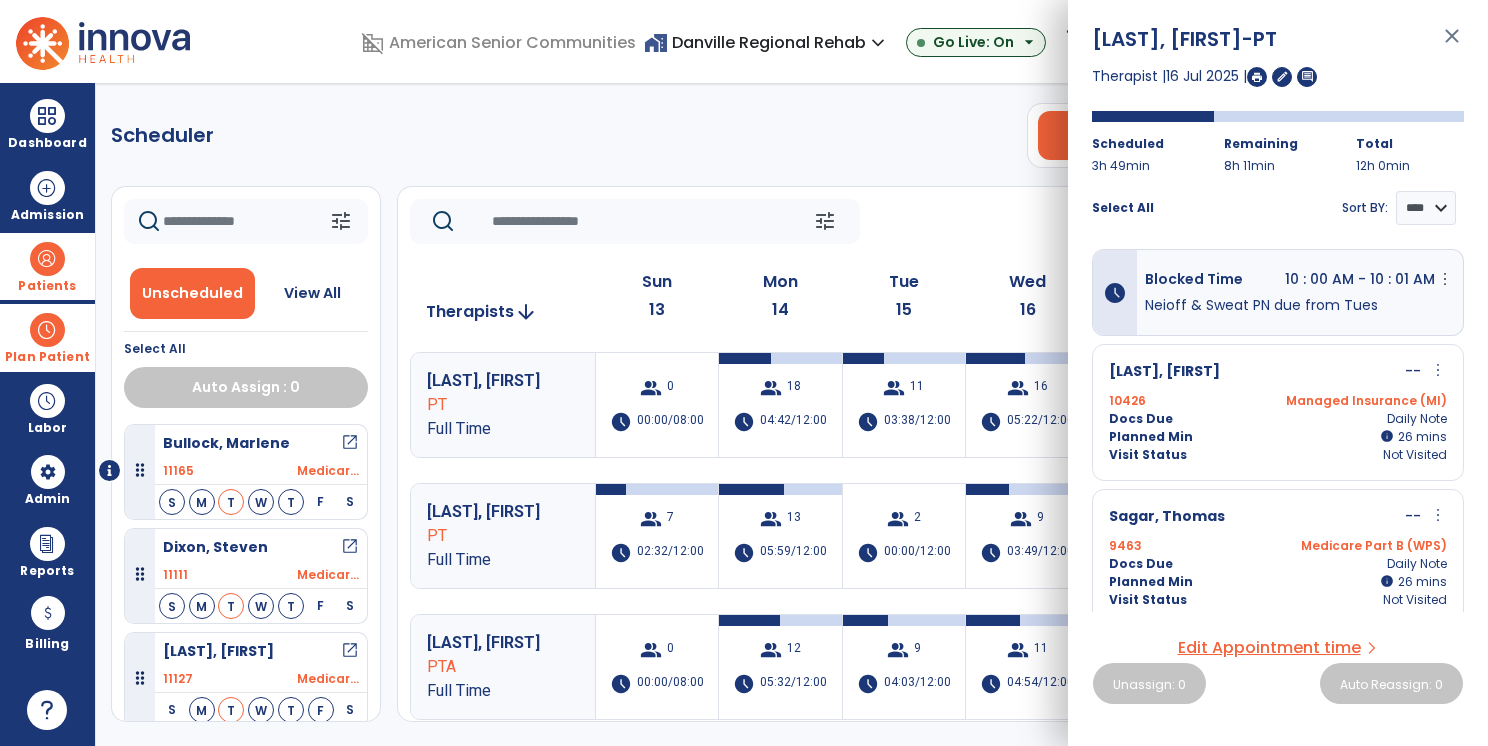 click on "close" at bounding box center [1452, 45] 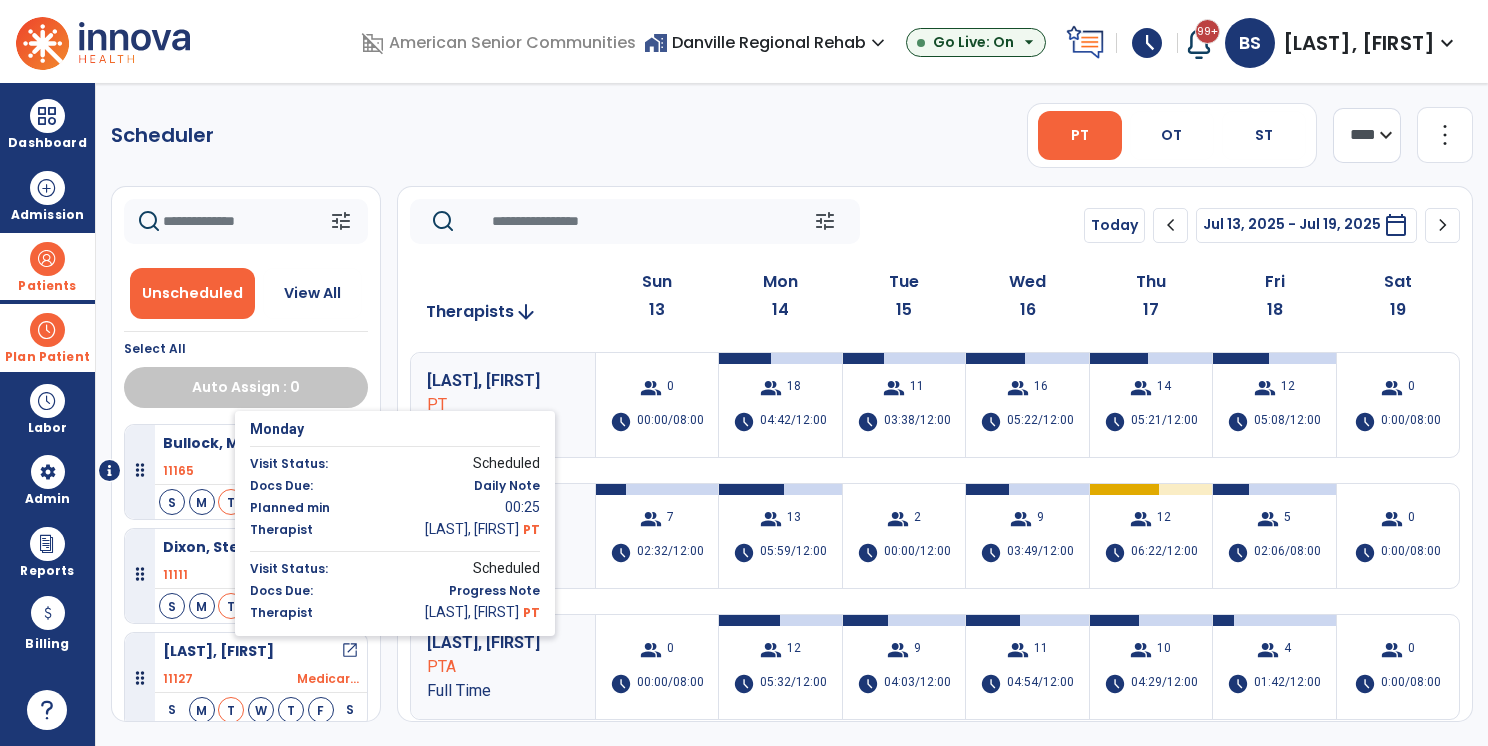 click on "M" at bounding box center (202, 606) 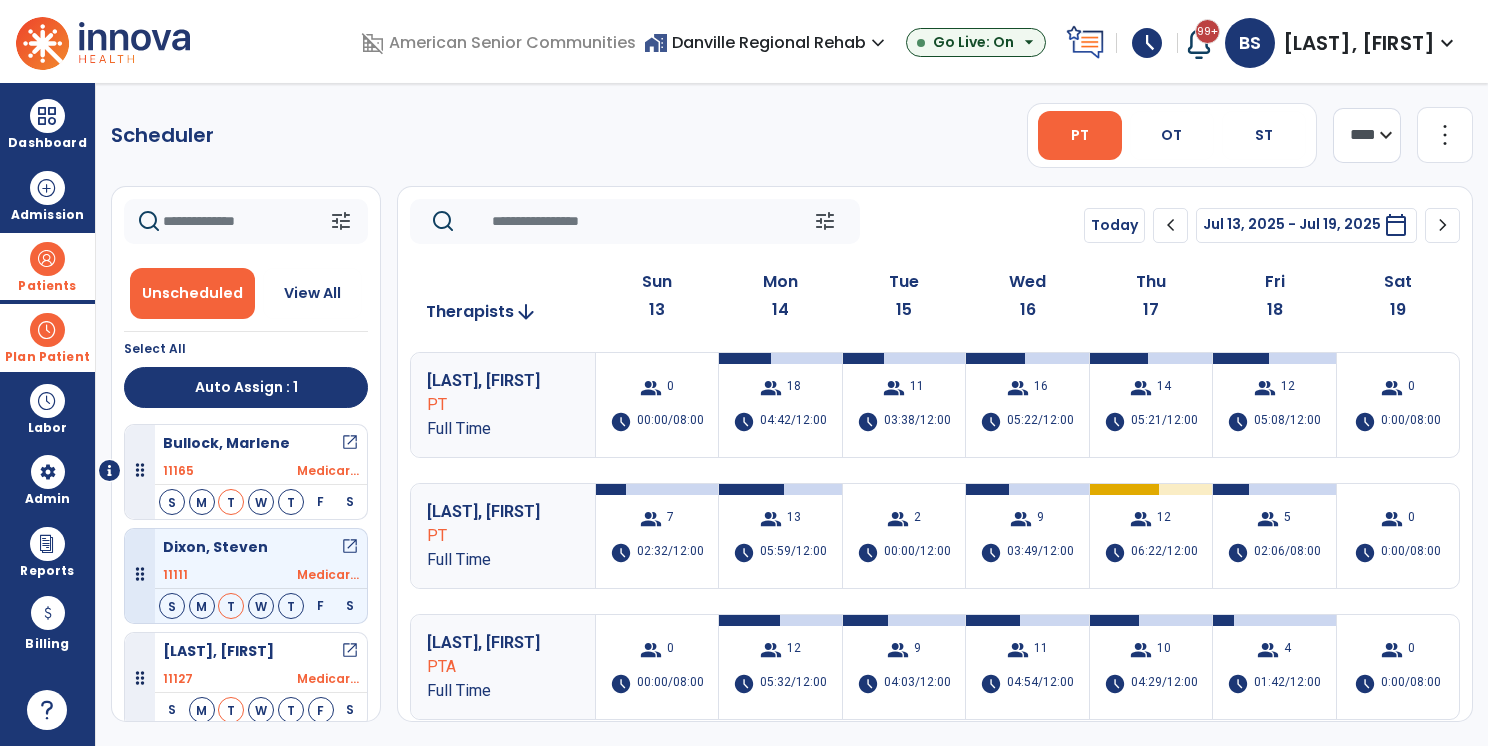 click on "chevron_left" 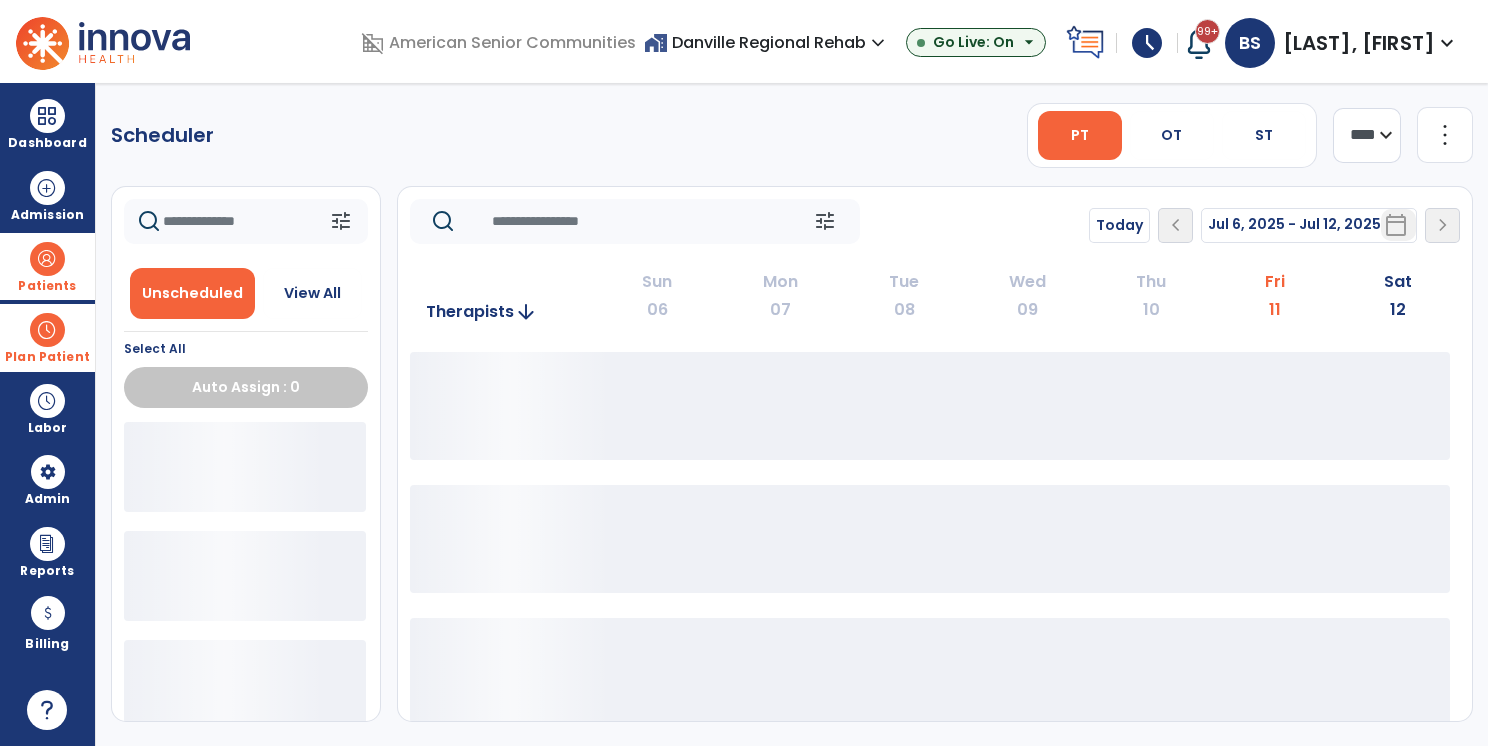 click on "Today  chevron_left Jul 6, 2025 - Jul 12, 2025  ********  calendar_today  chevron_right" 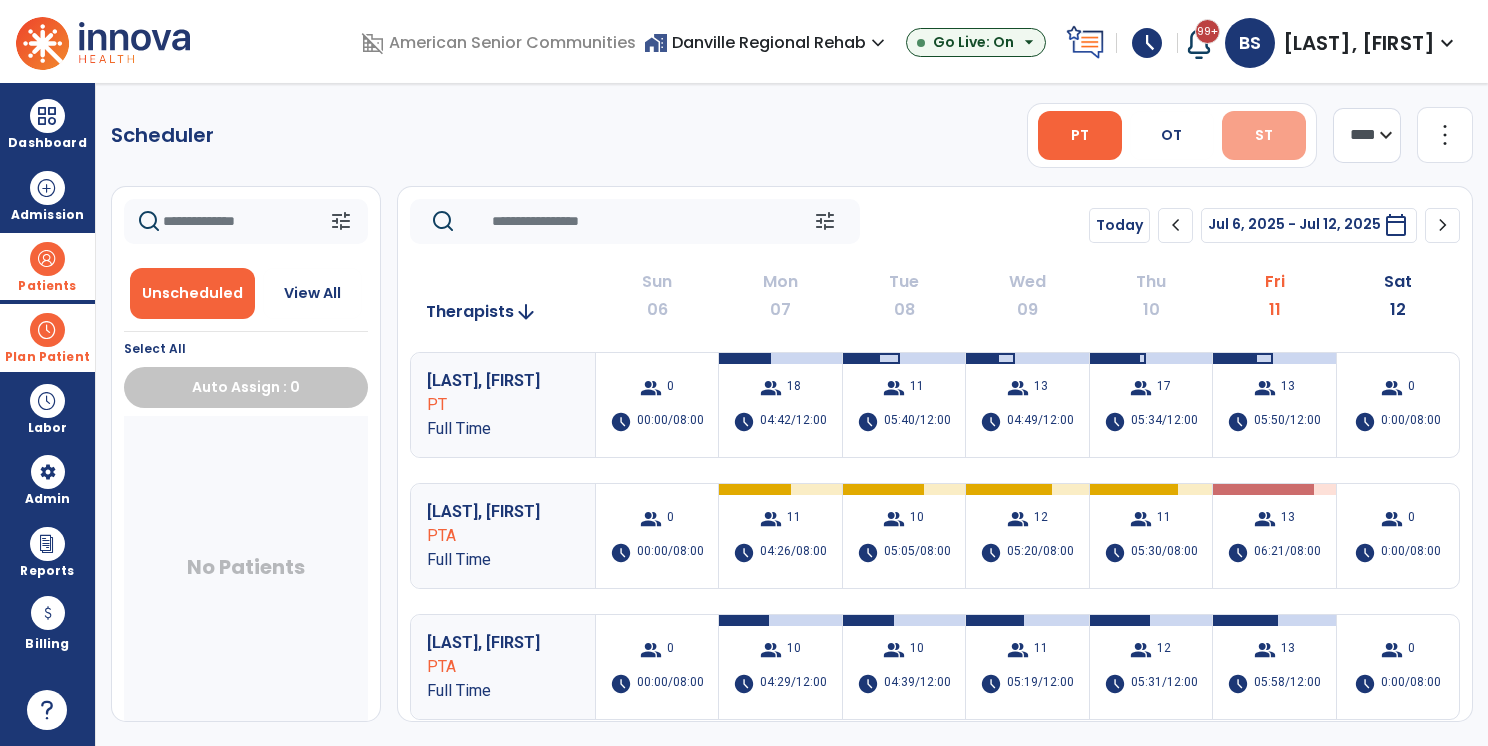 click on "ST" at bounding box center (1264, 135) 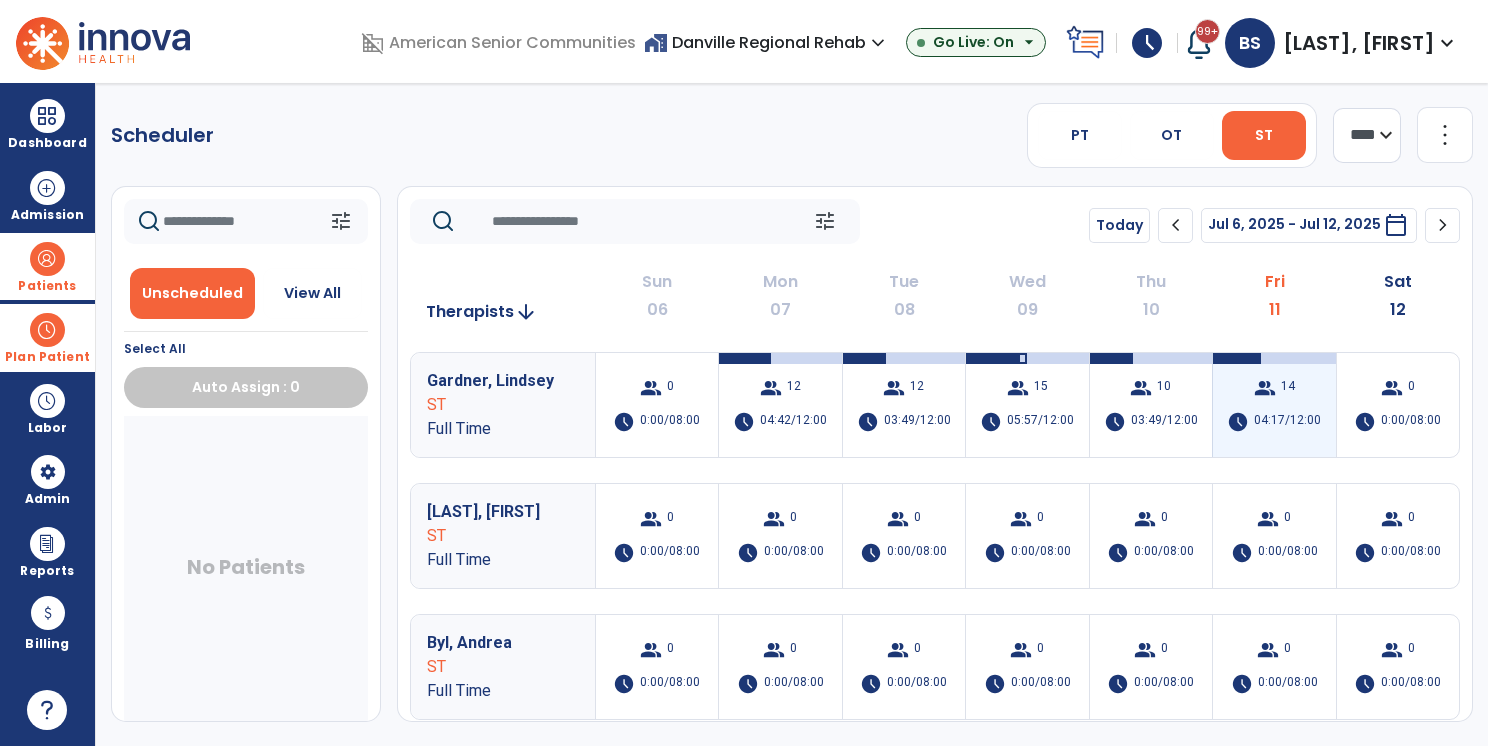 click on "group  14  schedule  04:17/12:00" at bounding box center (1274, 405) 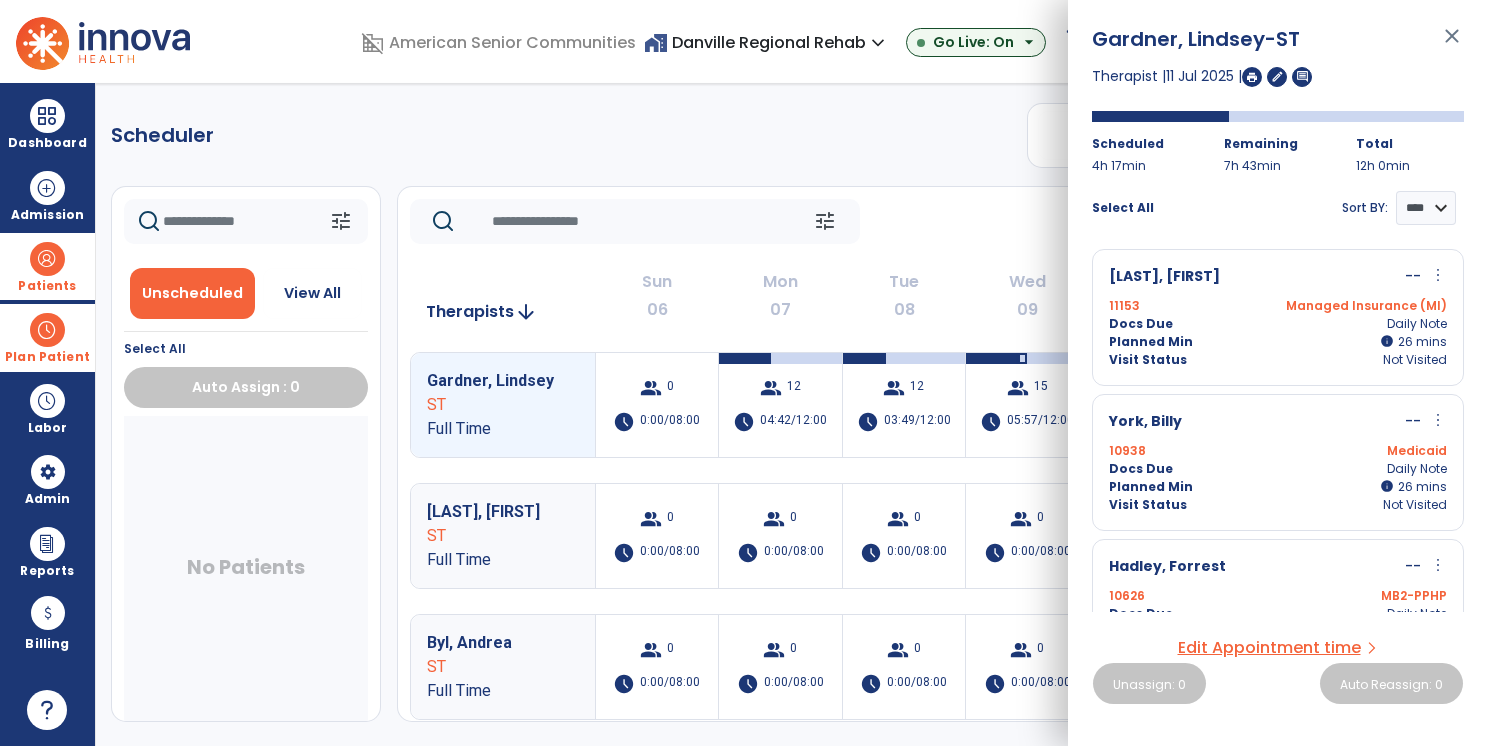 click on "Planned Min  info   26 I 26 mins" at bounding box center [1278, 342] 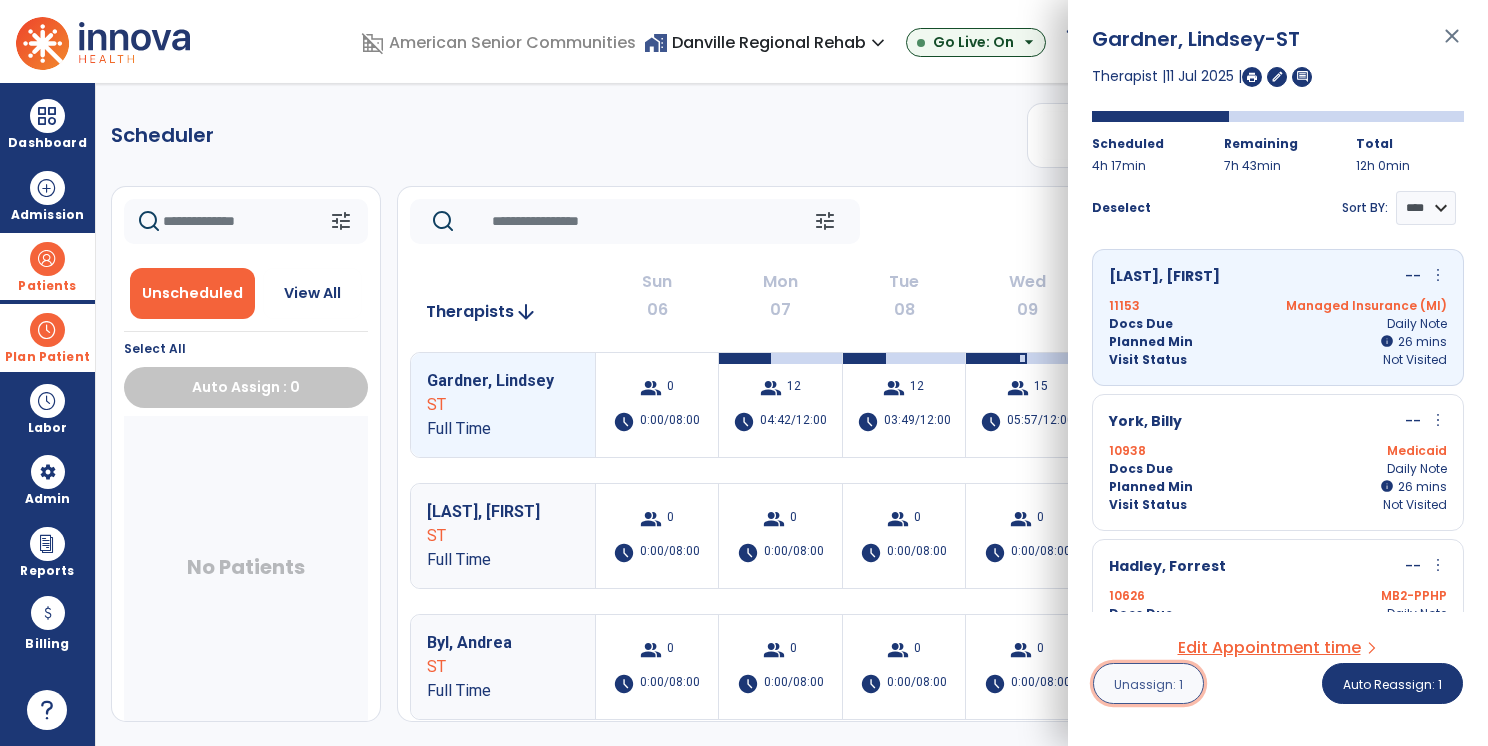 click on "Unassign: 1" at bounding box center (1148, 684) 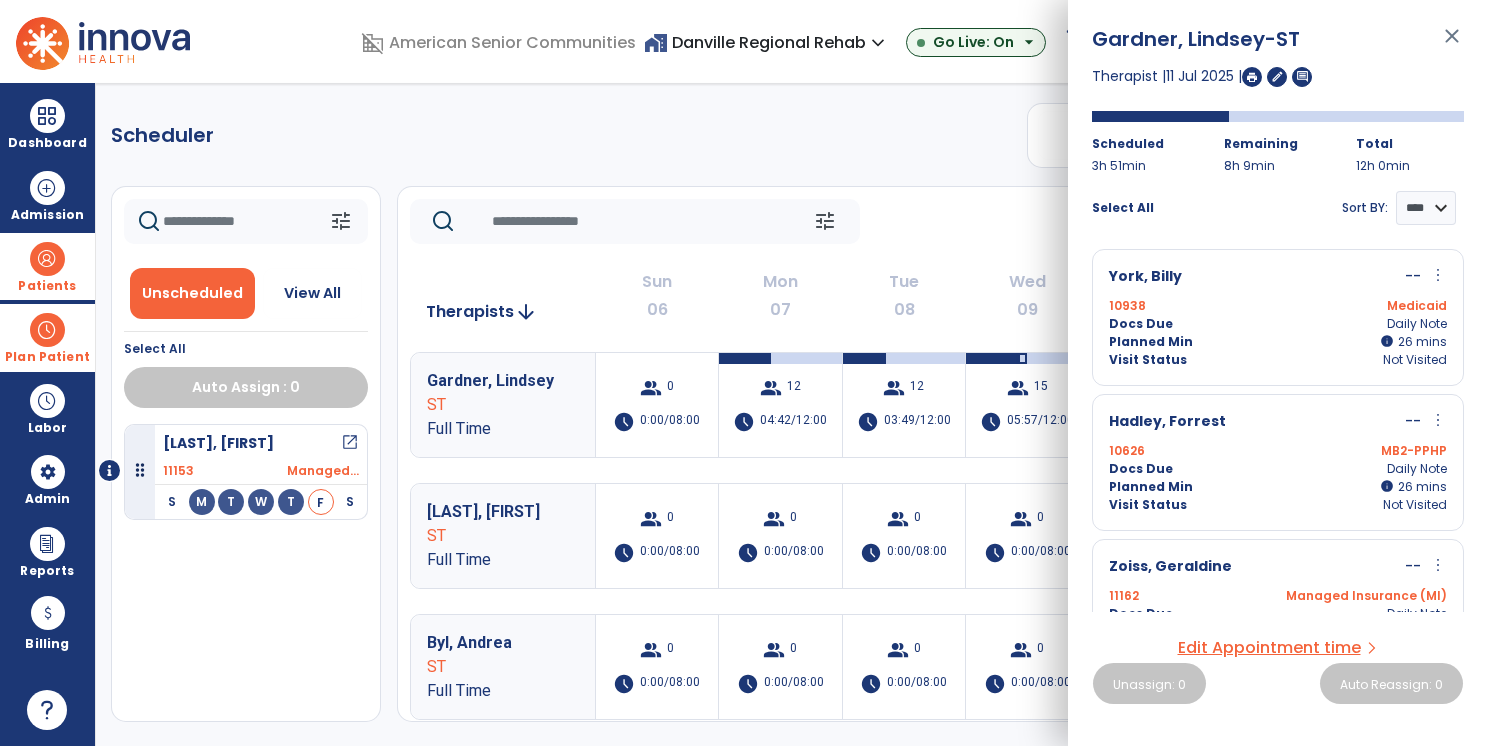 click on "close" at bounding box center (1452, 45) 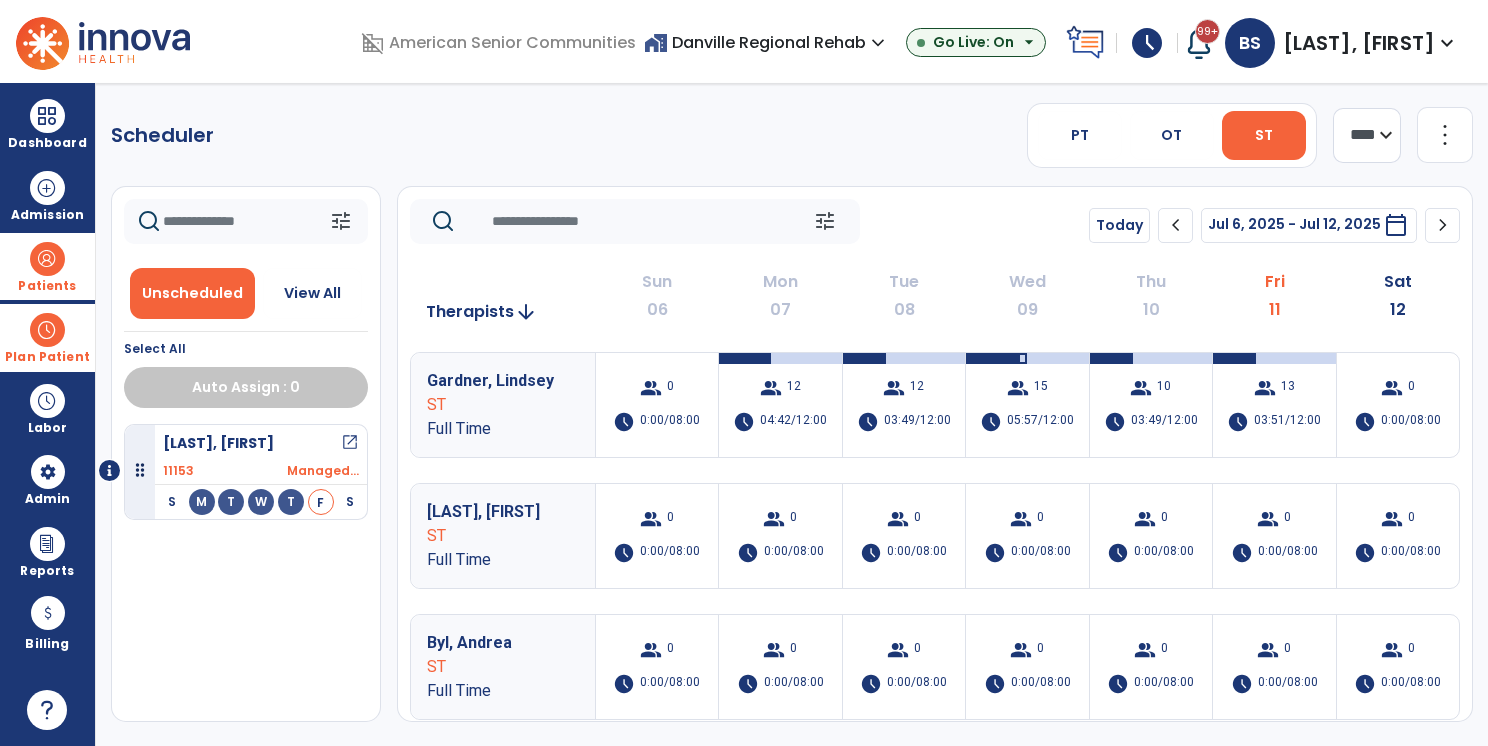 click on "Scheduler   PT   OT   ST  **** *** more_vert  Manage Labor   View All Therapists   Print" 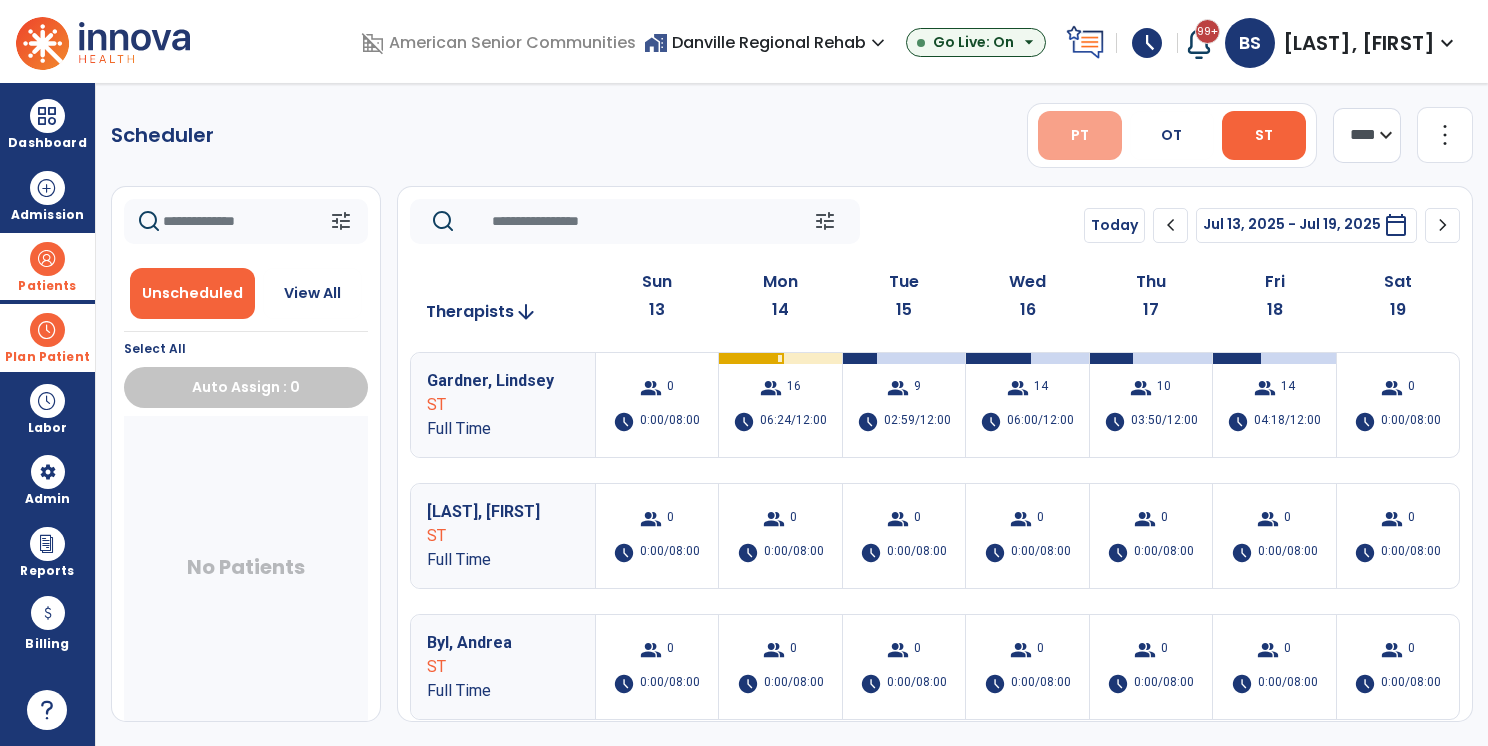 click on "PT" at bounding box center (1080, 135) 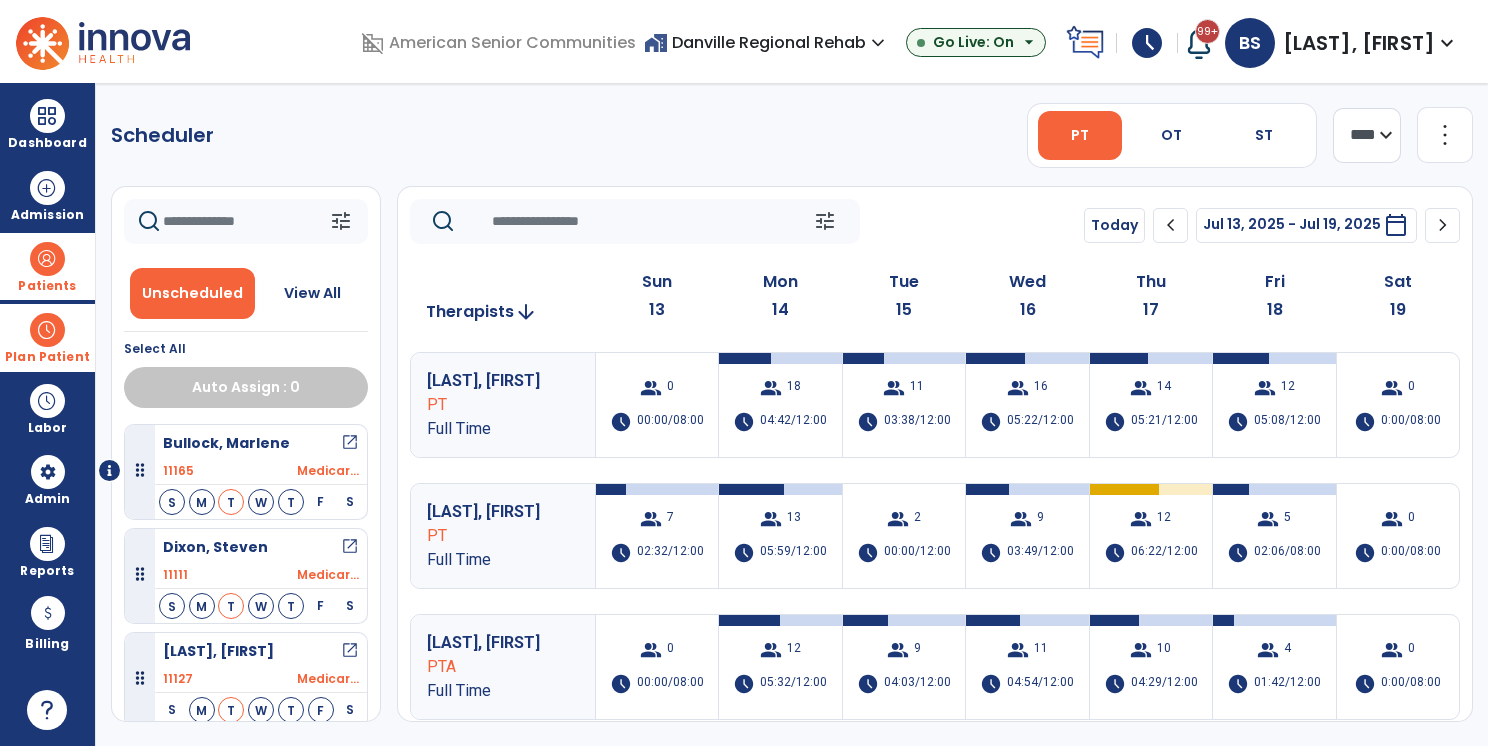 click on "home_work   Danville Regional Rehab   expand_more" at bounding box center (767, 42) 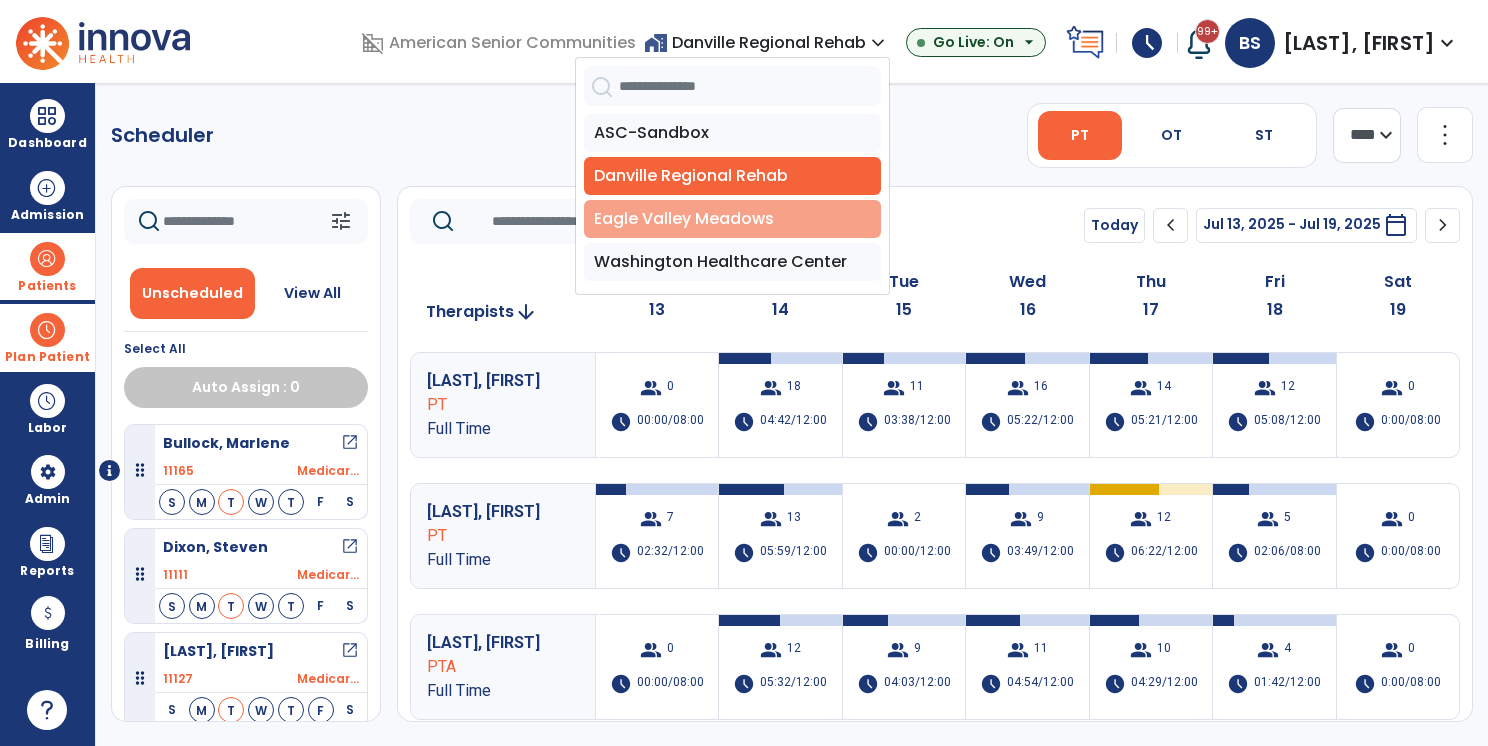 click on "Eagle Valley Meadows" at bounding box center (732, 219) 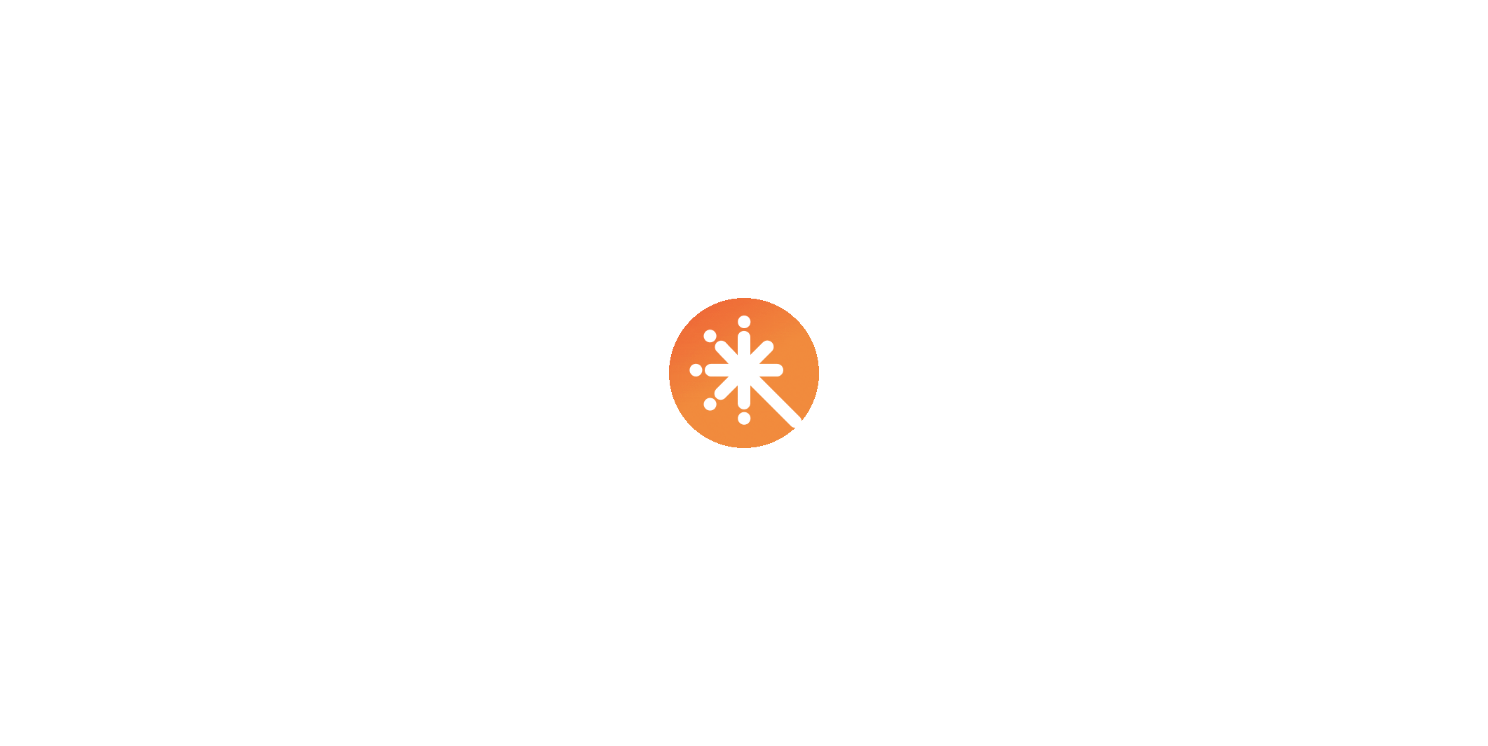 scroll, scrollTop: 0, scrollLeft: 0, axis: both 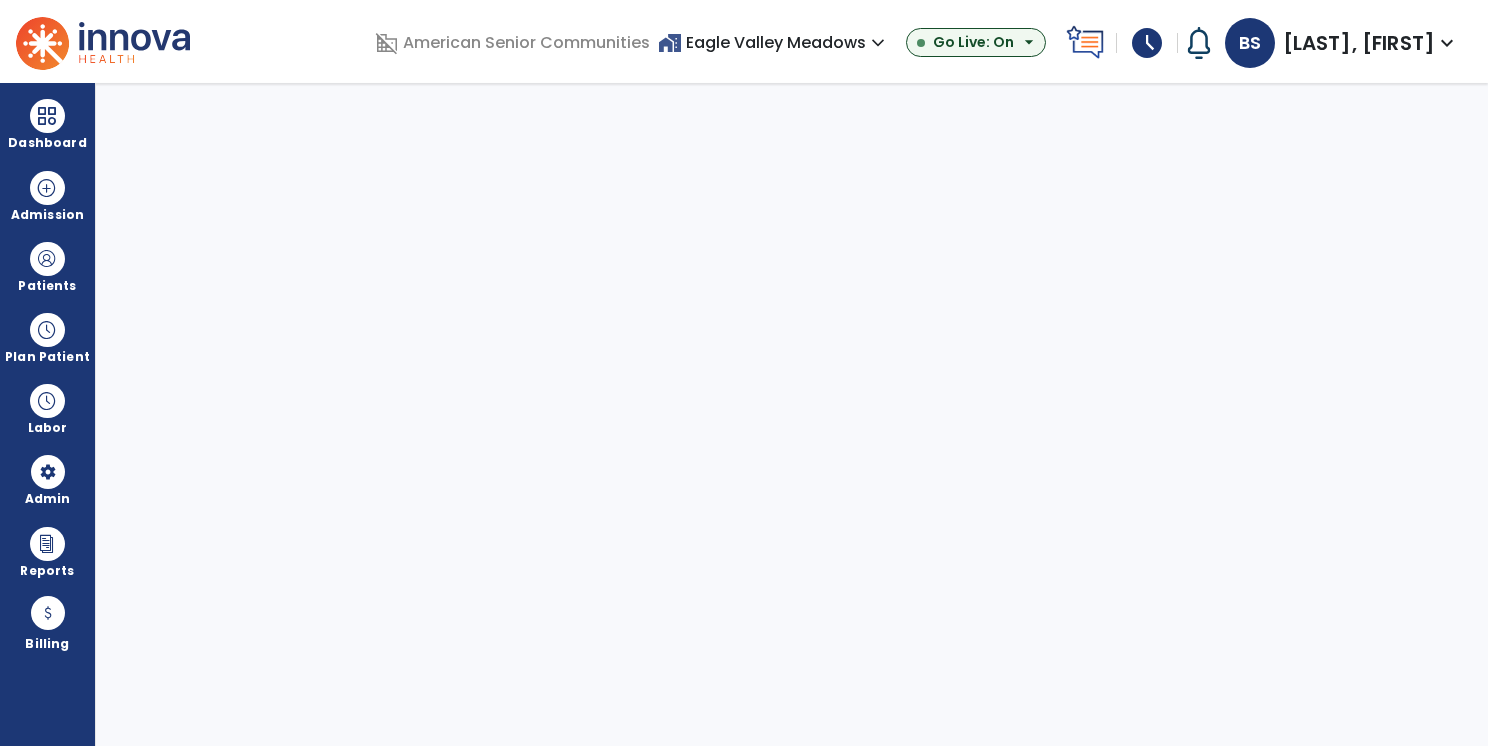 select on "***" 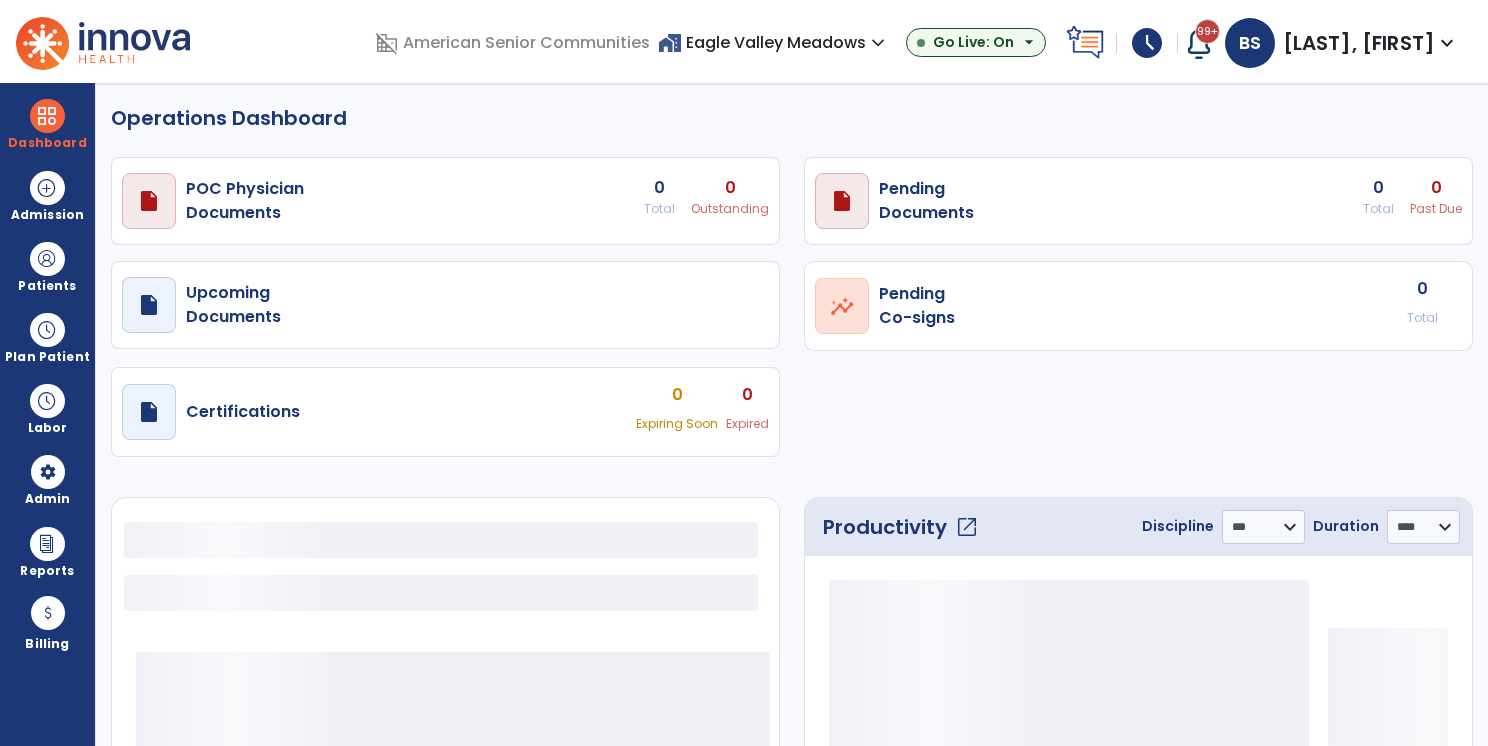 select on "***" 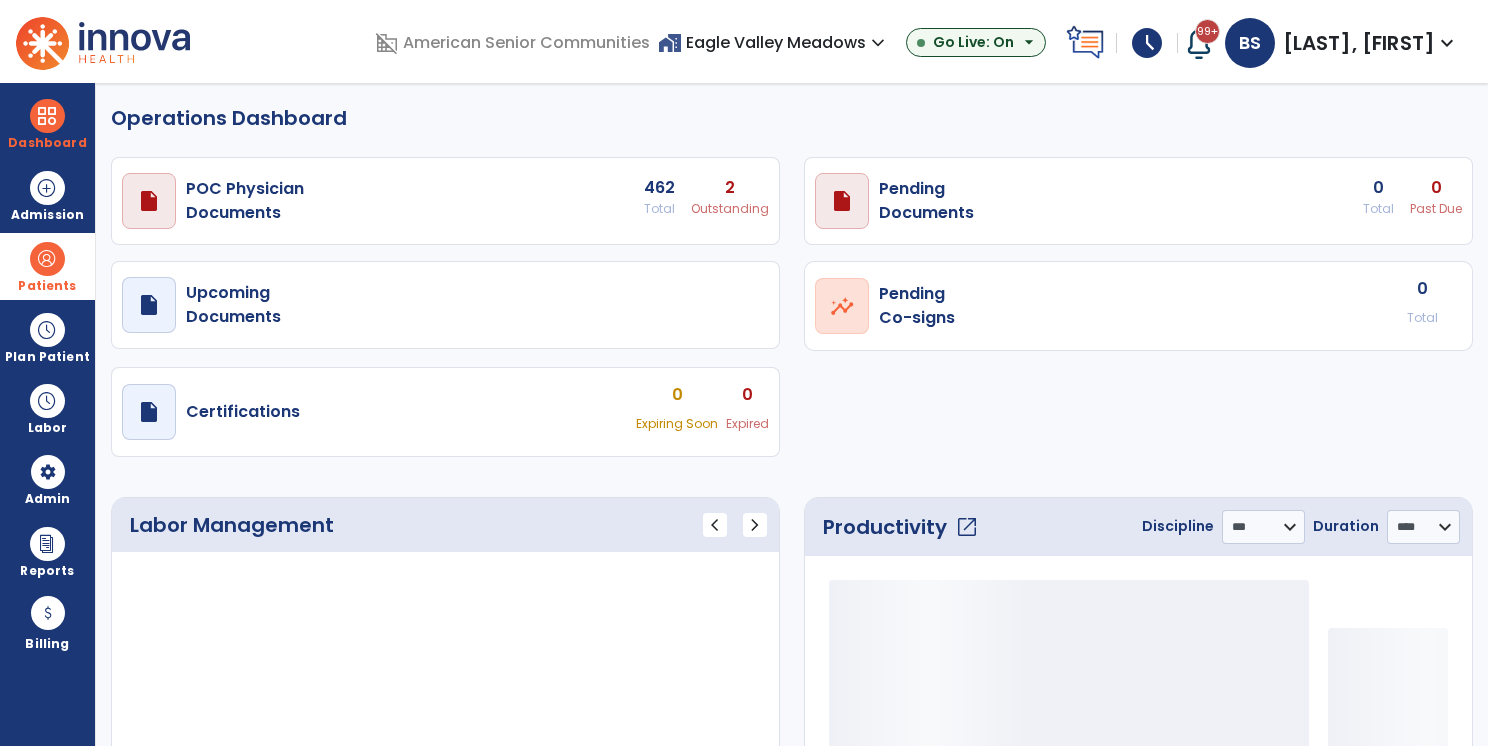 click at bounding box center (47, 259) 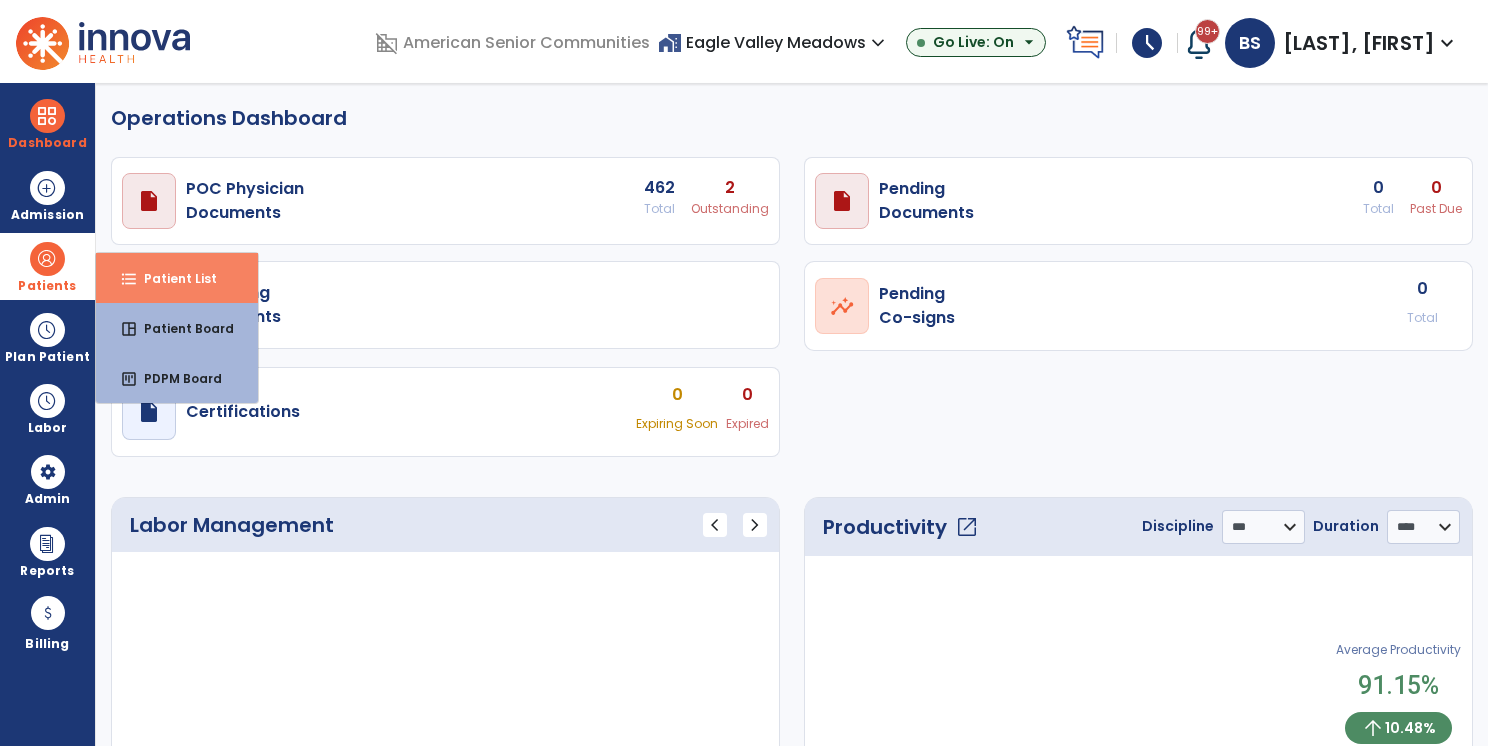 click on "Patient List" at bounding box center (172, 278) 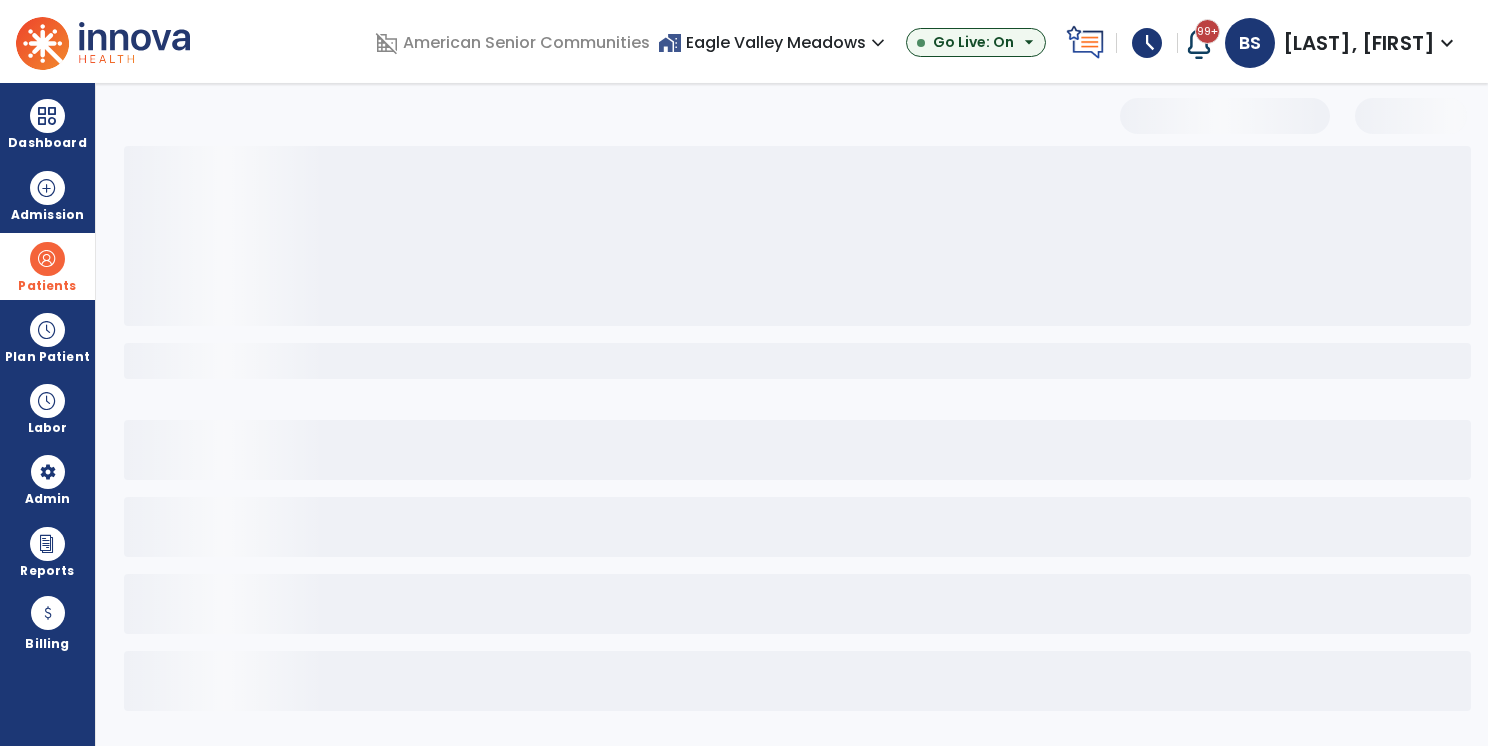 select on "***" 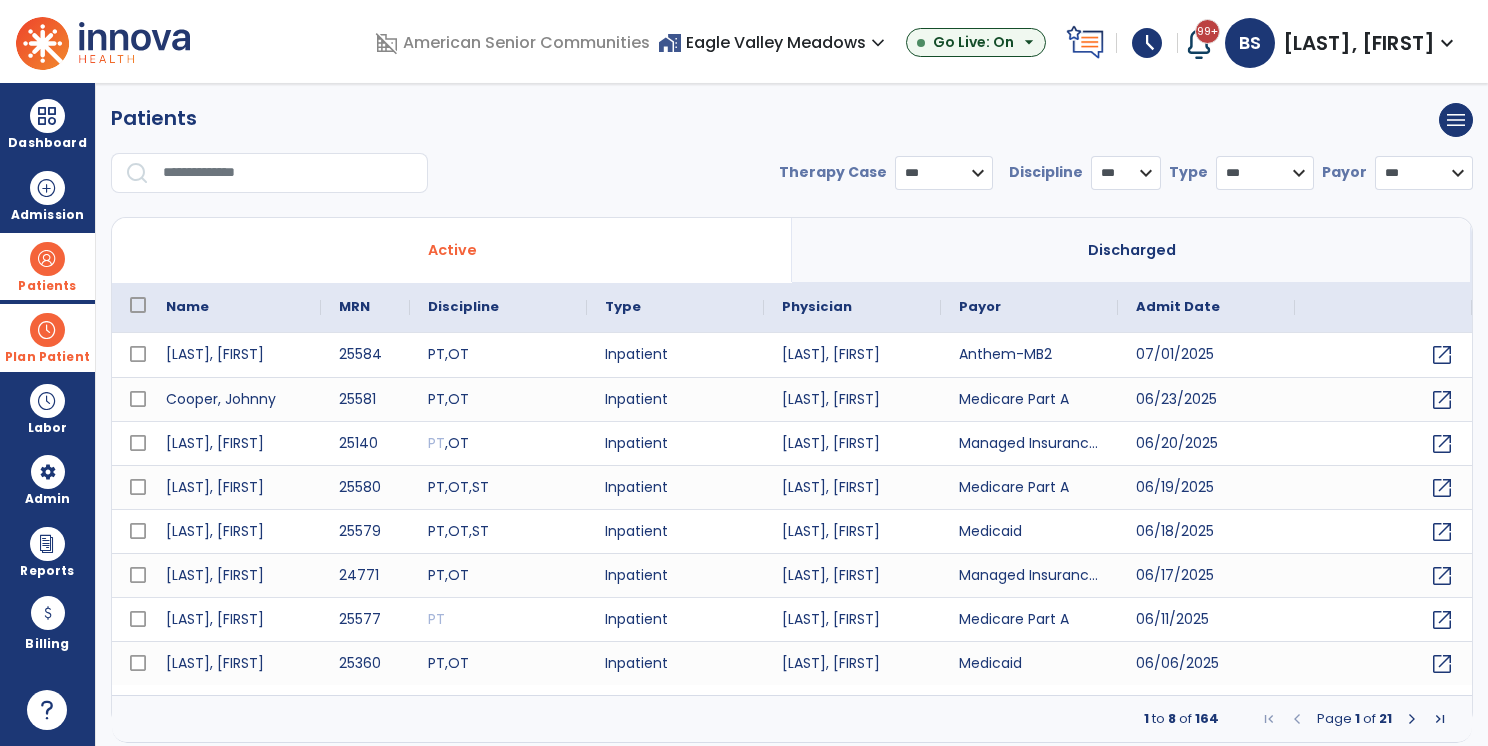 click at bounding box center [47, 330] 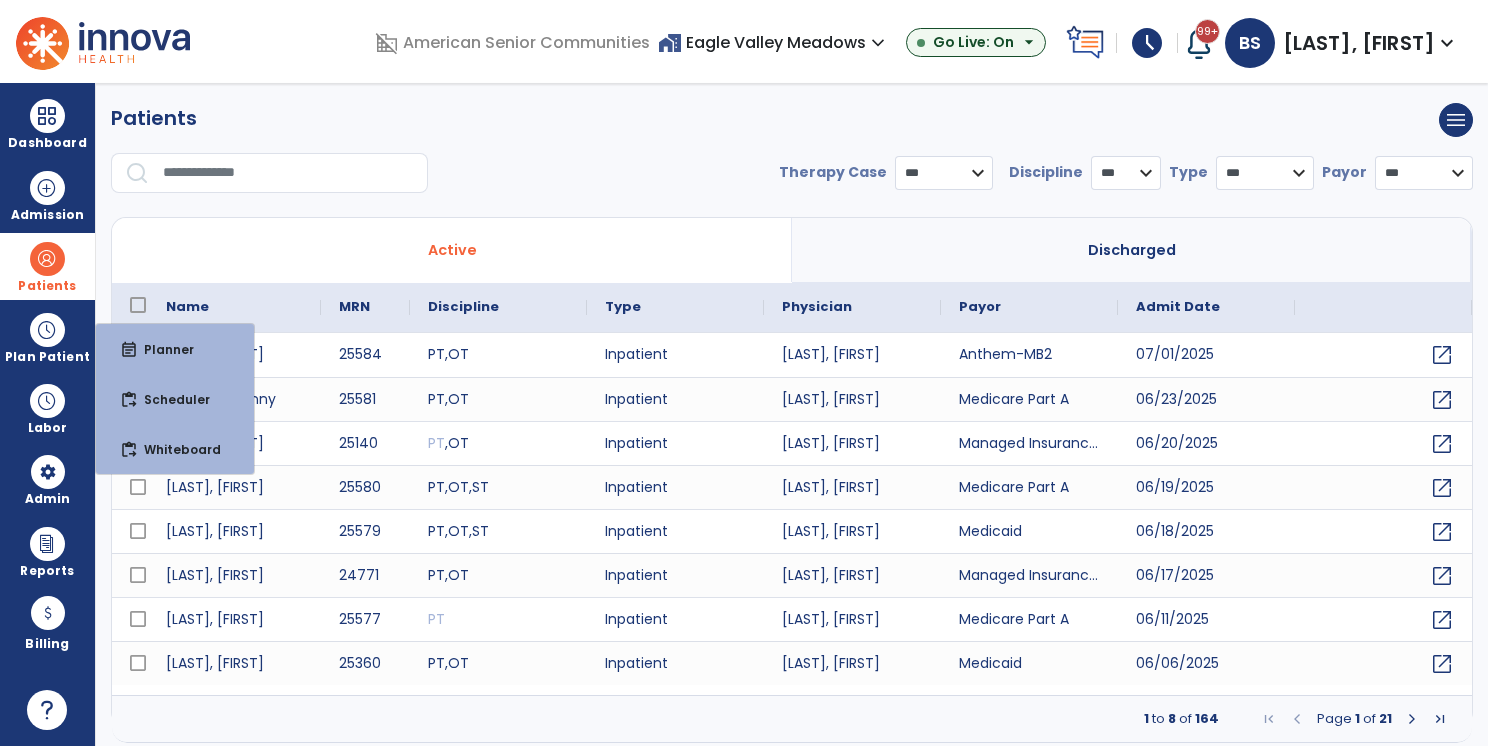 click on "**********" at bounding box center [792, 181] 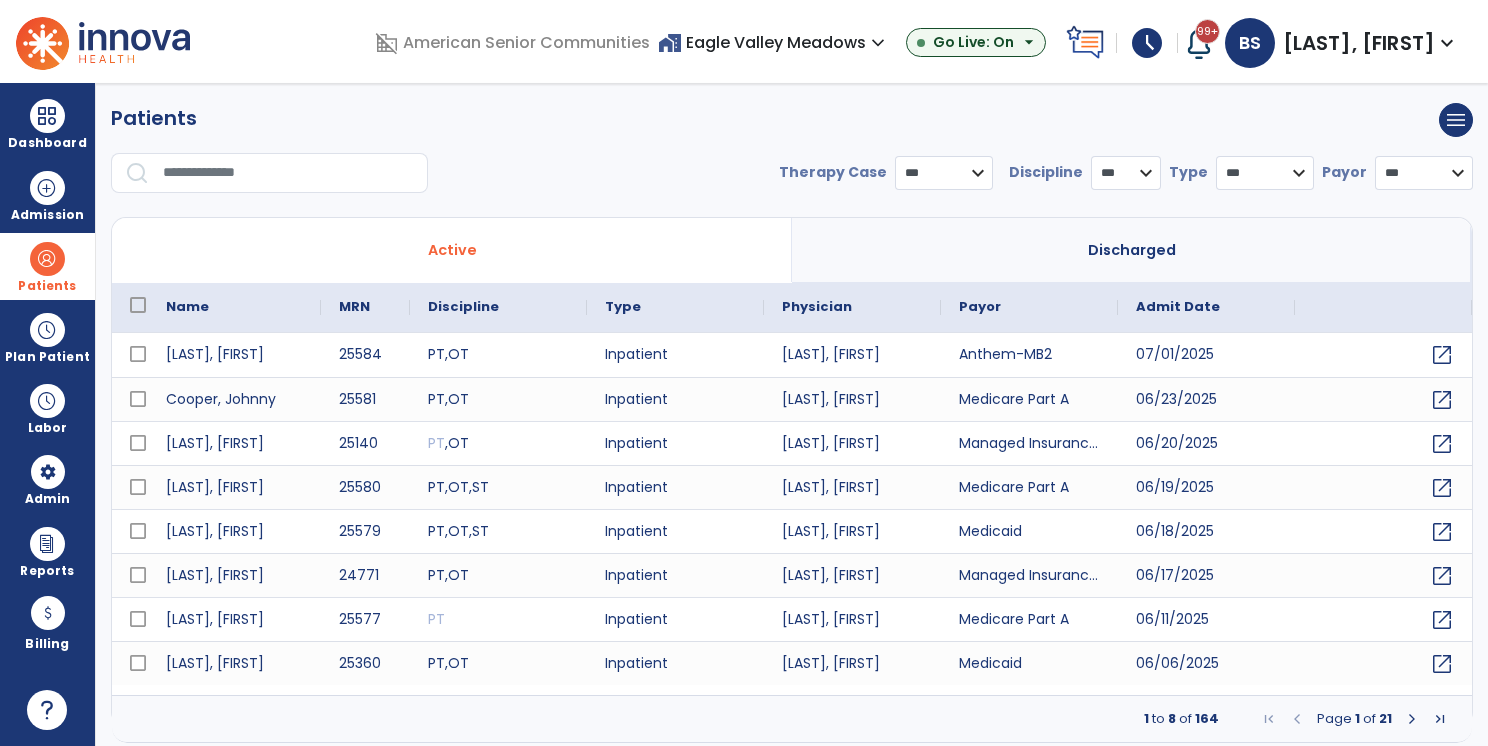 click on "home_work   Eagle Valley Meadows   expand_more" at bounding box center (774, 42) 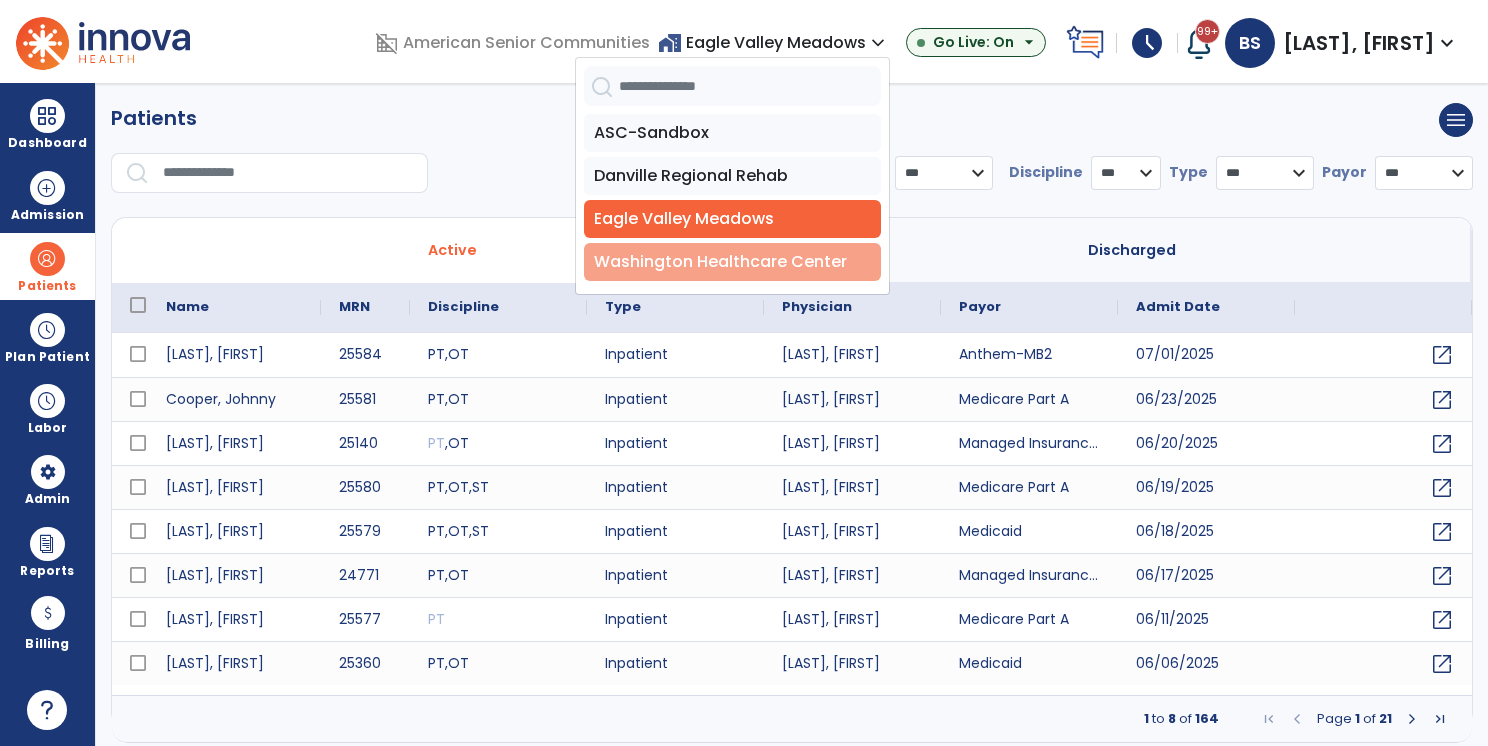 click on "Washington Healthcare Center" at bounding box center [732, 262] 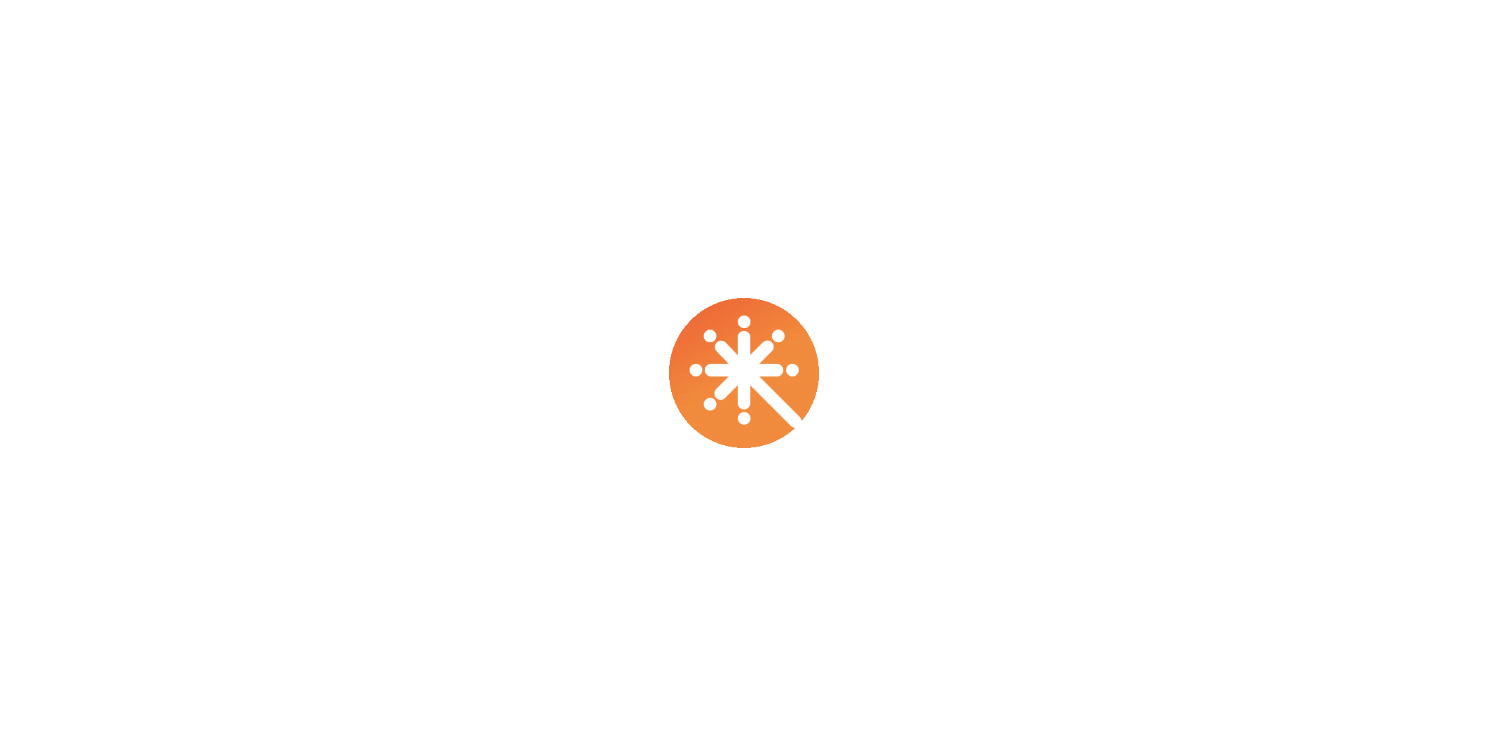 scroll, scrollTop: 0, scrollLeft: 0, axis: both 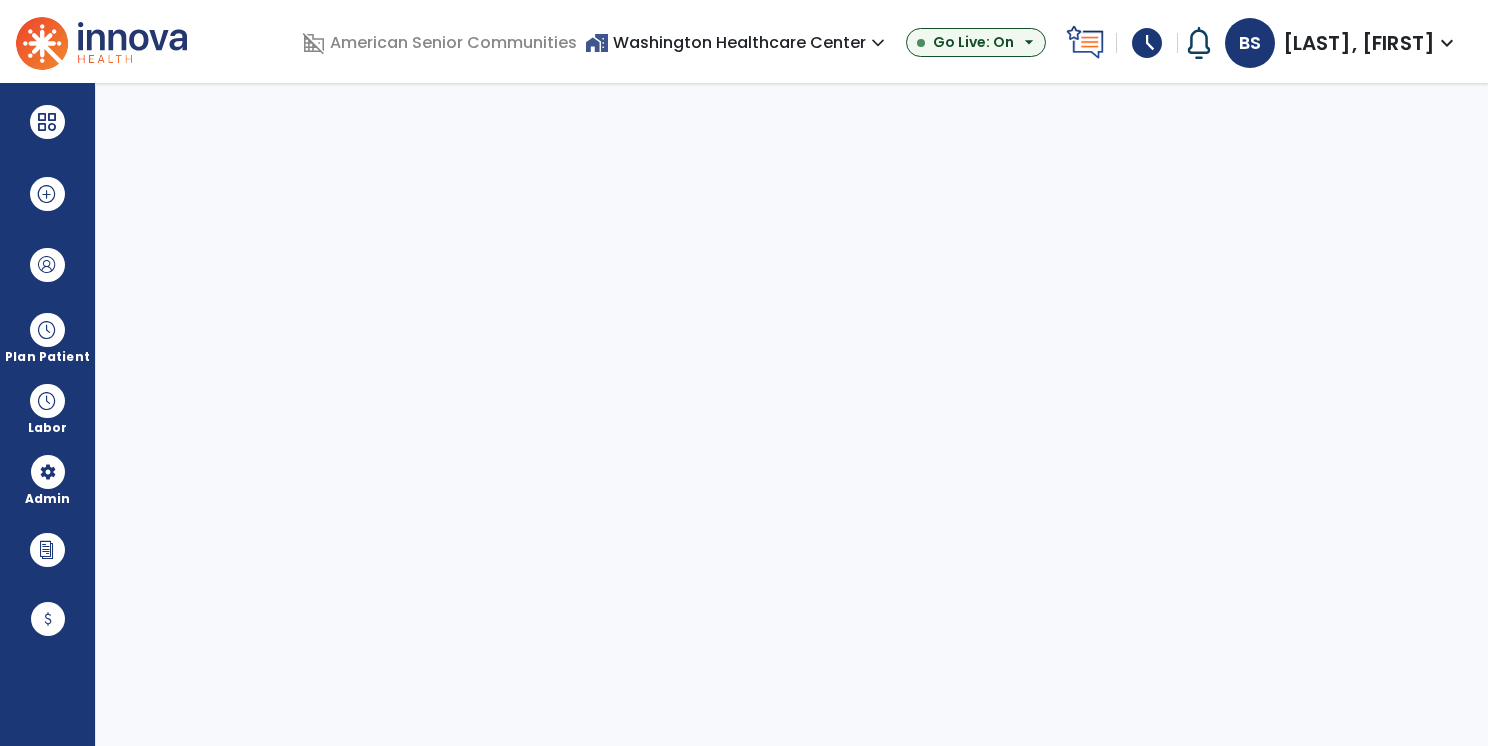 select on "***" 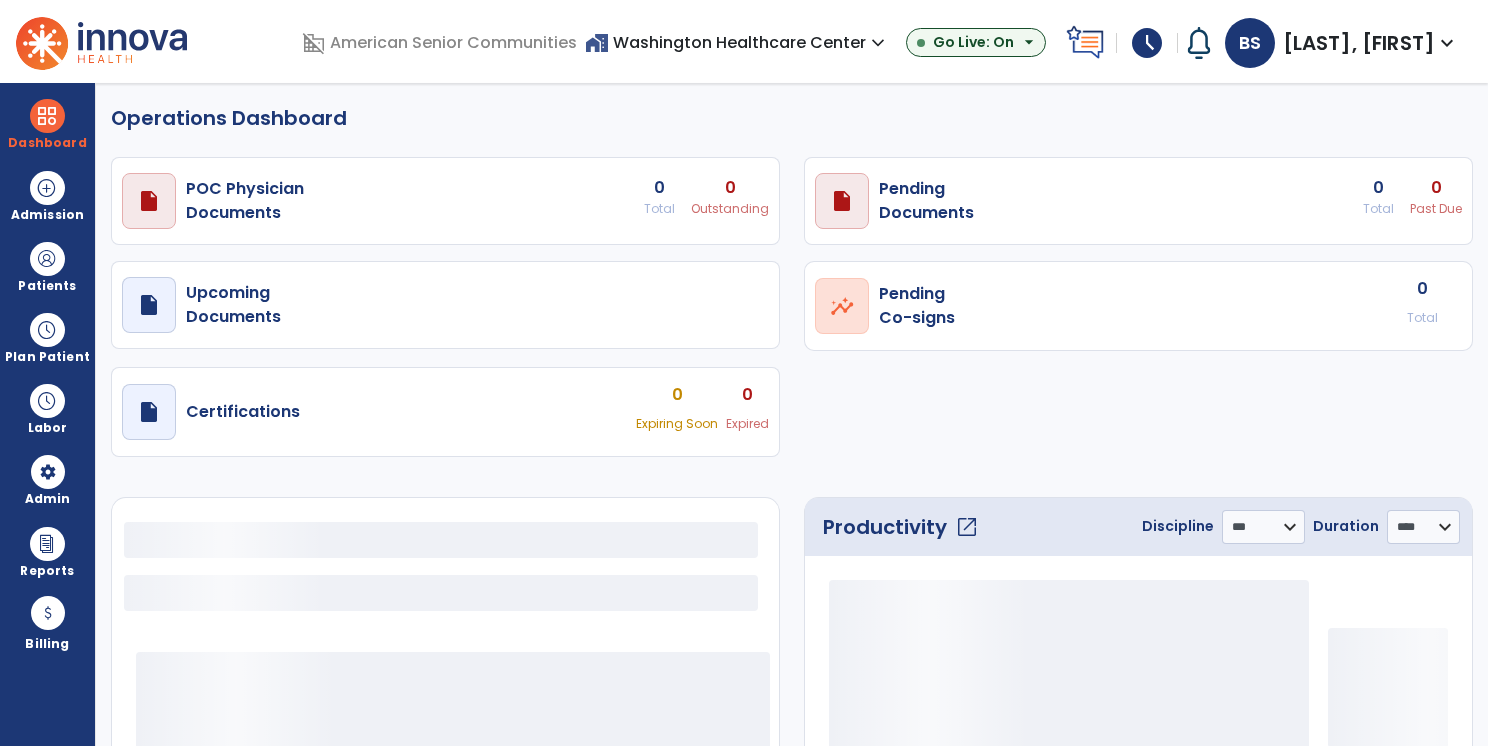 select on "***" 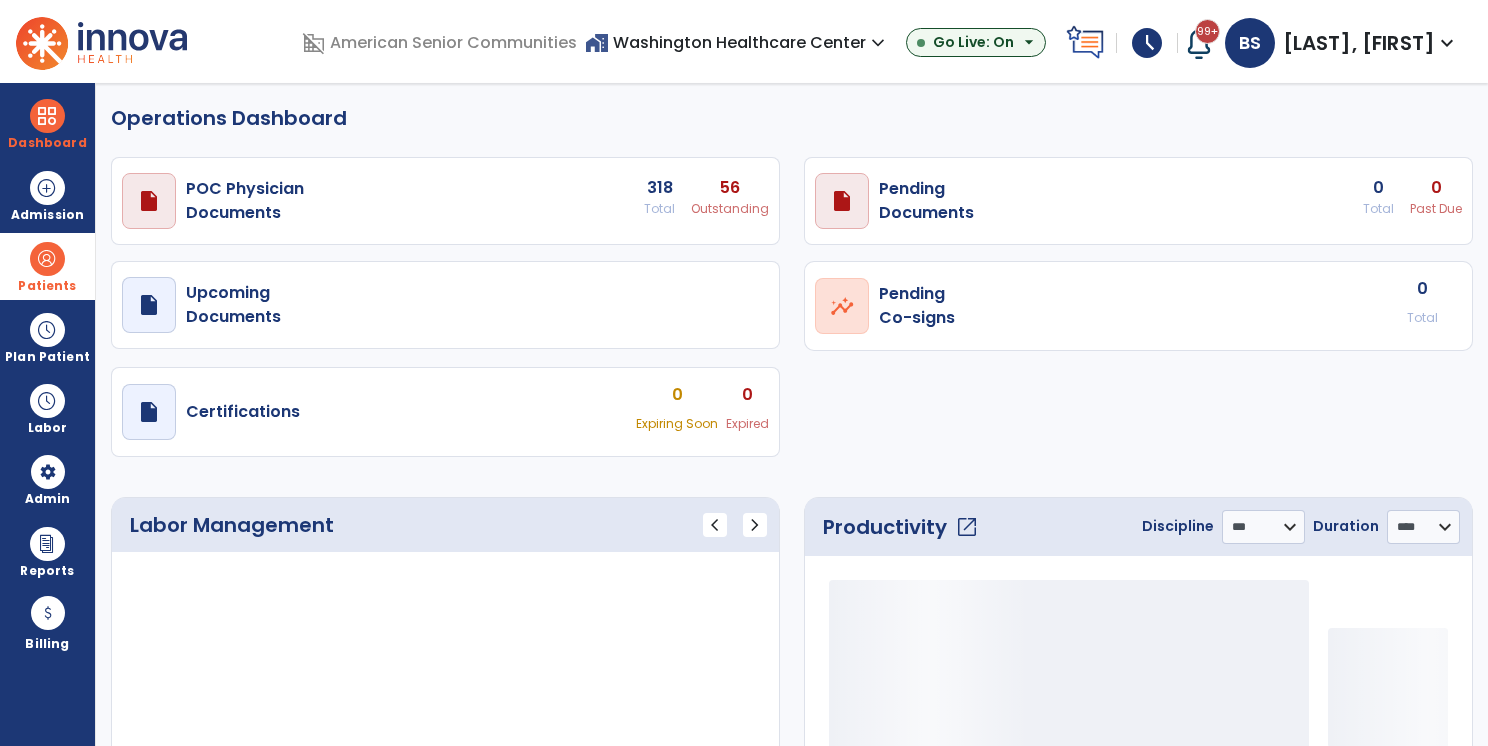 click at bounding box center [47, 259] 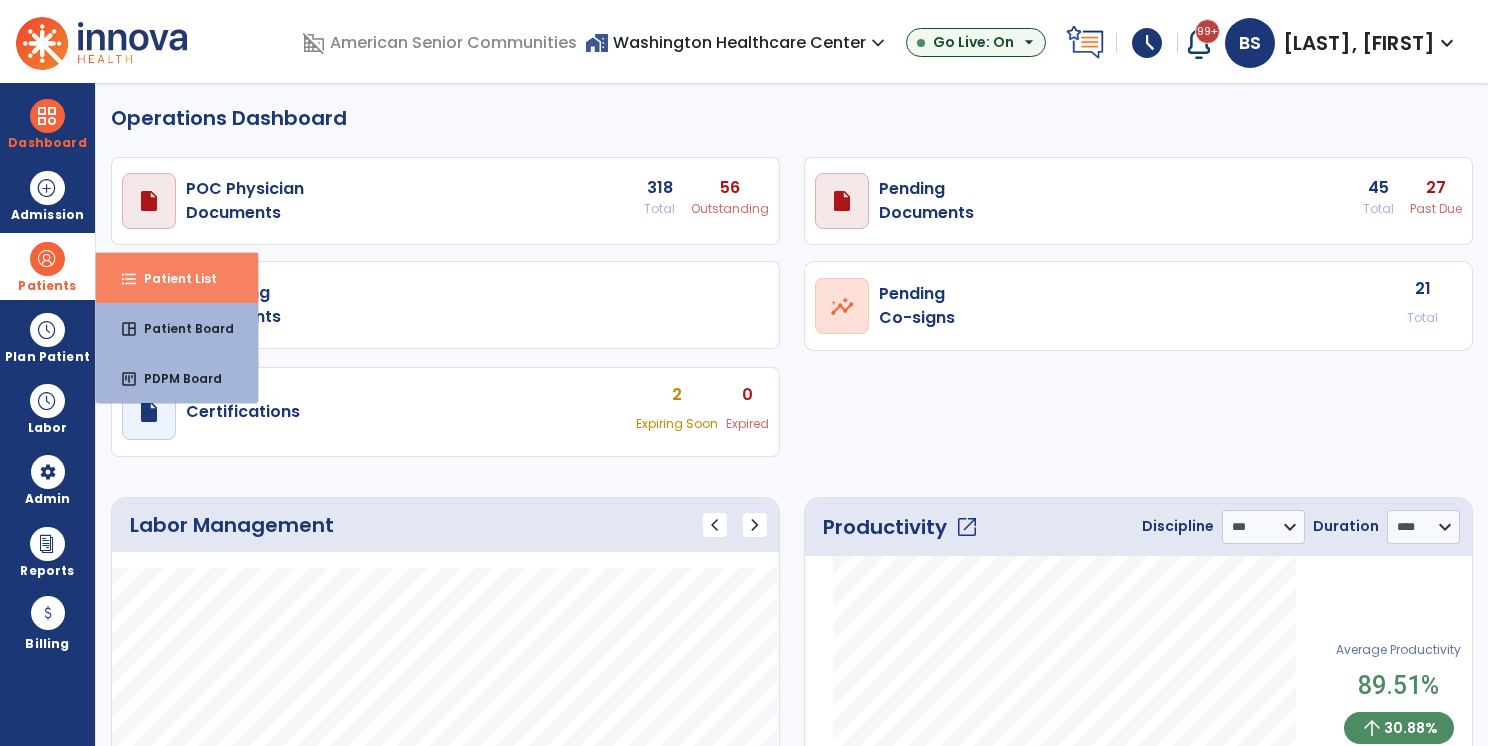 click on "format_list_bulleted  Patient List" at bounding box center [177, 278] 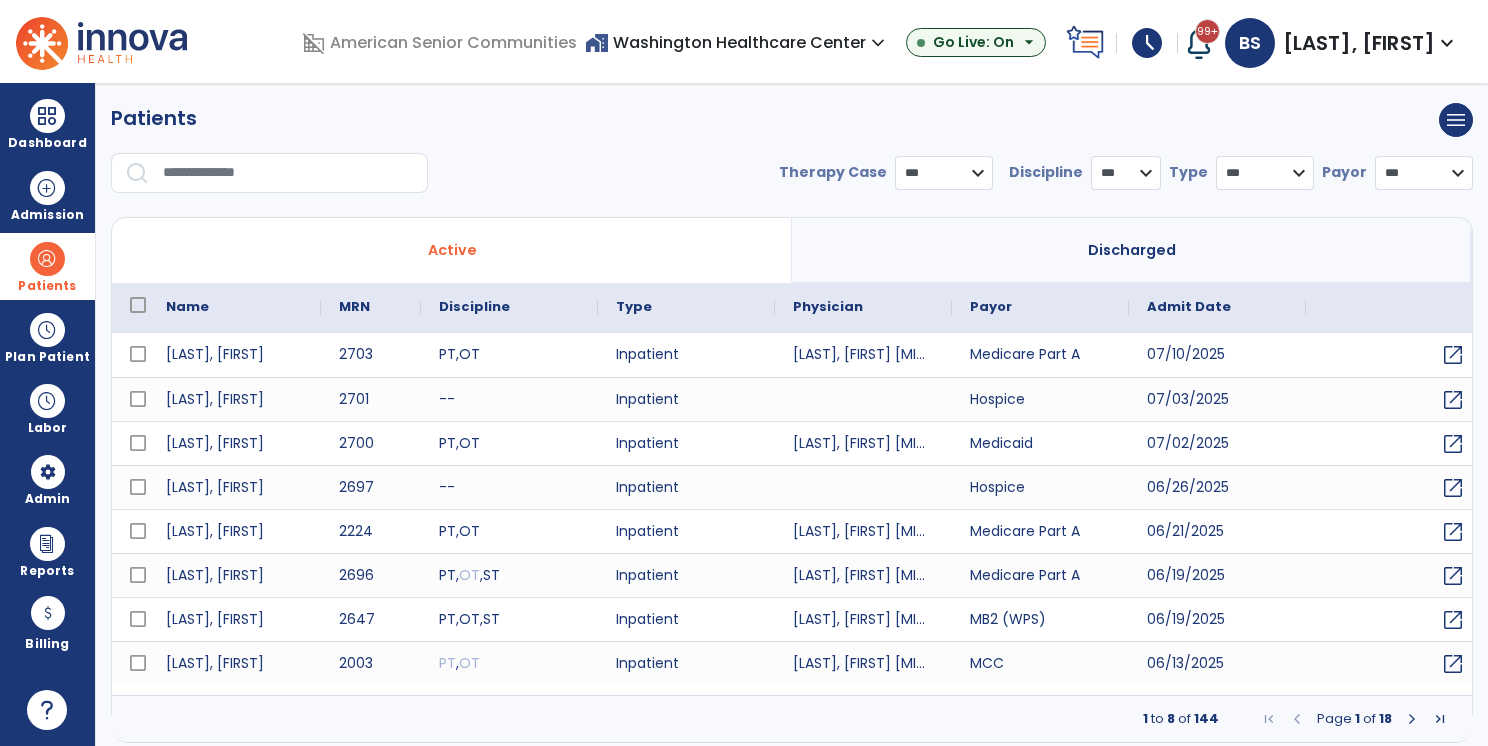 select on "***" 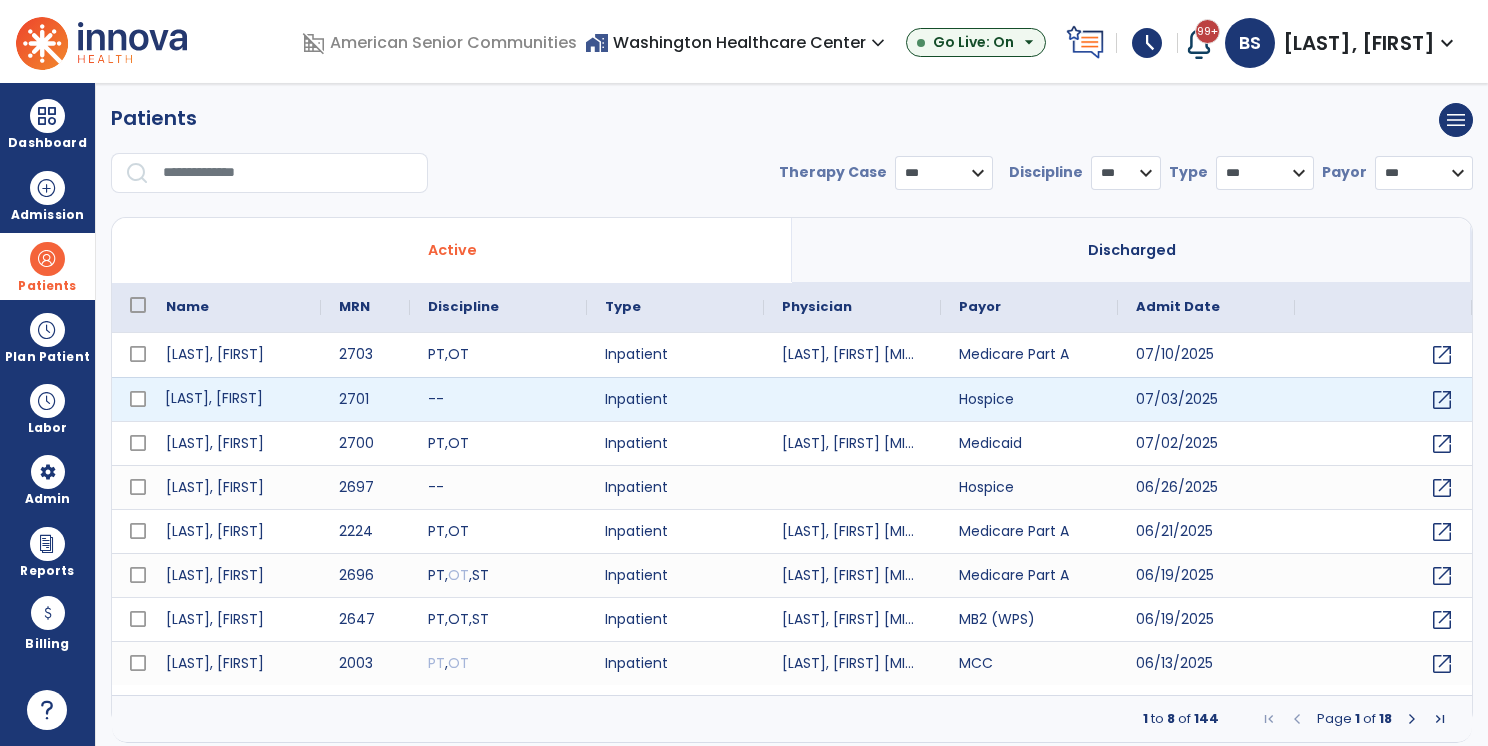 click on "Wright, Walter" at bounding box center (234, 399) 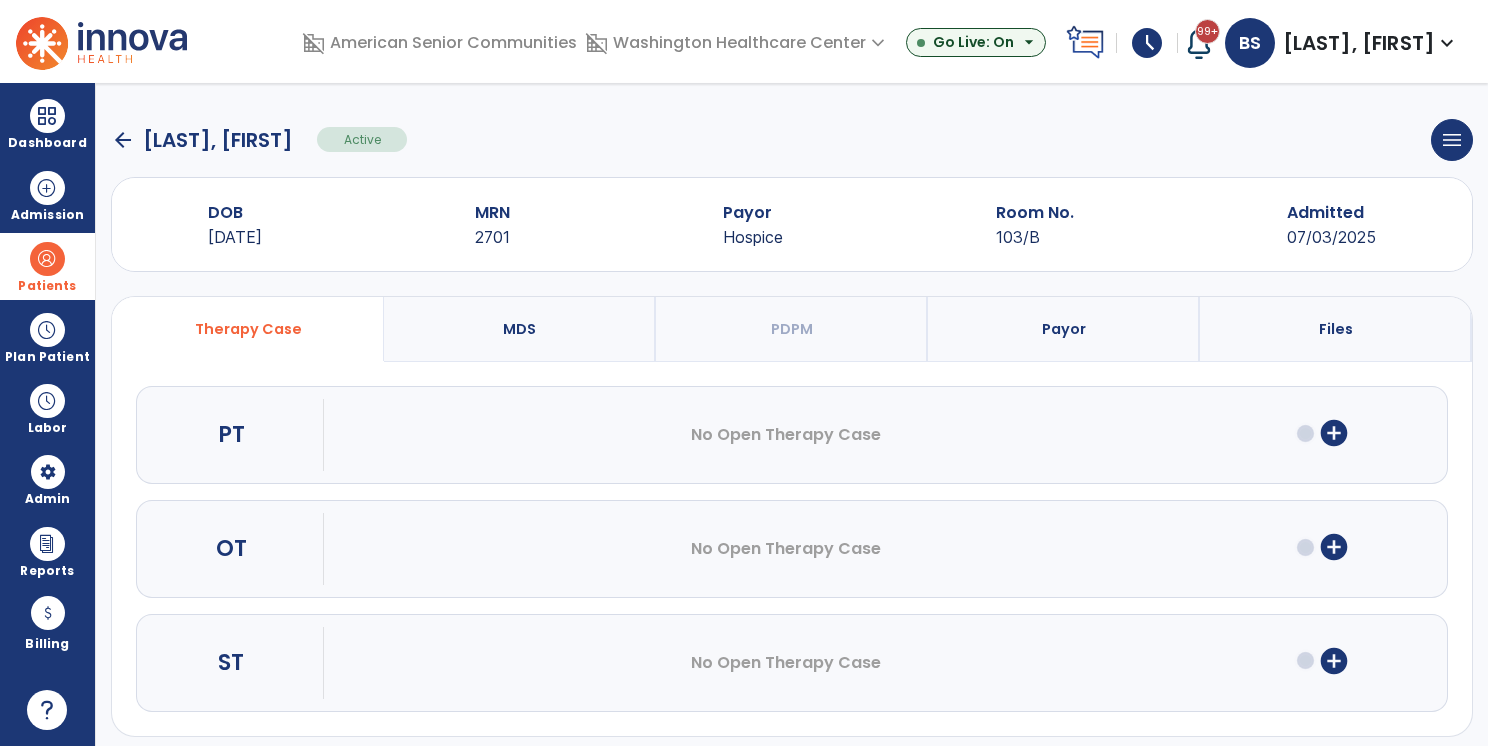 click on "Payor" at bounding box center (1064, 329) 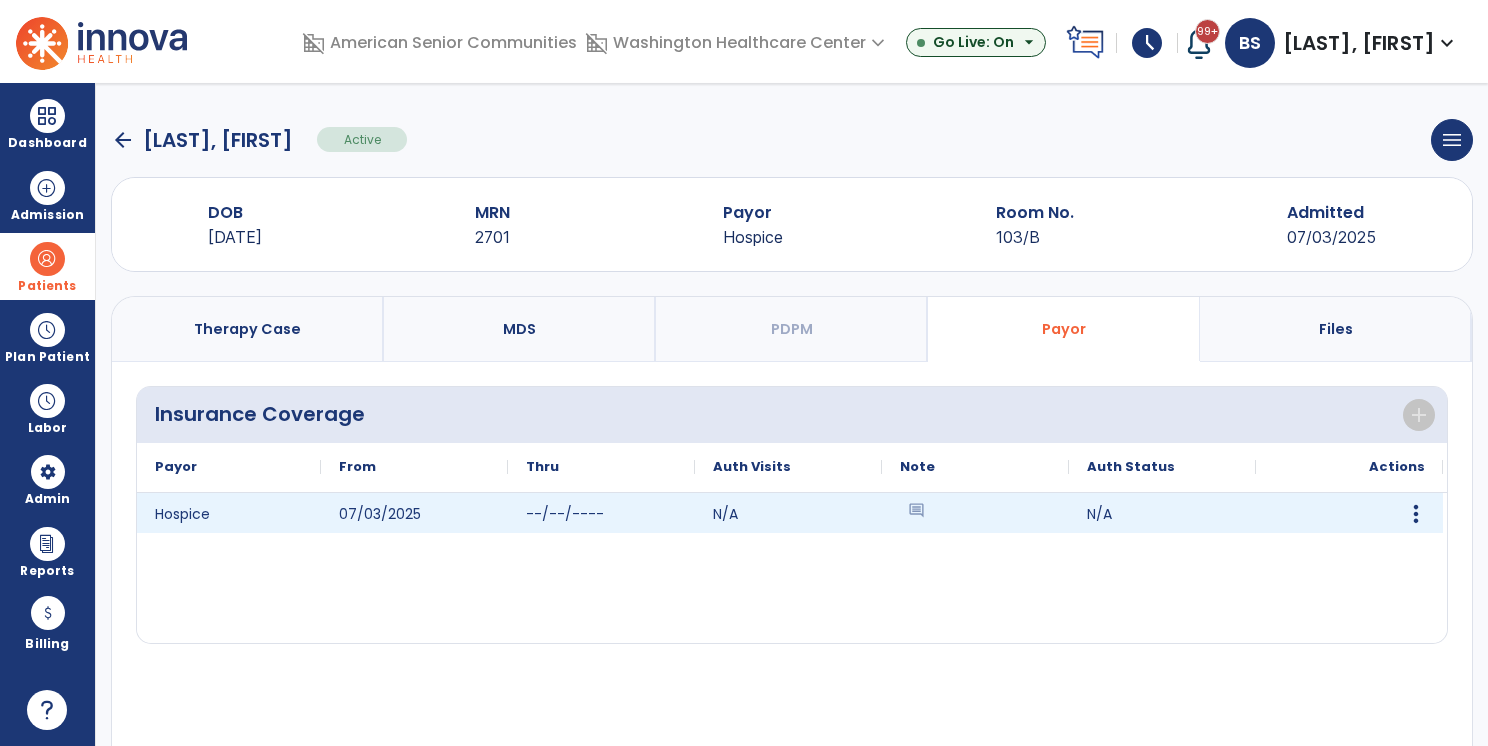 click 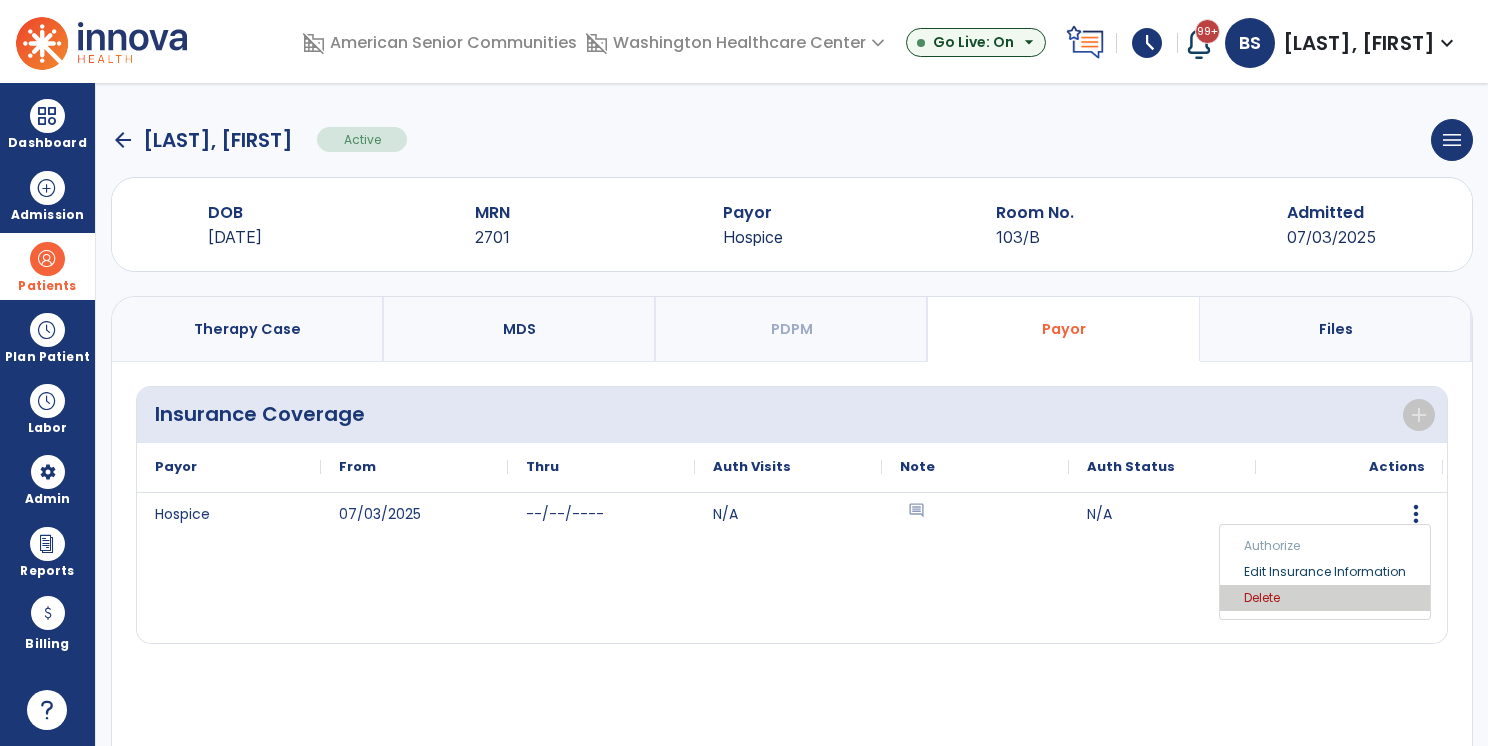 click on "Delete" at bounding box center [1325, 598] 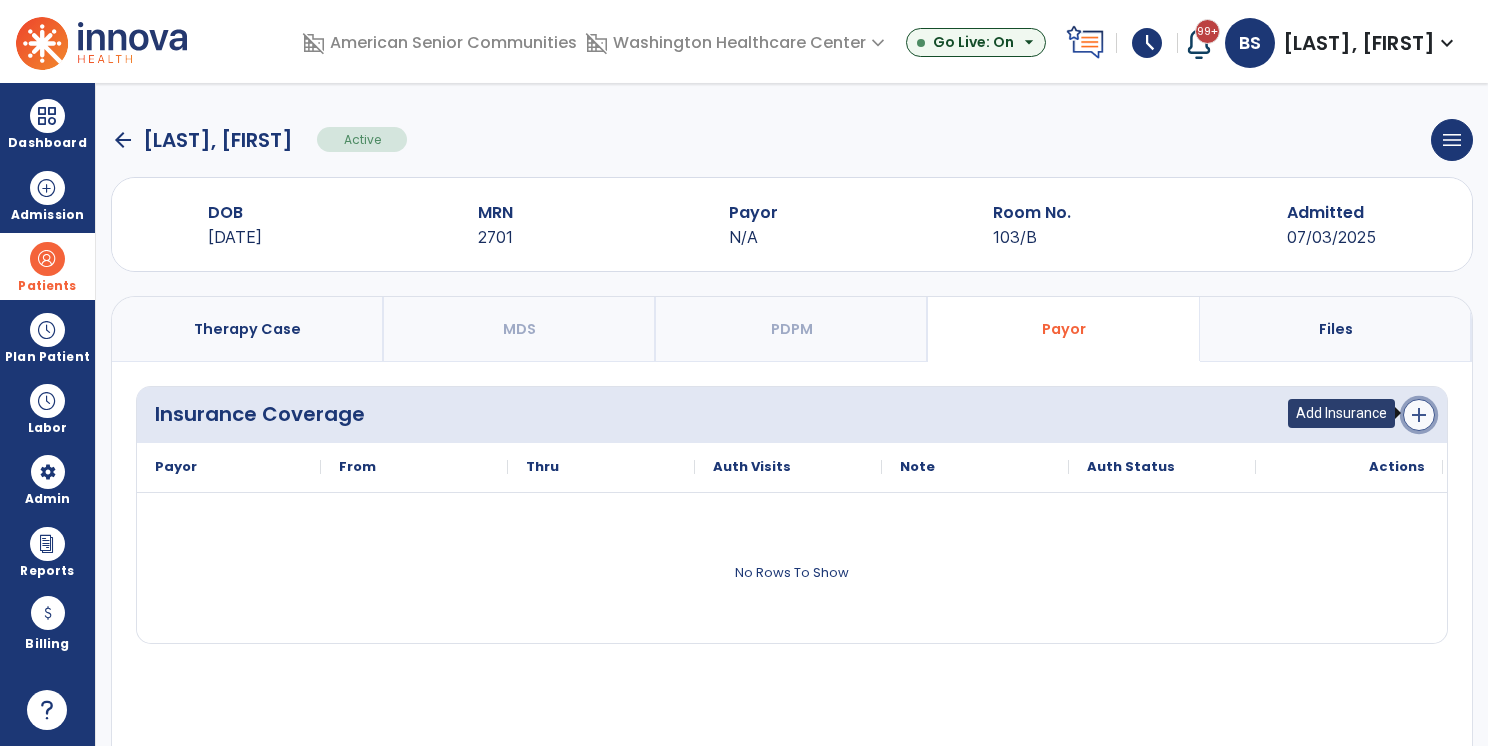 click on "add" 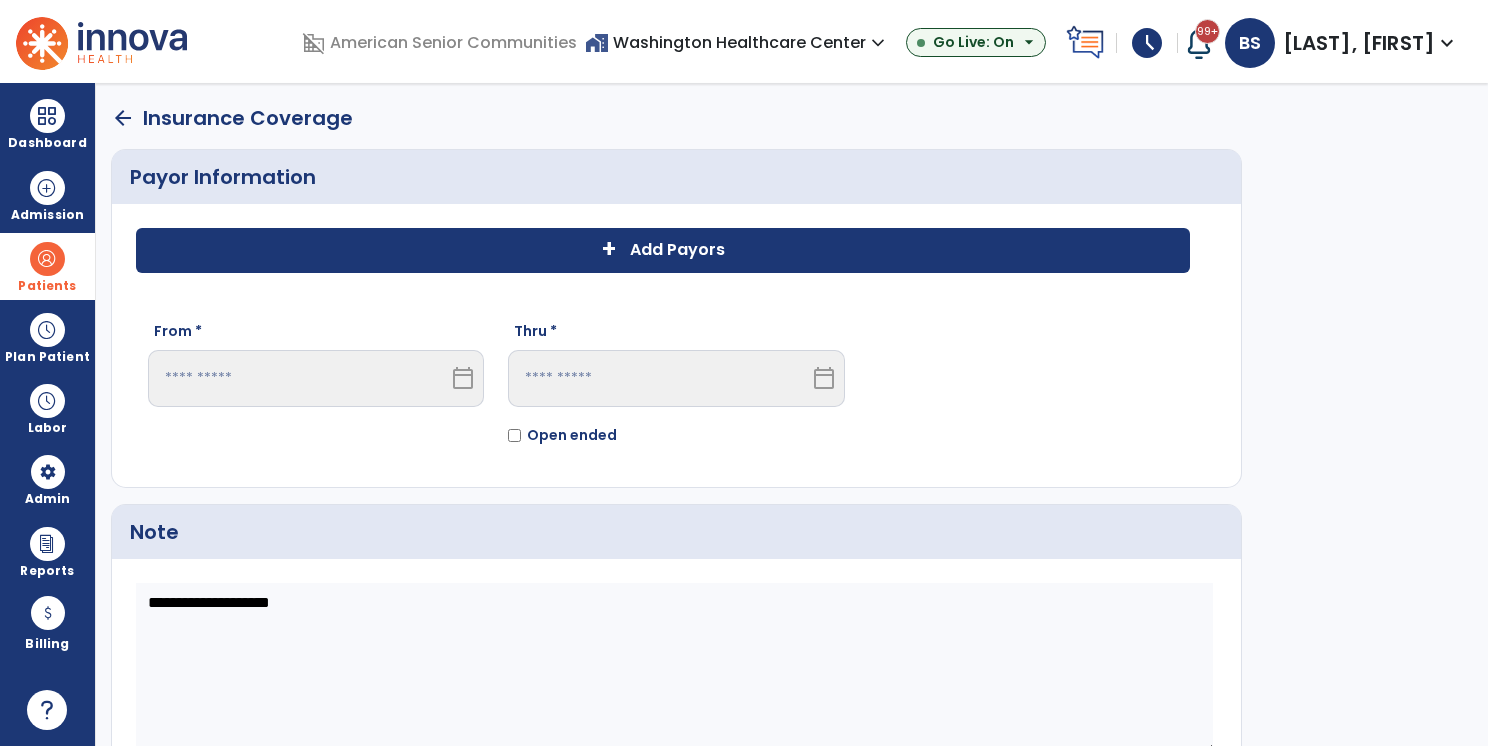 click on "+ Add Payors" 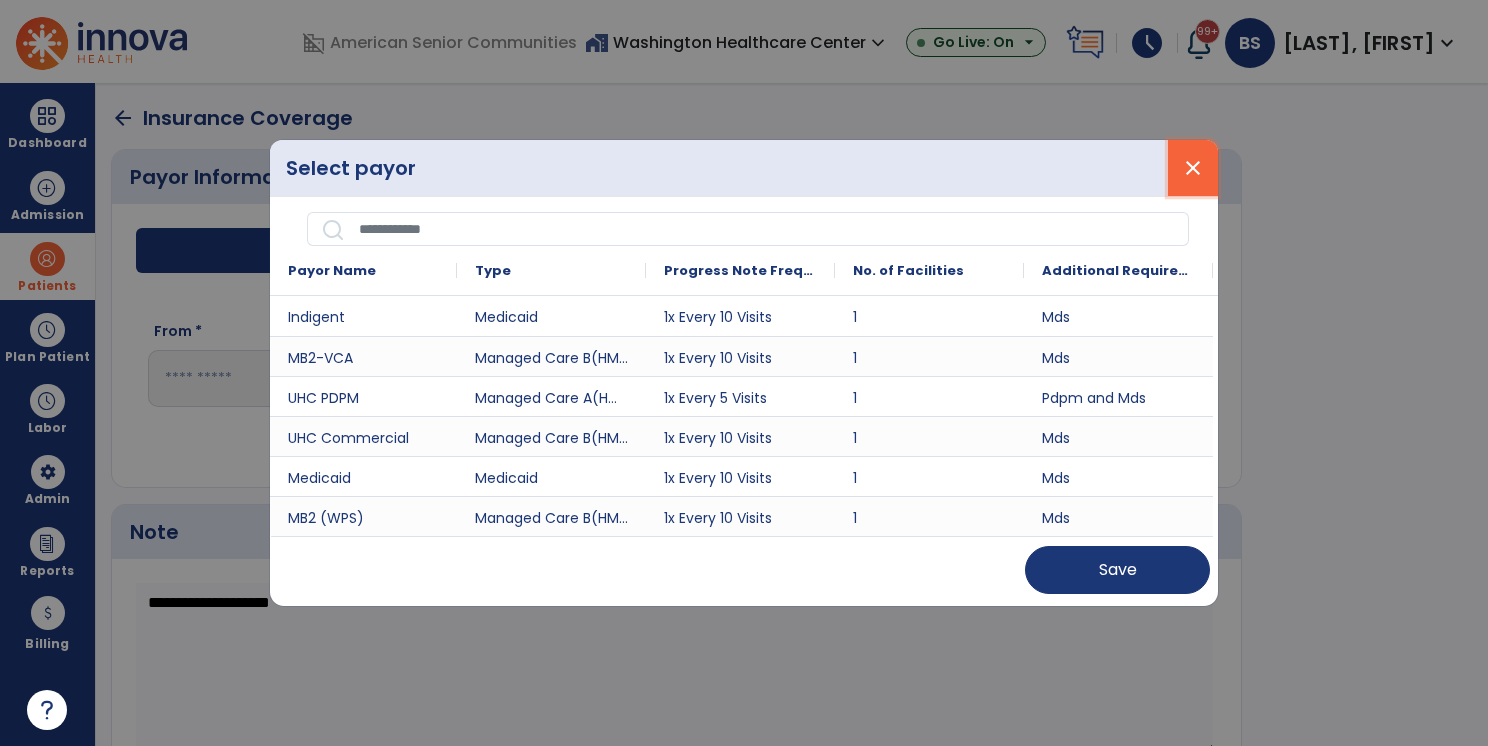 click on "close" at bounding box center (1193, 168) 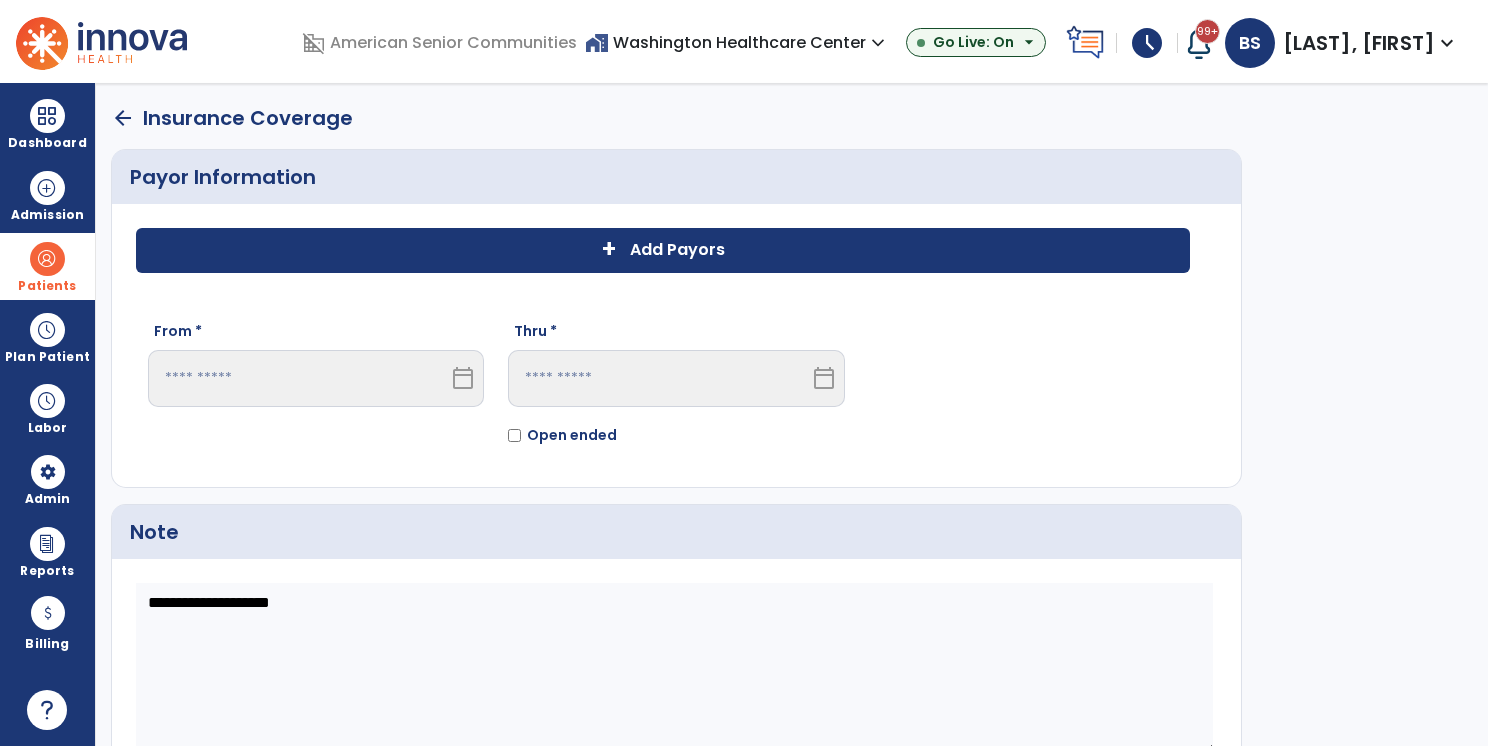 click on "+ Add Payors" 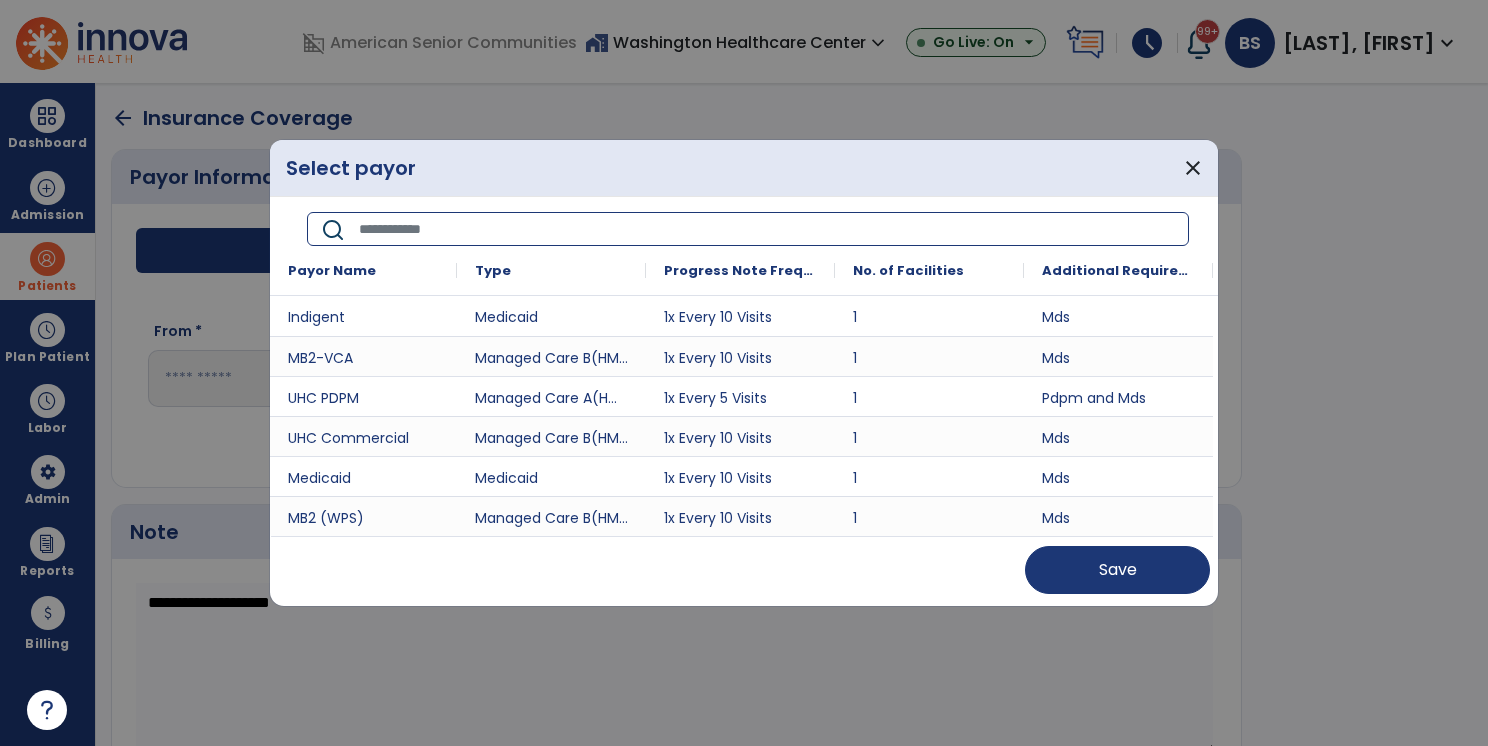 click at bounding box center (767, 229) 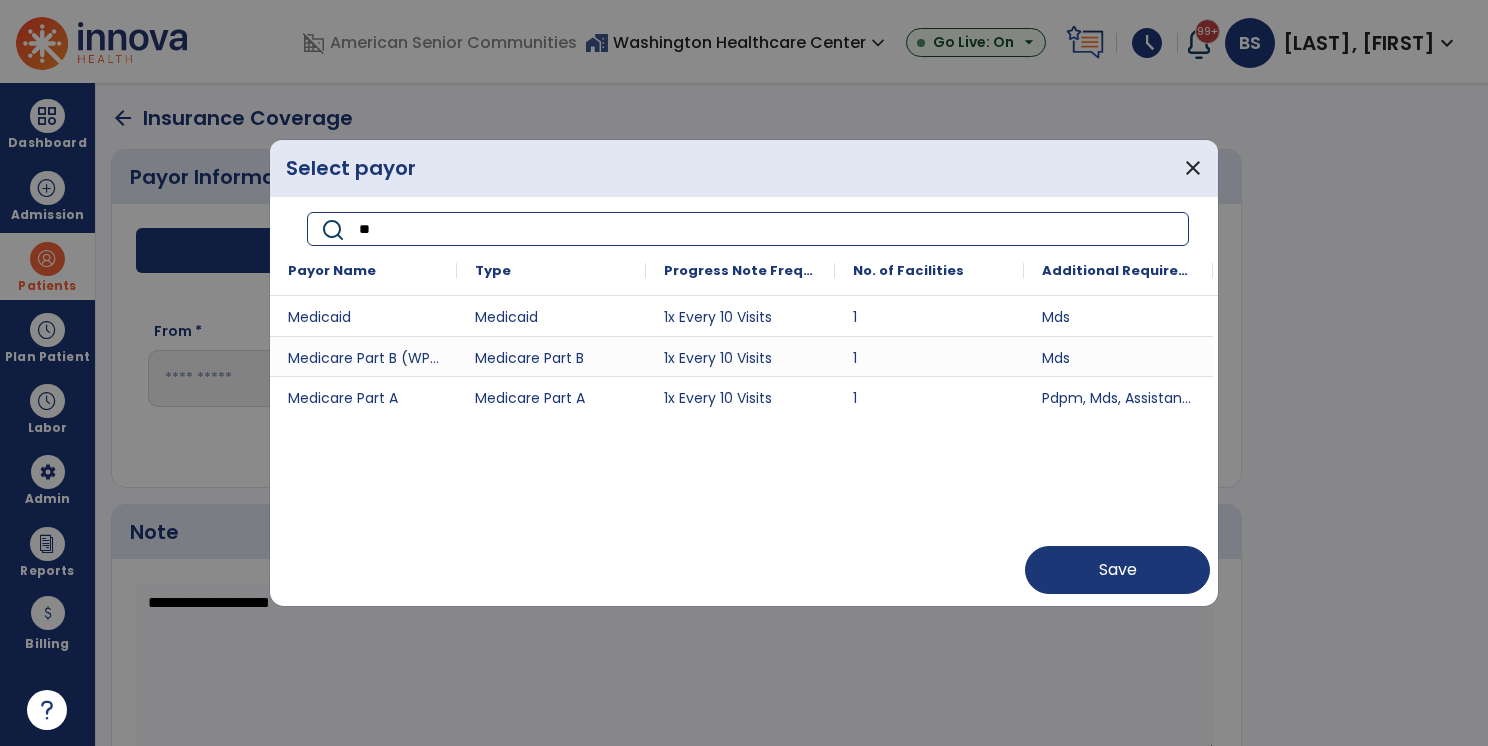 type on "*" 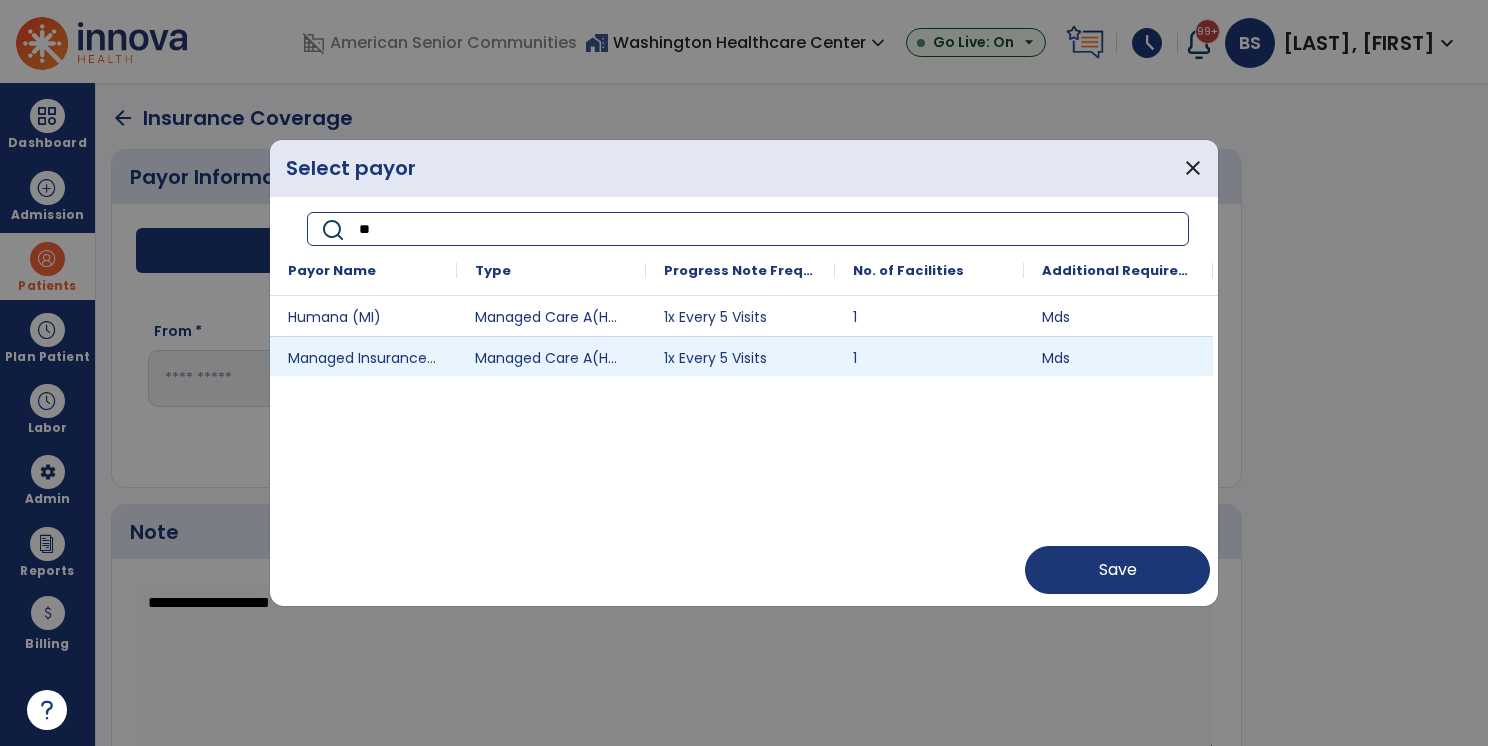 type on "*" 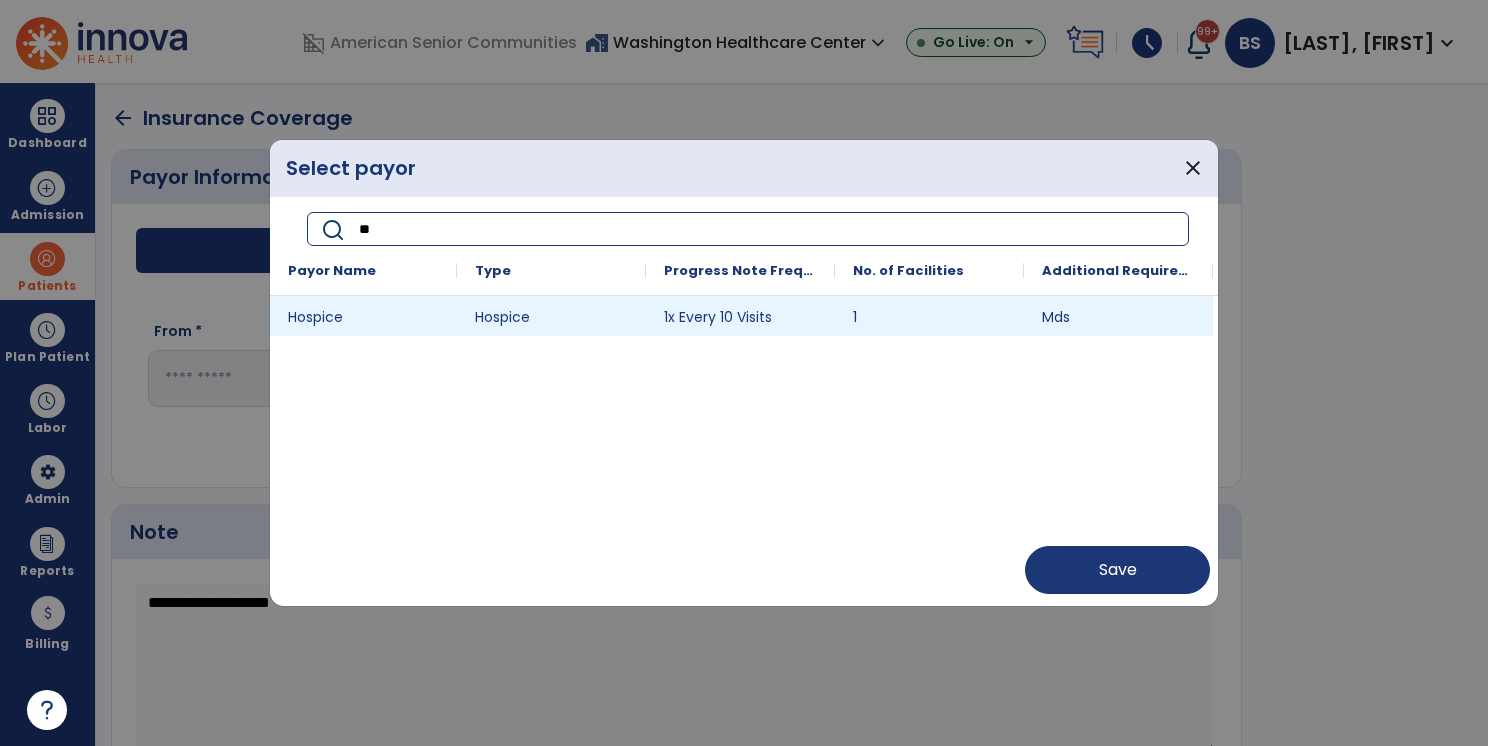 type on "**" 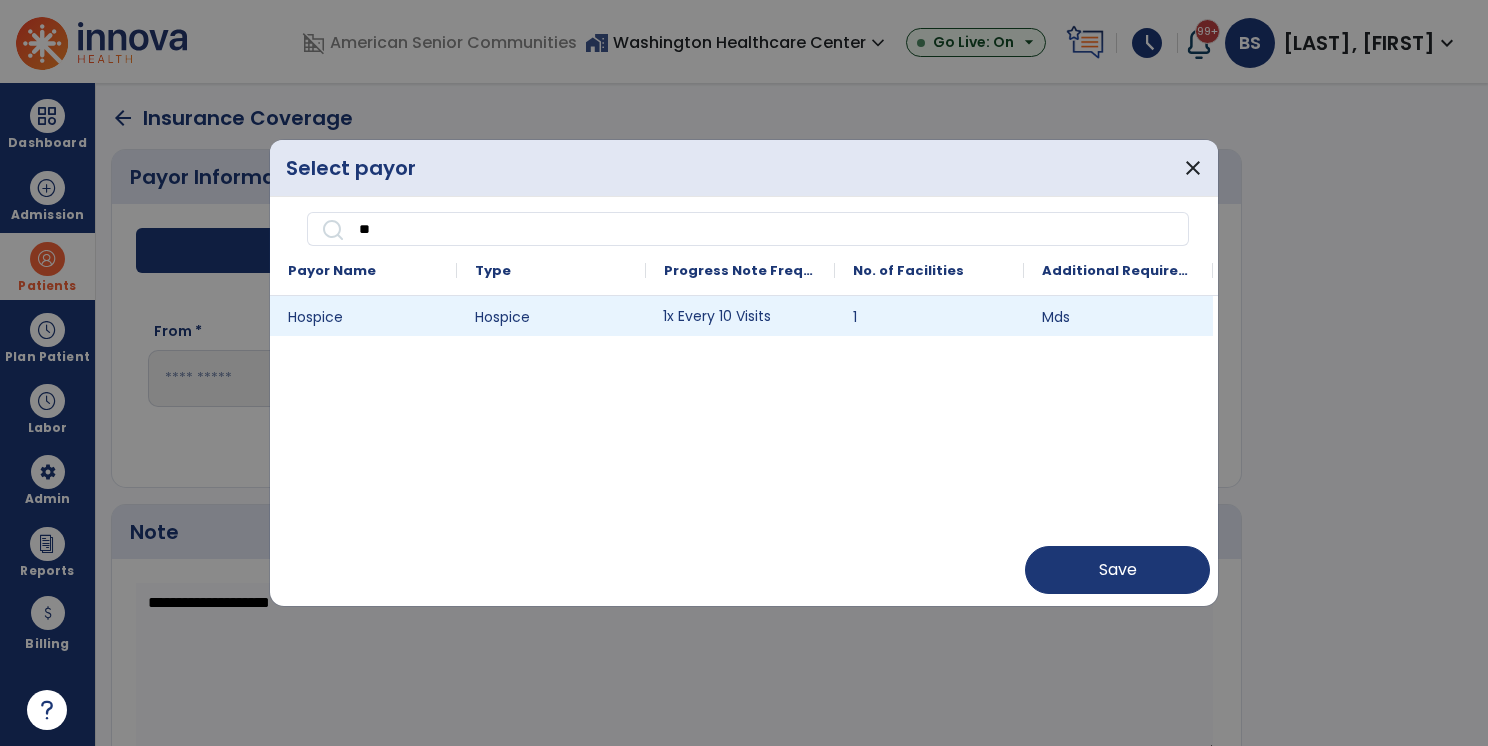 click on "1x Every 10 Visits" at bounding box center (740, 316) 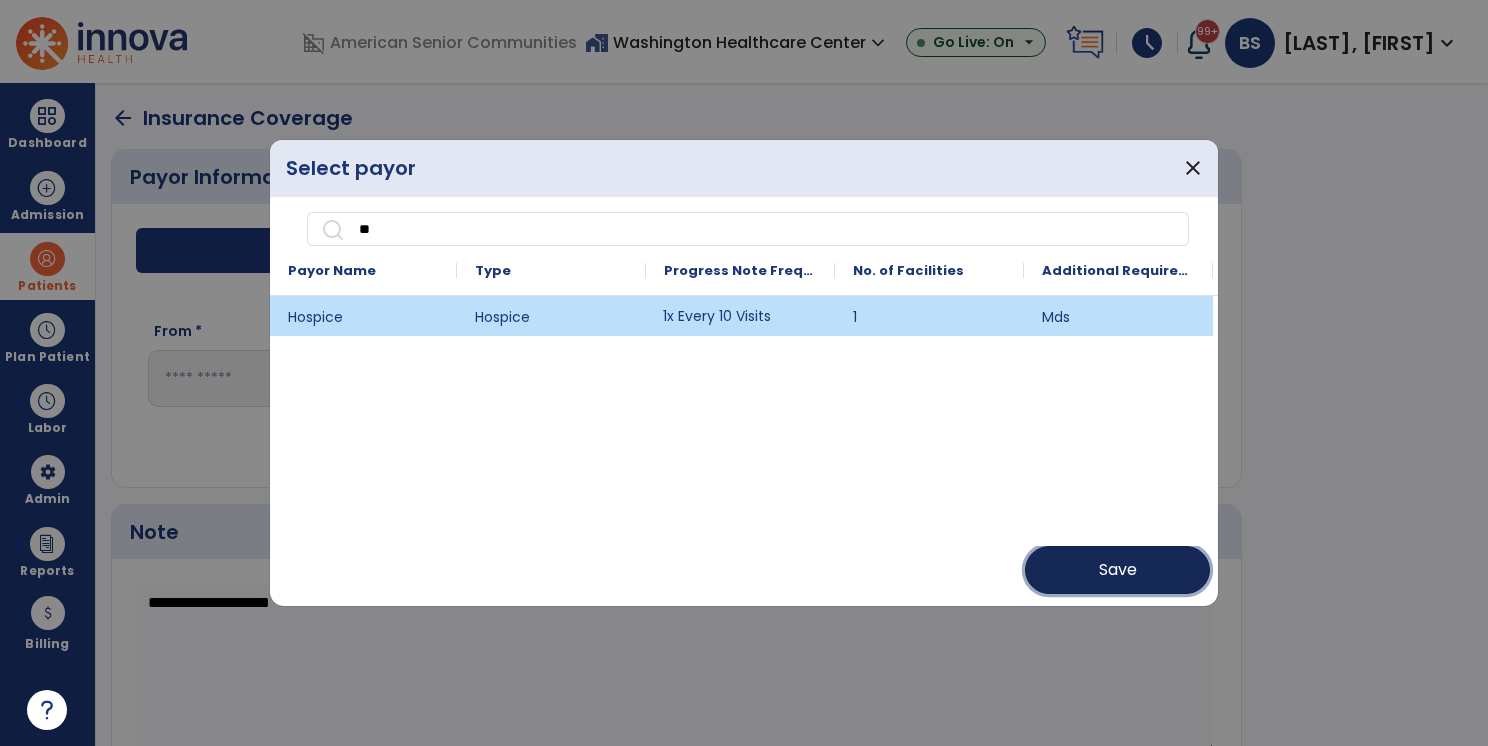 click on "Save" at bounding box center [1117, 570] 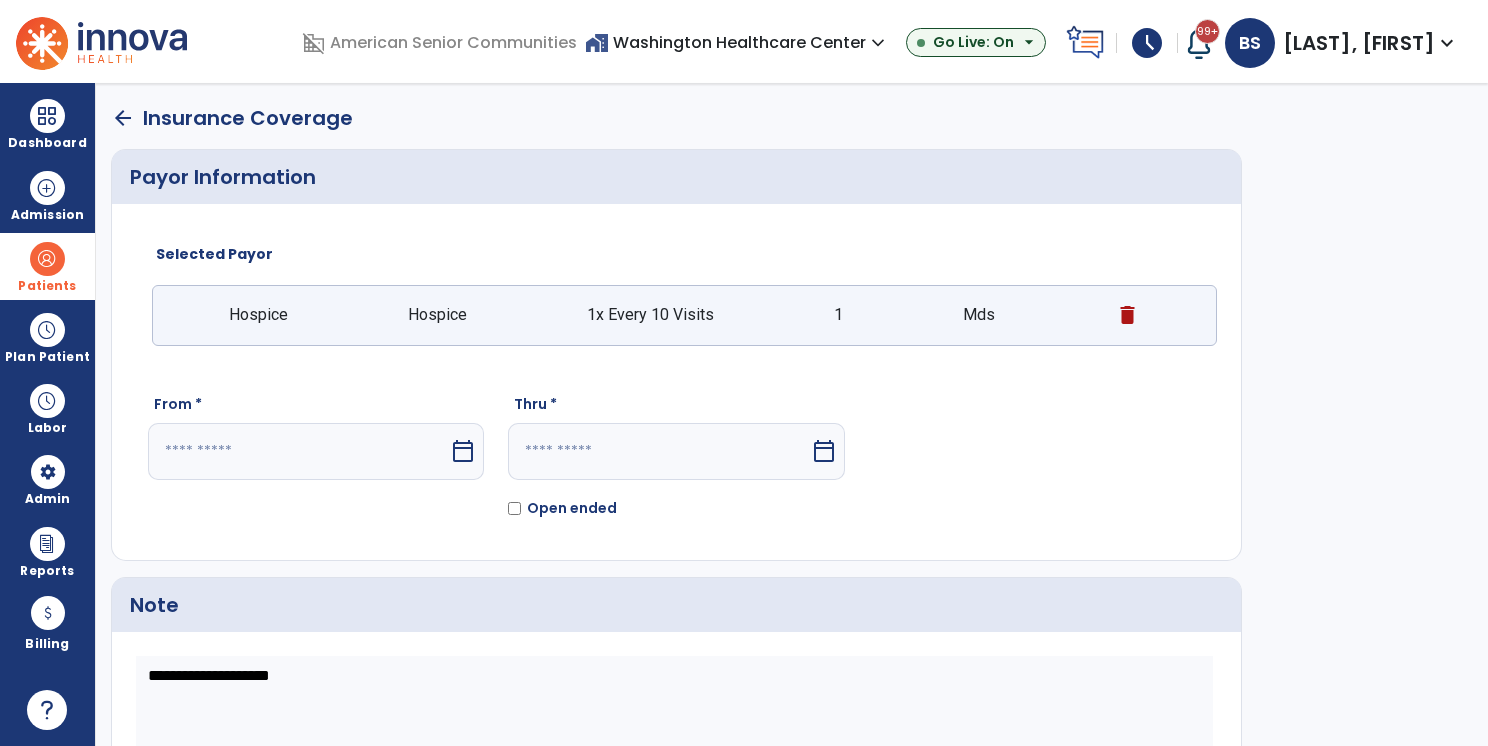 click at bounding box center [298, 451] 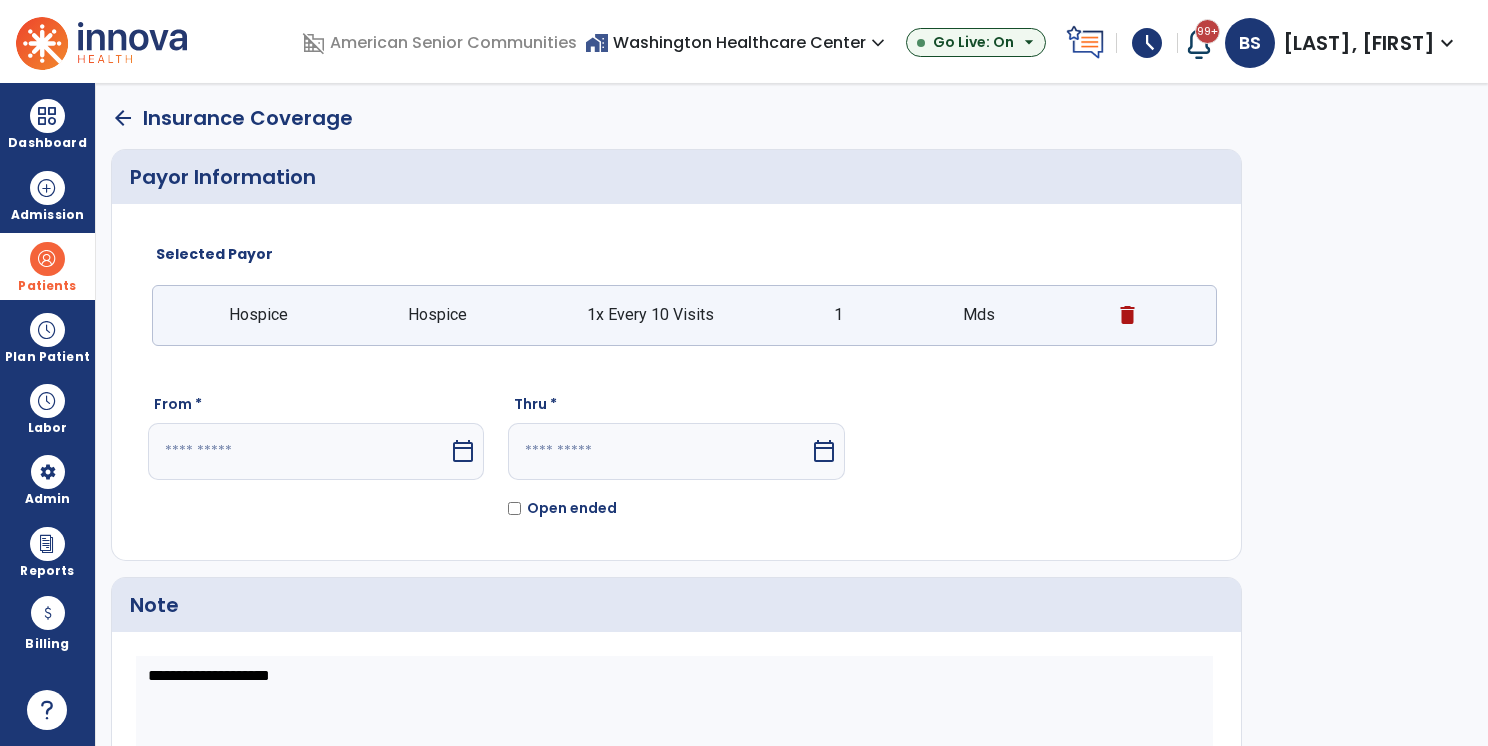select on "*" 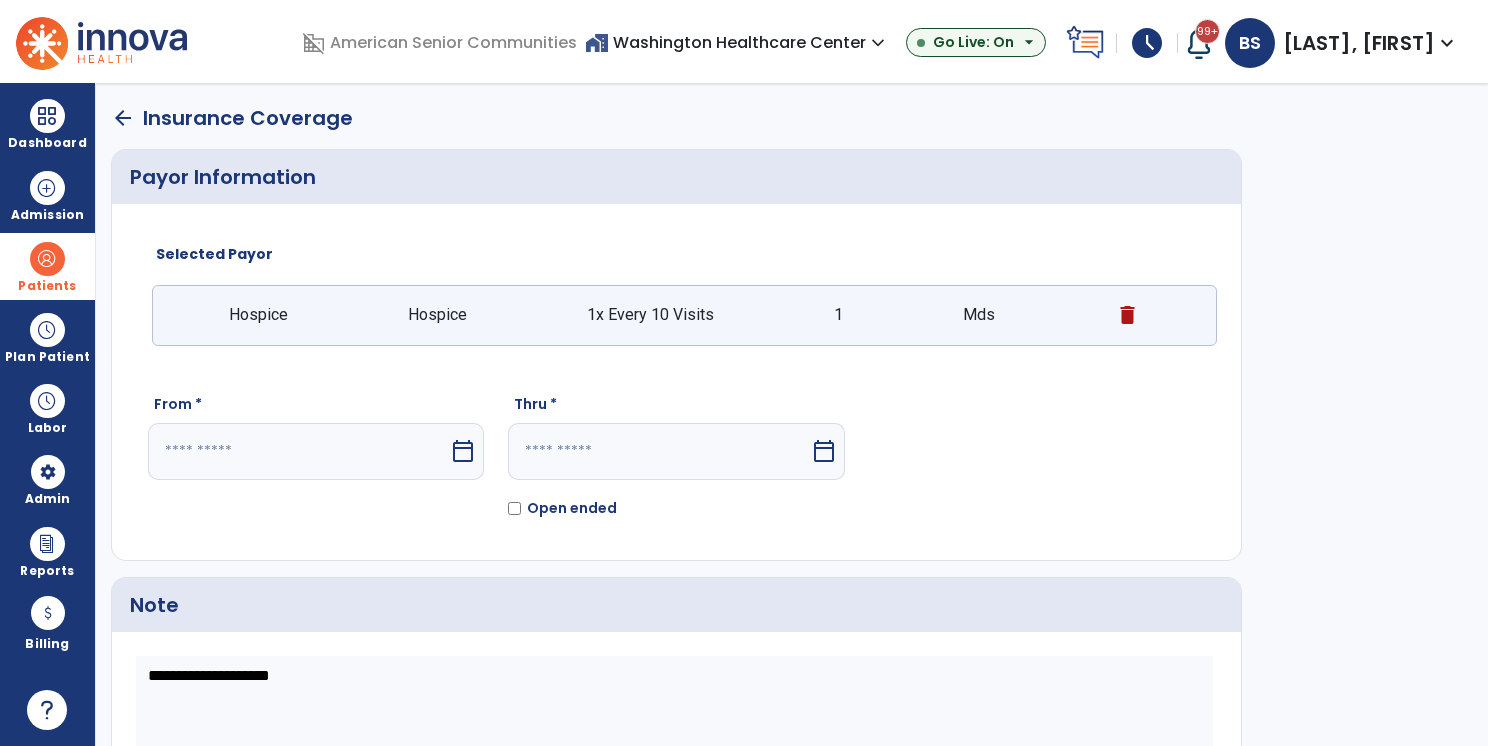 select on "****" 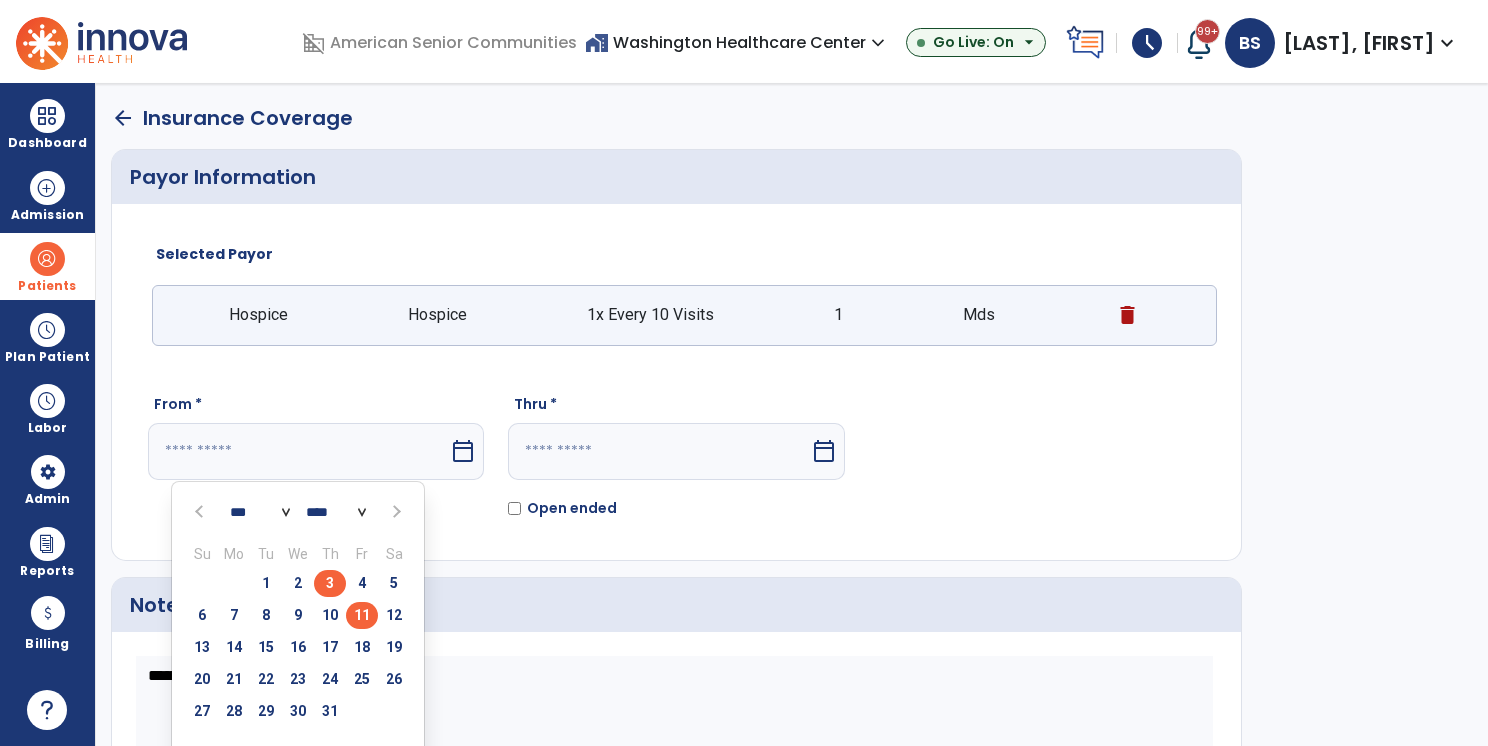 click on "3" at bounding box center [330, 583] 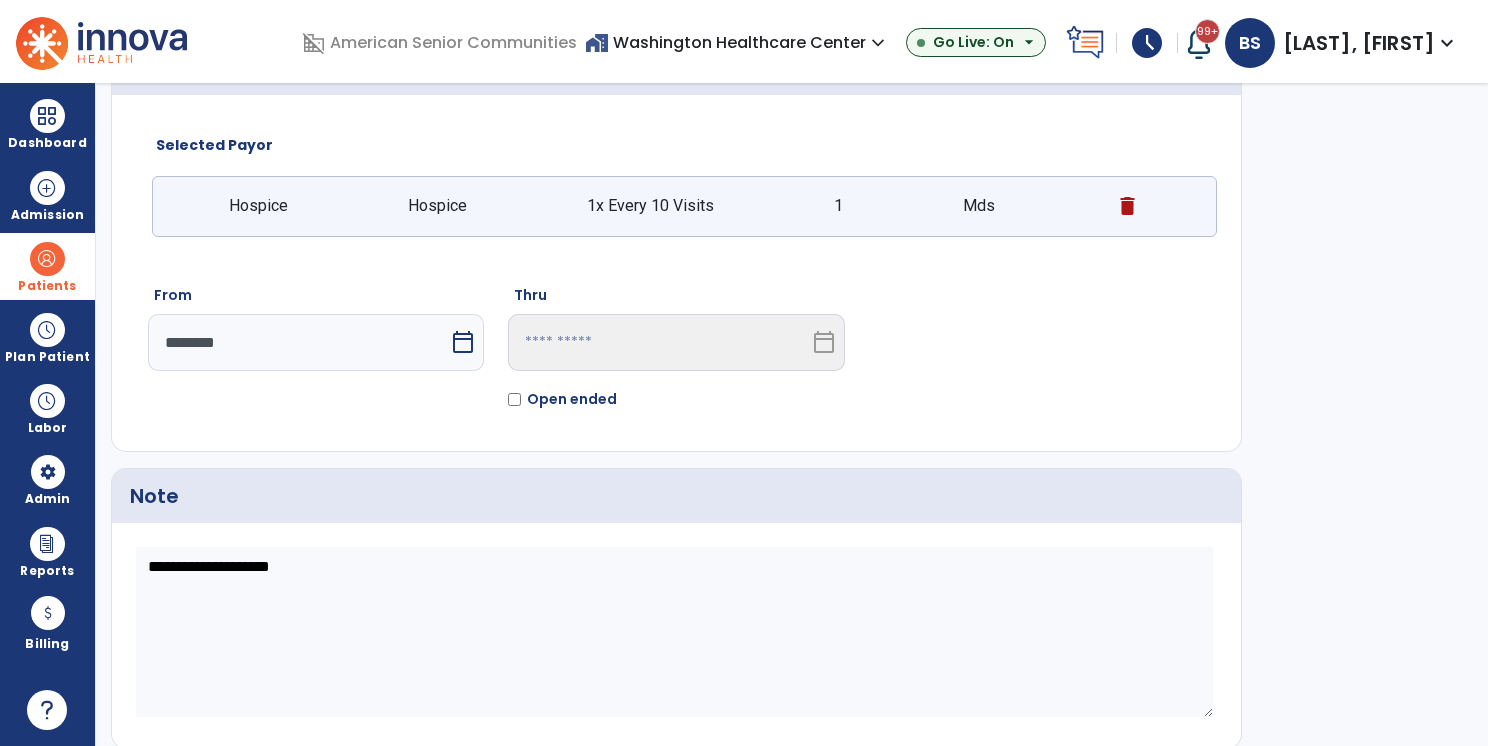 scroll, scrollTop: 161, scrollLeft: 0, axis: vertical 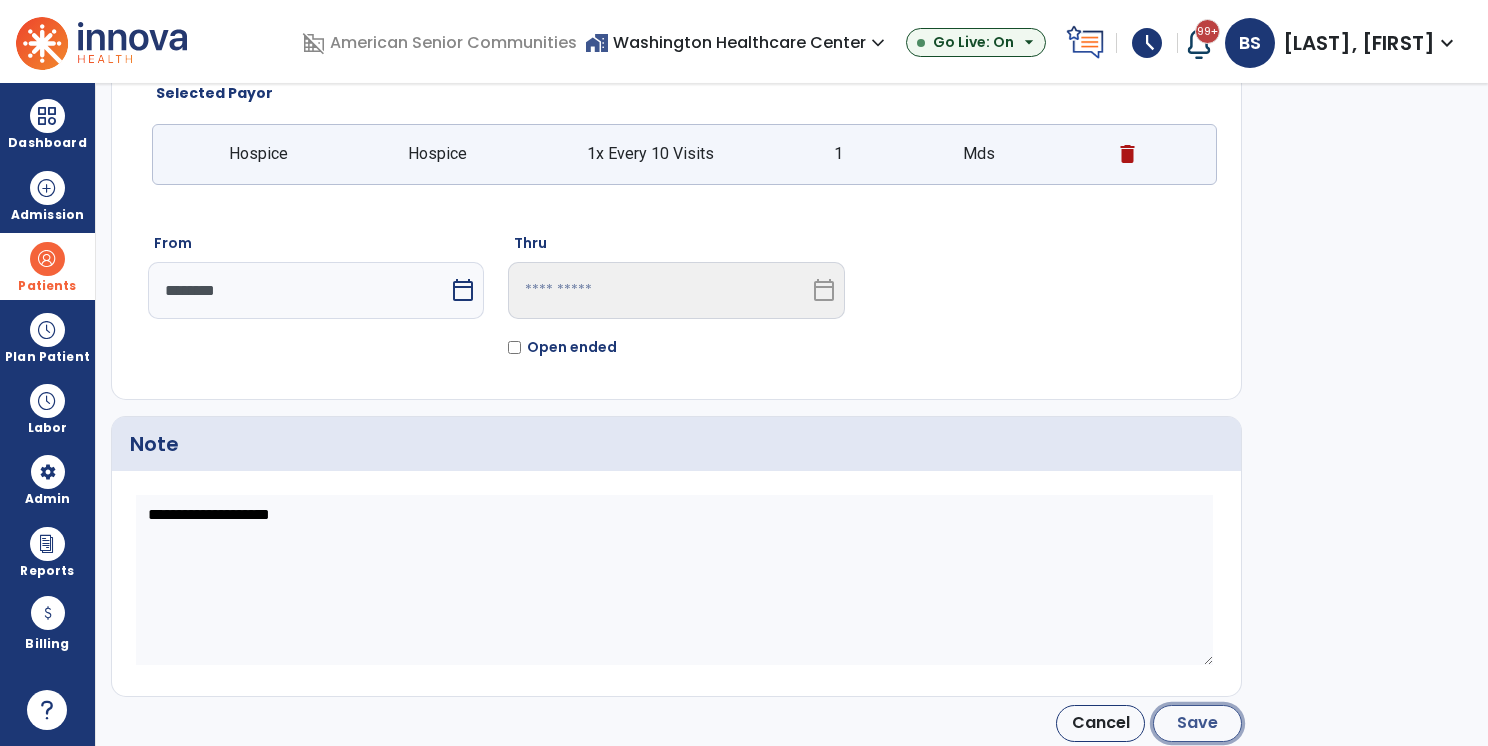 click on "Save" 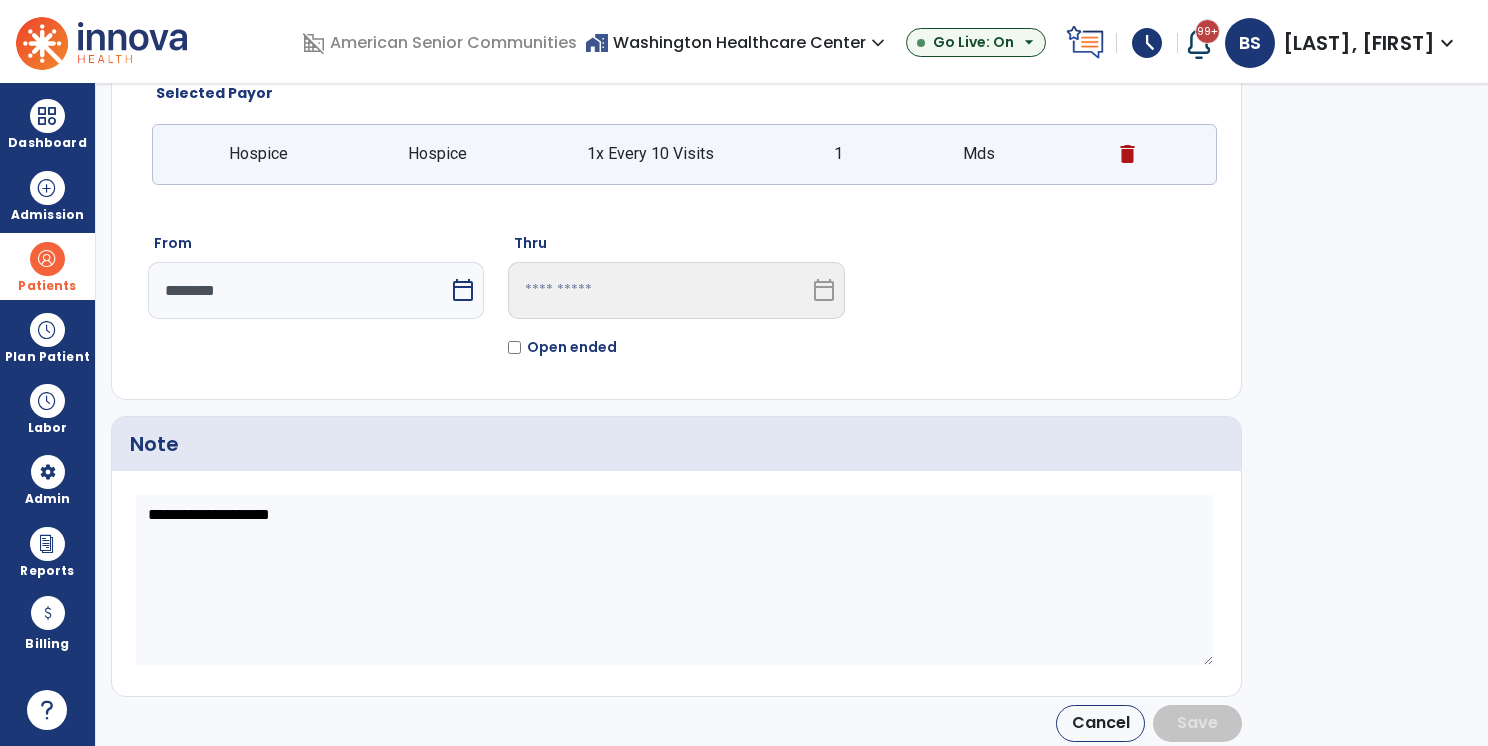 type on "********" 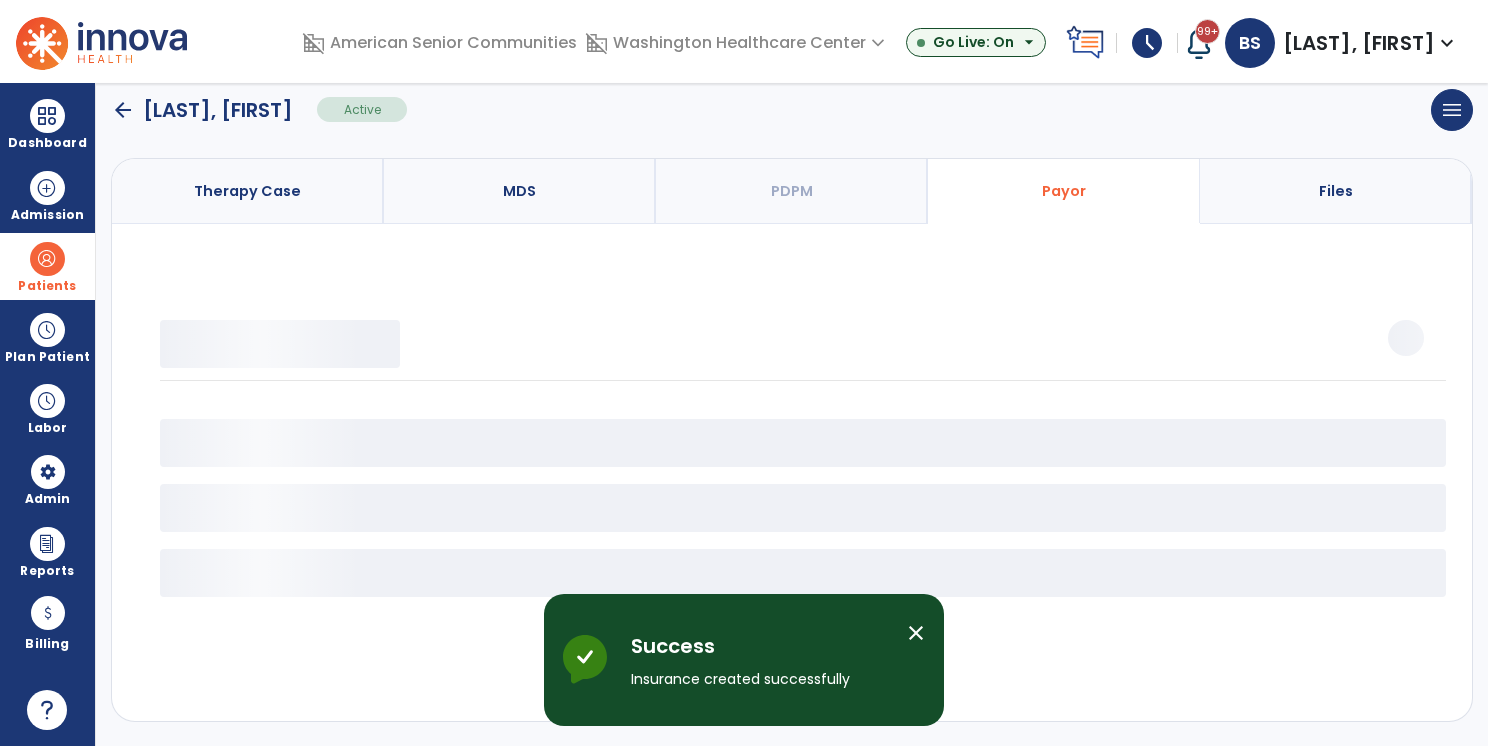 scroll, scrollTop: 136, scrollLeft: 0, axis: vertical 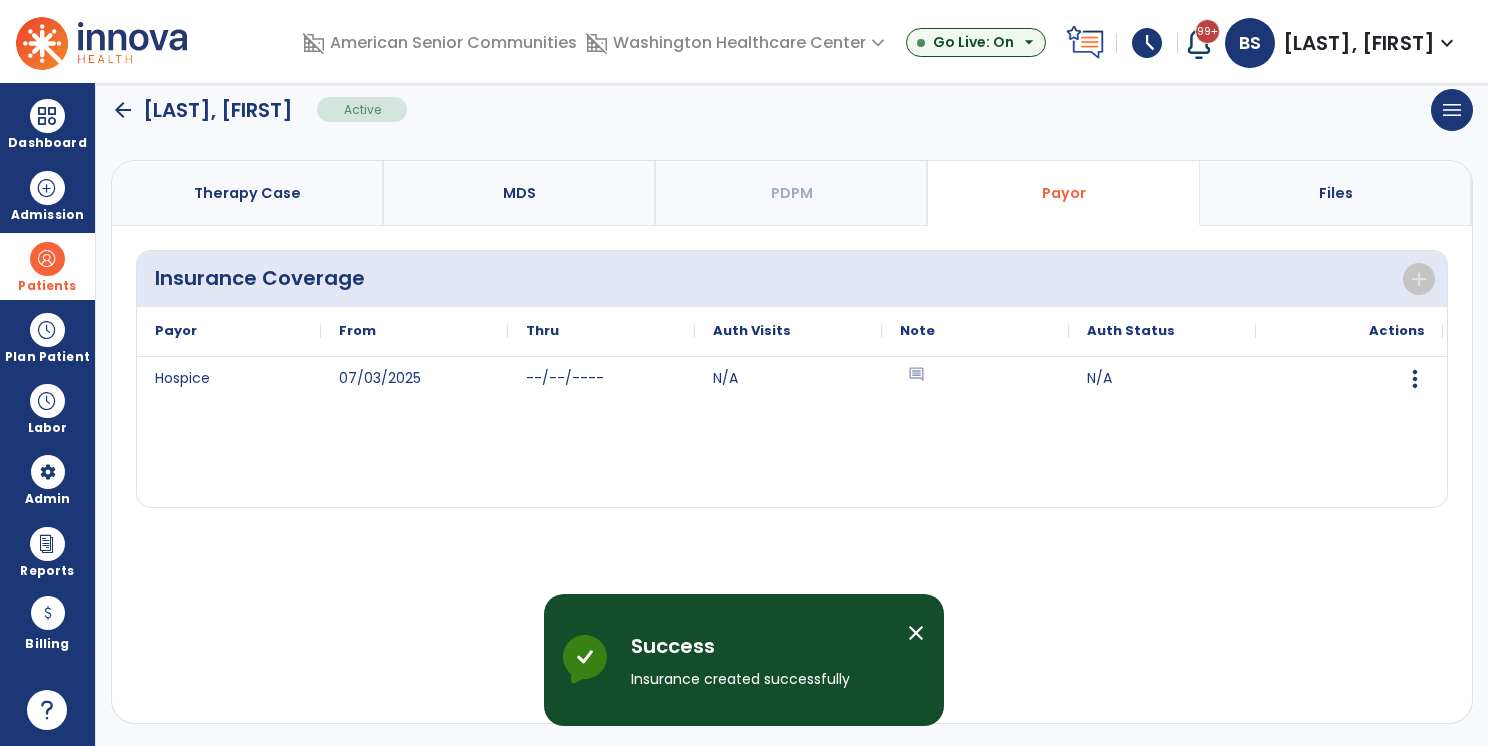 click on "arrow_back" 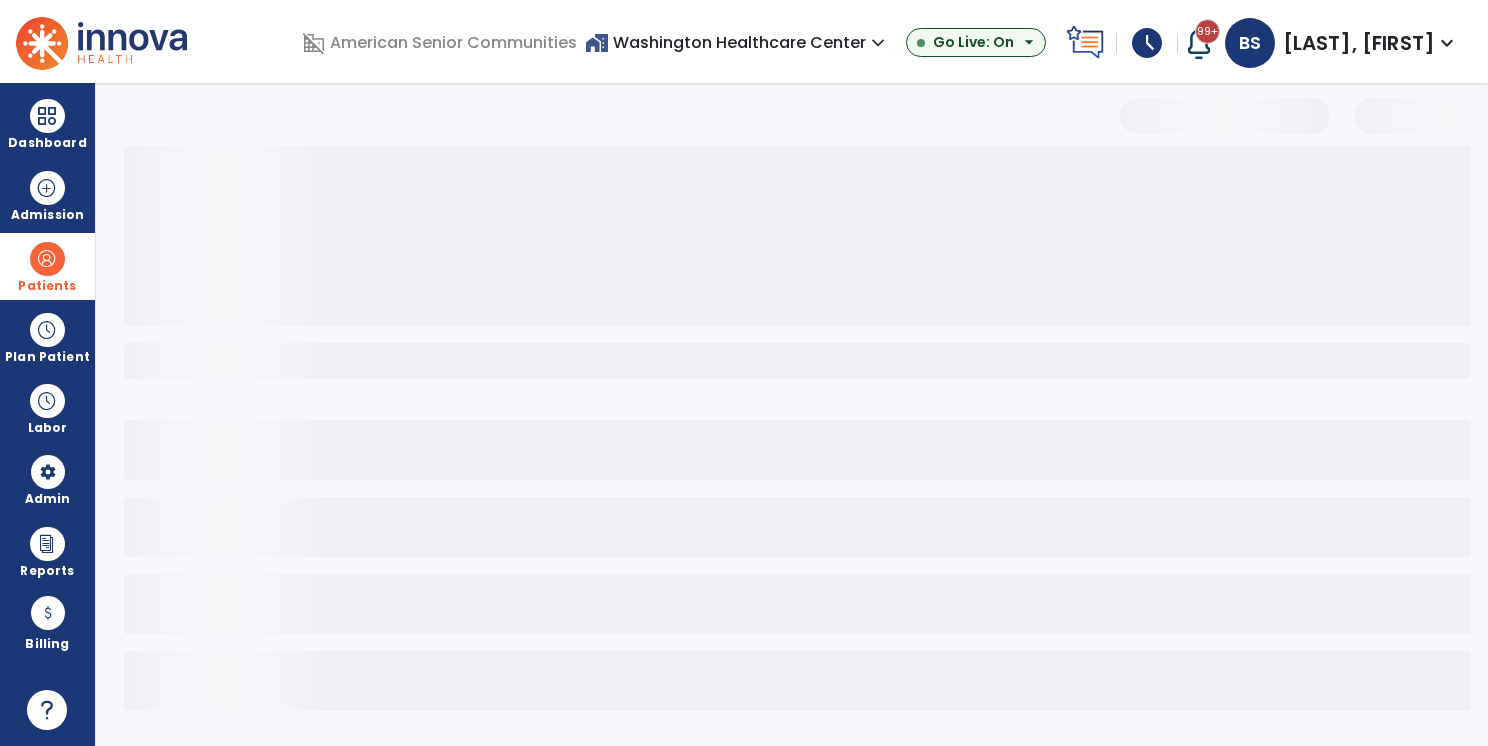 scroll, scrollTop: 0, scrollLeft: 0, axis: both 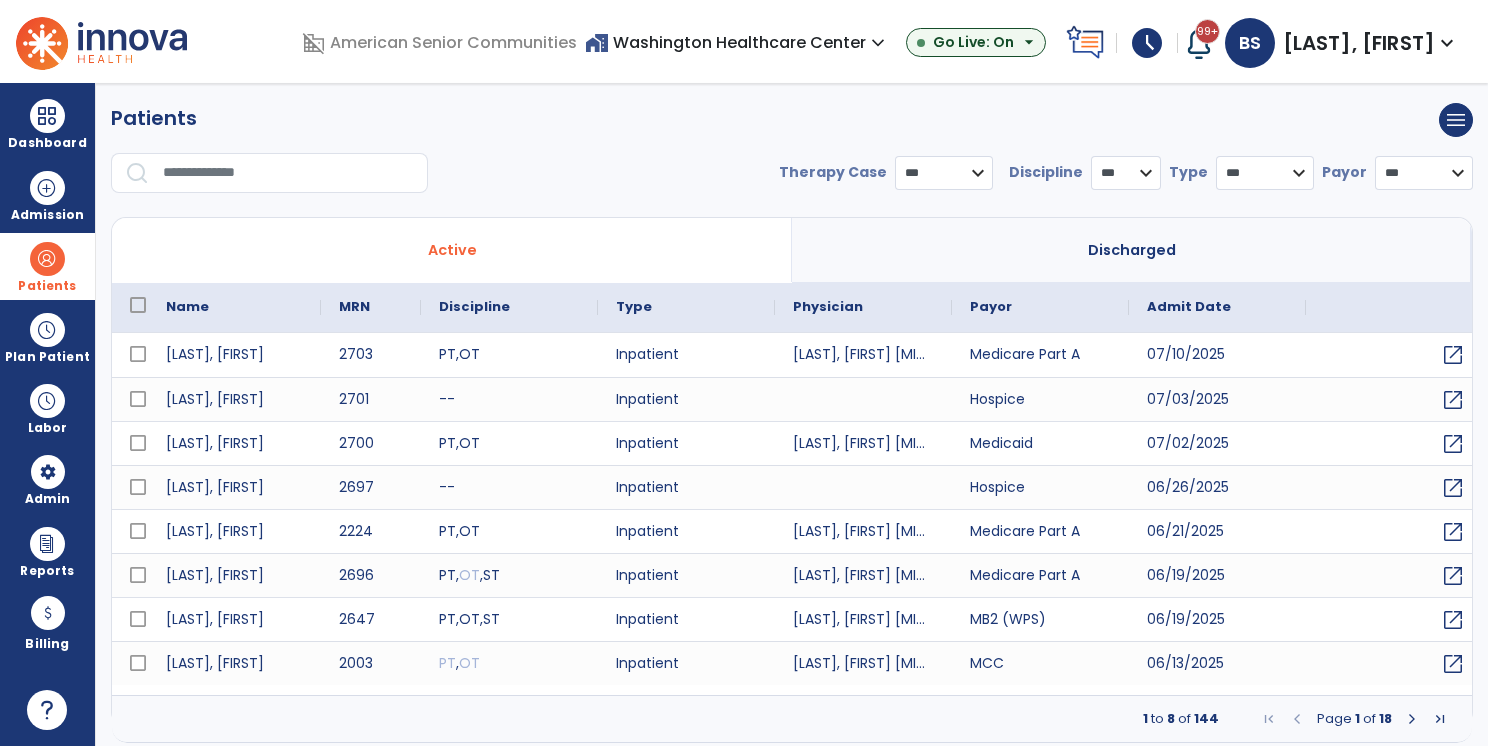 select on "***" 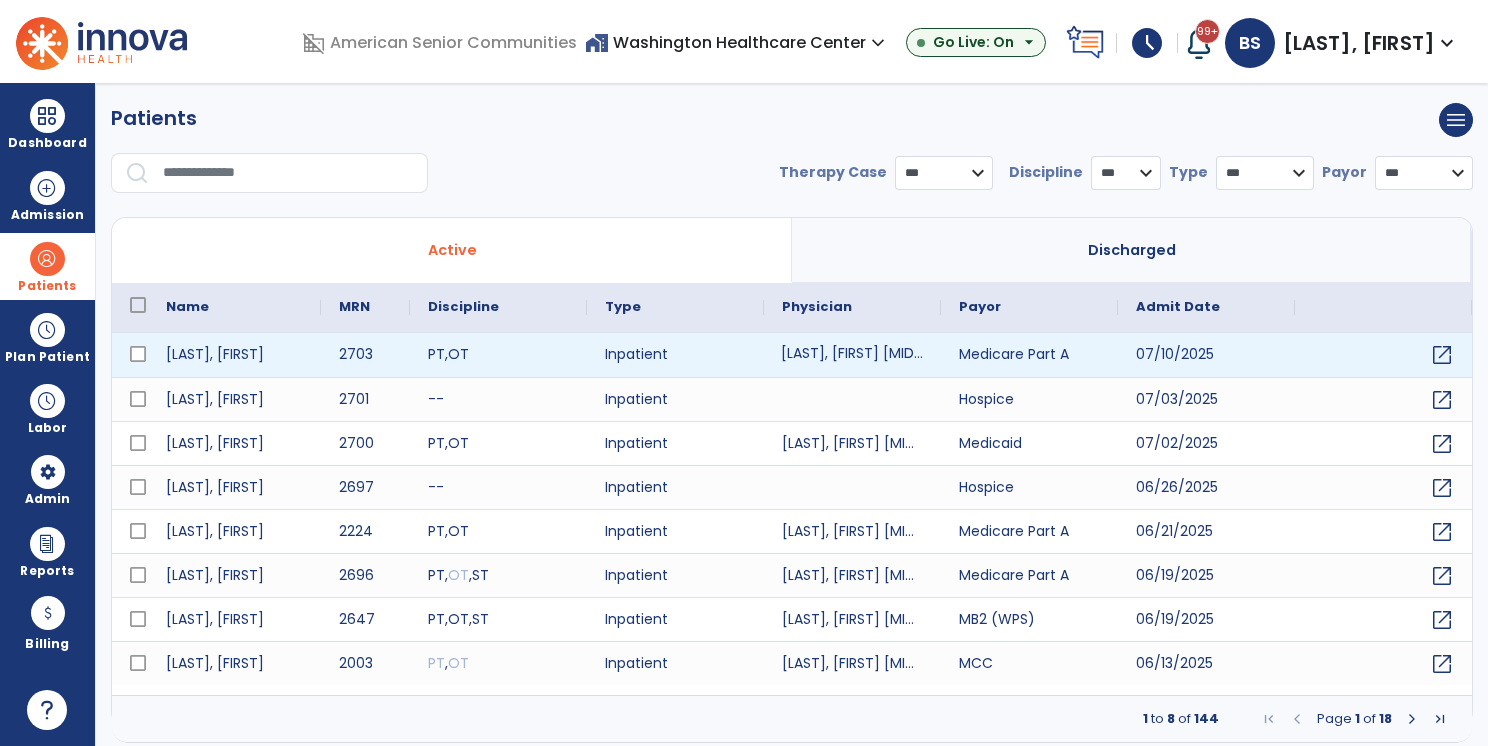 click on "Kalu, Chijioke Amechi" at bounding box center (852, 355) 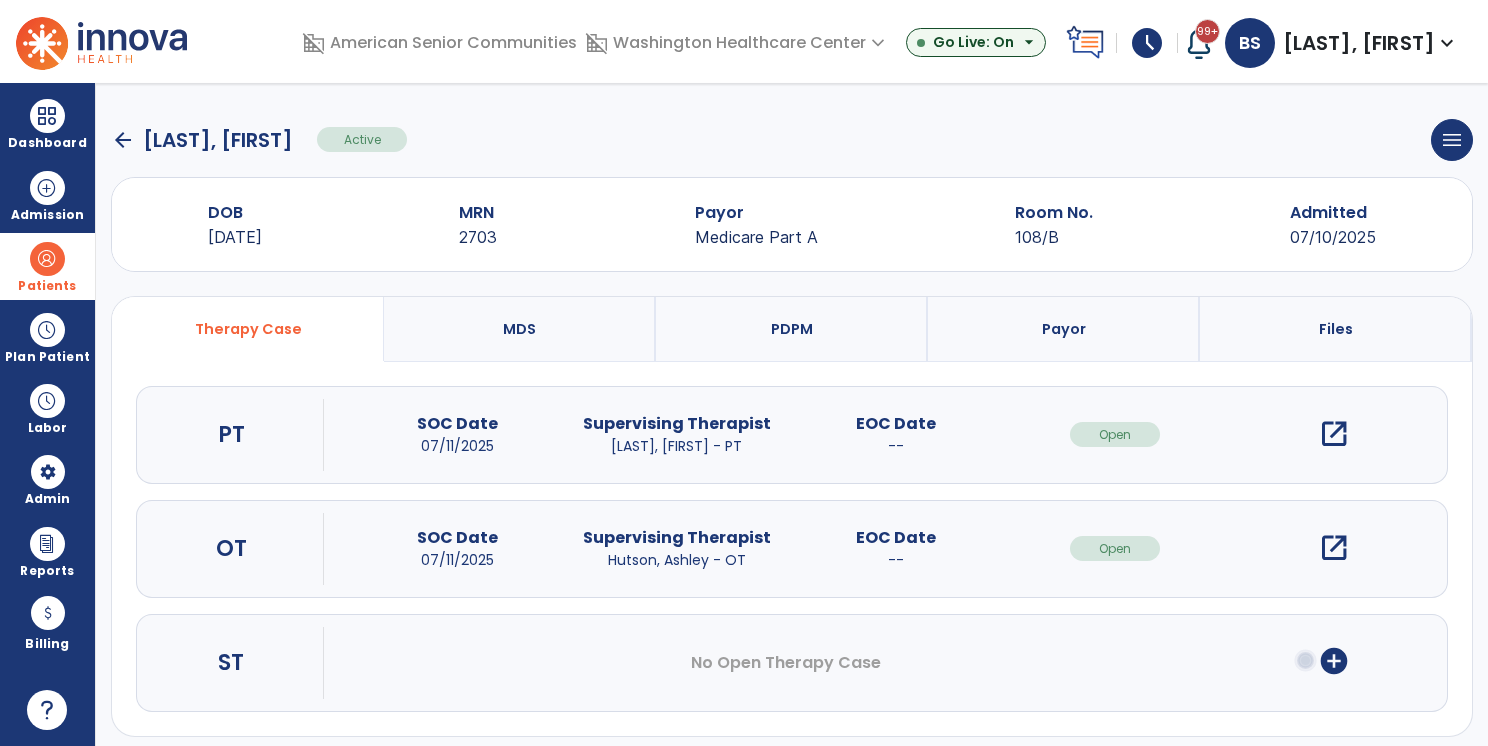 click on "open_in_new" at bounding box center [1334, 434] 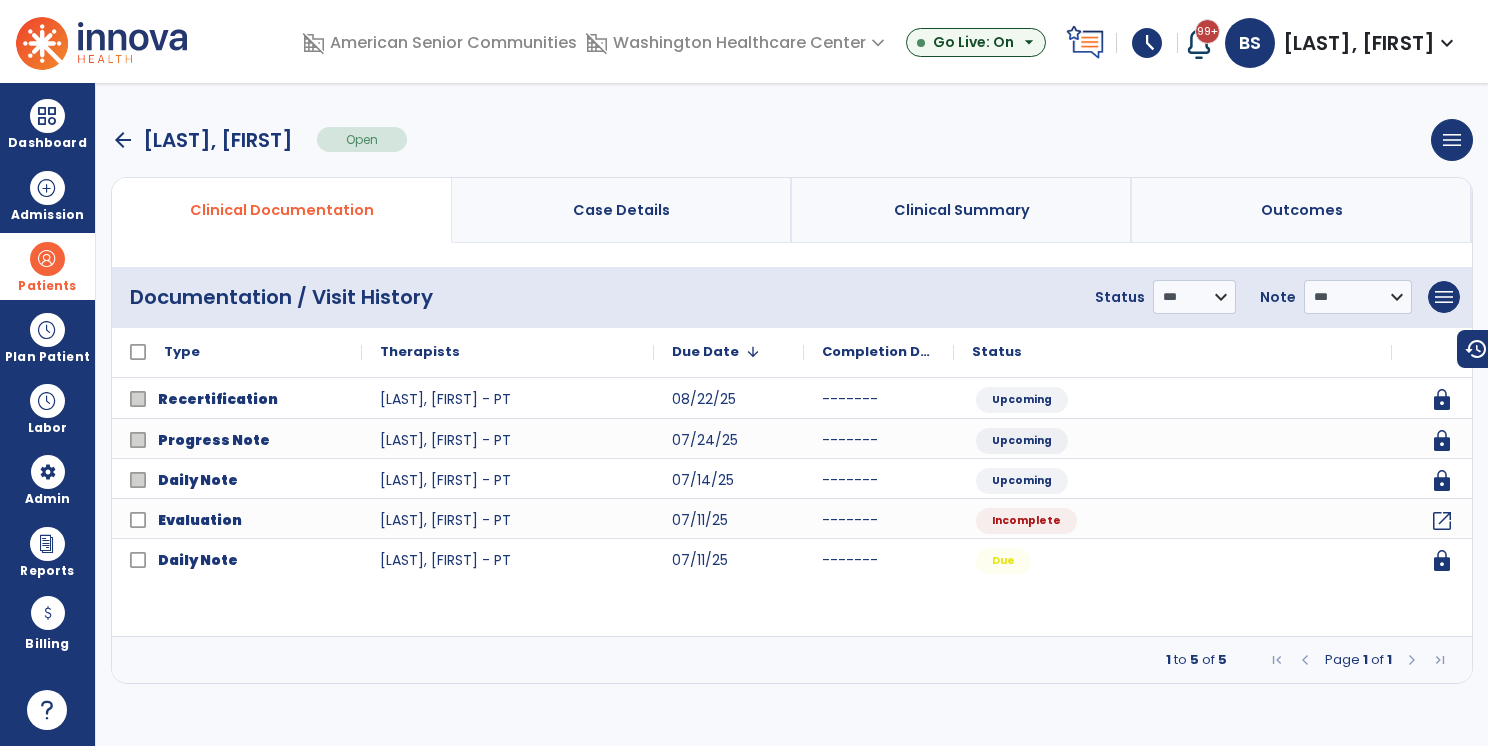 click on "arrow_back" at bounding box center (123, 140) 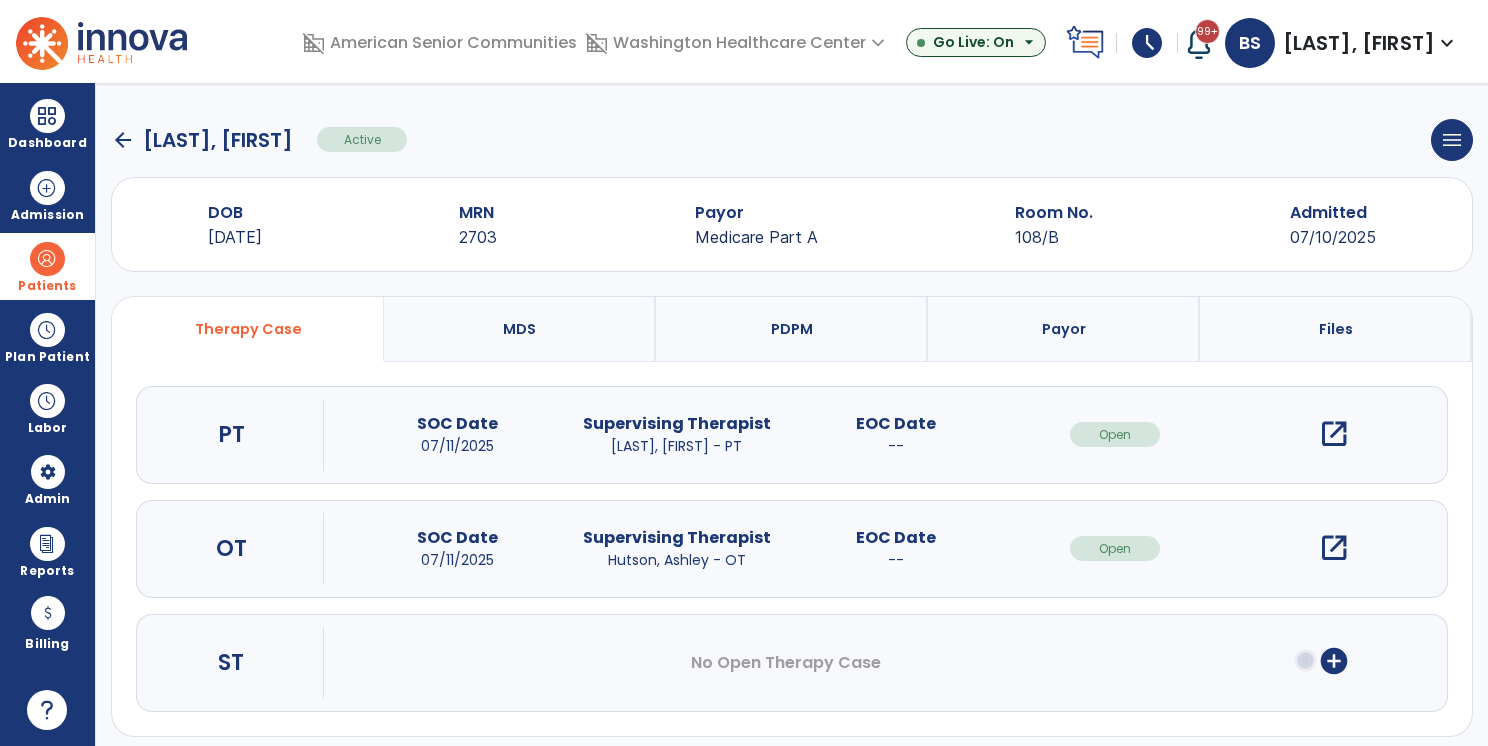 click on "open_in_new" at bounding box center (1334, 548) 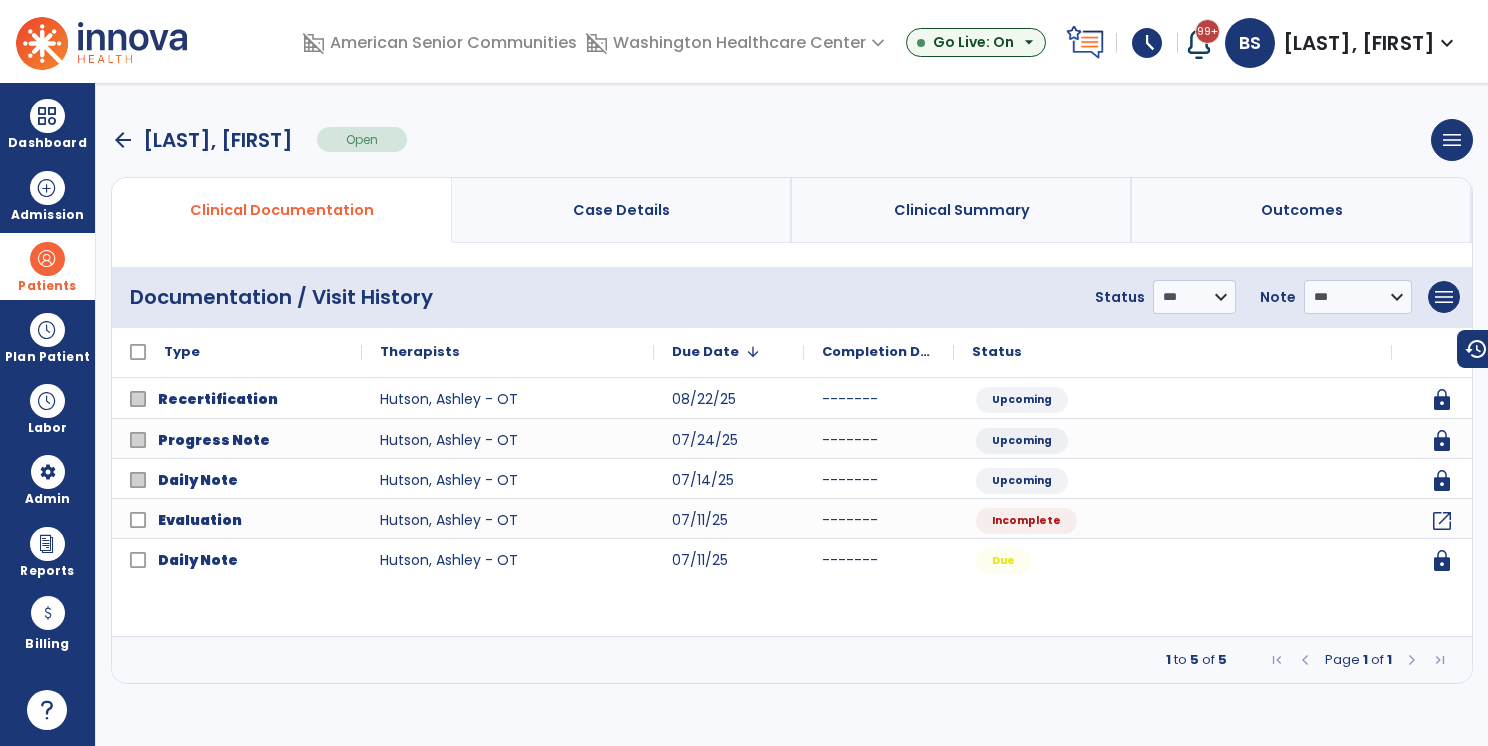 click on "arrow_back   Mauck, Mickey" at bounding box center [202, 140] 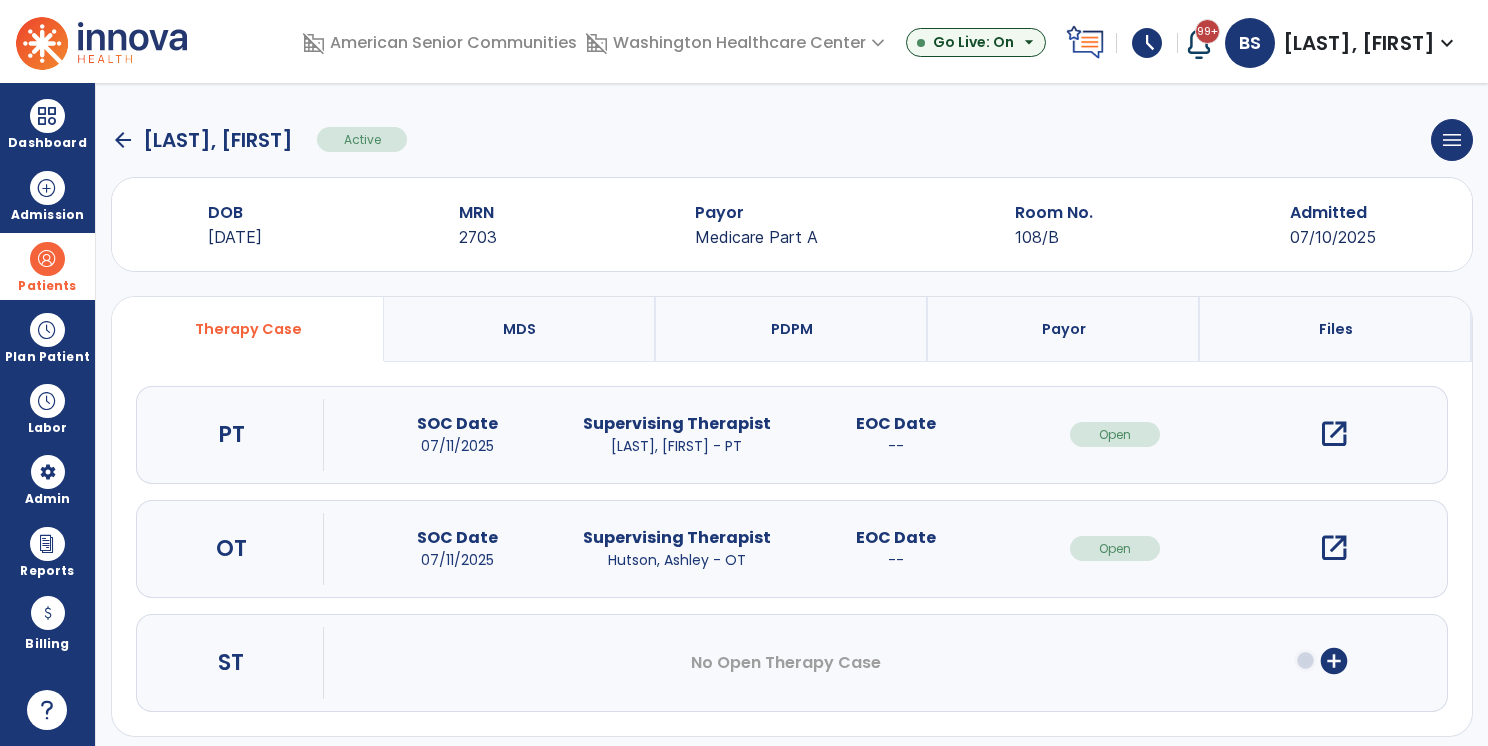 click on "Payor" at bounding box center [1064, 329] 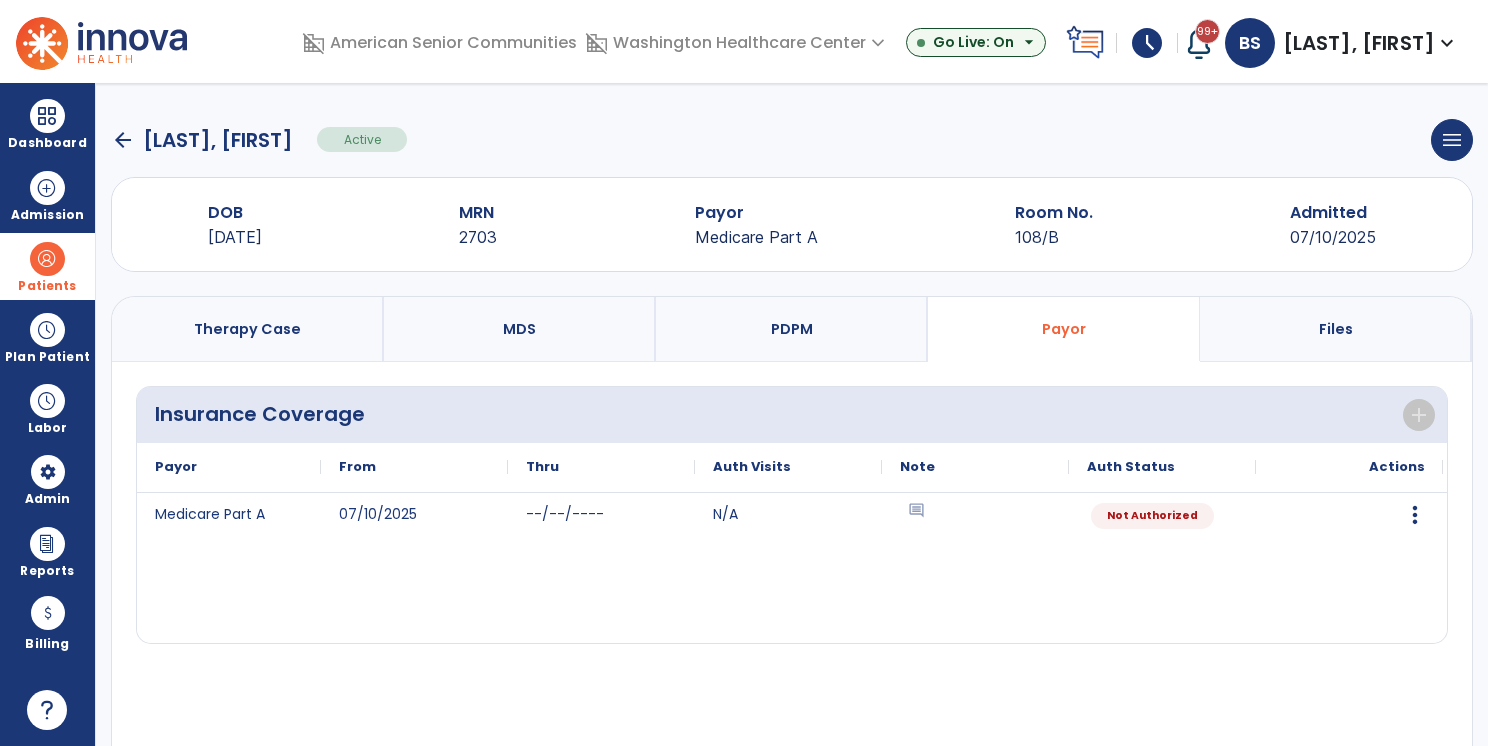click on "arrow_back" 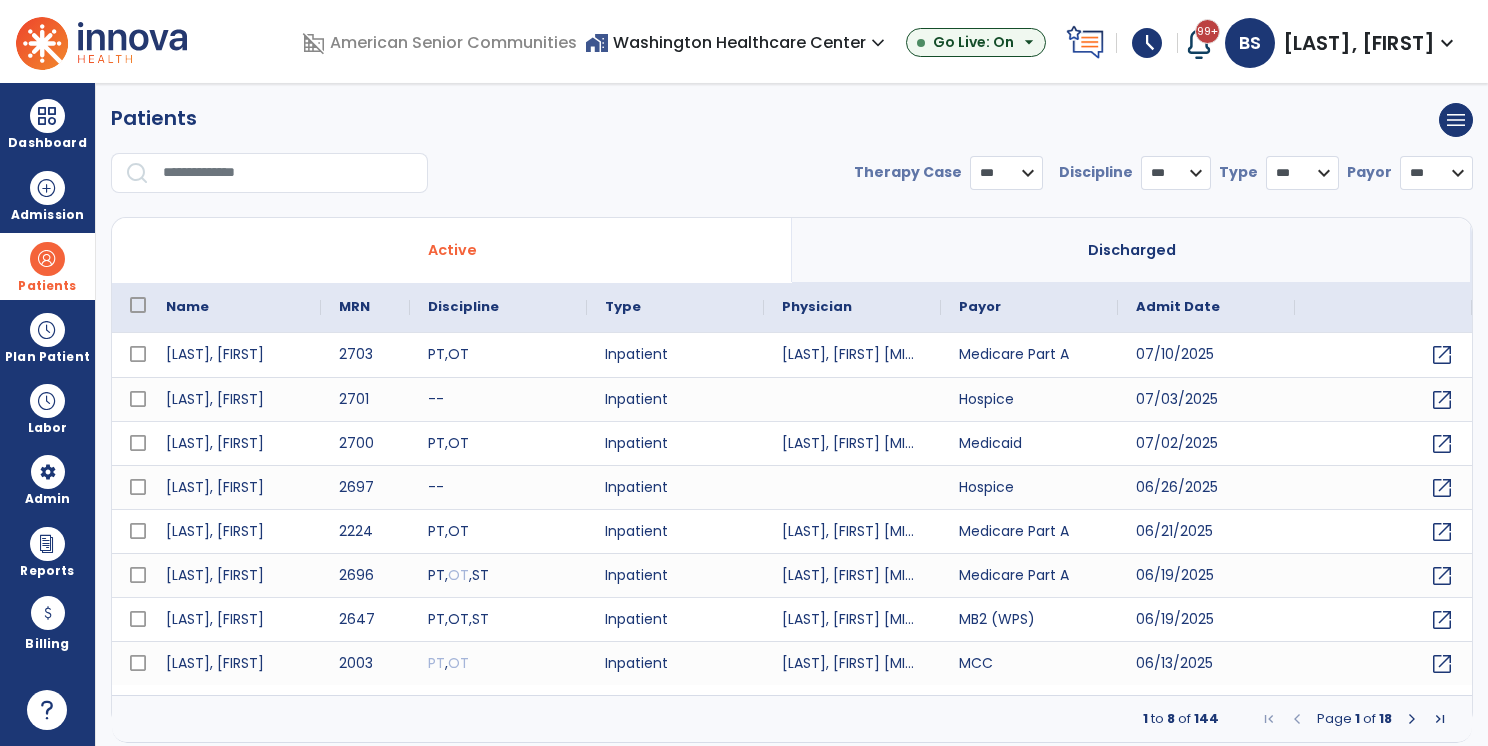 select on "***" 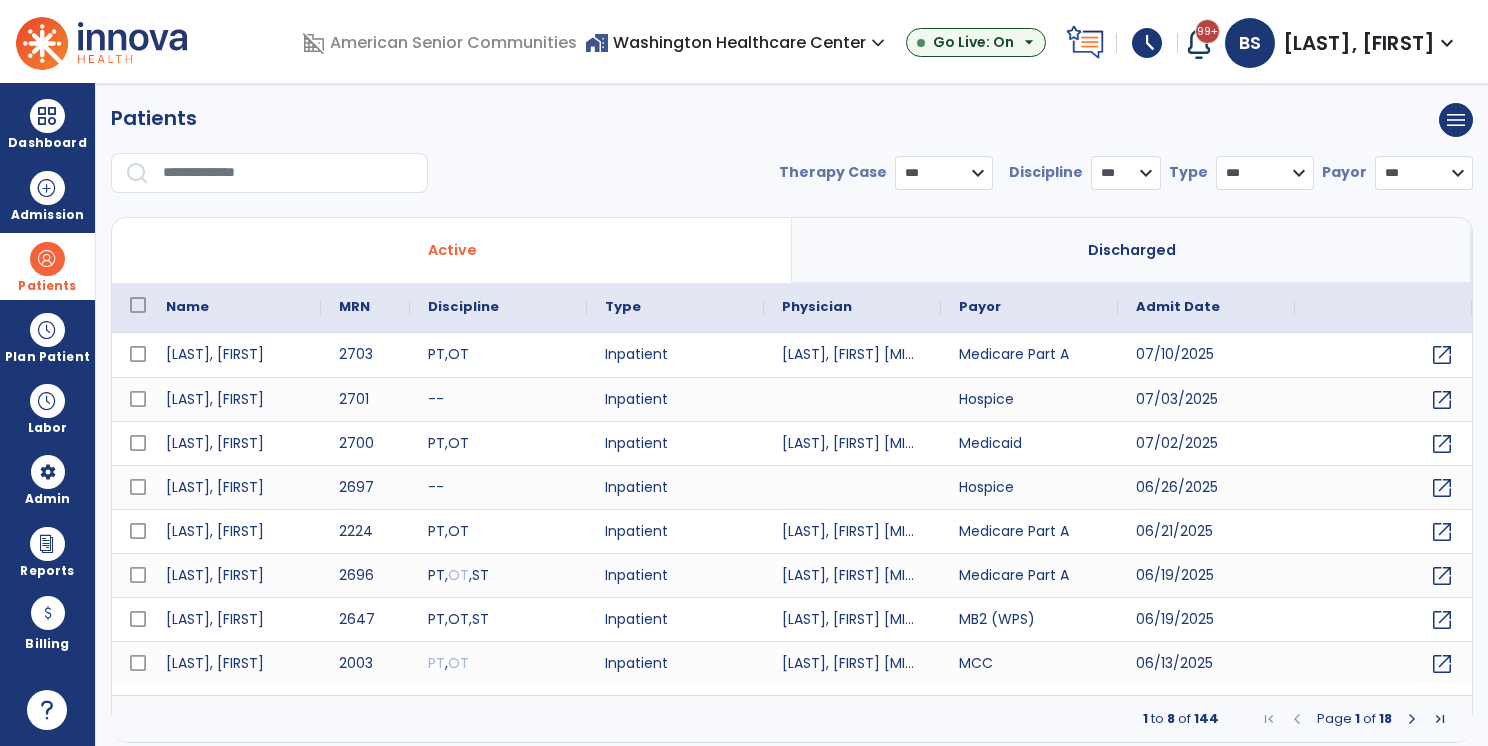 click on "Name" at bounding box center (234, 307) 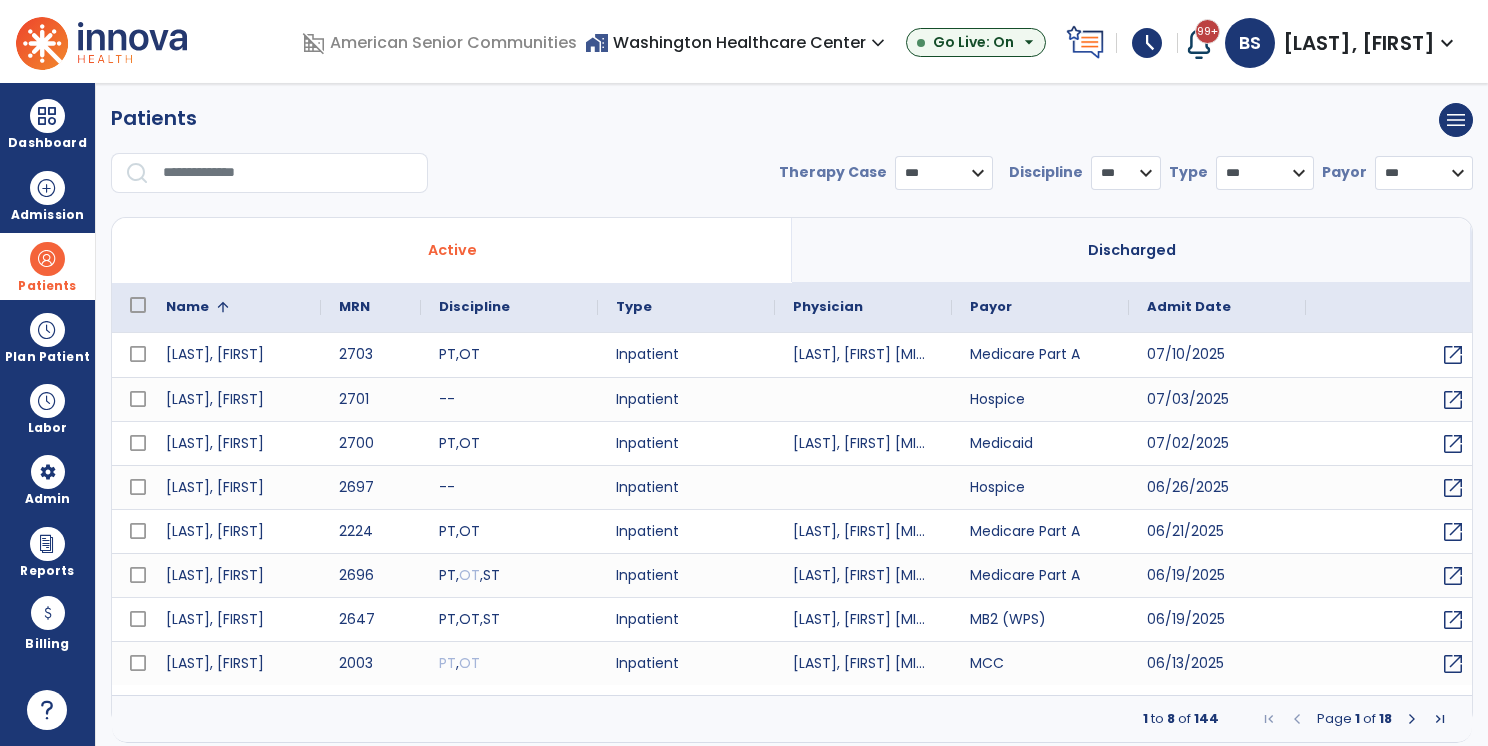 click on "home_work   Washington Healthcare Center   expand_more" at bounding box center (737, 42) 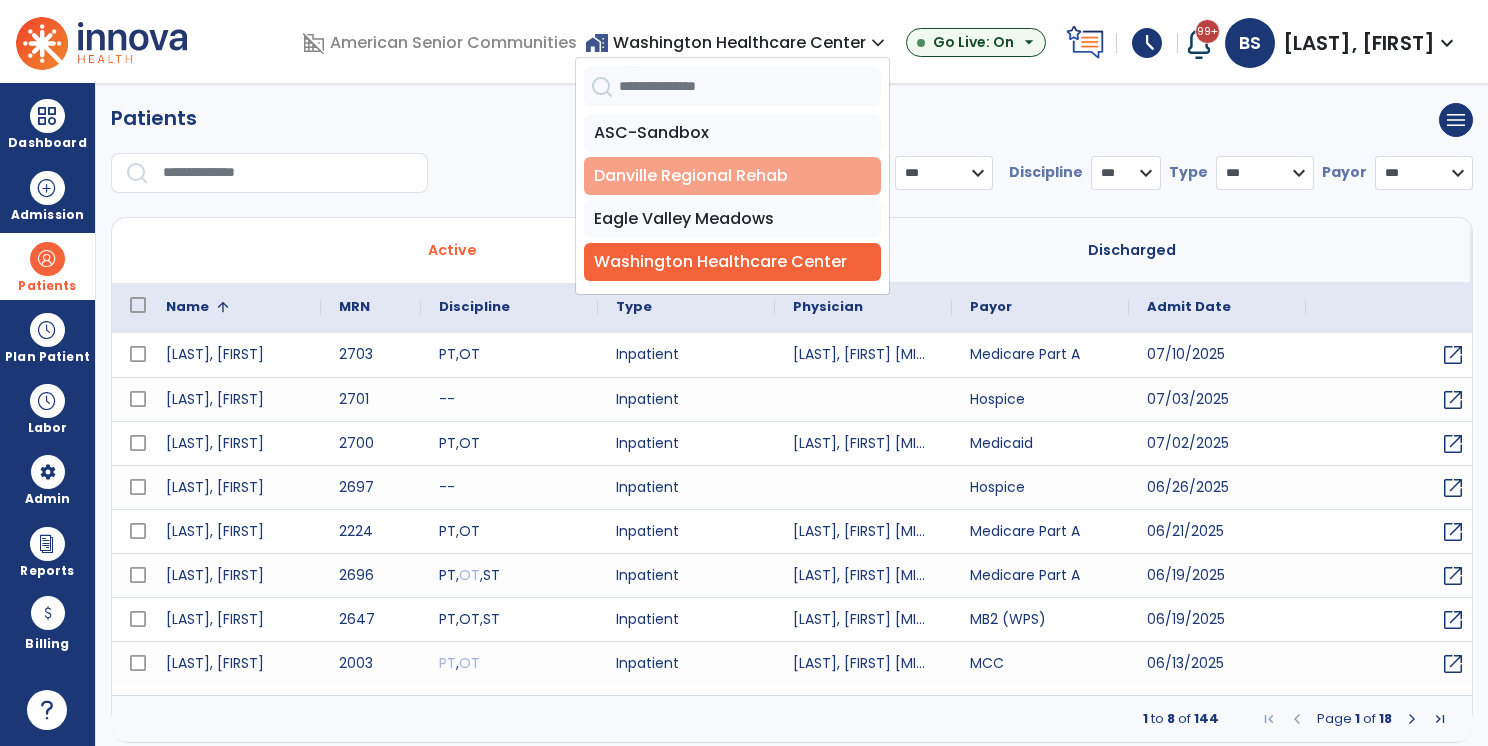 click on "Danville Regional Rehab" at bounding box center (732, 176) 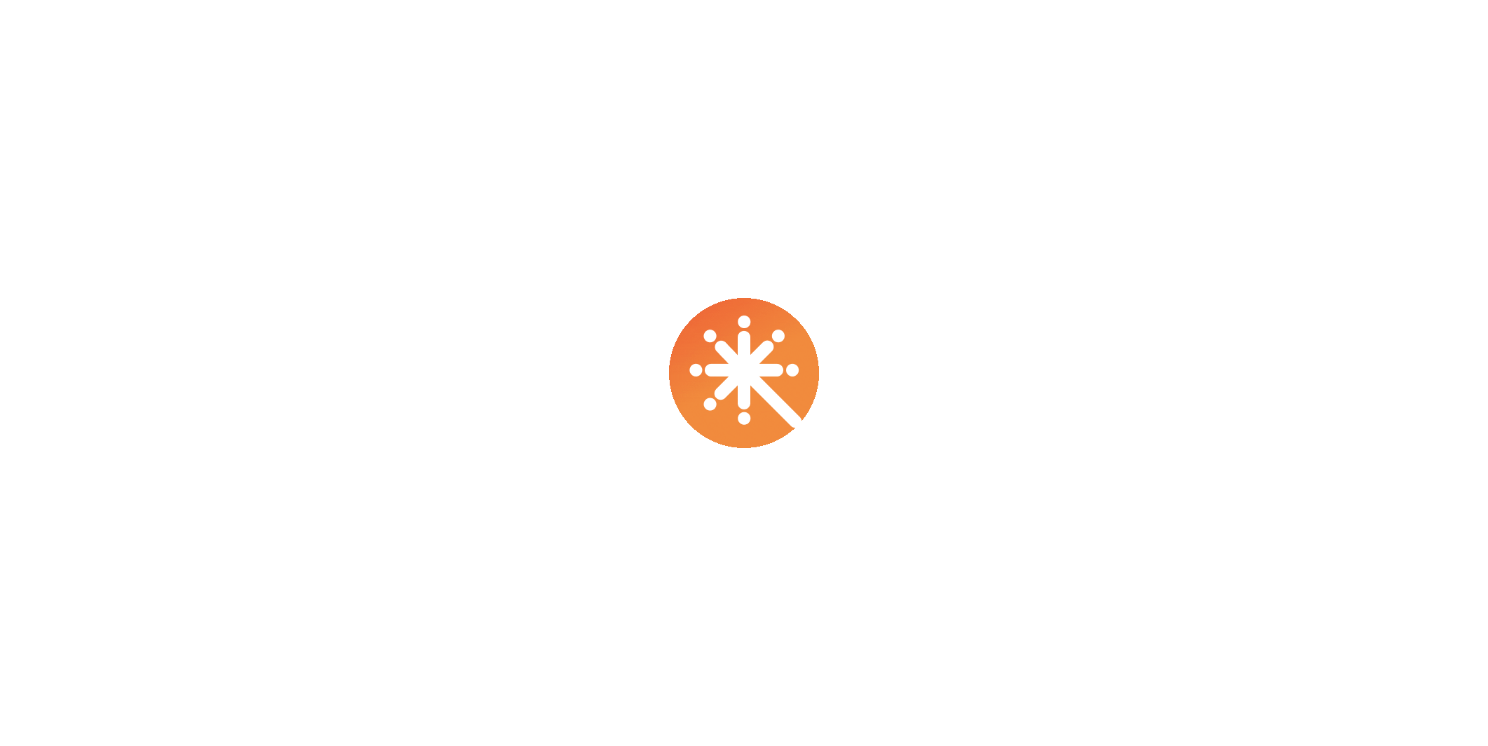 scroll, scrollTop: 0, scrollLeft: 0, axis: both 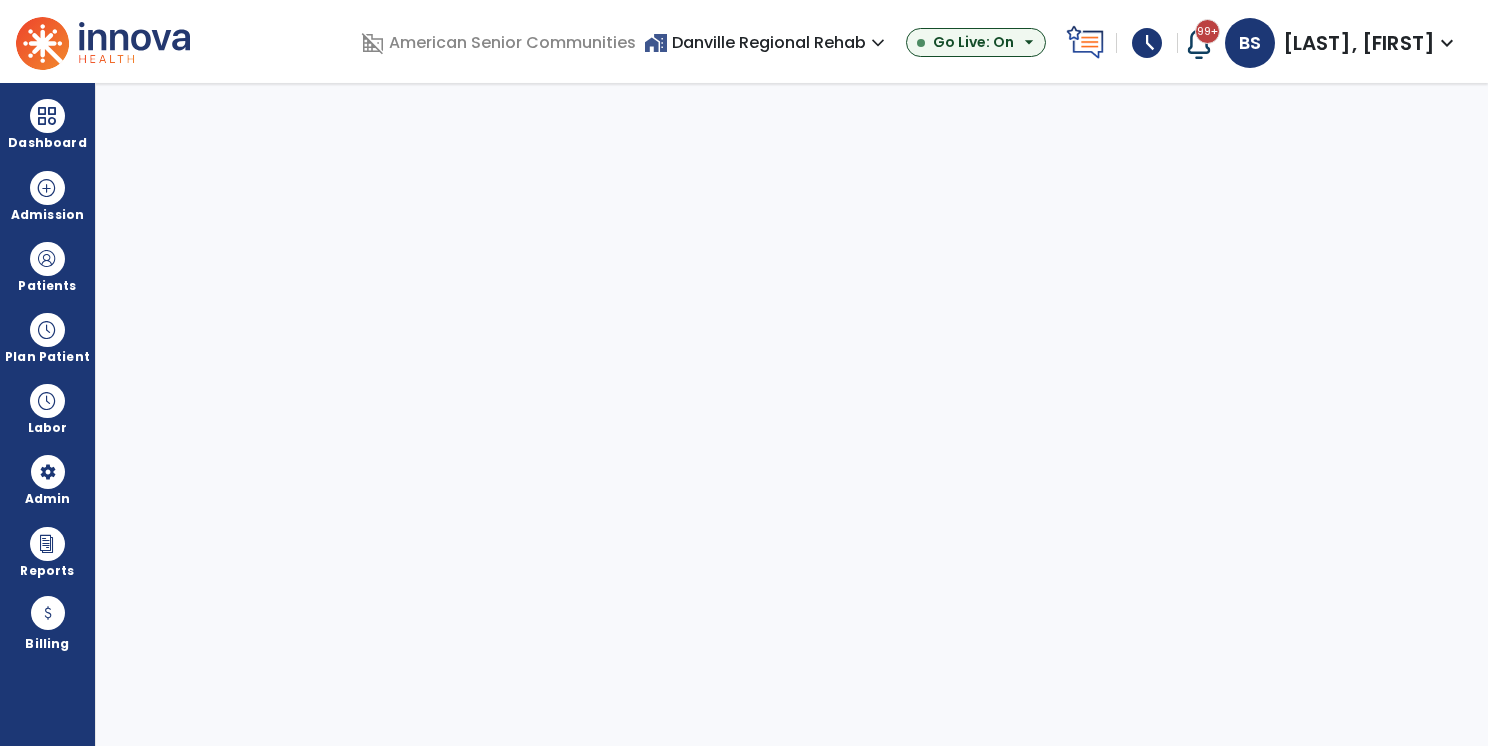 select on "***" 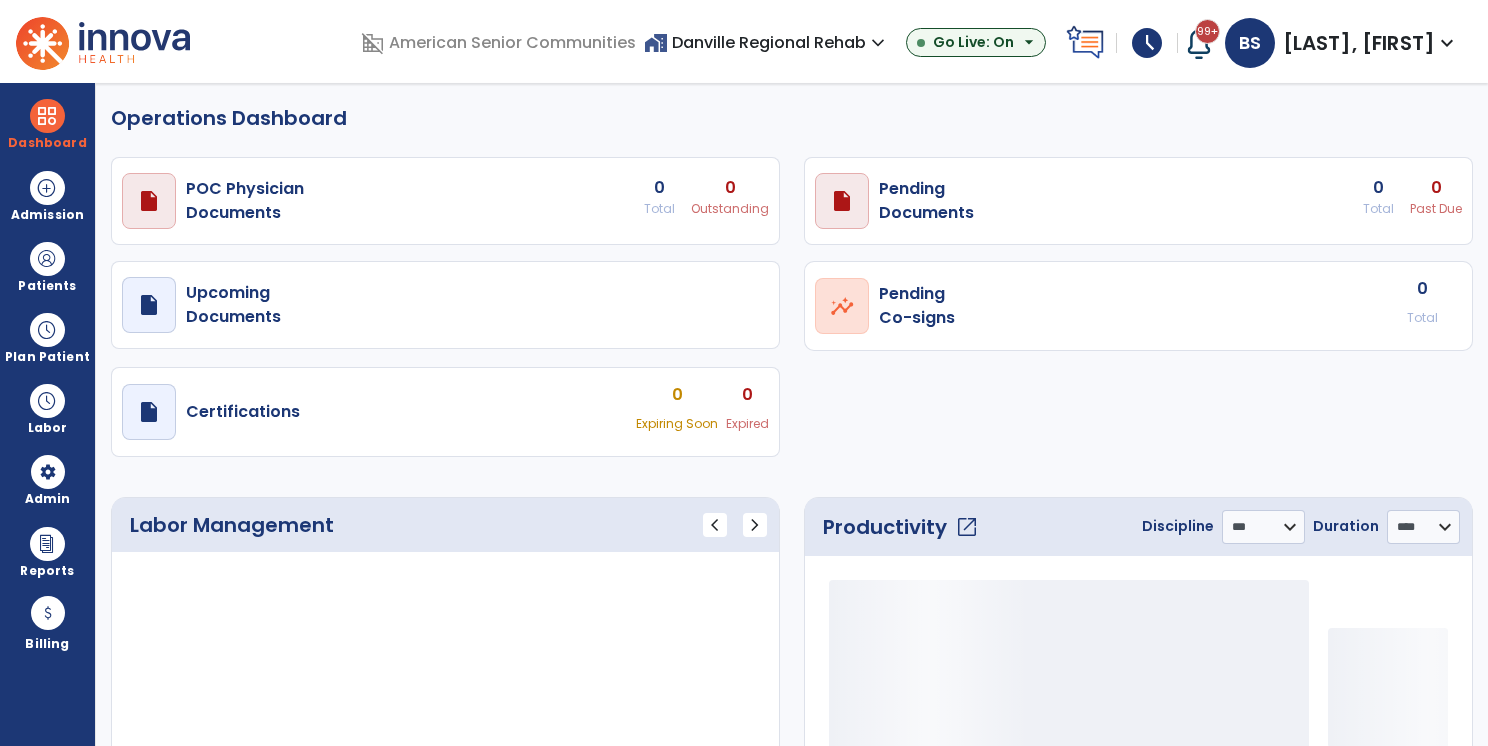 select on "***" 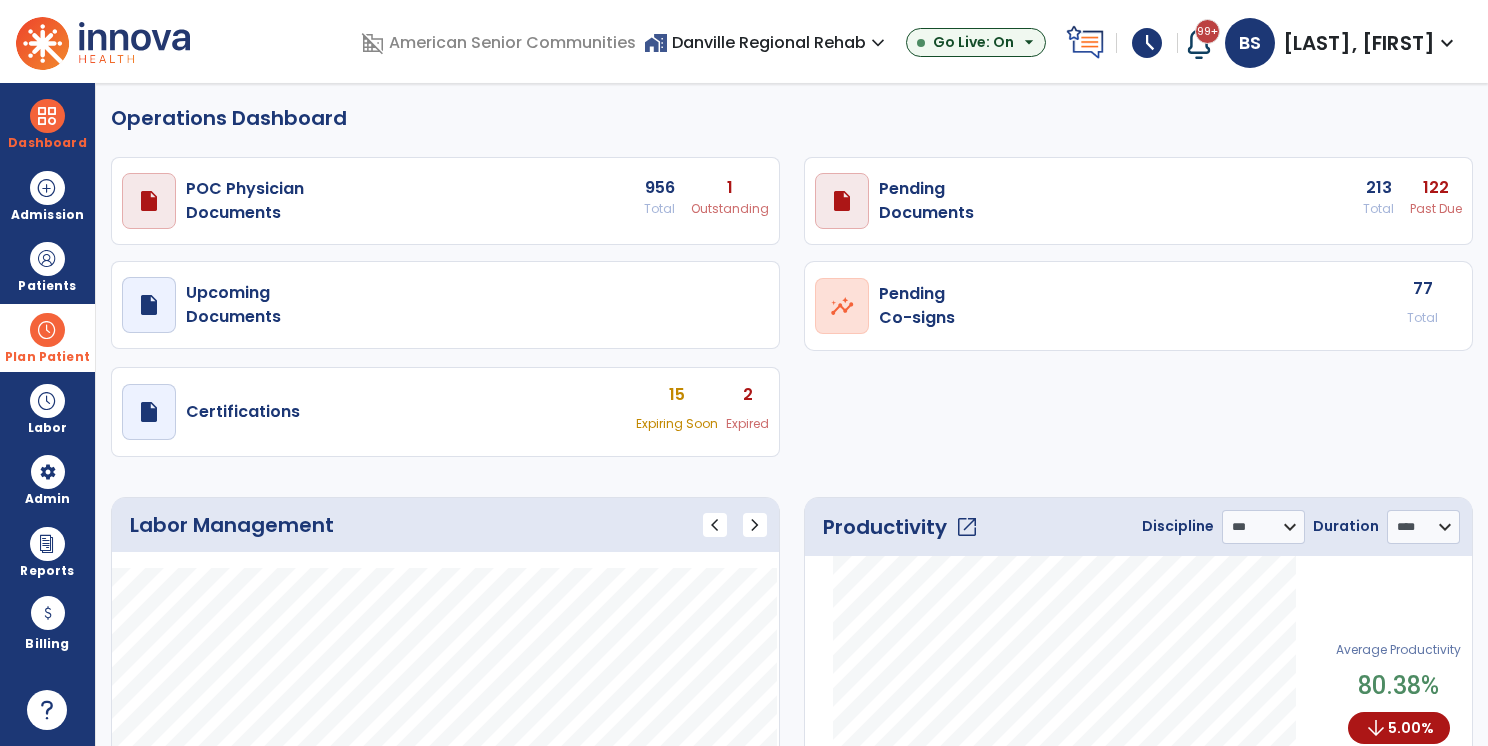 click at bounding box center [47, 330] 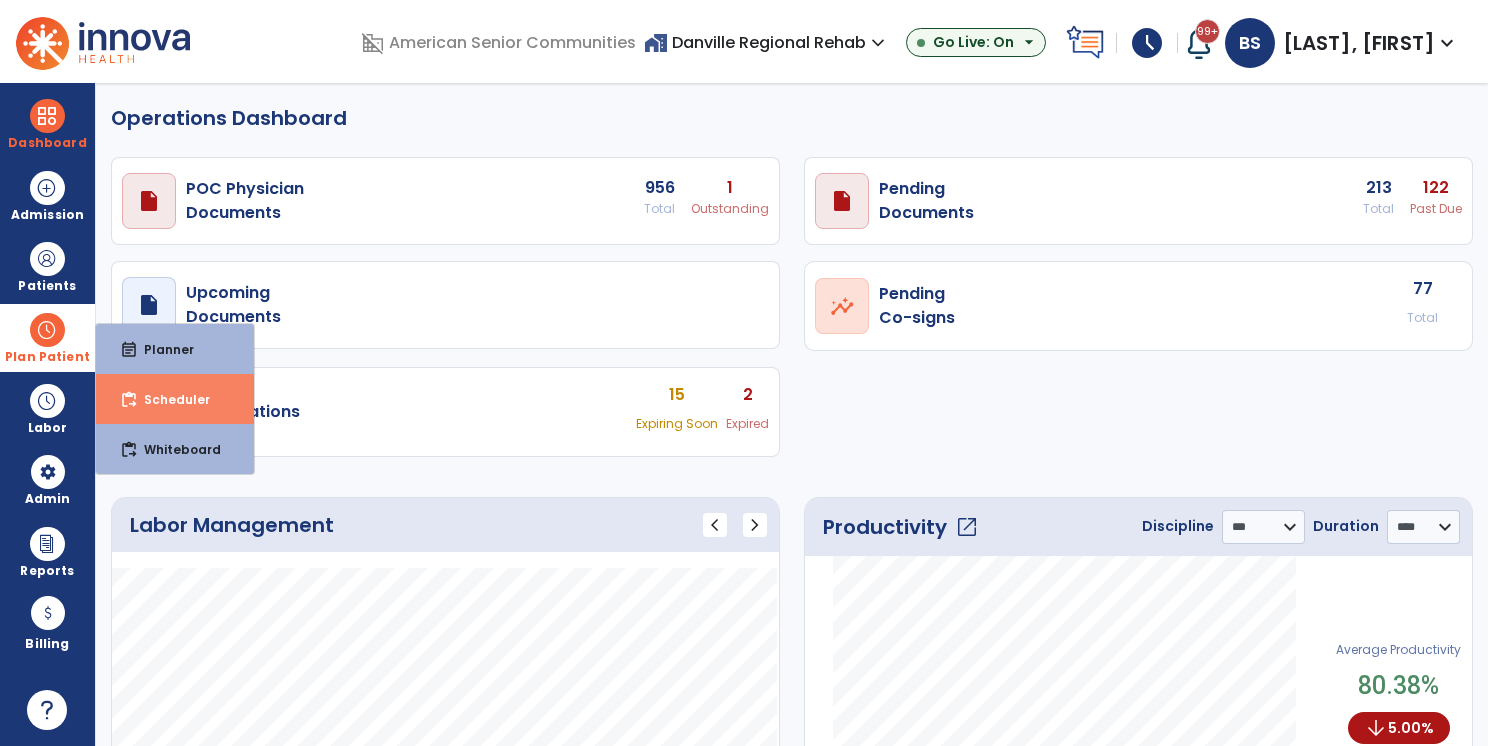 click on "content_paste_go  Scheduler" at bounding box center (175, 399) 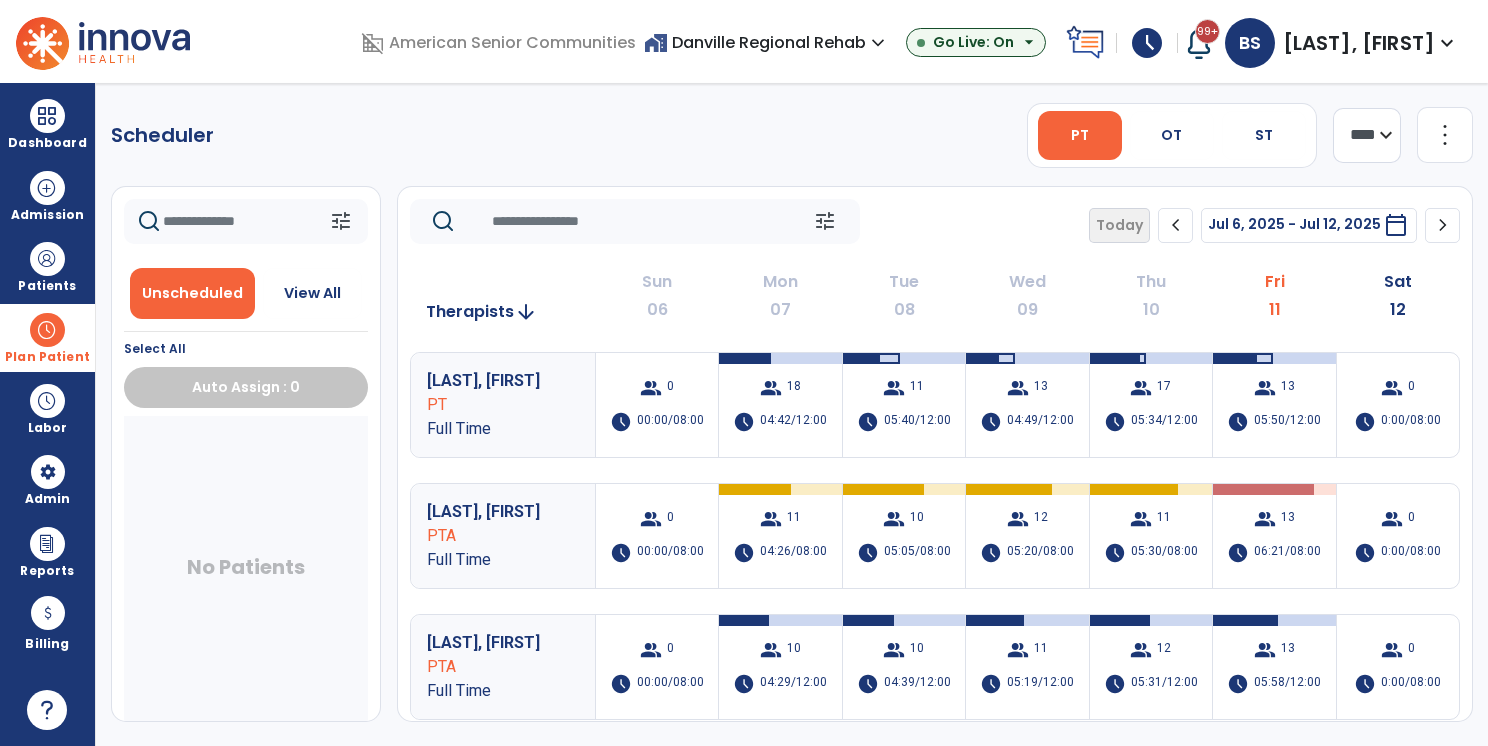 click 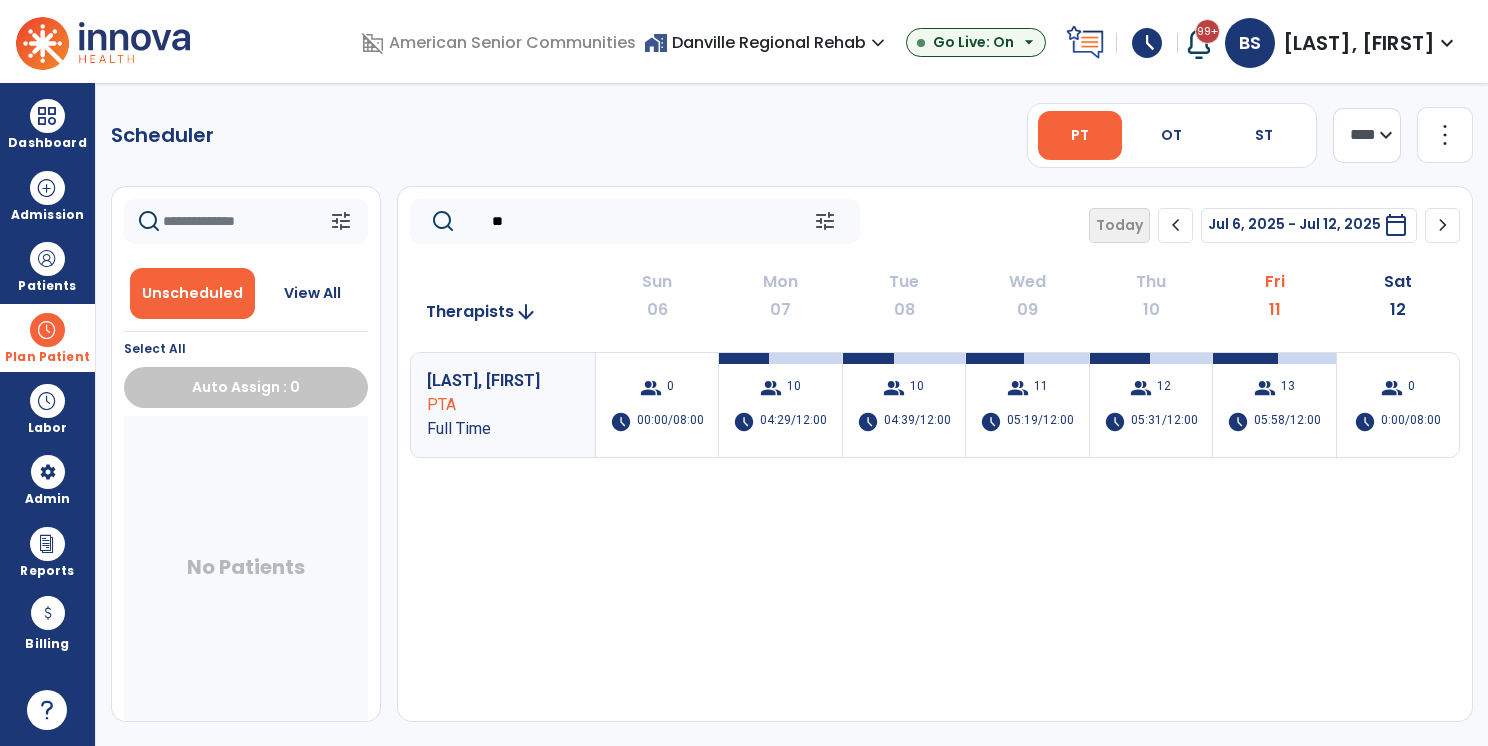 type on "*" 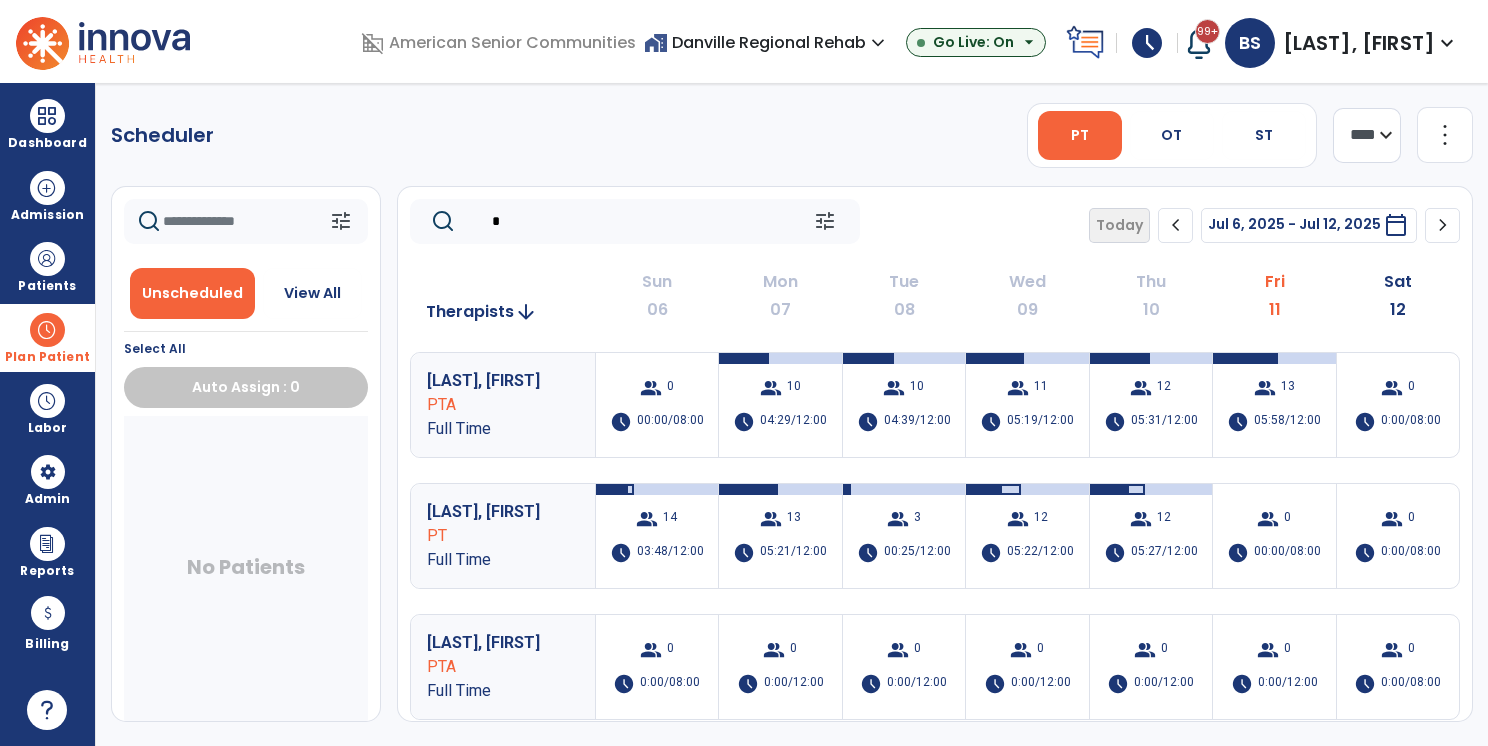 type 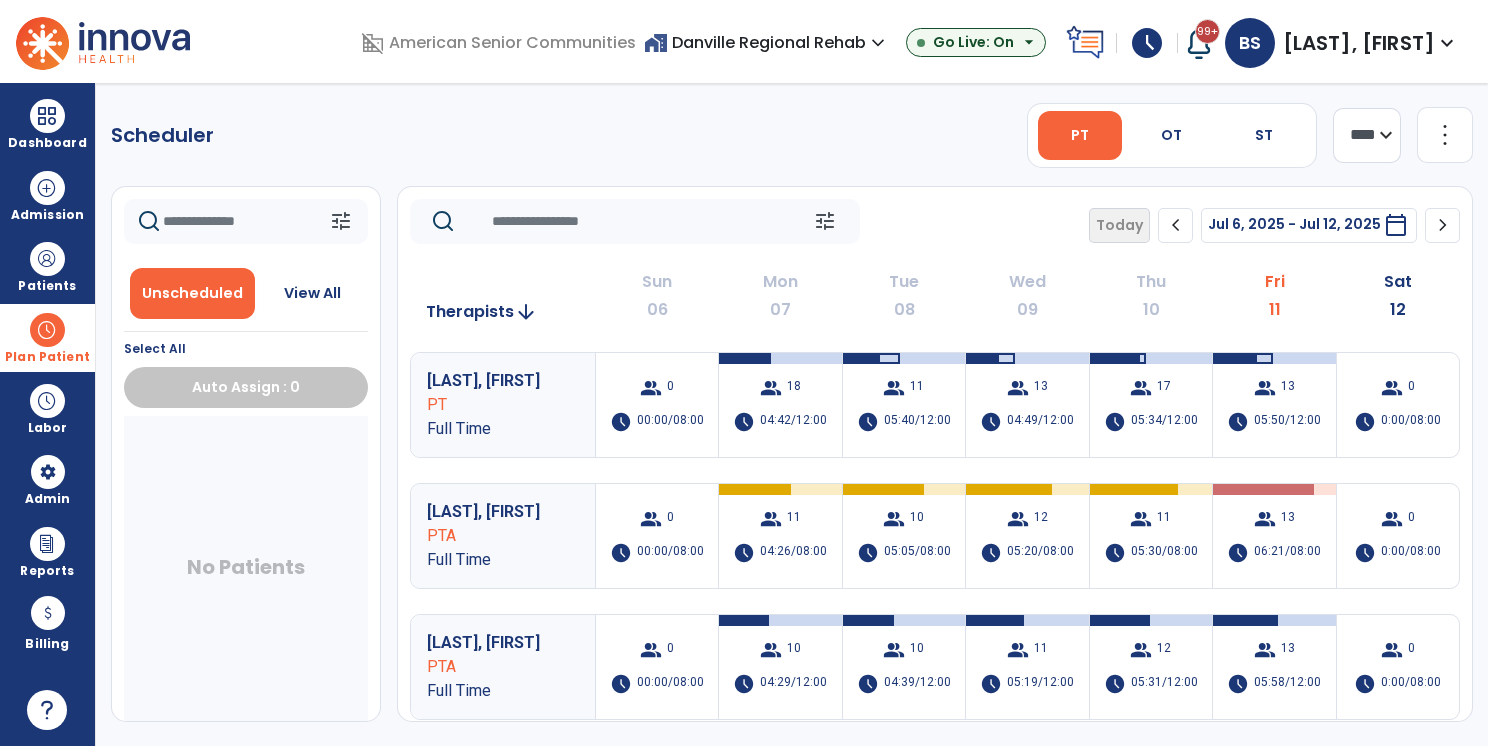 click on "chevron_right" 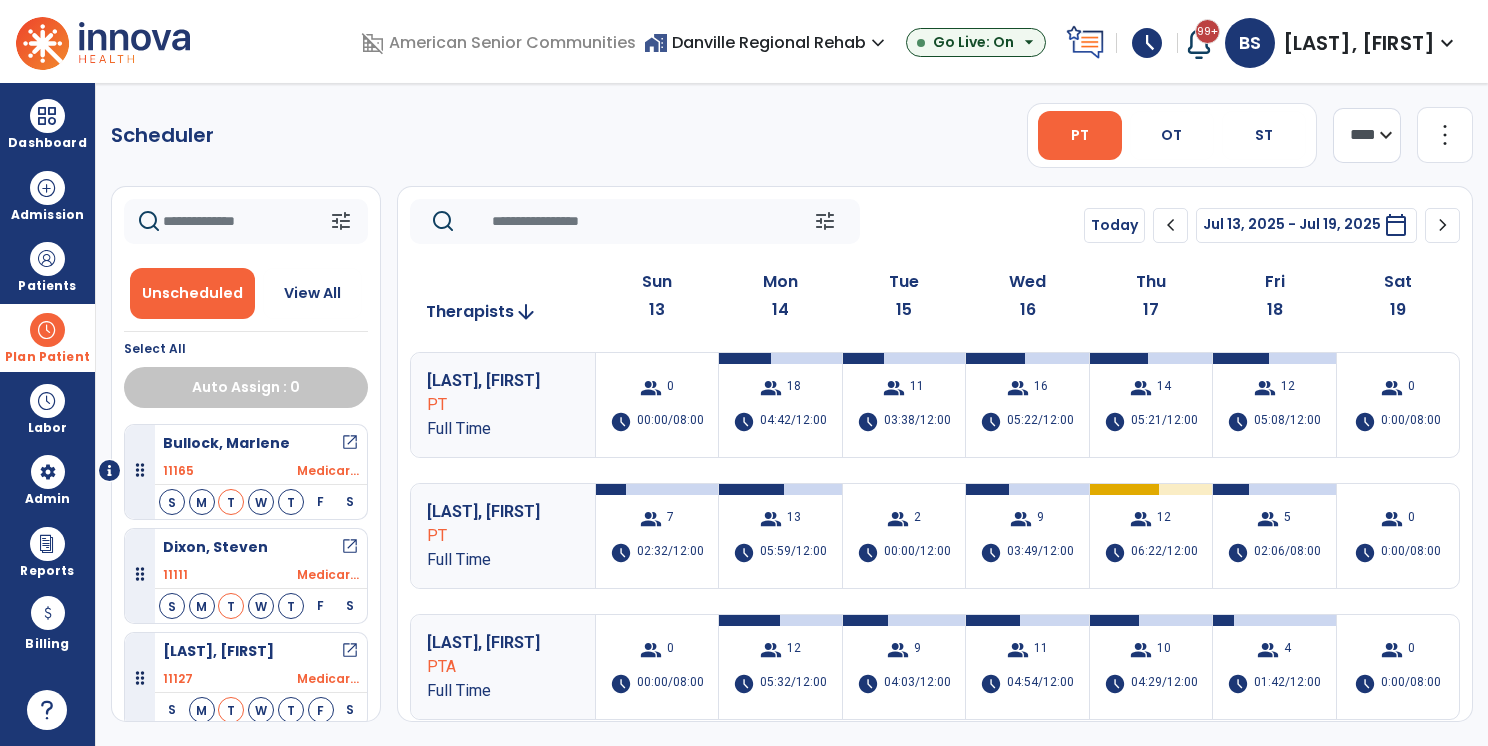 click on "Scheduler   PT   OT   ST  **** *** more_vert  Manage Labor   View All Therapists   Print" 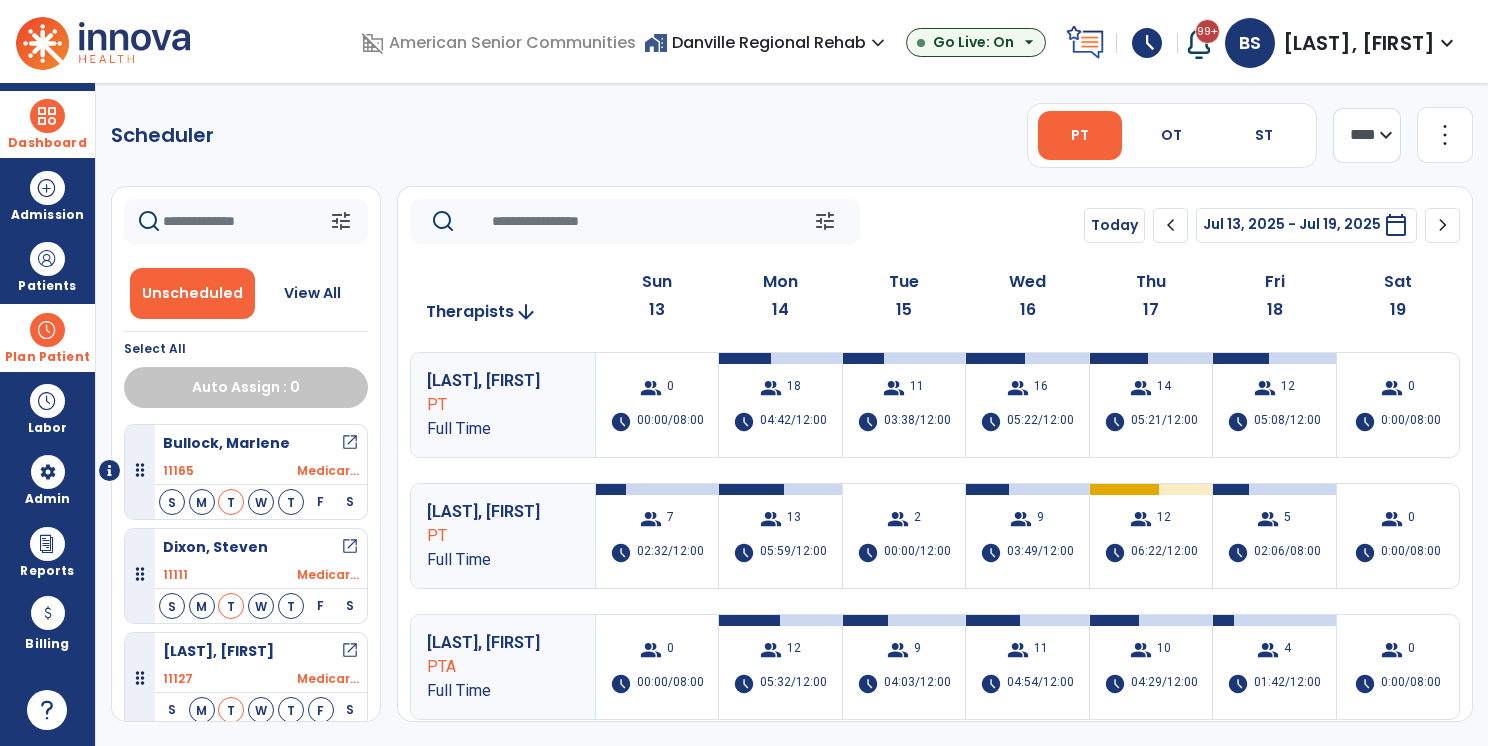 click at bounding box center (47, 116) 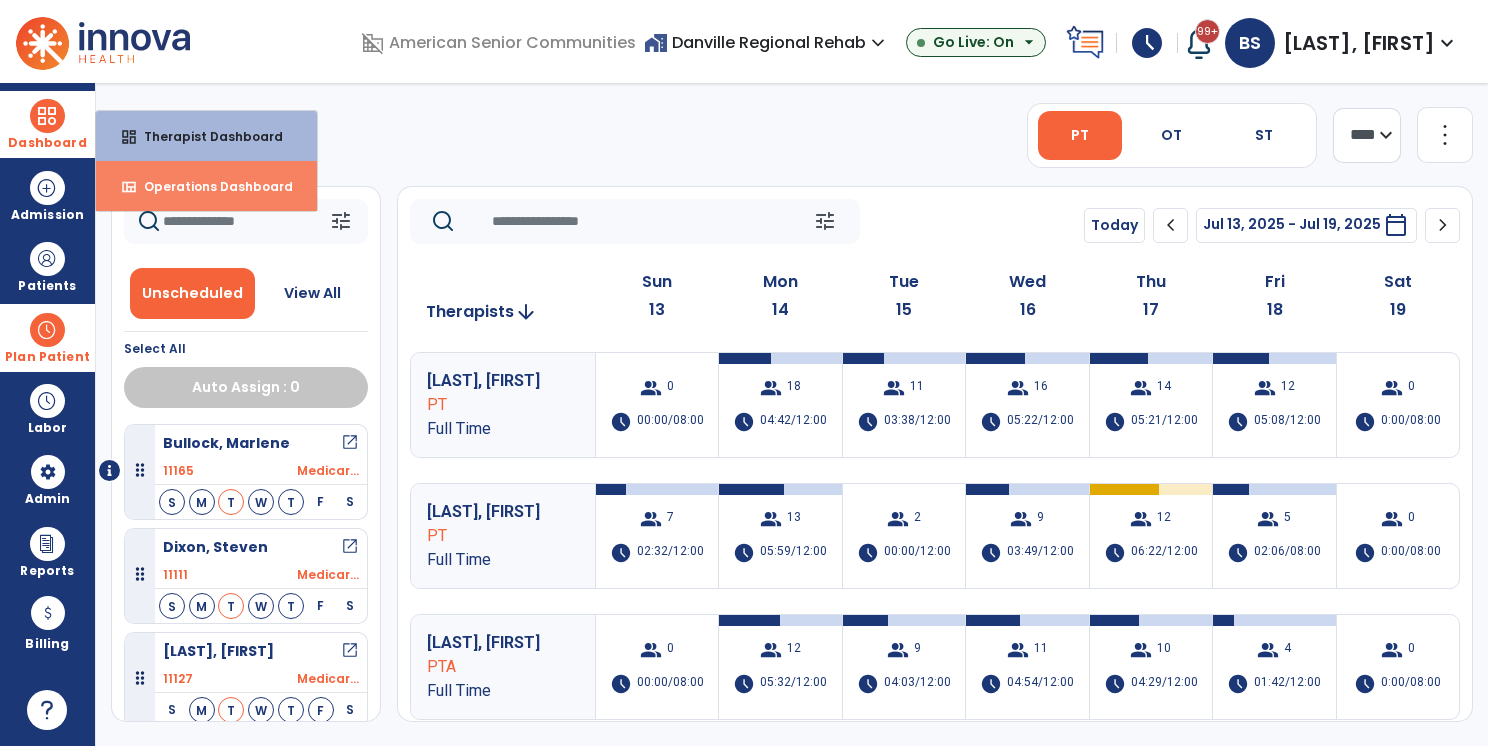 click on "view_quilt  Operations Dashboard" at bounding box center (206, 186) 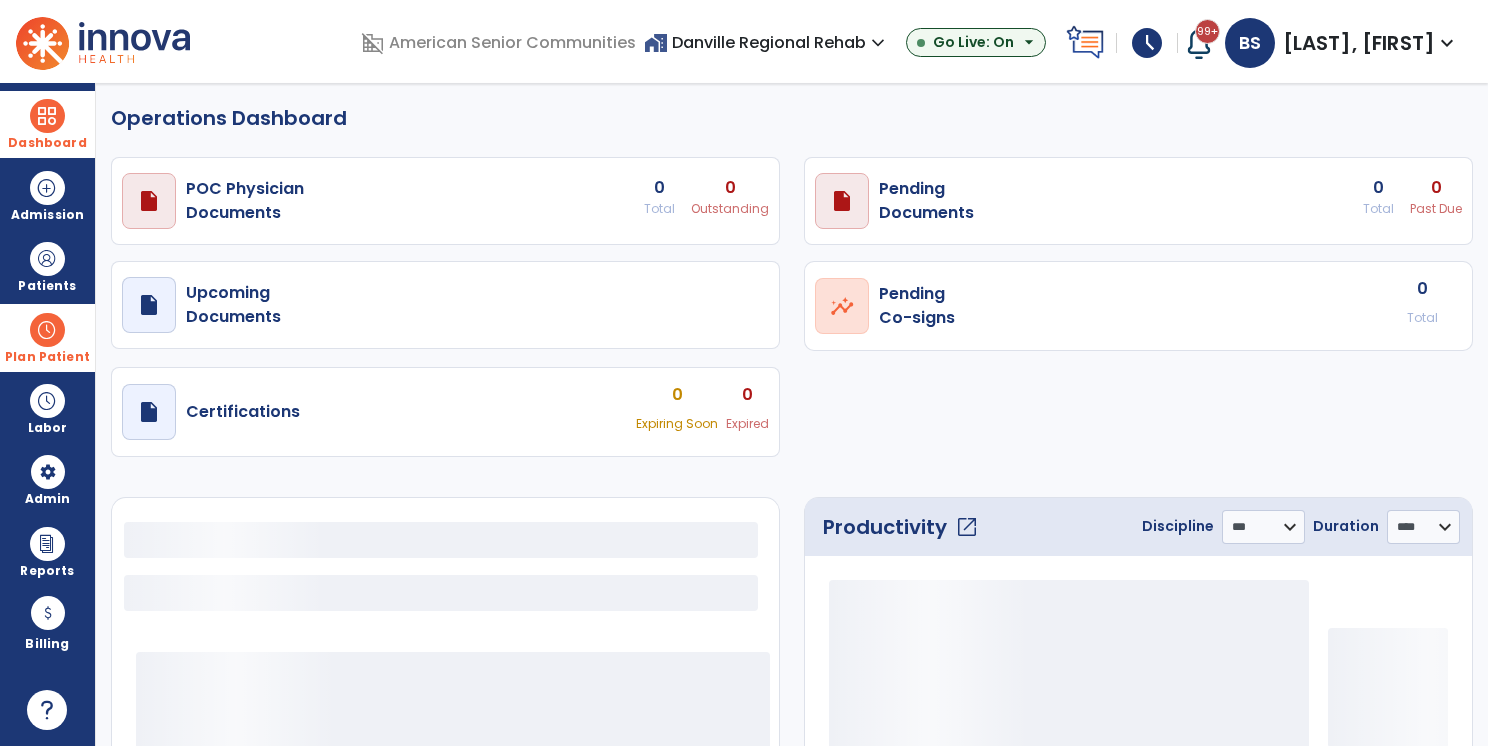 select on "***" 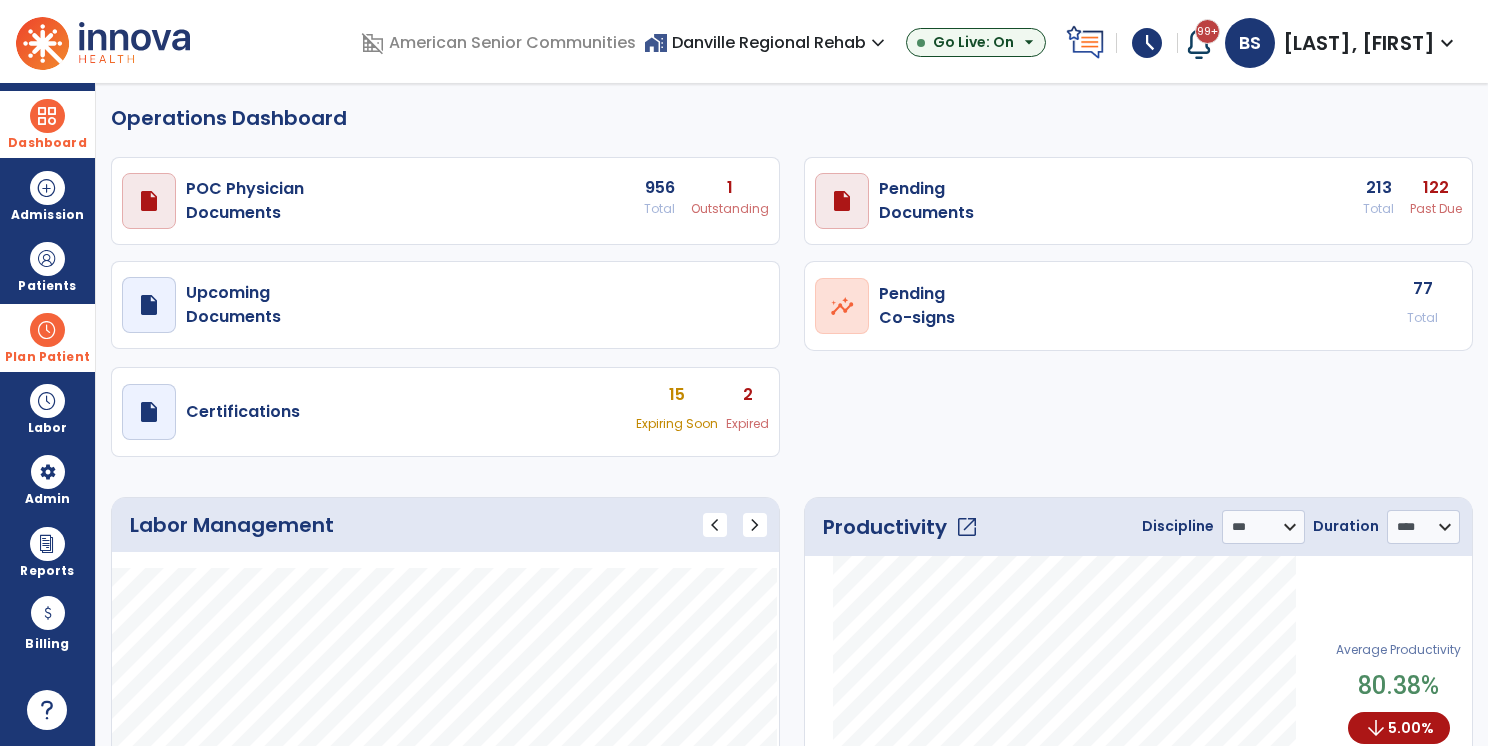 click on "open_in_new" 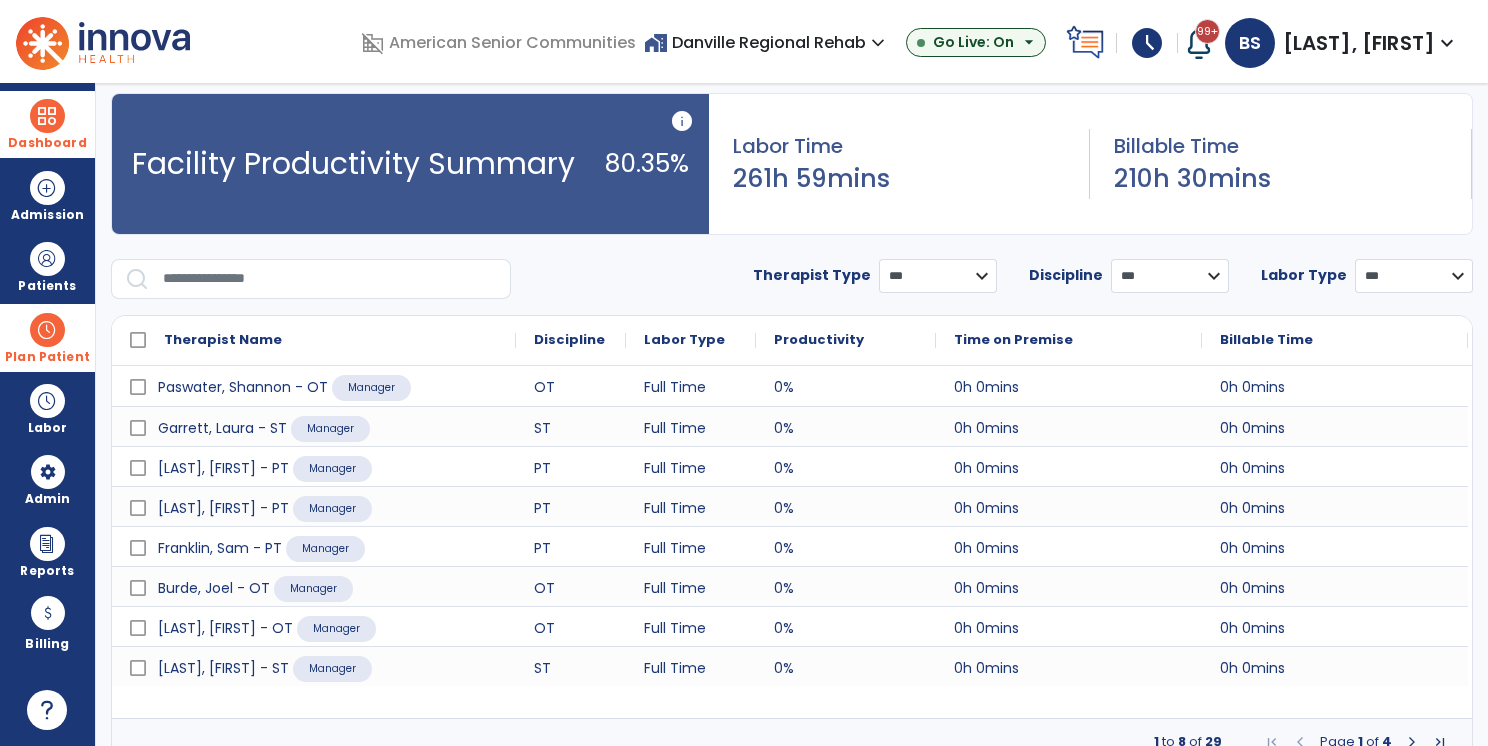 scroll, scrollTop: 87, scrollLeft: 0, axis: vertical 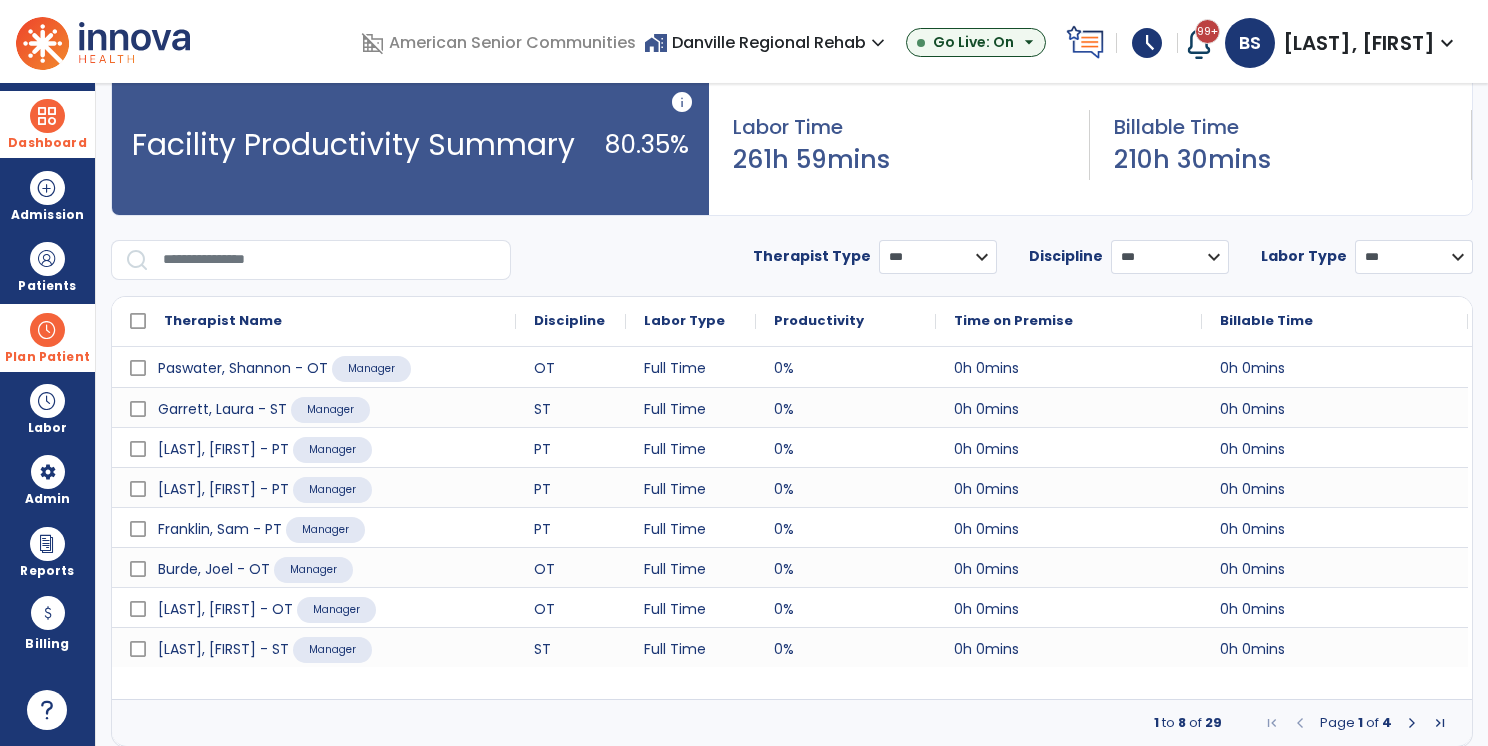 click at bounding box center (1412, 723) 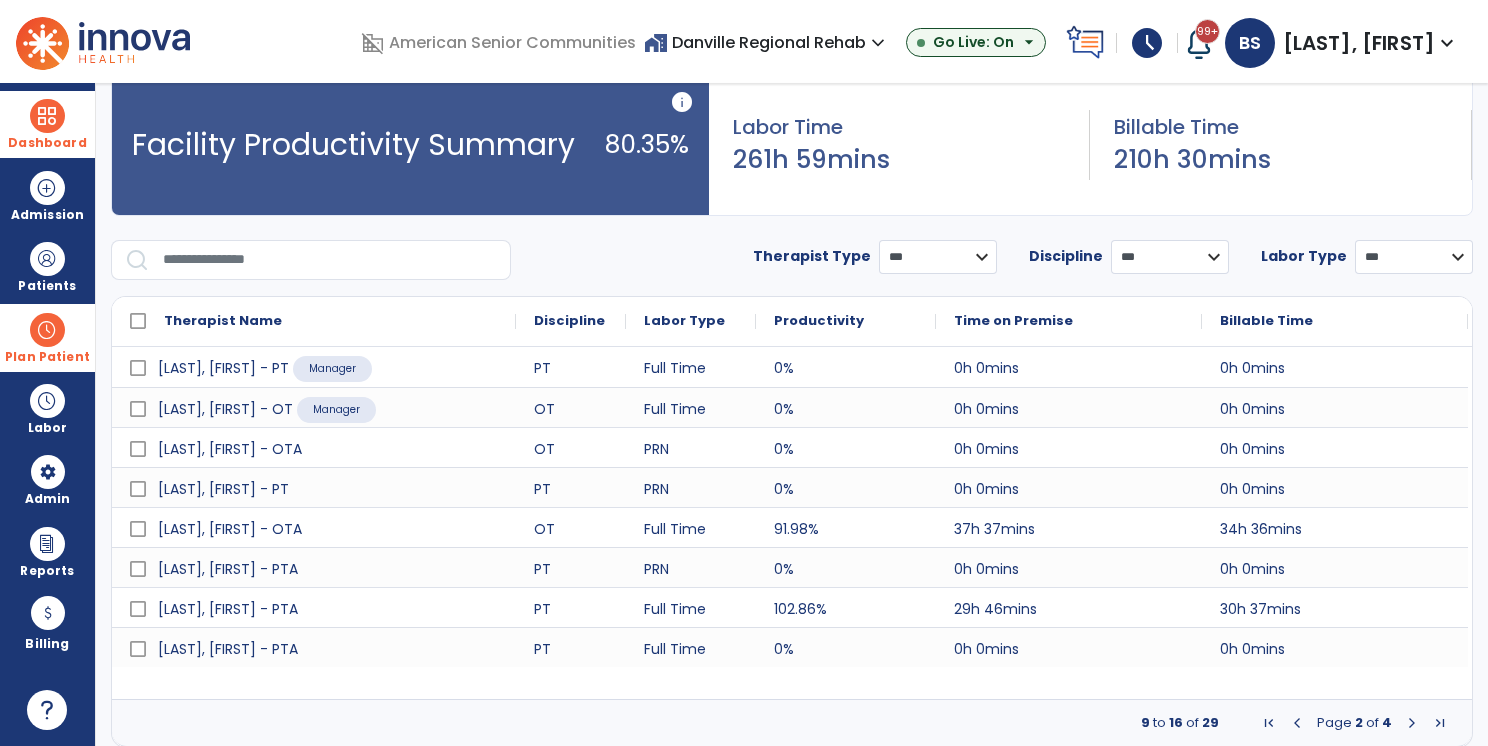 click at bounding box center [1412, 723] 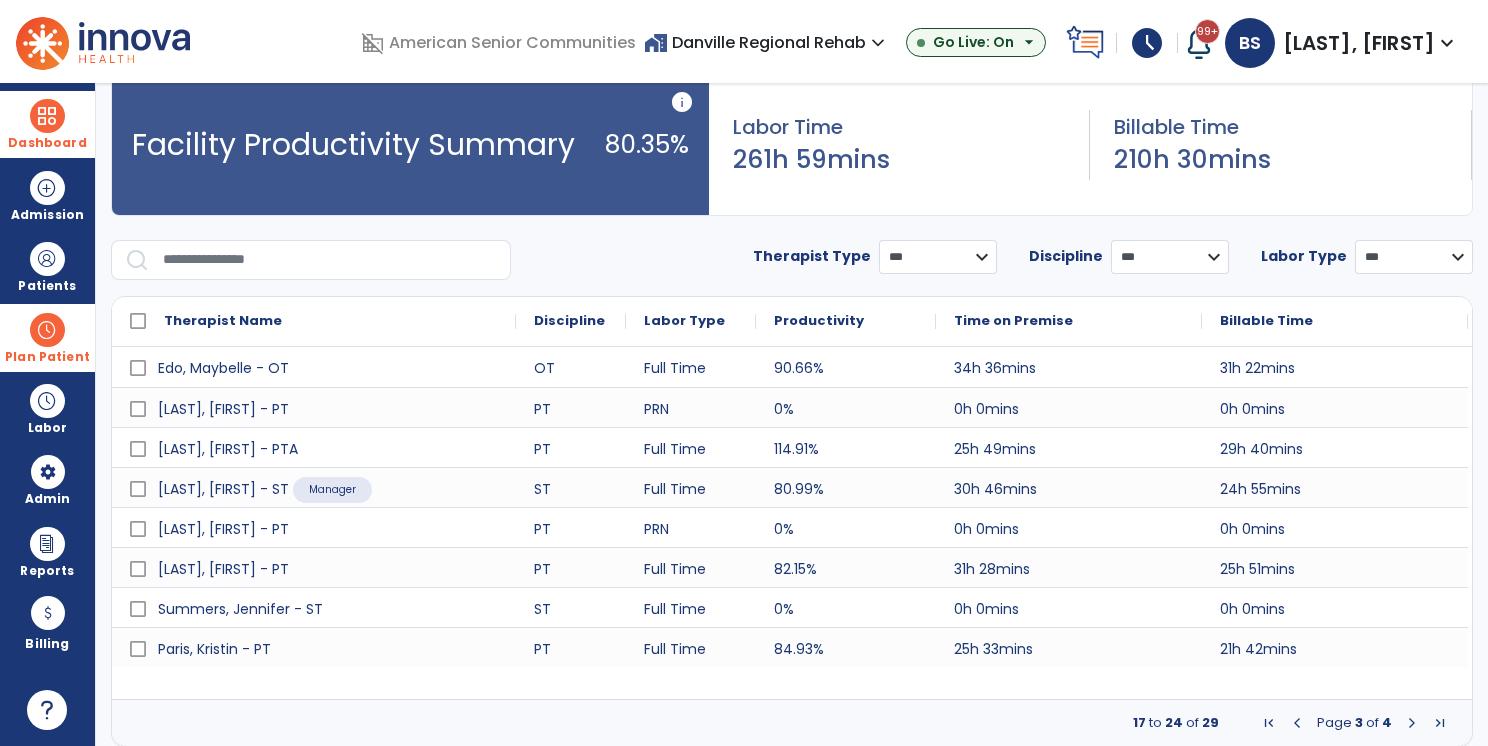 click at bounding box center (1412, 723) 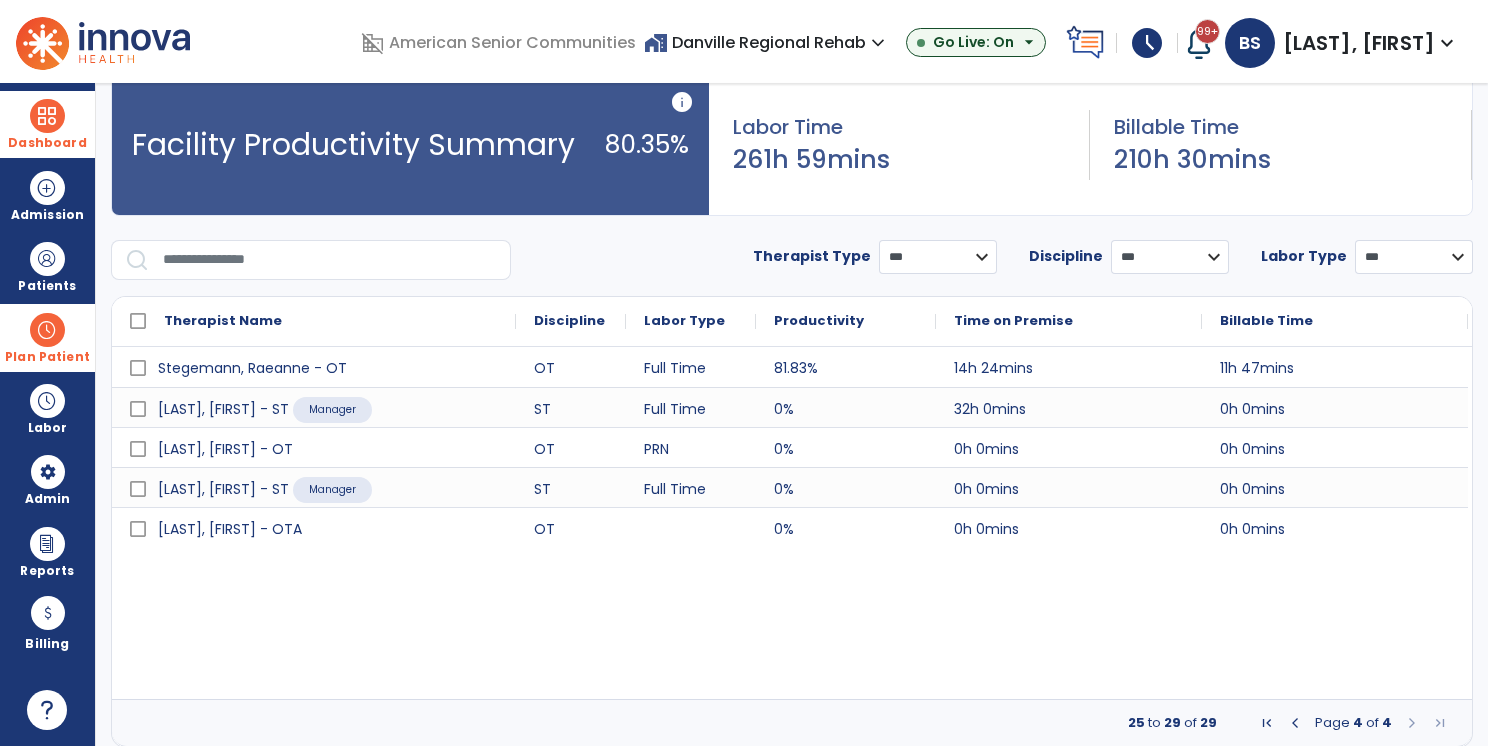 click at bounding box center (1295, 723) 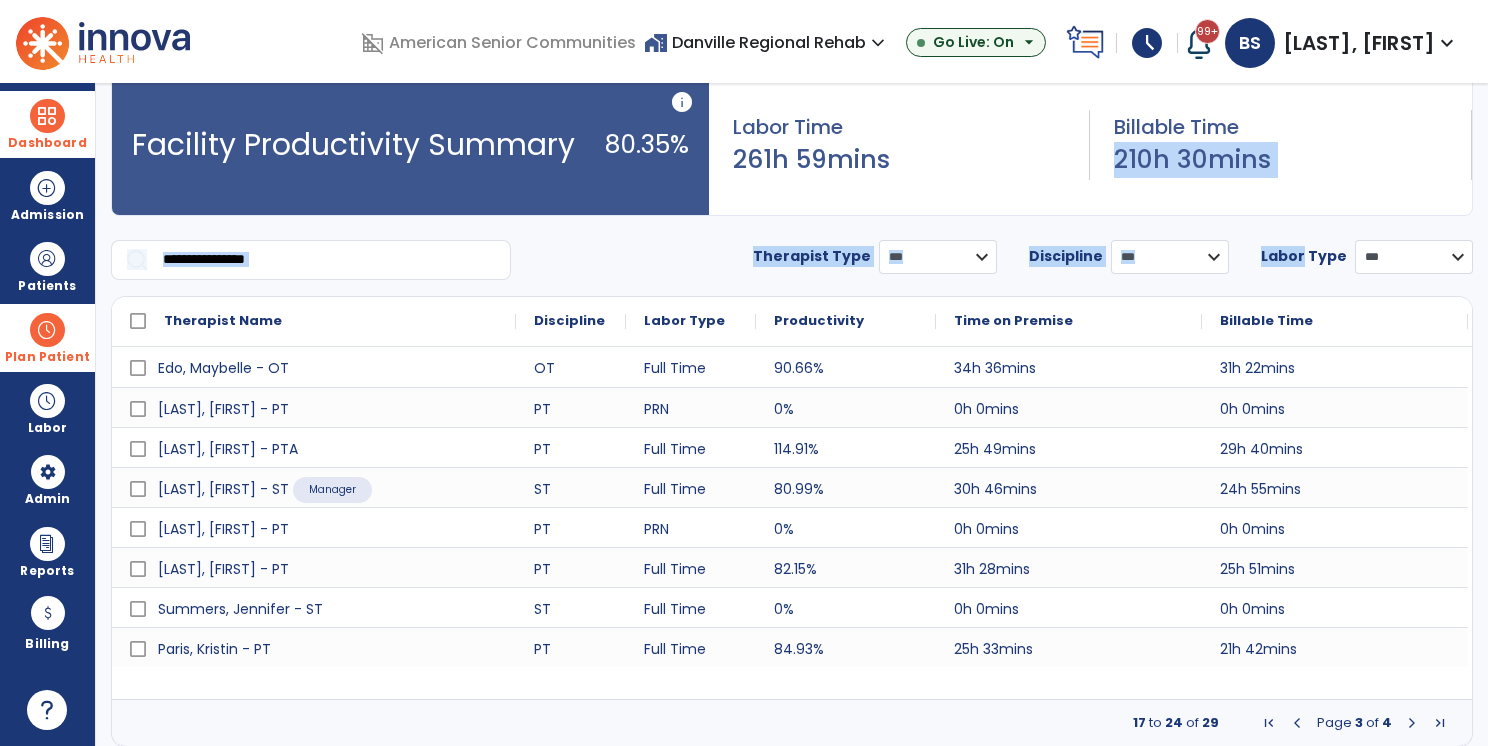 scroll, scrollTop: 0, scrollLeft: 0, axis: both 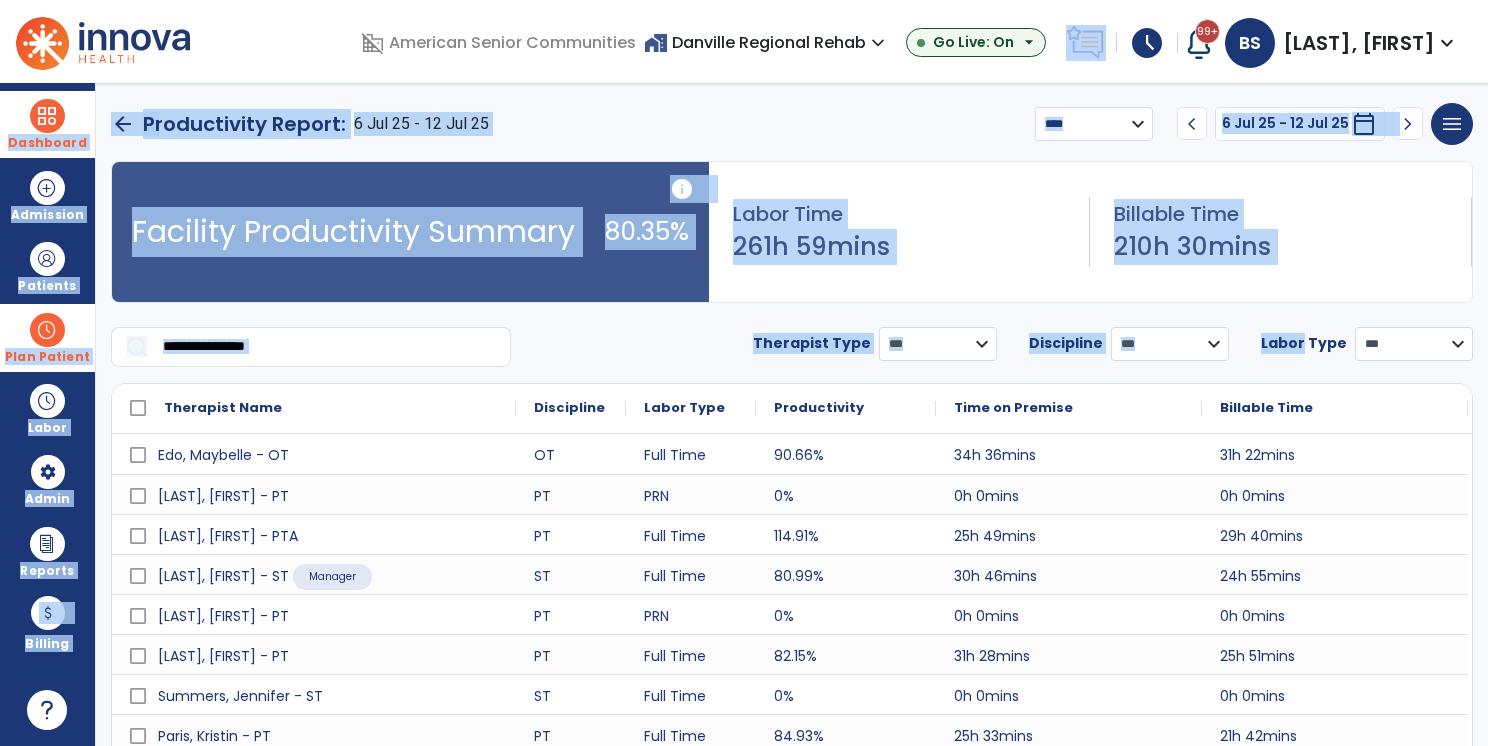 drag, startPoint x: 1265, startPoint y: 250, endPoint x: 852, endPoint y: 128, distance: 430.64255 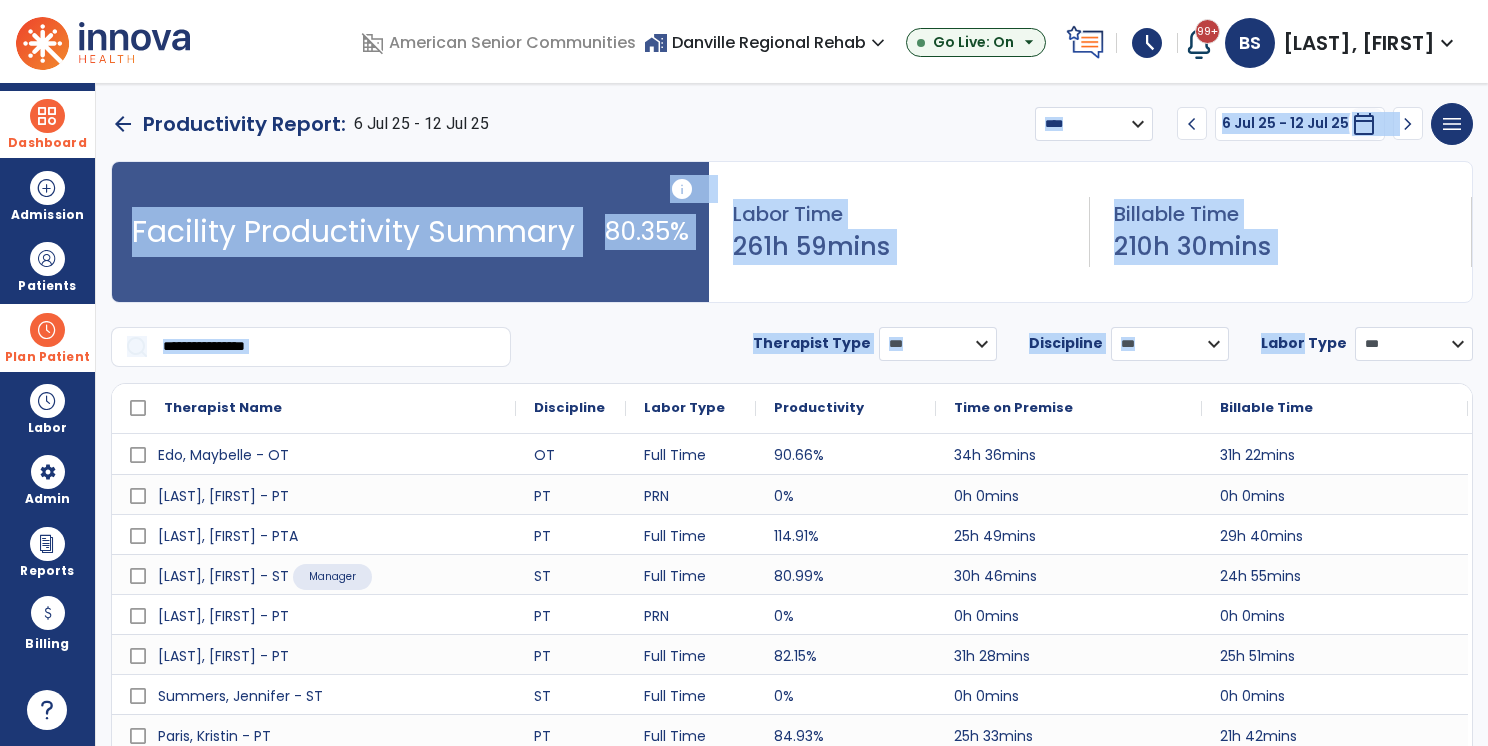drag, startPoint x: 852, startPoint y: 128, endPoint x: 835, endPoint y: 130, distance: 17.117243 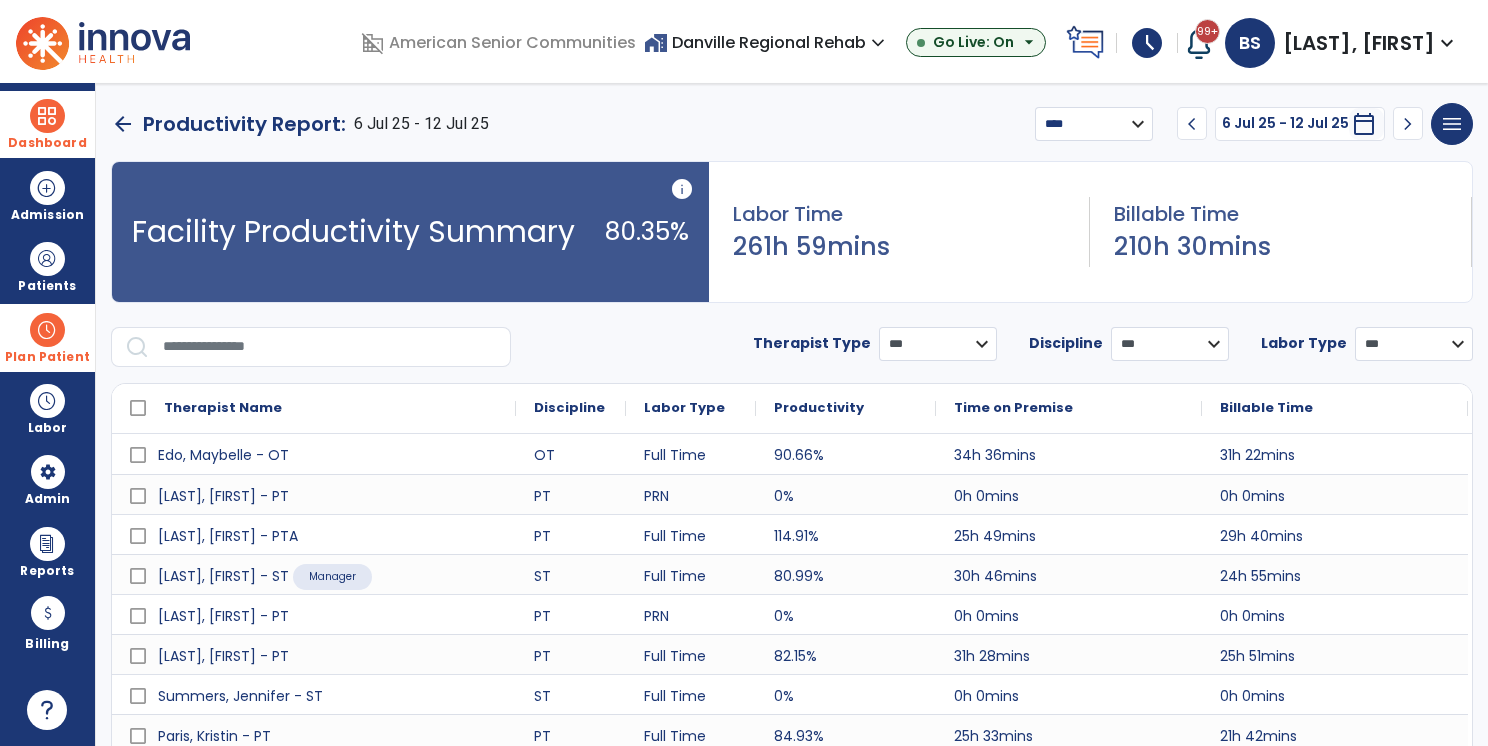 click on "arrow_back" at bounding box center [123, 124] 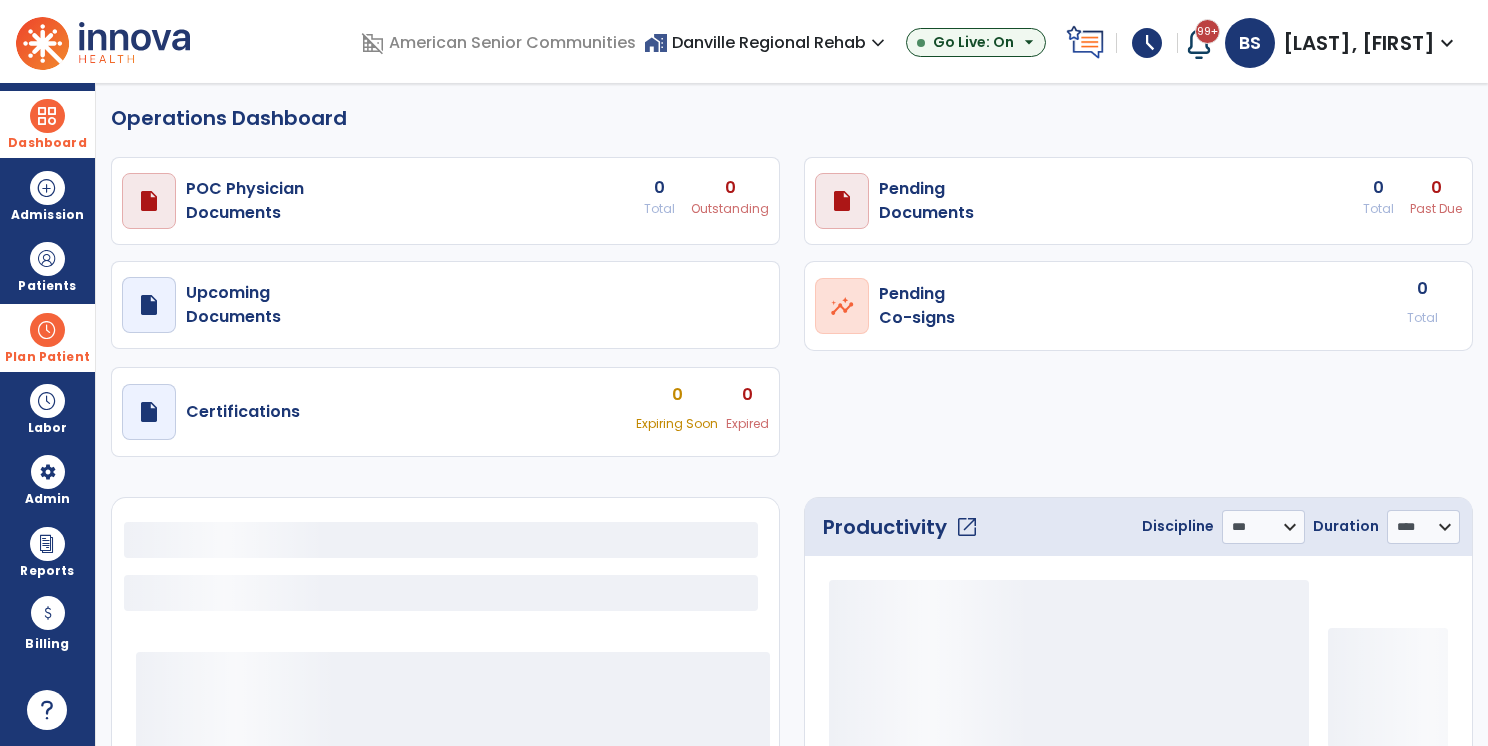 select on "***" 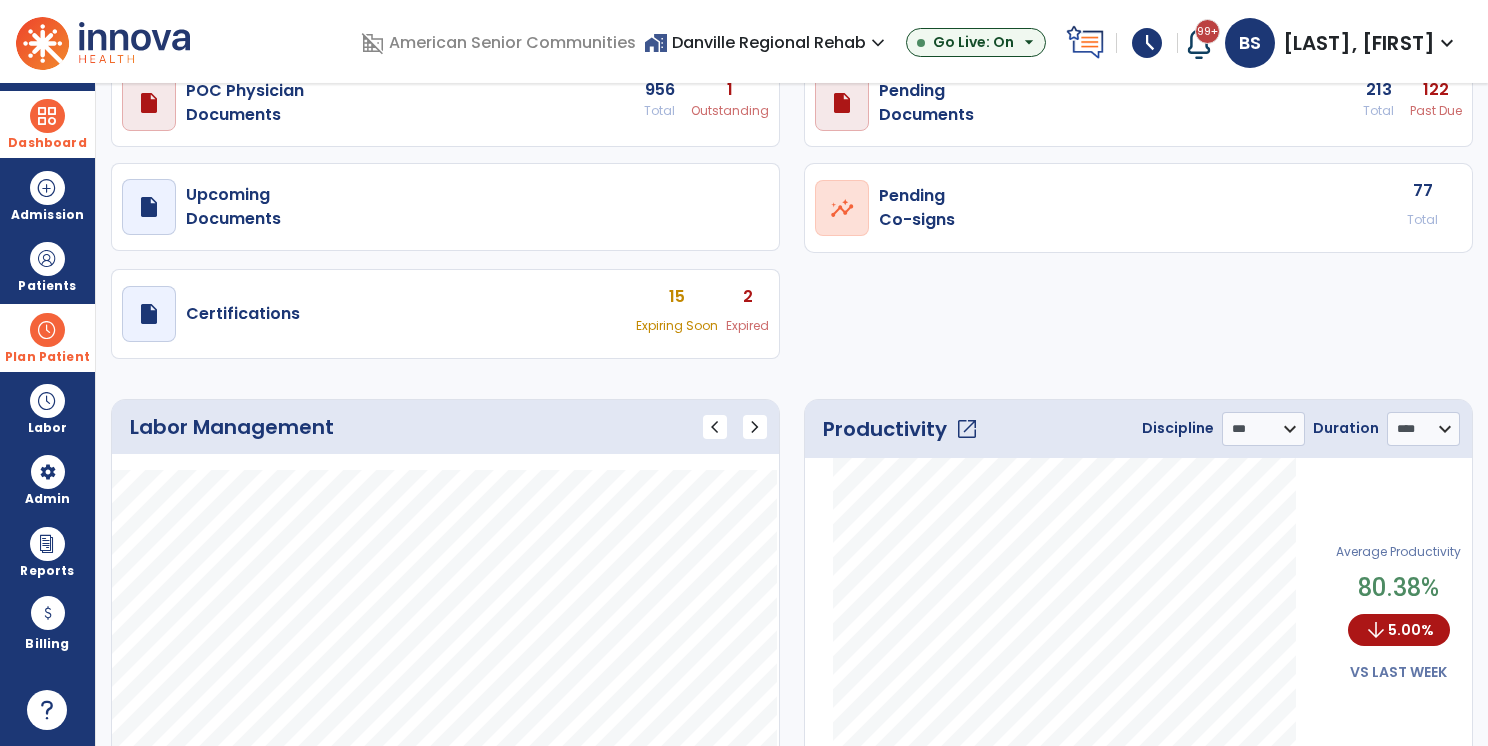 scroll, scrollTop: 108, scrollLeft: 0, axis: vertical 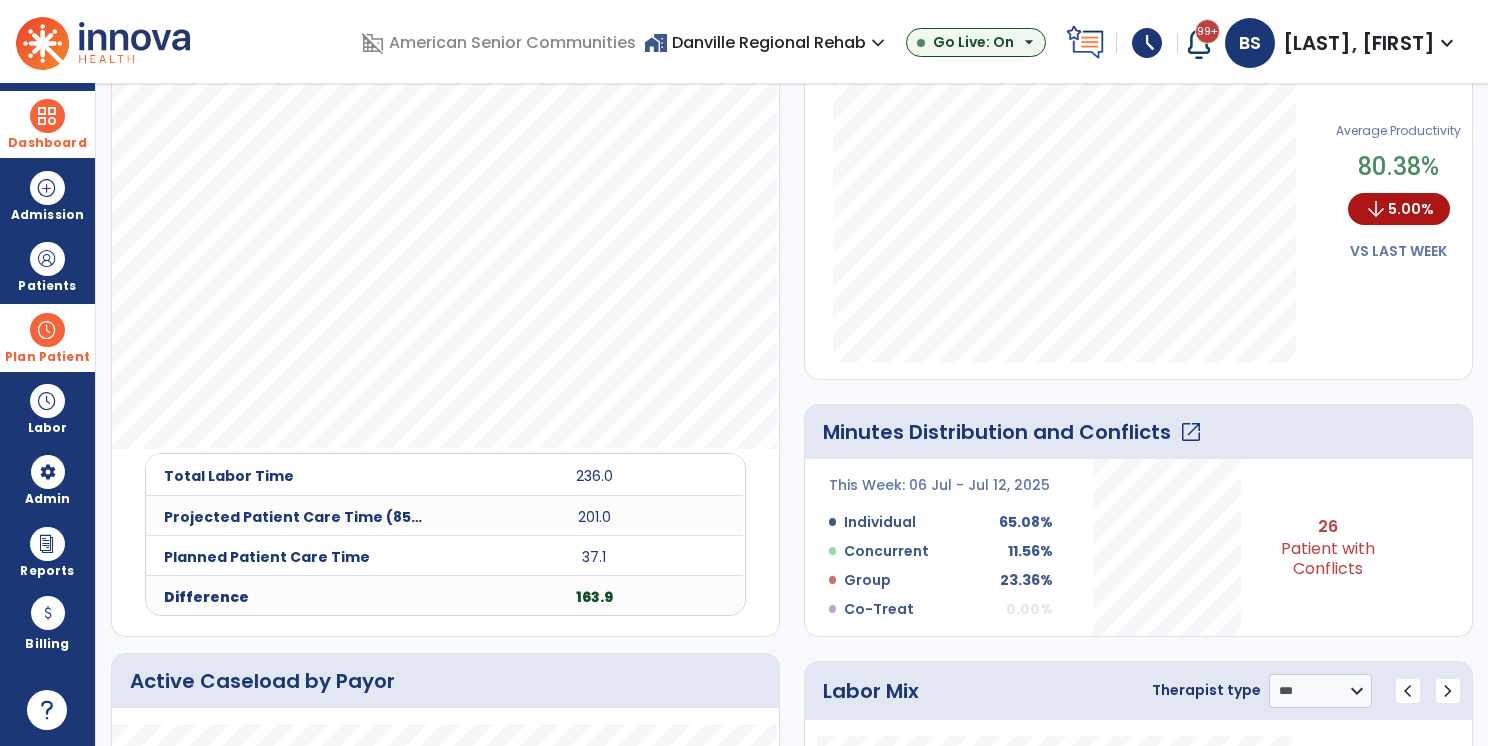 click on "26   Patient  with Conflicts" 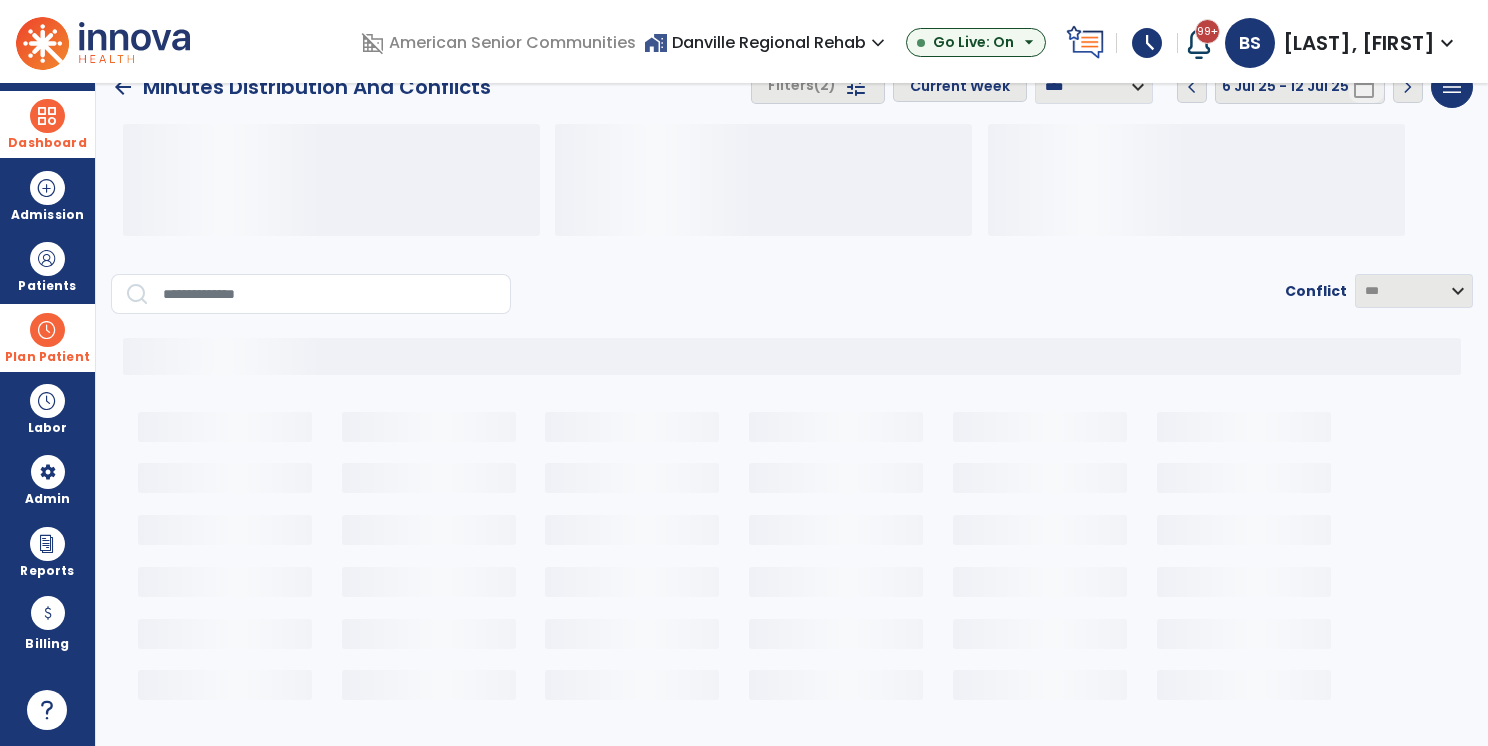 scroll, scrollTop: 24, scrollLeft: 0, axis: vertical 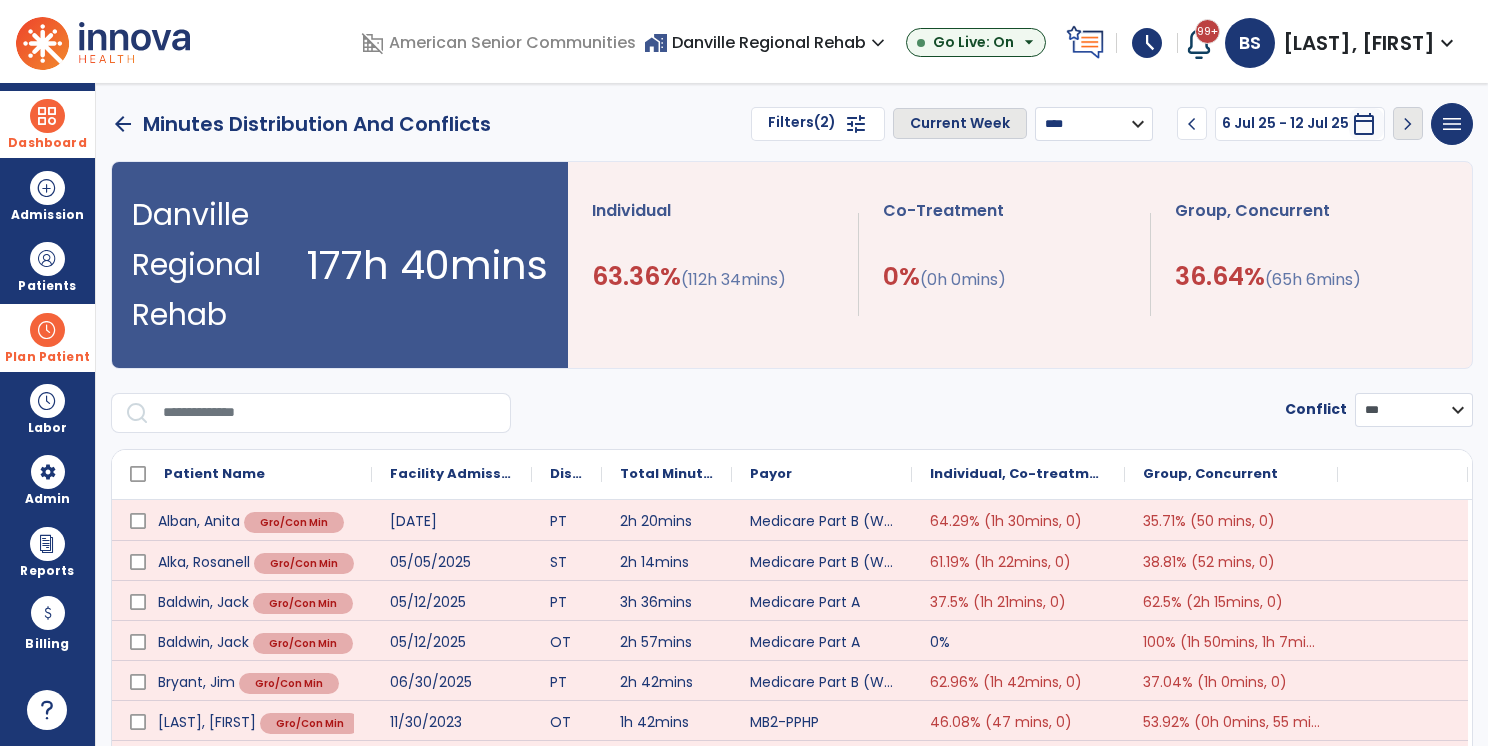 click on "**********" at bounding box center [1094, 124] 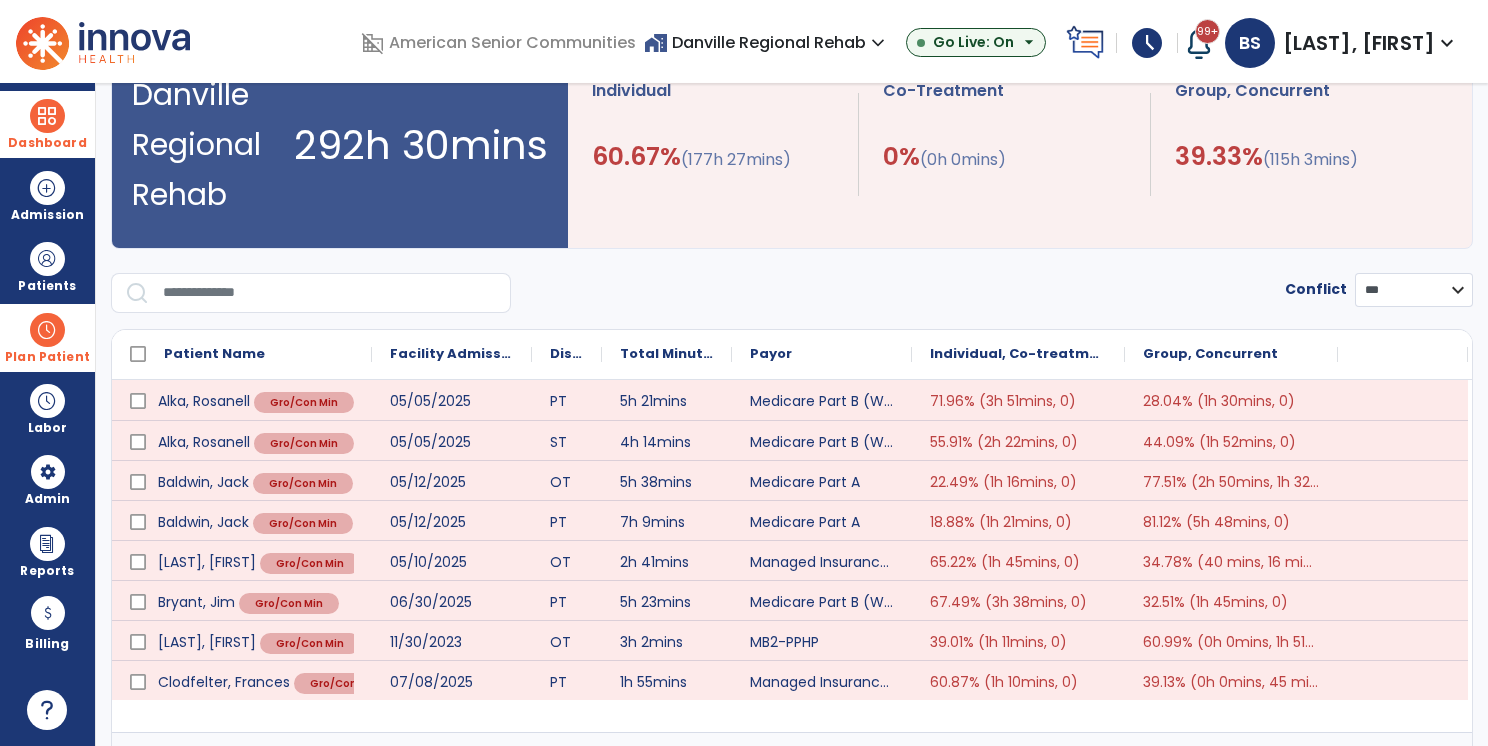 scroll, scrollTop: 116, scrollLeft: 0, axis: vertical 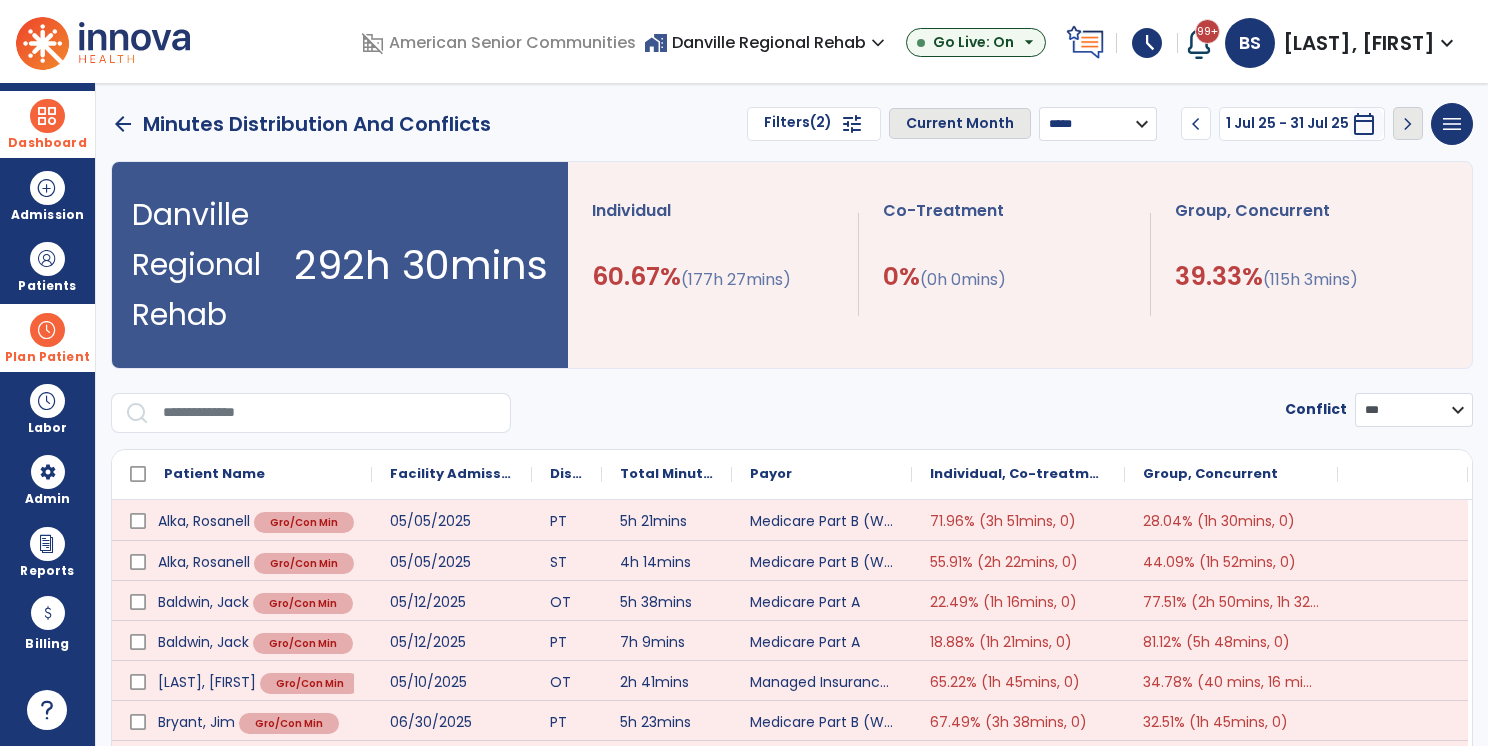 click on "arrow_back" at bounding box center (123, 124) 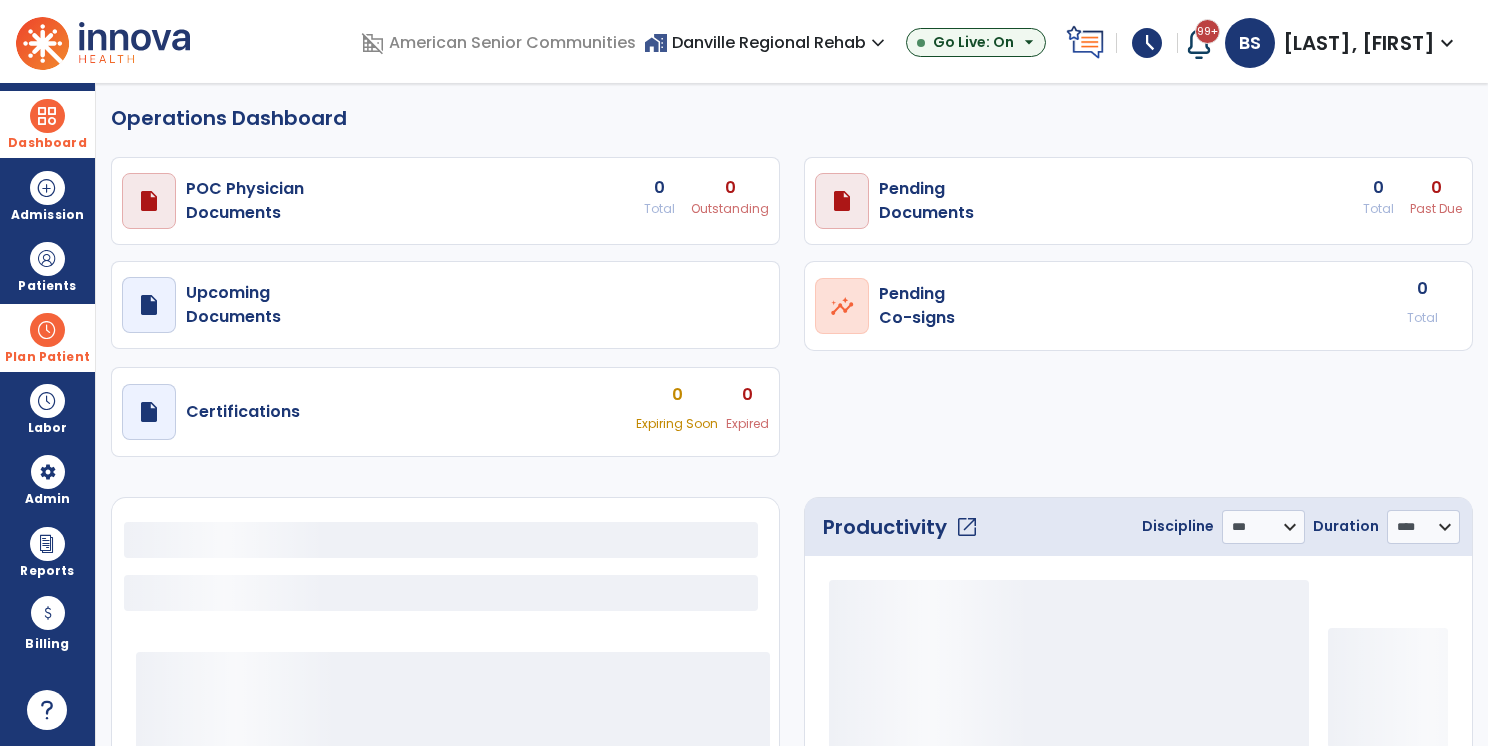 select on "***" 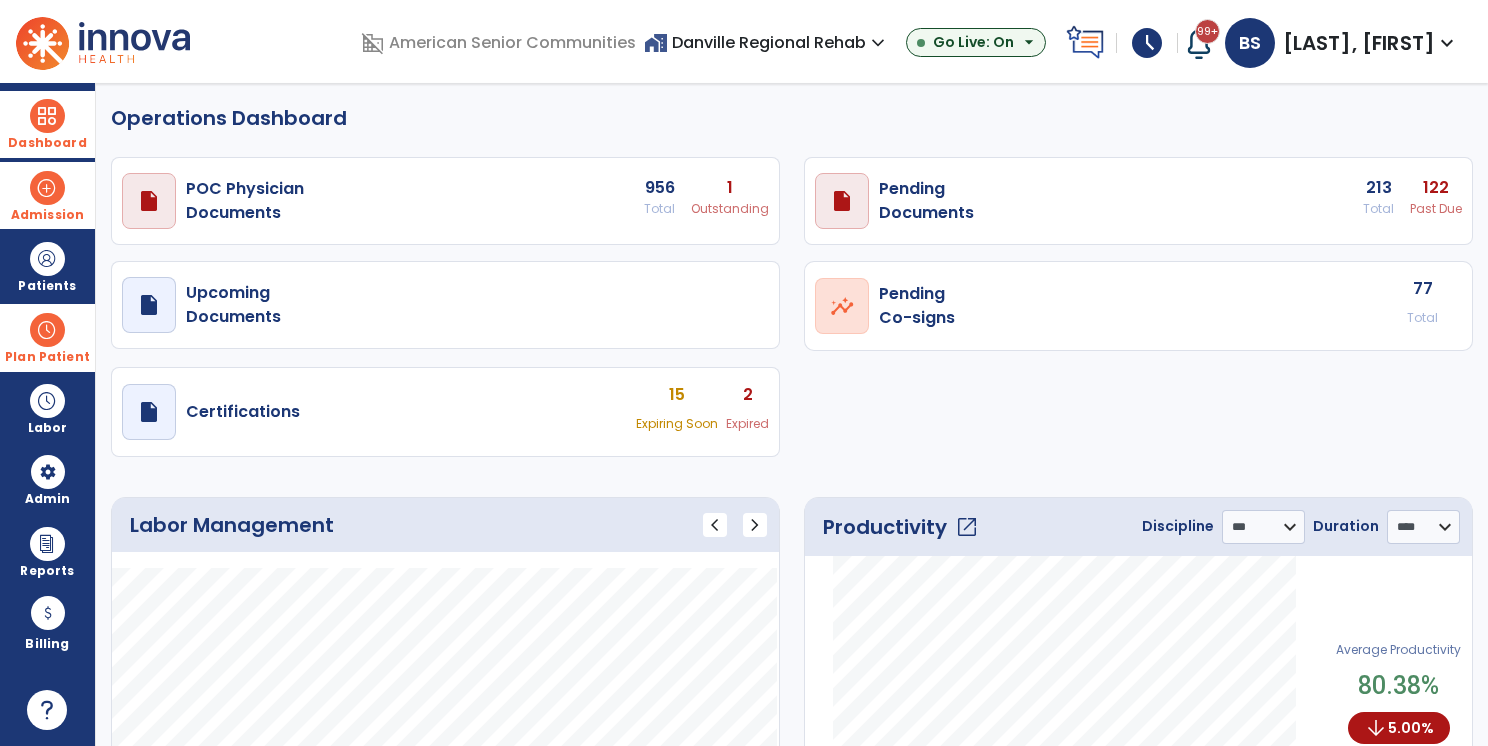click at bounding box center [47, 188] 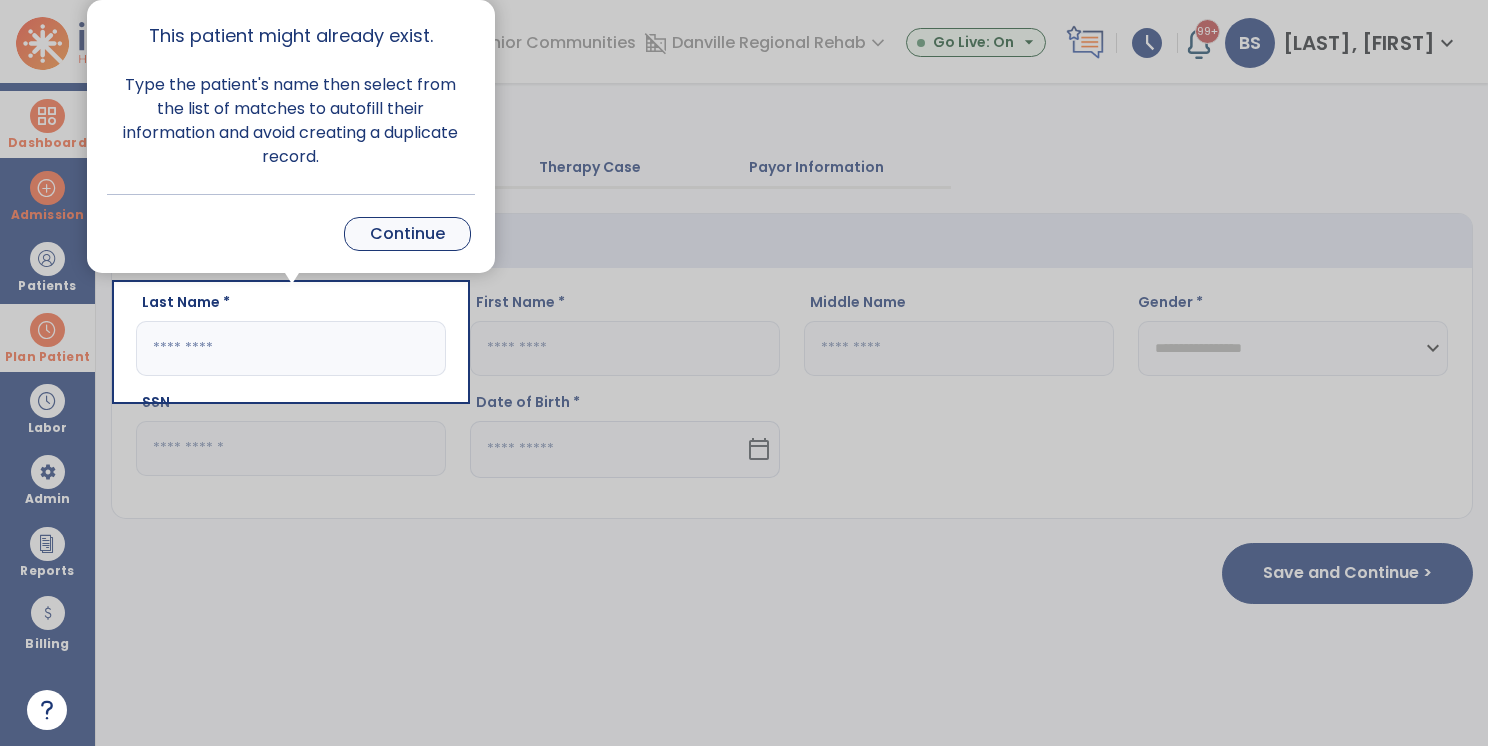 click on "Continue" at bounding box center (407, 234) 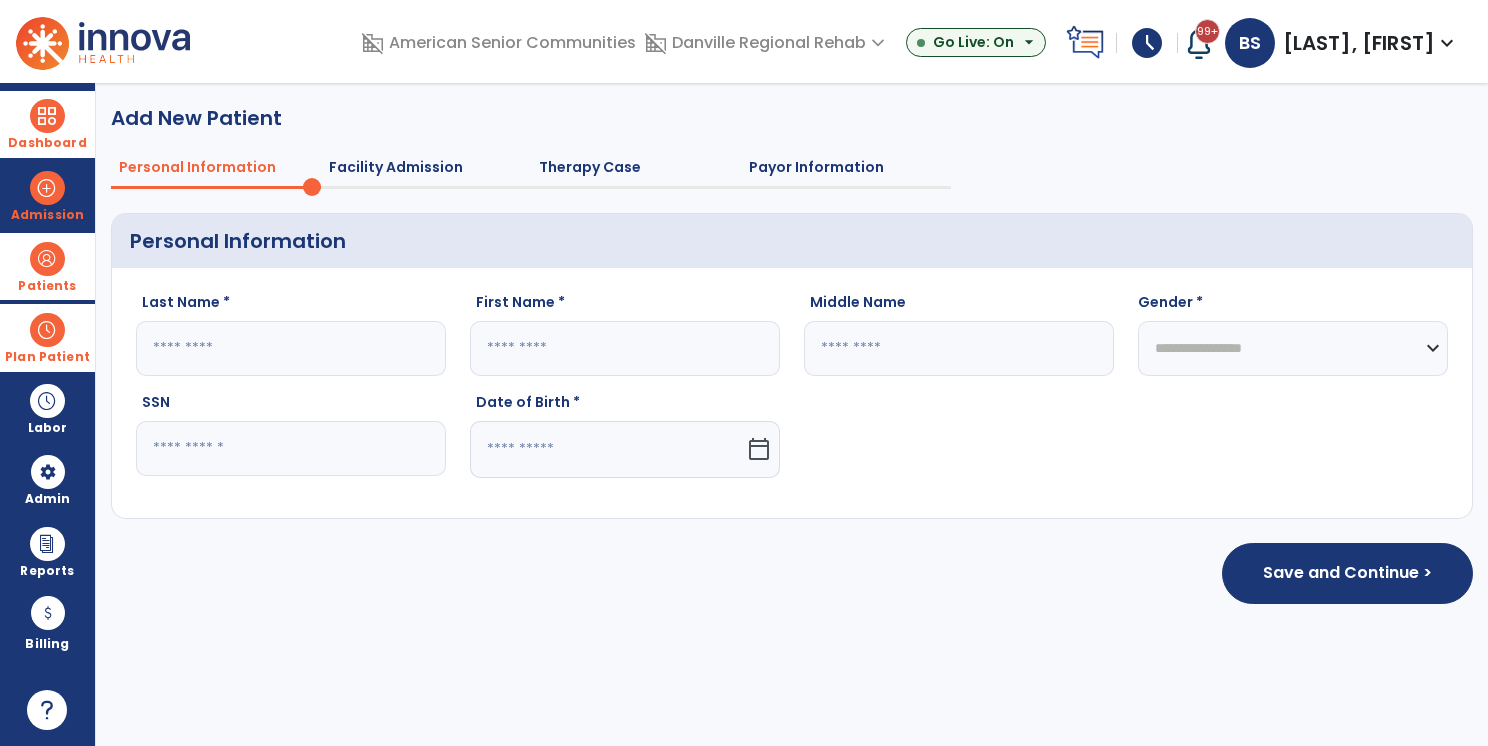 click on "Patients" at bounding box center [47, 266] 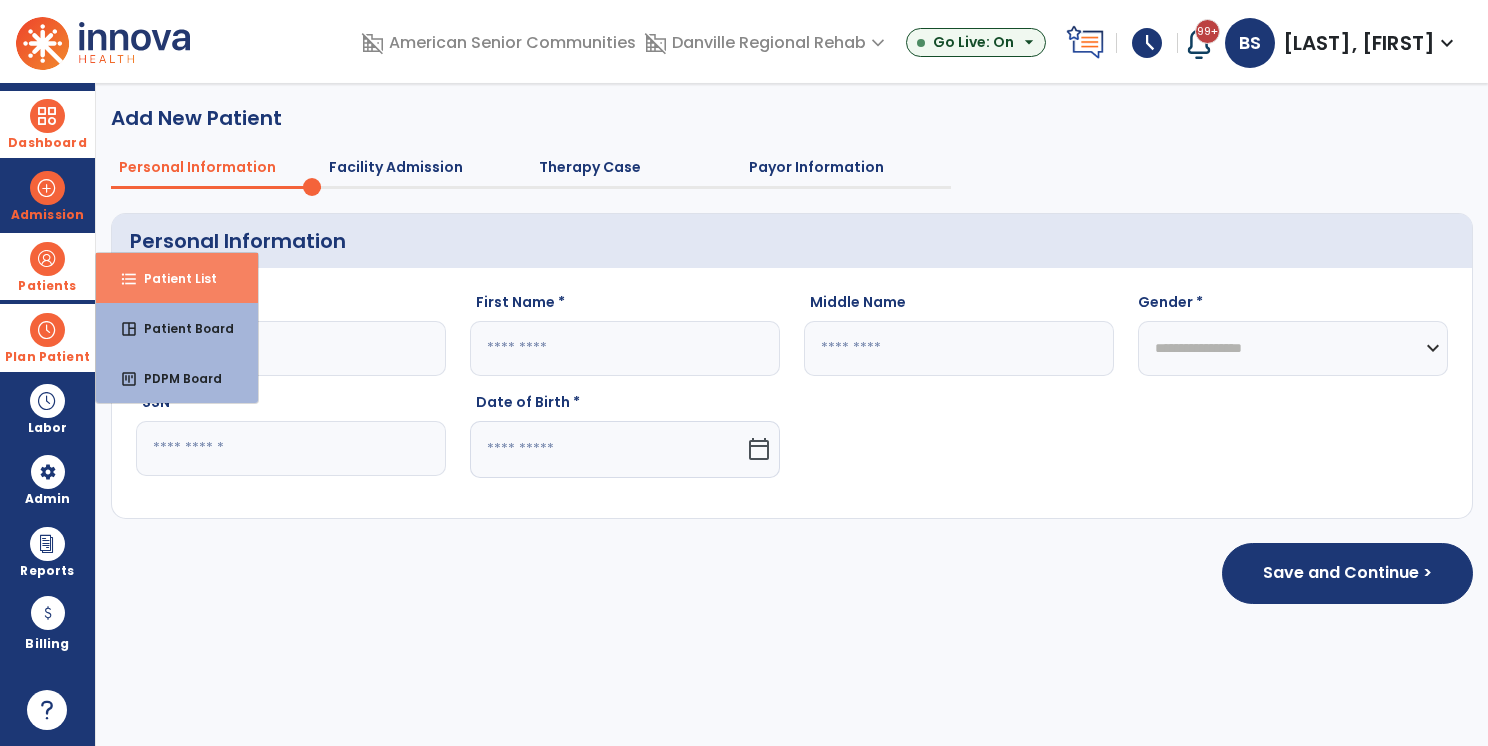 click on "format_list_bulleted  Patient List" at bounding box center [177, 278] 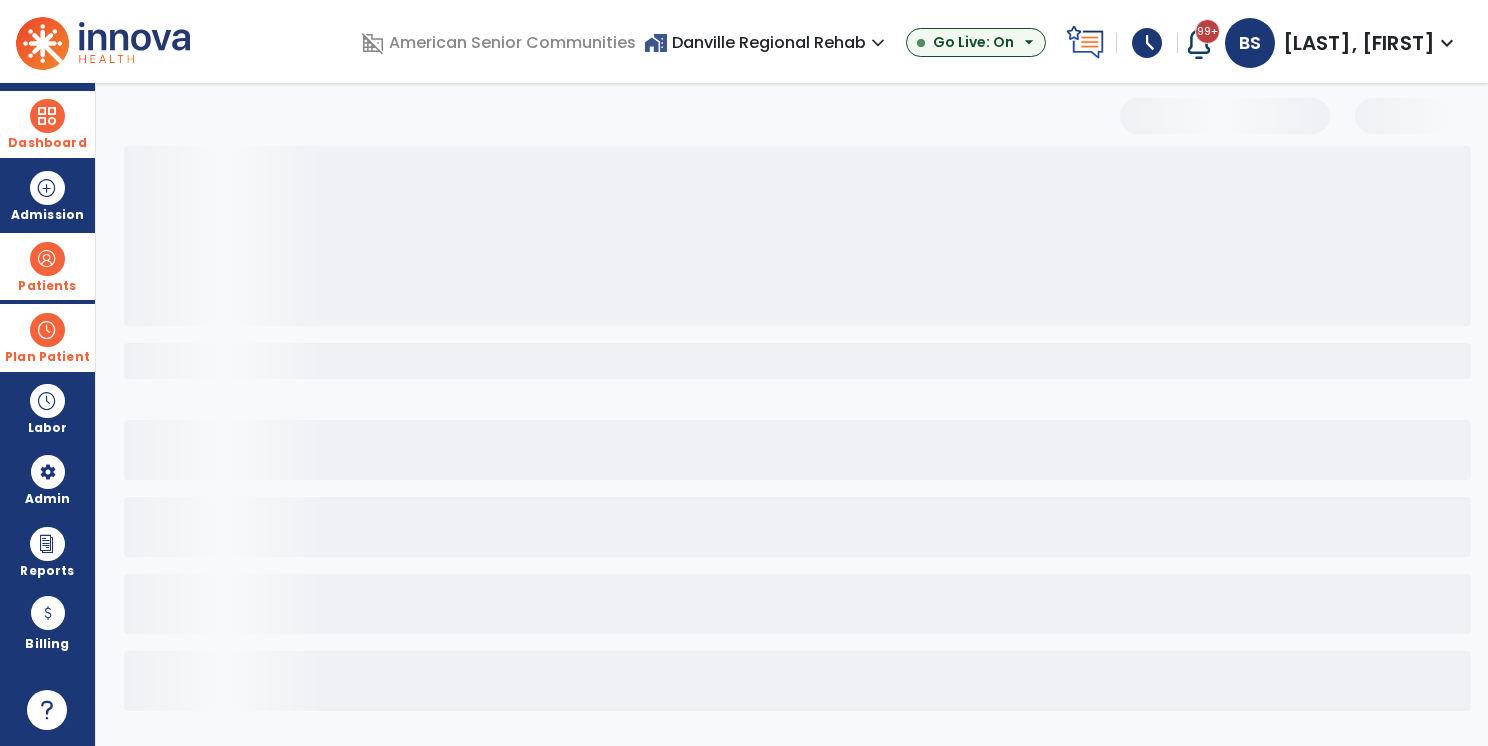 select on "***" 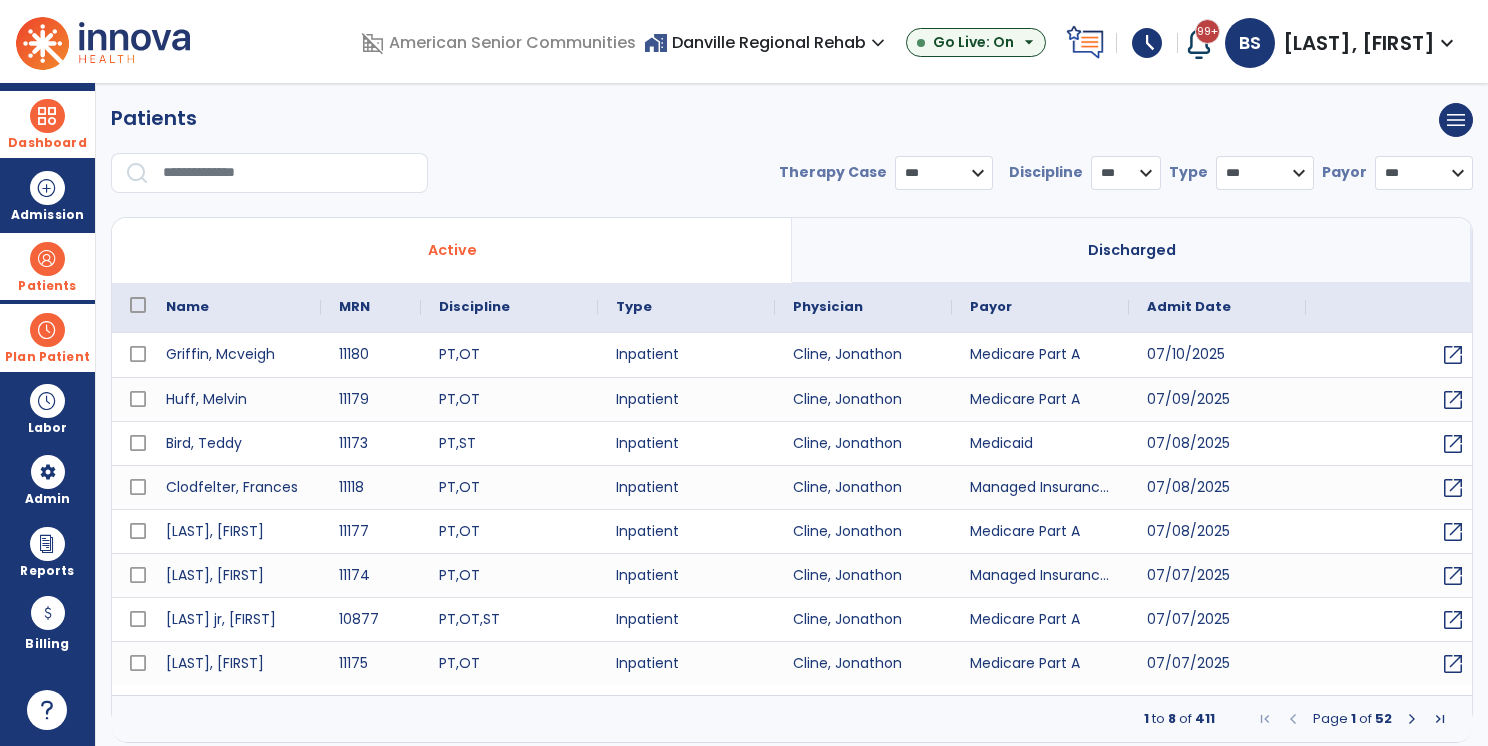 click on "home_work   Danville Regional Rehab   expand_more" at bounding box center (767, 42) 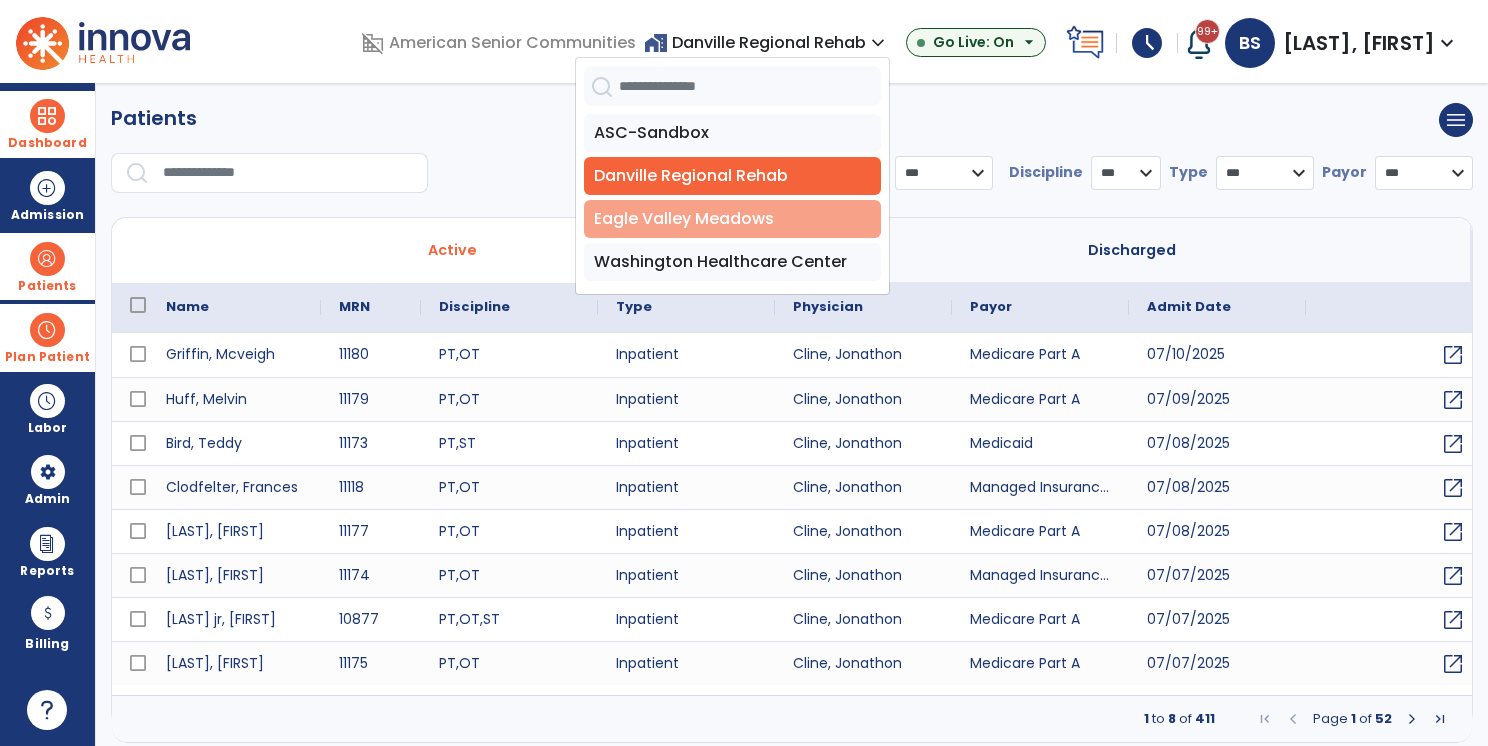 click on "Eagle Valley Meadows" at bounding box center (732, 219) 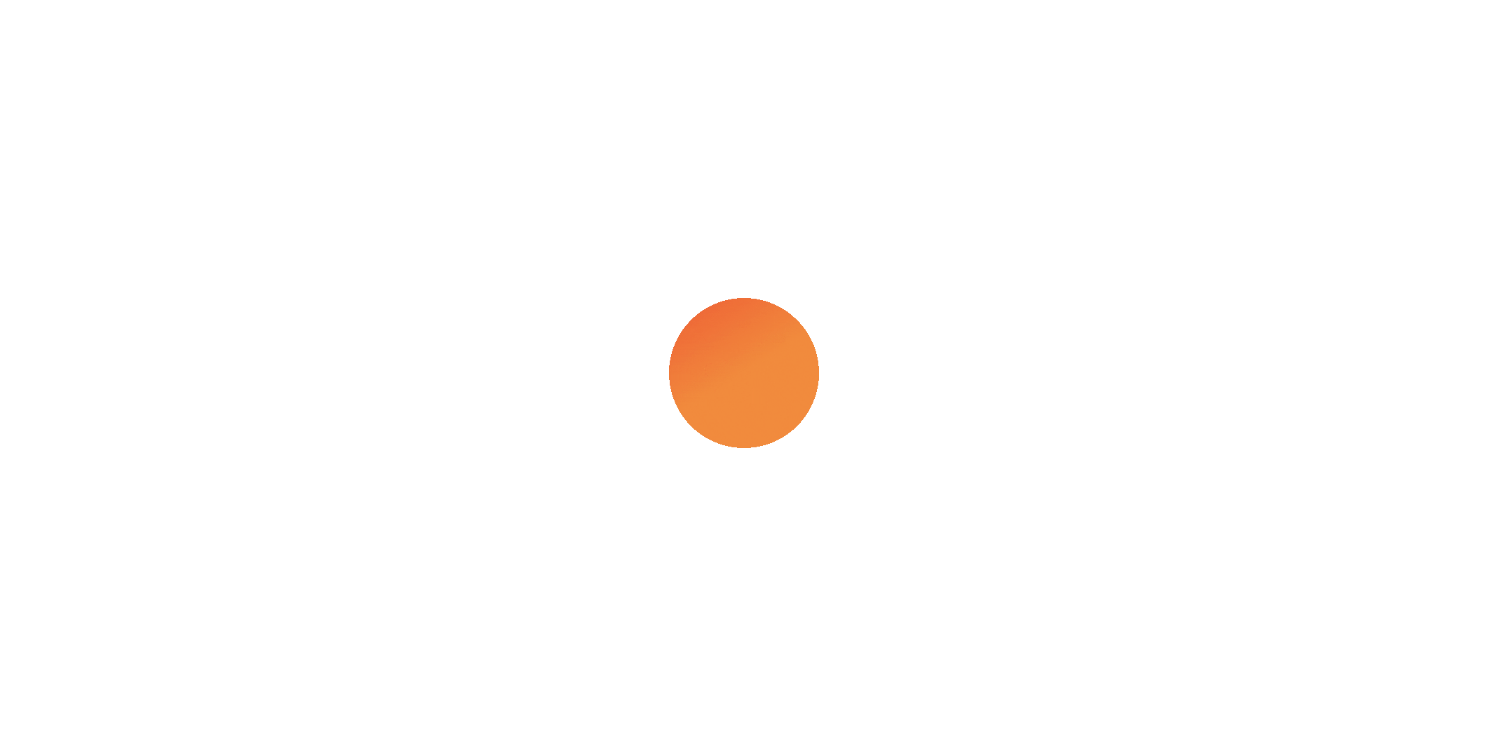 scroll, scrollTop: 0, scrollLeft: 0, axis: both 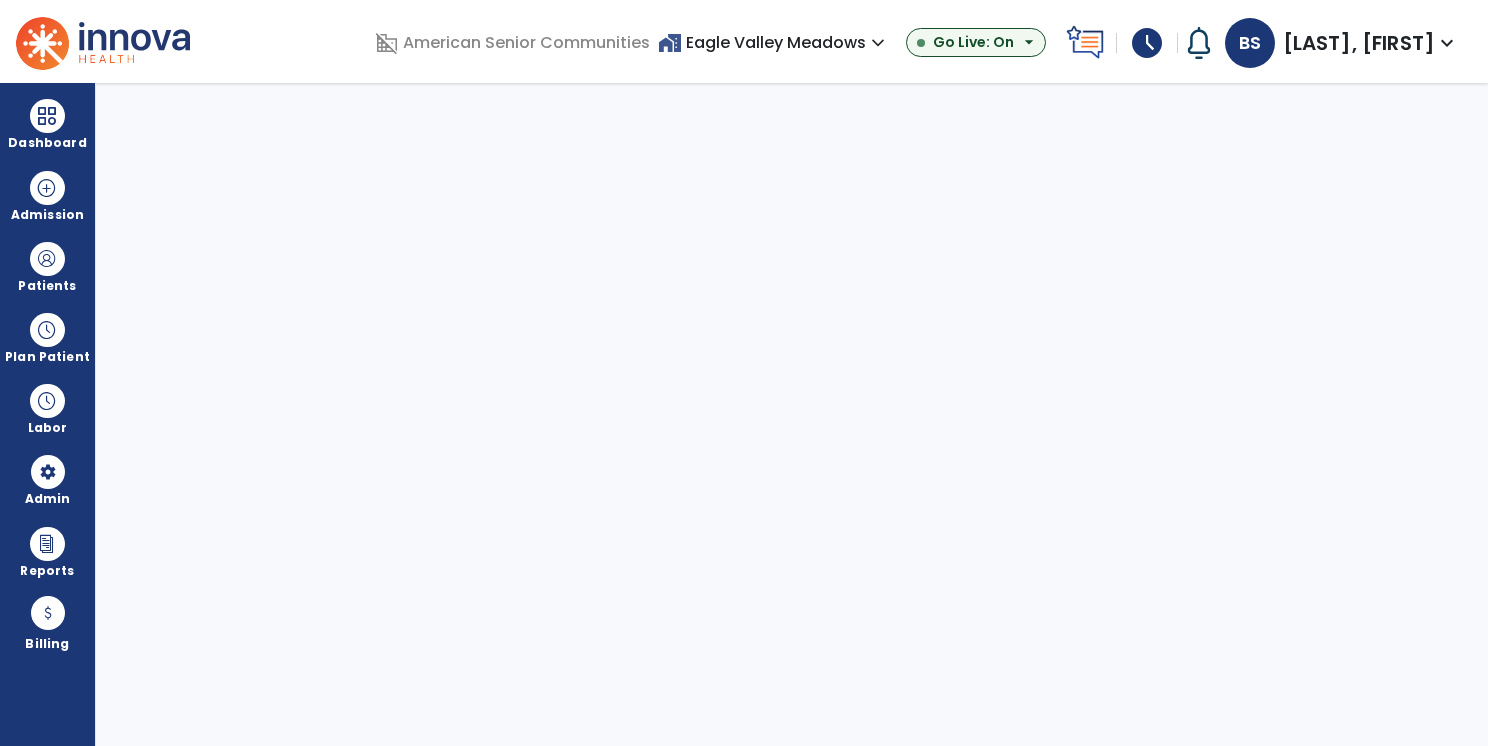 select on "***" 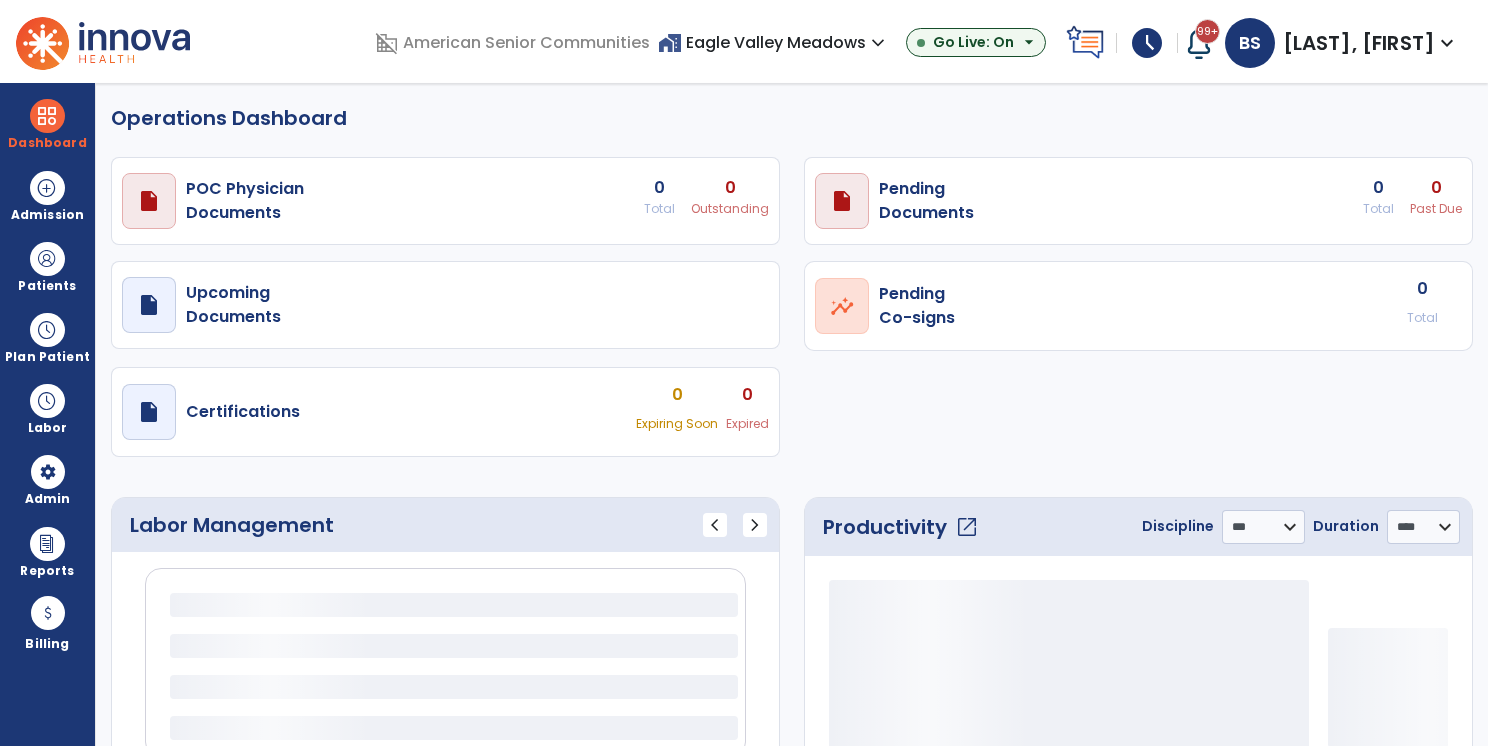 select on "***" 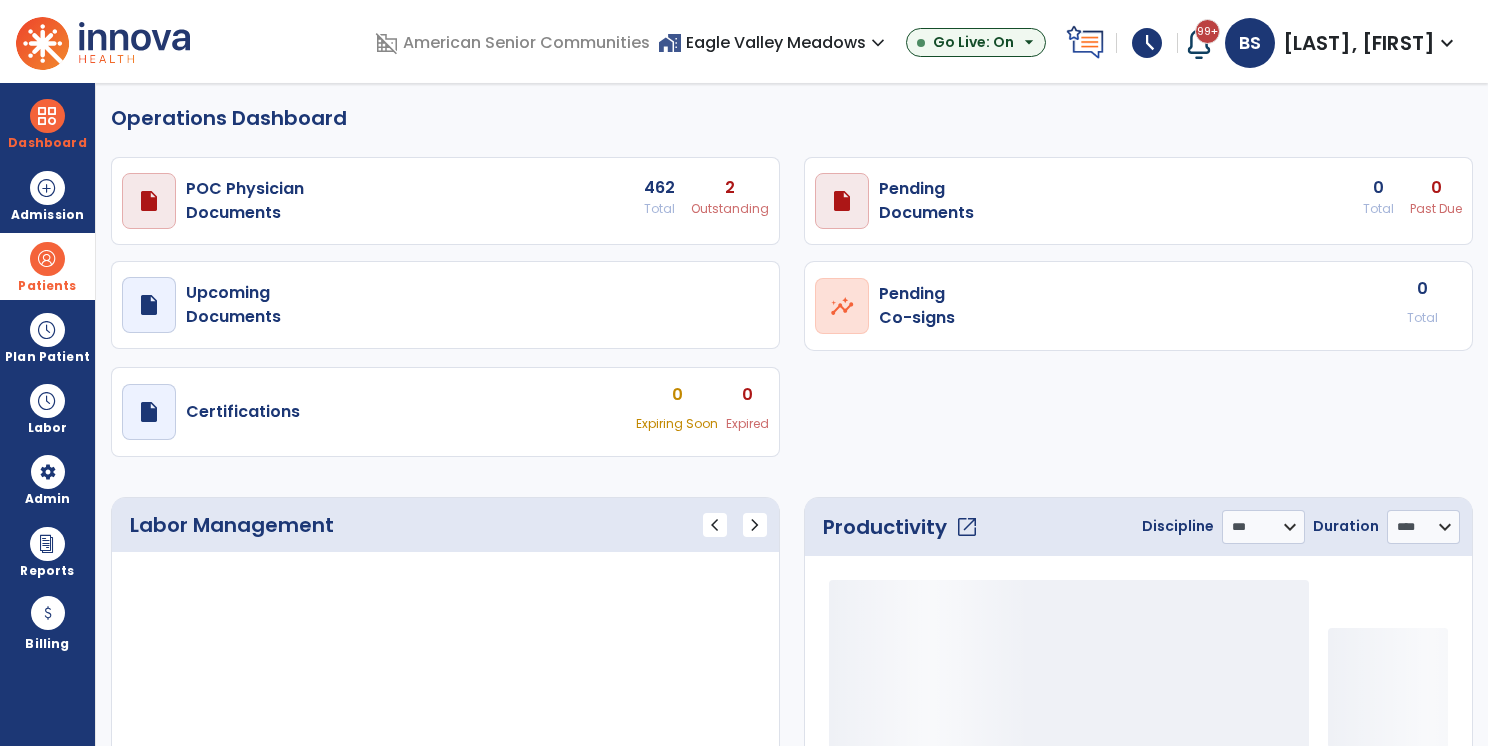 click at bounding box center [47, 259] 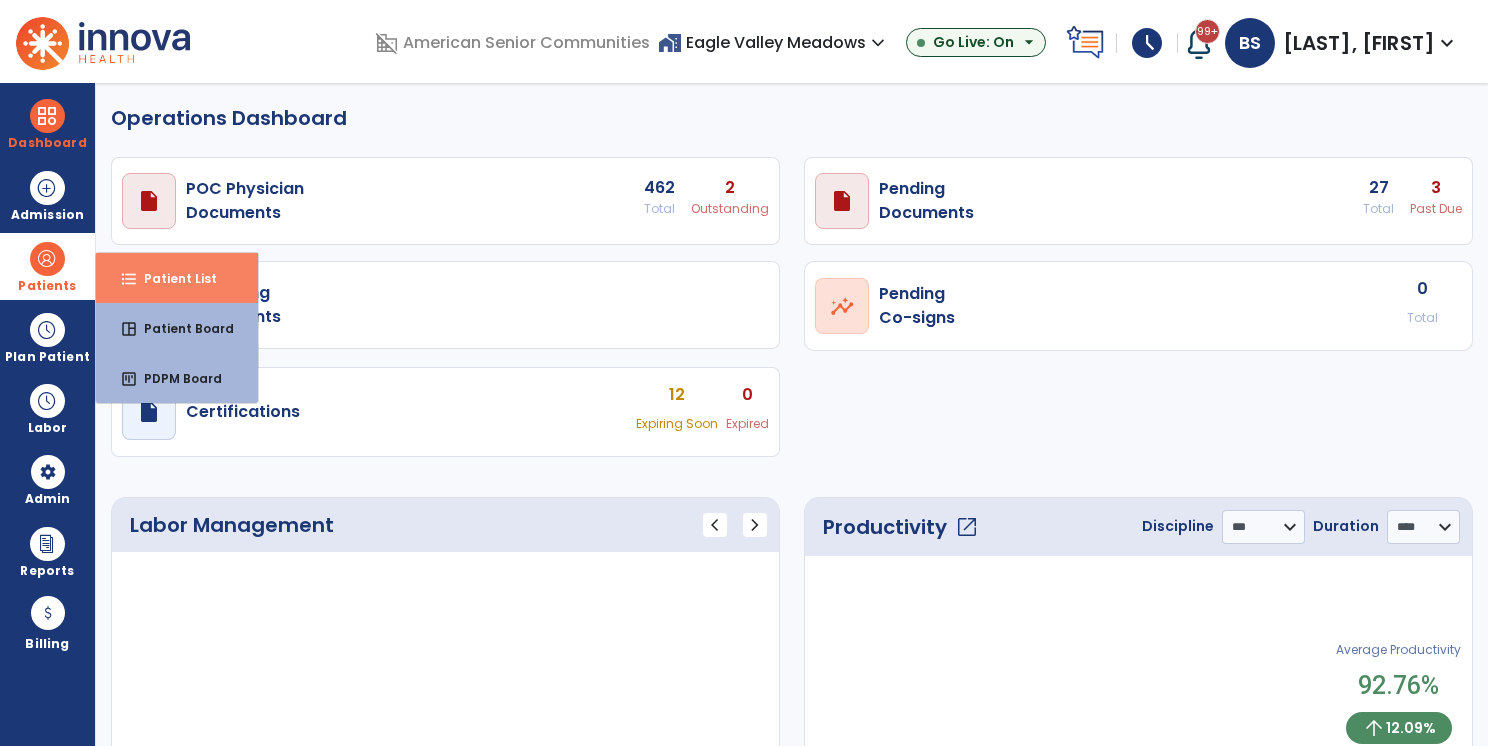 click on "format_list_bulleted" at bounding box center (129, 279) 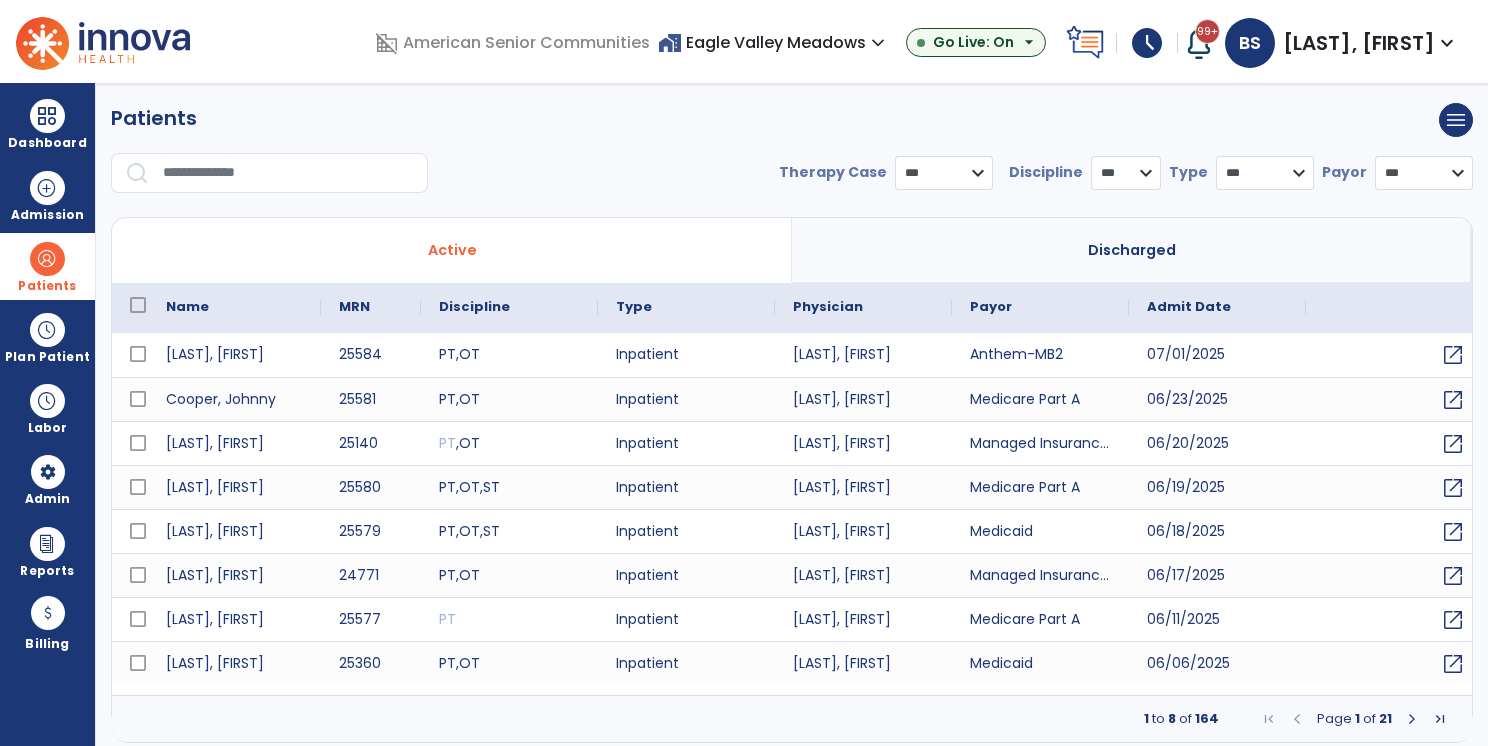 select on "***" 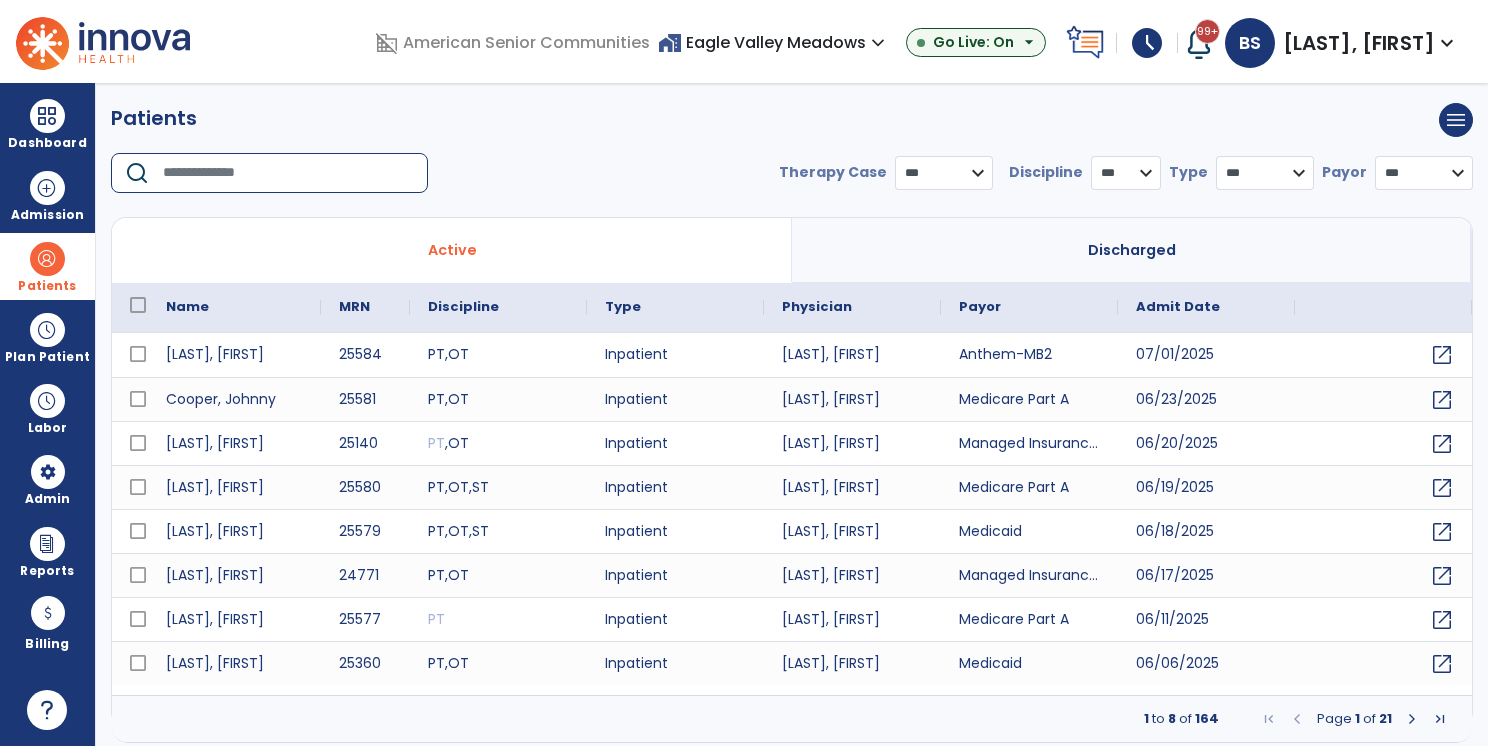 click at bounding box center [288, 173] 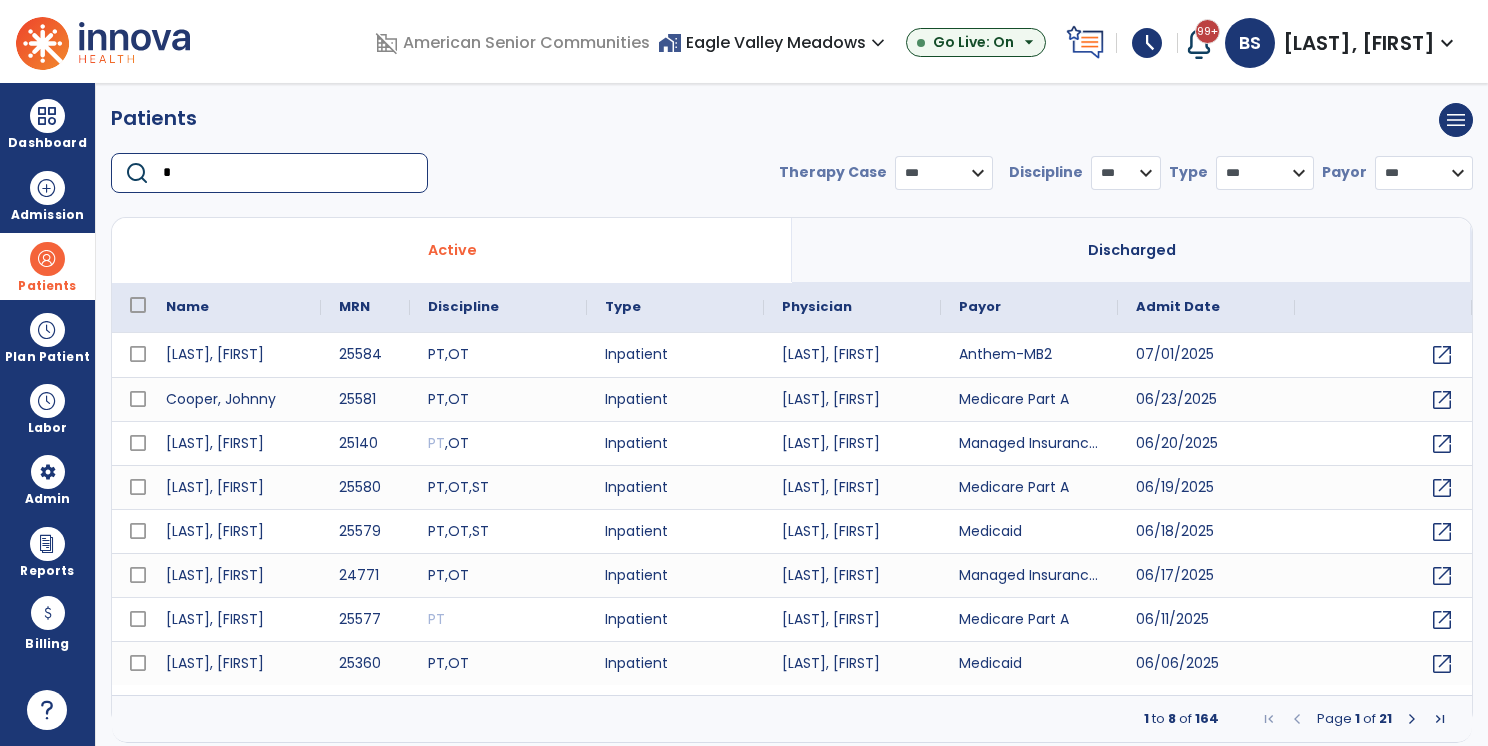click on "*" at bounding box center [288, 173] 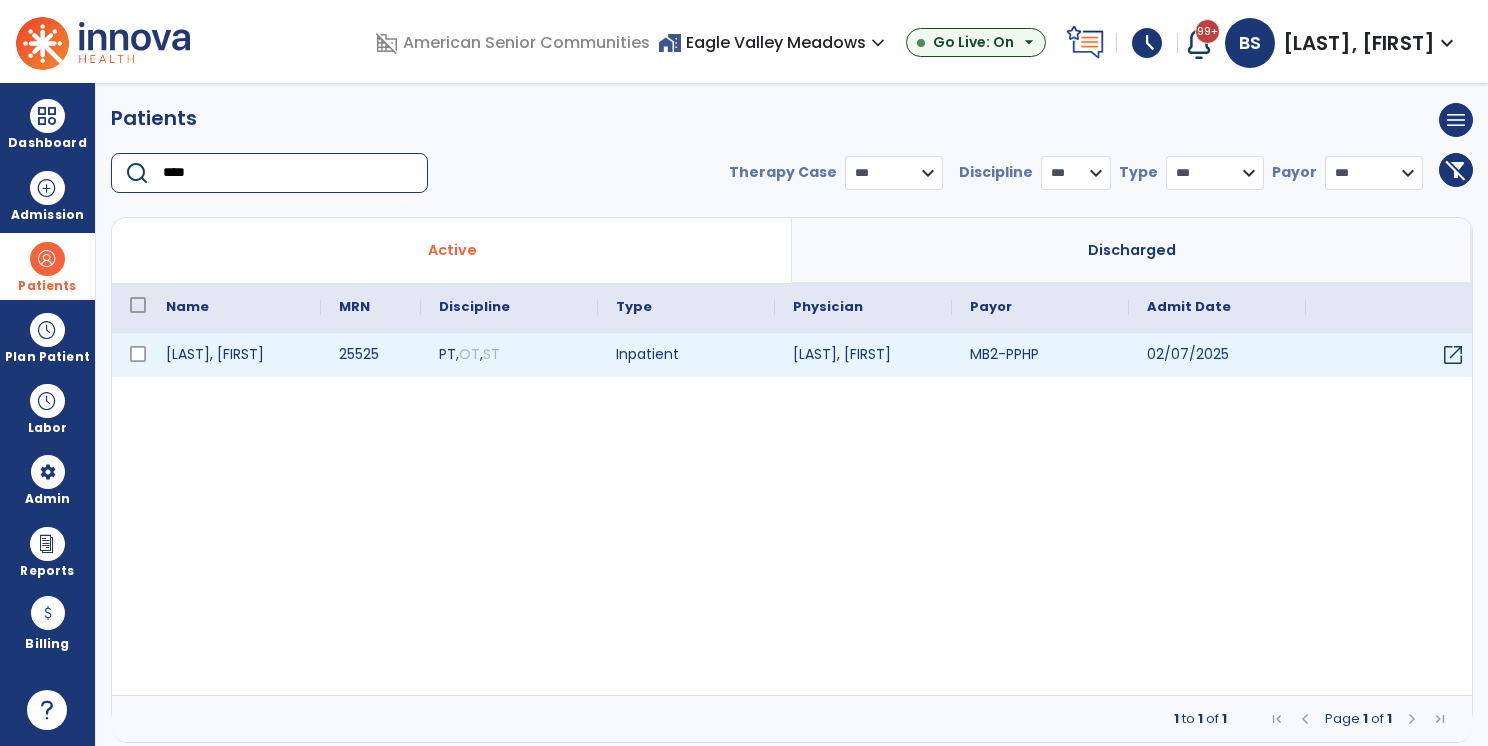 type on "****" 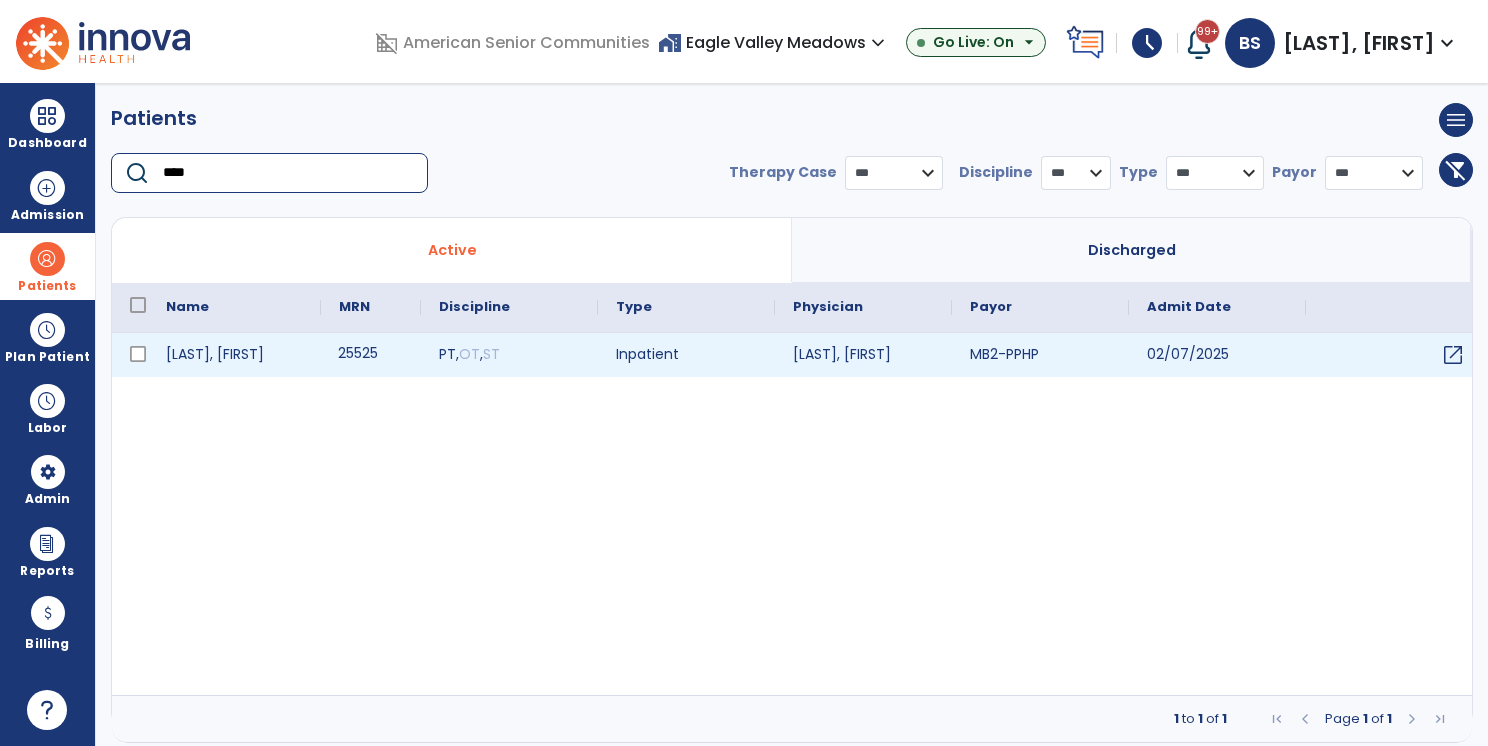 click on "25525" at bounding box center [371, 355] 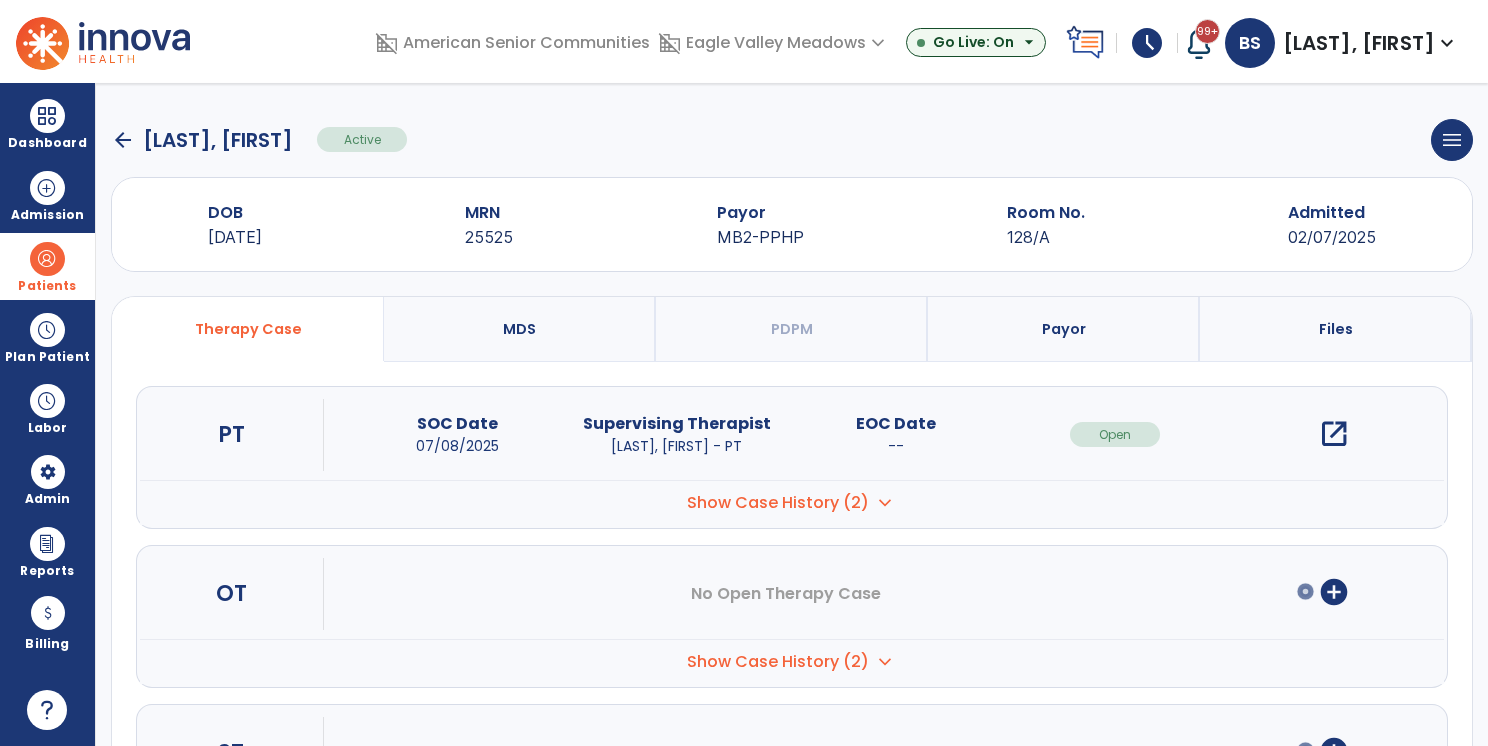 click on "arrow_back" 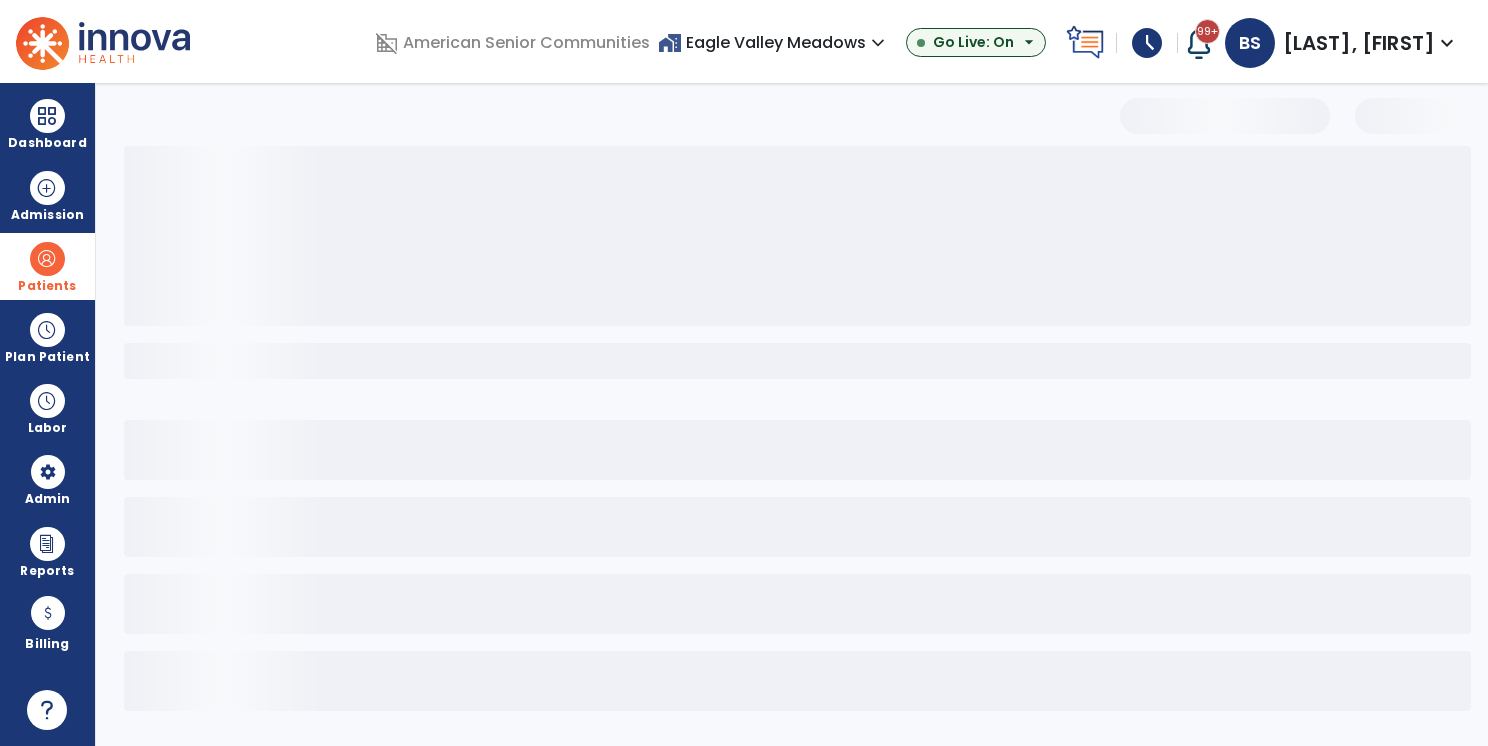 select on "***" 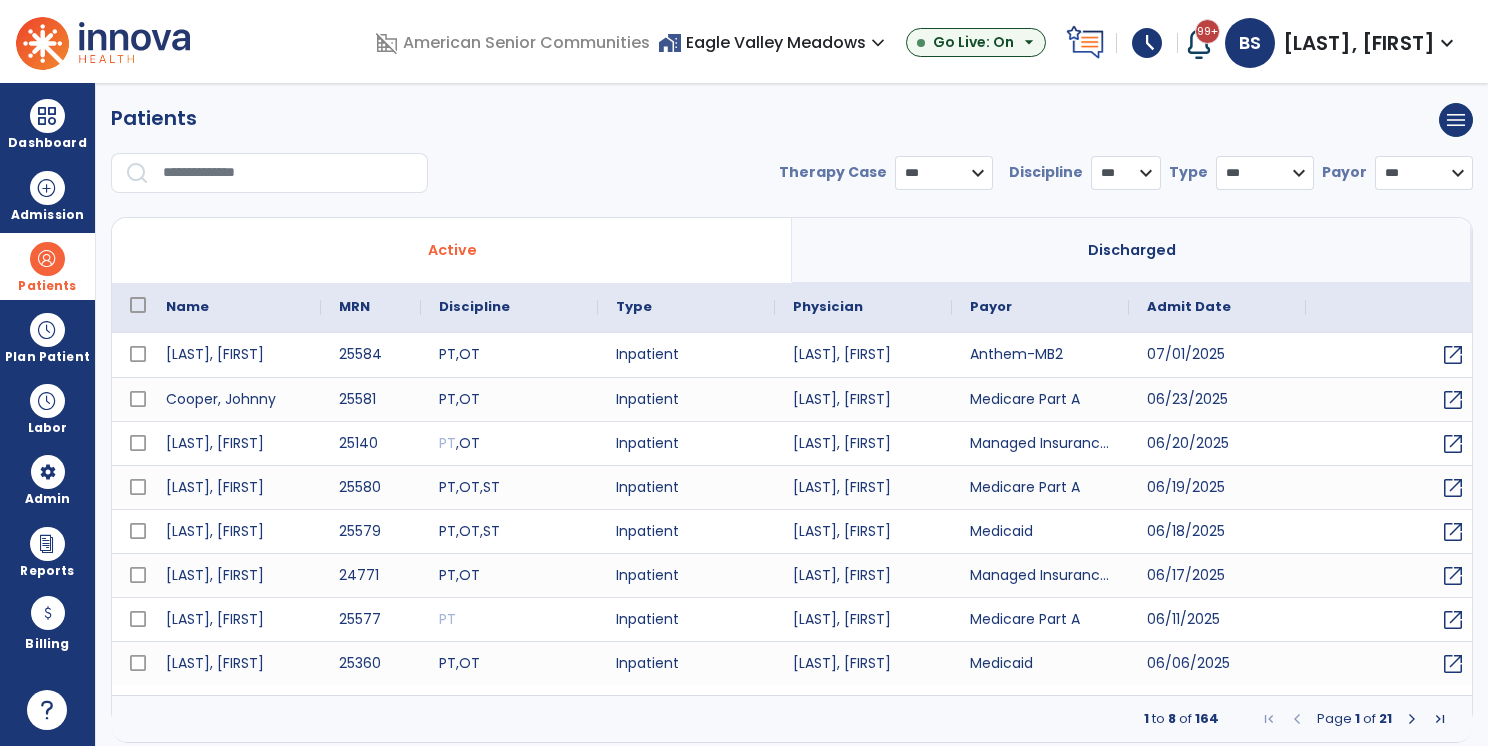 click at bounding box center [288, 173] 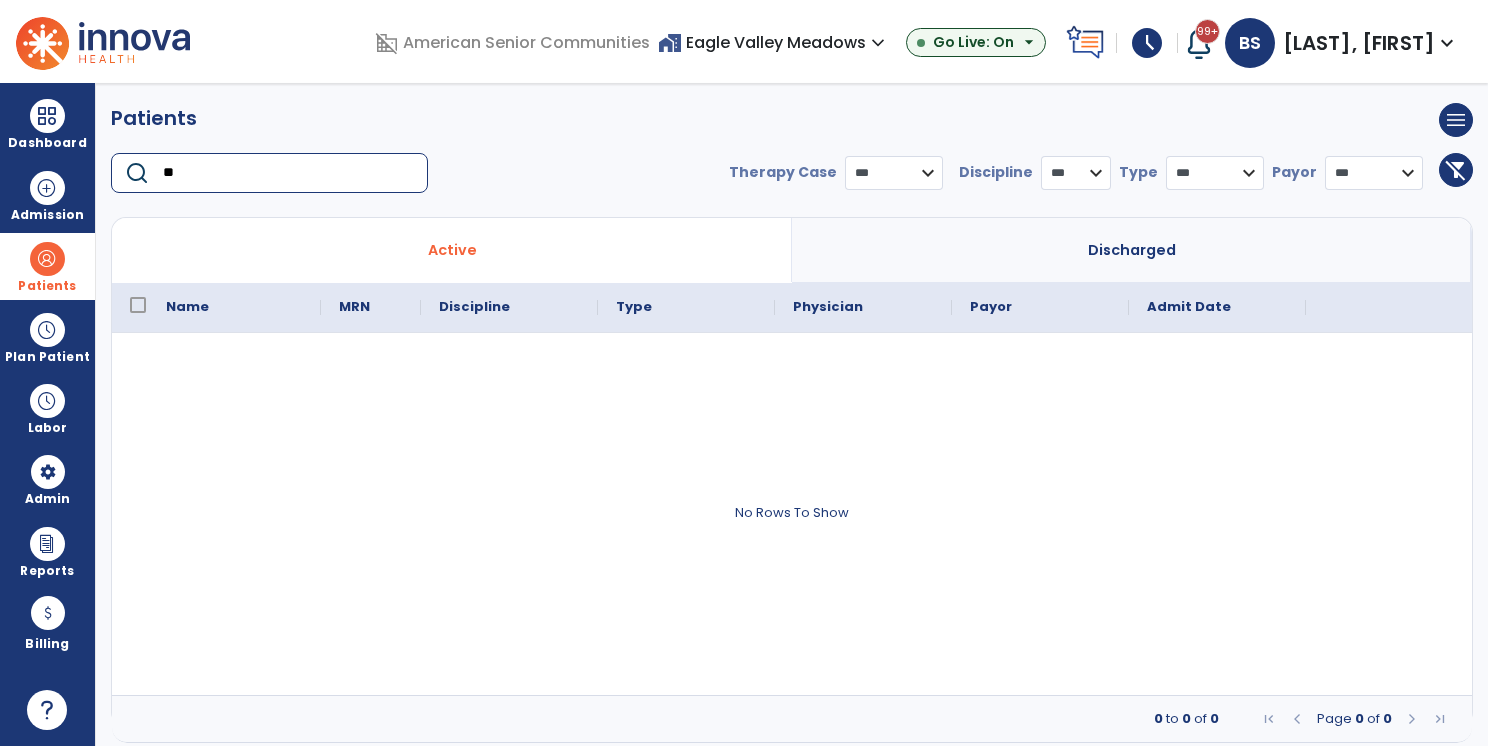 type on "*" 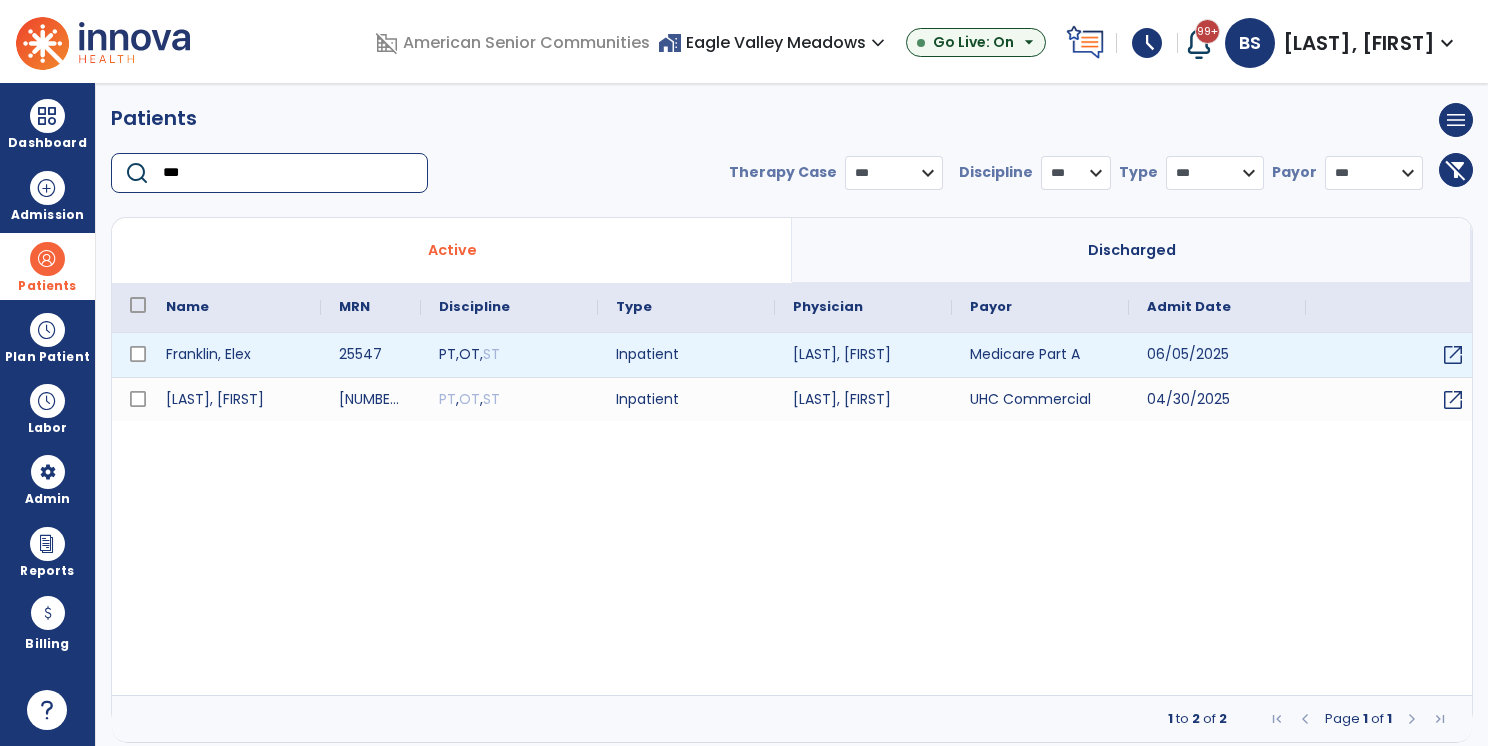 type on "***" 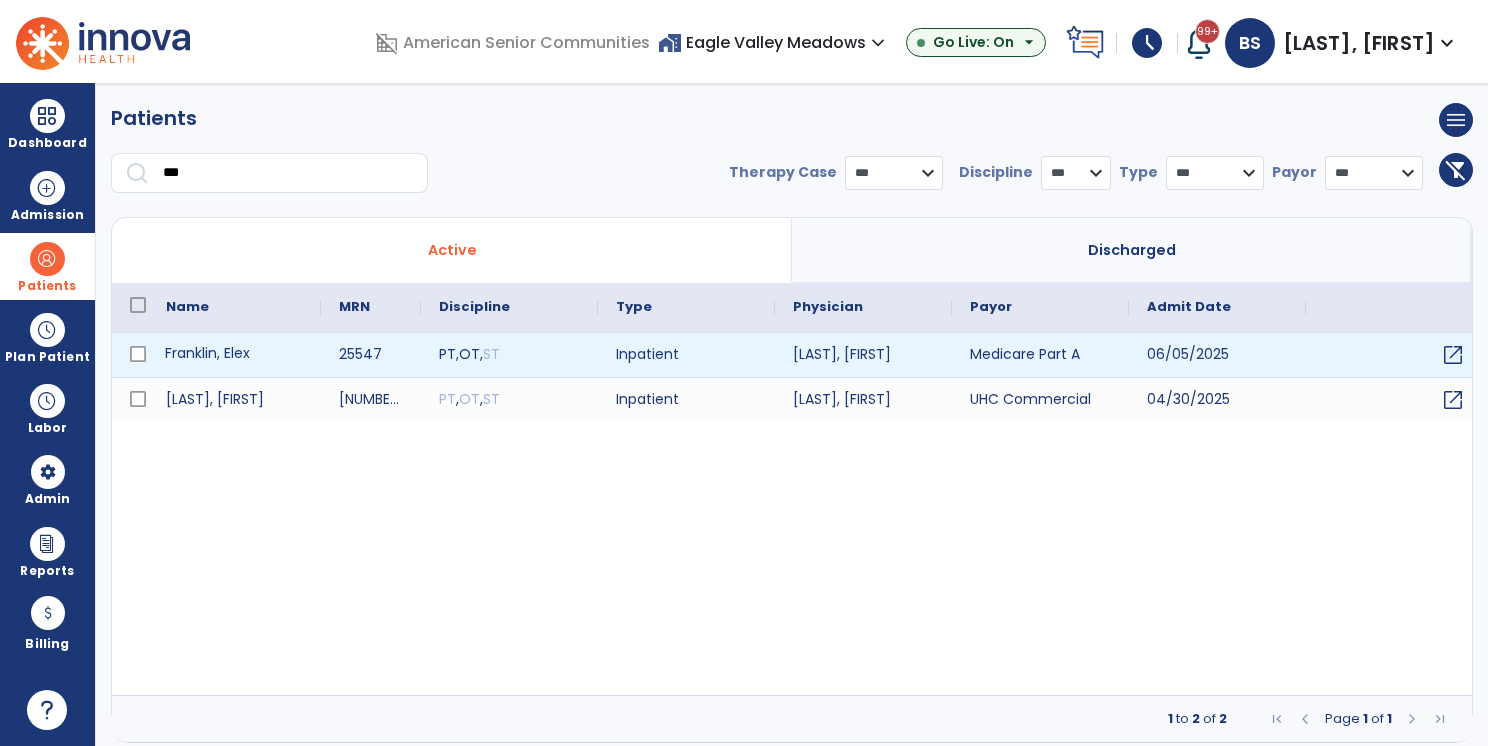 click on "Franklin, Elex" at bounding box center [234, 355] 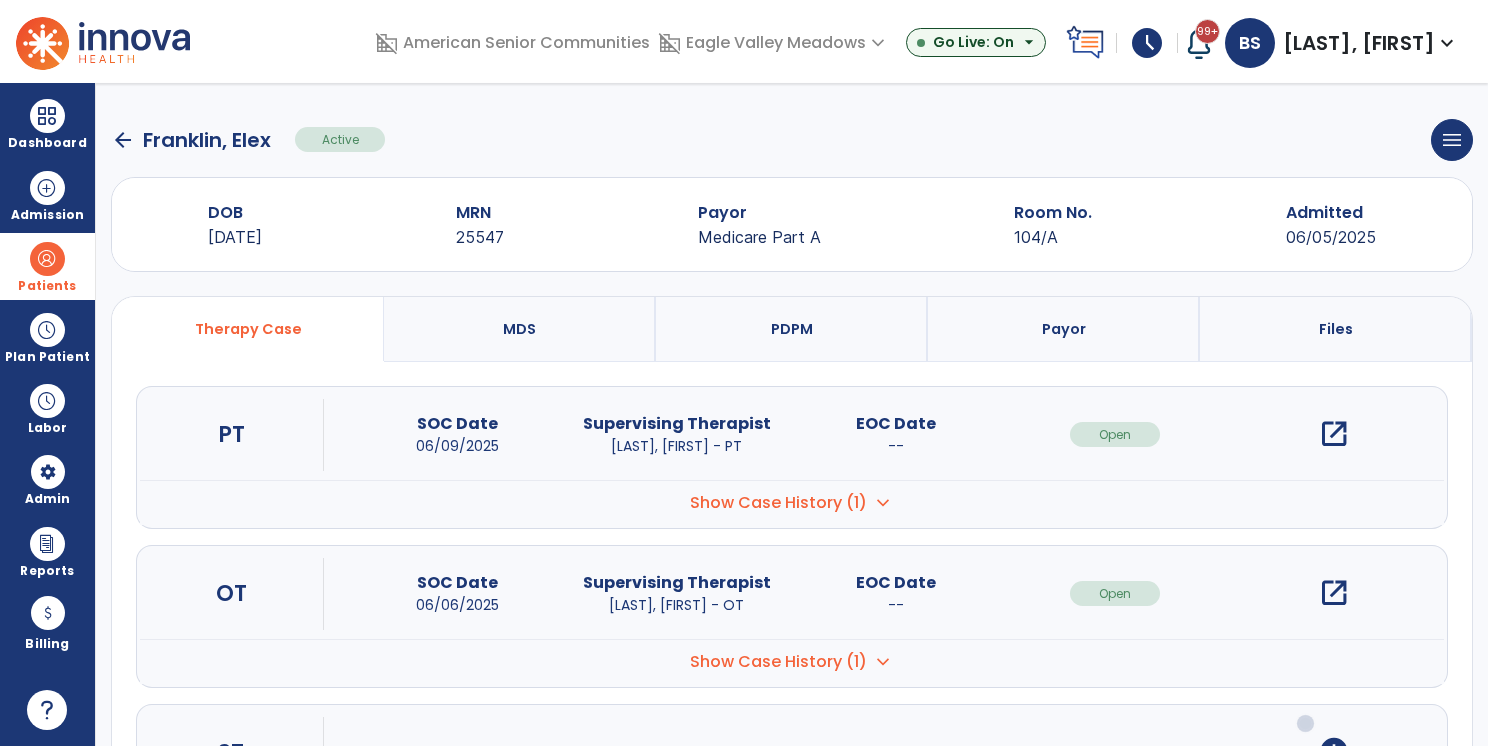 scroll, scrollTop: 145, scrollLeft: 0, axis: vertical 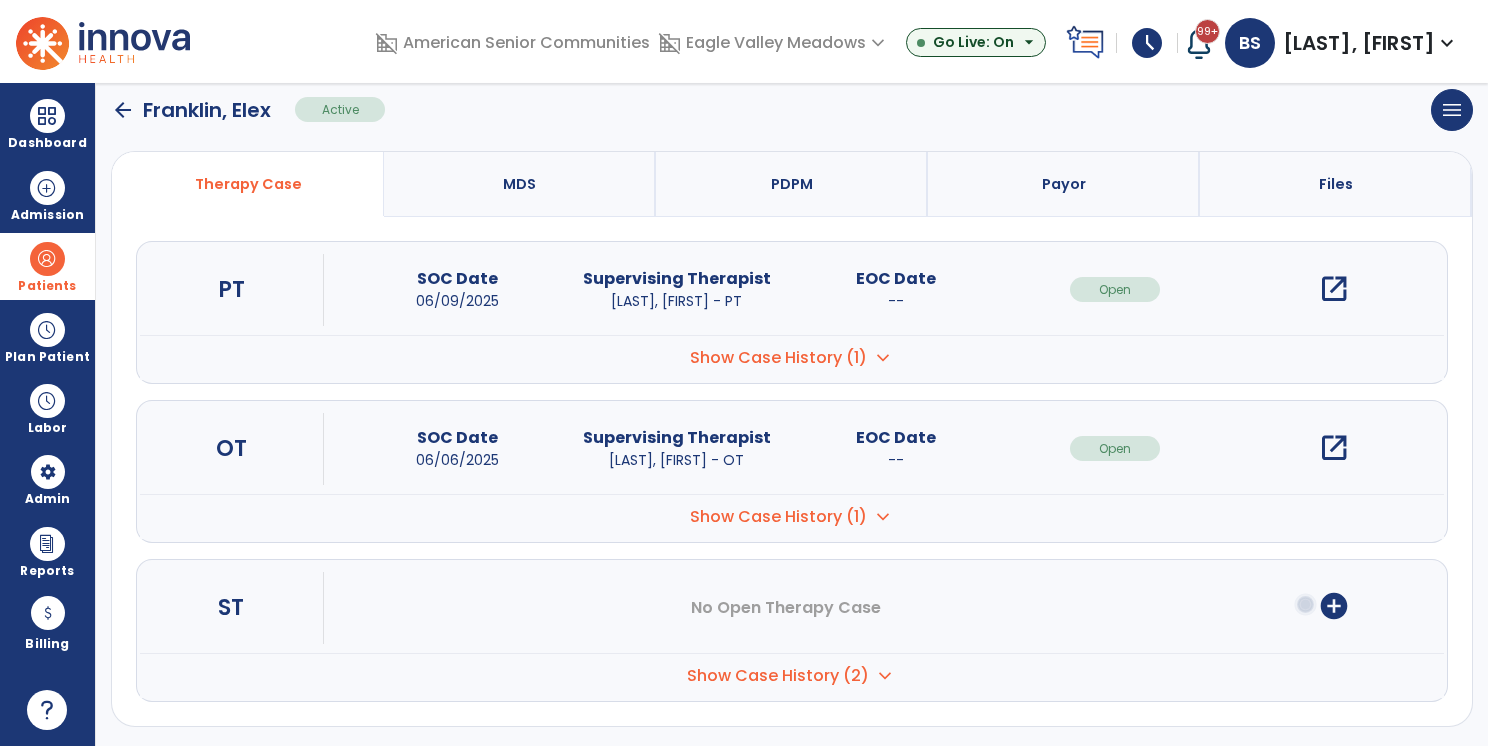 click on "add_circle" at bounding box center (1334, 606) 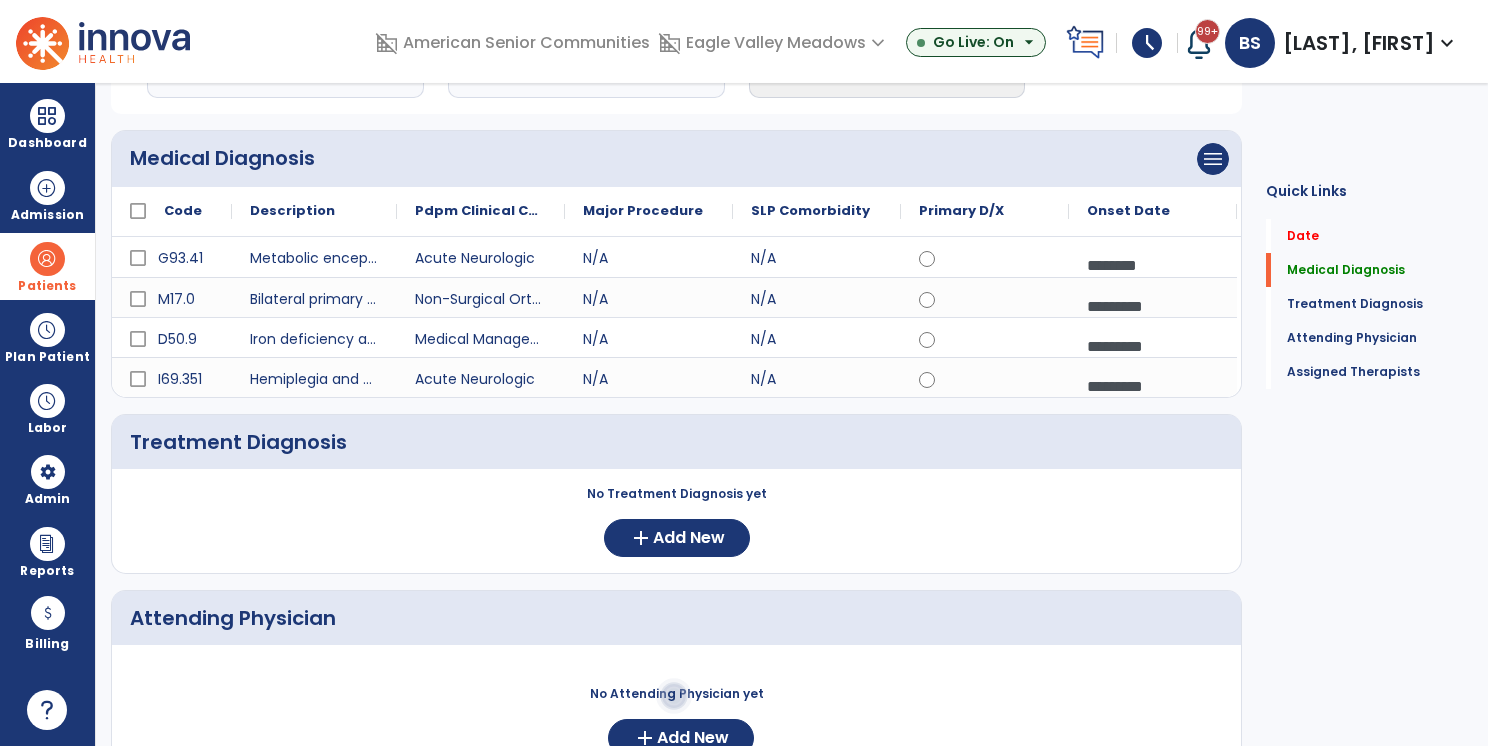 scroll, scrollTop: 0, scrollLeft: 0, axis: both 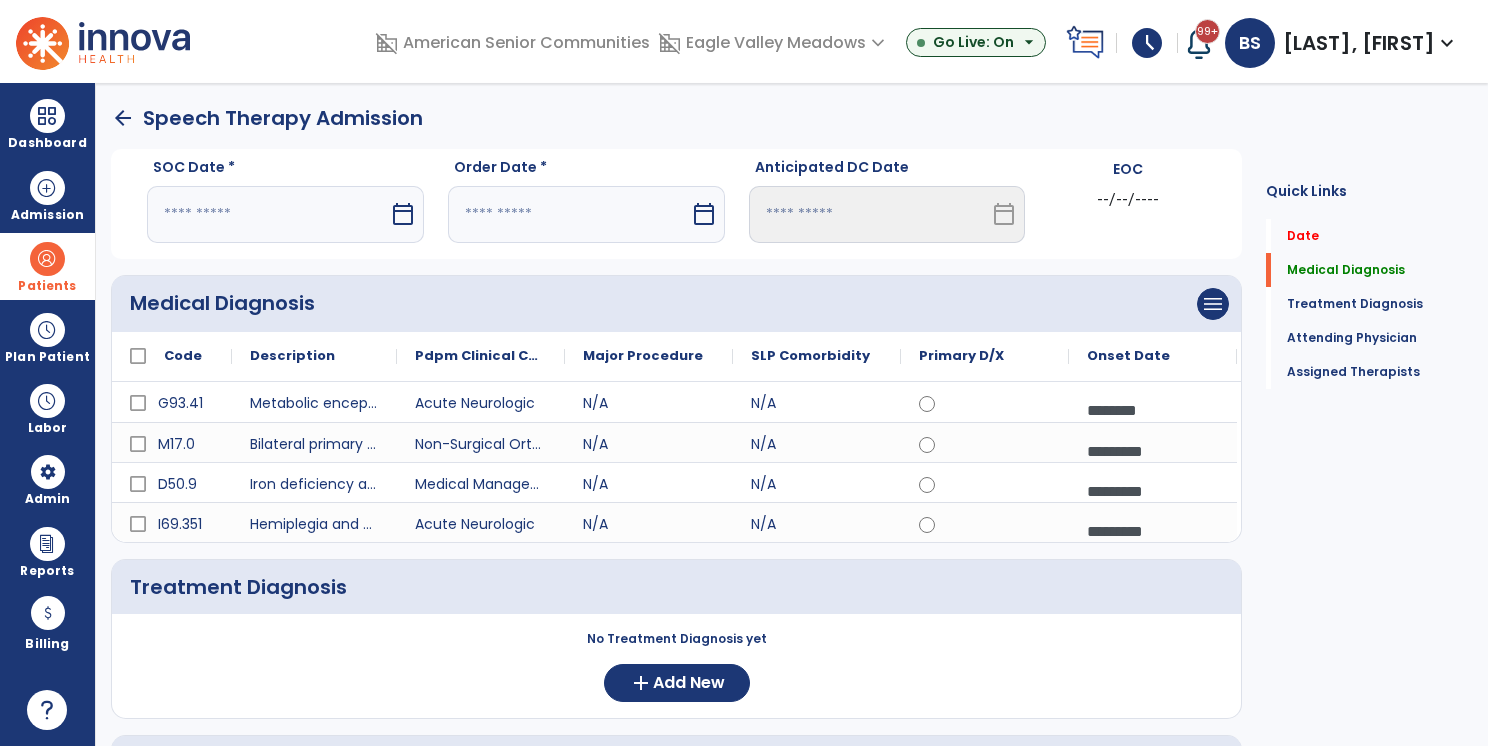 click at bounding box center [268, 214] 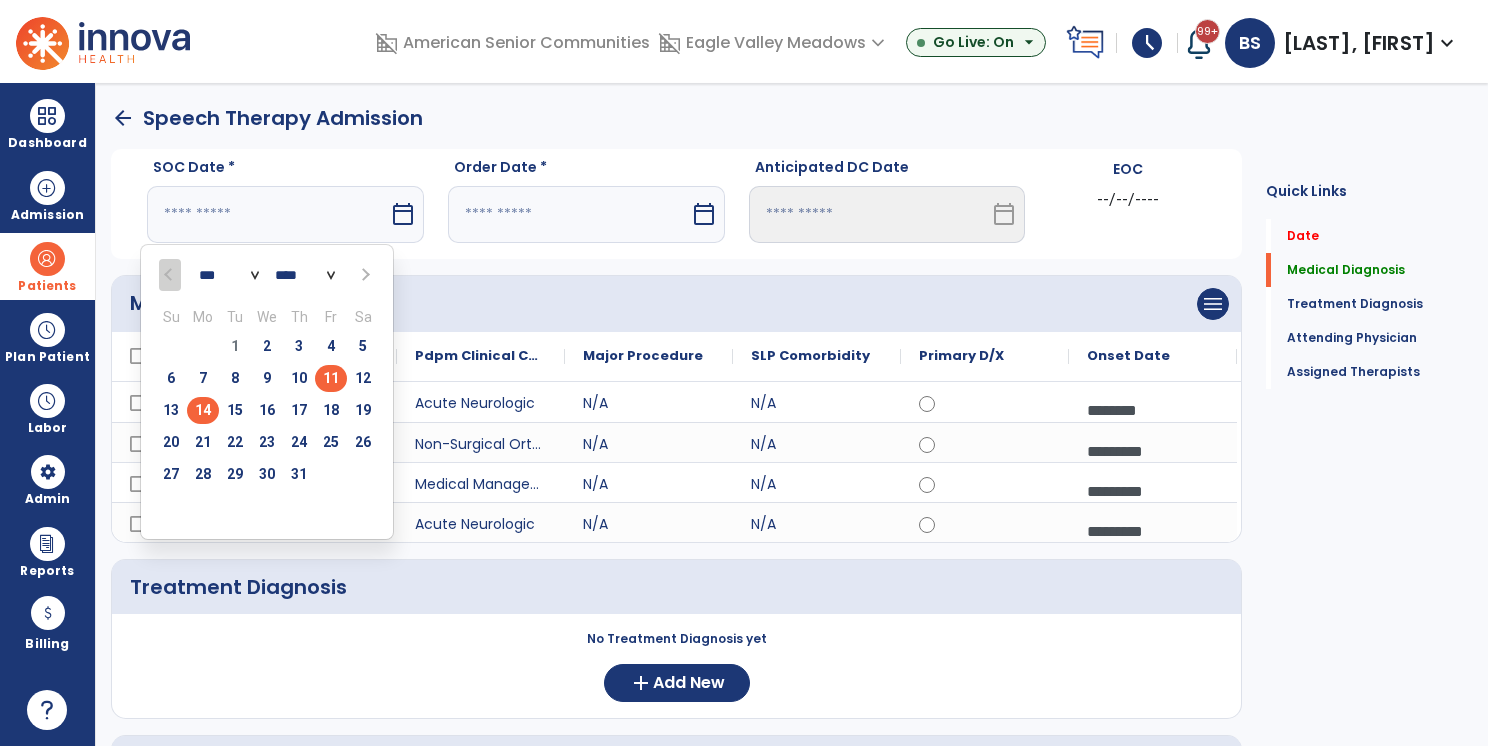 click on "14" at bounding box center (203, 410) 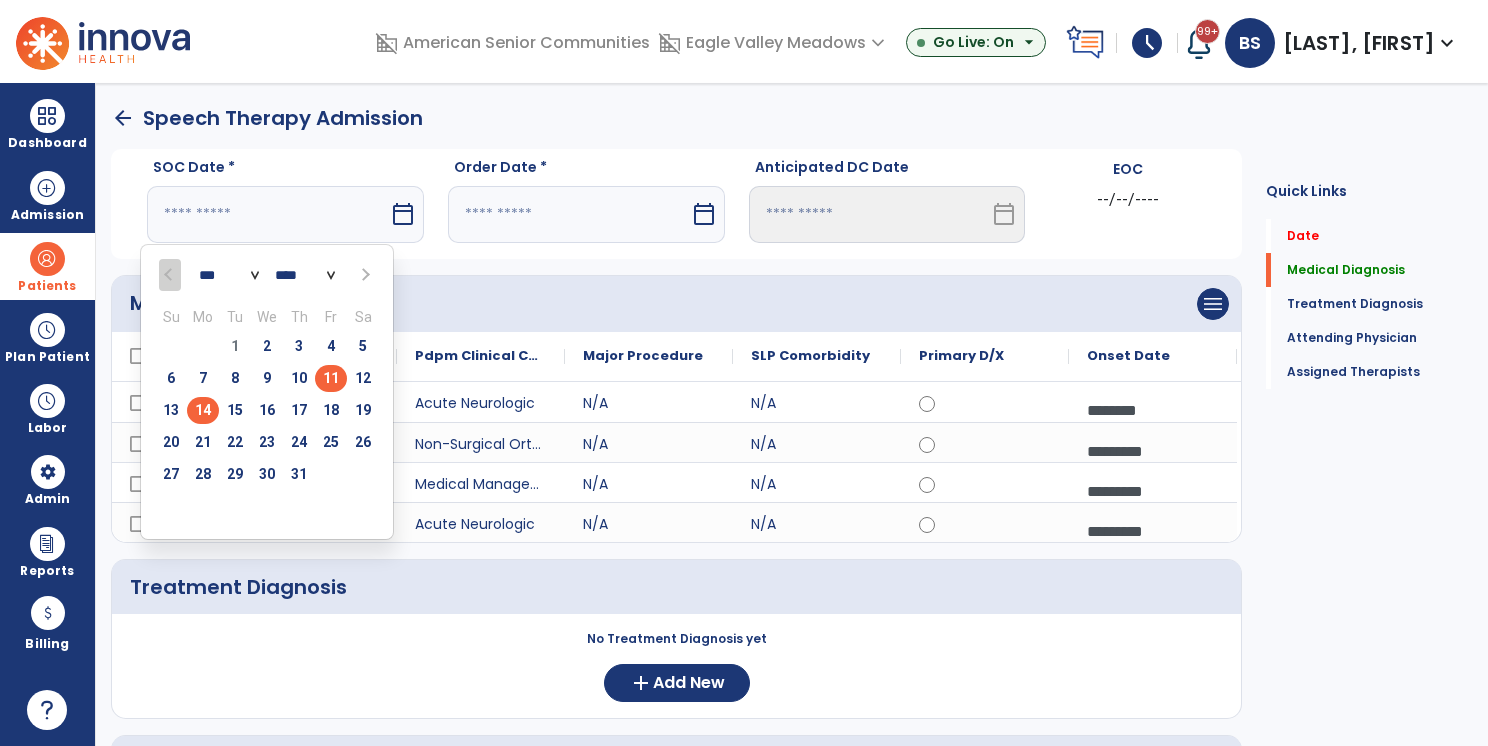 type on "*********" 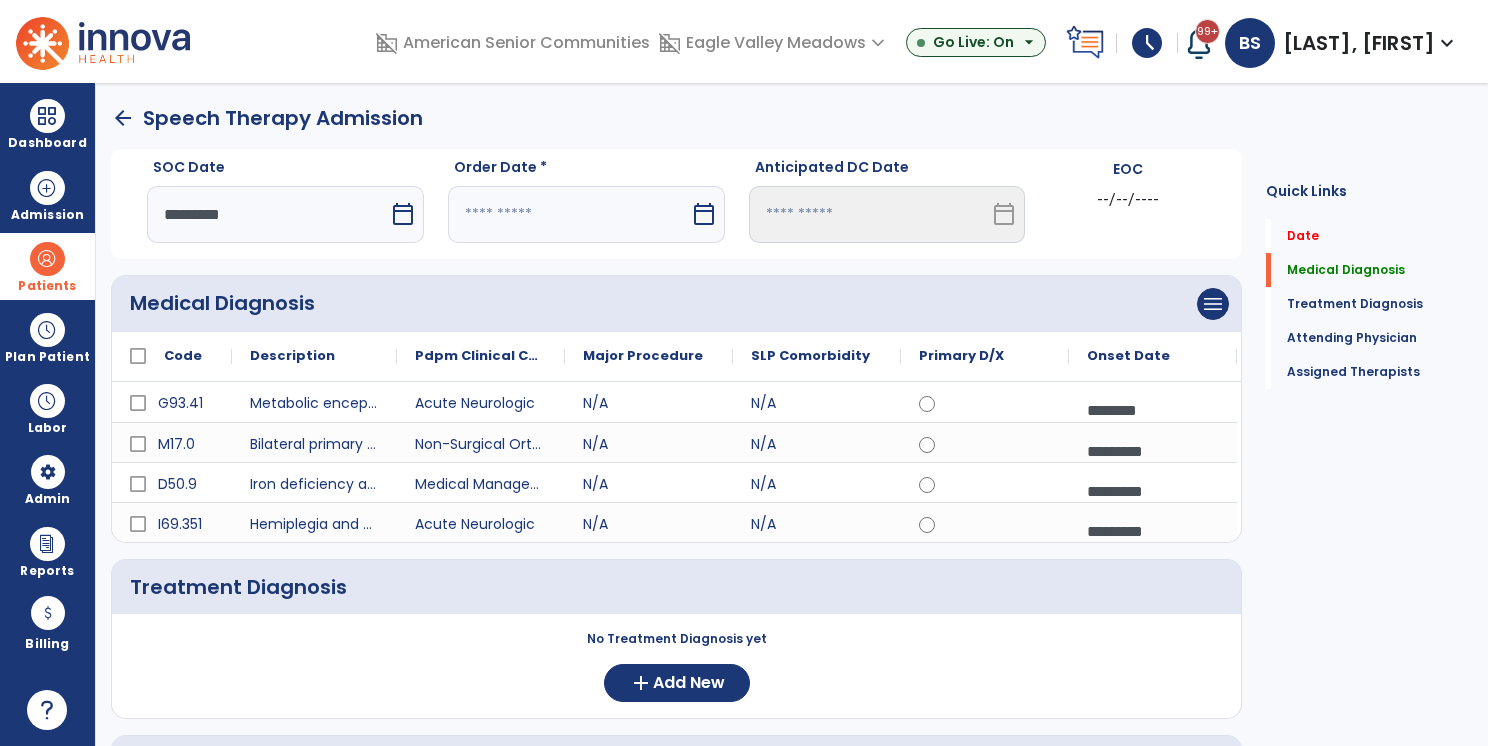 click at bounding box center [569, 214] 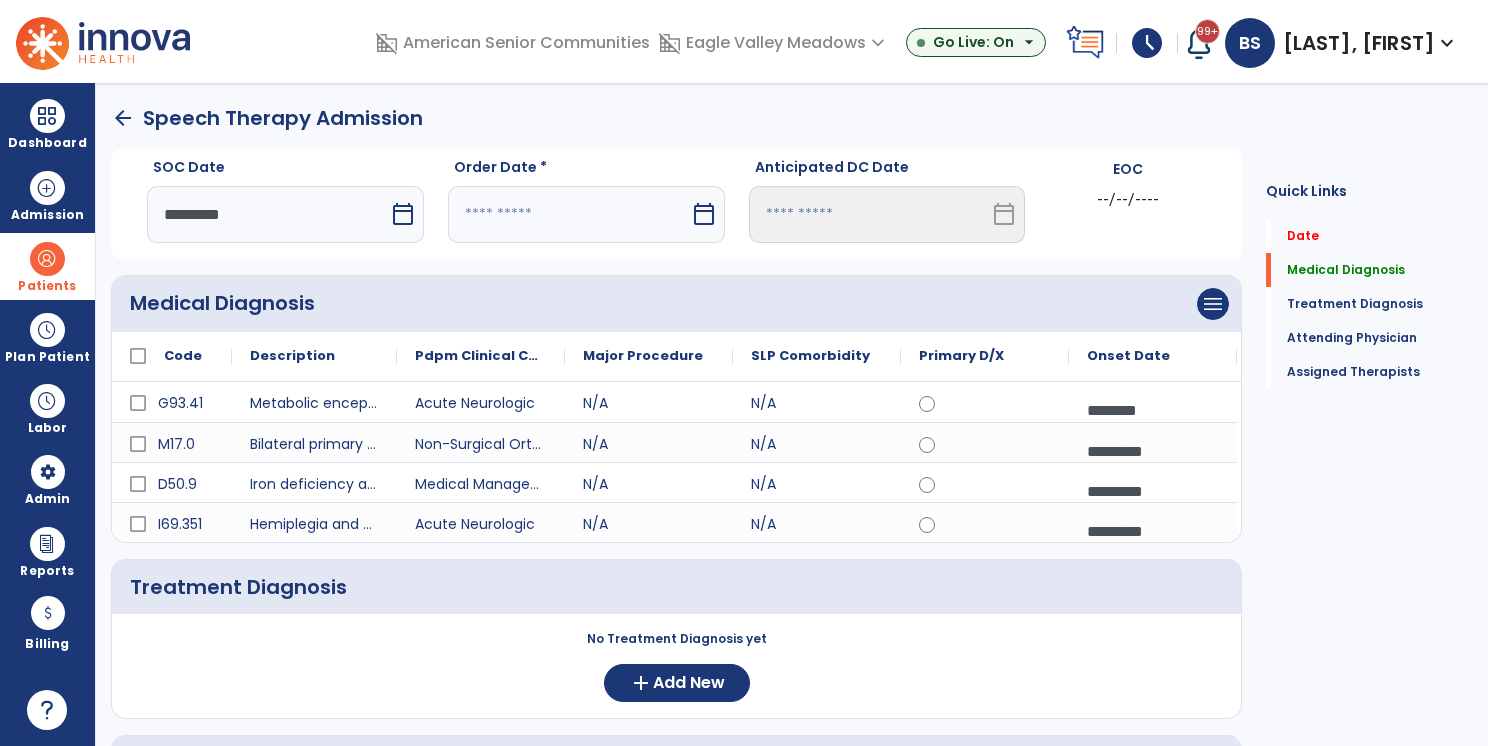 select on "*" 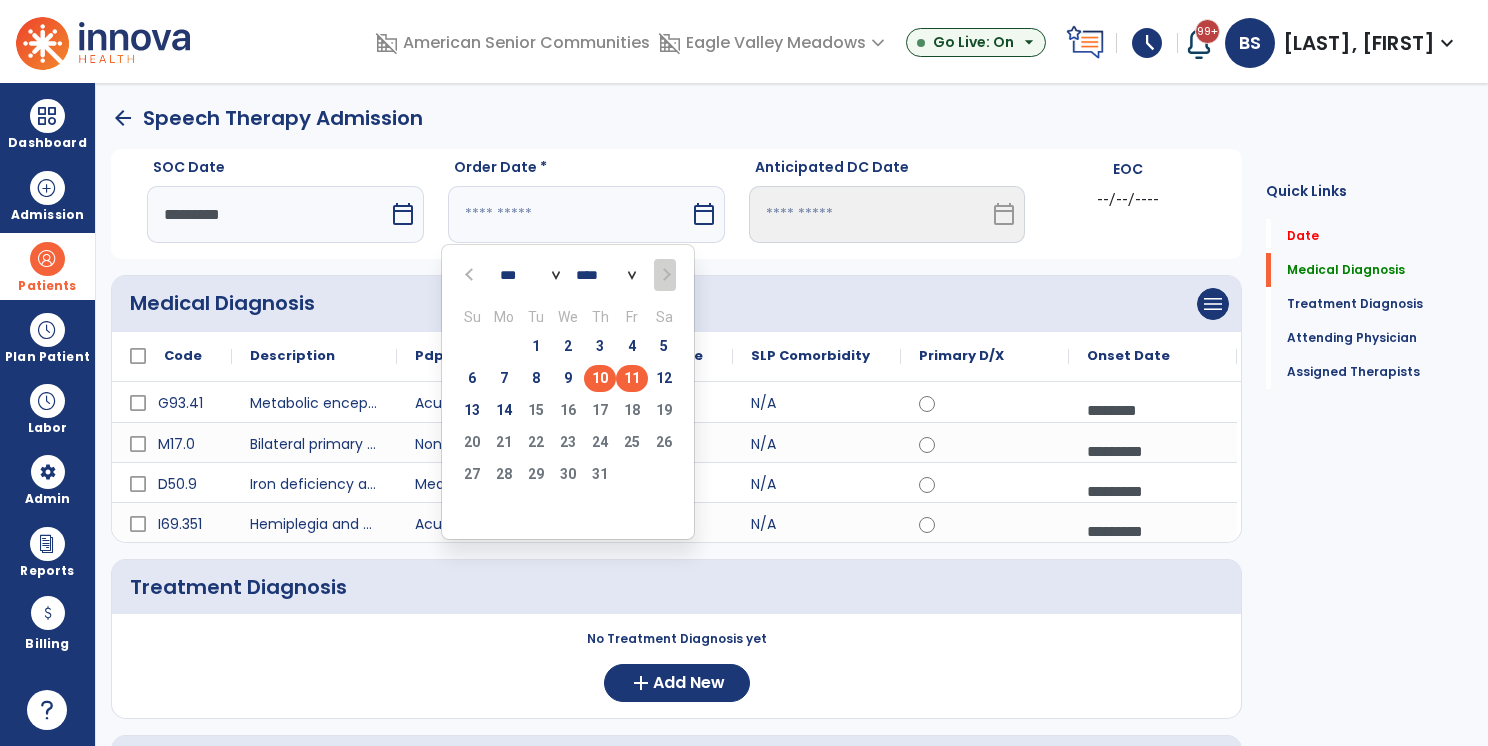 click on "10" at bounding box center [600, 378] 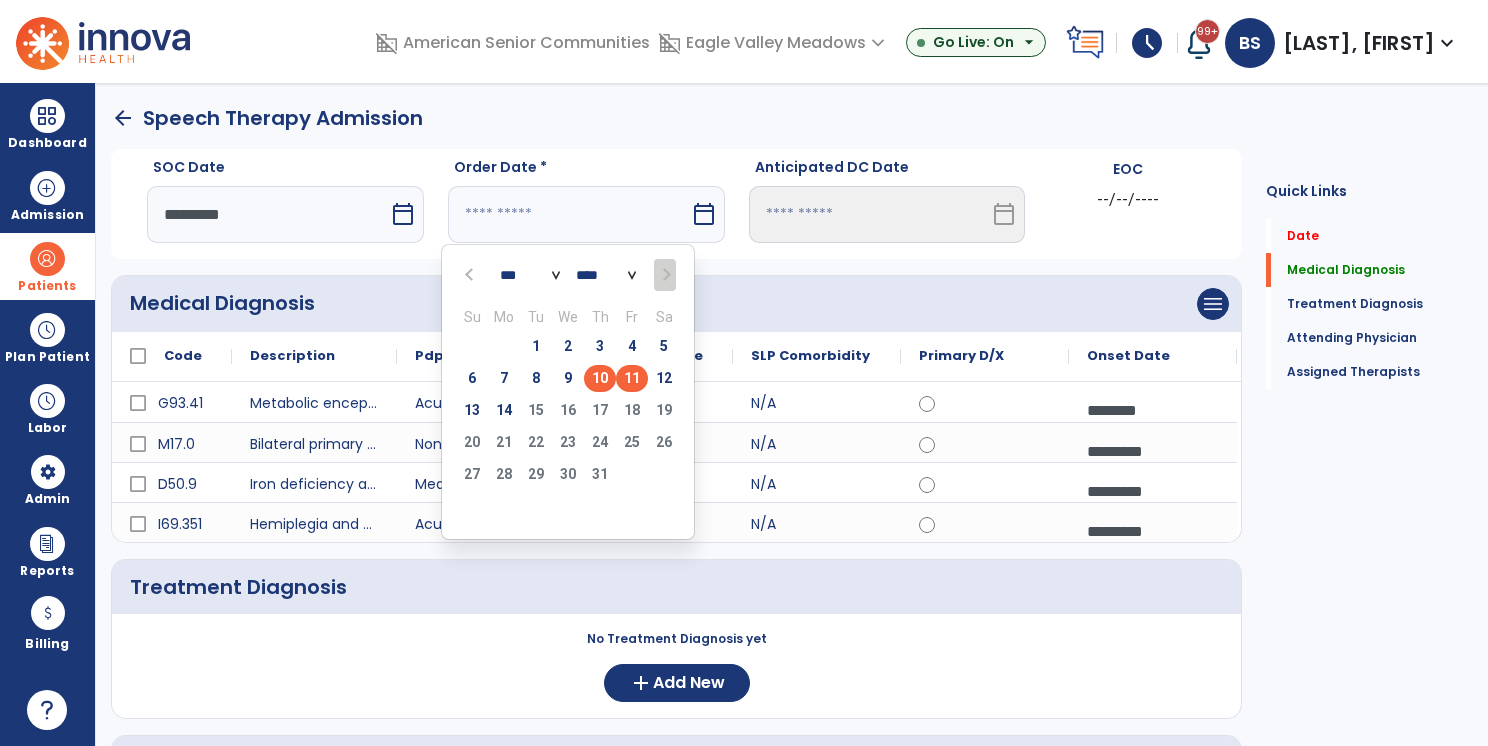 type on "*********" 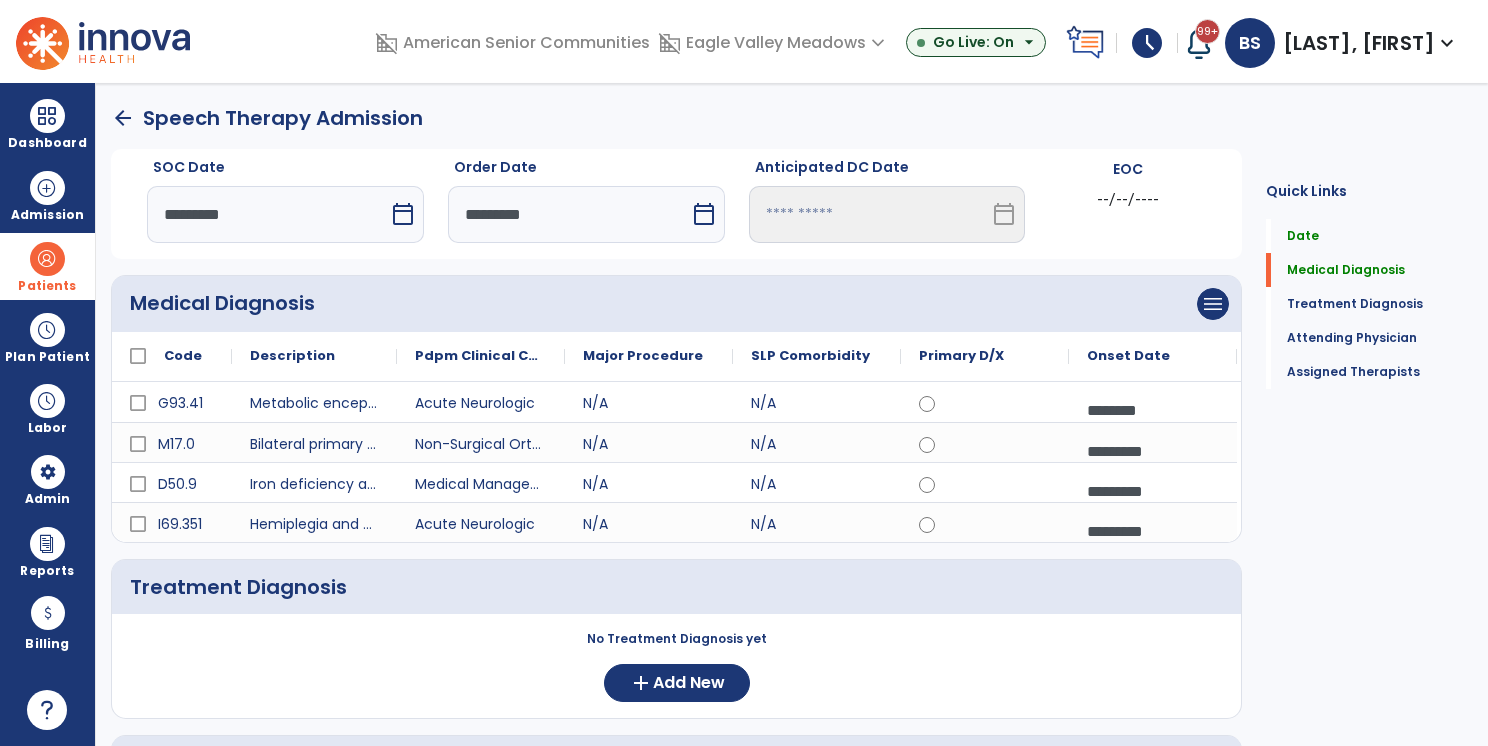 scroll, scrollTop: 509, scrollLeft: 0, axis: vertical 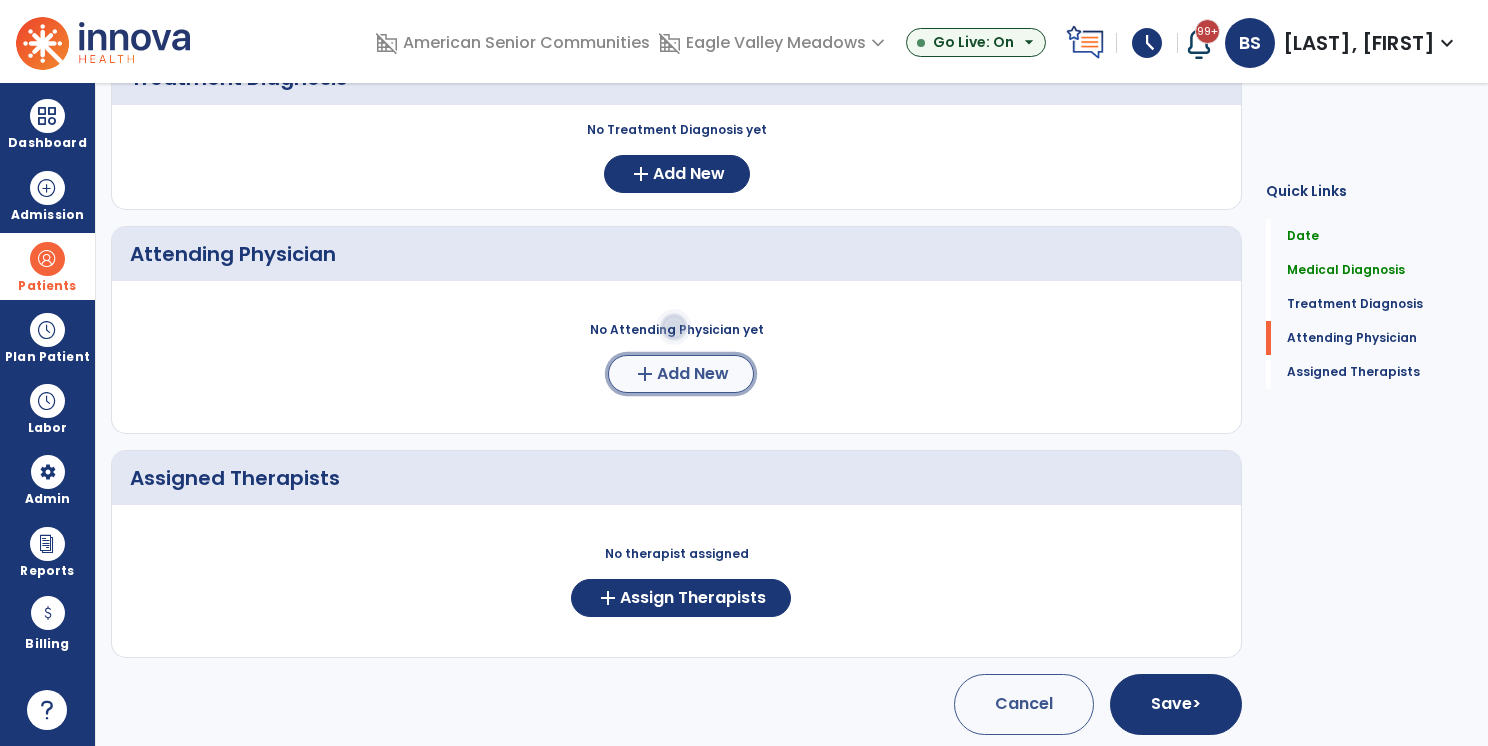 click on "Add New" 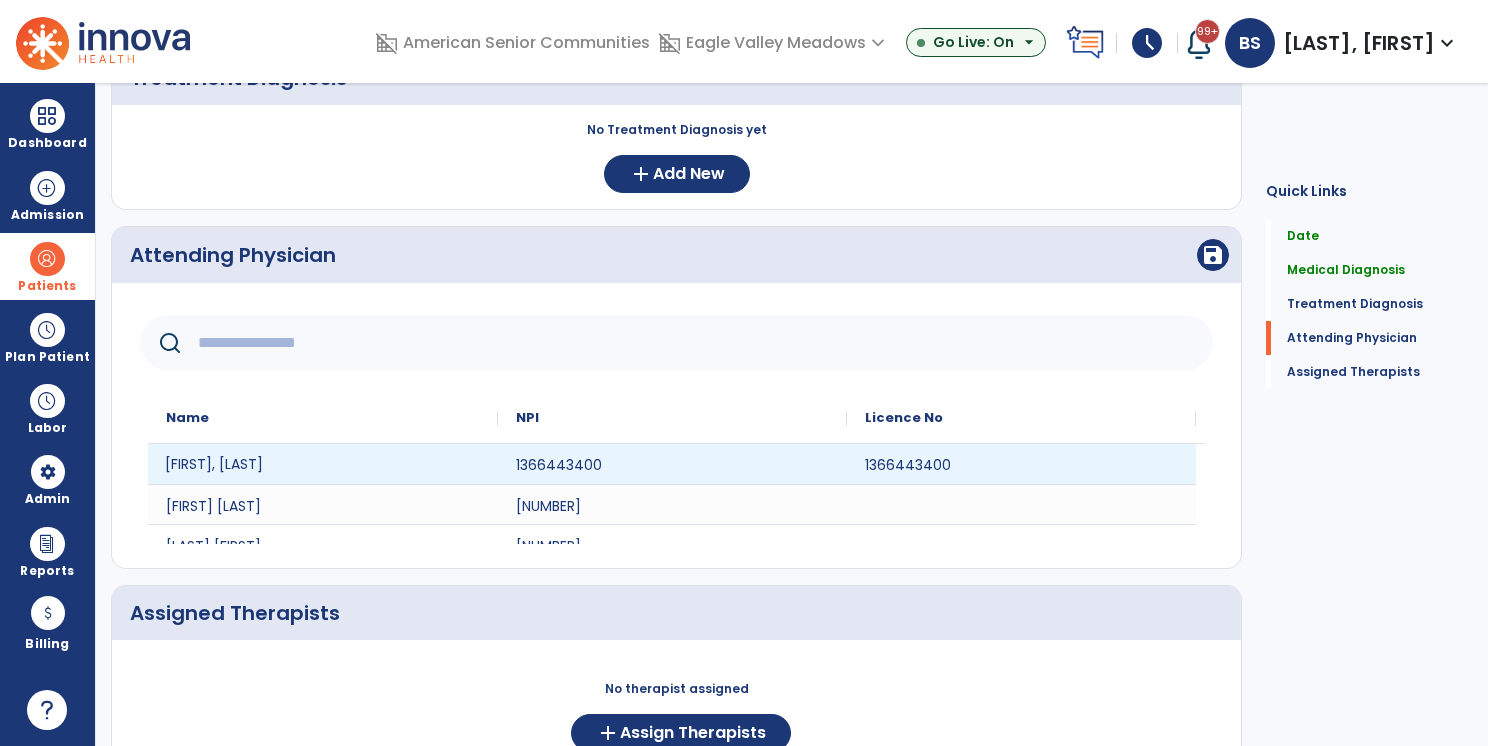 click on "James Pike" 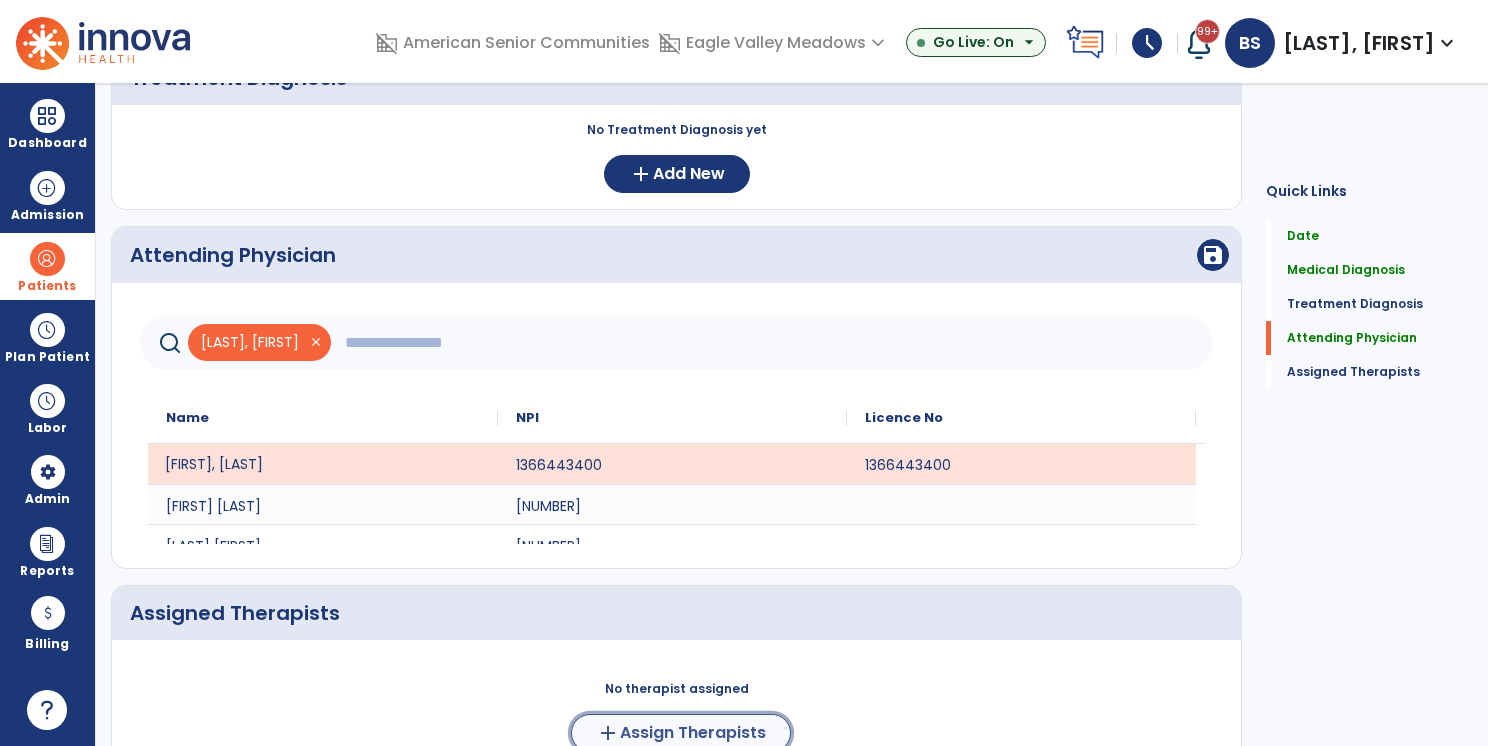 click on "Assign Therapists" 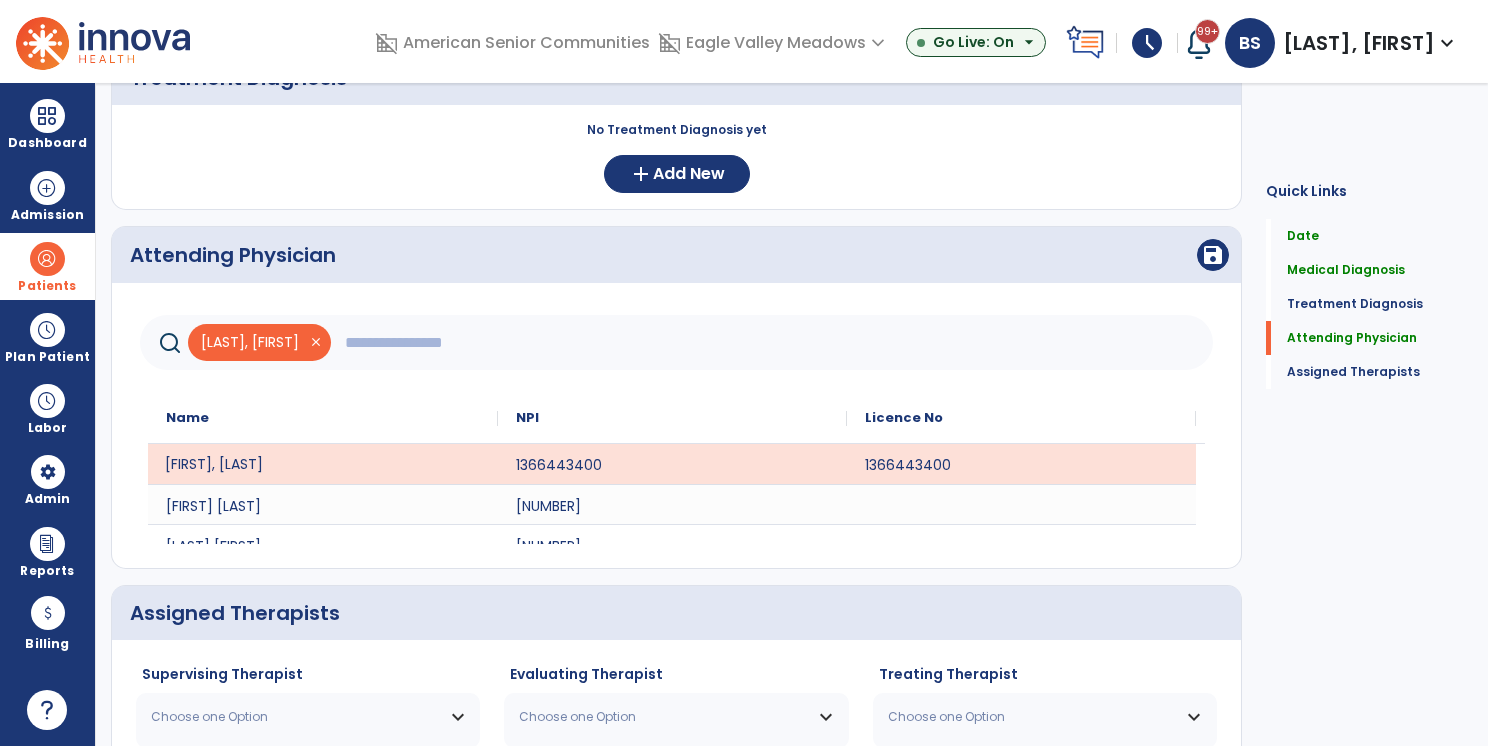click on "Choose one Option" at bounding box center [308, 717] 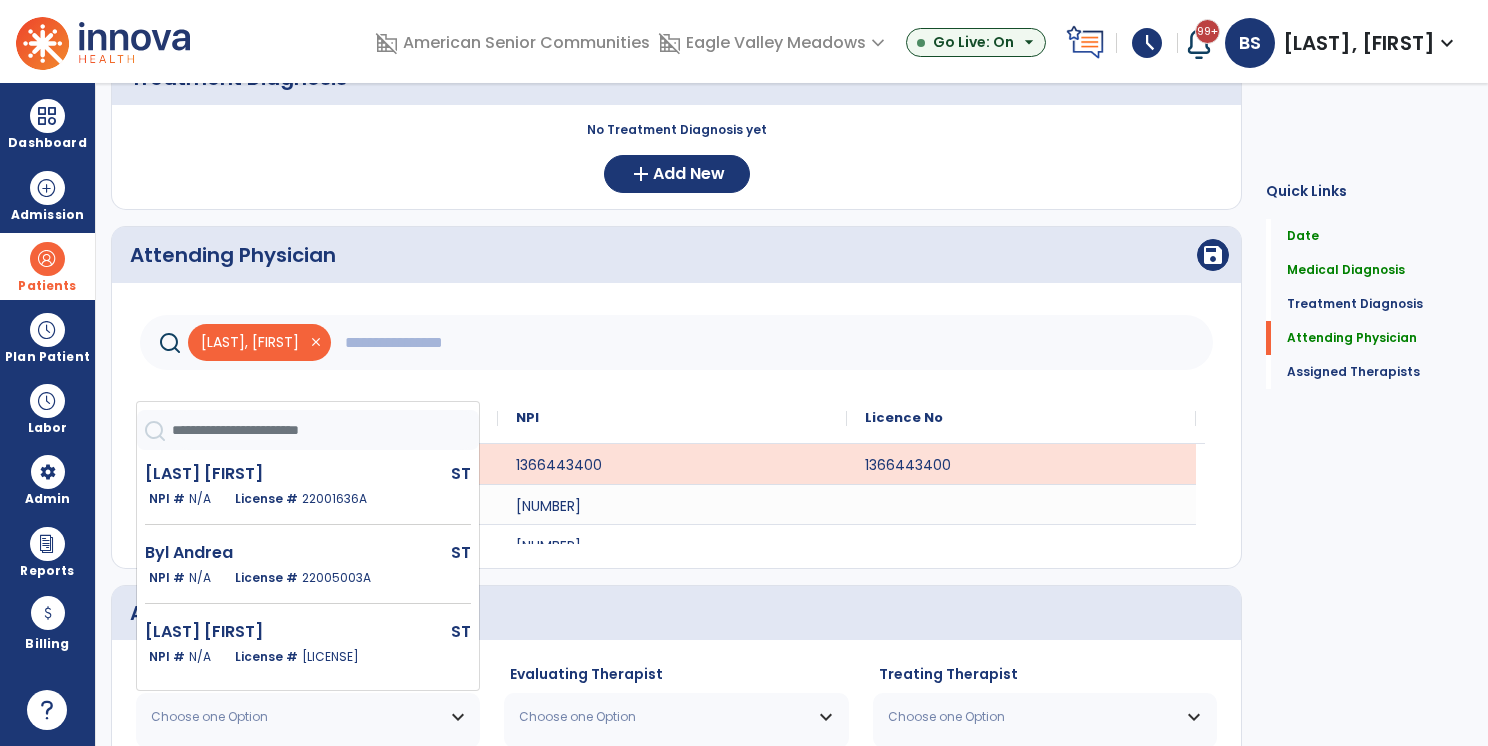 scroll, scrollTop: 170, scrollLeft: 0, axis: vertical 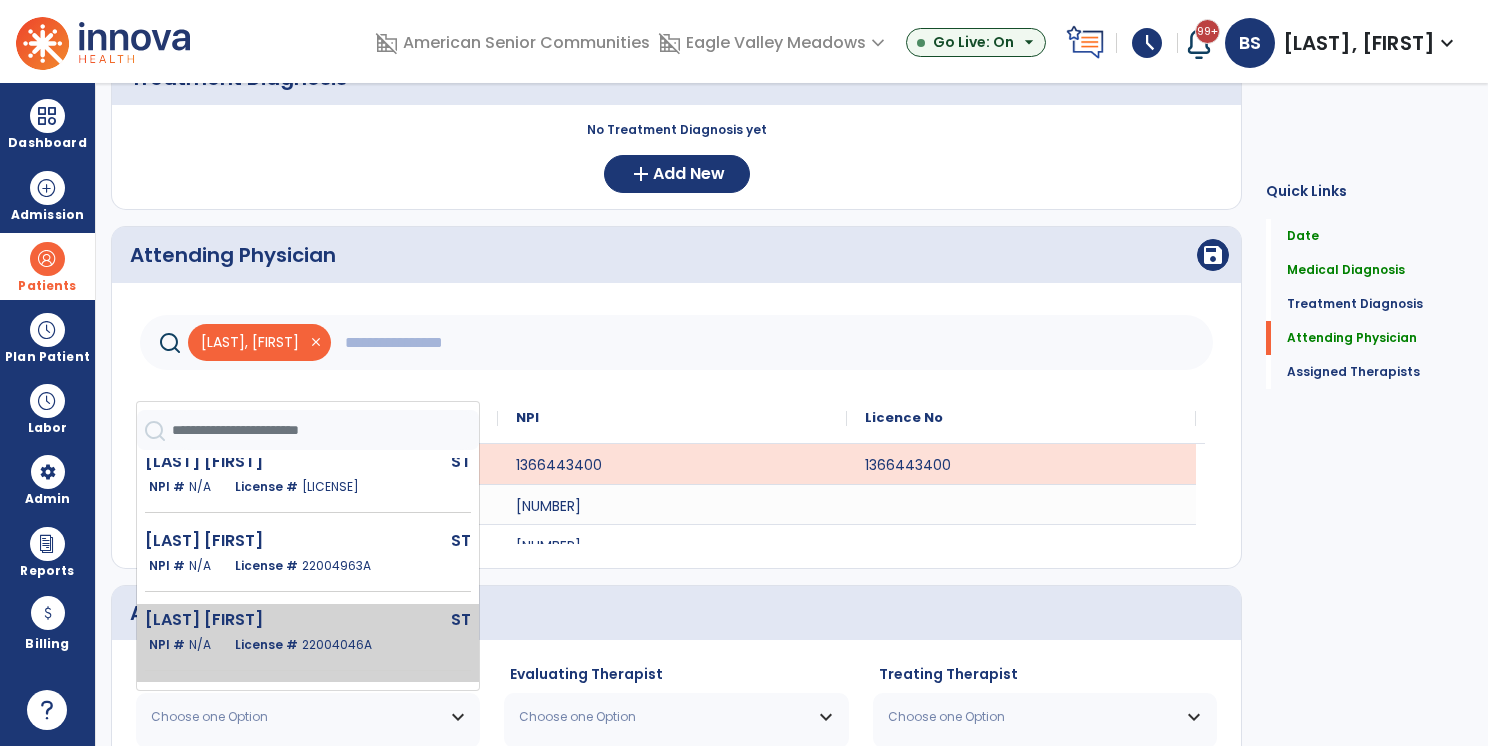 click on "22004046A" 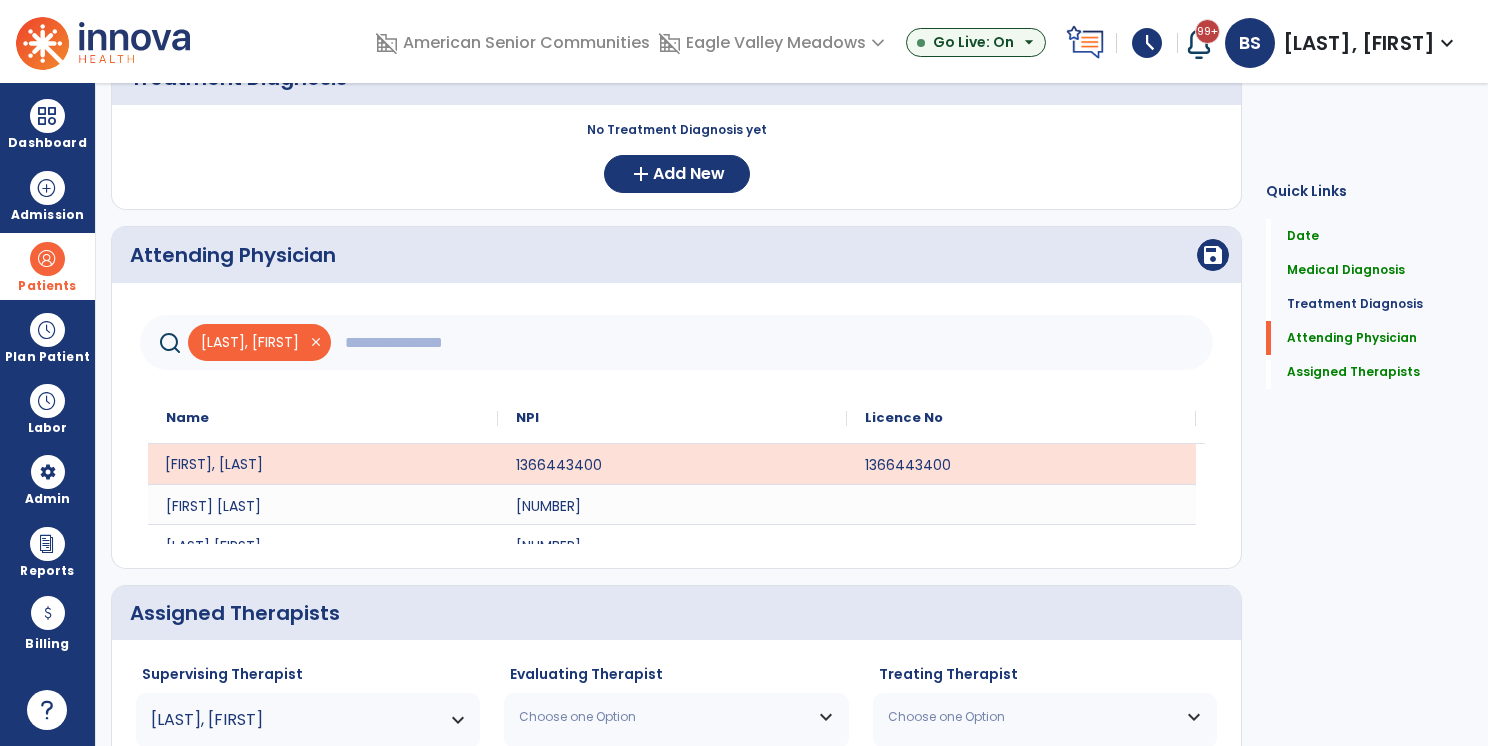click on "Choose one Option" at bounding box center (663, 717) 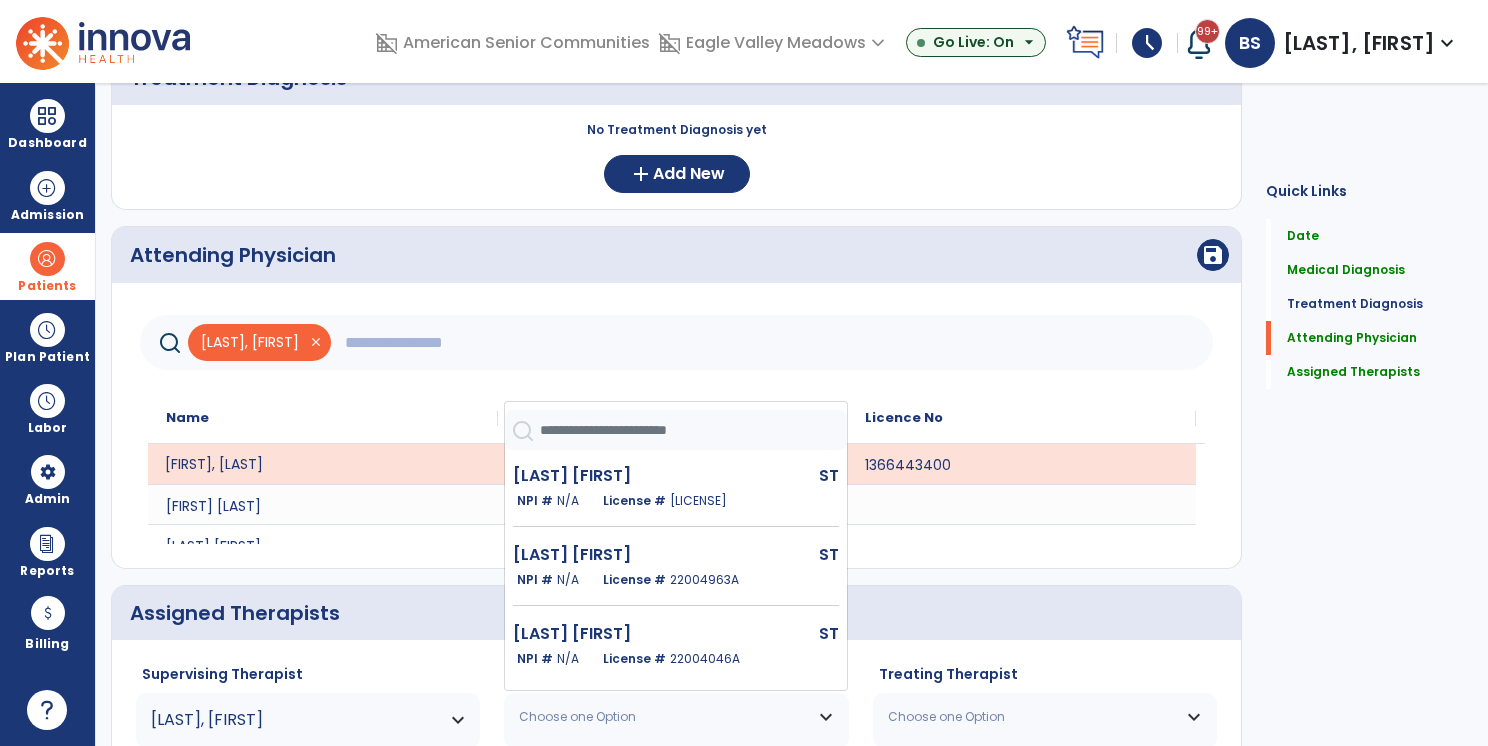 scroll, scrollTop: 170, scrollLeft: 0, axis: vertical 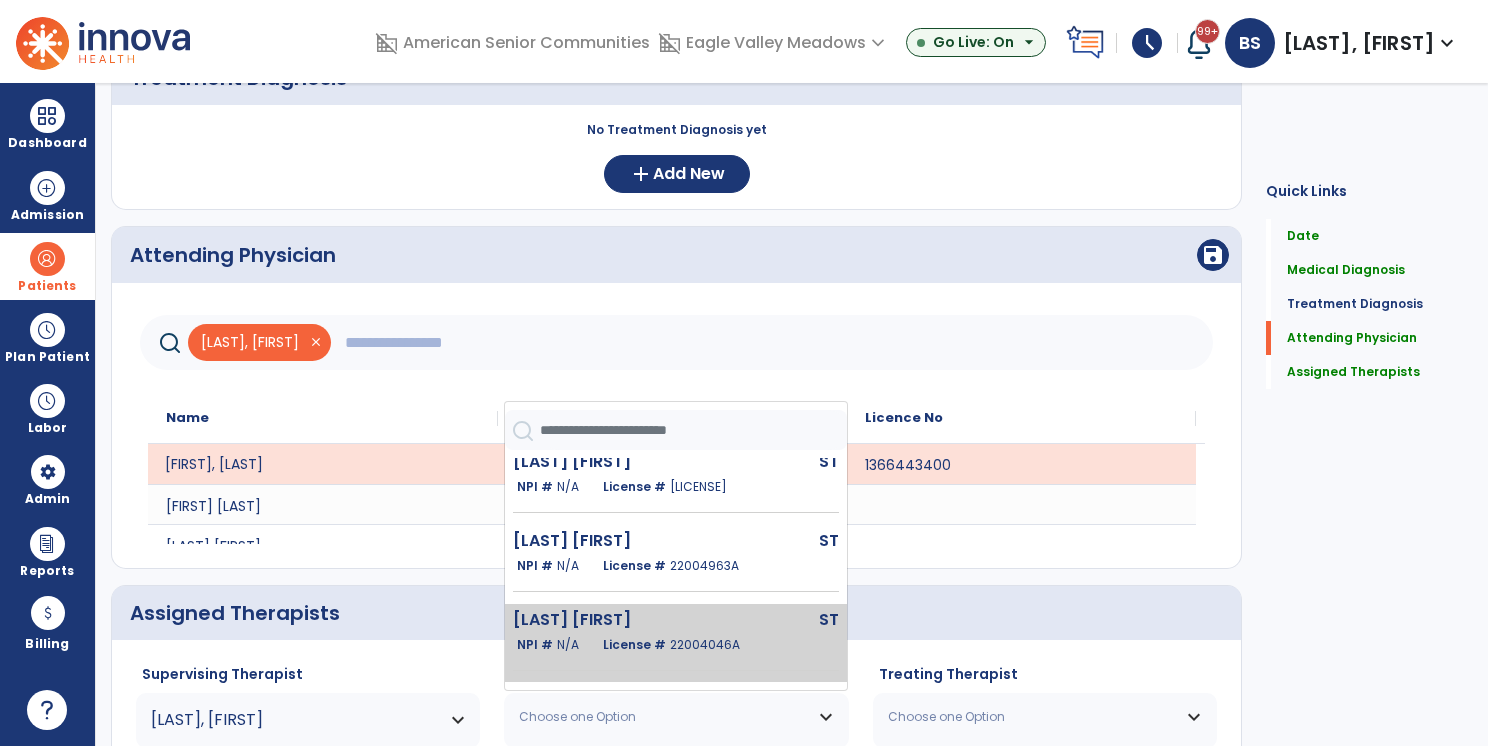 click on "NPI #  N/A   License #  22004046A" 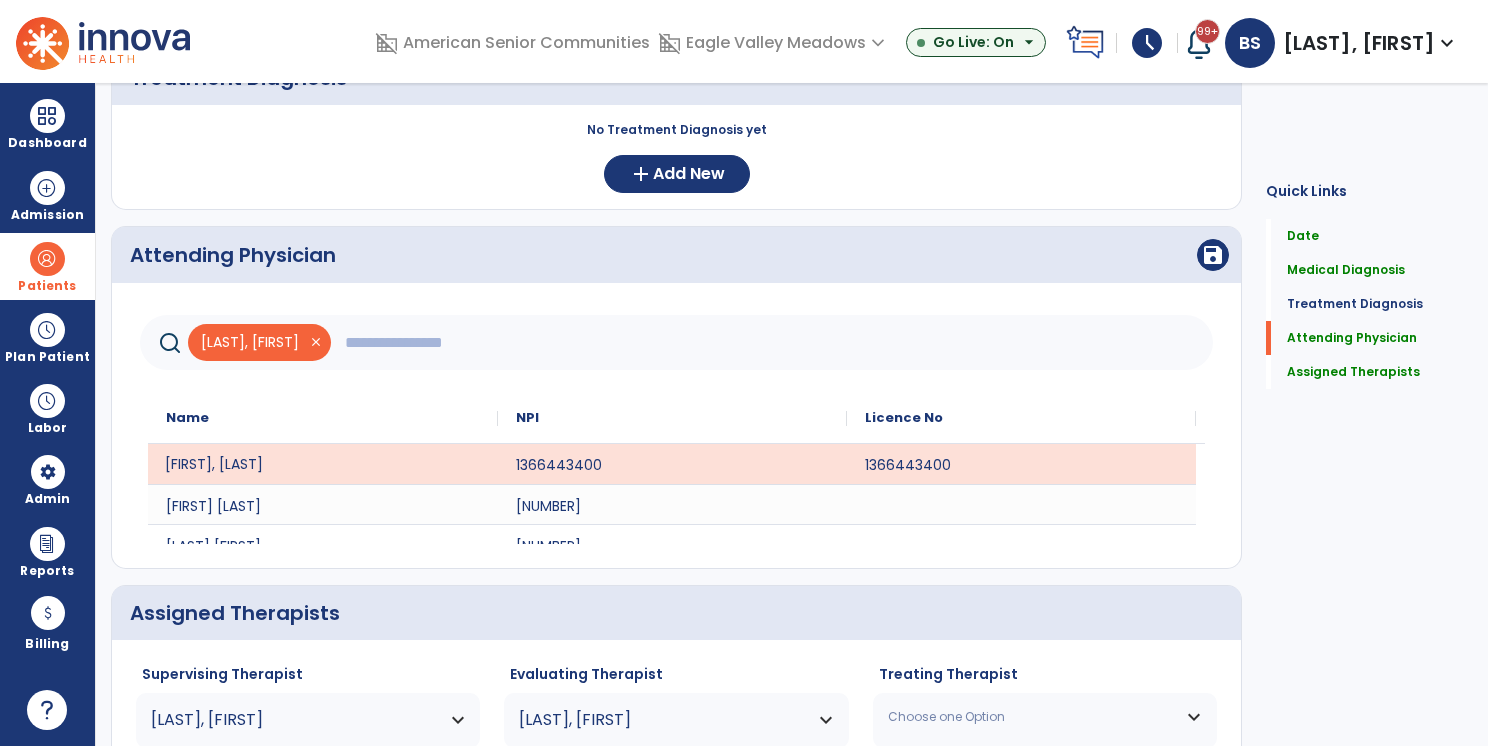 click on "Choose one Option" at bounding box center (1032, 717) 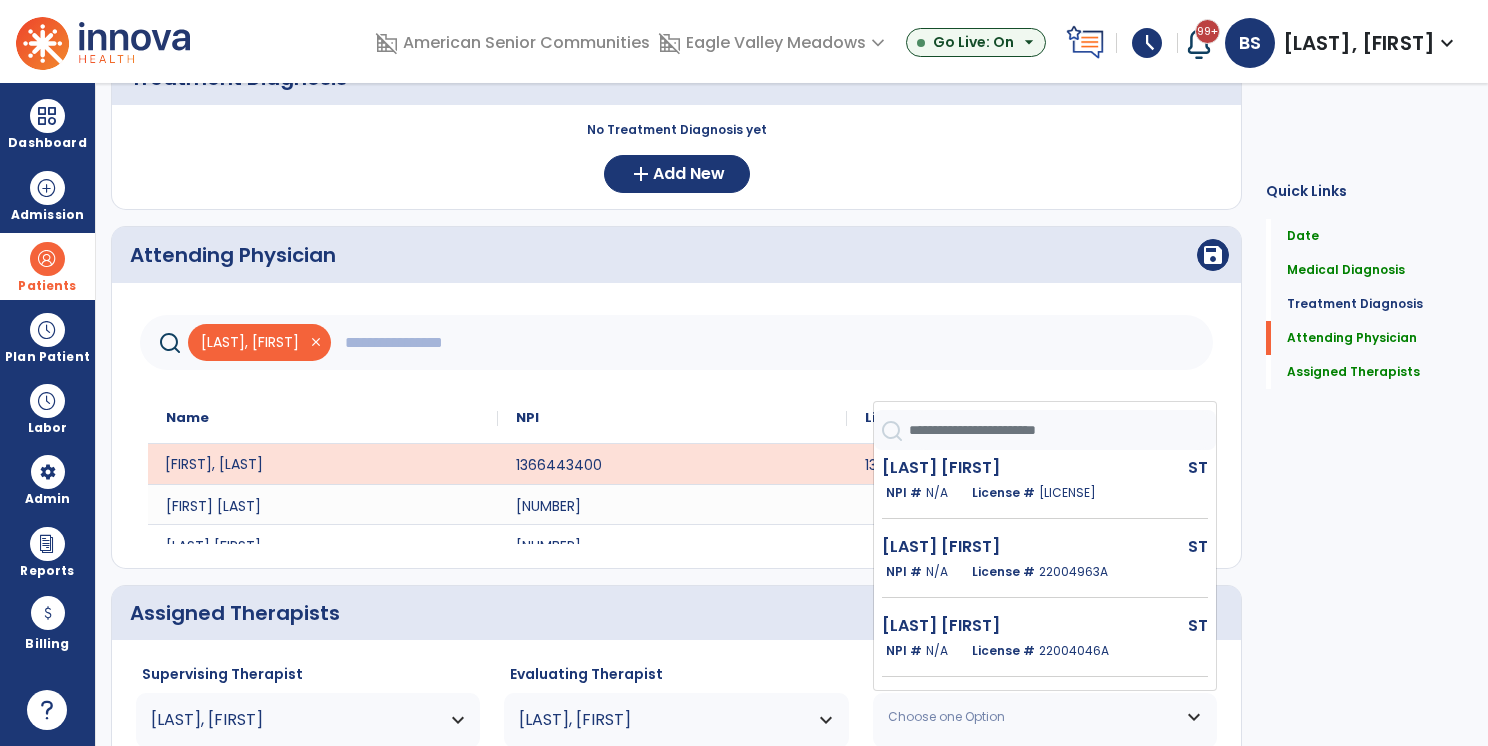 scroll, scrollTop: 170, scrollLeft: 0, axis: vertical 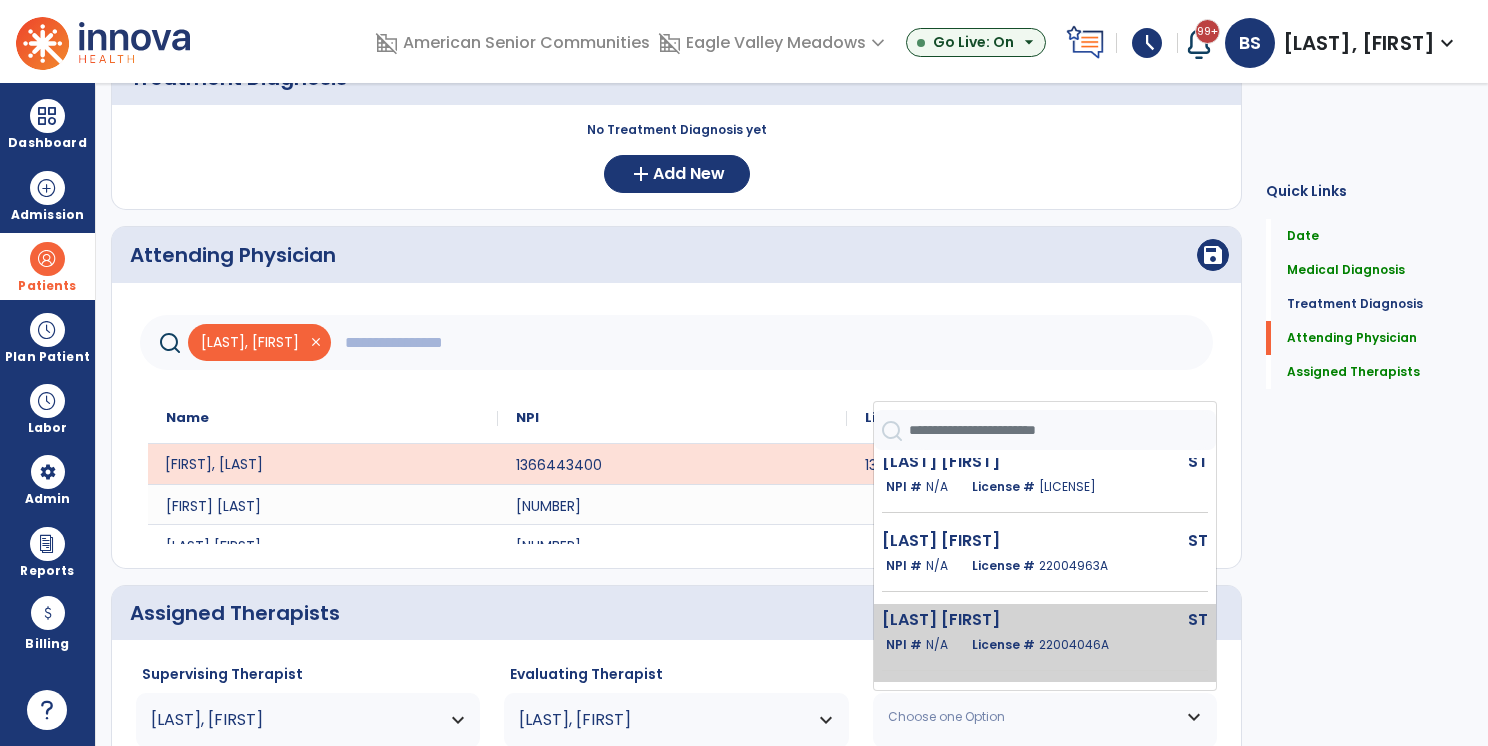 click on "NPI #  N/A   License #  22004046A" 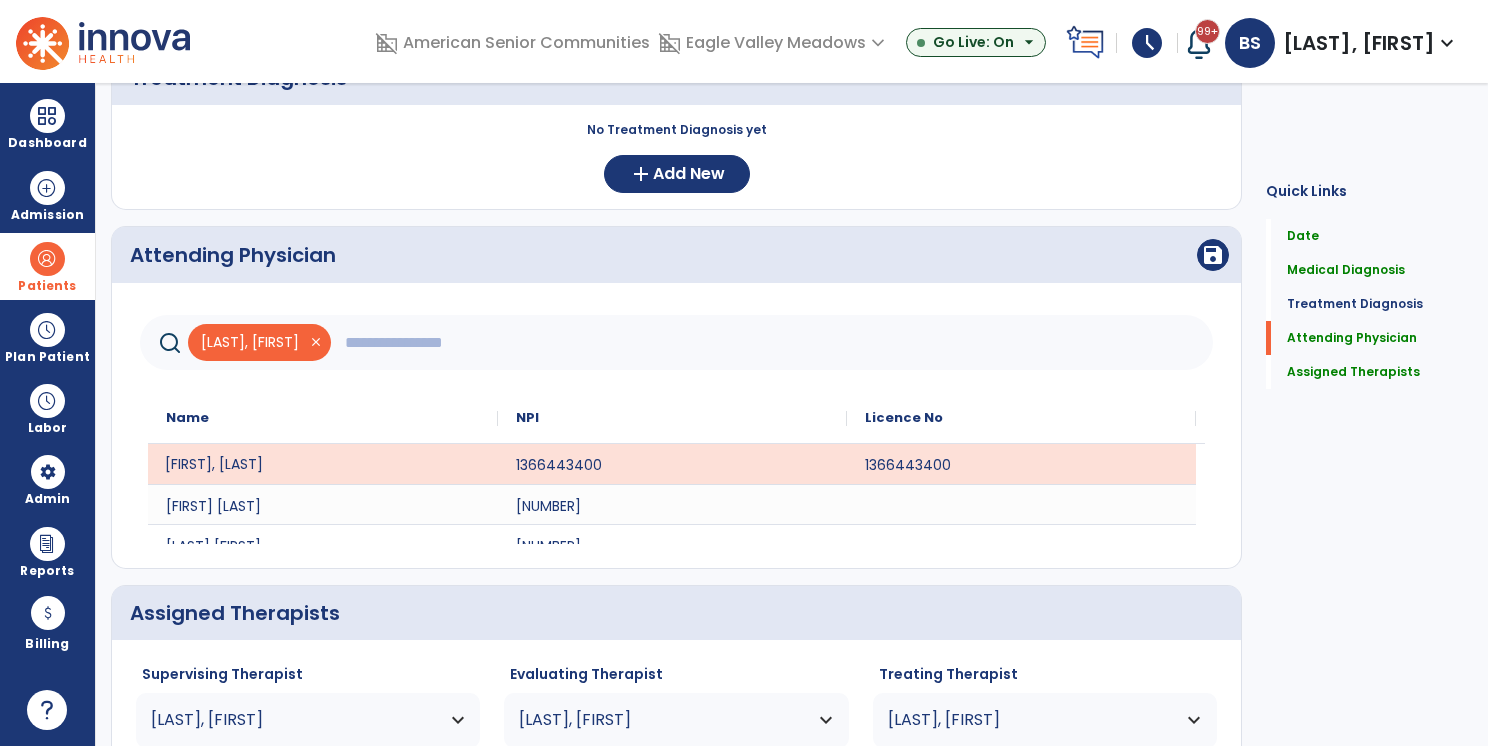 scroll, scrollTop: 641, scrollLeft: 0, axis: vertical 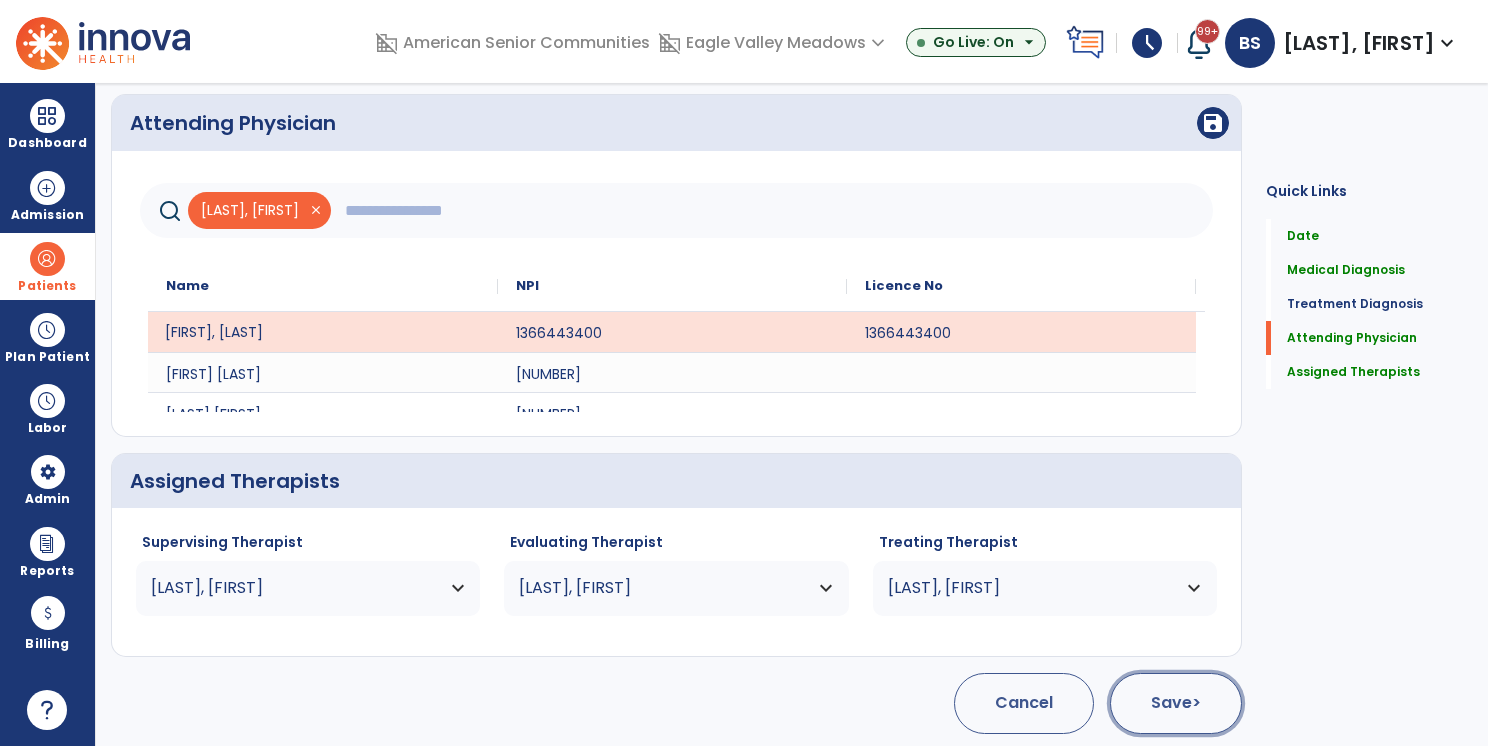 click on "Save  >" 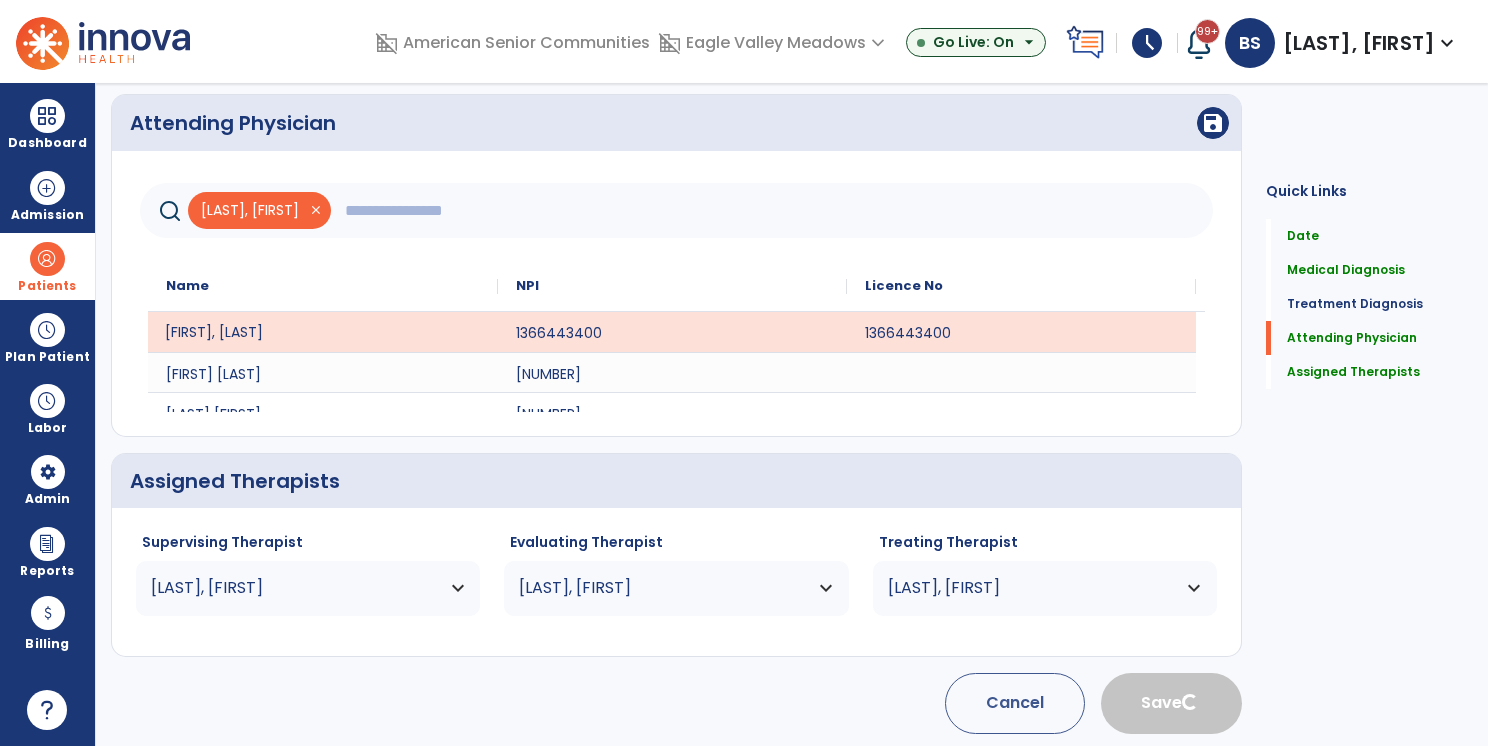 type 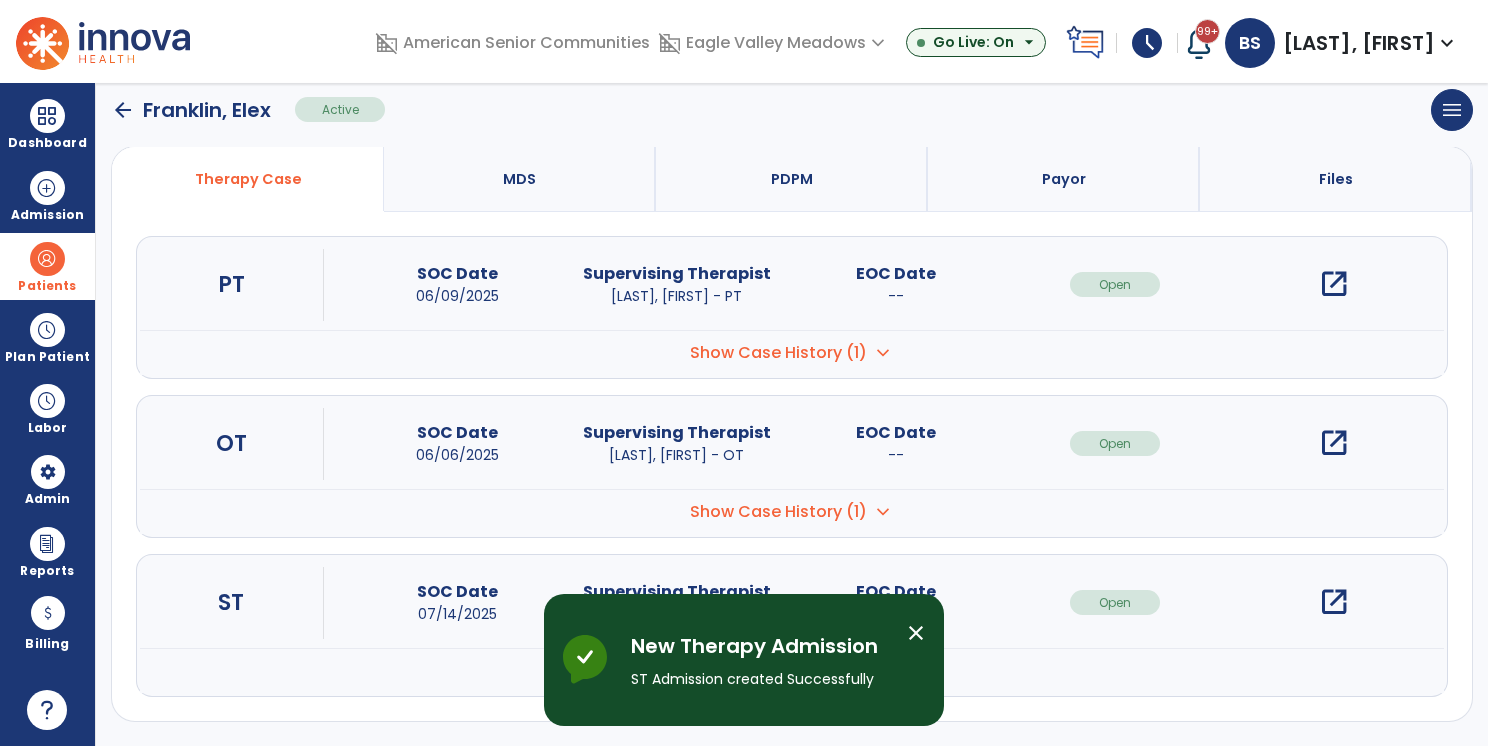 scroll, scrollTop: 145, scrollLeft: 0, axis: vertical 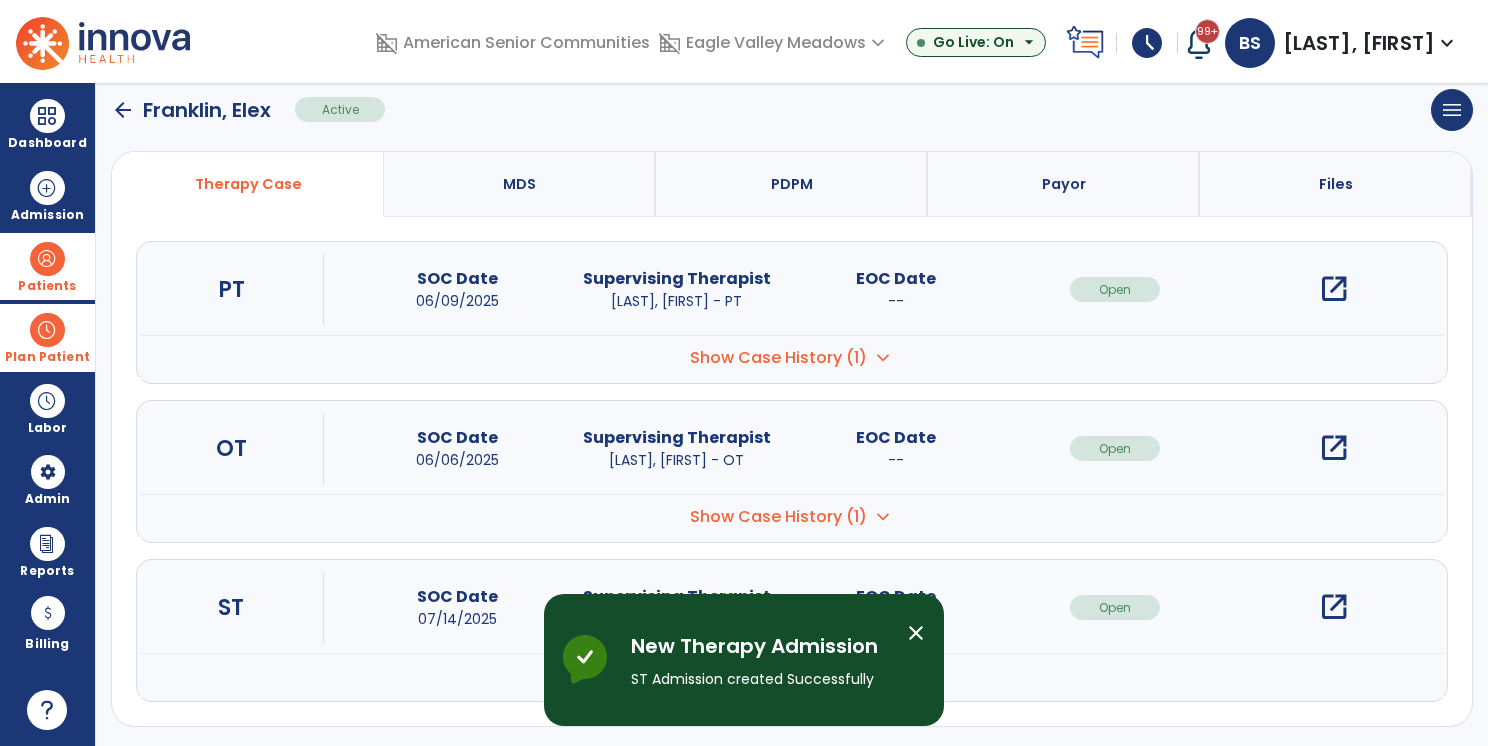 click at bounding box center (47, 330) 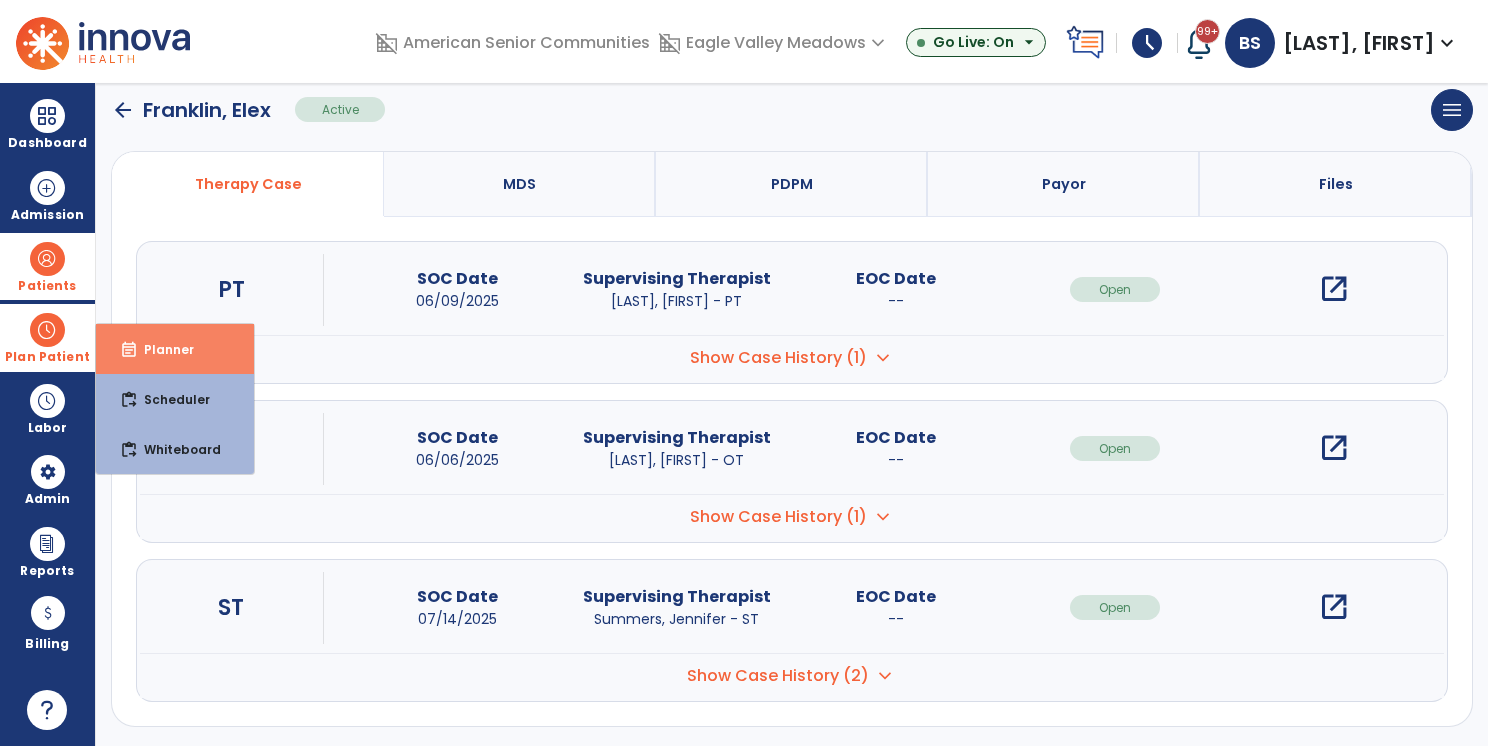 click on "Planner" at bounding box center (161, 349) 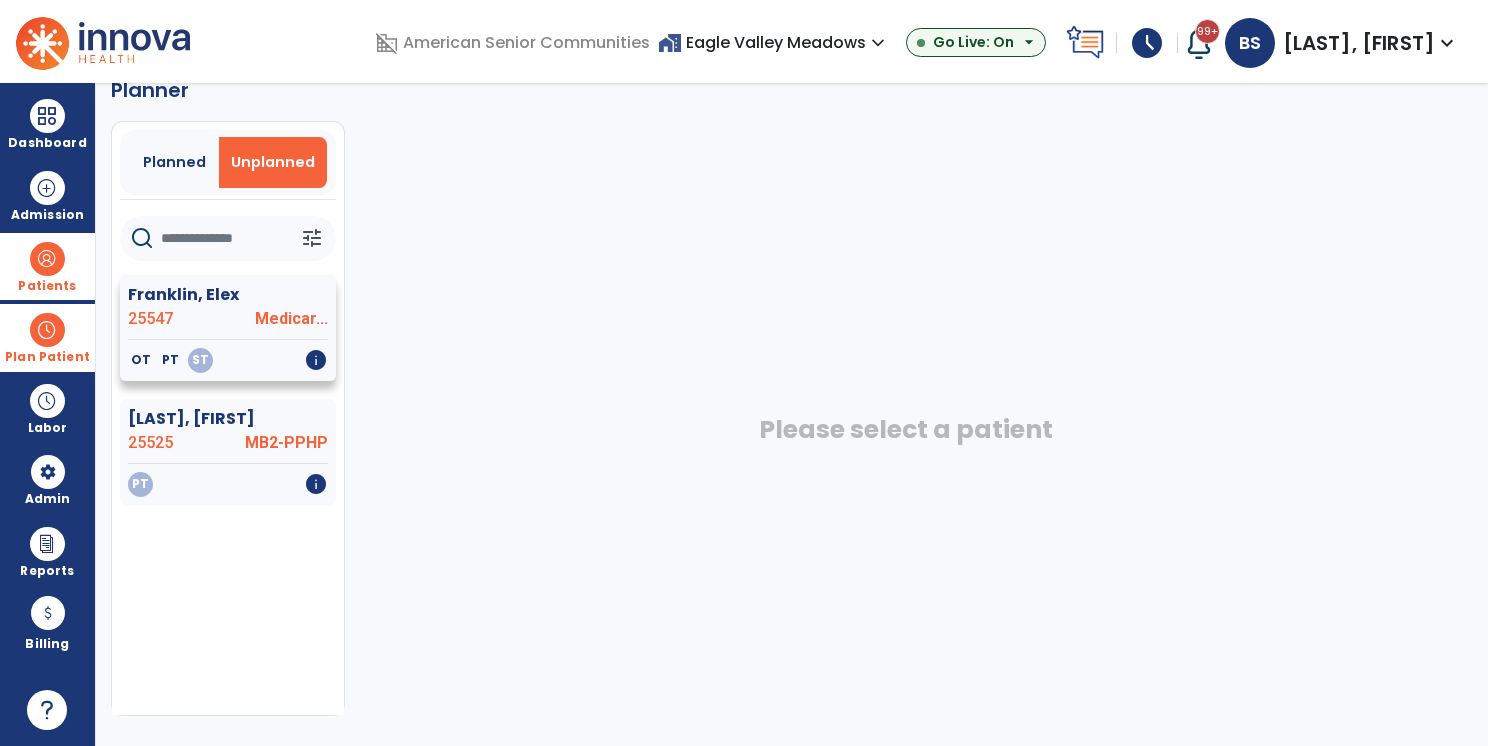 click on "OT   PT   ST   info" 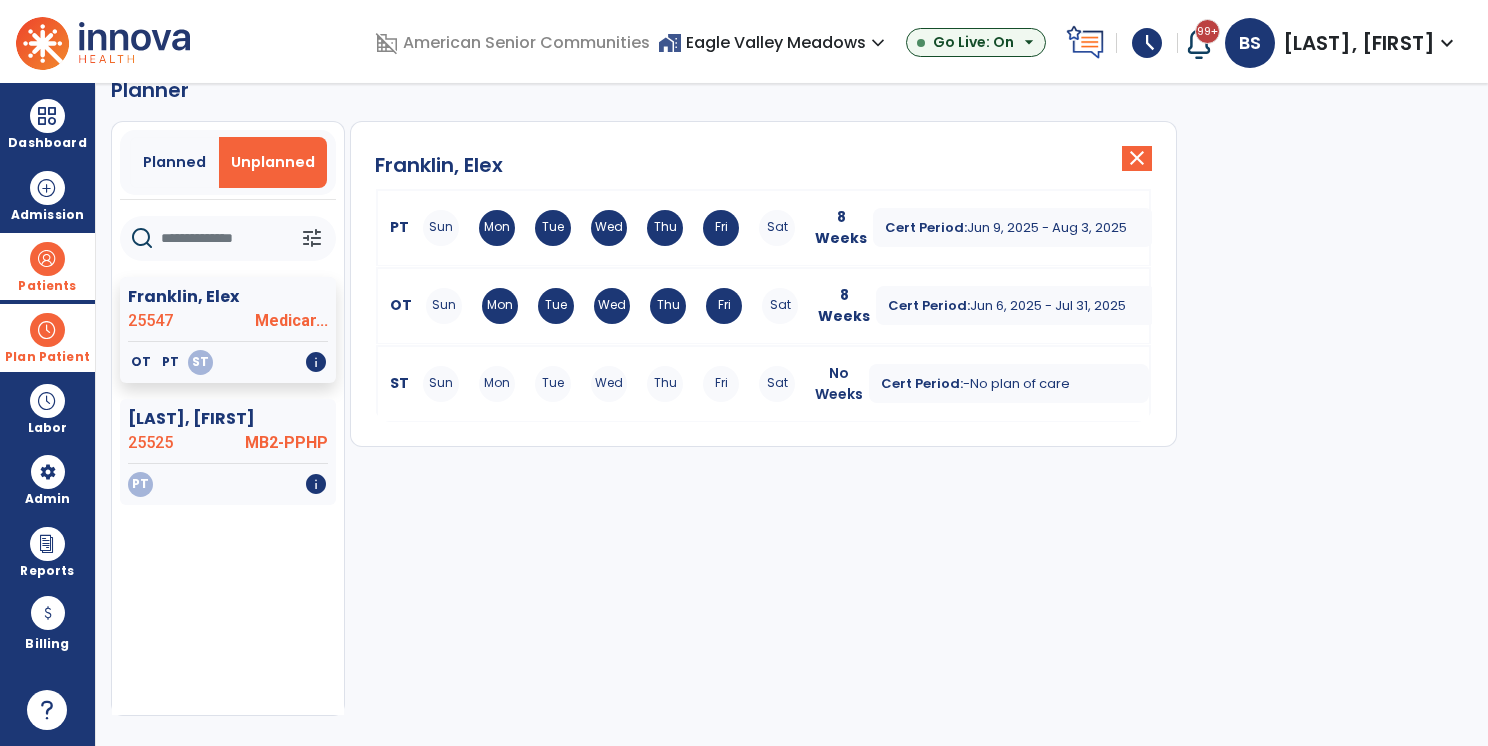 click on "Tue" at bounding box center [553, 384] 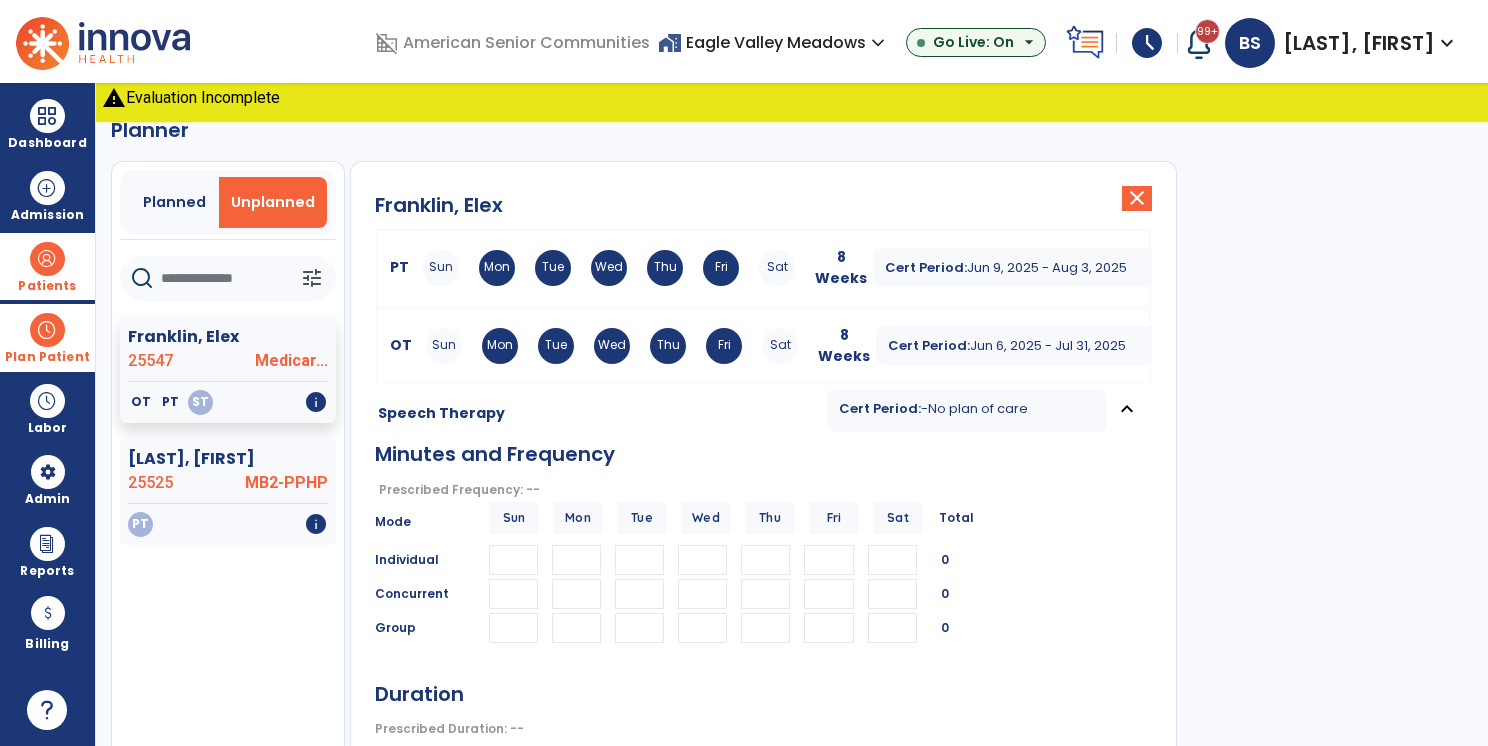 click at bounding box center (576, 560) 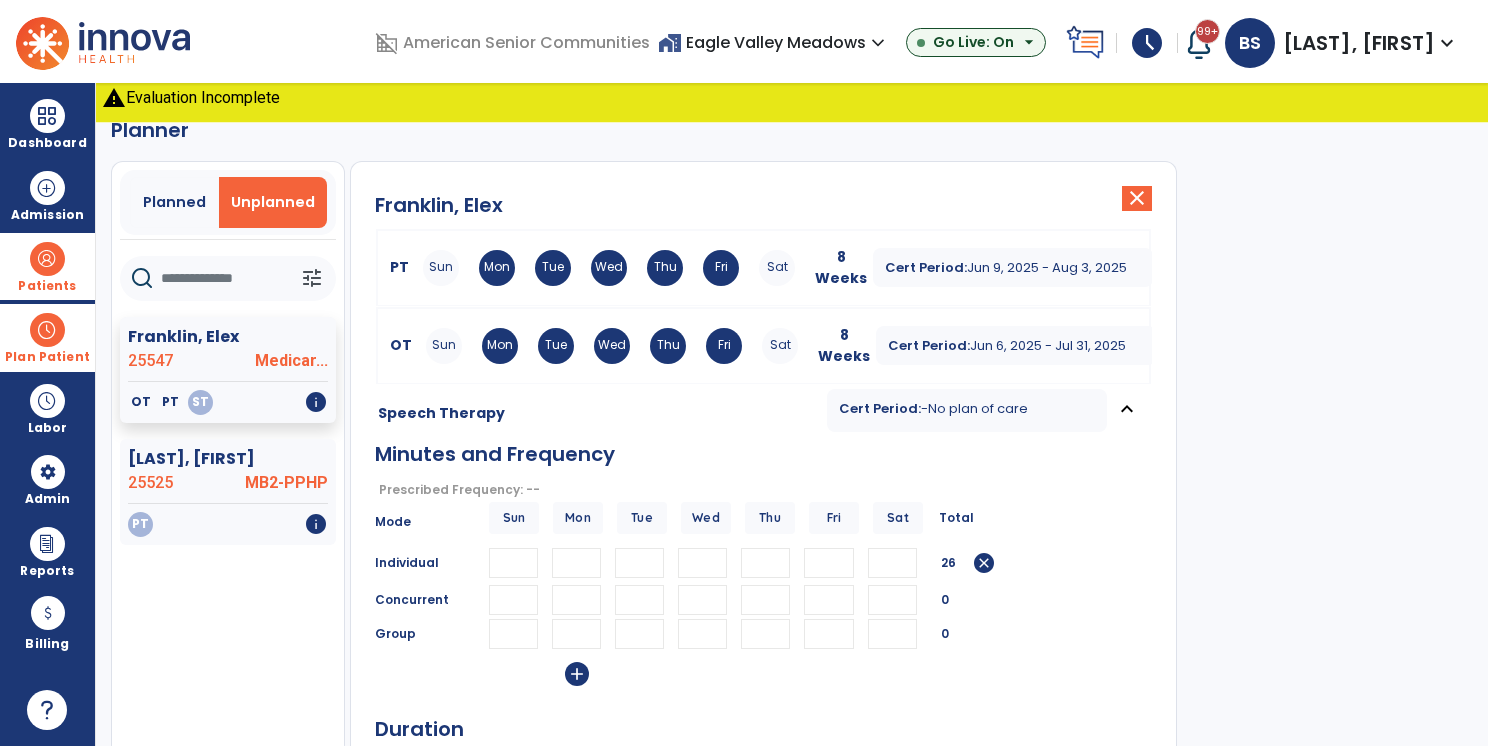 type on "**" 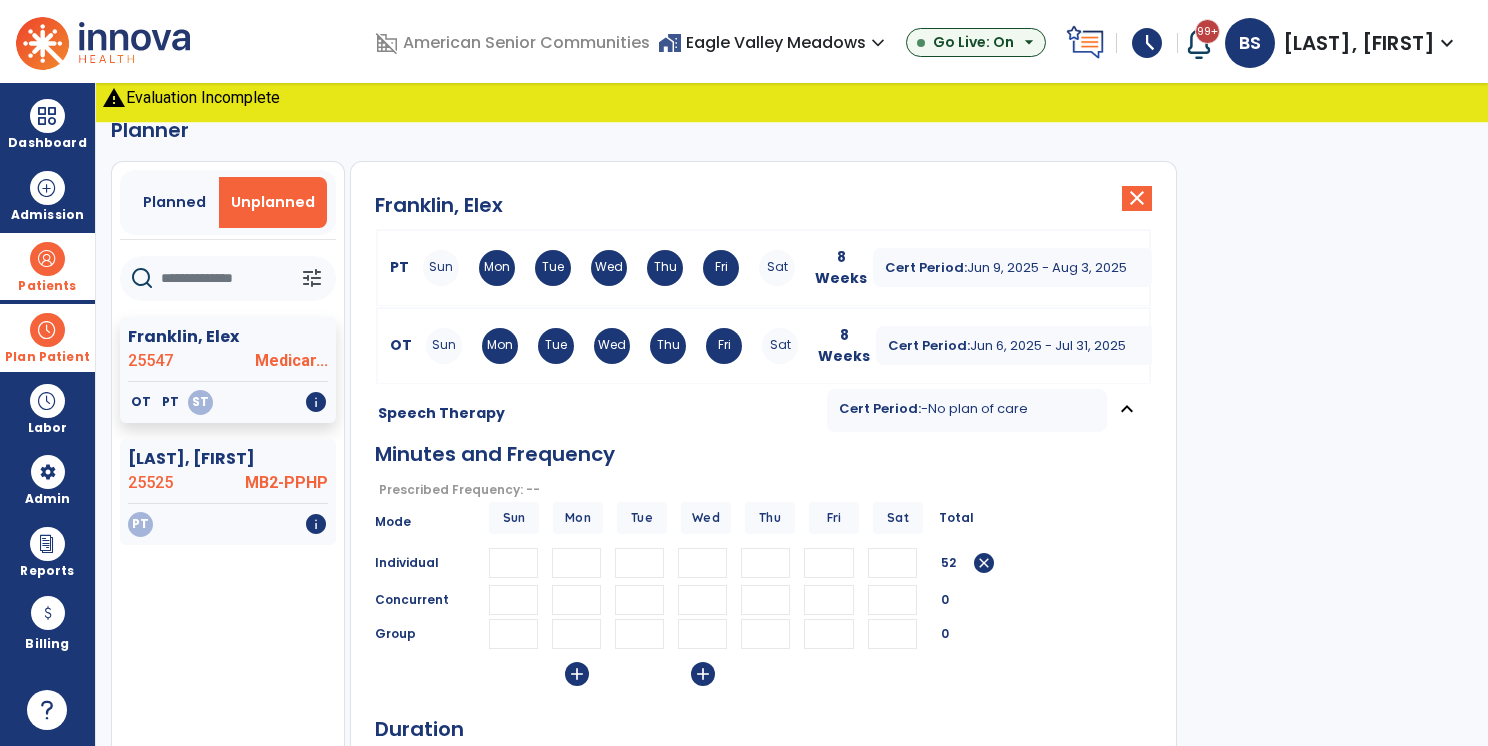 type on "**" 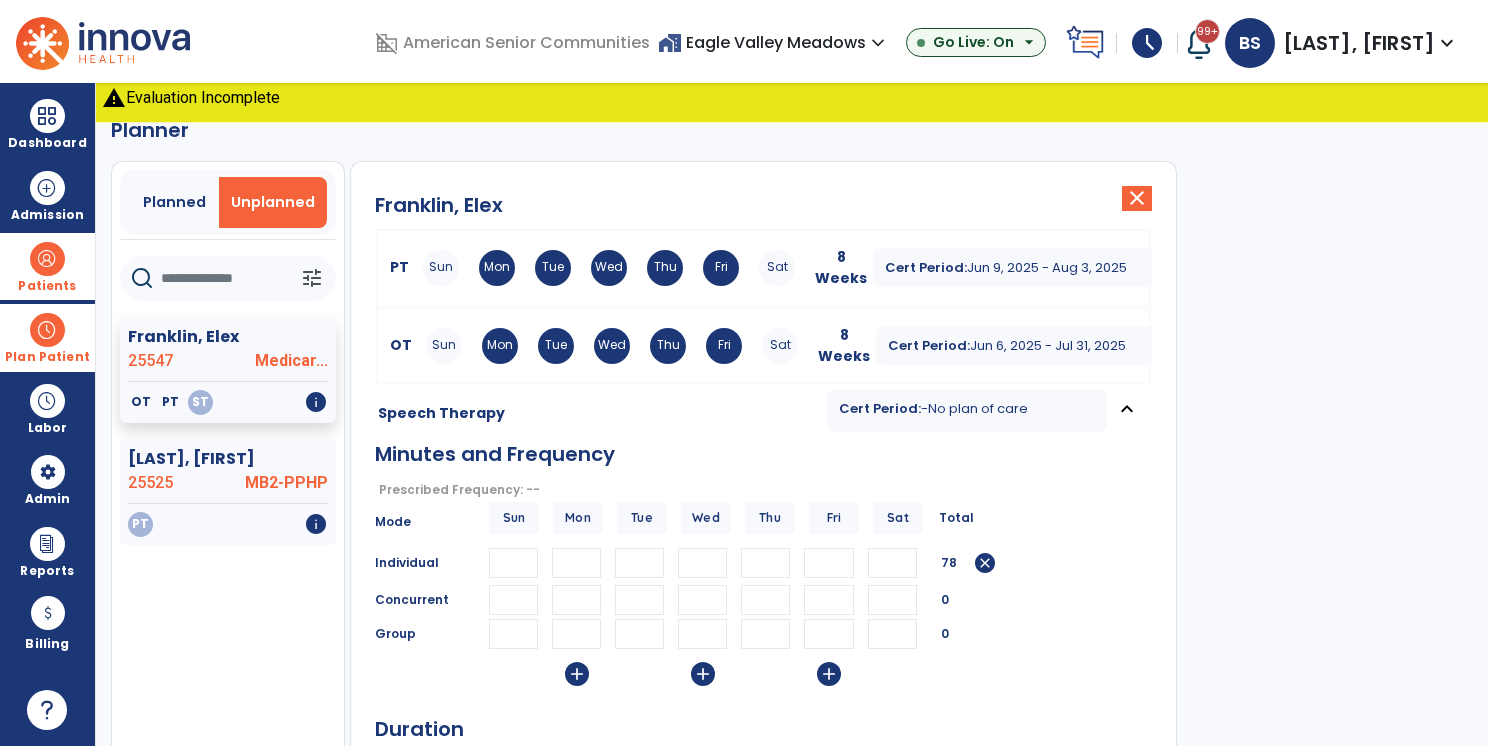 type on "**" 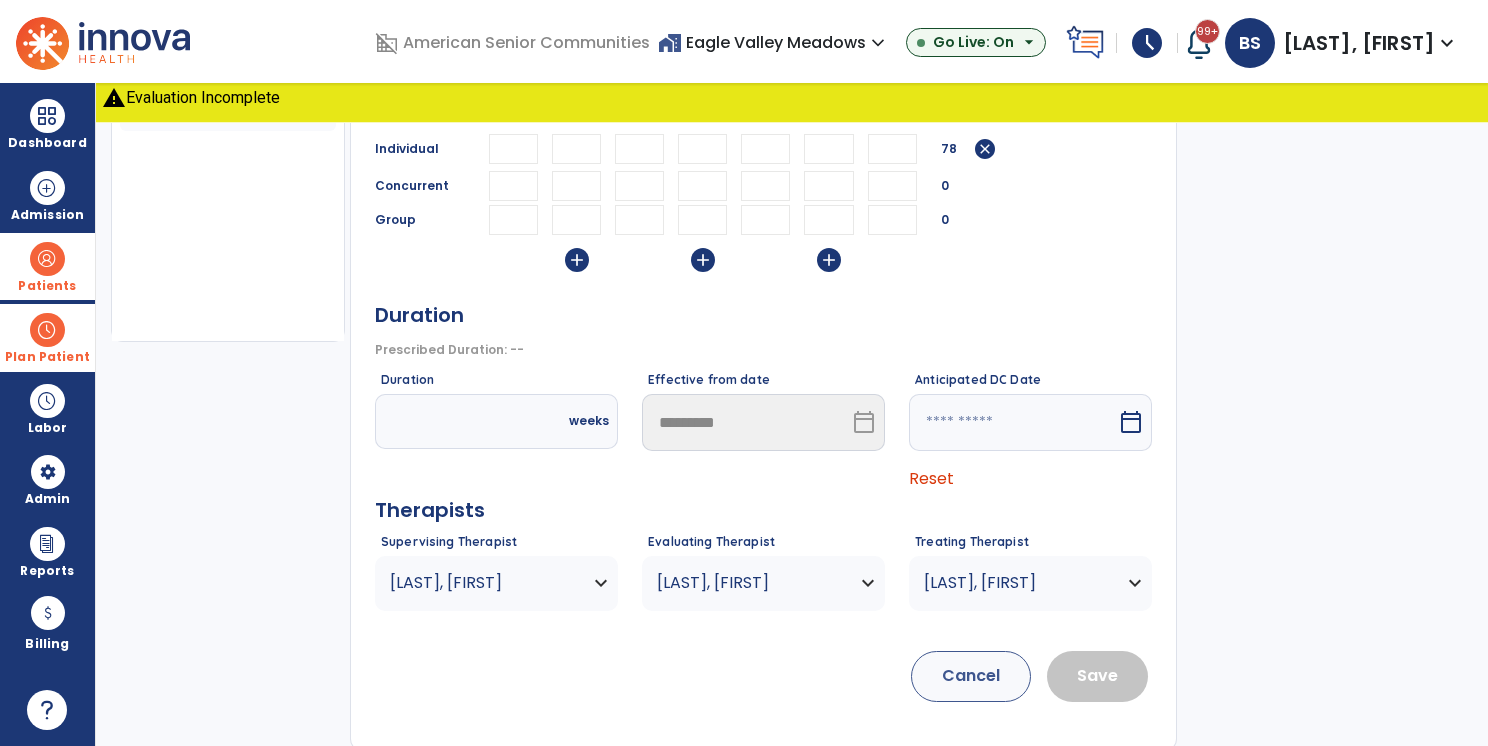 click on "weeks" at bounding box center [496, 421] 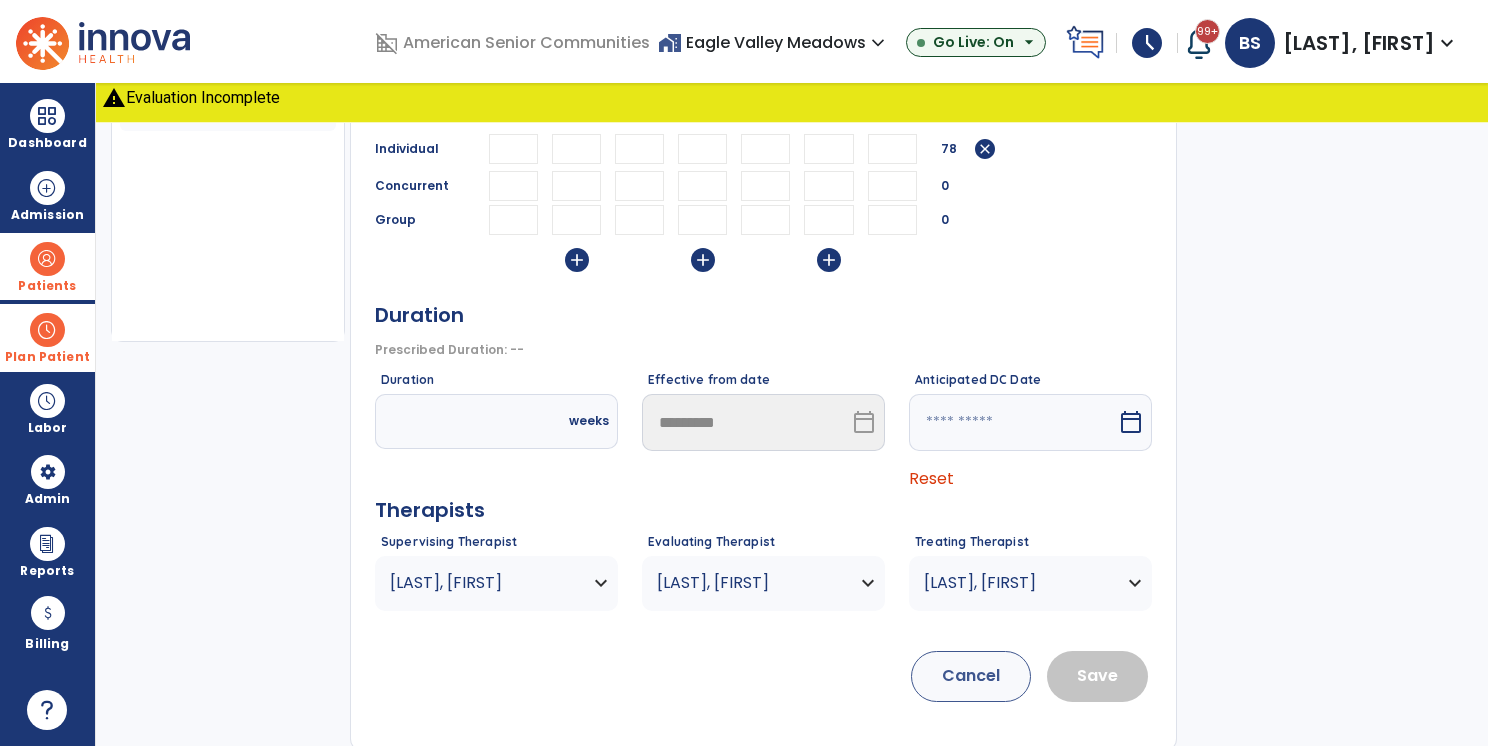 click at bounding box center [454, 421] 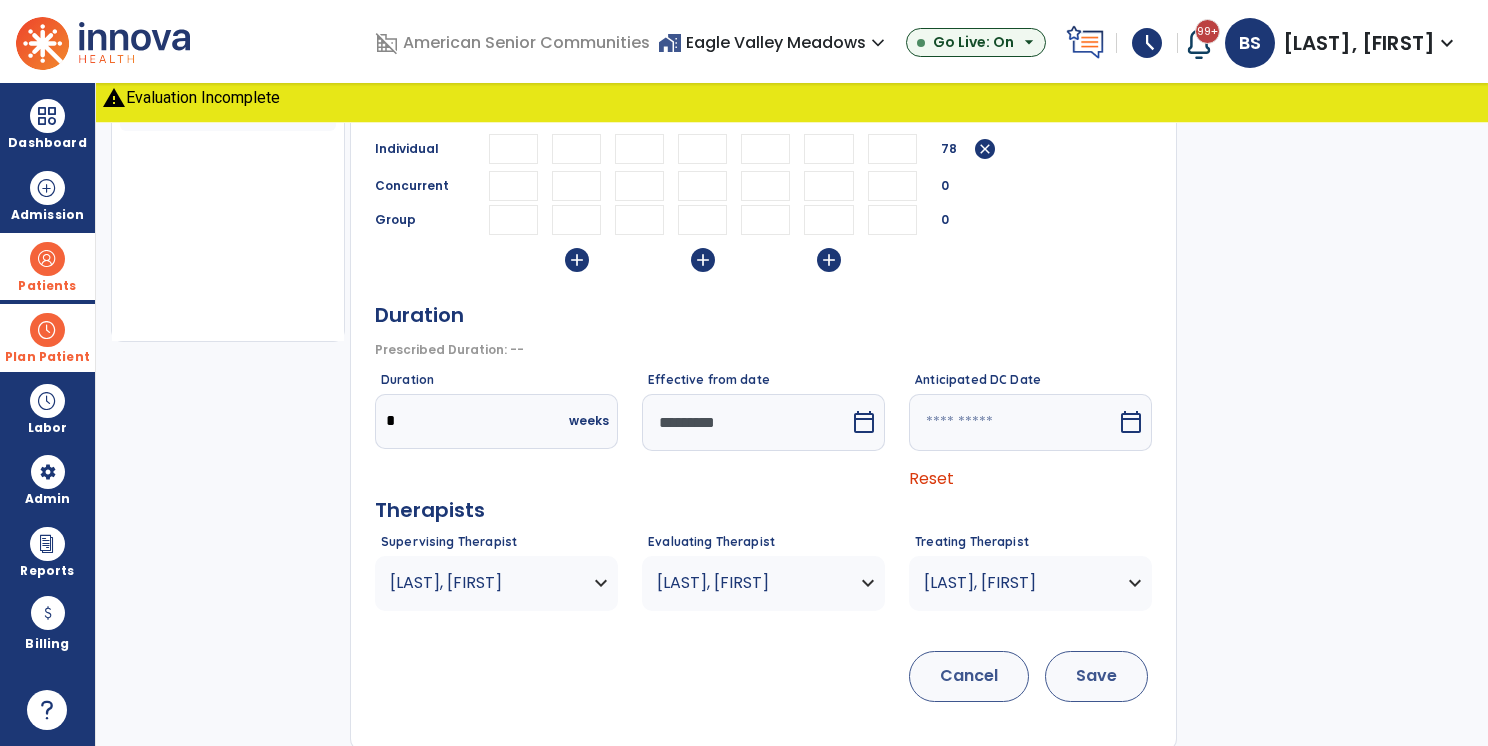 type on "*" 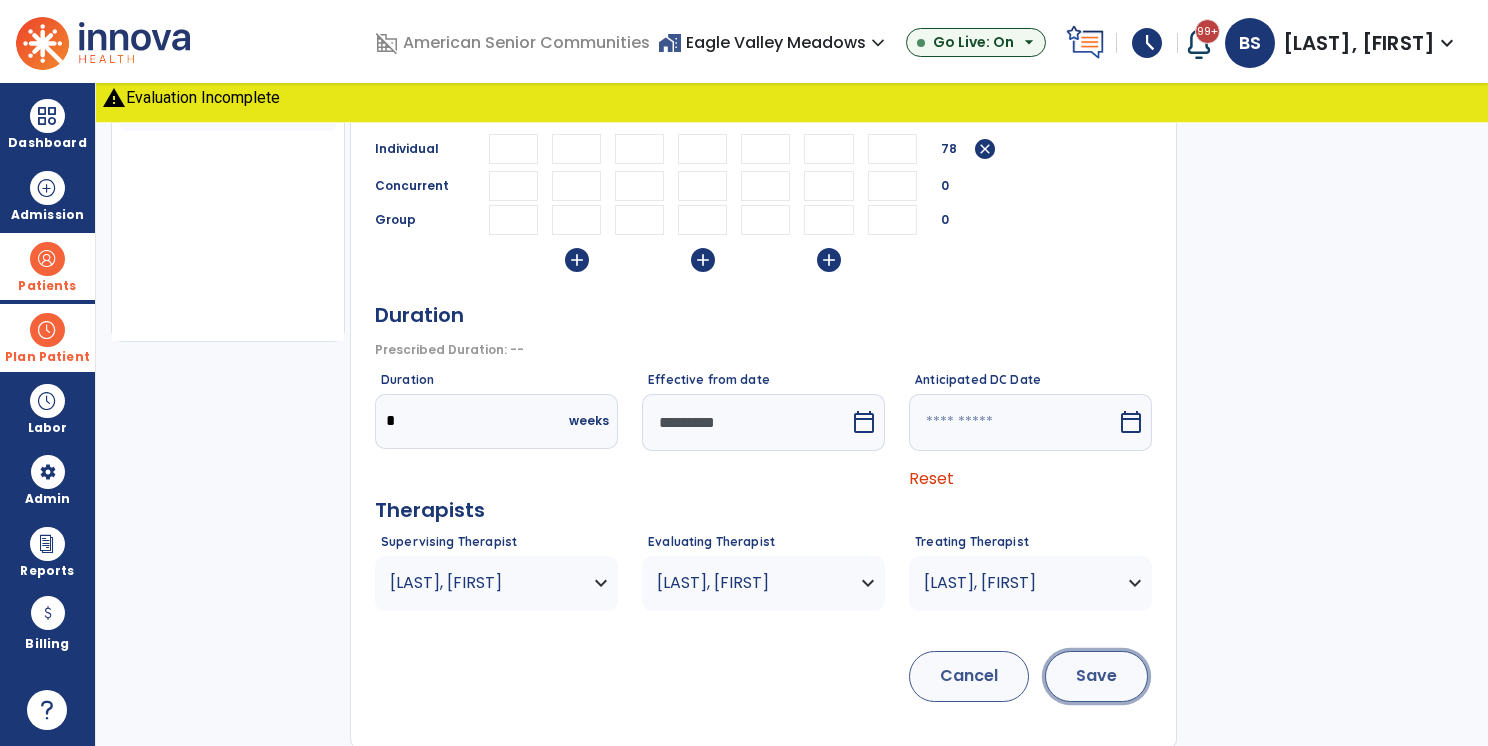 click on "Save" at bounding box center [1096, 676] 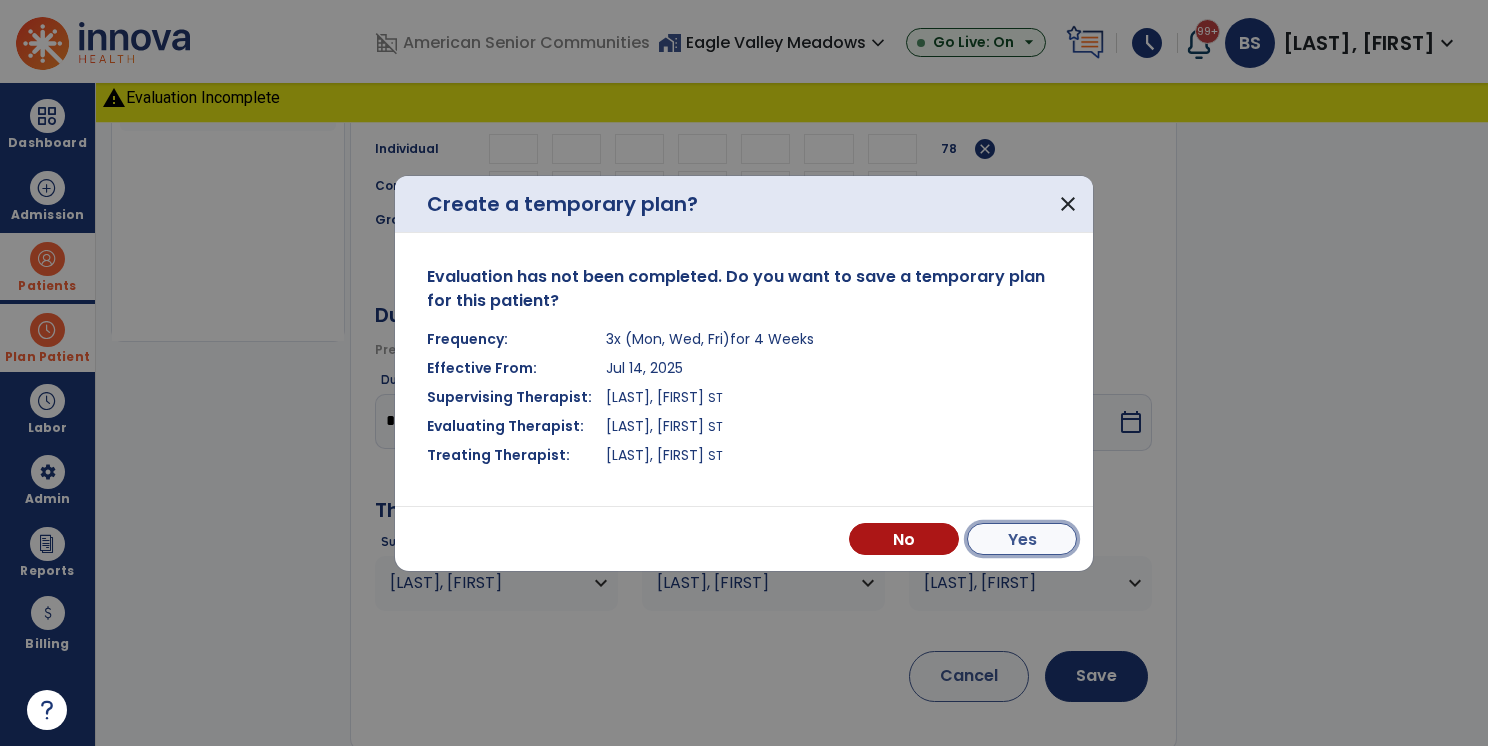 click on "Yes" at bounding box center [1022, 539] 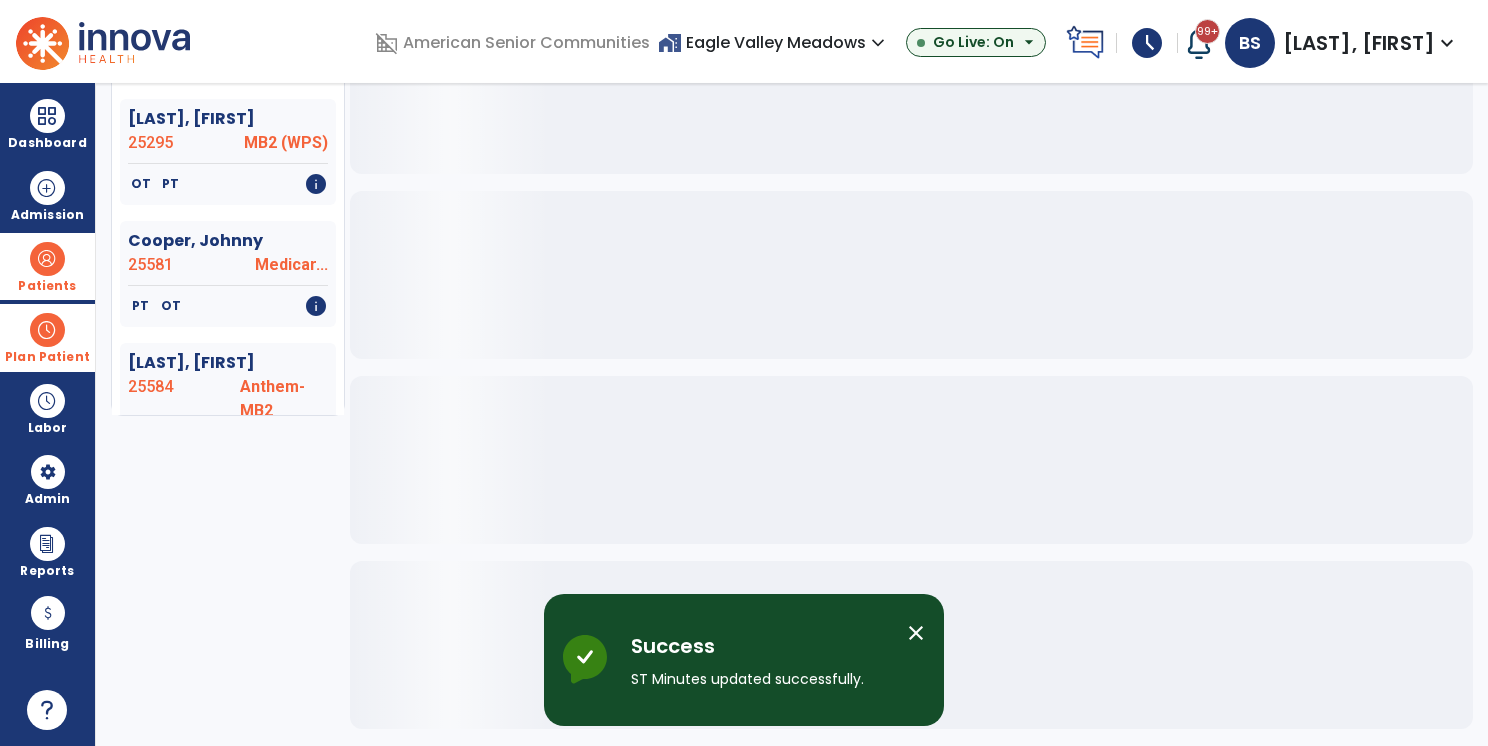 scroll, scrollTop: 328, scrollLeft: 0, axis: vertical 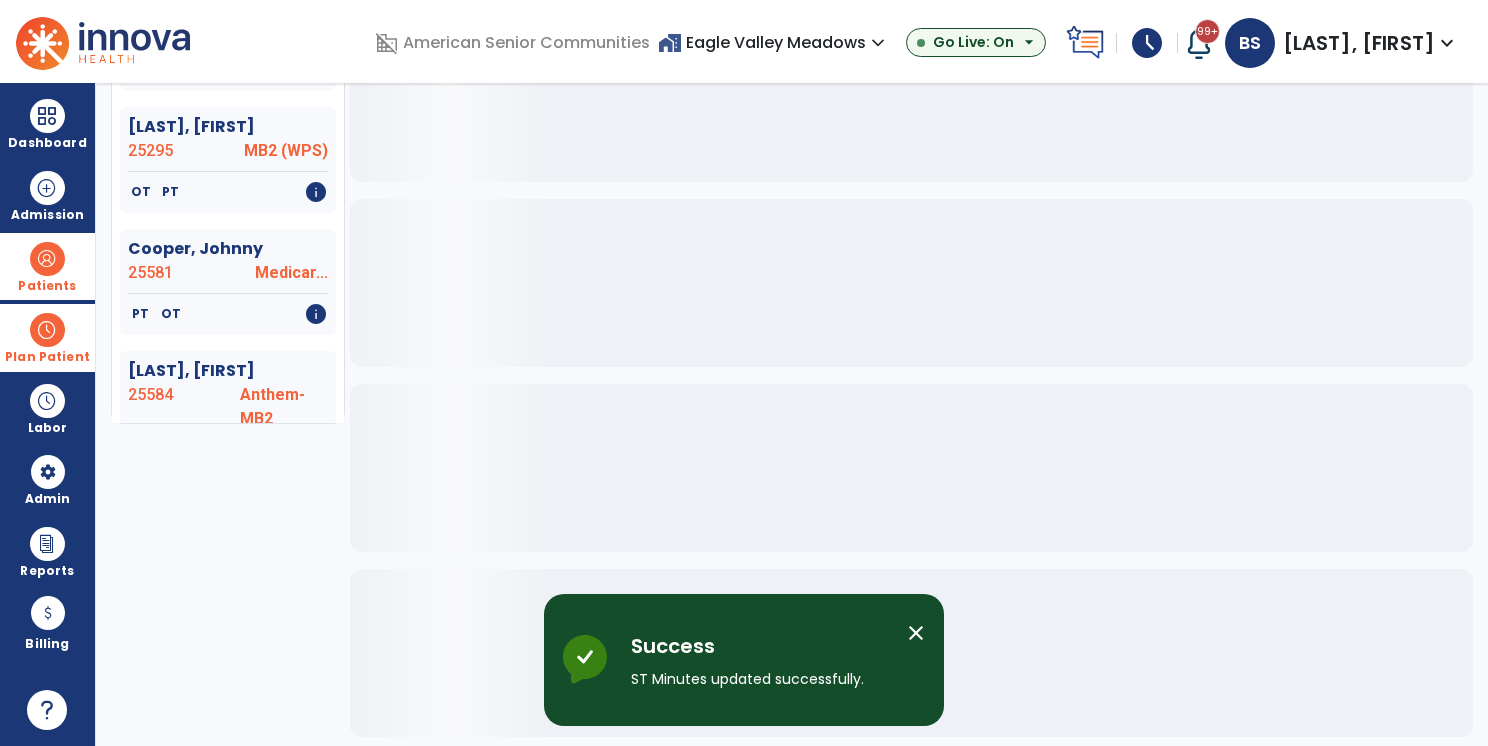 click on "Planner   Planned   Unplanned   tune   Behan, Katherine  25381 Medicar...   OT   info   Bradley, Hazel  25295 MB2 (WPS)   OT   PT   info   Cooper, Johnny  25581 Medicar...   PT   OT   info   Cox, Caroline  25584 Anthem-MB2   PT   OT   info   Drain, Tara  24512 Medicaid   PT   info   Edwards, Charlotte  25140 Managed...   OT   info   Franklin, Elex  25547 Medicar...   OT   PT   ST   info   Frye, Joann  24771 Managed...   PT   OT   info   Fuller, Young Christy  25549 Anthem-MB2   PT   OT   info   Hammock, Mae  24974 MB2-PPHP   OT   info   Holland, Dwight  24823 MB2 (WPS)   PT   OT   info   House, Dennis  25360 Medicaid   PT   OT   info   Kruger, Kris  25506 UHC Com...   PT   info   Levite, Samuel  25580 Medicar...   PT   ST   OT   info   Mansfield, Deborah  25566 UHC Com...   PT   info   Mckinney, Julia  24629 Medicar...   OT   info   Perry, Gloria  25479 MB2 (WPS)   PT   info   Rivers, Peggy  25579 Medicaid   OT   PT   ST   info   Smith, Minnie  25560 Medicar...   OT   PT   ST   info   Wildt, June  24813  ST" at bounding box center [792, 414] 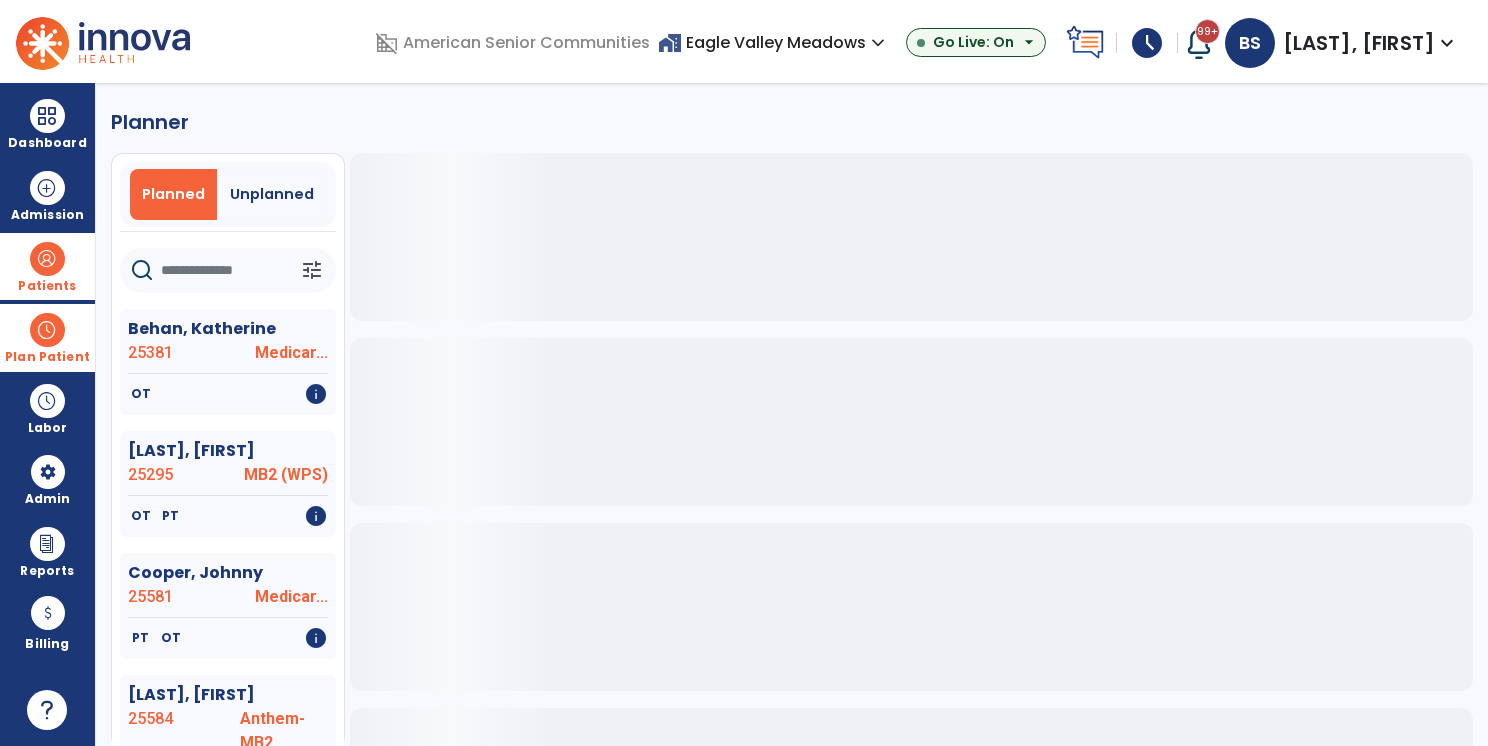 scroll, scrollTop: 0, scrollLeft: 0, axis: both 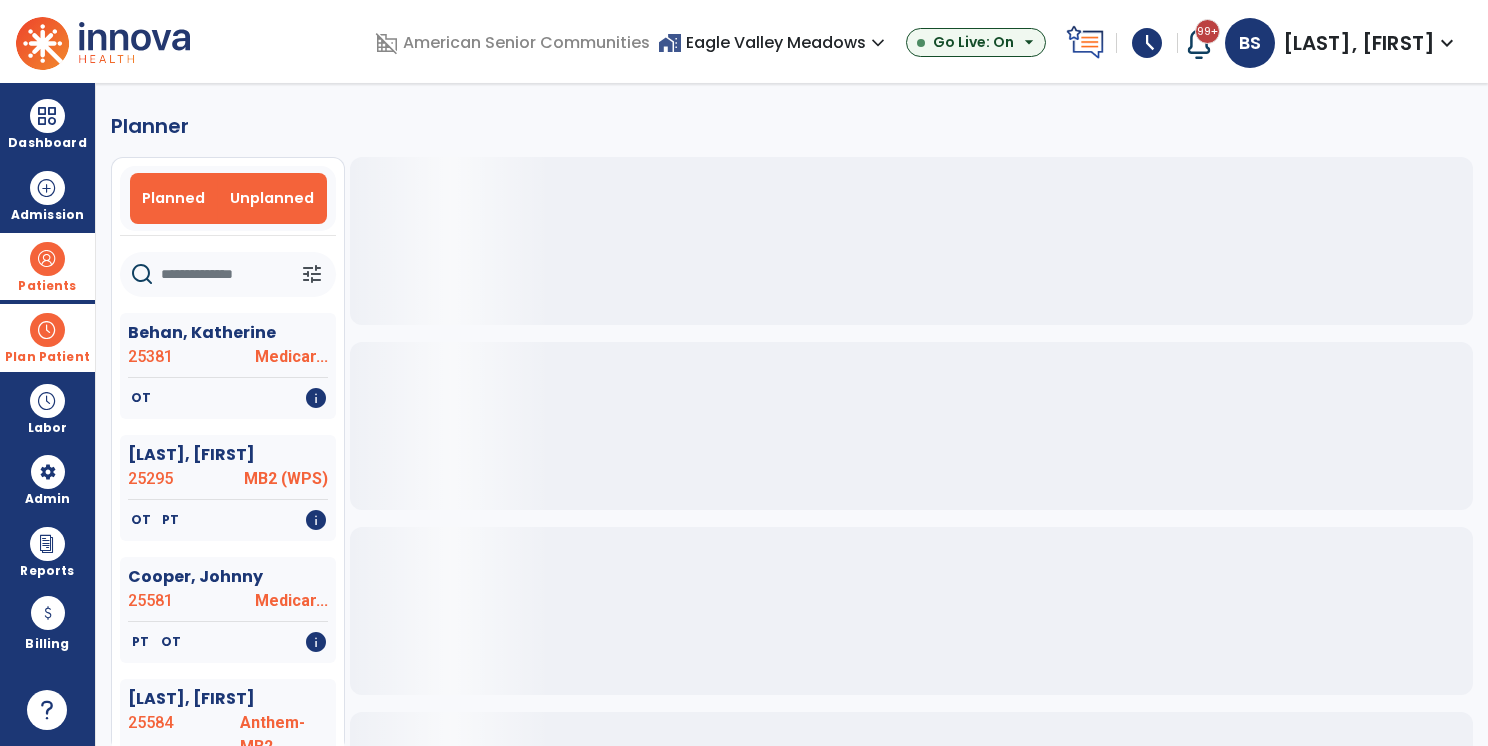 click on "Unplanned" at bounding box center (272, 198) 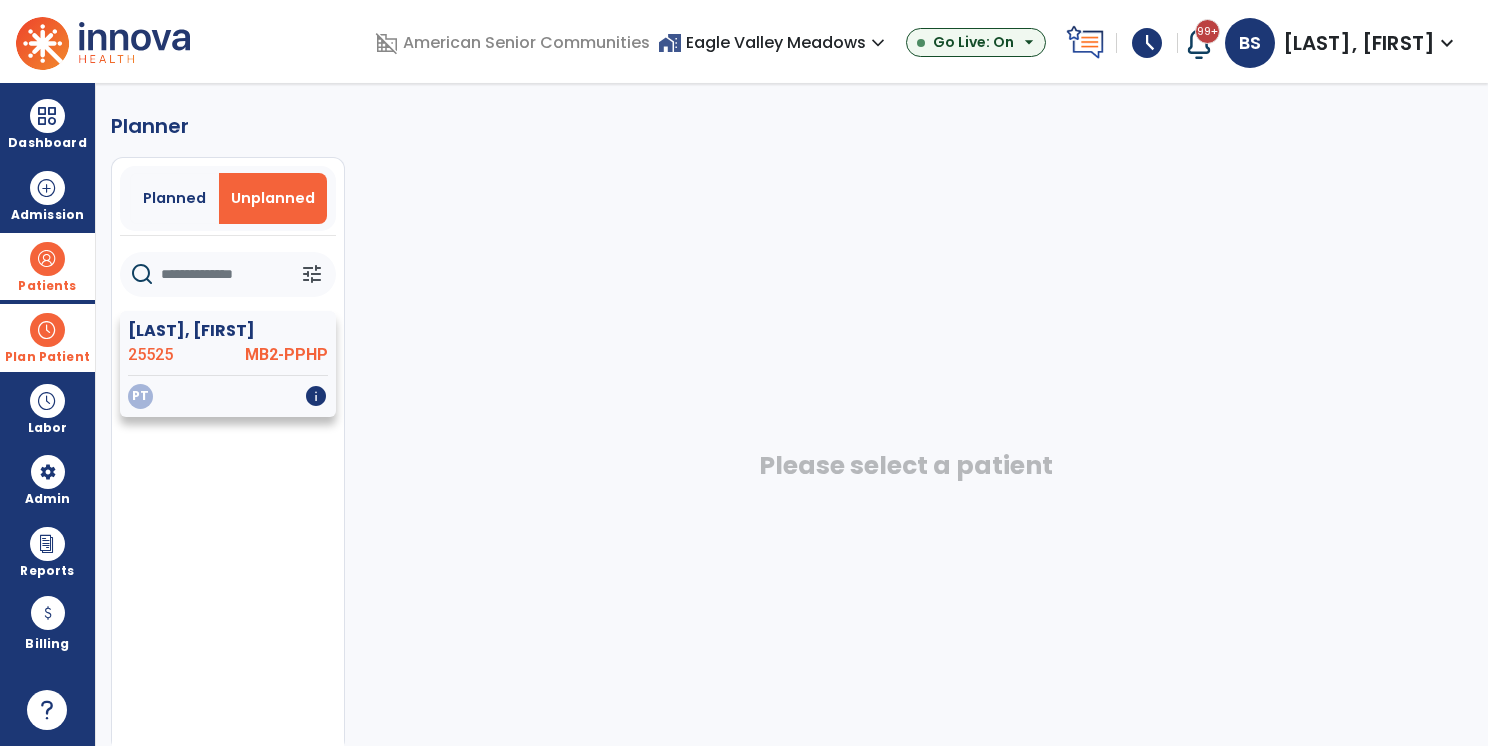 click on "MB2-PPHP" 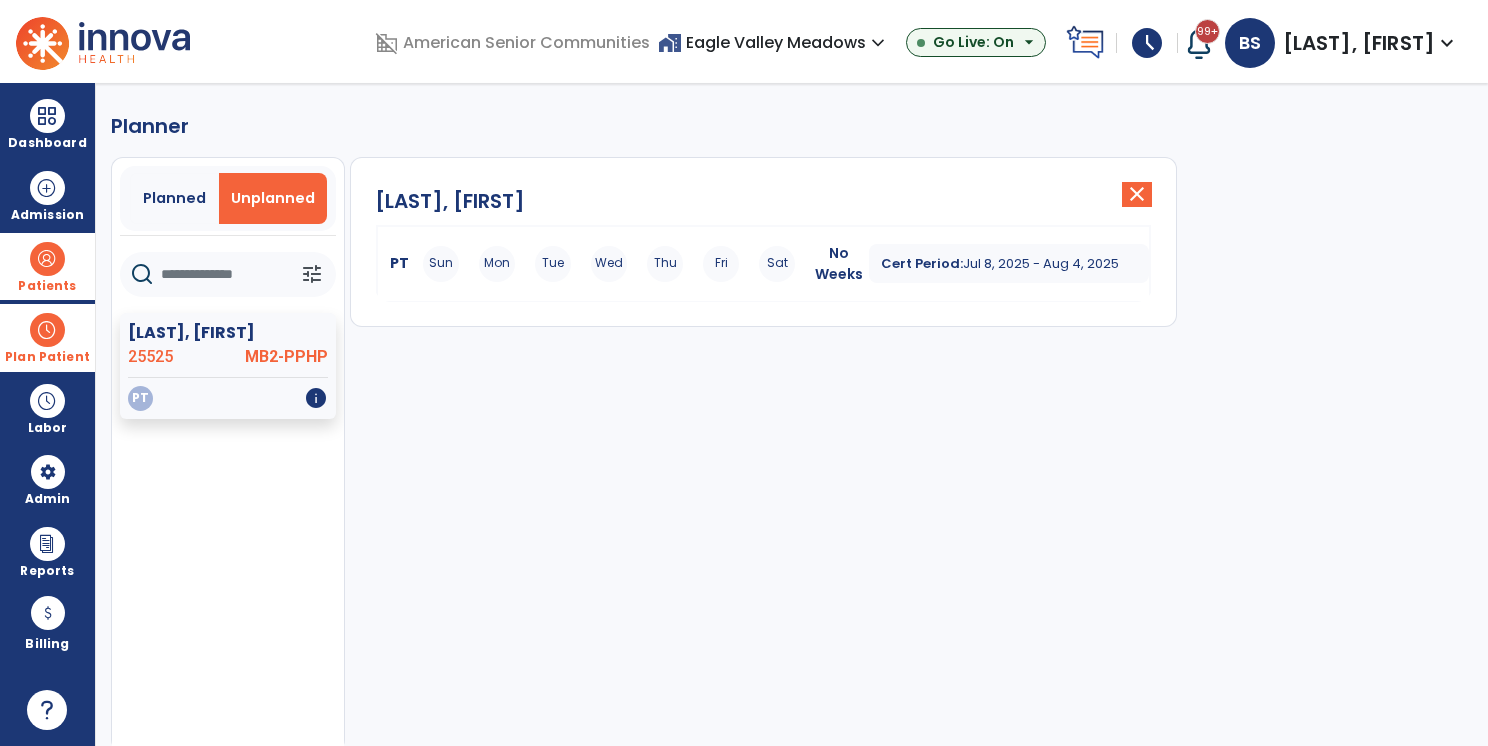 click on "Sun Mon Tue Wed Thu Fri Sat" at bounding box center [609, 264] 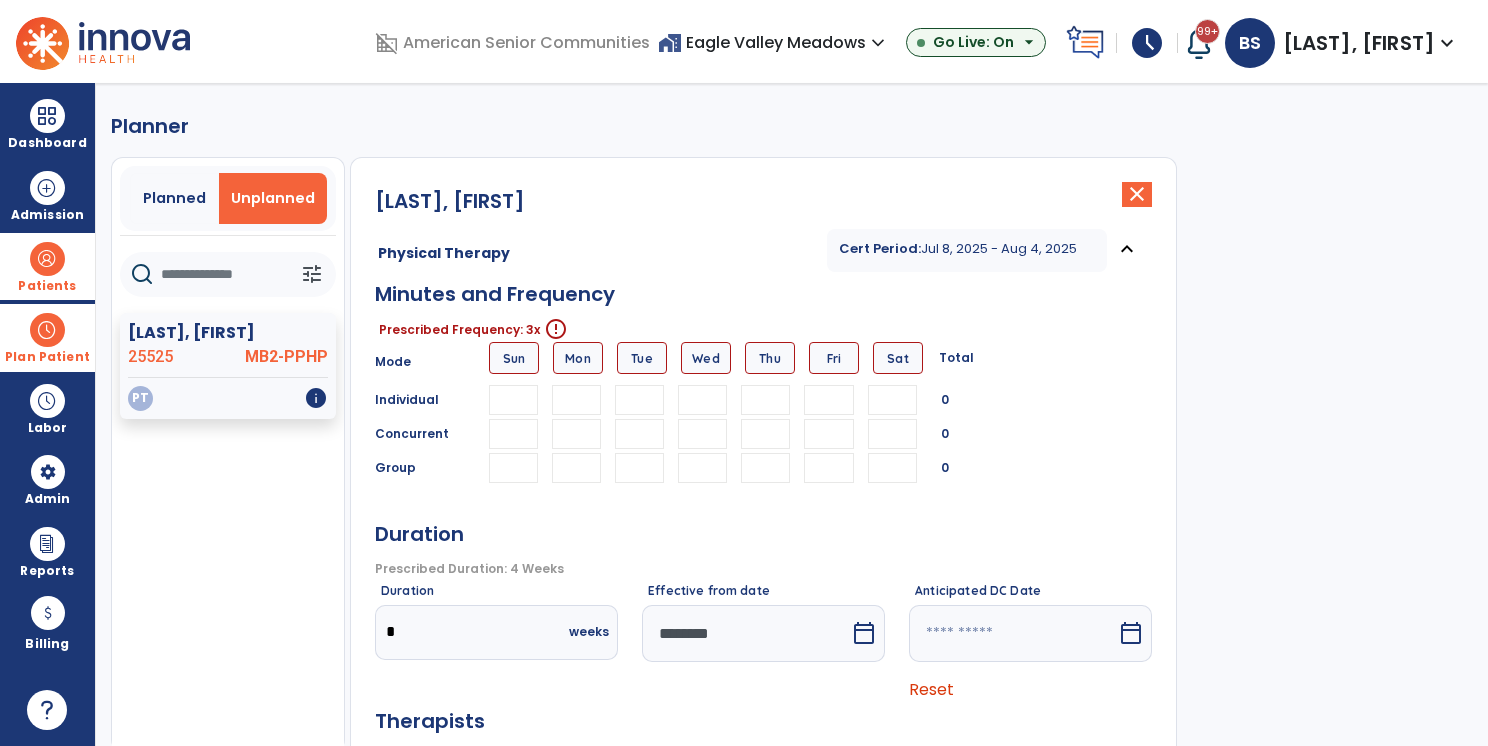click at bounding box center [576, 400] 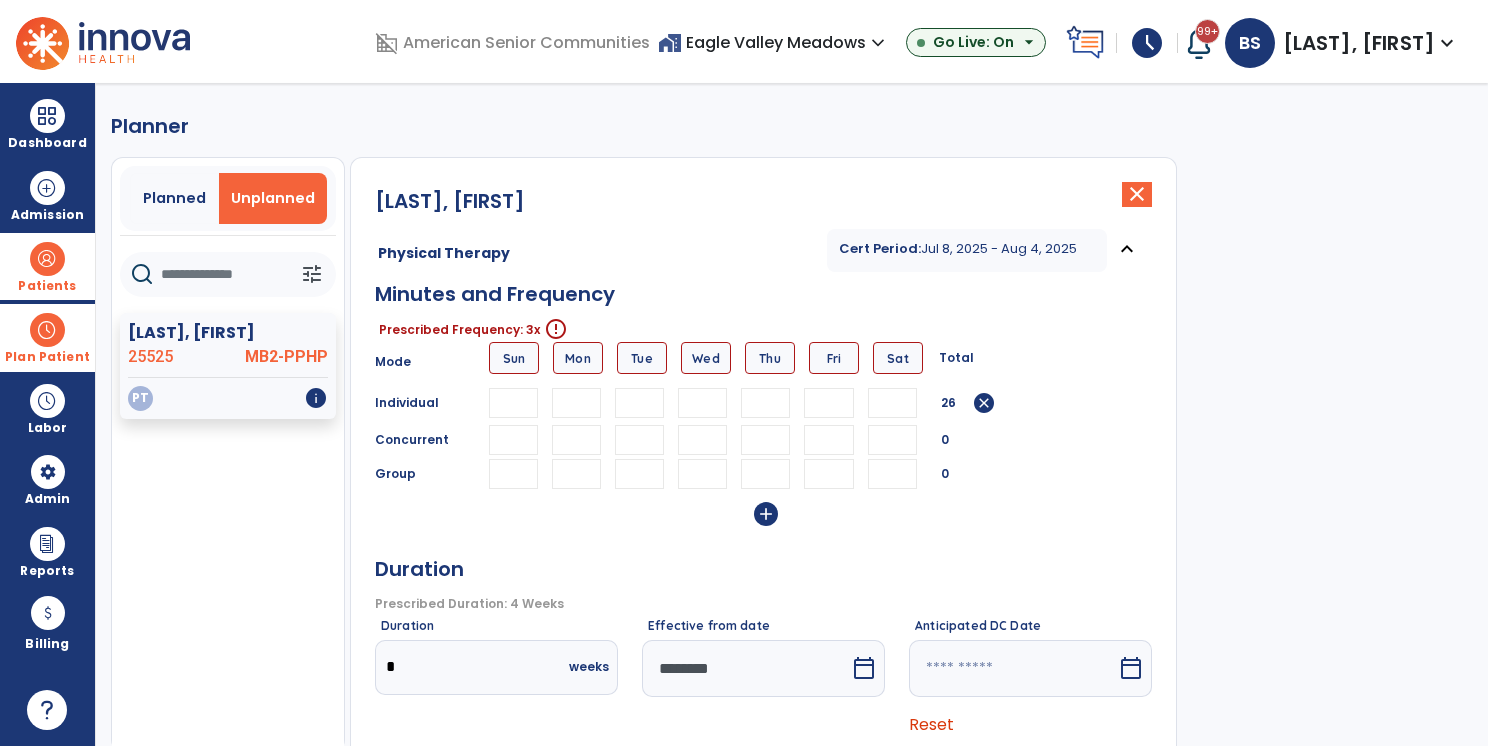 type on "**" 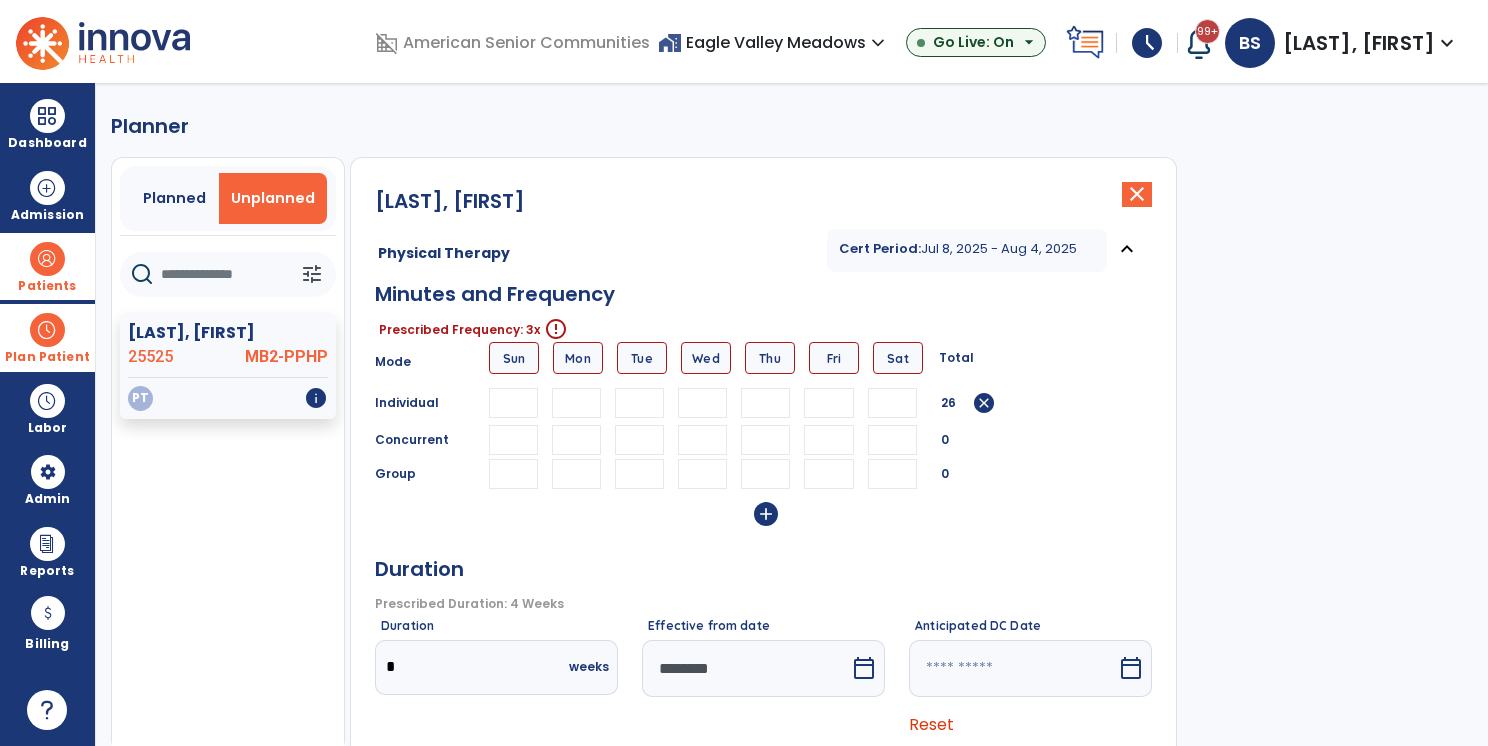 click at bounding box center [576, 403] 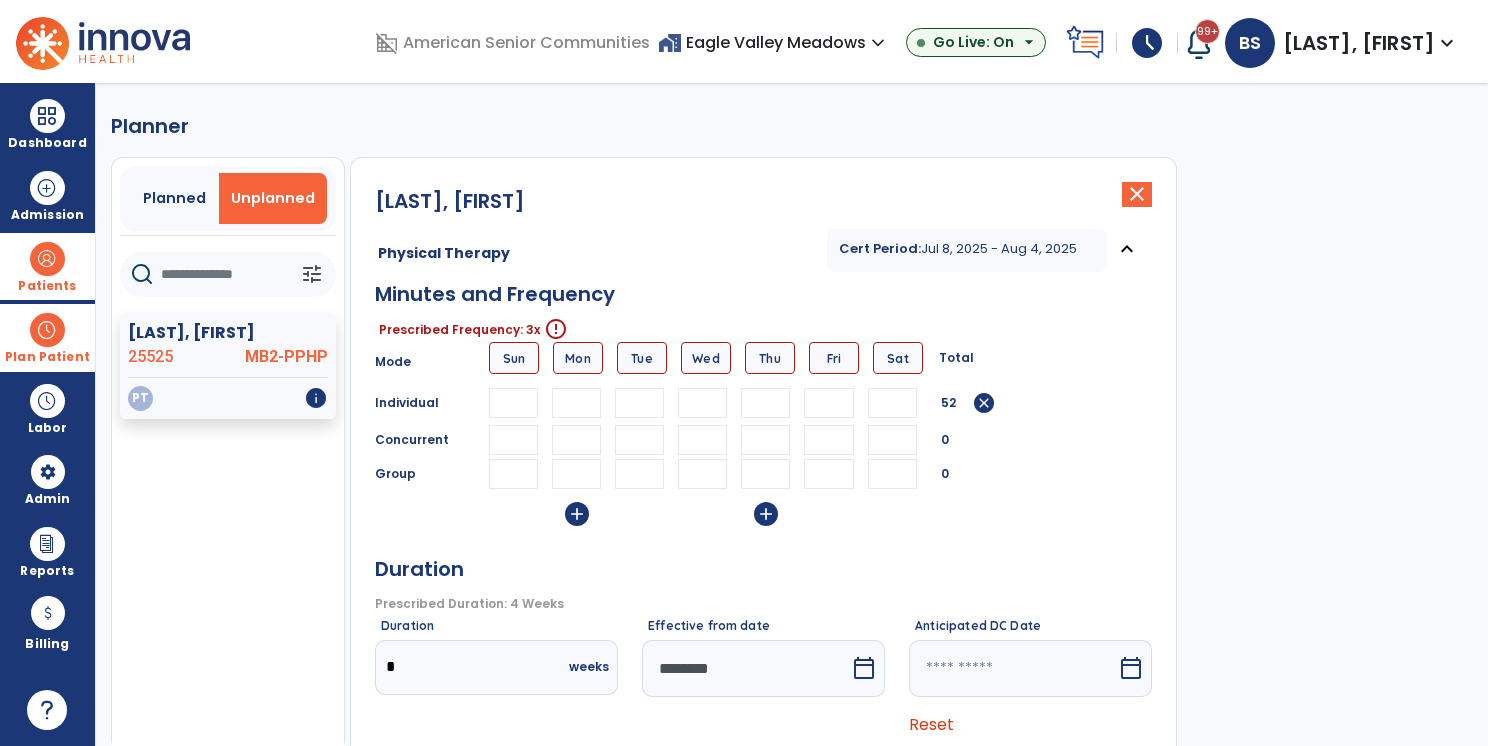 type on "**" 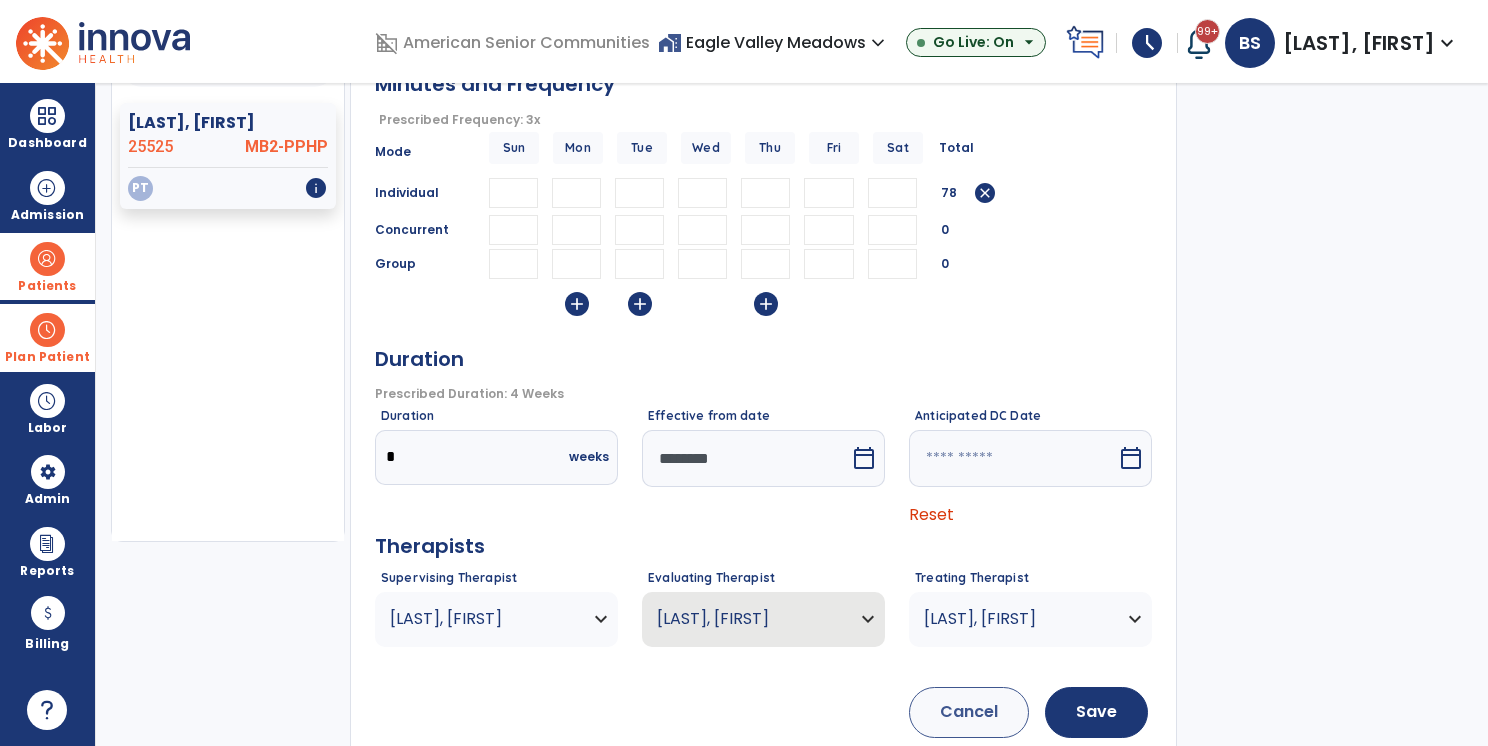 scroll, scrollTop: 248, scrollLeft: 0, axis: vertical 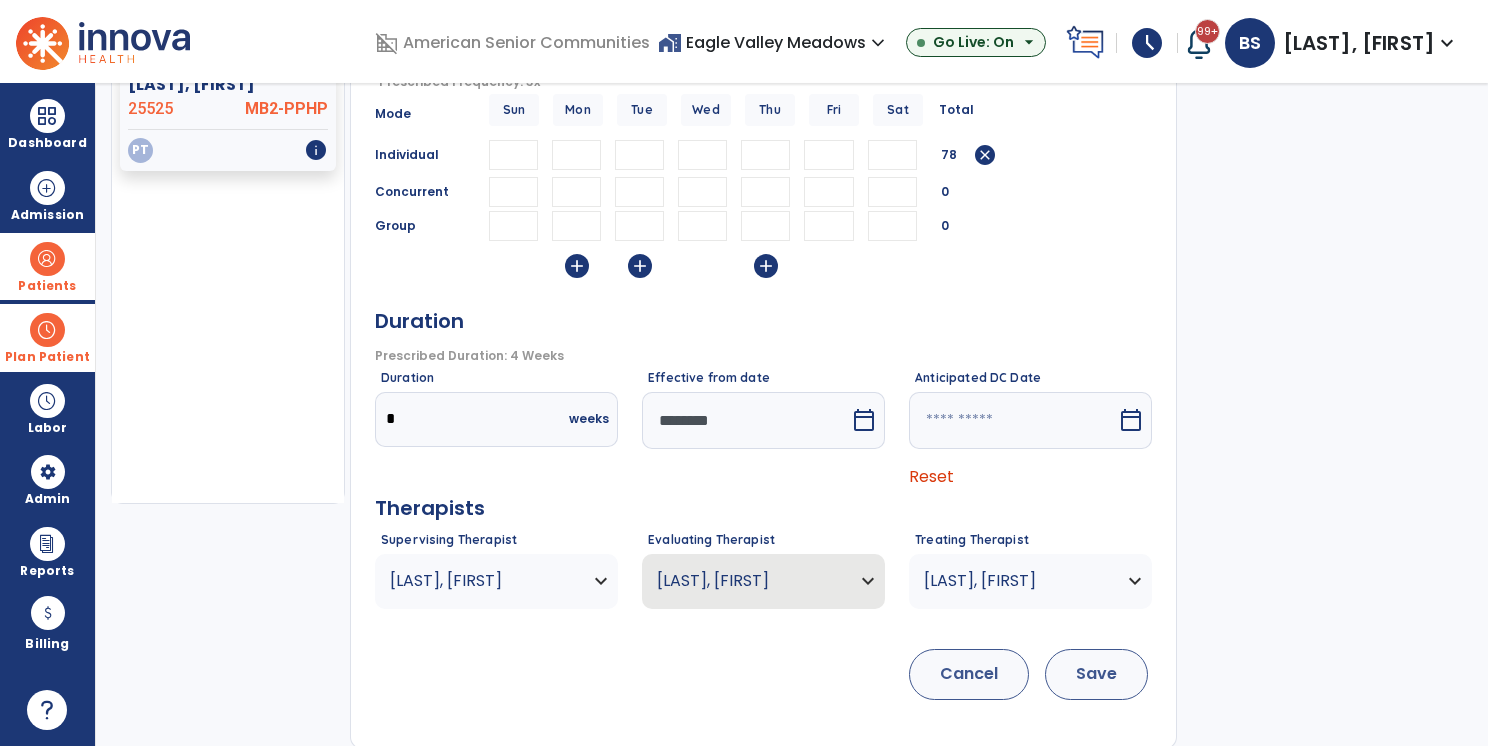 type on "**" 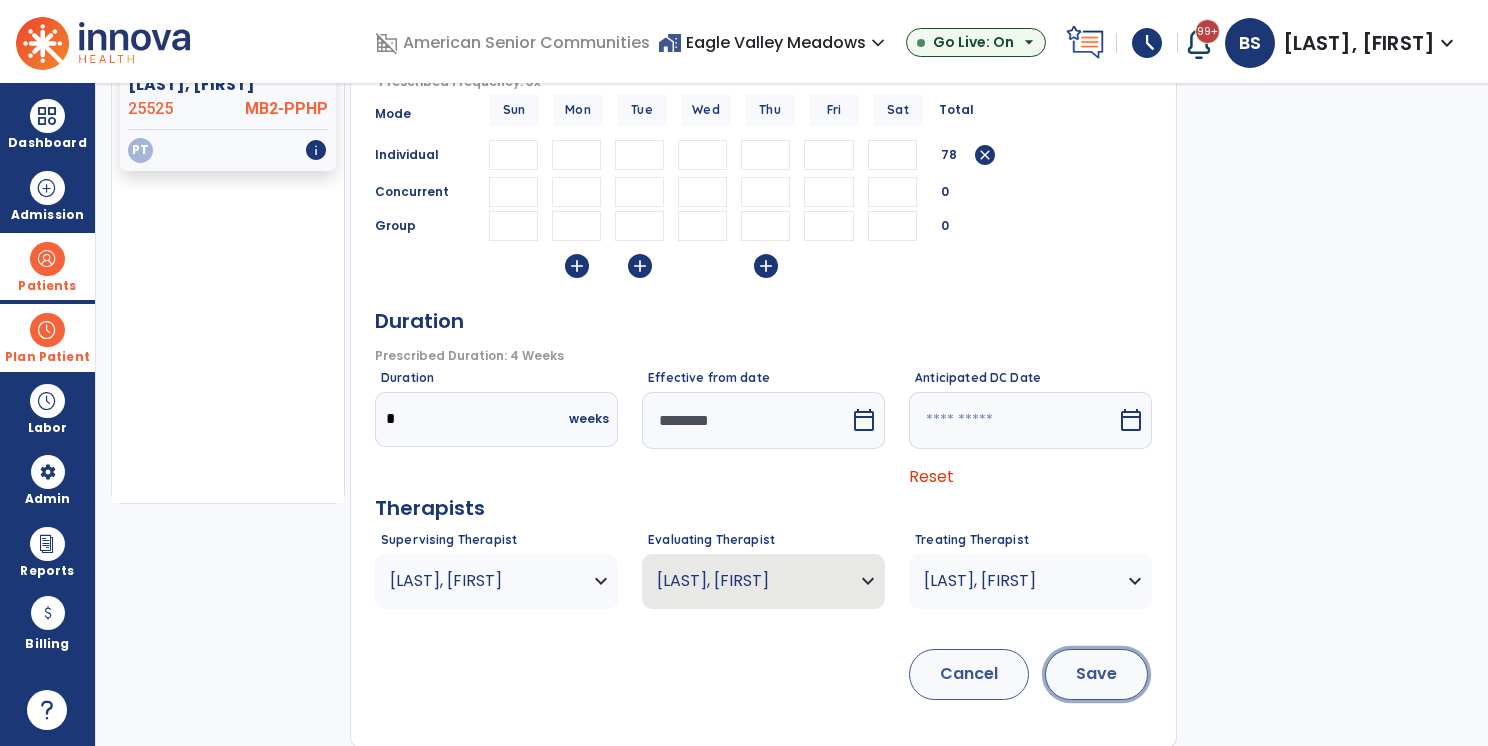 click on "Save" at bounding box center [1096, 674] 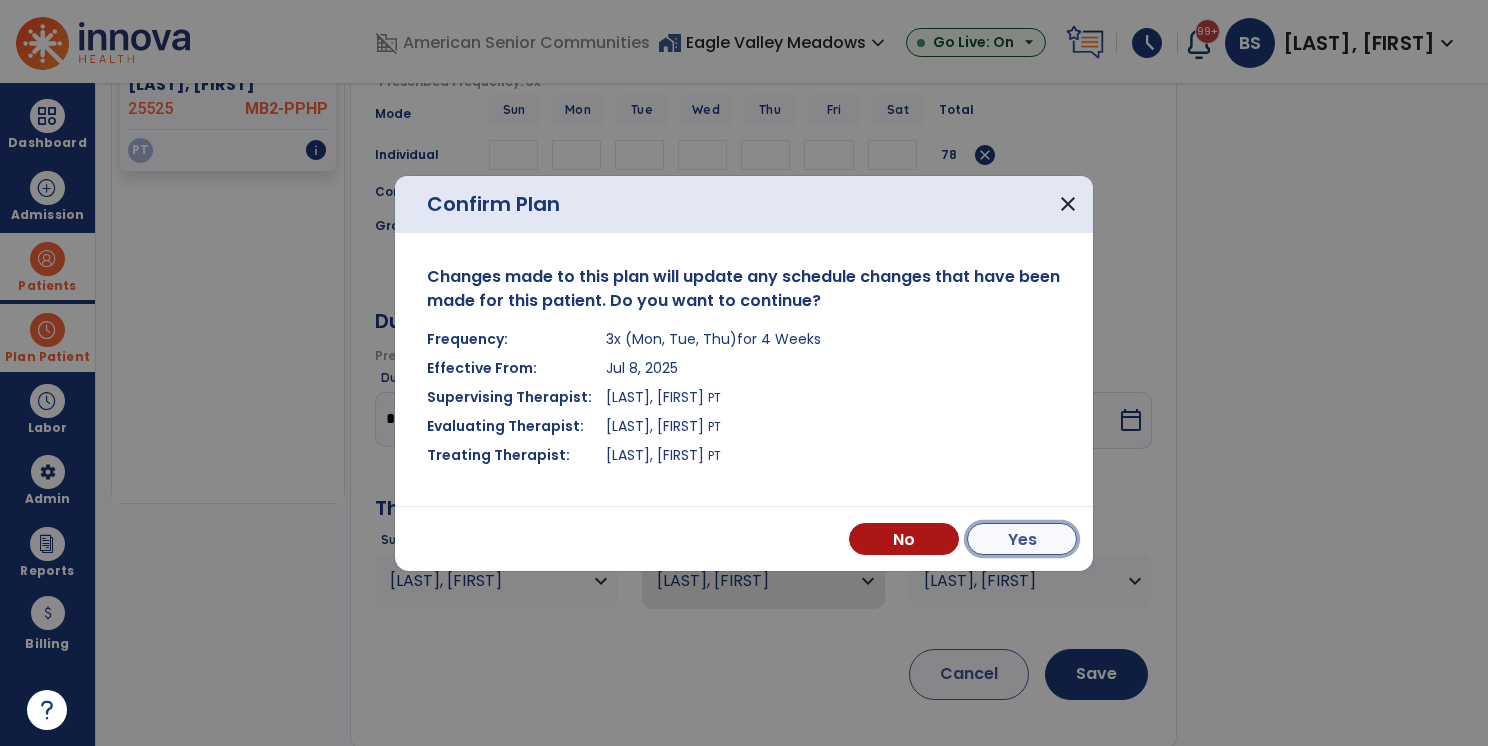 click on "Yes" at bounding box center [1022, 539] 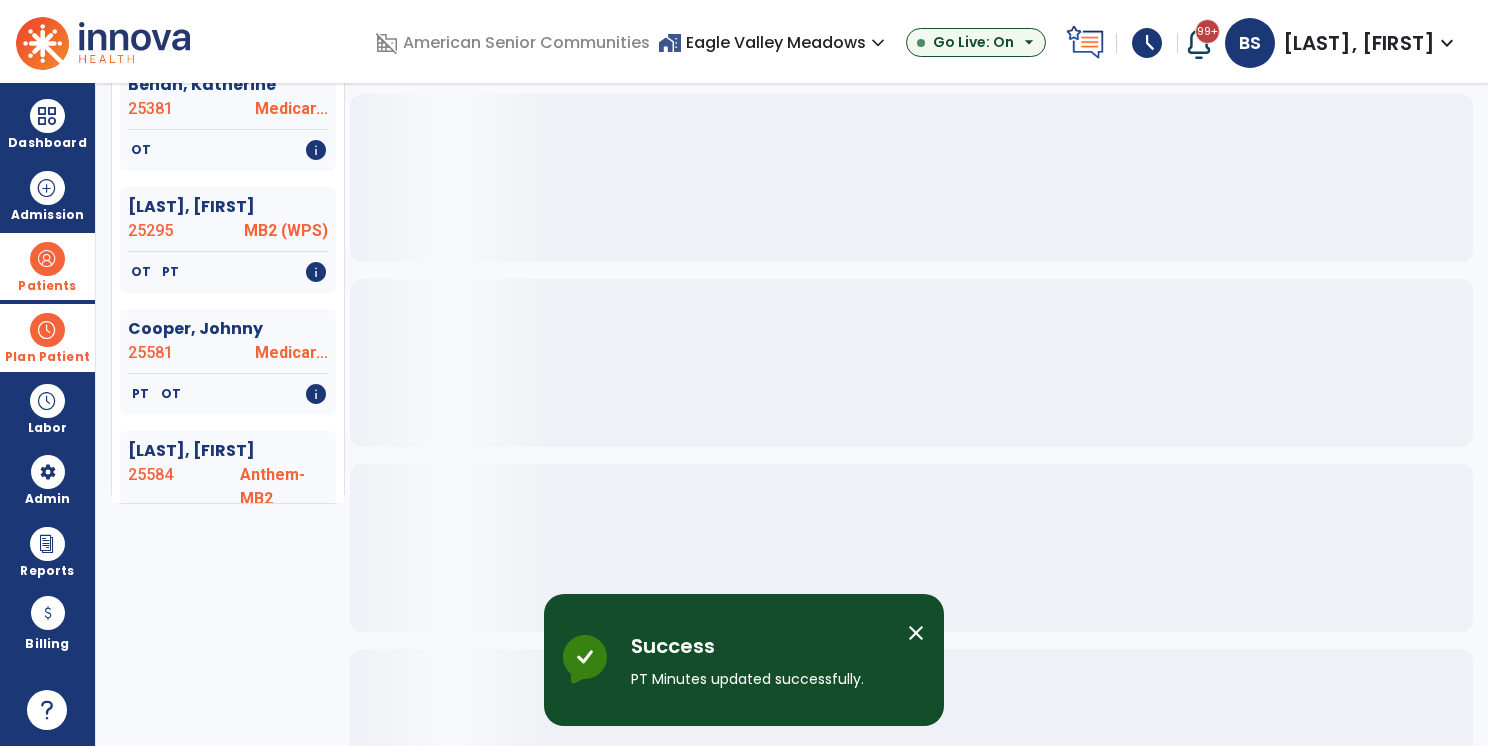click 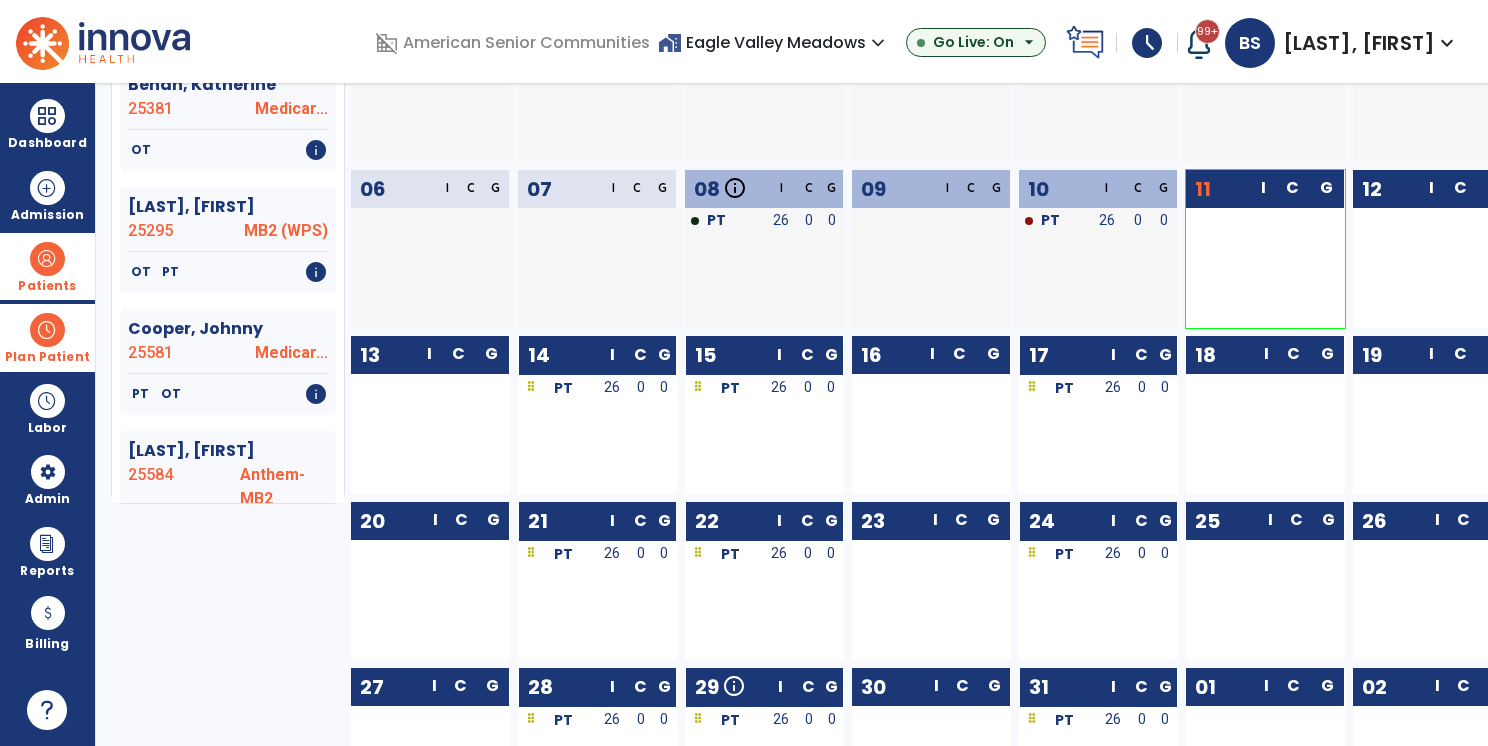 click on "G" 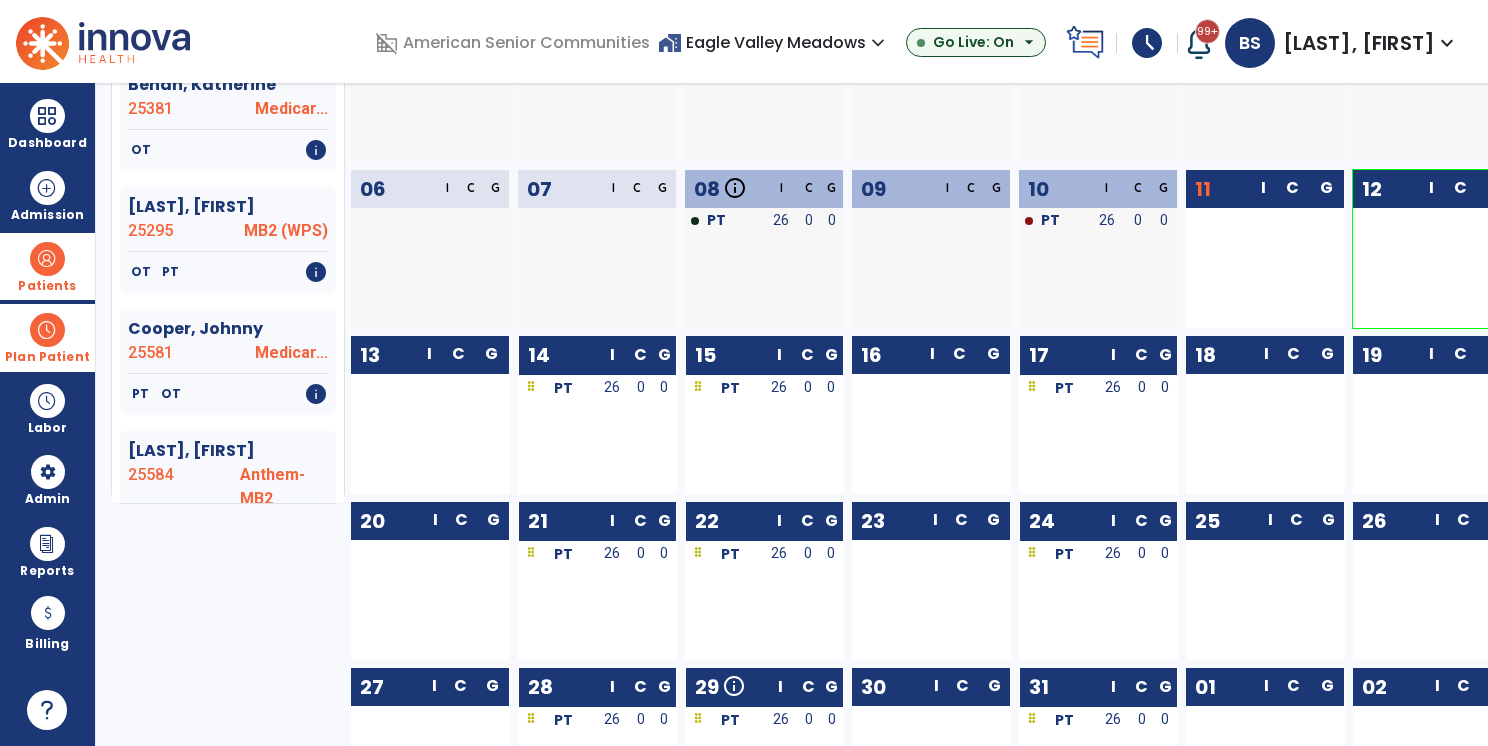 scroll, scrollTop: 0, scrollLeft: 0, axis: both 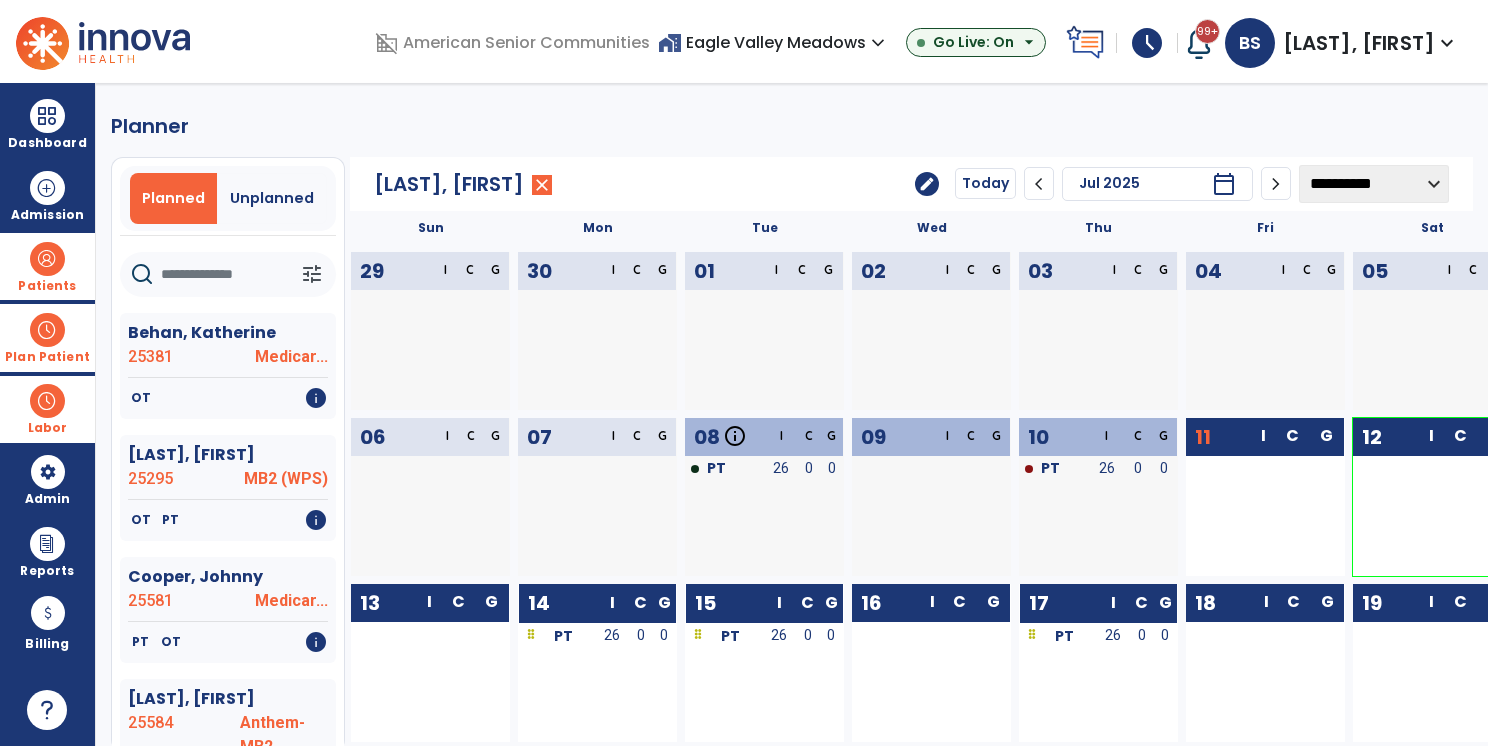 click at bounding box center [47, 401] 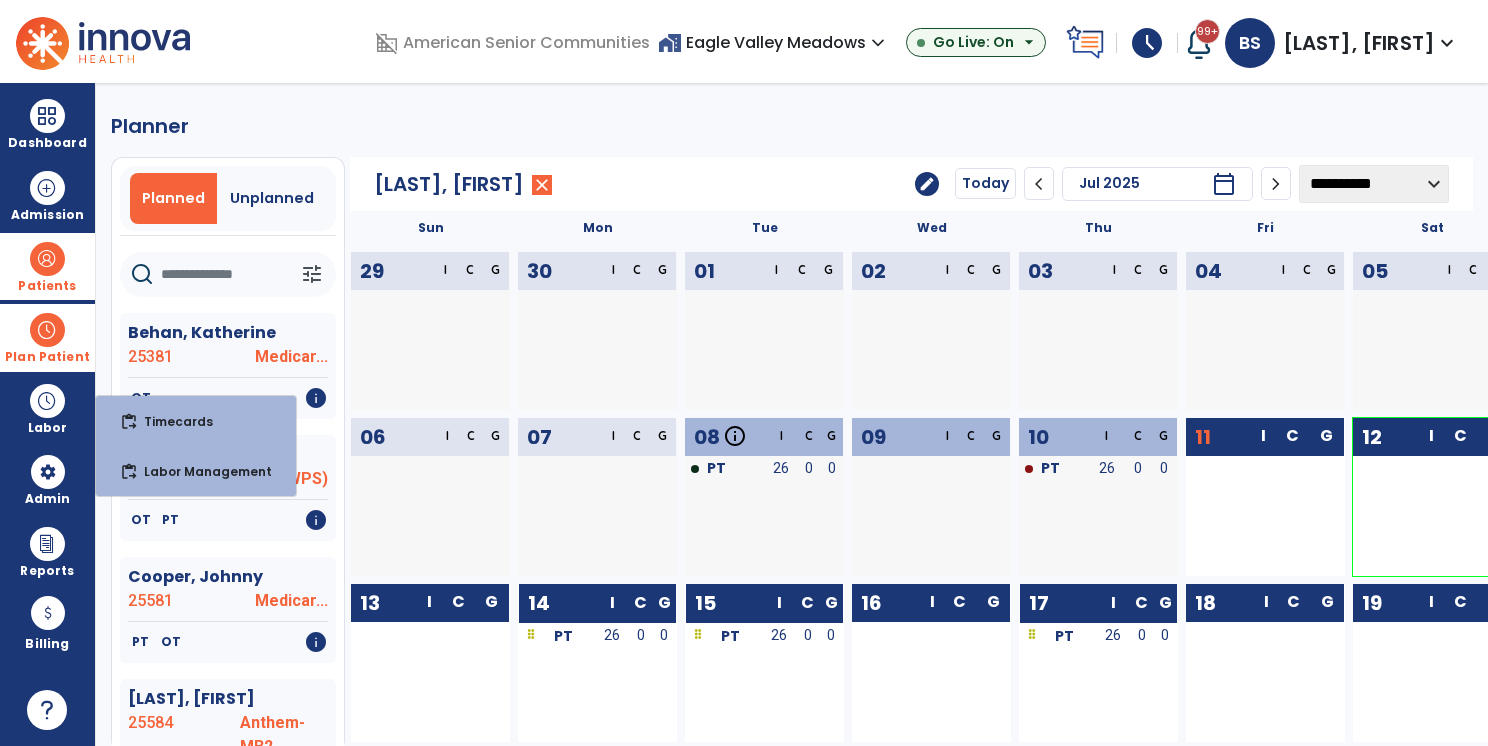 click at bounding box center (47, 330) 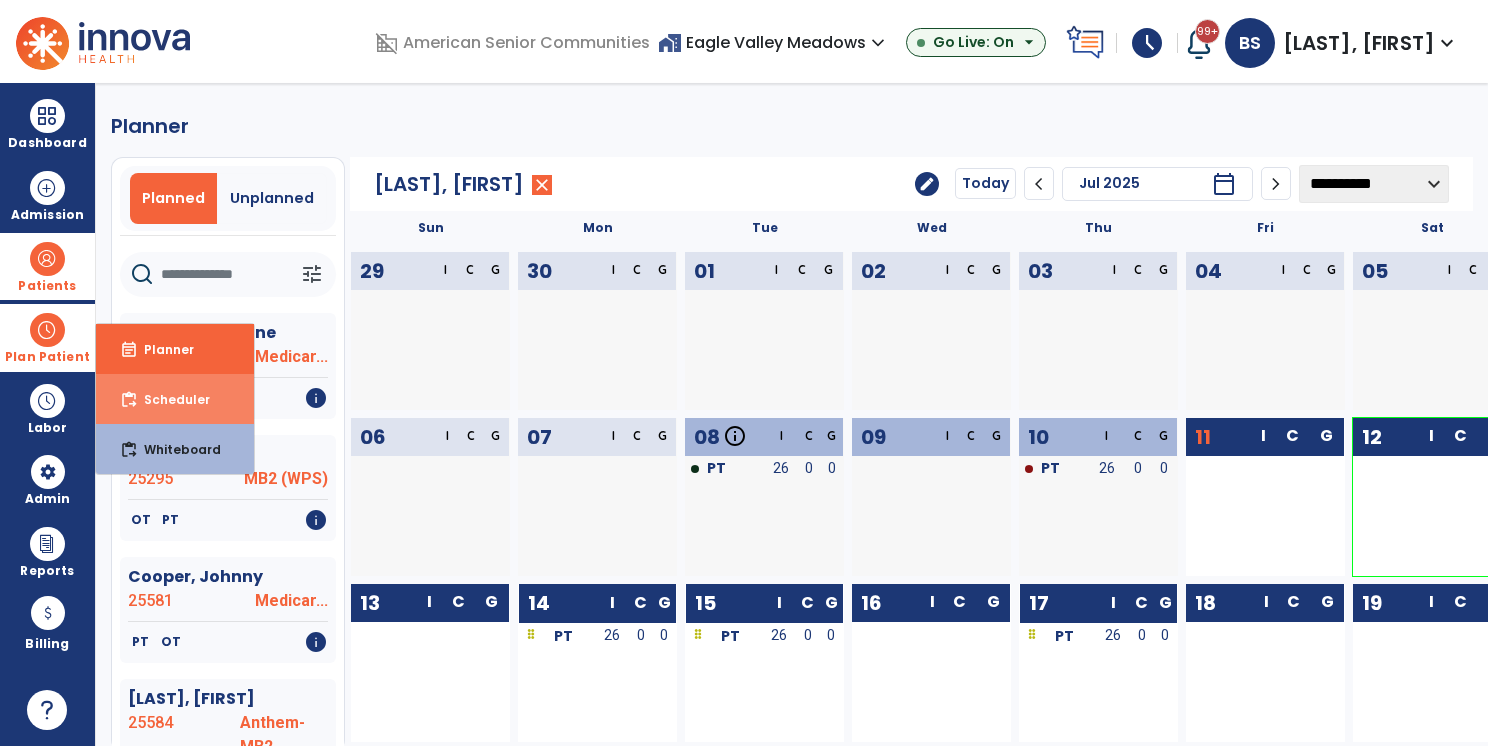 click on "Scheduler" at bounding box center (169, 399) 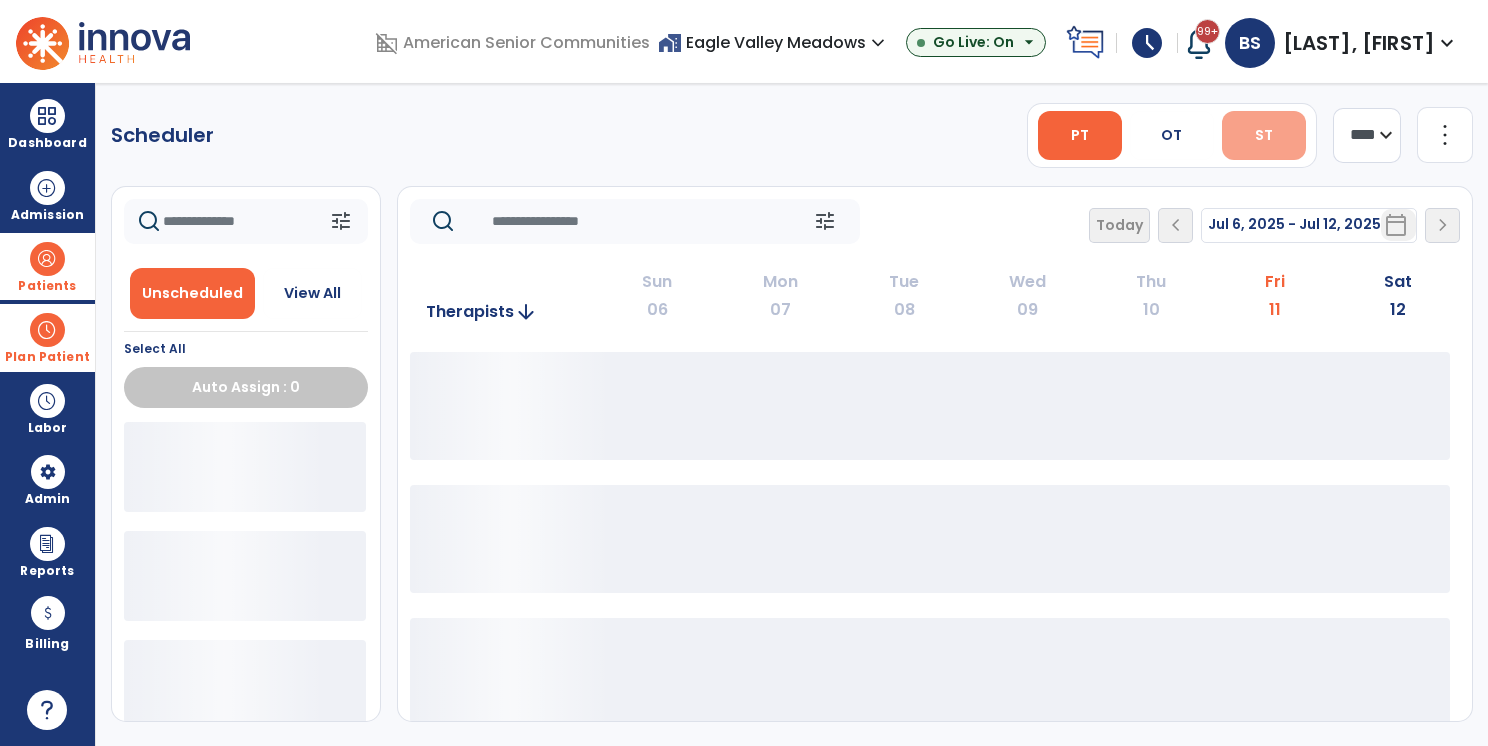 click on "ST" at bounding box center (1264, 135) 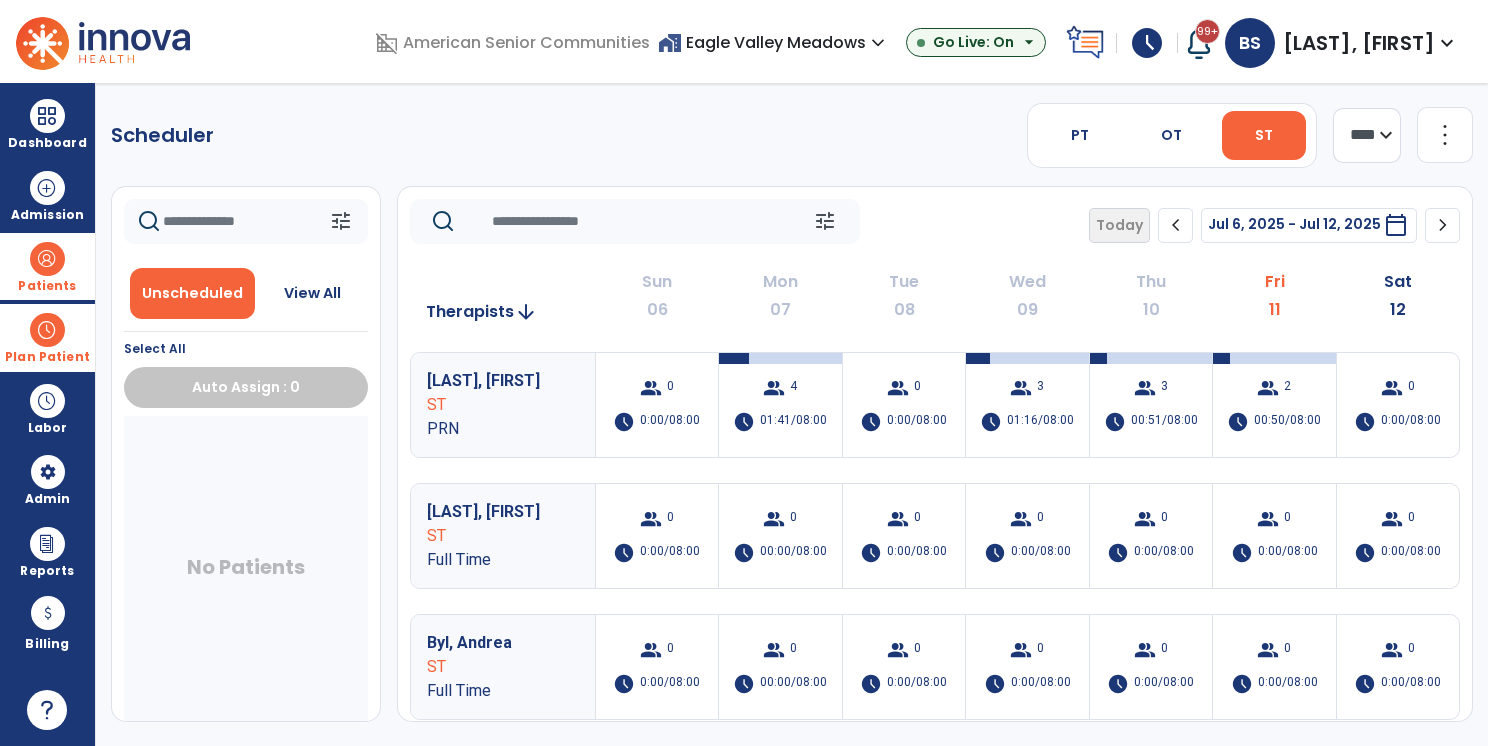 click on "chevron_right" 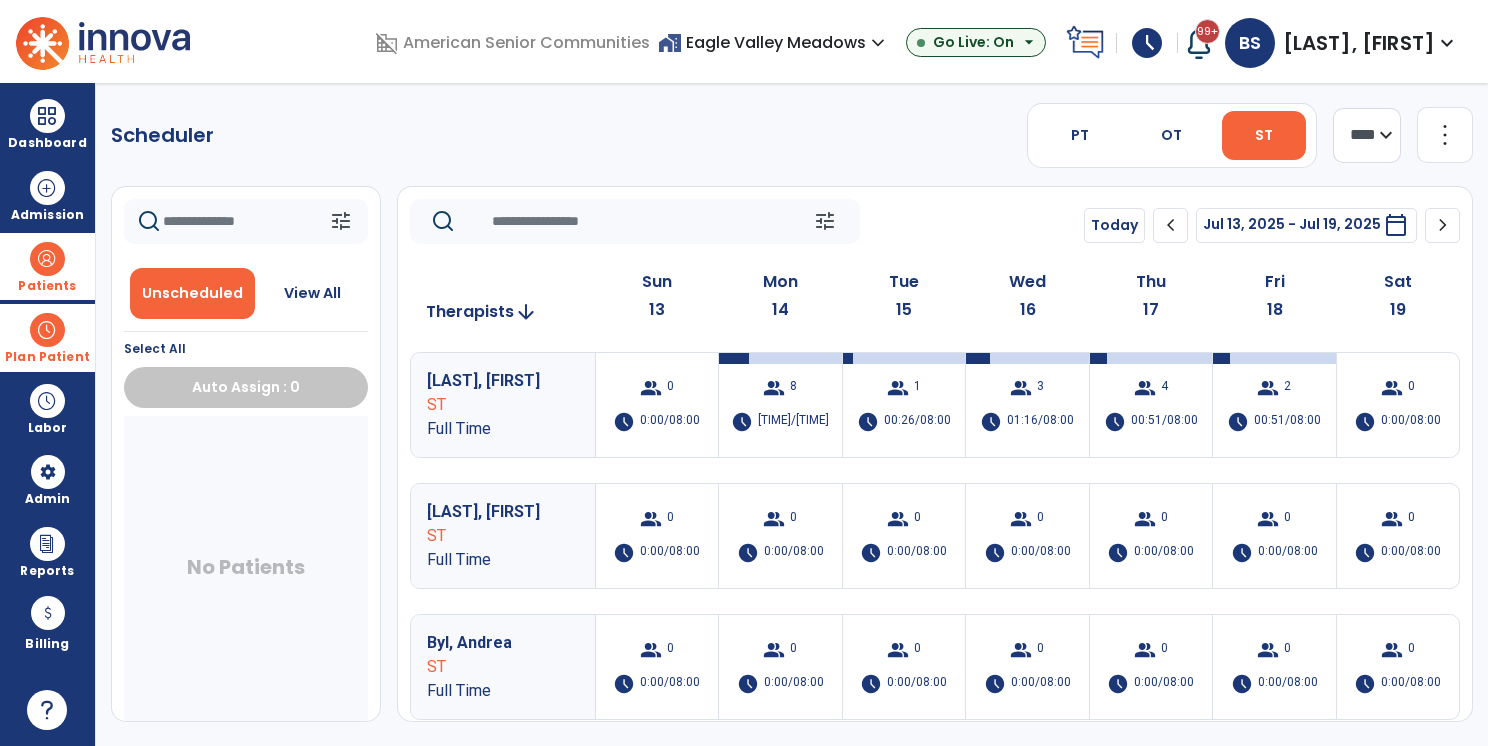 click on "Scheduler   PT   OT   ST  **** *** more_vert  Manage Labor   View All Therapists   Print" 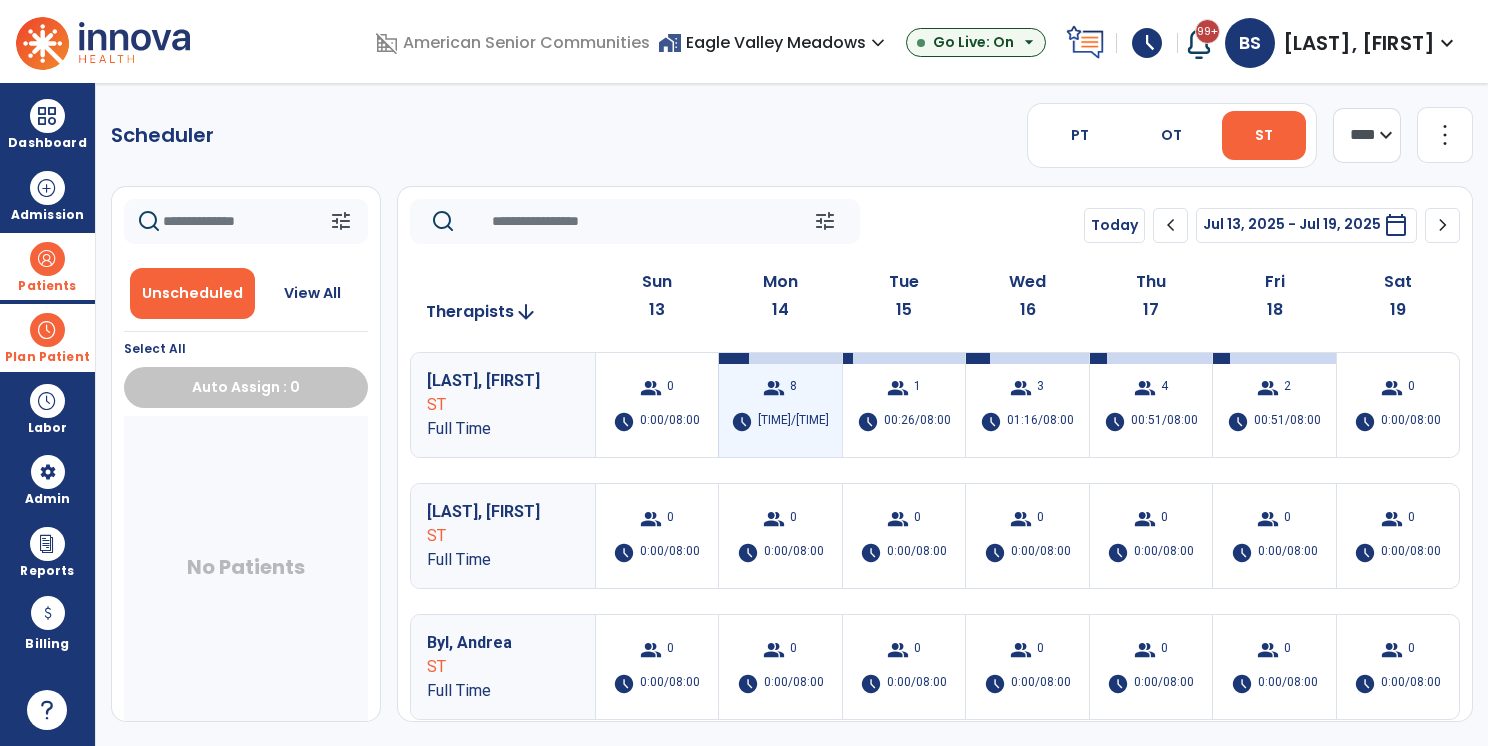 click on "group  8  schedule  01:42/08:00" at bounding box center [780, 405] 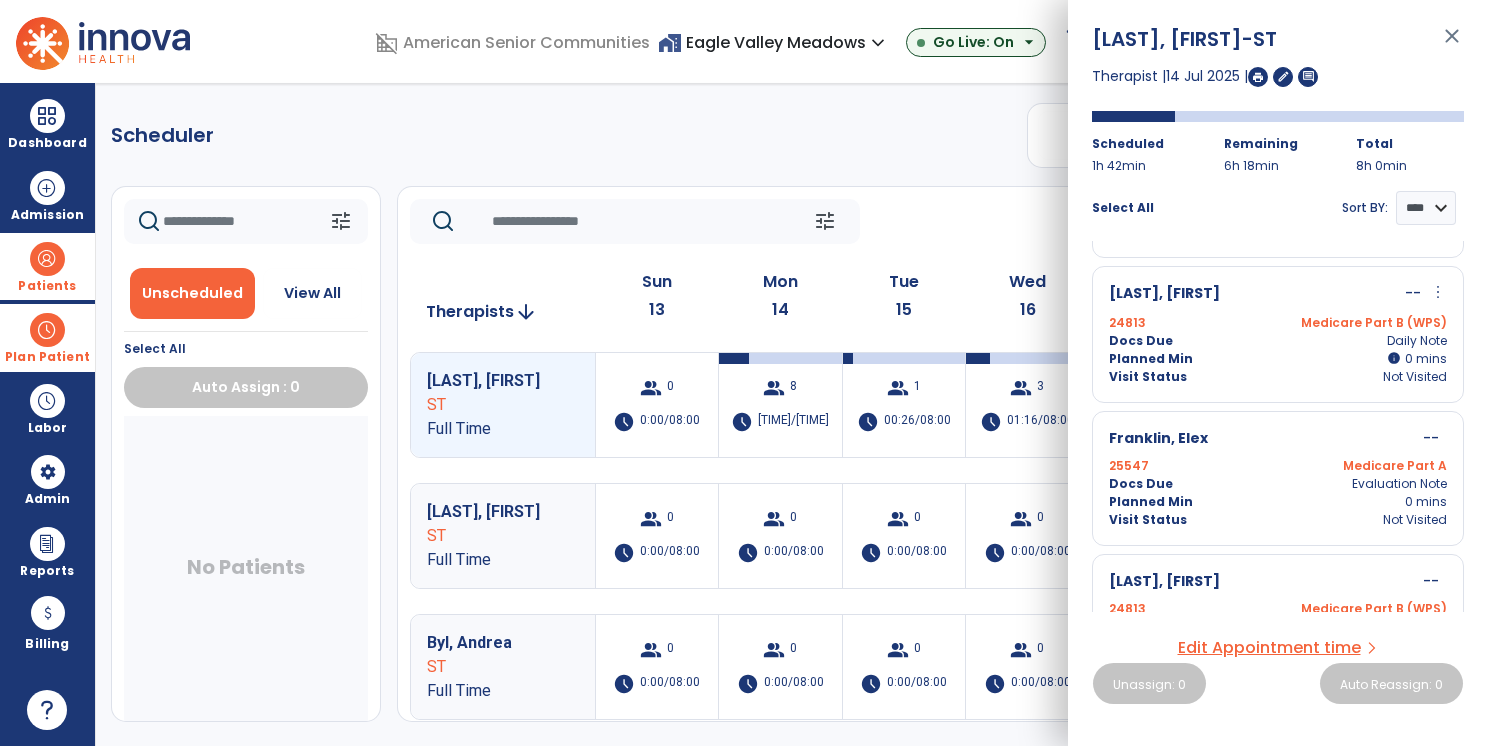 scroll, scrollTop: 686, scrollLeft: 0, axis: vertical 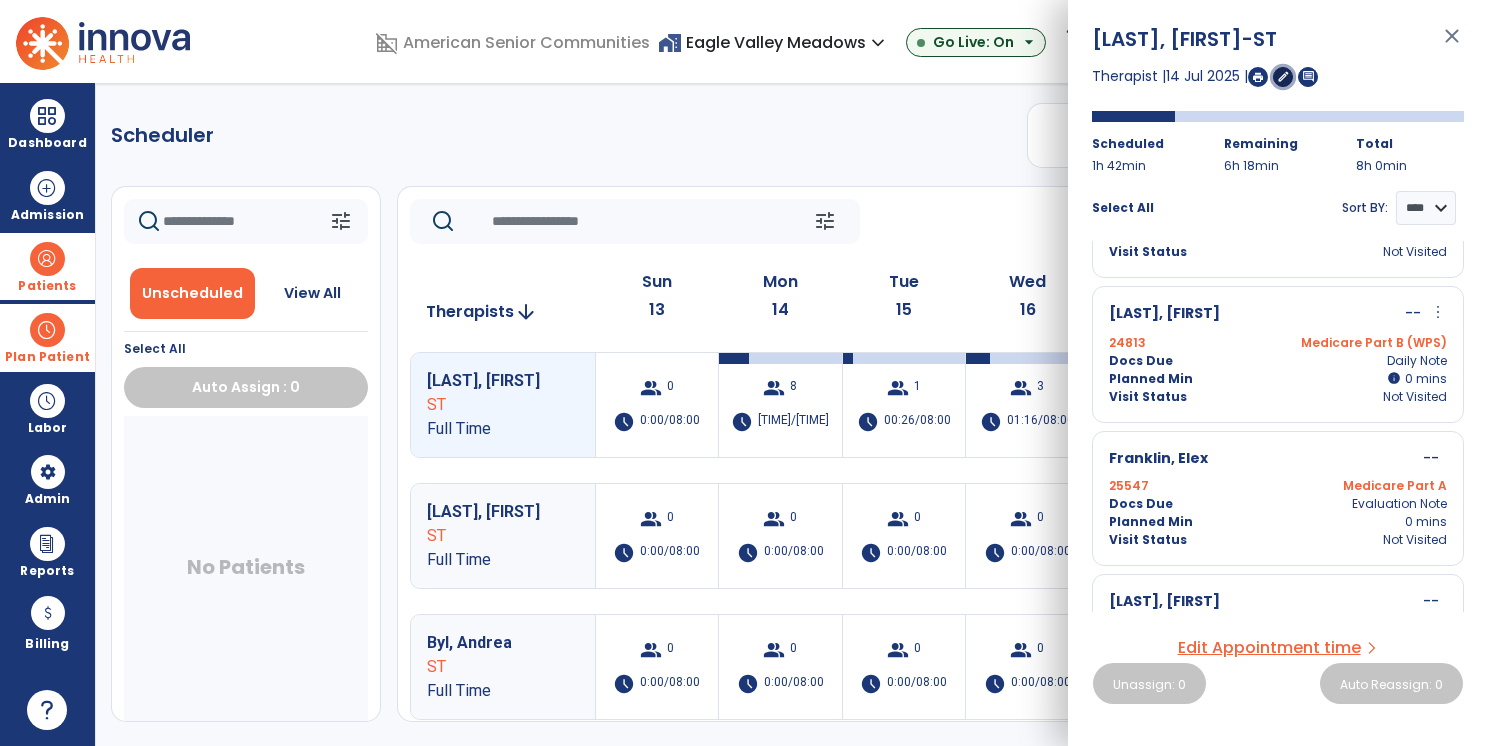 click on "edit" at bounding box center (1283, 76) 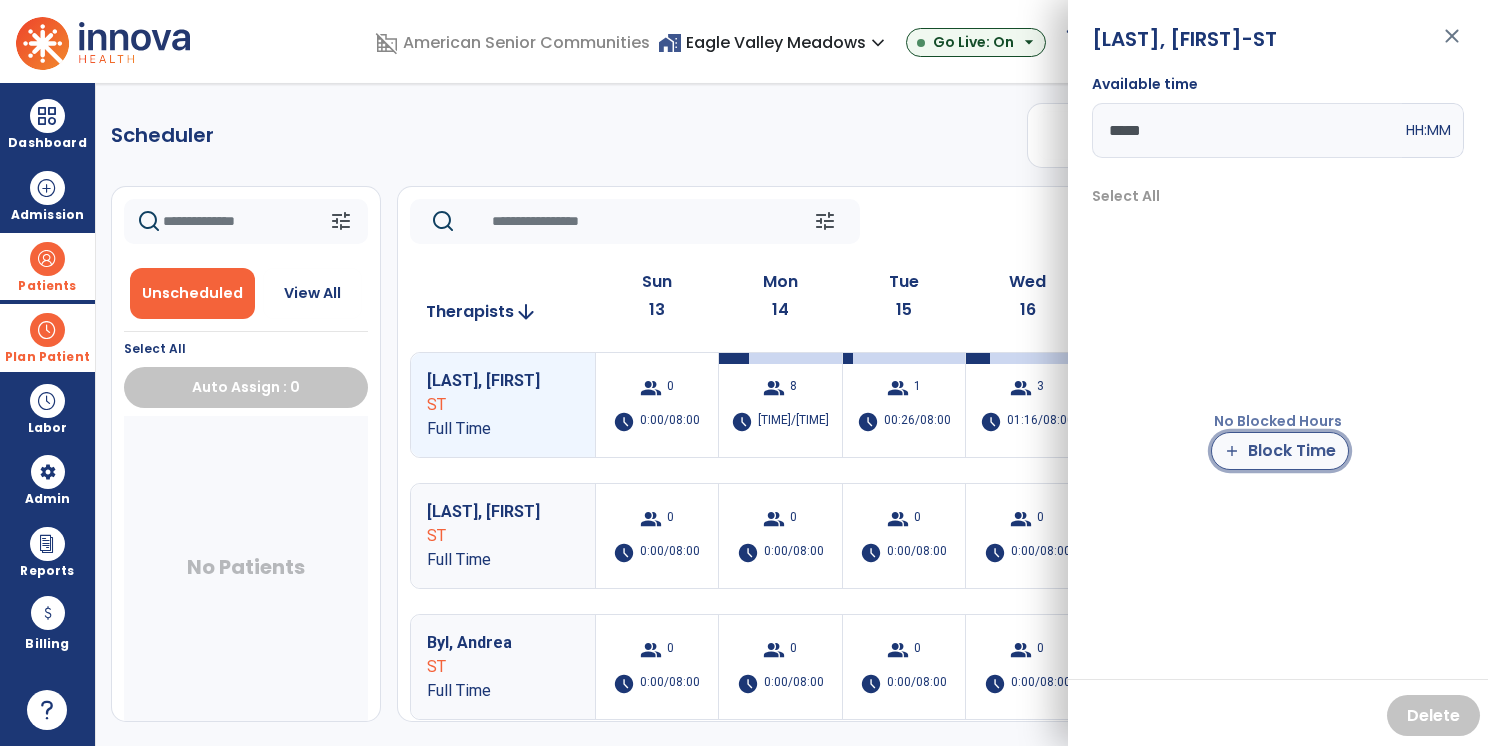 click on "add   Block Time" at bounding box center (1280, 451) 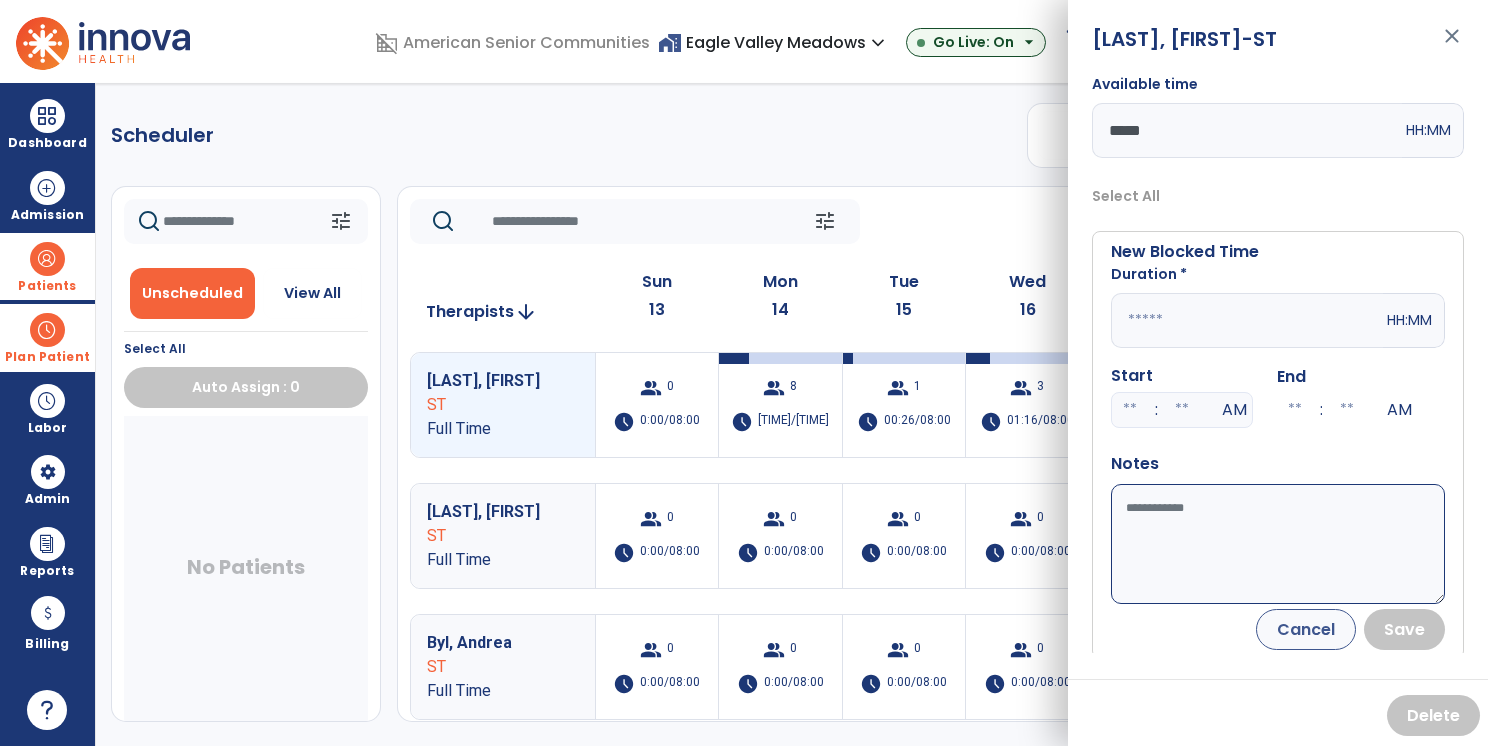 click at bounding box center (1247, 320) 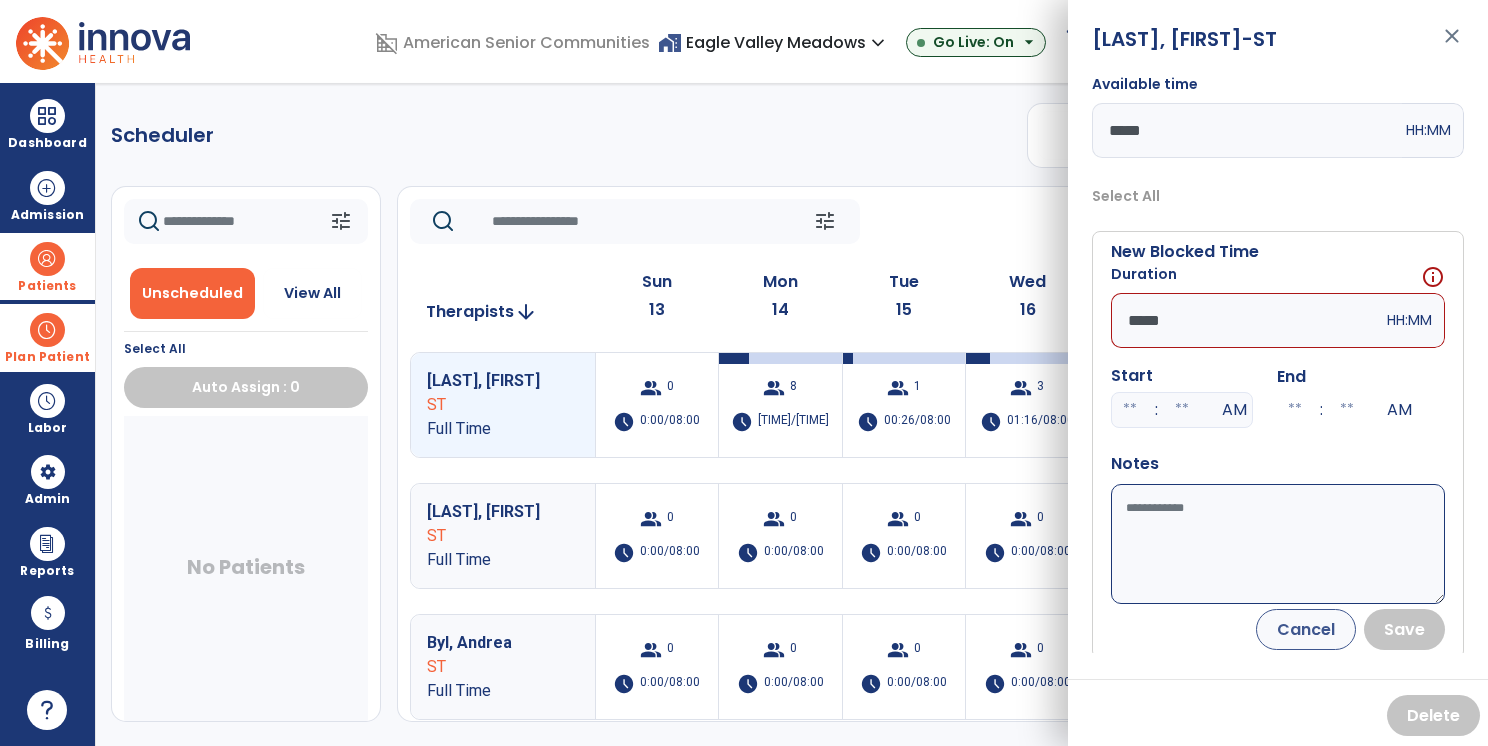 type on "*****" 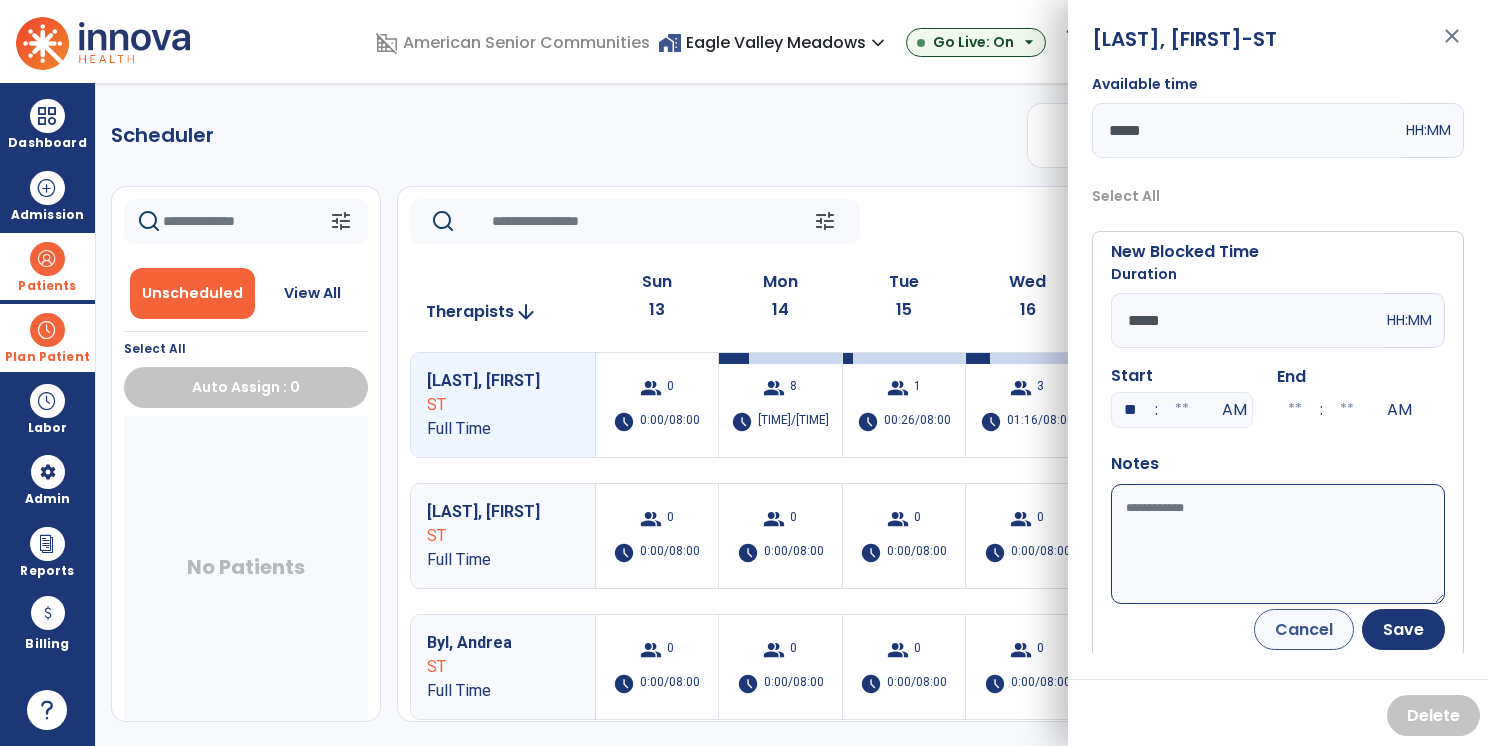 type on "**" 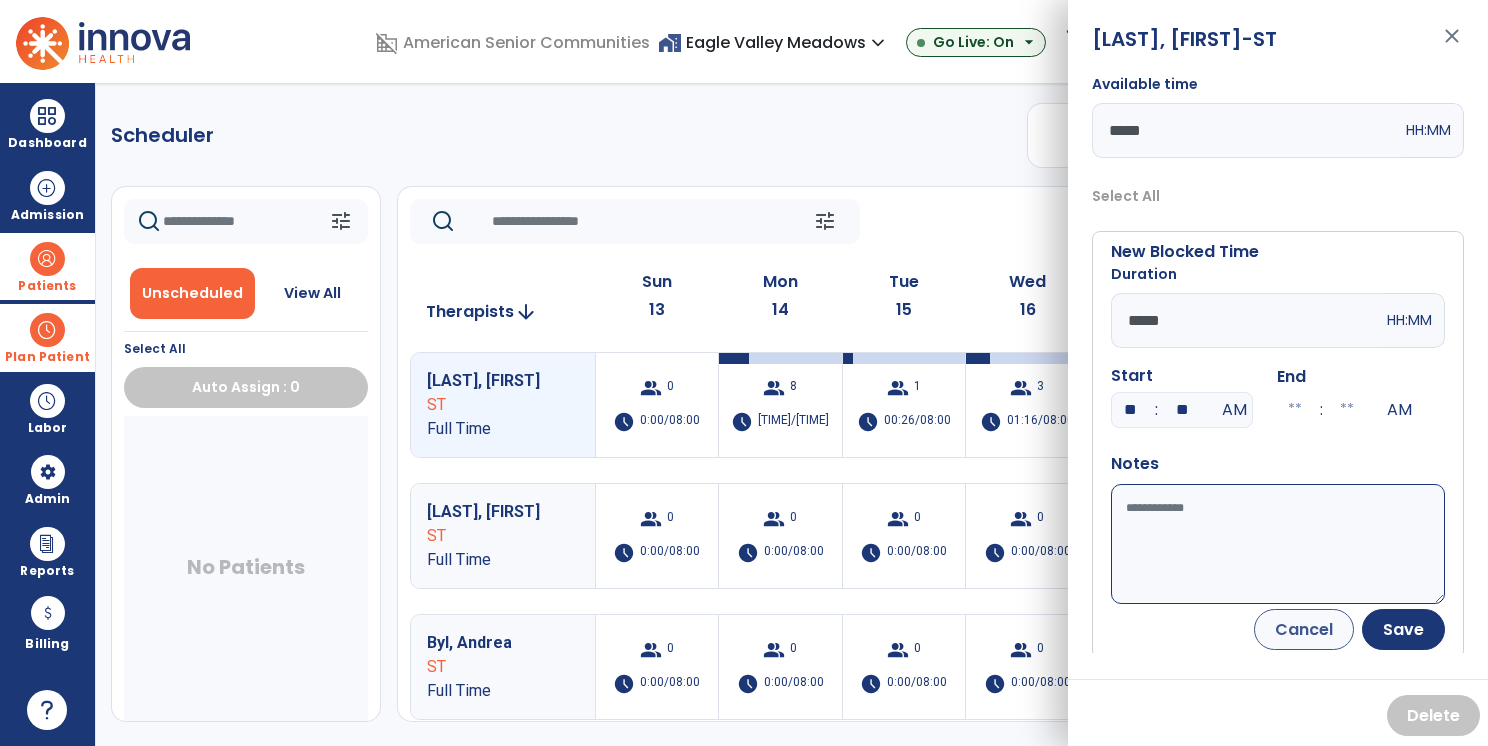 type on "**" 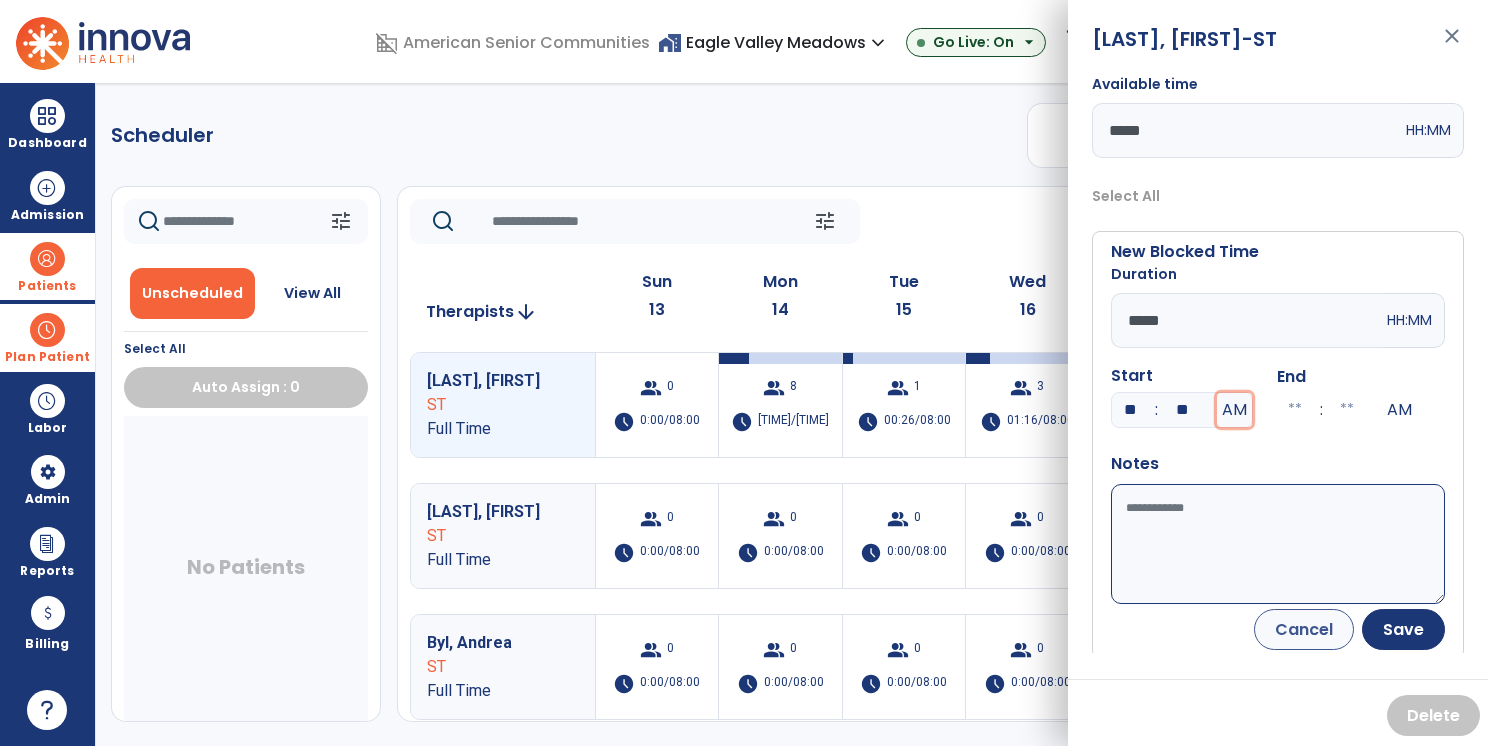 type on "**" 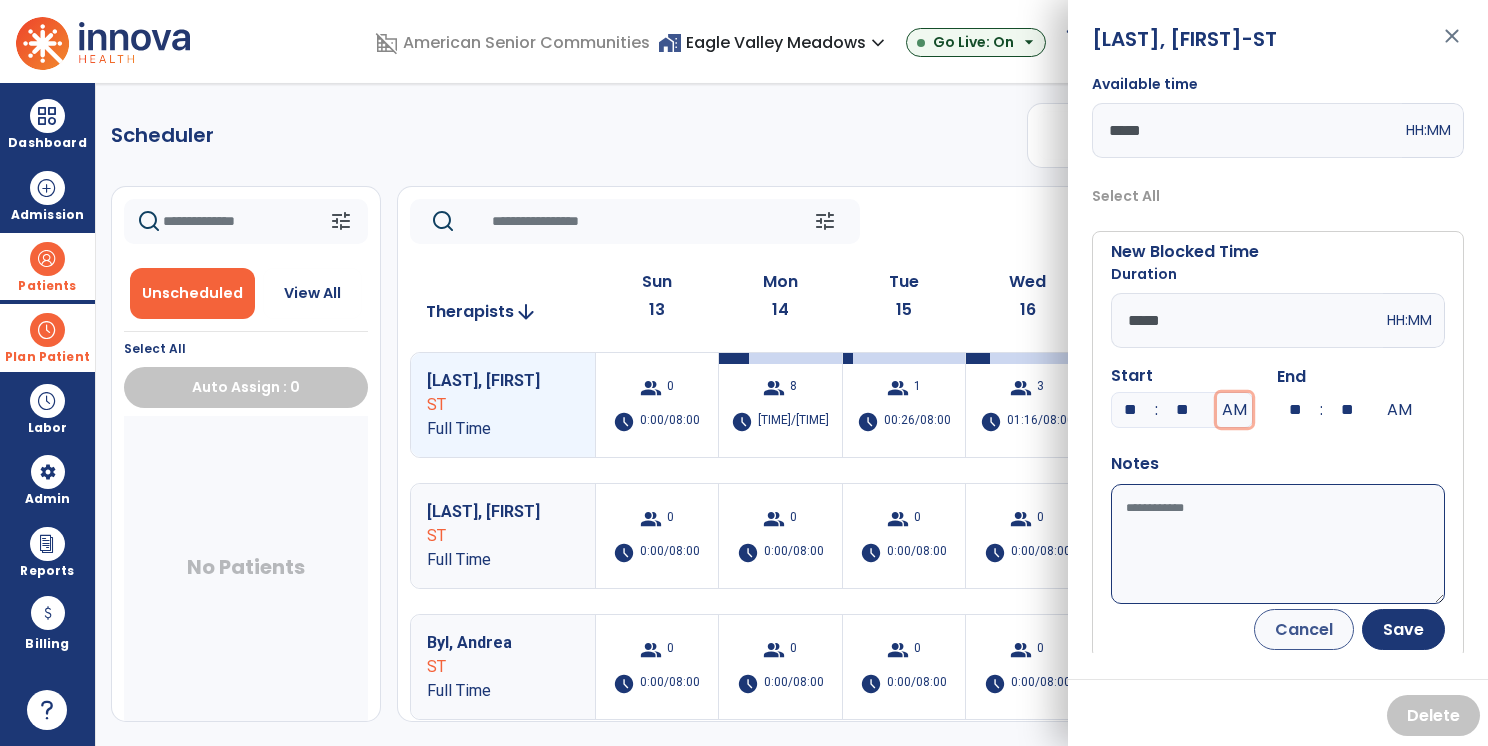 type 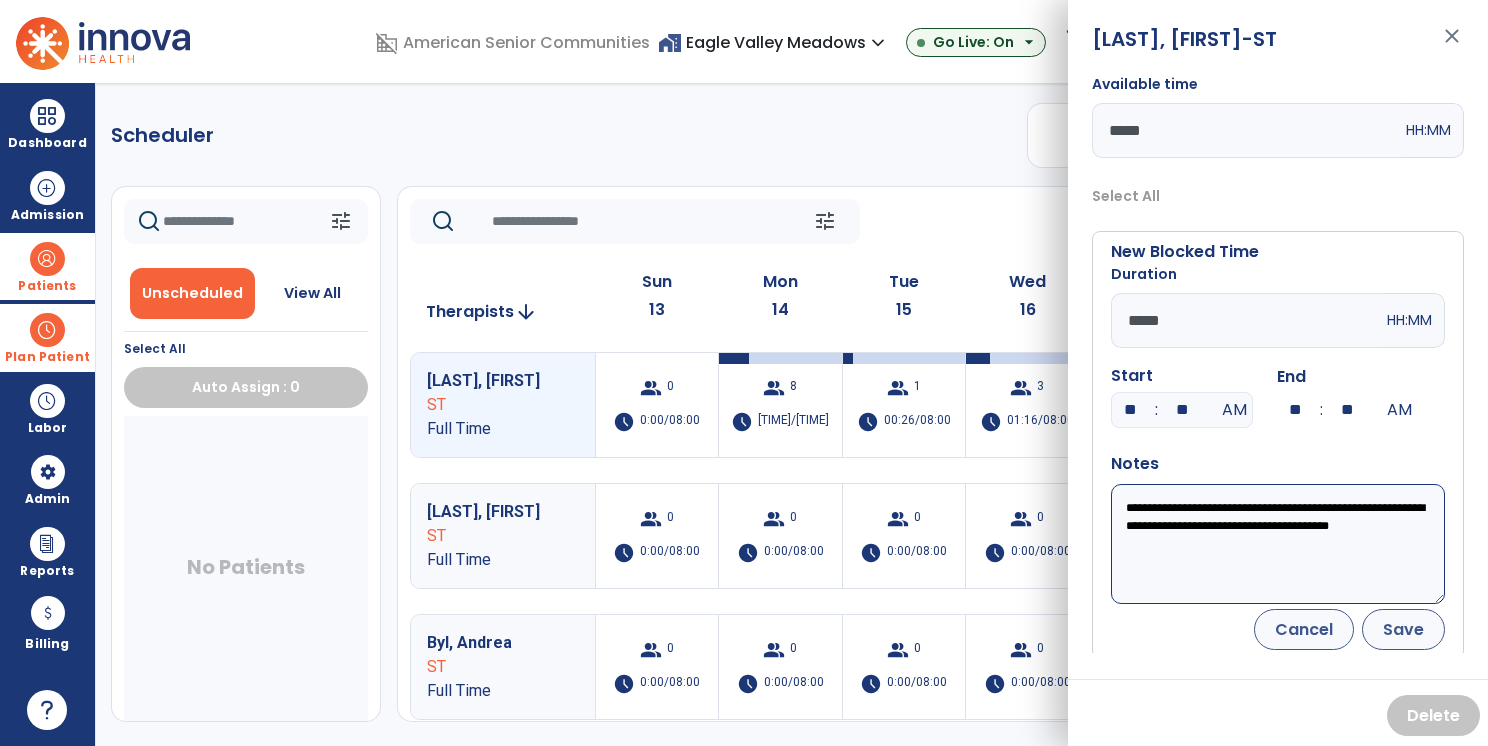 type on "**********" 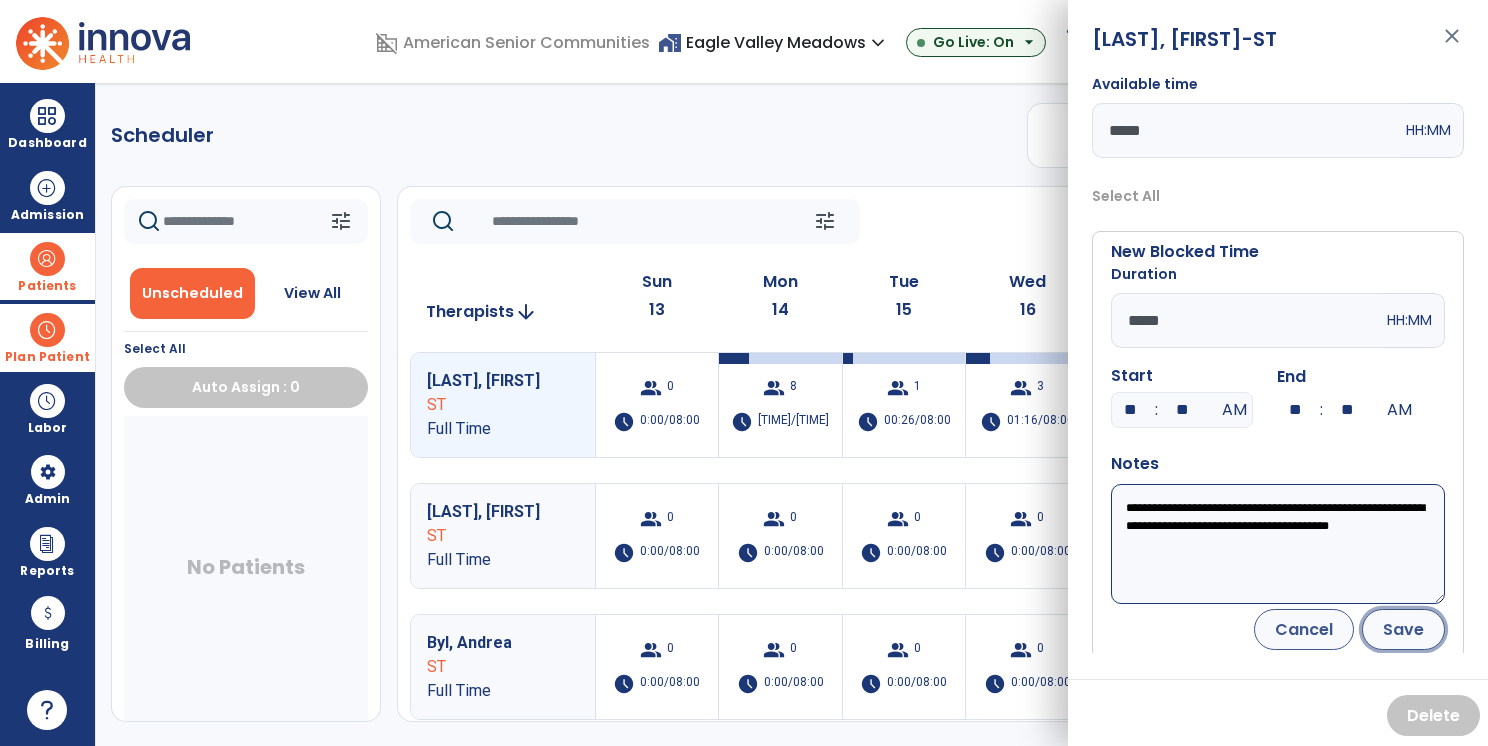 click on "Save" at bounding box center [1403, 629] 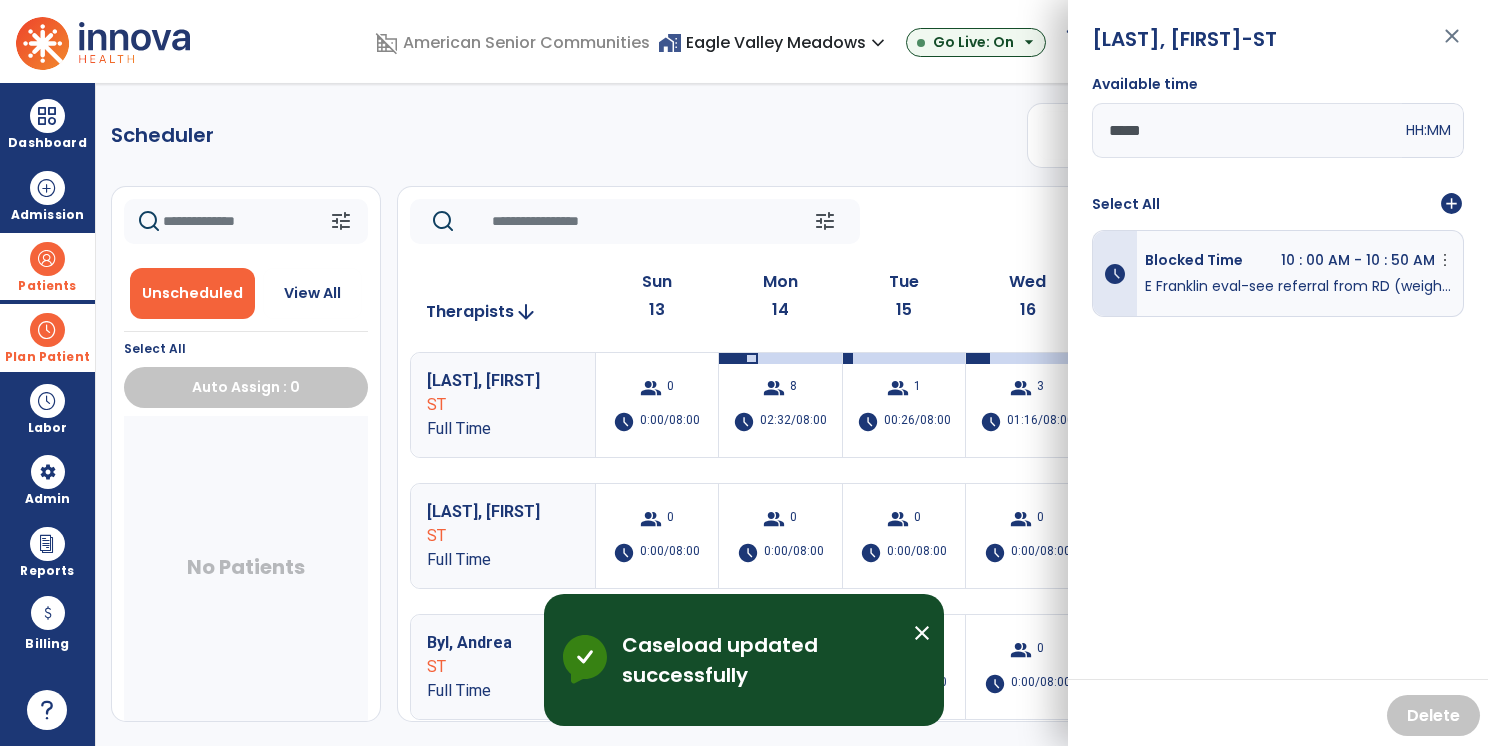 click on "close" at bounding box center (1452, 45) 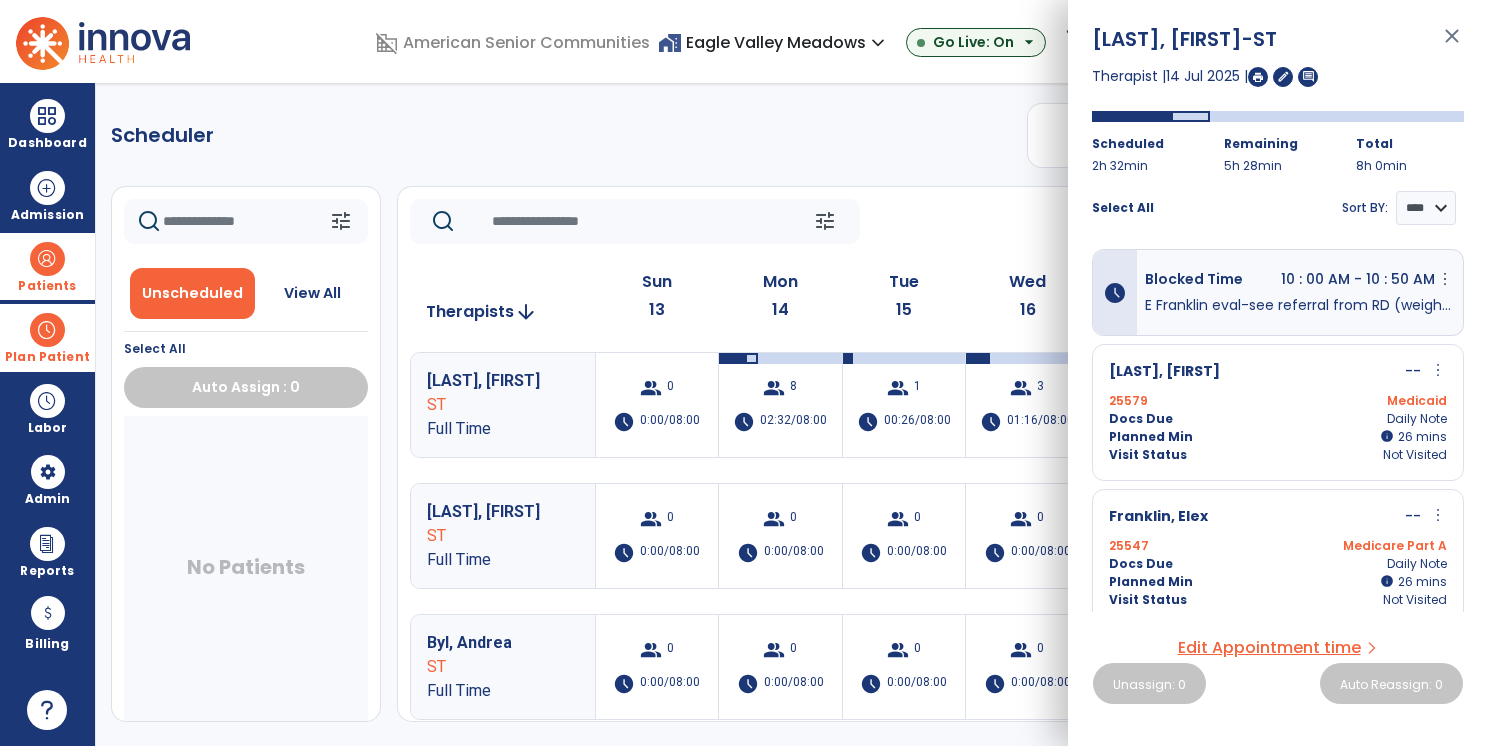click on "close" at bounding box center [1452, 45] 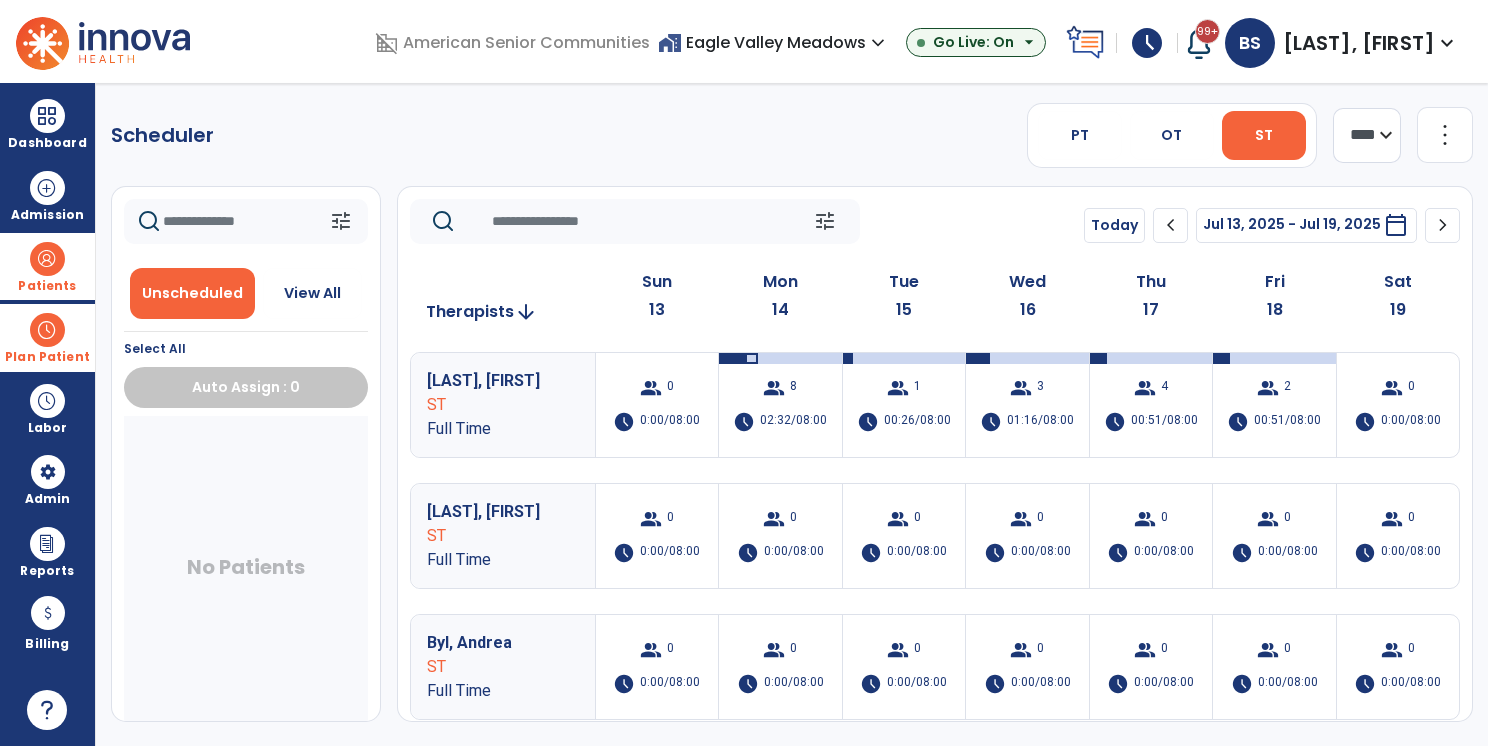 click on "home_work   Eagle Valley Meadows   expand_more" at bounding box center [774, 42] 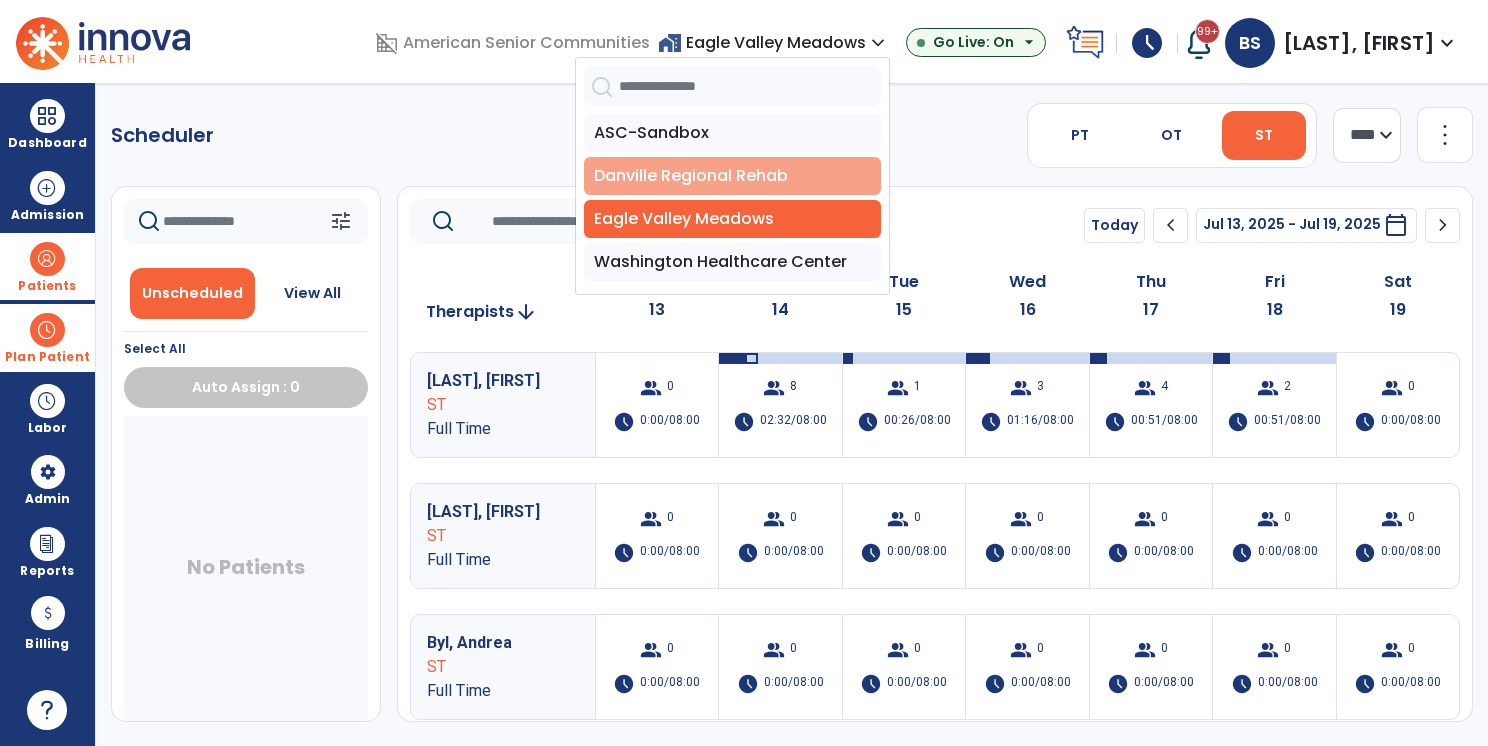 click on "Danville Regional Rehab" at bounding box center (732, 176) 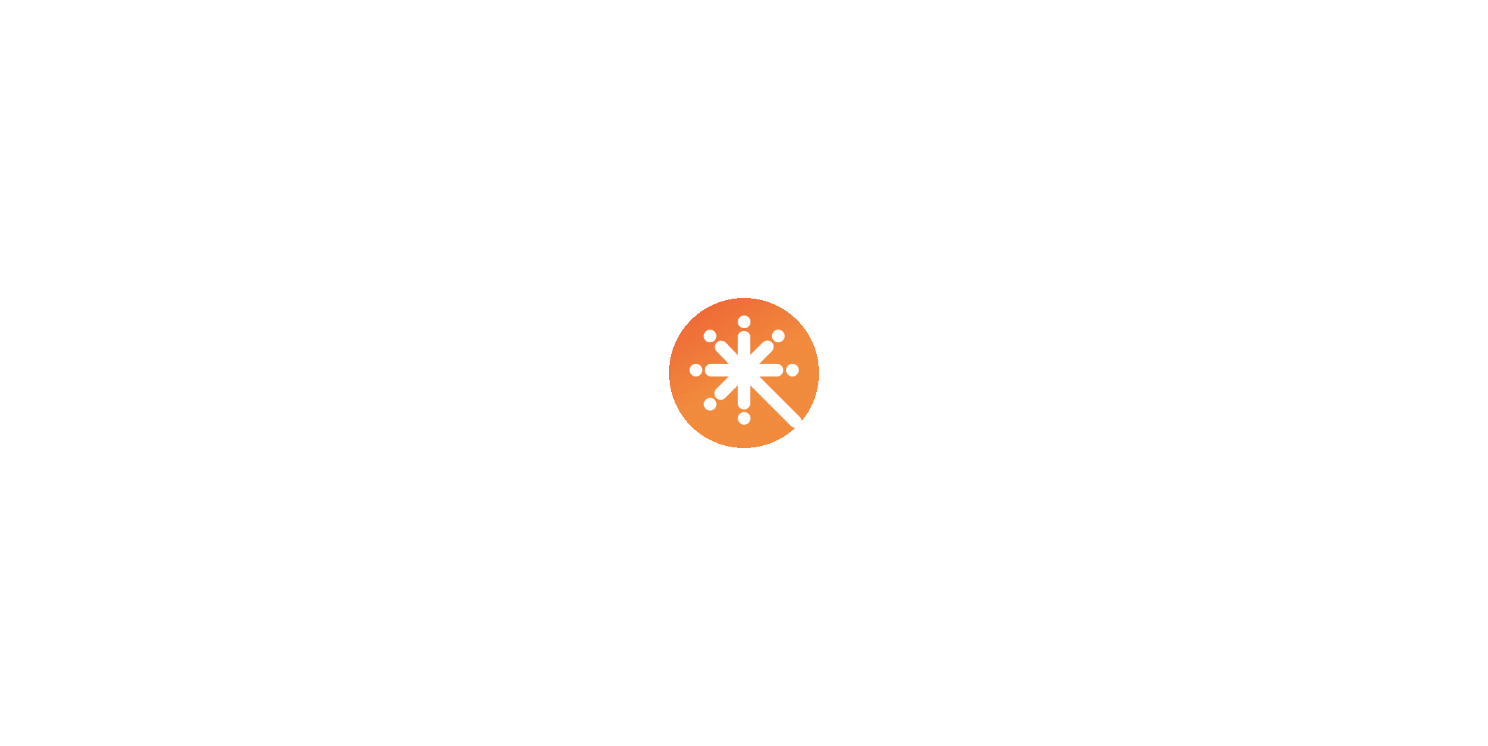 scroll, scrollTop: 0, scrollLeft: 0, axis: both 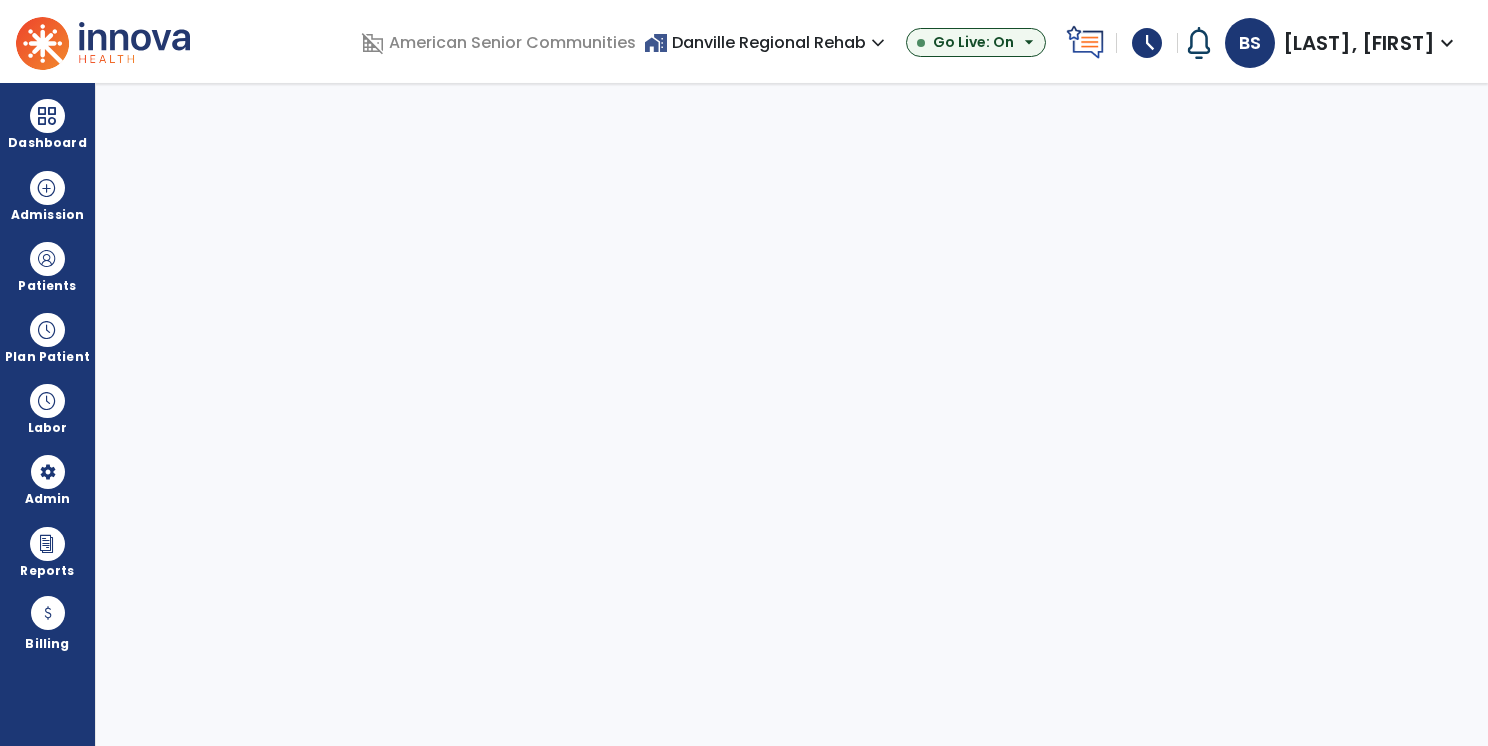 select on "***" 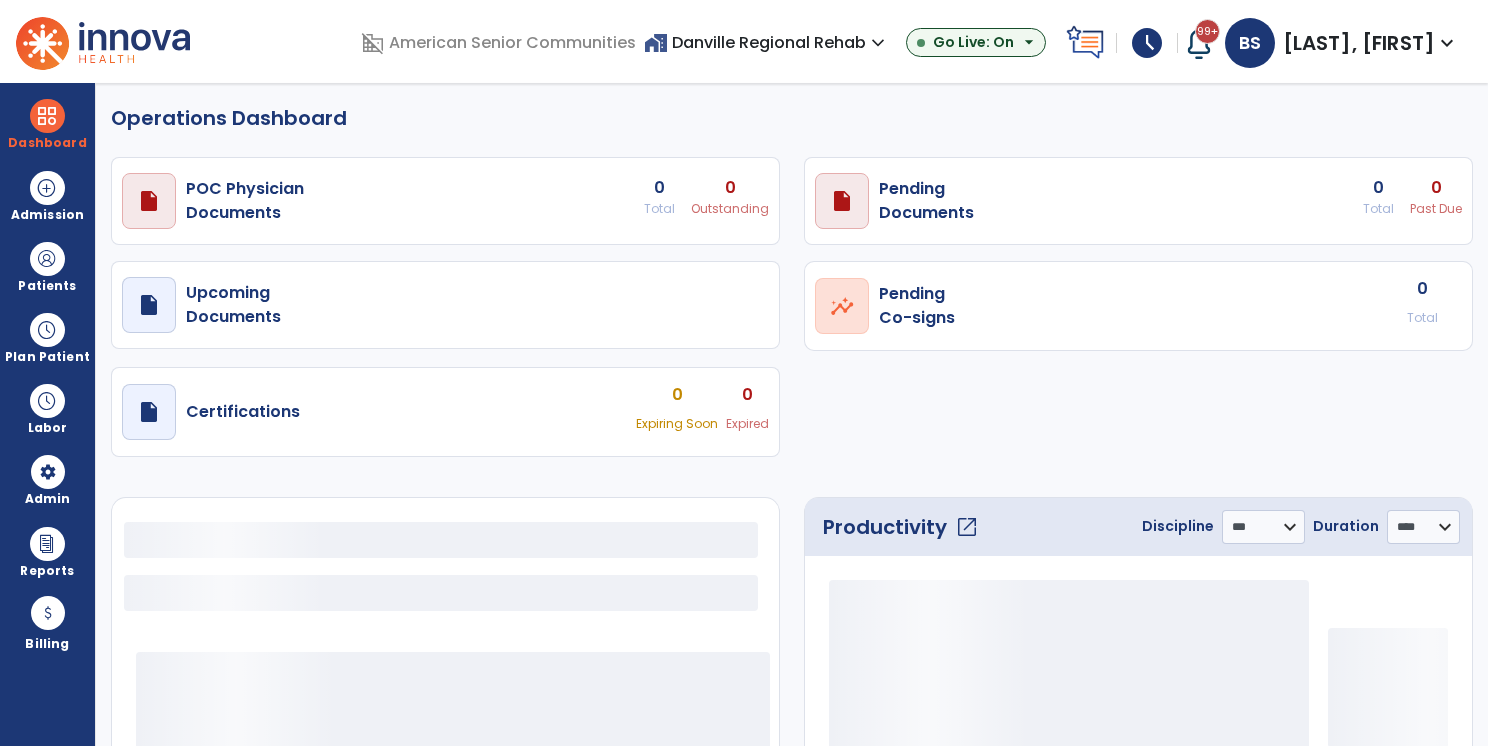 select on "***" 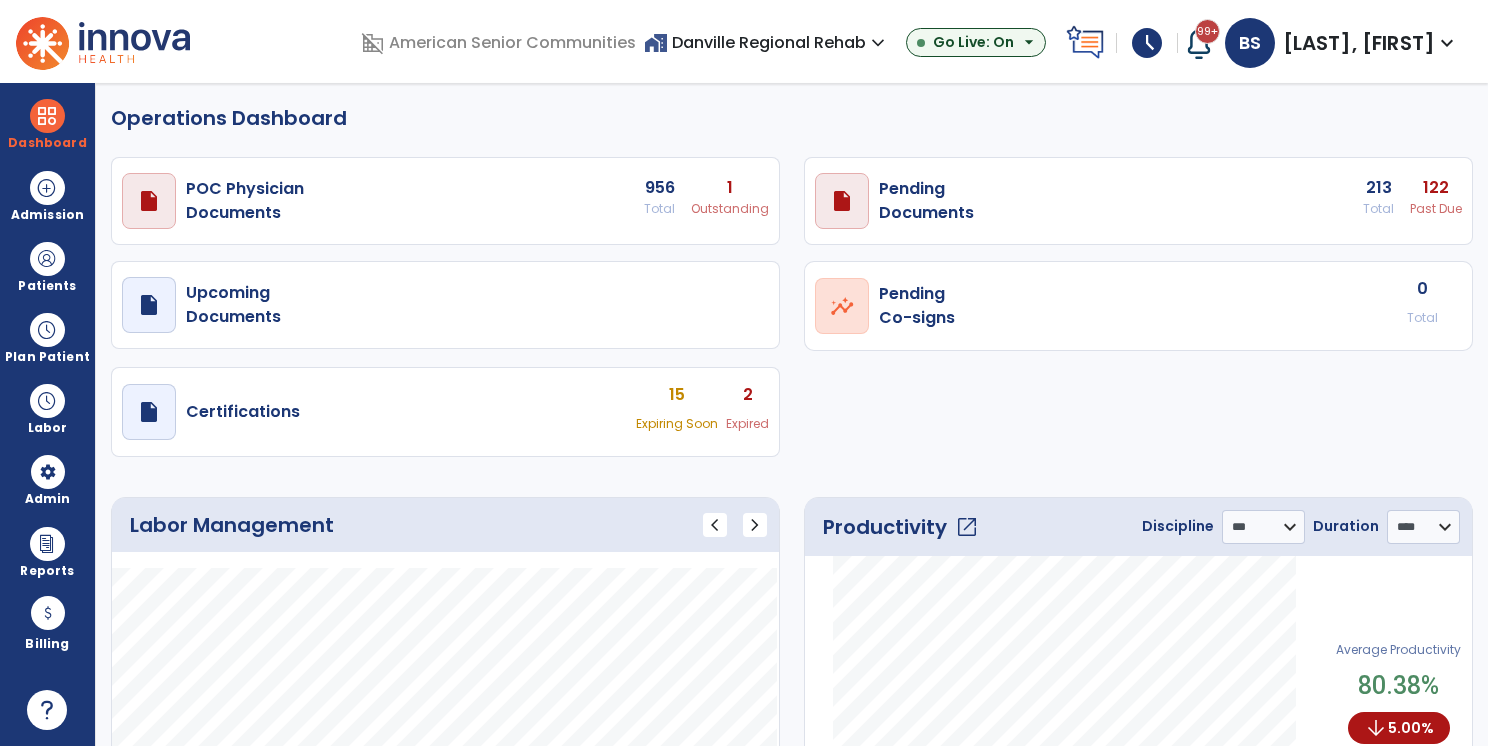 click on "Operations Dashboard   draft   open_in_new  POC Physician  Documents 956 Total 1 Outstanding  draft   open_in_new  Pending   Documents 213 Total 122 Past Due  draft   open_in_new  Upcoming   Documents  open_in_new  Pending   Co-signs  0 Total  draft   open_in_new  Certifications 15 Expiring Soon 2 Expired Labor Management chevron_left chevron_right
Label
Value" 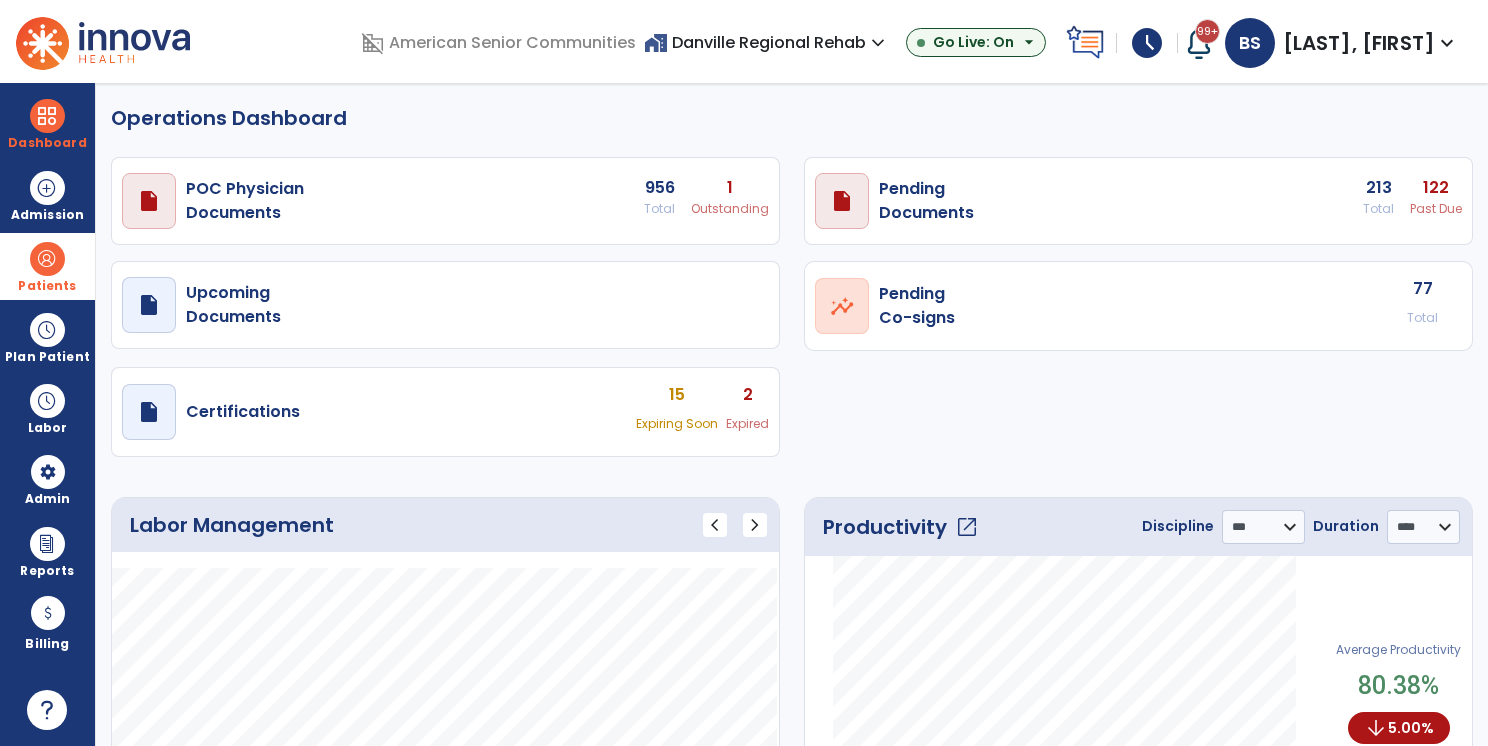 click at bounding box center (47, 259) 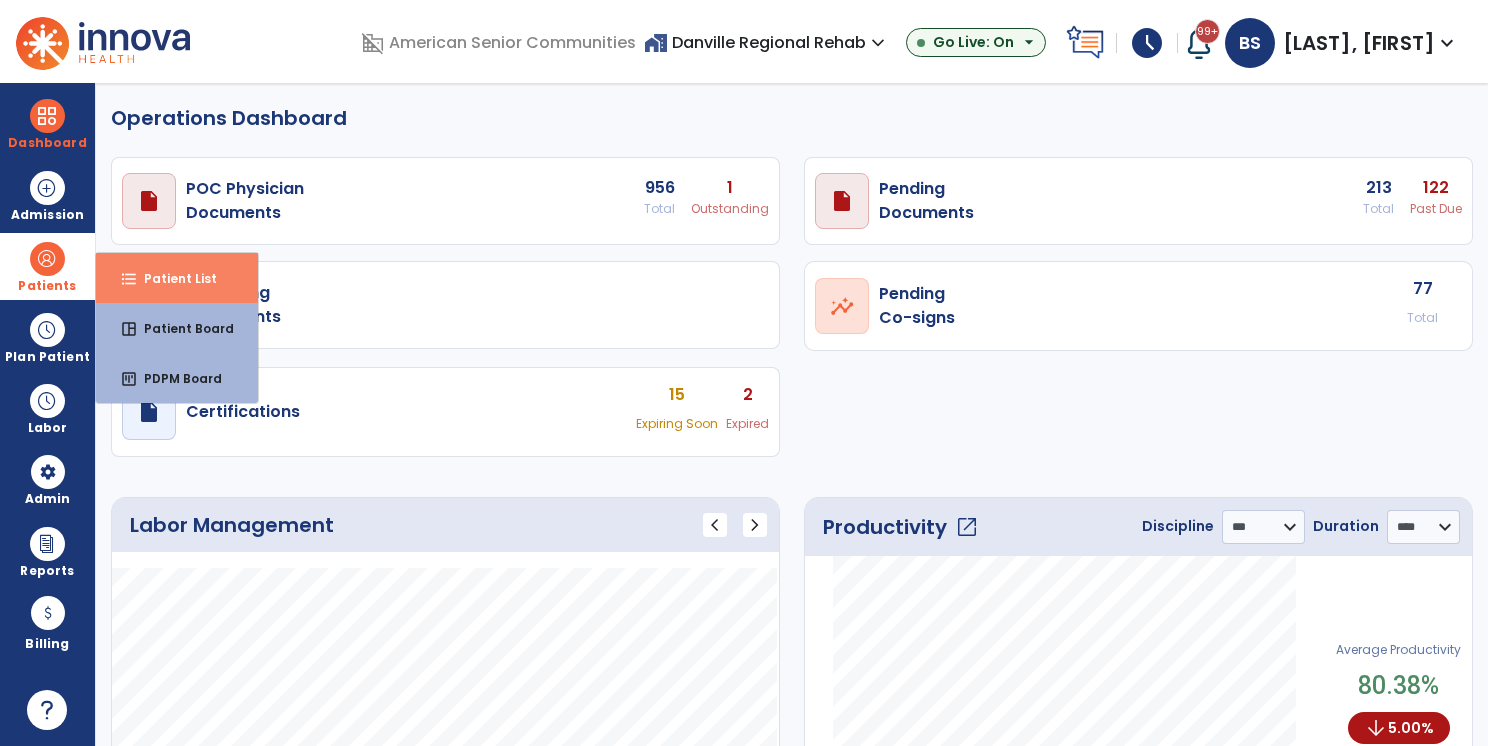 click on "Patient List" at bounding box center (172, 278) 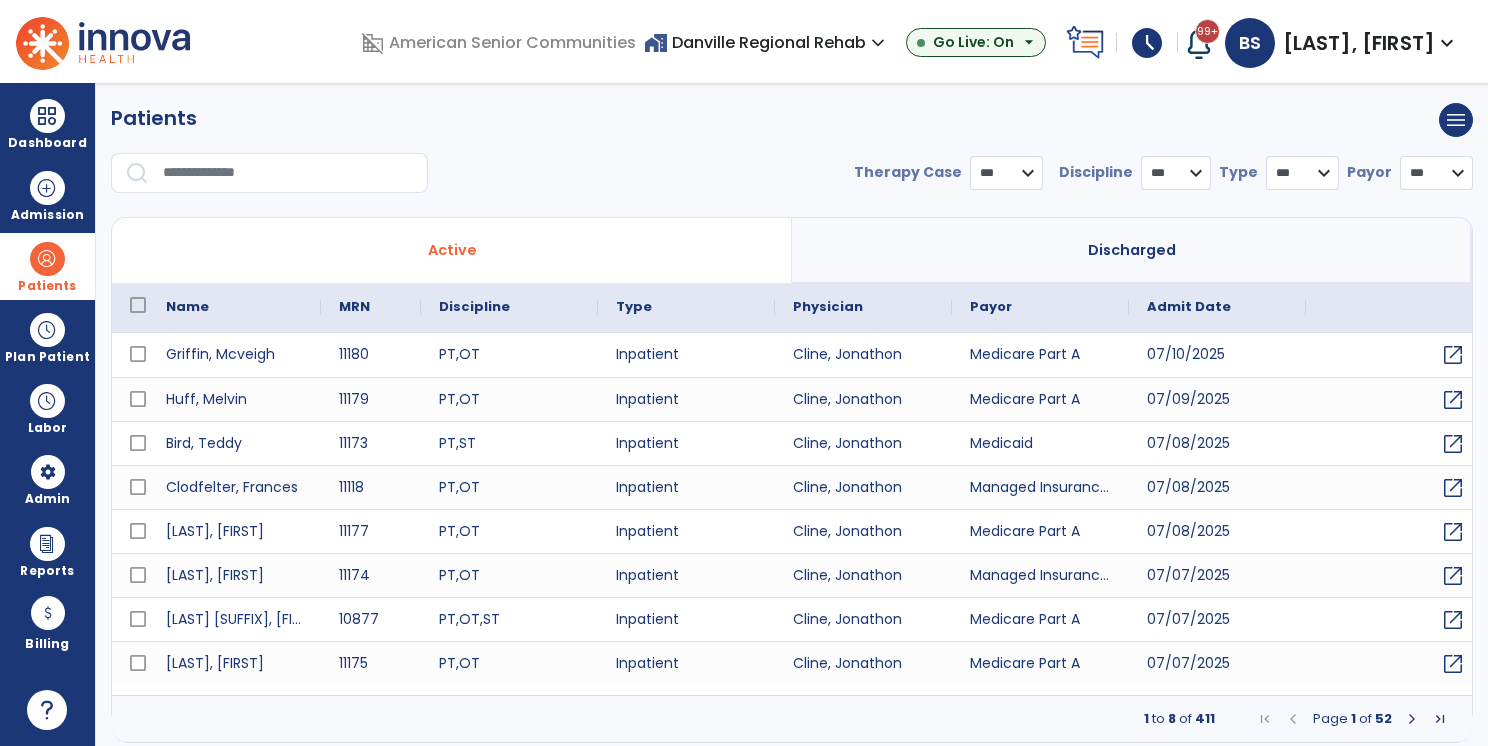 select on "***" 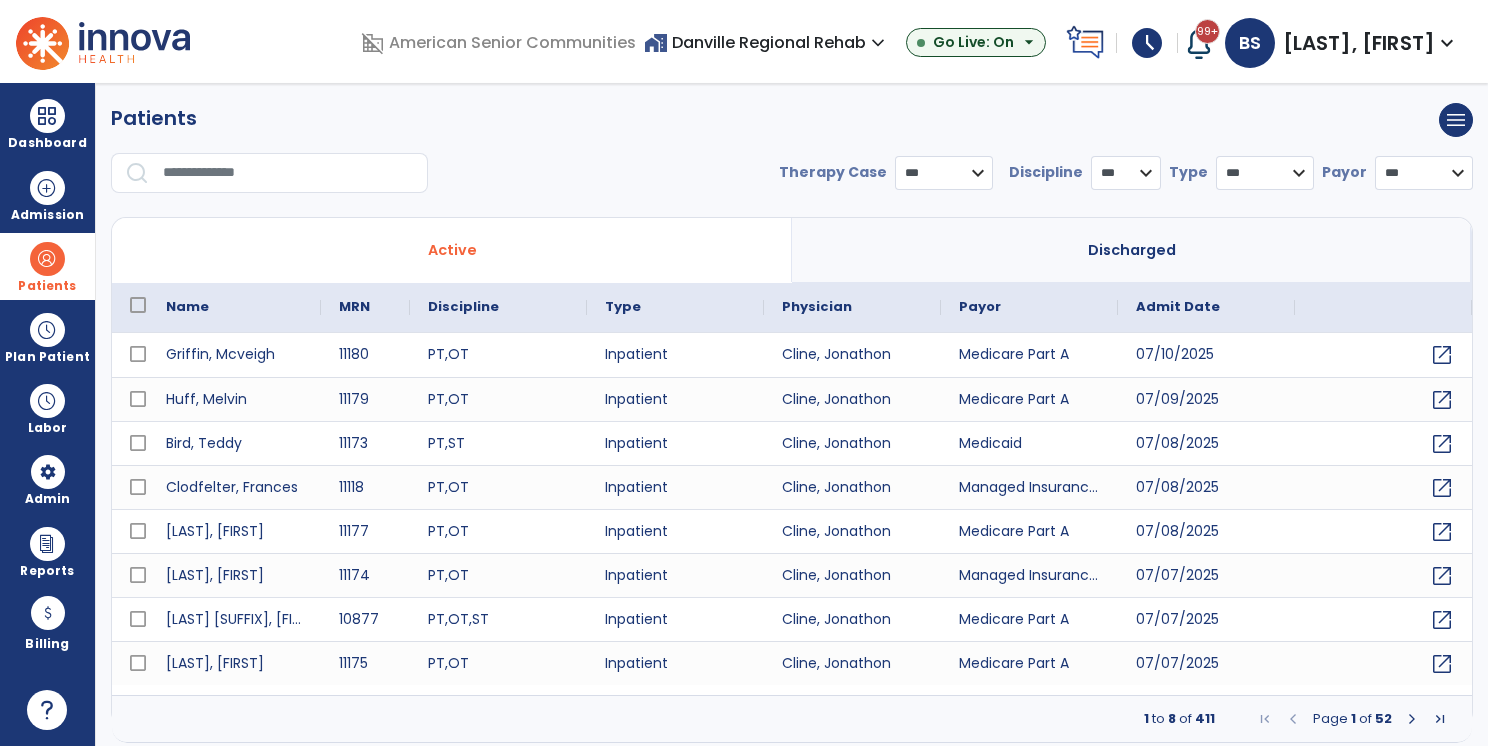 click on "Patients   menu   Add new patient   Print list   Export list" at bounding box center [792, 120] 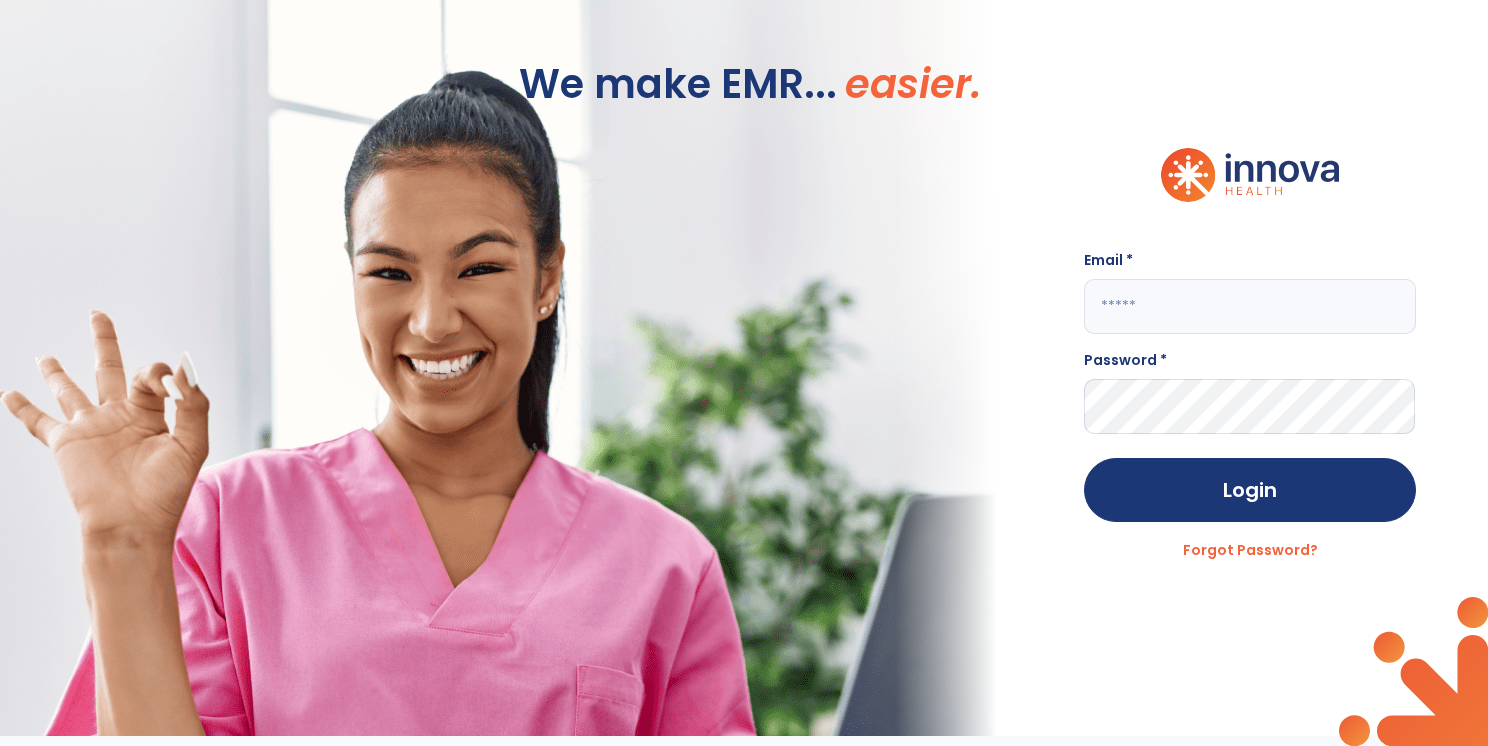 type on "**********" 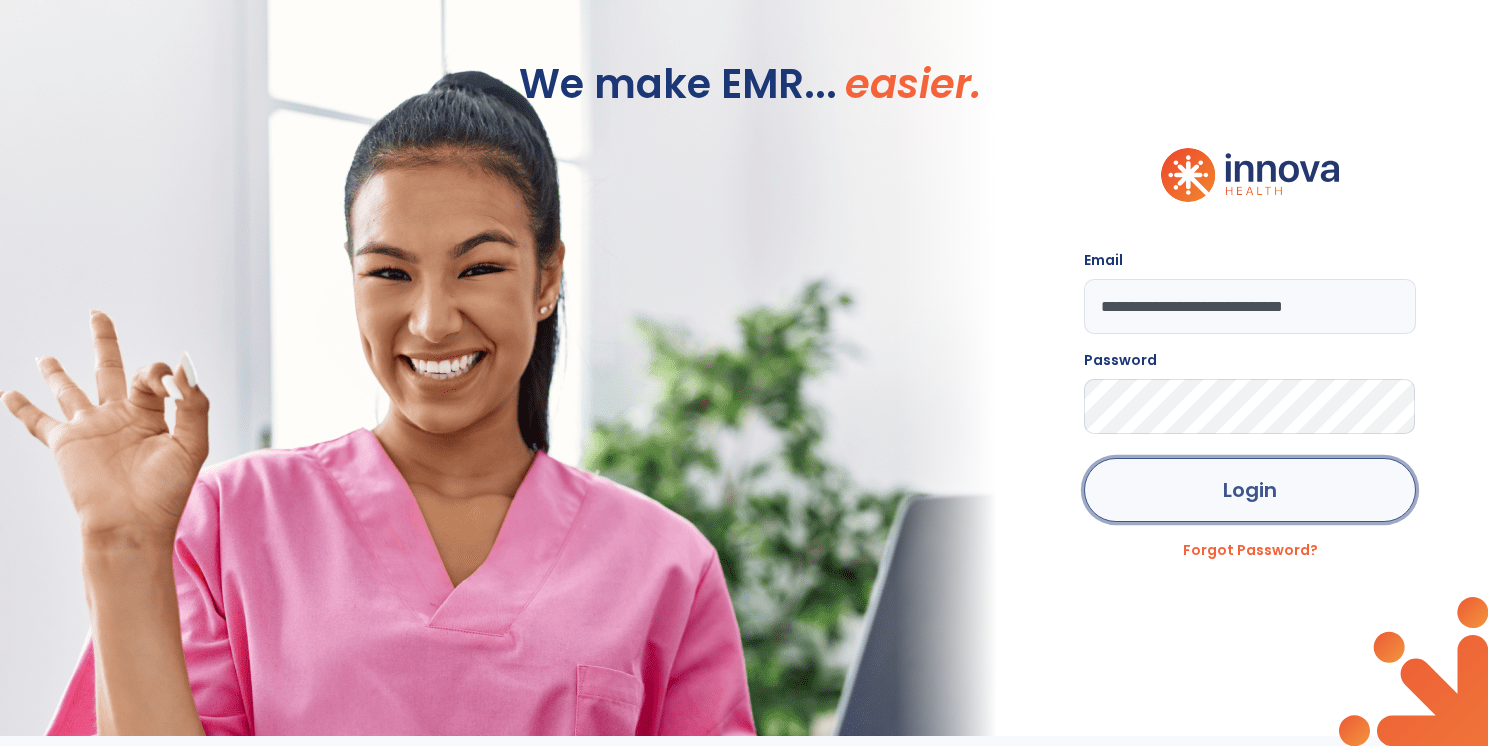 click on "Login" 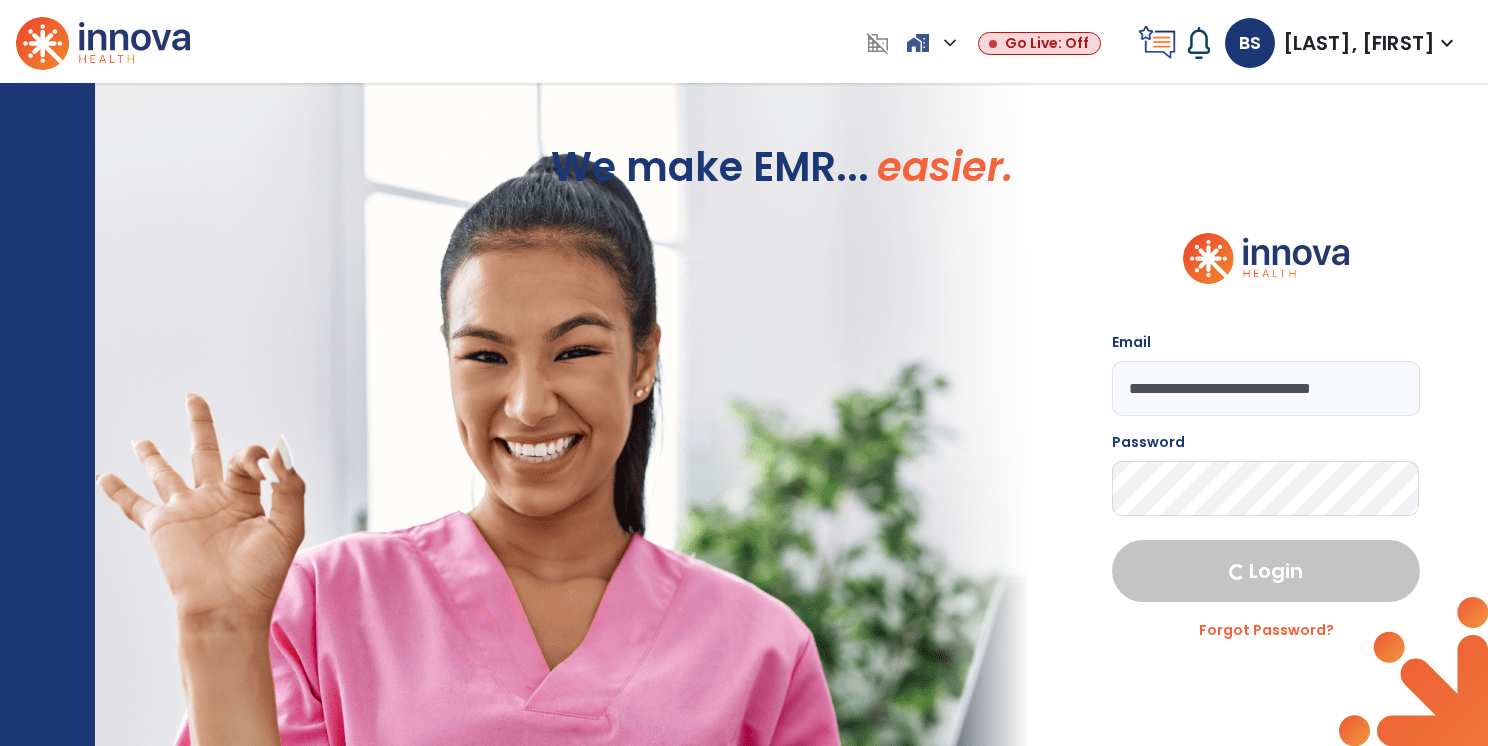 select on "***" 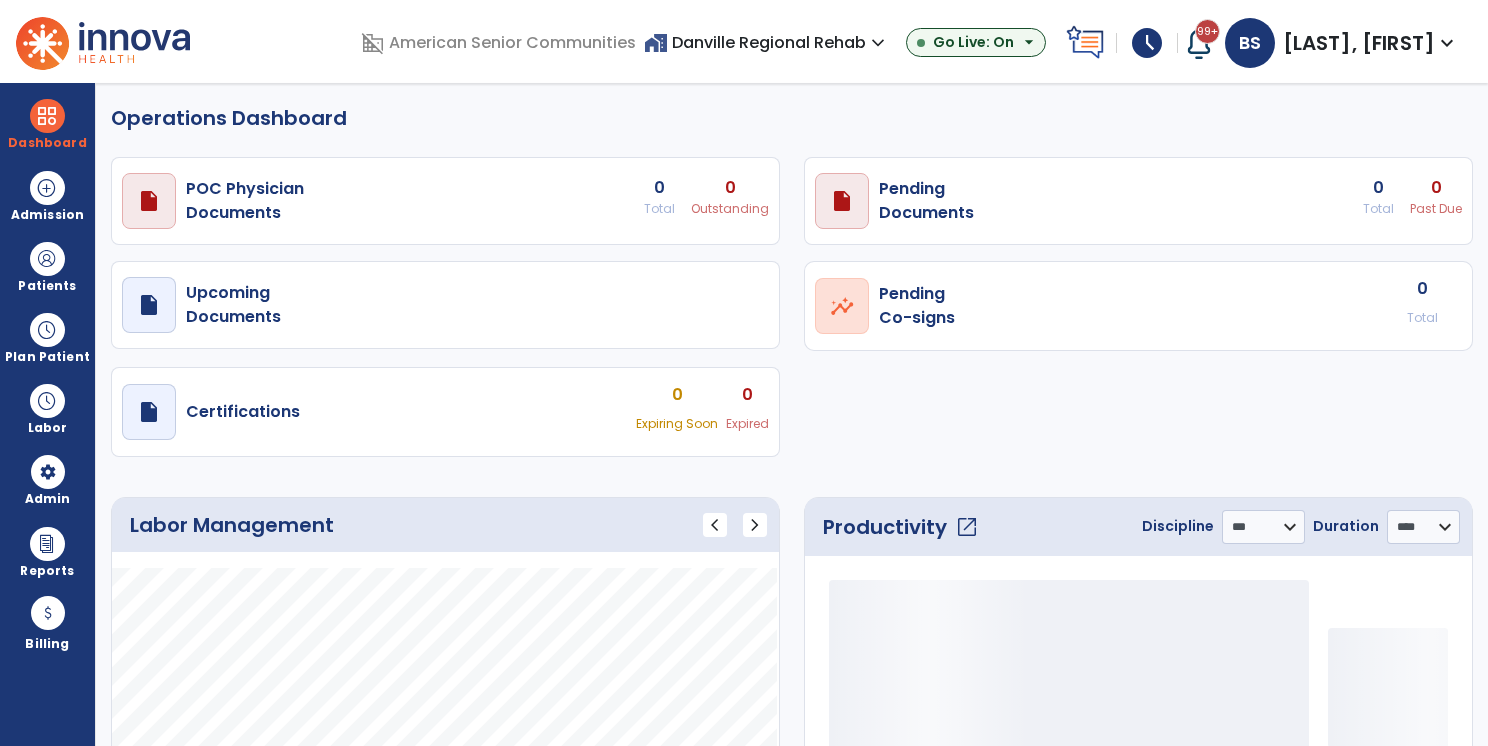 select on "***" 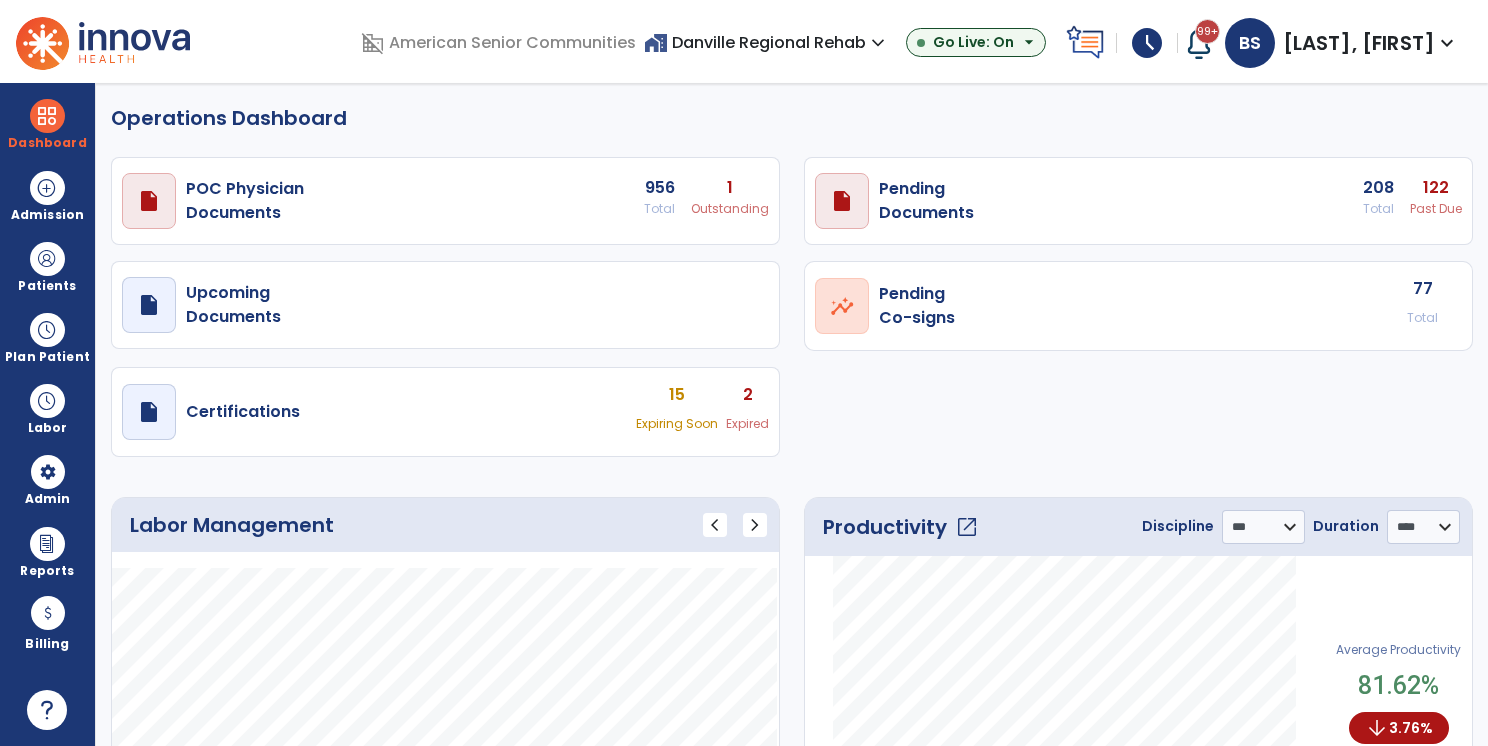 click on "home_work   Danville Regional Rehab   expand_more" at bounding box center [767, 42] 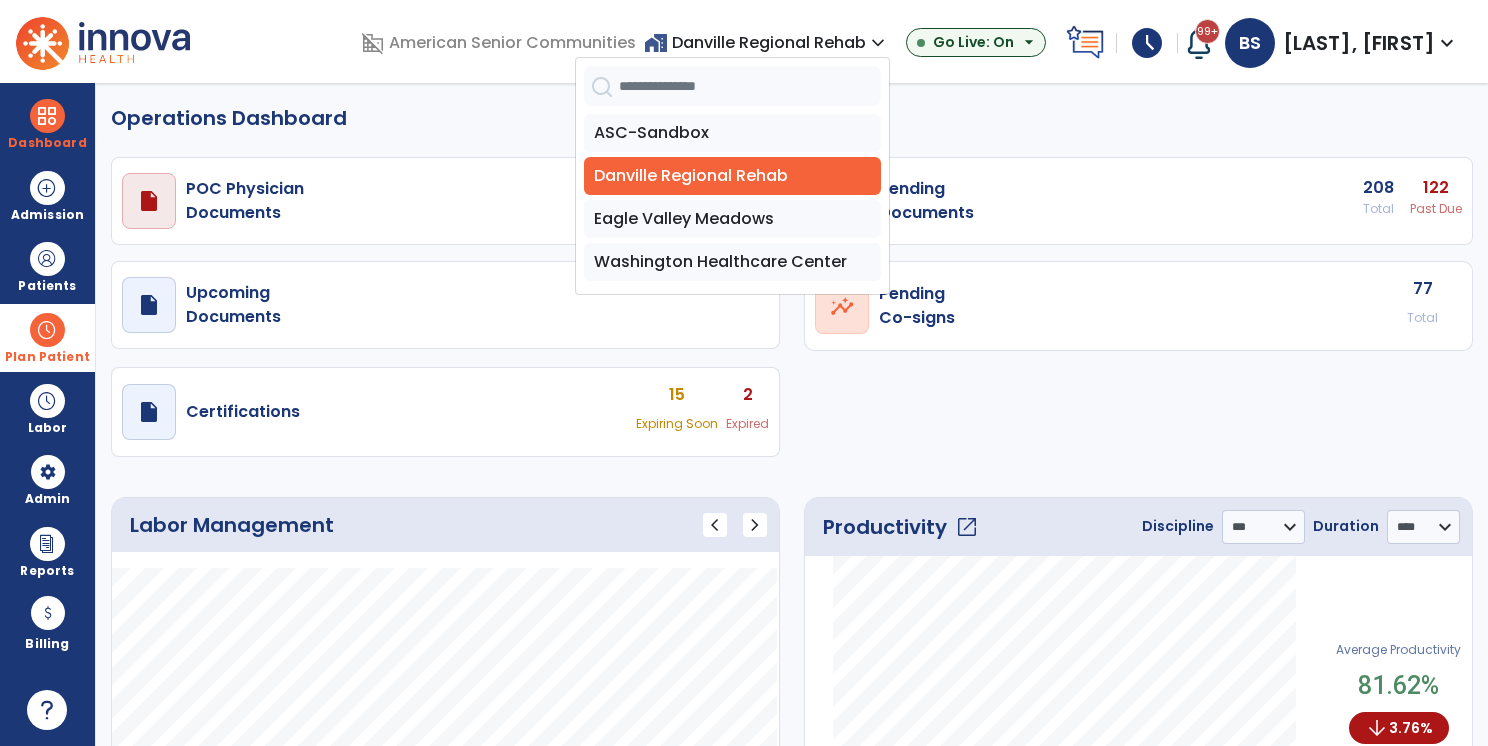 click at bounding box center (47, 330) 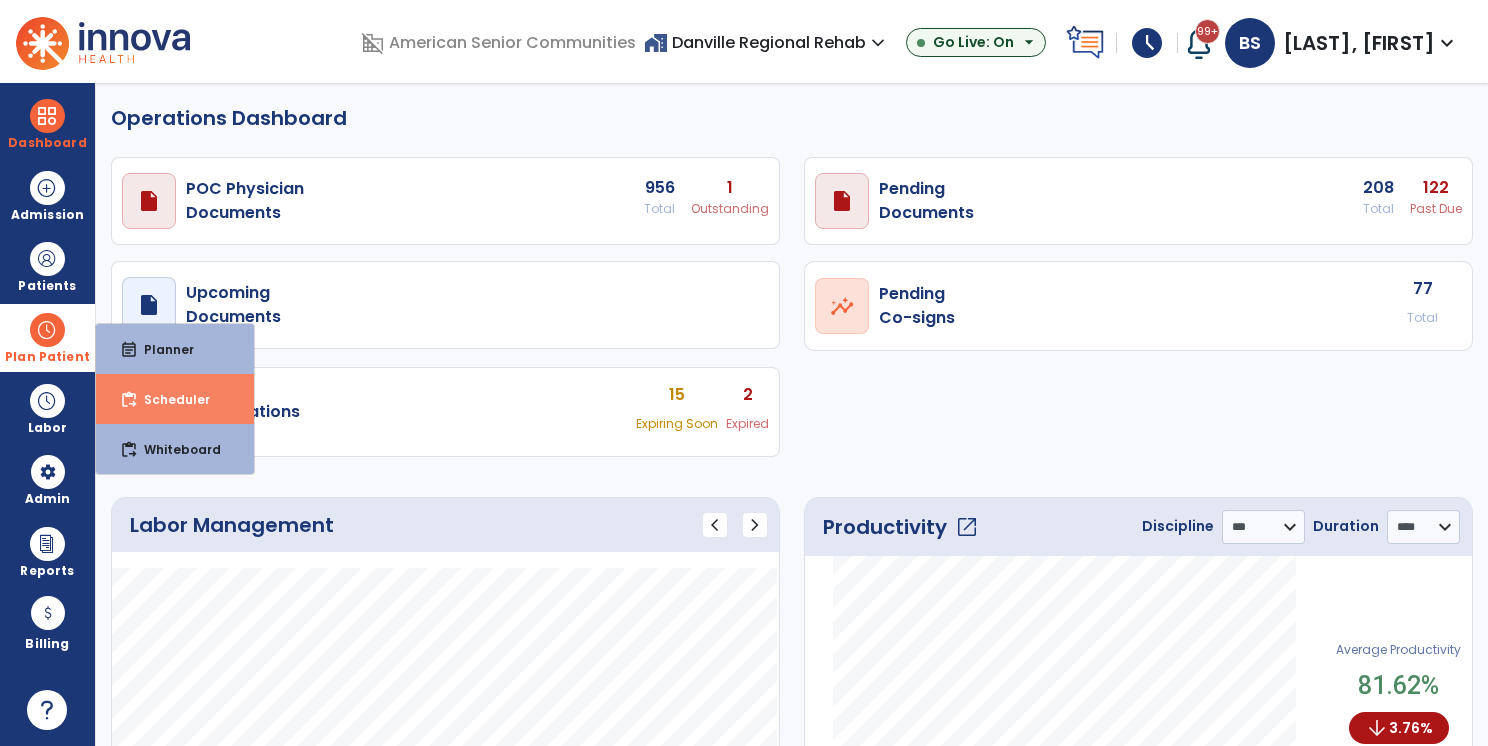 click on "content_paste_go  Scheduler" at bounding box center (175, 399) 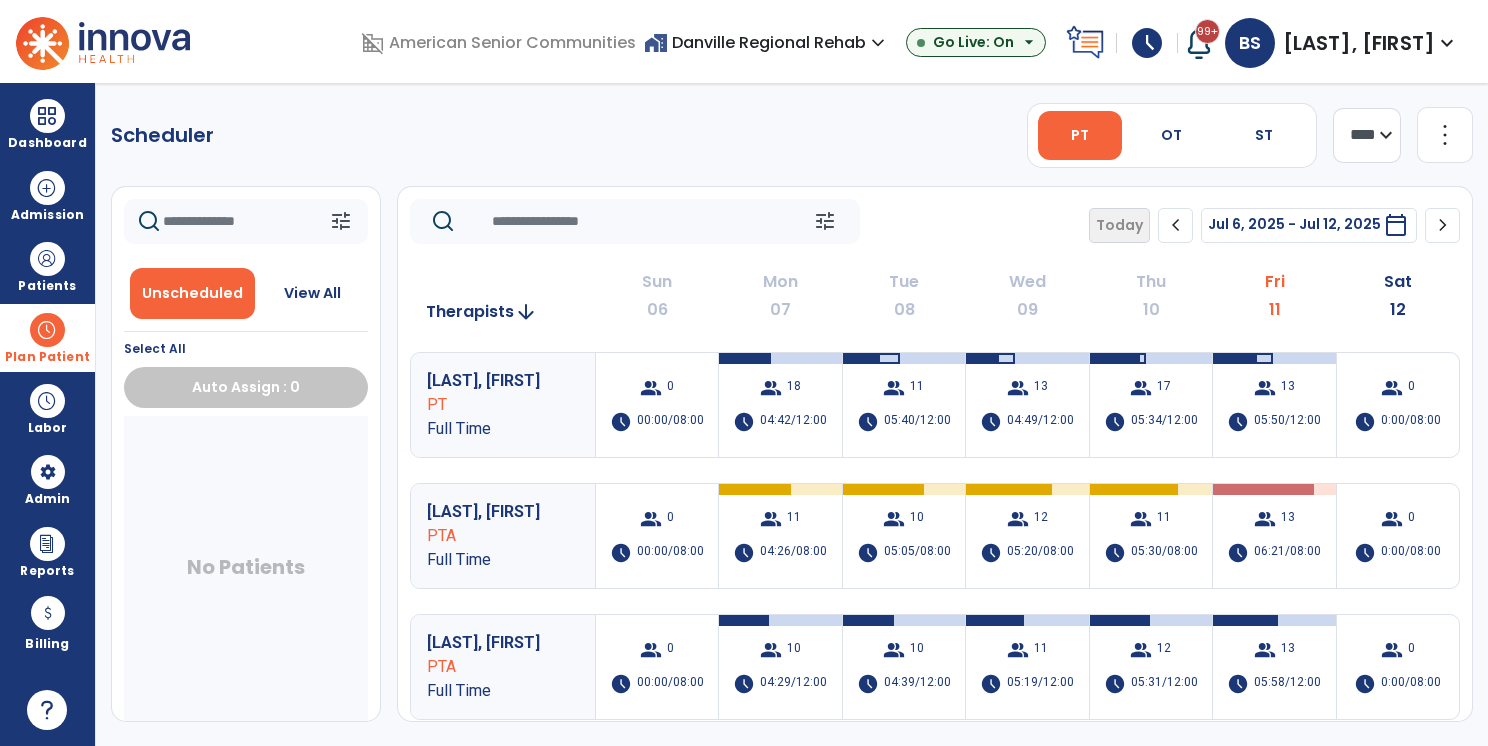 click at bounding box center (47, 330) 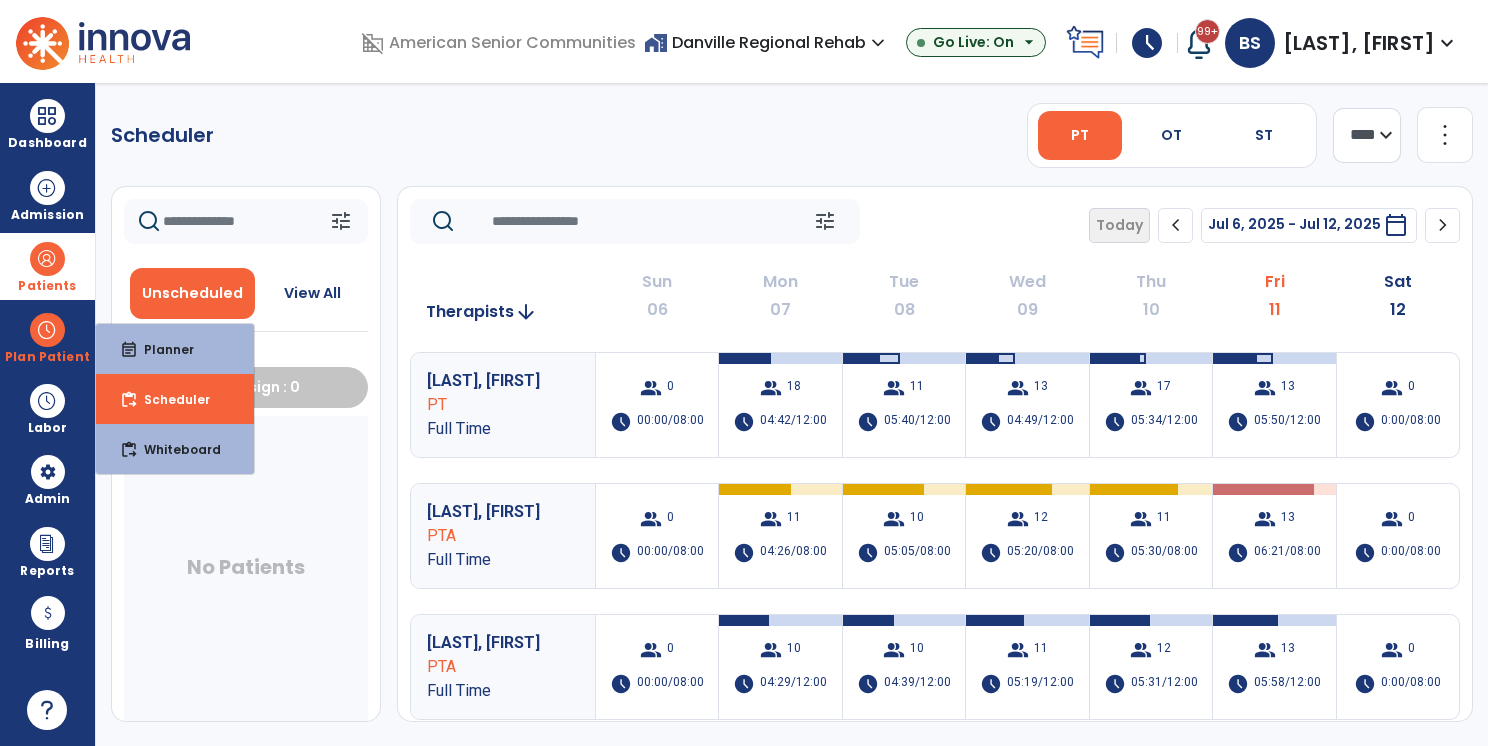 click on "Patients" at bounding box center (47, 286) 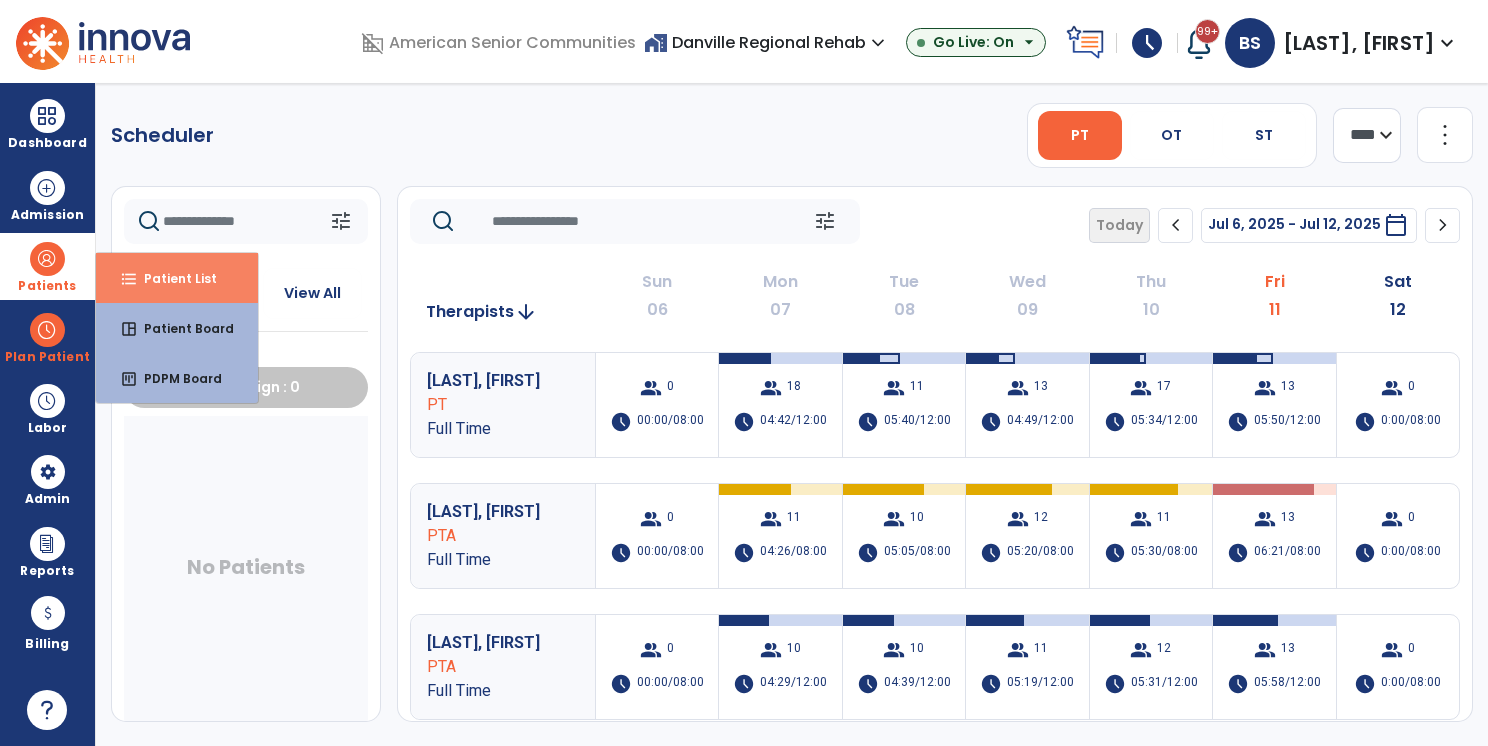 click on "Patient List" at bounding box center (172, 278) 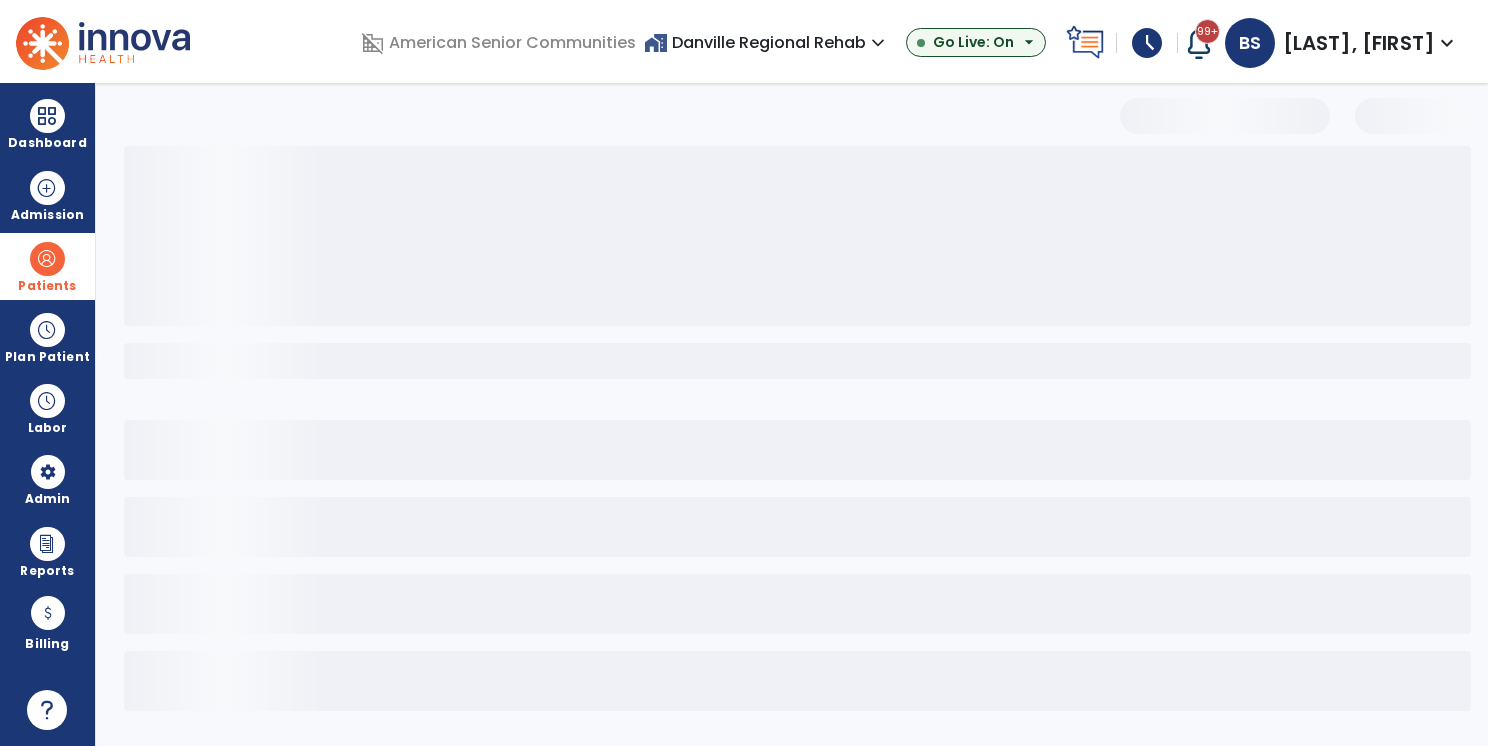 select on "***" 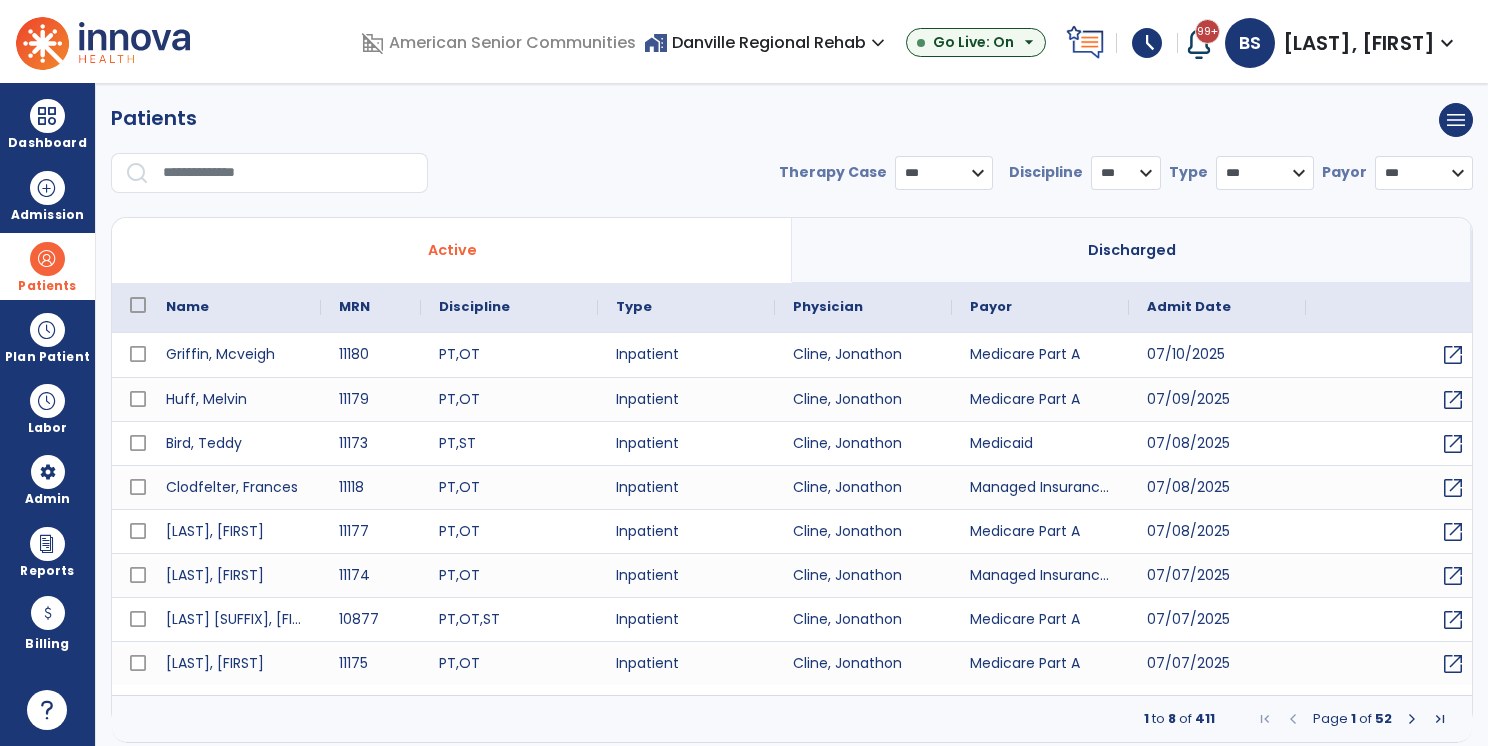 click at bounding box center [47, 259] 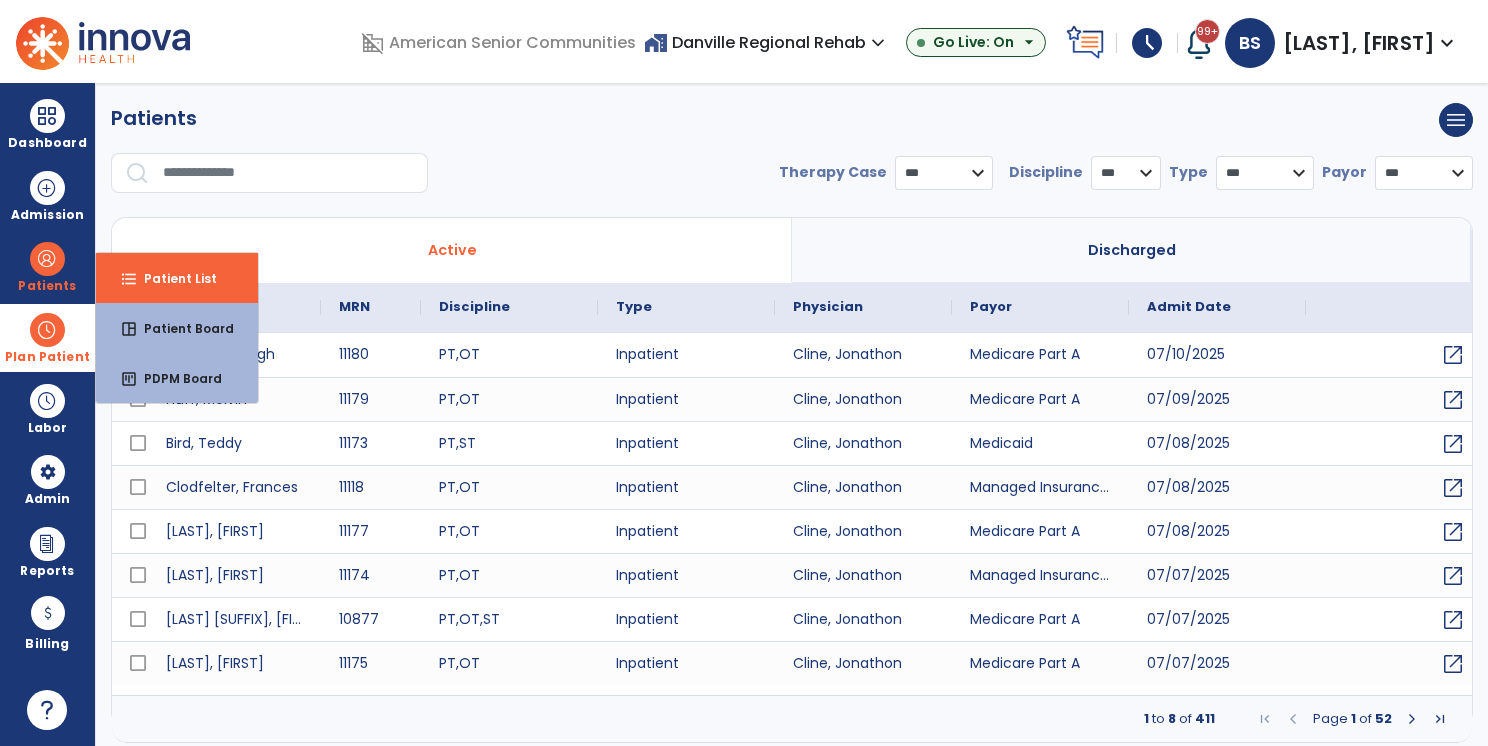 click at bounding box center (47, 330) 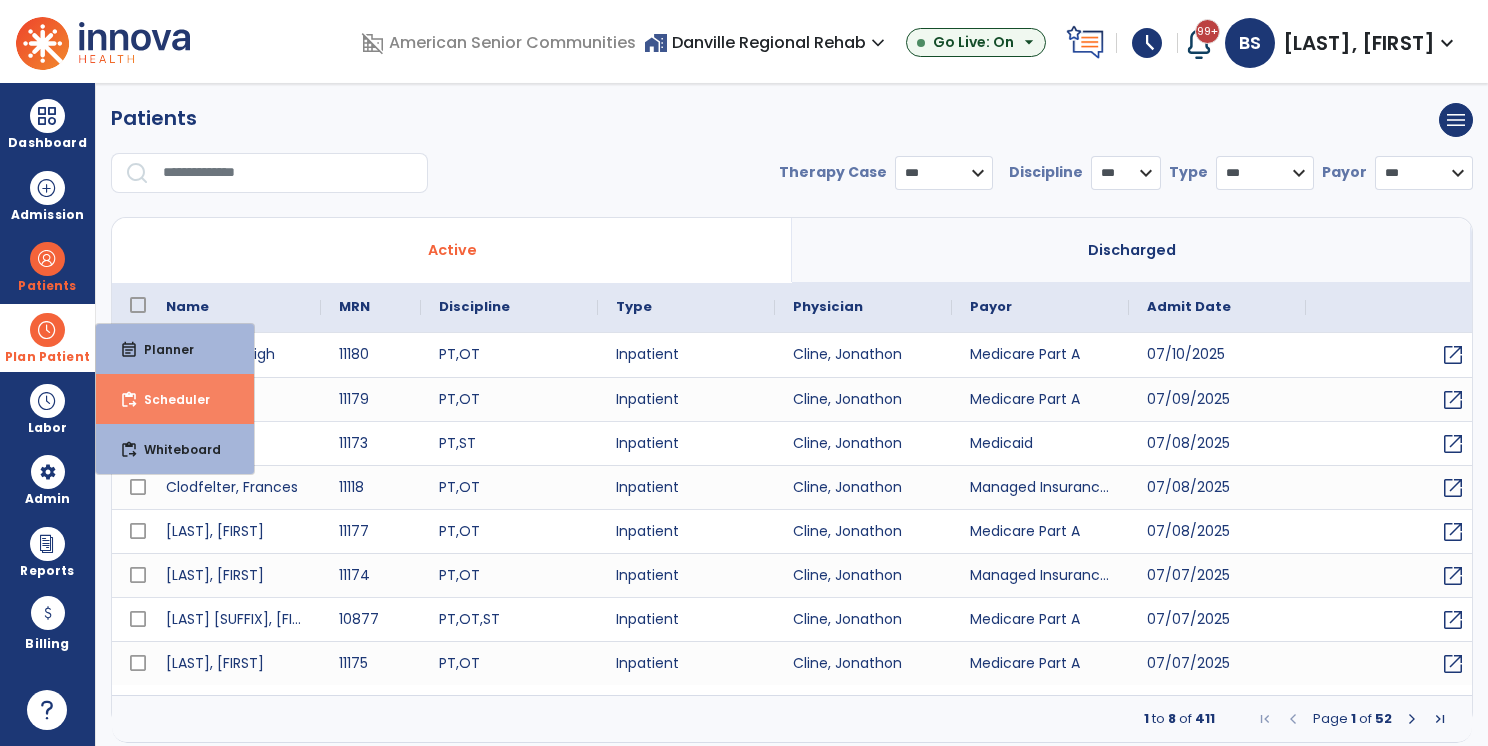 click on "Scheduler" at bounding box center [169, 399] 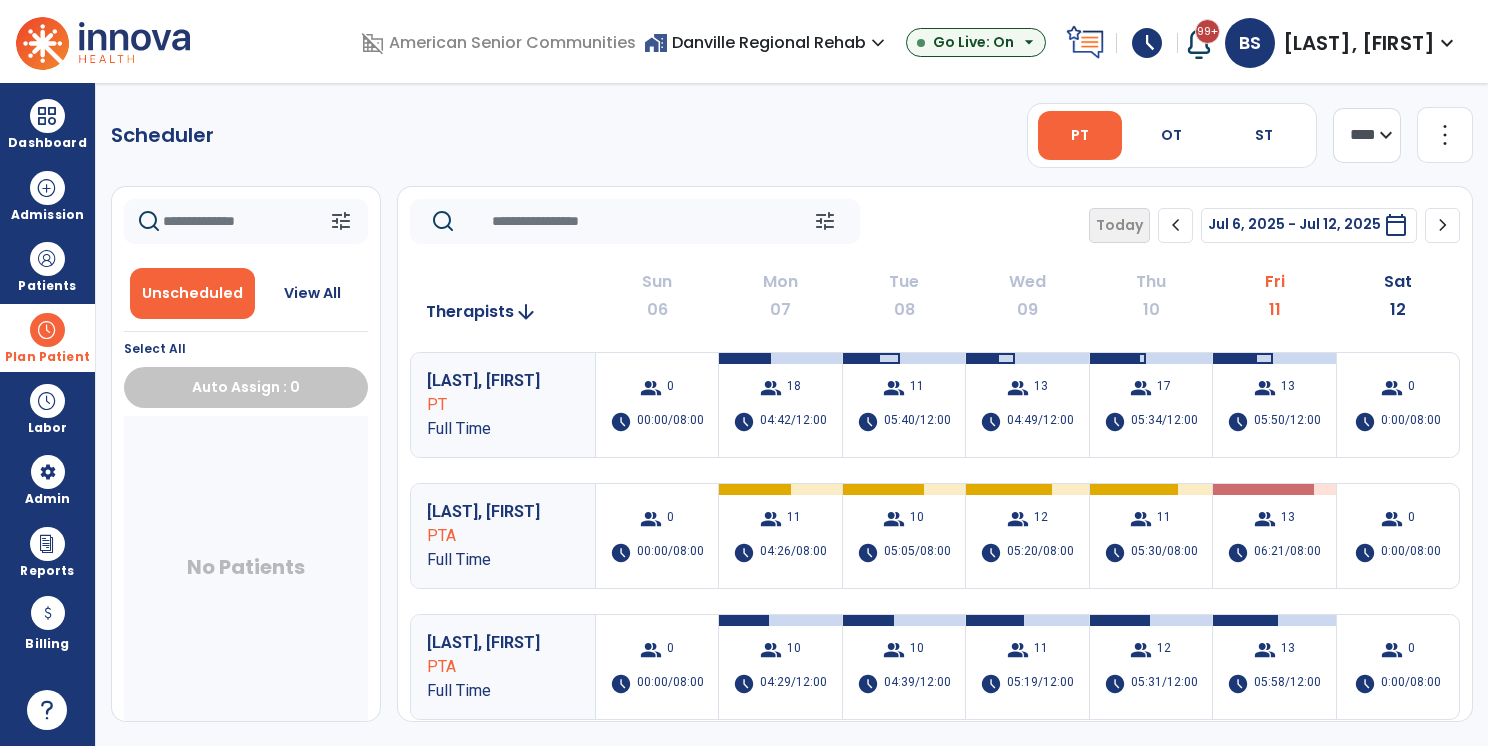 click at bounding box center [47, 330] 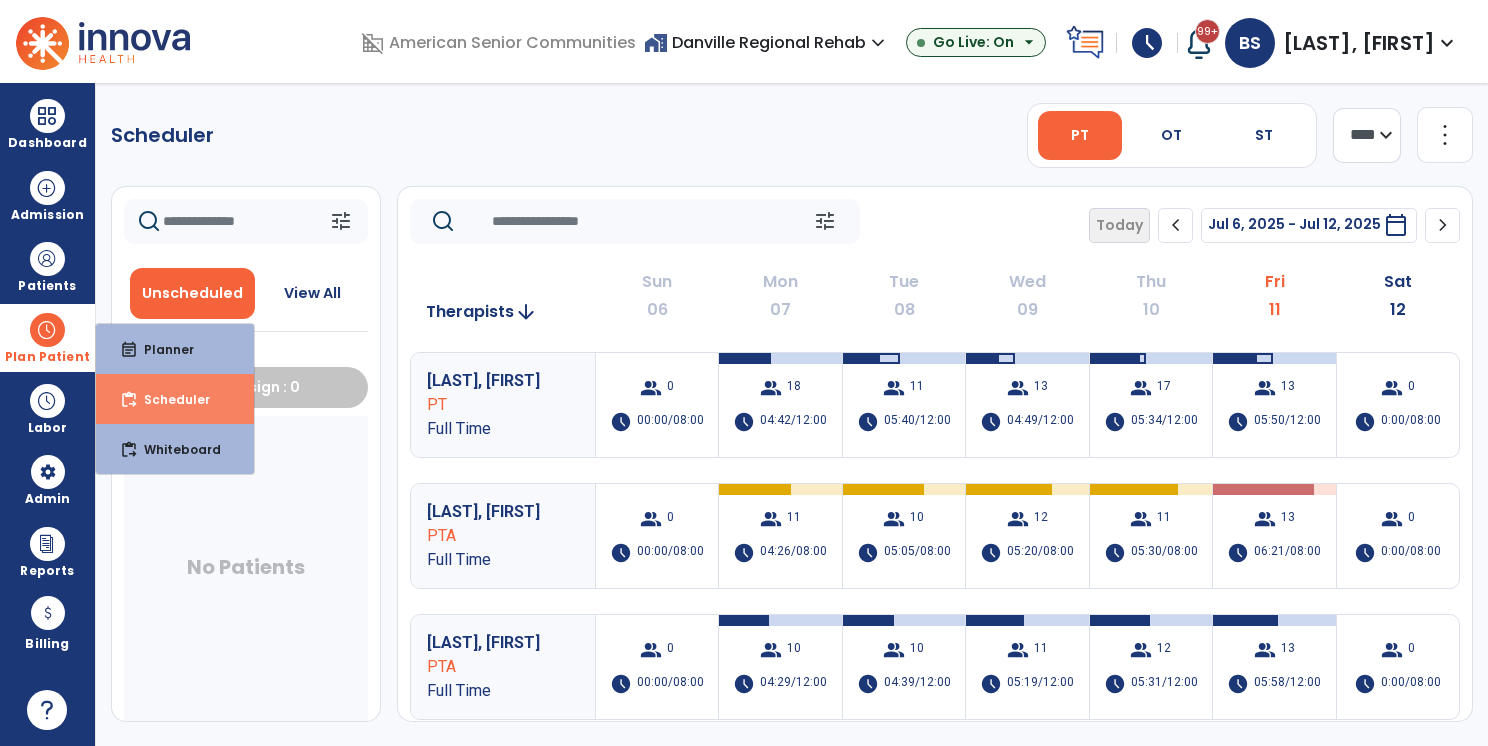 click on "Scheduler" at bounding box center [169, 399] 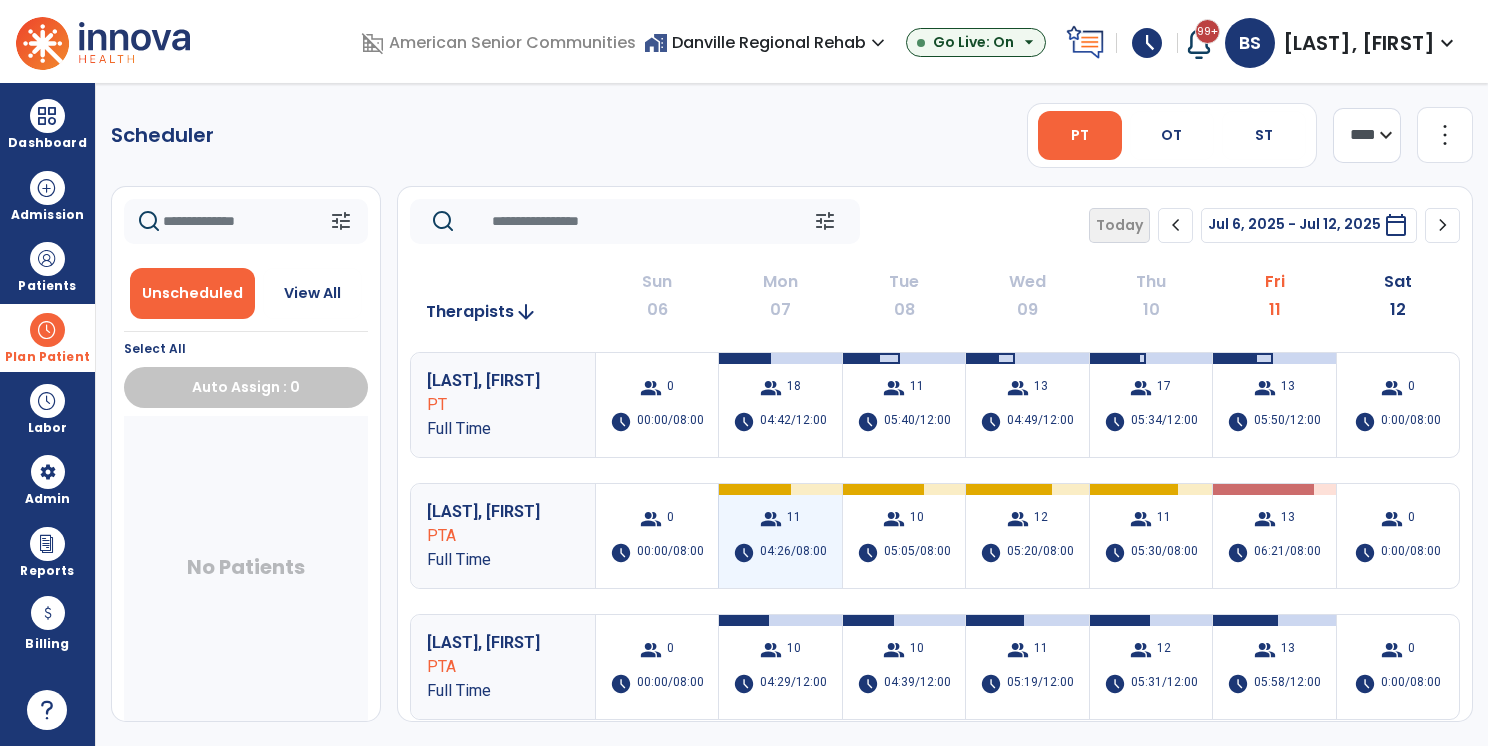 click on "group  11  schedule  04:26/08:00" at bounding box center (780, 536) 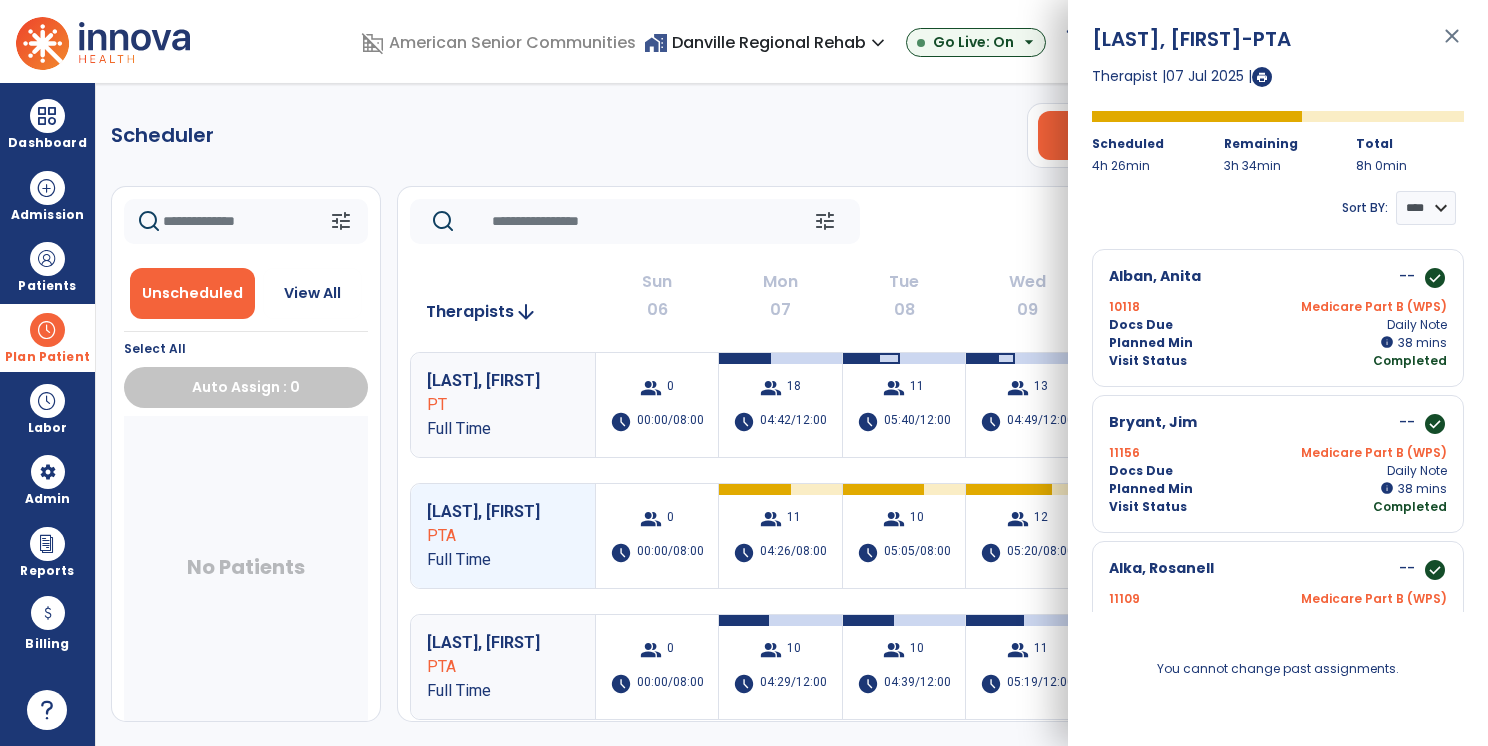 click on "close" at bounding box center (1452, 45) 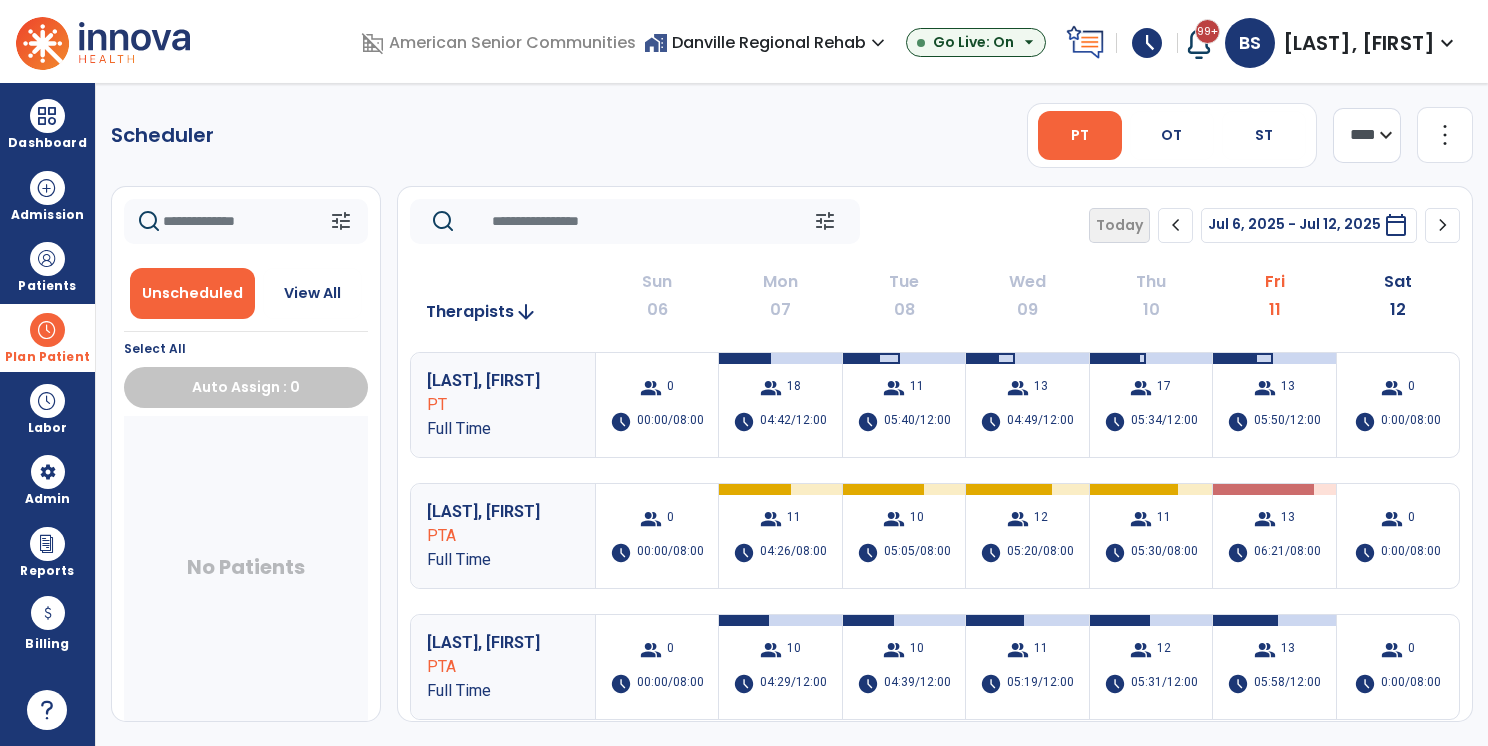click on "Scheduler   PT   OT   ST  **** *** more_vert  Manage Labor   View All Therapists   Print" 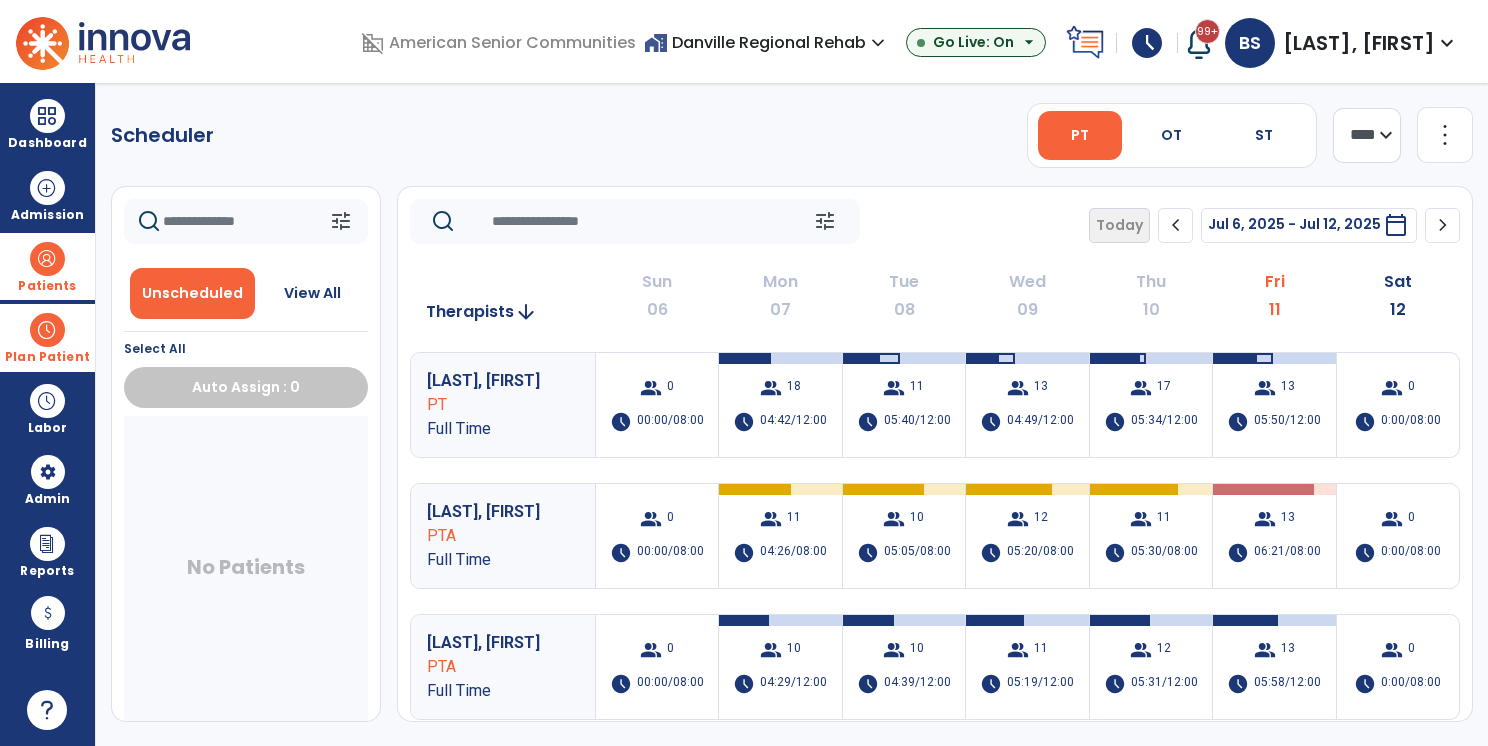 click on "Patients" at bounding box center (47, 266) 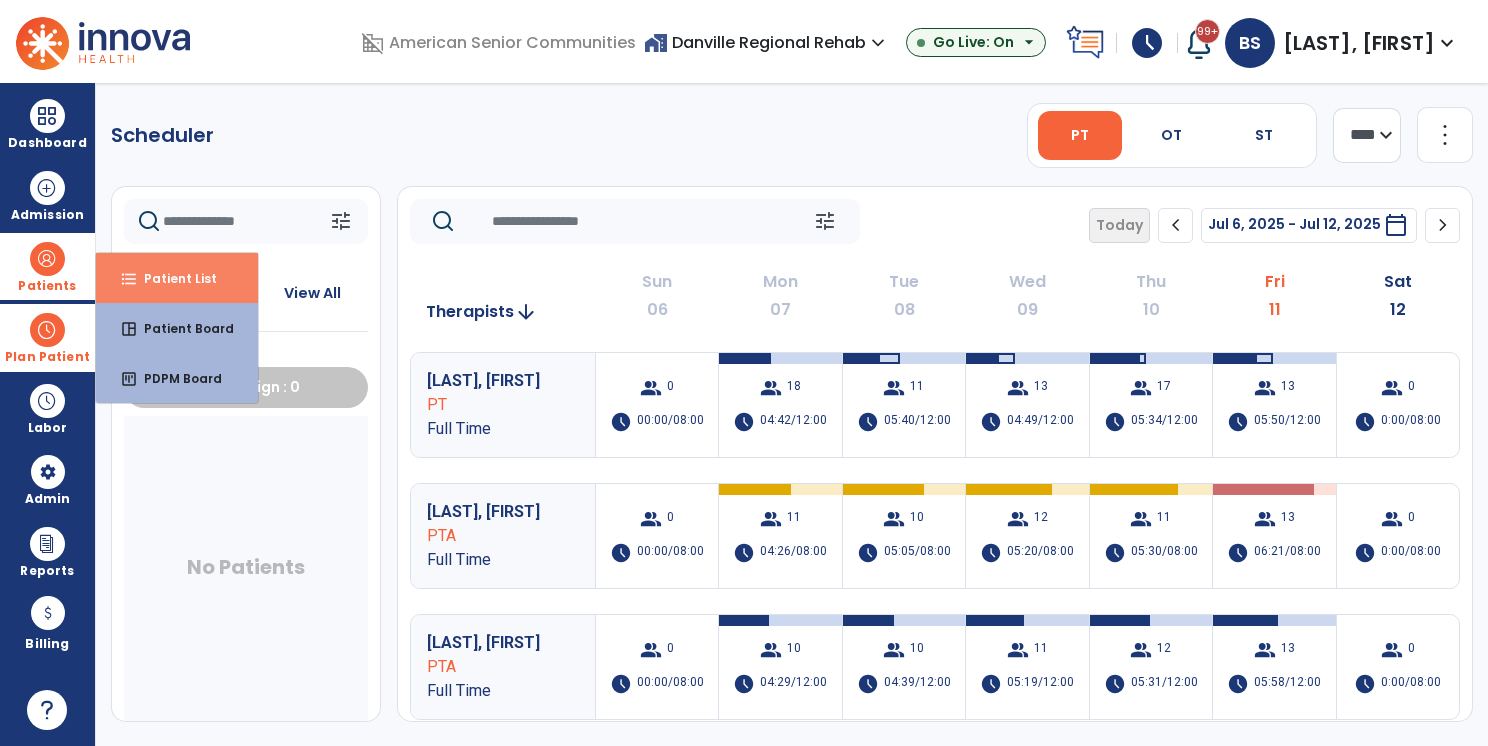 click on "Patient List" at bounding box center (172, 278) 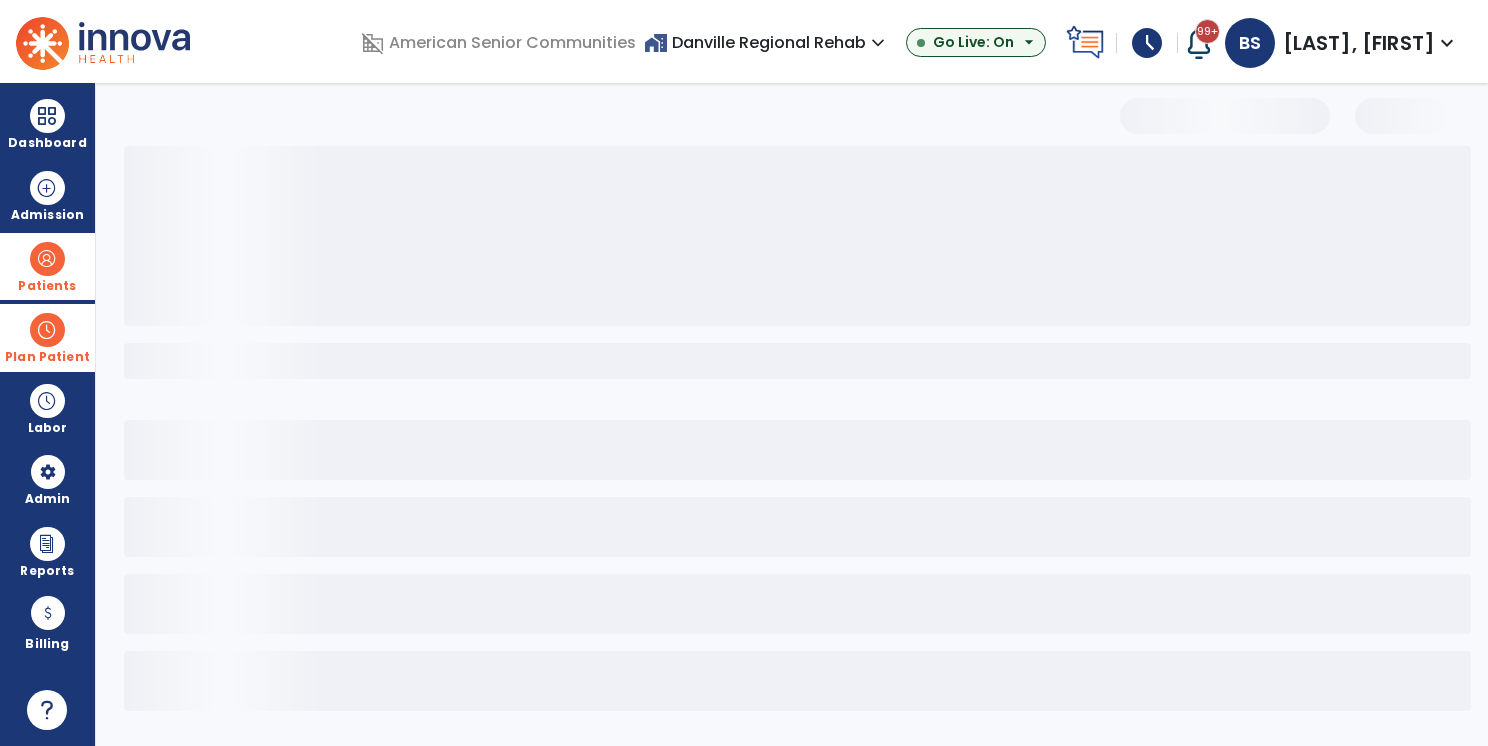 select on "***" 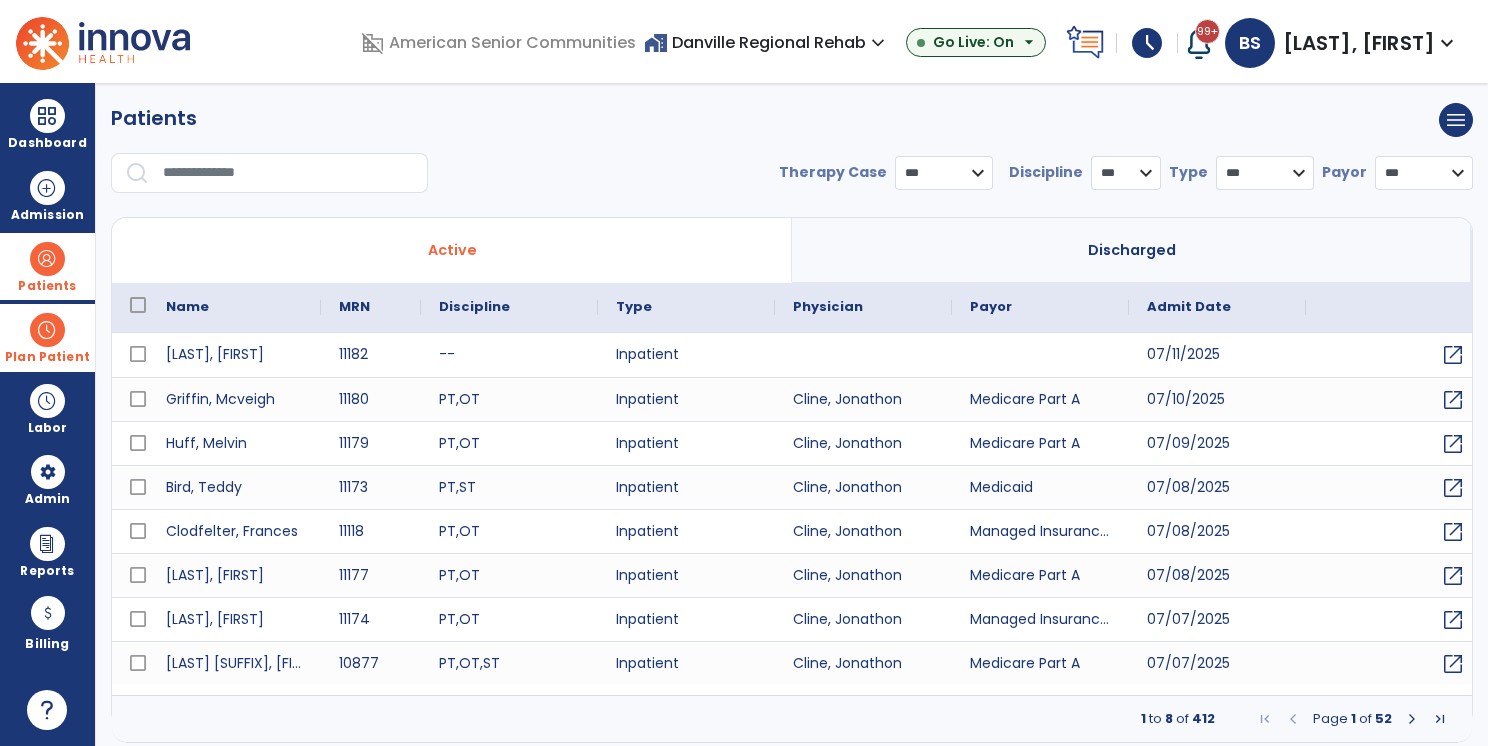 click at bounding box center [288, 173] 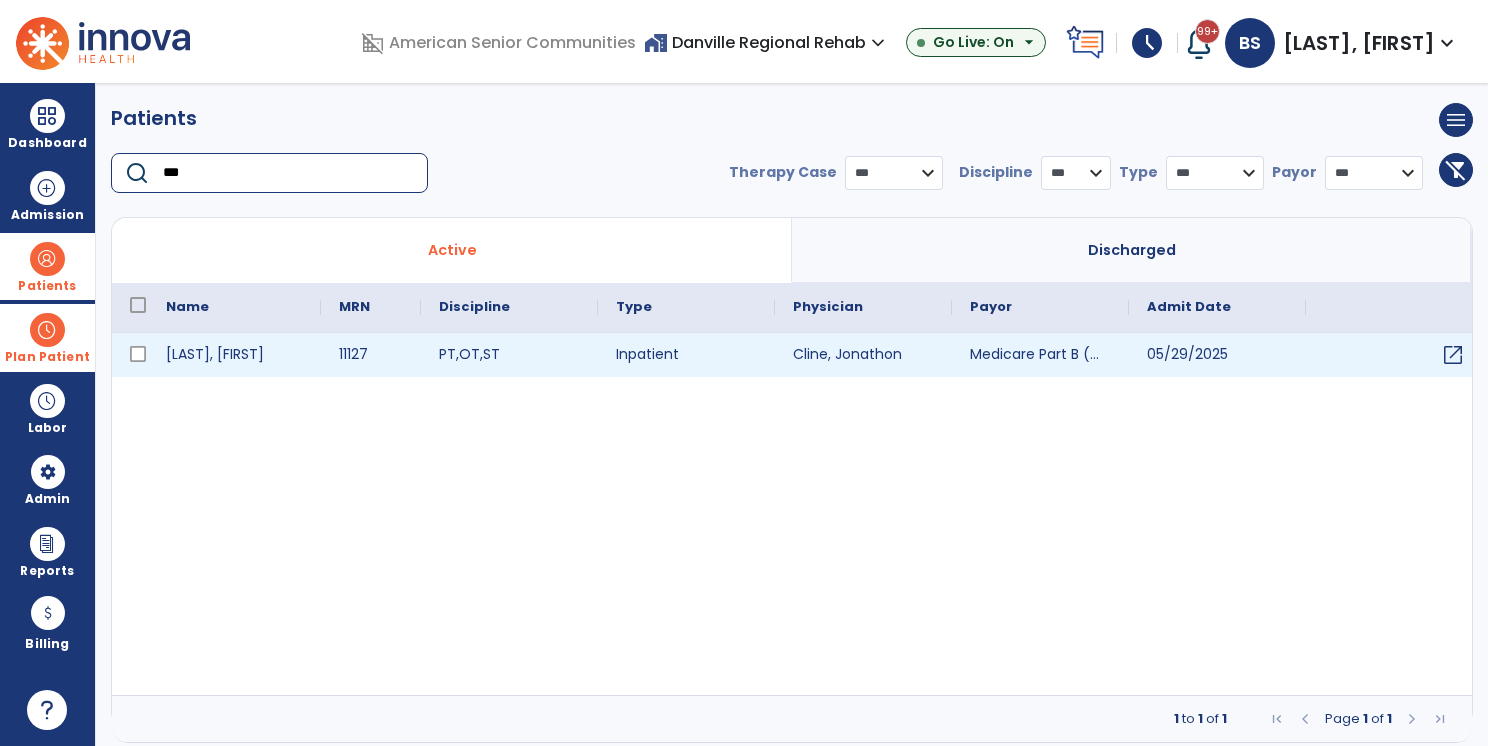type on "***" 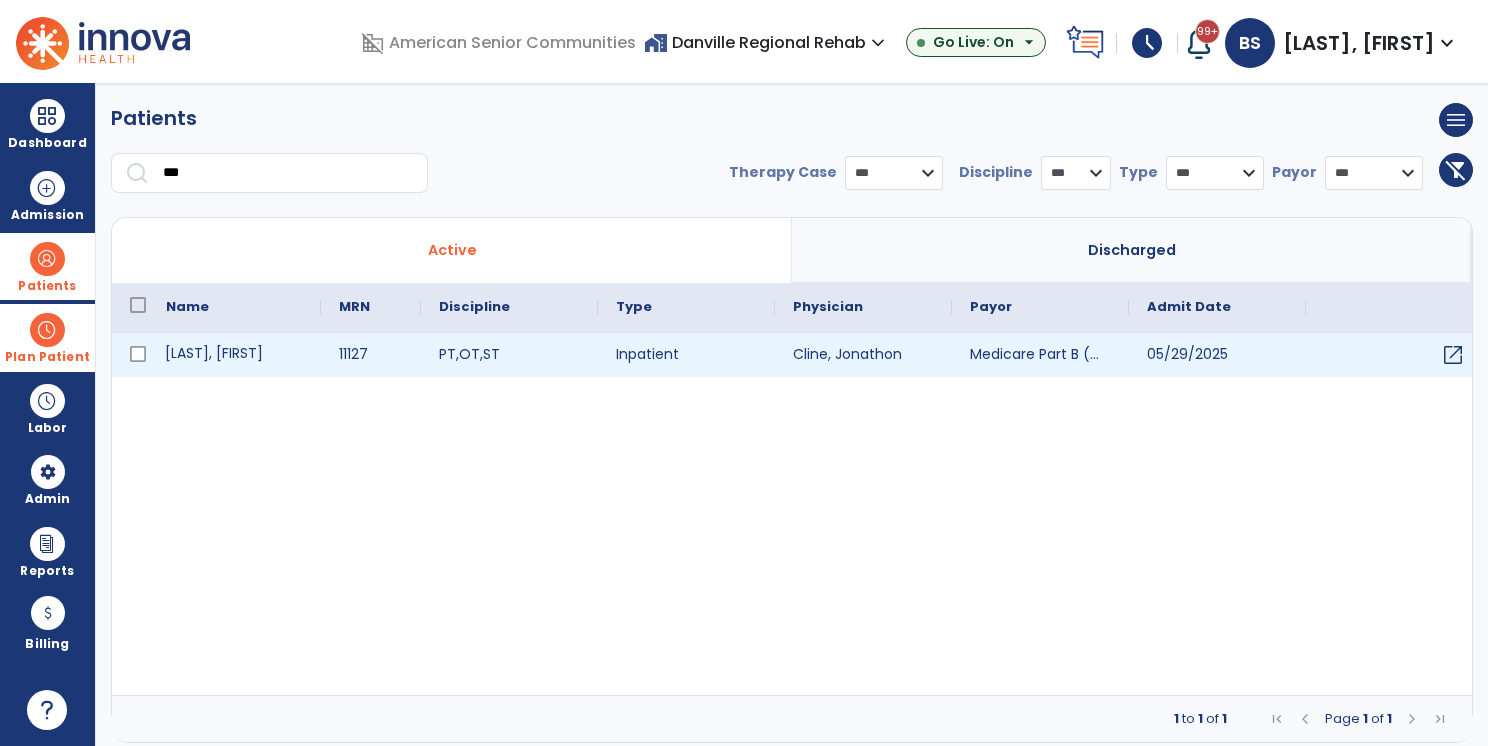 click on "[LAST], [FIRST]" at bounding box center [234, 355] 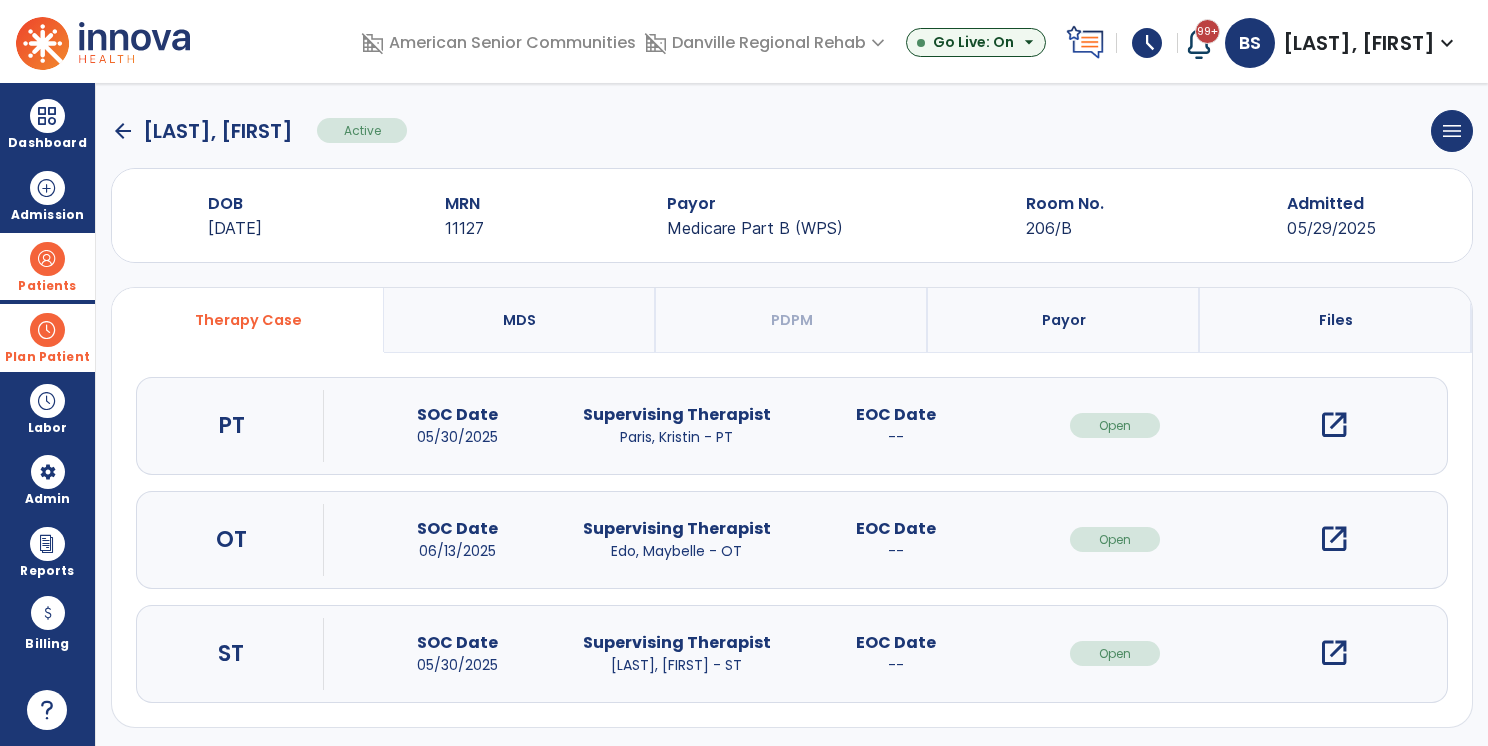 scroll, scrollTop: 11, scrollLeft: 0, axis: vertical 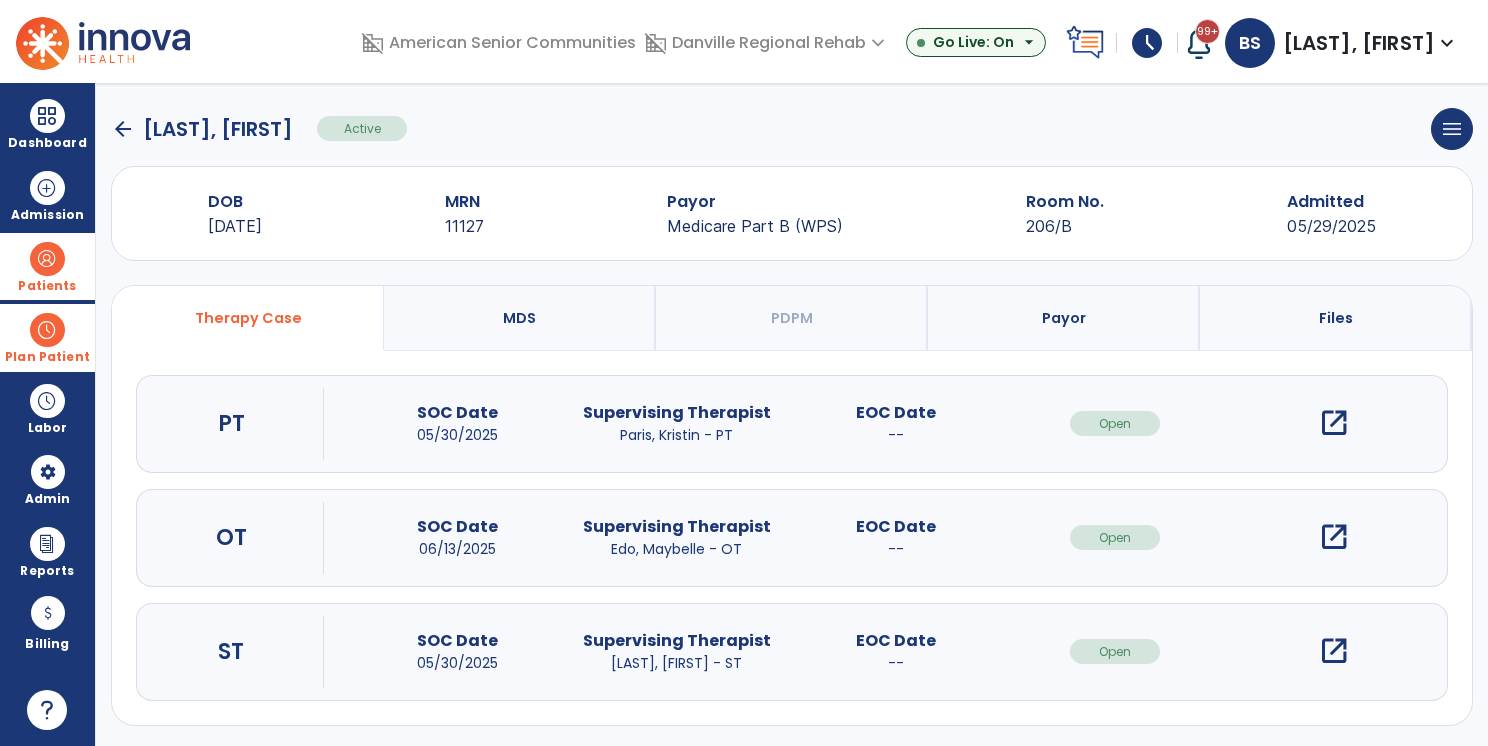 click on "open_in_new" at bounding box center (1334, 423) 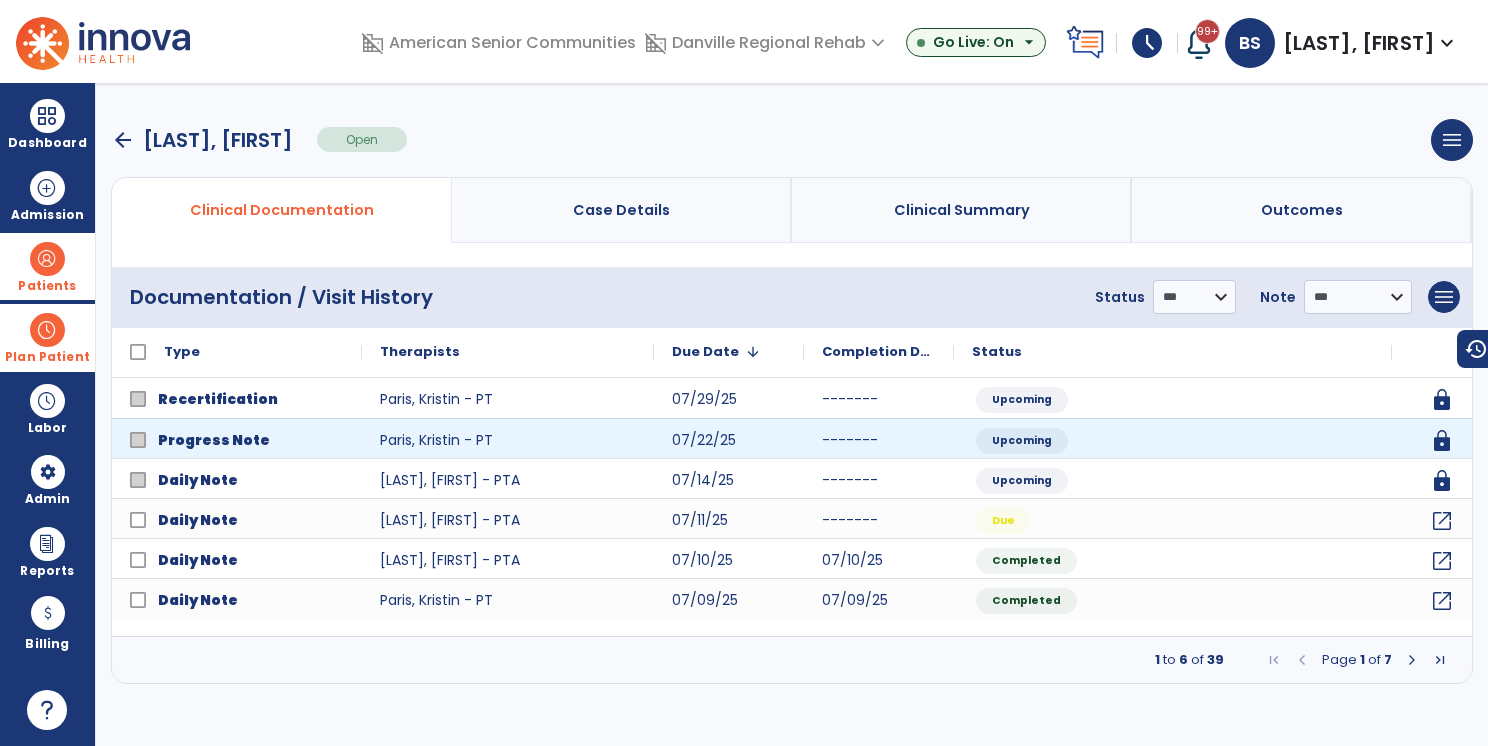 scroll, scrollTop: 0, scrollLeft: 0, axis: both 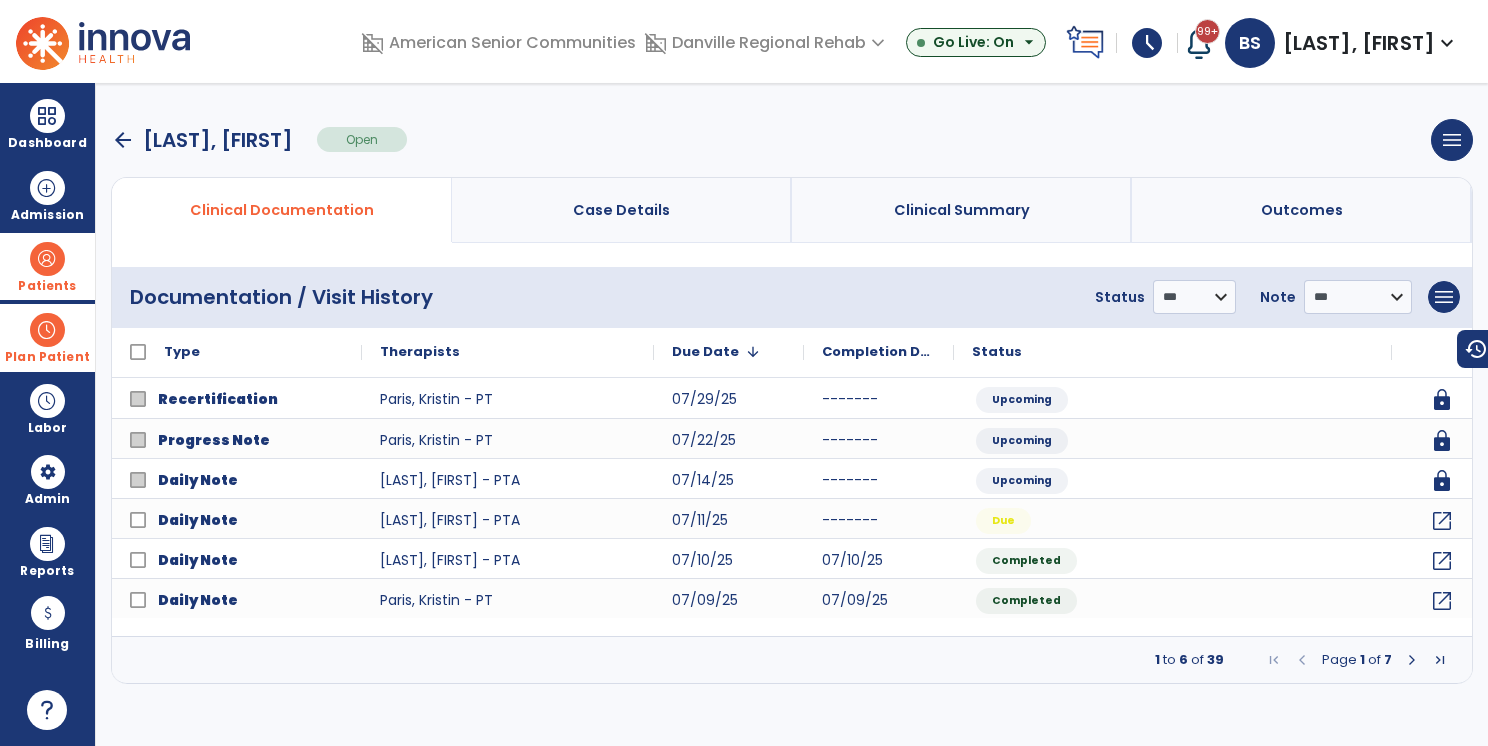 click on "arrow_back" at bounding box center (123, 140) 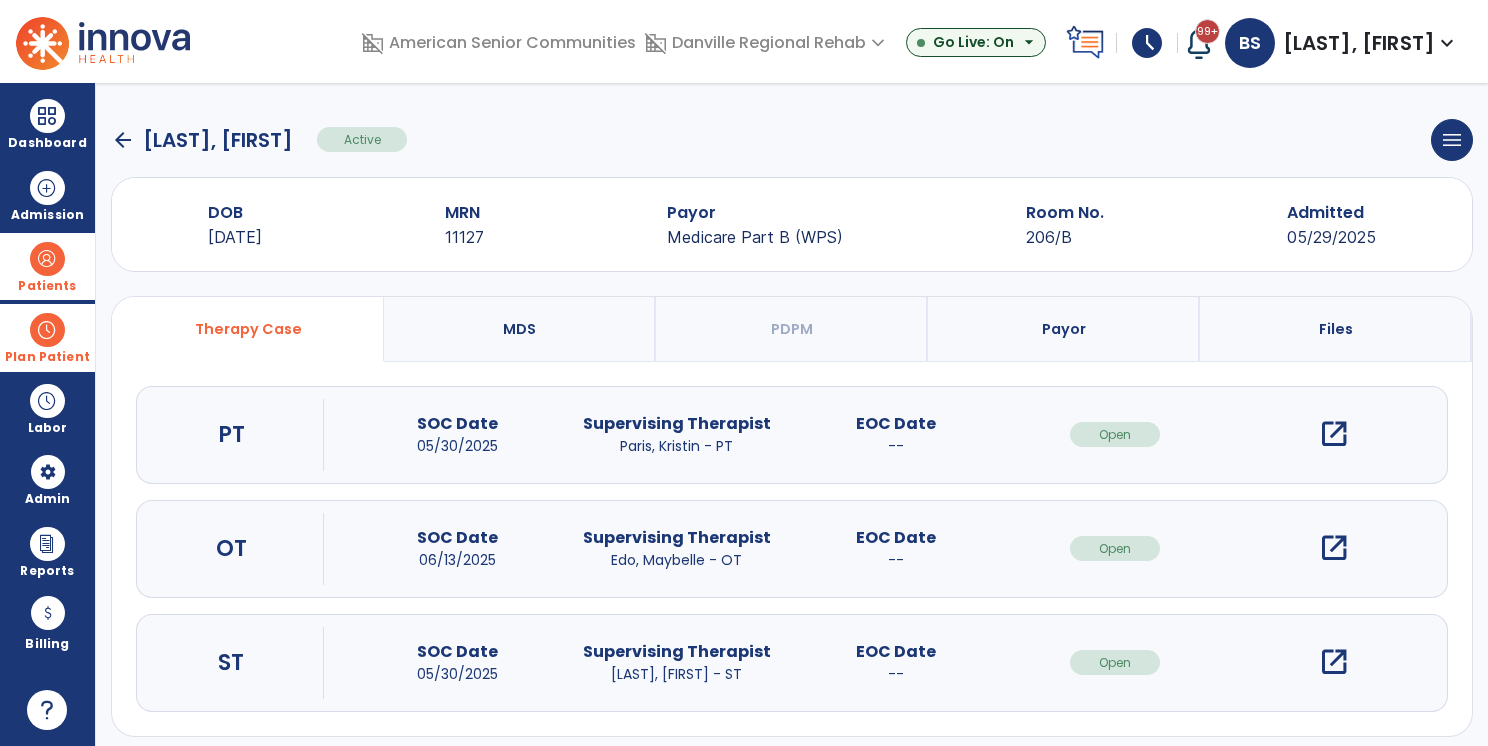 click on "open_in_new" at bounding box center (1334, 434) 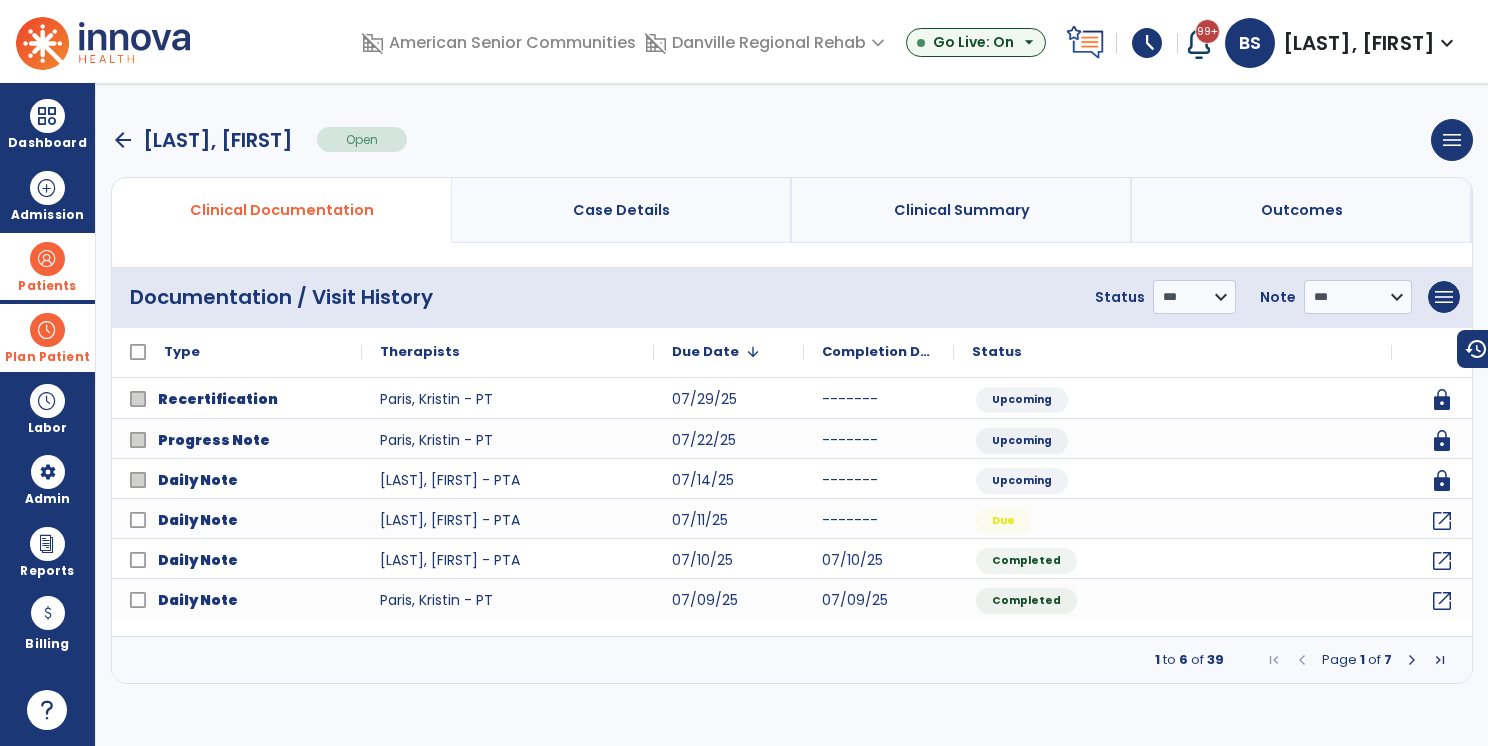 click on "arrow_back" at bounding box center (123, 140) 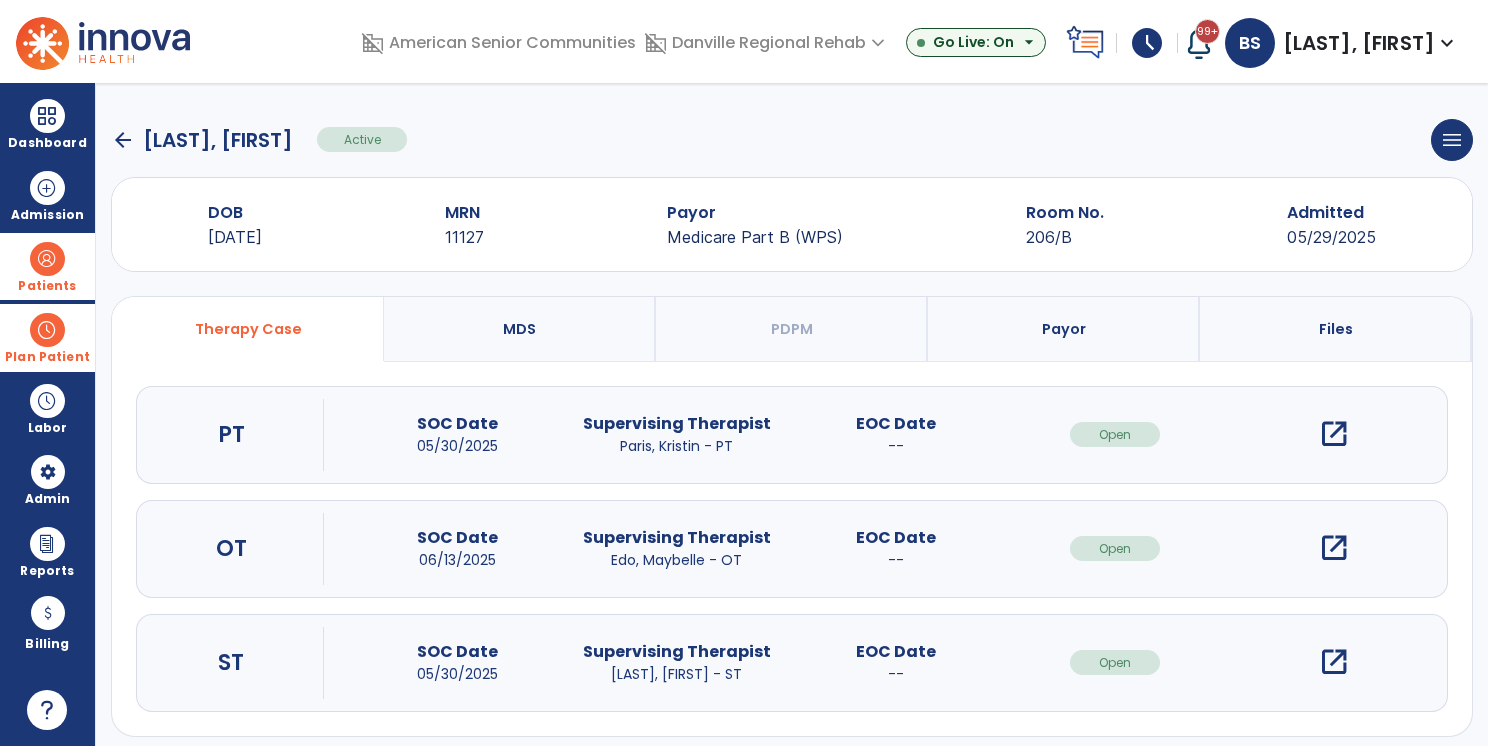 click on "open_in_new" at bounding box center [1334, 548] 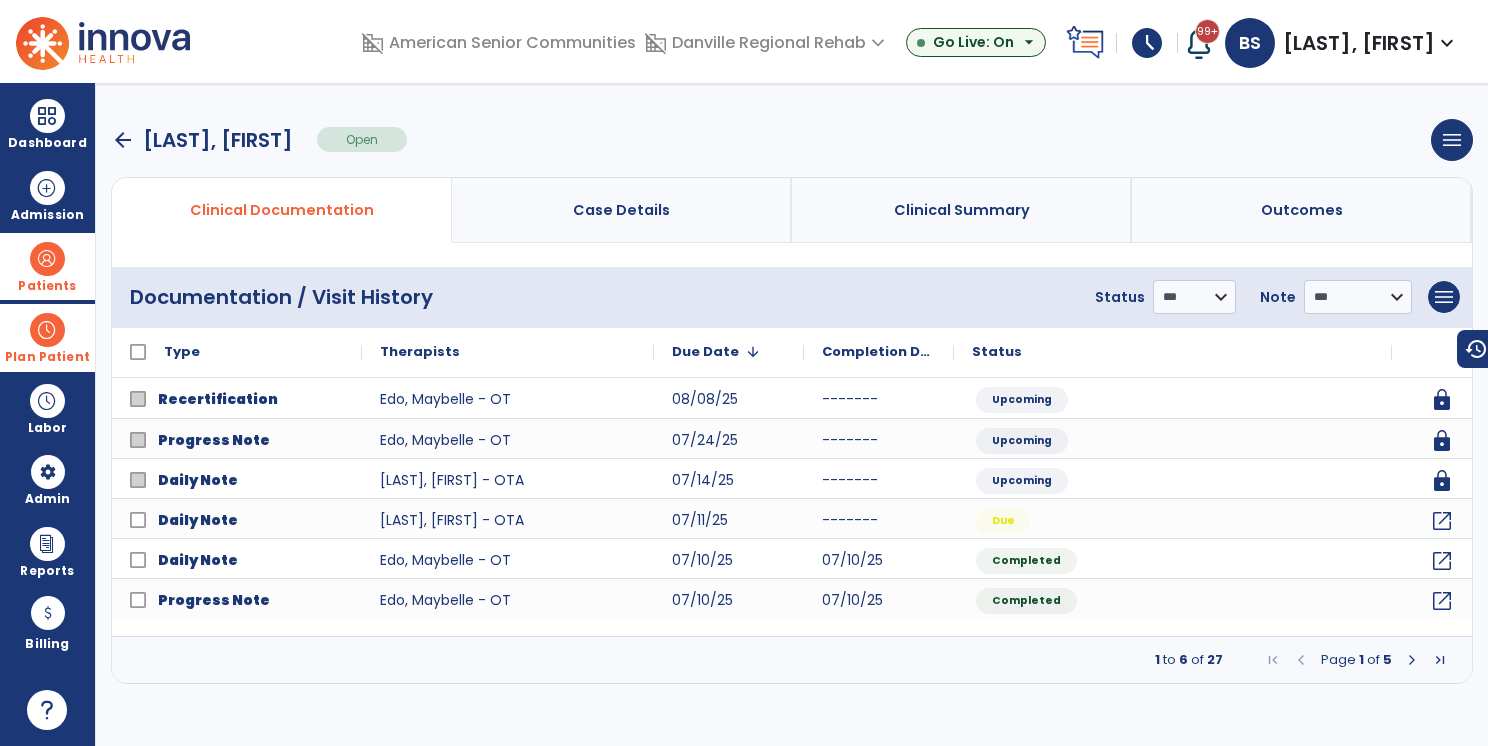 click on "arrow_back" at bounding box center (123, 140) 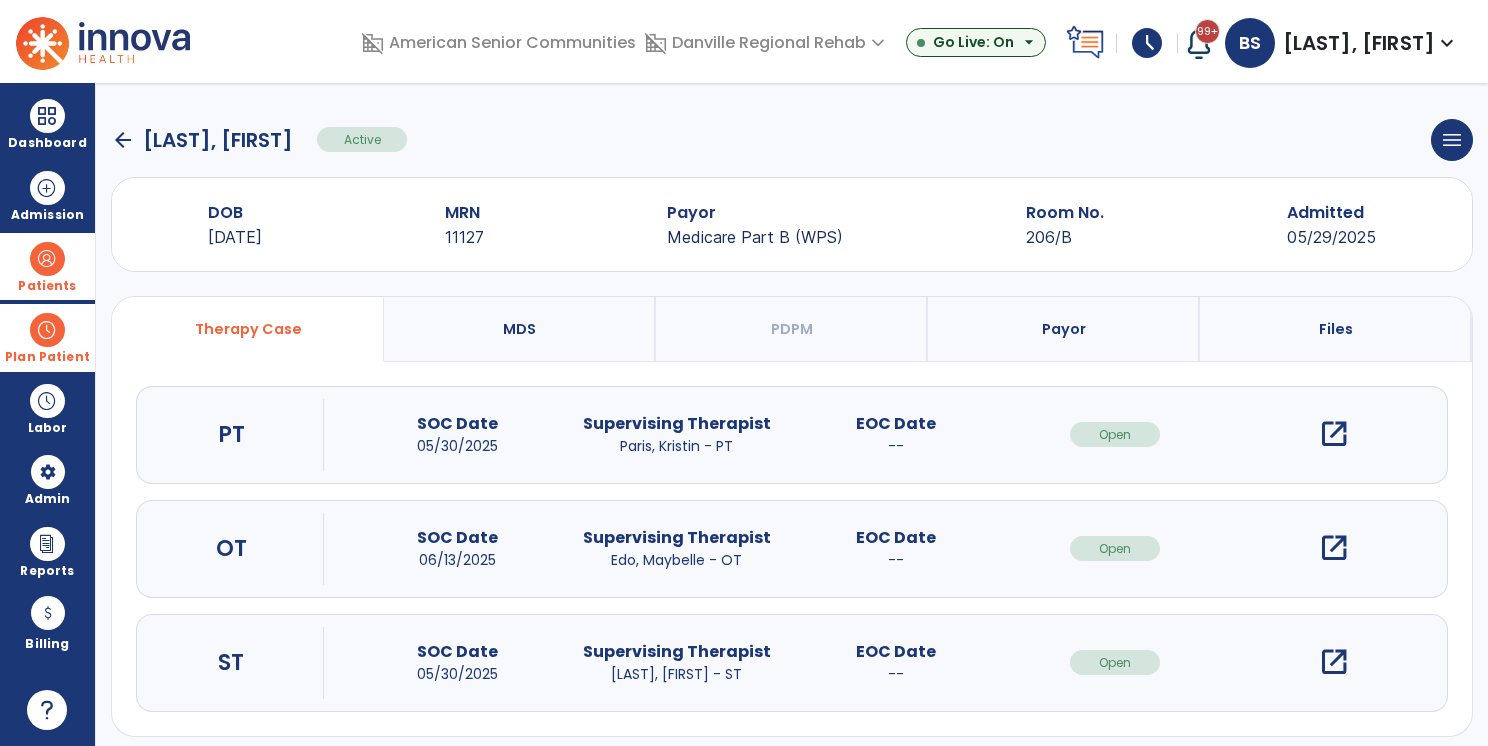 scroll, scrollTop: 11, scrollLeft: 0, axis: vertical 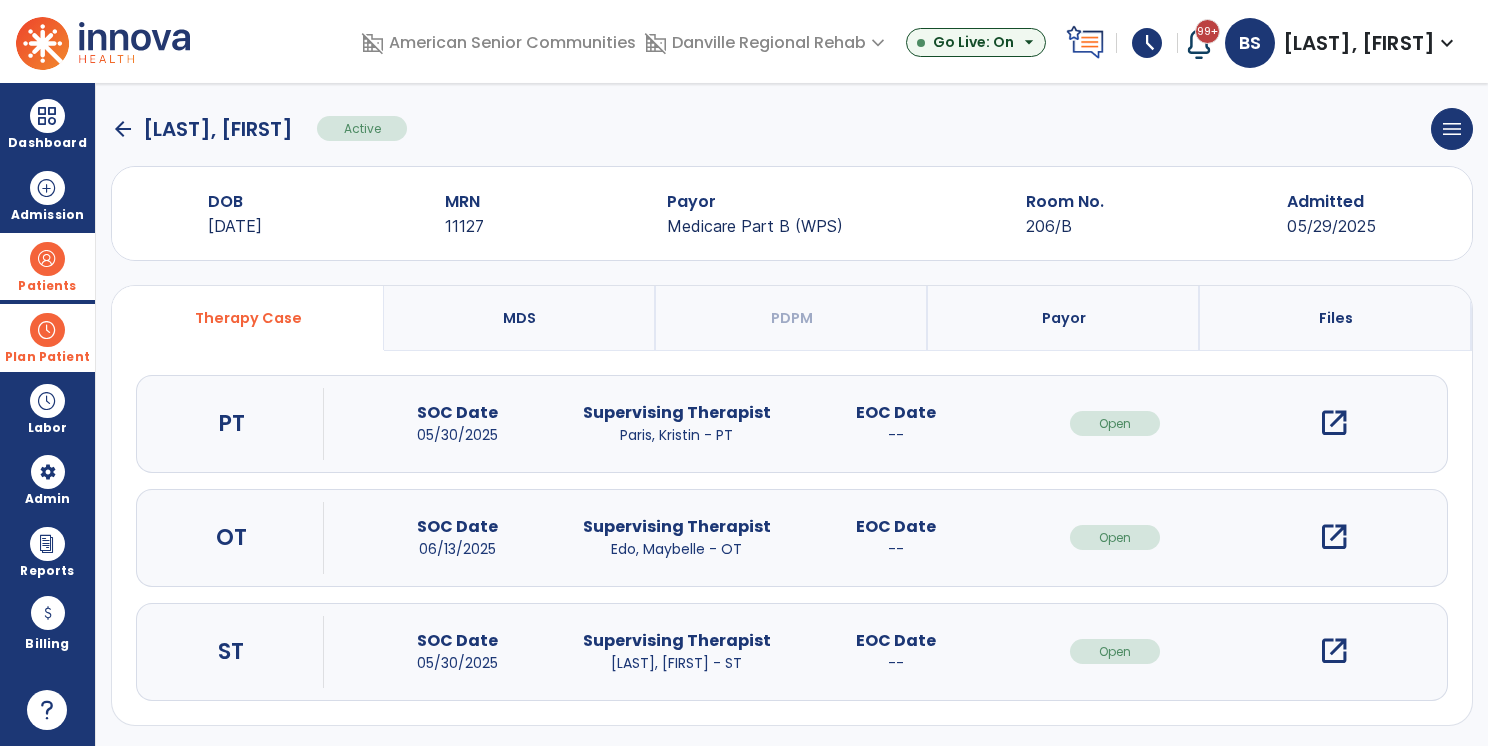 click on "open_in_new" at bounding box center (1334, 651) 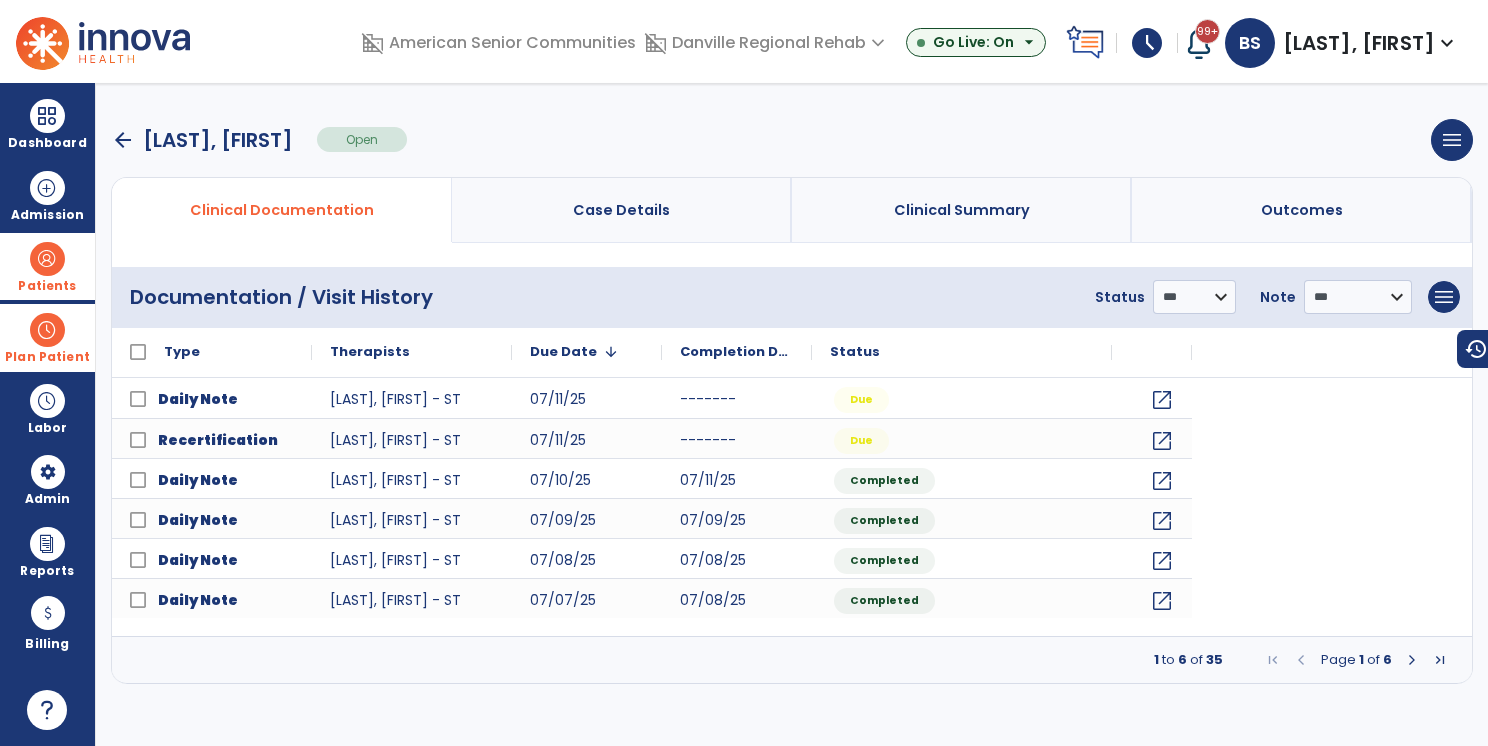 scroll, scrollTop: 0, scrollLeft: 0, axis: both 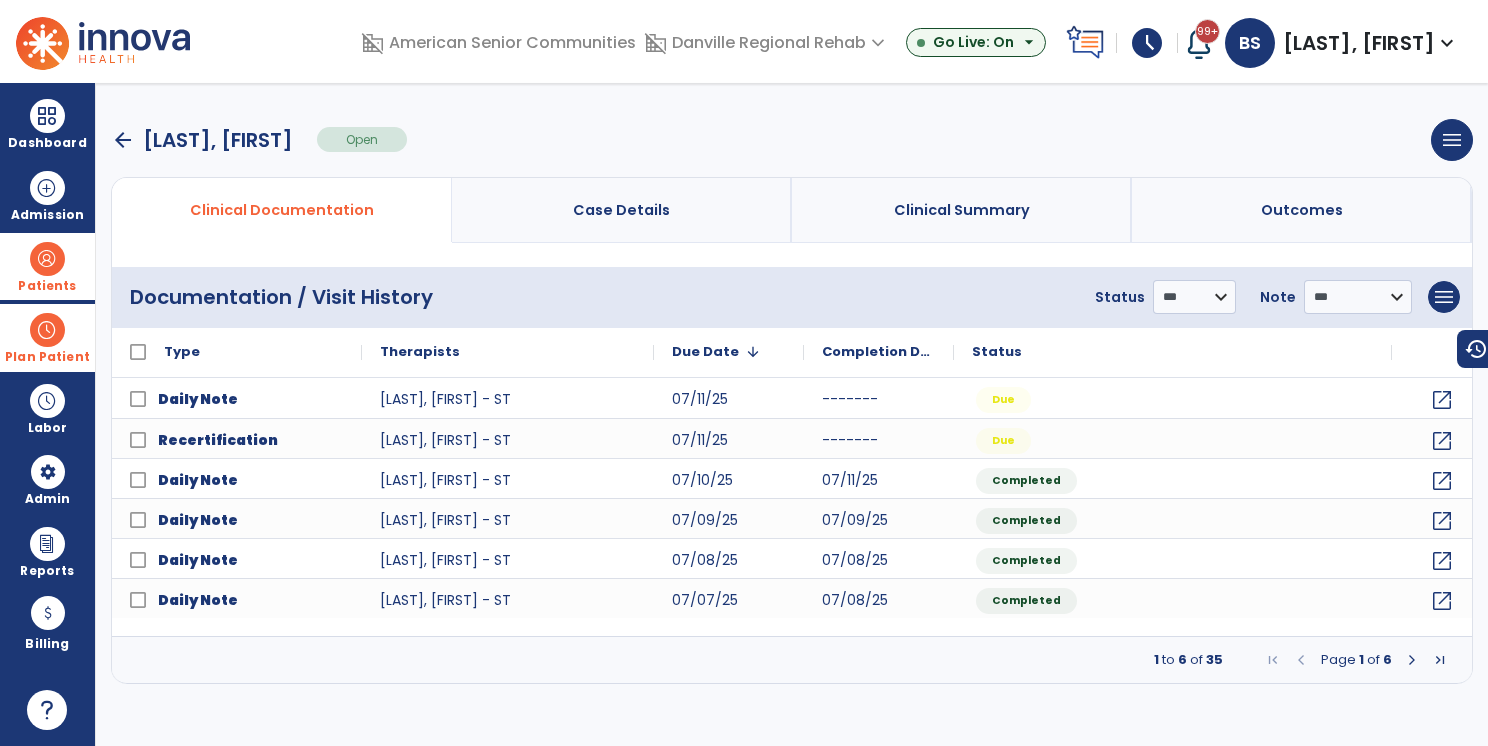 click on "Patients" at bounding box center [47, 266] 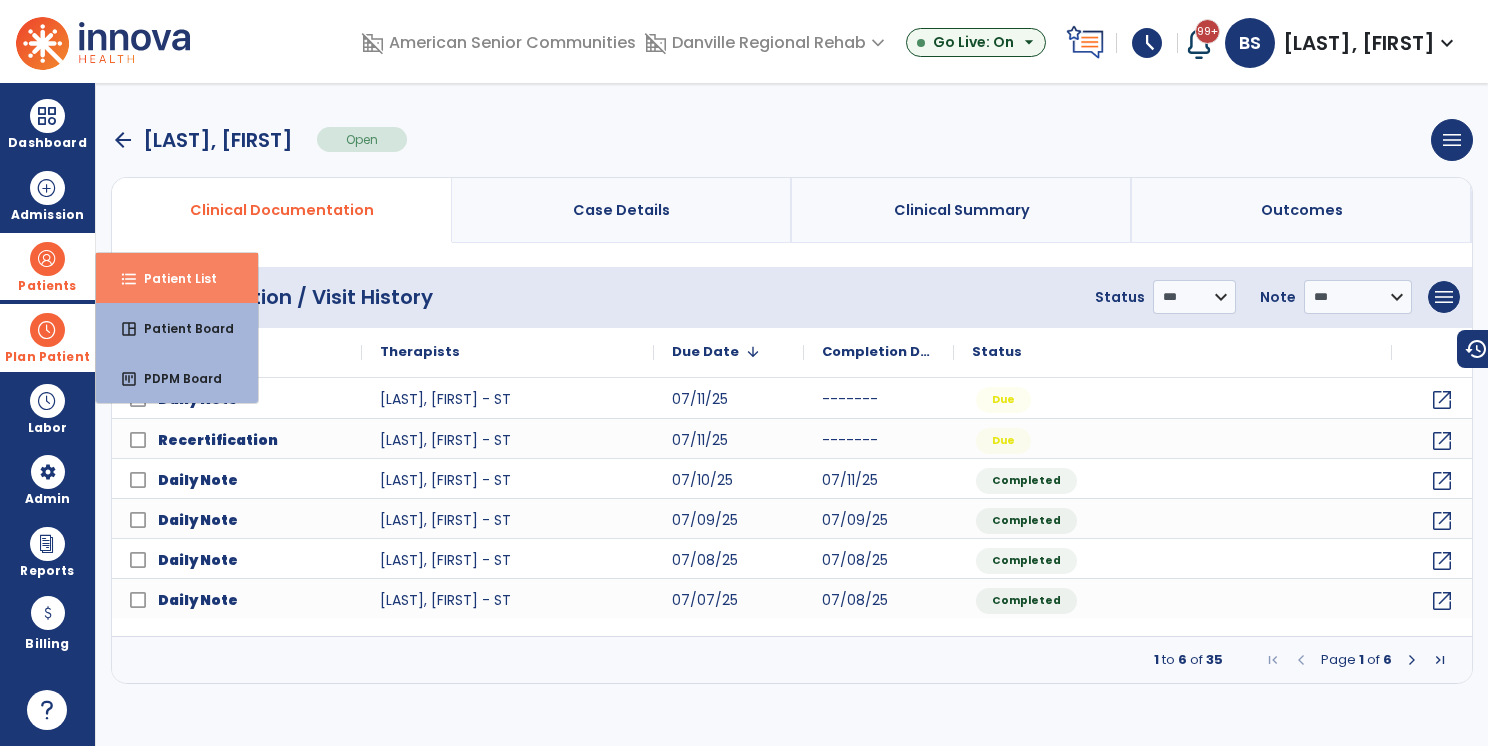 click on "format_list_bulleted" at bounding box center (129, 279) 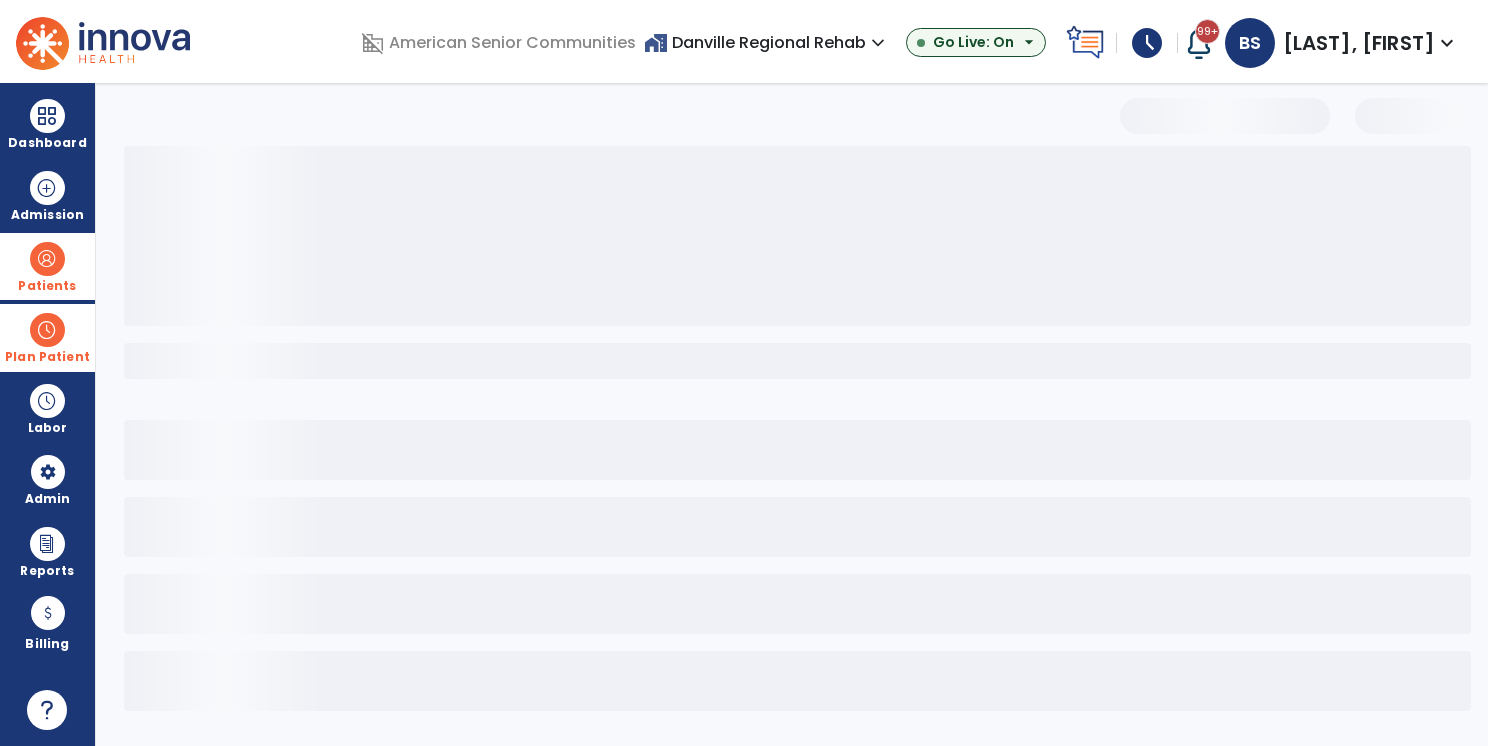 select on "***" 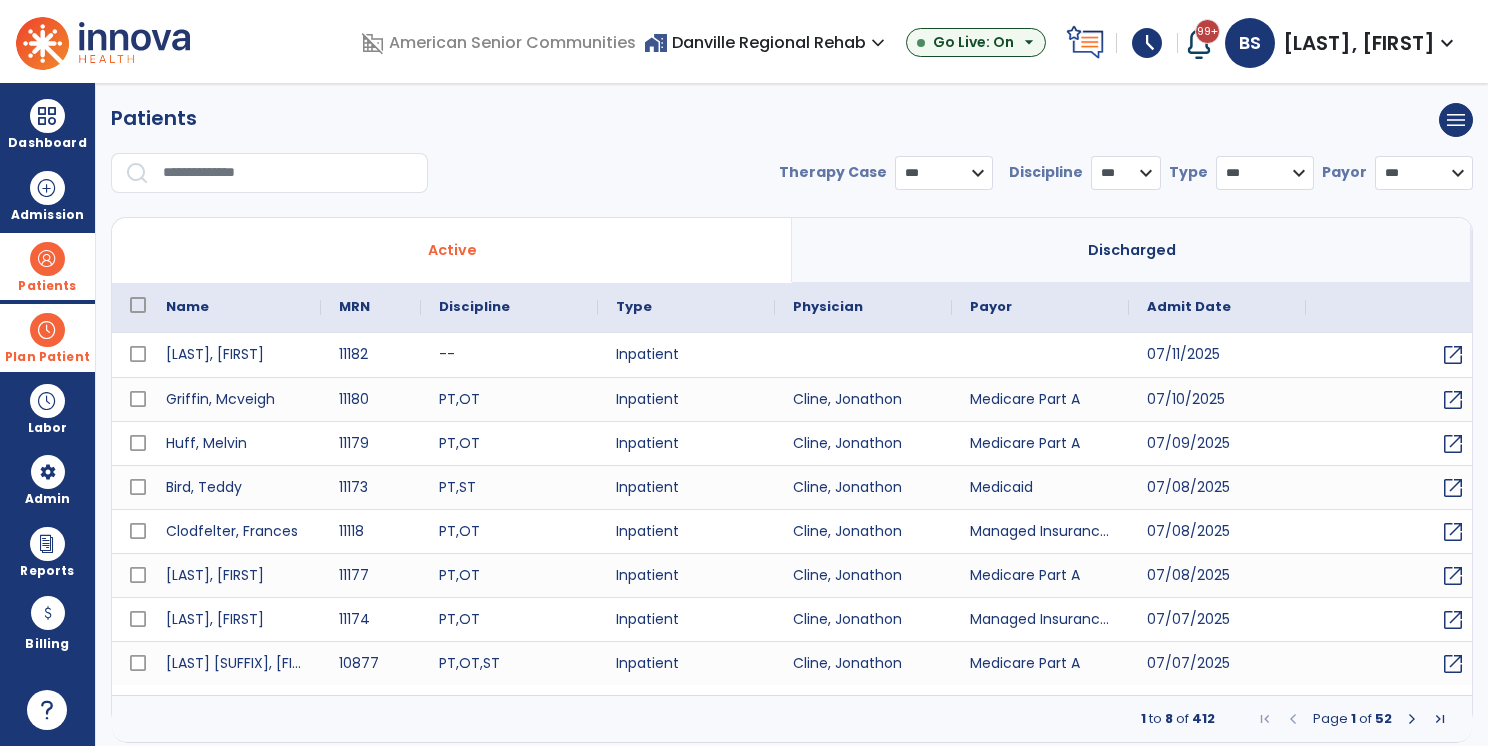 click on "**********" at bounding box center (792, 156) 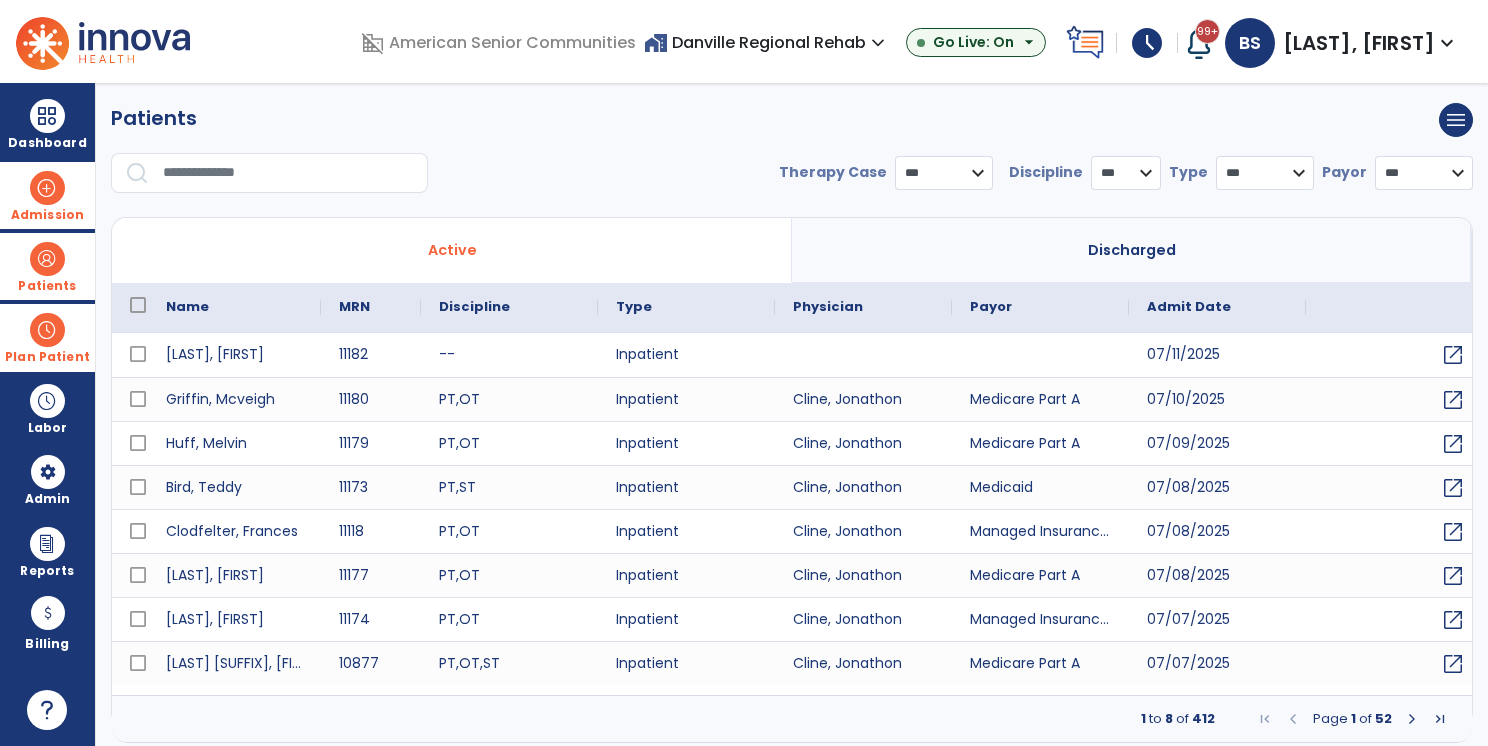 click at bounding box center (47, 188) 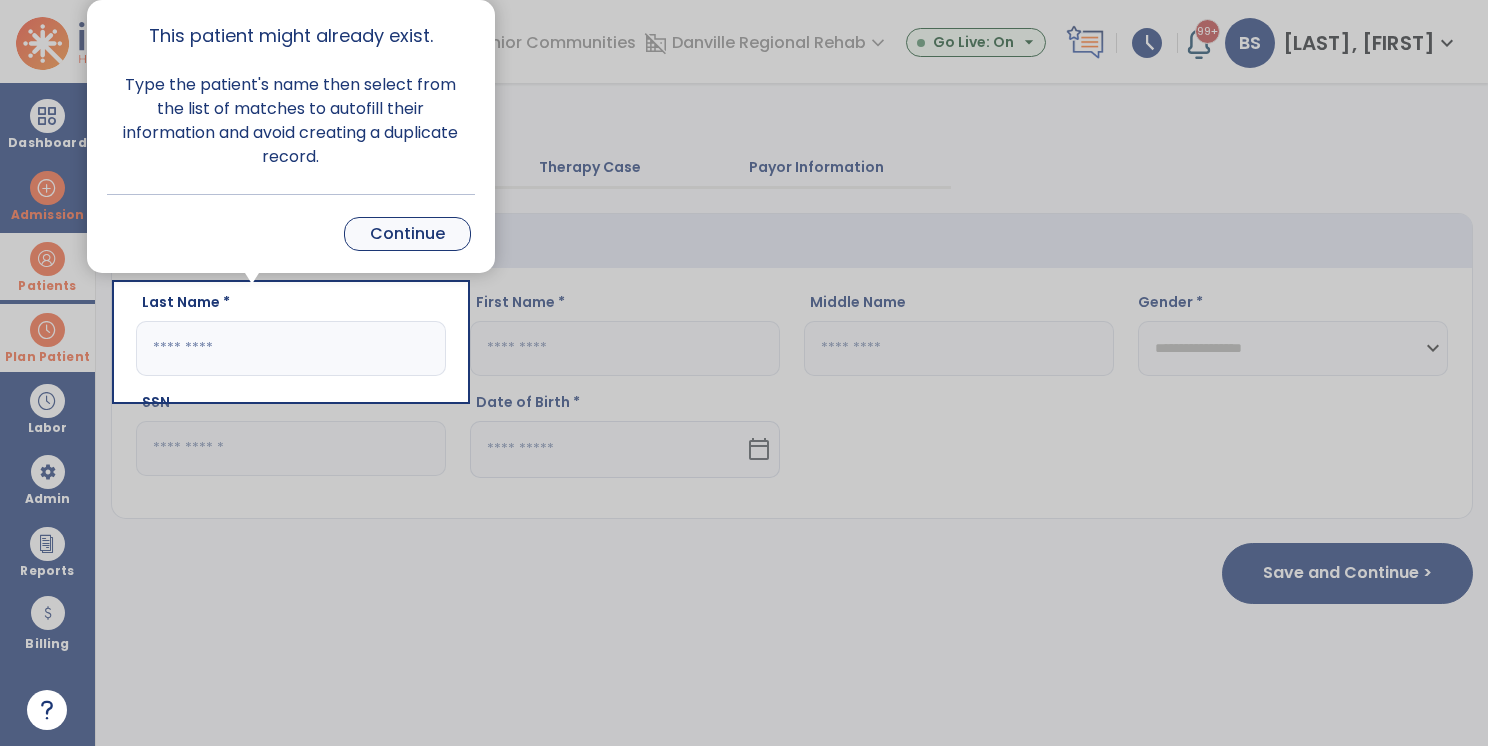 click on "Continue" at bounding box center [407, 234] 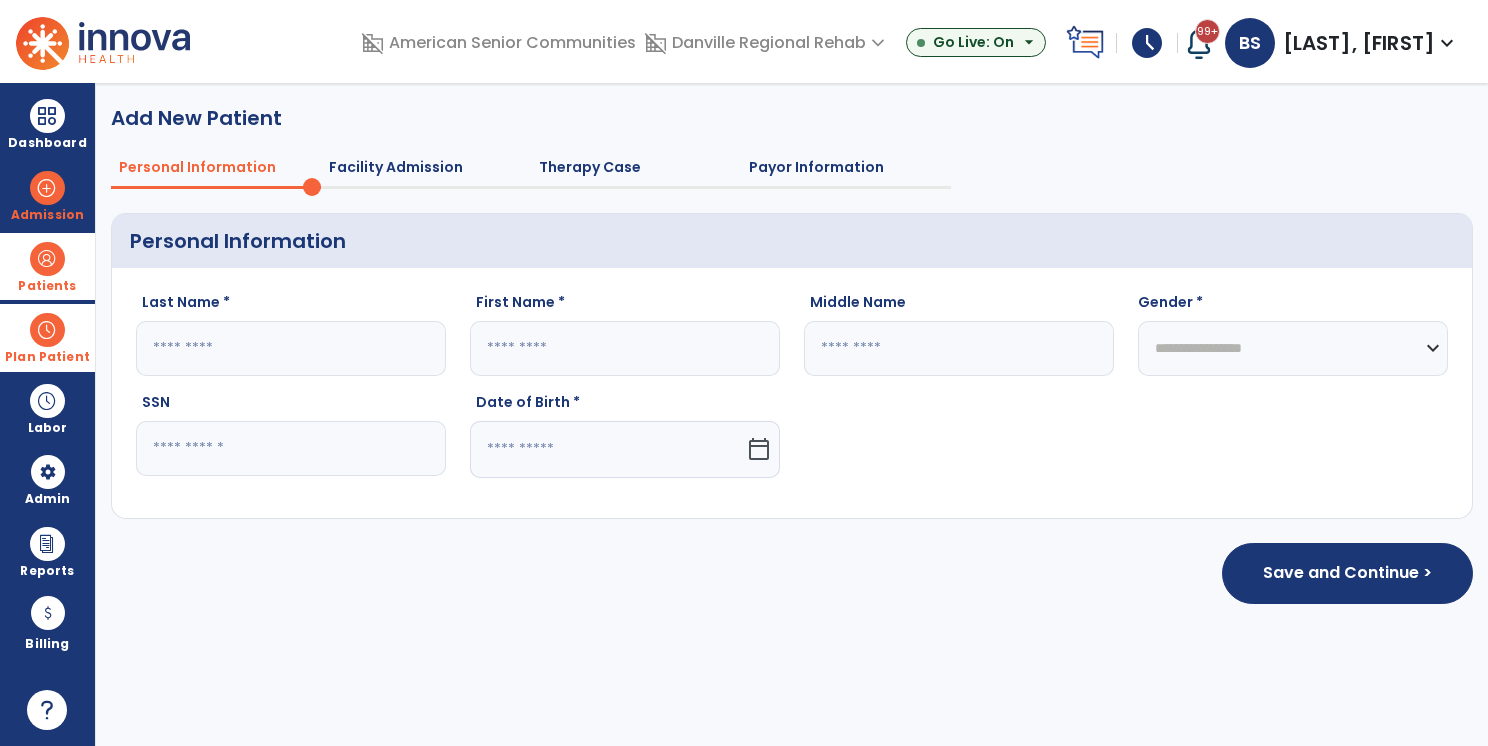 click on "Patients" at bounding box center (47, 266) 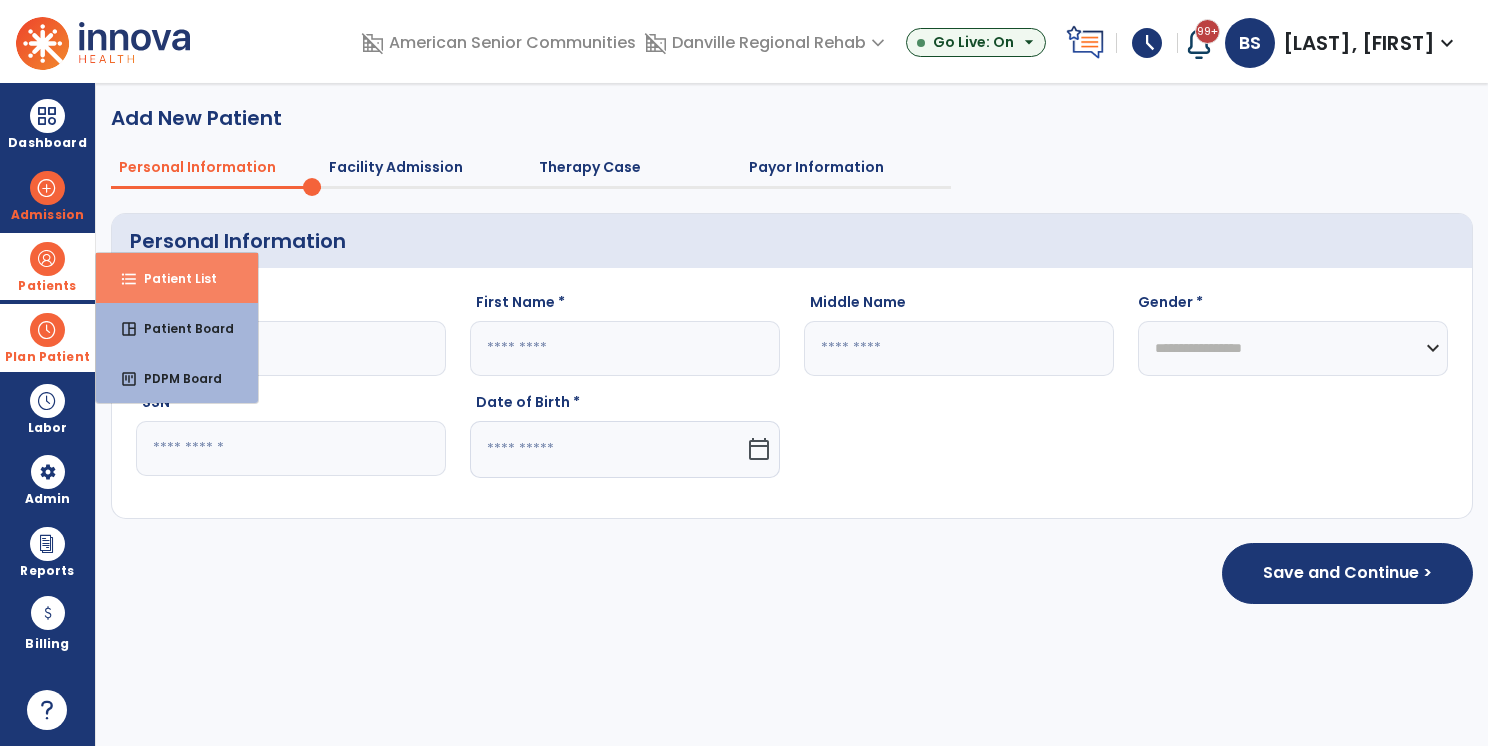click on "Patient List" at bounding box center (172, 278) 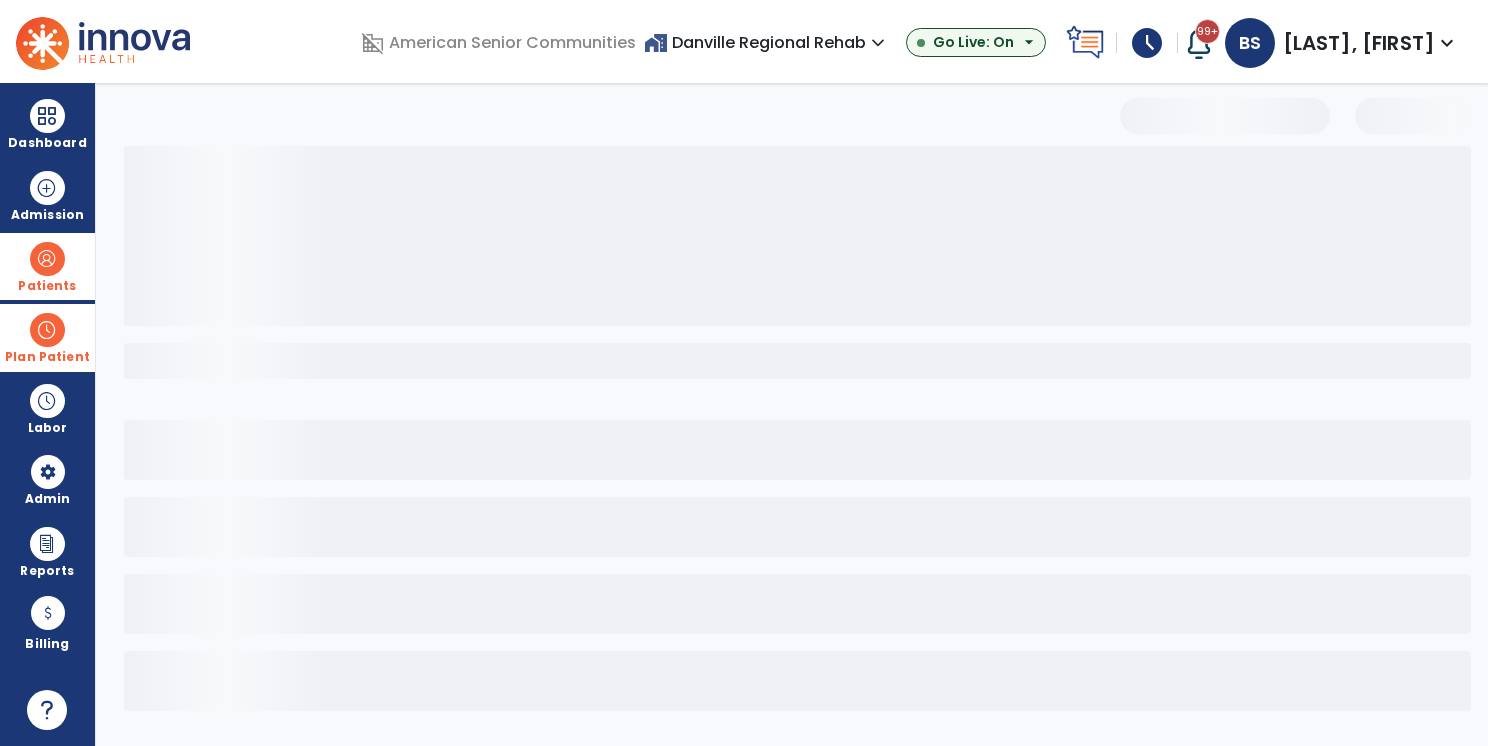 select on "***" 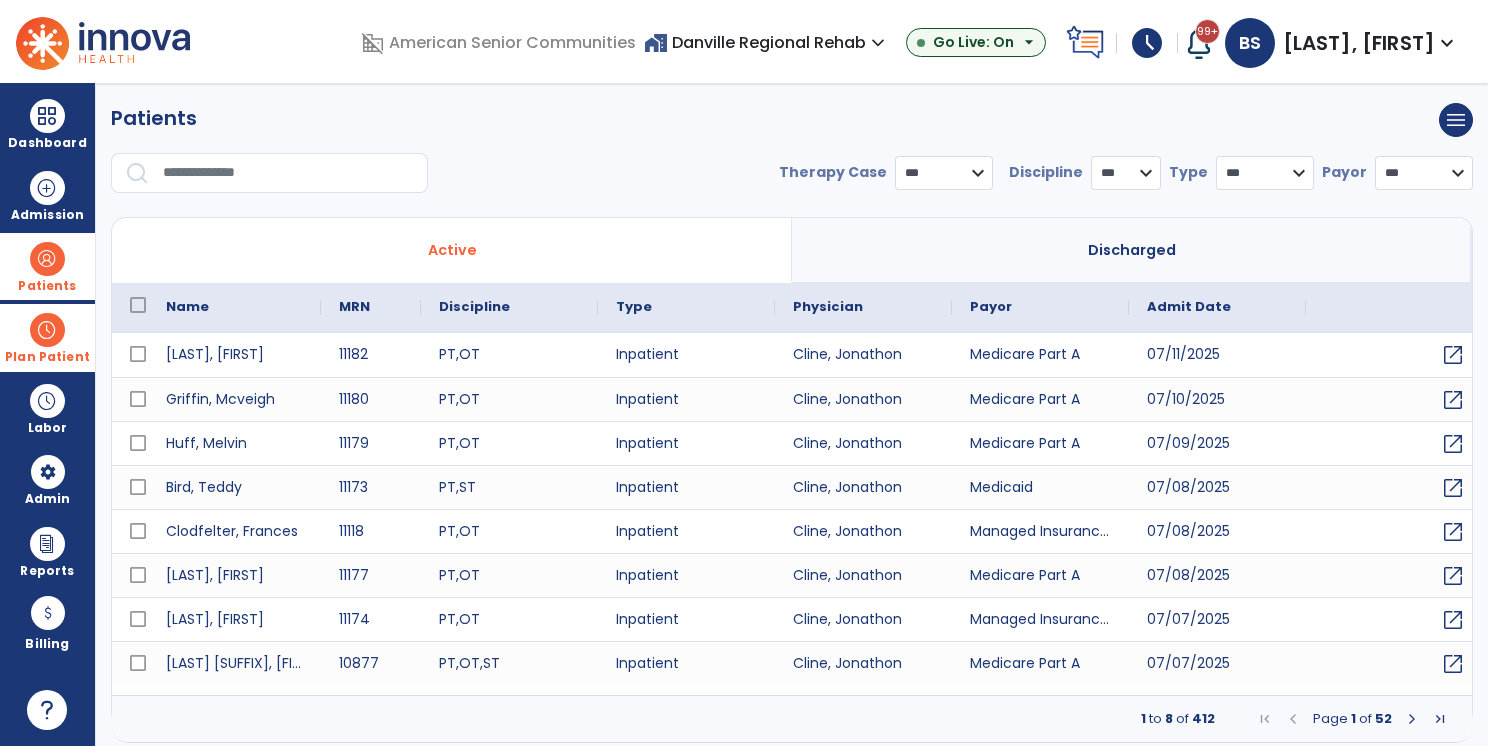 click at bounding box center [47, 330] 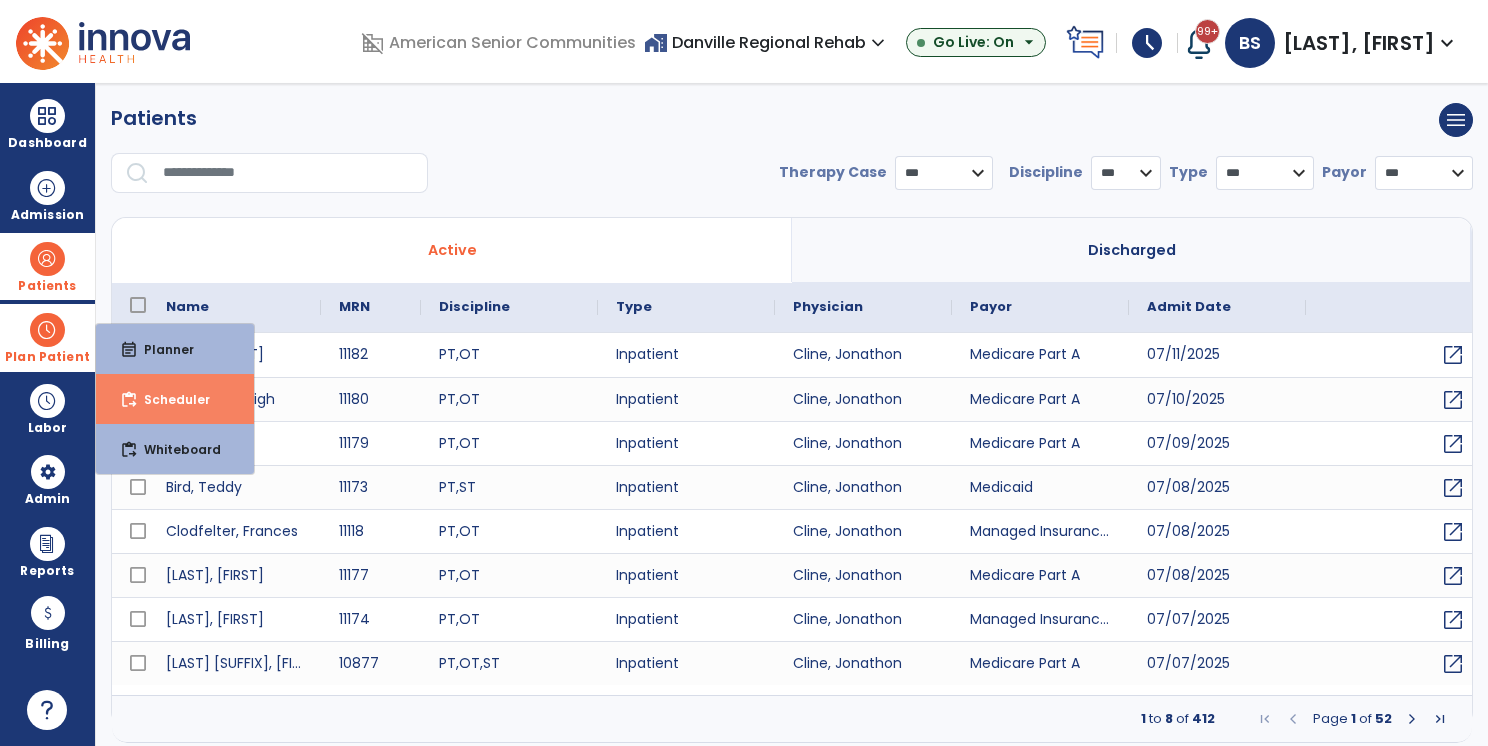 click on "Scheduler" at bounding box center (169, 399) 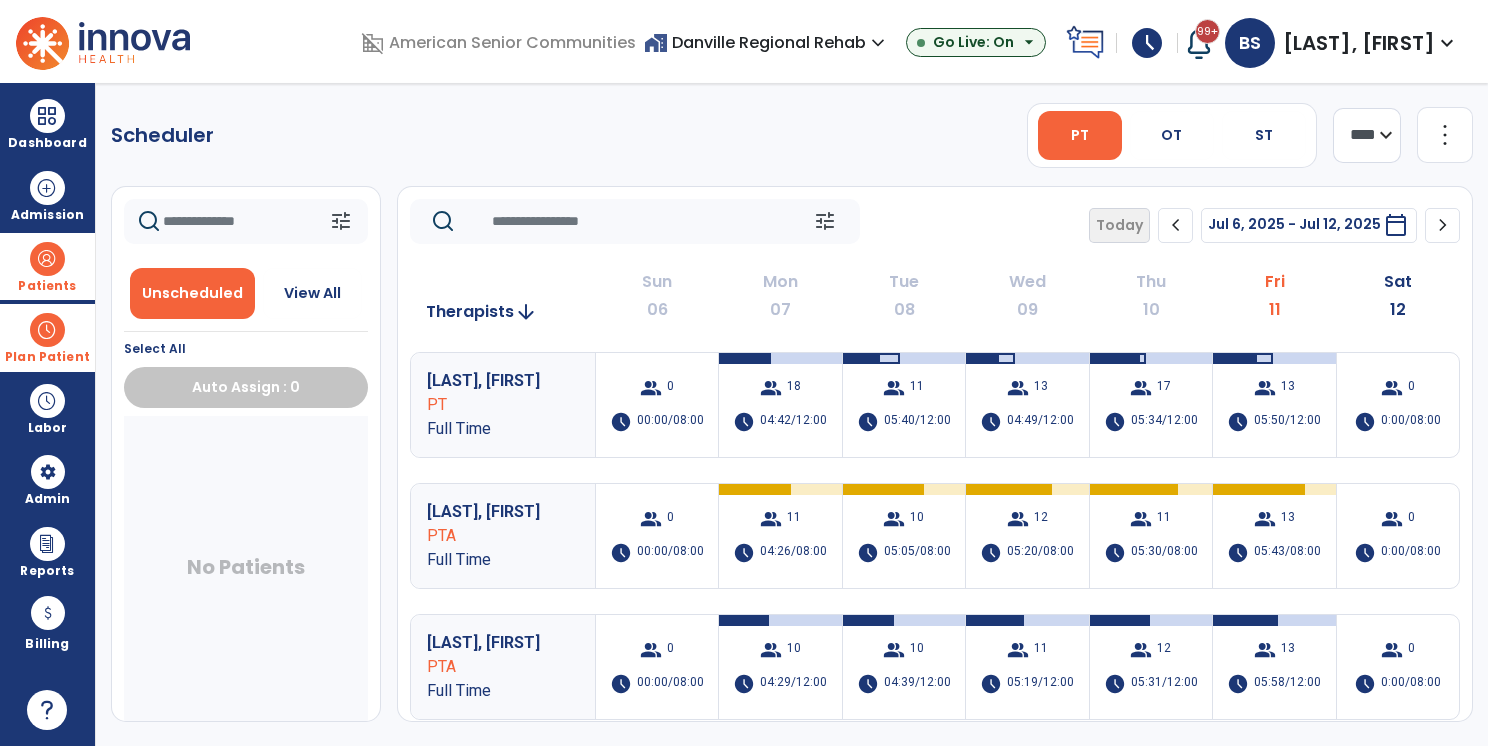 click on "chevron_right" 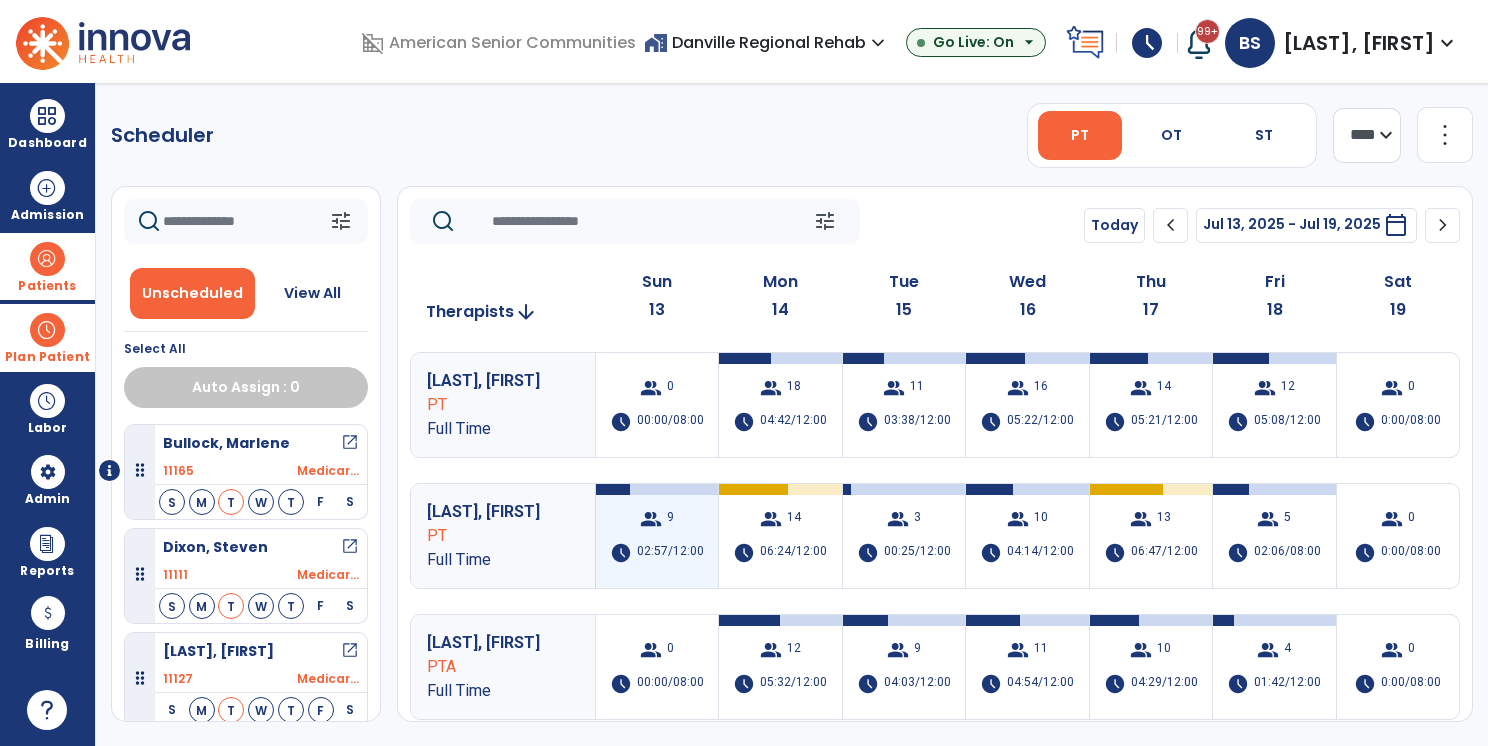 click on "group  9  schedule  02:57/12:00" at bounding box center (657, 536) 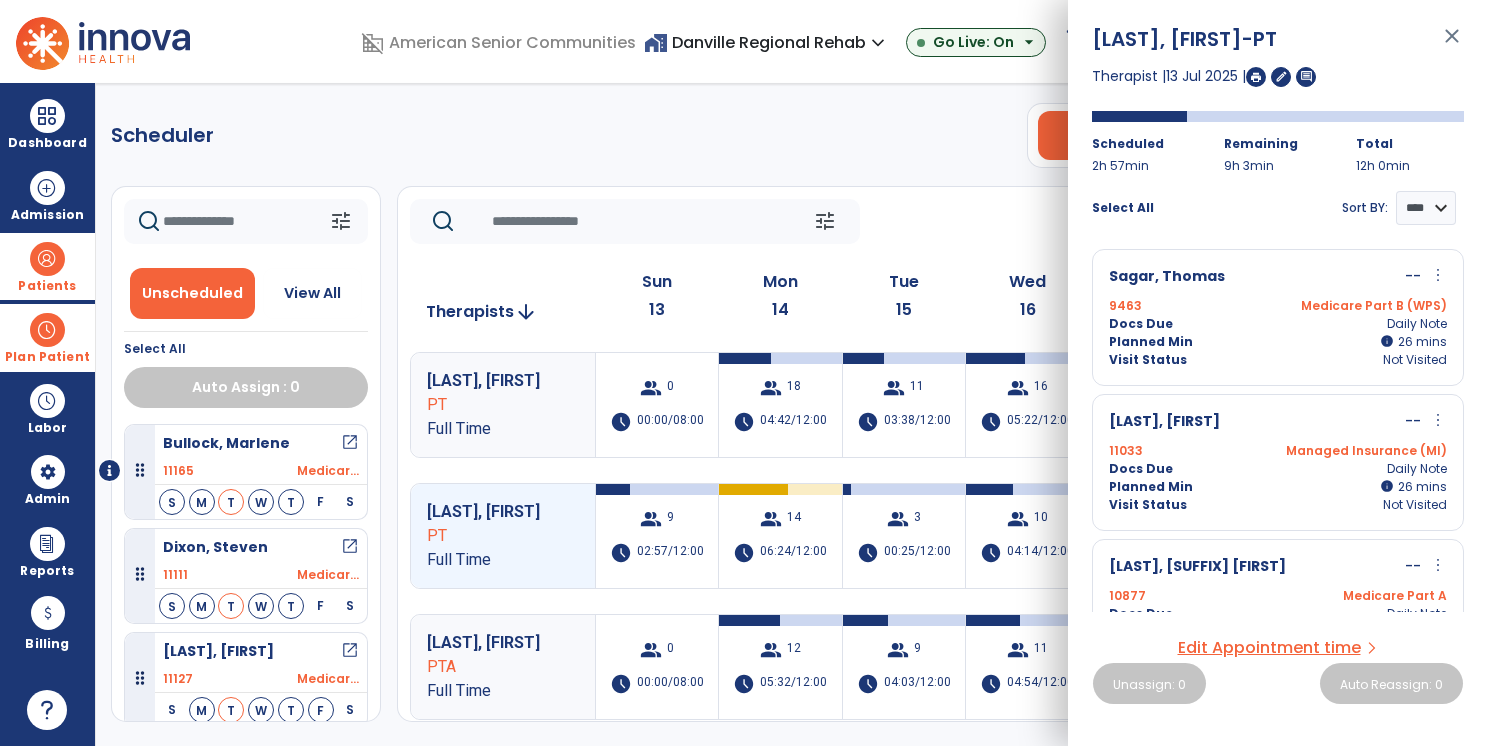 click on "Patients" at bounding box center [47, 266] 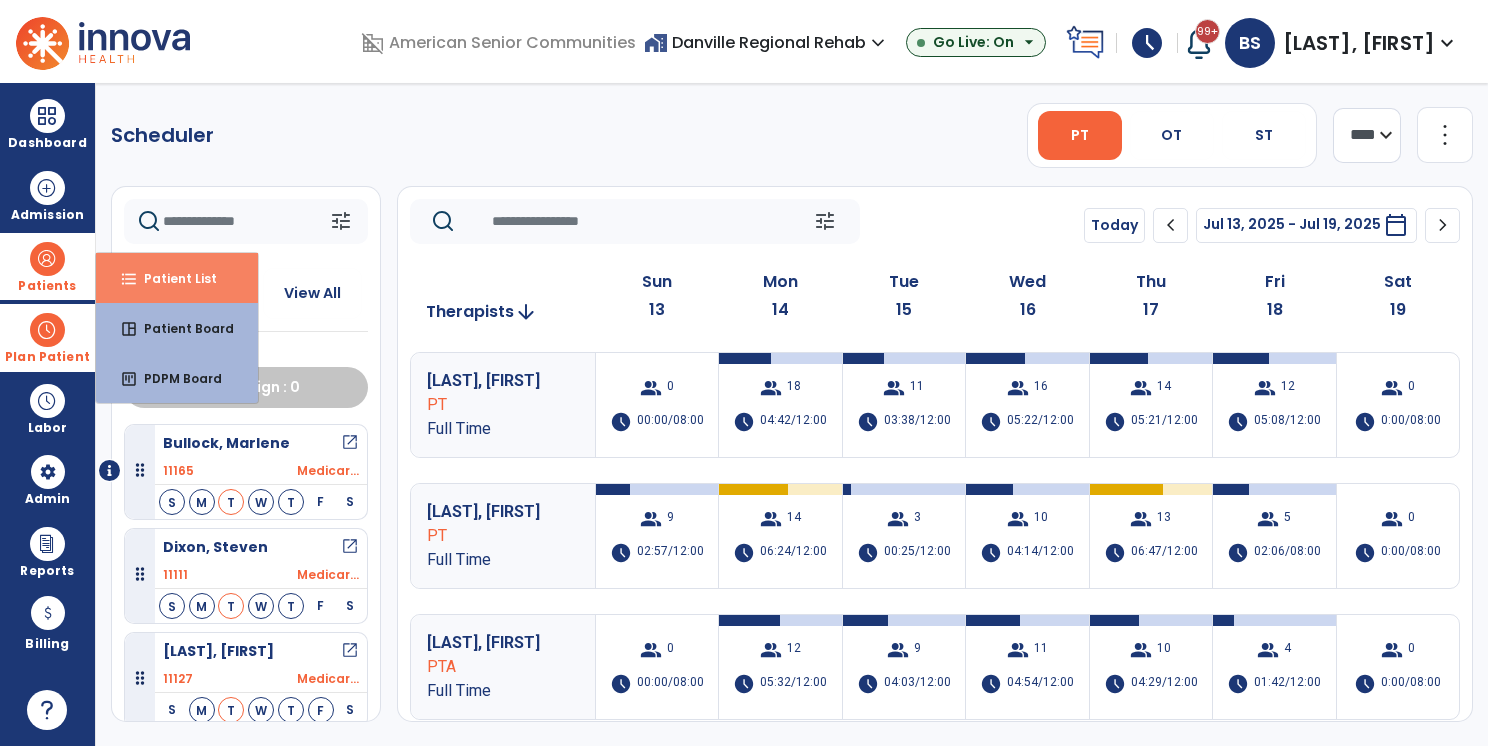 click on "format_list_bulleted  Patient List" at bounding box center (177, 278) 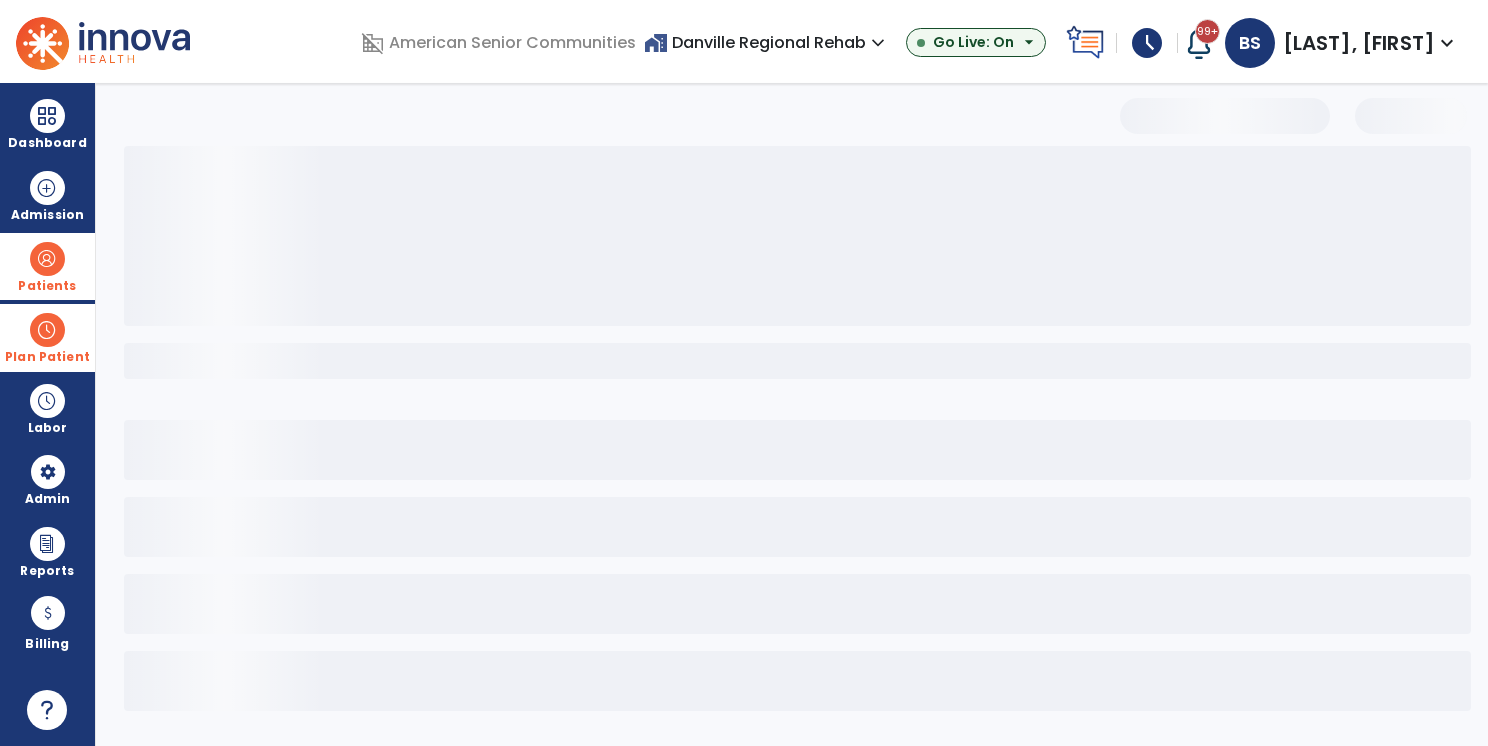 select on "***" 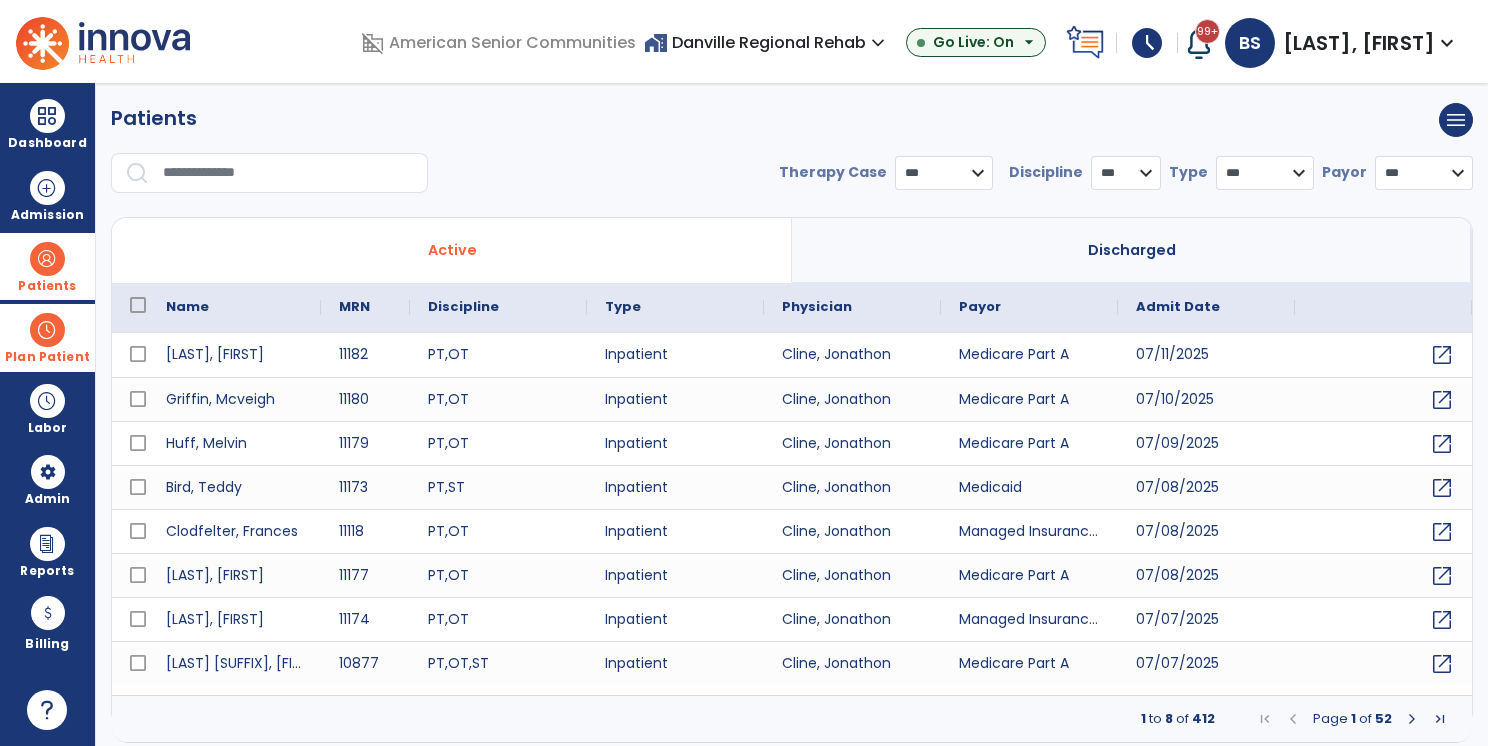 click on "Patients" at bounding box center (47, 266) 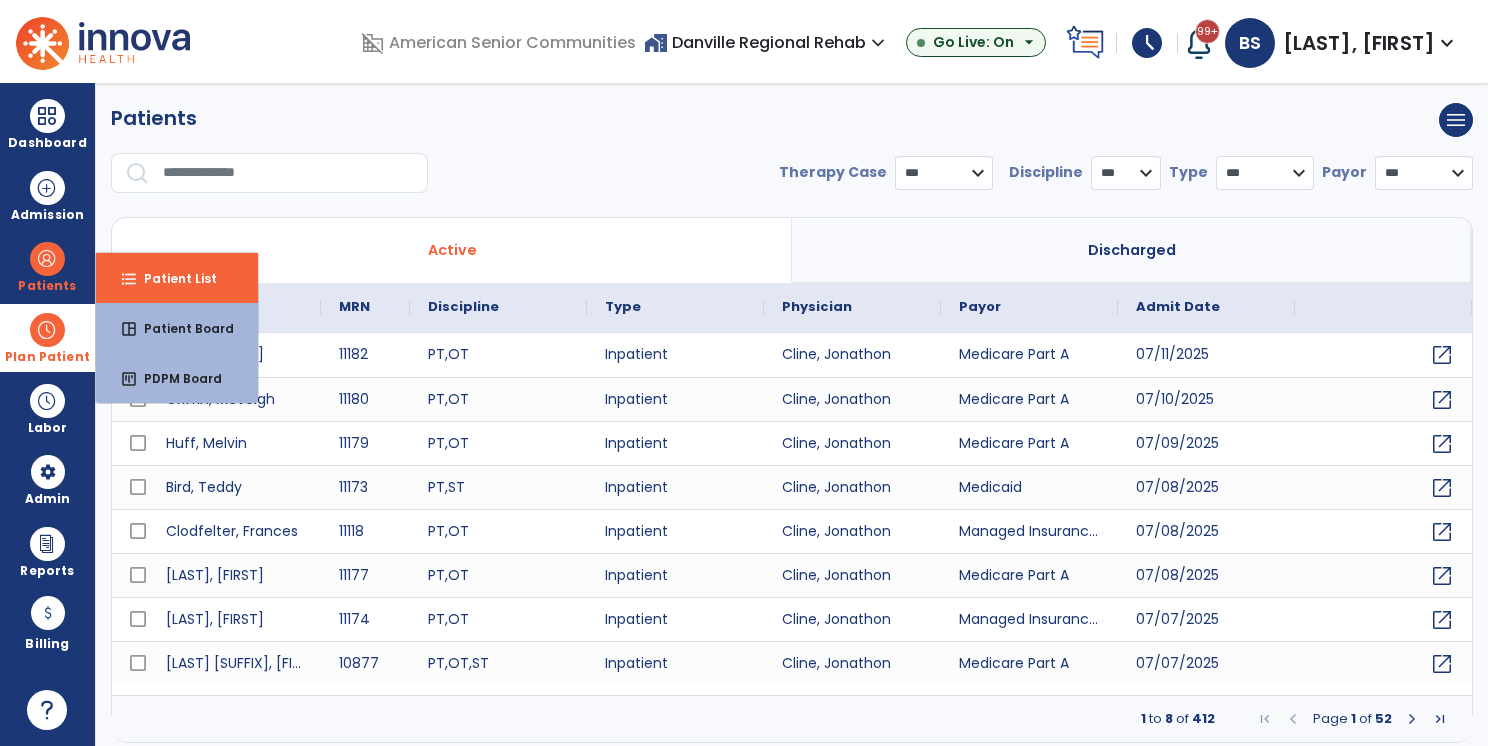 click at bounding box center [47, 330] 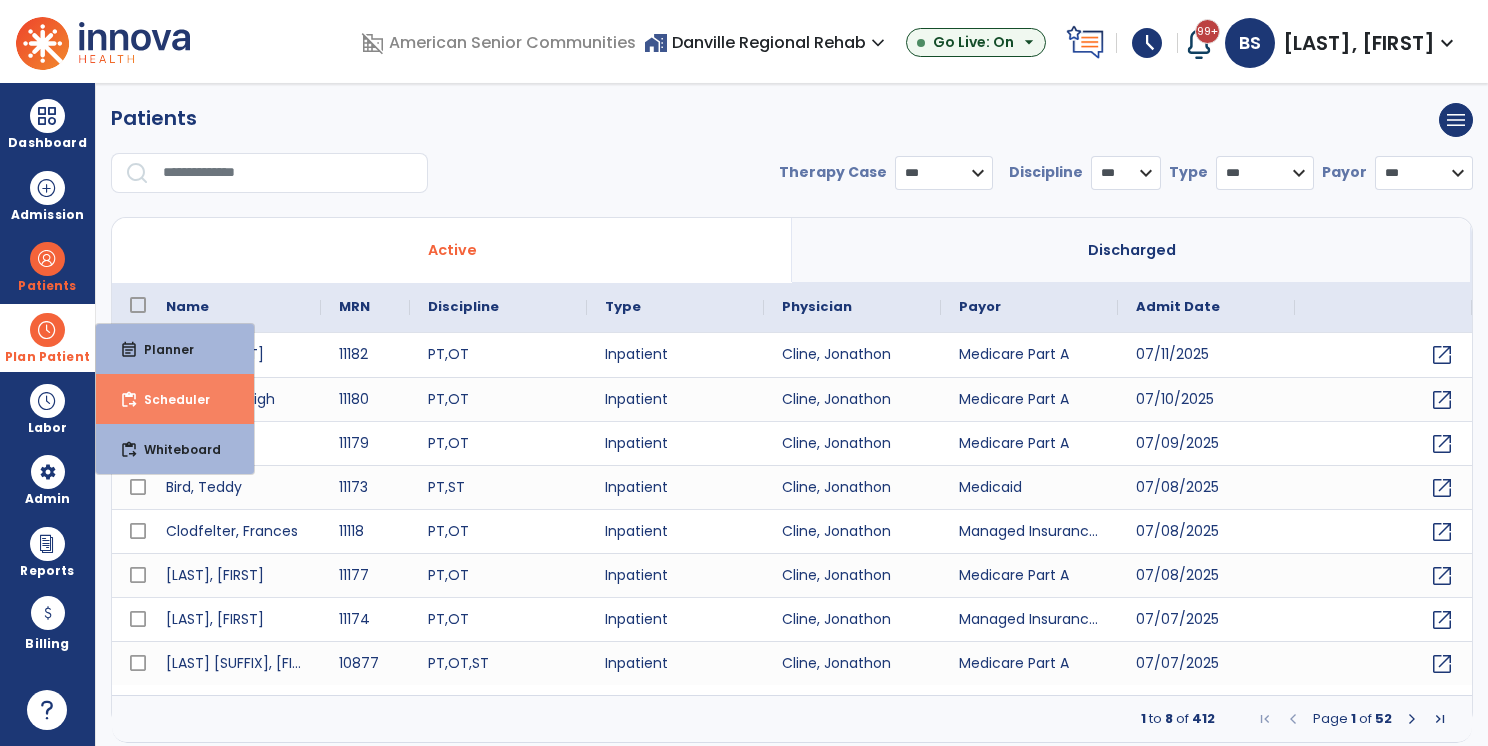 click on "Scheduler" at bounding box center [169, 399] 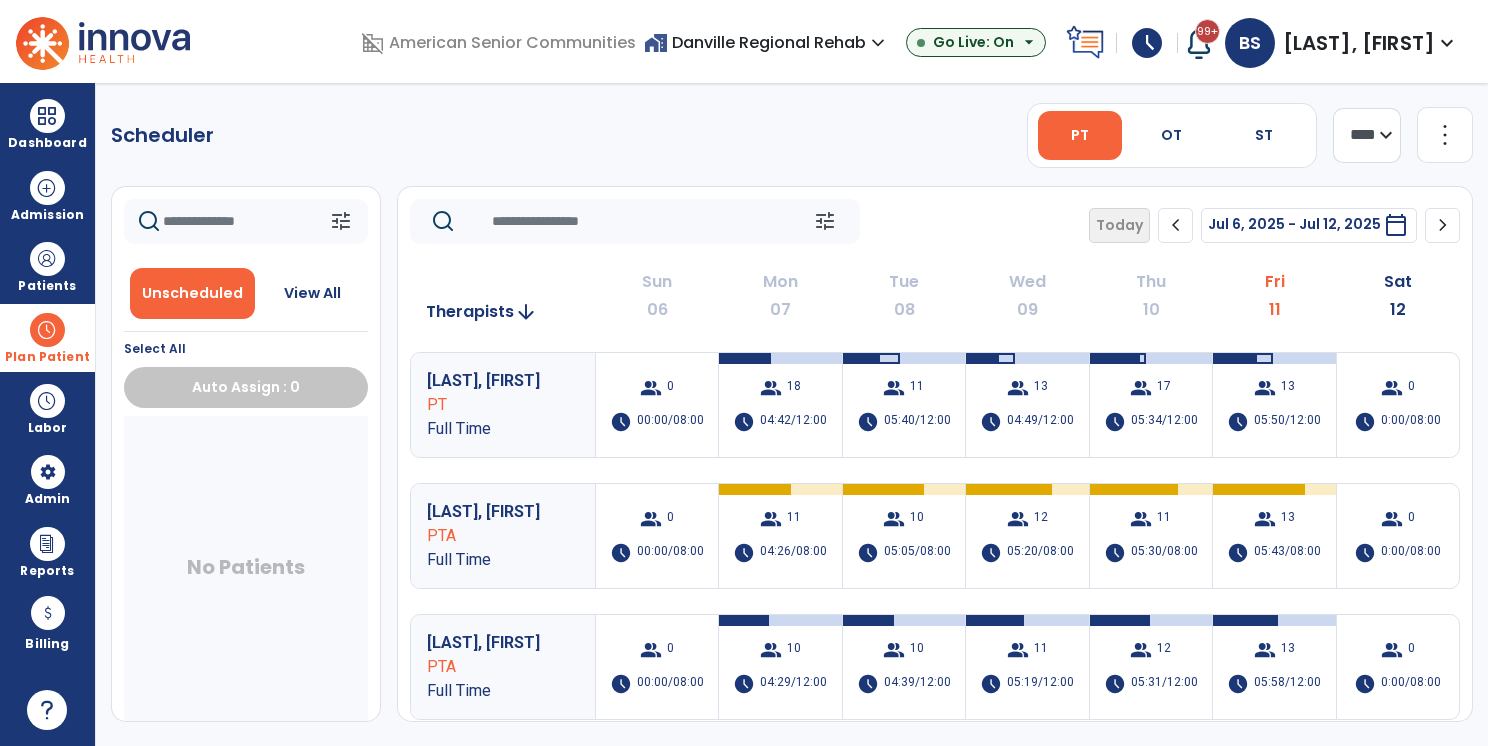 click on "chevron_right" 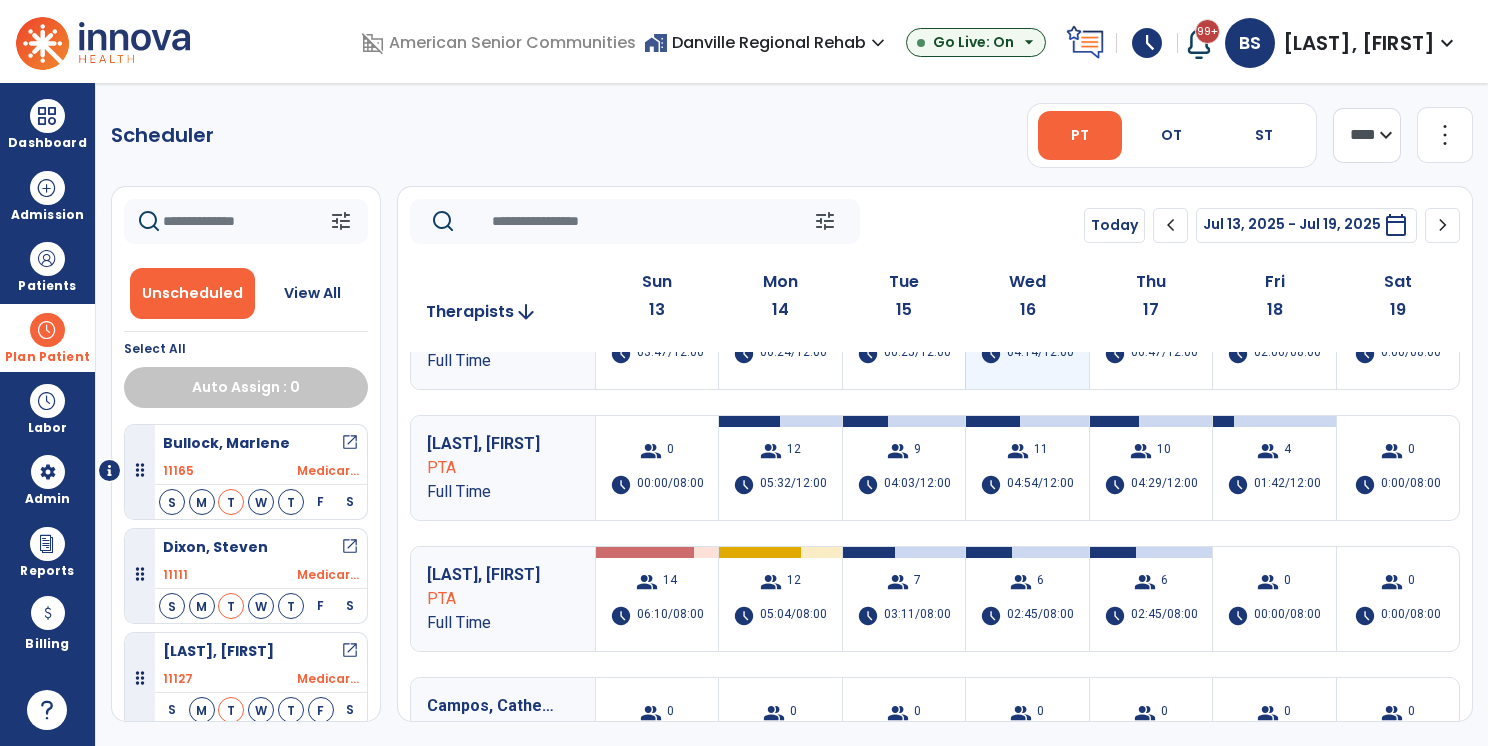 scroll, scrollTop: 200, scrollLeft: 0, axis: vertical 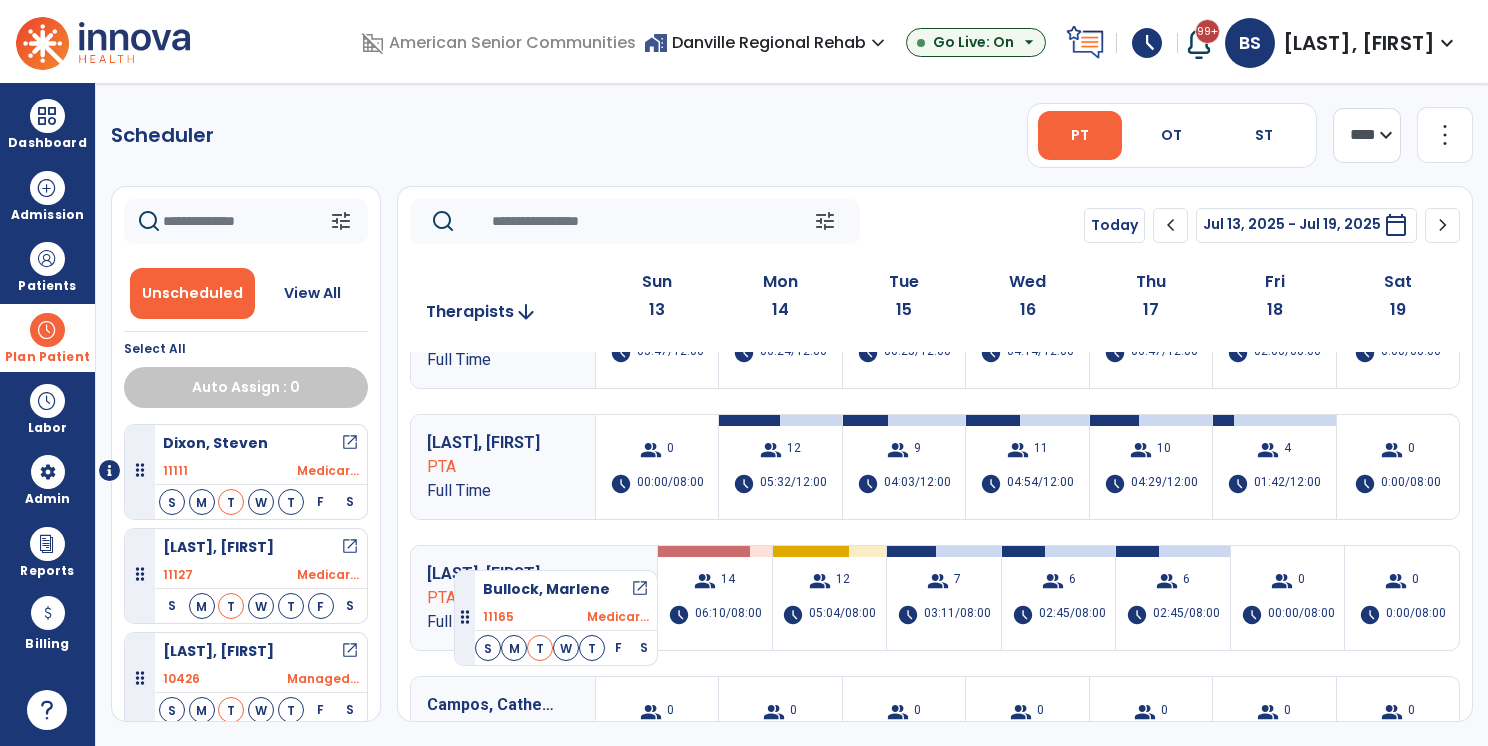 drag, startPoint x: 316, startPoint y: 466, endPoint x: 454, endPoint y: 562, distance: 168.1071 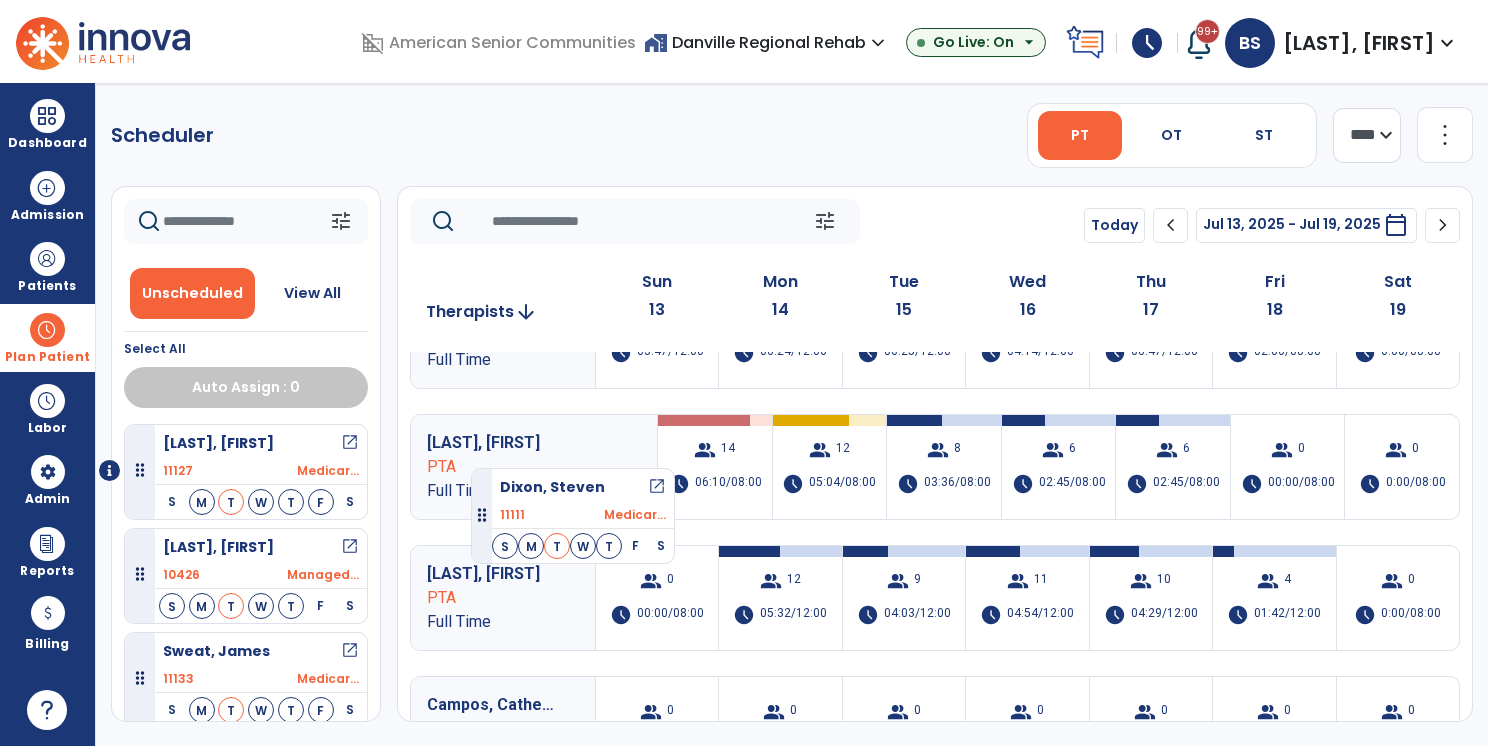 drag, startPoint x: 317, startPoint y: 460, endPoint x: 471, endPoint y: 460, distance: 154 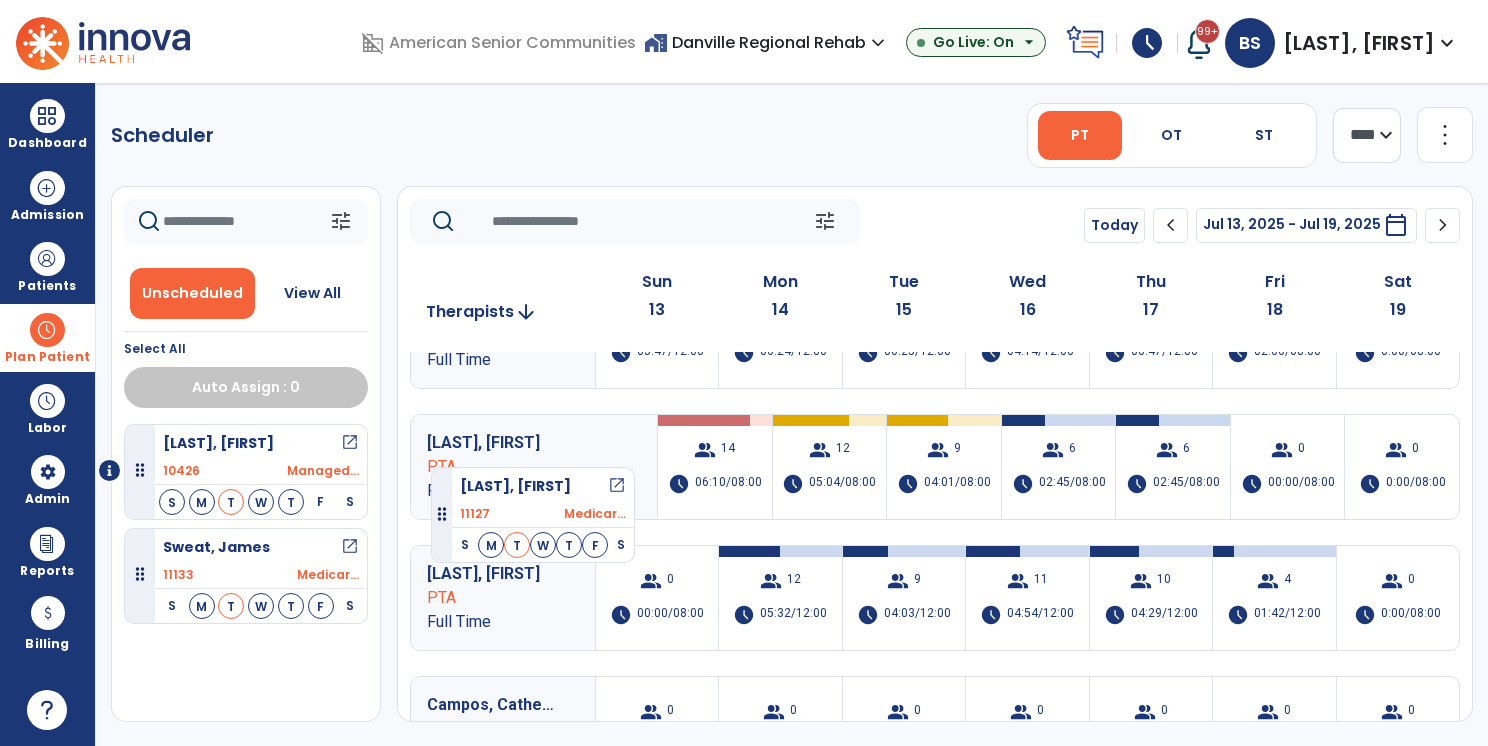 drag, startPoint x: 288, startPoint y: 480, endPoint x: 441, endPoint y: 456, distance: 154.87091 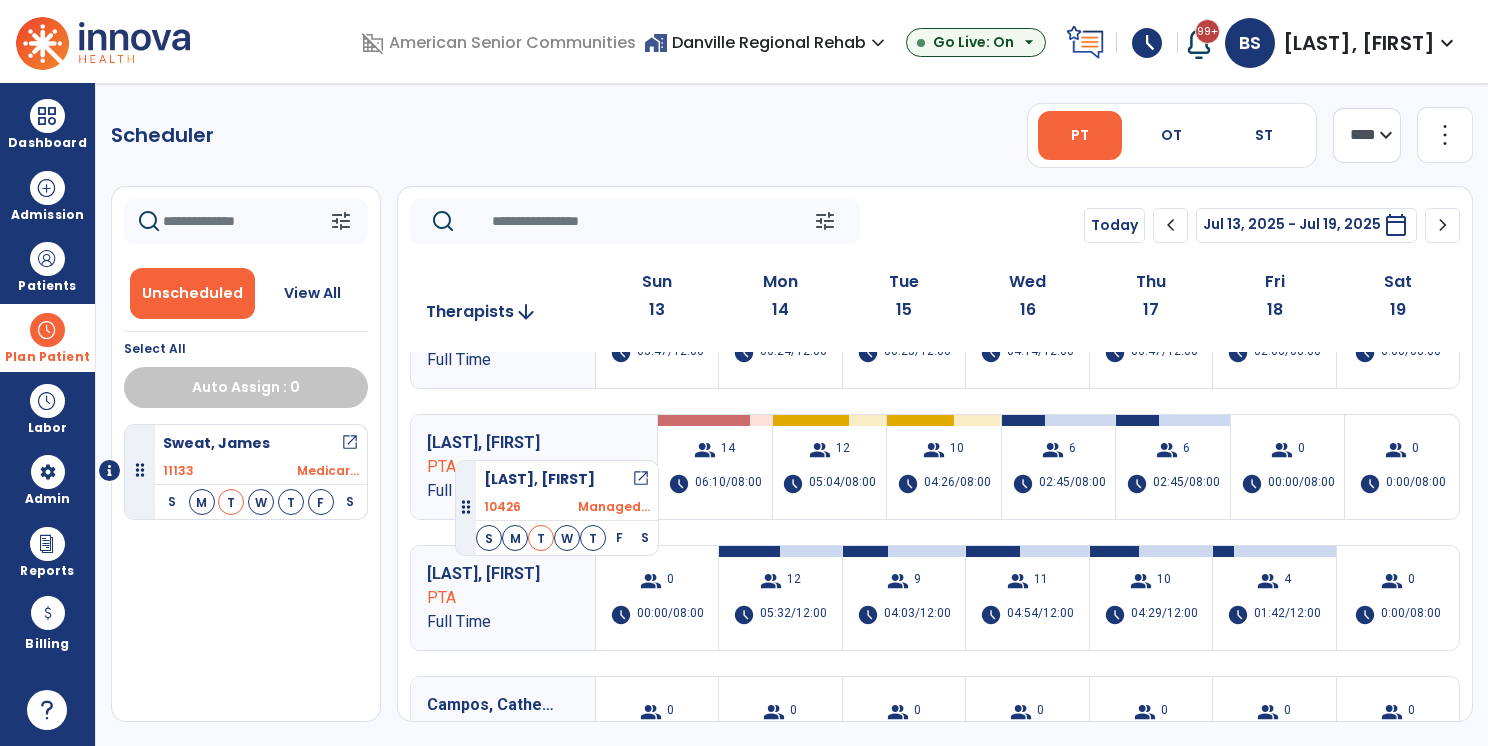 drag, startPoint x: 288, startPoint y: 475, endPoint x: 455, endPoint y: 452, distance: 168.57639 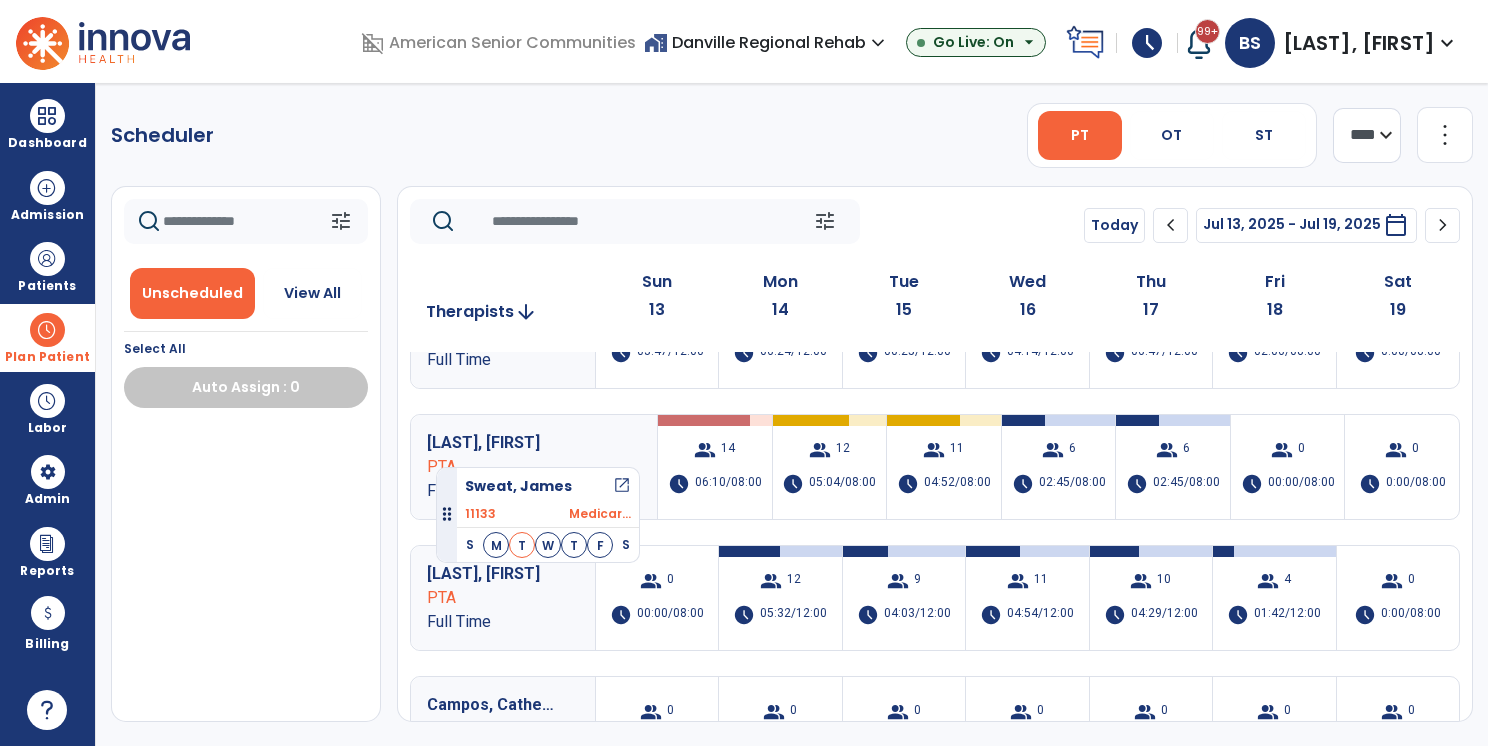 drag, startPoint x: 278, startPoint y: 459, endPoint x: 444, endPoint y: 459, distance: 166 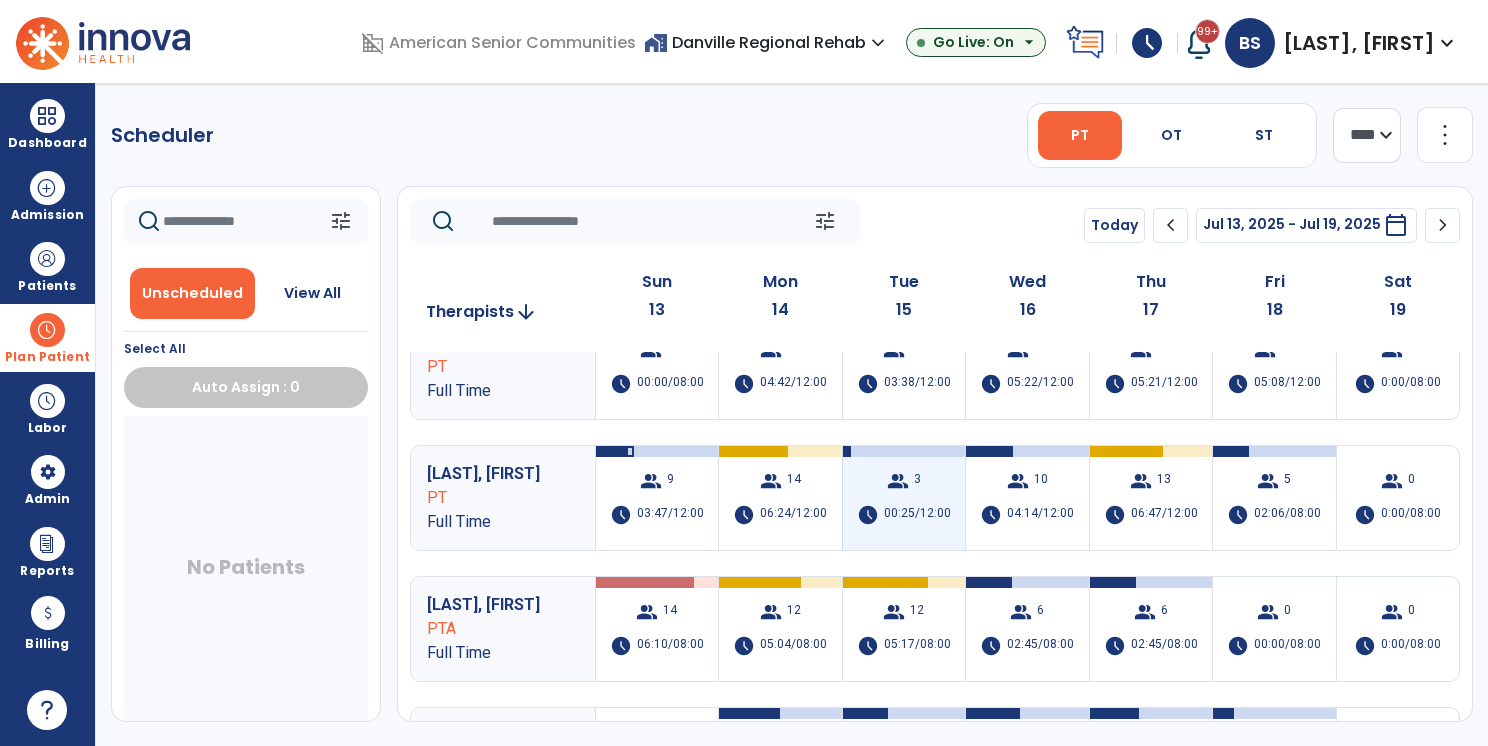 scroll, scrollTop: 0, scrollLeft: 0, axis: both 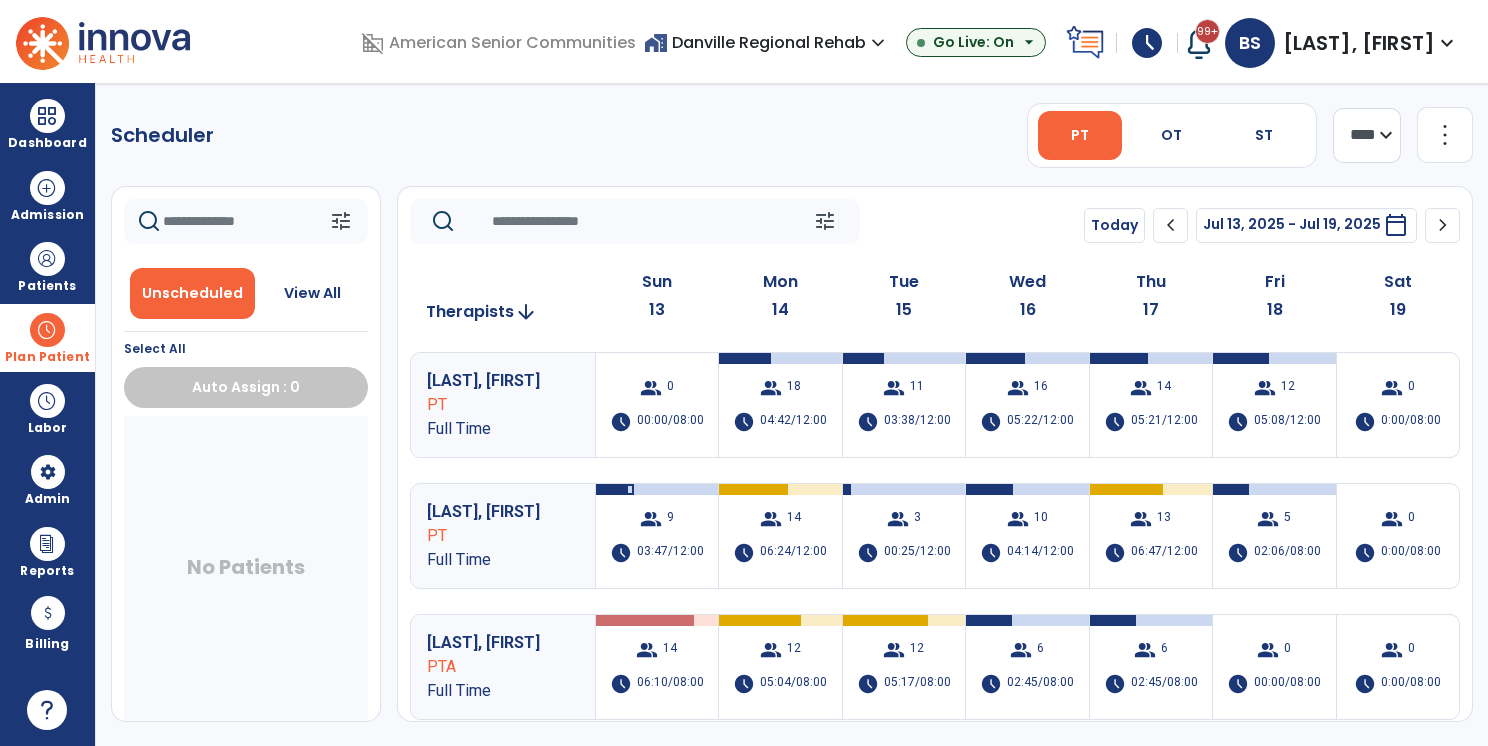 click on "Scheduler   PT   OT   ST  **** *** more_vert  Manage Labor   View All Therapists   Print" 